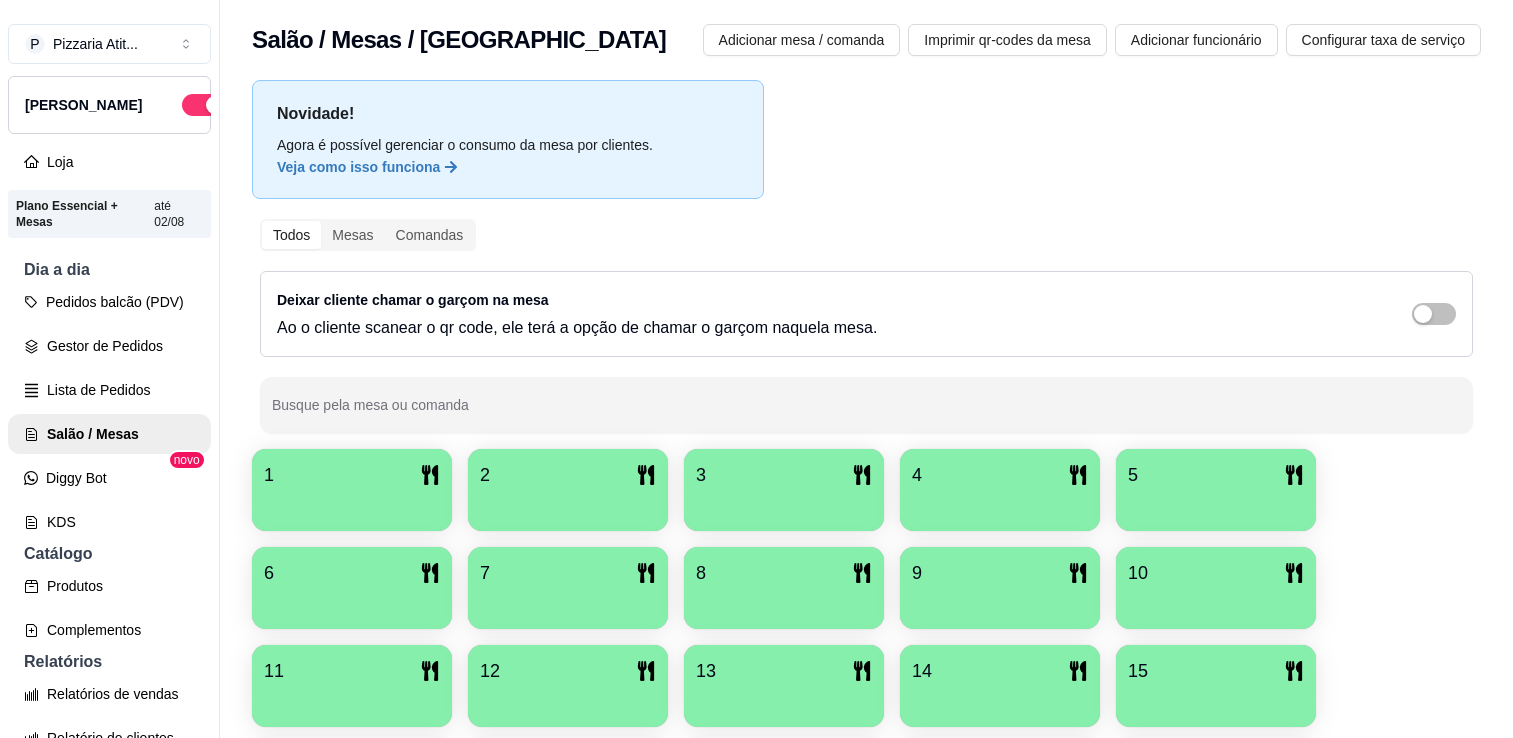 scroll, scrollTop: 0, scrollLeft: 0, axis: both 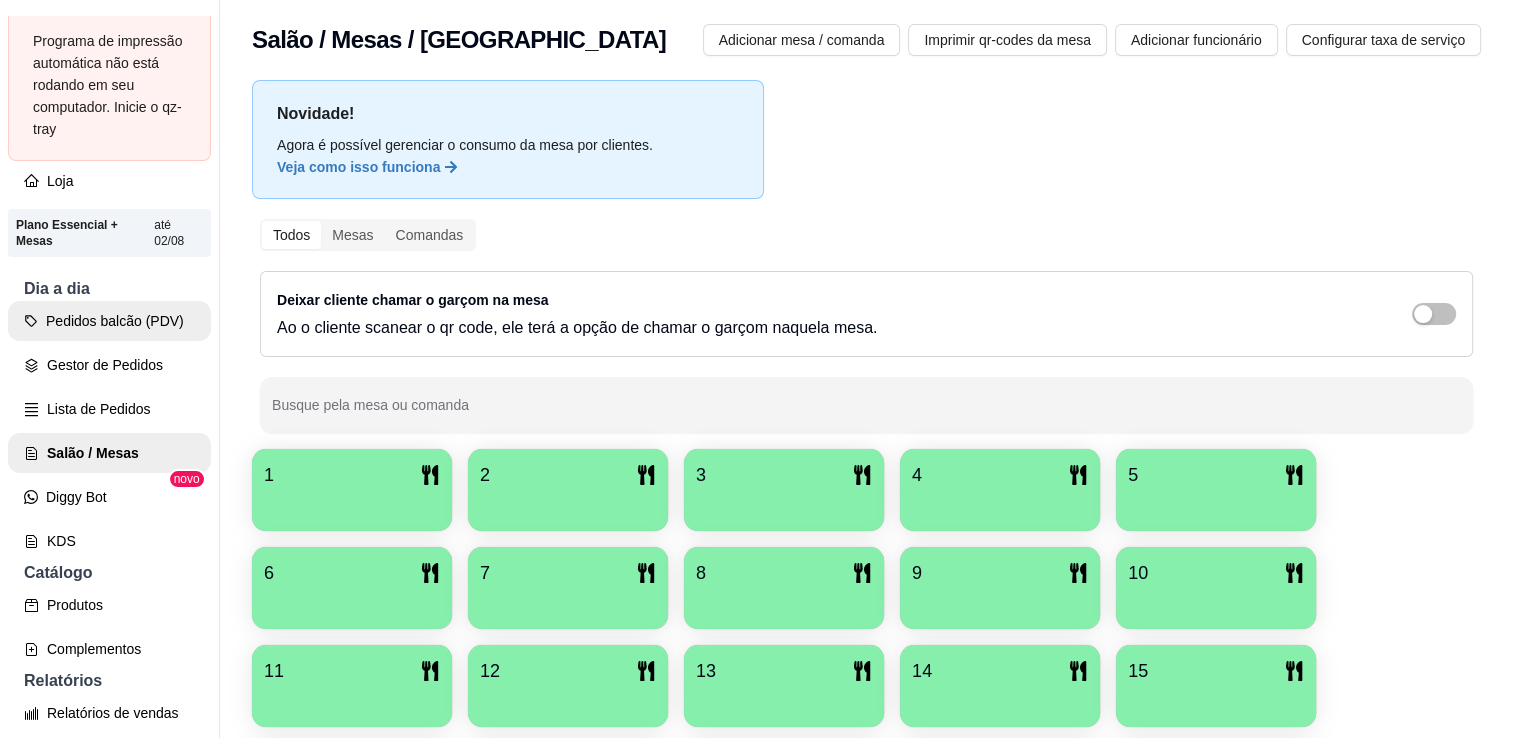click on "Pedidos balcão (PDV)" at bounding box center (109, 321) 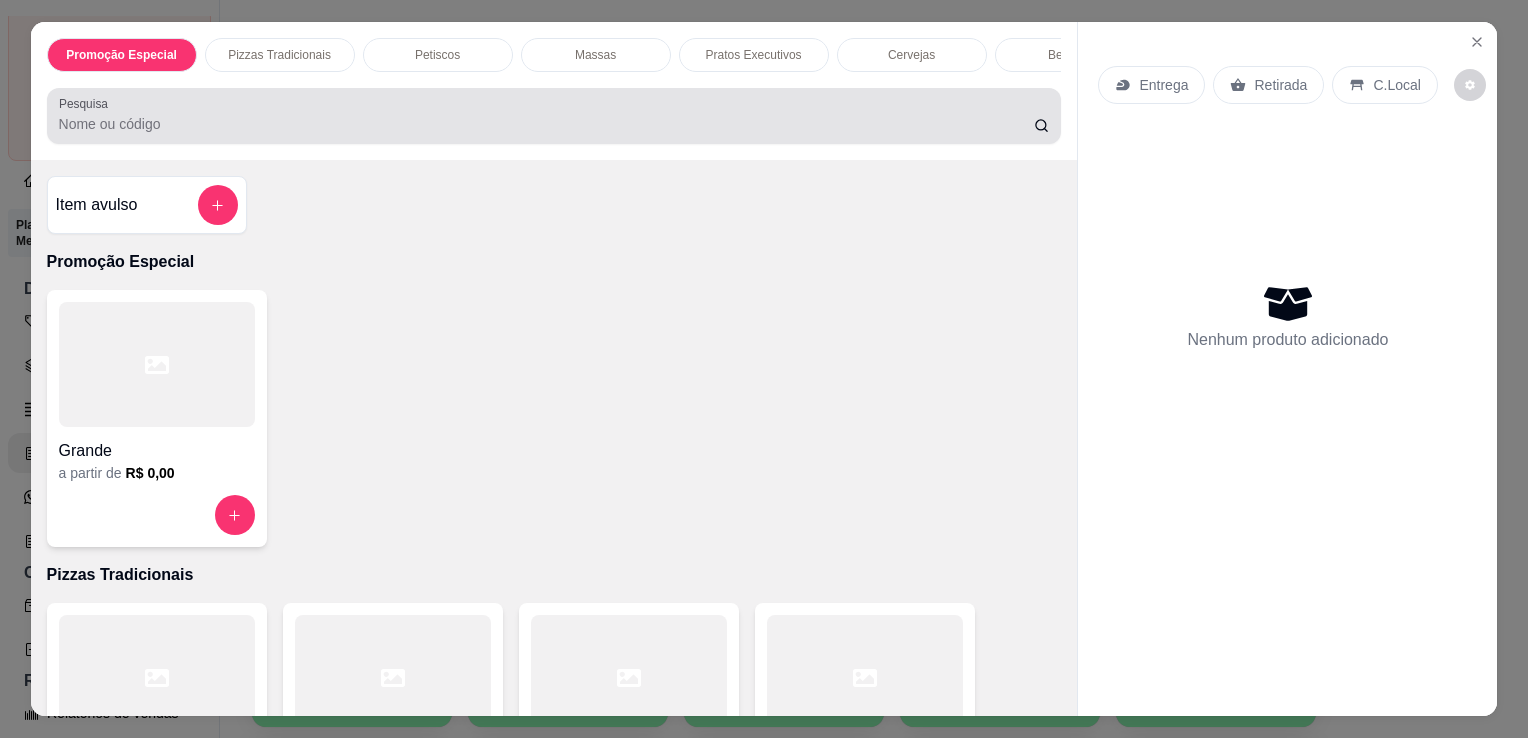 click at bounding box center (554, 116) 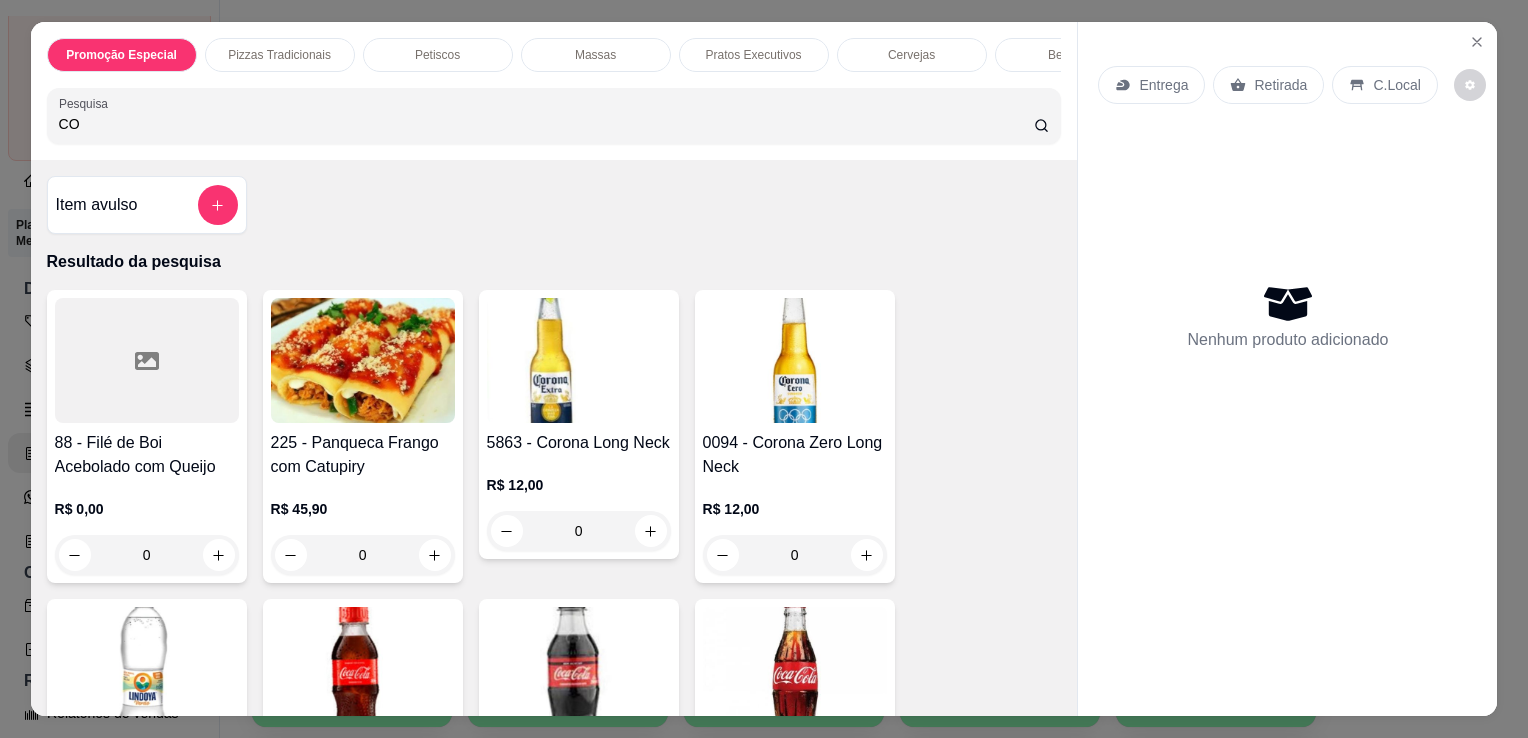 type on "CO" 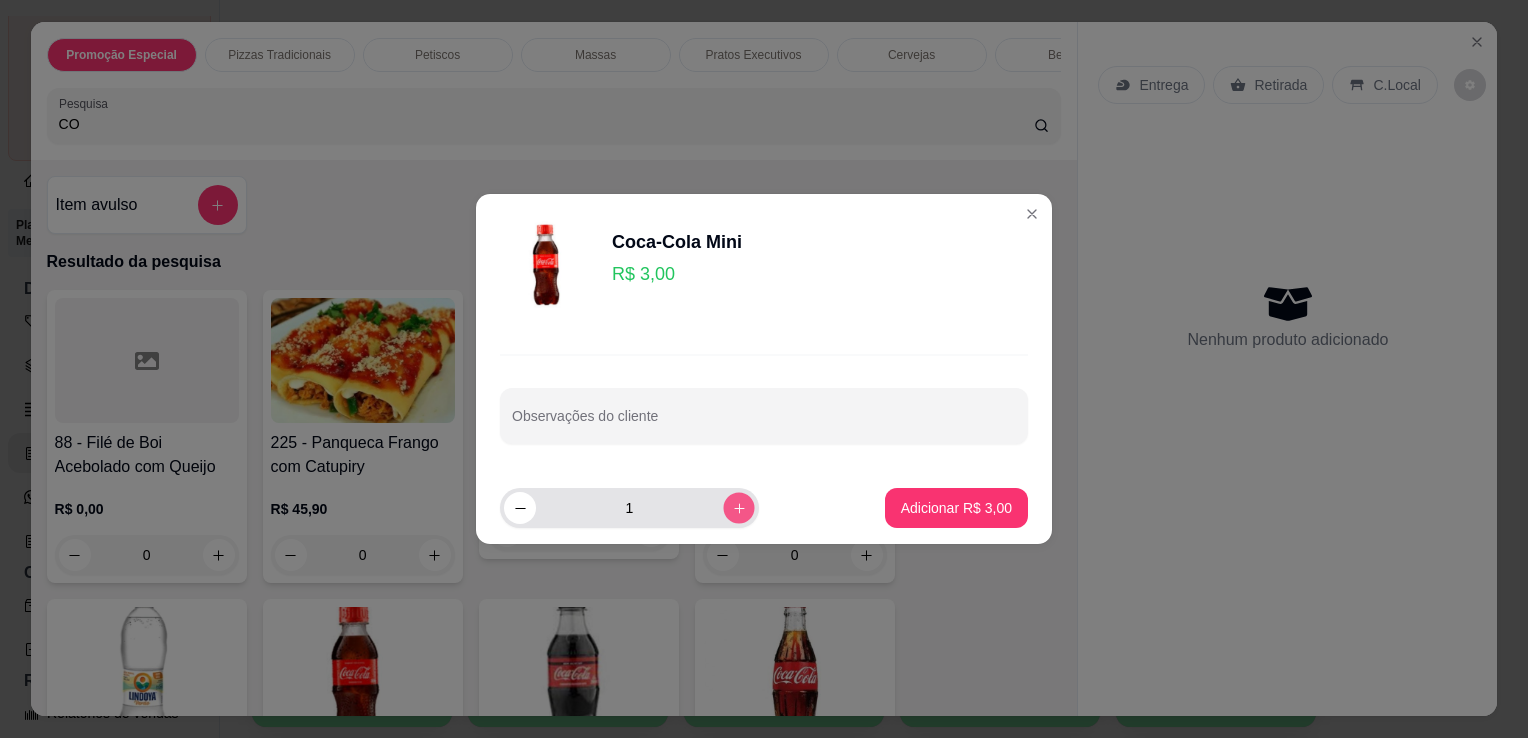 click 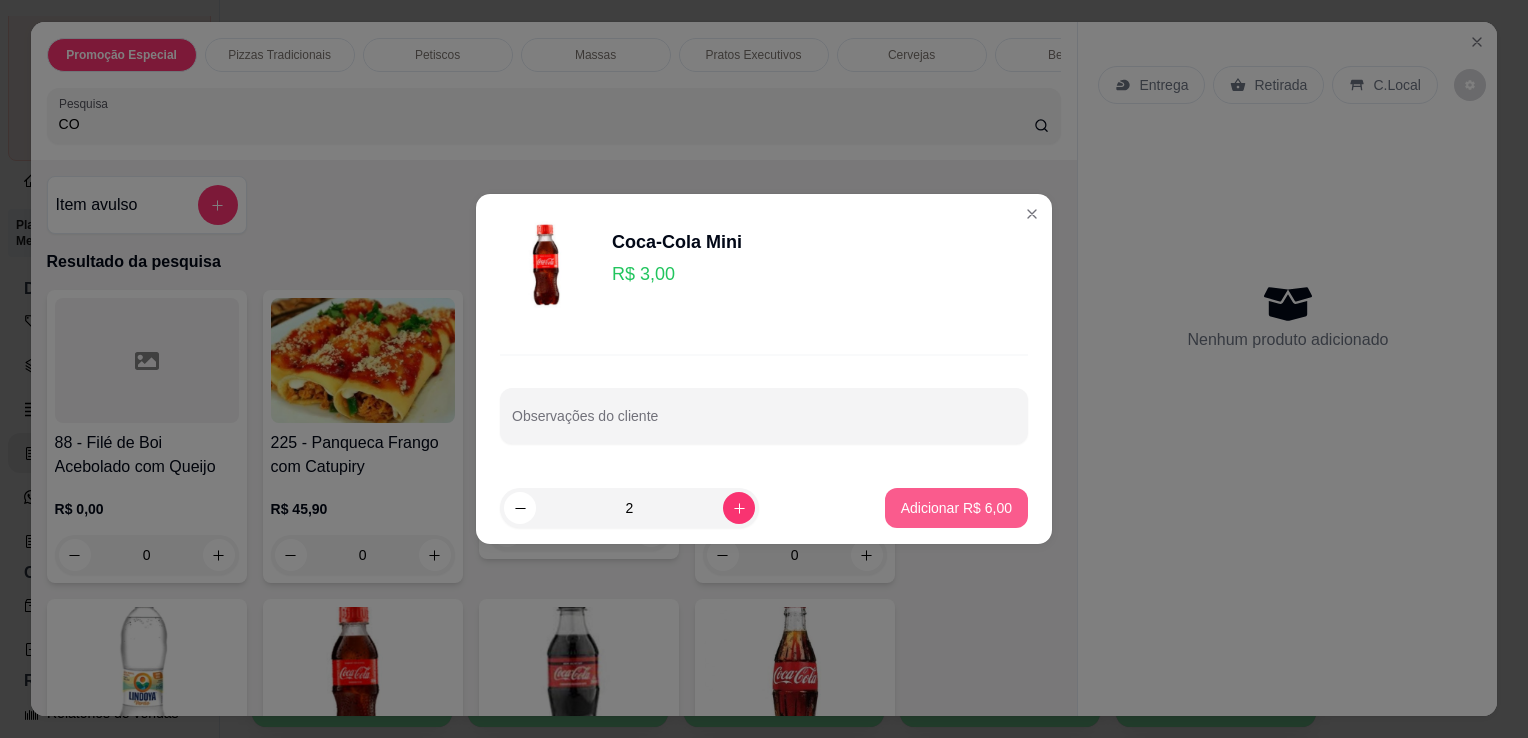 click on "Adicionar   R$ 6,00" at bounding box center [956, 508] 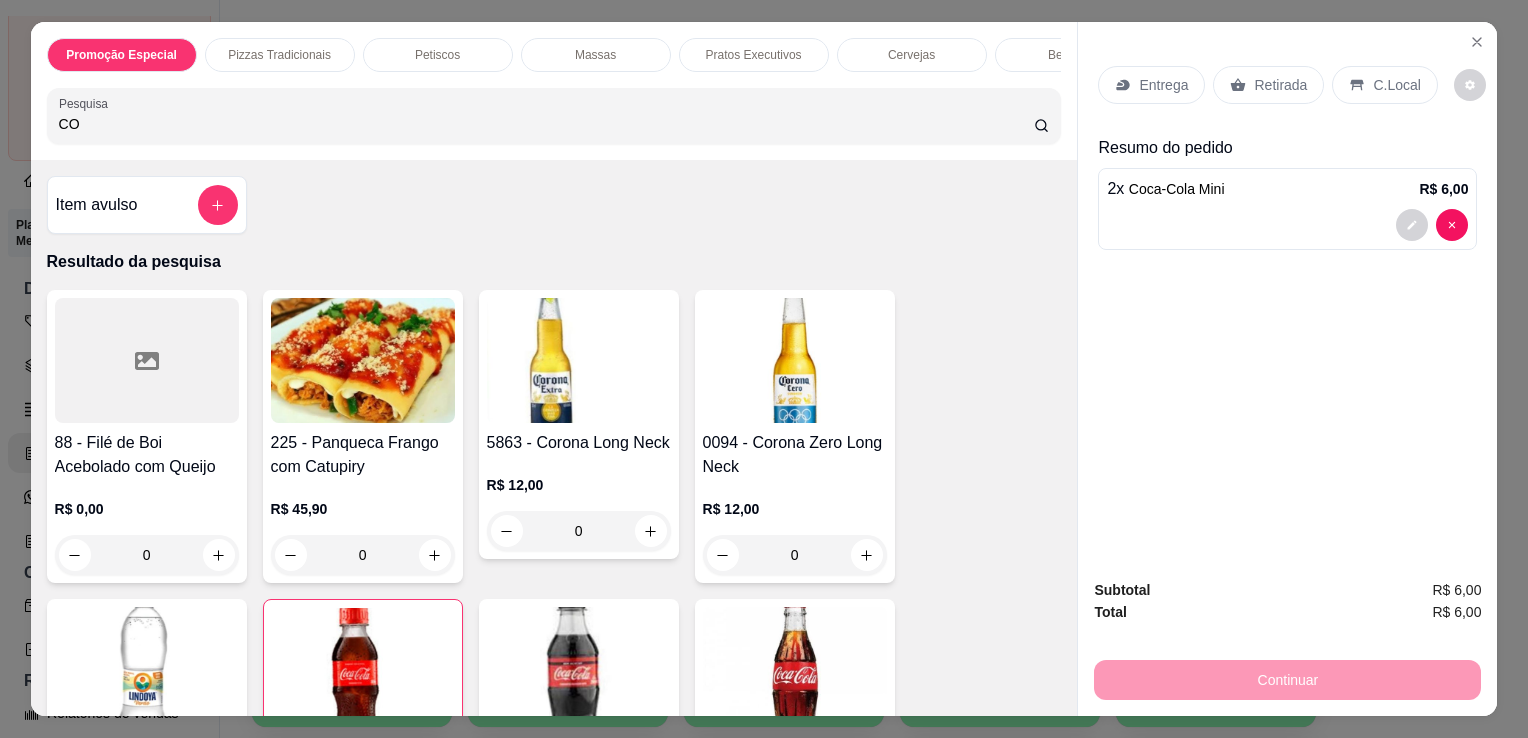 type on "2" 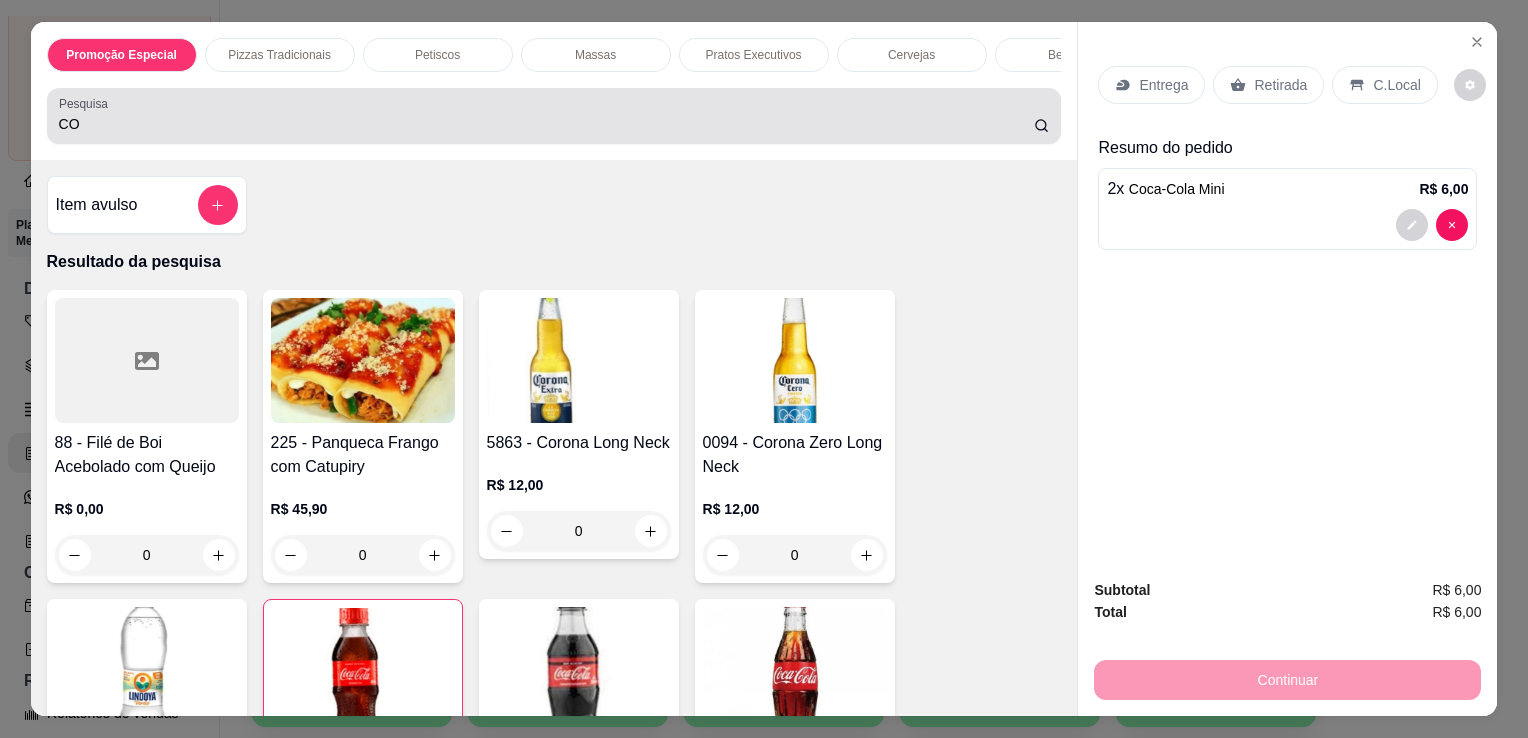 click on "CO" at bounding box center [554, 116] 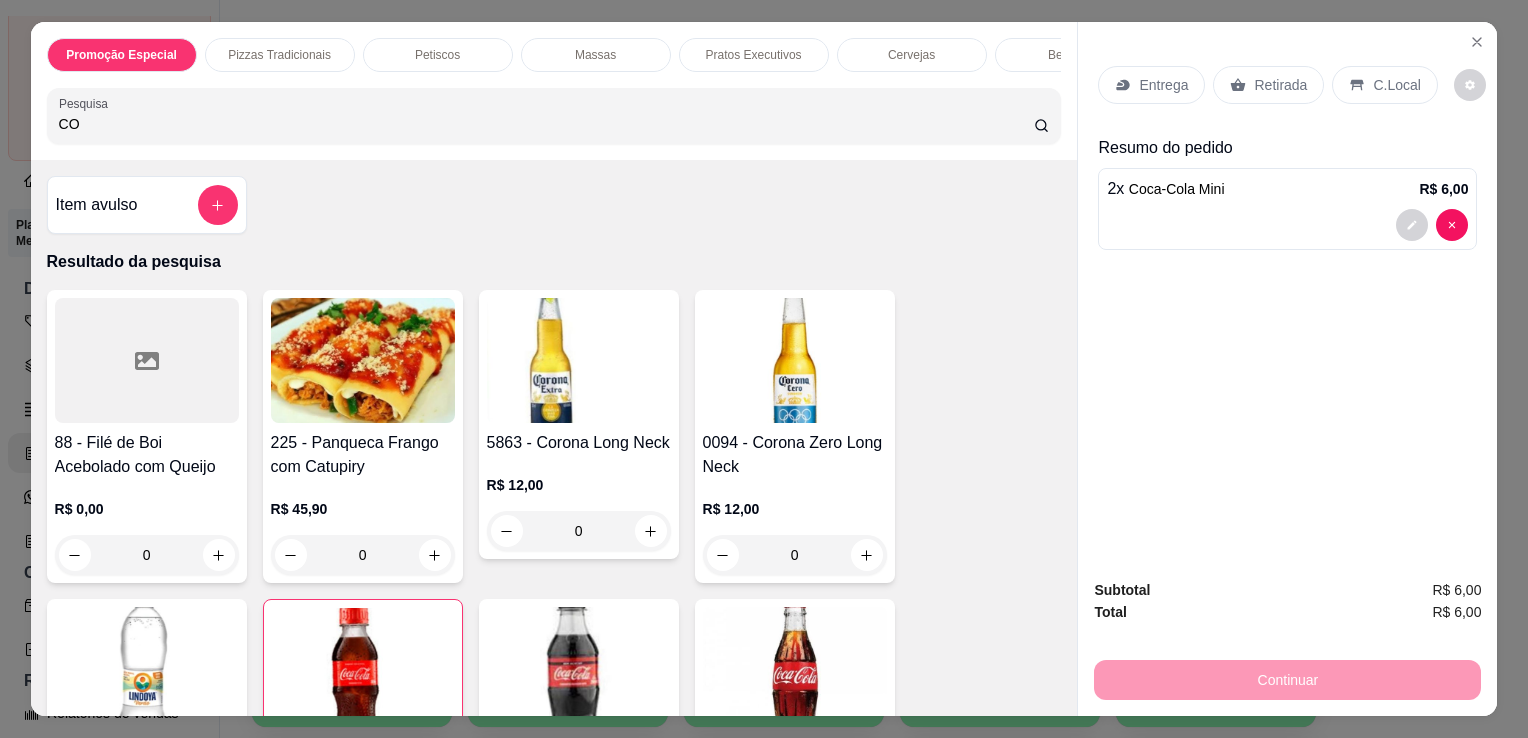 type on "C" 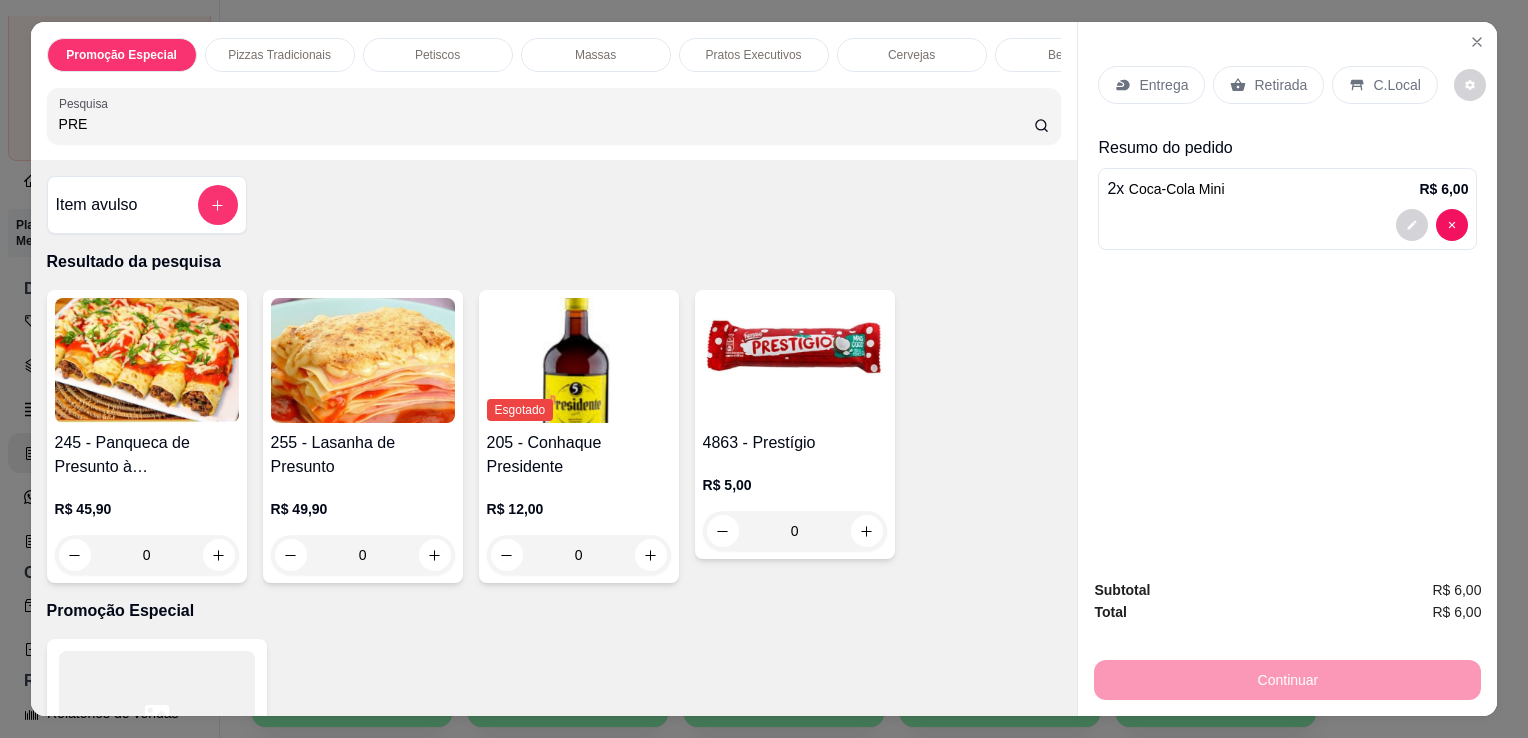 type on "PRE" 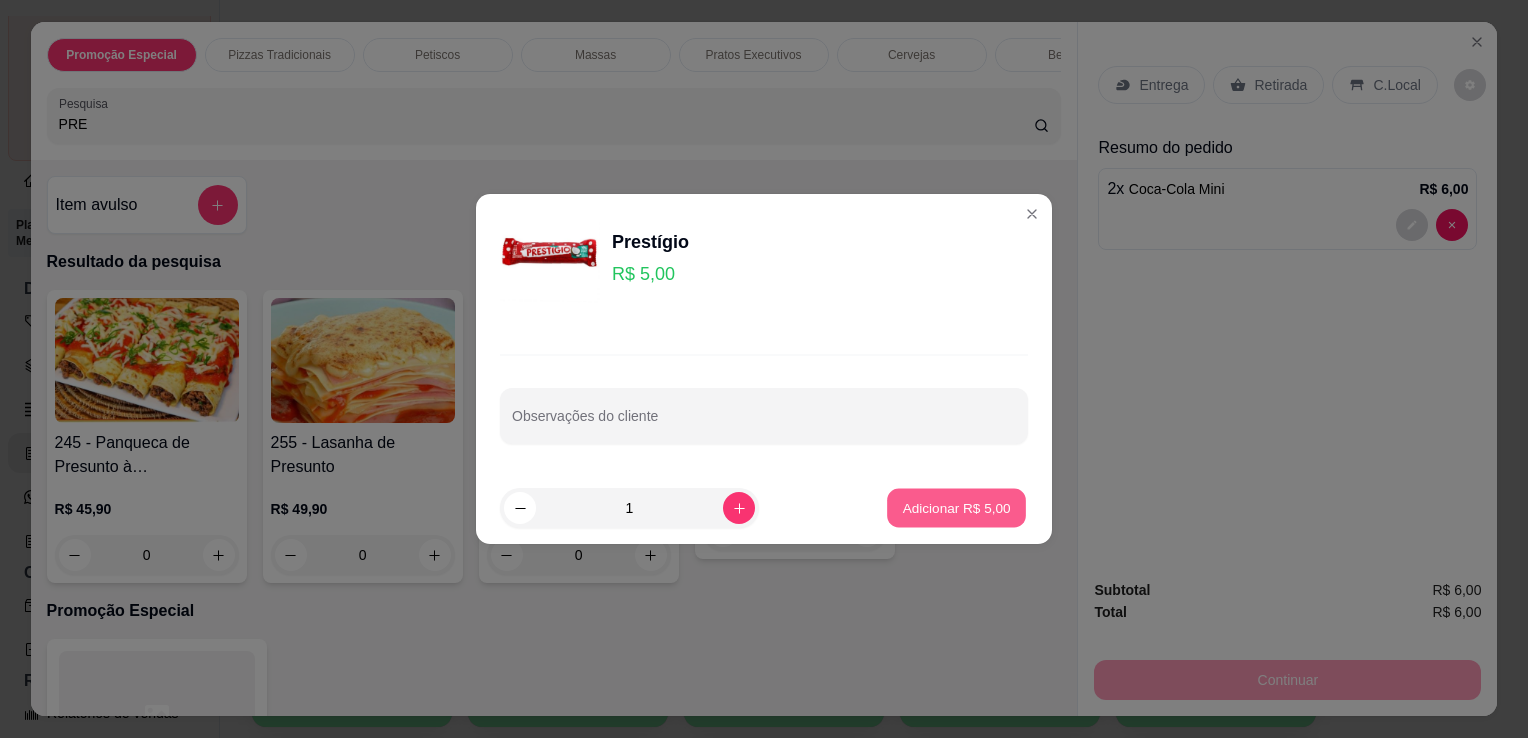 click on "Adicionar   R$ 5,00" at bounding box center [956, 507] 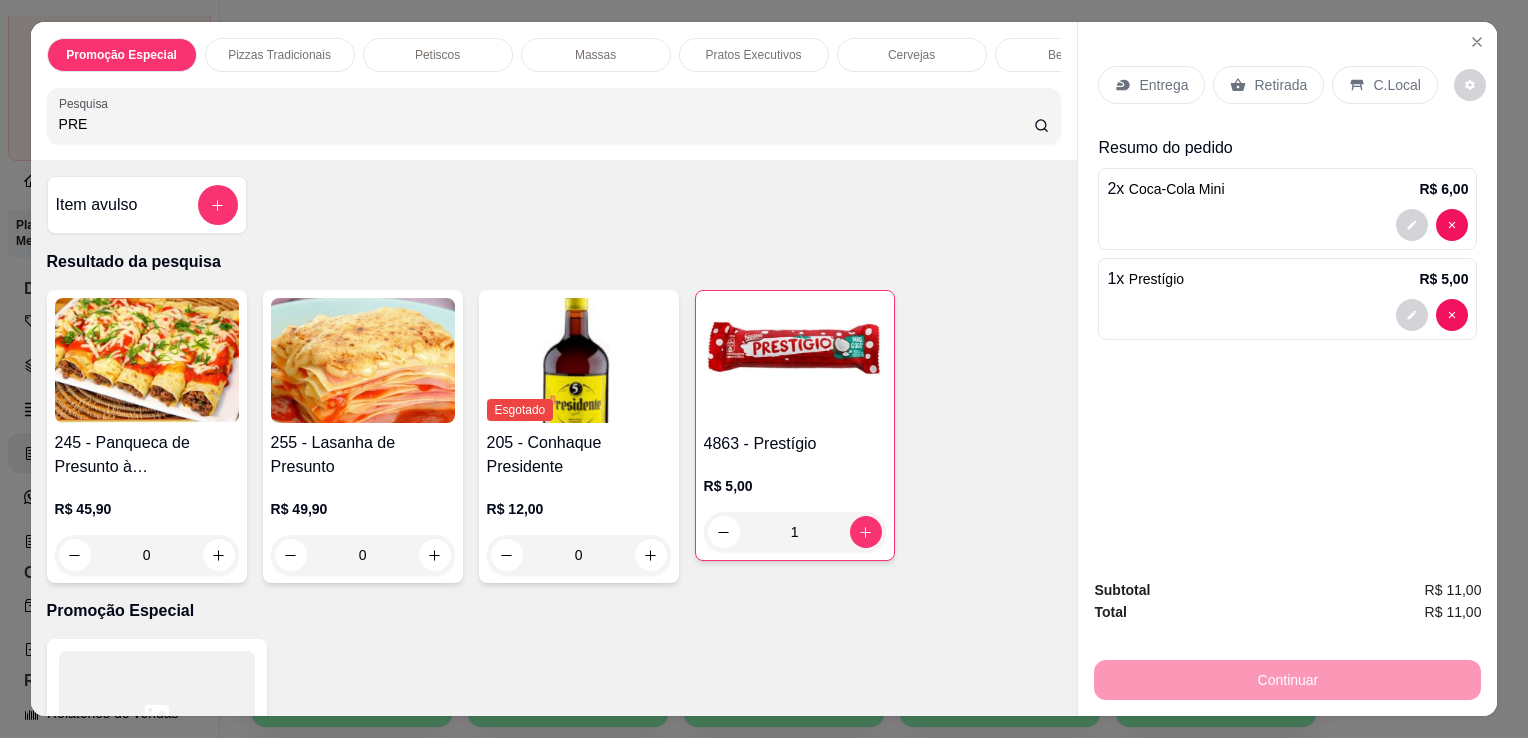click on "C.Local" at bounding box center [1384, 85] 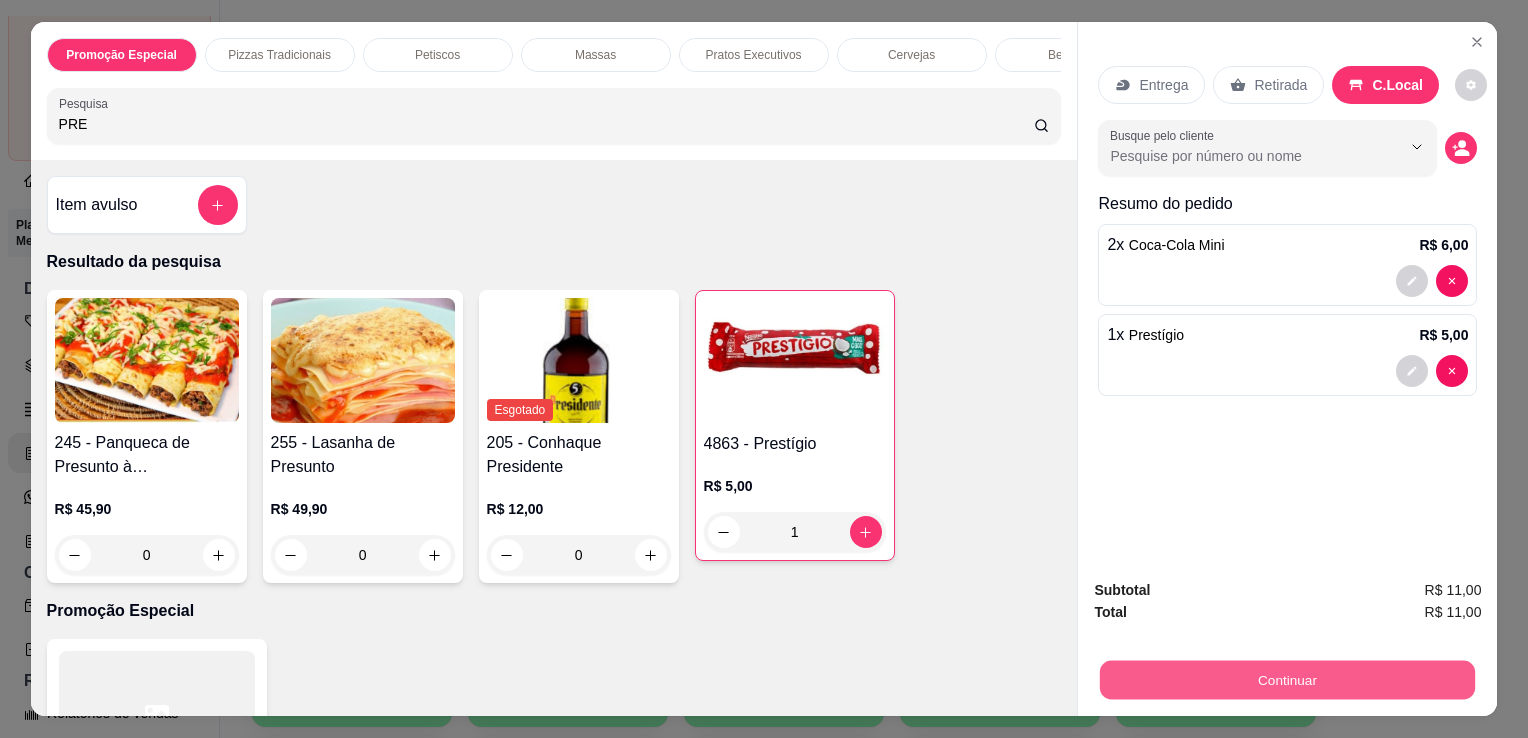 click on "Continuar" at bounding box center [1287, 679] 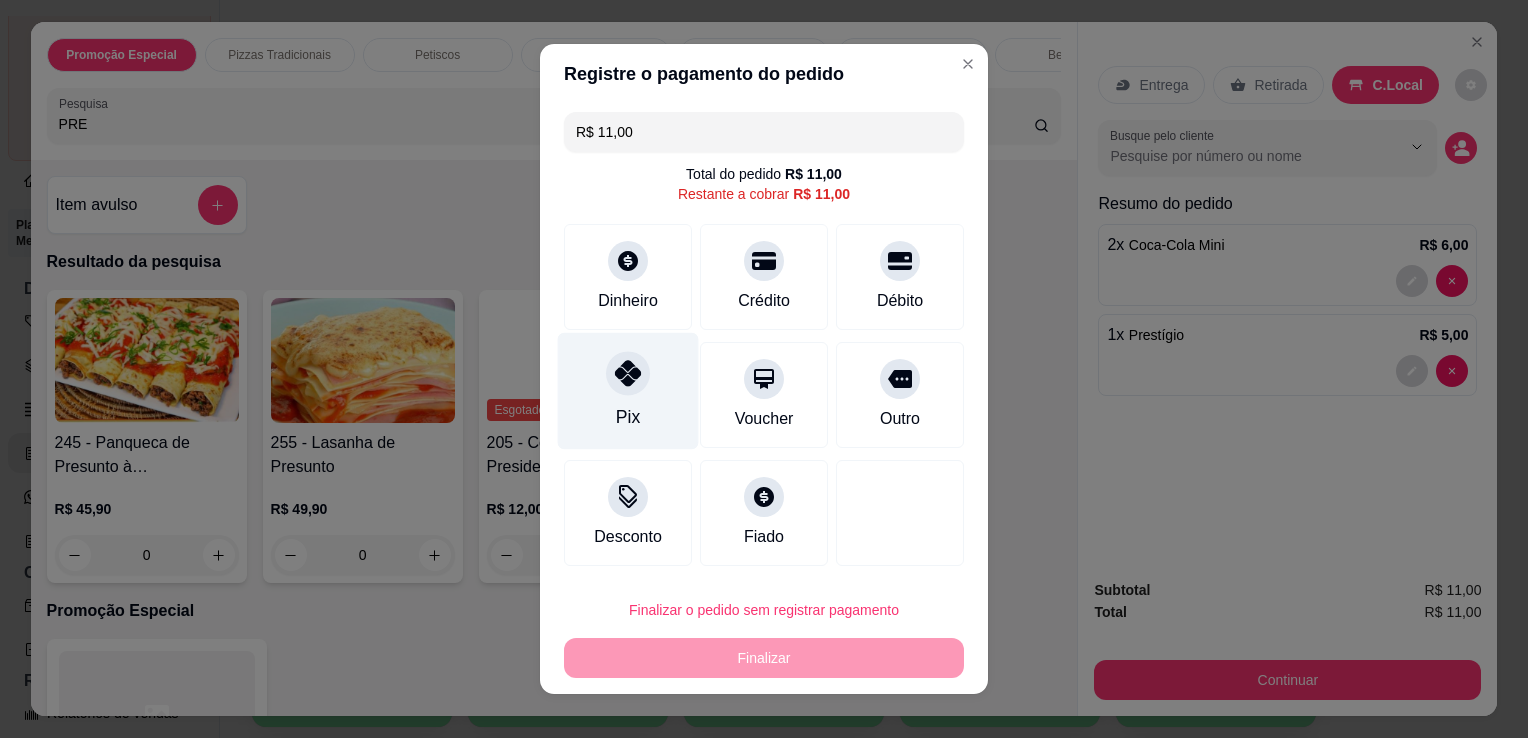 click on "Pix" at bounding box center (628, 417) 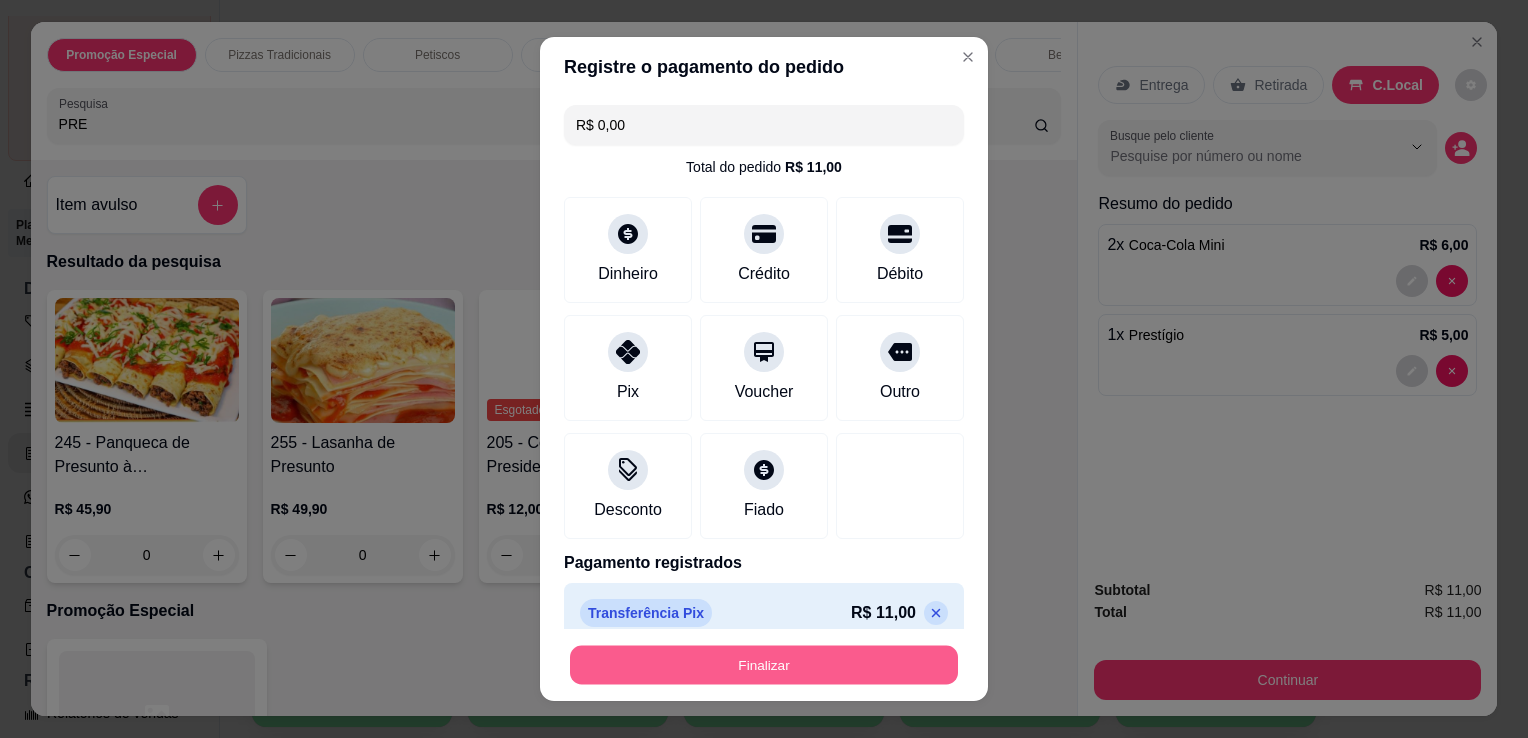 click on "Finalizar" at bounding box center (764, 665) 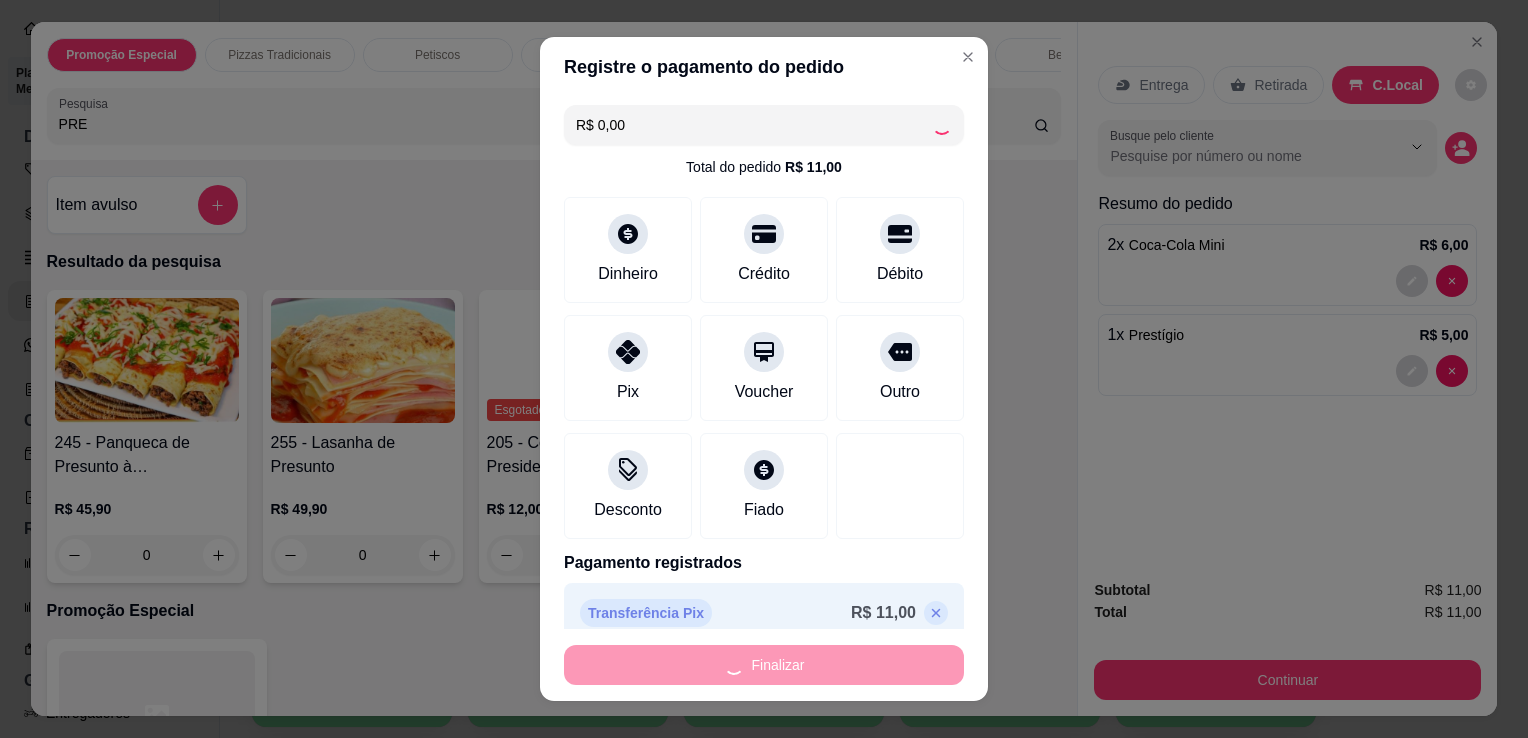 type on "0" 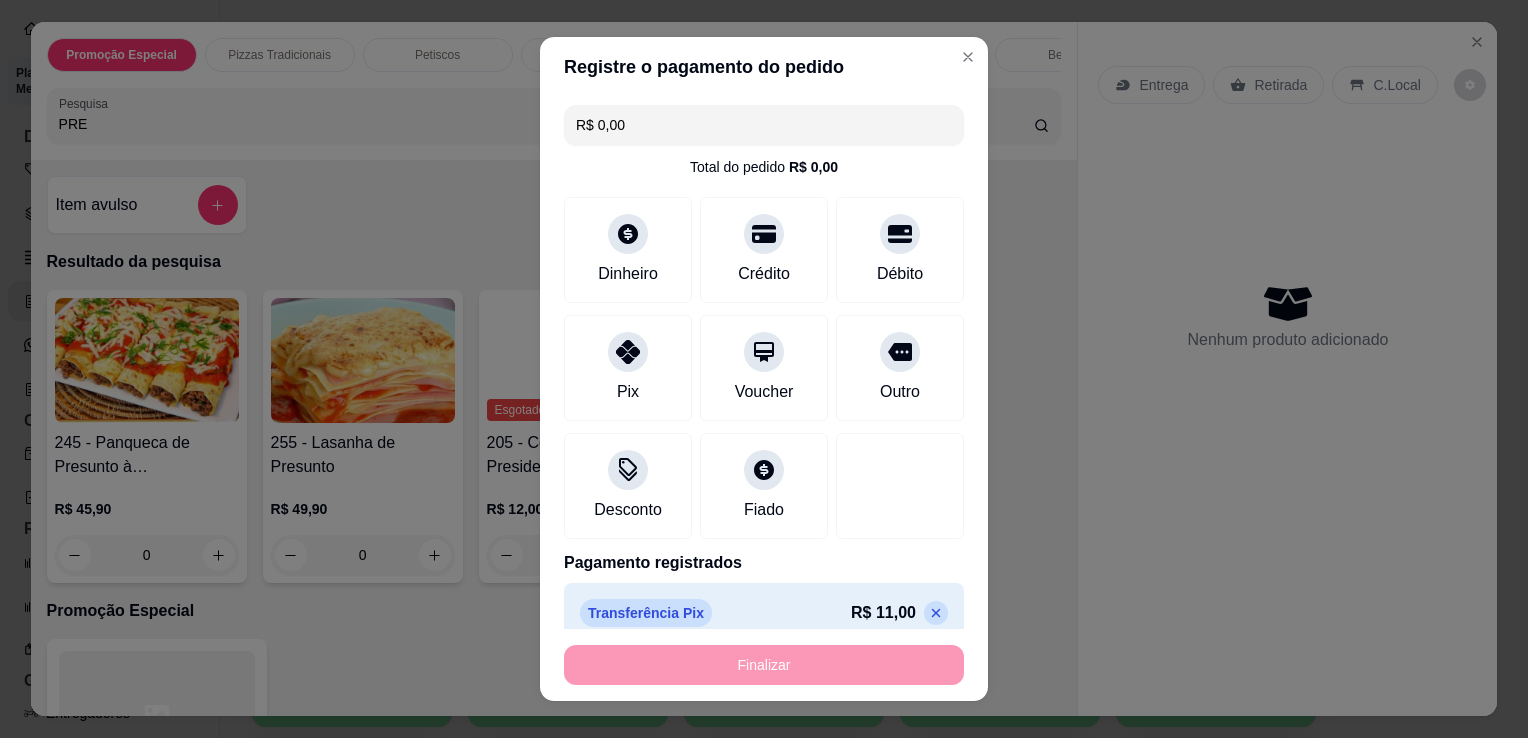type on "-R$ 11,00" 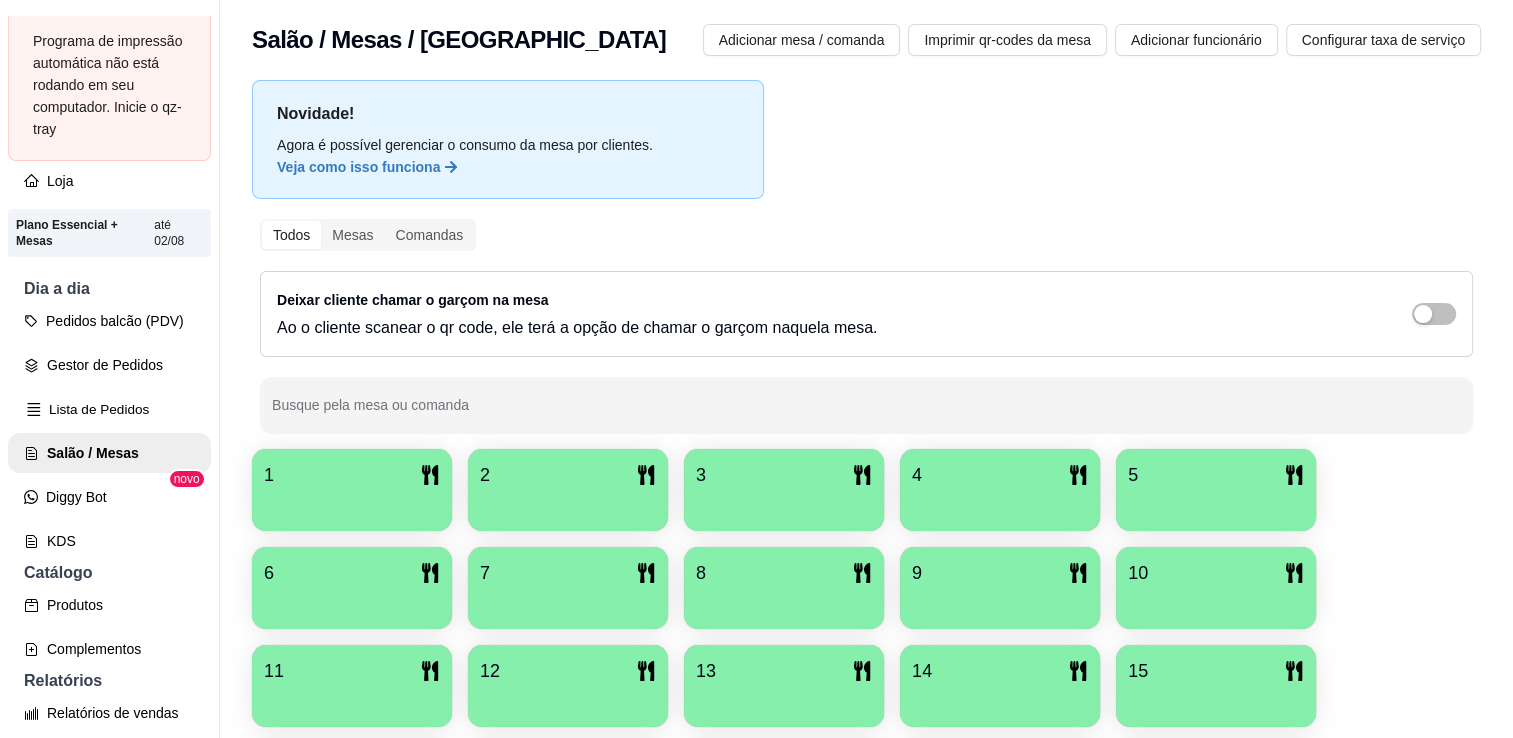 click on "P Pizzaria Atit ... Loja Aberta Programa de impressão automática não está rodando em seu computador. Inicie o qz-tray Loja Plano Essencial + Mesas até 02/08   Dia a dia Pedidos balcão (PDV) Gestor de Pedidos Lista de Pedidos Salão / Mesas Diggy Bot novo KDS Catálogo Produtos Complementos Relatórios Relatórios de vendas Relatório de clientes Relatório de fidelidade novo Gerenciar Entregadores novo Nota Fiscal (NFC-e) Controle de caixa Controle de fiado Cupons Clientes Estoque Configurações Diggy Planos Precisa de ajuda? Sair" at bounding box center [109, 385] 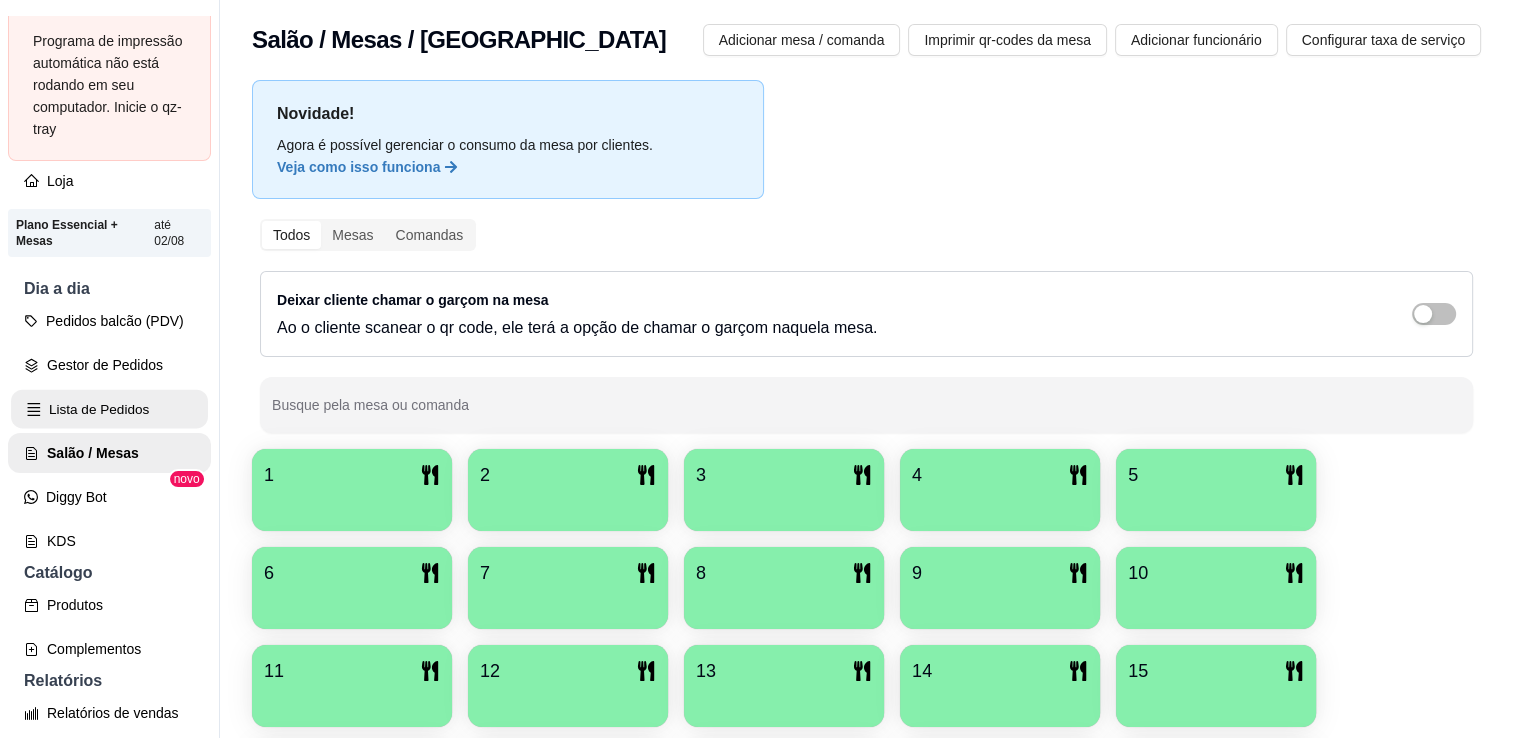 click on "Lista de Pedidos" at bounding box center [109, 409] 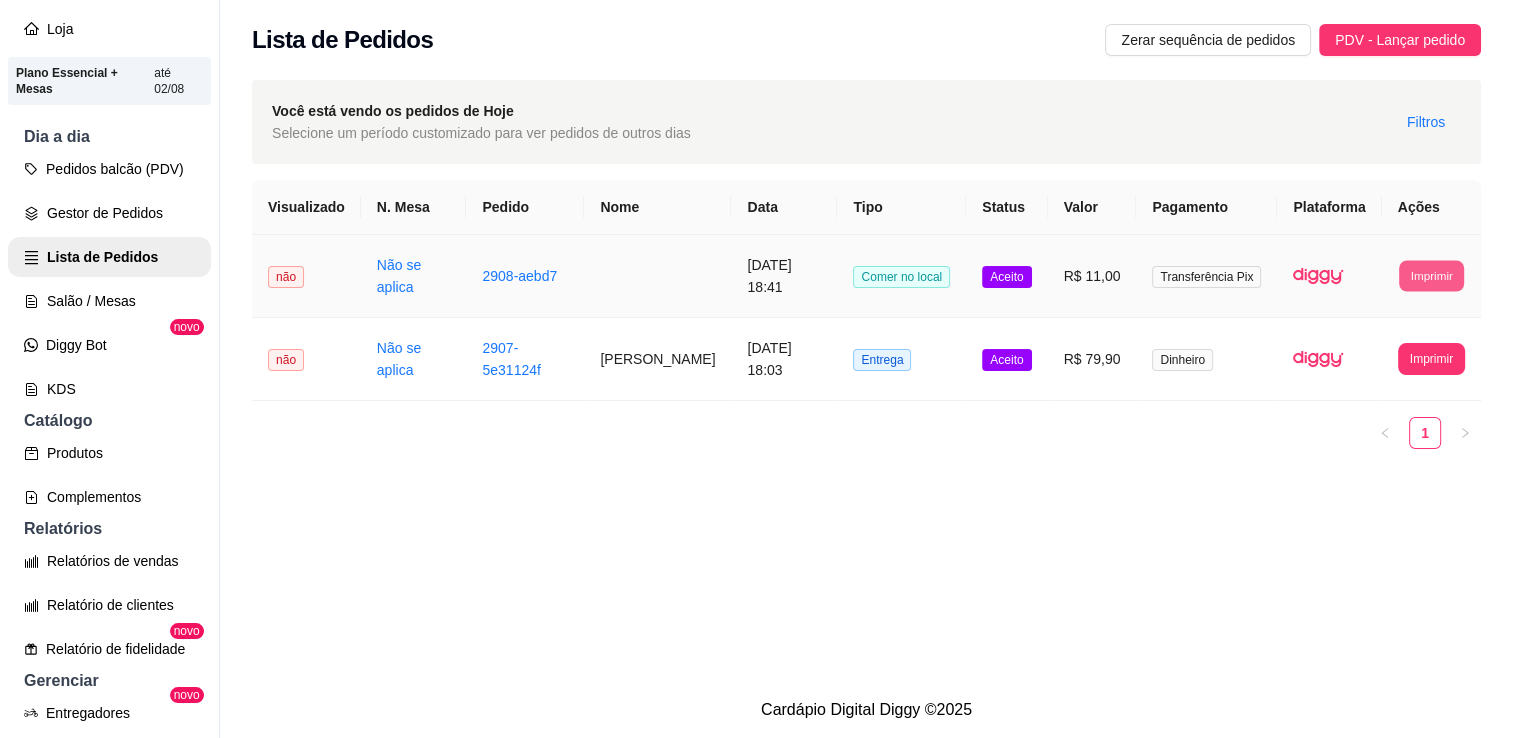 click on "Imprimir" at bounding box center [1431, 275] 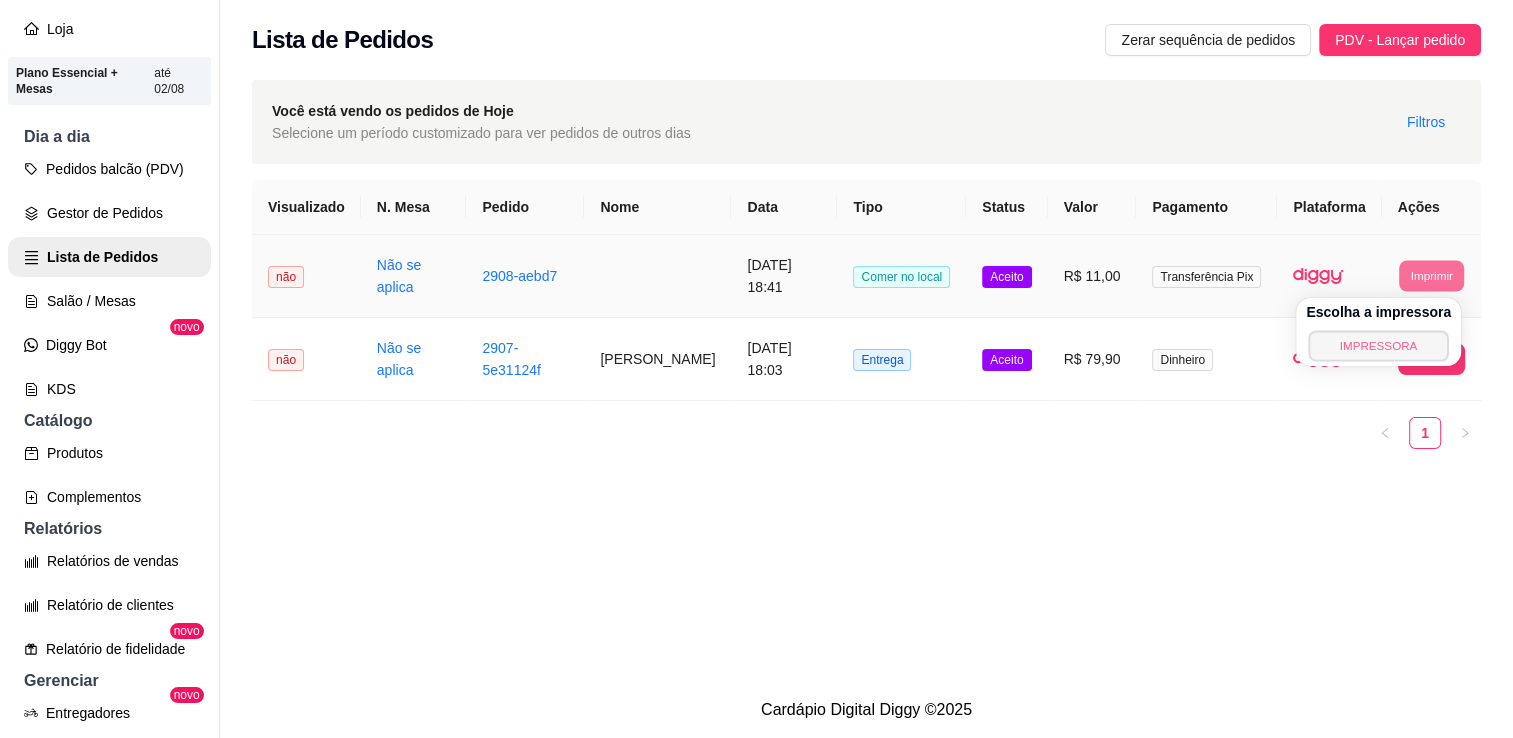click on "IMPRESSORA" at bounding box center (1378, 345) 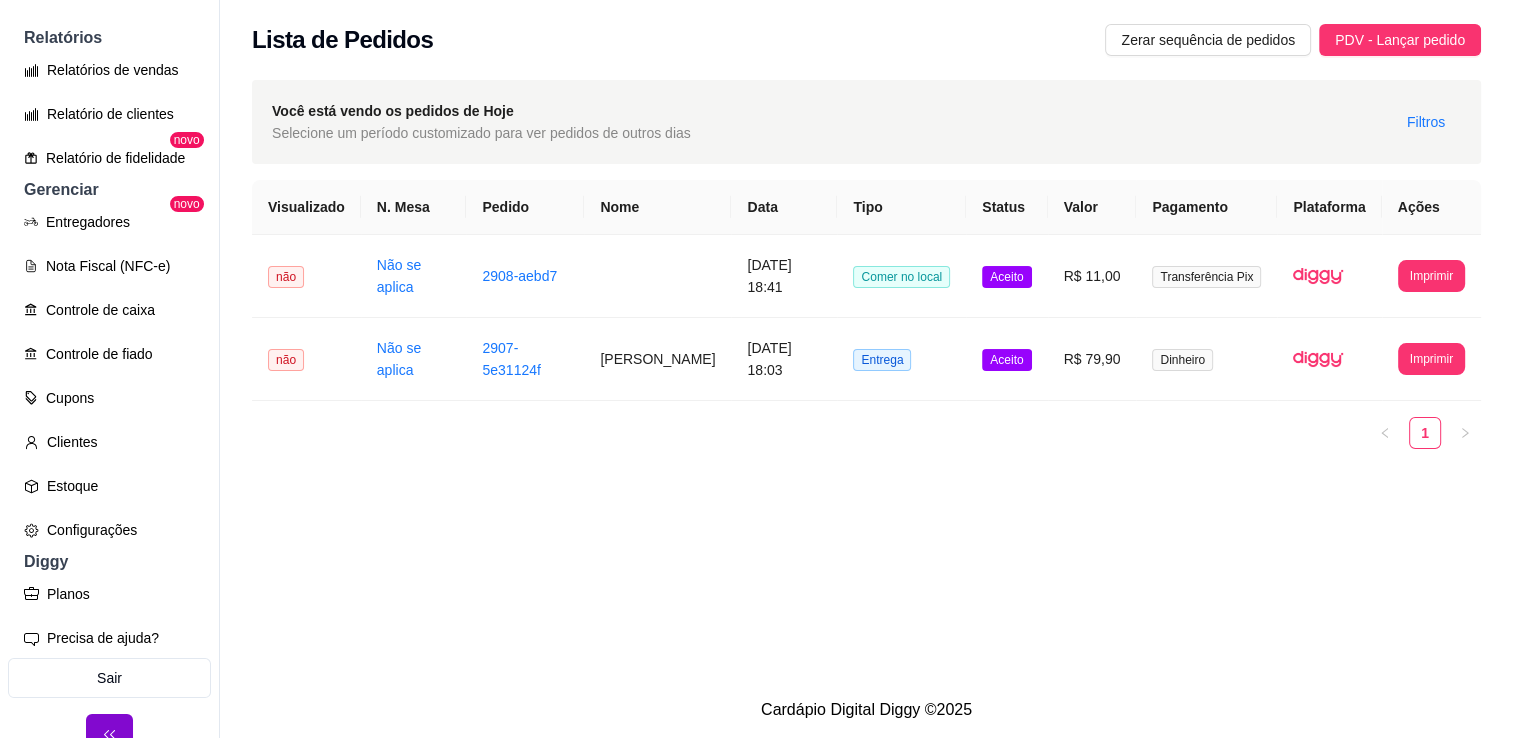 scroll, scrollTop: 647, scrollLeft: 0, axis: vertical 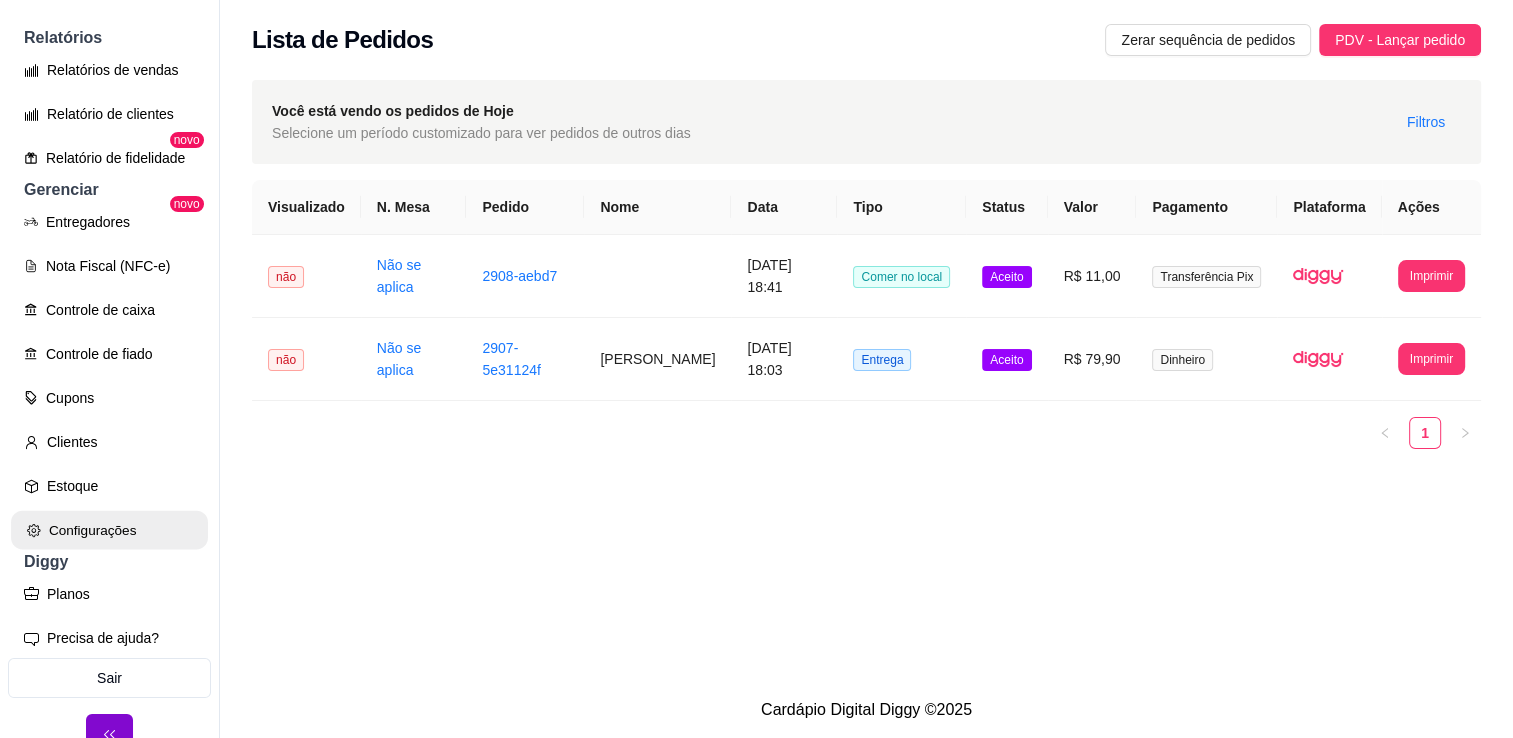 click on "Configurações" at bounding box center (109, 530) 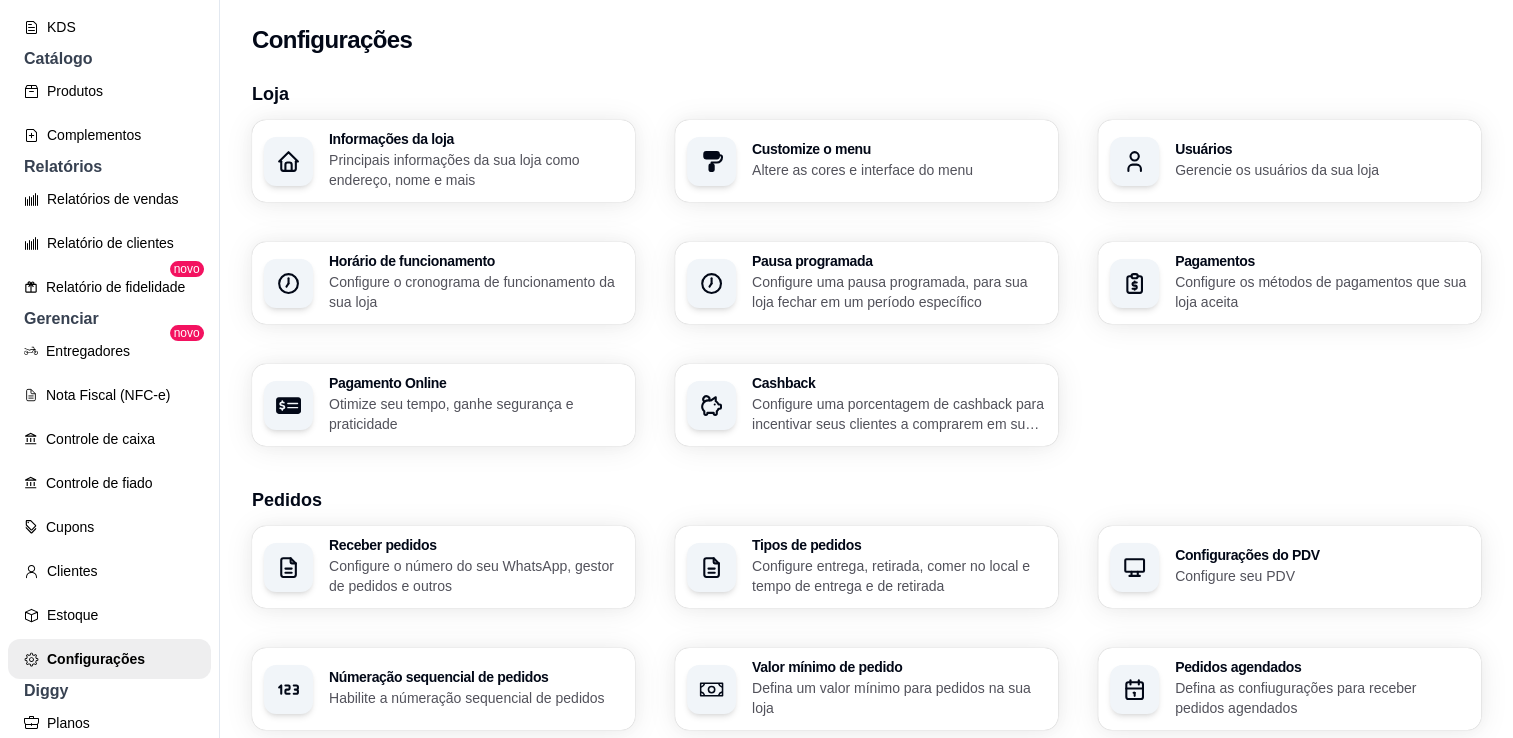 scroll, scrollTop: 799, scrollLeft: 0, axis: vertical 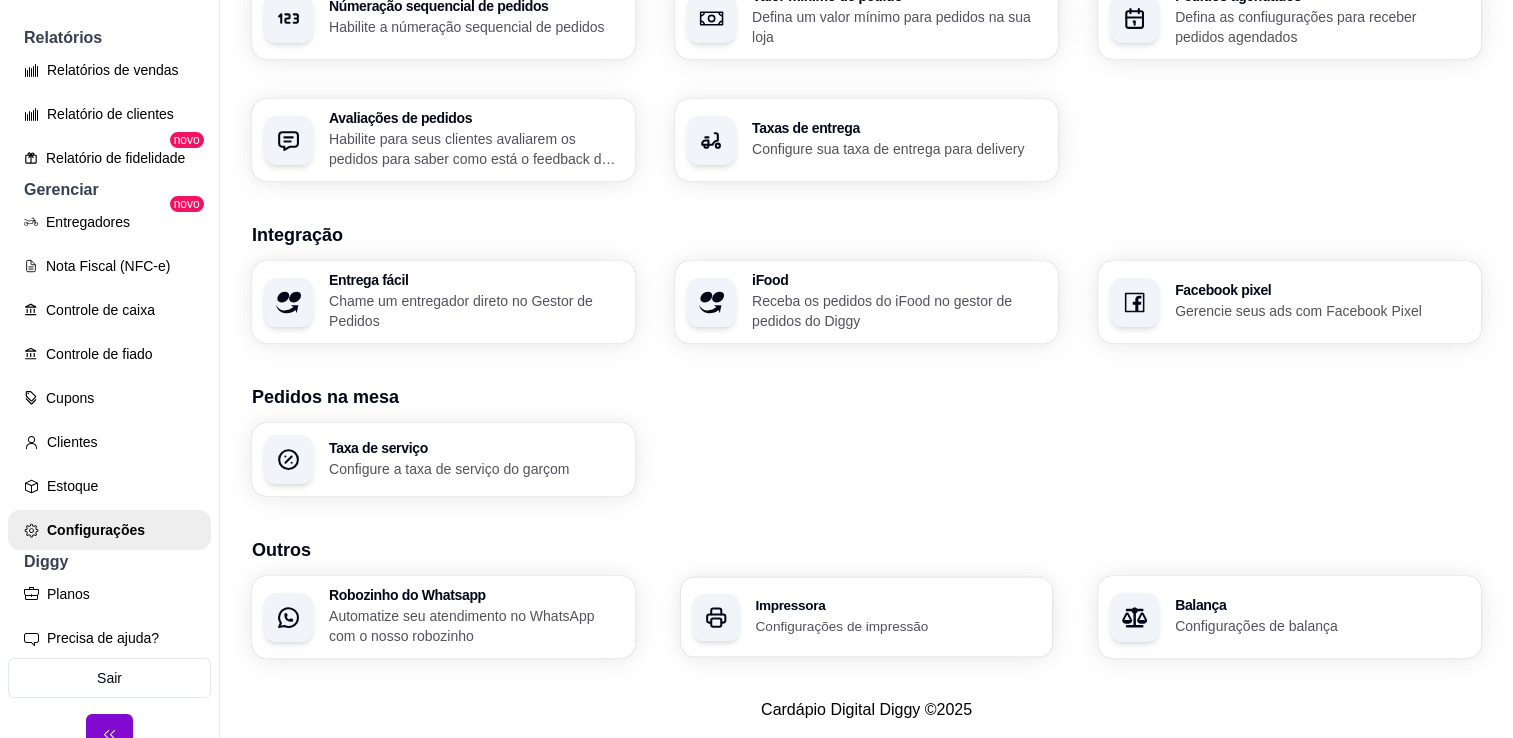 click on "Configurações de impressão" at bounding box center (897, 625) 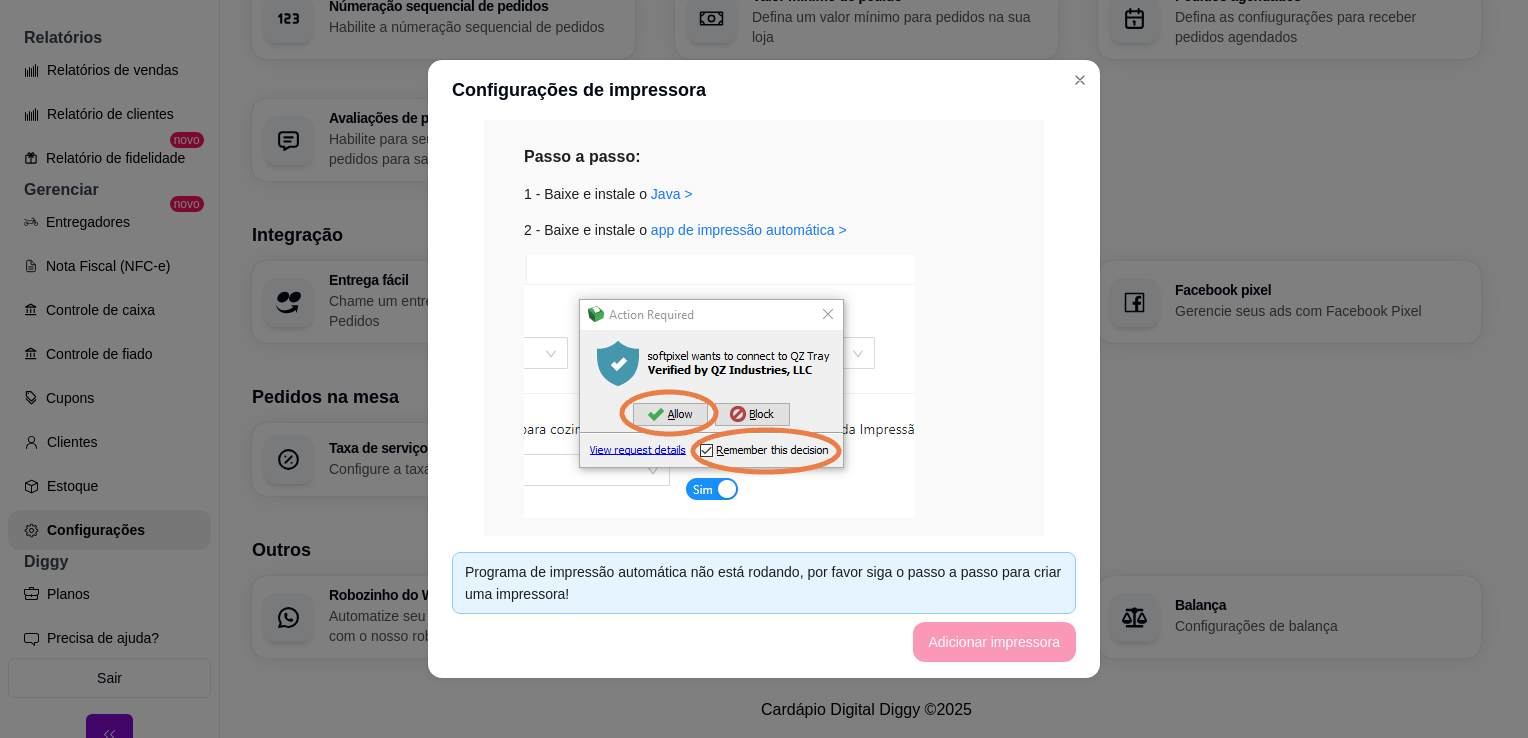 scroll, scrollTop: 480, scrollLeft: 0, axis: vertical 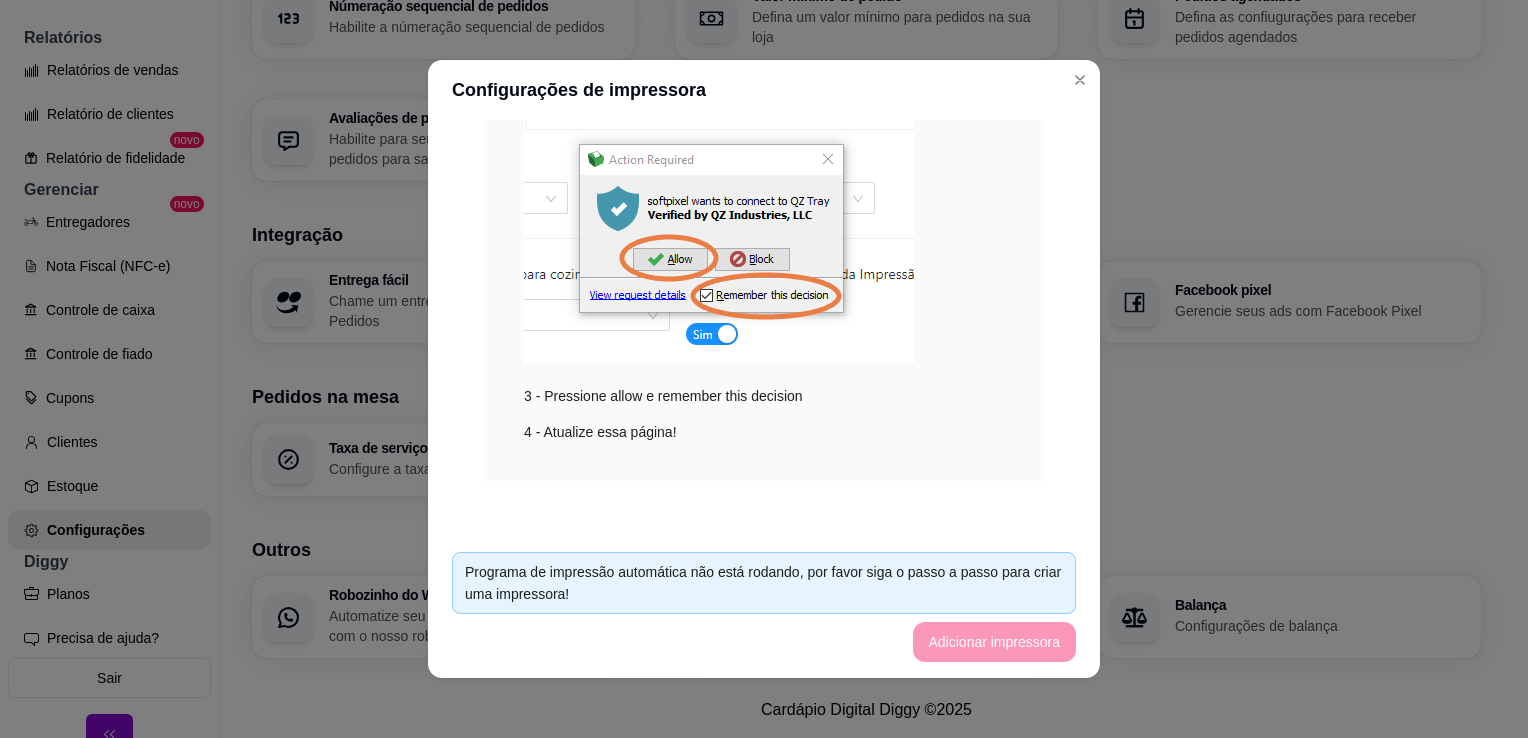 click on "Passo a passo: 1 - Baixe e instale o   Java > 2 - Baixe e instale o   app de impressão automática >   3 - Pressione allow e remember this decision 4 - Atualize essa página!" at bounding box center [764, 216] 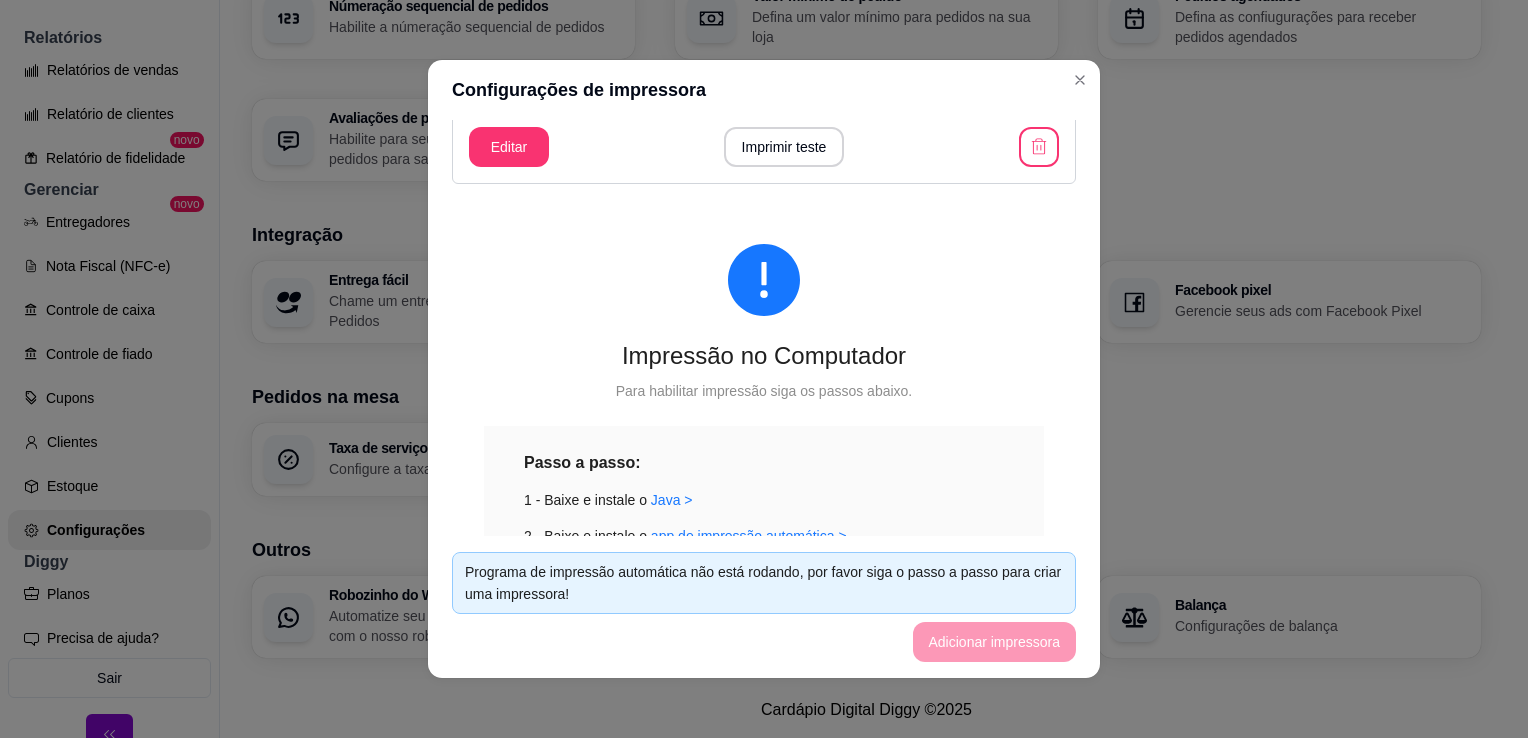 scroll, scrollTop: 112, scrollLeft: 0, axis: vertical 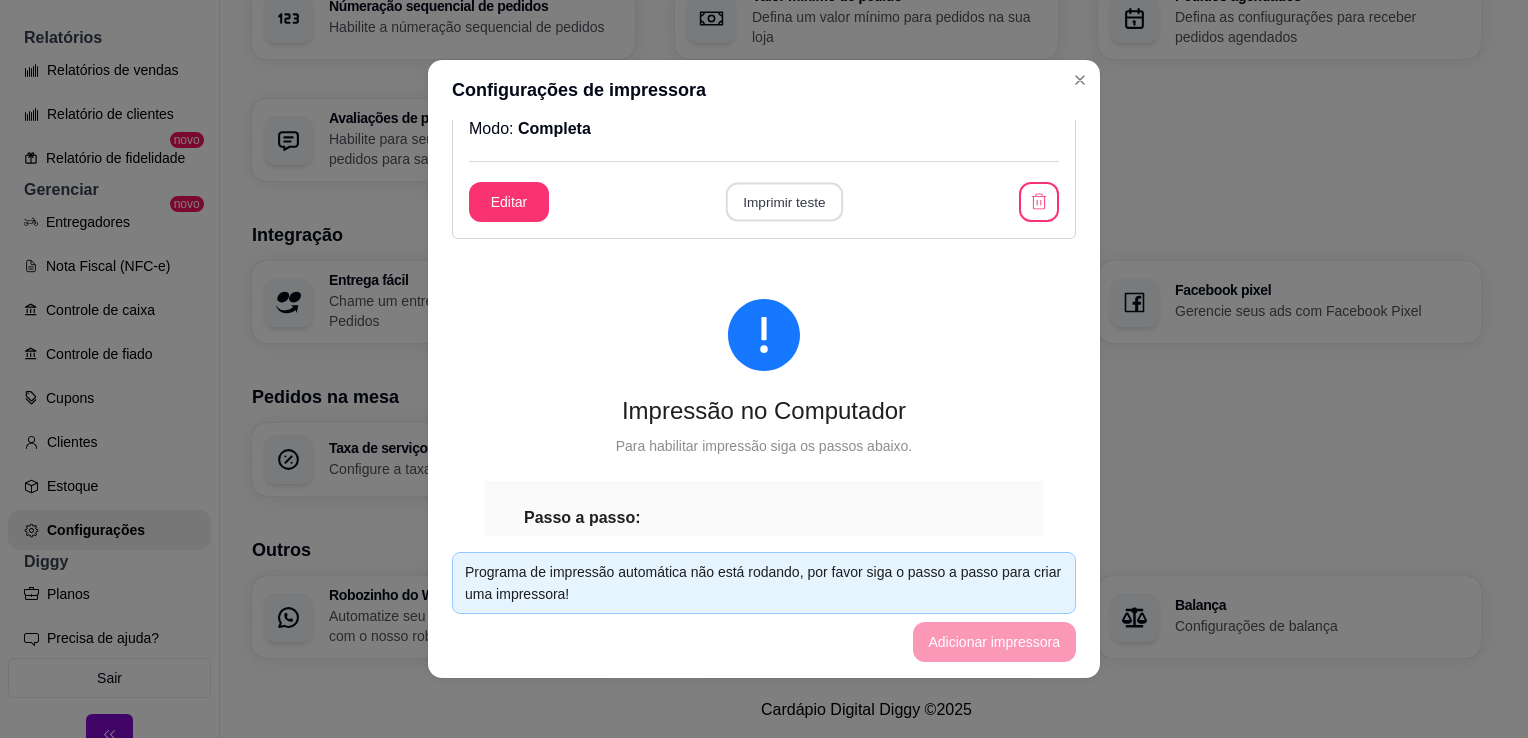 click on "Imprimir teste" at bounding box center (783, 202) 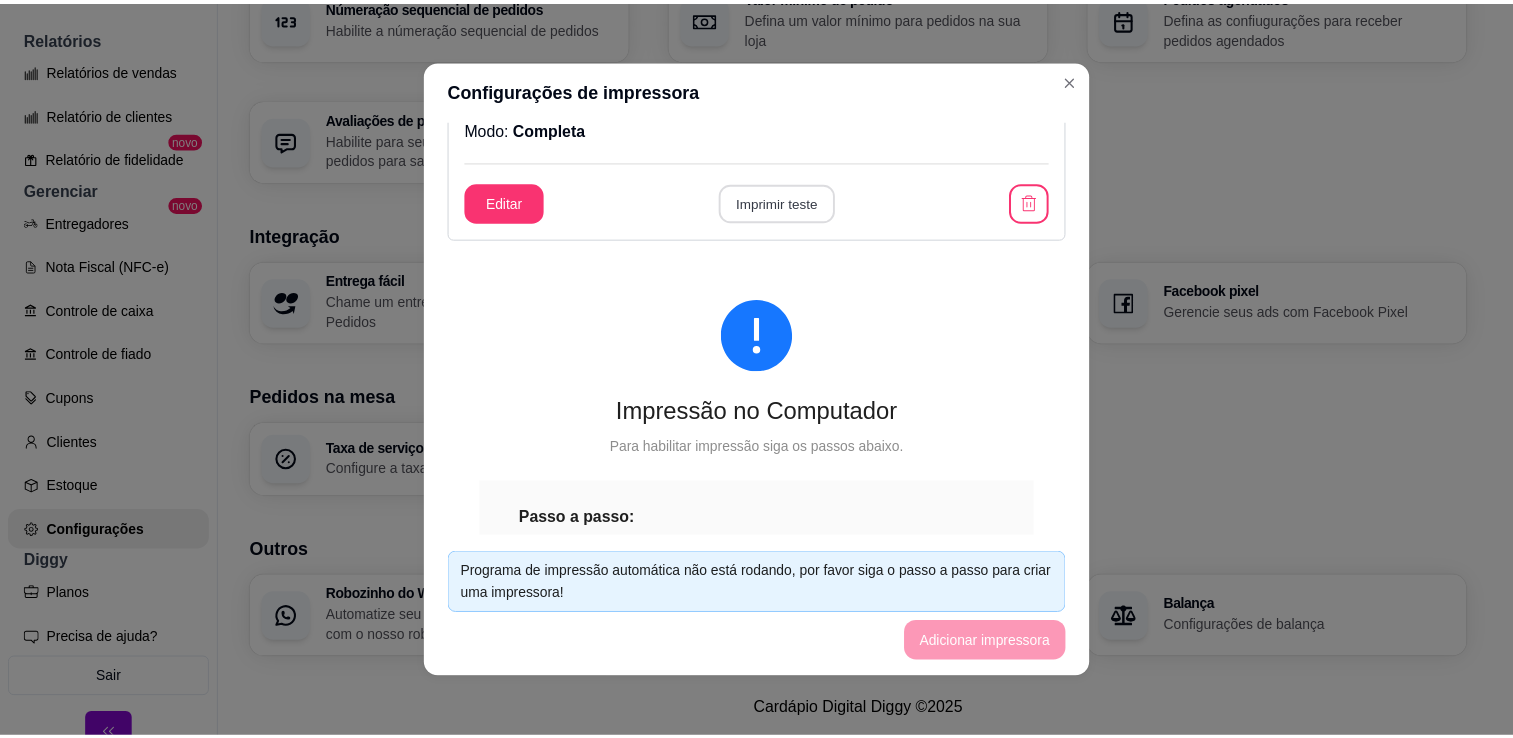 scroll, scrollTop: 647, scrollLeft: 0, axis: vertical 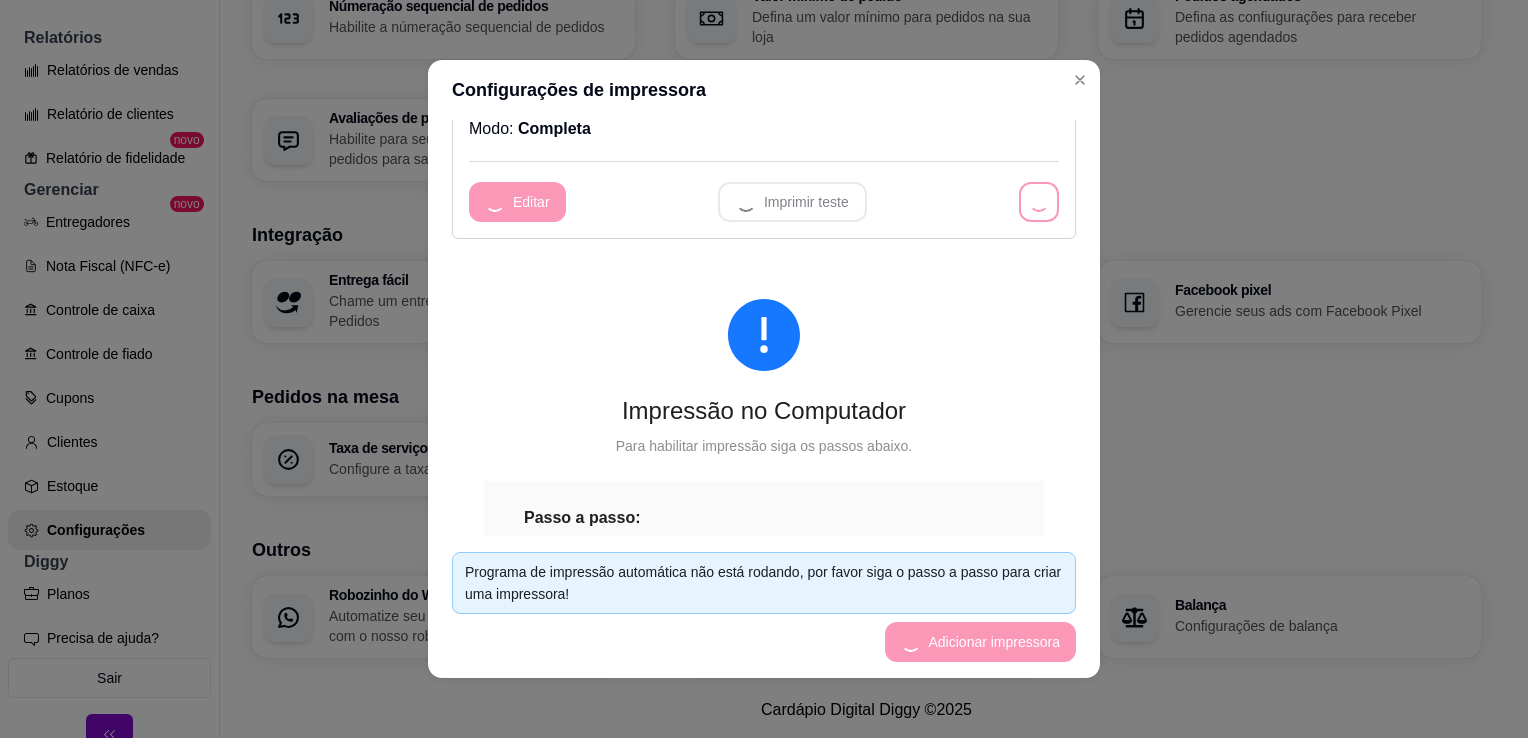 click on "Editar Imprimir teste" at bounding box center [764, 202] 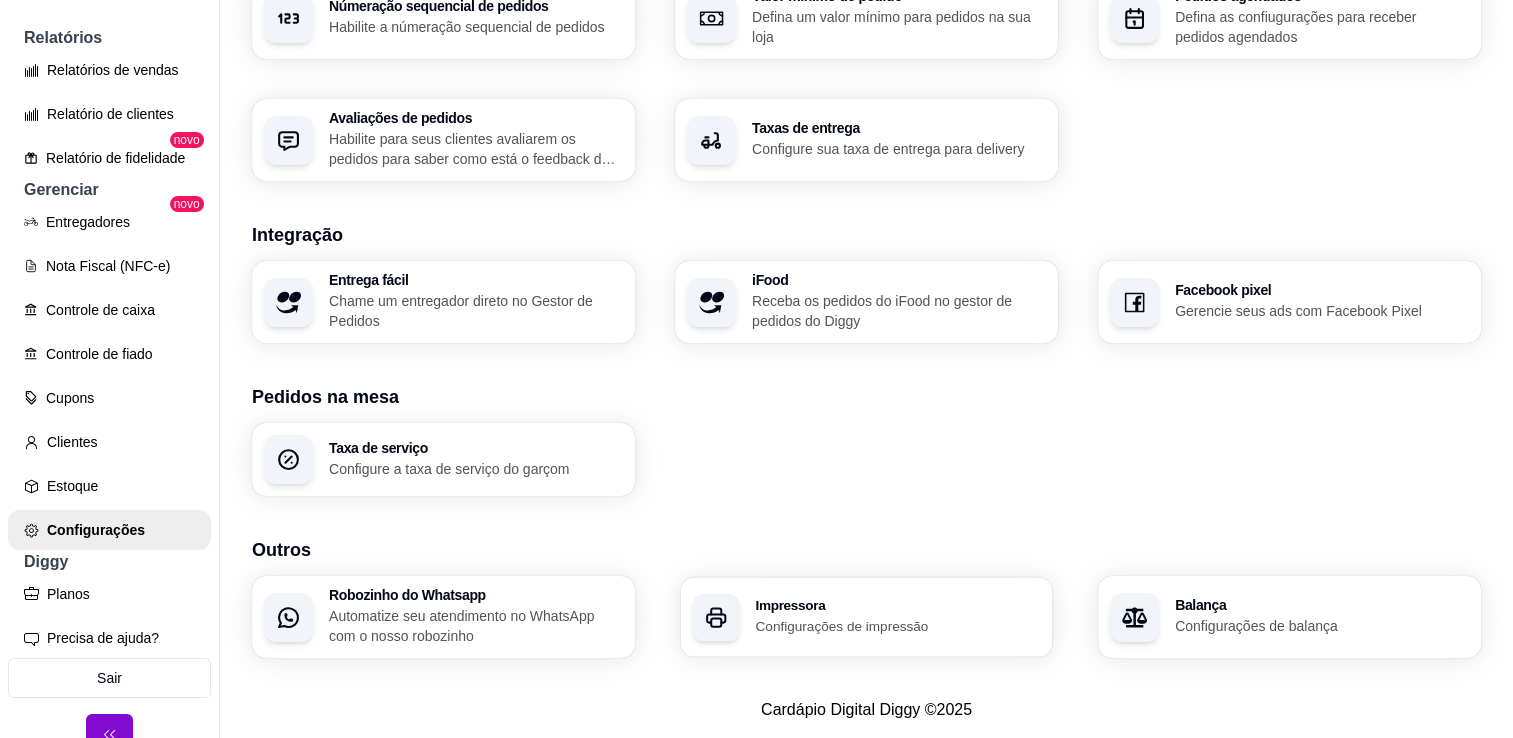 click on "Configurações de impressão" at bounding box center (897, 625) 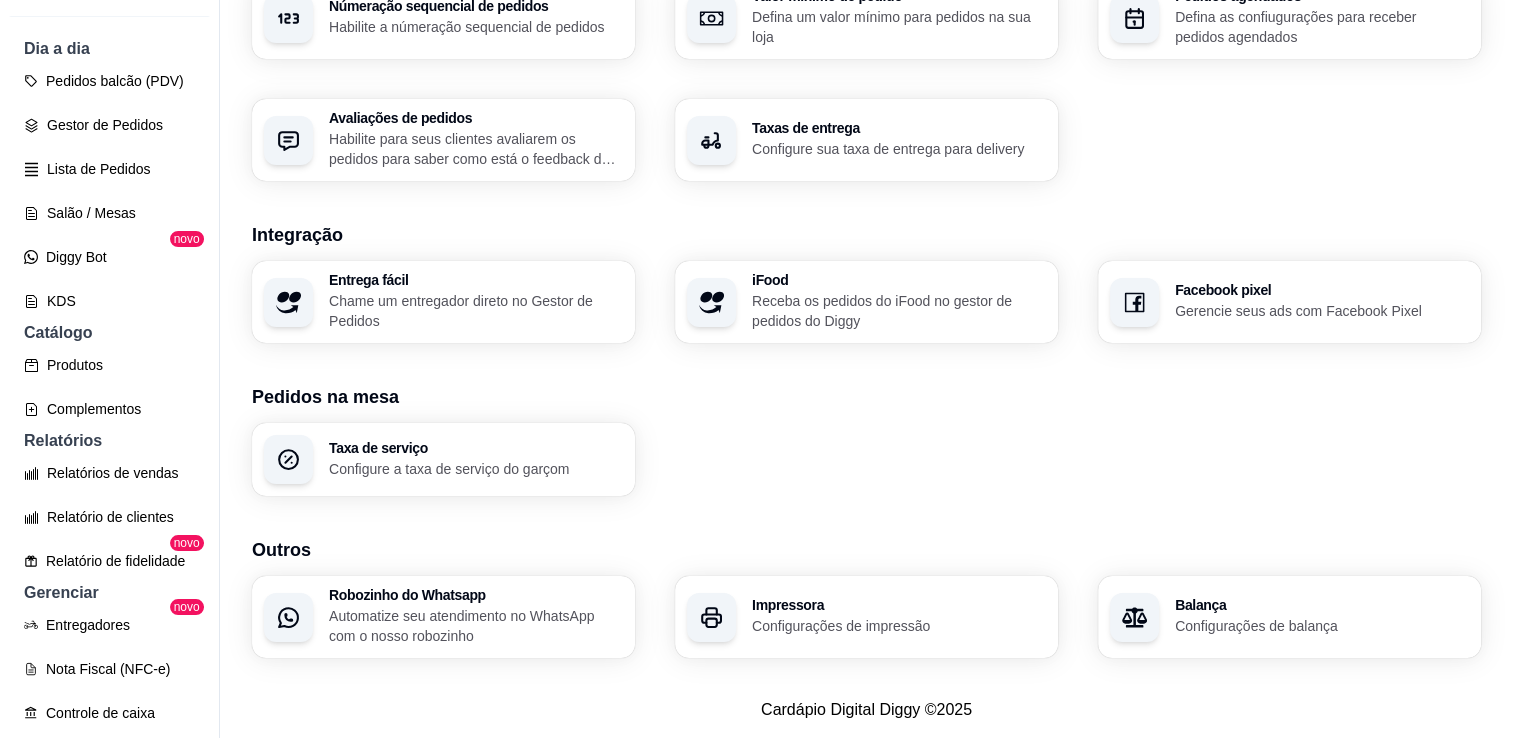 scroll, scrollTop: 44, scrollLeft: 0, axis: vertical 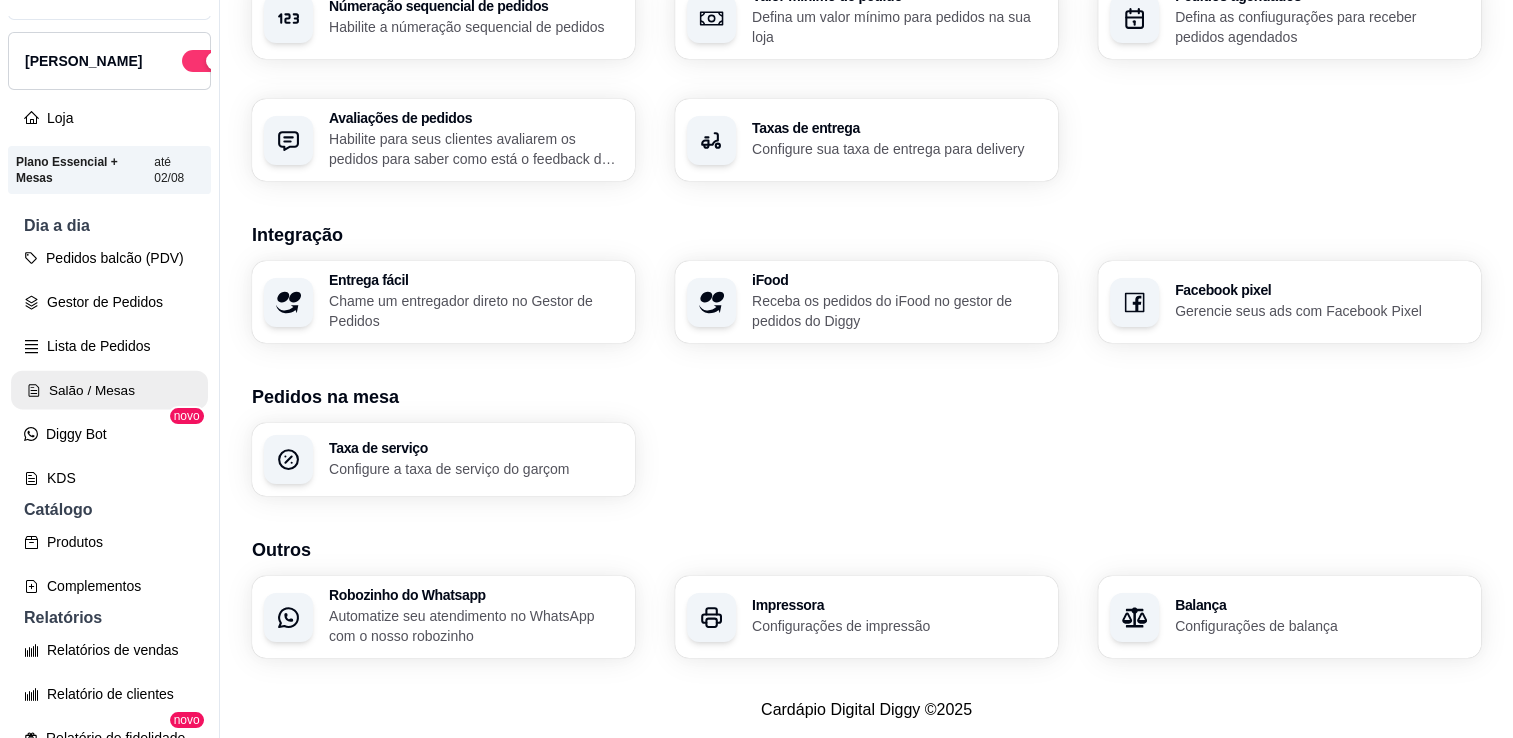 click on "Salão / Mesas" at bounding box center (109, 390) 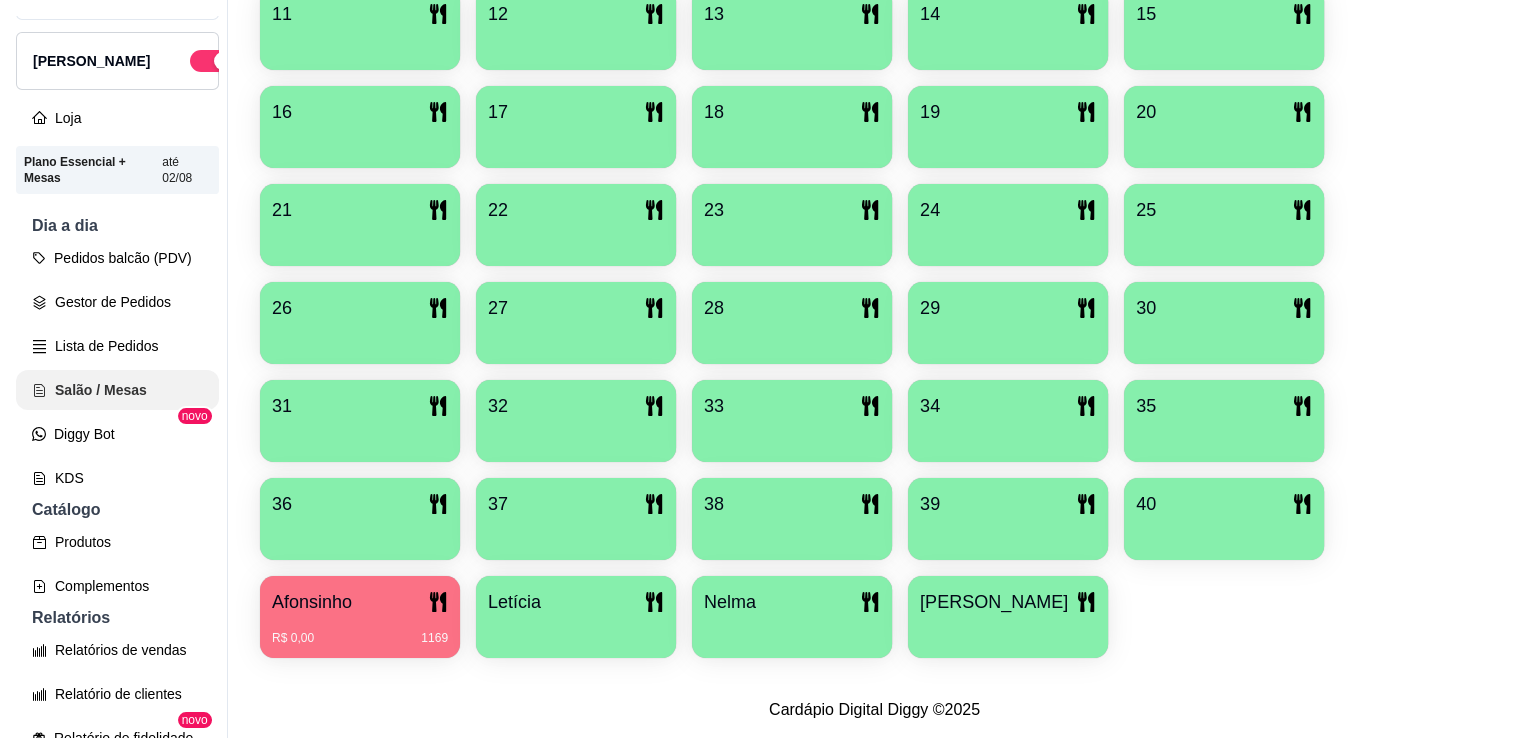 scroll, scrollTop: 0, scrollLeft: 0, axis: both 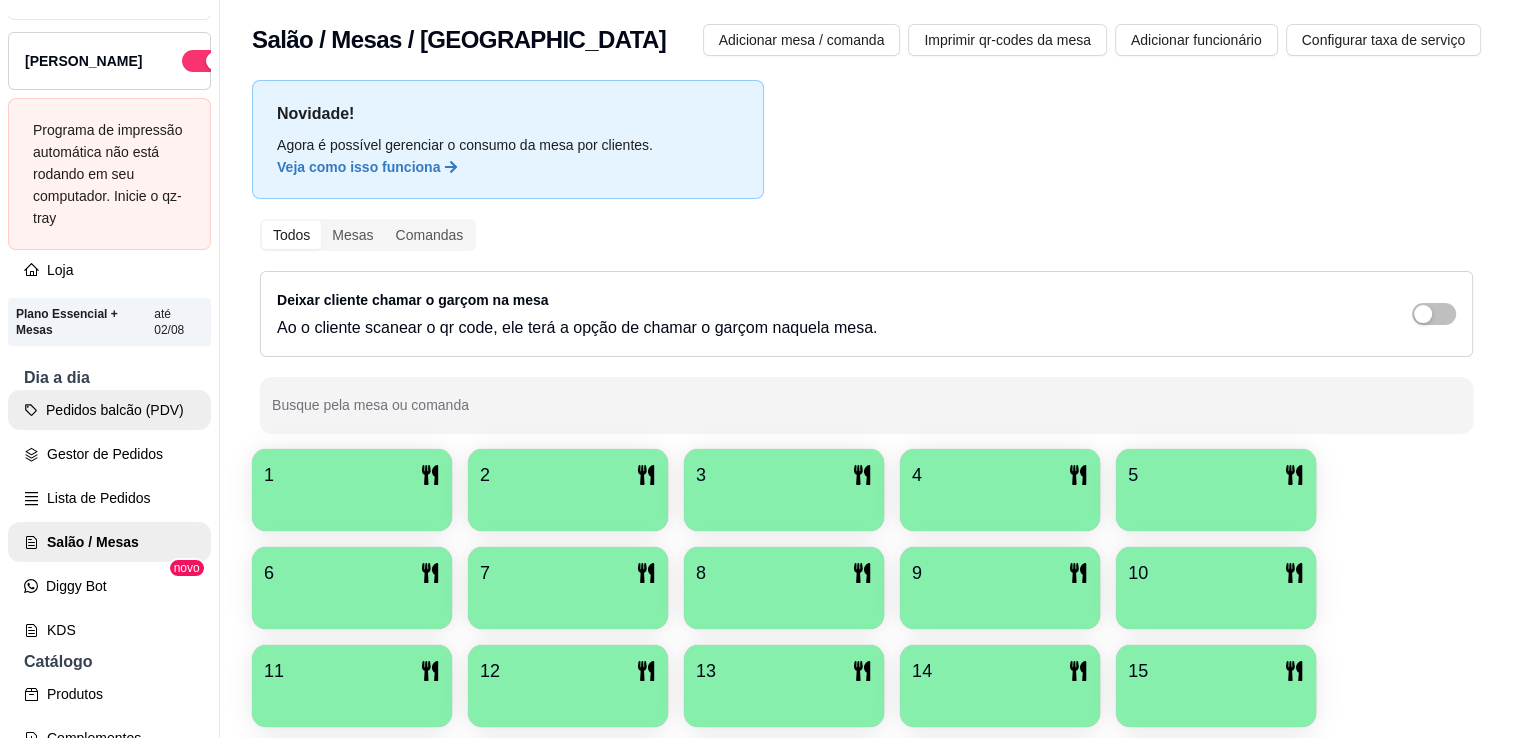 click on "Pedidos balcão (PDV)" at bounding box center [109, 410] 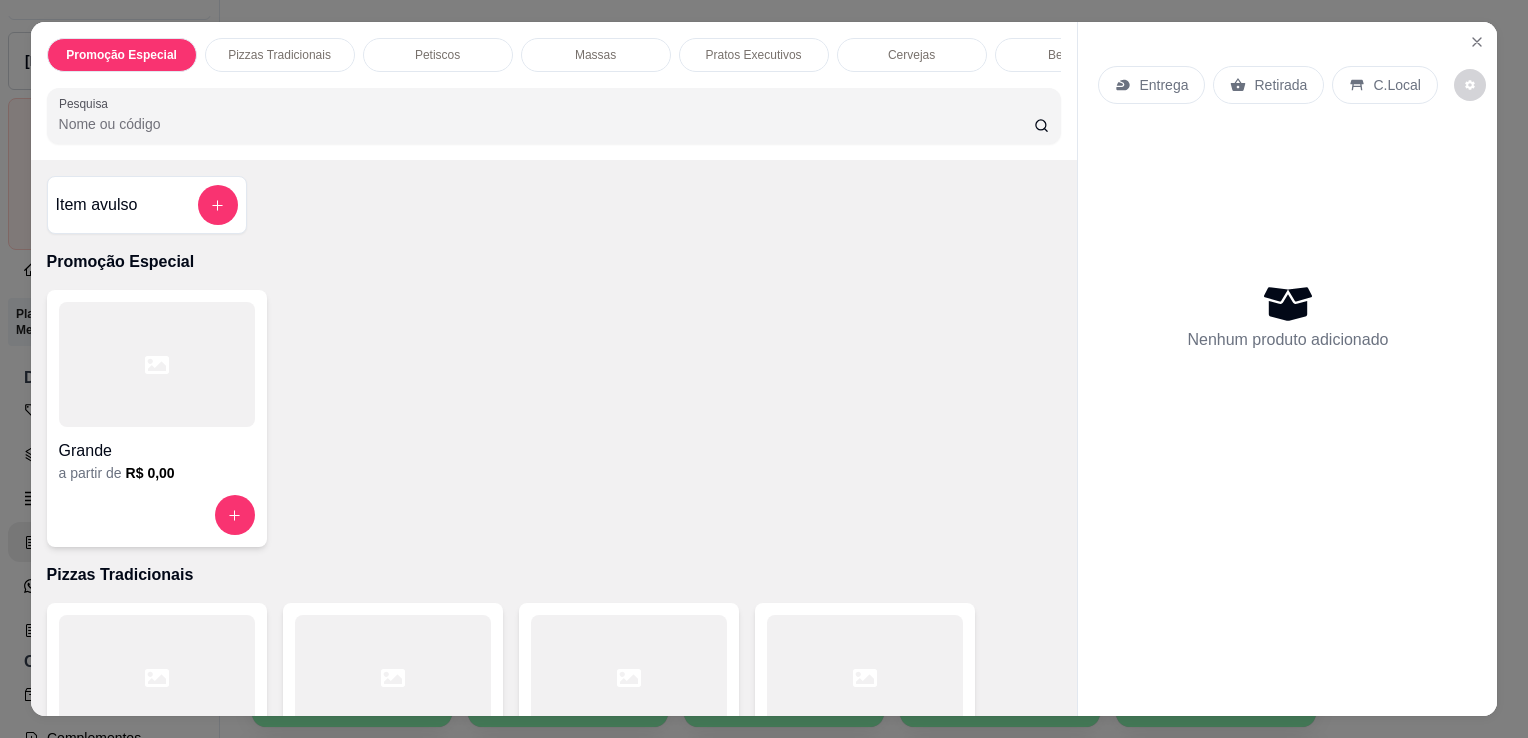 click 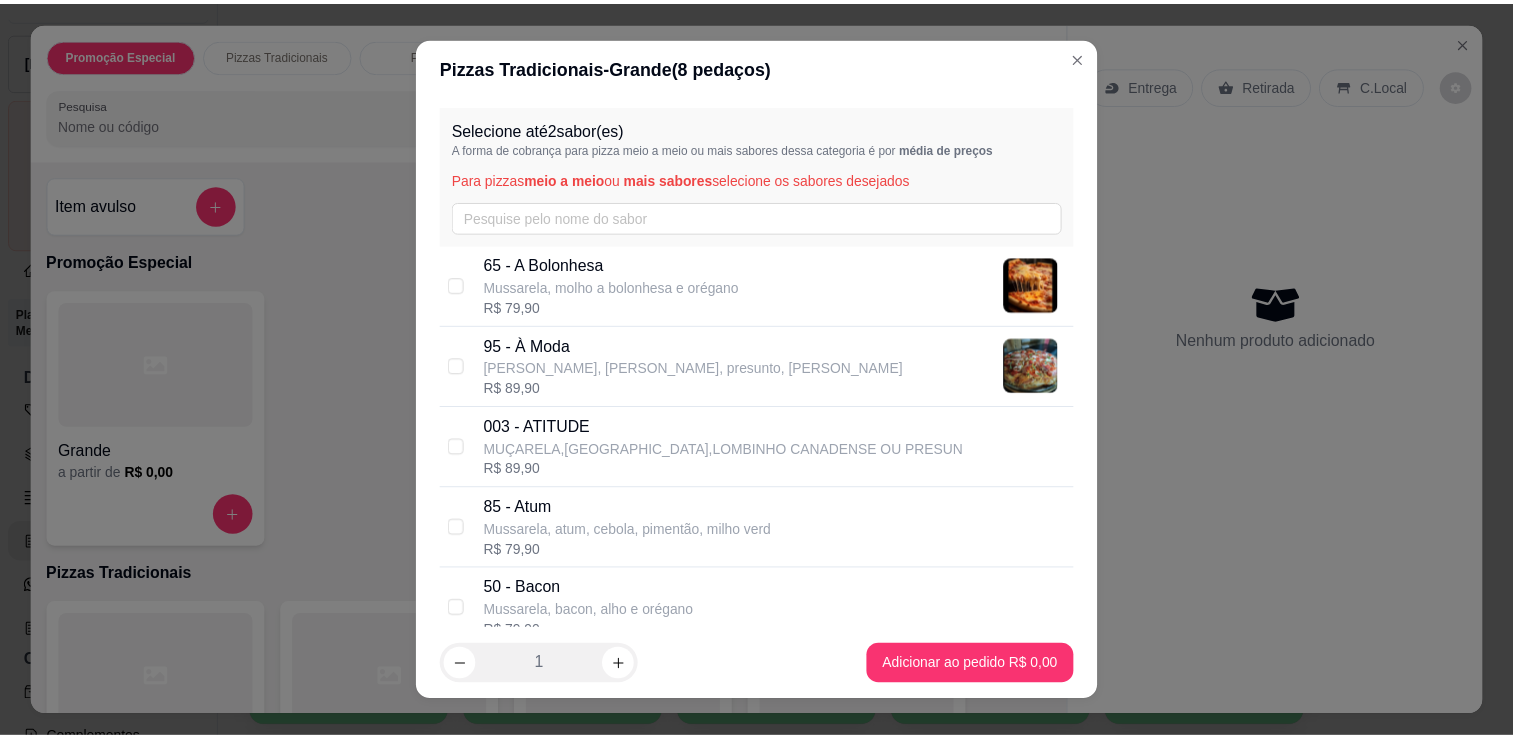 scroll, scrollTop: 62, scrollLeft: 0, axis: vertical 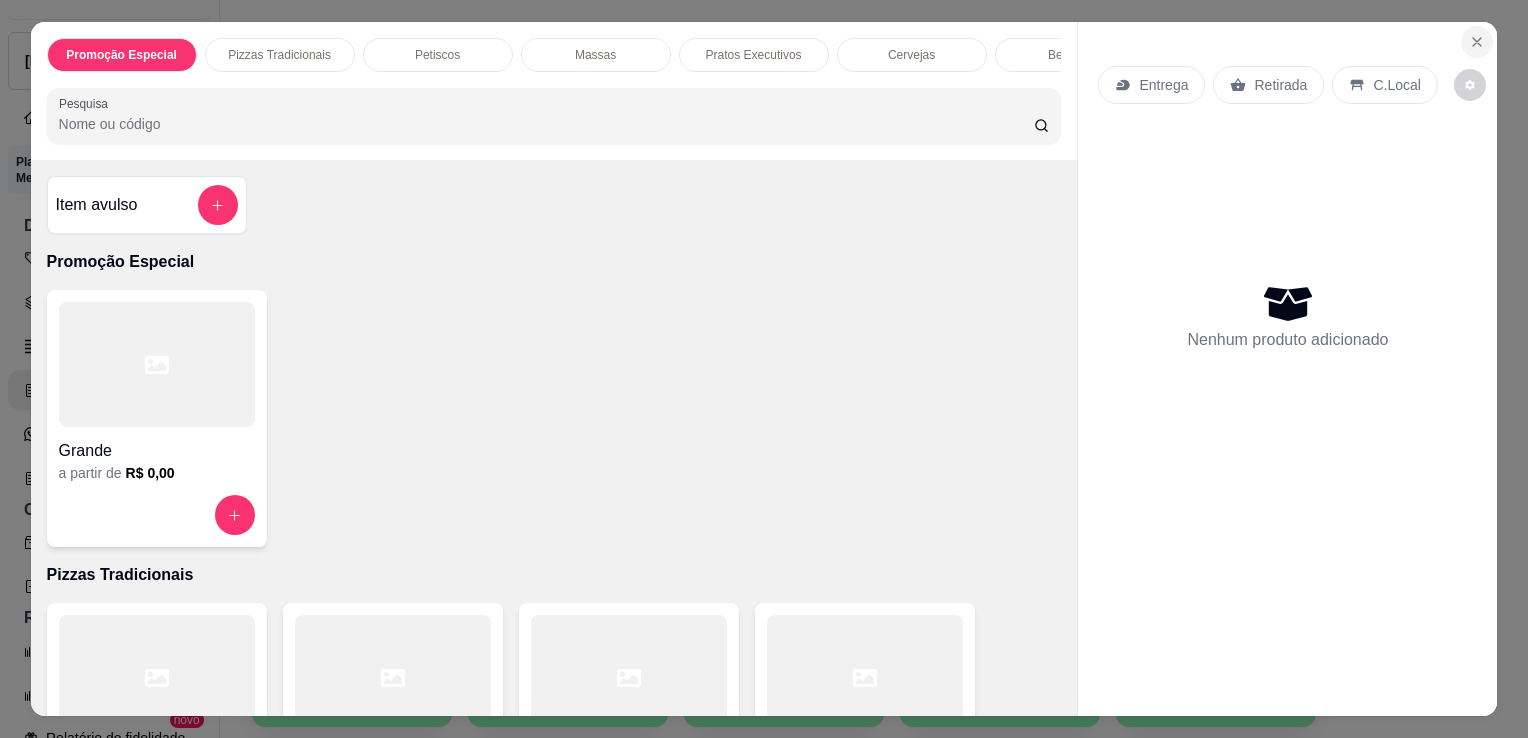 click 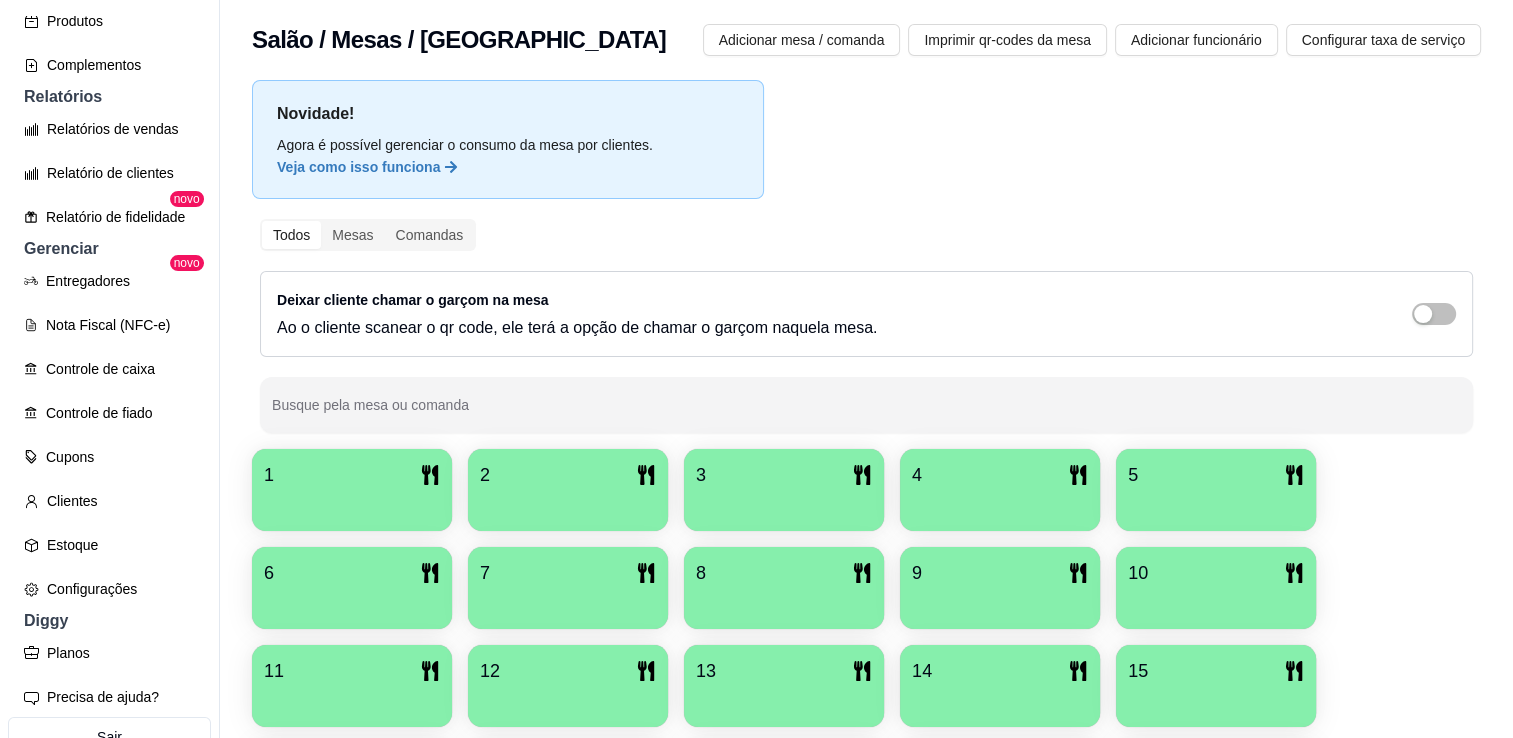scroll, scrollTop: 647, scrollLeft: 0, axis: vertical 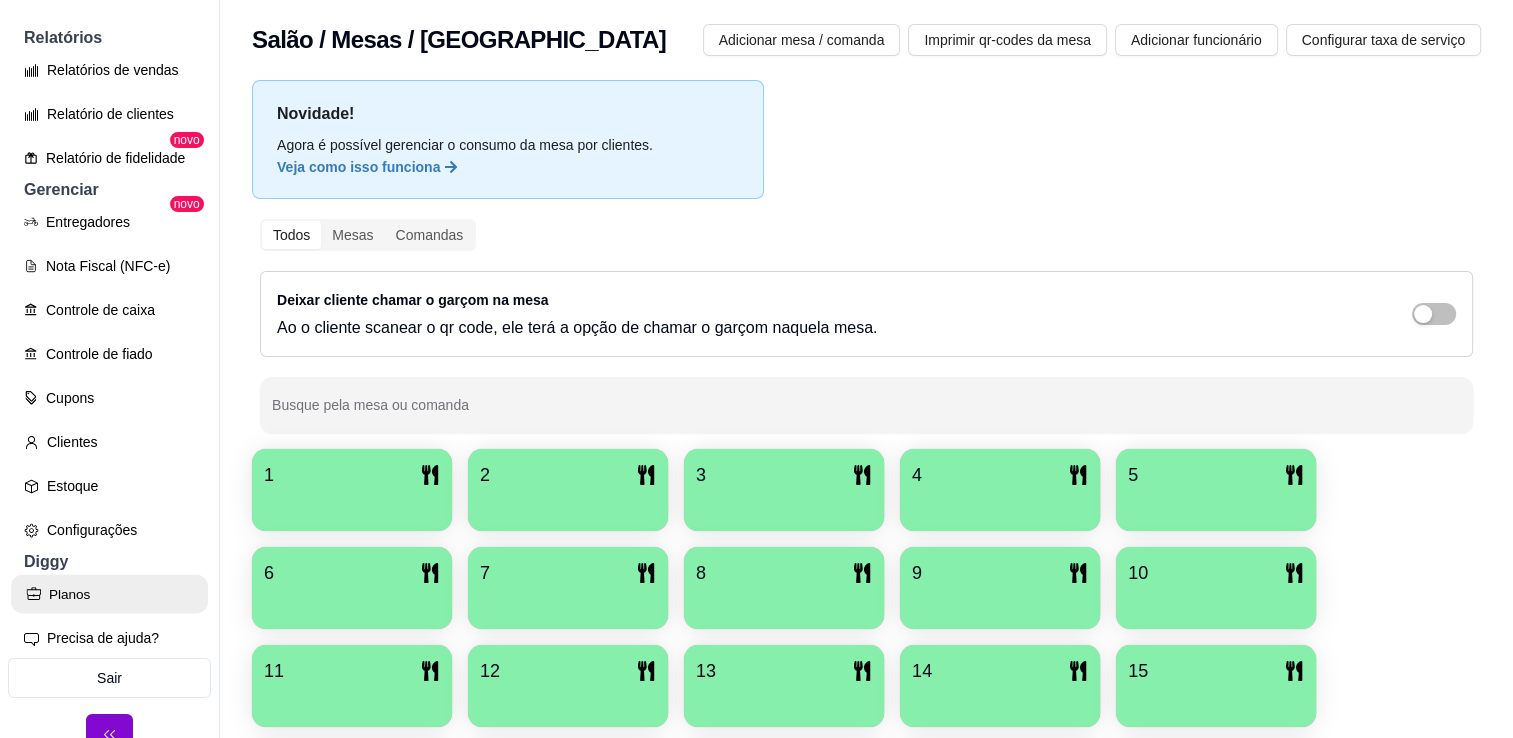 click on "Planos" at bounding box center [109, 594] 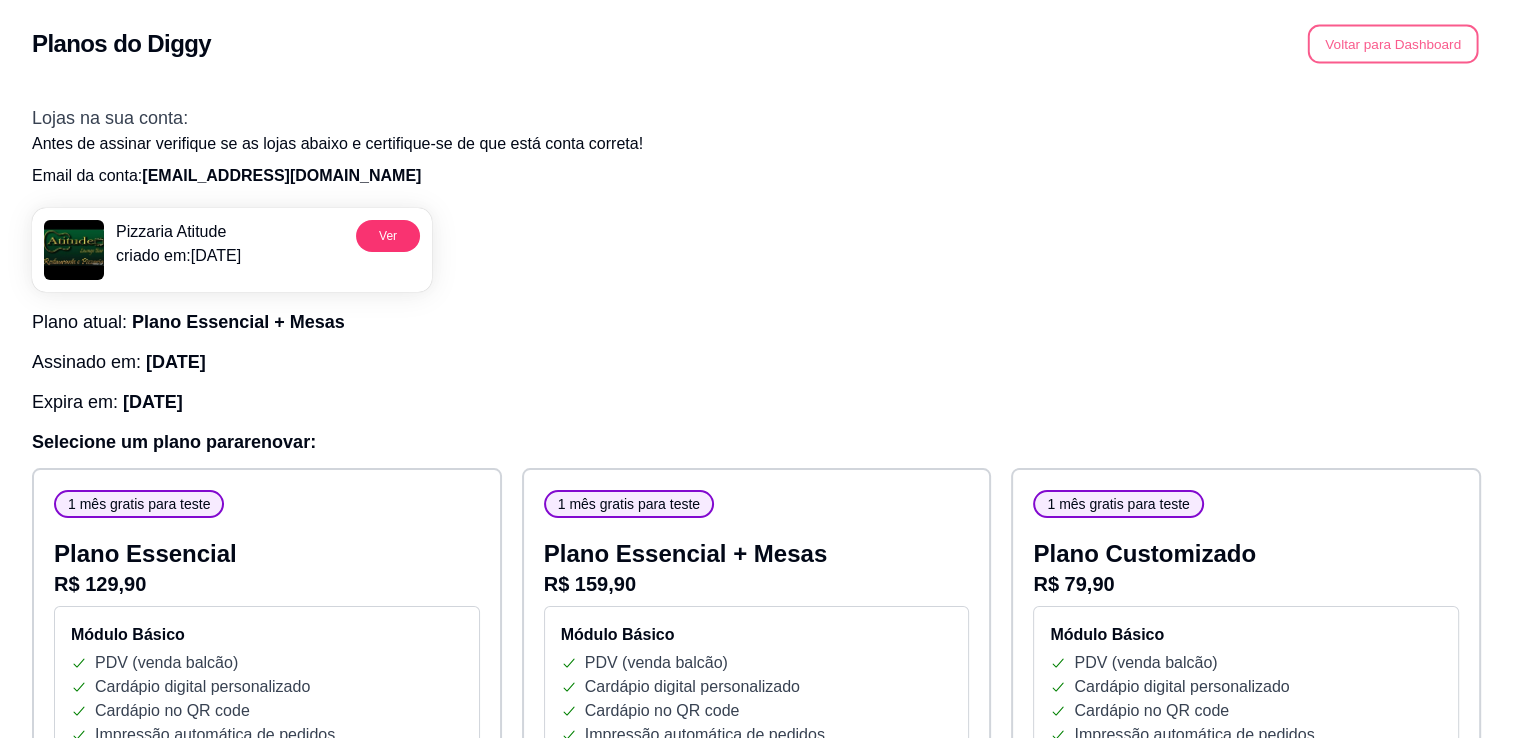 click on "Voltar para Dashboard" at bounding box center (1393, 44) 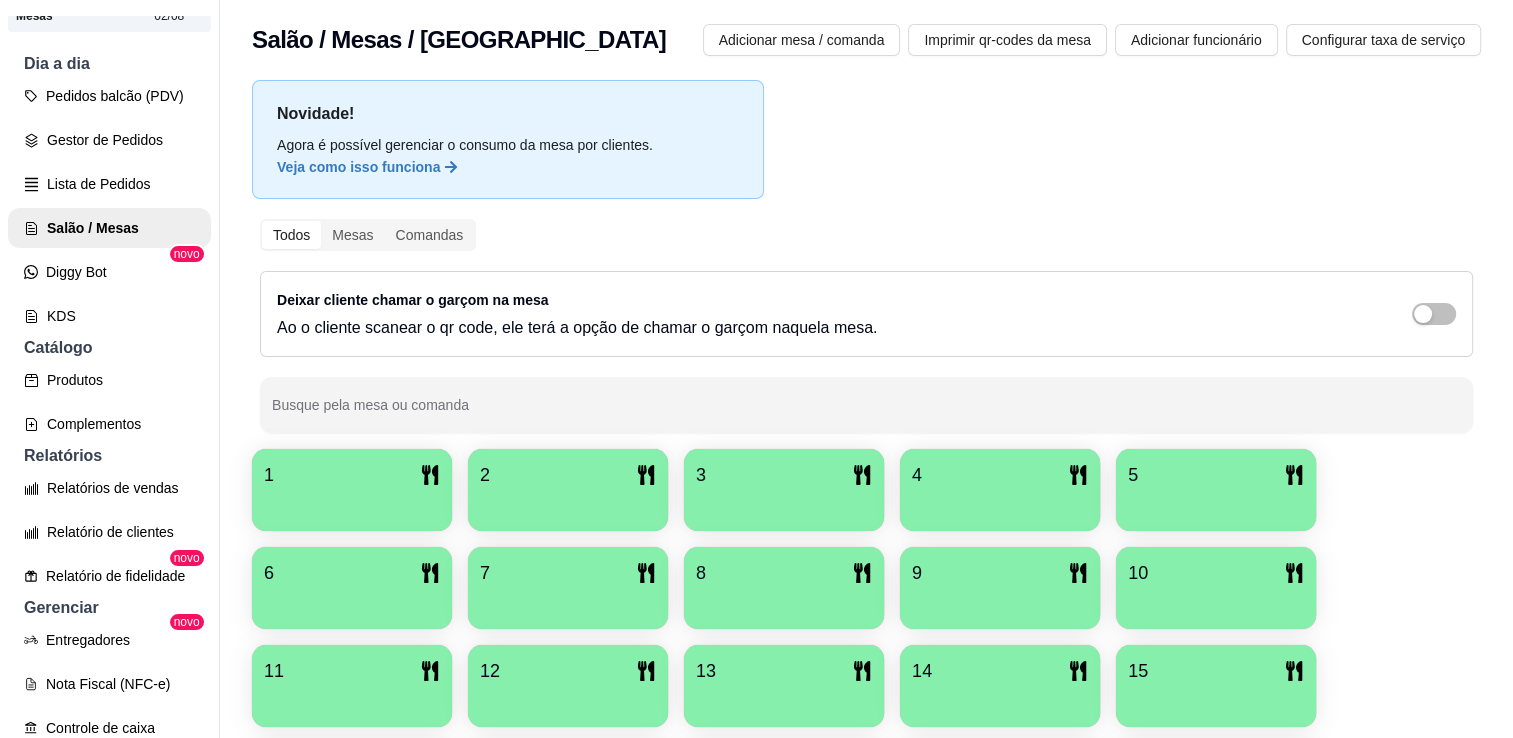 scroll, scrollTop: 799, scrollLeft: 0, axis: vertical 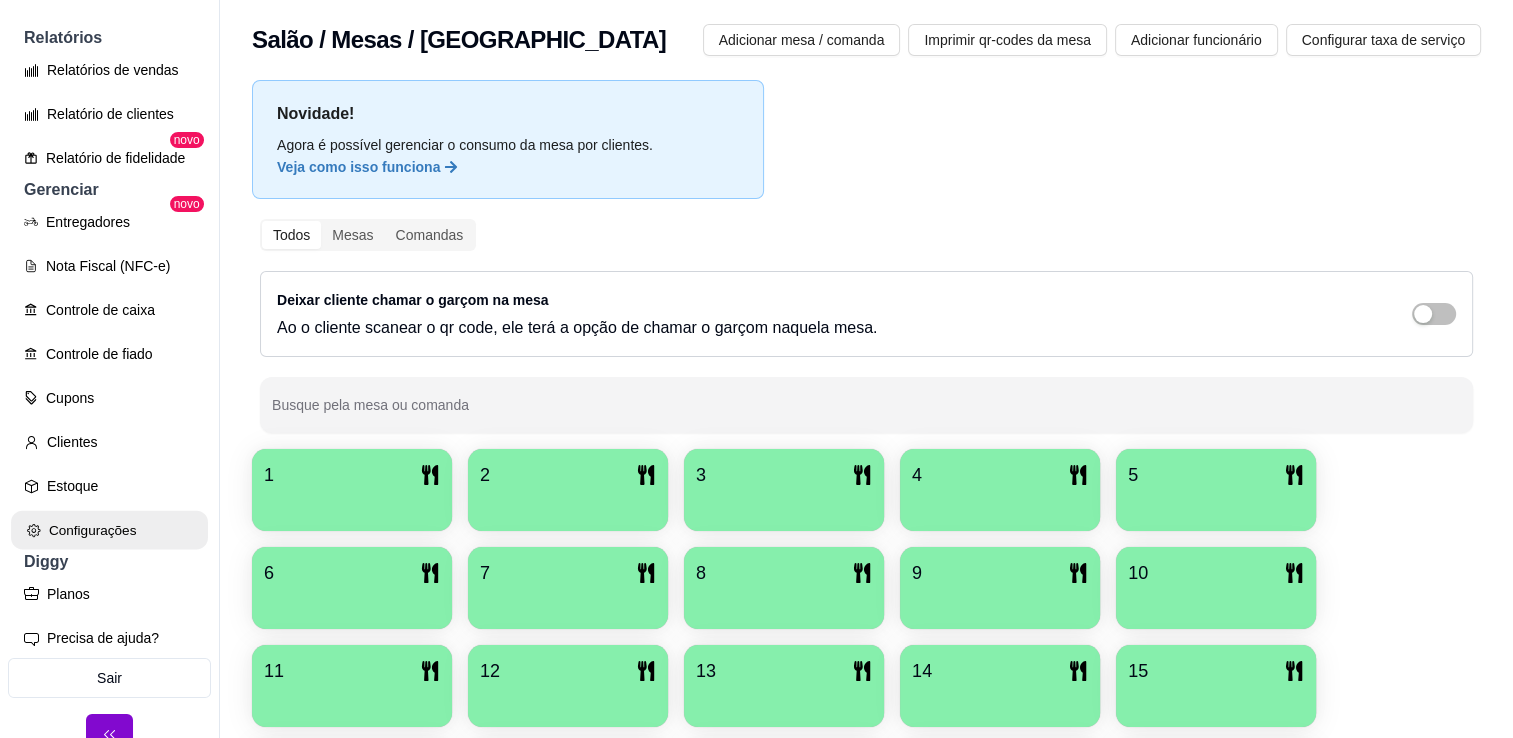 click on "Configurações" at bounding box center [109, 530] 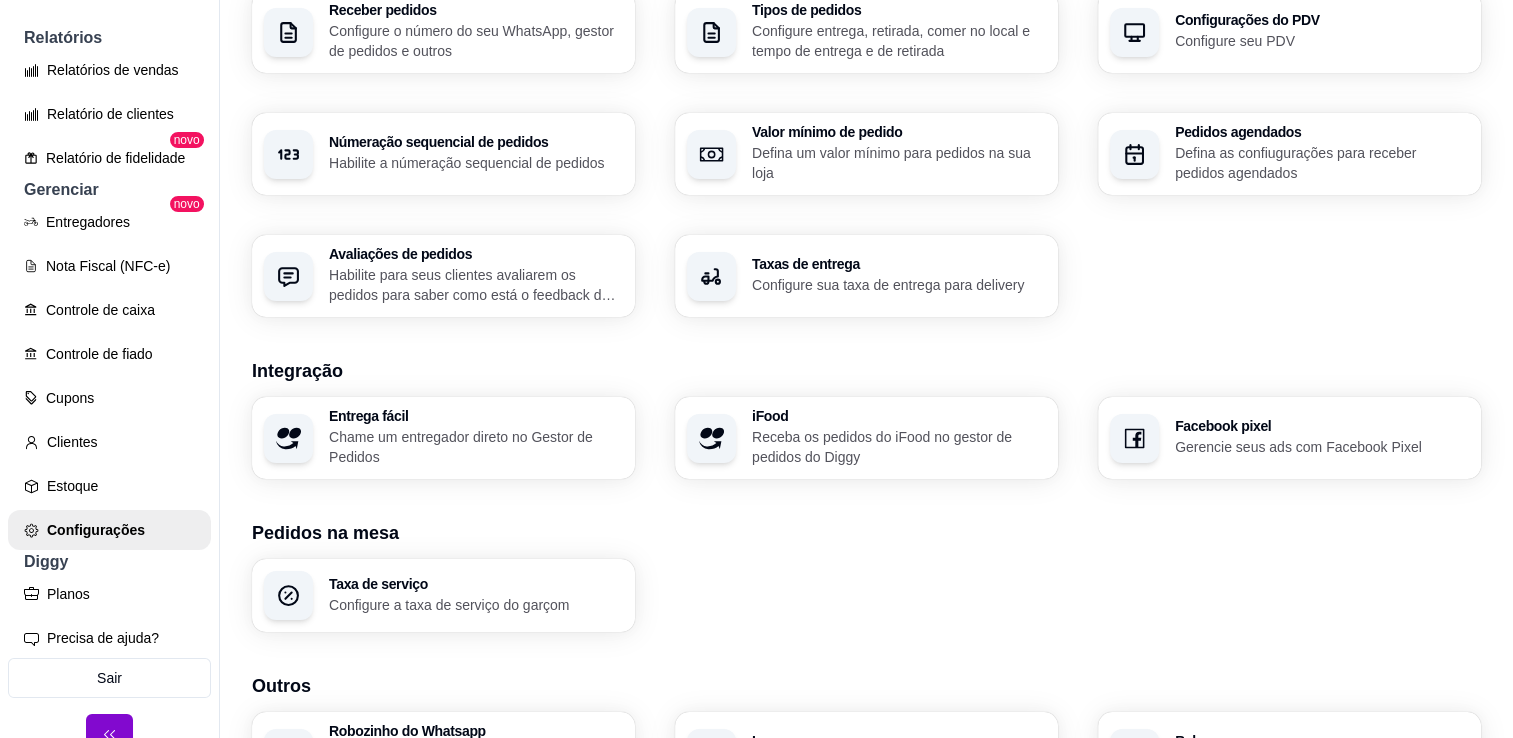 scroll, scrollTop: 560, scrollLeft: 0, axis: vertical 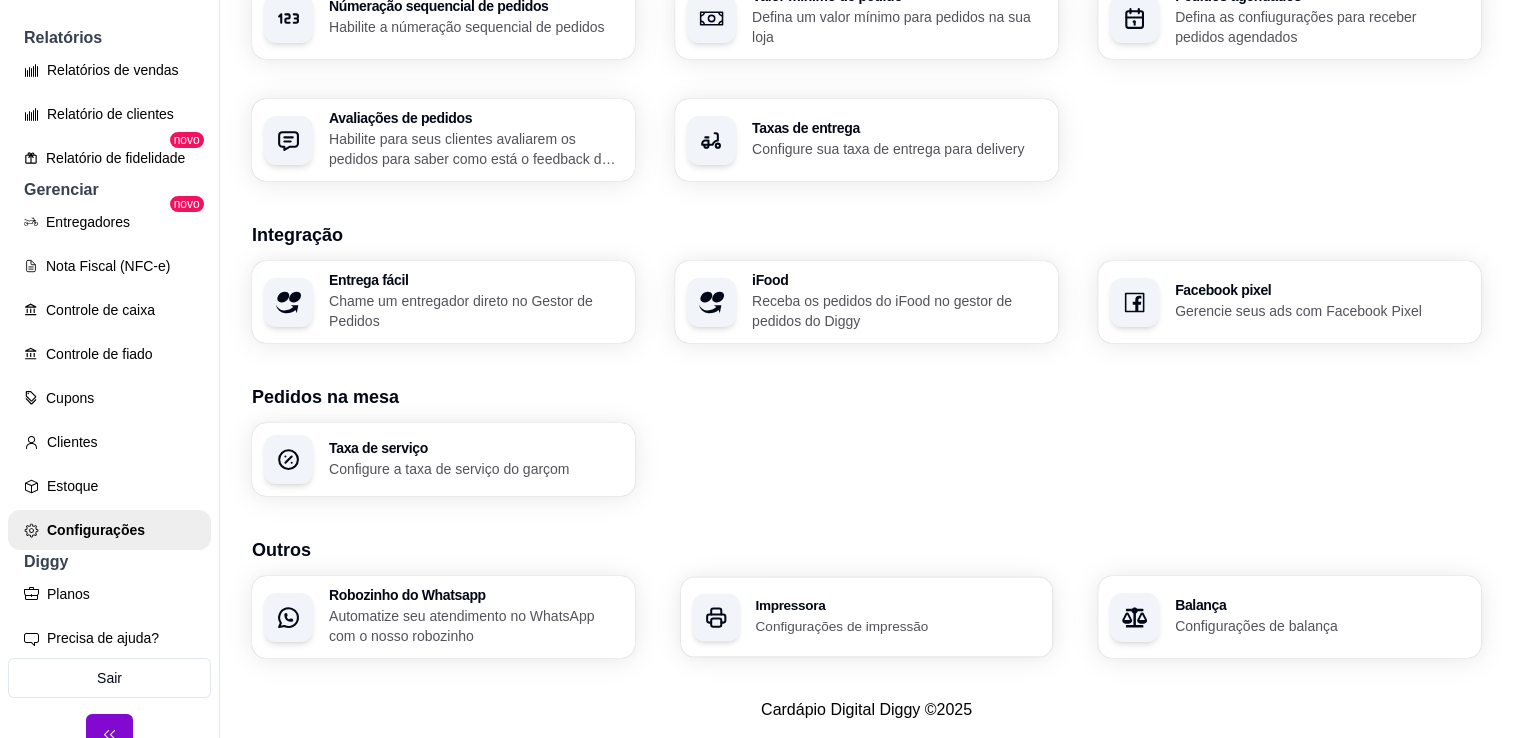 click on "Configurações de impressão" at bounding box center [897, 625] 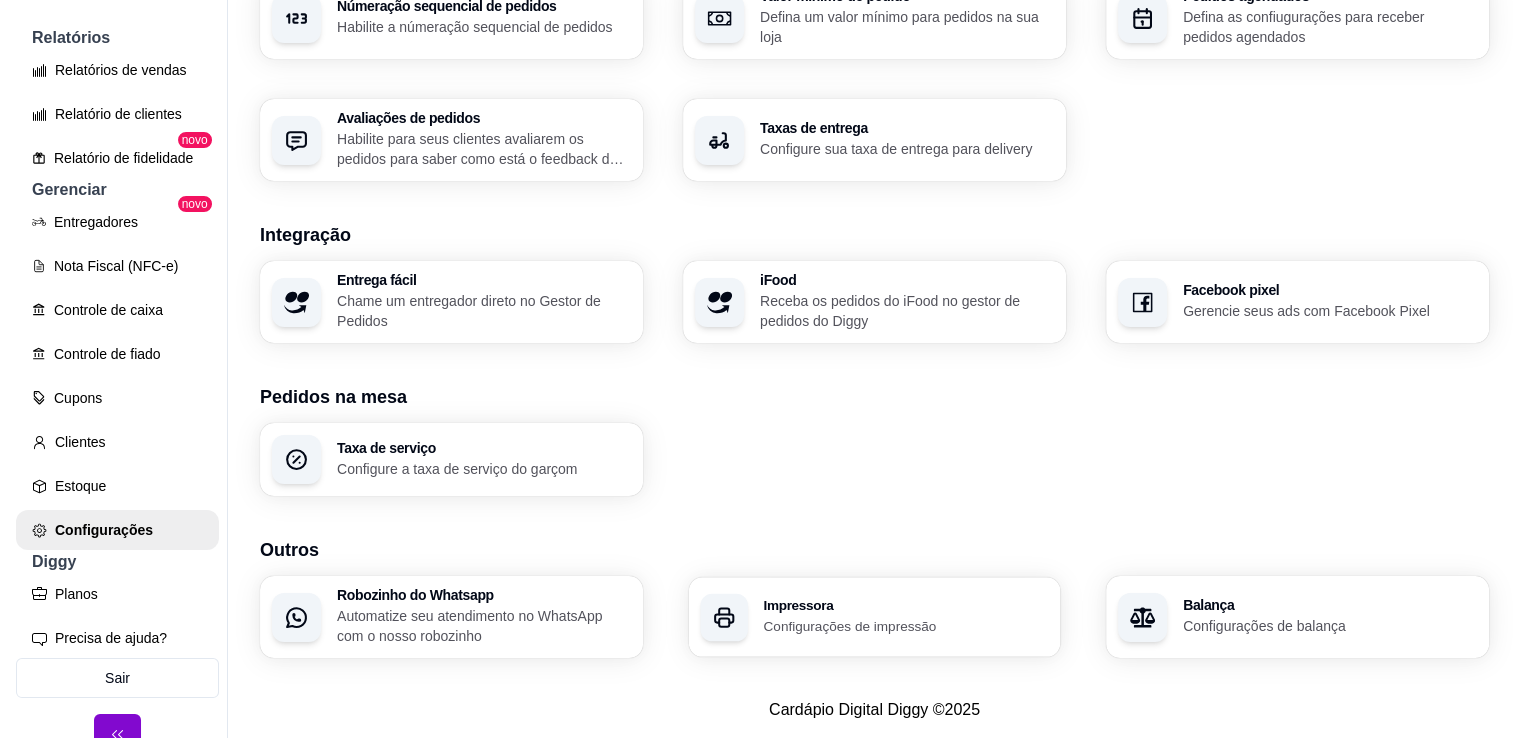 scroll, scrollTop: 647, scrollLeft: 0, axis: vertical 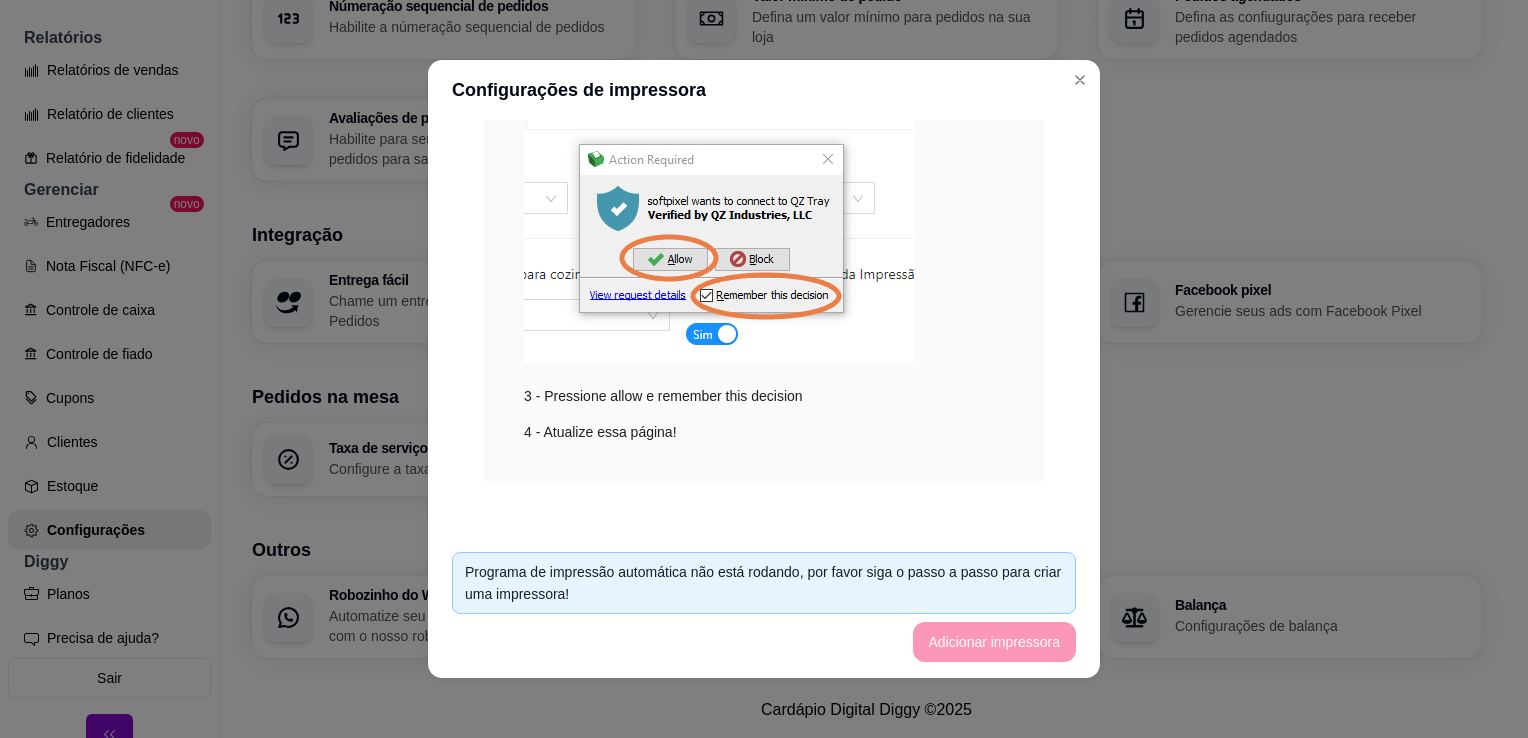 click on "Programa de impressão automática não está rodando, por favor siga o passo a passo para criar uma impressora! Adicionar impressora" at bounding box center (764, 607) 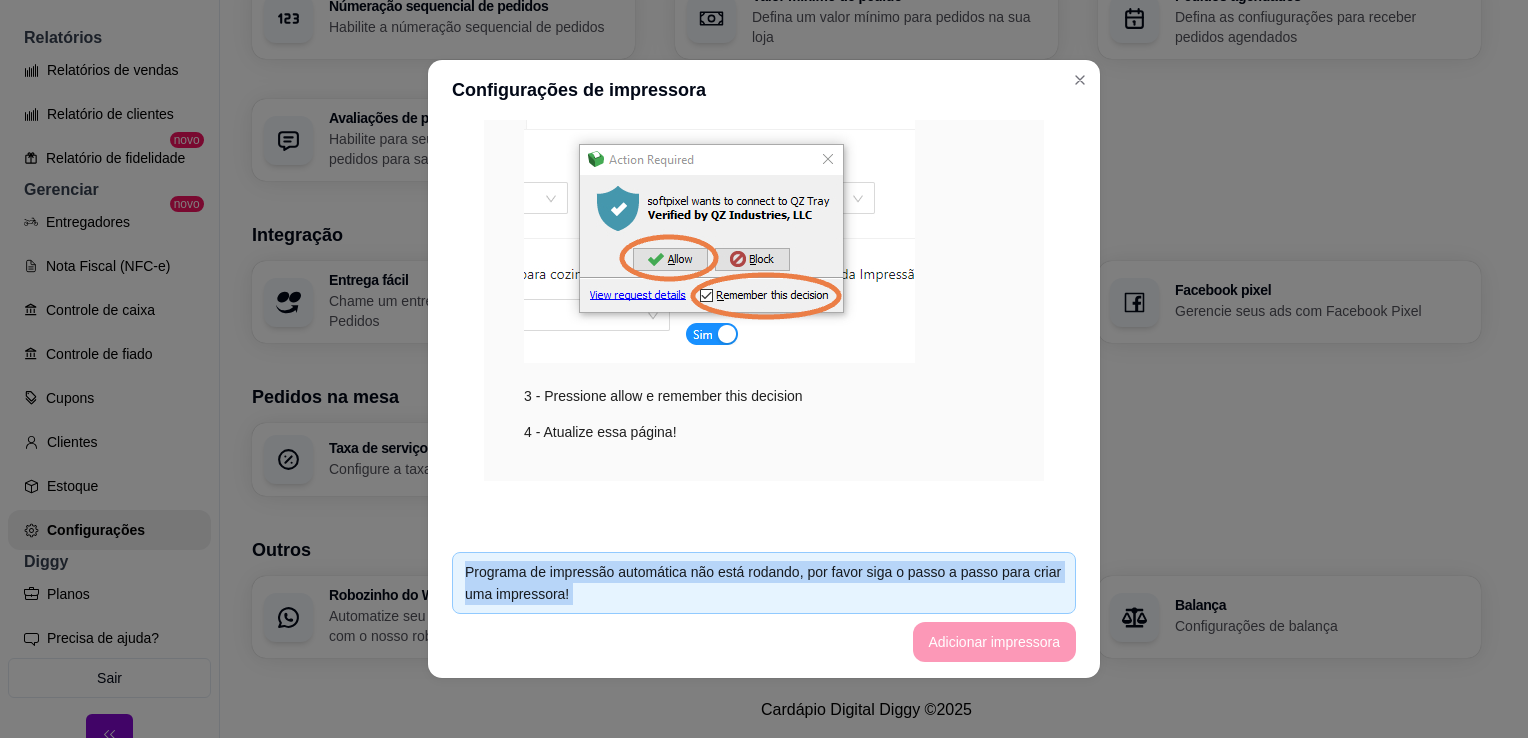 click on "Programa de impressão automática não está rodando, por favor siga o passo a passo para criar uma impressora! Adicionar impressora" at bounding box center (764, 607) 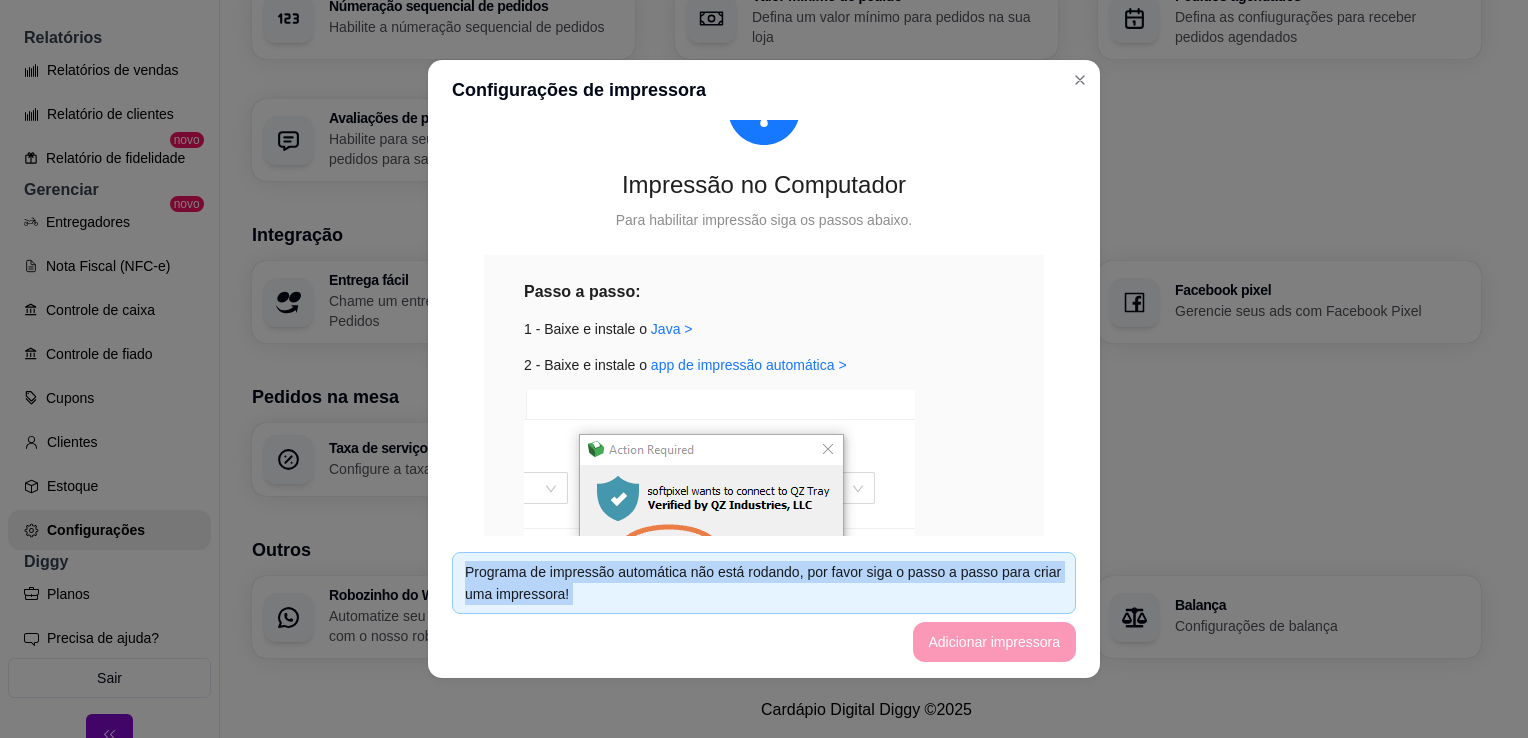 scroll, scrollTop: 332, scrollLeft: 0, axis: vertical 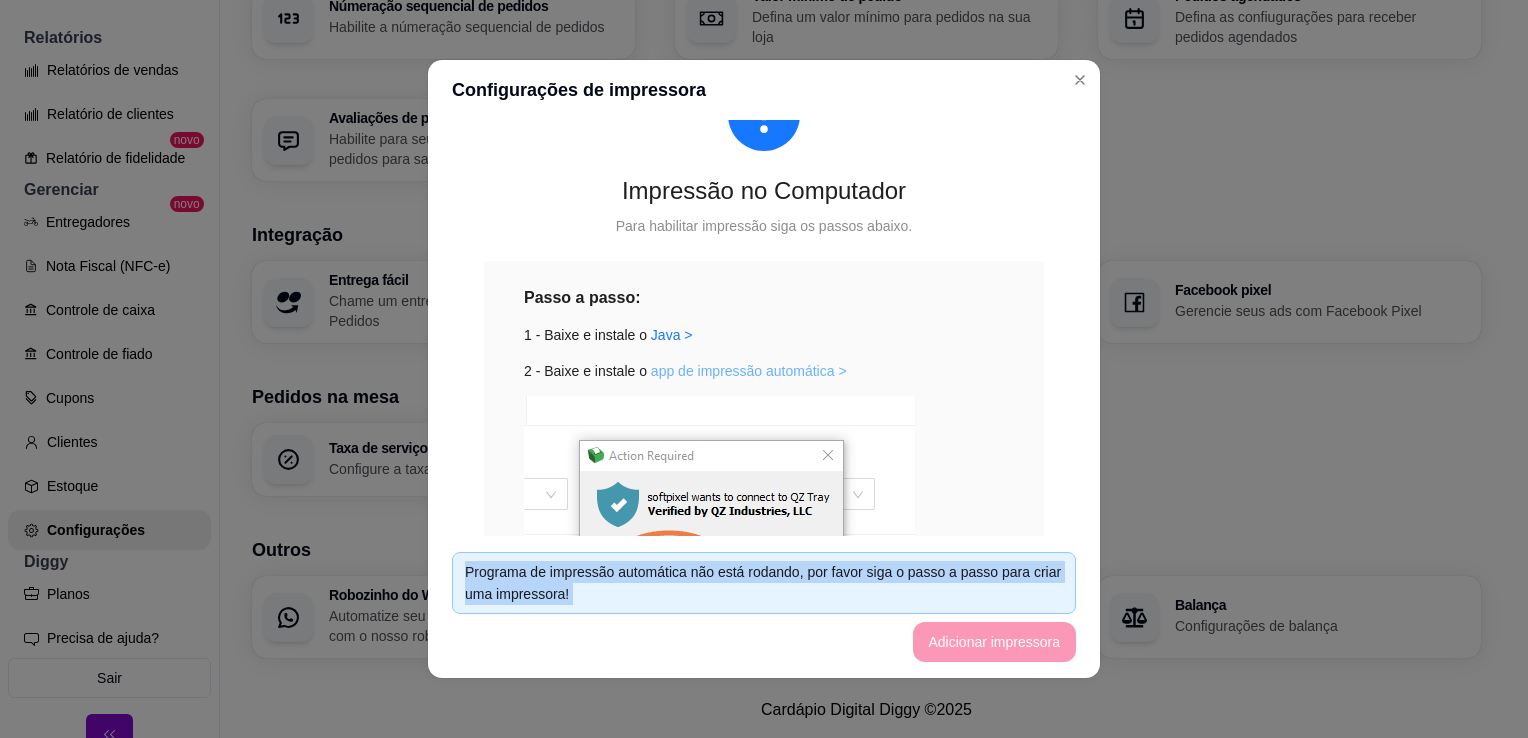 click on "app de impressão automática >" at bounding box center [749, 371] 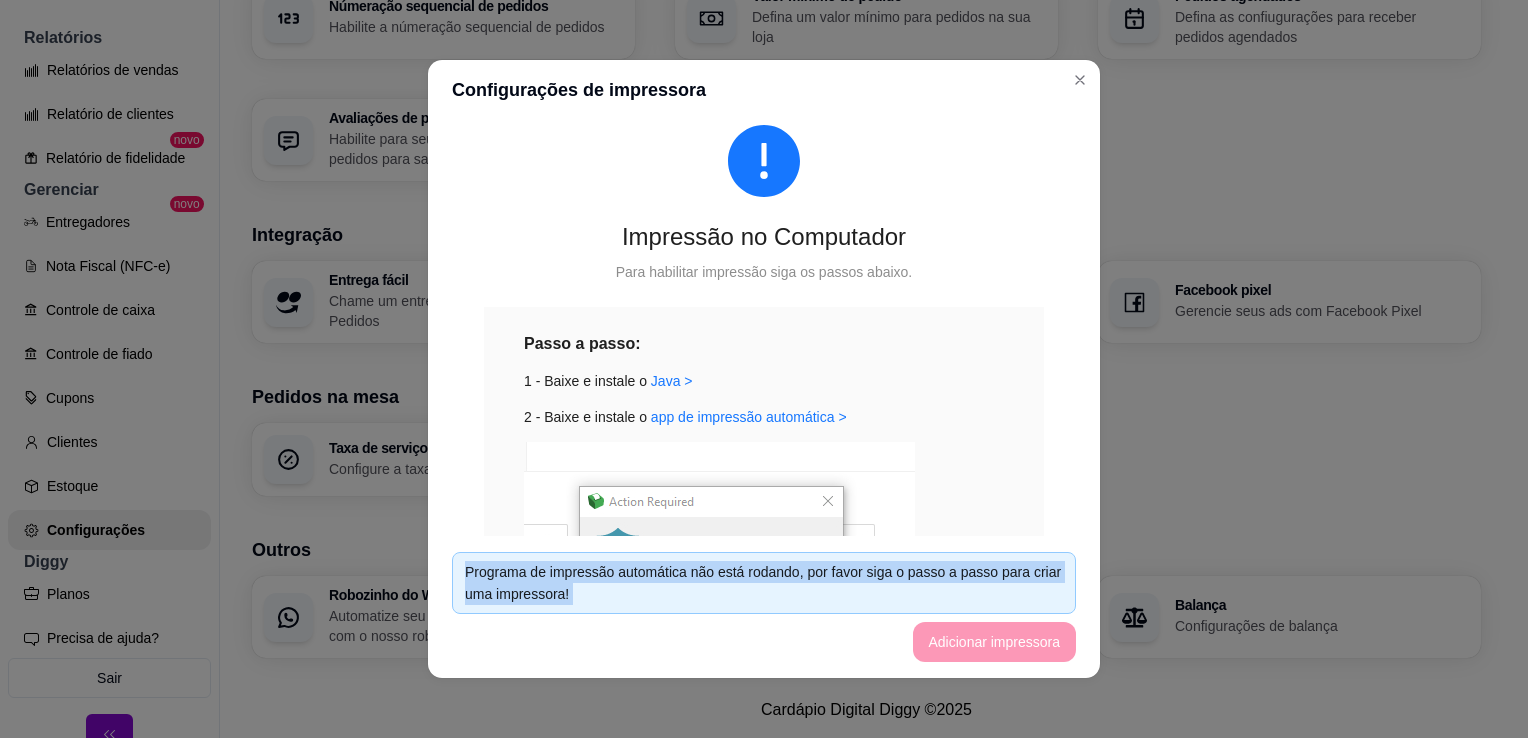 scroll, scrollTop: 261, scrollLeft: 0, axis: vertical 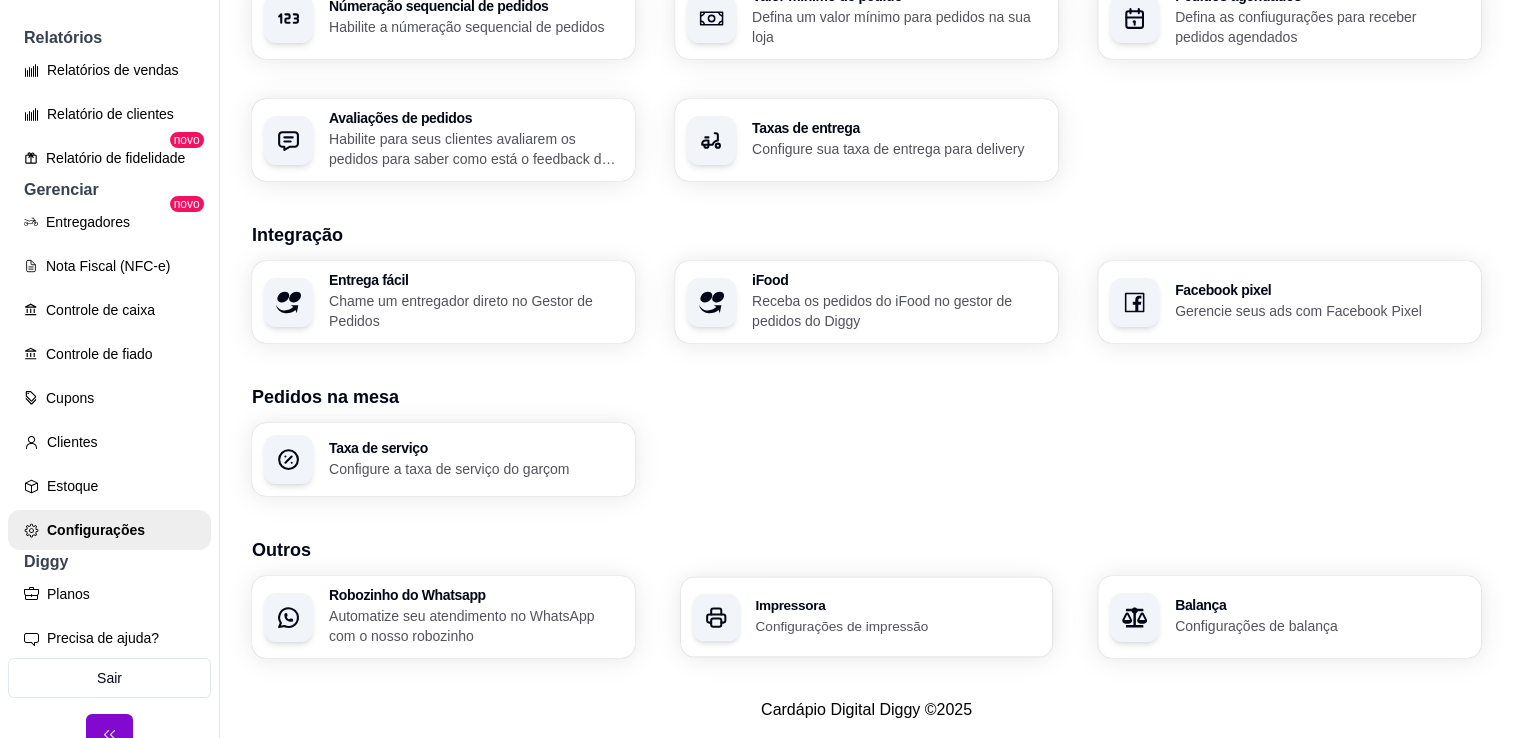 click on "Impressora" at bounding box center (897, 606) 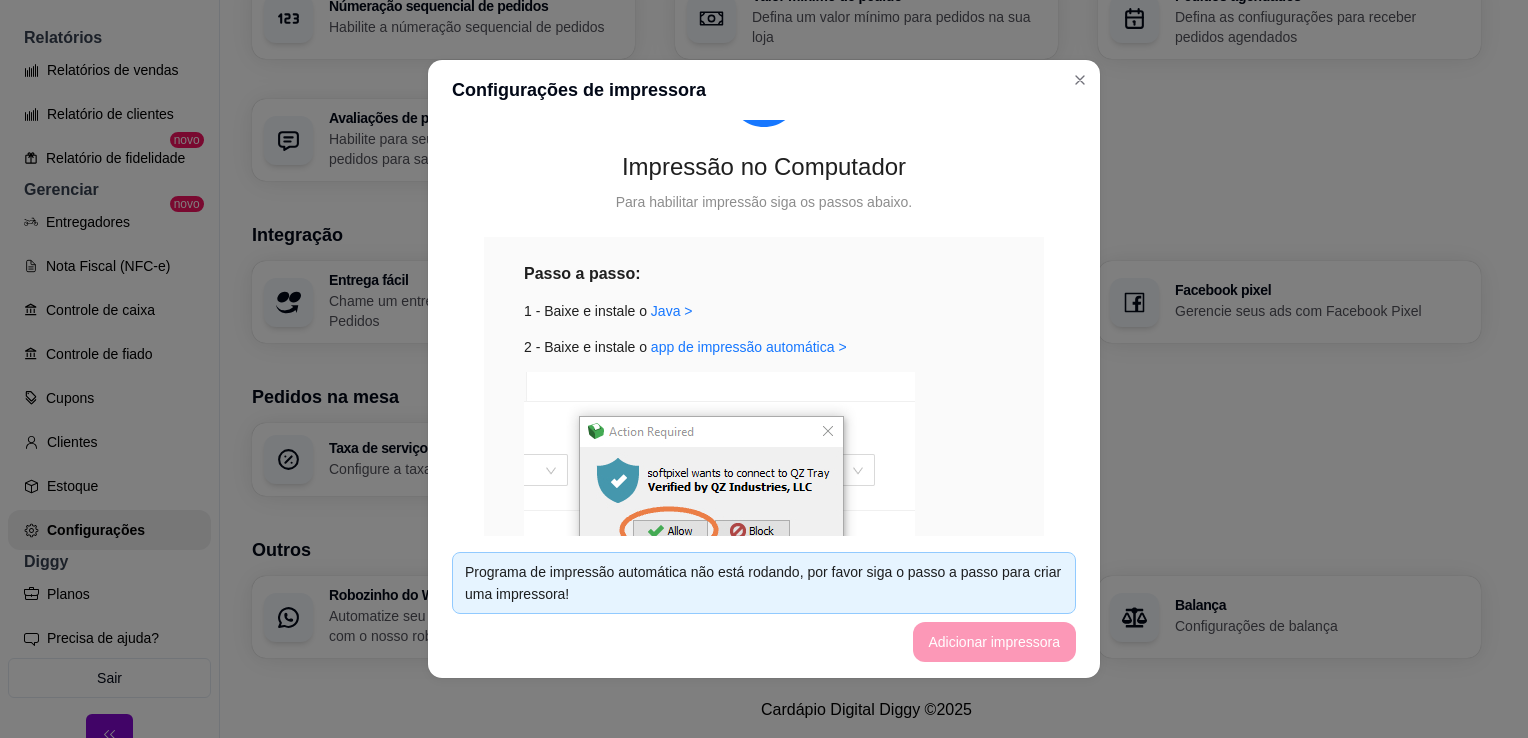 scroll, scrollTop: 374, scrollLeft: 0, axis: vertical 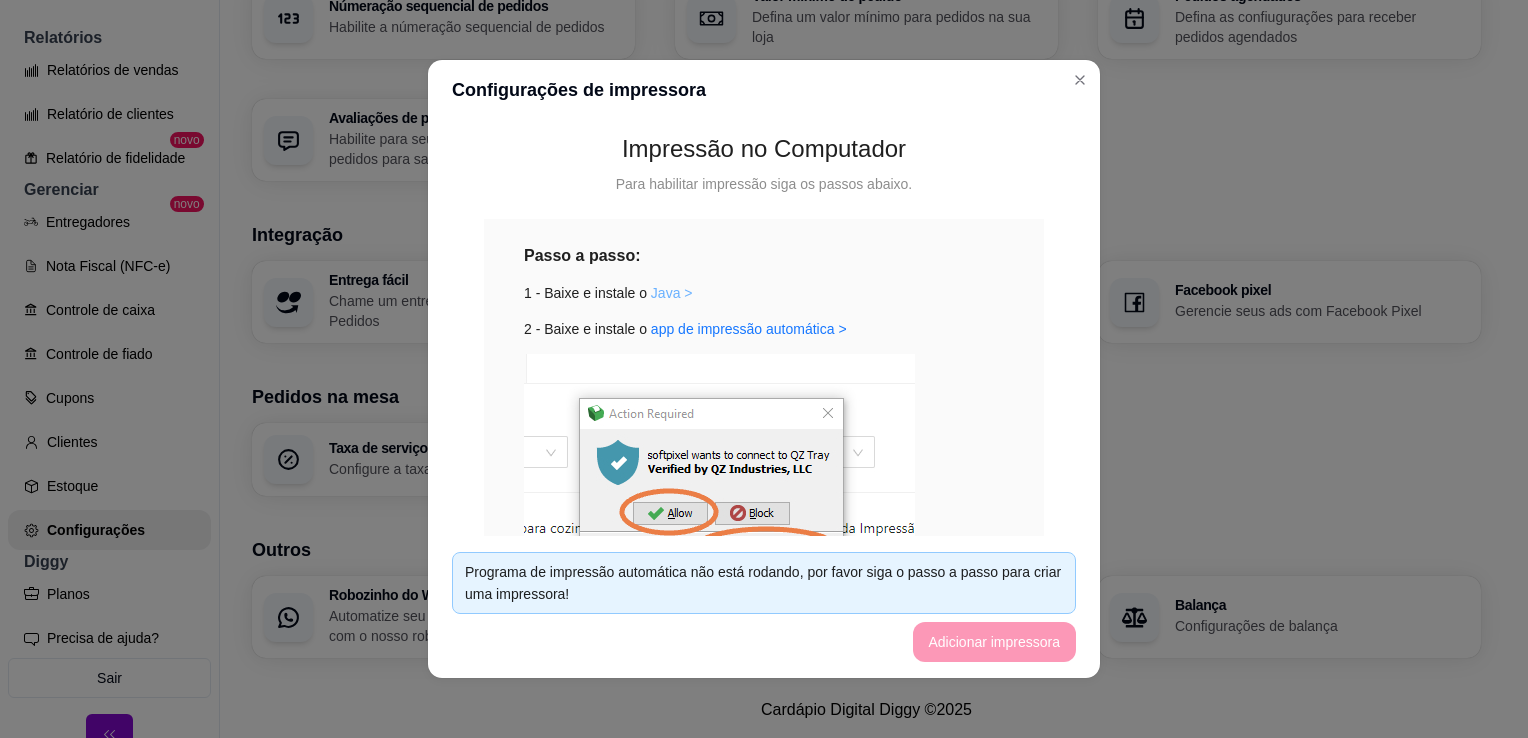 click on "Java >" at bounding box center (672, 293) 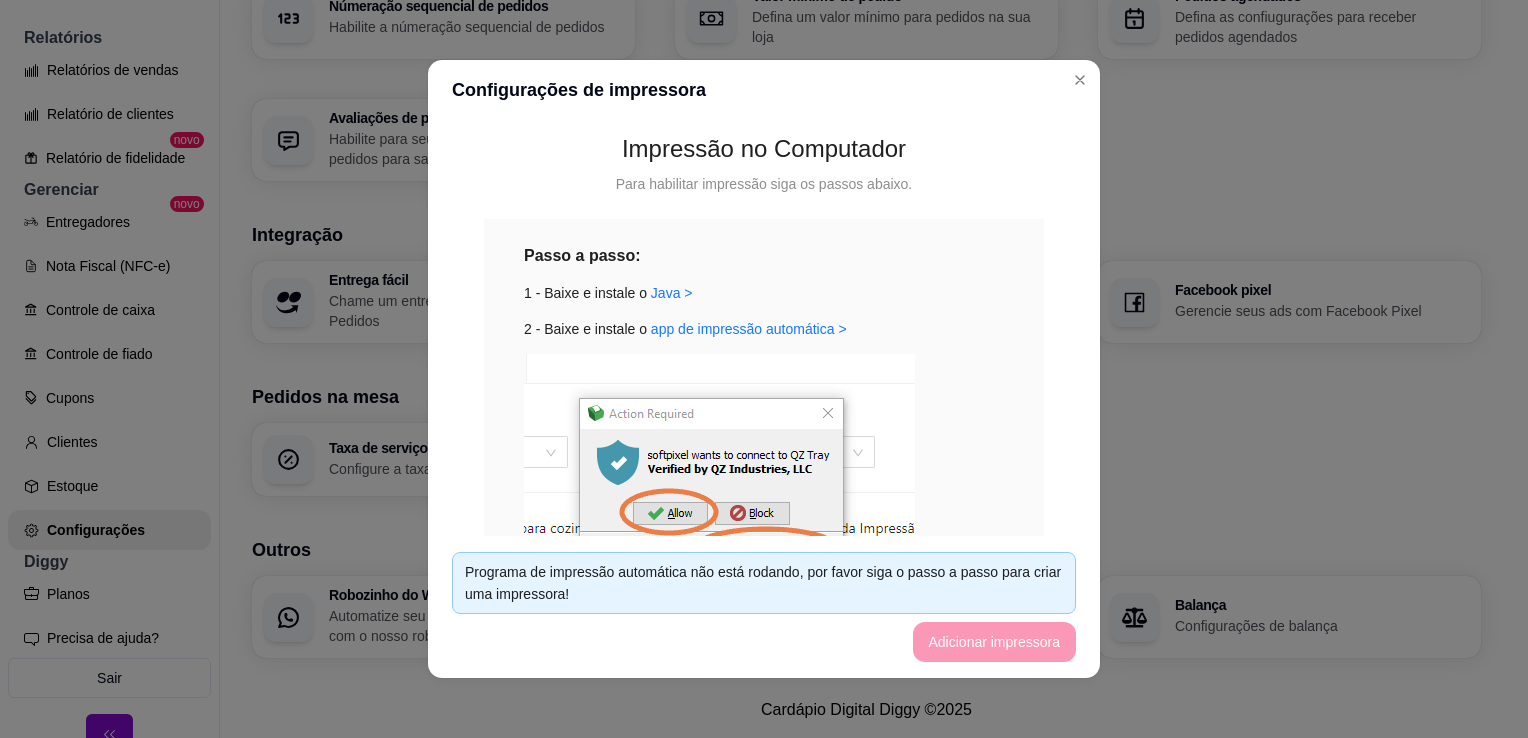 scroll, scrollTop: 799, scrollLeft: 0, axis: vertical 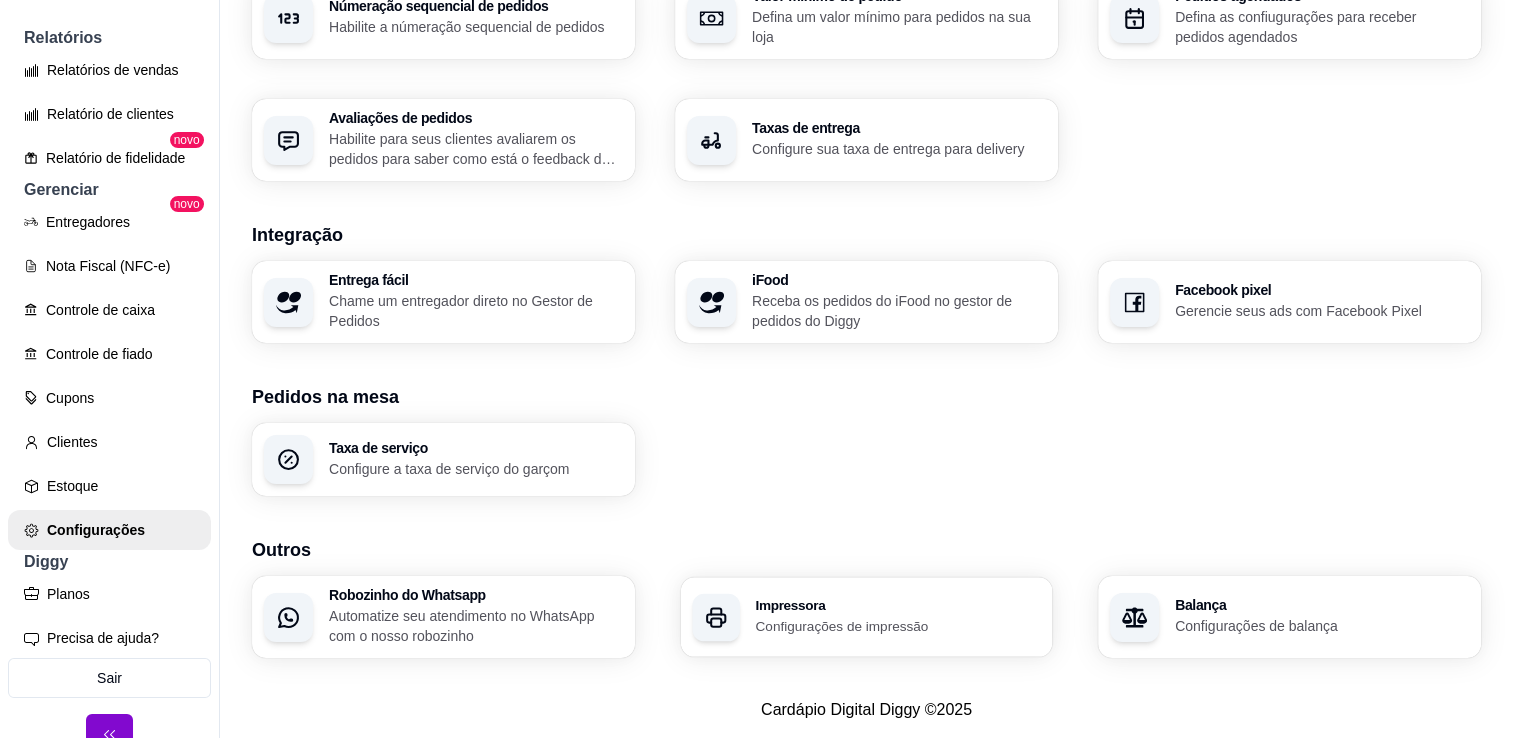 click on "Impressora Configurações de impressão" at bounding box center (867, 617) 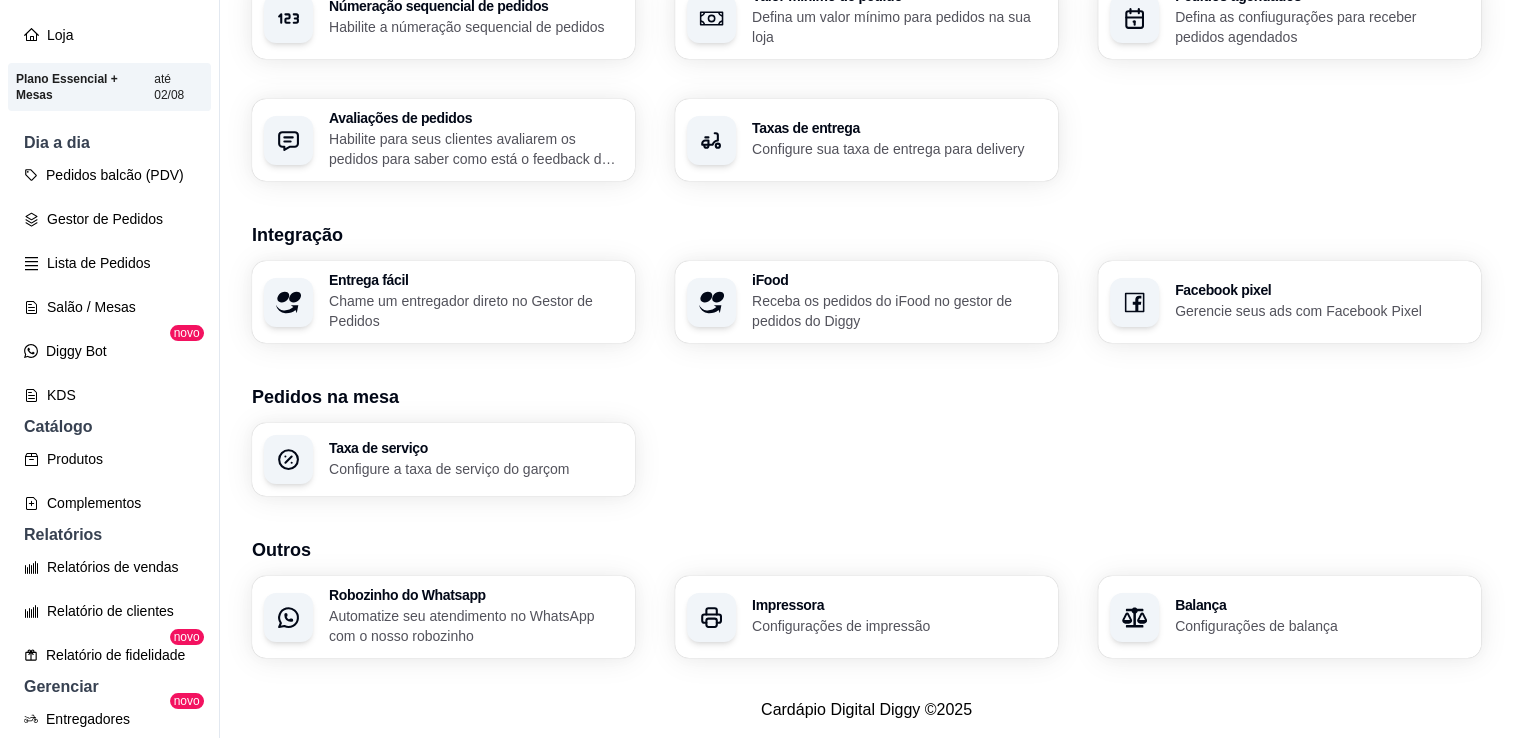scroll, scrollTop: 120, scrollLeft: 0, axis: vertical 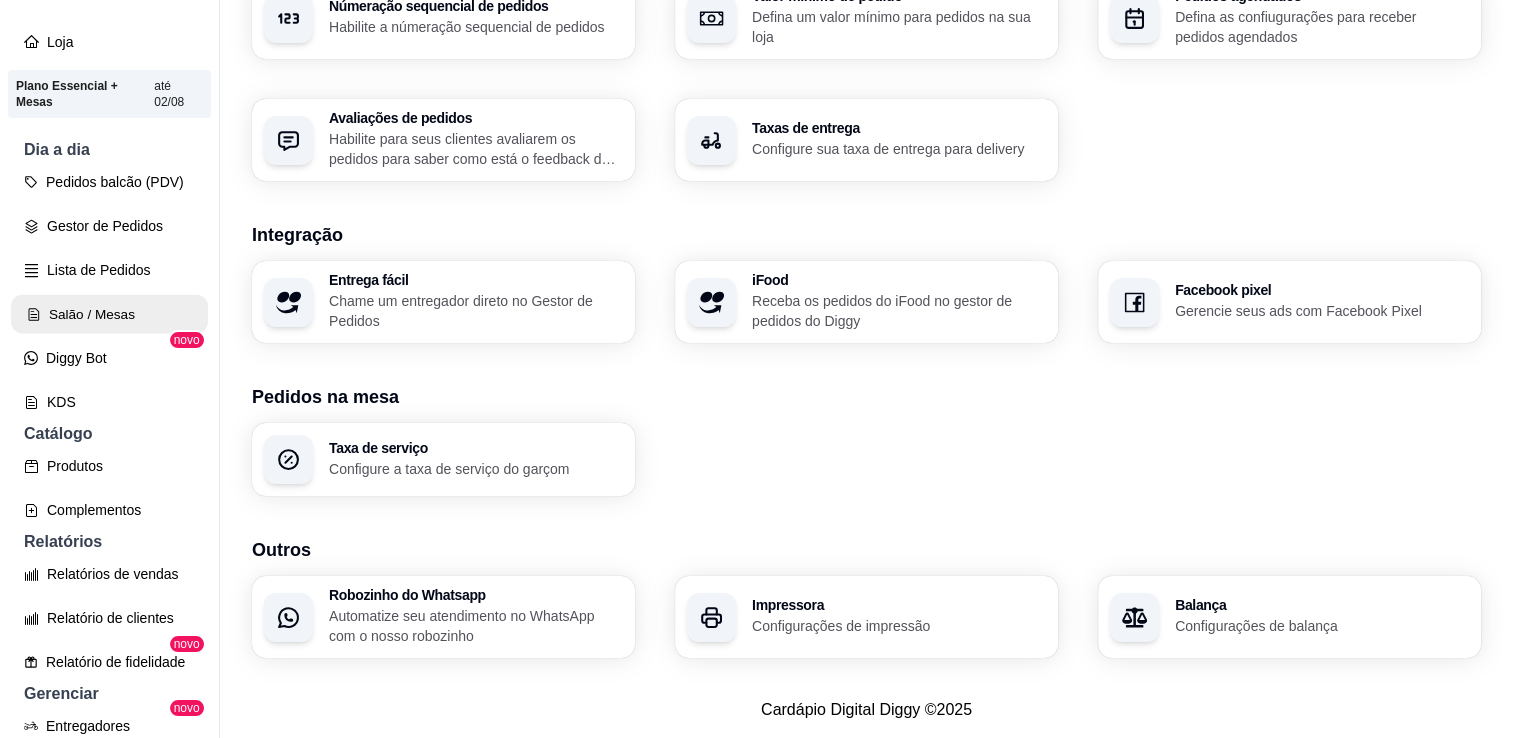 click on "Salão / Mesas" at bounding box center [109, 314] 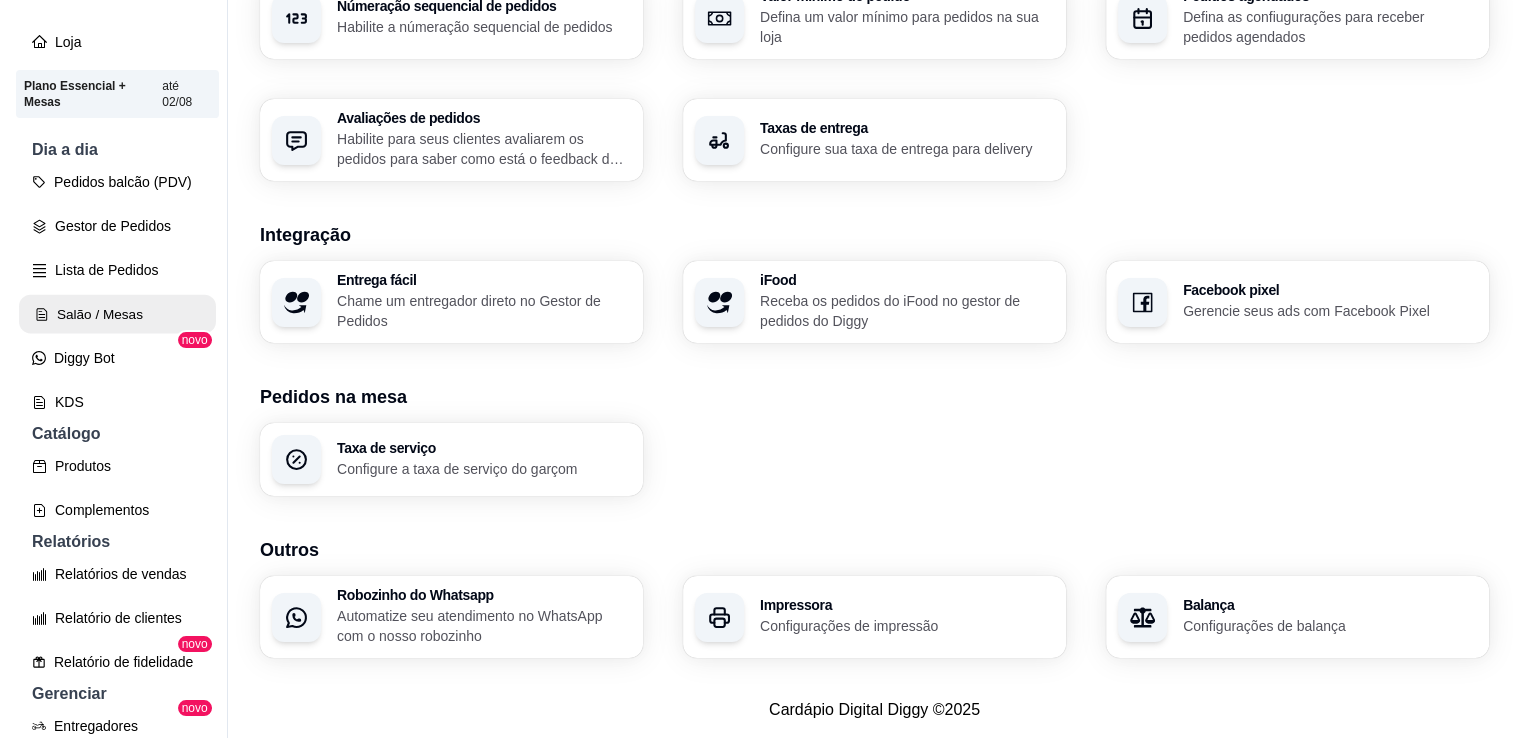 scroll, scrollTop: 0, scrollLeft: 0, axis: both 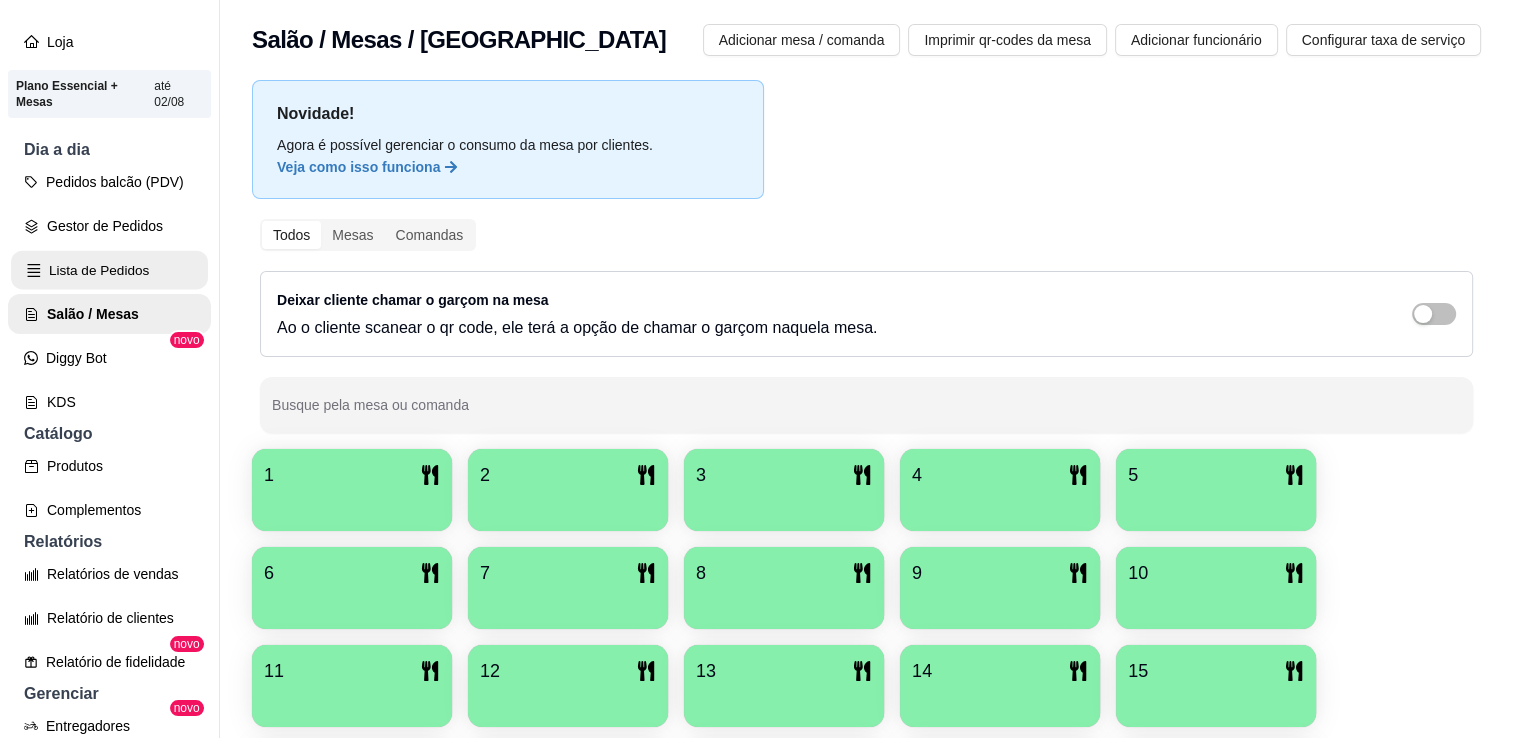 click on "Lista de Pedidos" at bounding box center (109, 270) 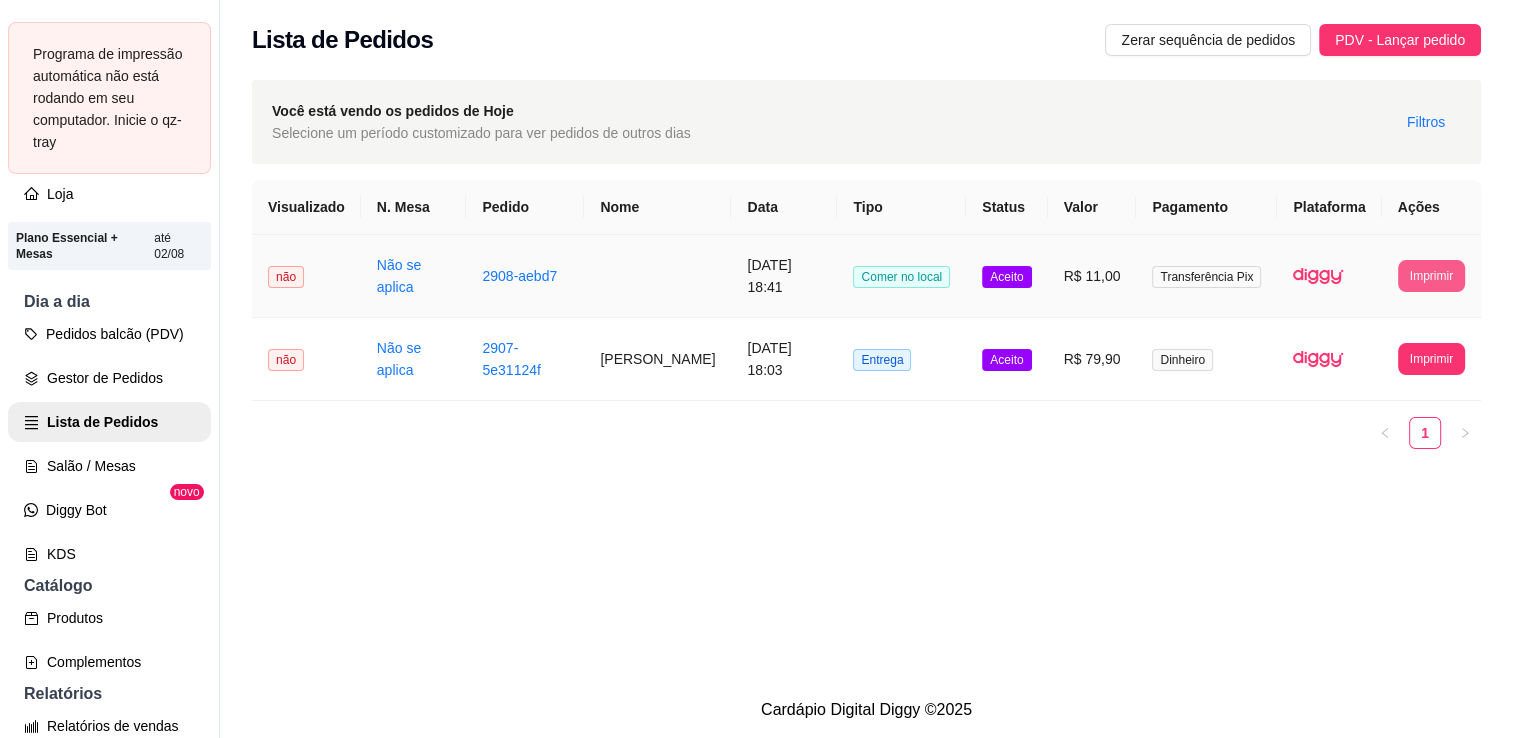 click on "Imprimir" at bounding box center [1431, 276] 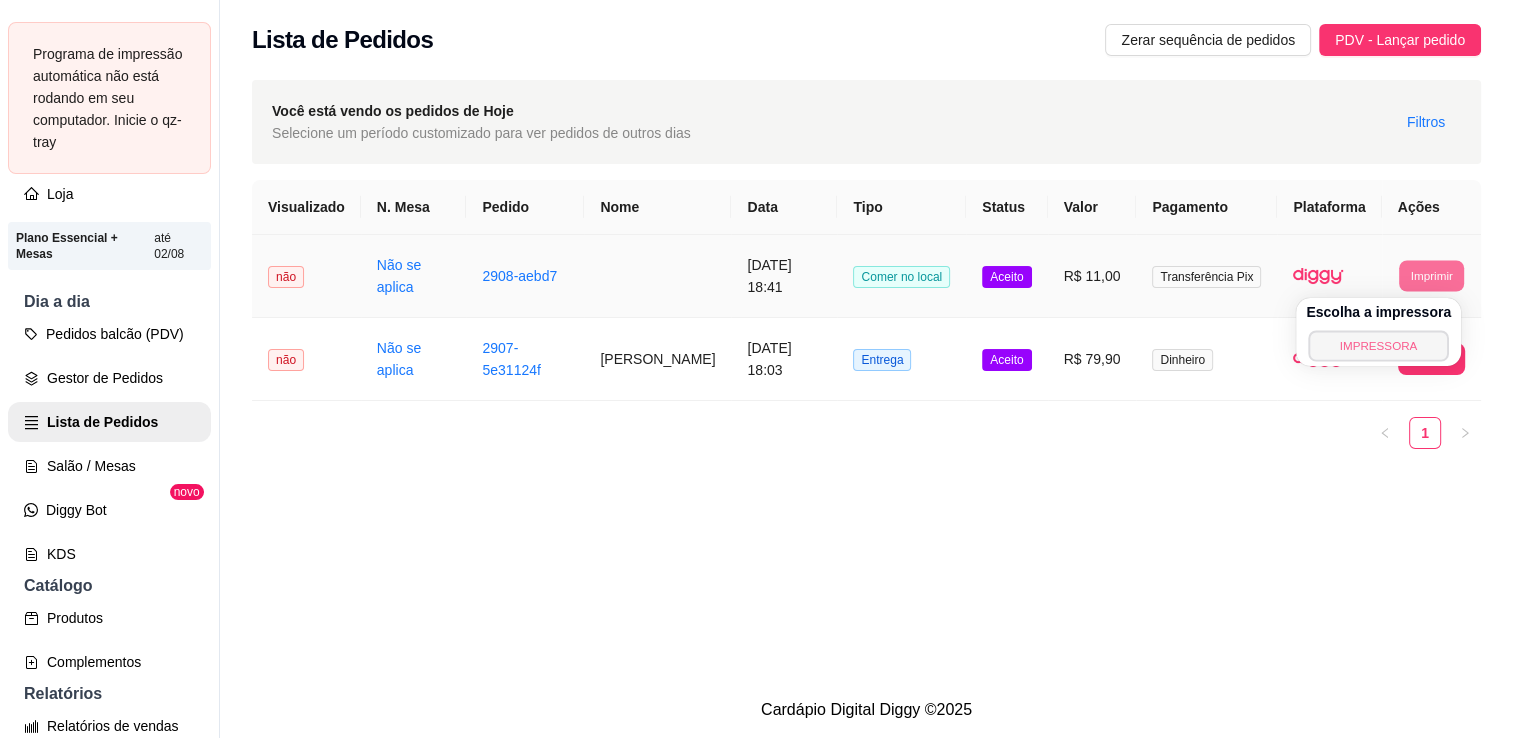 click on "IMPRESSORA" at bounding box center (1378, 345) 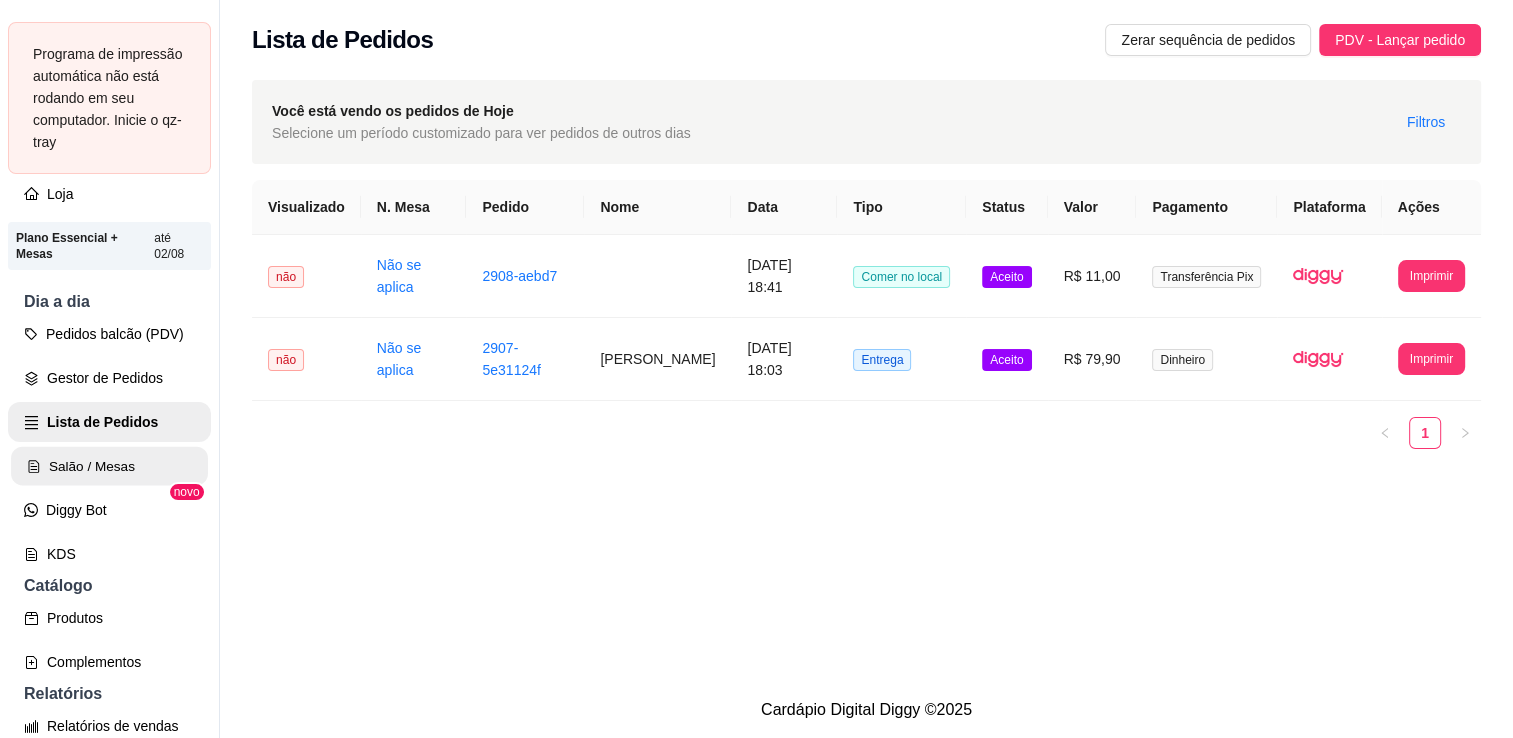 click on "Salão / Mesas" at bounding box center (109, 466) 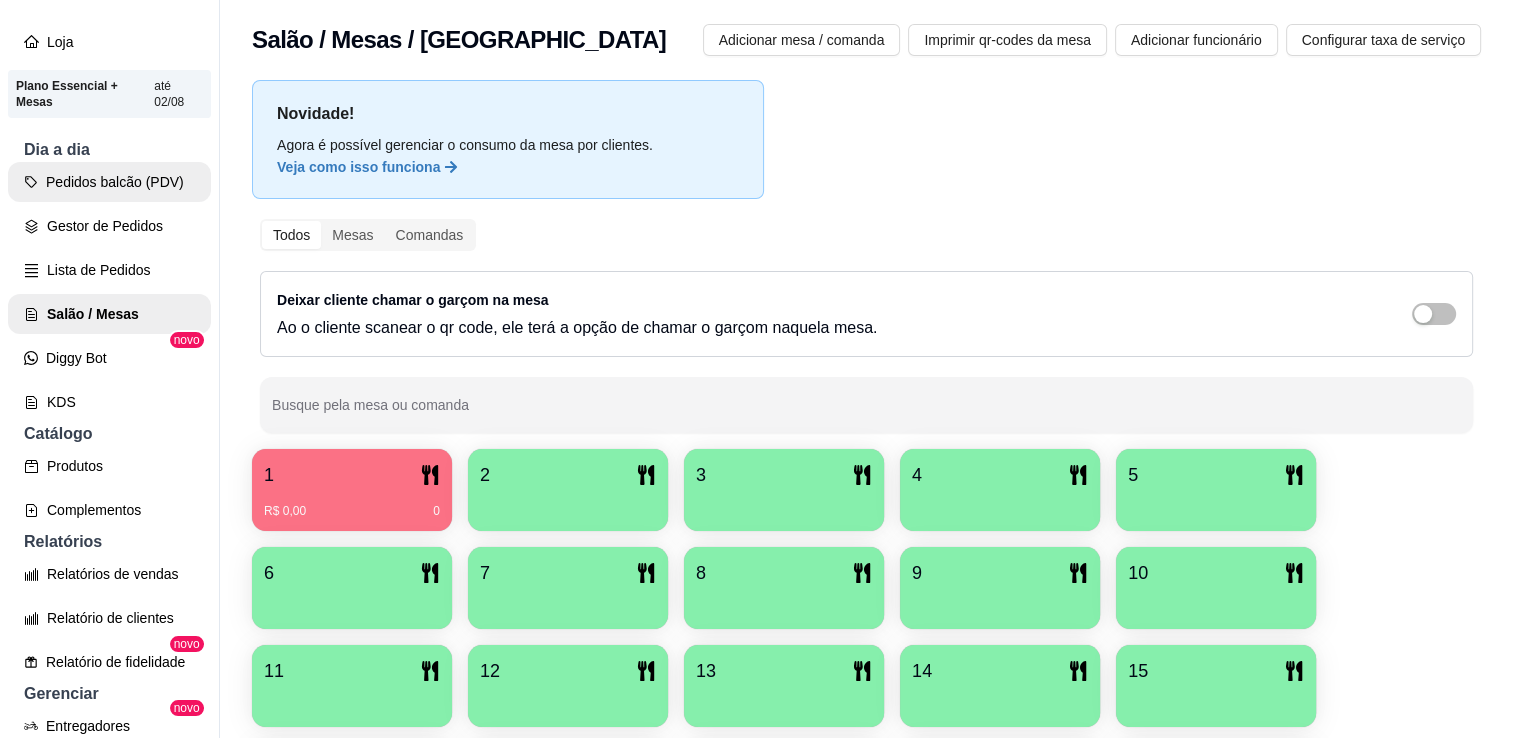 click on "Pedidos balcão (PDV) Gestor de Pedidos Lista de Pedidos Salão / Mesas Diggy Bot novo KDS" at bounding box center (109, 292) 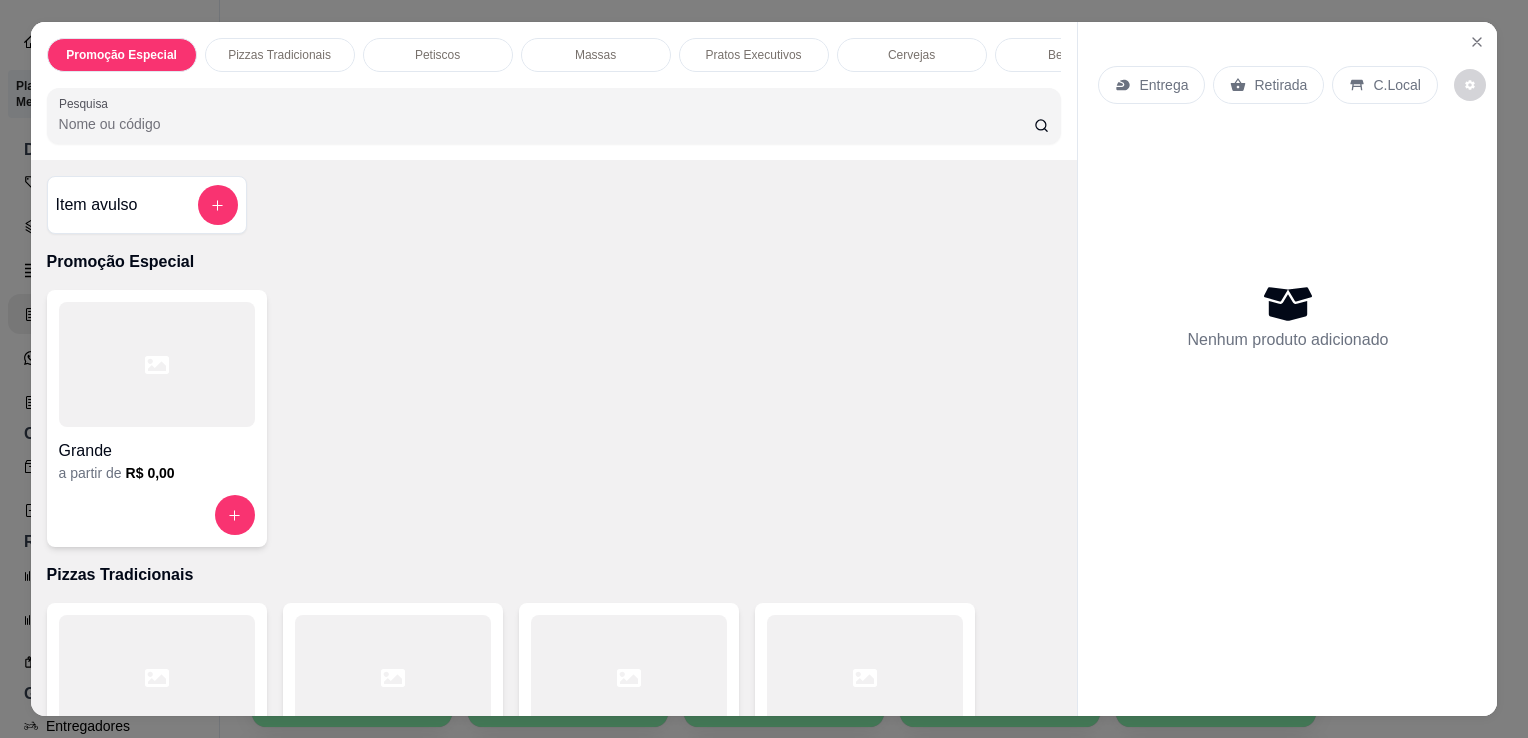 click at bounding box center (865, 677) 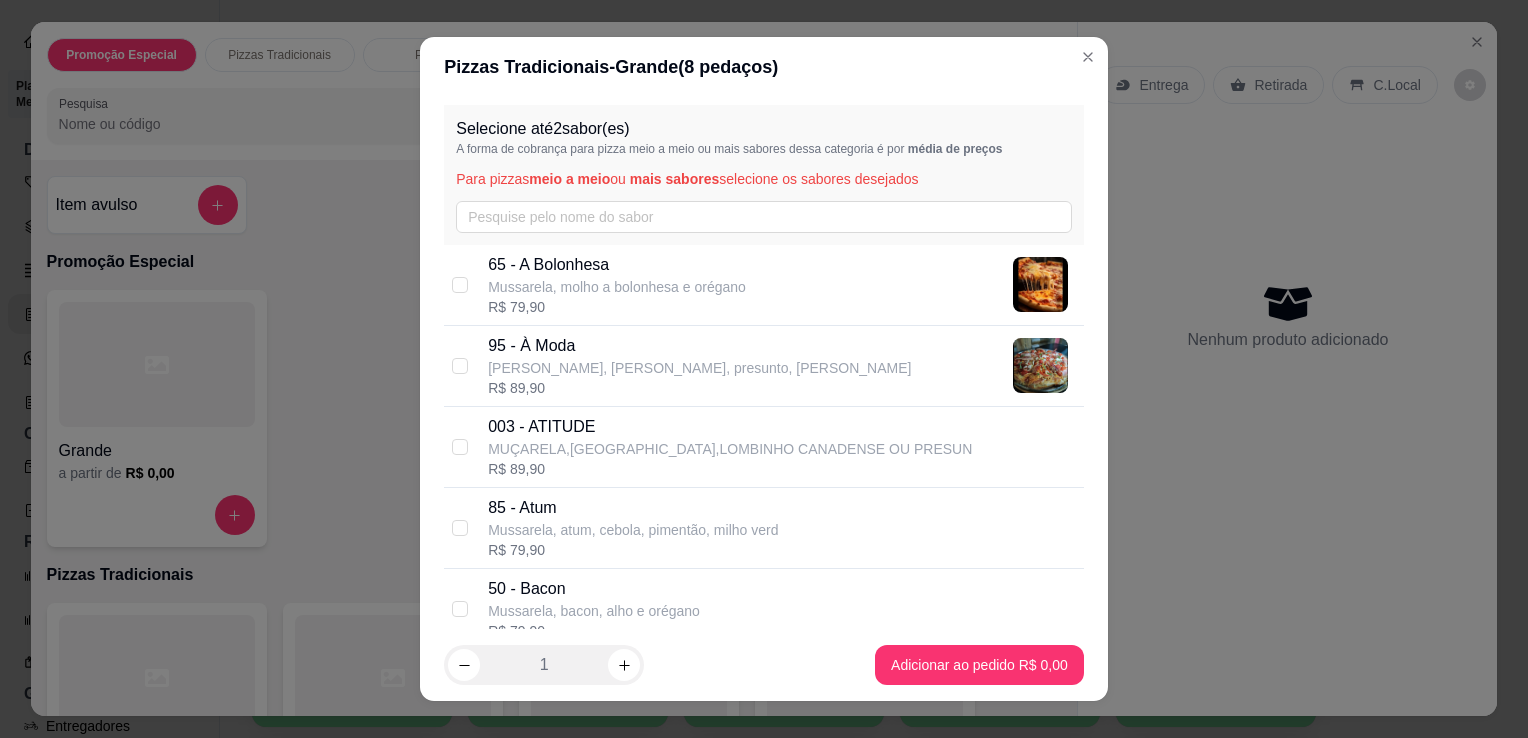 click on "[PERSON_NAME], [PERSON_NAME], presunto, [PERSON_NAME]" at bounding box center [699, 368] 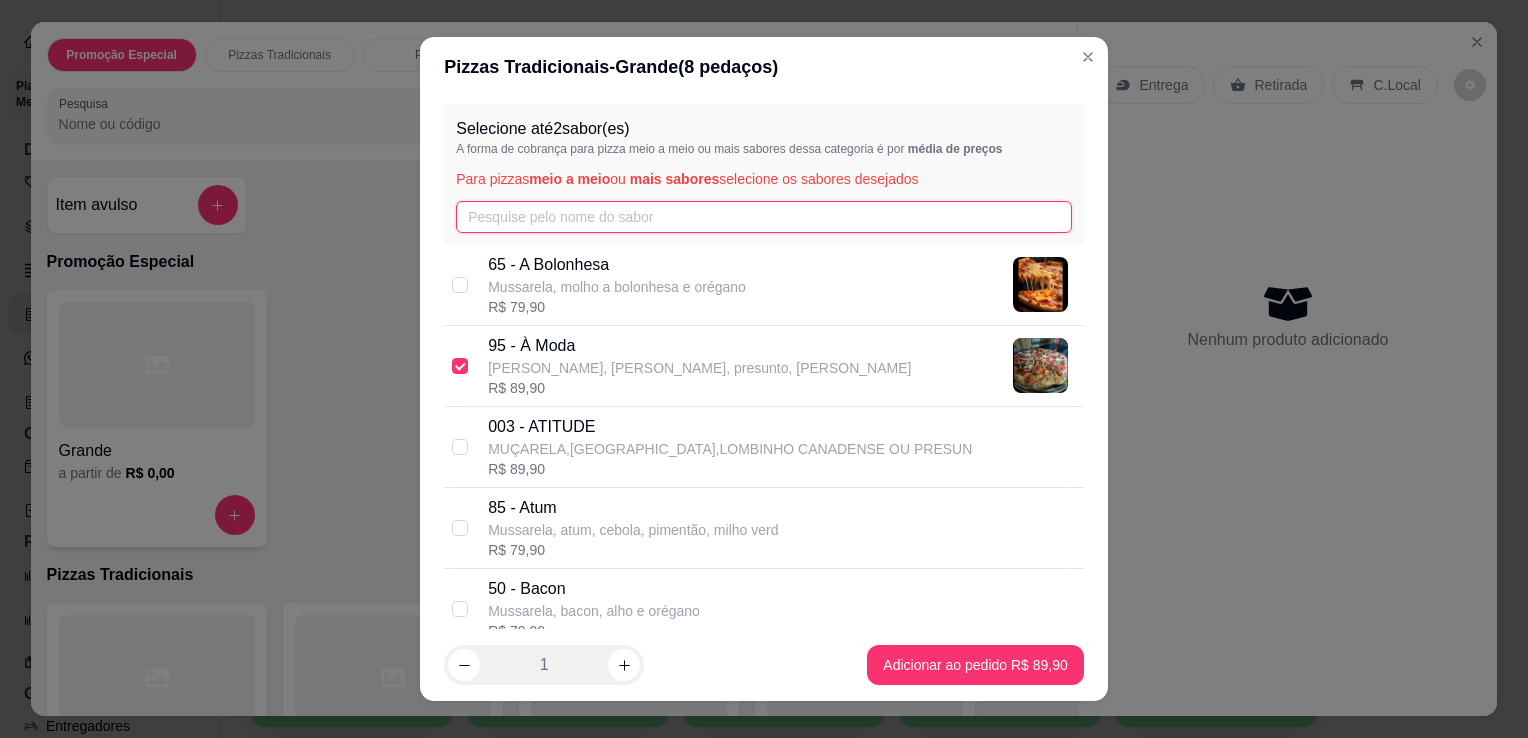 click at bounding box center (764, 217) 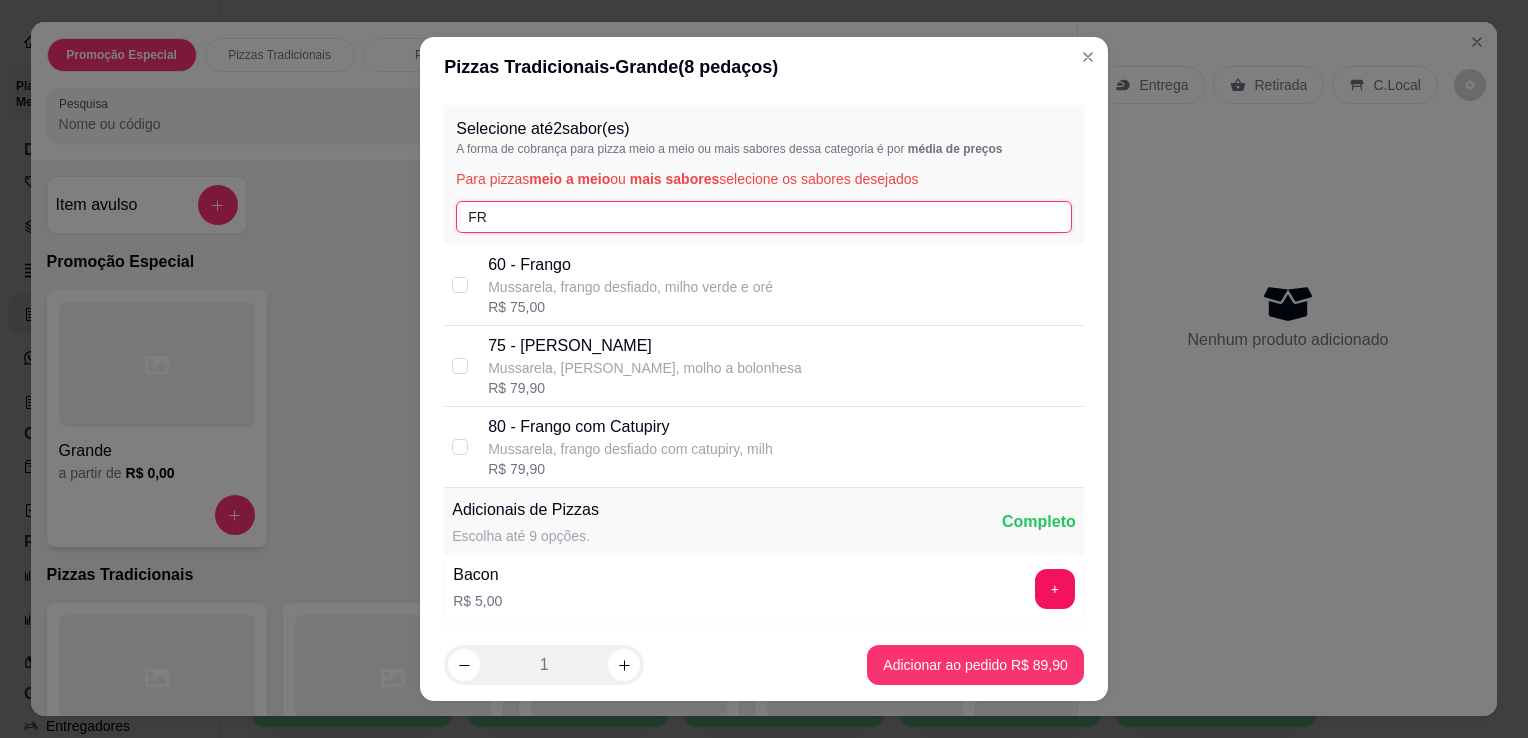type on "FR" 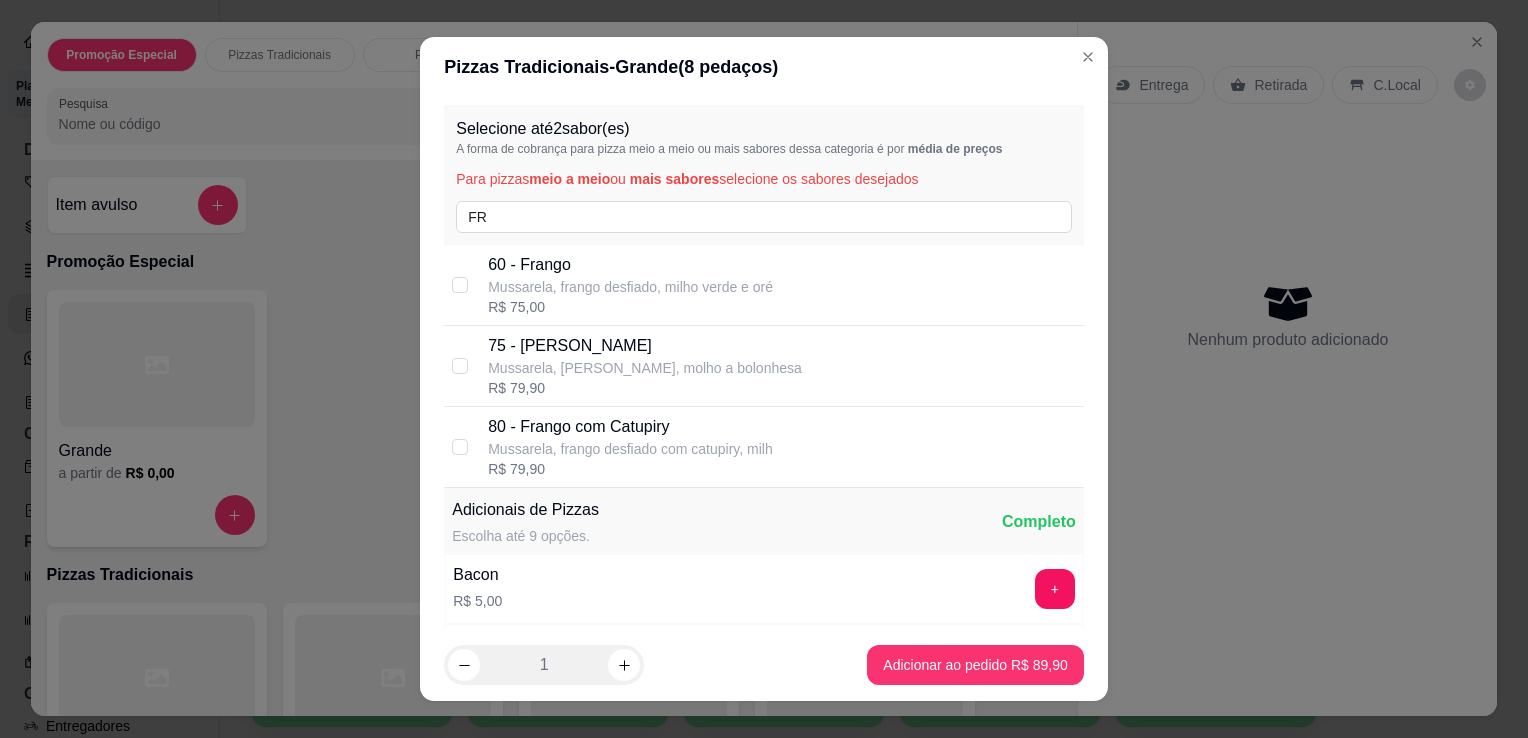 click on "80 - Frango com Catupiry" at bounding box center [630, 427] 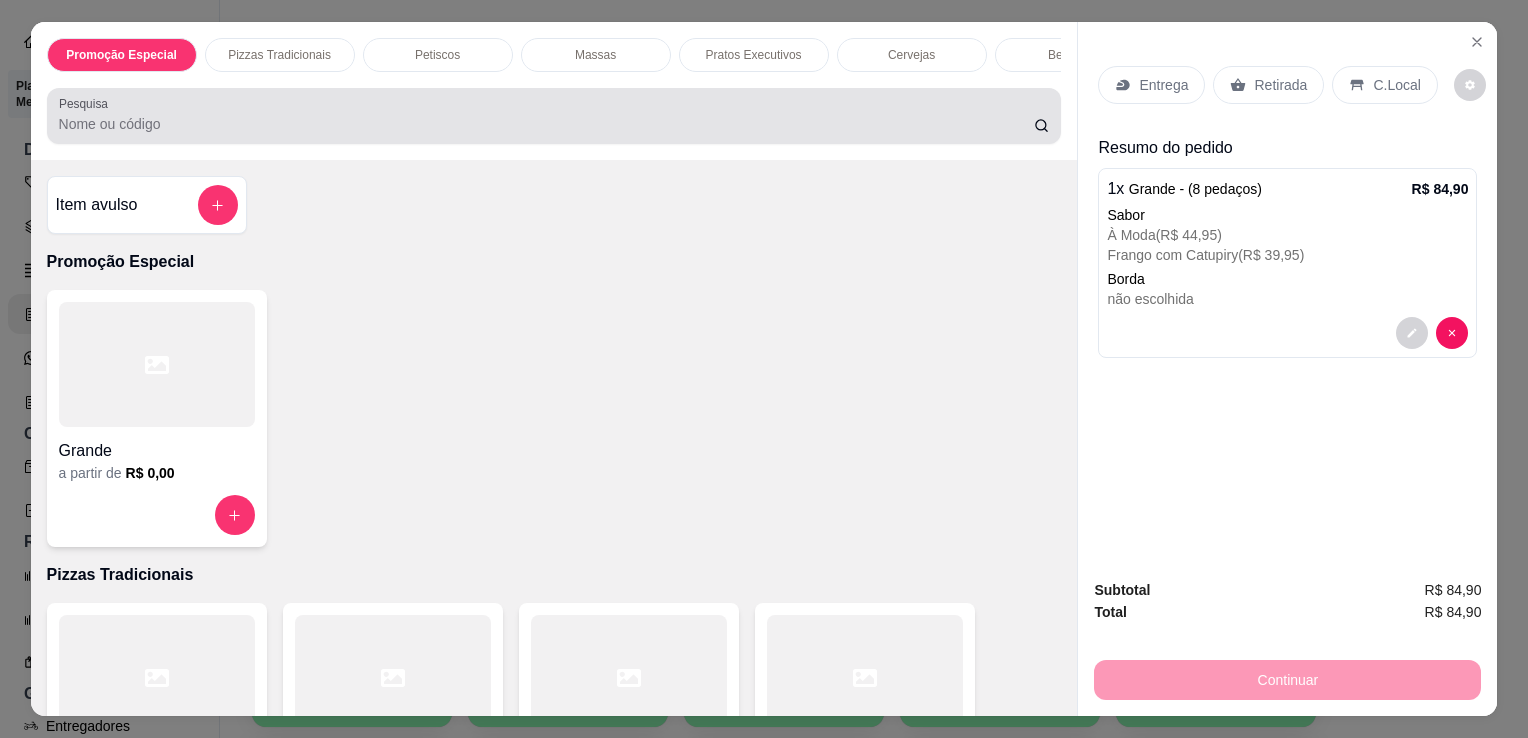click at bounding box center [554, 116] 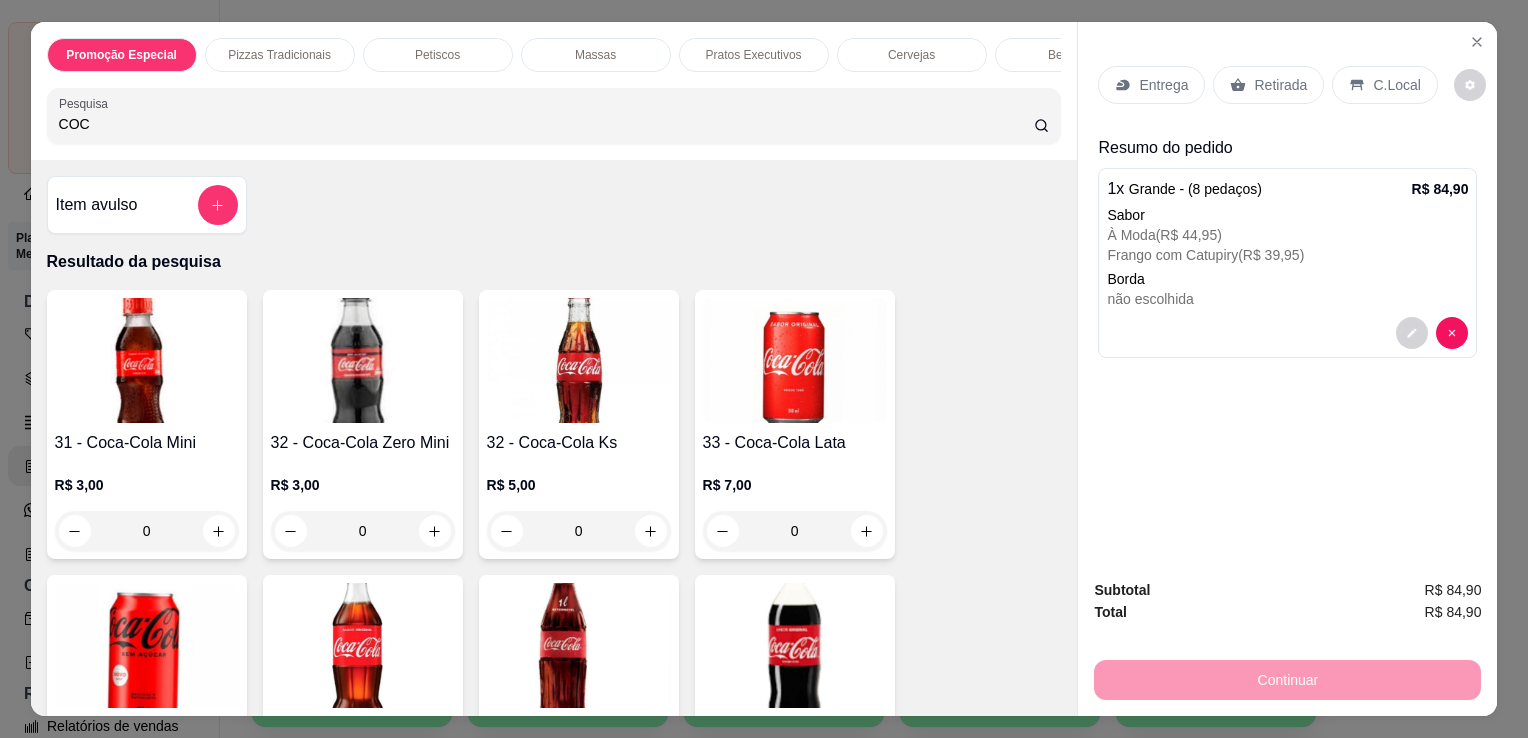 type on "COC" 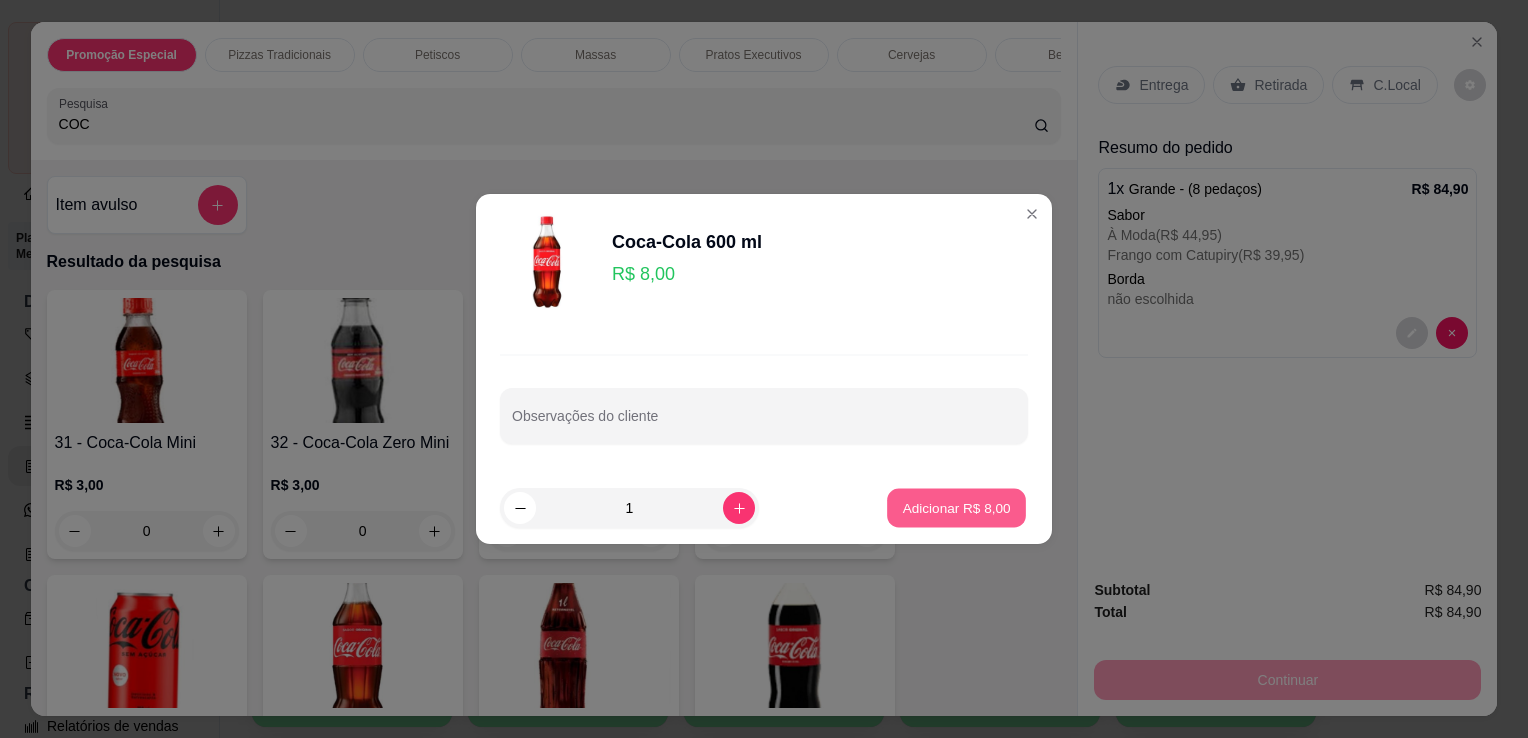 click on "Adicionar   R$ 8,00" at bounding box center [956, 508] 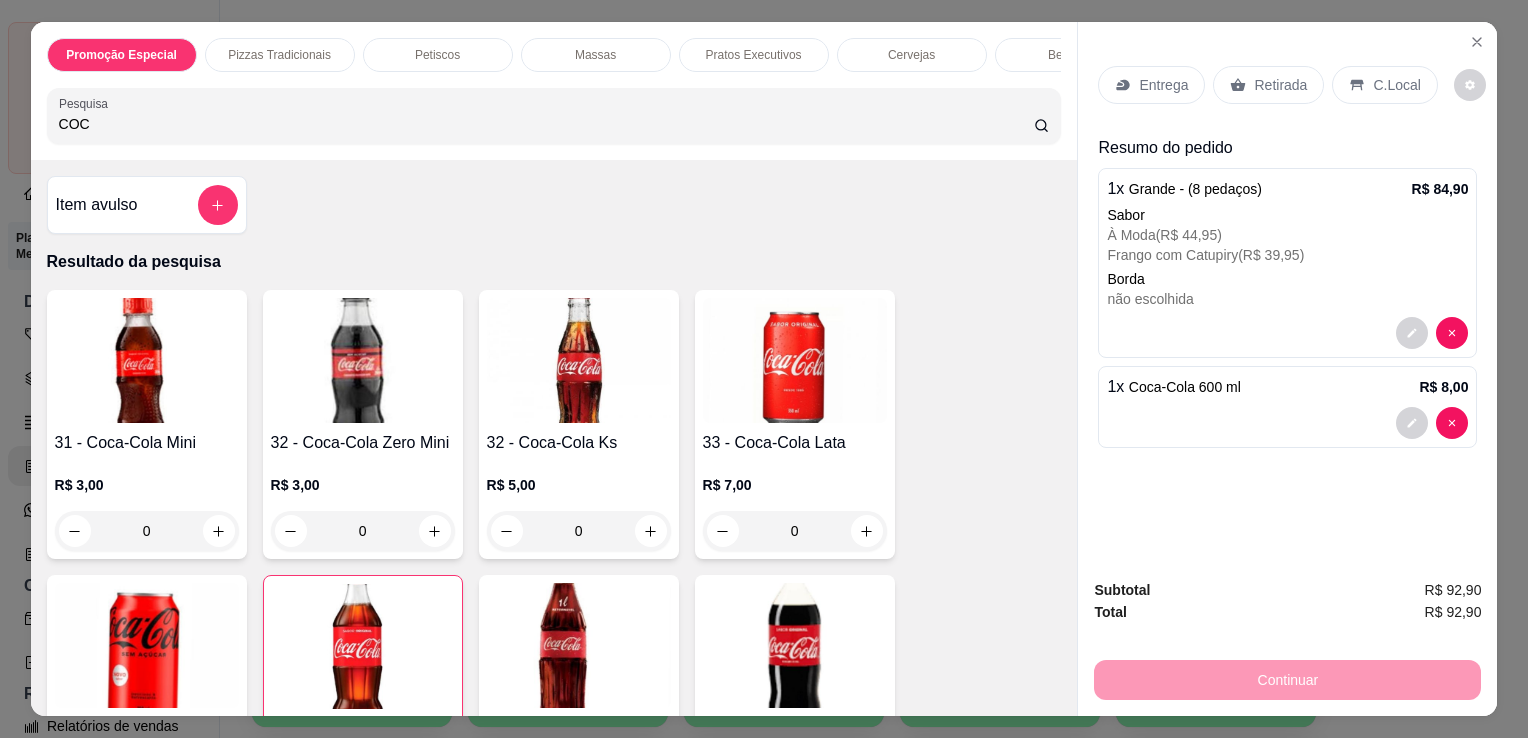 click on "Entrega" at bounding box center (1151, 85) 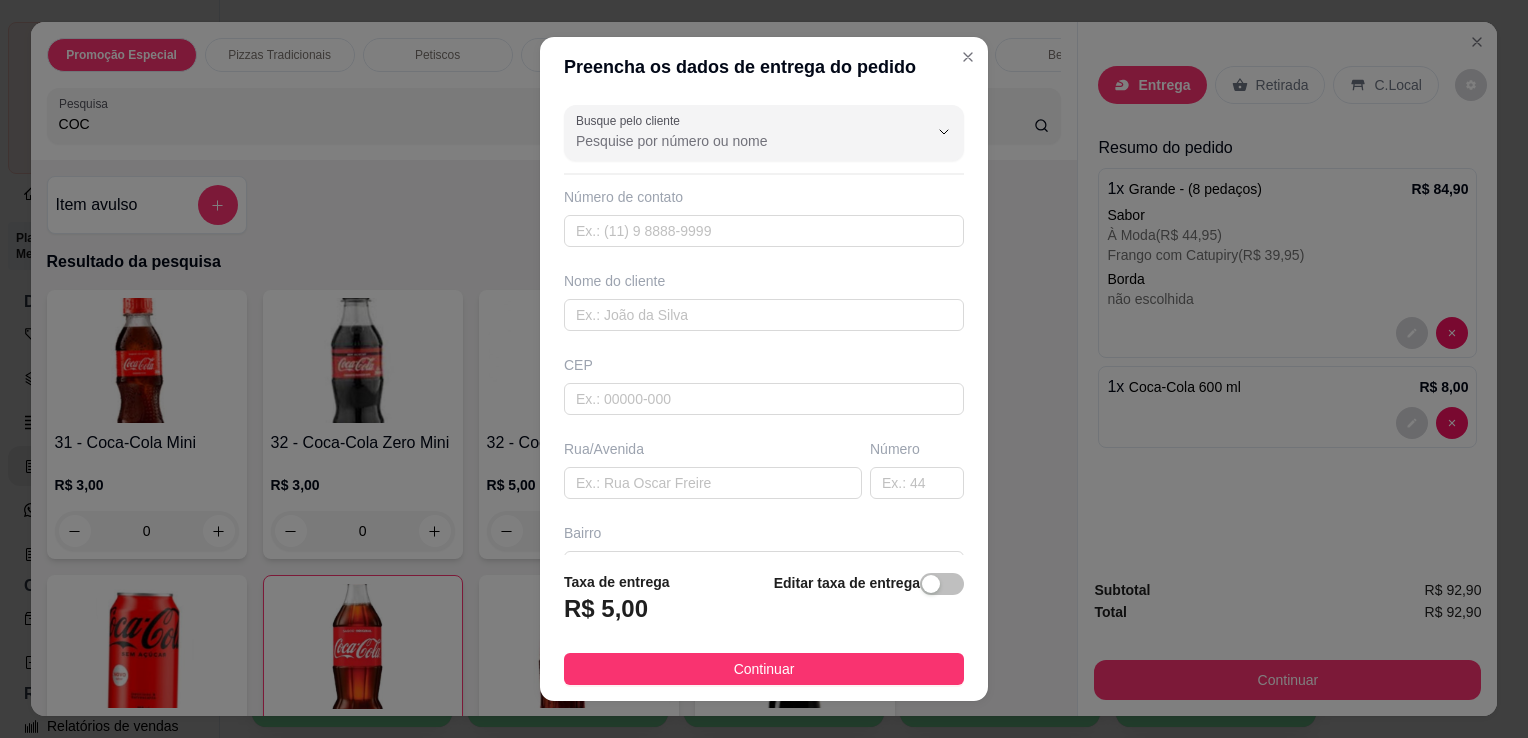 click on "Número de contato" at bounding box center (764, 197) 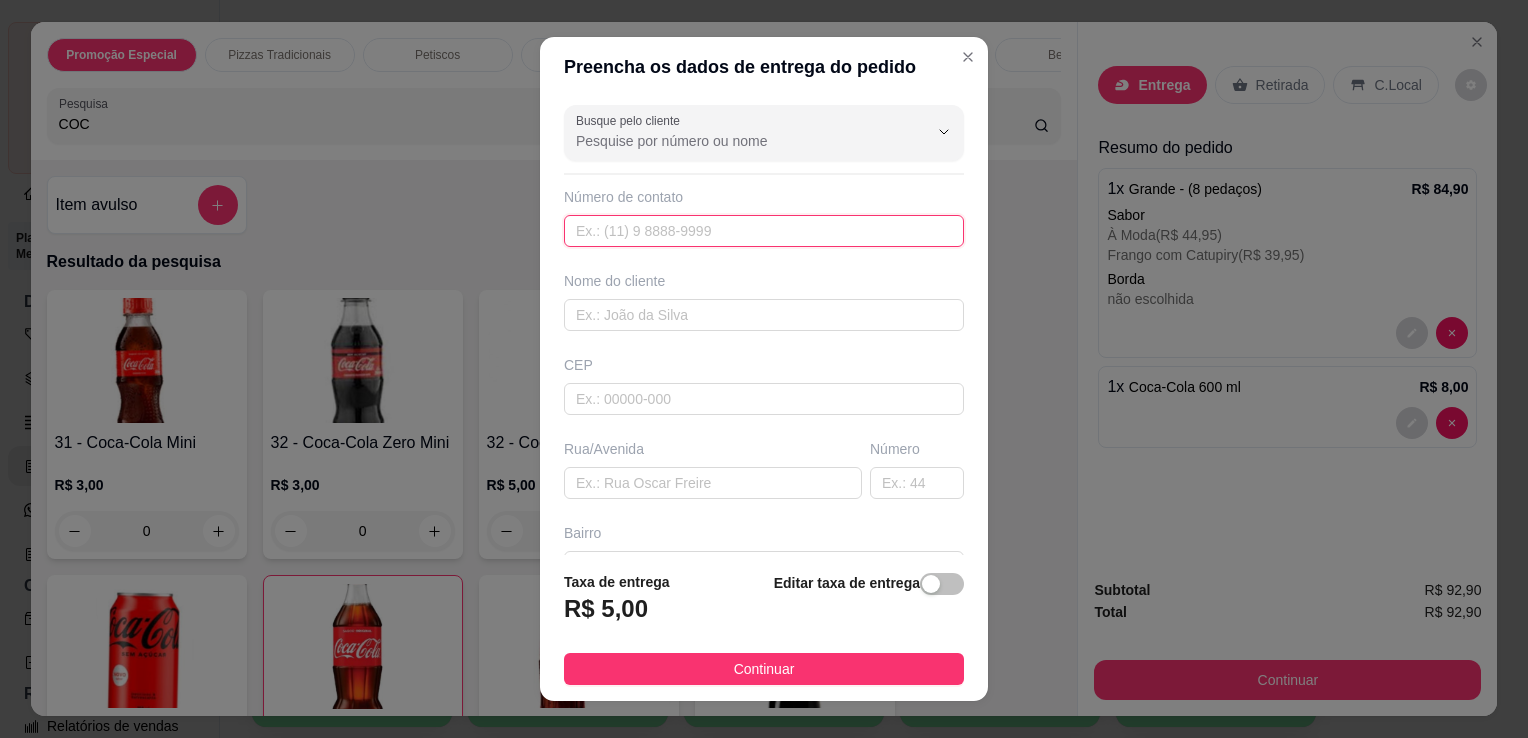 click at bounding box center (764, 231) 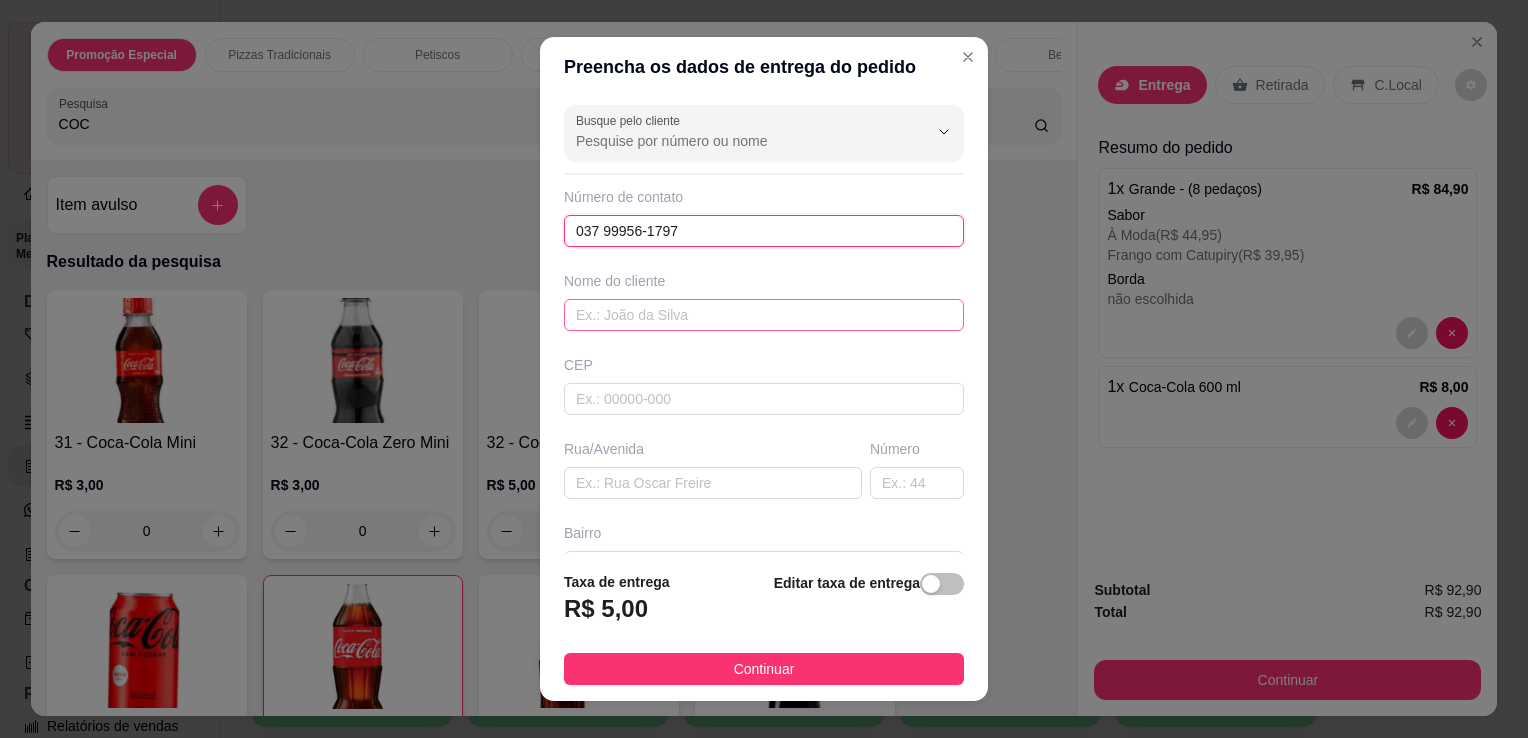 type on "037 99956-1797" 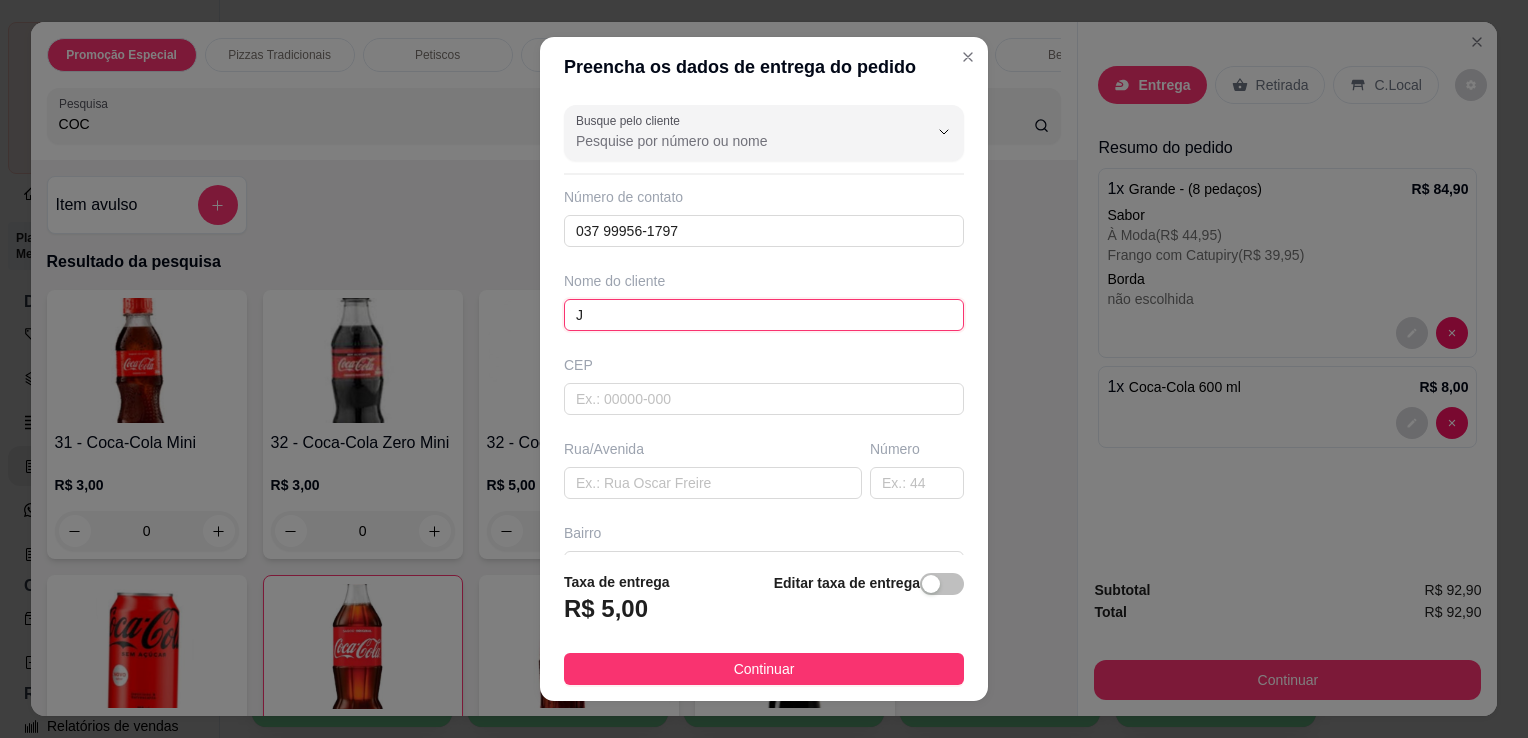 click on "J" at bounding box center [764, 315] 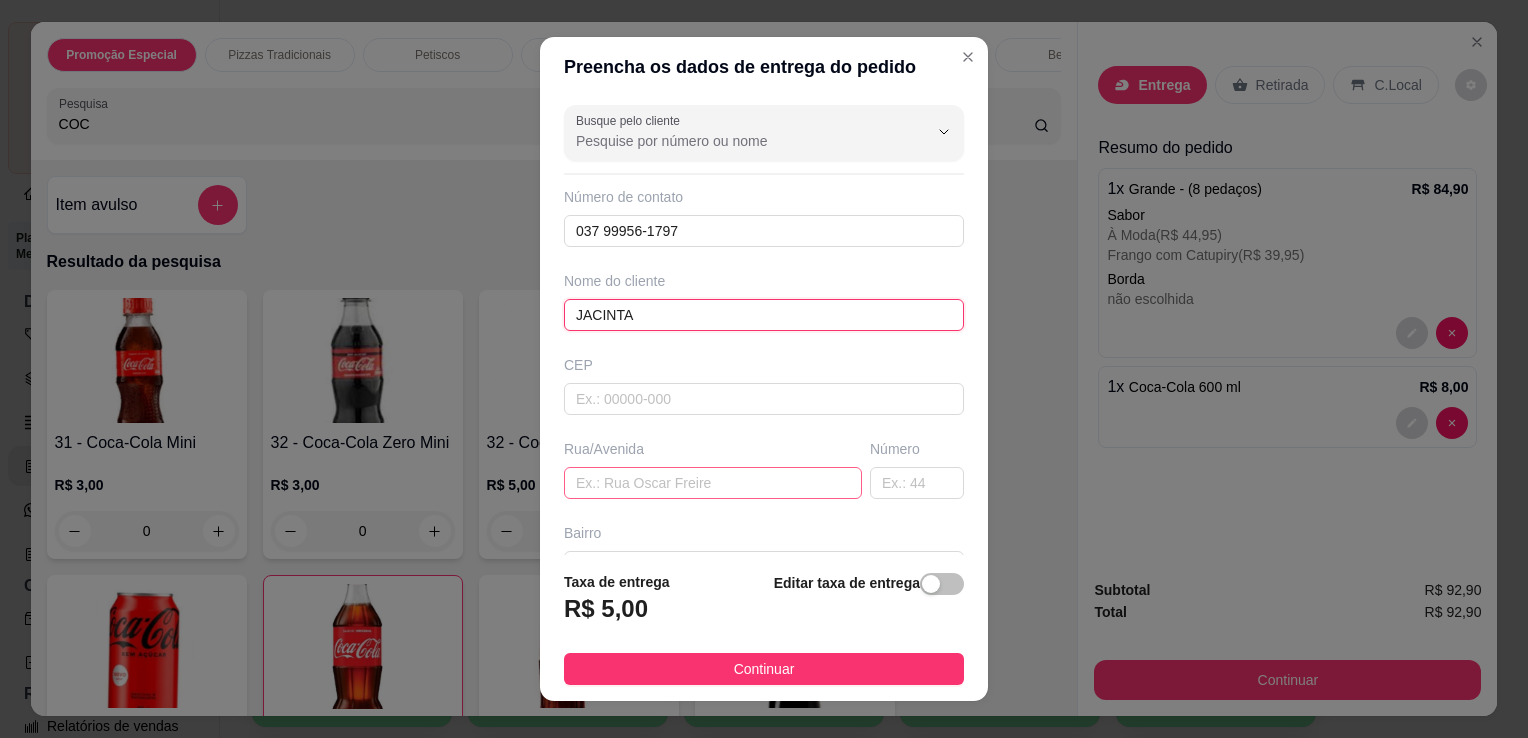 type on "JACINTA" 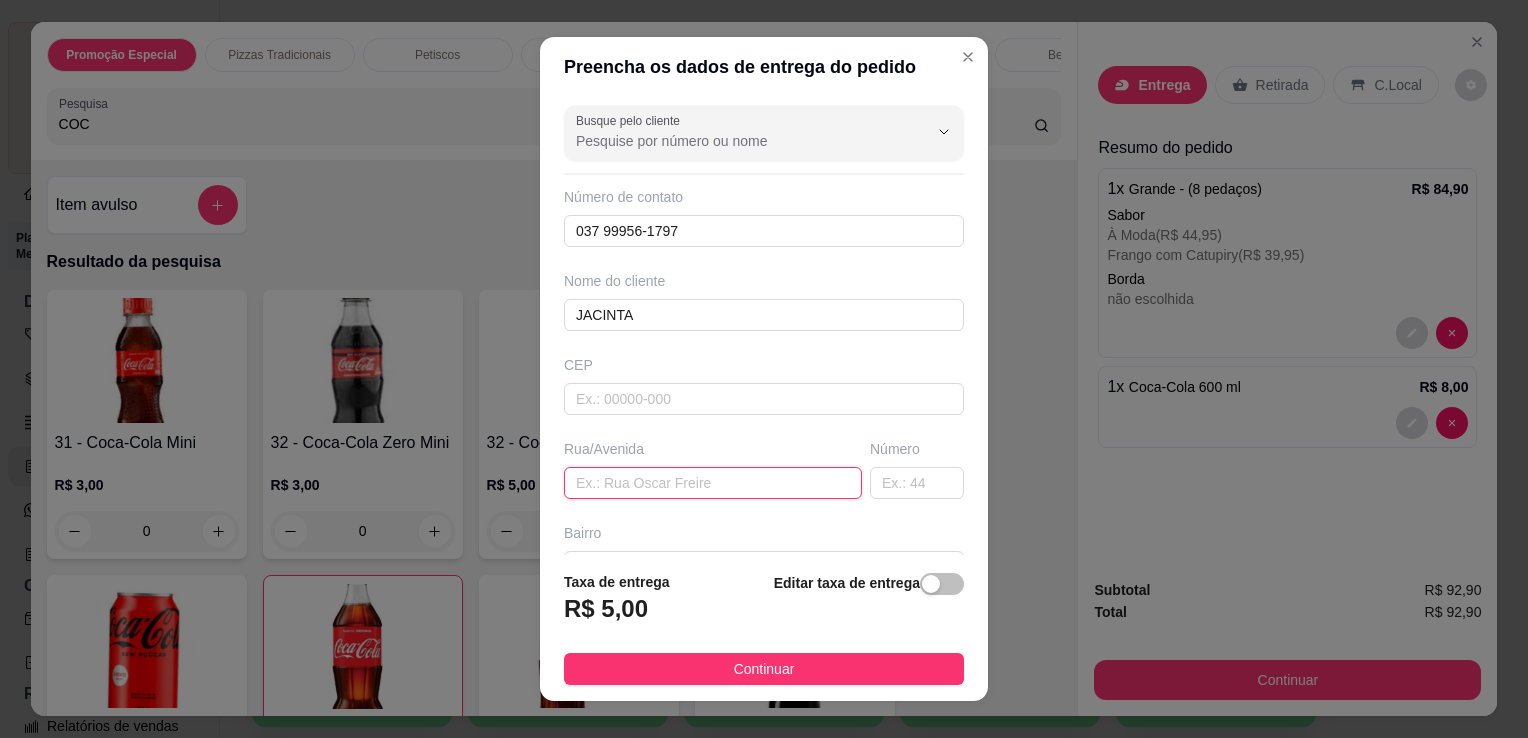 click at bounding box center (713, 483) 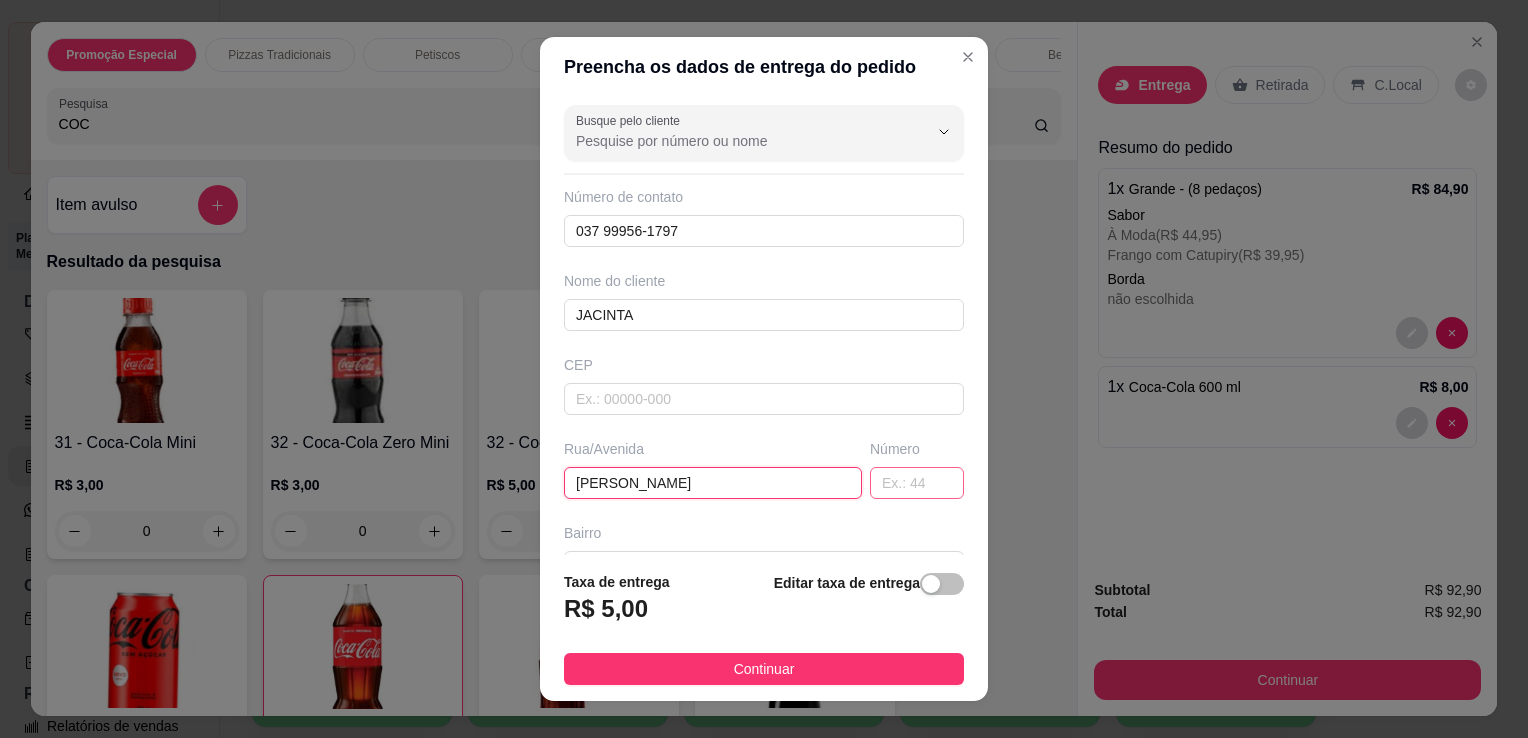 type on "[PERSON_NAME]" 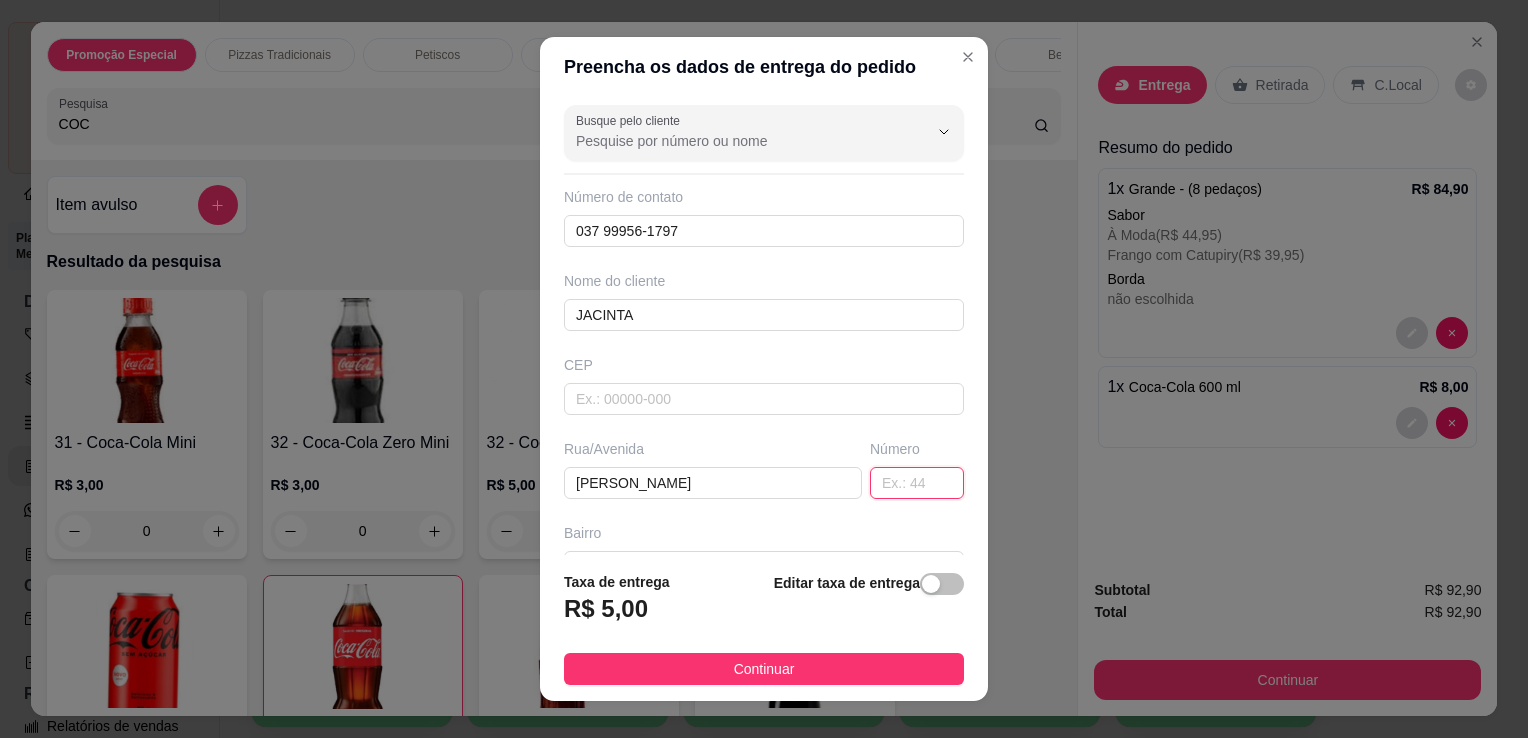 click at bounding box center (917, 483) 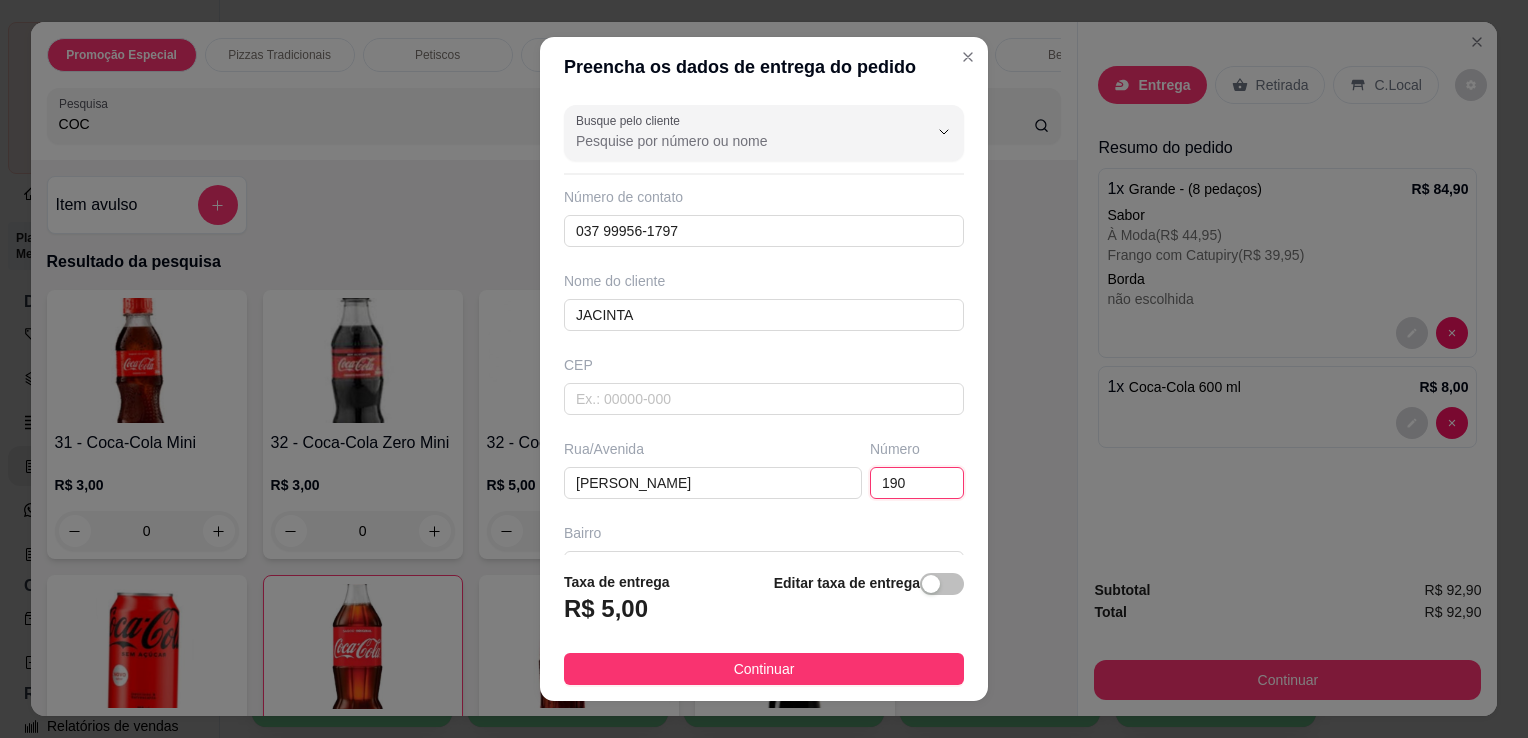 type on "190" 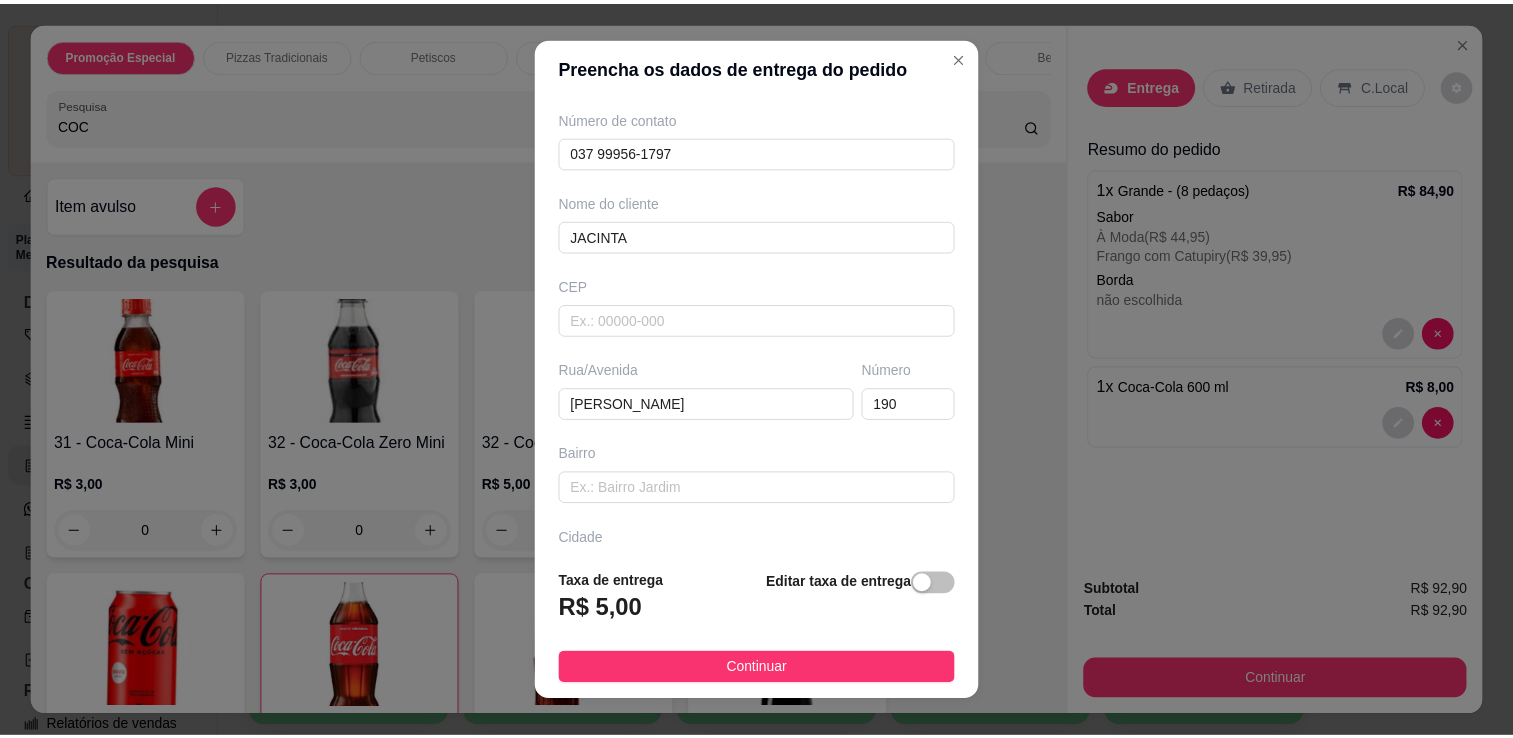 scroll, scrollTop: 84, scrollLeft: 0, axis: vertical 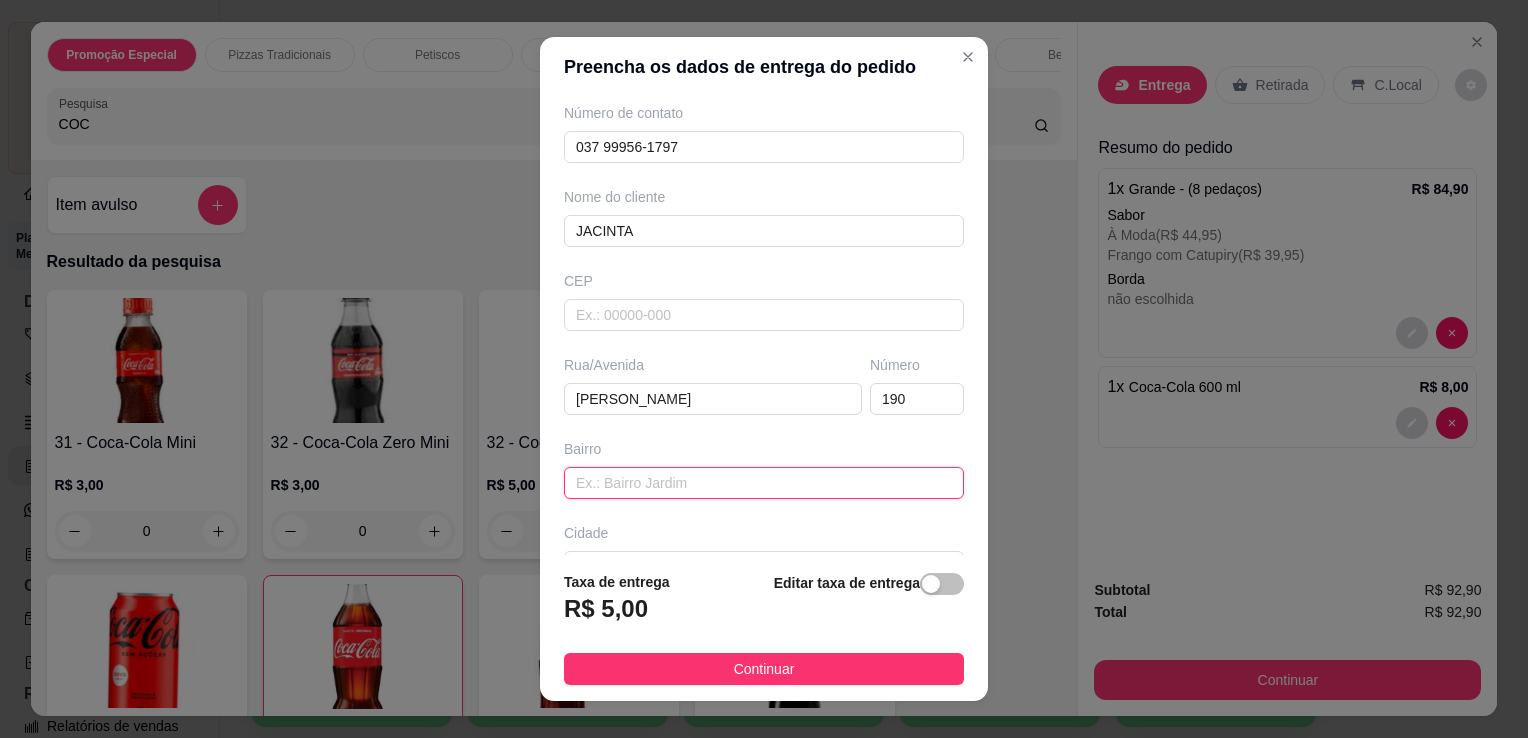 click at bounding box center (764, 483) 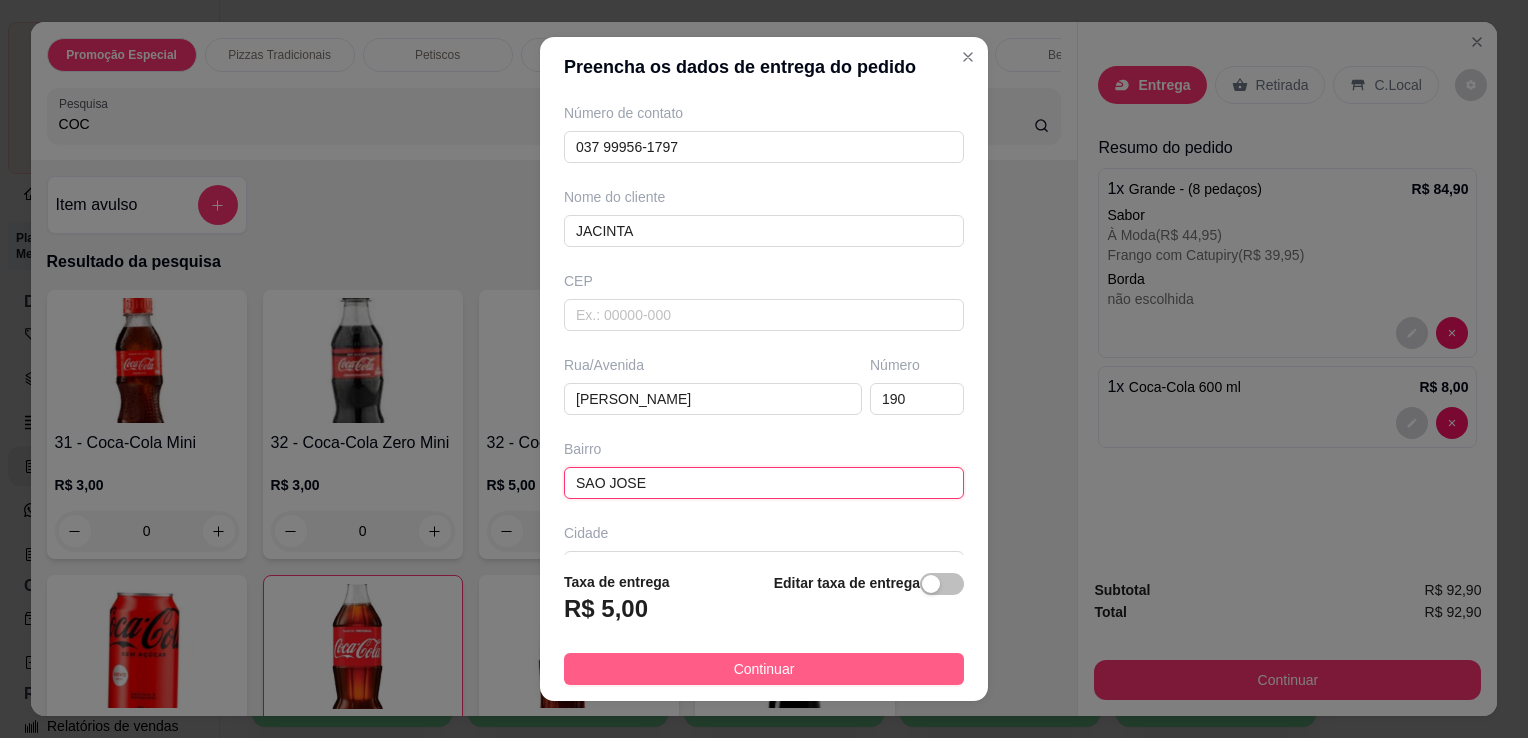 type on "SAO JOSE" 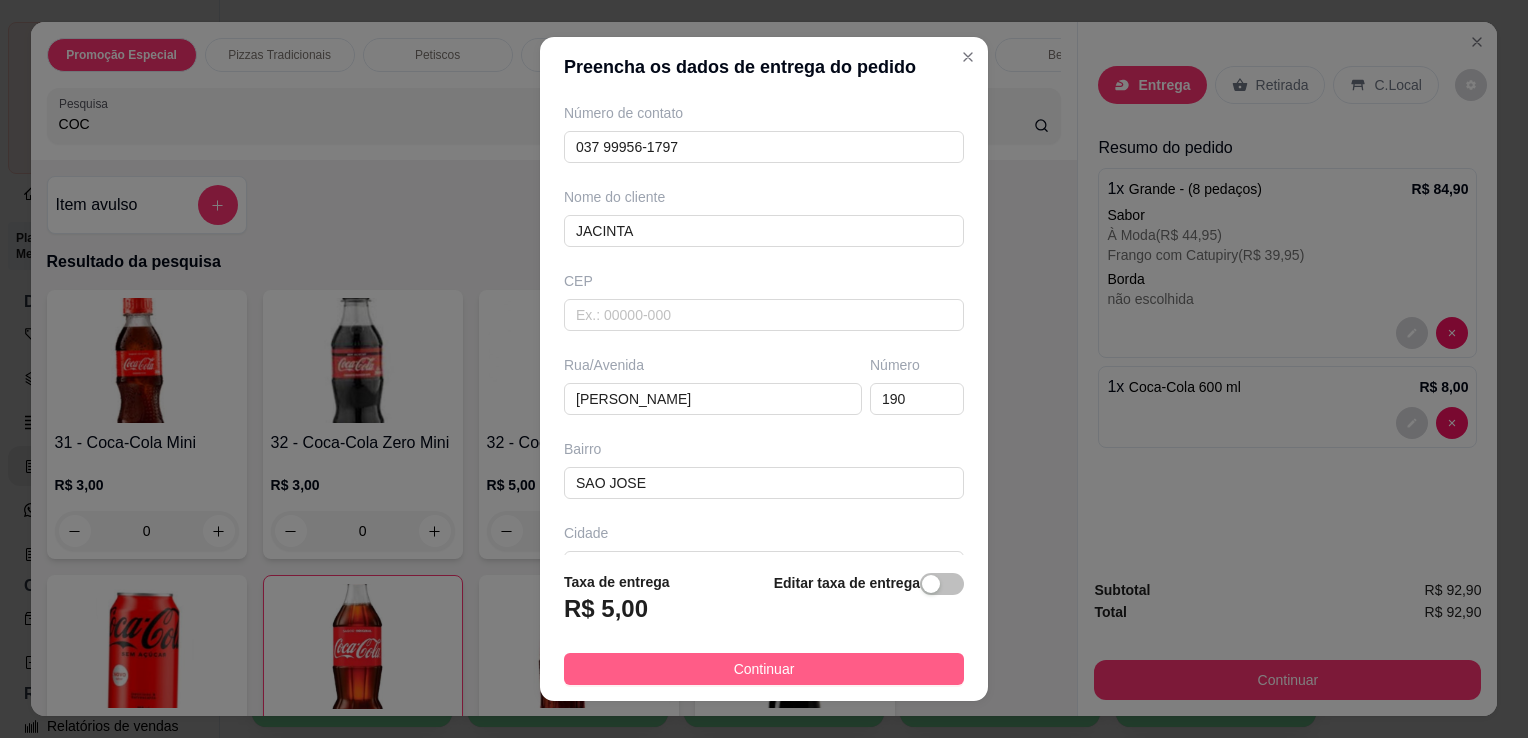 click on "Continuar" at bounding box center [764, 669] 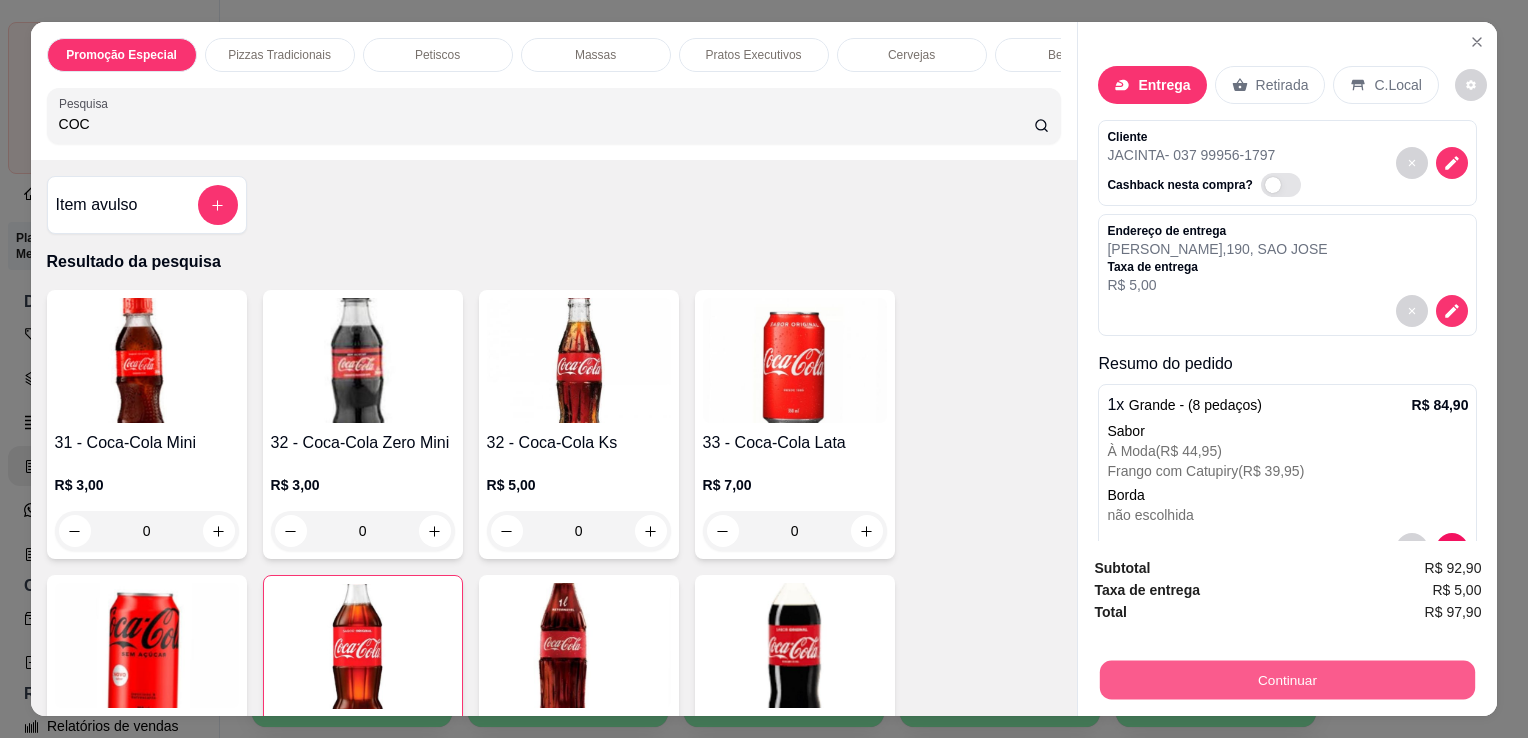 click on "Continuar" at bounding box center (1287, 679) 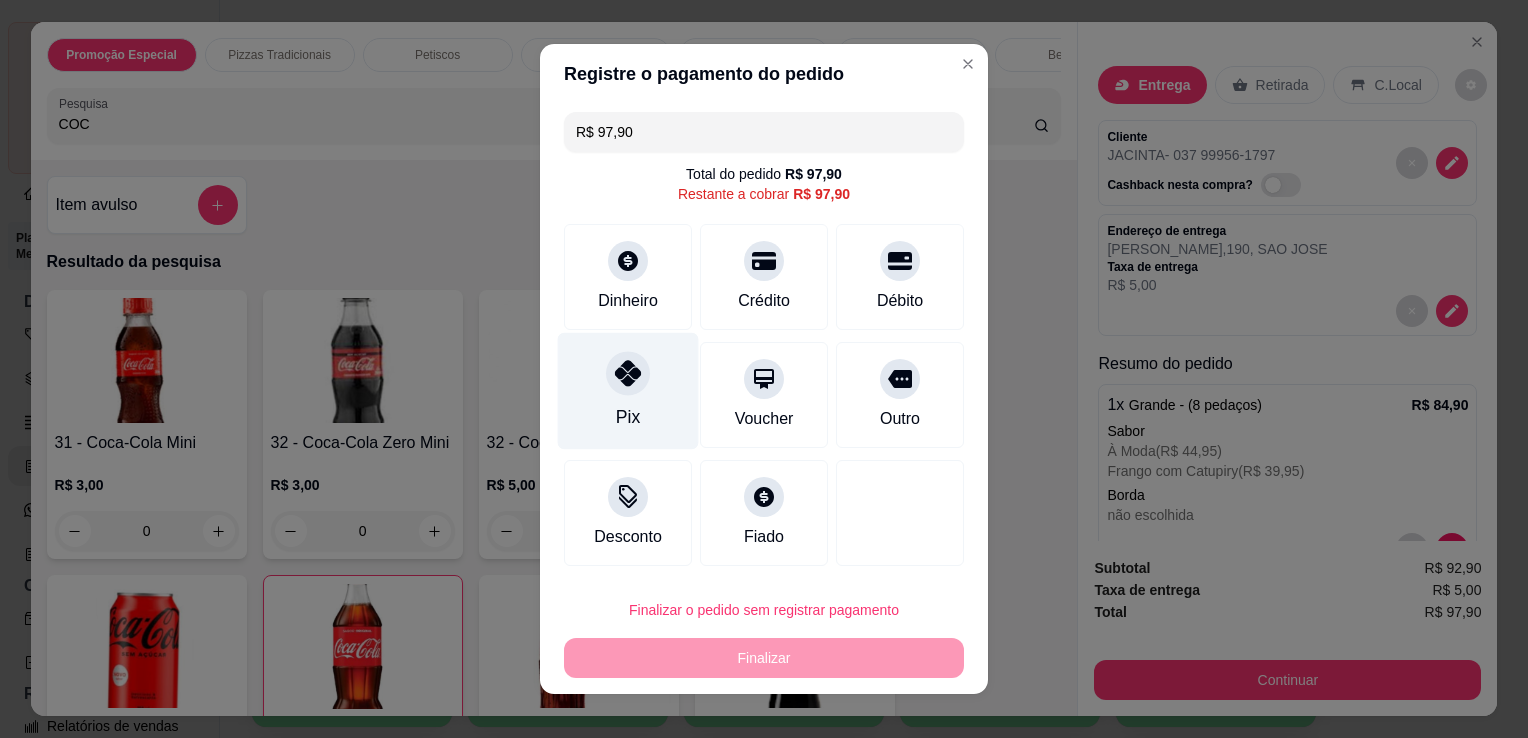 click on "Pix" at bounding box center (628, 391) 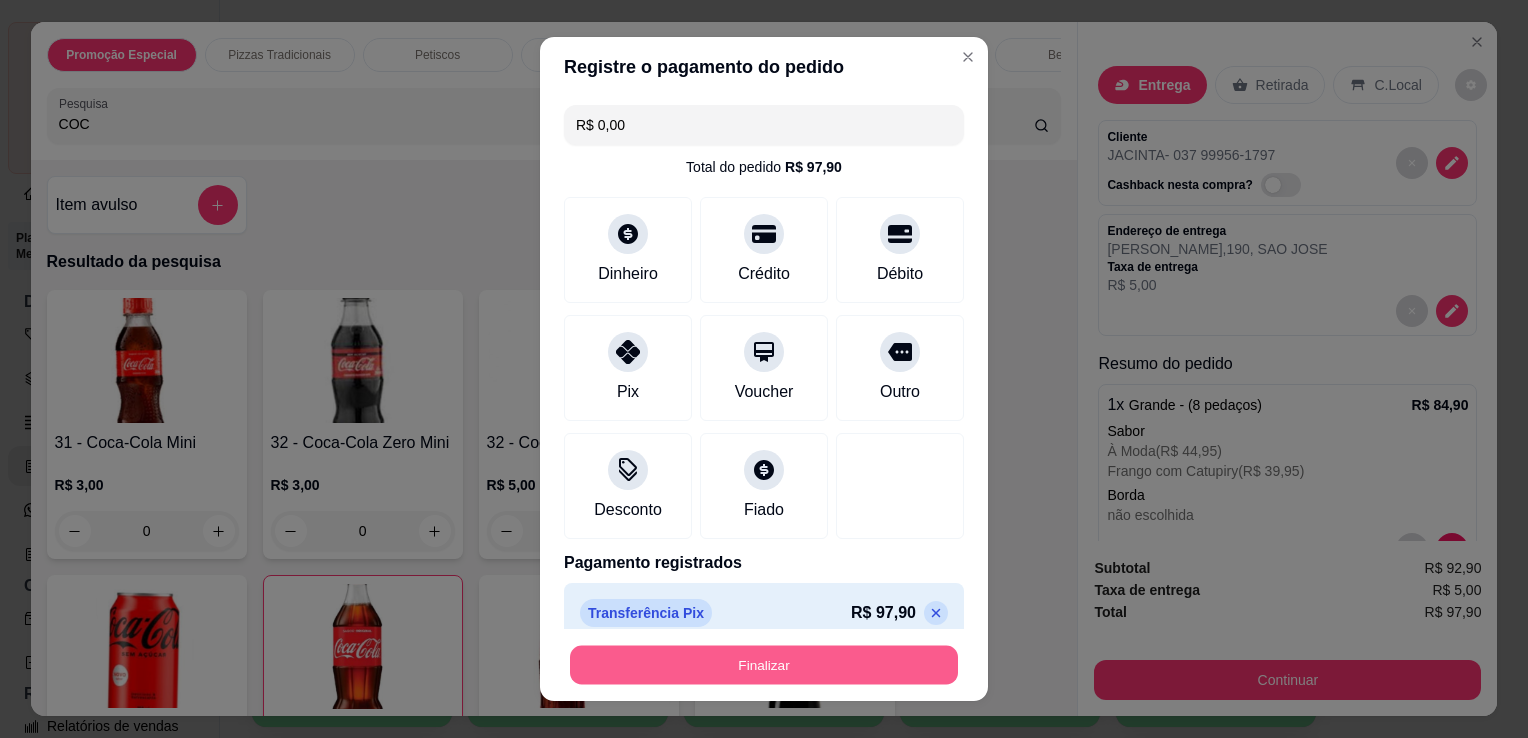 click on "Finalizar" at bounding box center [764, 665] 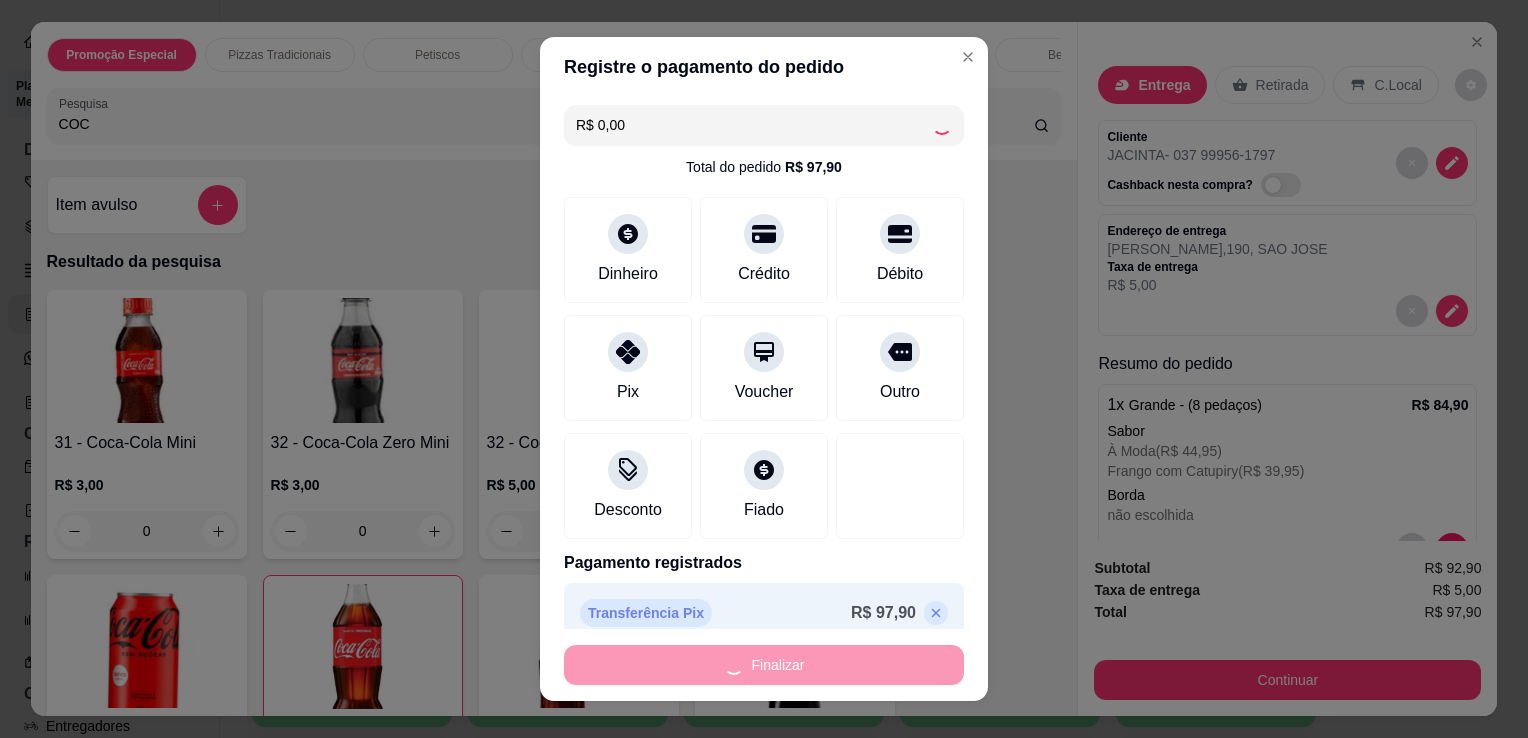 type on "0" 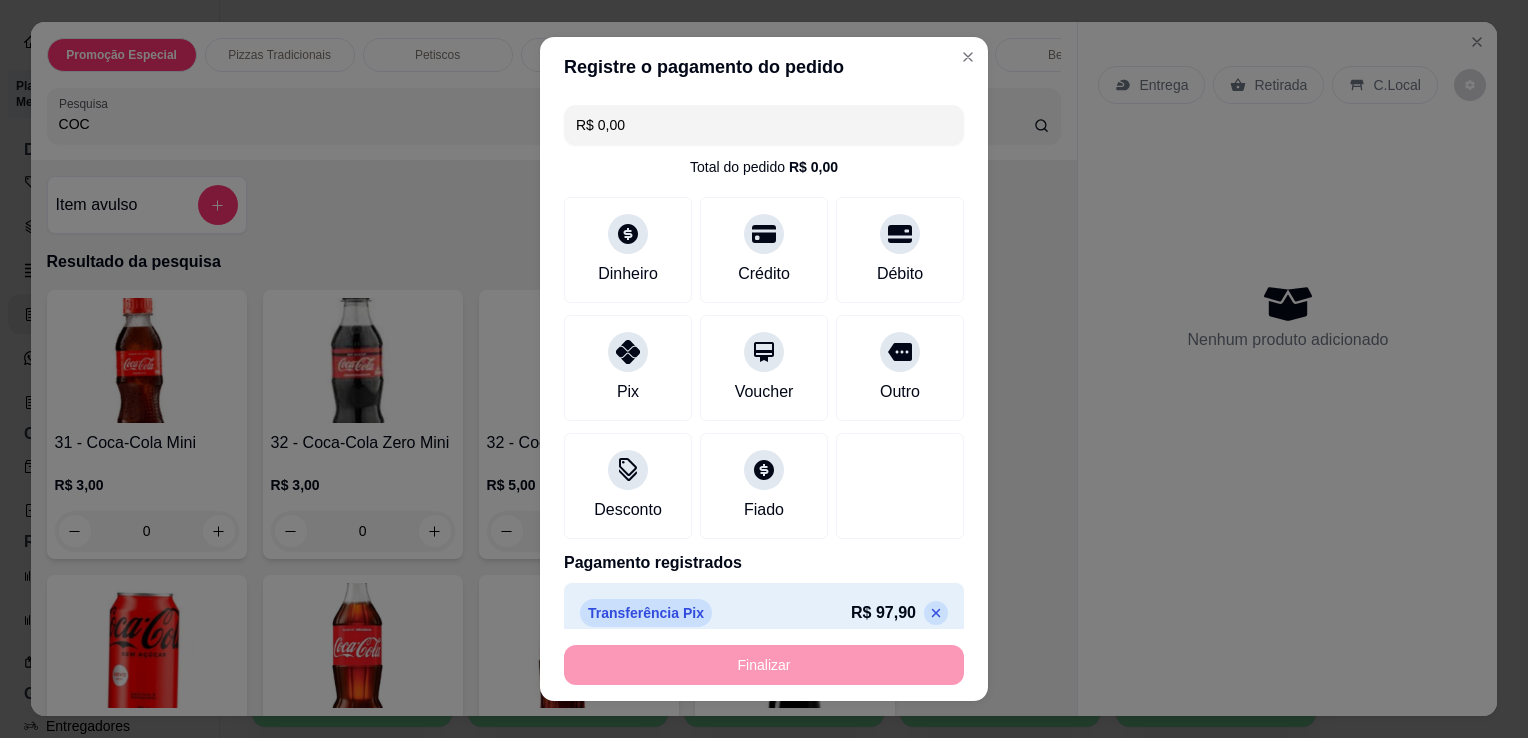 type on "-R$ 97,90" 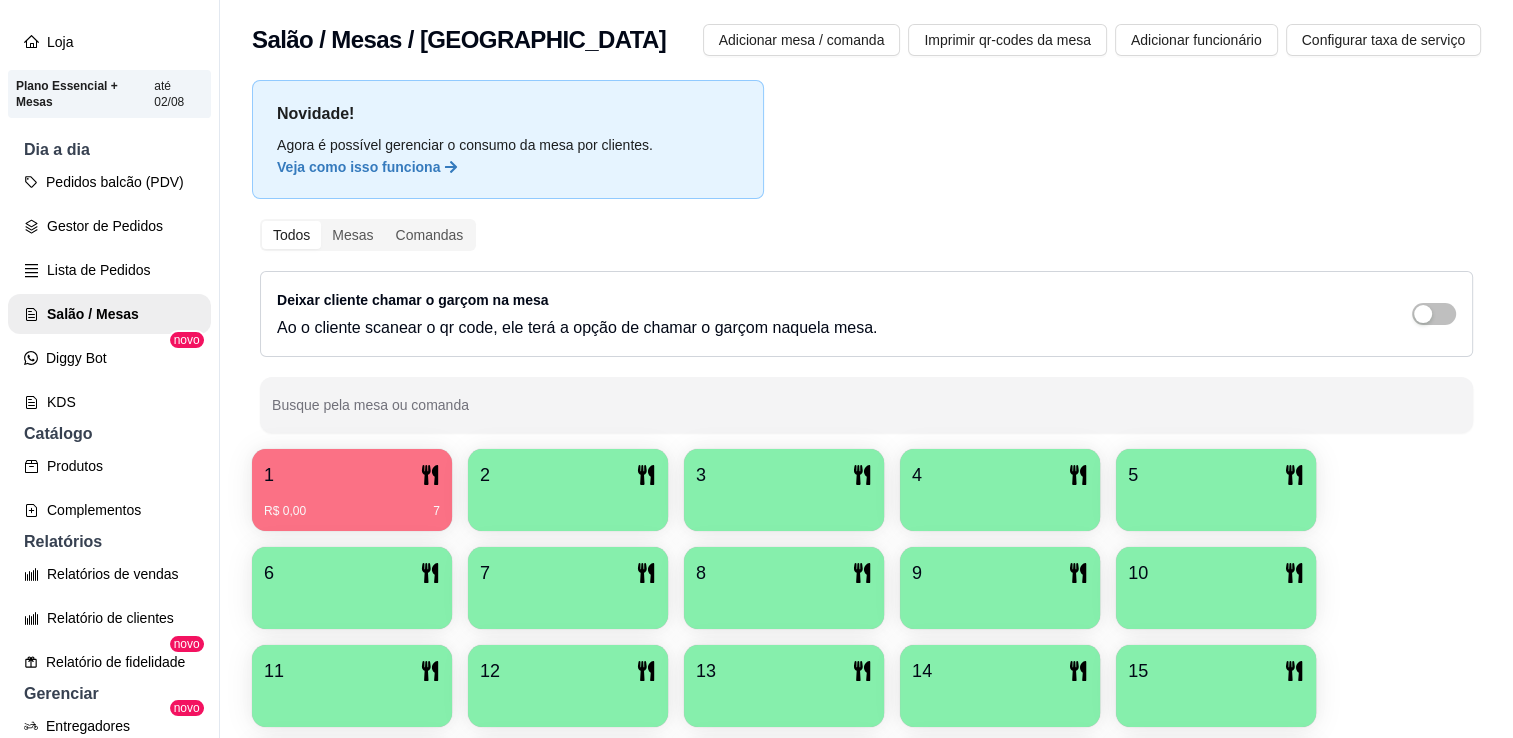 click on "Pedidos balcão (PDV) Gestor de Pedidos Lista de Pedidos Salão / Mesas Diggy Bot novo KDS" at bounding box center [109, 292] 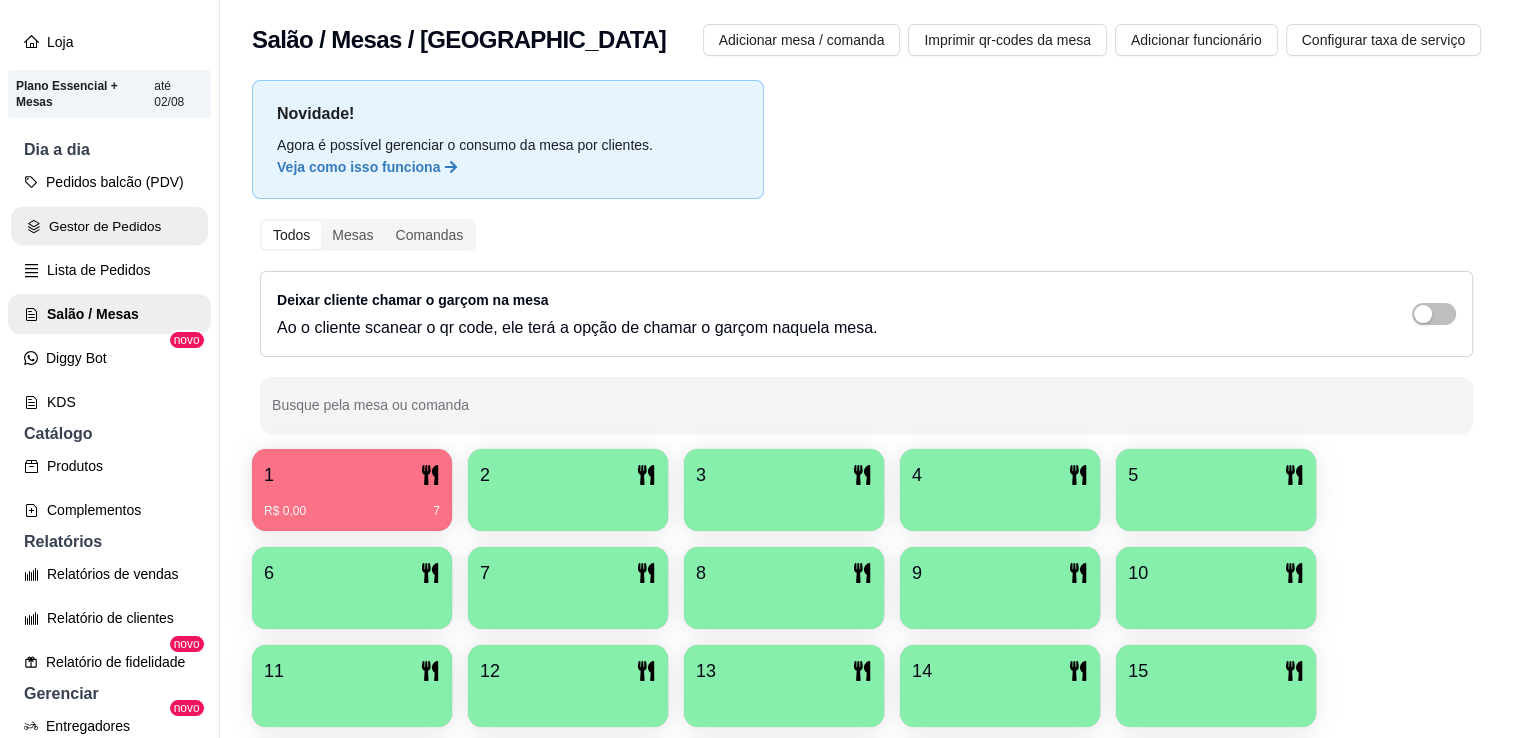 click on "Gestor de Pedidos" at bounding box center [109, 226] 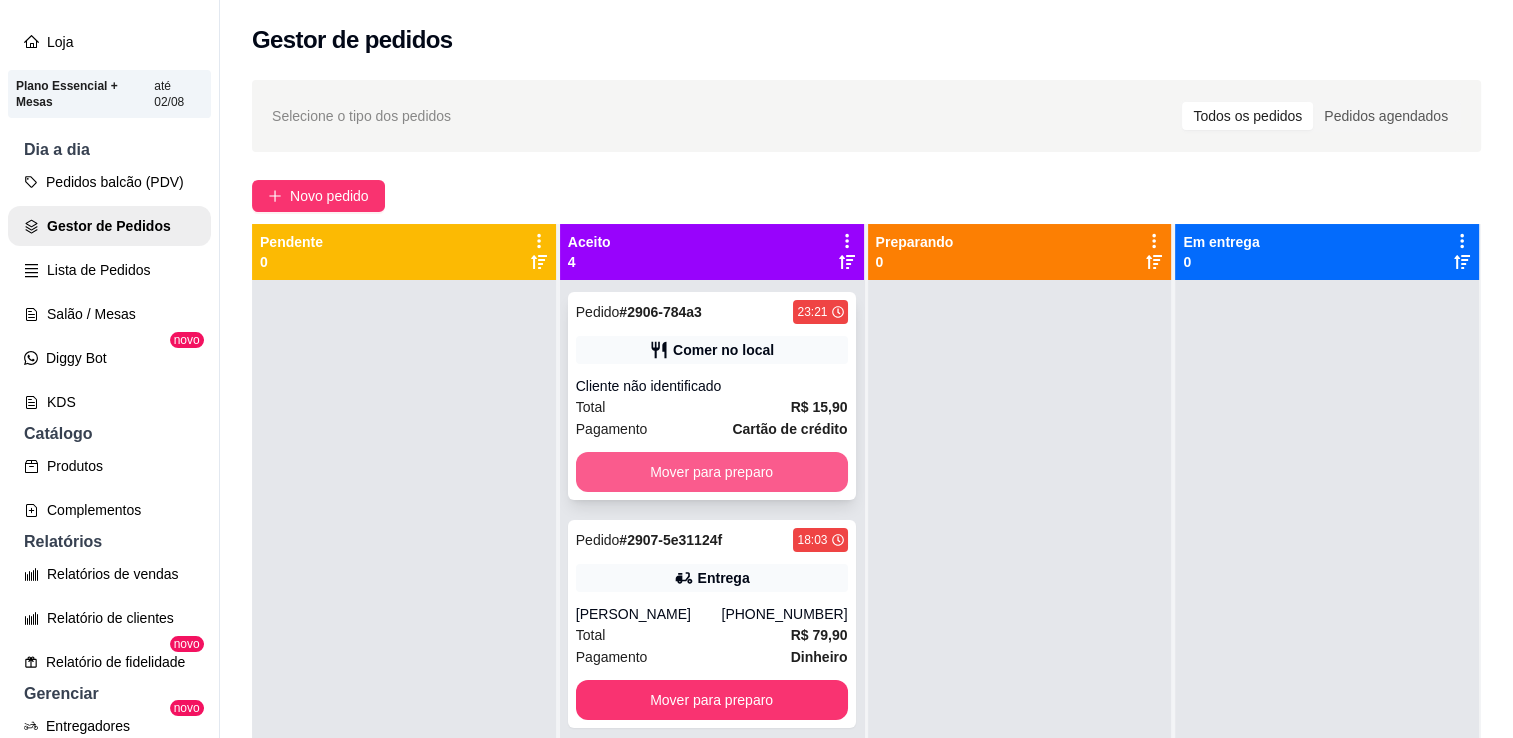 click on "Mover para preparo" at bounding box center [712, 472] 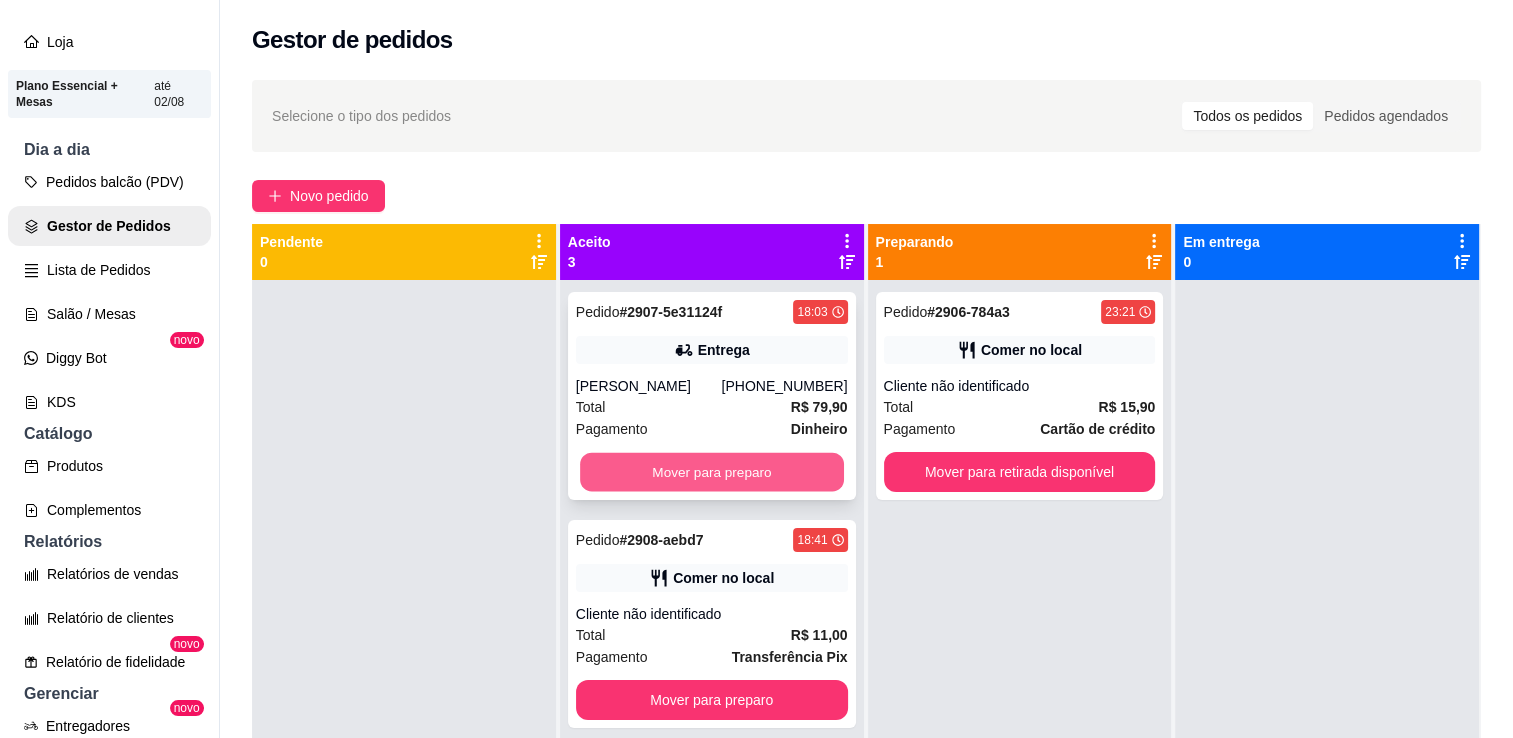 click on "Mover para preparo" at bounding box center [712, 472] 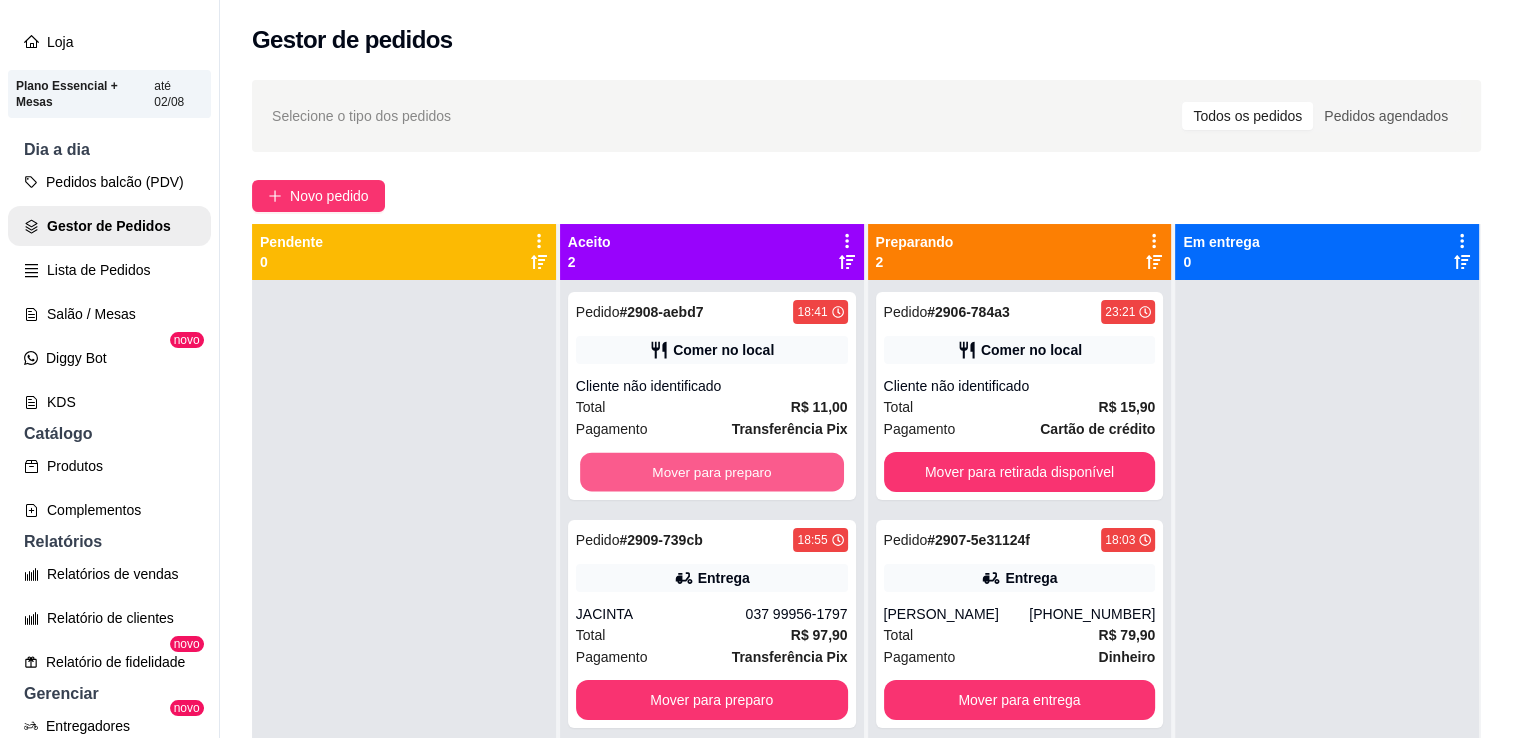 click on "Mover para preparo" at bounding box center (712, 472) 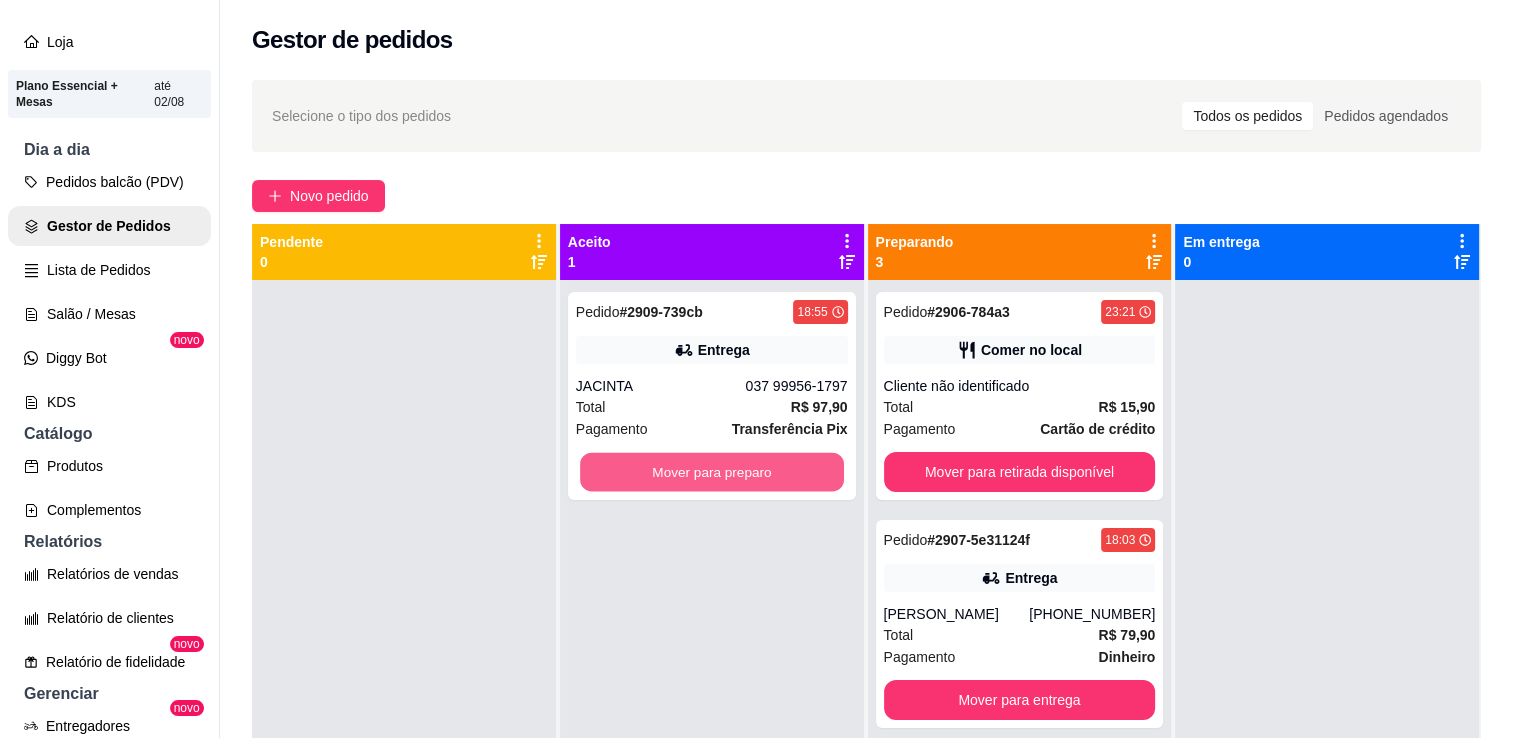 click on "Mover para preparo" at bounding box center [712, 472] 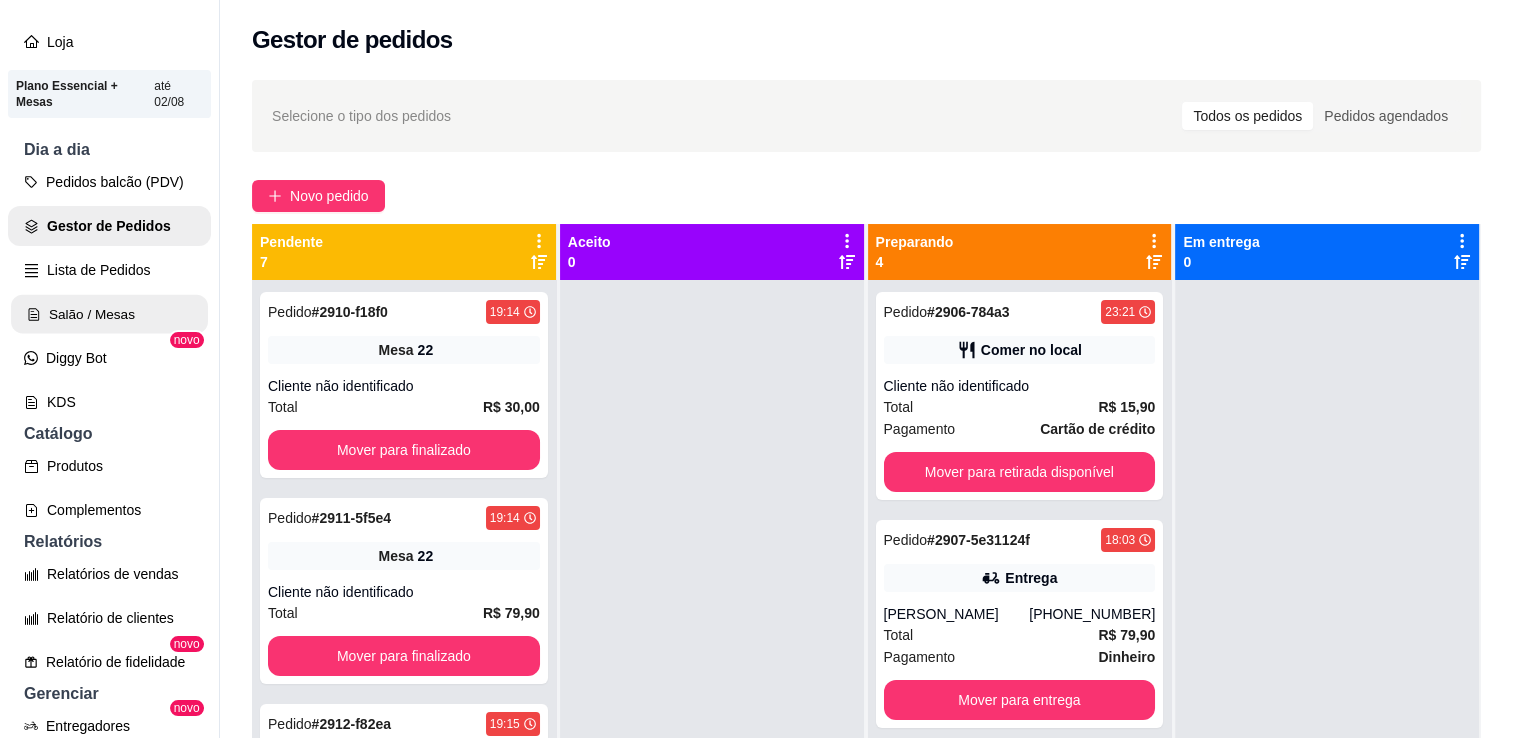 click on "Salão / Mesas" at bounding box center [109, 314] 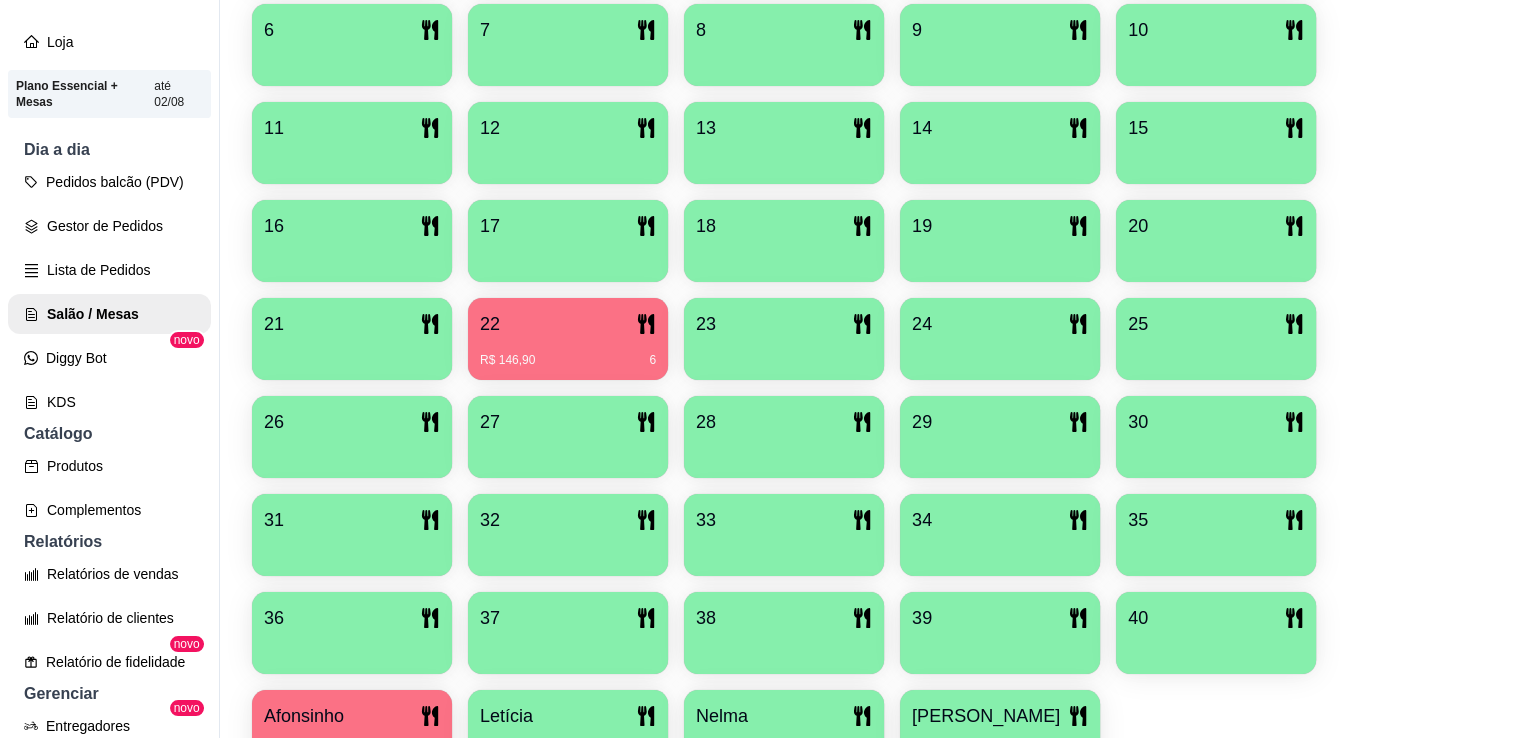 scroll, scrollTop: 671, scrollLeft: 0, axis: vertical 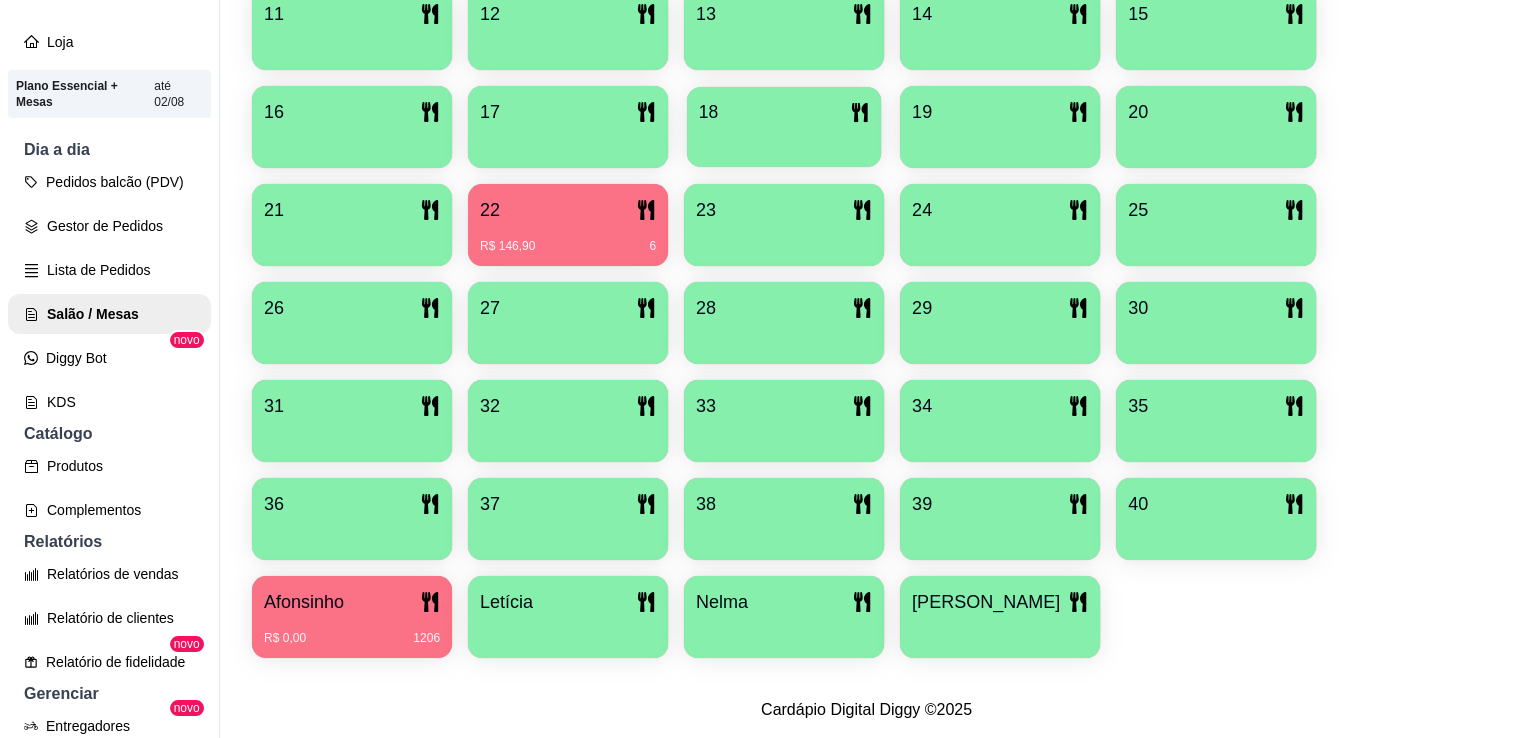 click on "18" at bounding box center [784, 112] 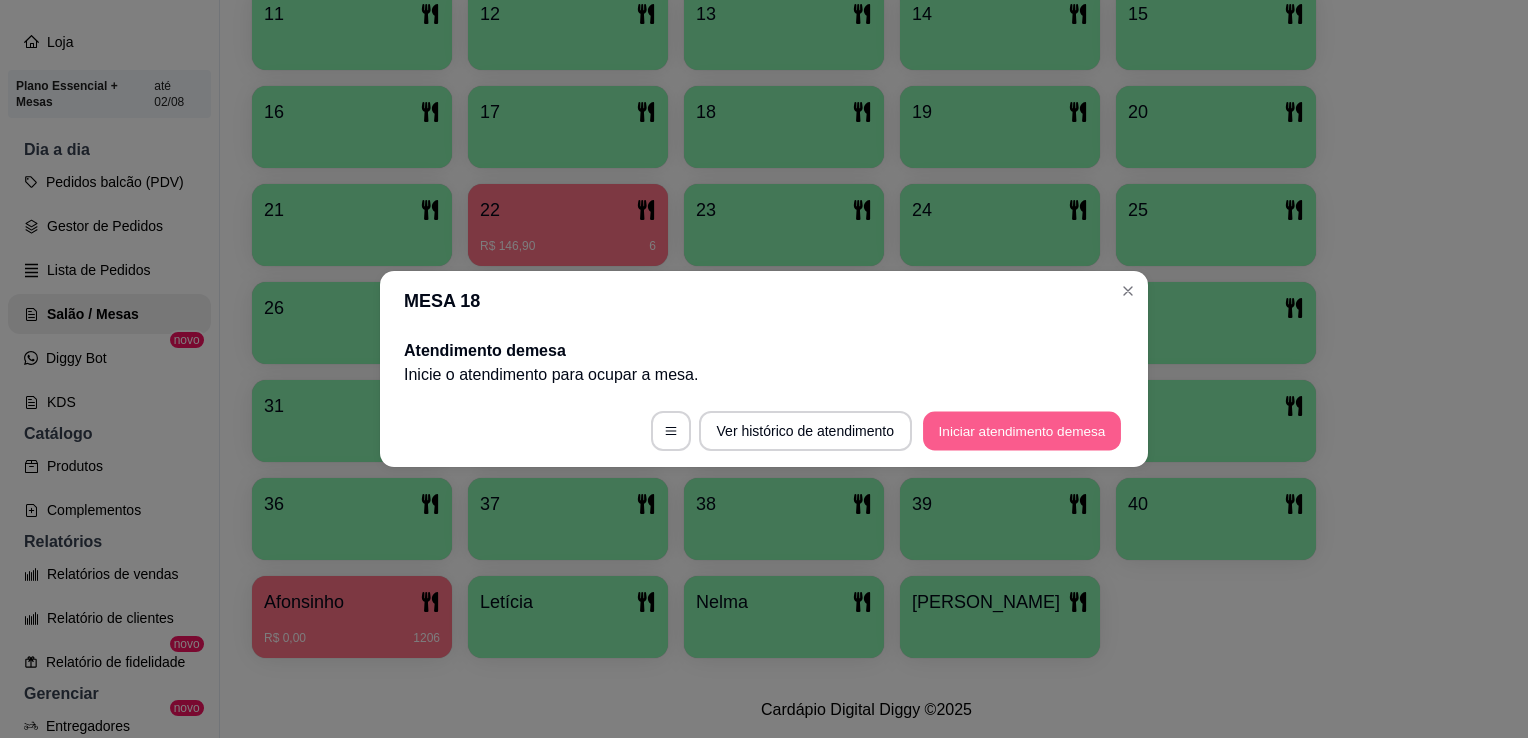 click on "Iniciar atendimento de  mesa" at bounding box center [1022, 431] 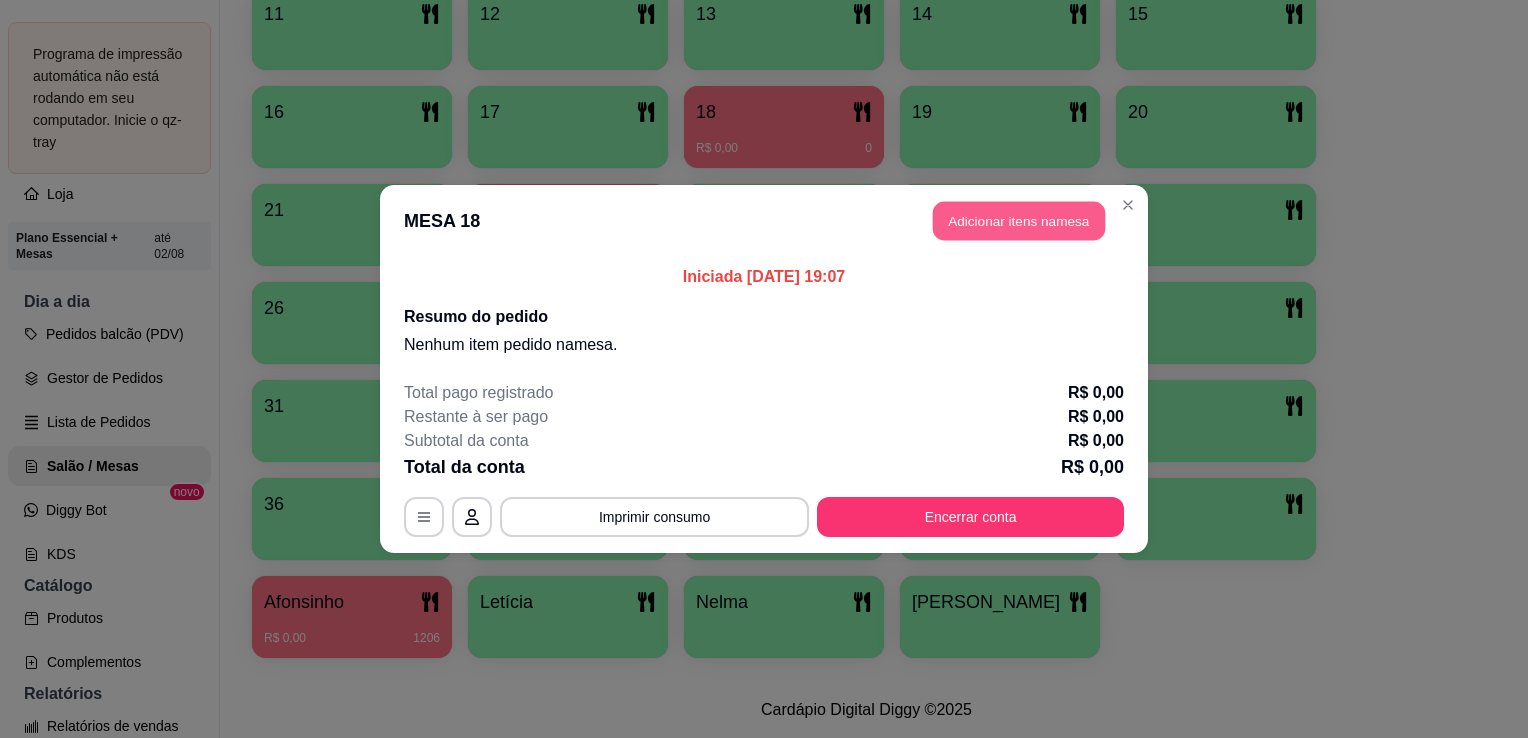 click on "Adicionar itens na  mesa" at bounding box center [1019, 221] 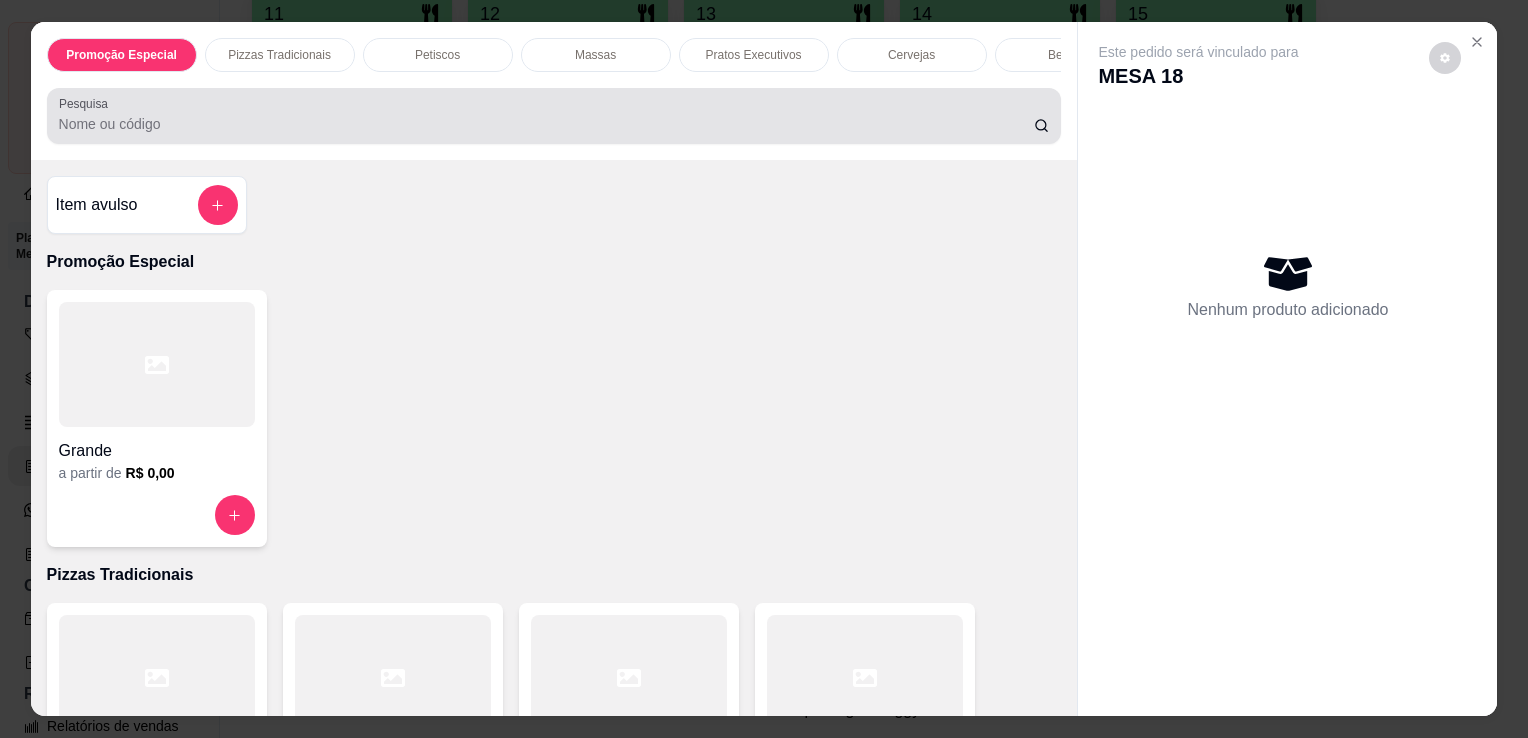 click on "Pesquisa" at bounding box center (546, 124) 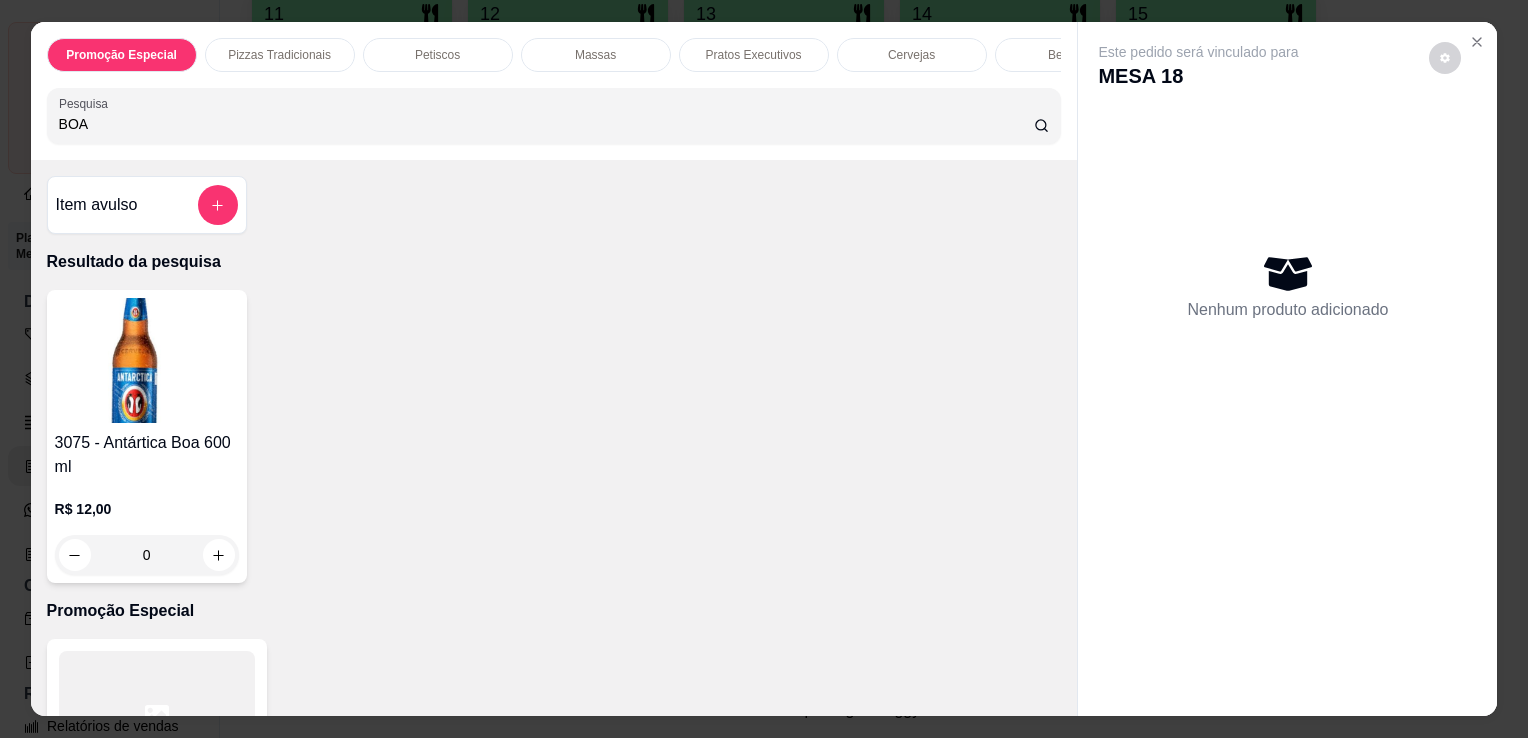 type on "BOA" 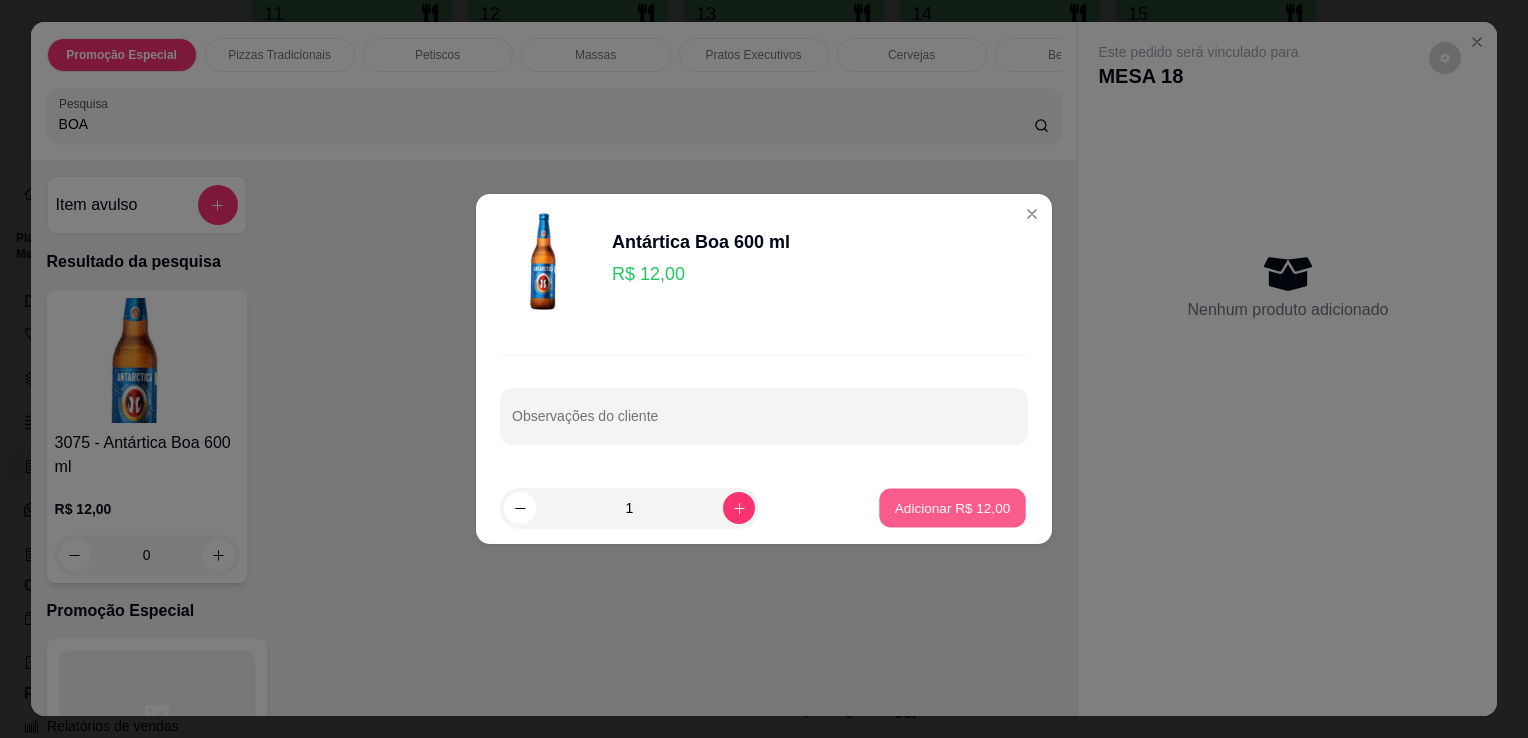 click on "Adicionar   R$ 12,00" at bounding box center (952, 508) 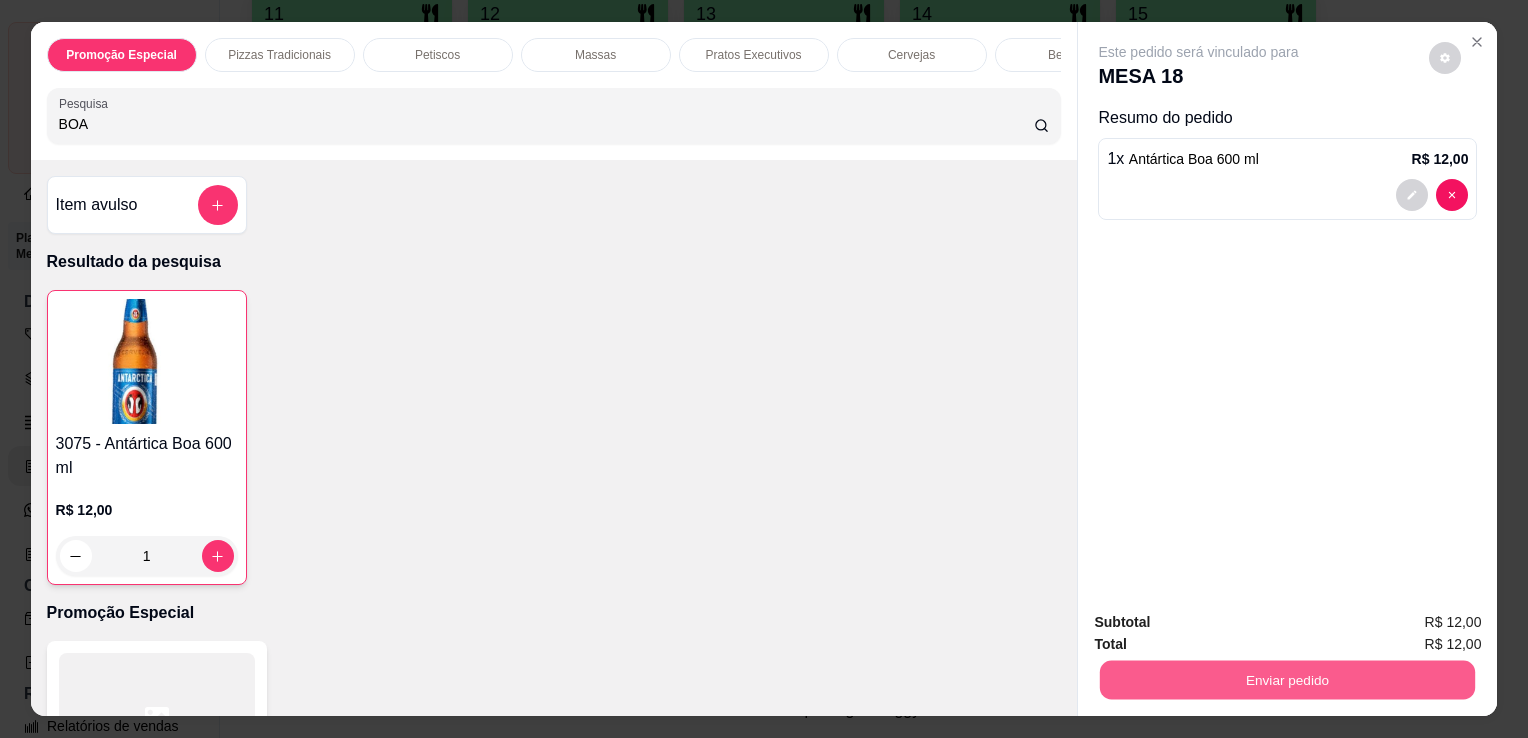 click on "Enviar pedido" at bounding box center (1287, 679) 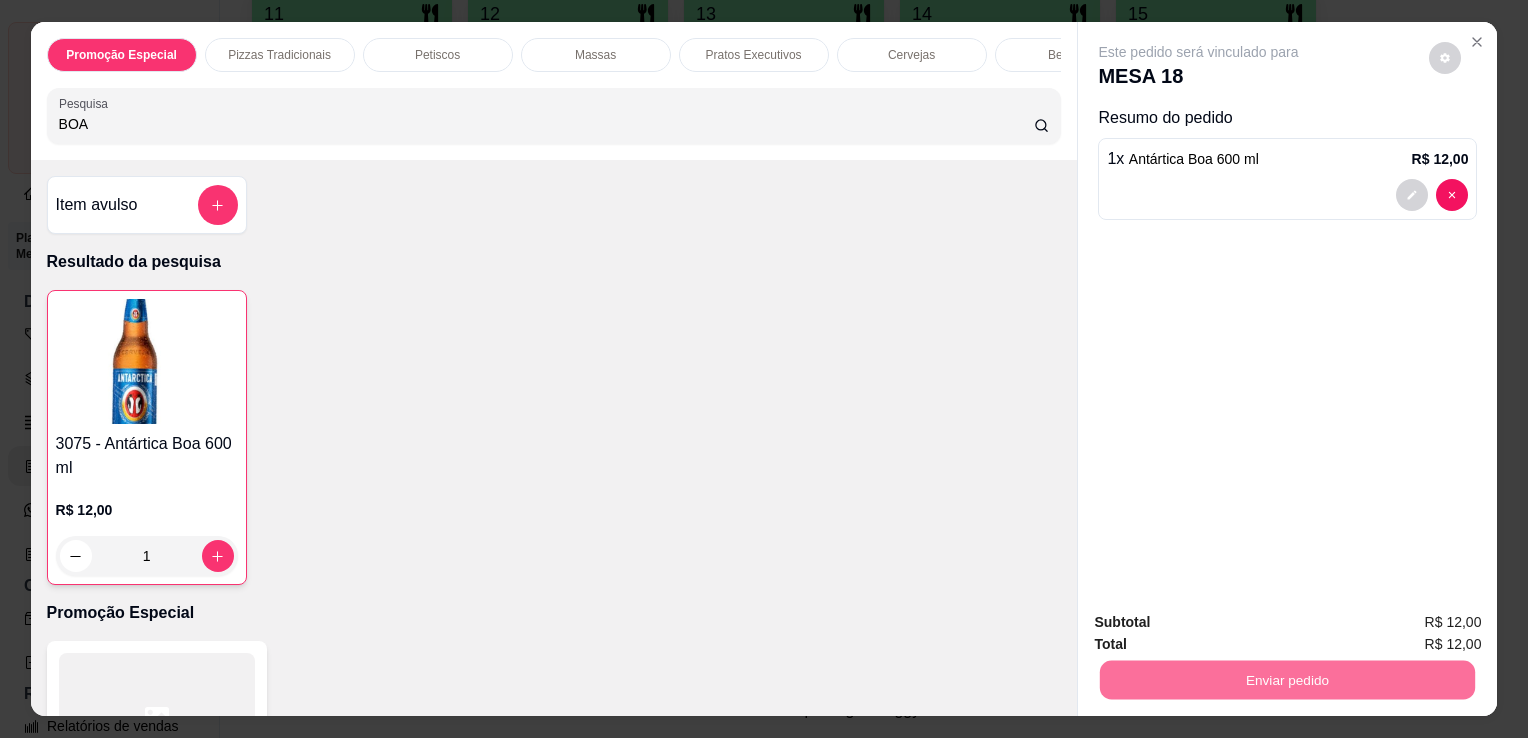 click on "Não registrar e enviar pedido" at bounding box center [1219, 623] 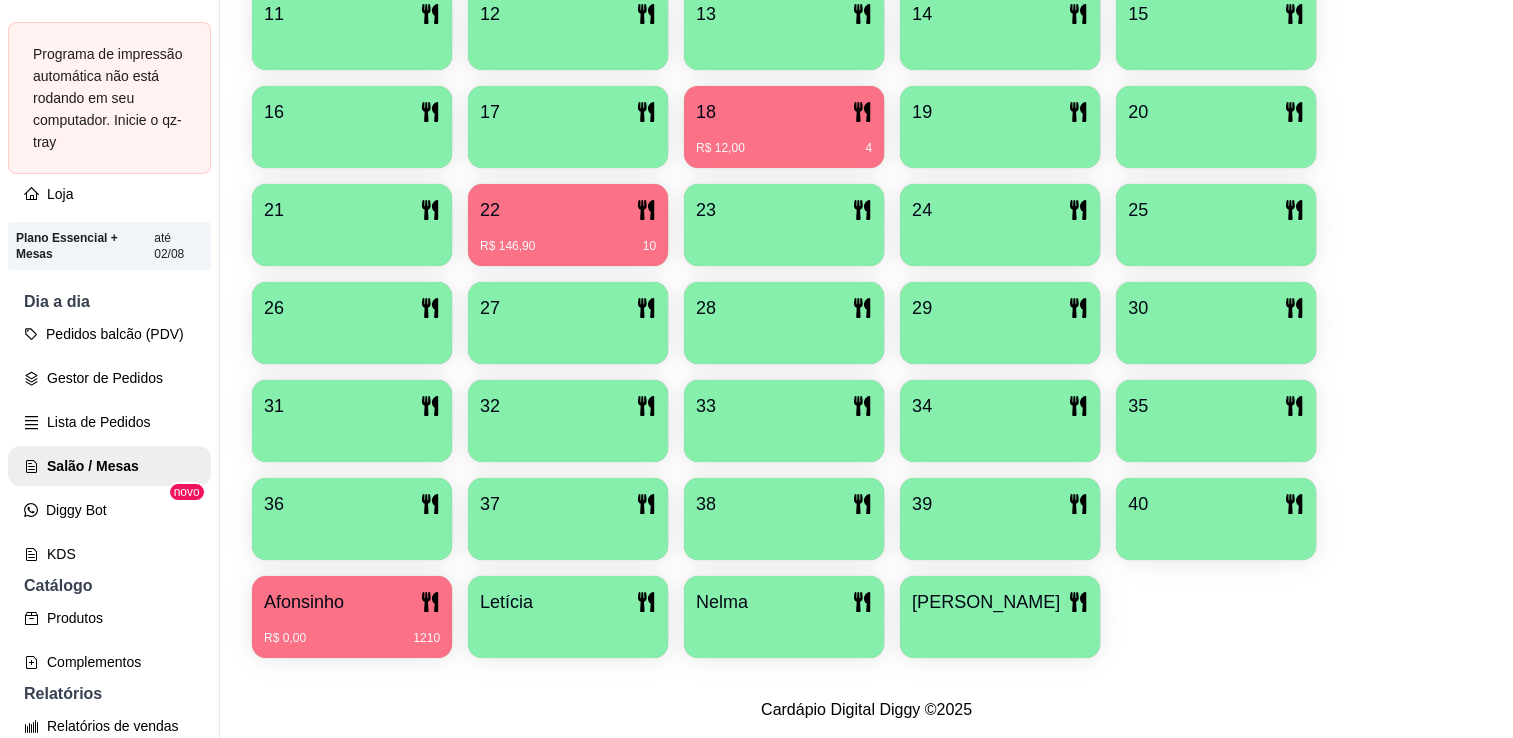 scroll, scrollTop: 766, scrollLeft: 0, axis: vertical 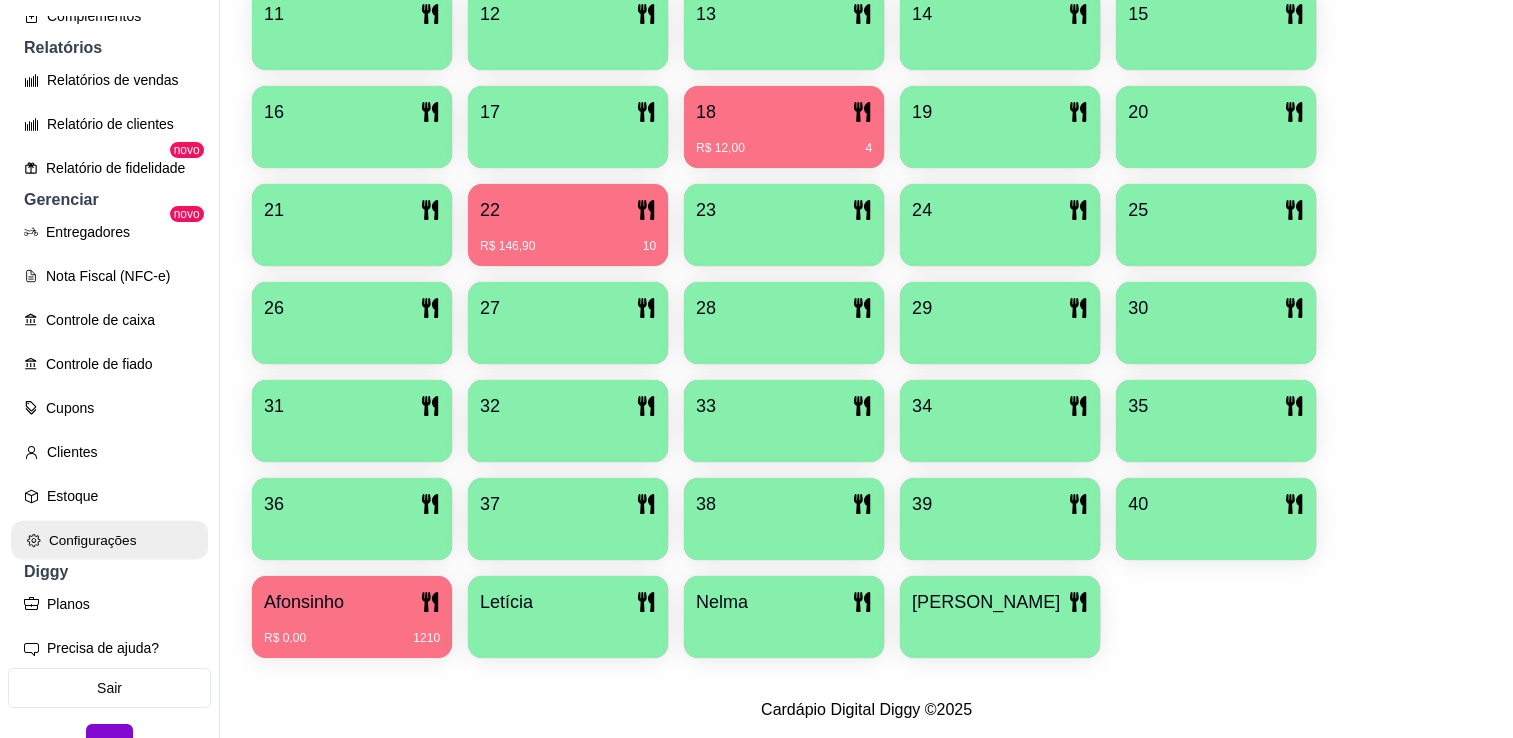 click on "Configurações" at bounding box center (109, 540) 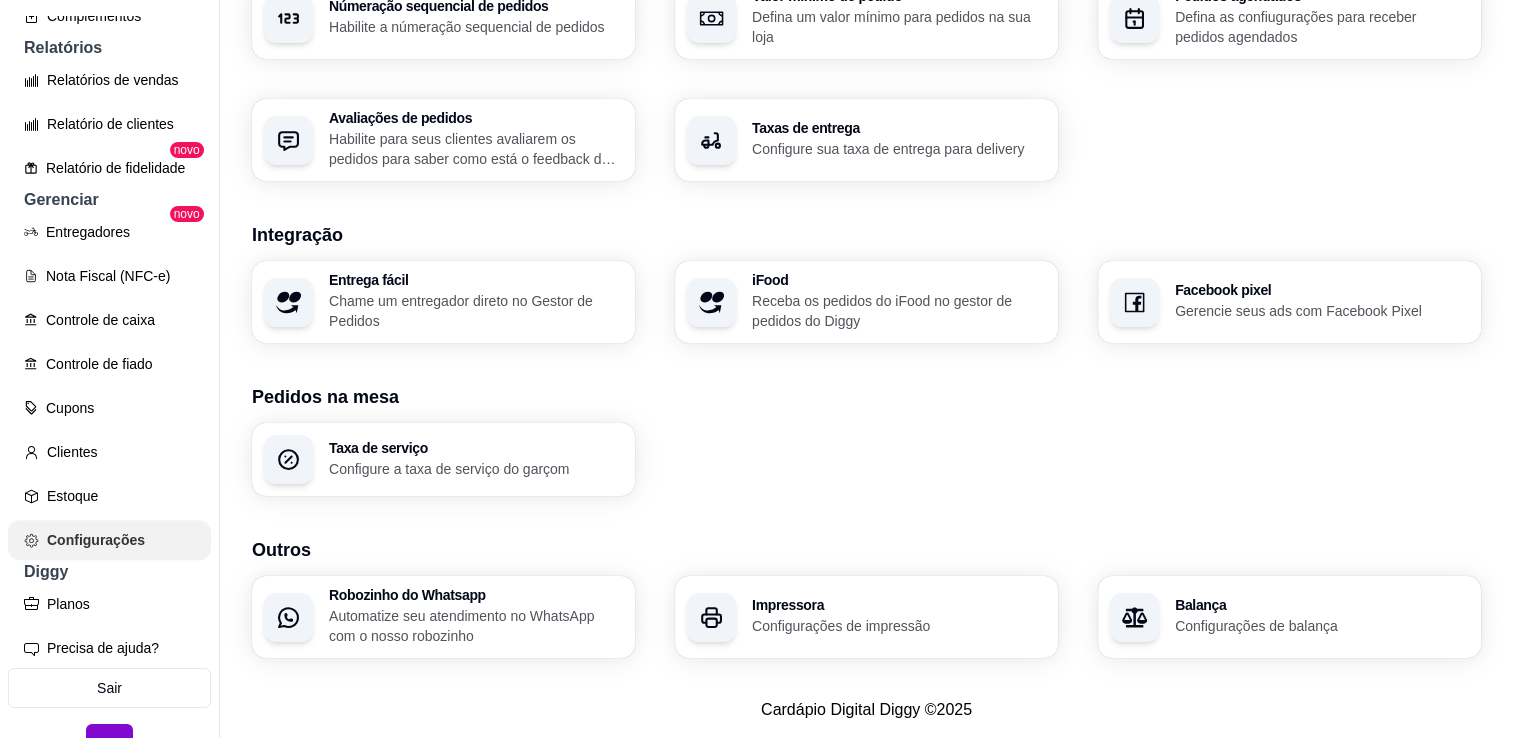 scroll, scrollTop: 0, scrollLeft: 0, axis: both 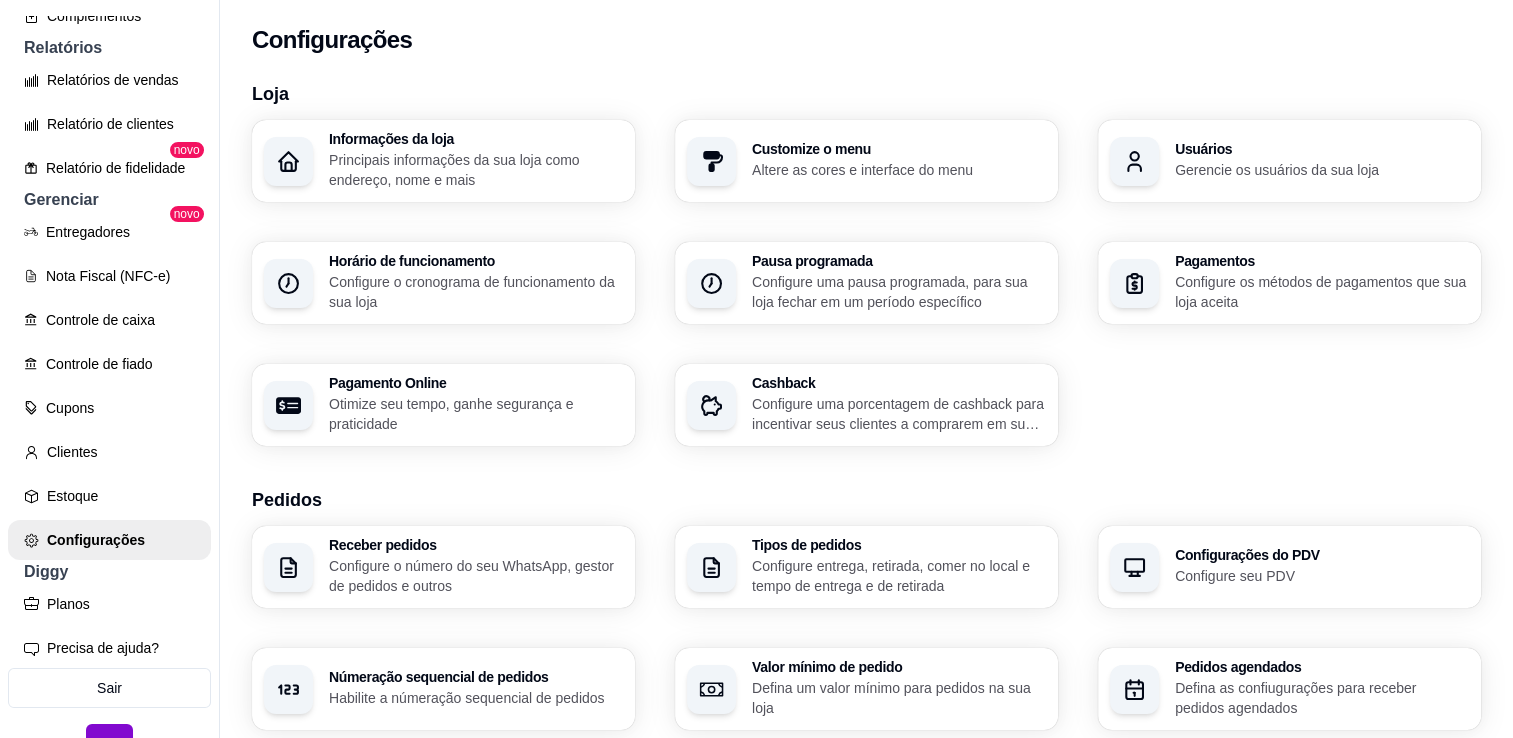 click on "Loja Informações da loja Principais informações da sua loja como endereço, nome e mais Customize o menu Altere as cores e interface do menu Usuários Gerencie os usuários da sua loja Horário de funcionamento Configure o cronograma de funcionamento da sua loja Pausa programada Configure uma pausa programada, para sua loja fechar em um período específico Pagamentos Configure os métodos de pagamentos que sua loja aceita Pagamento Online Otimize seu tempo, ganhe segurança e praticidade Cashback Configure uma porcentagem de cashback para incentivar seus clientes a comprarem em sua loja Pedidos Receber pedidos Configure o número do seu WhatsApp, gestor de pedidos e outros Tipos de pedidos Configure entrega, retirada, comer no local e tempo de entrega e de retirada Configurações do PDV Configure seu PDV Númeração sequencial de pedidos Habilite a númeração sequencial de pedidos Valor mínimo de pedido Defina um valor mínimo para pedidos na sua loja Pedidos agendados Avaliações de pedidos iFood" at bounding box center (866, 710) 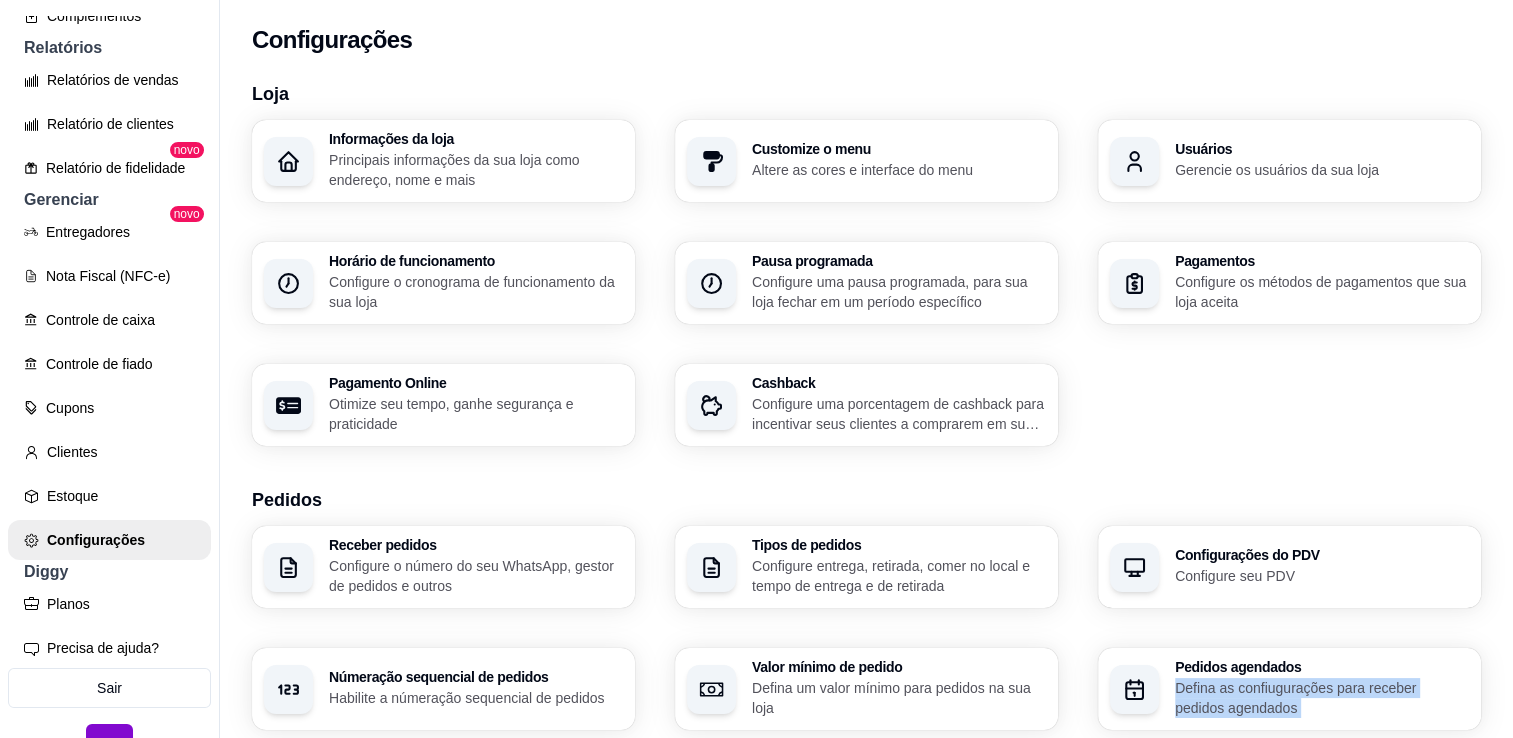 click on "Loja Informações da loja Principais informações da sua loja como endereço, nome e mais Customize o menu Altere as cores e interface do menu Usuários Gerencie os usuários da sua loja Horário de funcionamento Configure o cronograma de funcionamento da sua loja Pausa programada Configure uma pausa programada, para sua loja fechar em um período específico Pagamentos Configure os métodos de pagamentos que sua loja aceita Pagamento Online Otimize seu tempo, ganhe segurança e praticidade Cashback Configure uma porcentagem de cashback para incentivar seus clientes a comprarem em sua loja Pedidos Receber pedidos Configure o número do seu WhatsApp, gestor de pedidos e outros Tipos de pedidos Configure entrega, retirada, comer no local e tempo de entrega e de retirada Configurações do PDV Configure seu PDV Númeração sequencial de pedidos Habilite a númeração sequencial de pedidos Valor mínimo de pedido Defina um valor mínimo para pedidos na sua loja Pedidos agendados Avaliações de pedidos iFood" at bounding box center (866, 710) 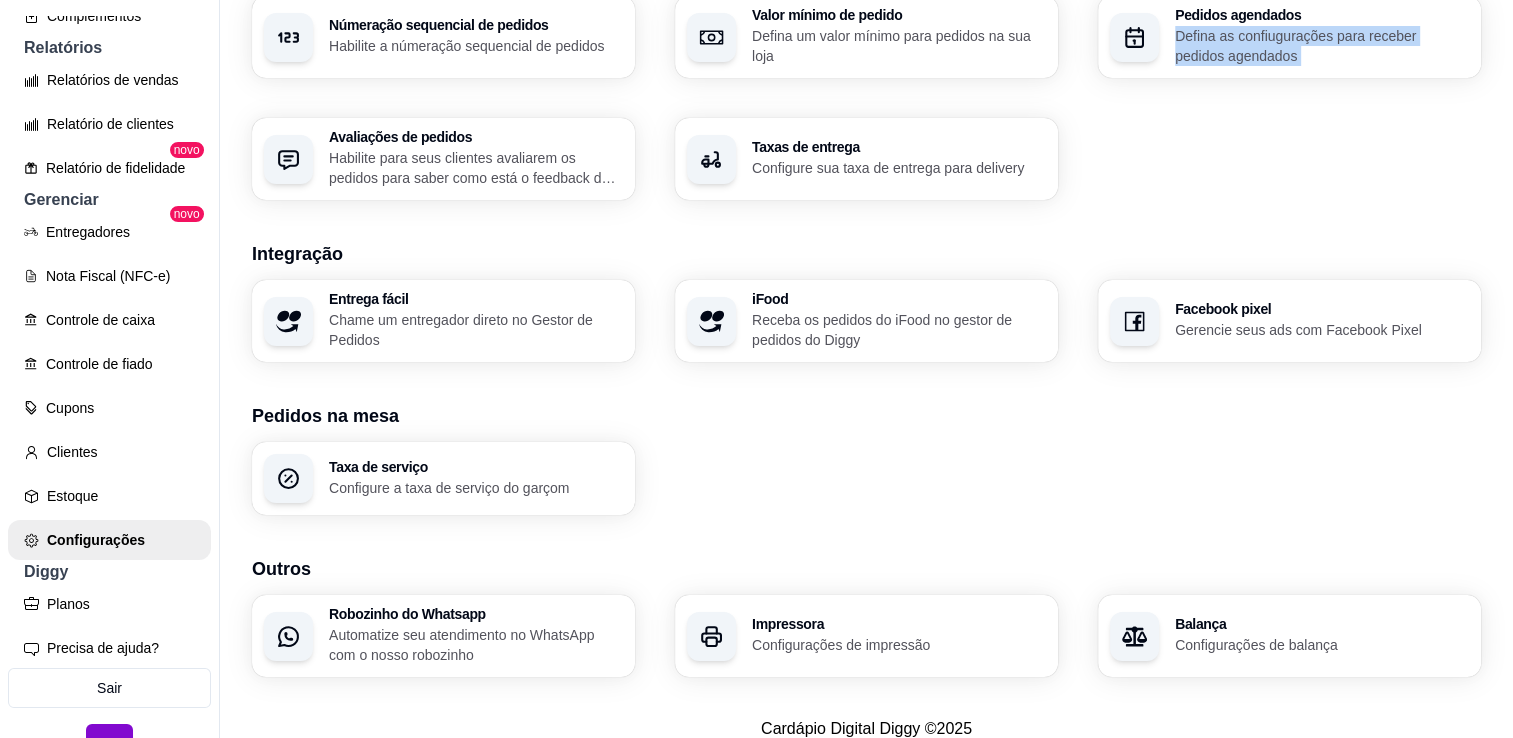 scroll, scrollTop: 685, scrollLeft: 0, axis: vertical 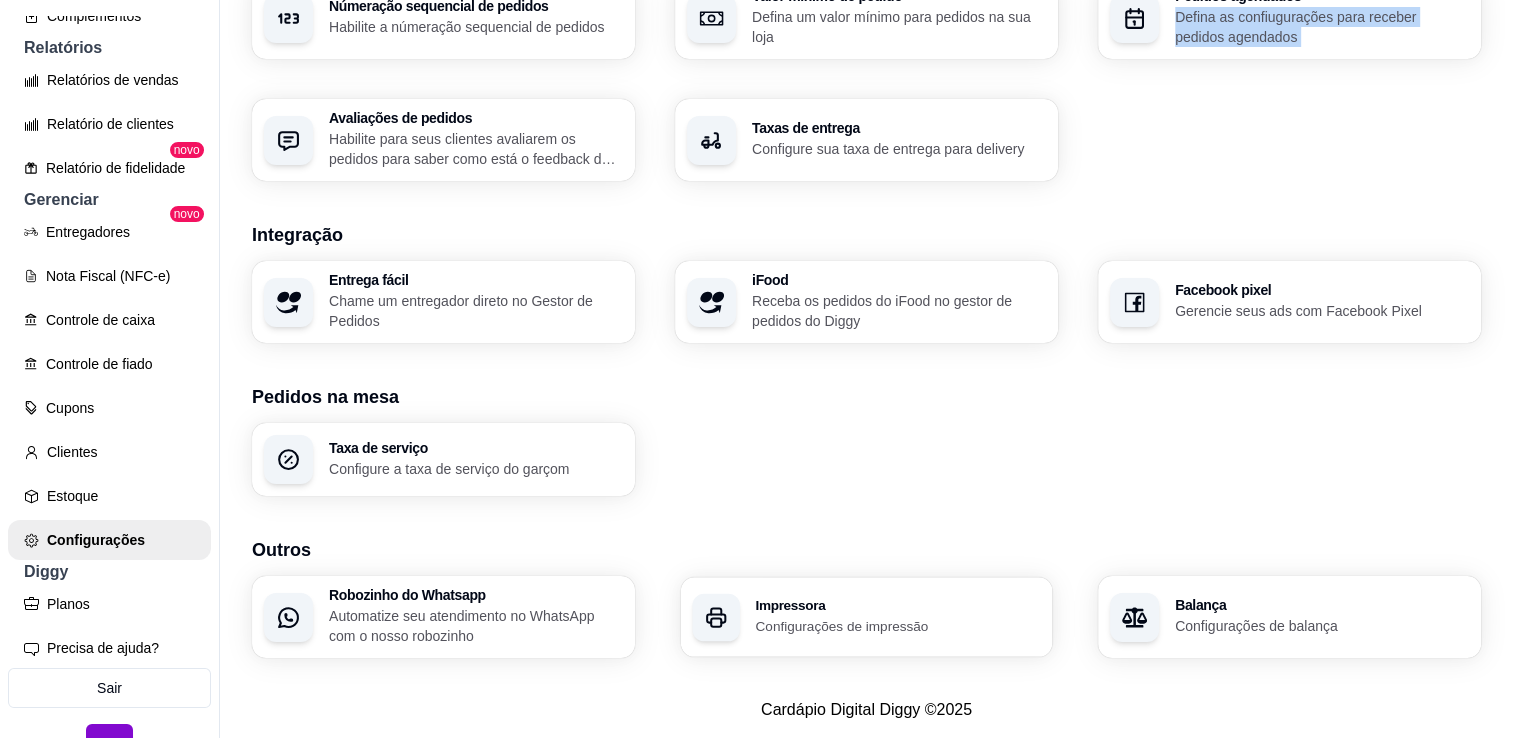 click on "Configurações de impressão" at bounding box center [897, 625] 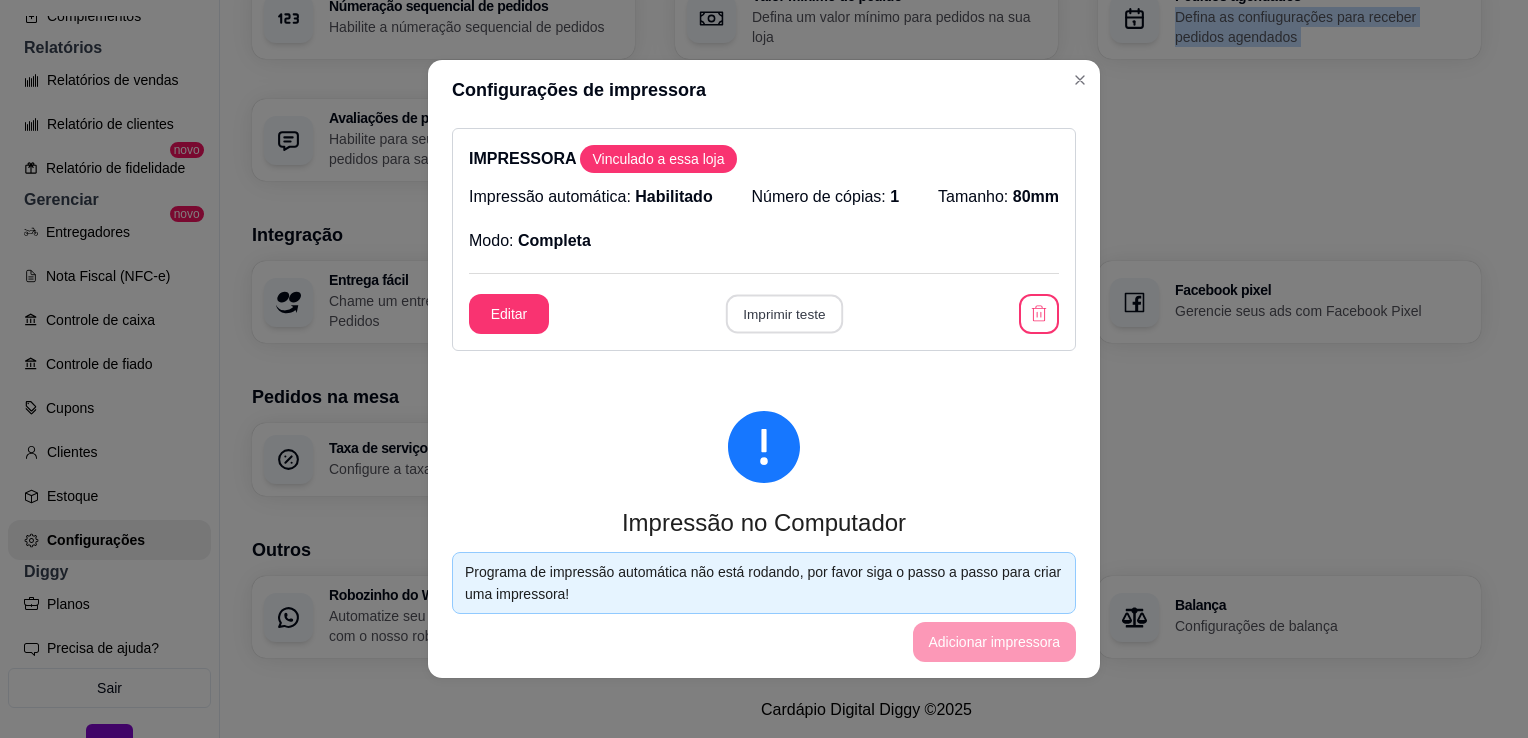 click on "Imprimir teste" at bounding box center (783, 314) 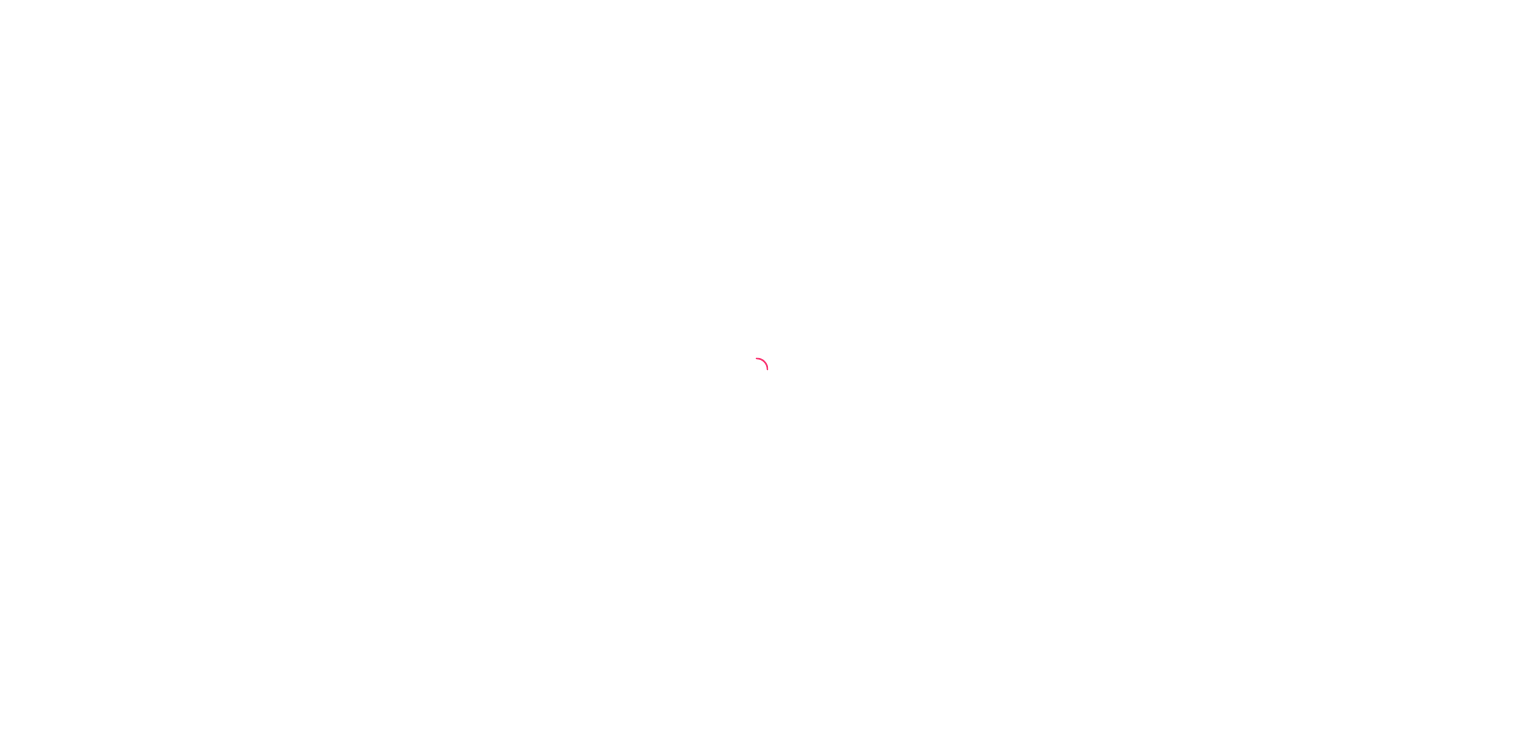 scroll, scrollTop: 0, scrollLeft: 0, axis: both 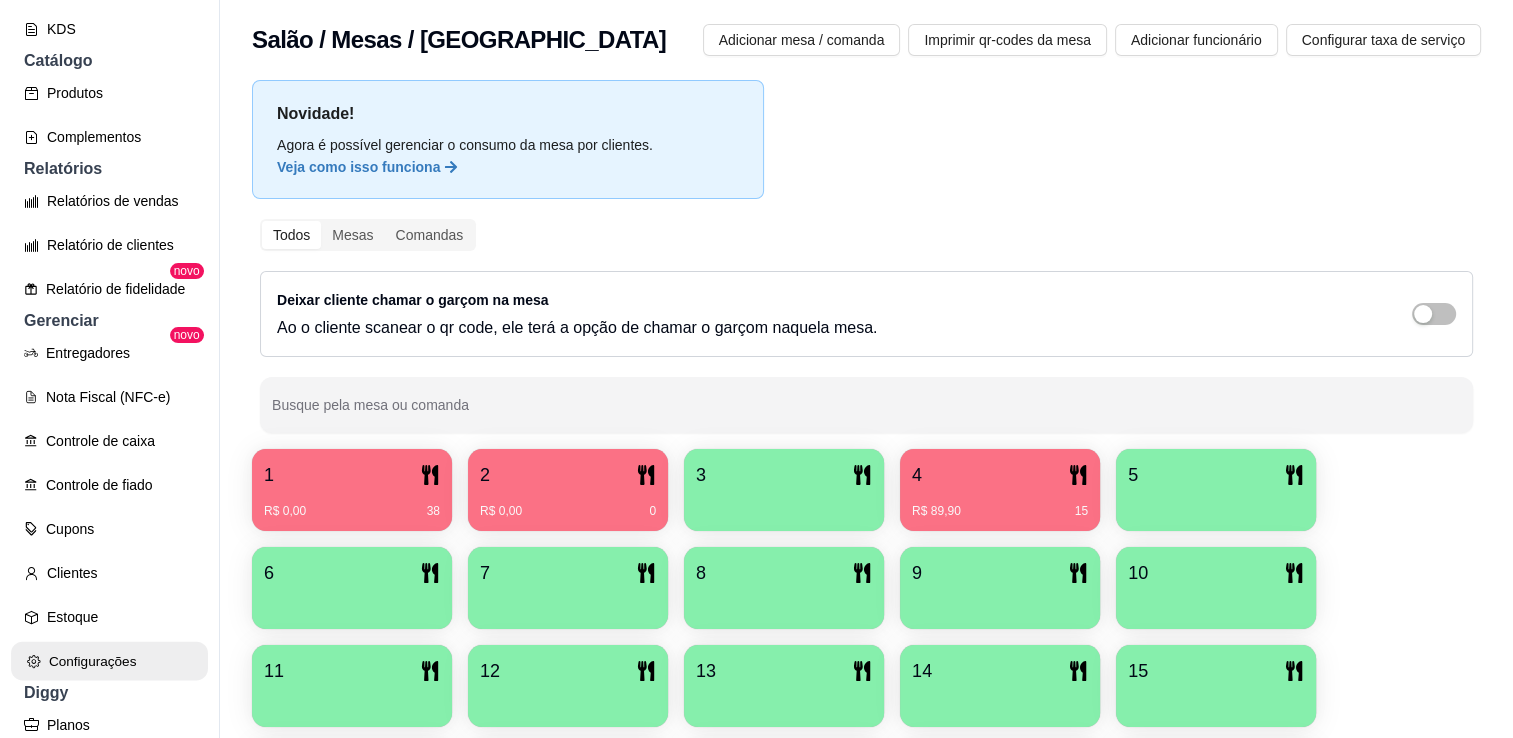 click on "Configurações" at bounding box center [109, 661] 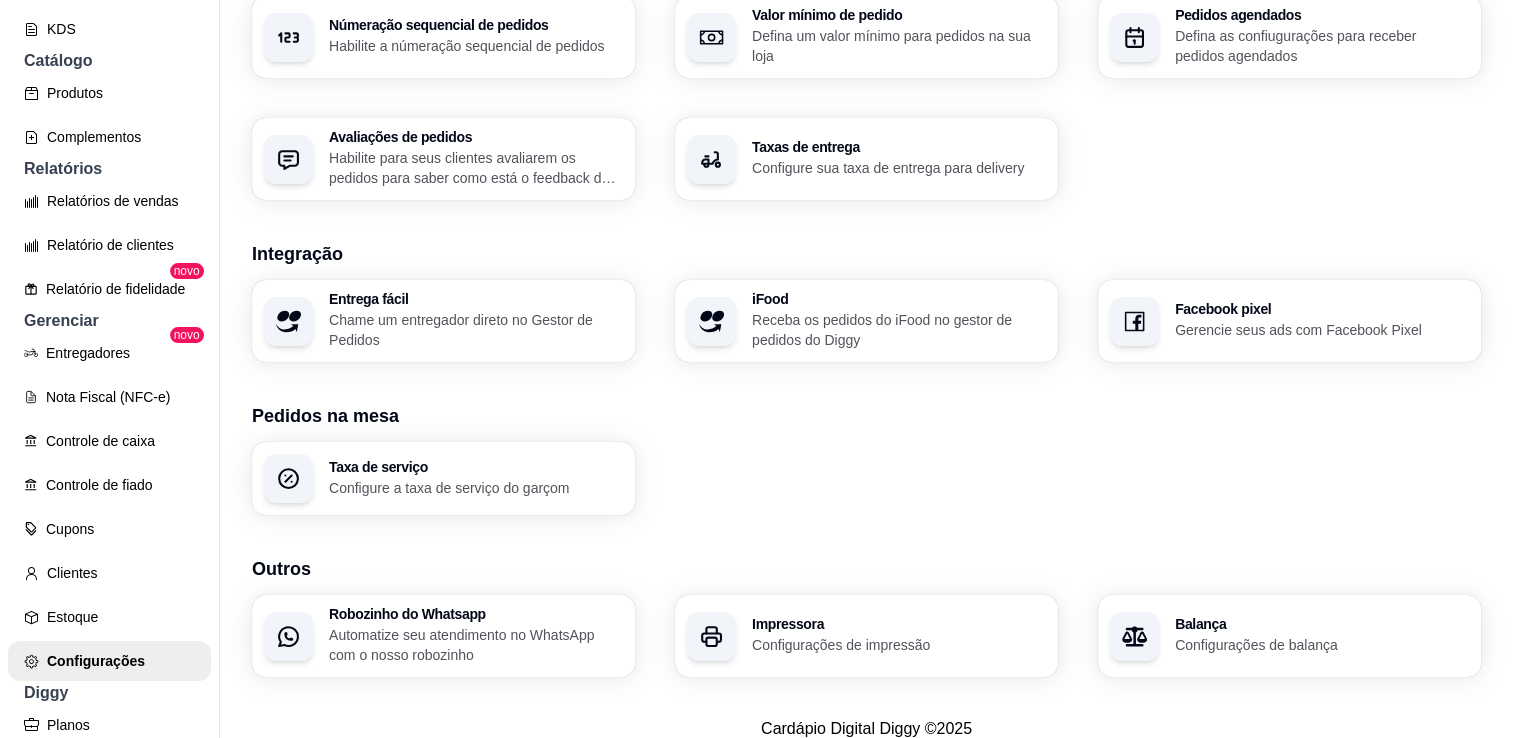 scroll, scrollTop: 685, scrollLeft: 0, axis: vertical 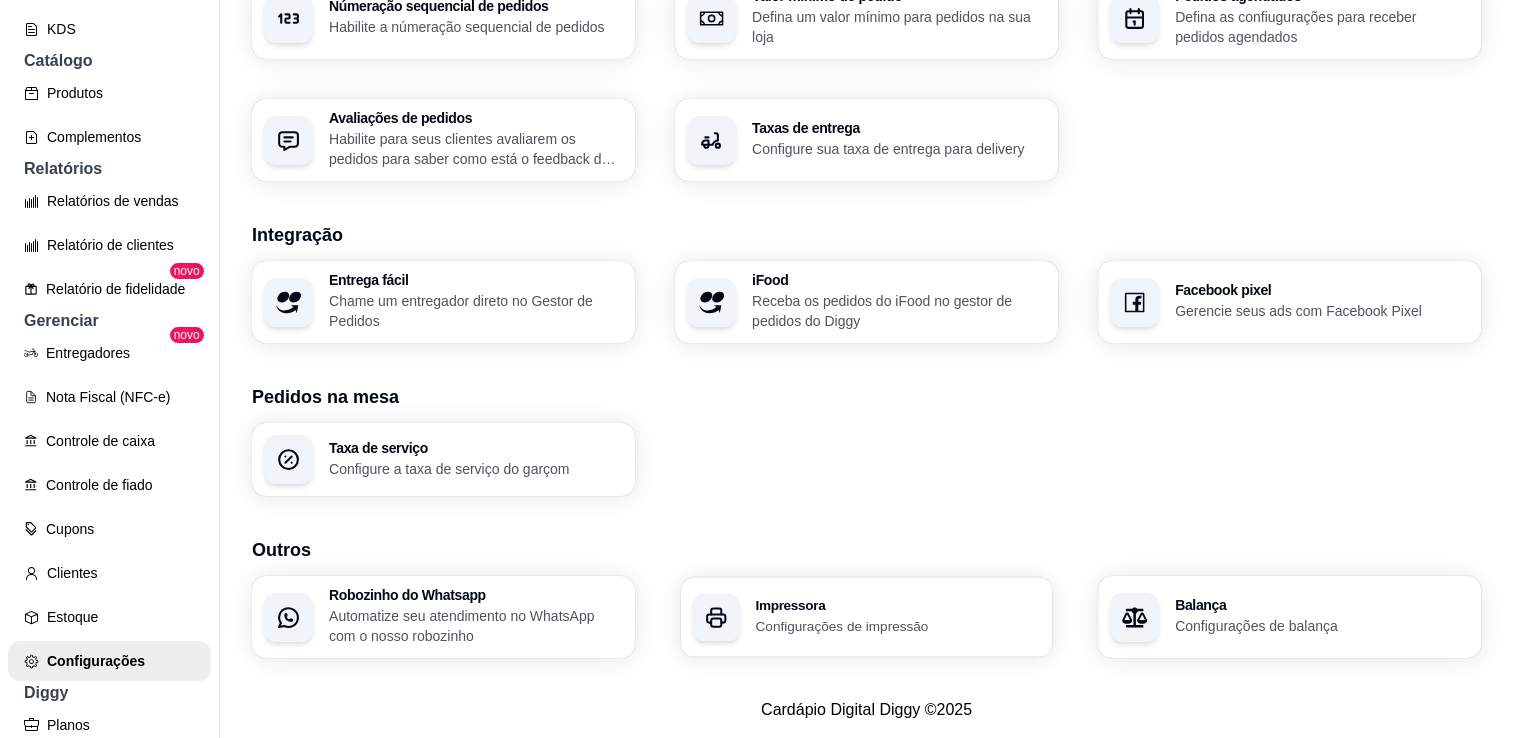 click on "Impressora Configurações de impressão" at bounding box center [867, 617] 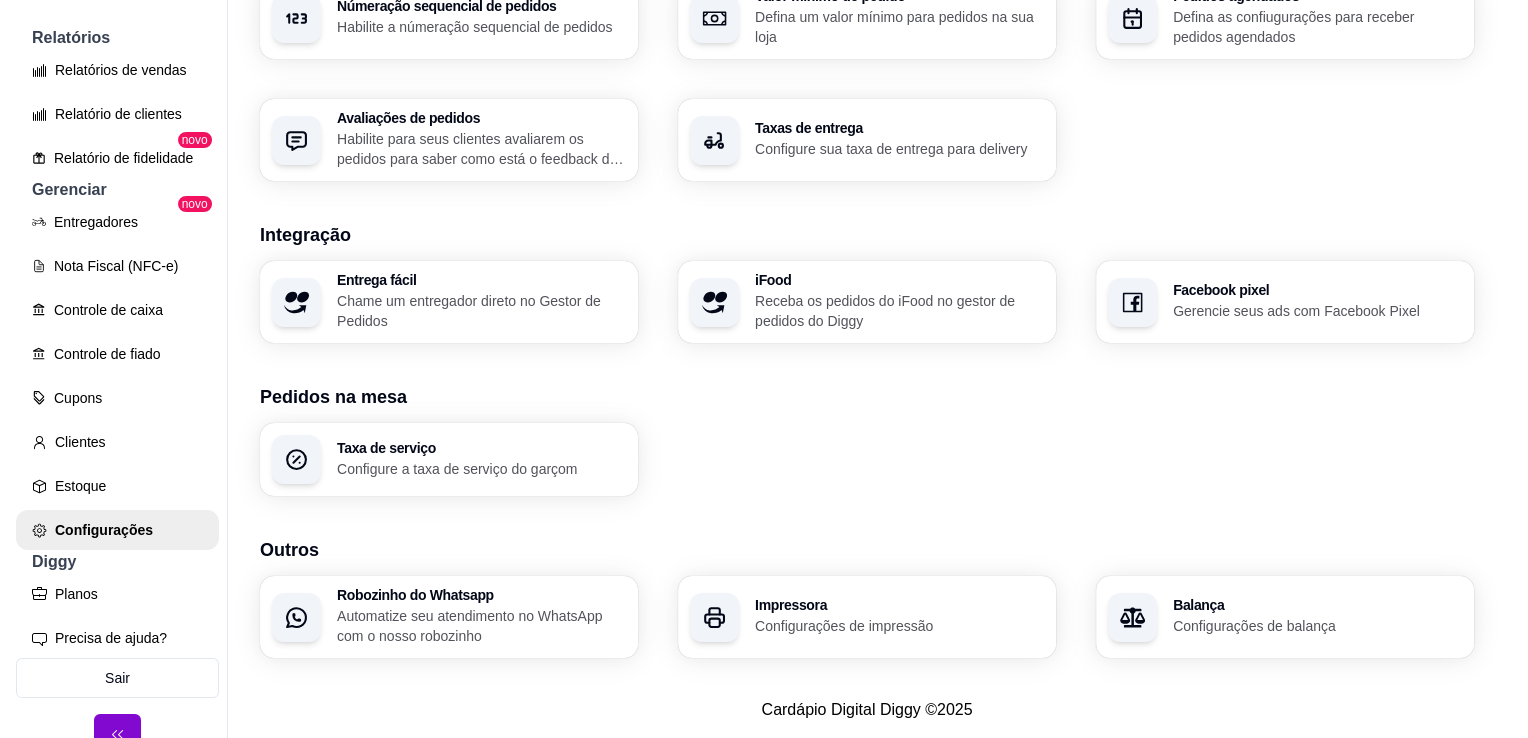 scroll, scrollTop: 494, scrollLeft: 0, axis: vertical 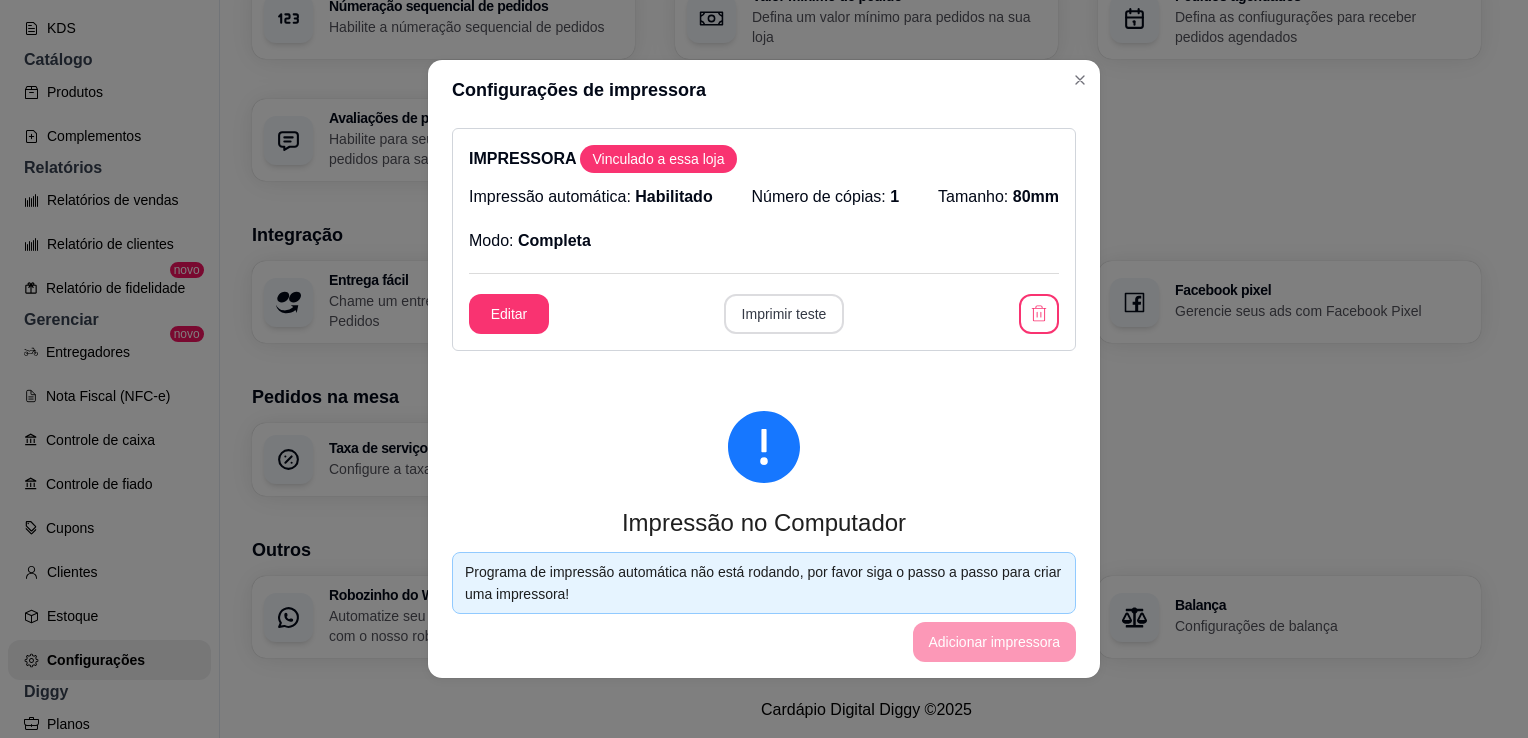 click on "Imprimir teste" at bounding box center (784, 314) 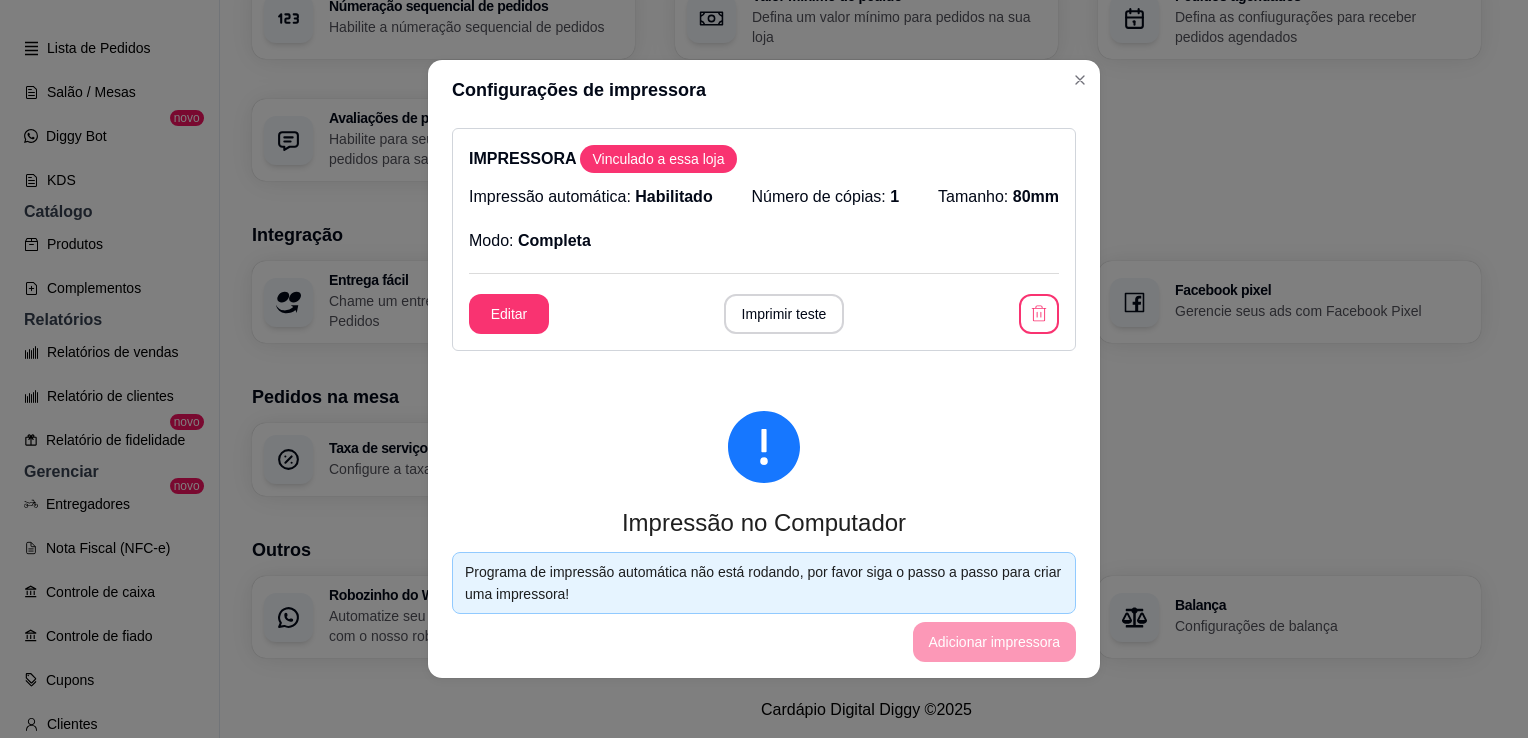scroll, scrollTop: 645, scrollLeft: 0, axis: vertical 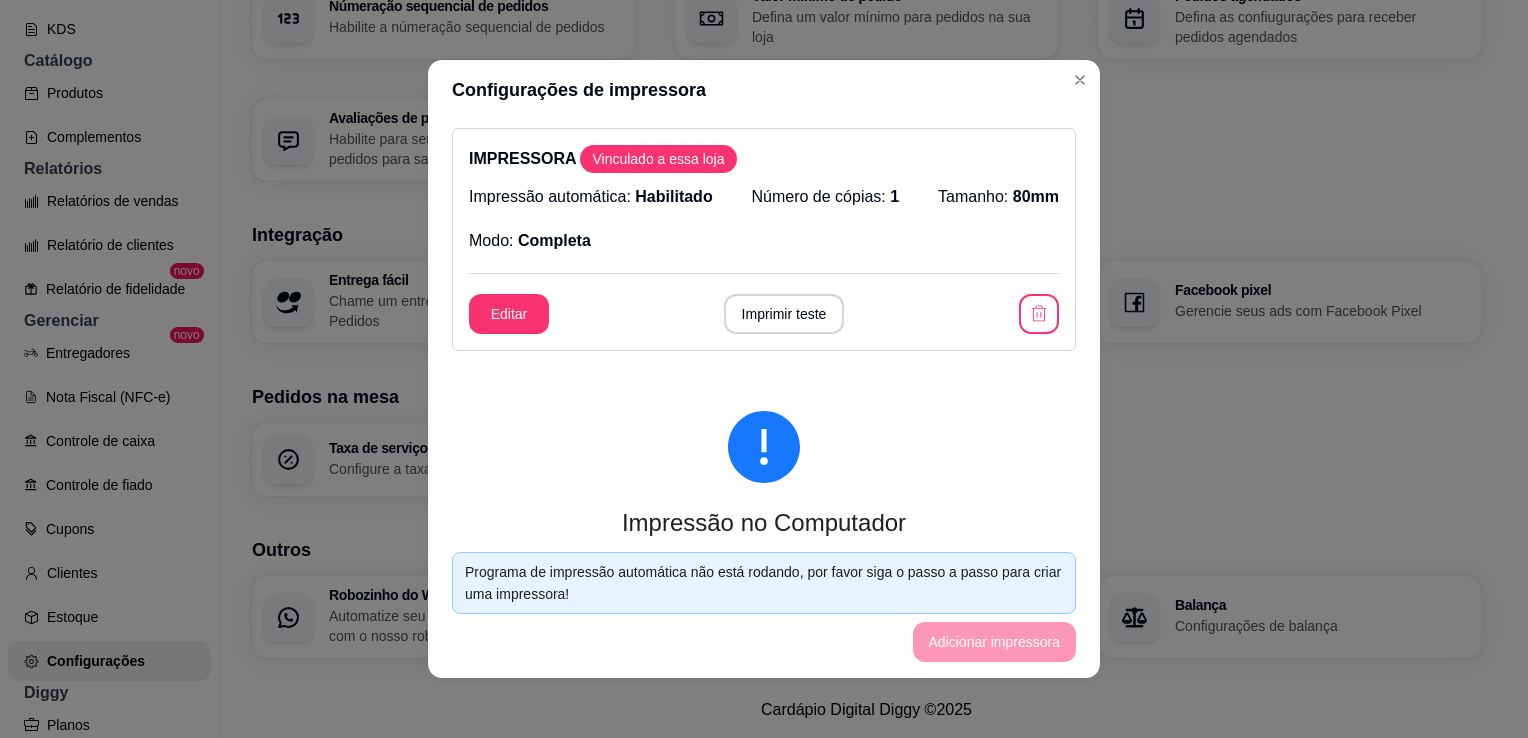 click on "Impressão no Computador Para habilitar impressão siga os passos abaixo. Passo a passo: 1 - Baixe e instale o   [GEOGRAPHIC_DATA] > 2 - Baixe e instale o   app de impressão automática >   3 - Pressione allow e remember this decision 4 - Atualize essa página!" at bounding box center (764, 760) 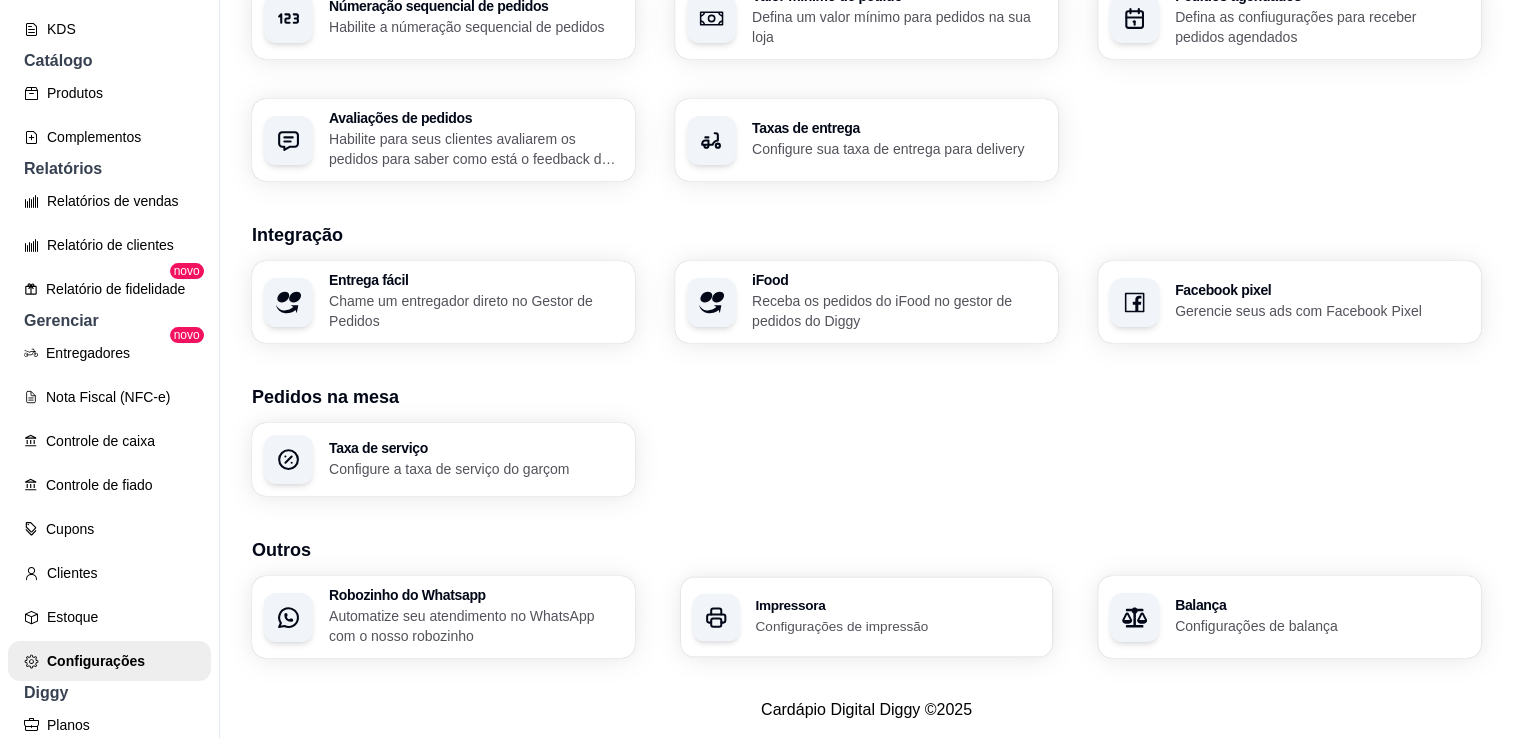 click on "Impressora" at bounding box center (897, 606) 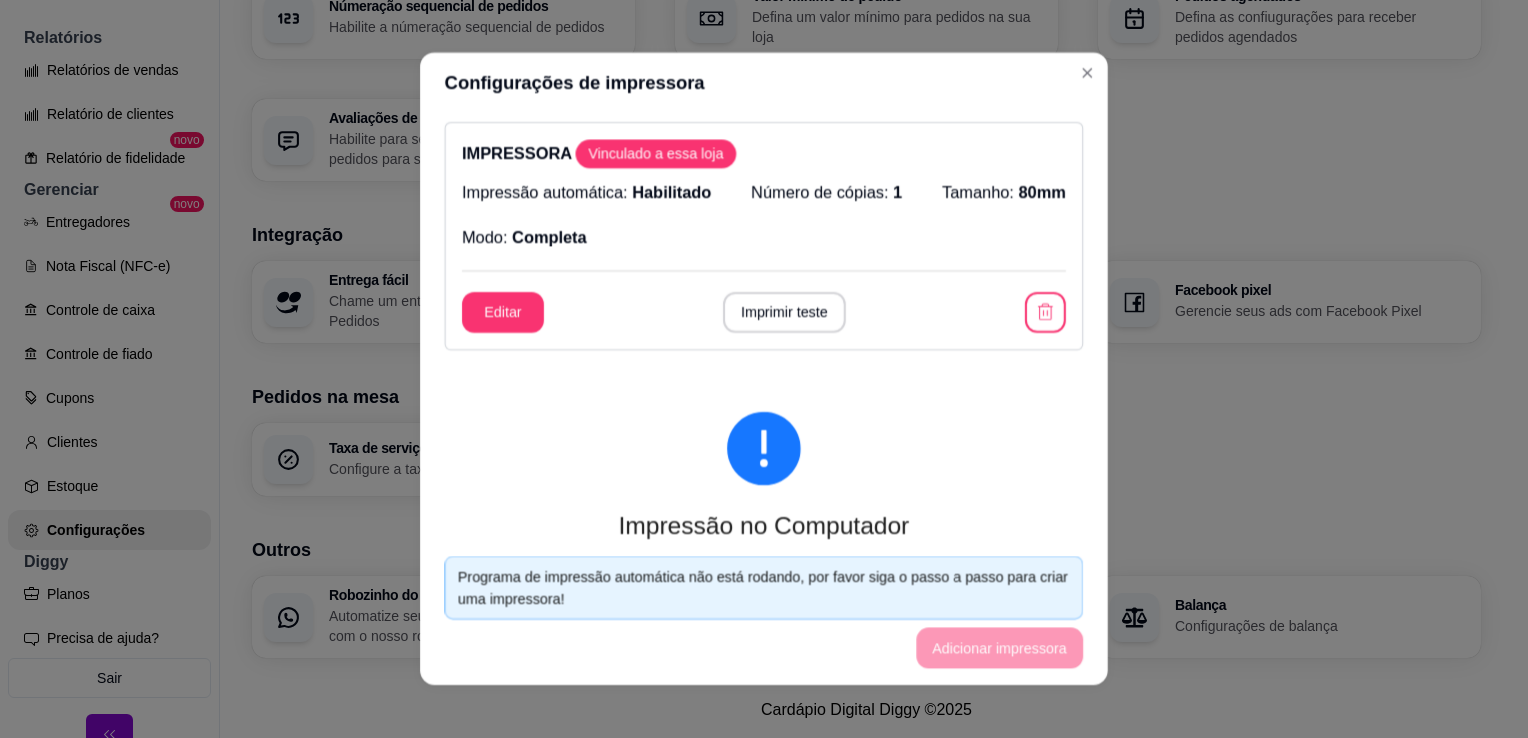 scroll, scrollTop: 494, scrollLeft: 0, axis: vertical 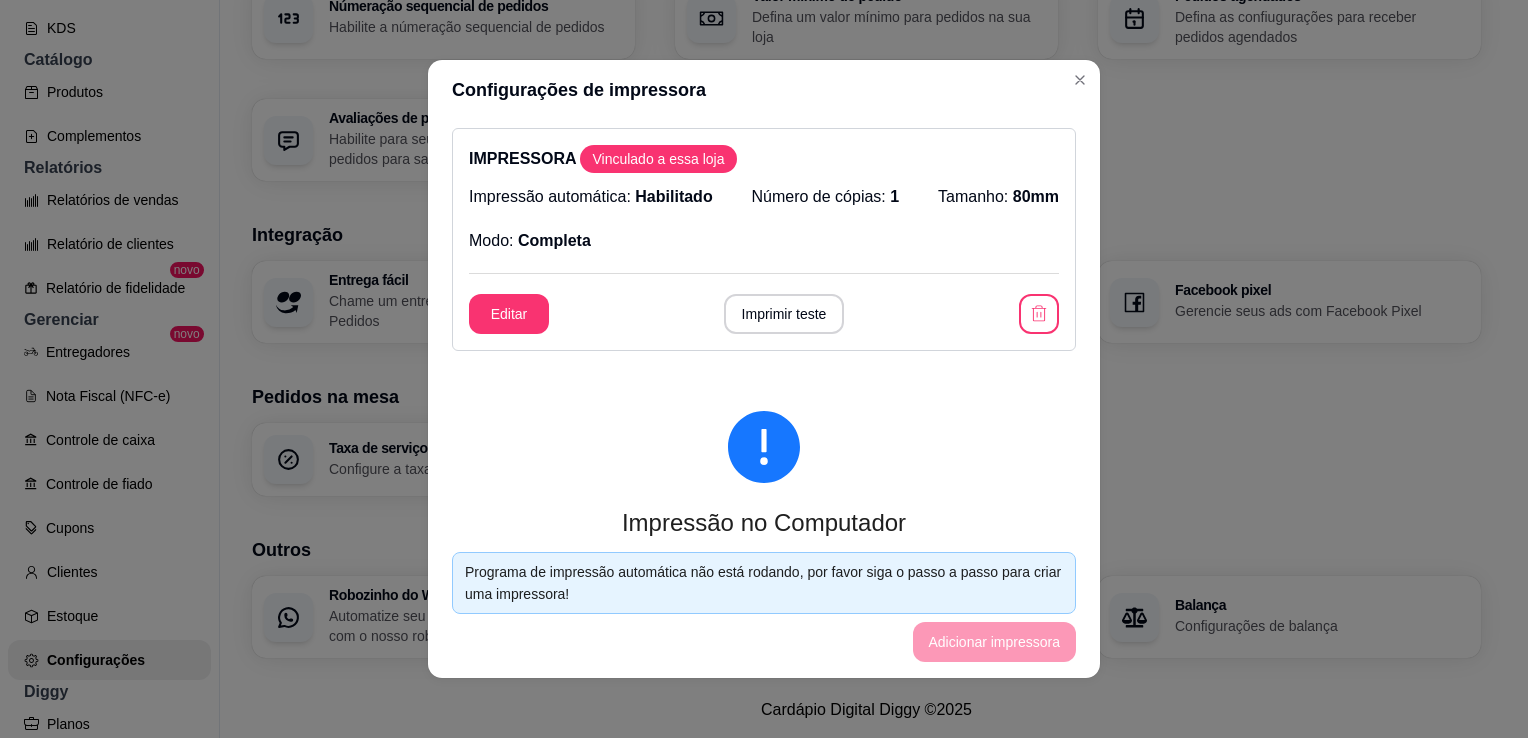 click on "Programa de impressão automática não está rodando, por favor siga o passo a passo para criar uma impressora! Adicionar impressora" at bounding box center (764, 607) 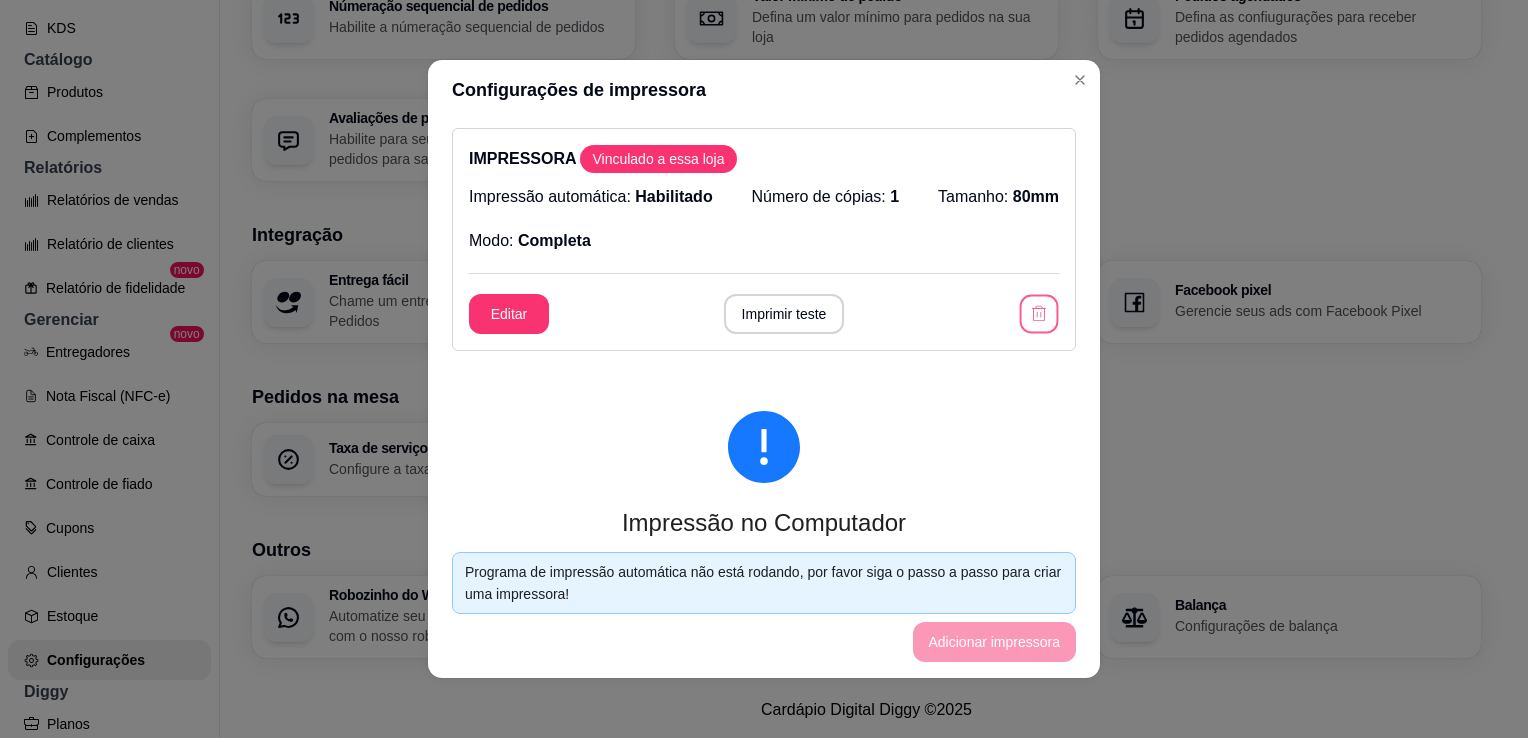 click 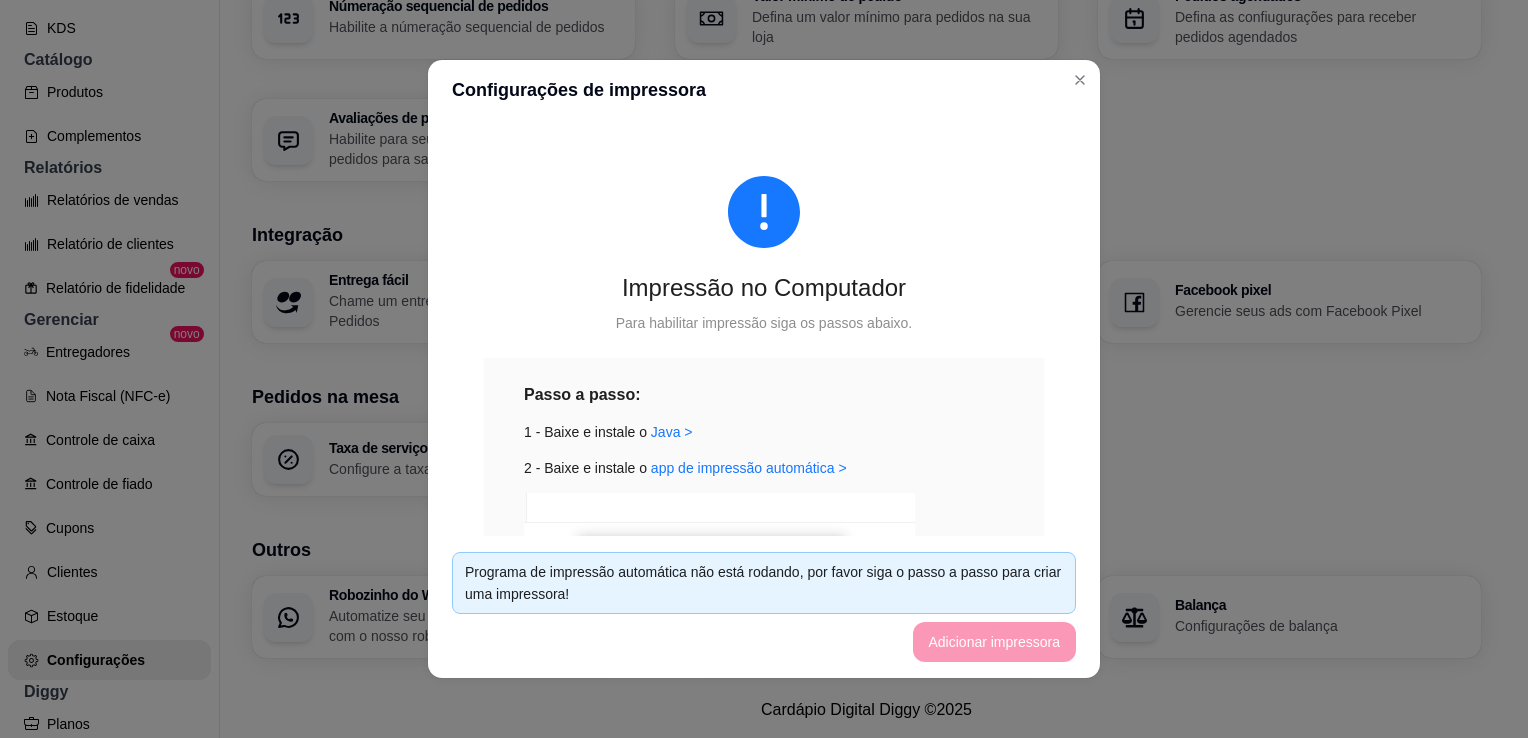 click on "Programa de impressão automática não está rodando, por favor siga o passo a passo para criar uma impressora! Adicionar impressora" at bounding box center (764, 607) 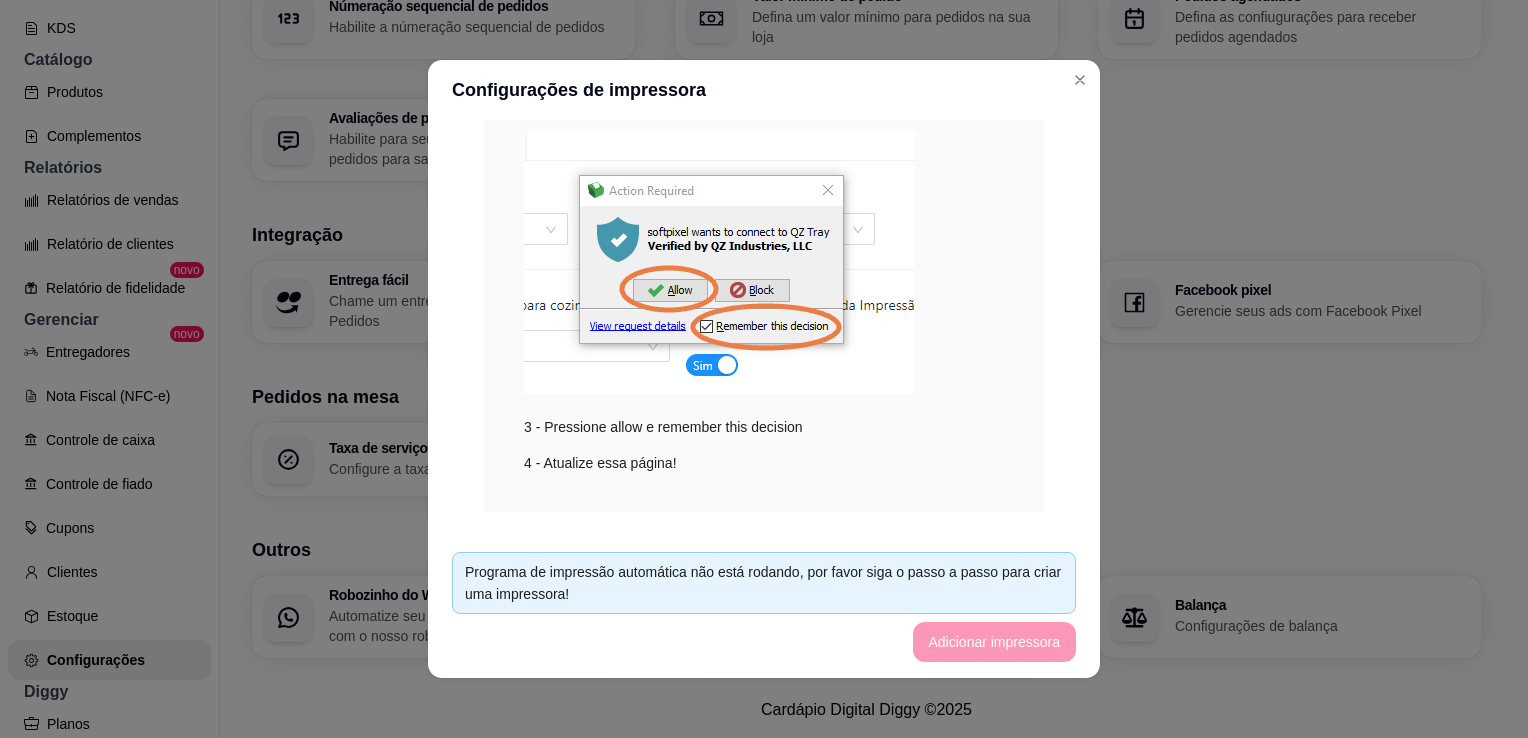 scroll, scrollTop: 393, scrollLeft: 0, axis: vertical 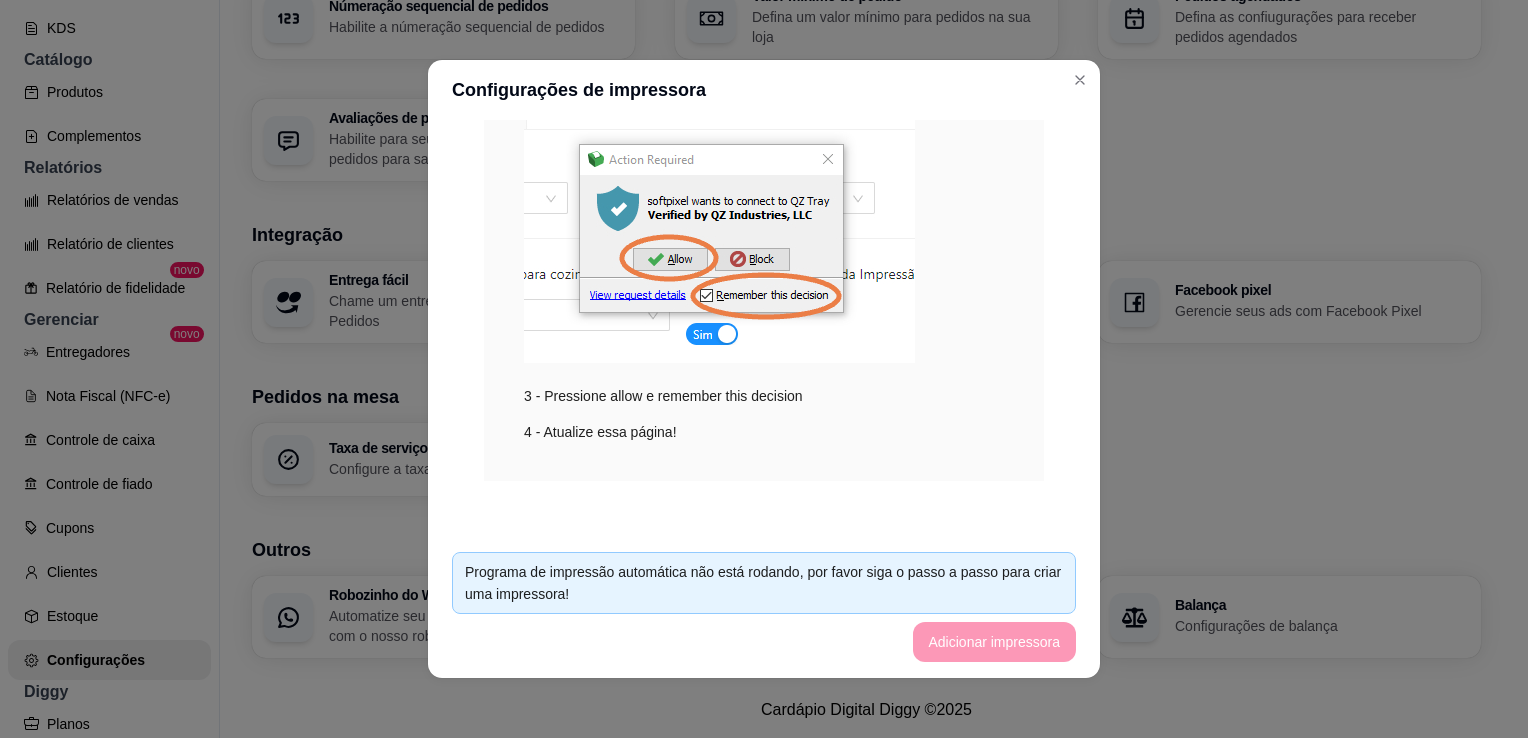 click on "Programa de impressão automática não está rodando, por favor siga o passo a passo para criar uma impressora! Adicionar impressora" at bounding box center (764, 607) 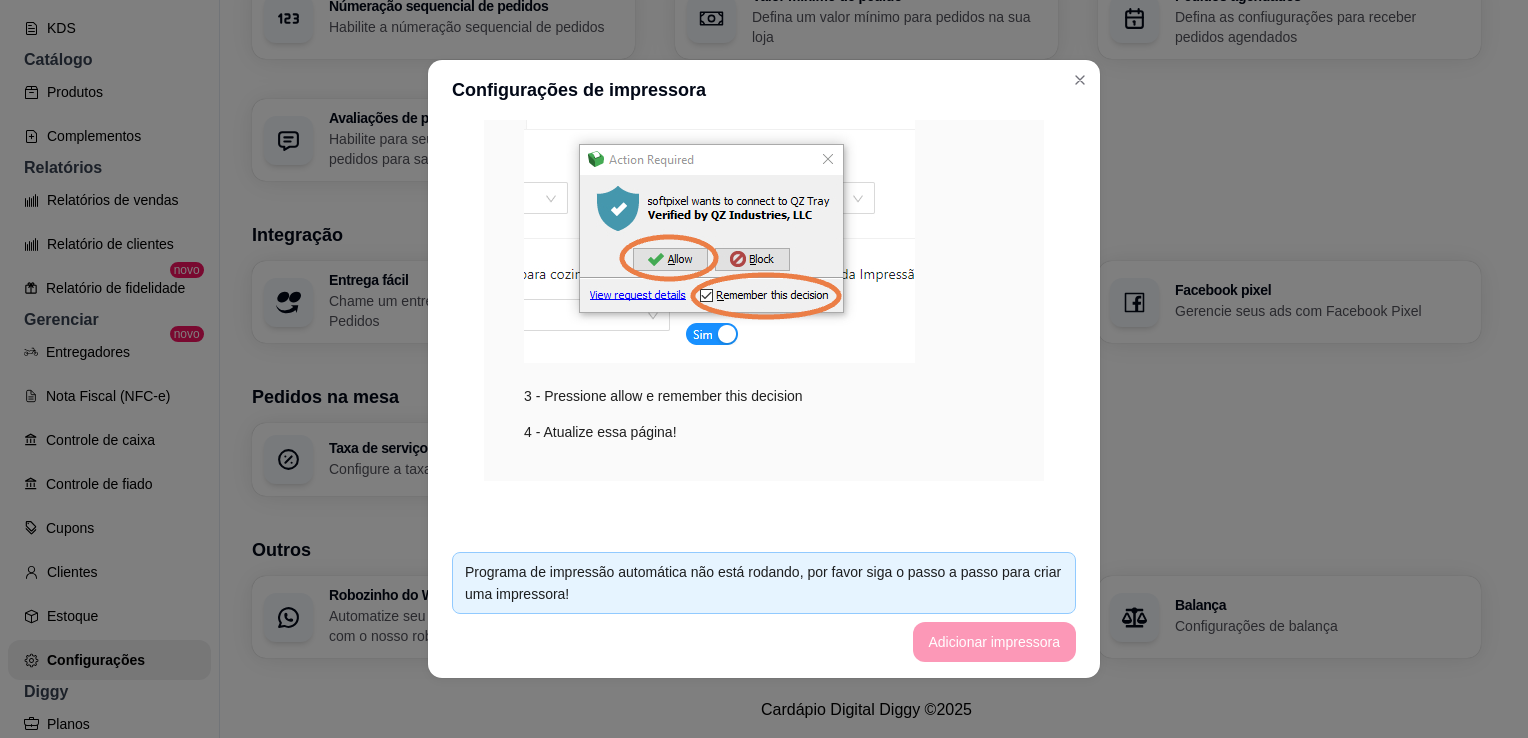click on "3 - Pressione allow e remember this decision" at bounding box center [764, 253] 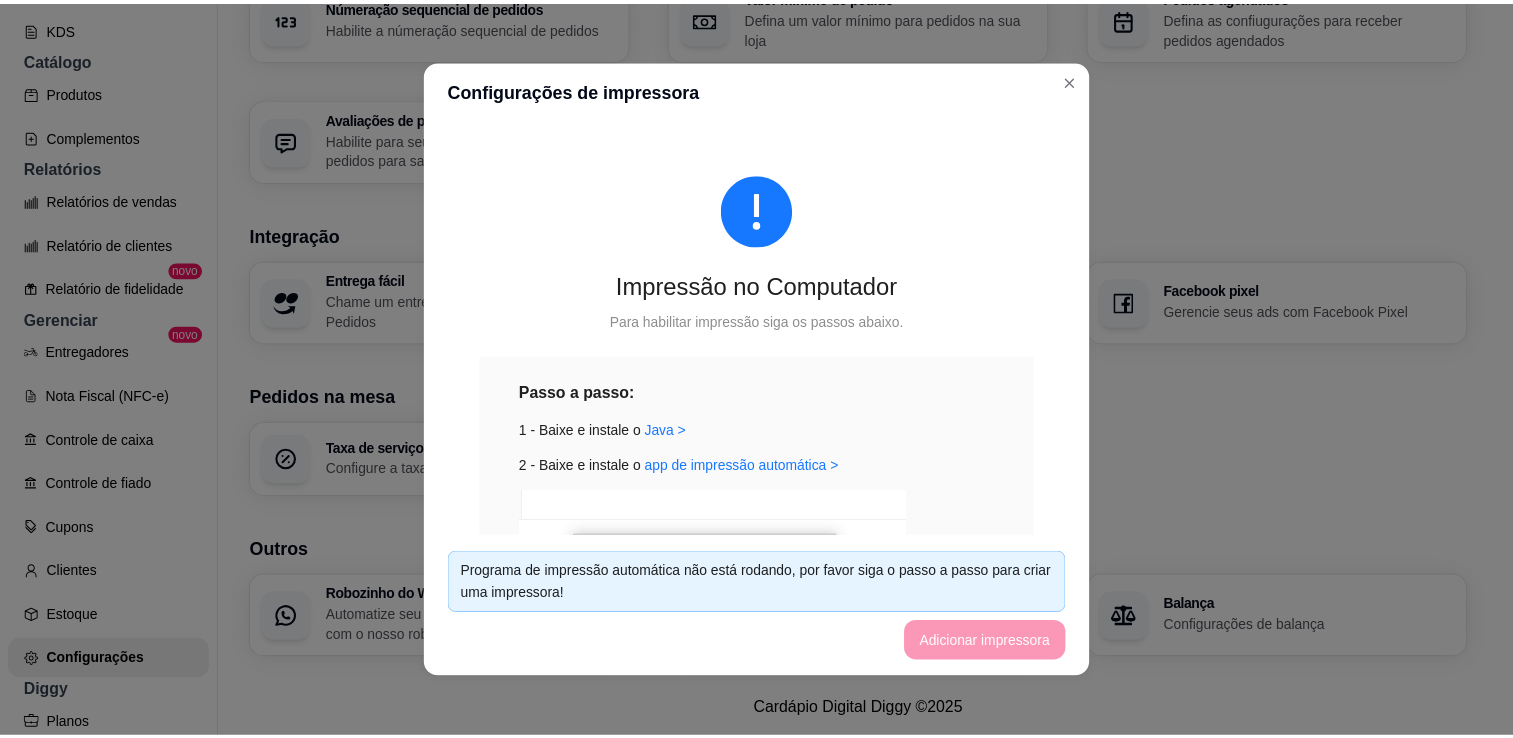 scroll, scrollTop: 0, scrollLeft: 0, axis: both 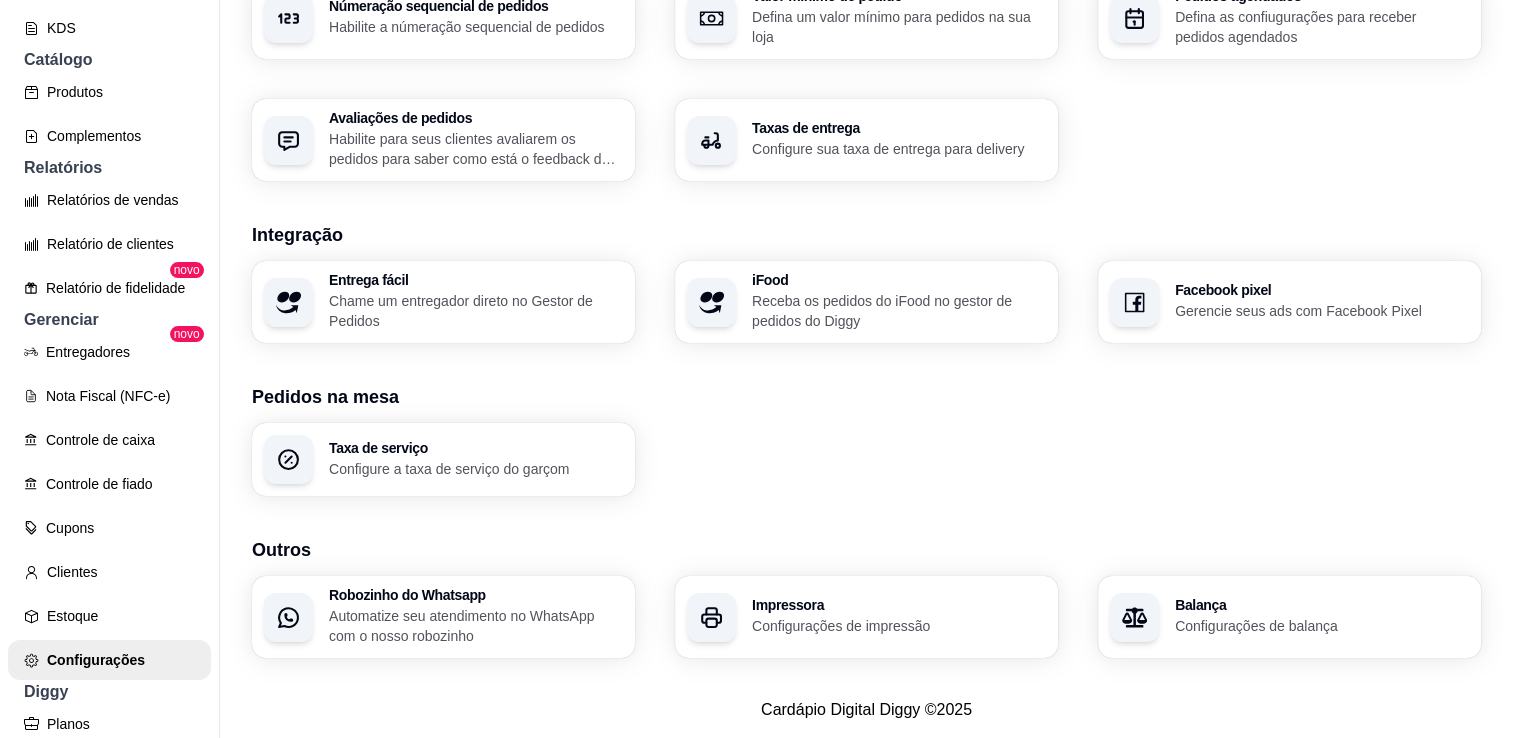 click on "Impressora" at bounding box center (899, 605) 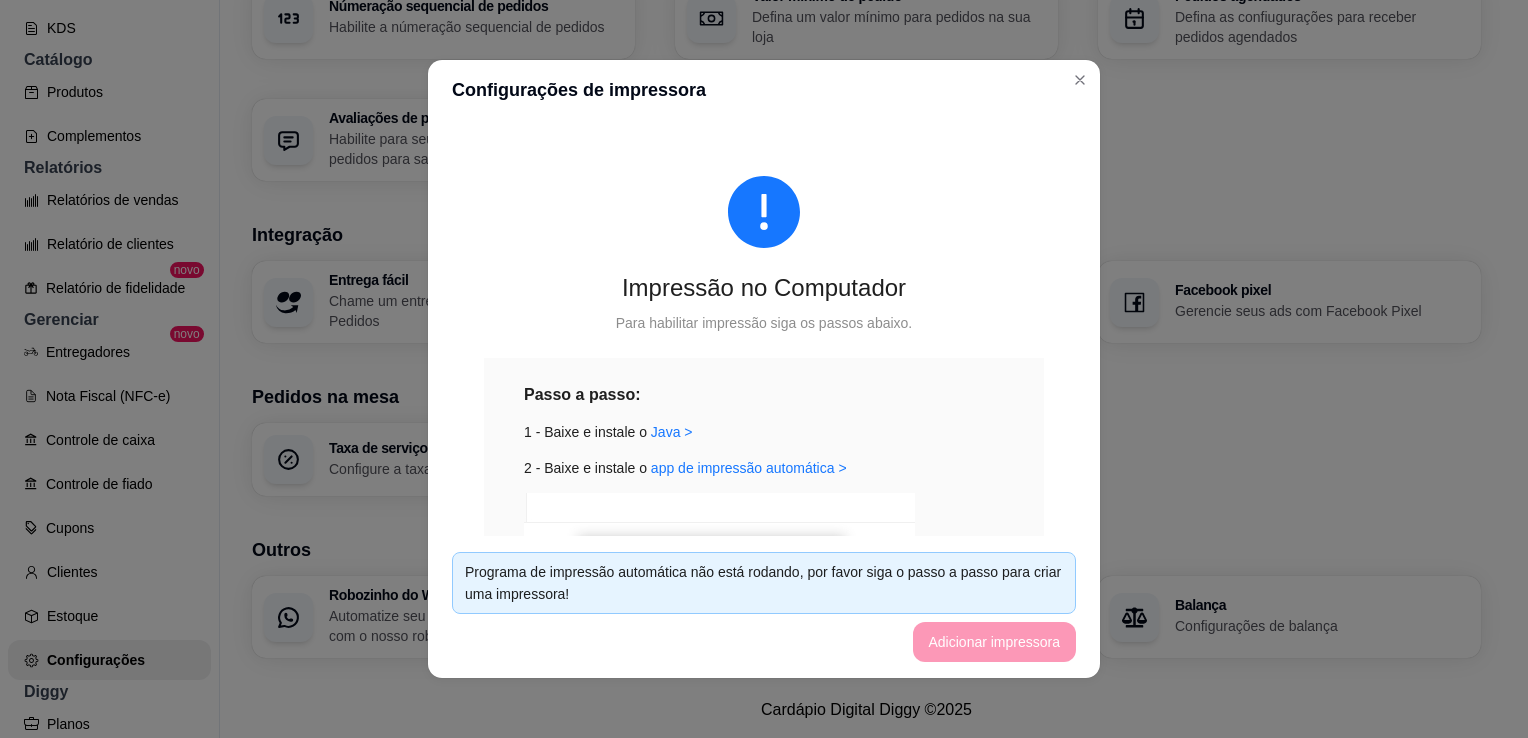 click on "Programa de impressão automática não está rodando, por favor siga o passo a passo para criar uma impressora! Adicionar impressora" at bounding box center [764, 607] 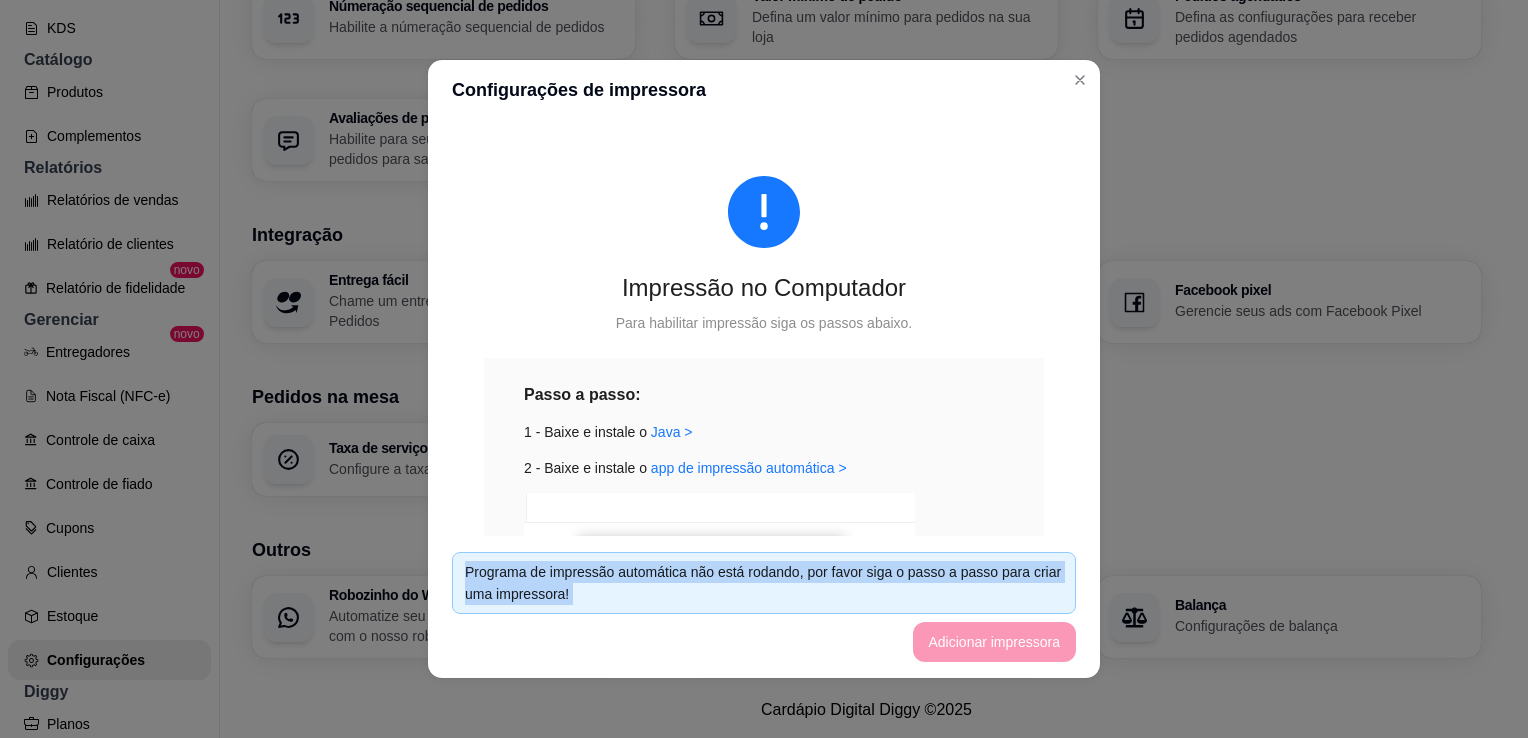 drag, startPoint x: 993, startPoint y: 656, endPoint x: 956, endPoint y: 650, distance: 37.48333 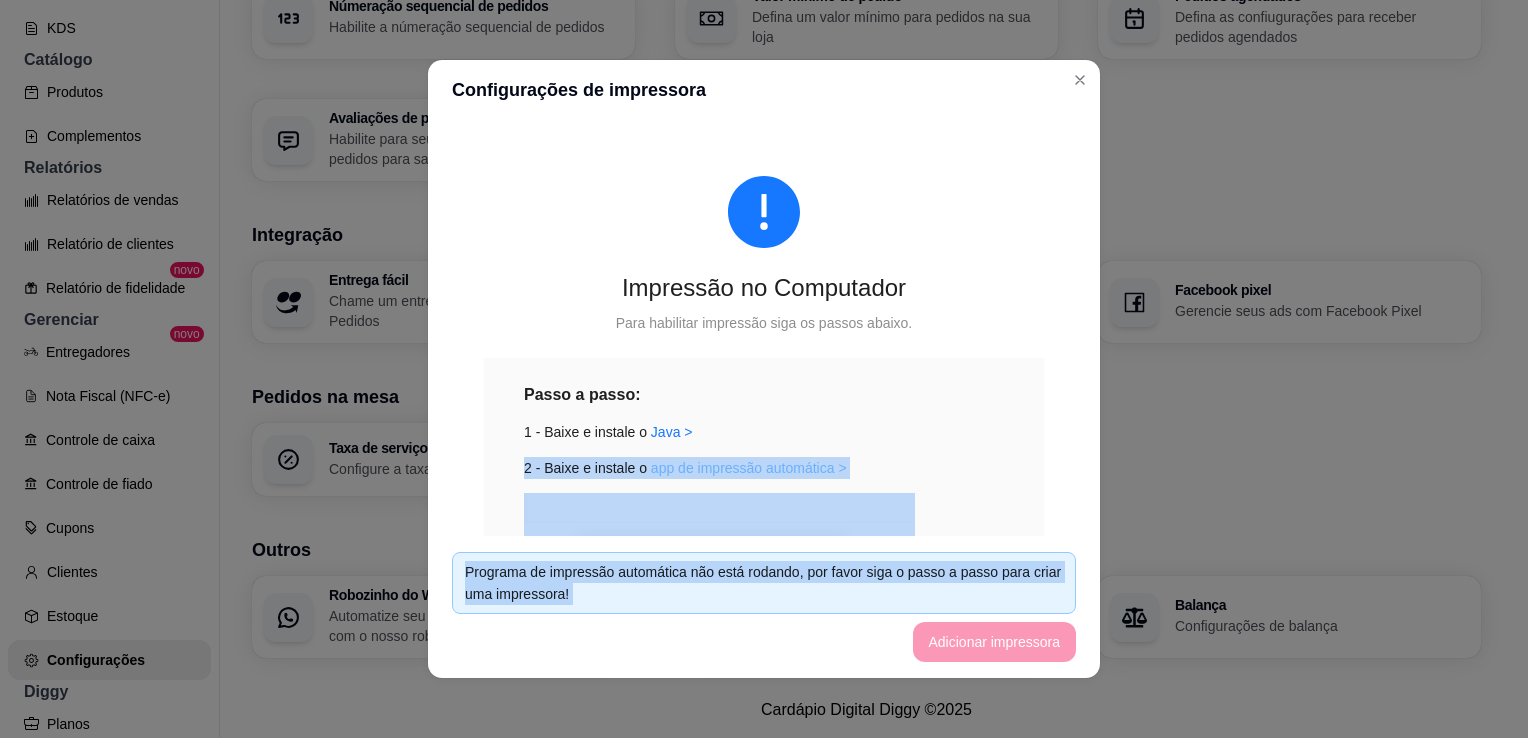 drag, startPoint x: 956, startPoint y: 650, endPoint x: 704, endPoint y: 465, distance: 312.61636 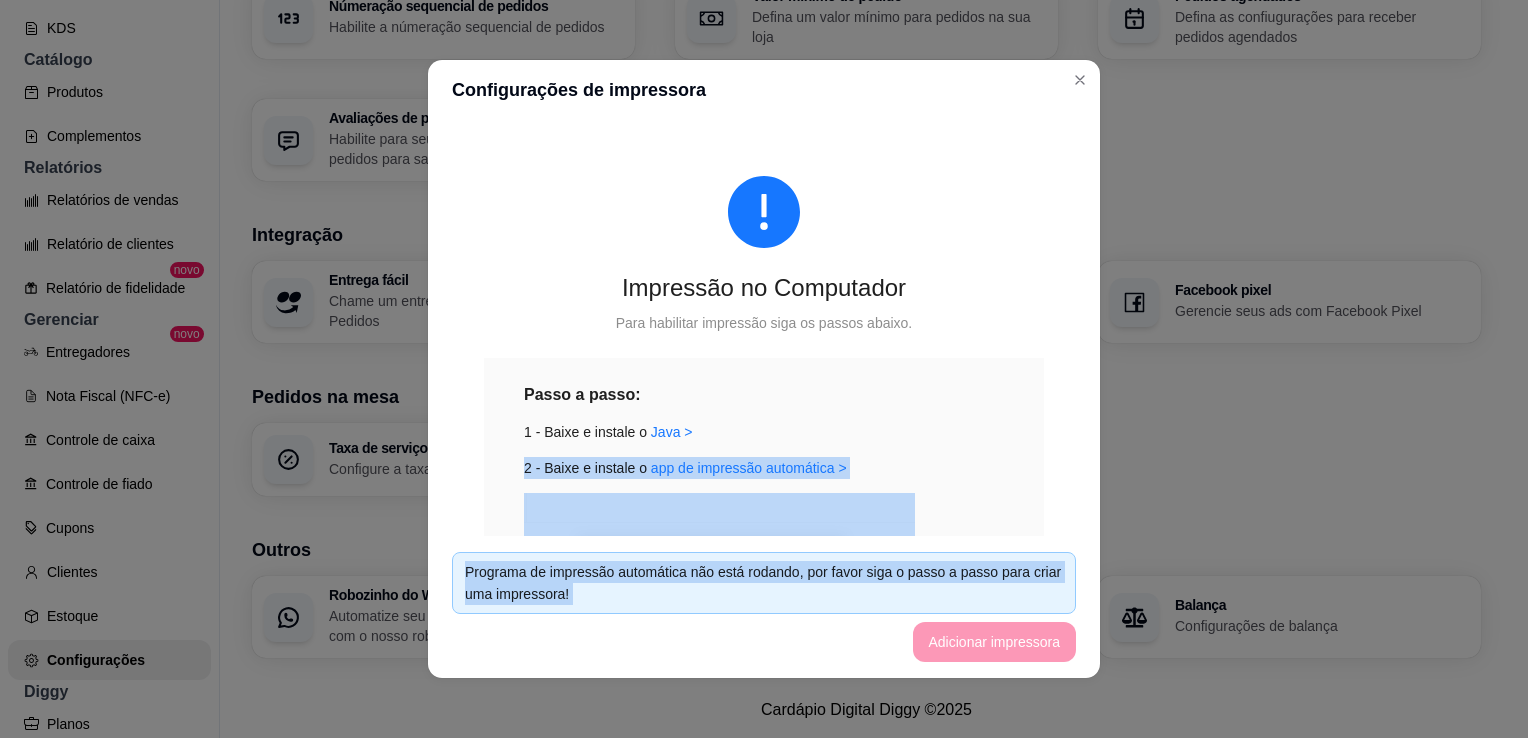 click on "Programa de impressão automática não está rodando, por favor siga o passo a passo para criar uma impressora! Adicionar impressora" at bounding box center (764, 607) 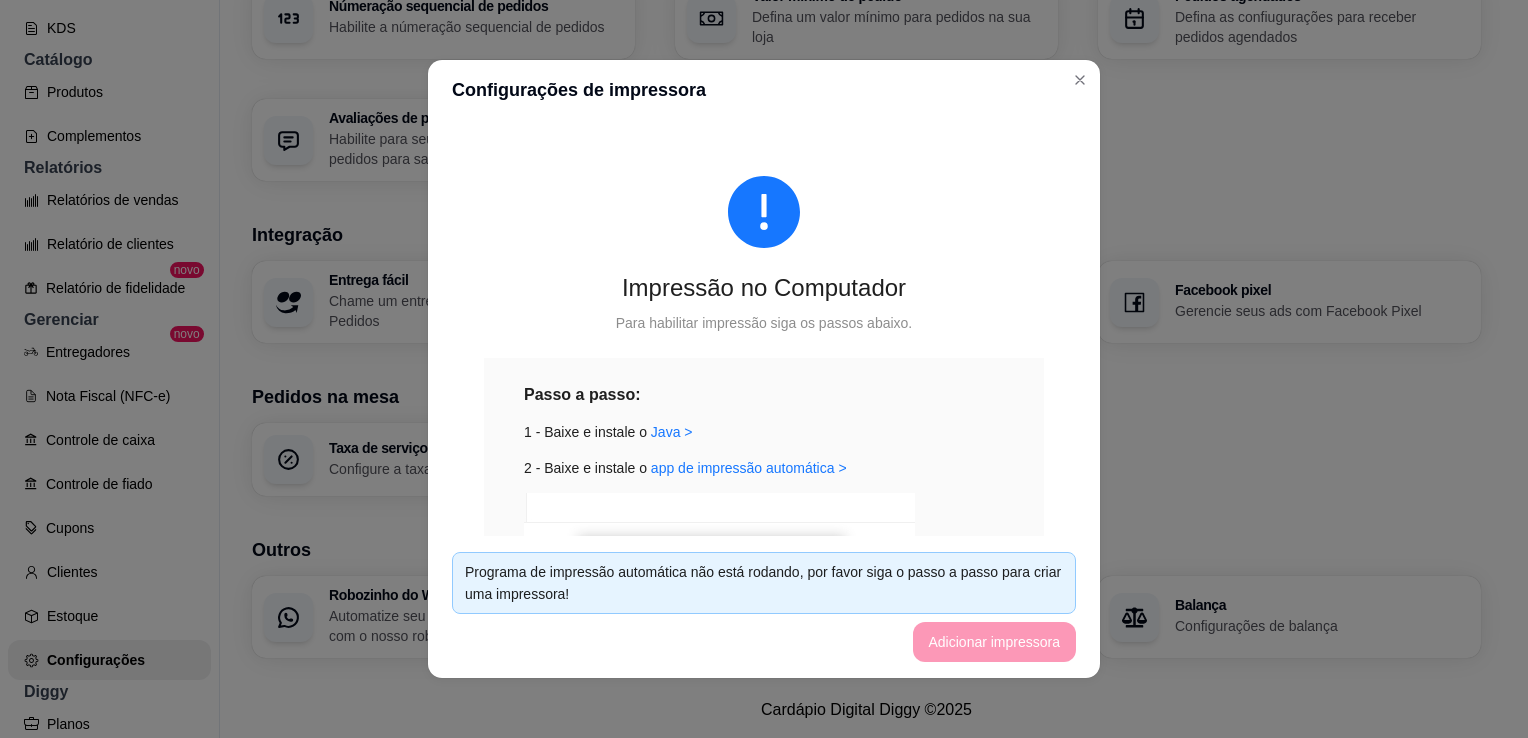 click on "Programa de impressão automática não está rodando, por favor siga o passo a passo para criar uma impressora! Adicionar impressora" at bounding box center (764, 607) 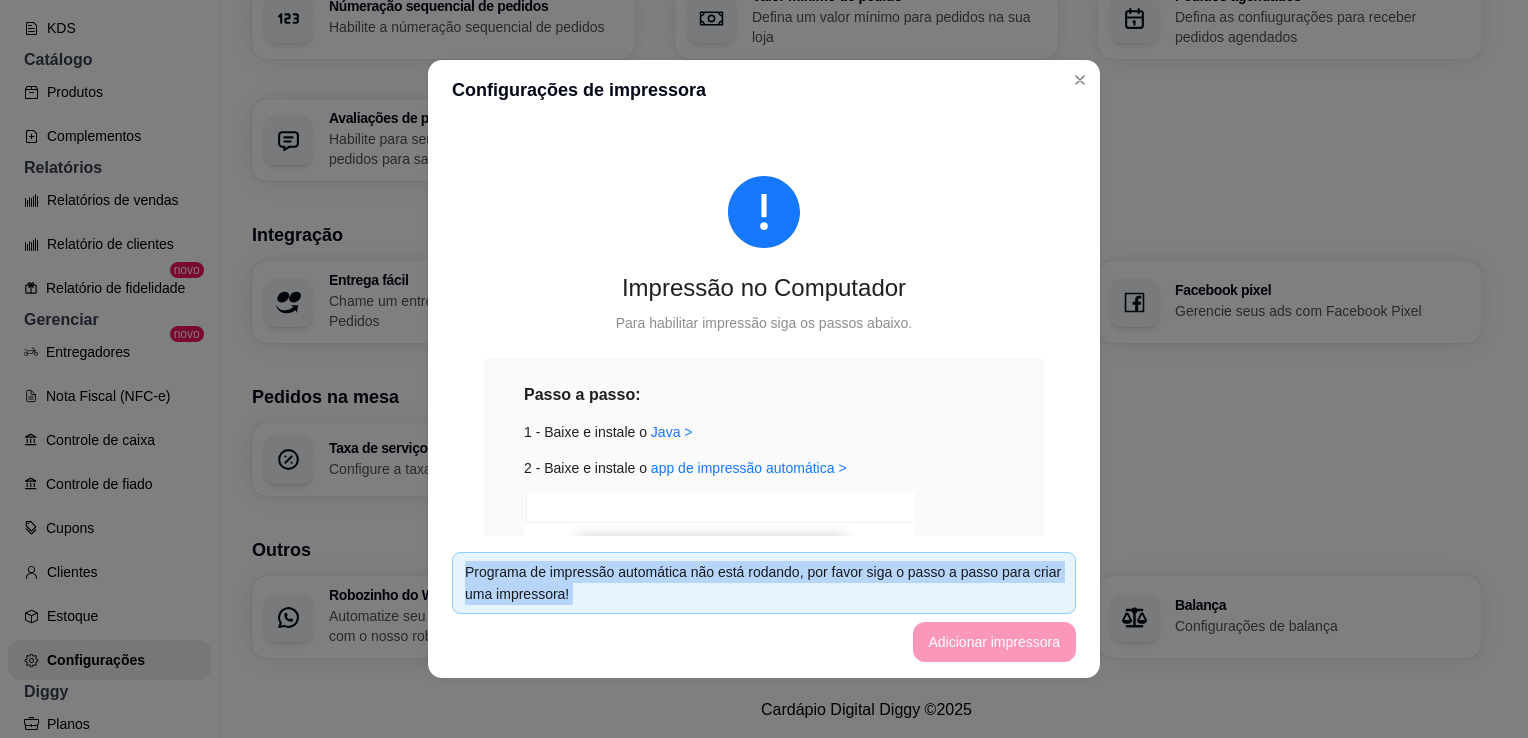 click on "Programa de impressão automática não está rodando, por favor siga o passo a passo para criar uma impressora! Adicionar impressora" at bounding box center [764, 607] 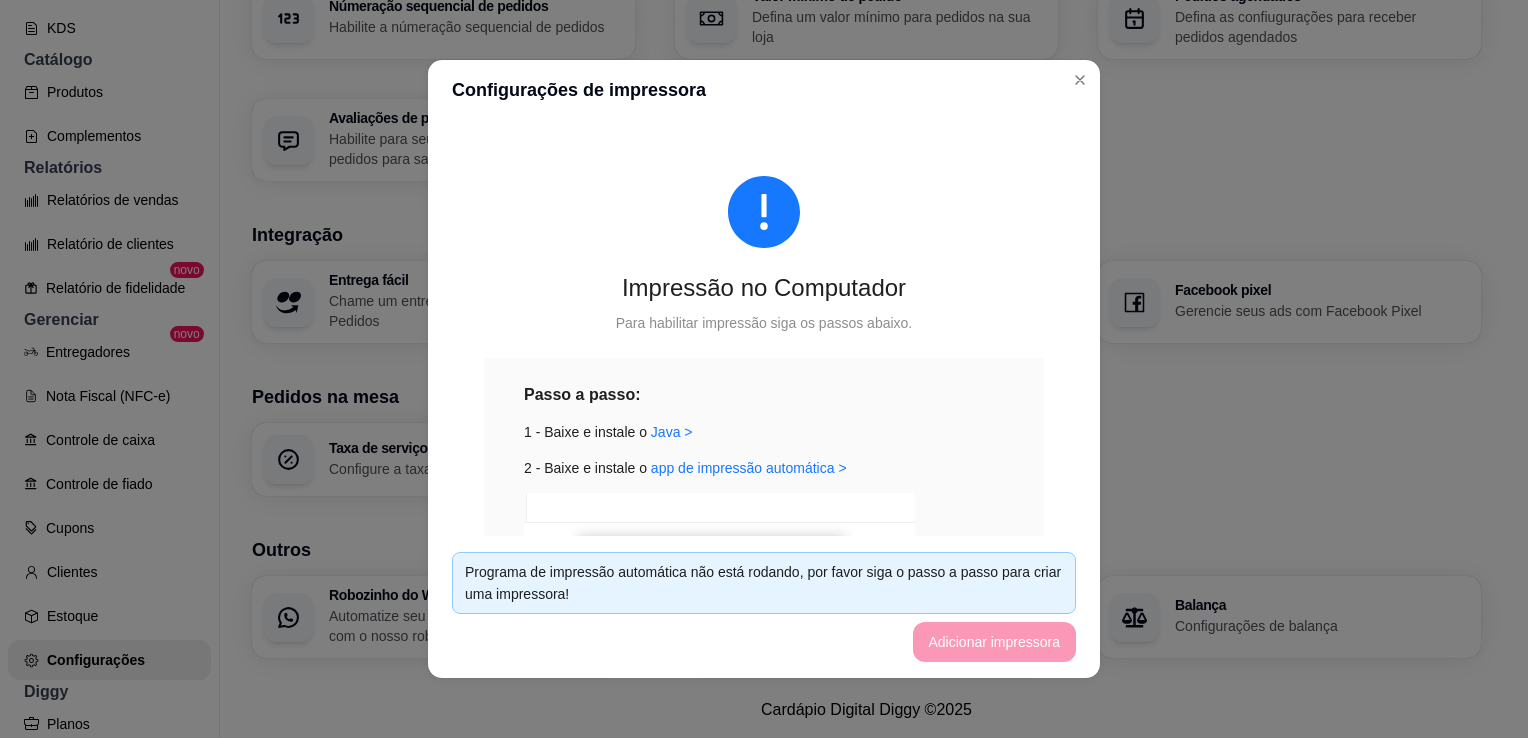 drag, startPoint x: 998, startPoint y: 648, endPoint x: 1026, endPoint y: 409, distance: 240.63458 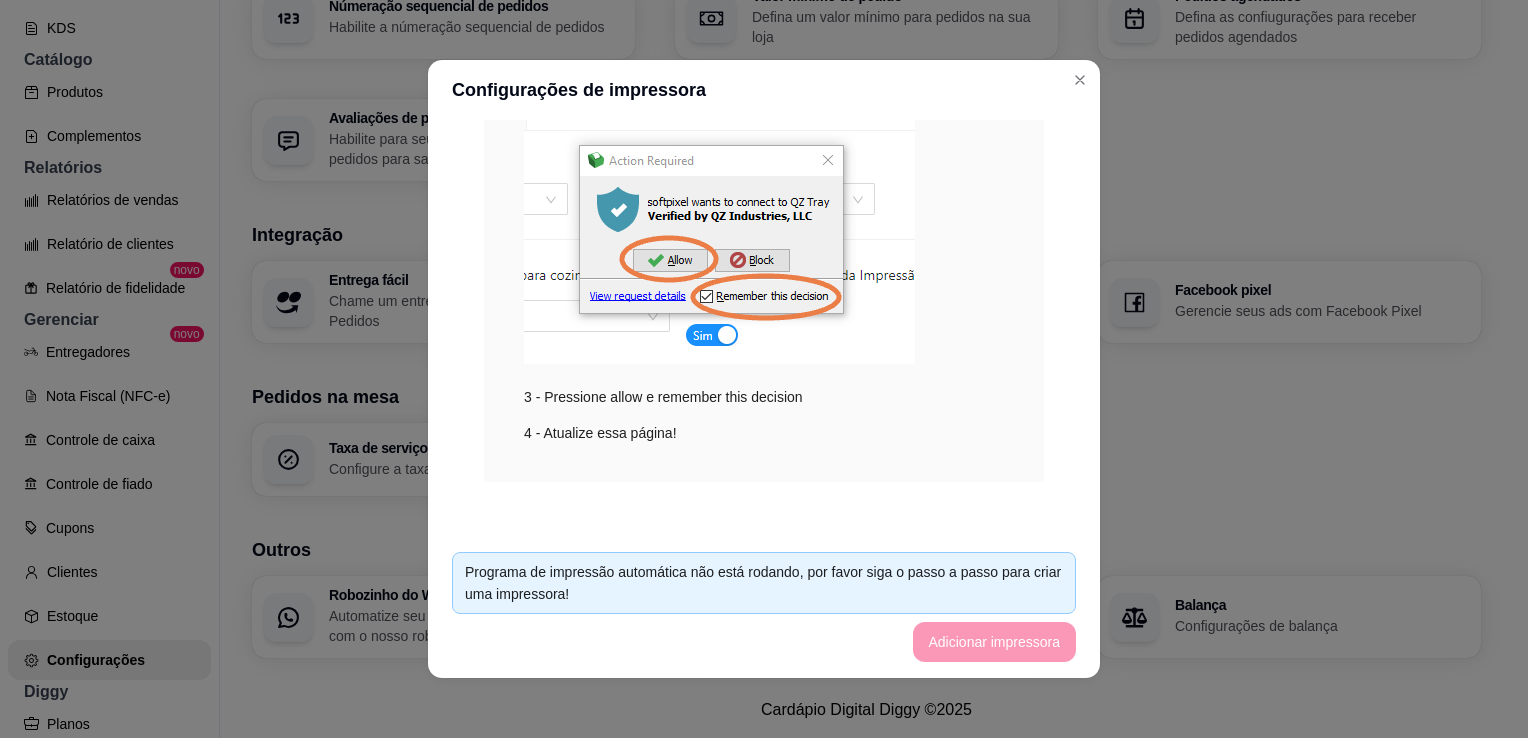 scroll, scrollTop: 393, scrollLeft: 0, axis: vertical 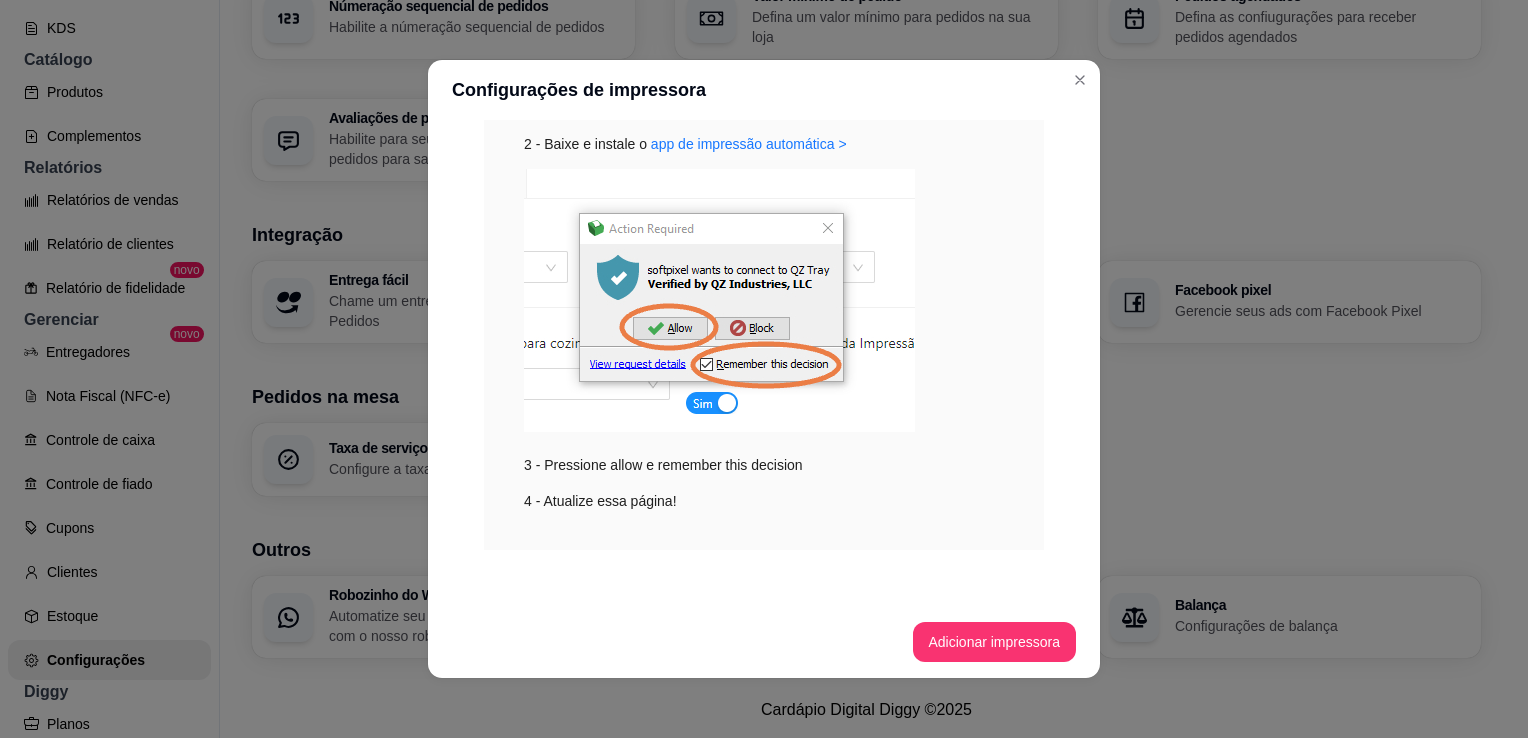 click at bounding box center (719, 300) 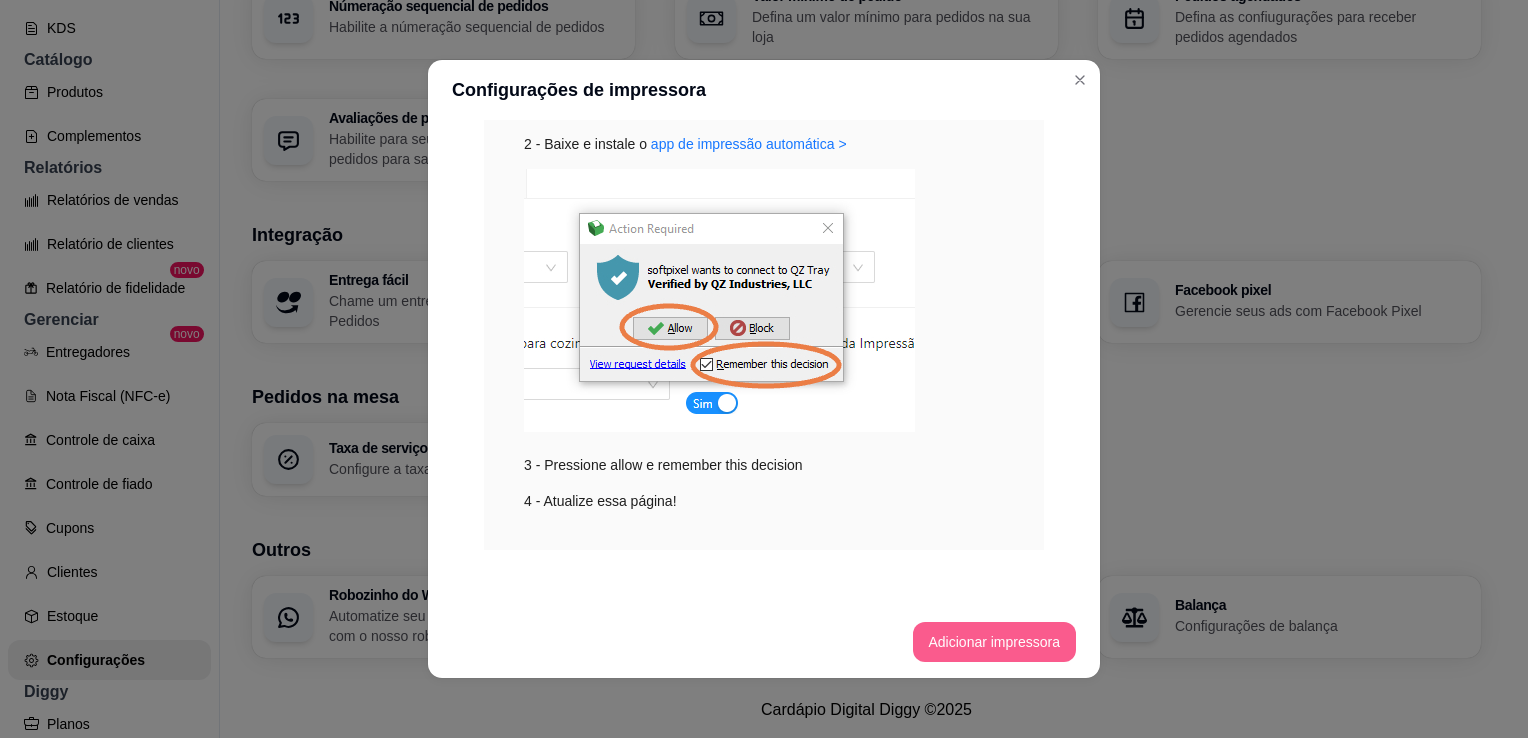 click on "Adicionar impressora" at bounding box center [995, 642] 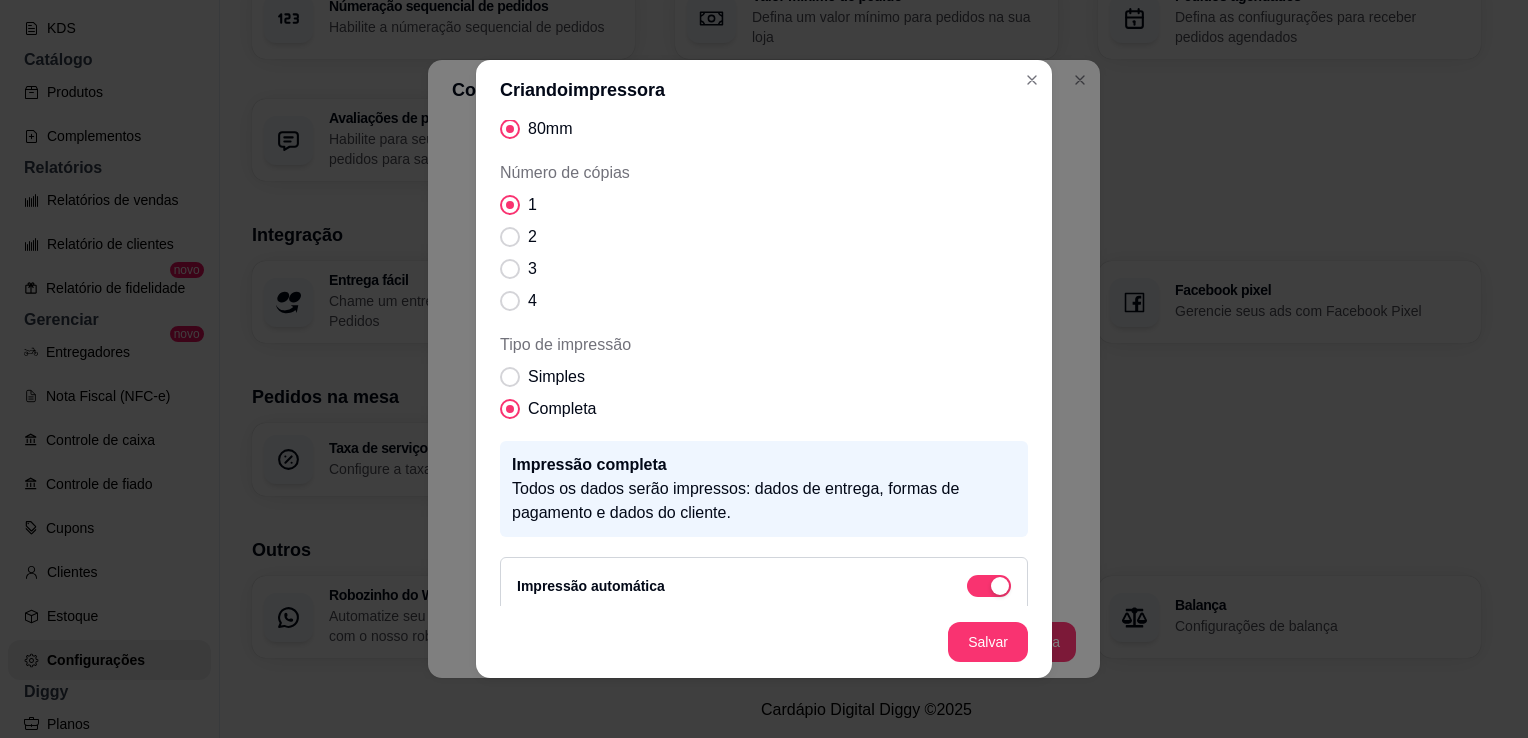 scroll, scrollTop: 243, scrollLeft: 0, axis: vertical 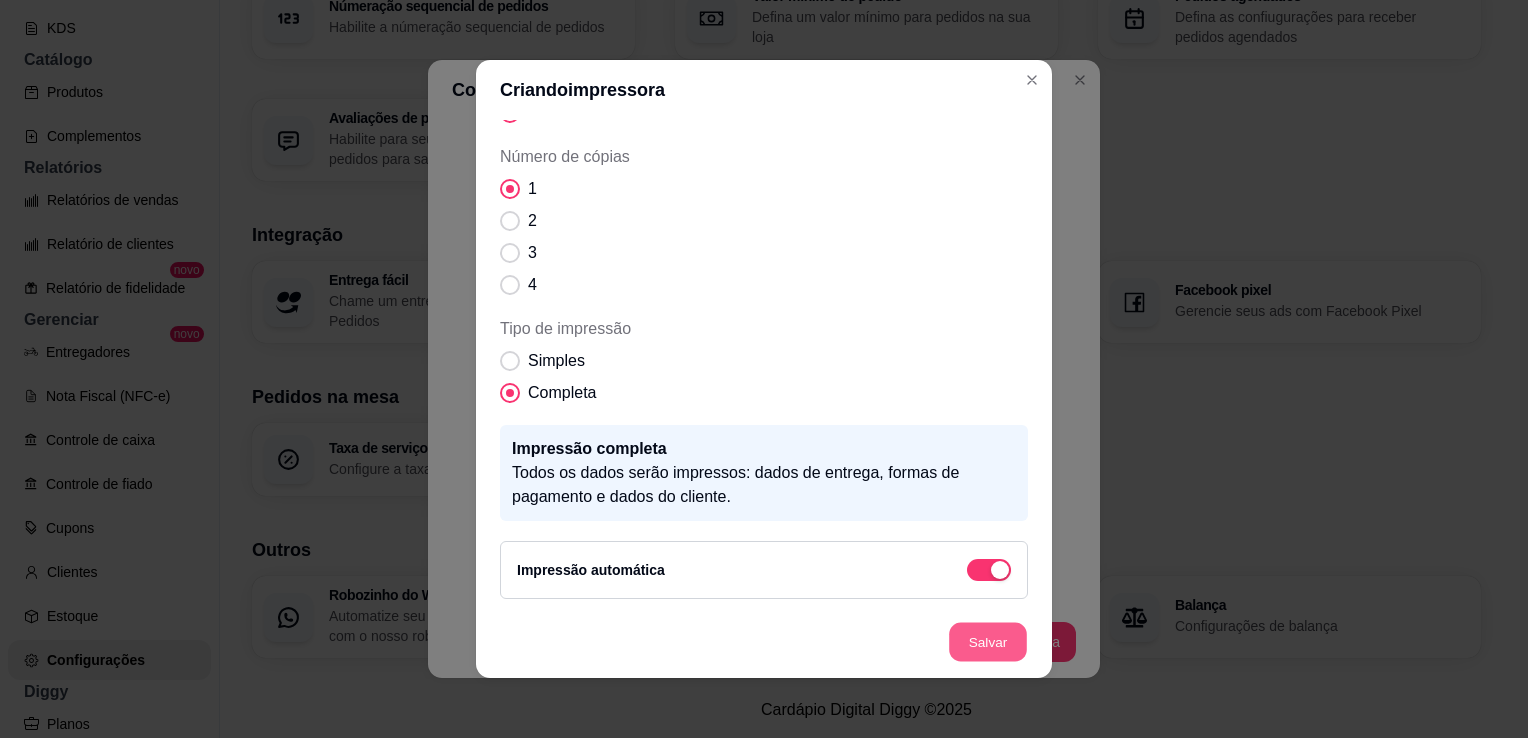 click on "Salvar" at bounding box center [988, 642] 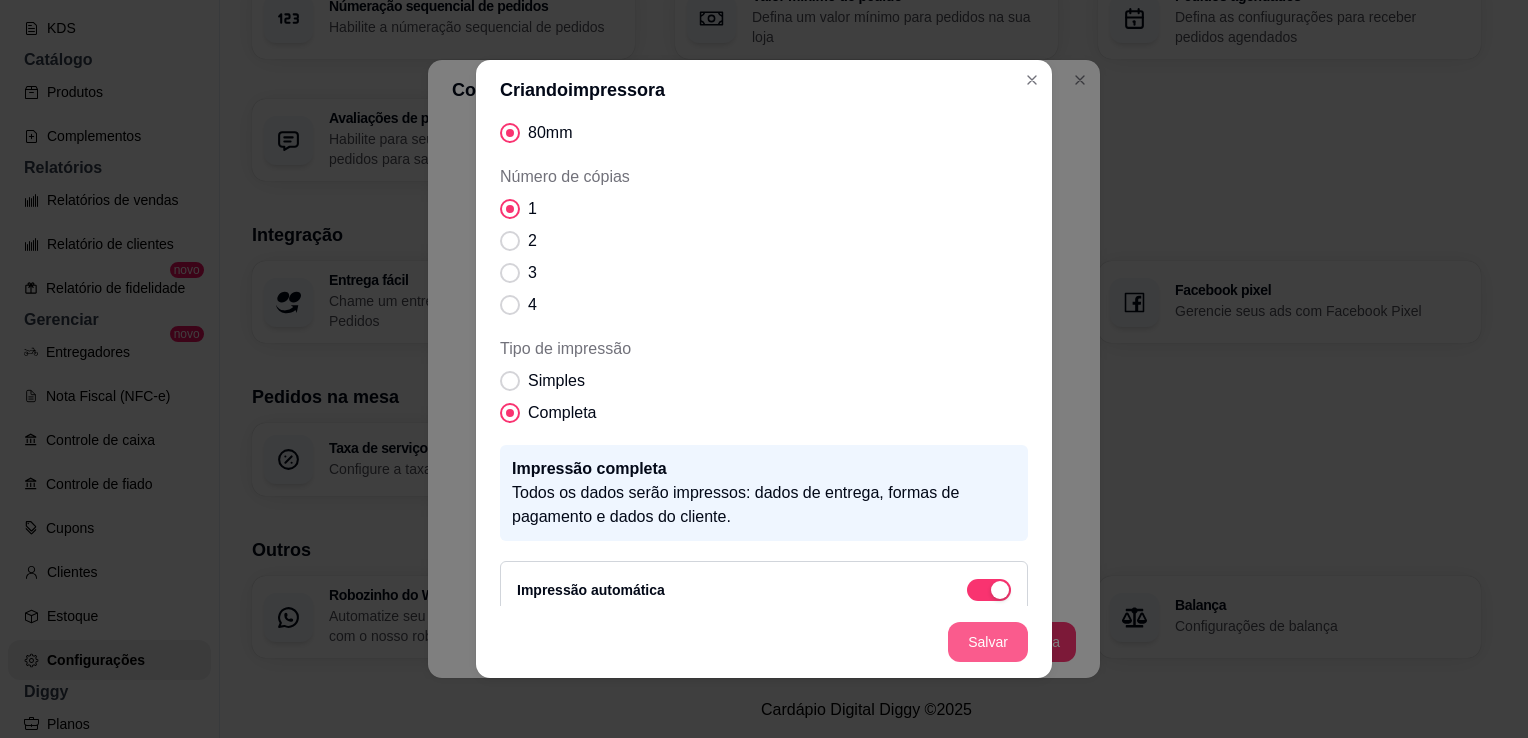 scroll, scrollTop: 263, scrollLeft: 0, axis: vertical 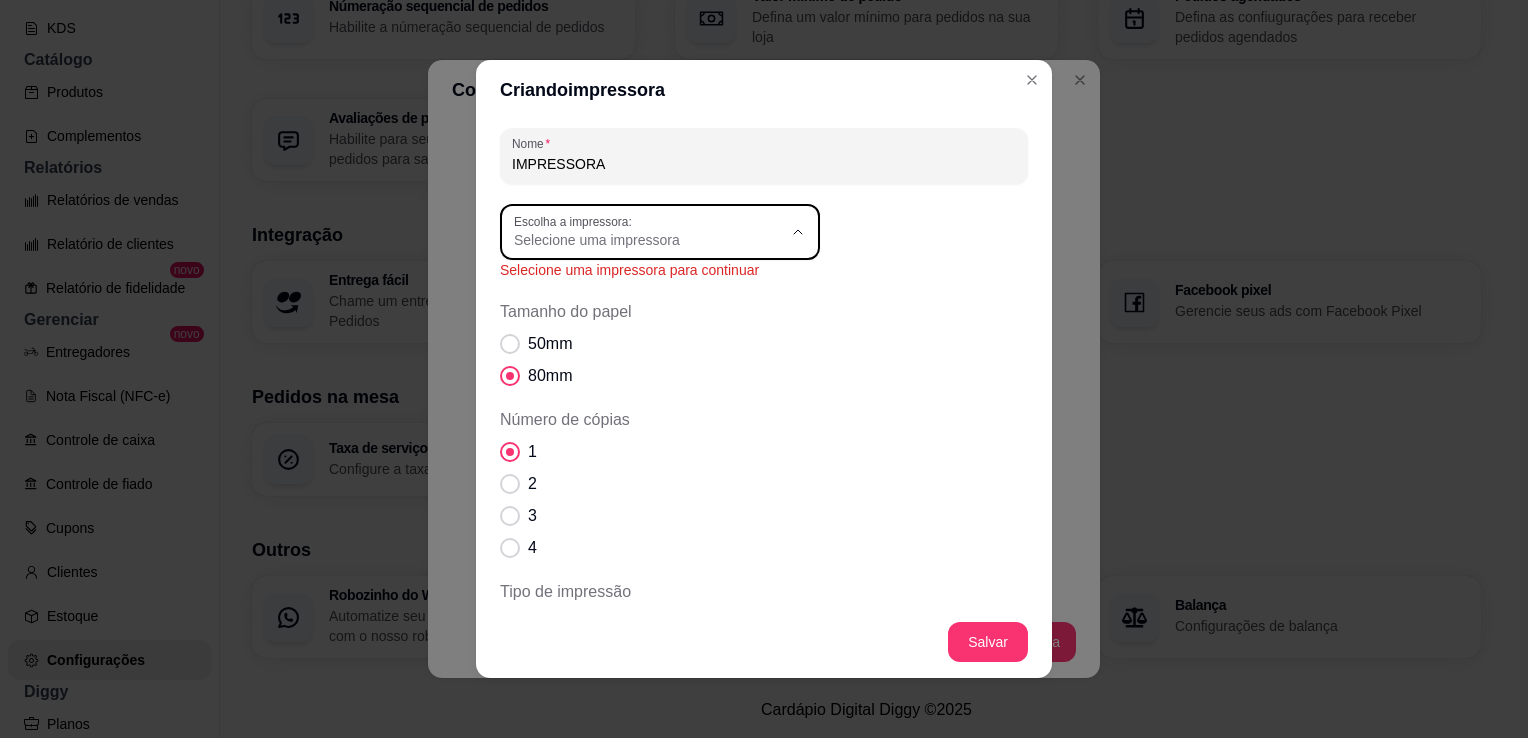 click on "Selecione uma impressora" at bounding box center (648, 240) 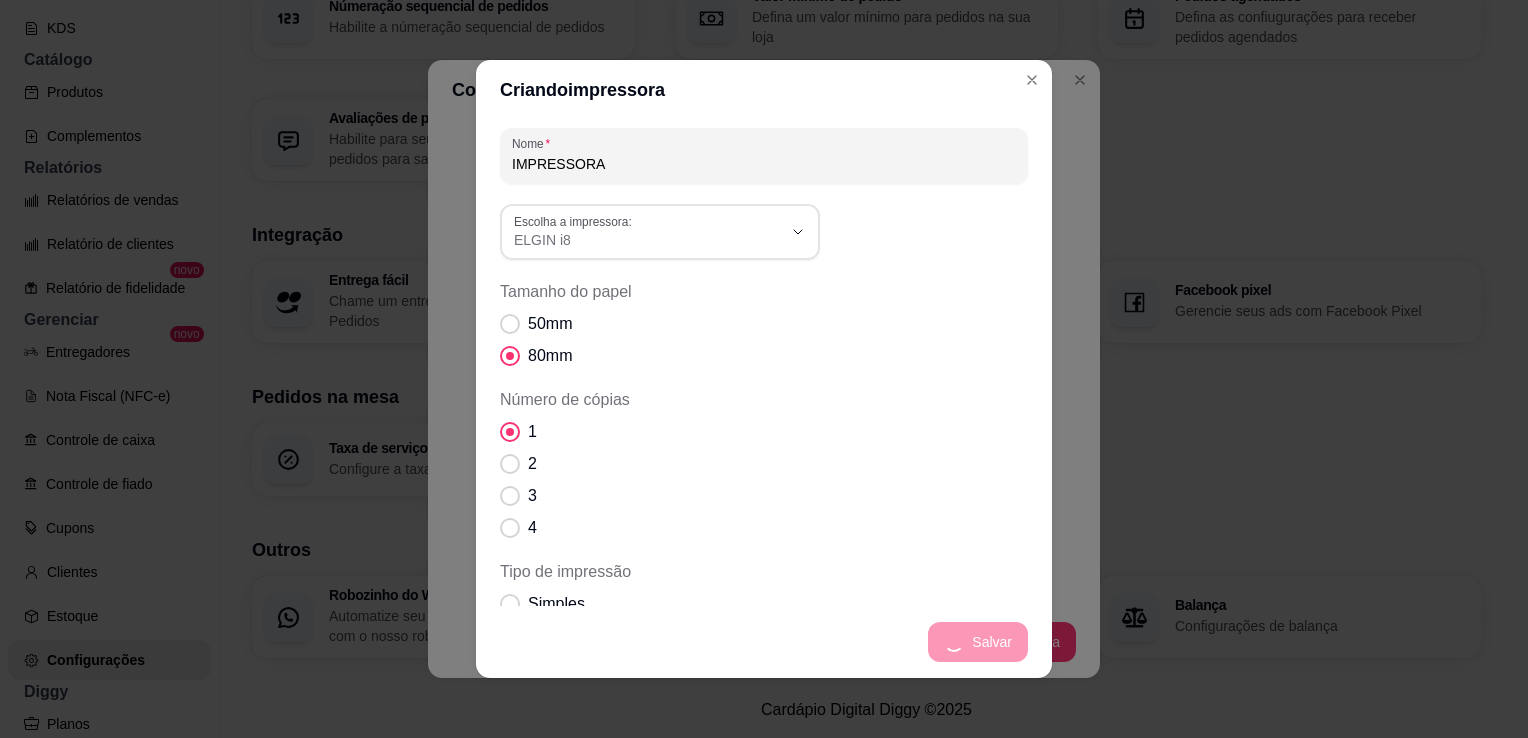 scroll, scrollTop: 558, scrollLeft: 0, axis: vertical 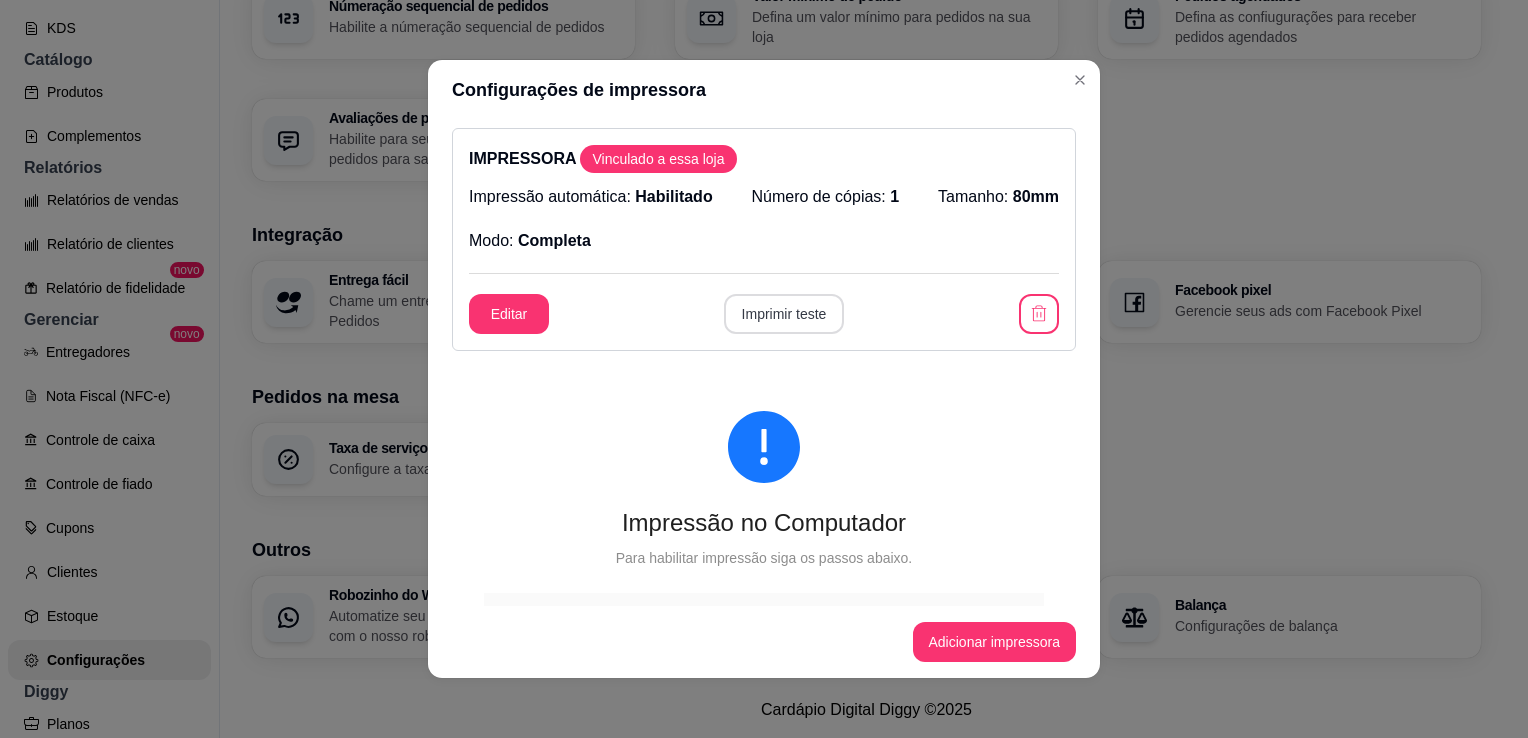 click on "Imprimir teste" at bounding box center (784, 314) 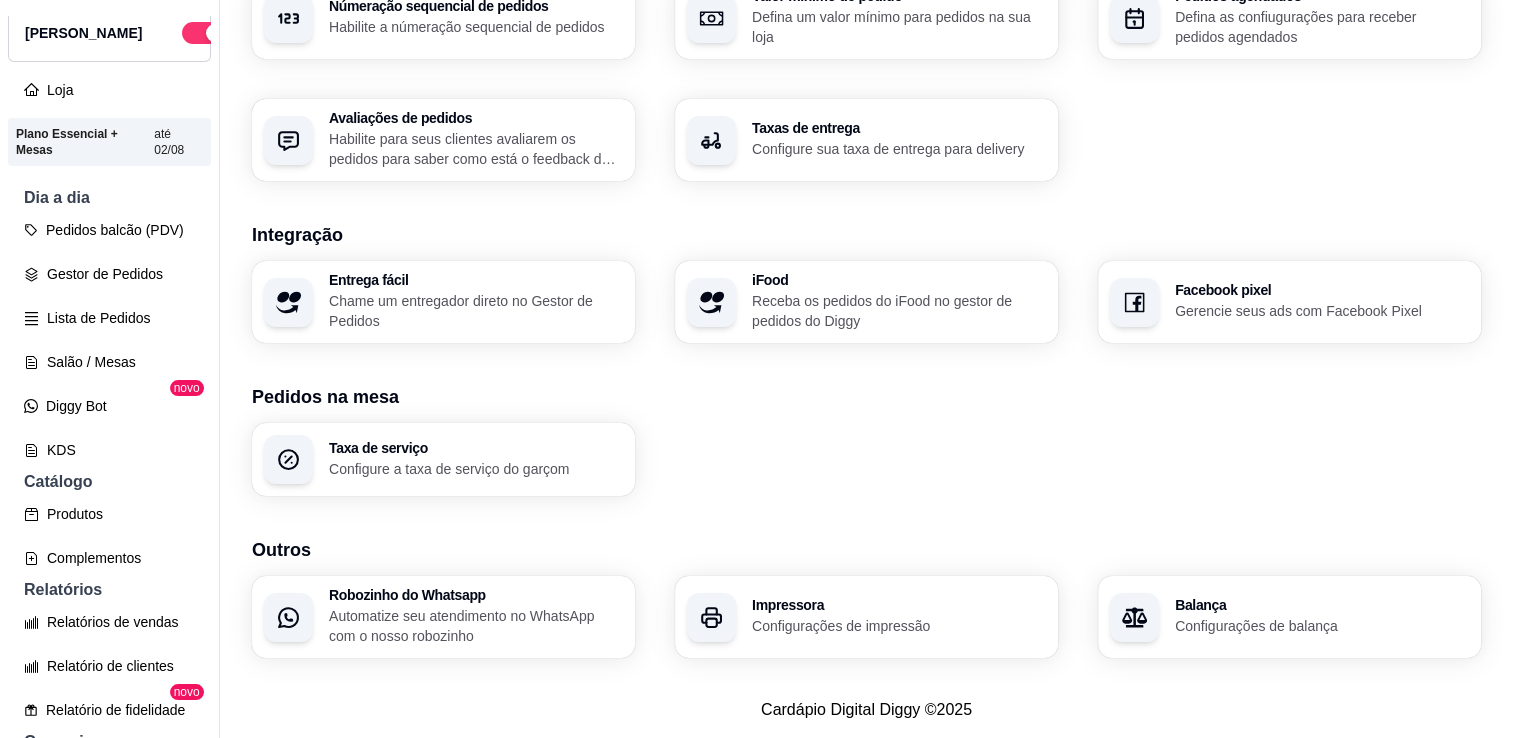 scroll, scrollTop: 67, scrollLeft: 0, axis: vertical 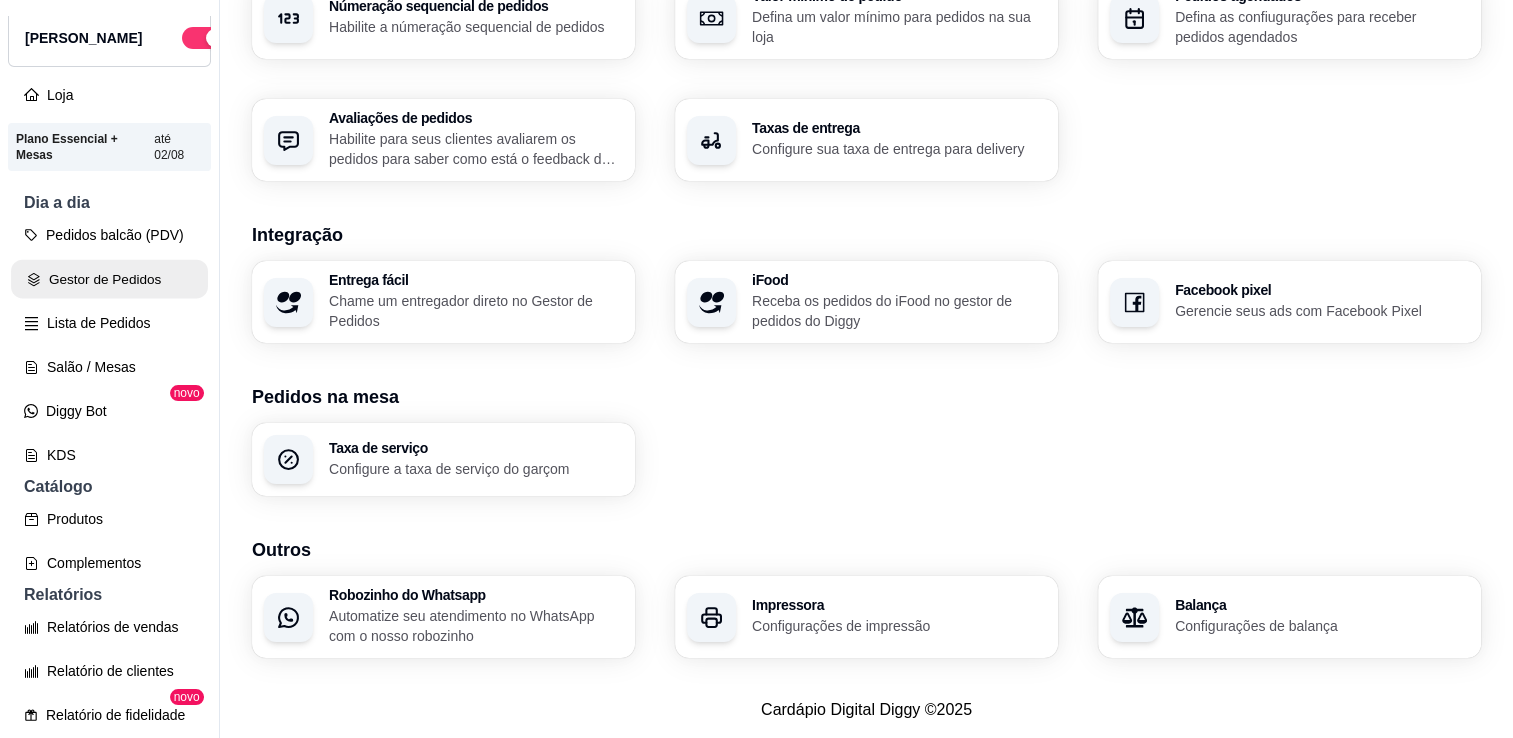 click on "Gestor de Pedidos" at bounding box center (109, 279) 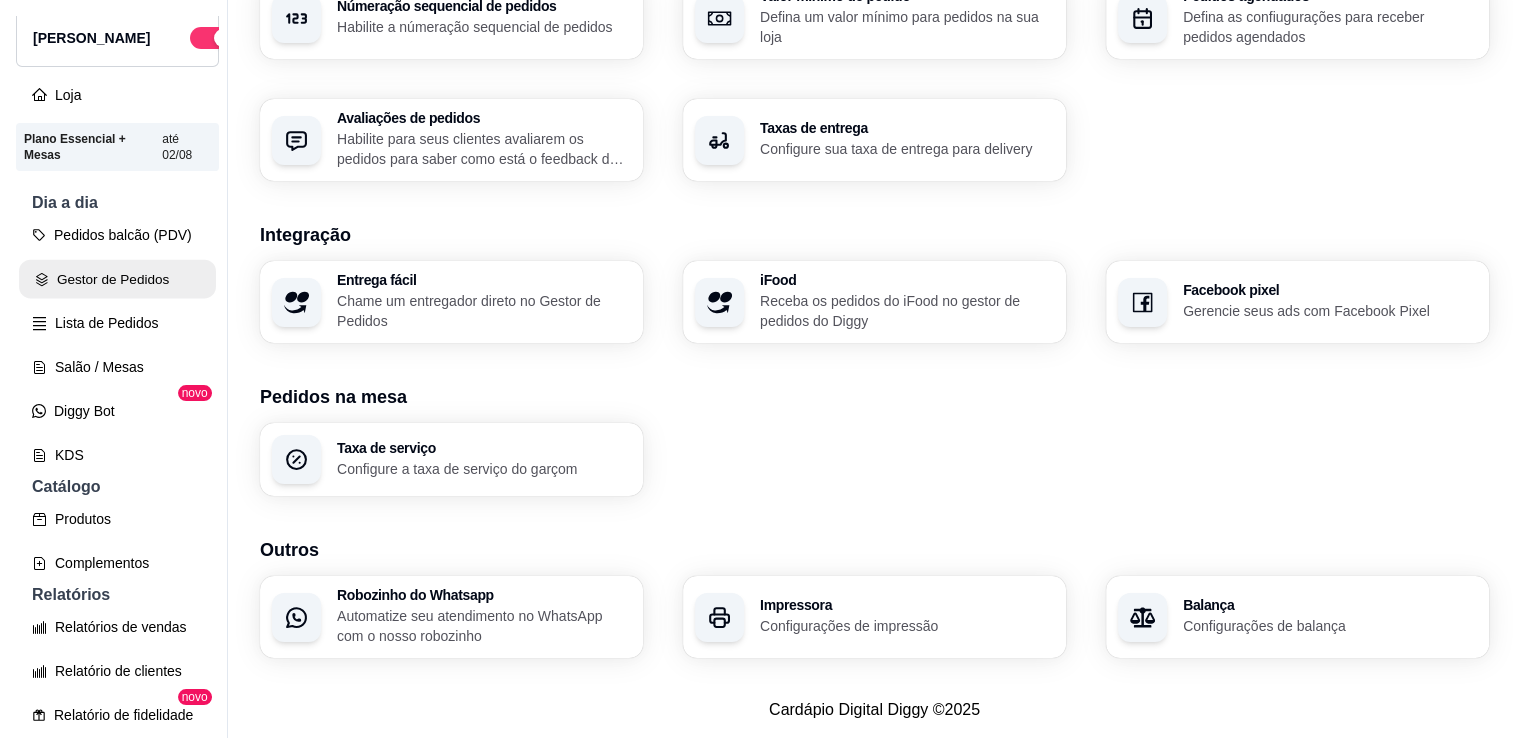 scroll, scrollTop: 0, scrollLeft: 0, axis: both 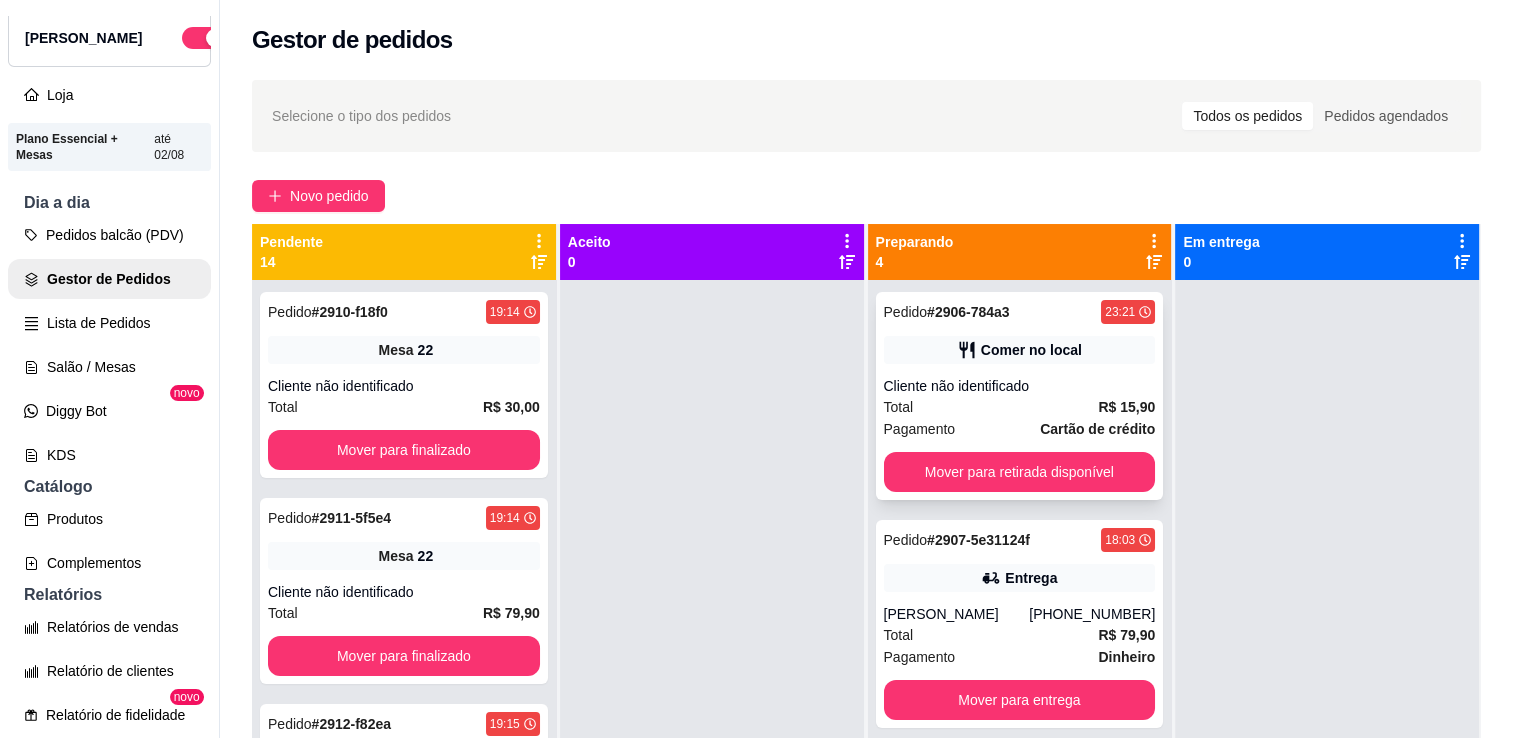 click on "Total R$ 15,90" at bounding box center (1020, 407) 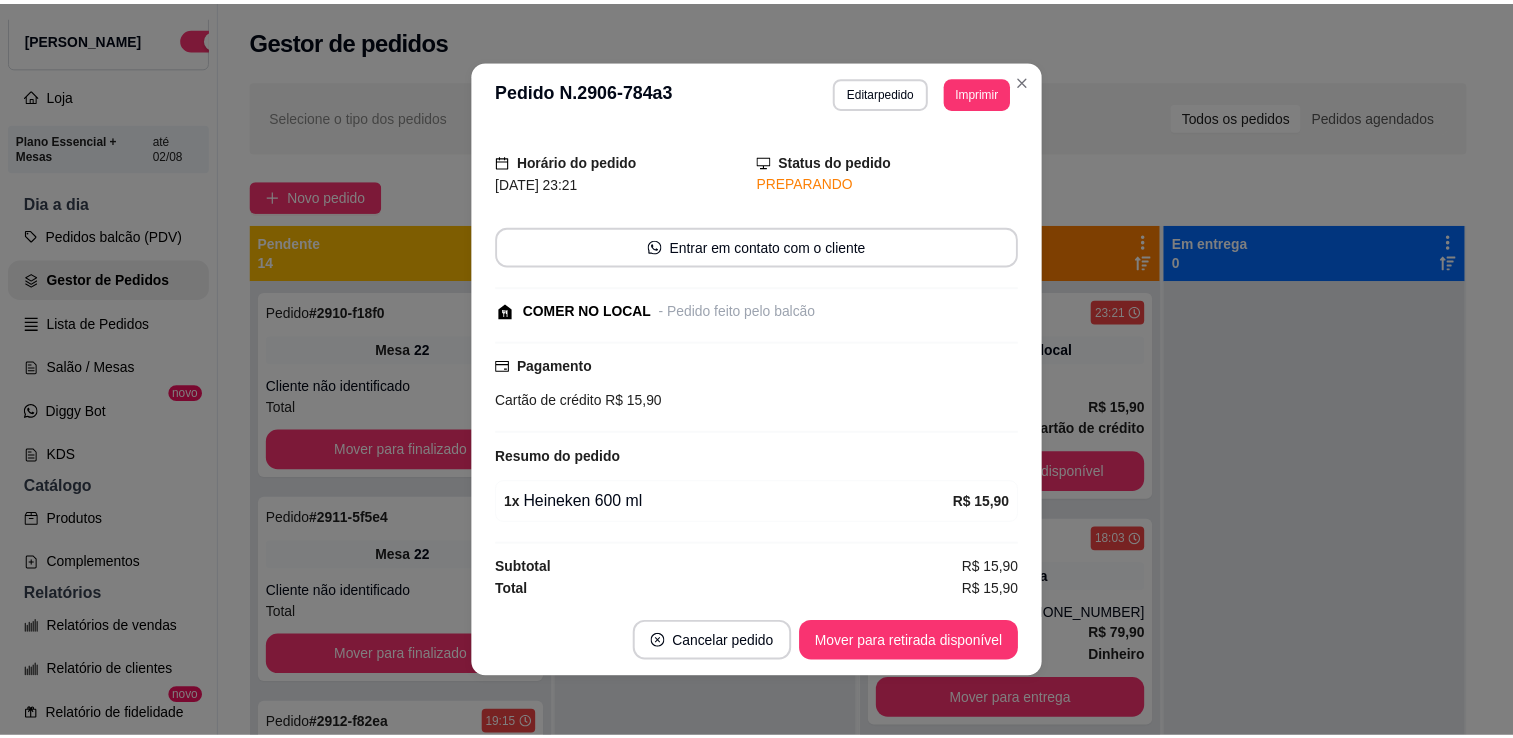 scroll, scrollTop: 0, scrollLeft: 0, axis: both 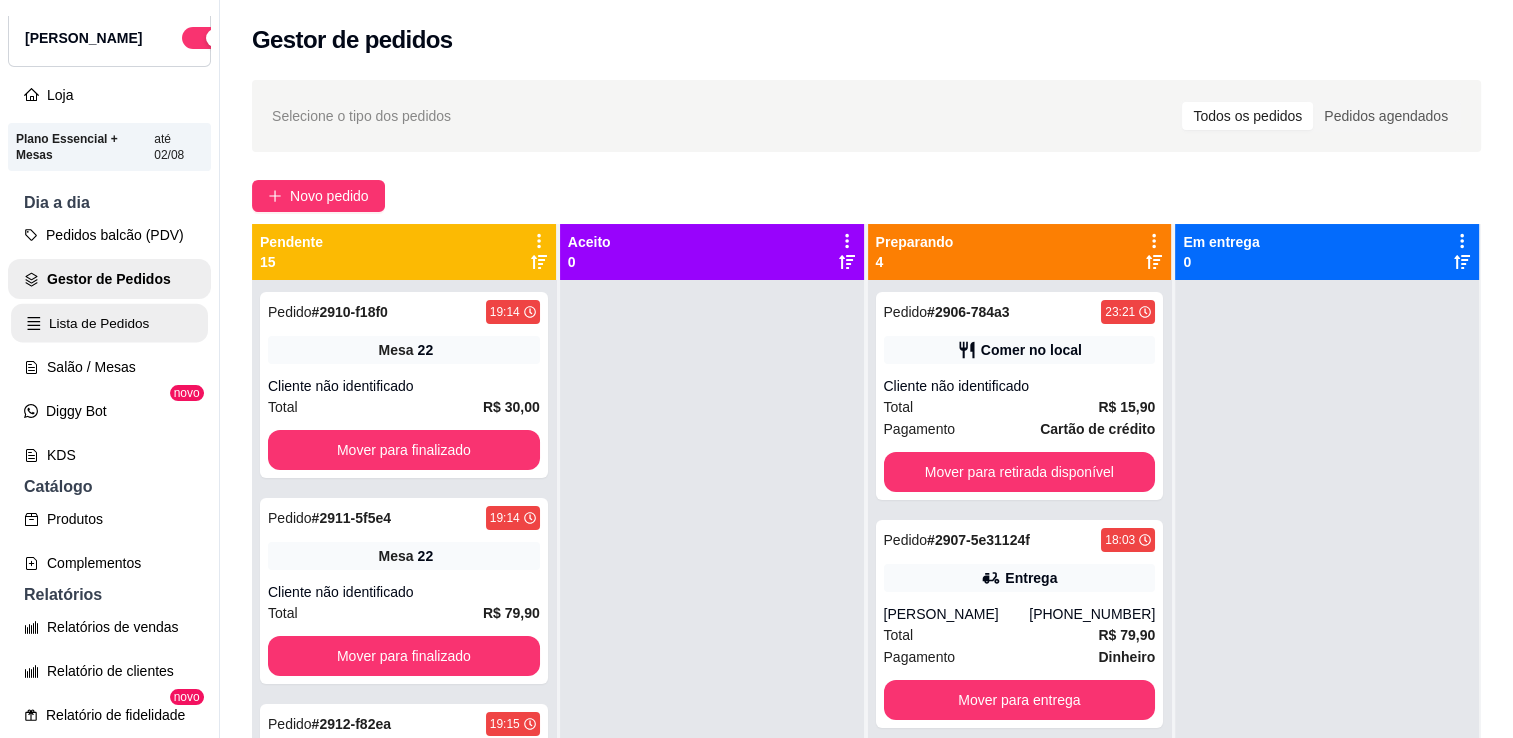 click on "Lista de Pedidos" at bounding box center (109, 323) 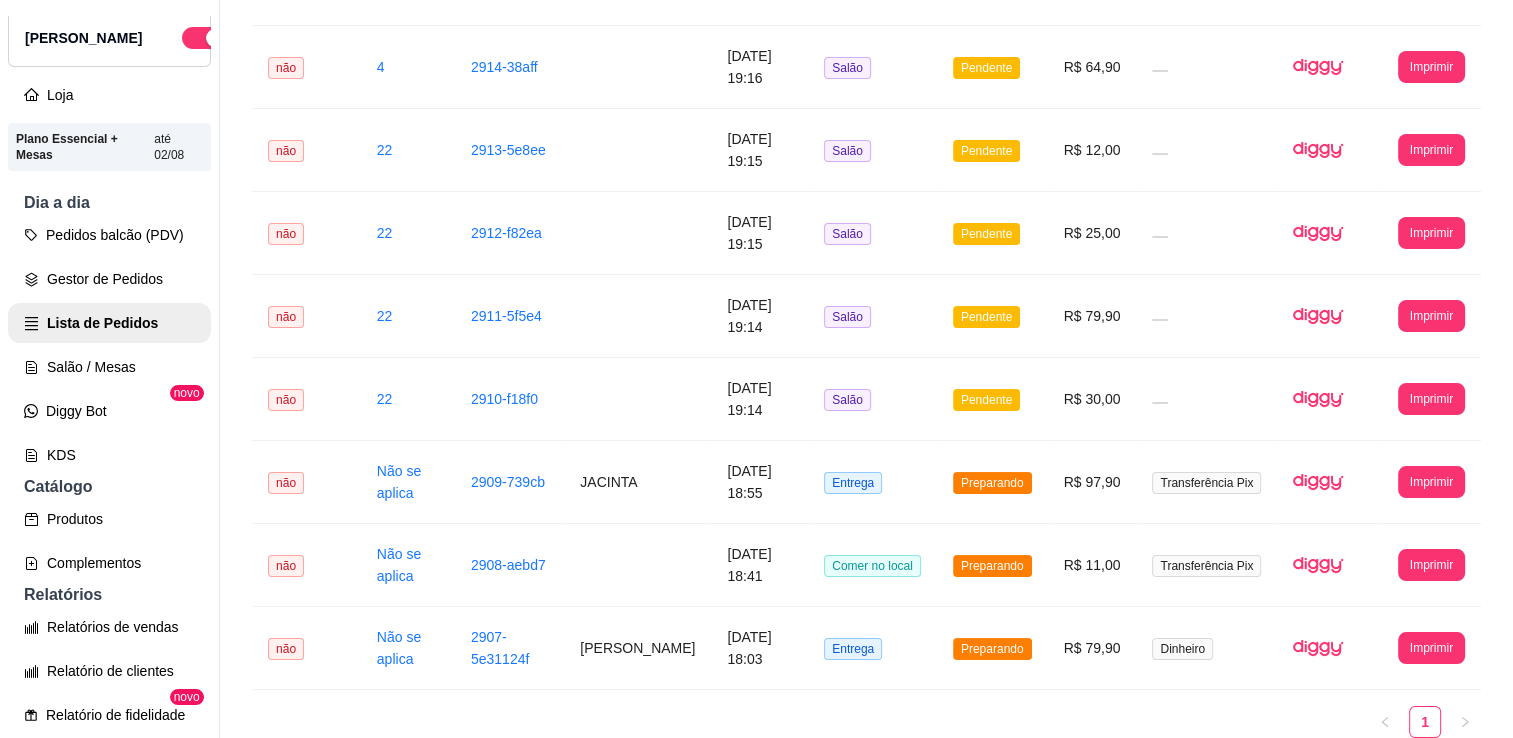 scroll, scrollTop: 1146, scrollLeft: 0, axis: vertical 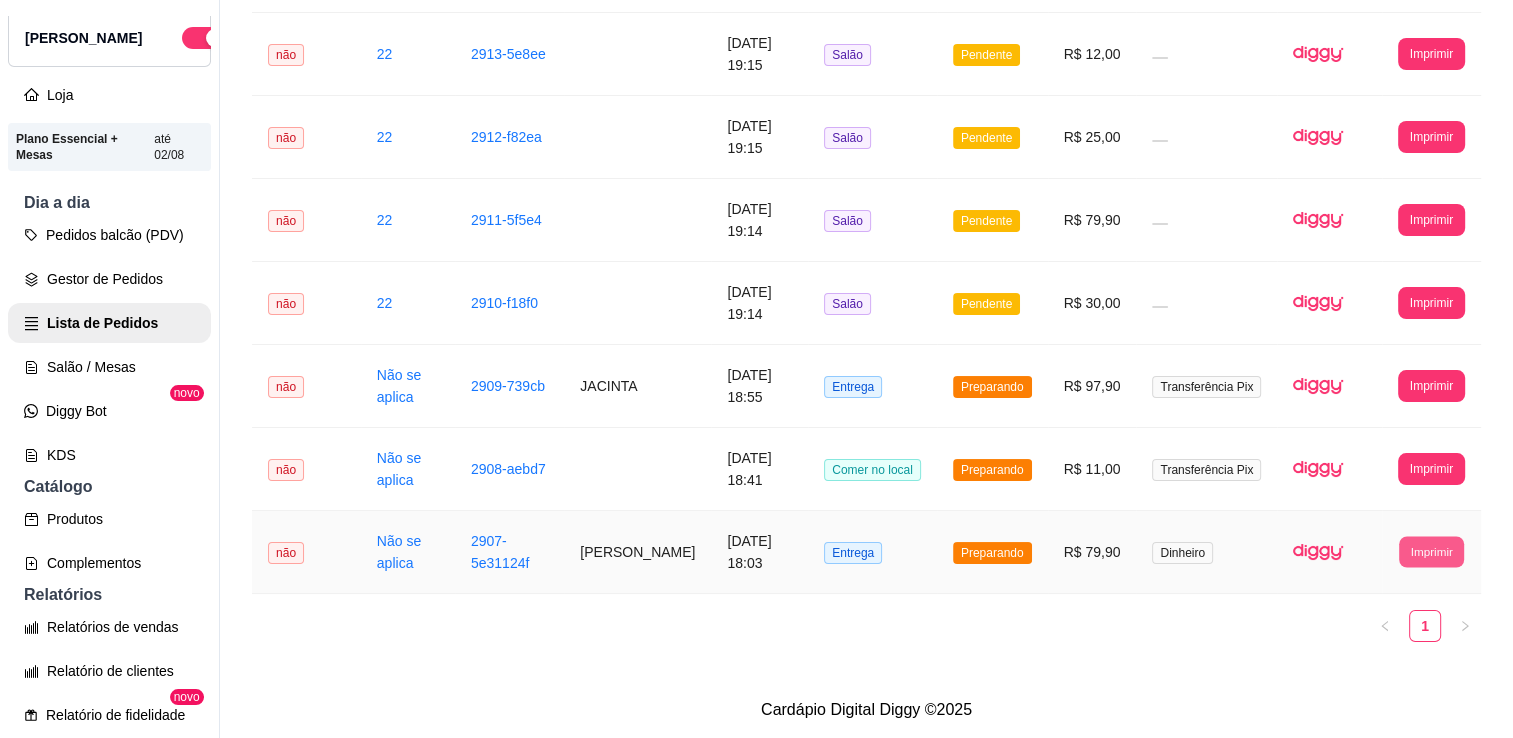 click on "Imprimir" at bounding box center [1431, 551] 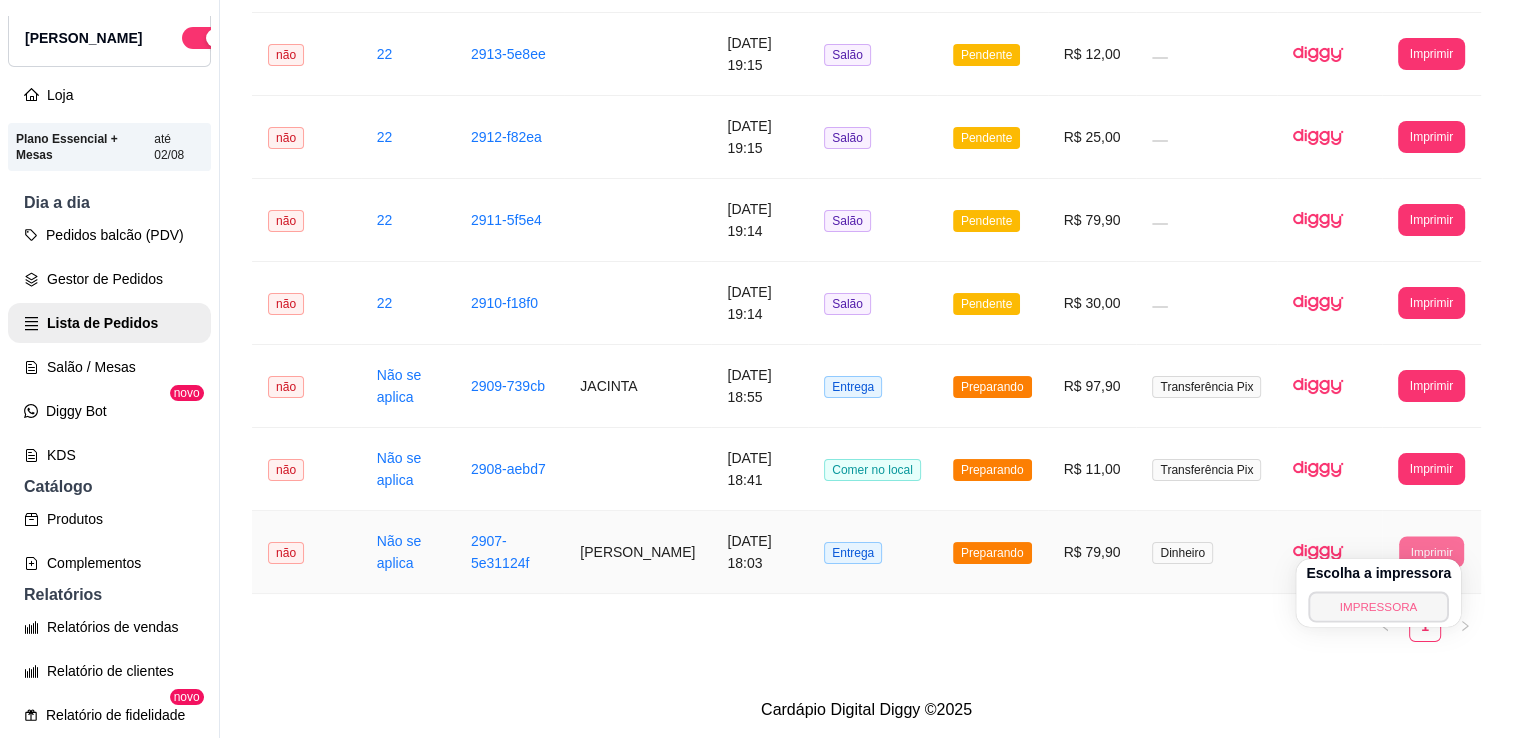 click on "IMPRESSORA" at bounding box center [1378, 606] 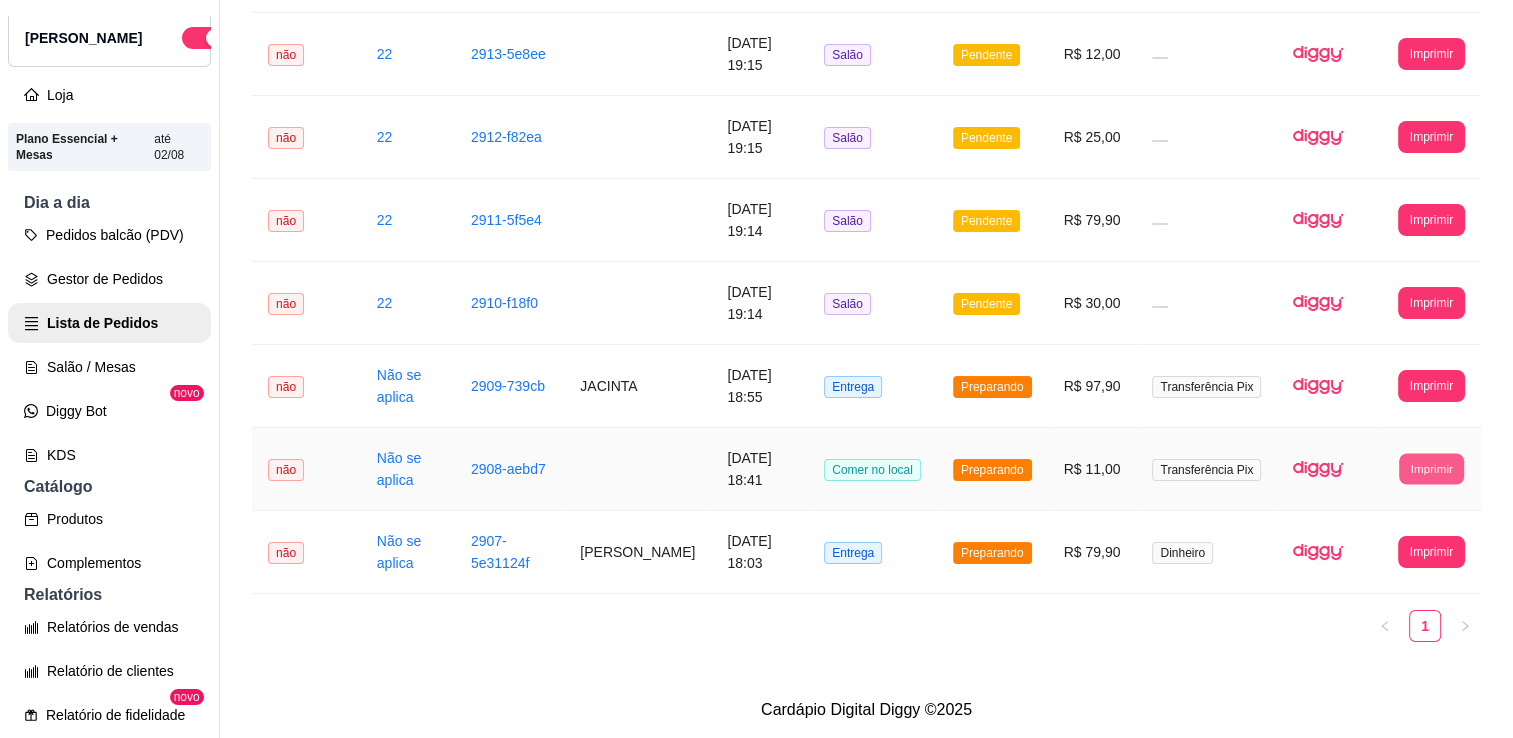 click on "Imprimir" at bounding box center [1431, 468] 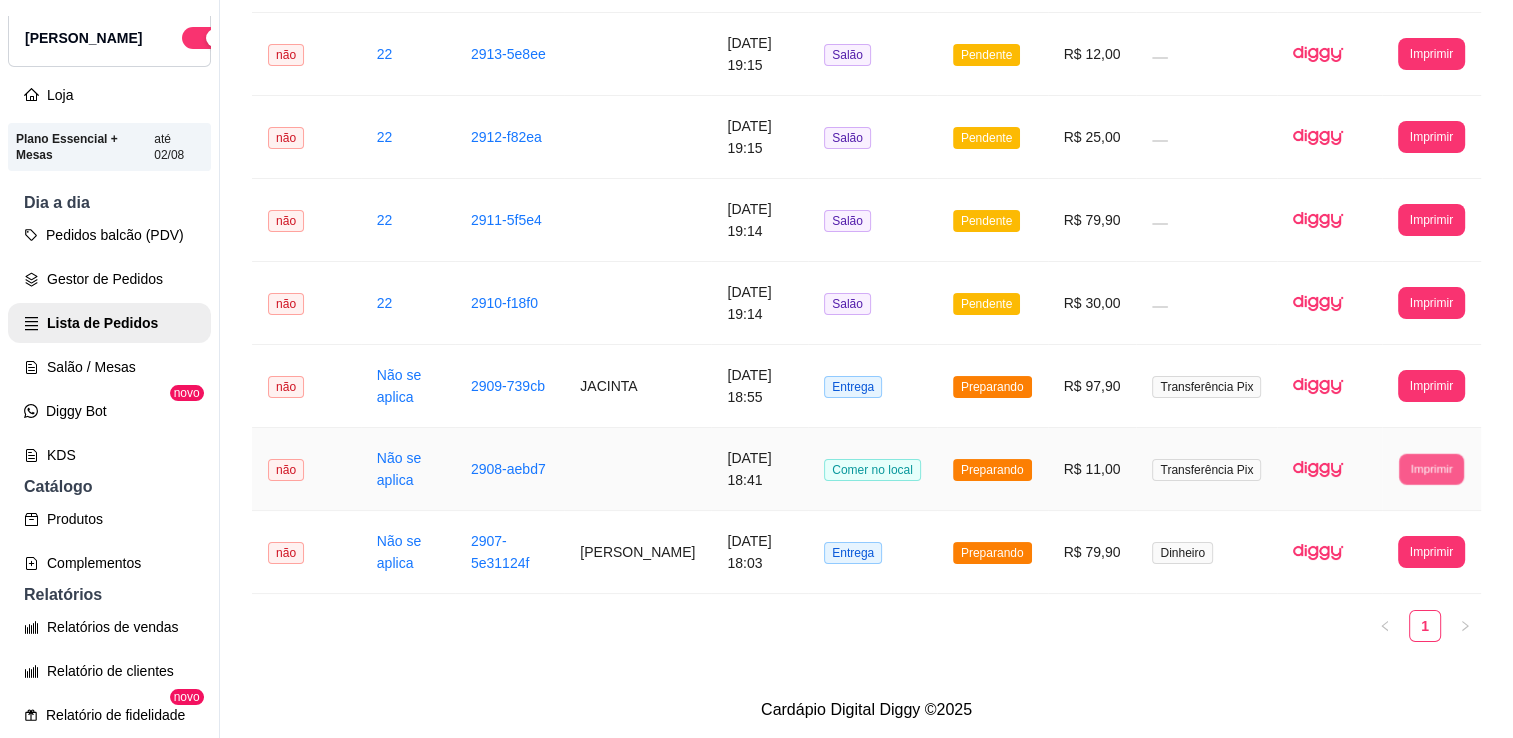 click on "Imprimir" at bounding box center [1431, 468] 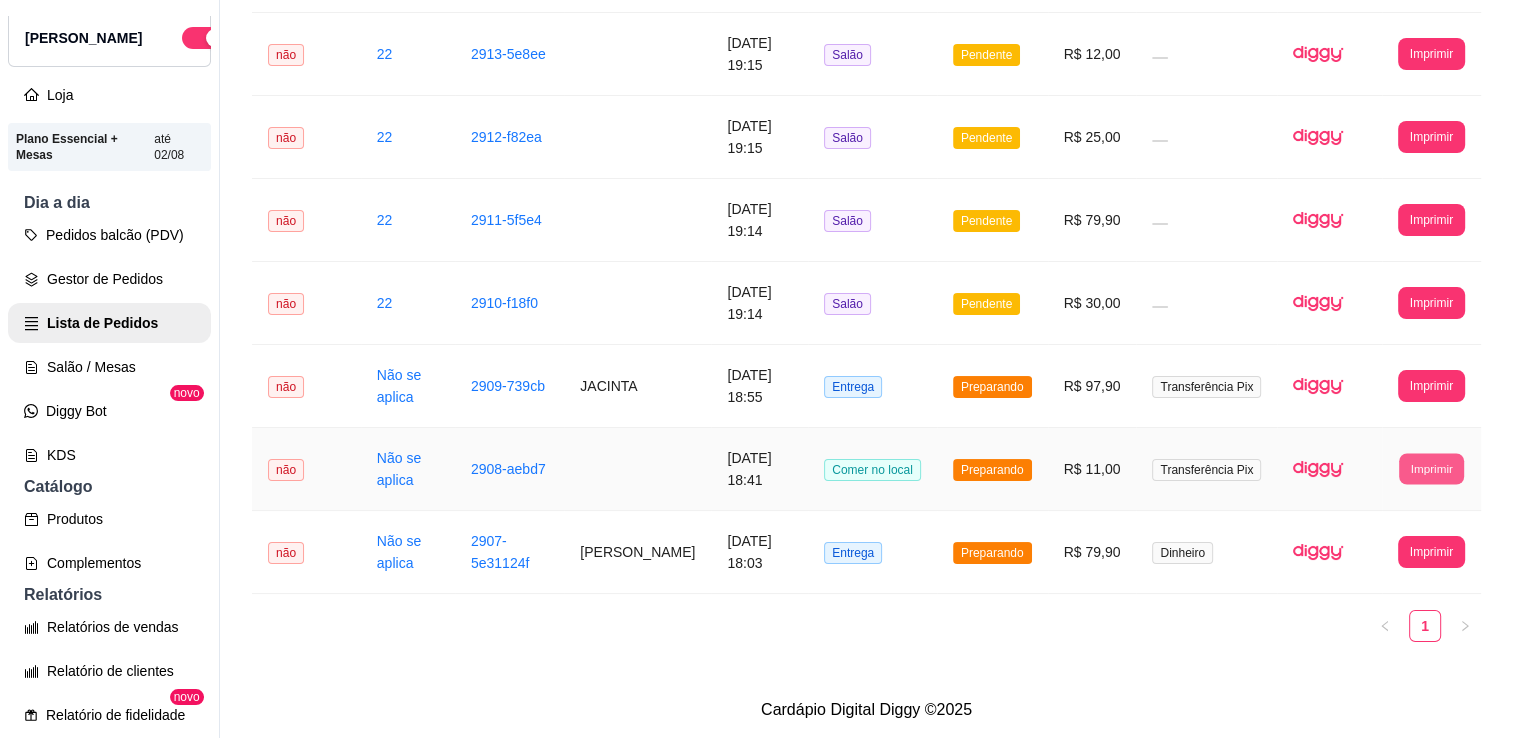 click on "Imprimir" at bounding box center (1431, 468) 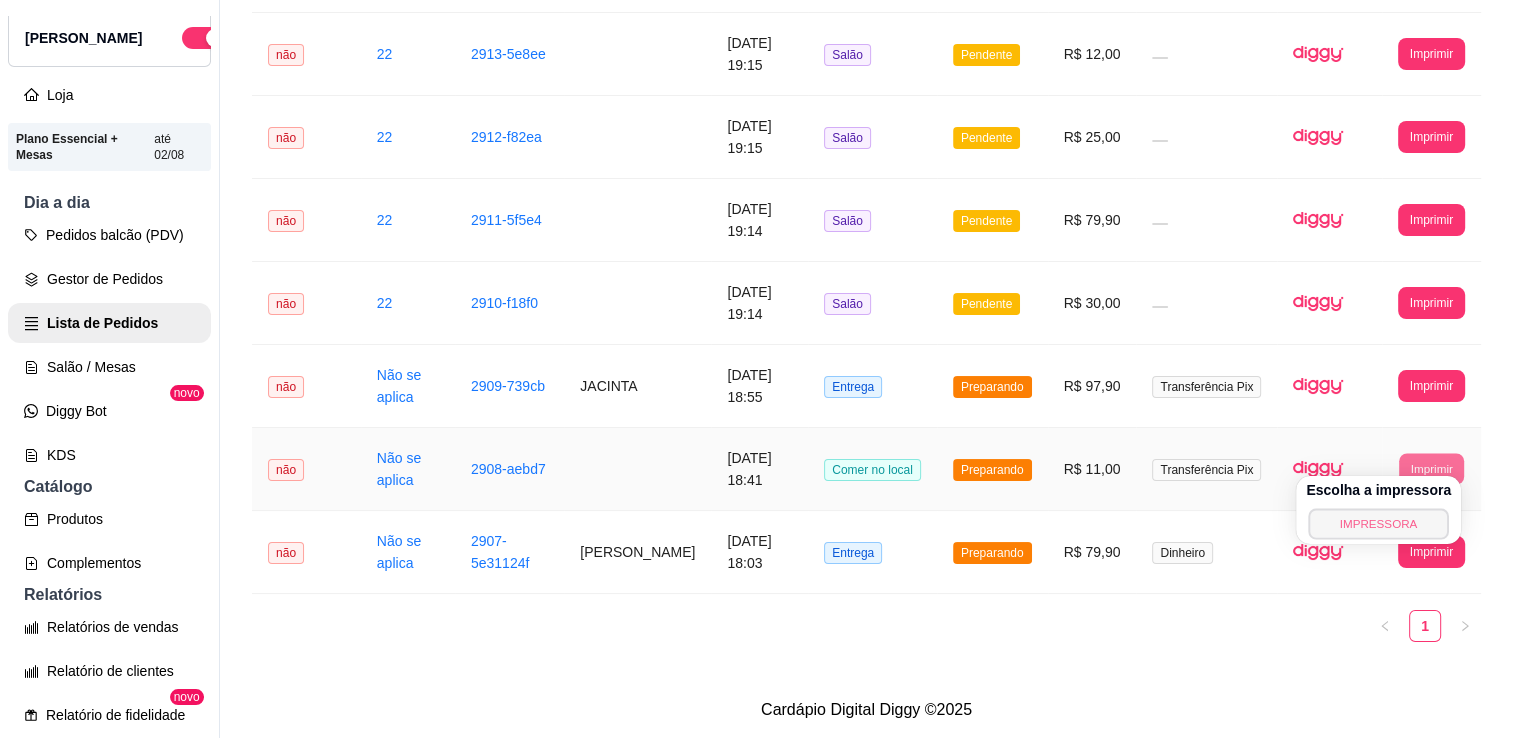 click on "IMPRESSORA" at bounding box center [1378, 523] 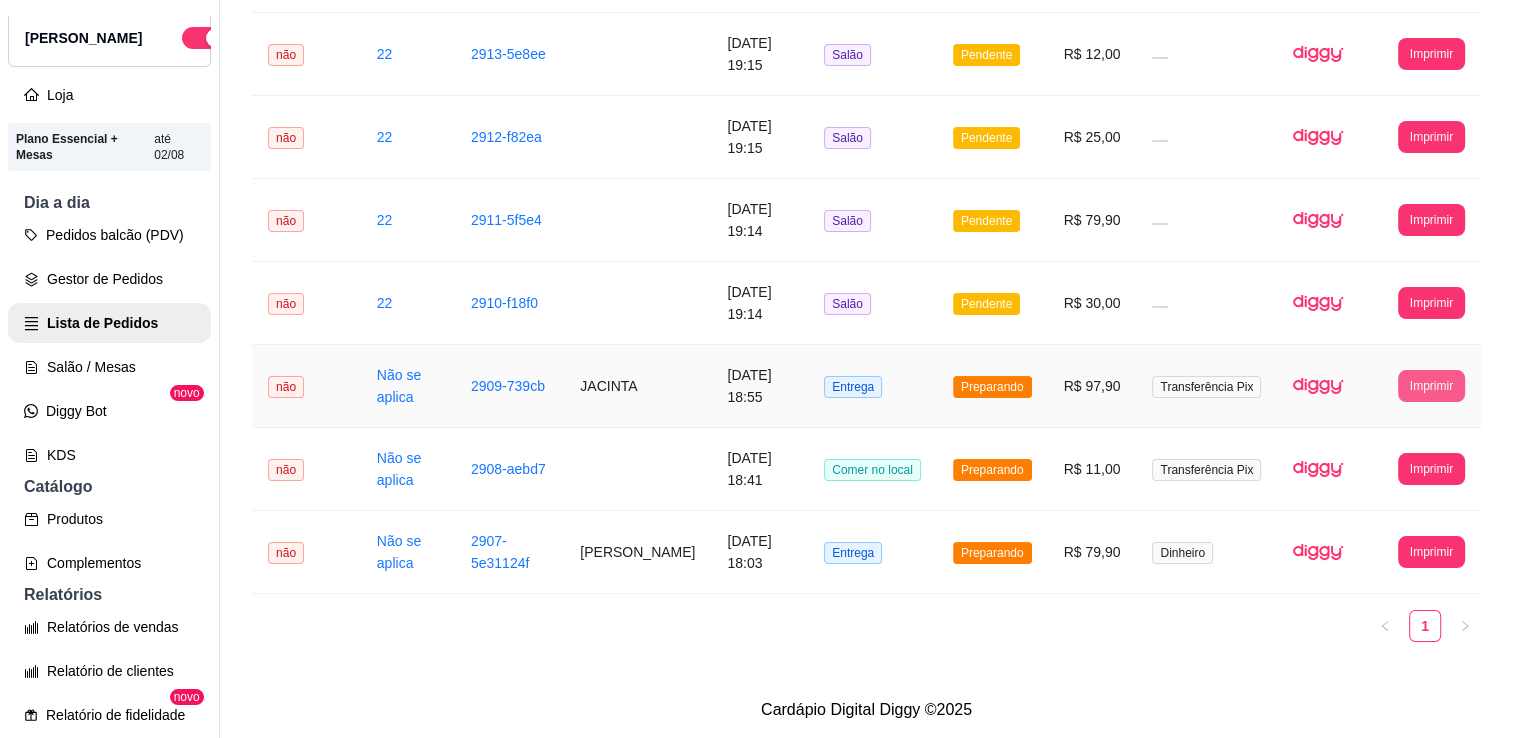 click on "Imprimir" at bounding box center [1431, 386] 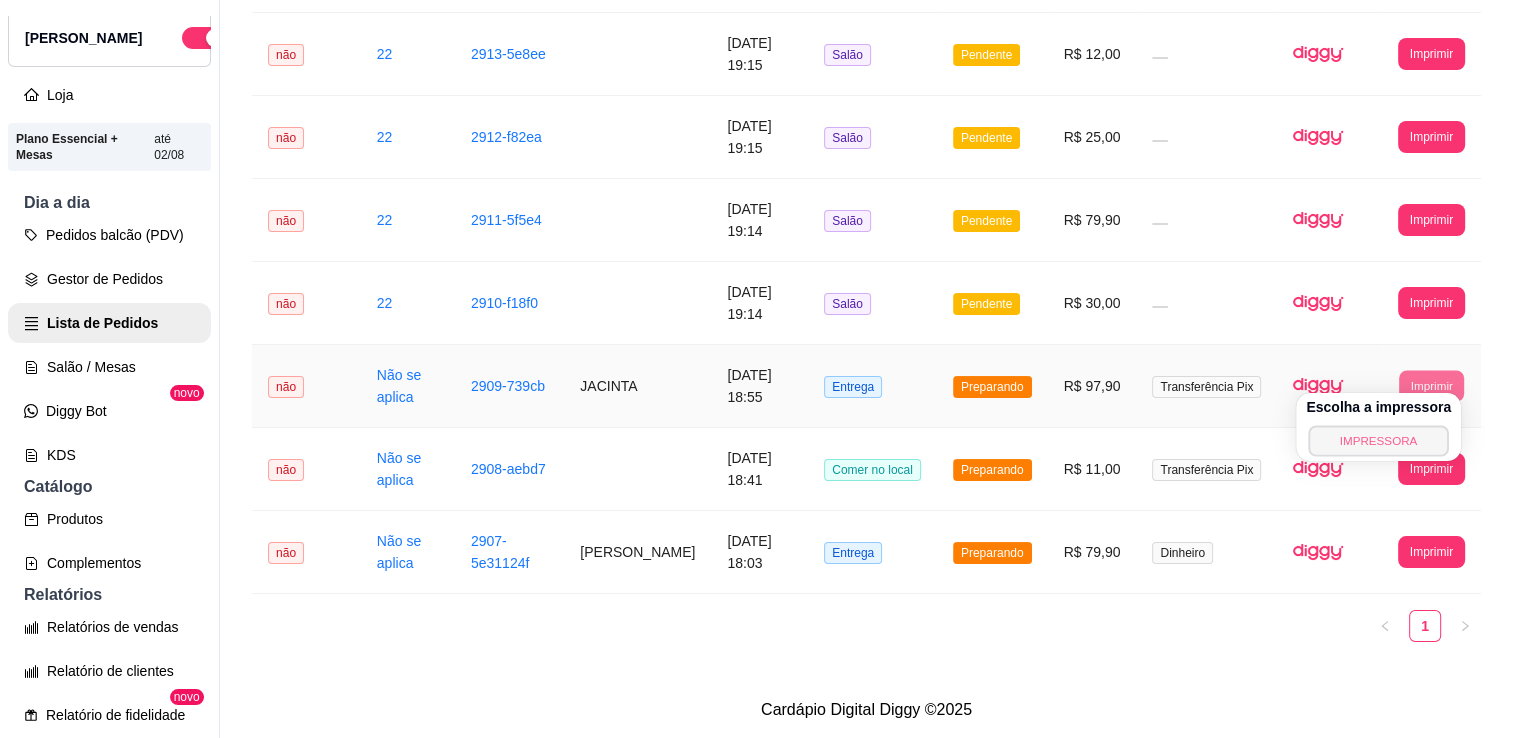 click on "IMPRESSORA" at bounding box center [1378, 440] 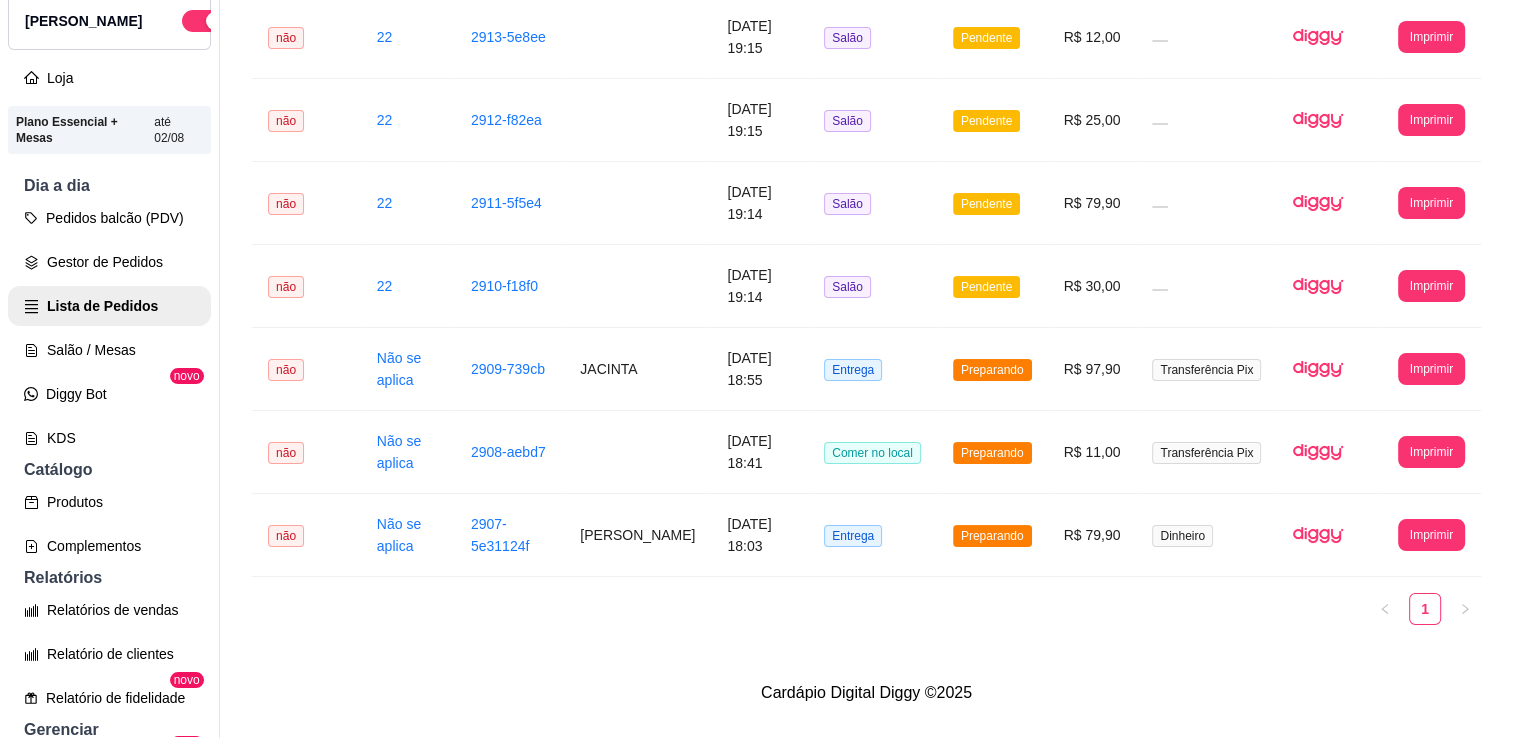 scroll, scrollTop: 10, scrollLeft: 0, axis: vertical 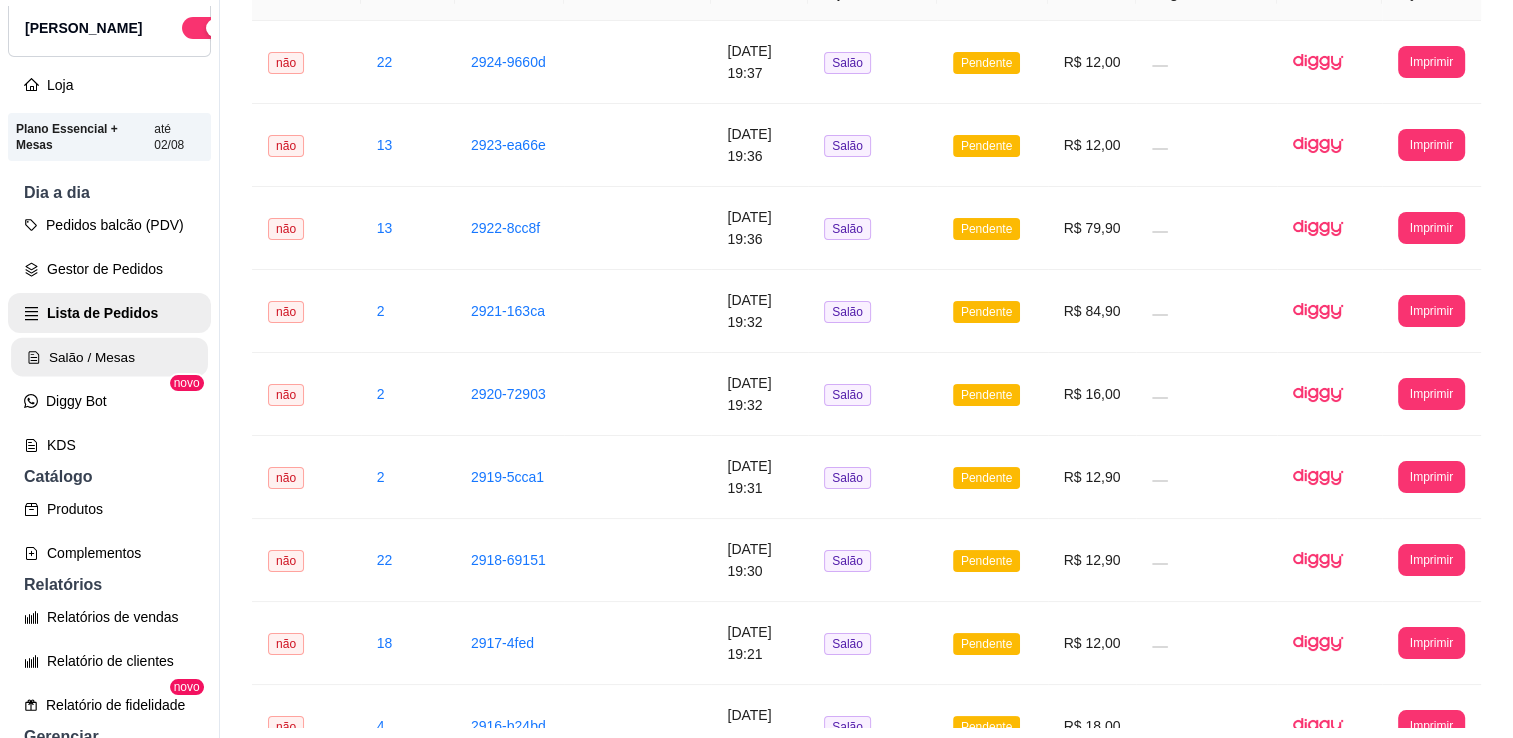 click on "Salão / Mesas" at bounding box center [109, 357] 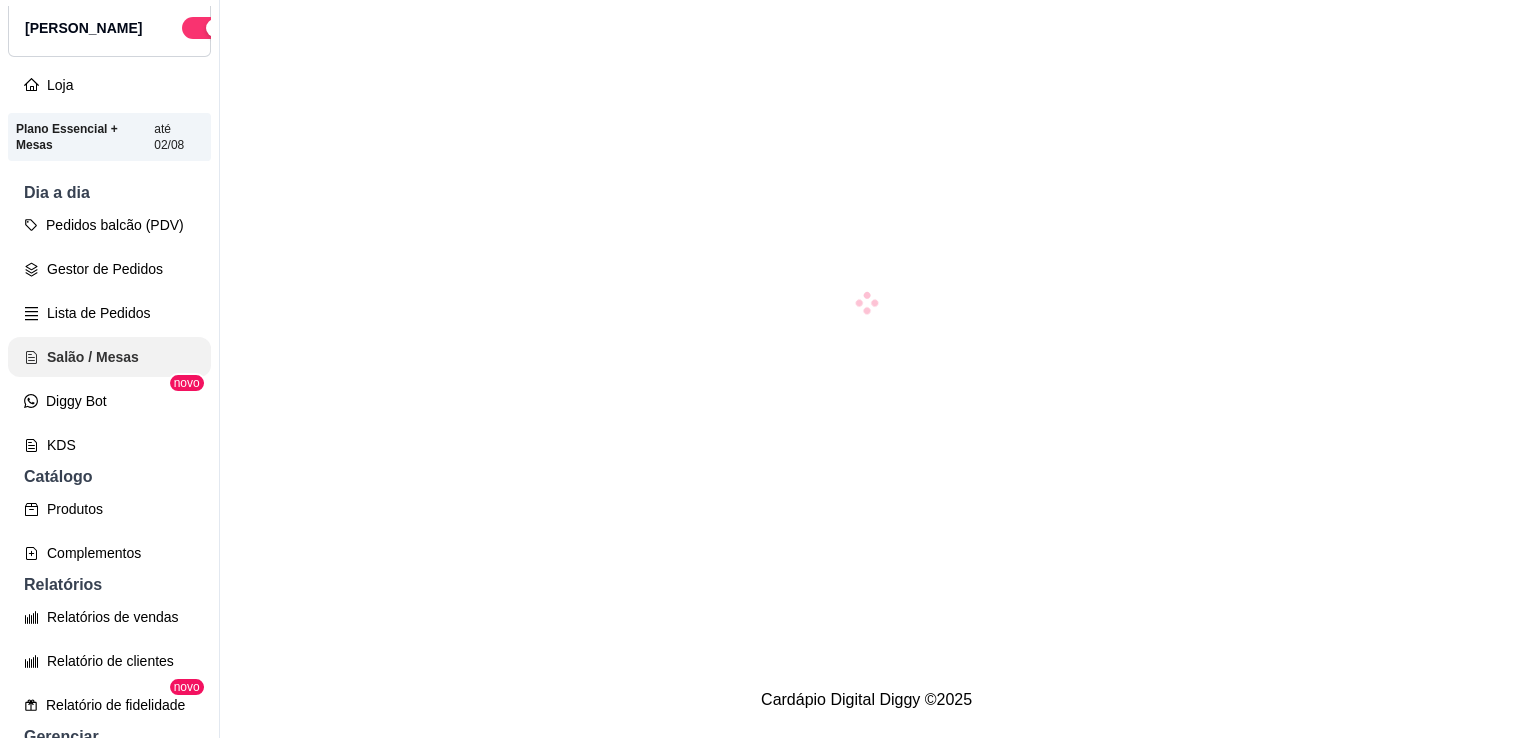 scroll, scrollTop: 0, scrollLeft: 0, axis: both 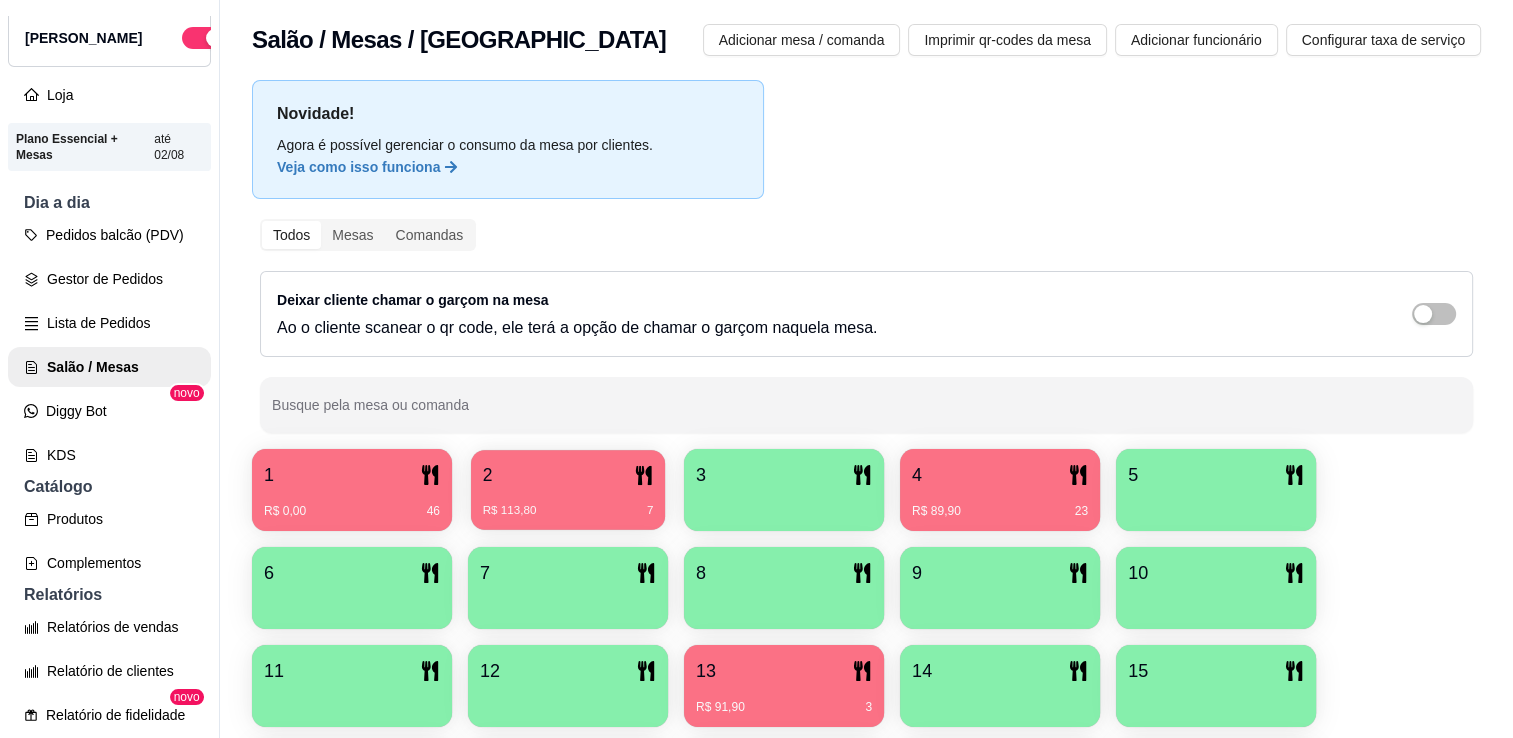 click on "R$ 113,80" at bounding box center [510, 511] 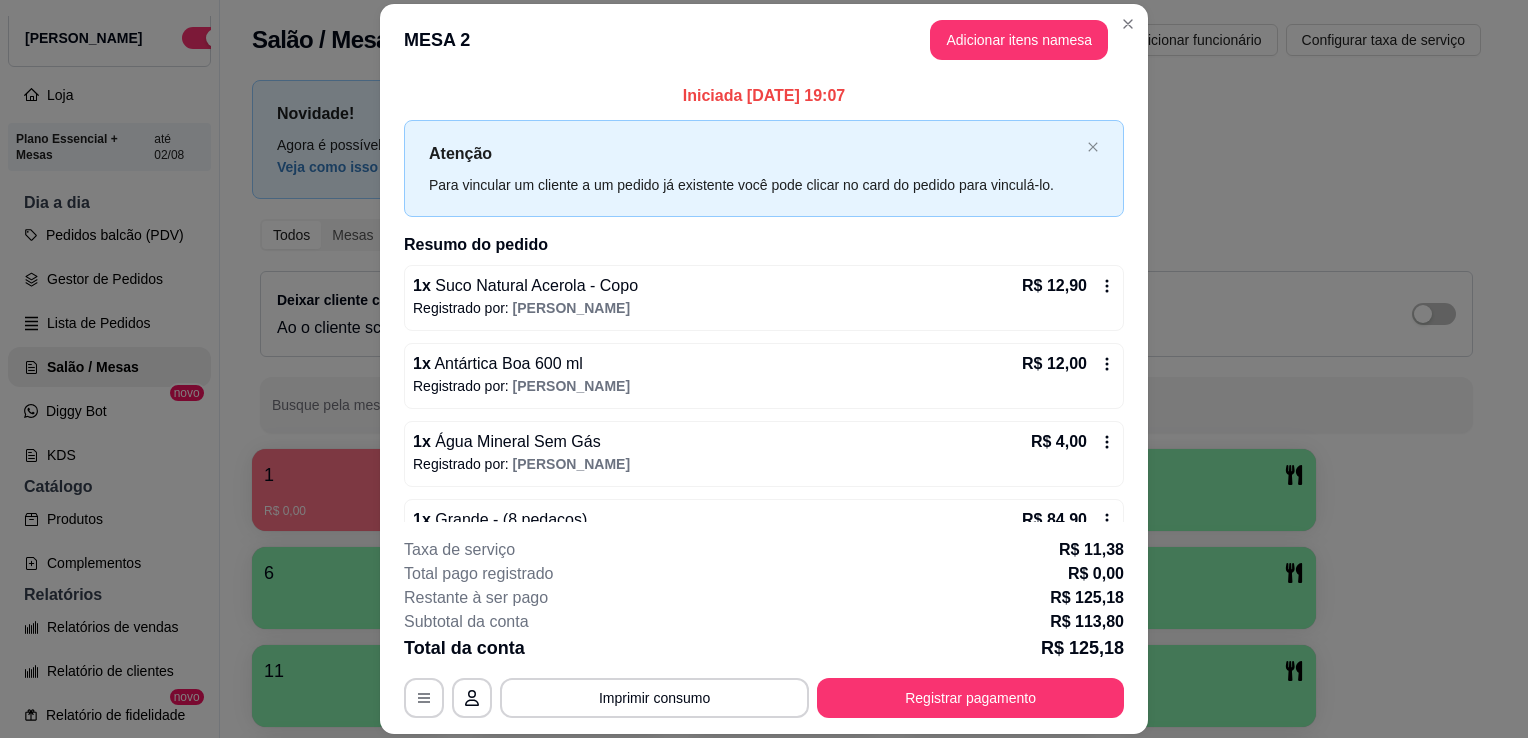 click on "Registrado por:   [PERSON_NAME]" at bounding box center [764, 308] 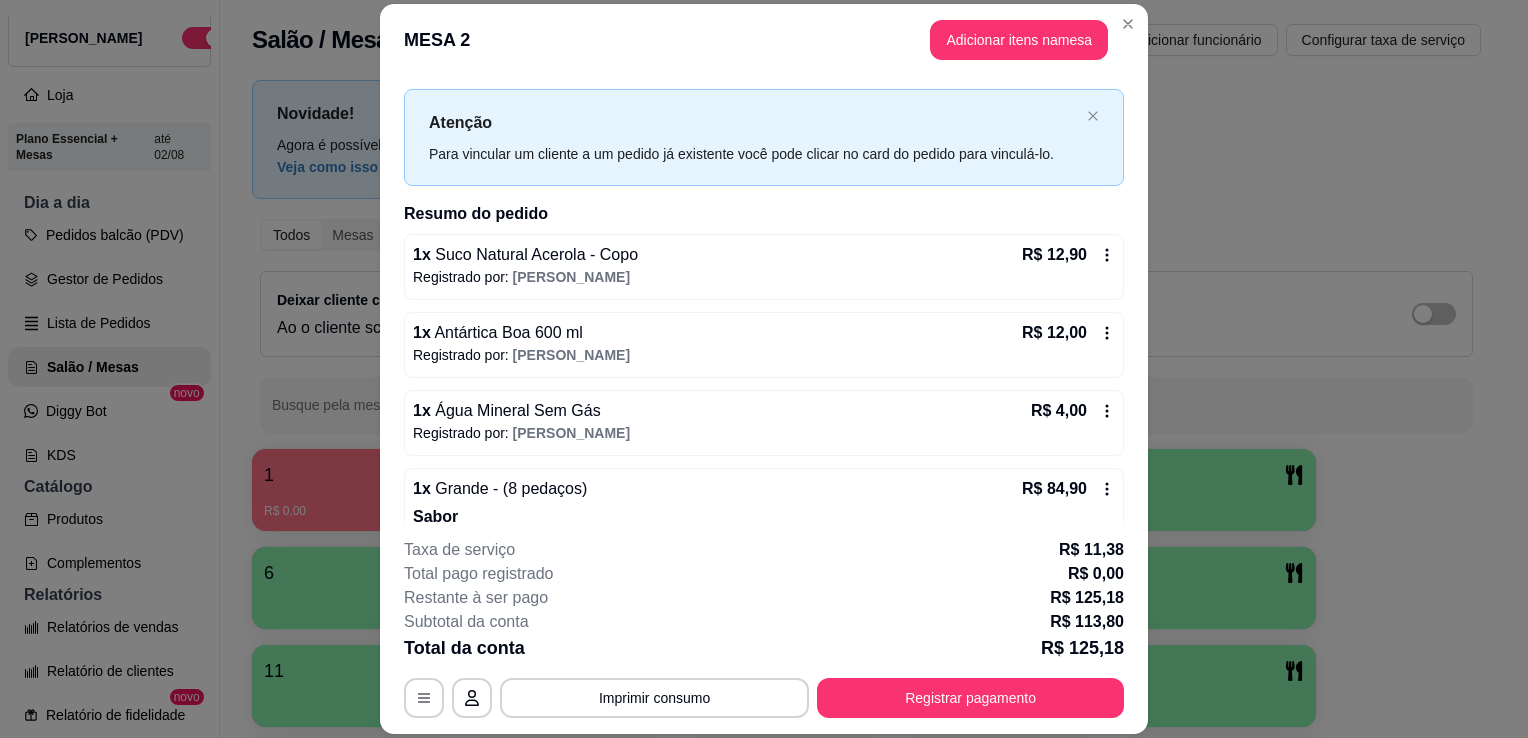 scroll, scrollTop: 15, scrollLeft: 0, axis: vertical 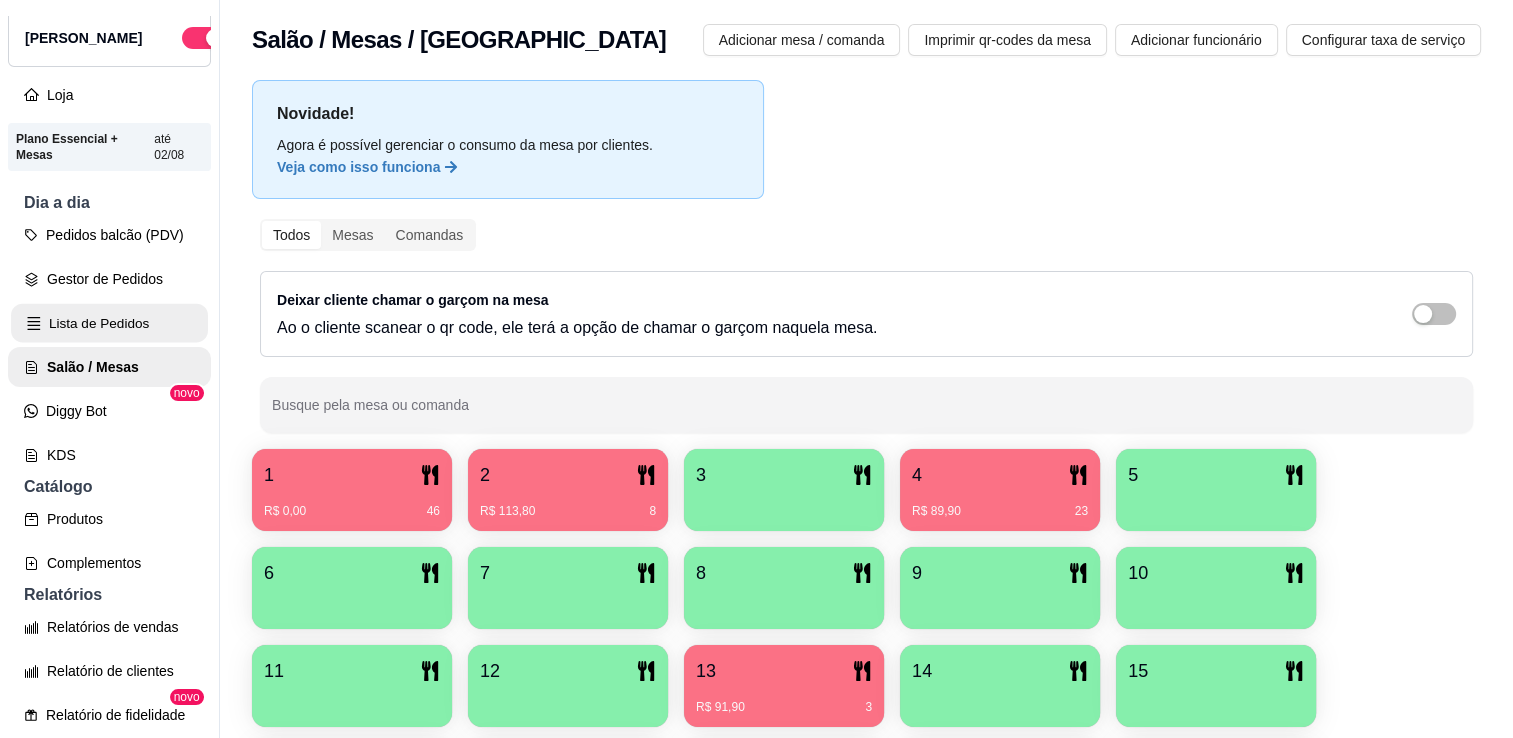 click on "Lista de Pedidos" at bounding box center (109, 323) 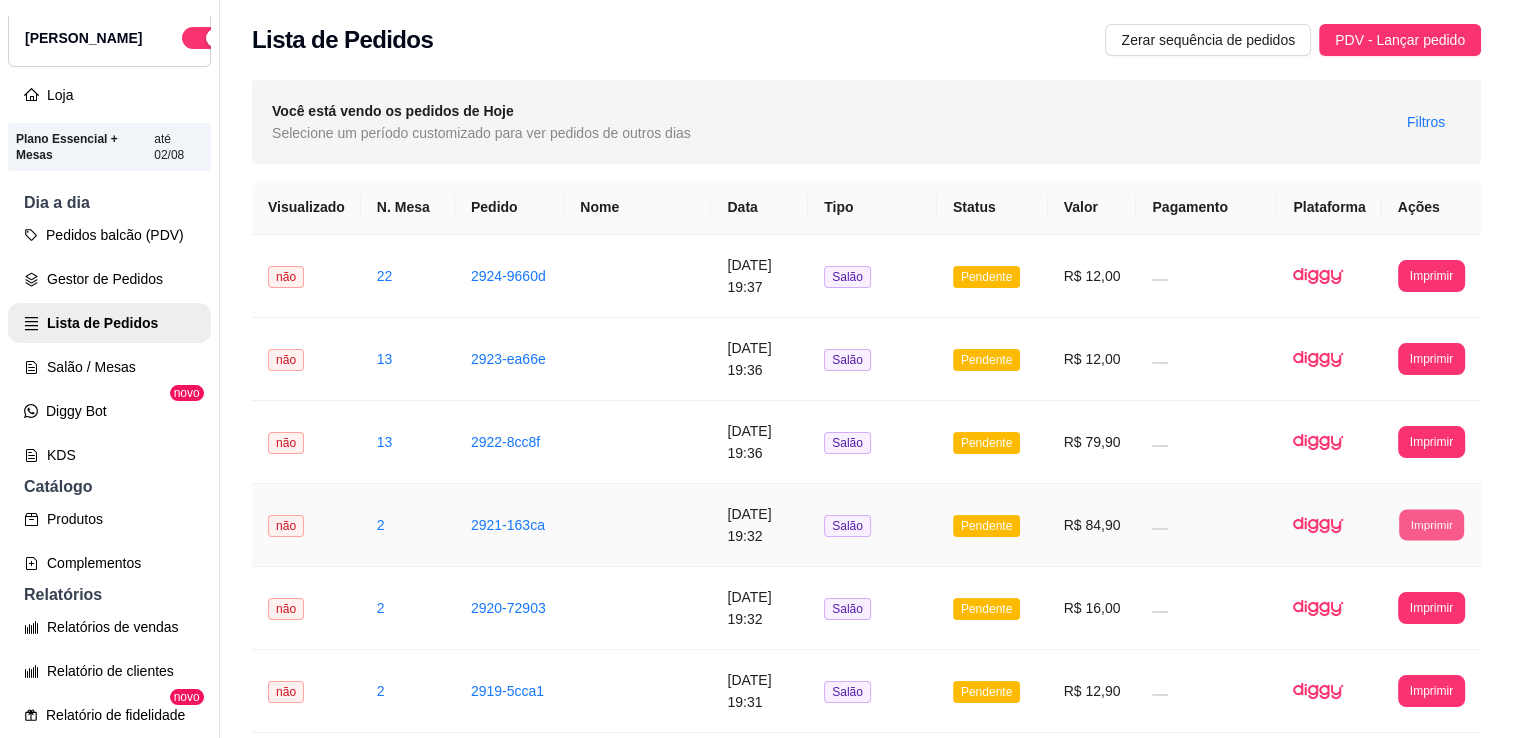 click on "Imprimir" at bounding box center [1431, 524] 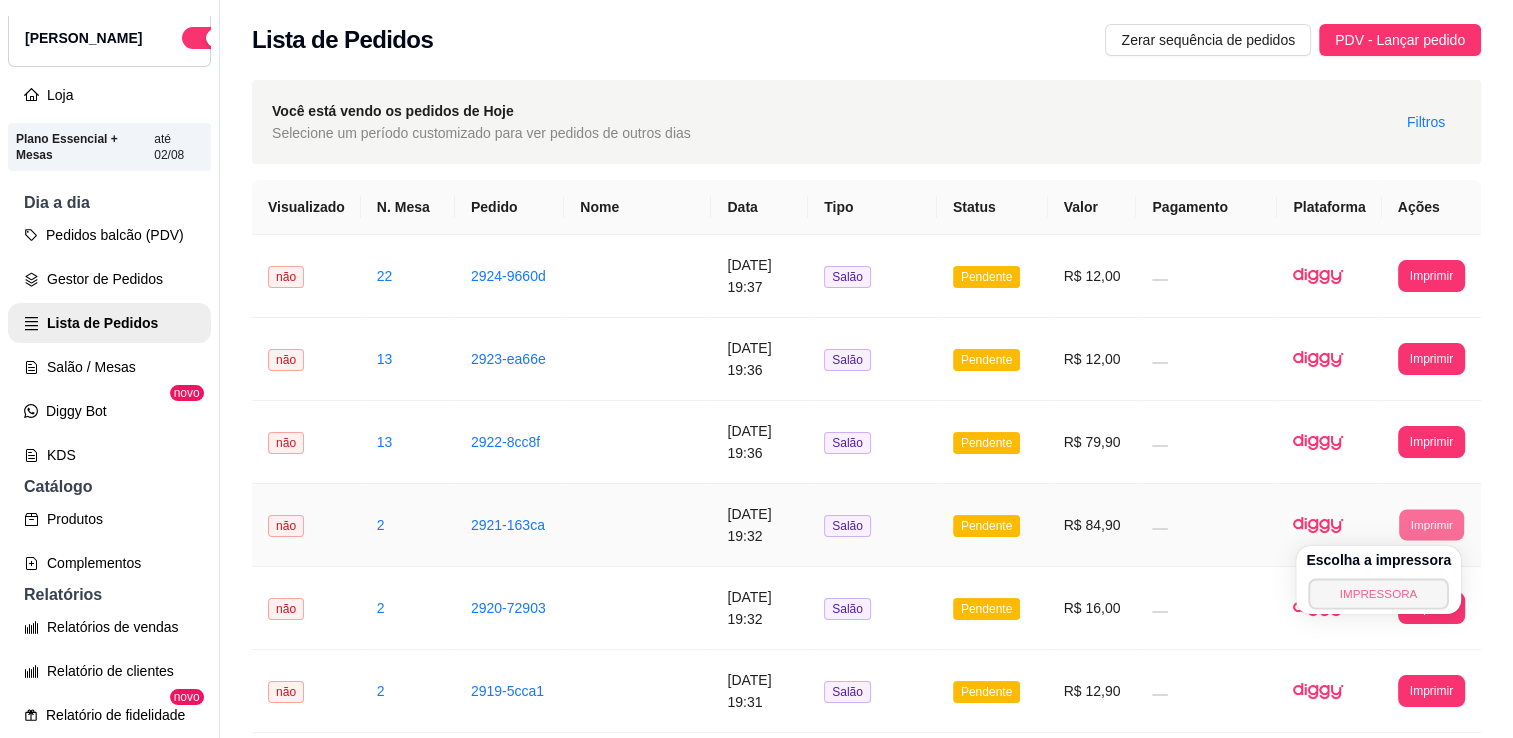 click on "IMPRESSORA" at bounding box center (1378, 593) 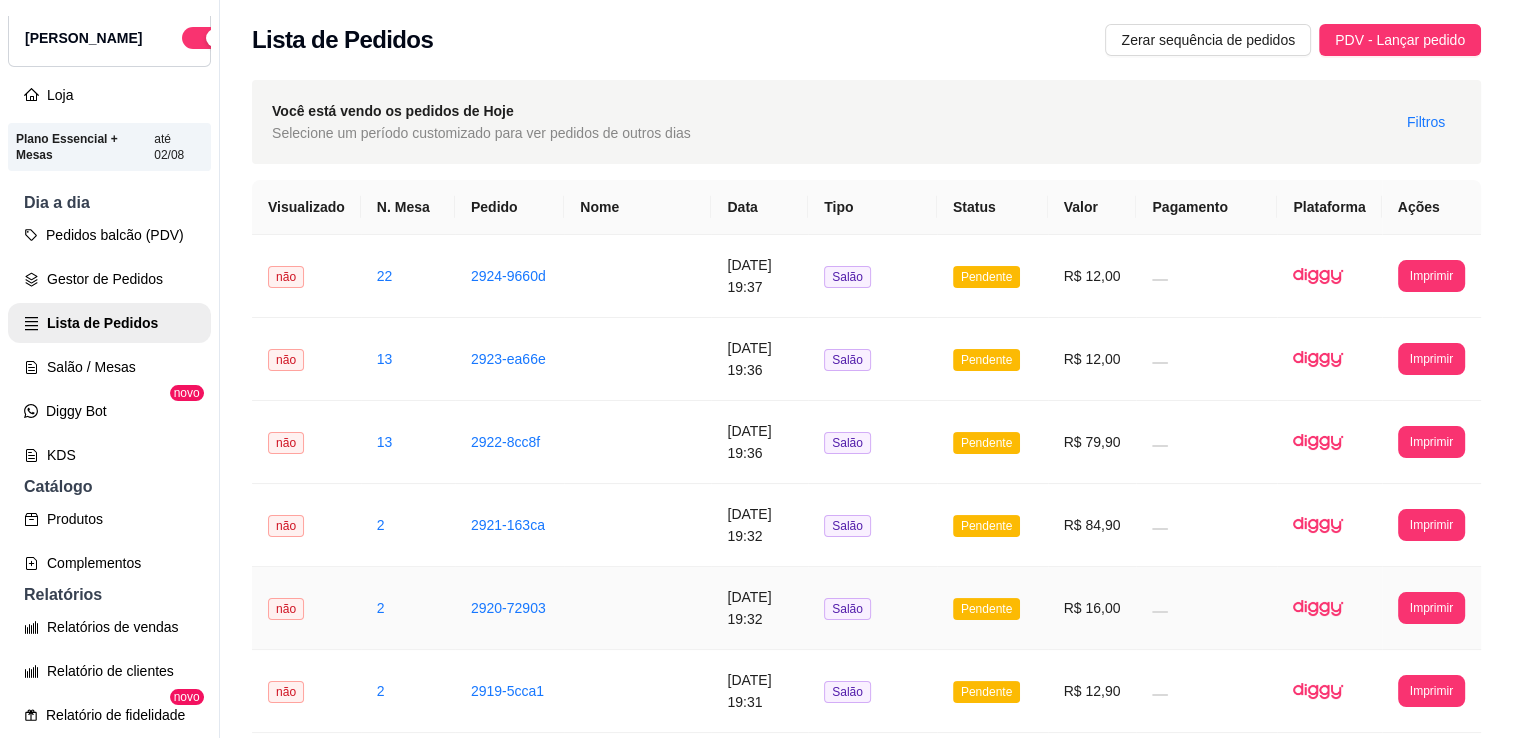click at bounding box center (1206, 608) 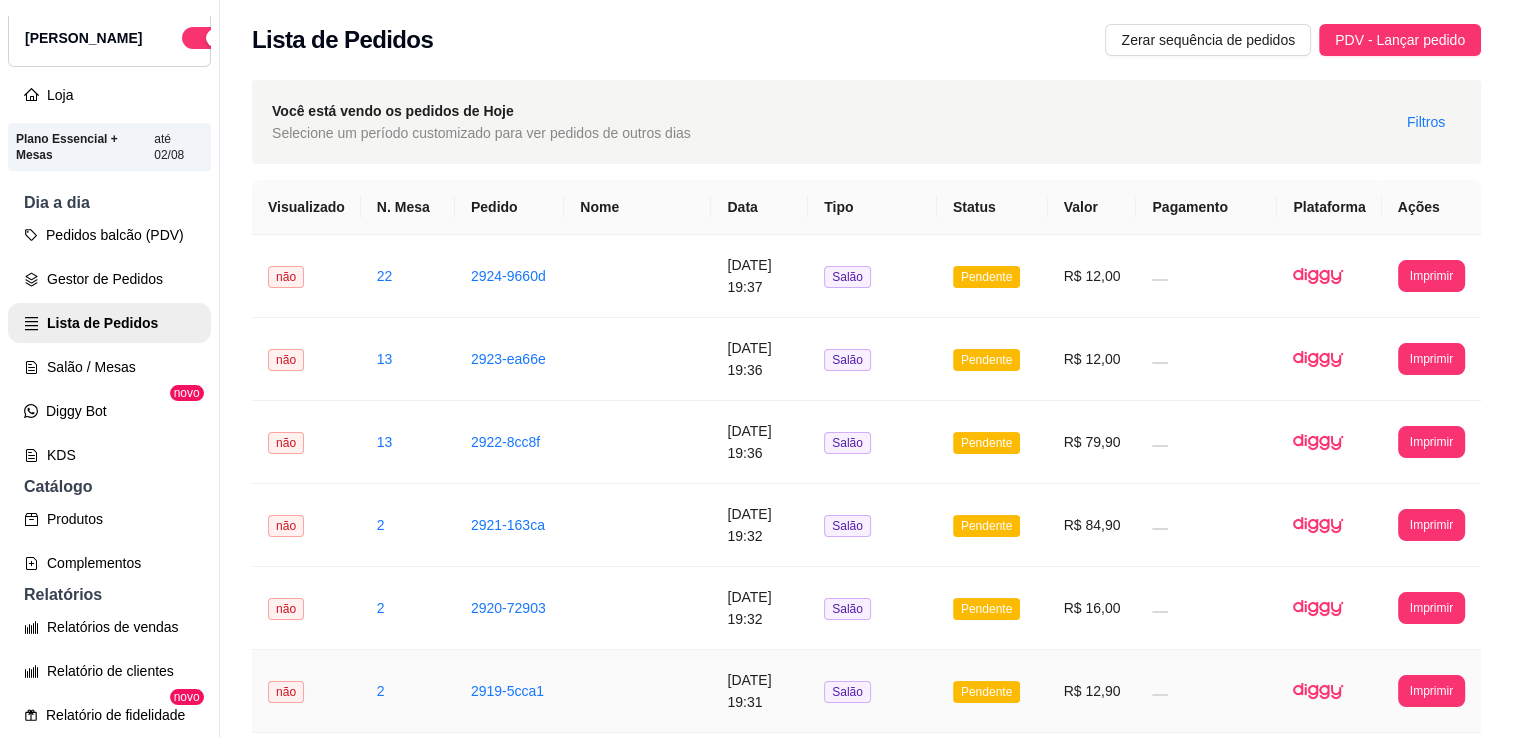 click at bounding box center [1206, 691] 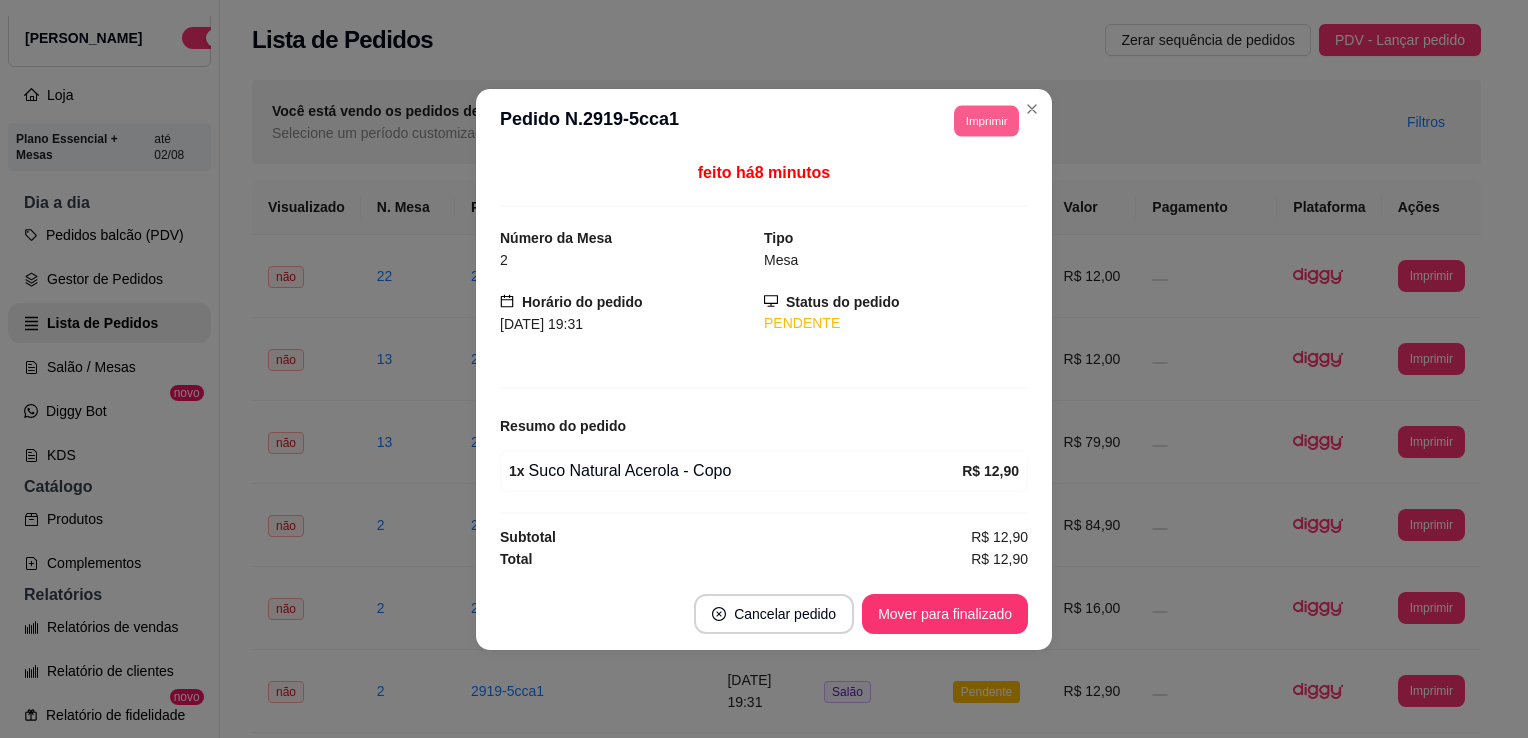 click on "Imprimir" at bounding box center [986, 120] 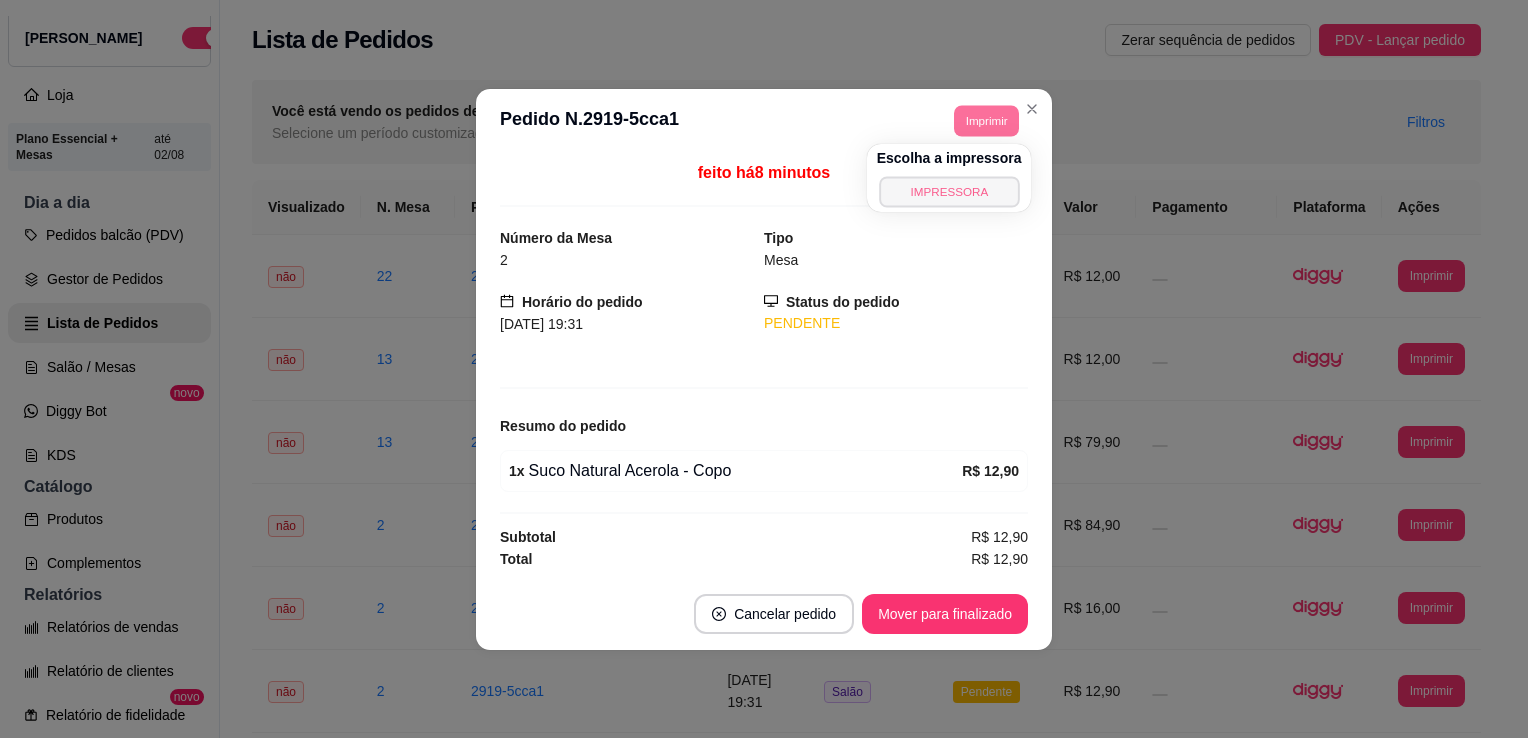 click on "IMPRESSORA" at bounding box center [949, 191] 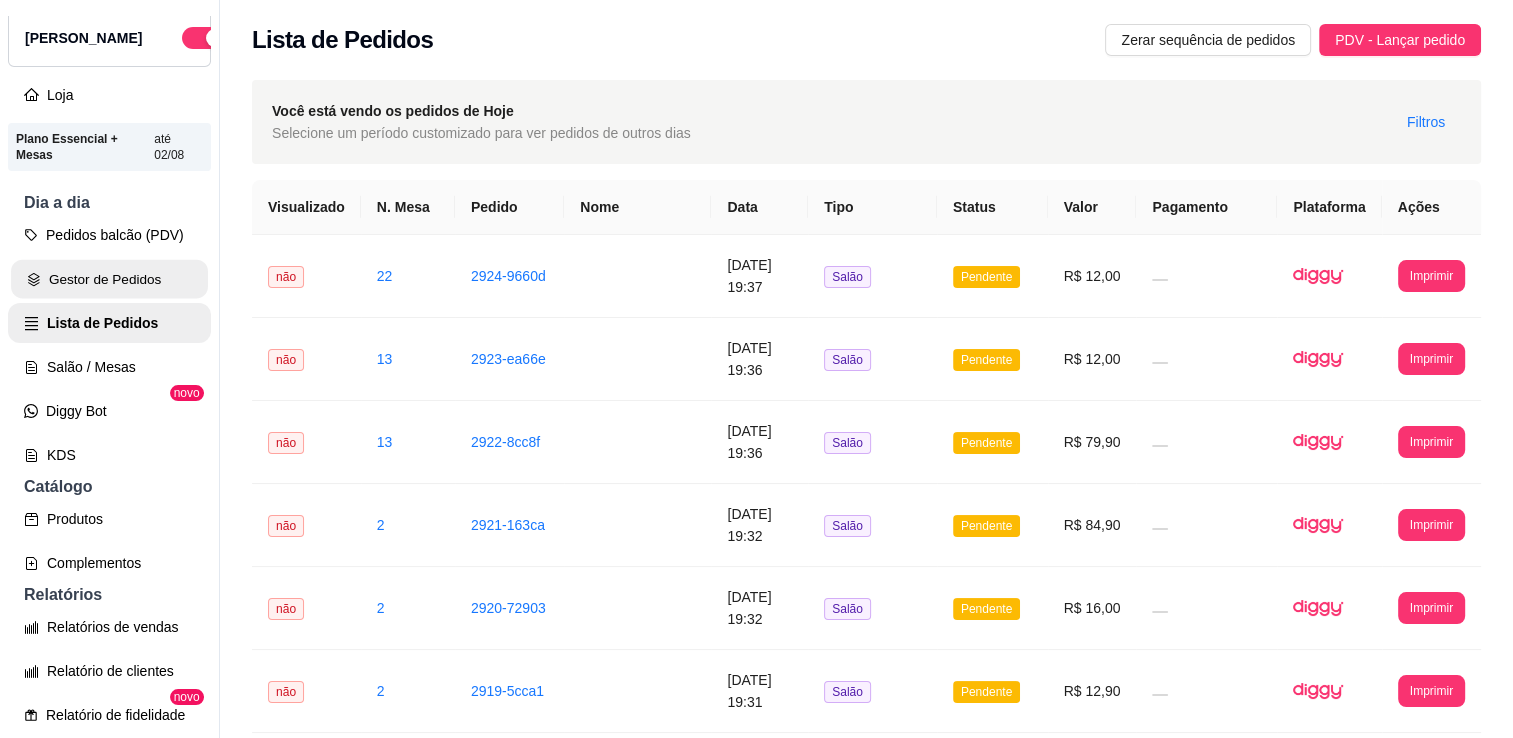 click on "Gestor de Pedidos" at bounding box center (109, 279) 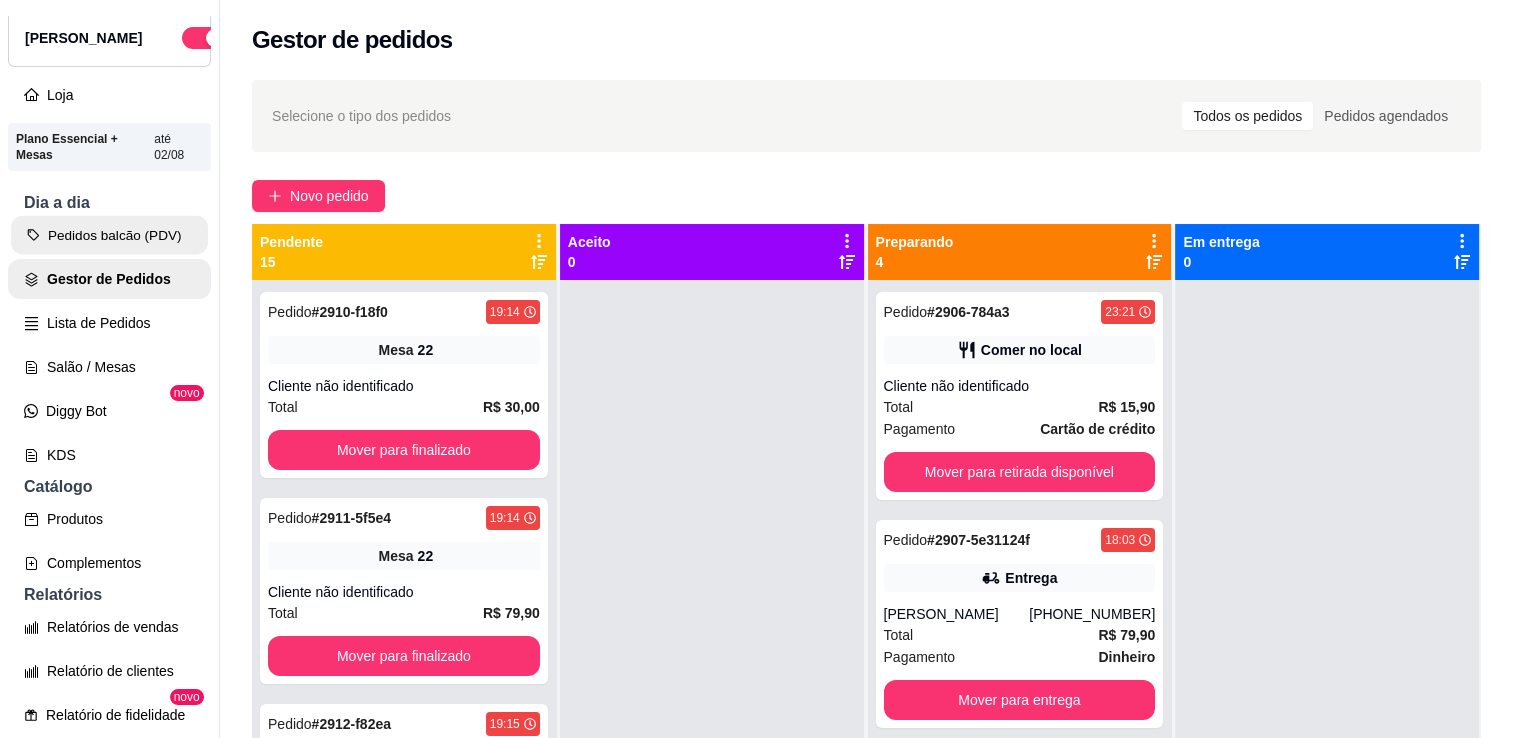 click on "Pedidos balcão (PDV)" at bounding box center [109, 235] 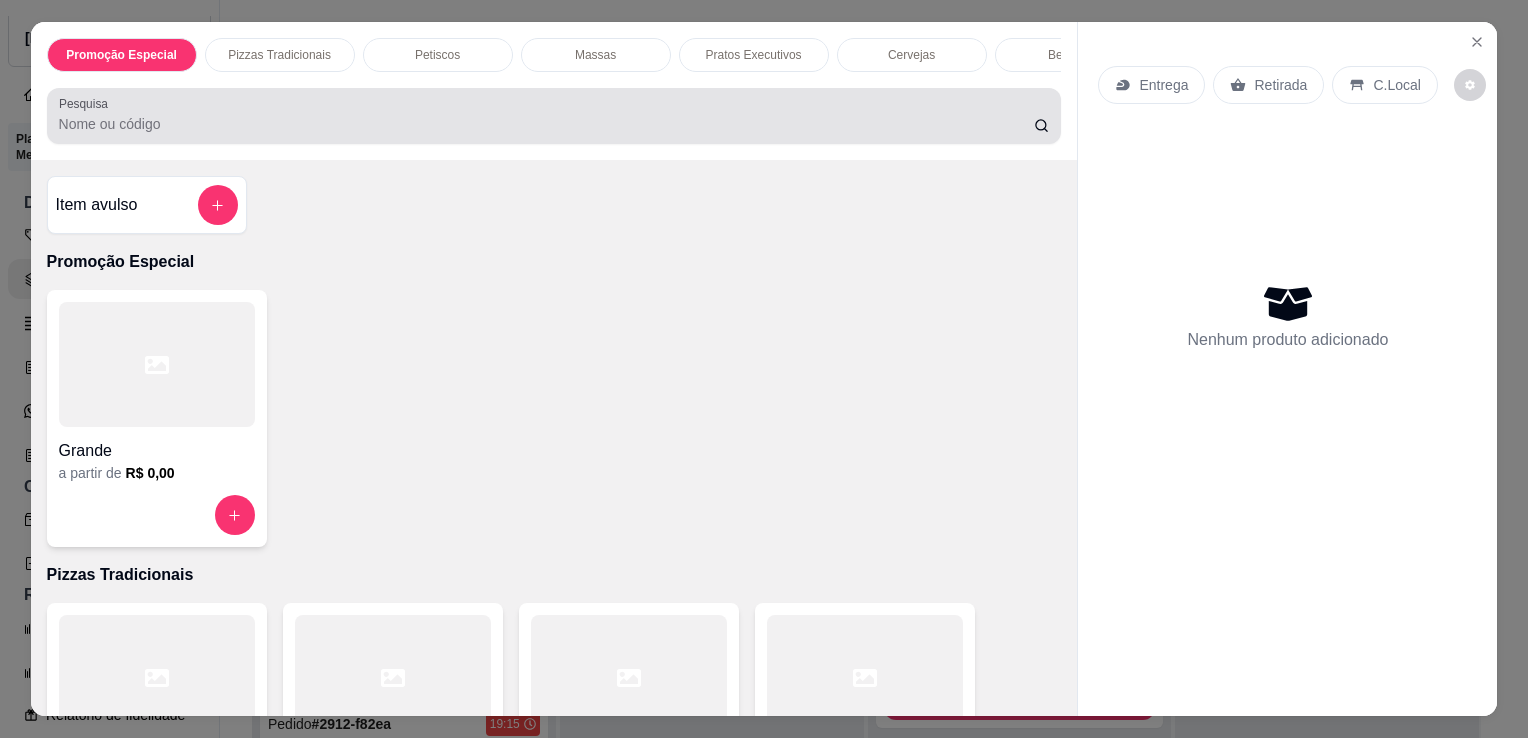 click at bounding box center (554, 116) 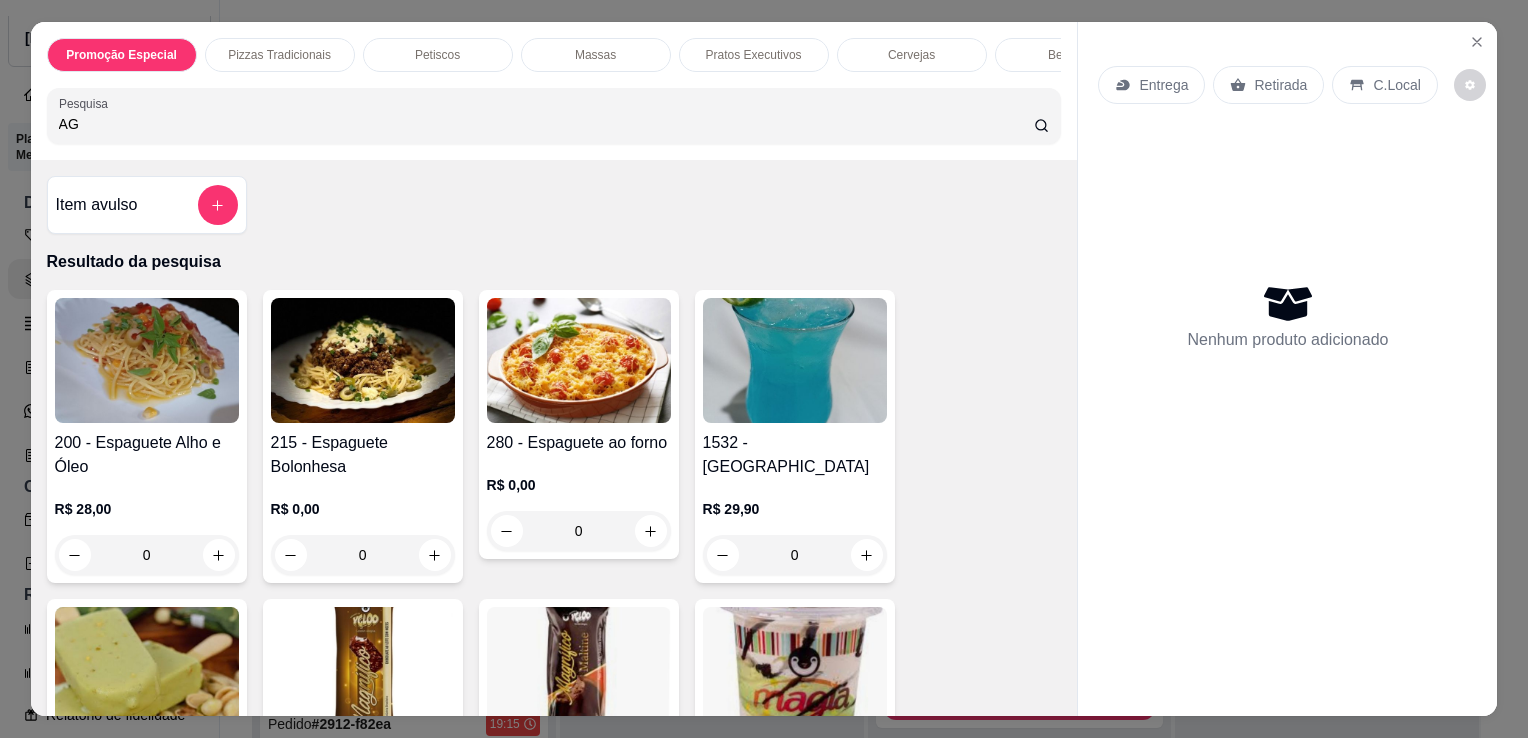 type on "AG" 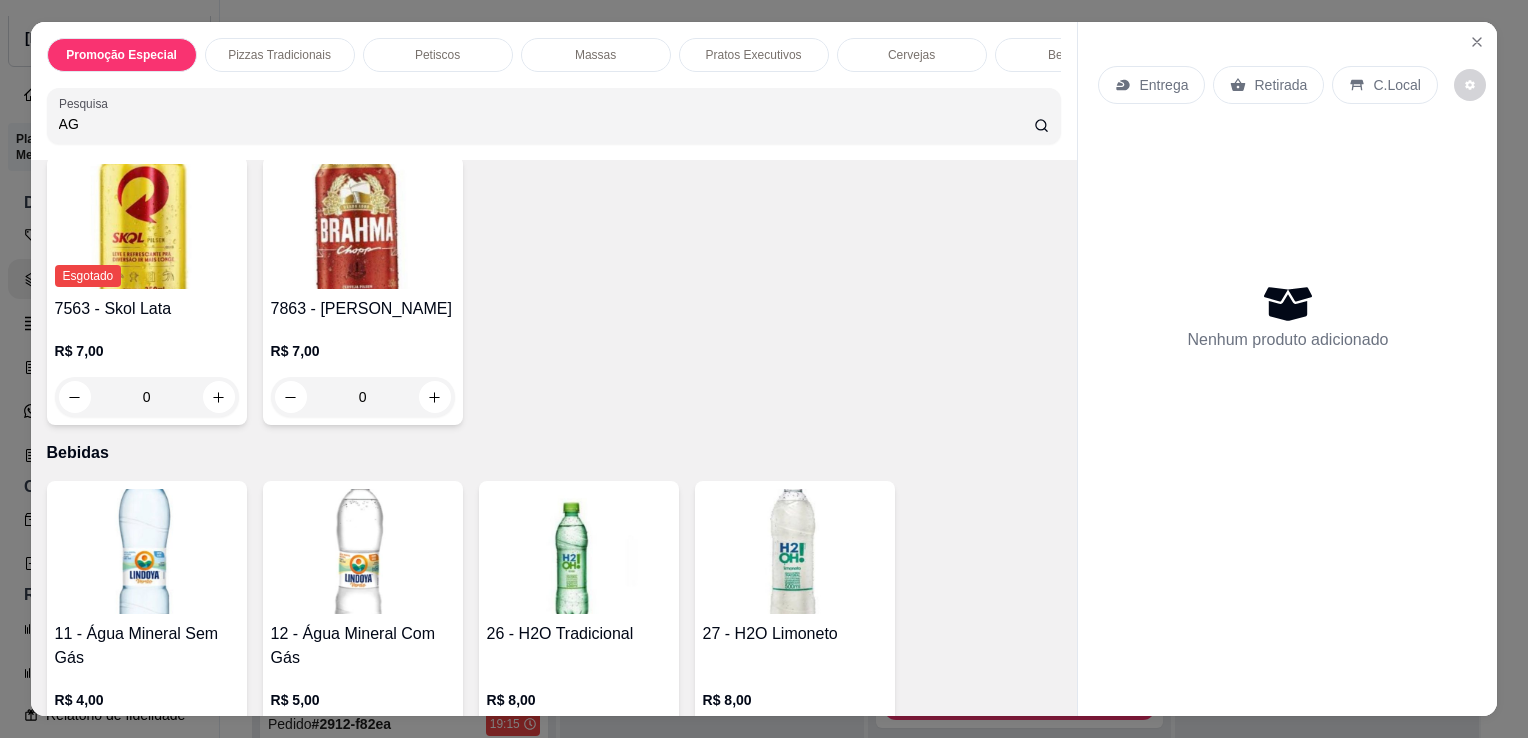 scroll, scrollTop: 5613, scrollLeft: 0, axis: vertical 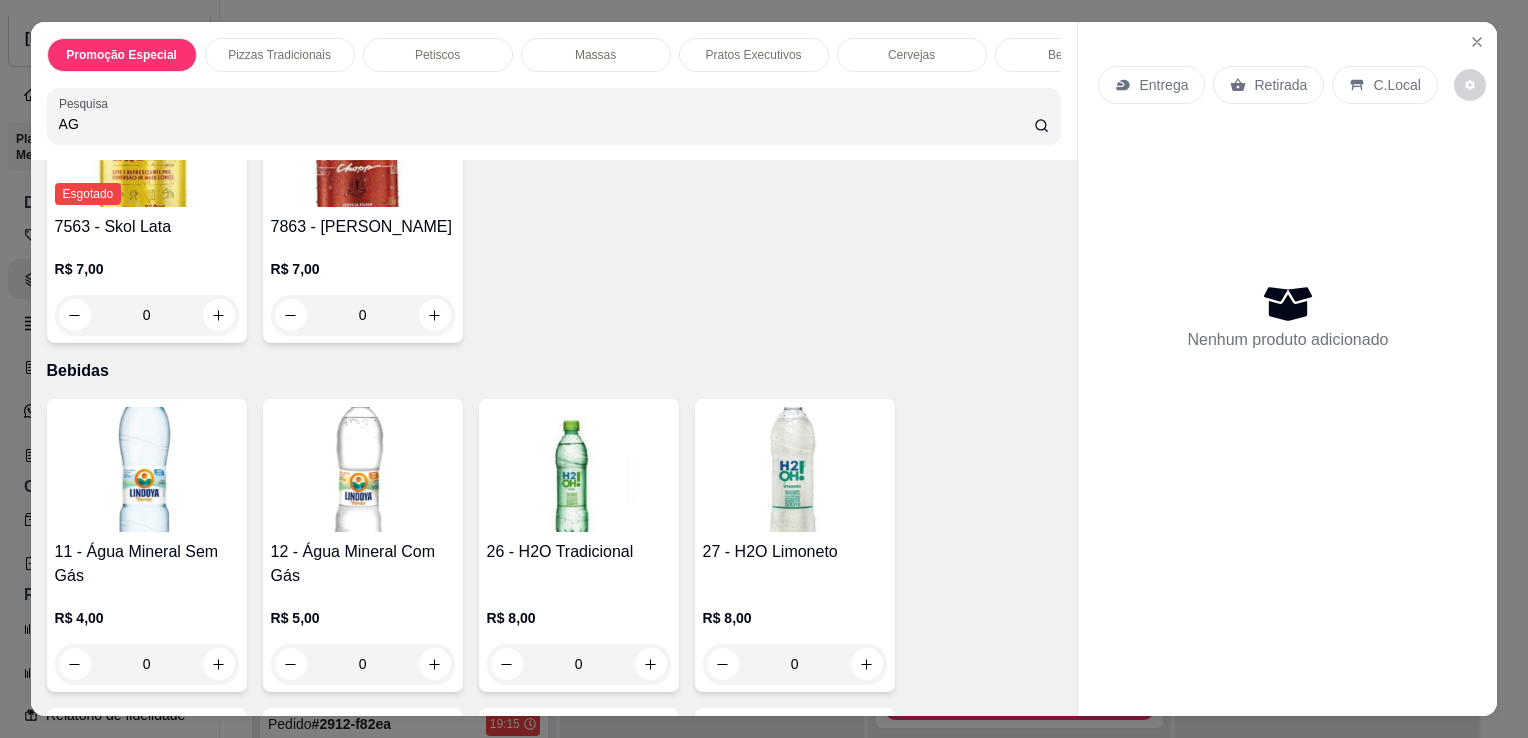 click at bounding box center (147, 469) 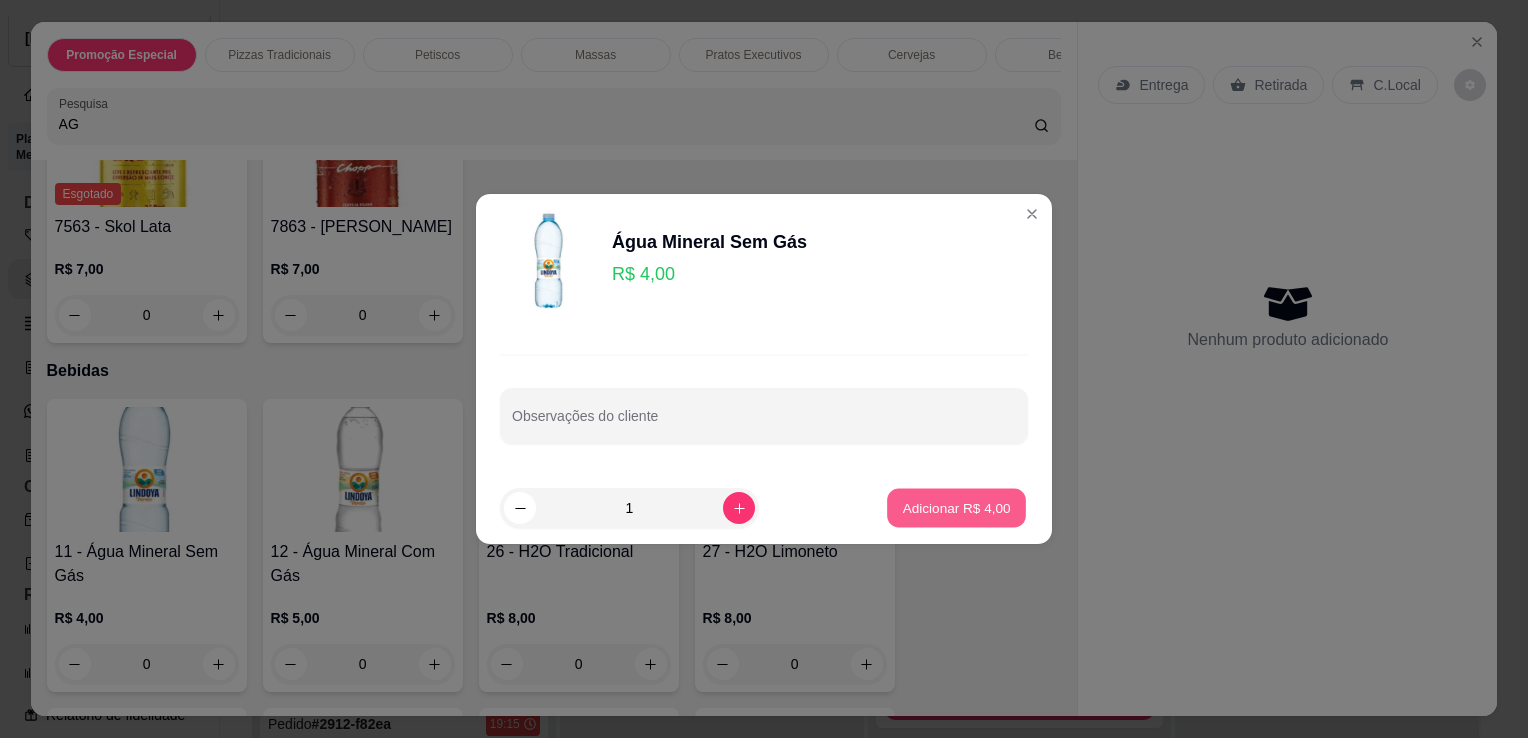 click on "Adicionar   R$ 4,00" at bounding box center [956, 508] 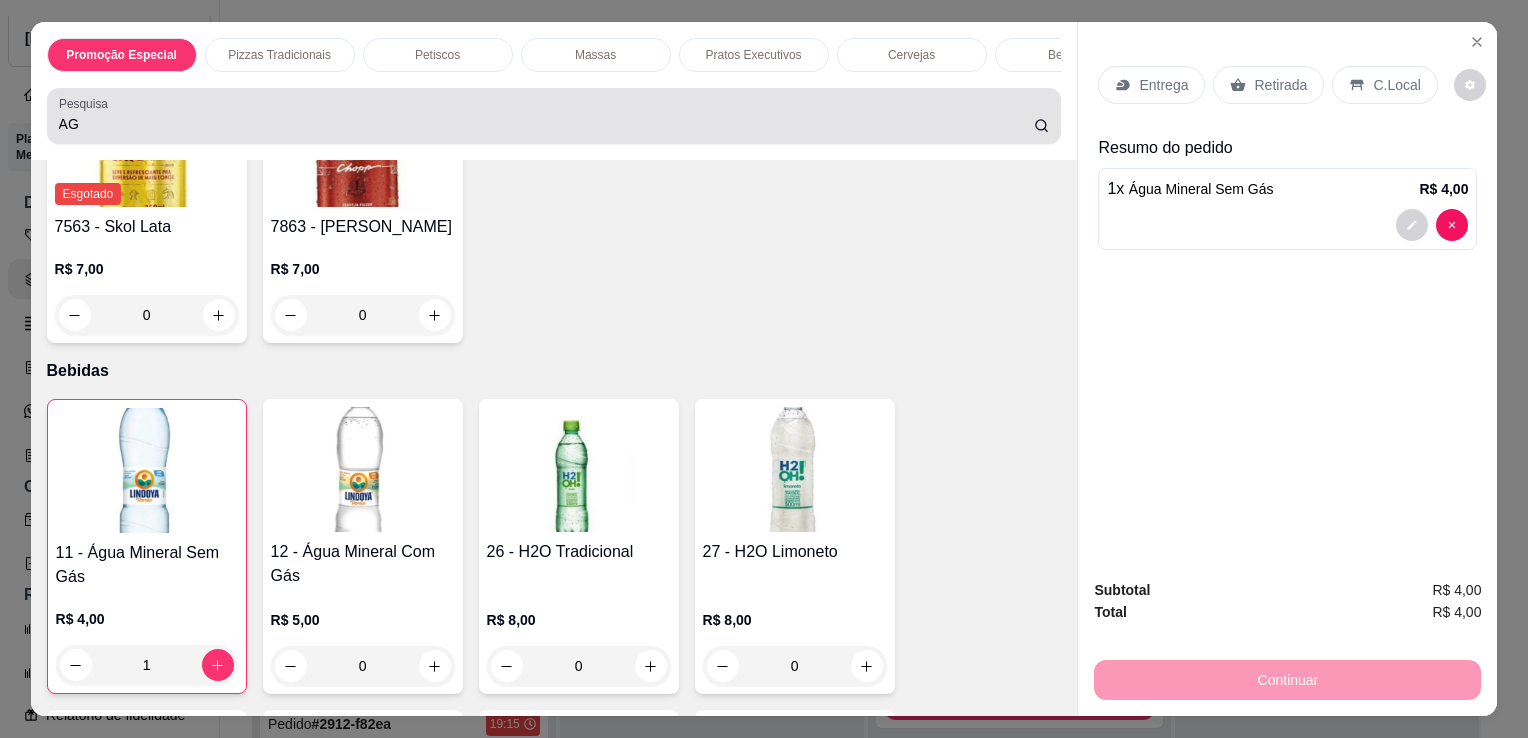 click on "Pesquisa AG" at bounding box center [554, 116] 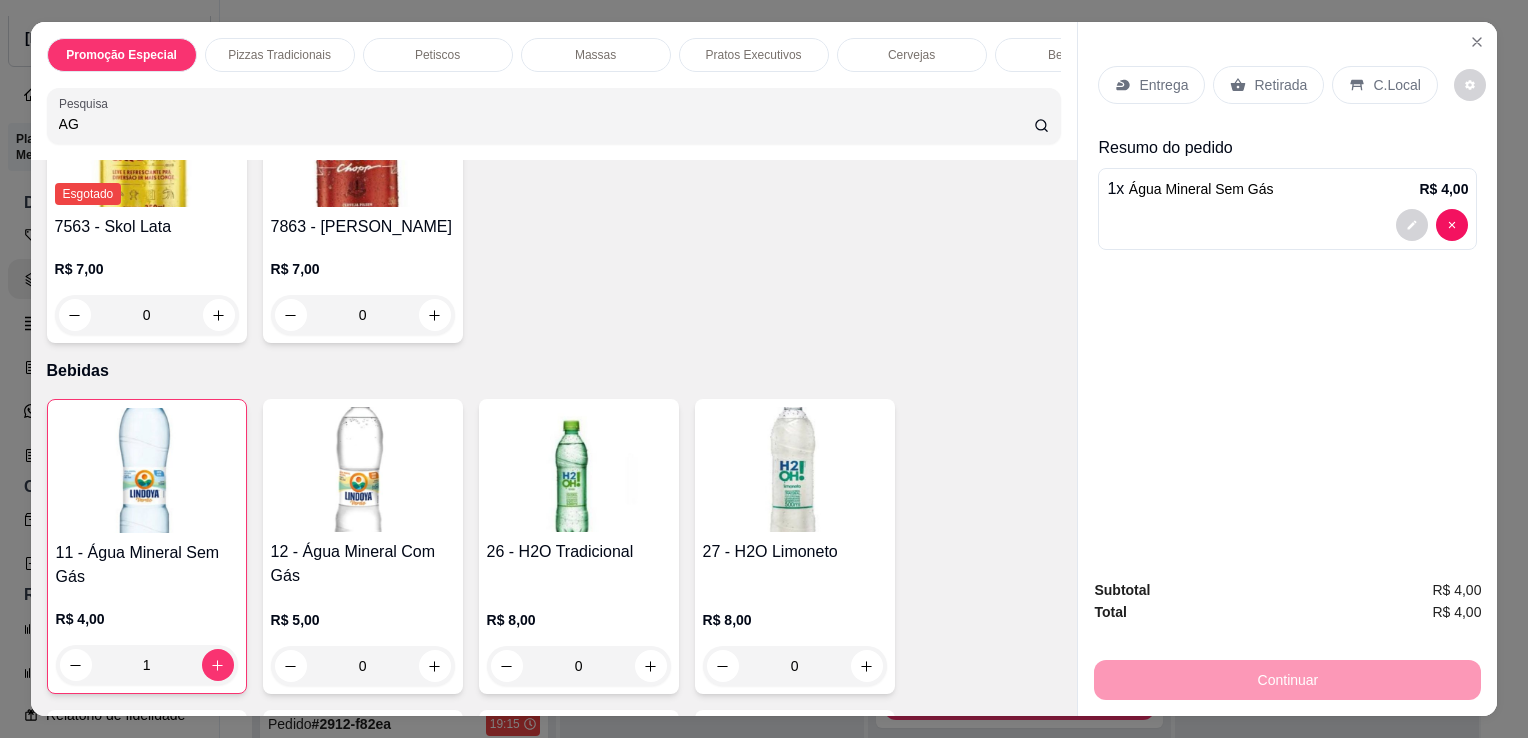 type on "A" 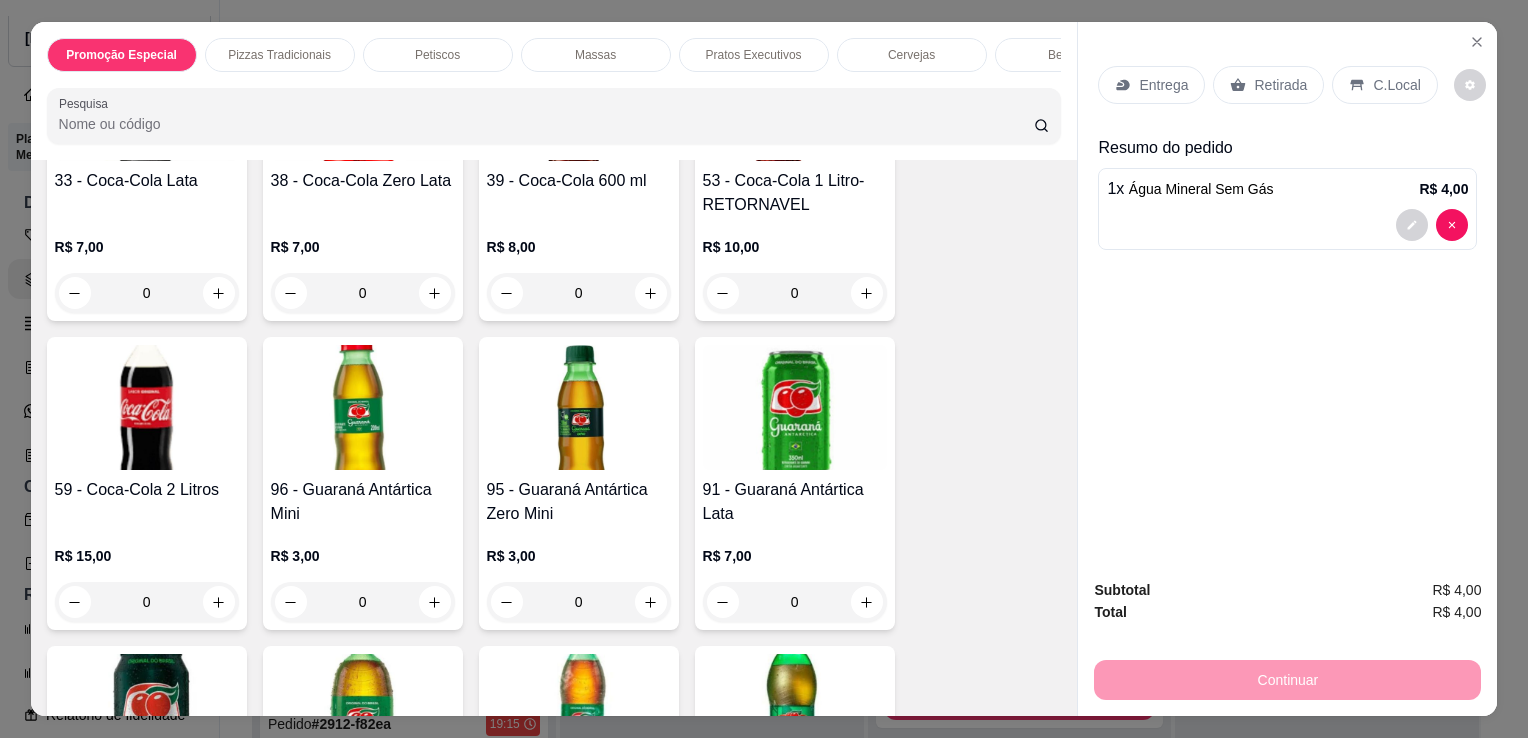 scroll, scrollTop: 4647, scrollLeft: 0, axis: vertical 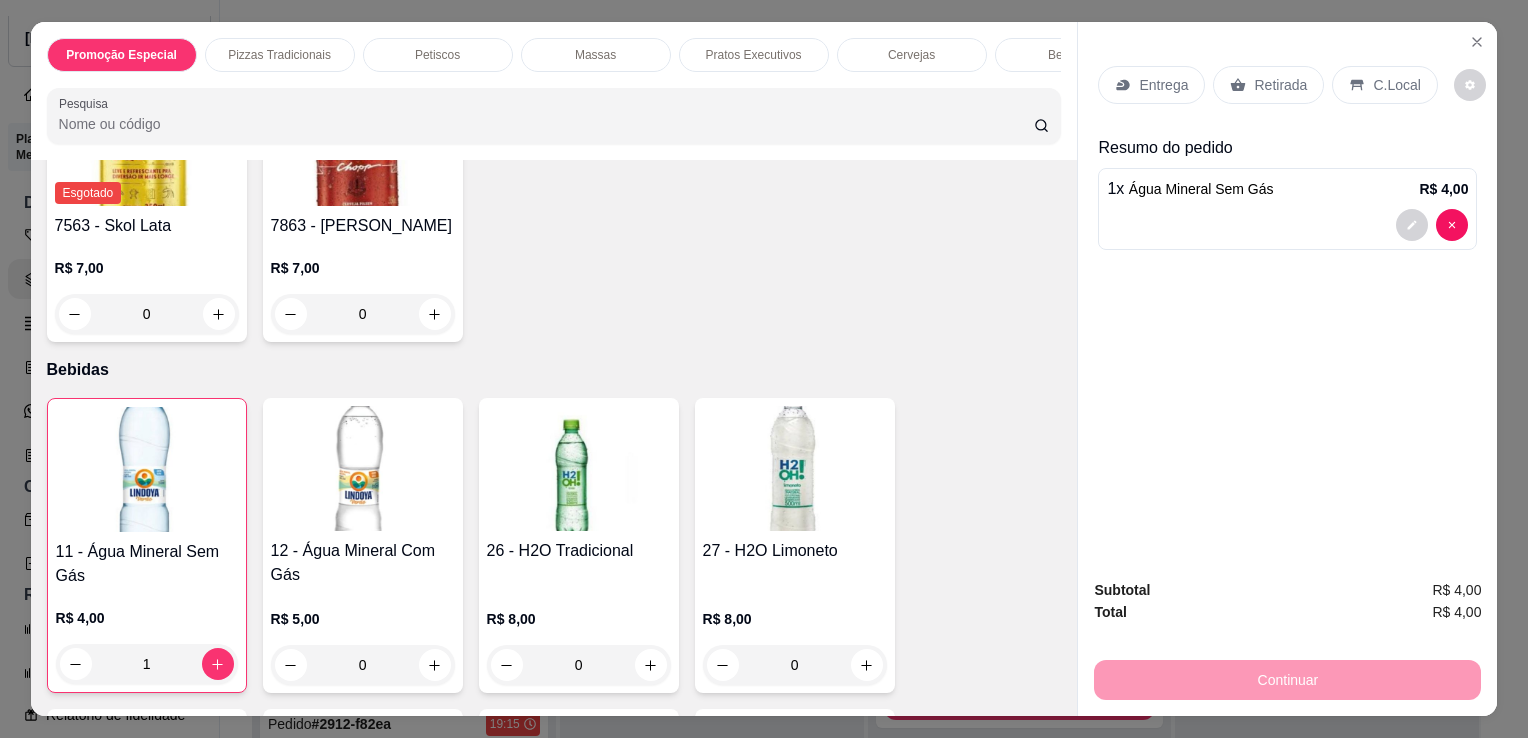 type 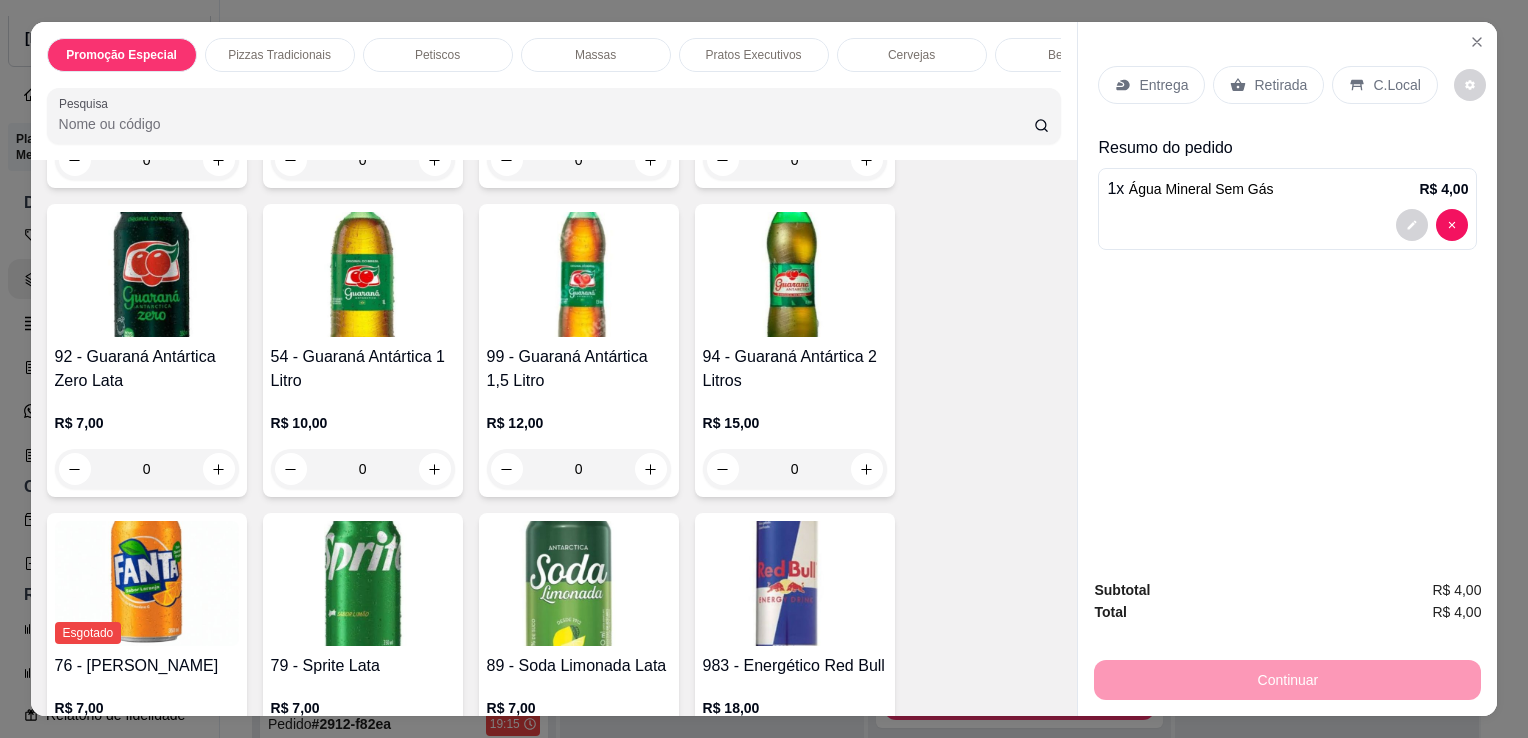 scroll, scrollTop: 6261, scrollLeft: 0, axis: vertical 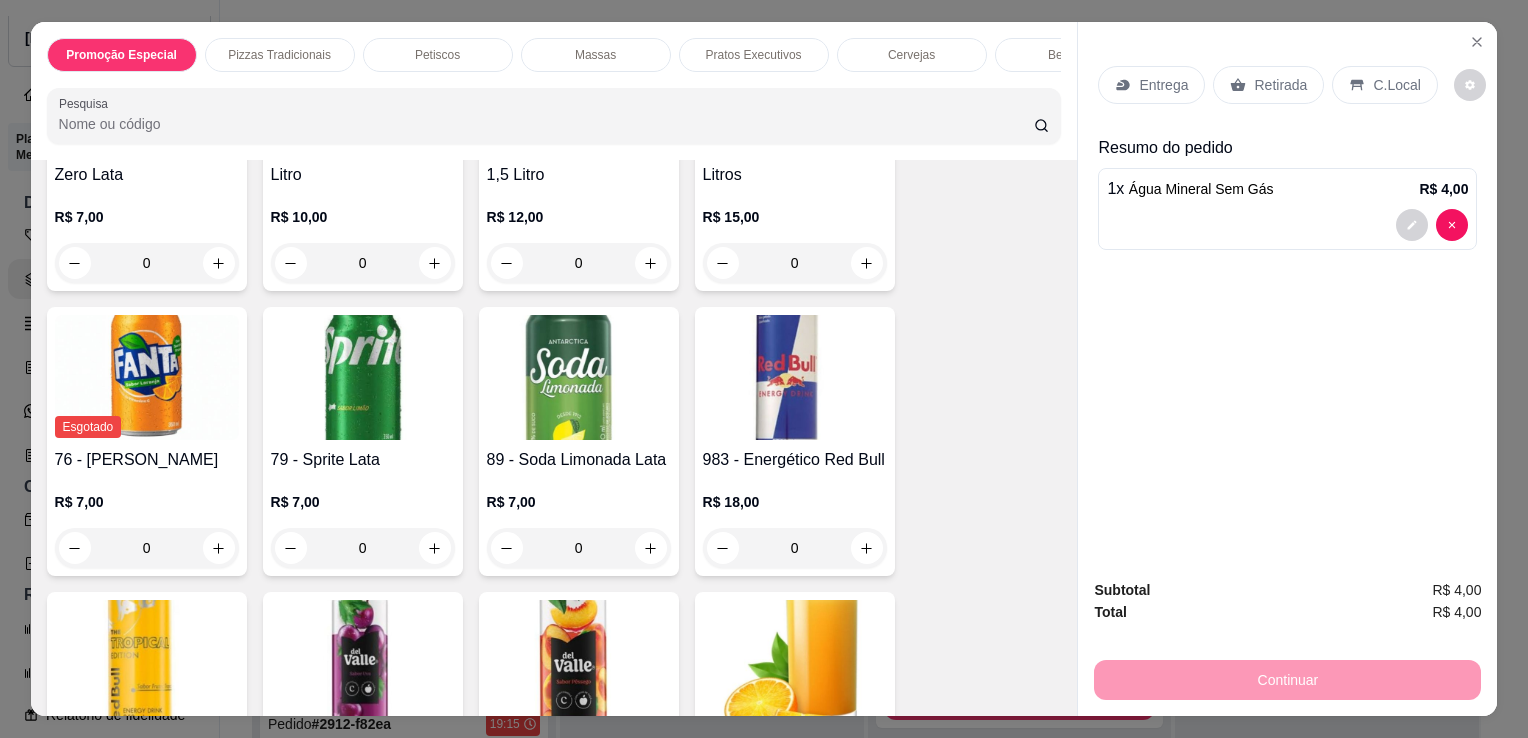 click on "R$ 18,00 0" at bounding box center [795, 520] 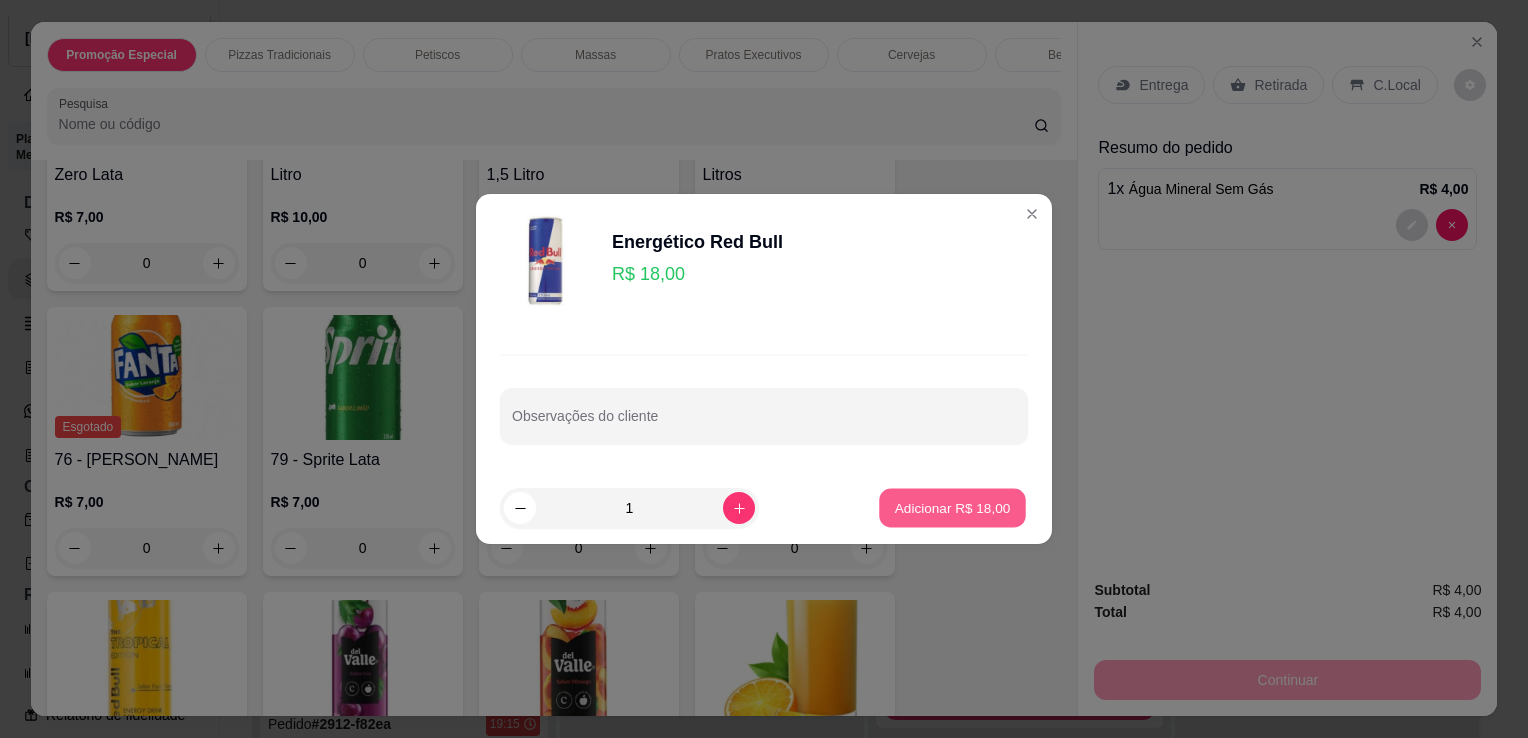 click on "Adicionar   R$ 18,00" at bounding box center (953, 507) 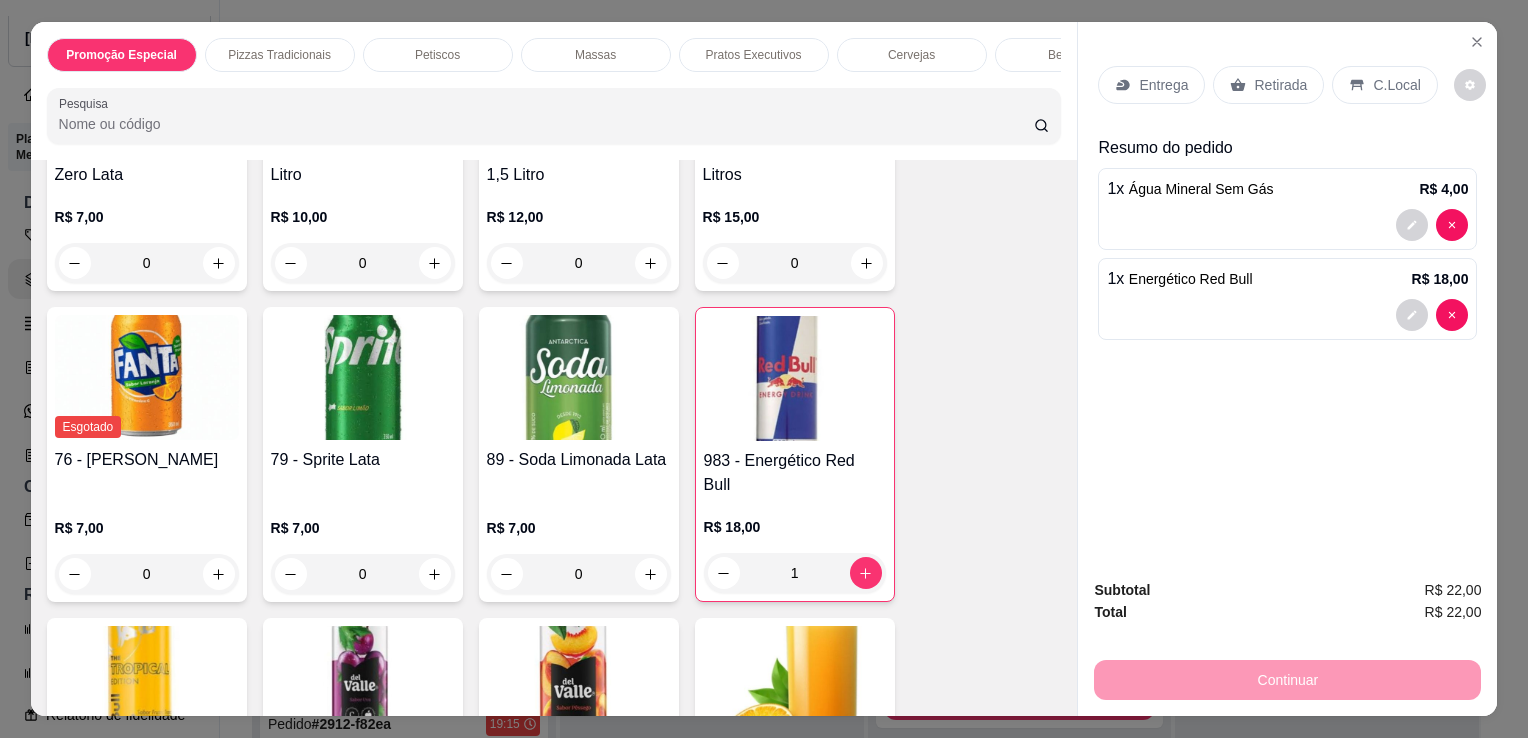 click on "Continuar" at bounding box center (1287, 677) 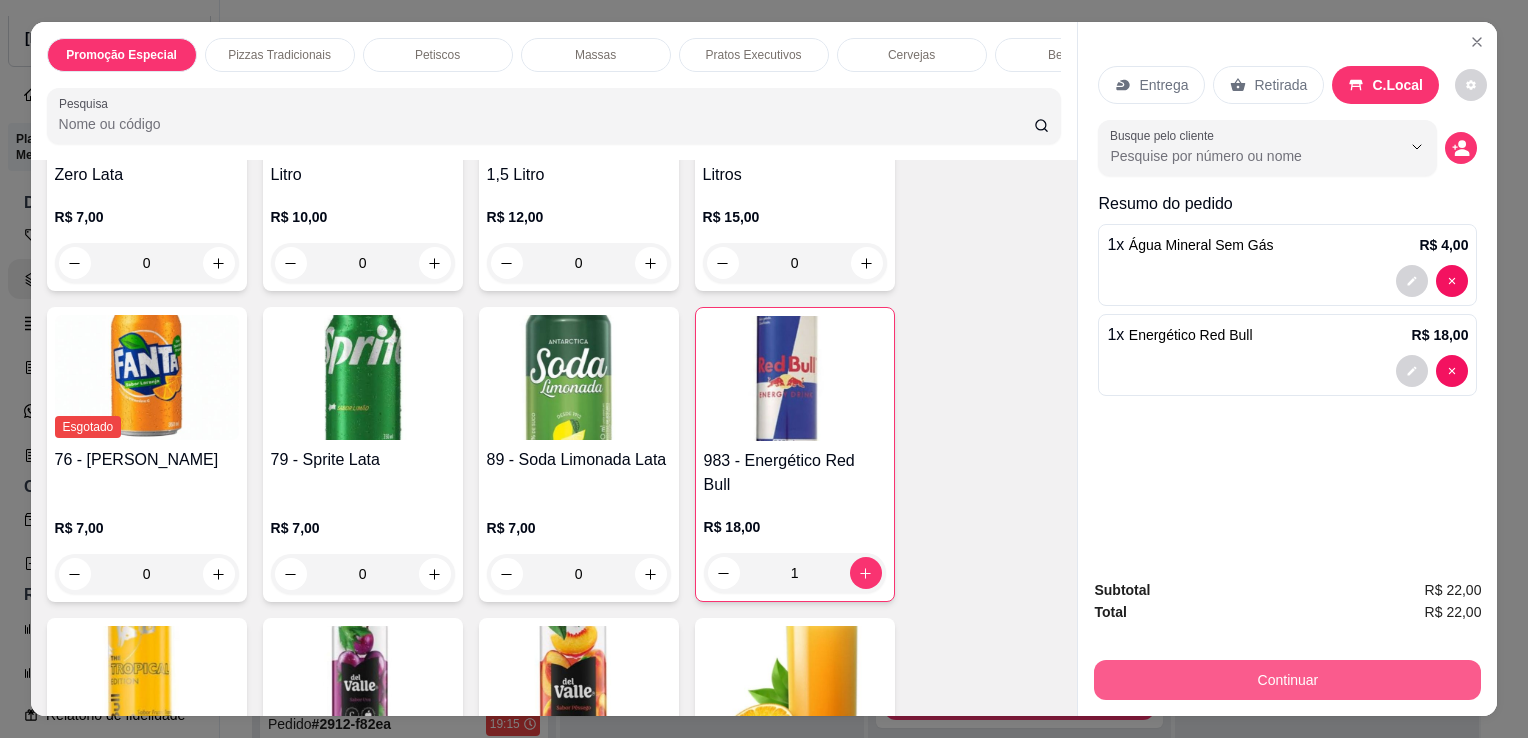 click on "Continuar" at bounding box center [1287, 680] 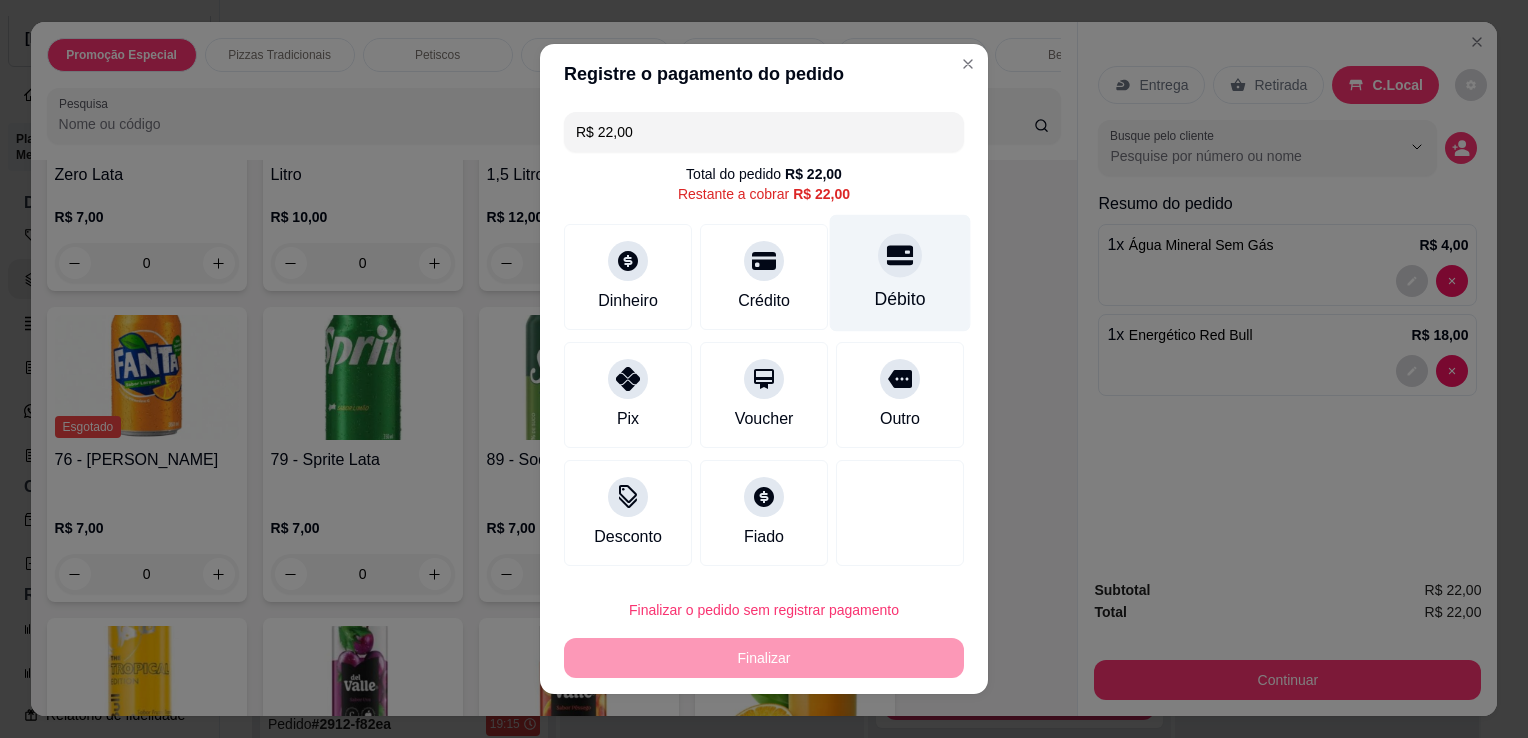 click on "Débito" at bounding box center (900, 299) 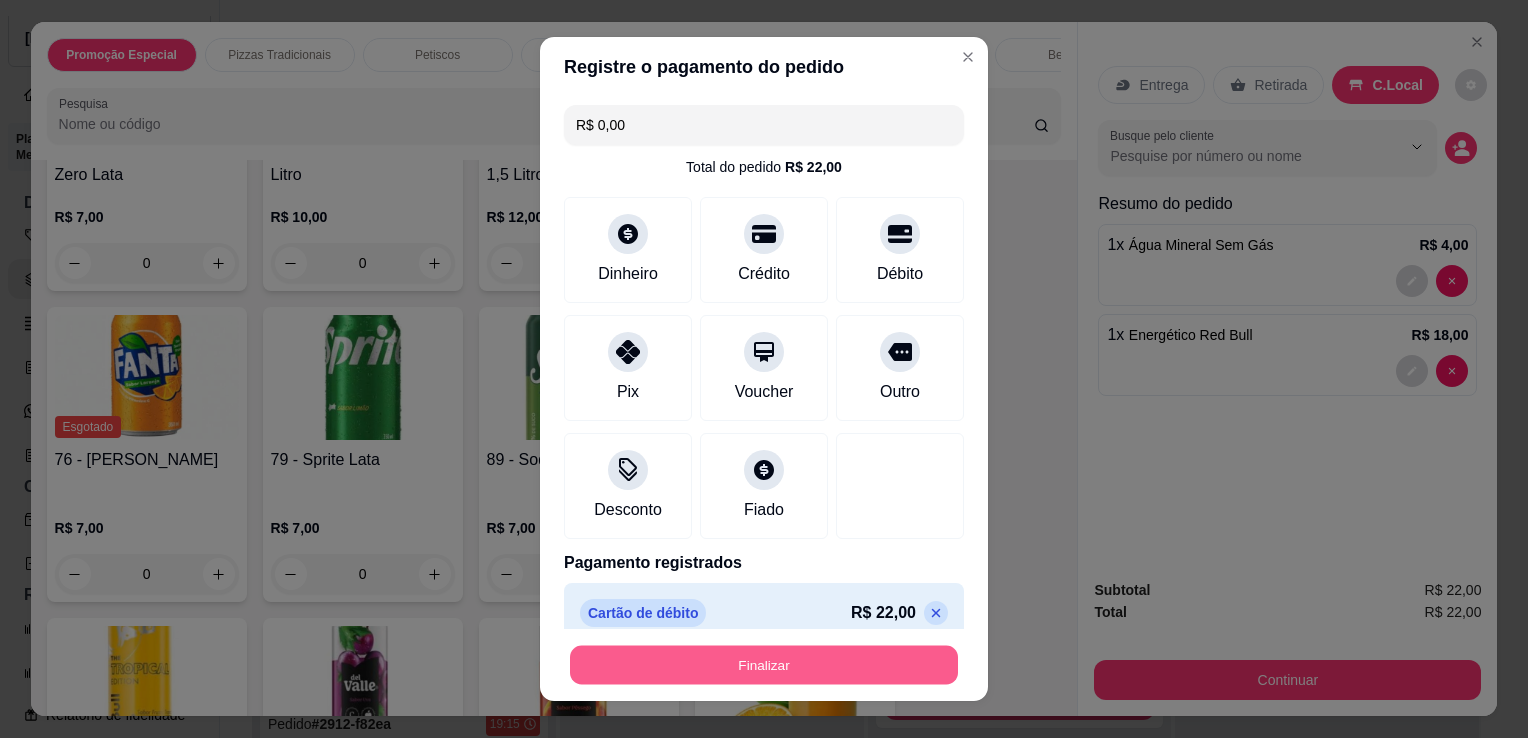 click on "Finalizar" at bounding box center (764, 665) 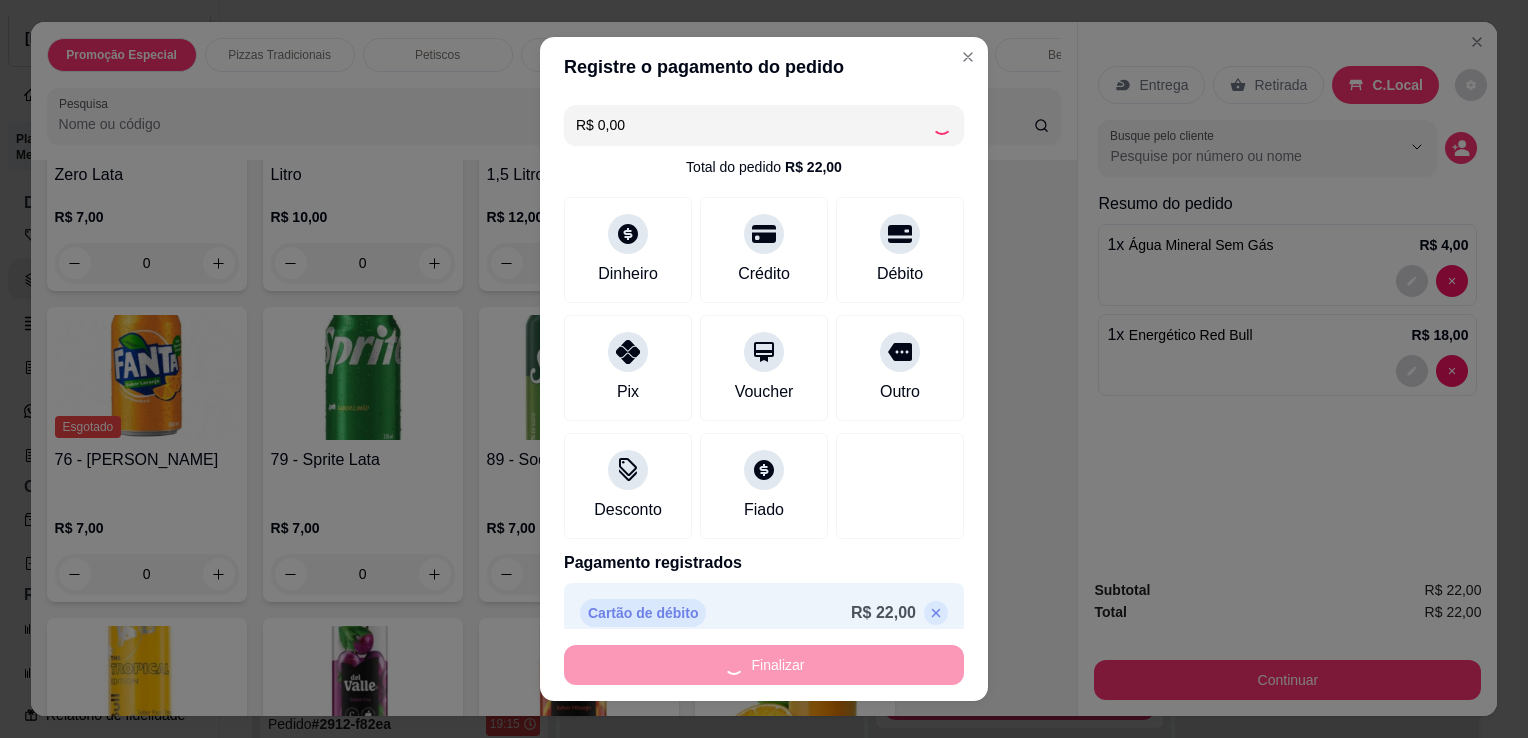 type on "0" 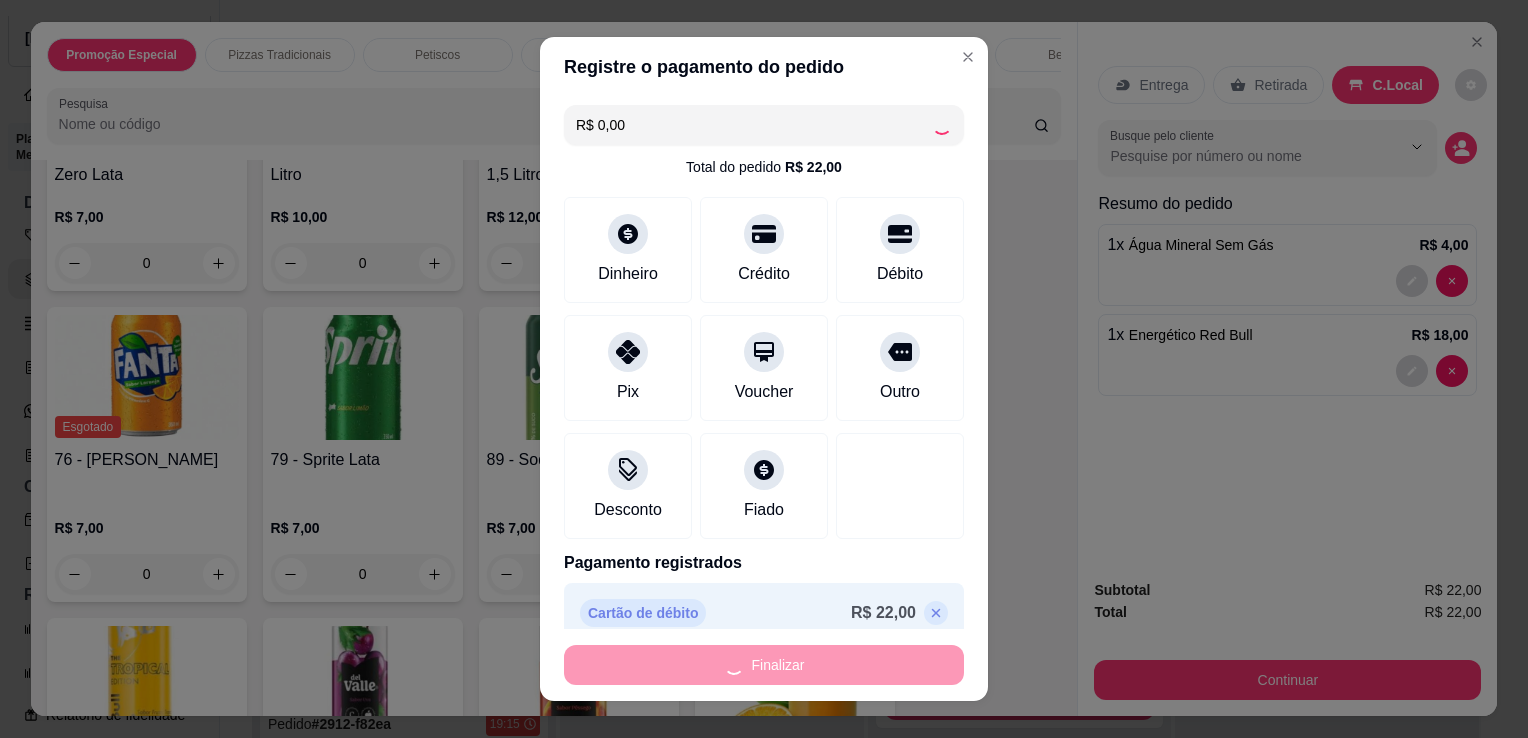 type on "0" 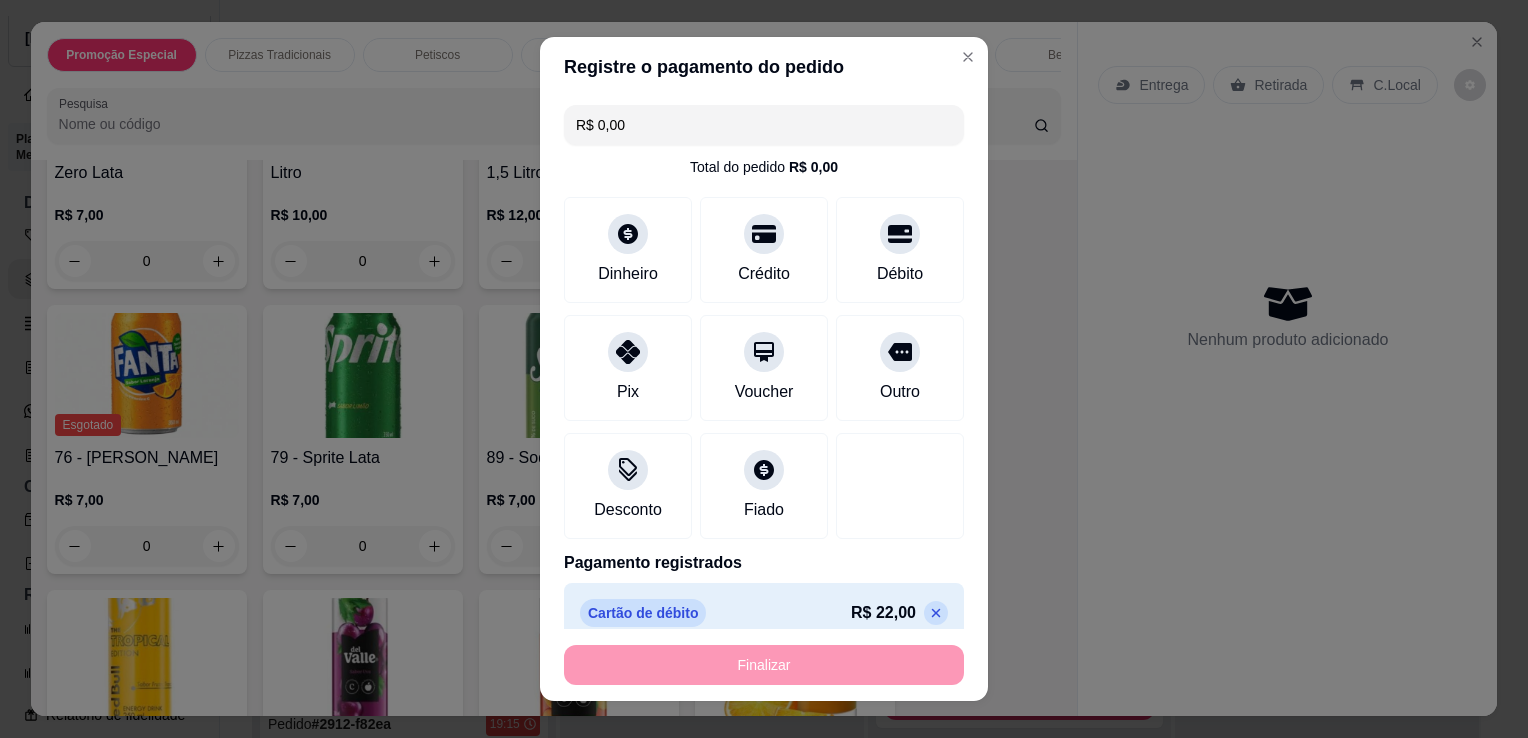 type on "-R$ 22,00" 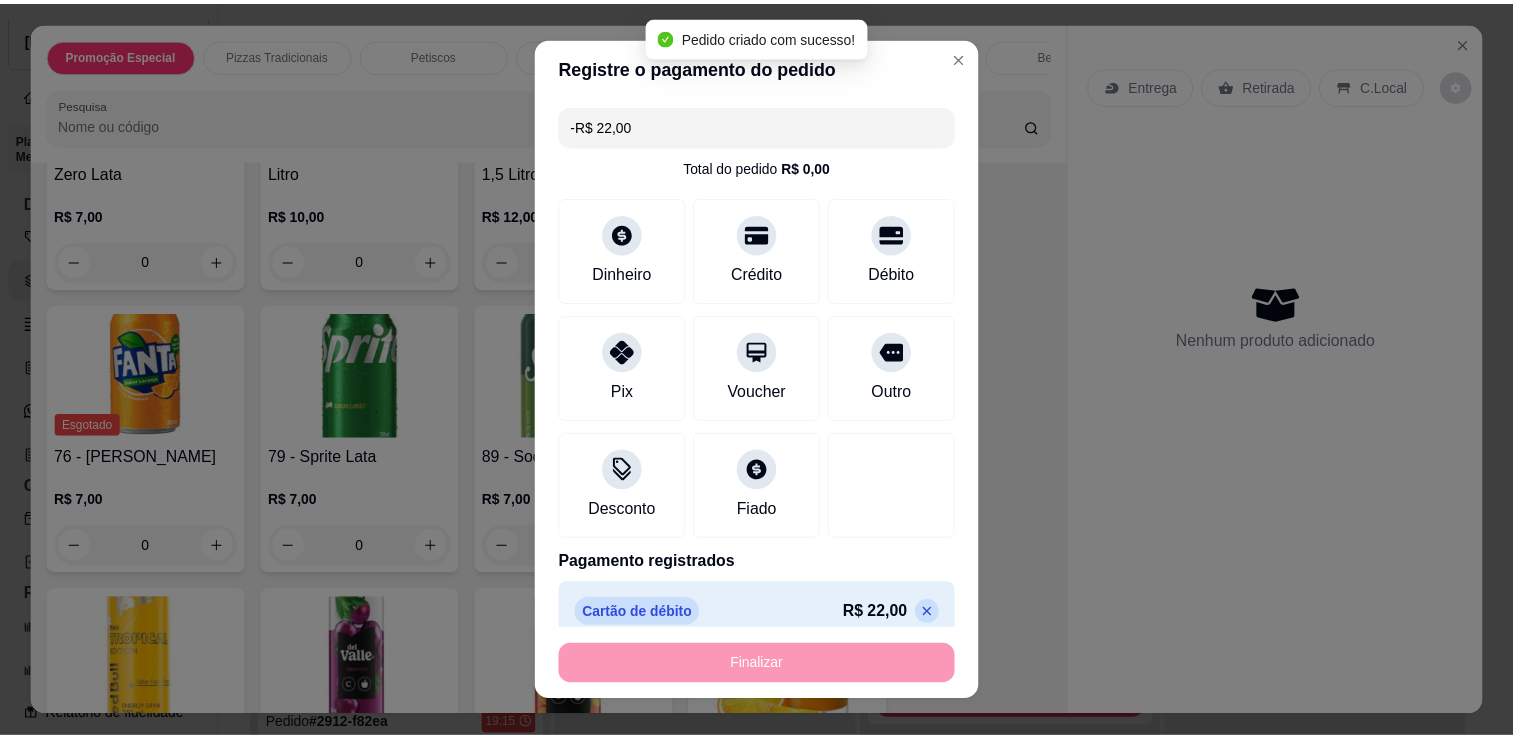 scroll, scrollTop: 6260, scrollLeft: 0, axis: vertical 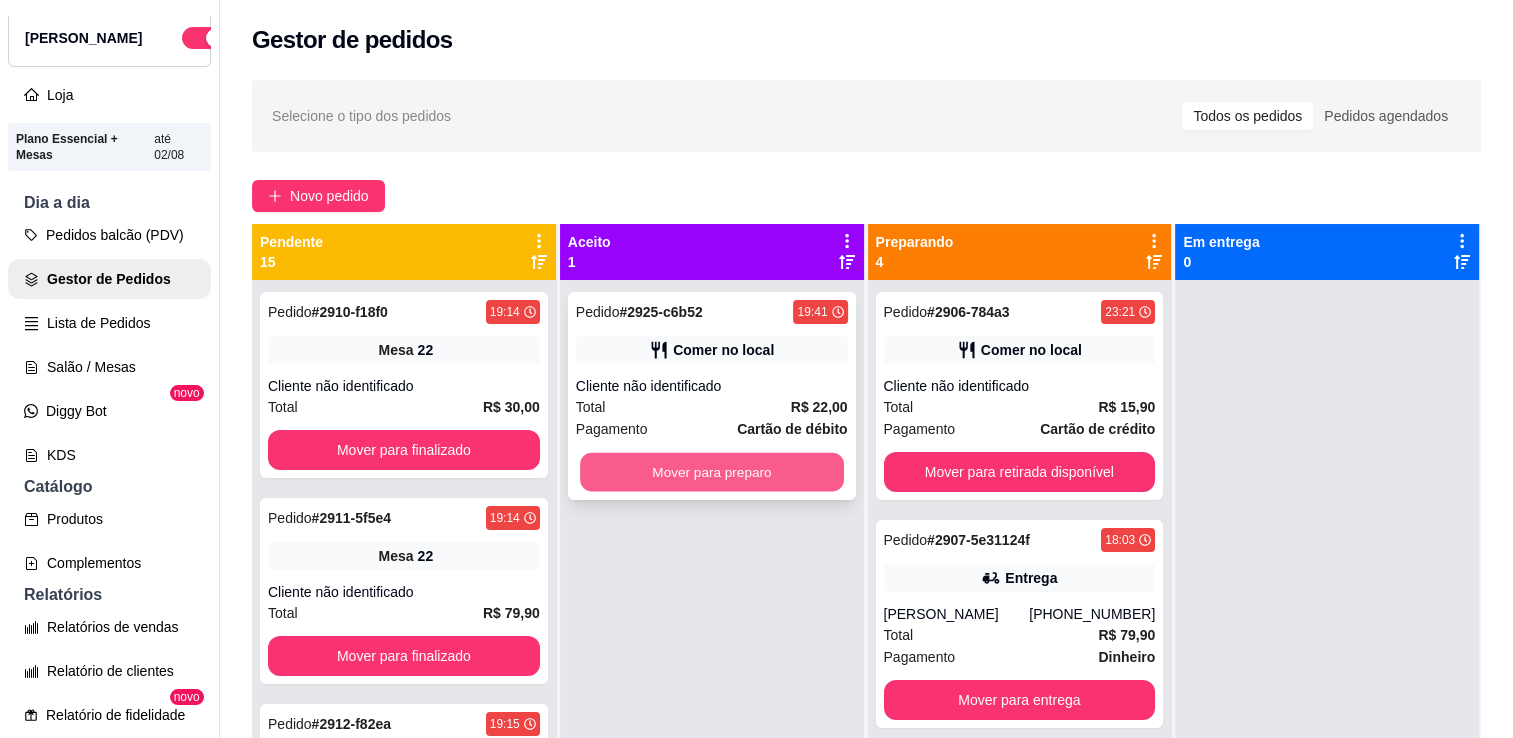 click on "Mover para preparo" at bounding box center (712, 472) 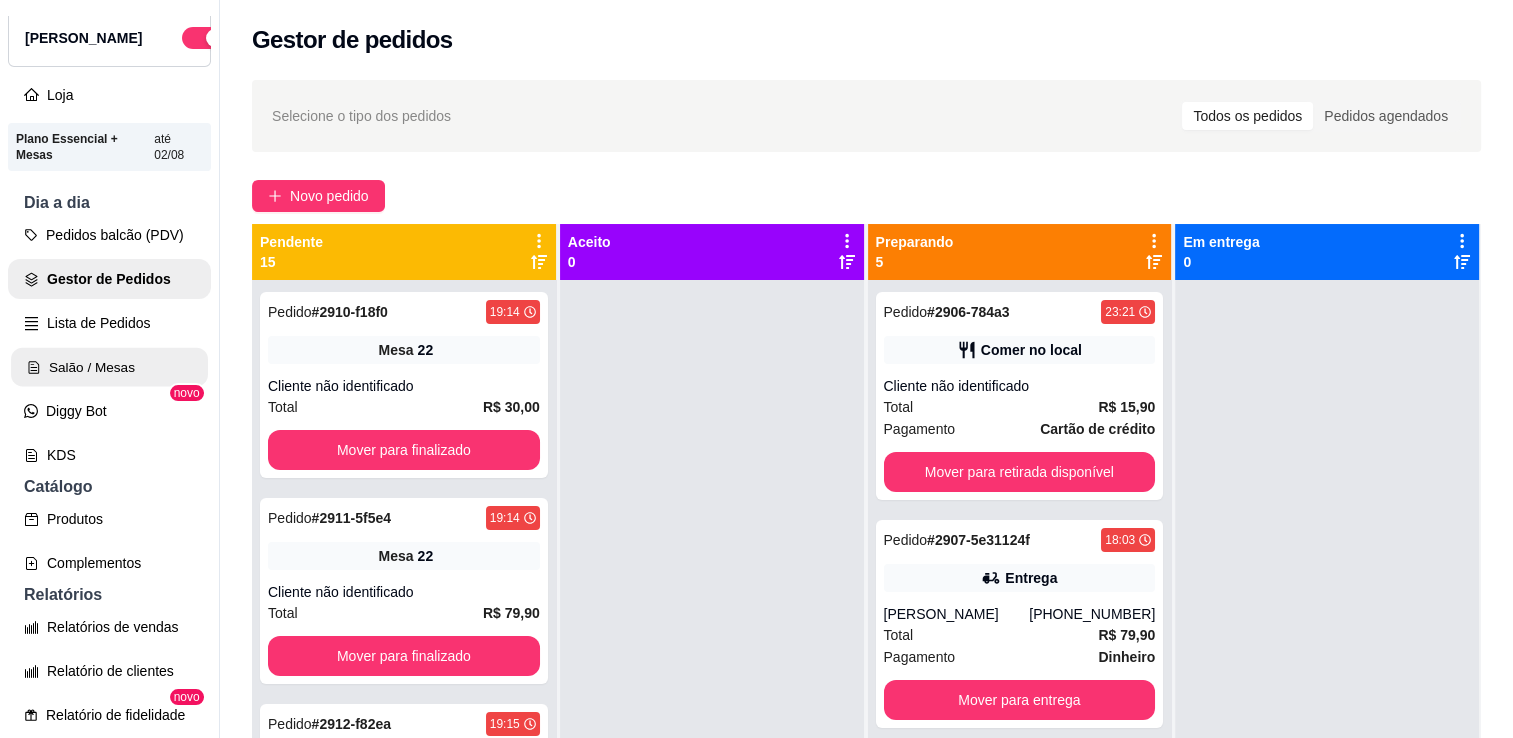 click on "Salão / Mesas" at bounding box center [109, 367] 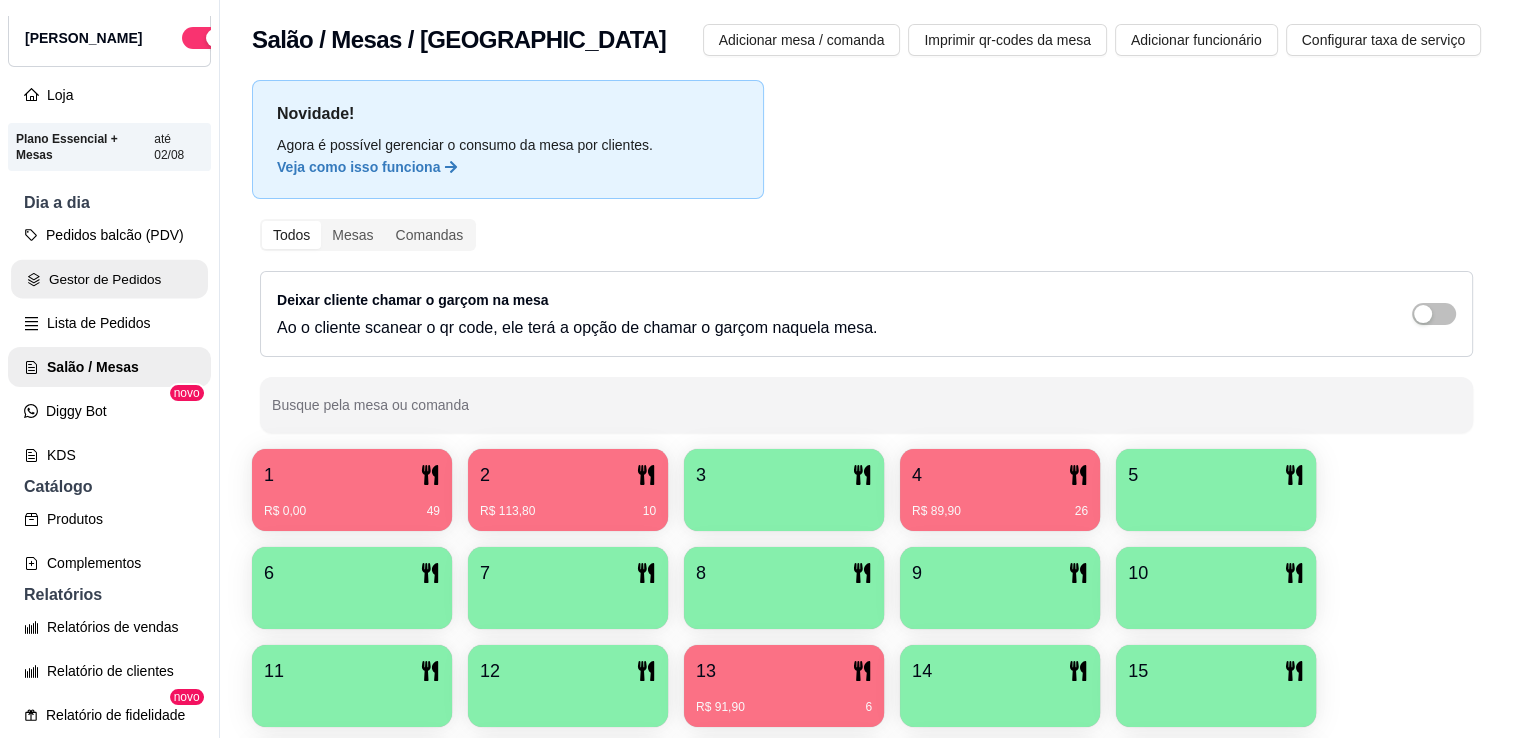 click on "Gestor de Pedidos" at bounding box center [109, 279] 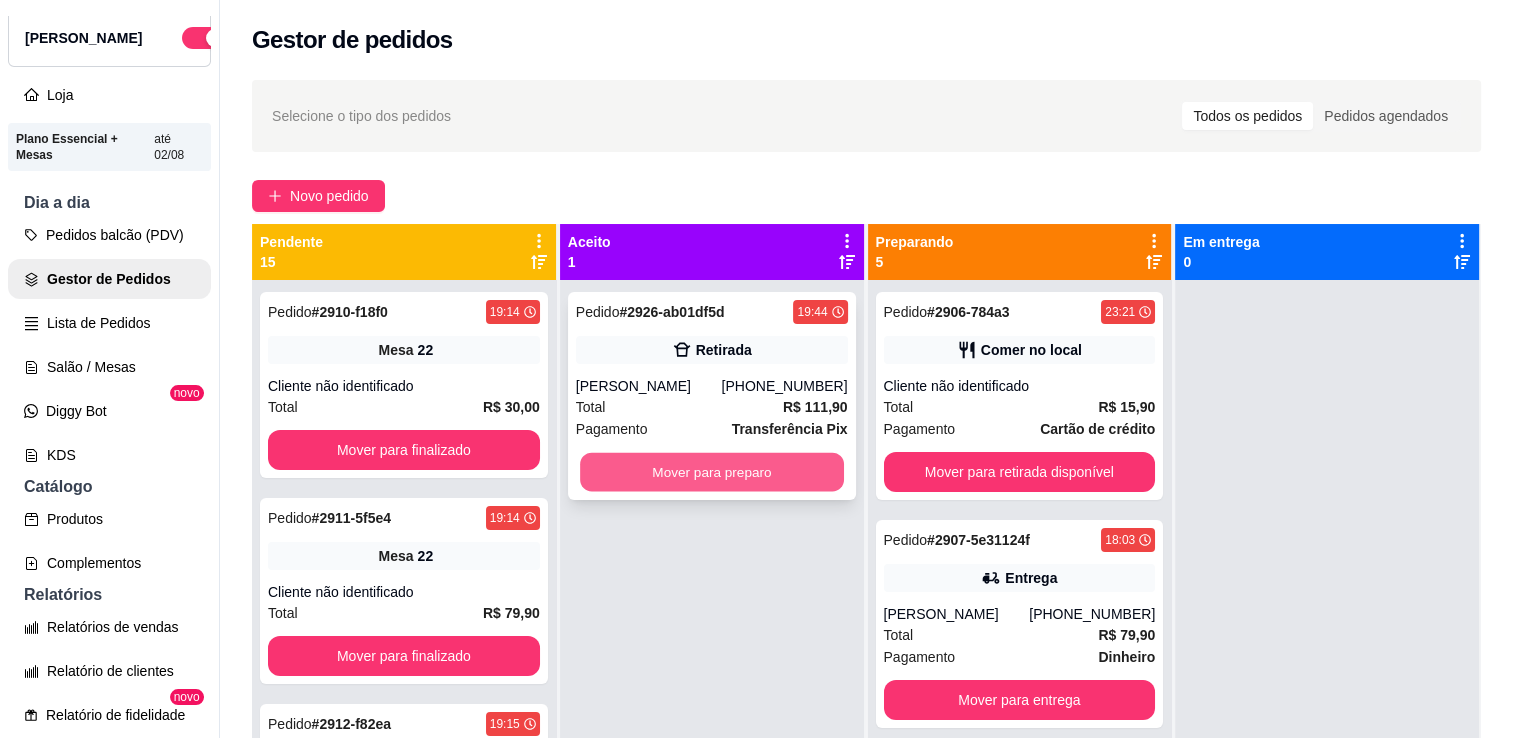 click on "Mover para preparo" at bounding box center [712, 472] 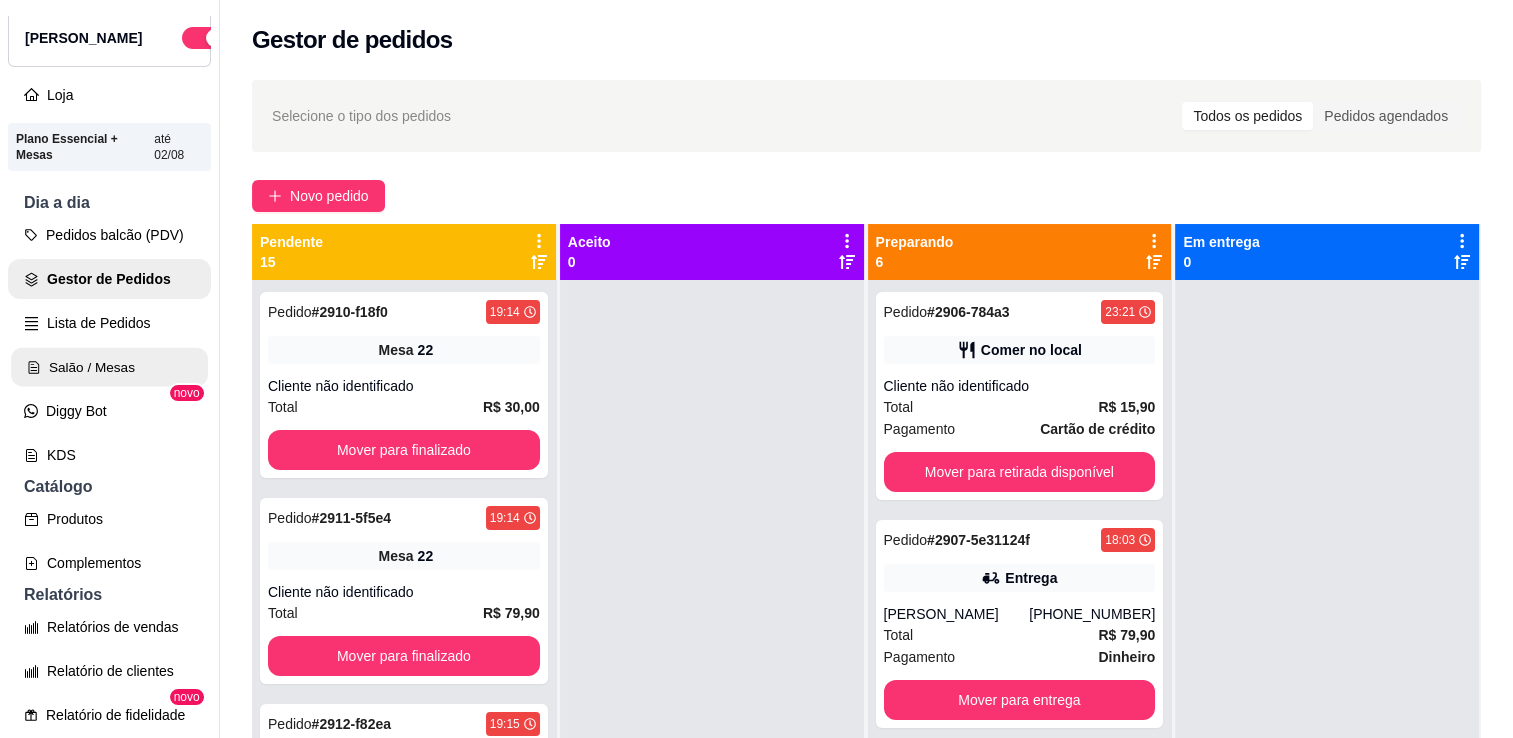 click on "Salão / Mesas" at bounding box center (109, 367) 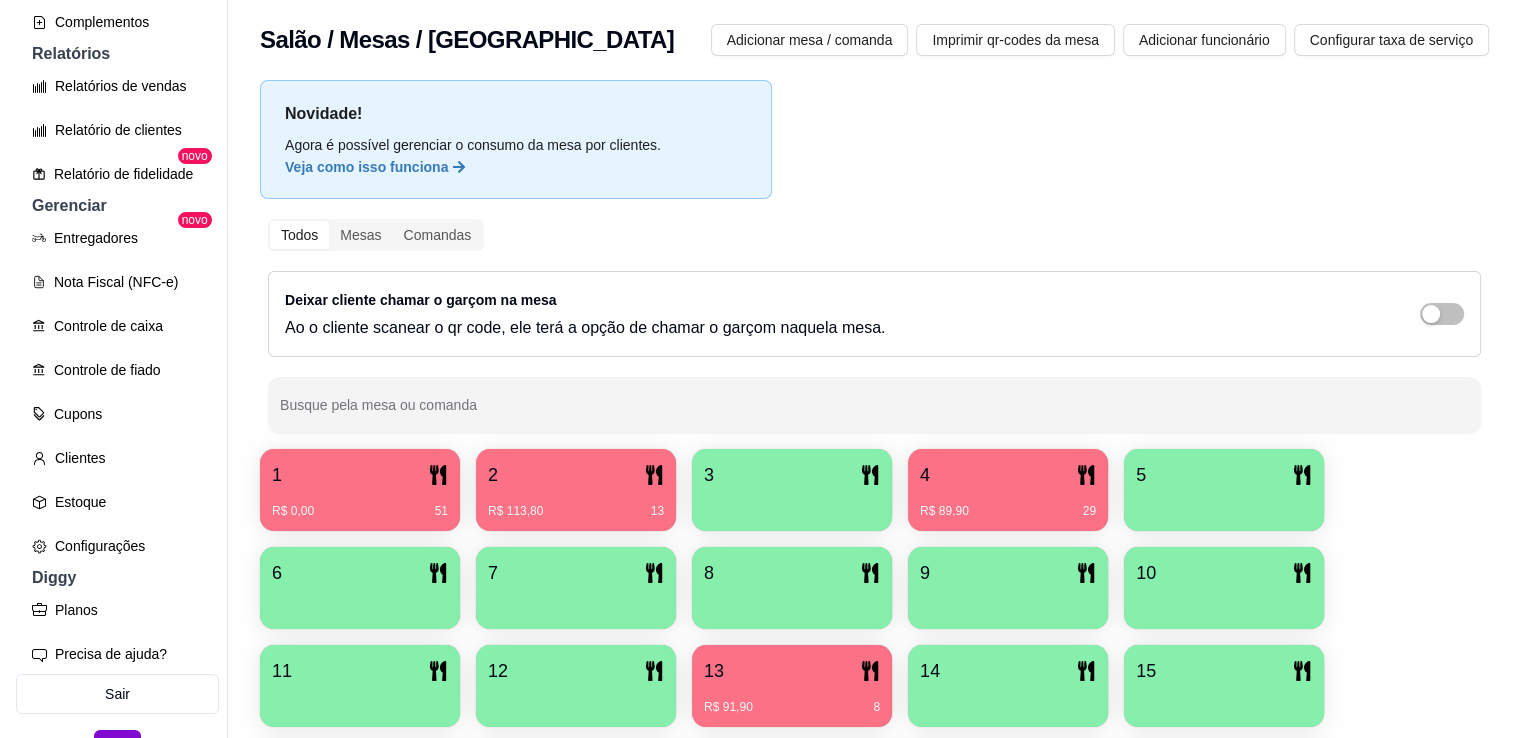 scroll, scrollTop: 647, scrollLeft: 0, axis: vertical 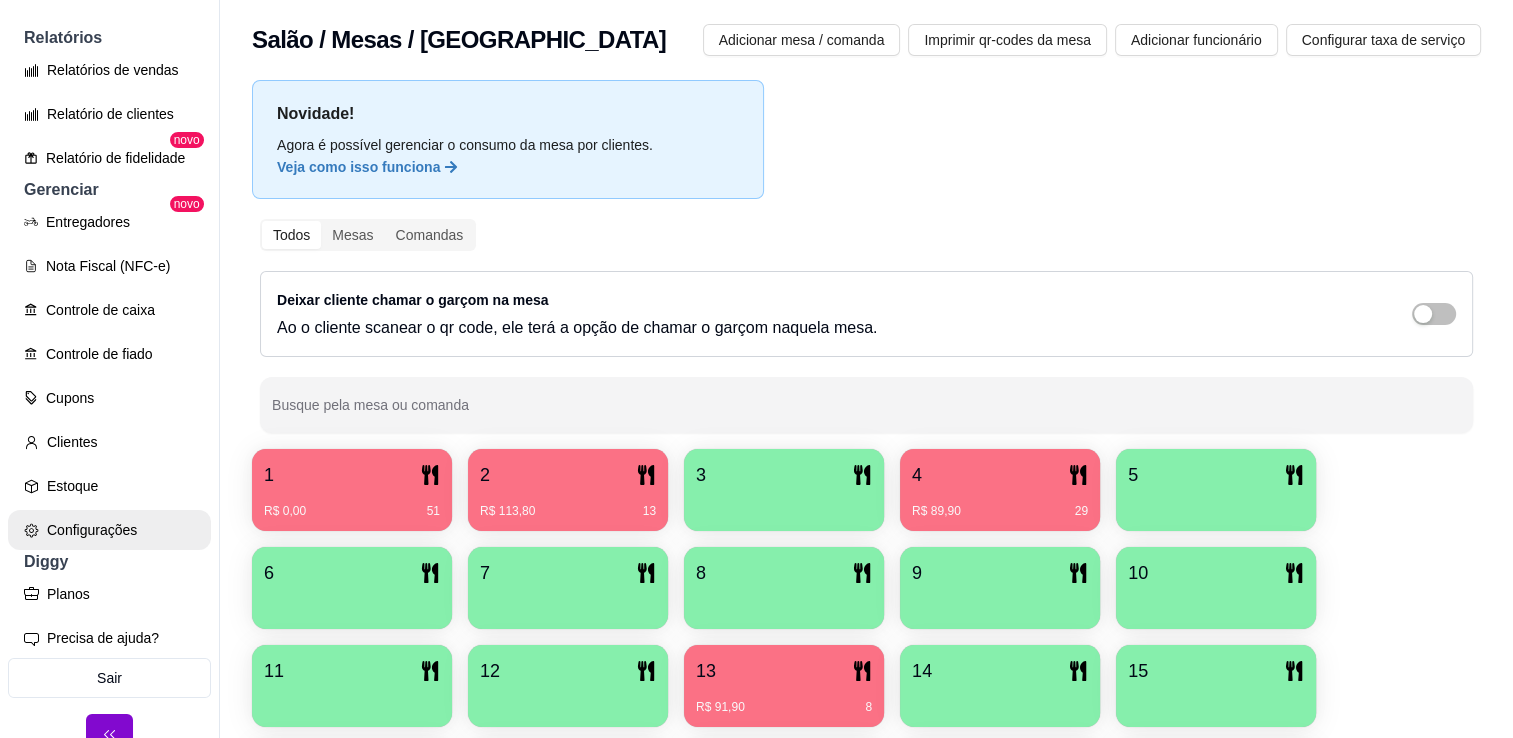 click on "Configurações" at bounding box center [109, 530] 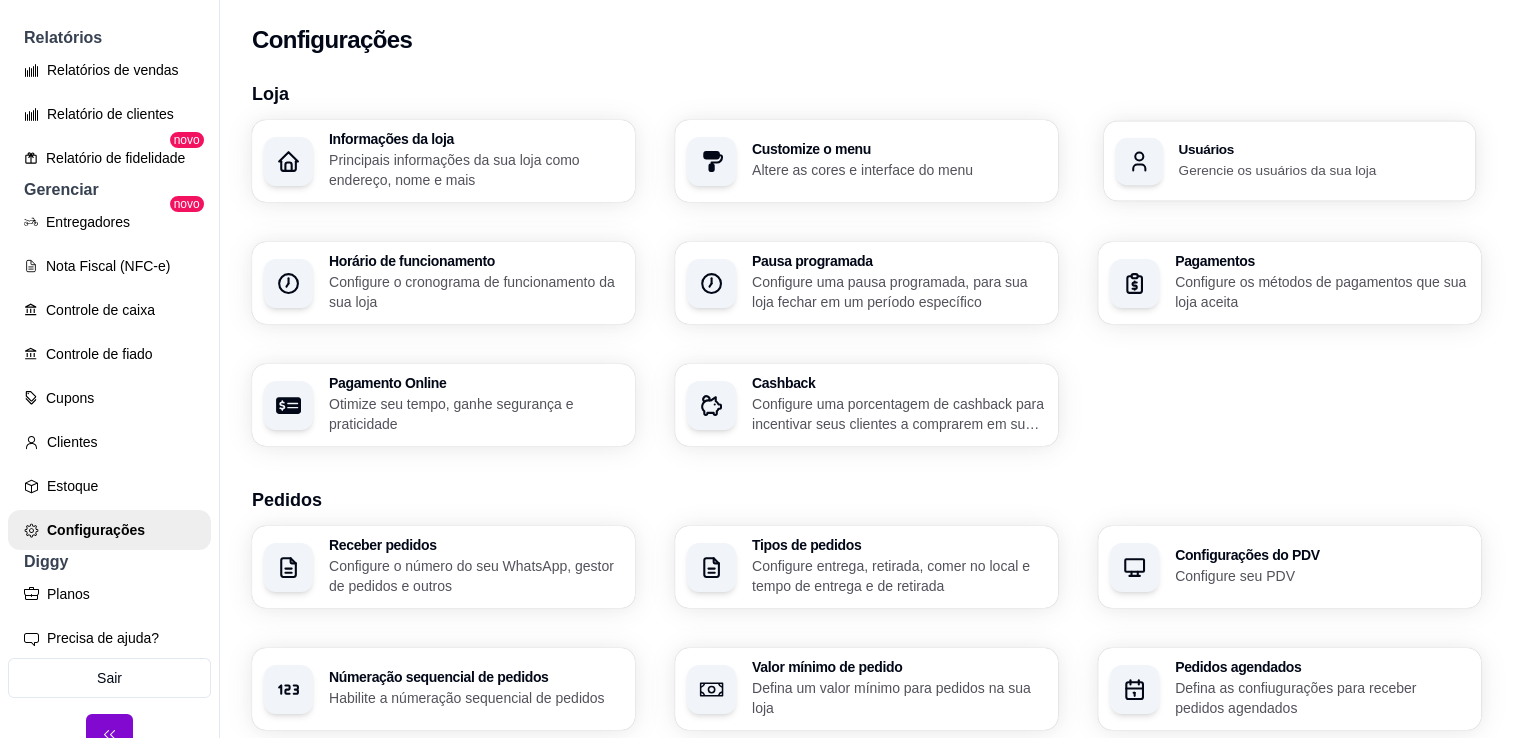click on "Usuários Gerencie os usuários da sua loja" at bounding box center (1290, 161) 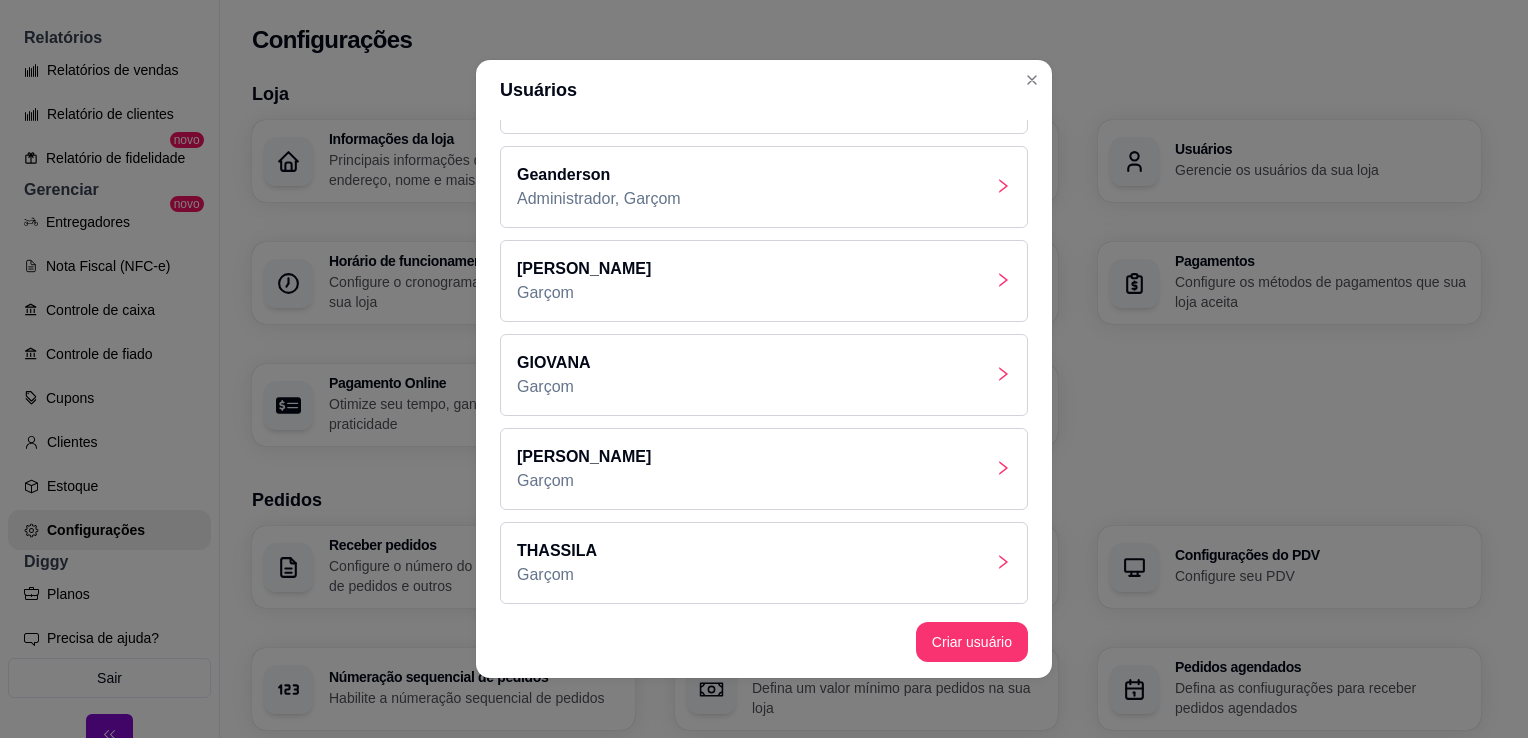 scroll, scrollTop: 79, scrollLeft: 0, axis: vertical 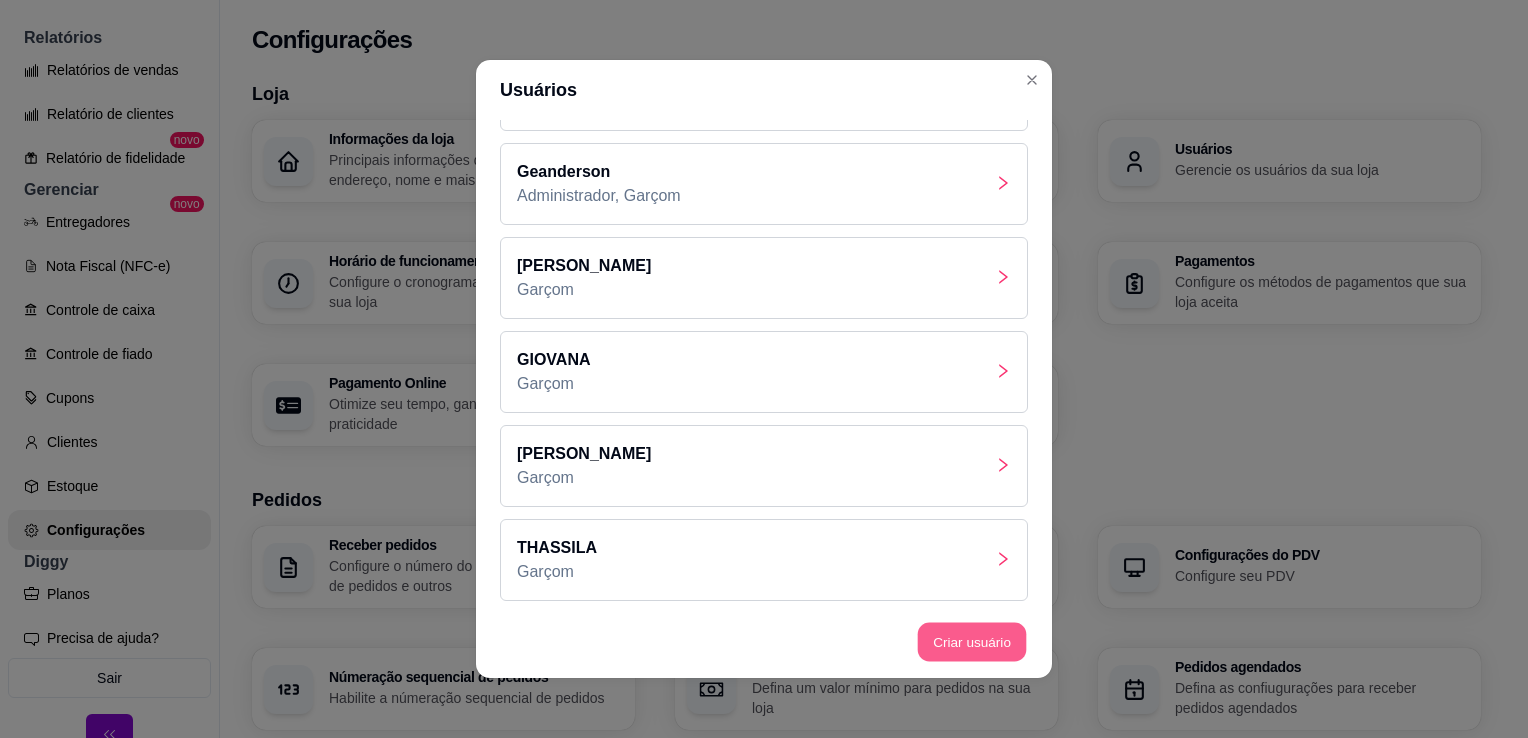 click on "Criar usuário" at bounding box center [972, 642] 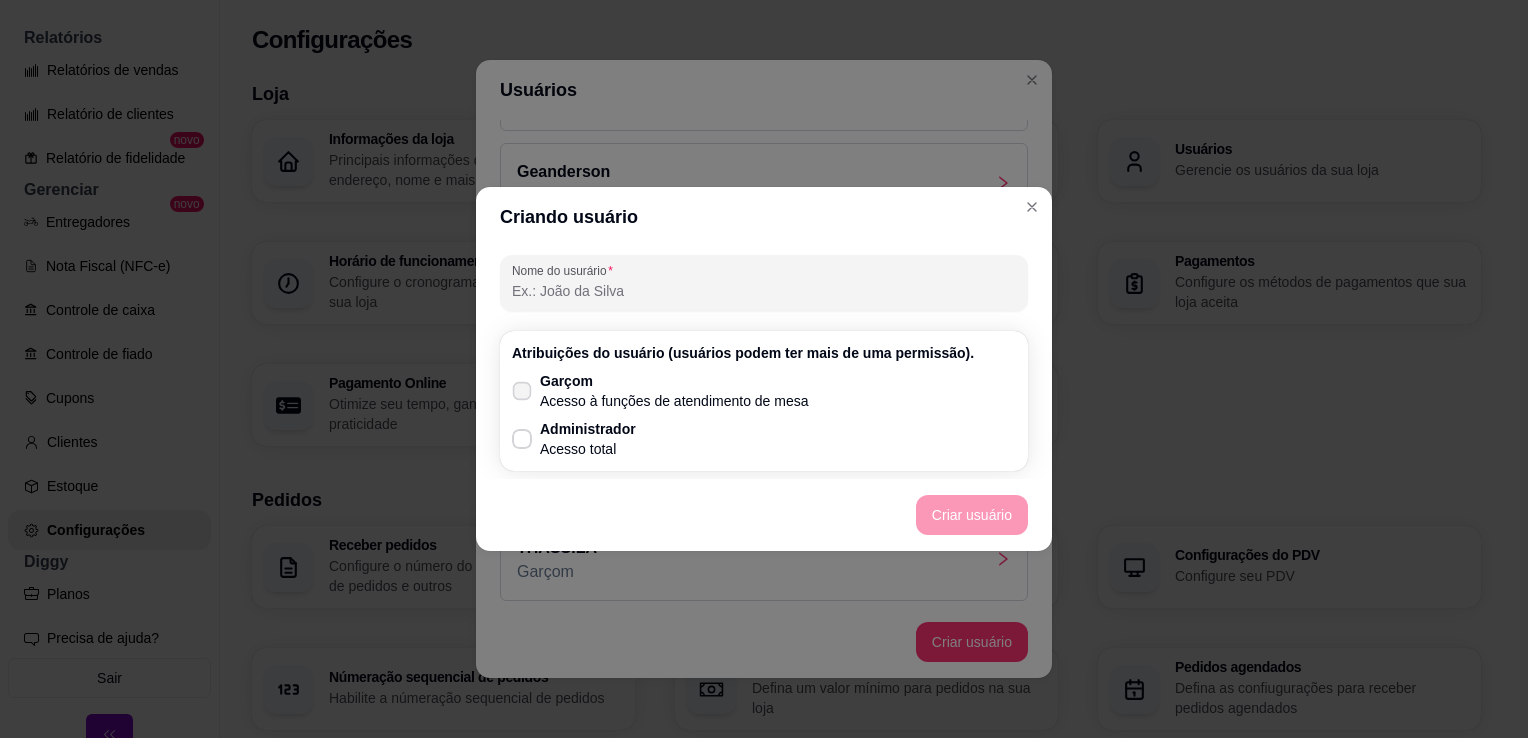 click 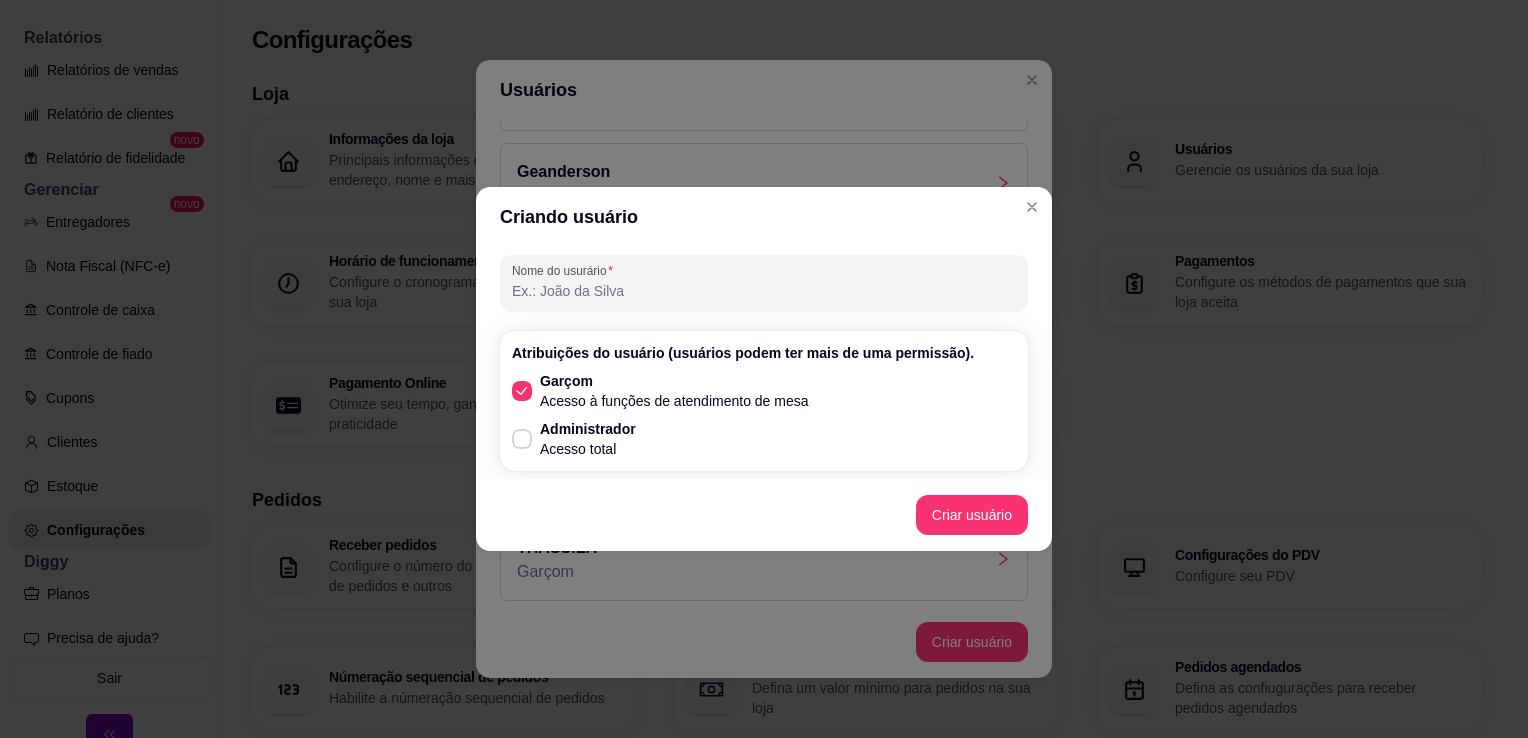 click on "Nome do usurário" at bounding box center (764, 291) 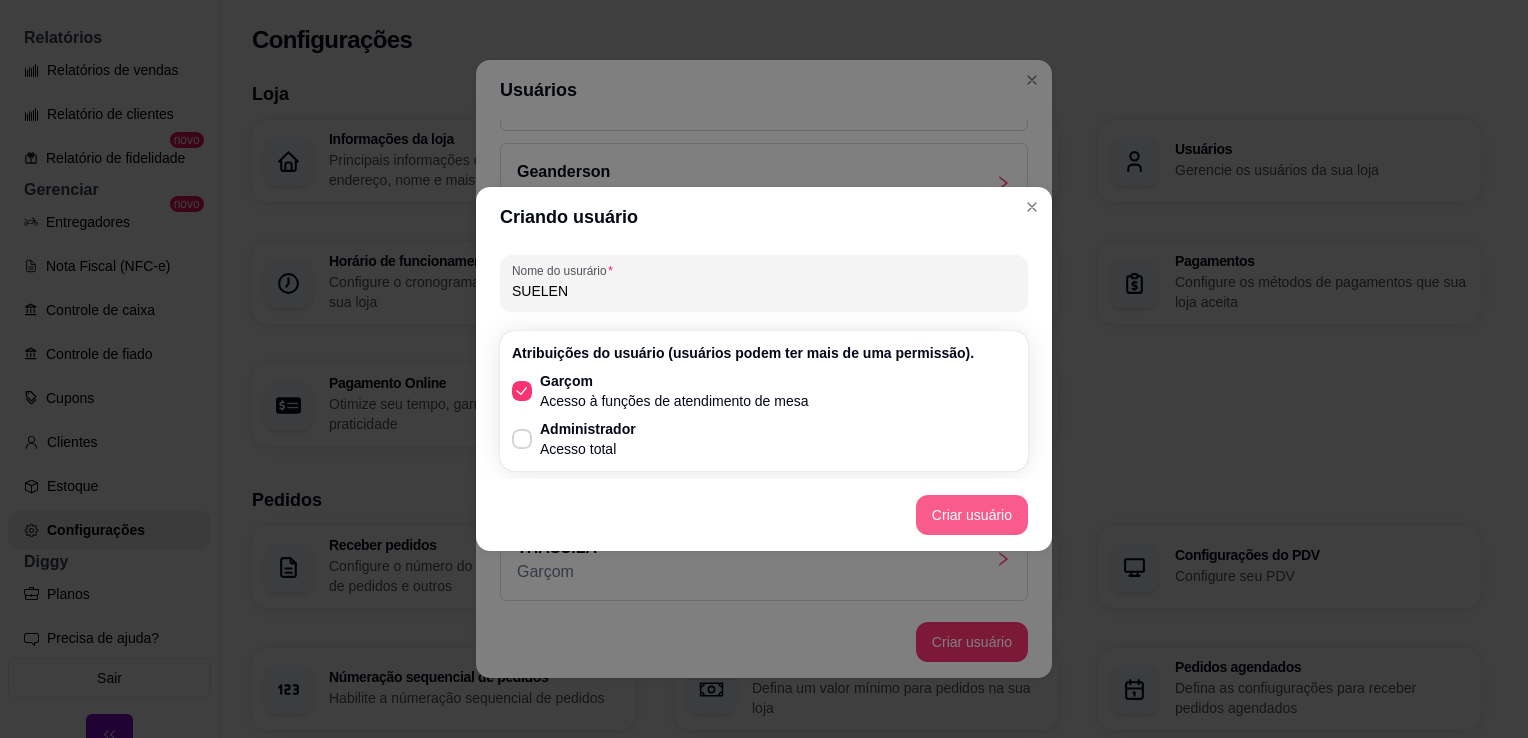 type on "SUELEN" 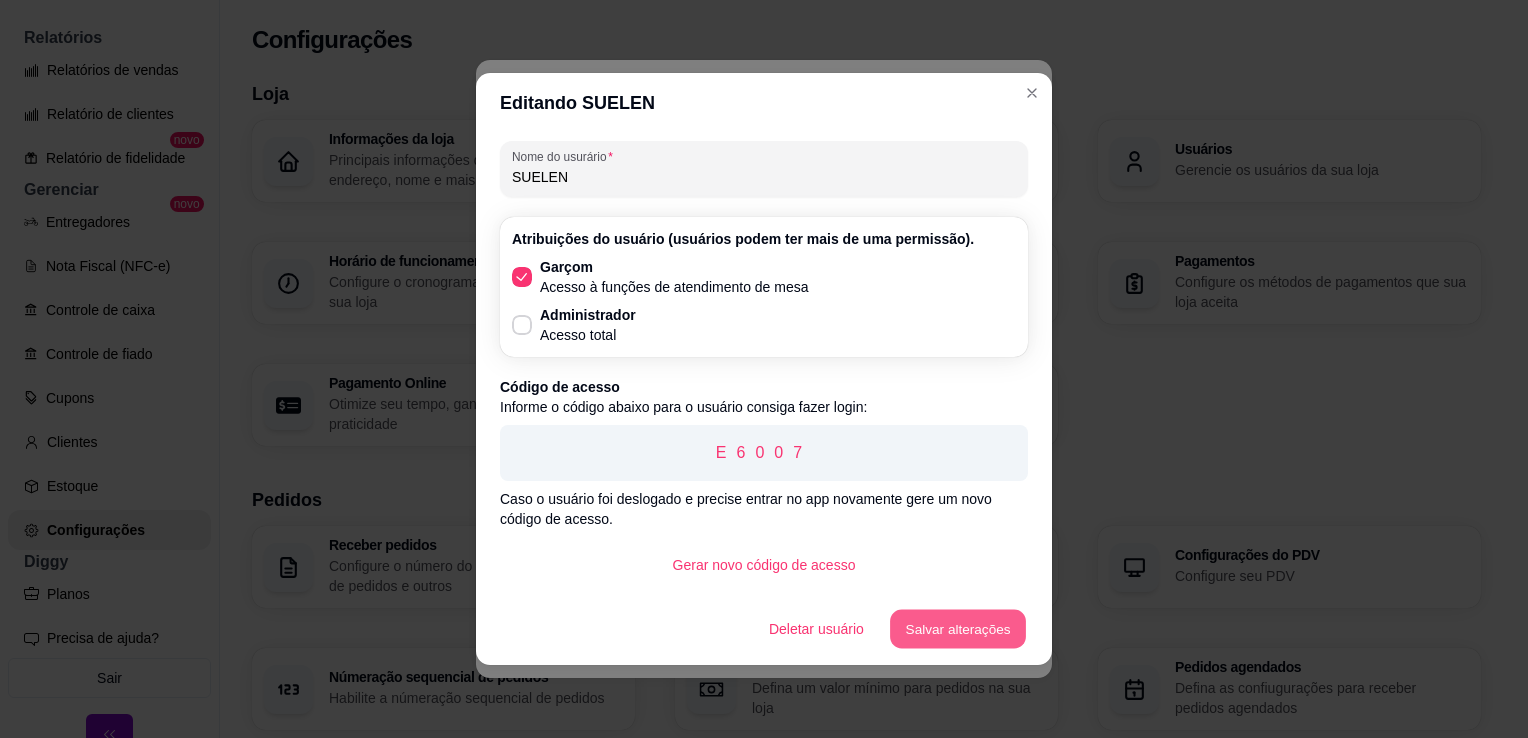 click on "Salvar alterações" at bounding box center [958, 629] 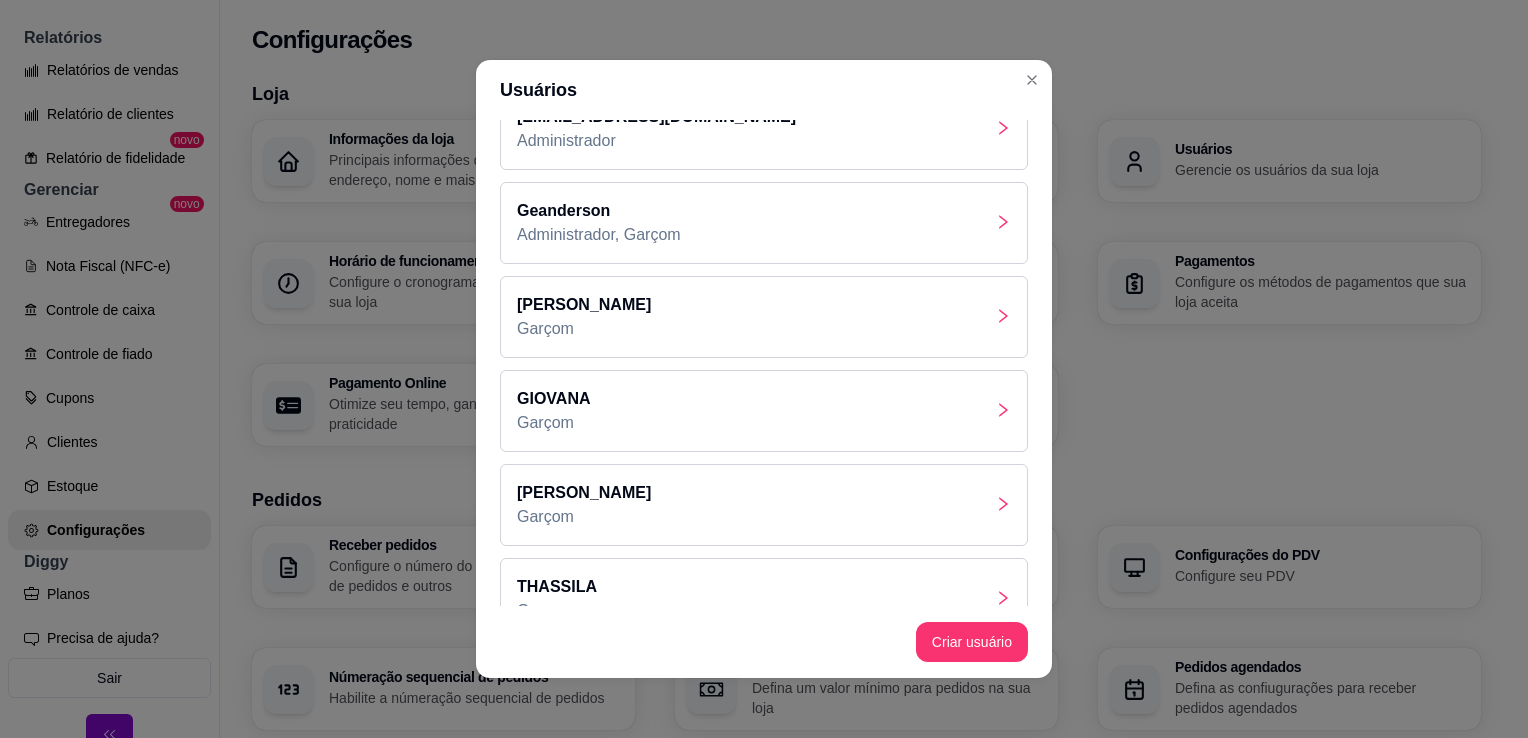scroll, scrollTop: 16, scrollLeft: 0, axis: vertical 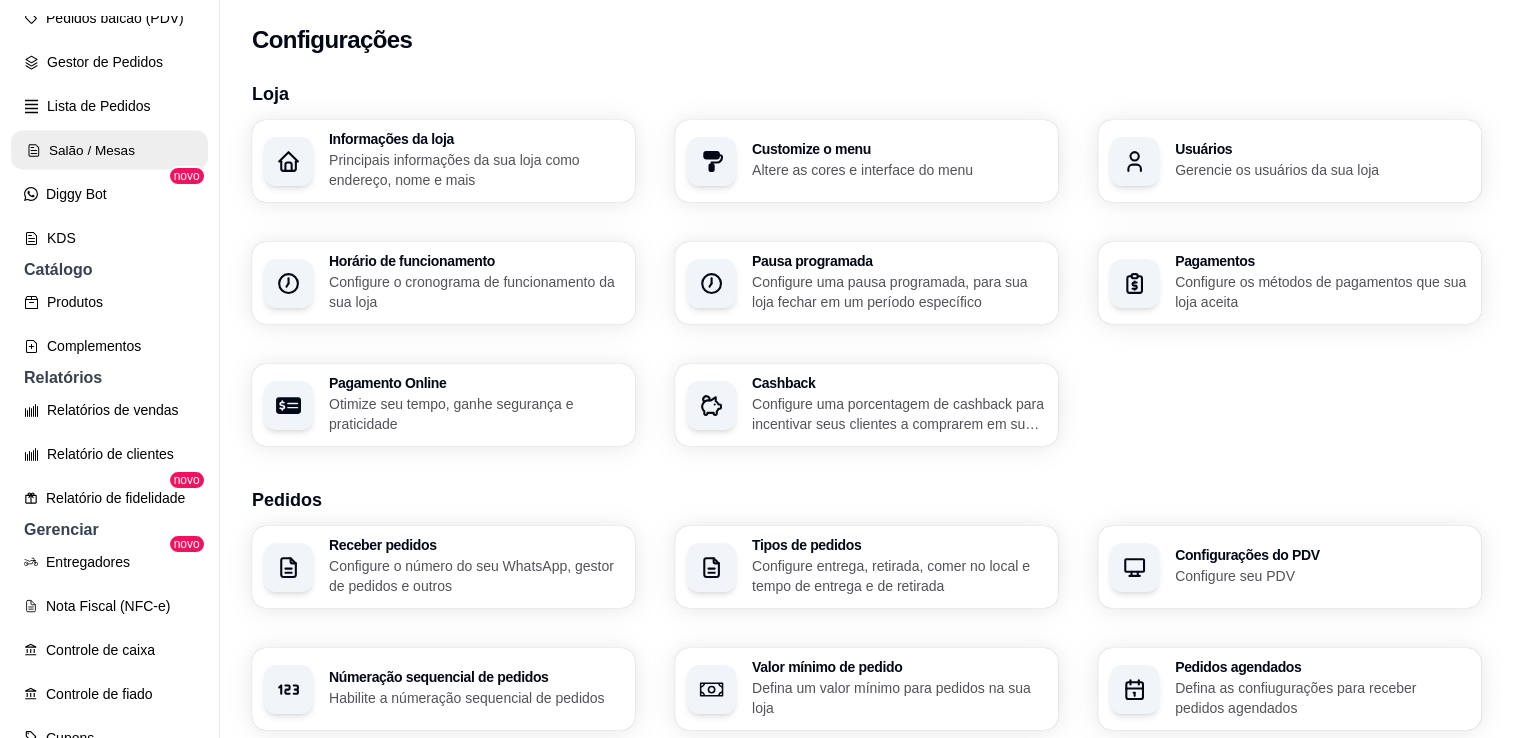 click on "Salão / Mesas" at bounding box center (109, 150) 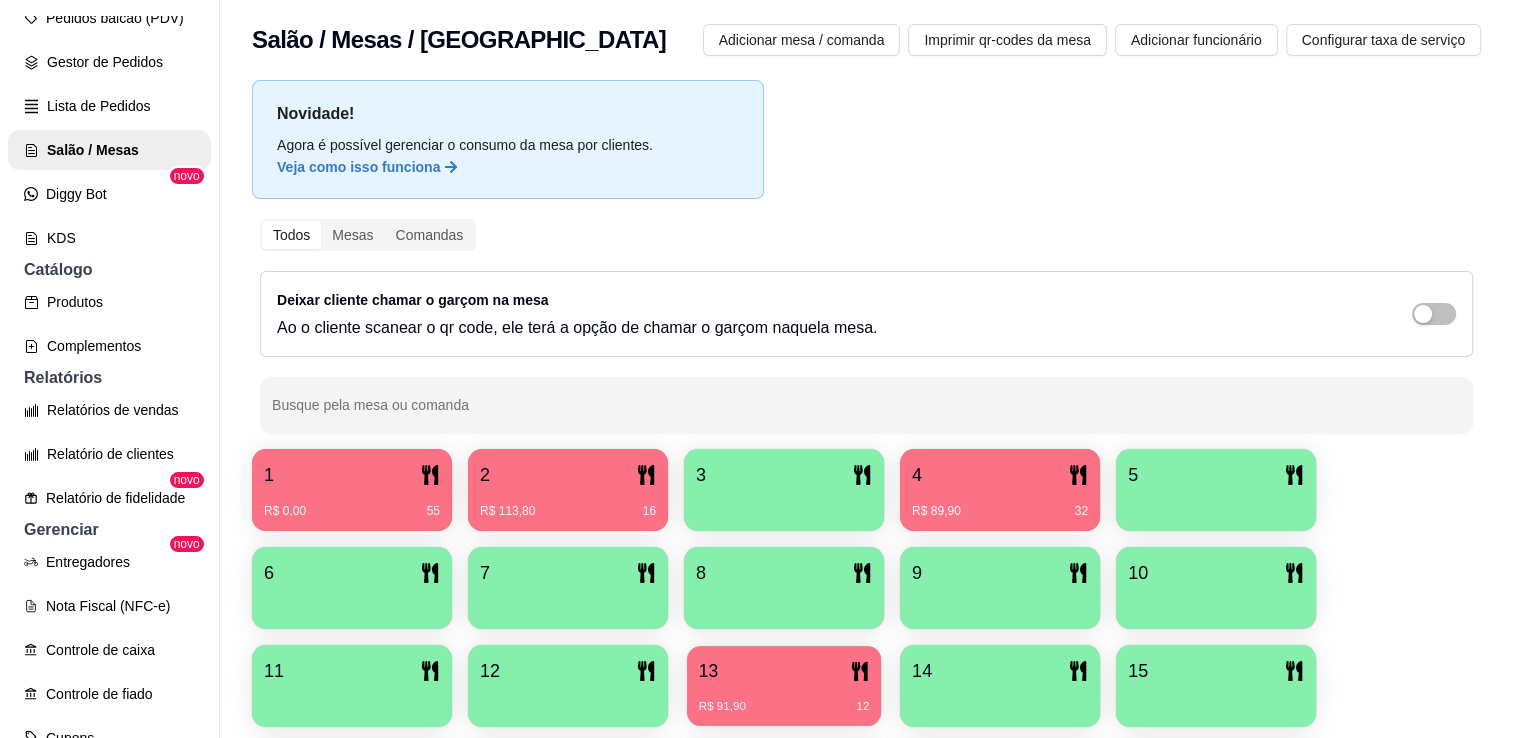 click on "R$ 91,90 12" at bounding box center [784, 699] 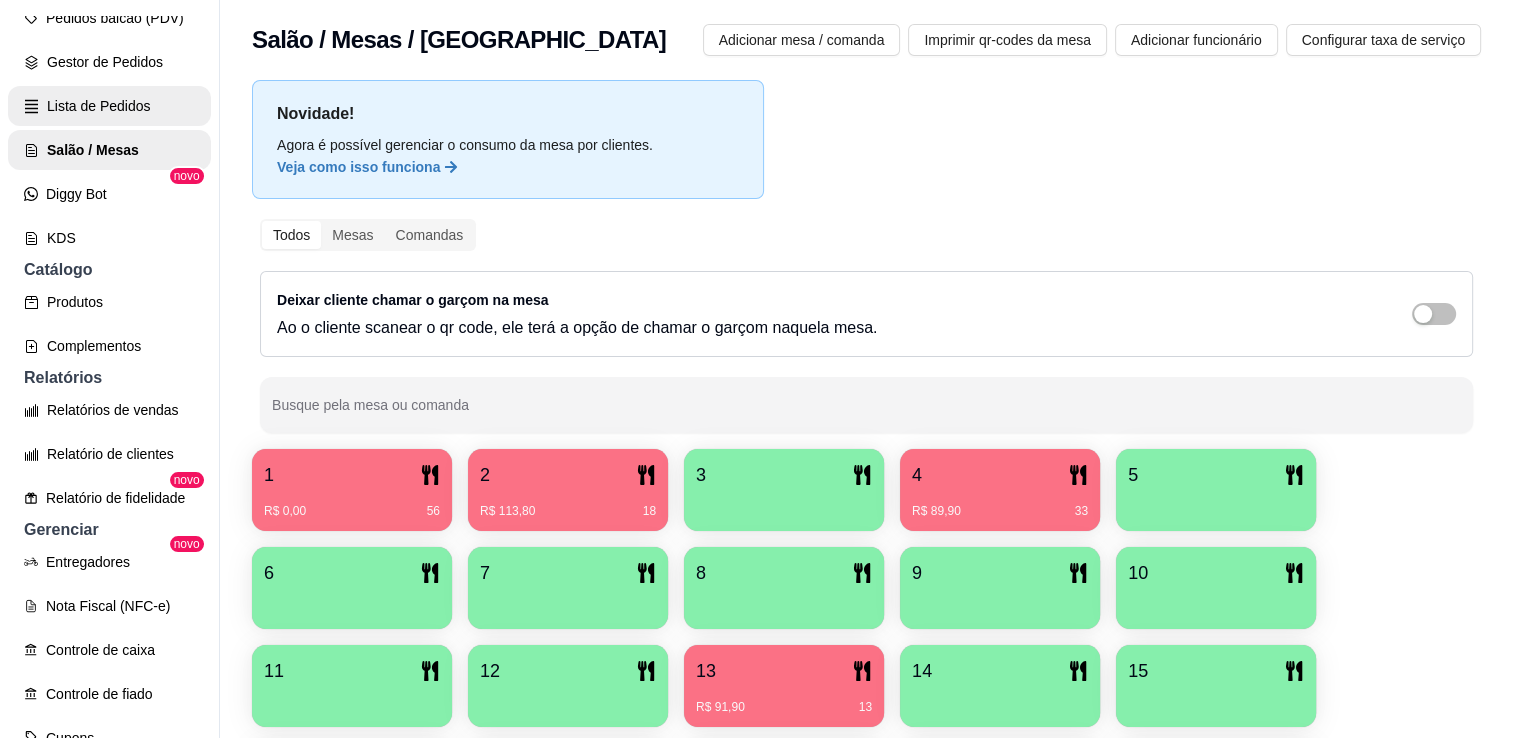 click on "Lista de Pedidos" at bounding box center (109, 106) 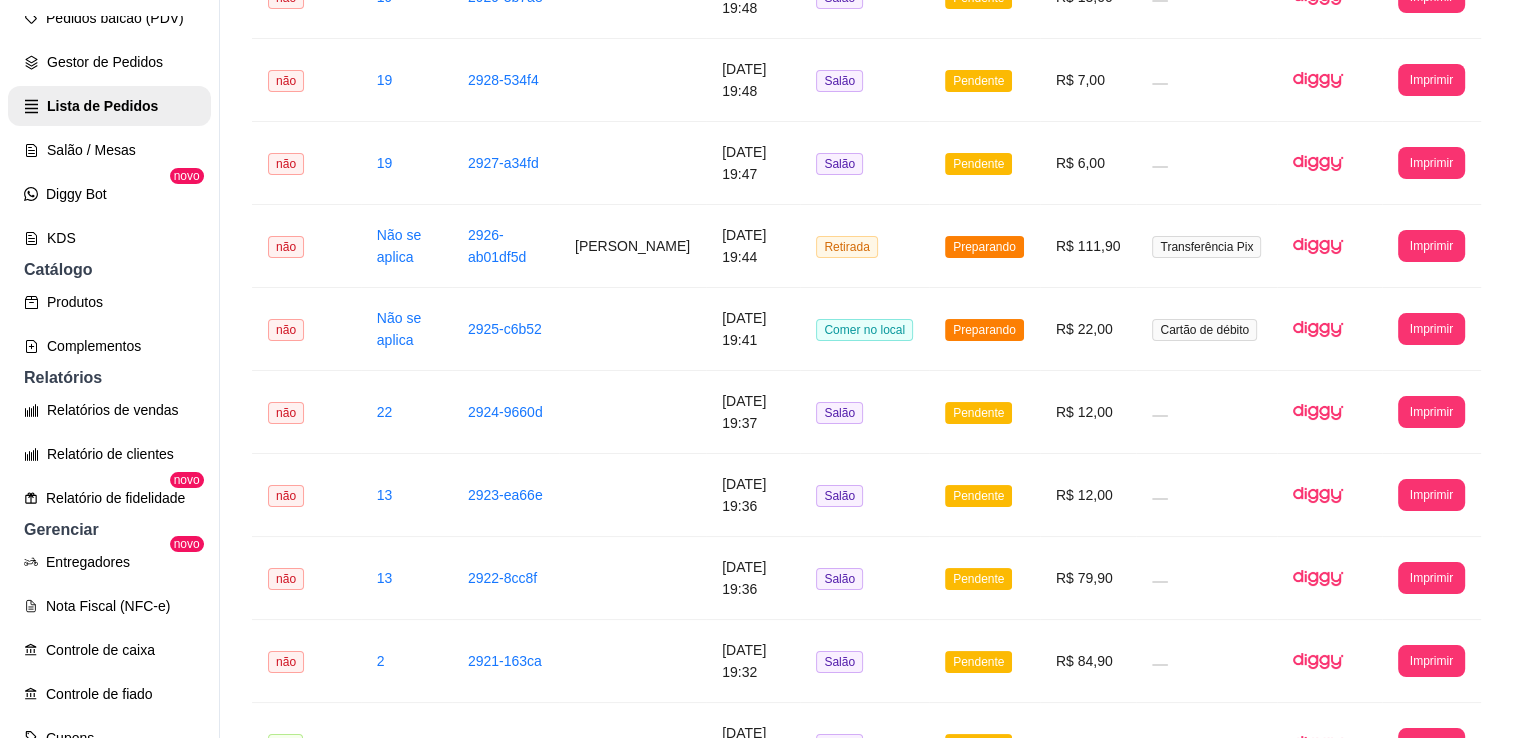 scroll, scrollTop: 282, scrollLeft: 0, axis: vertical 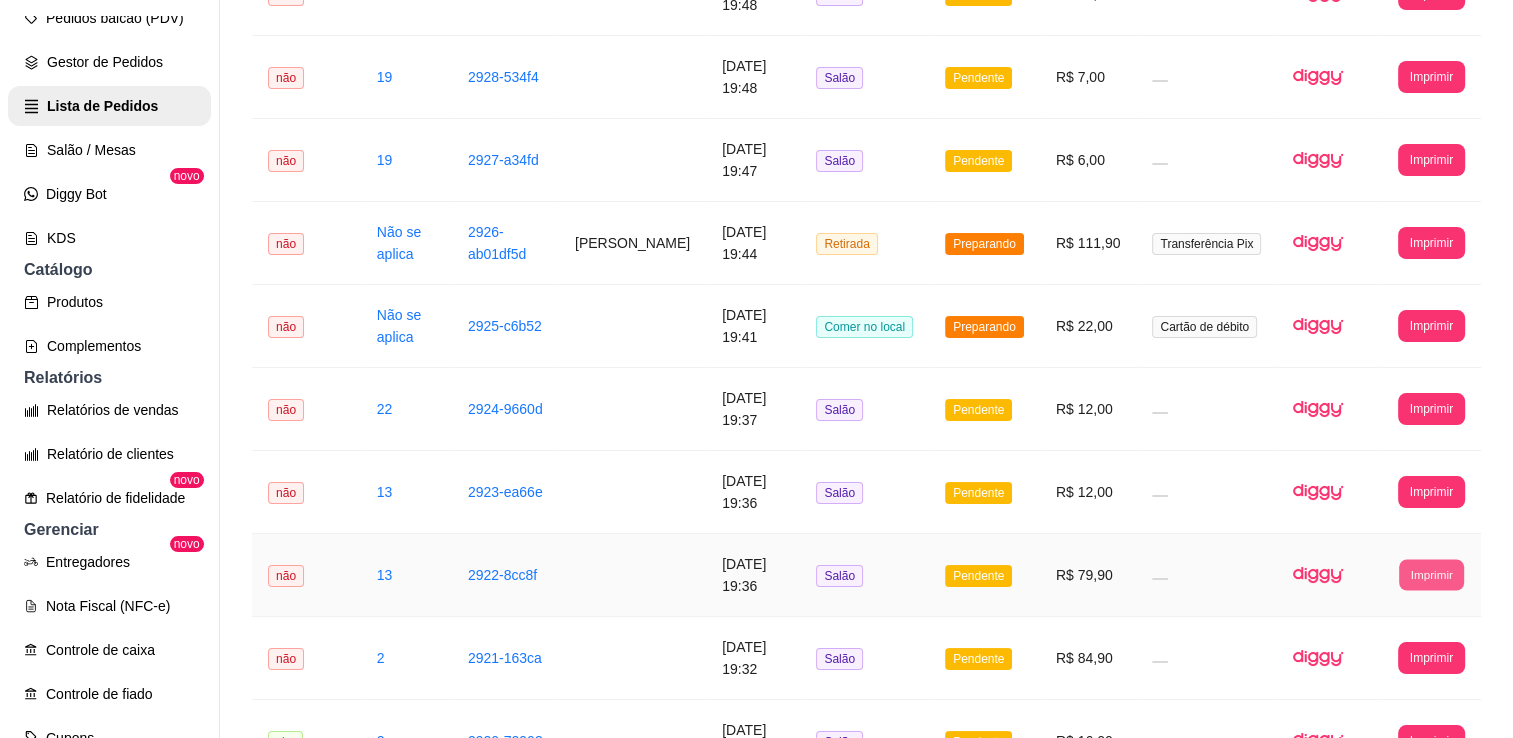 click on "Imprimir" at bounding box center (1431, 574) 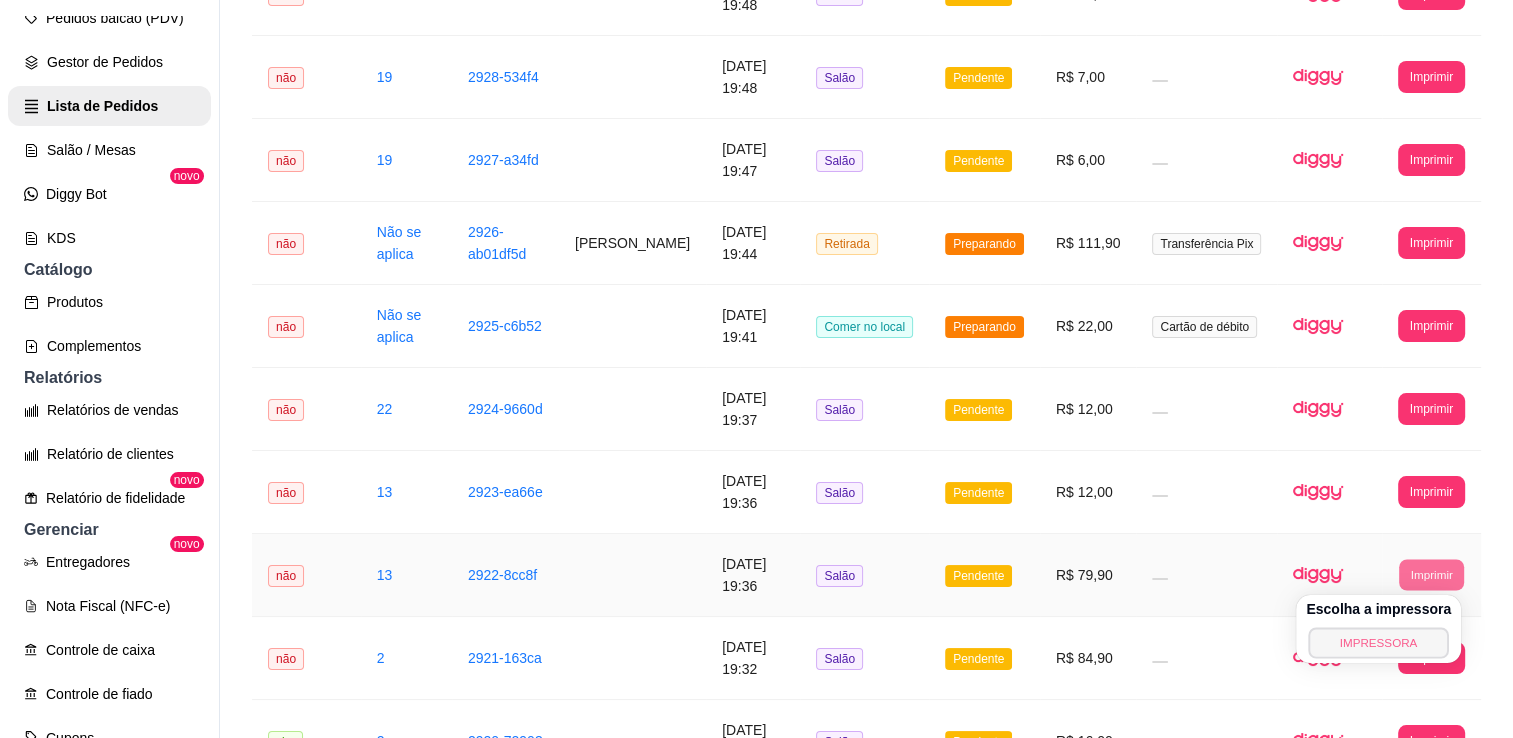 click on "IMPRESSORA" at bounding box center [1378, 642] 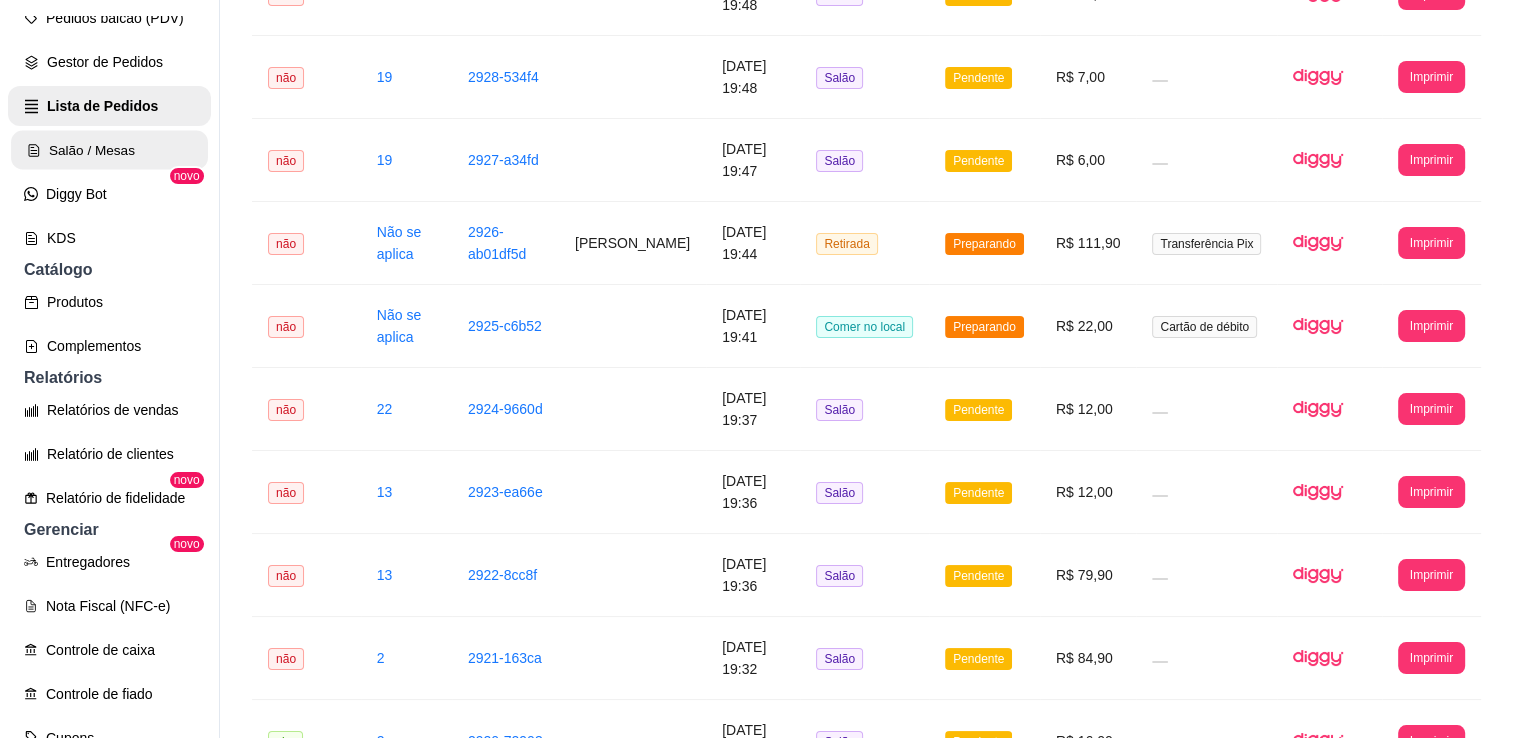 click on "Salão / Mesas" at bounding box center (109, 150) 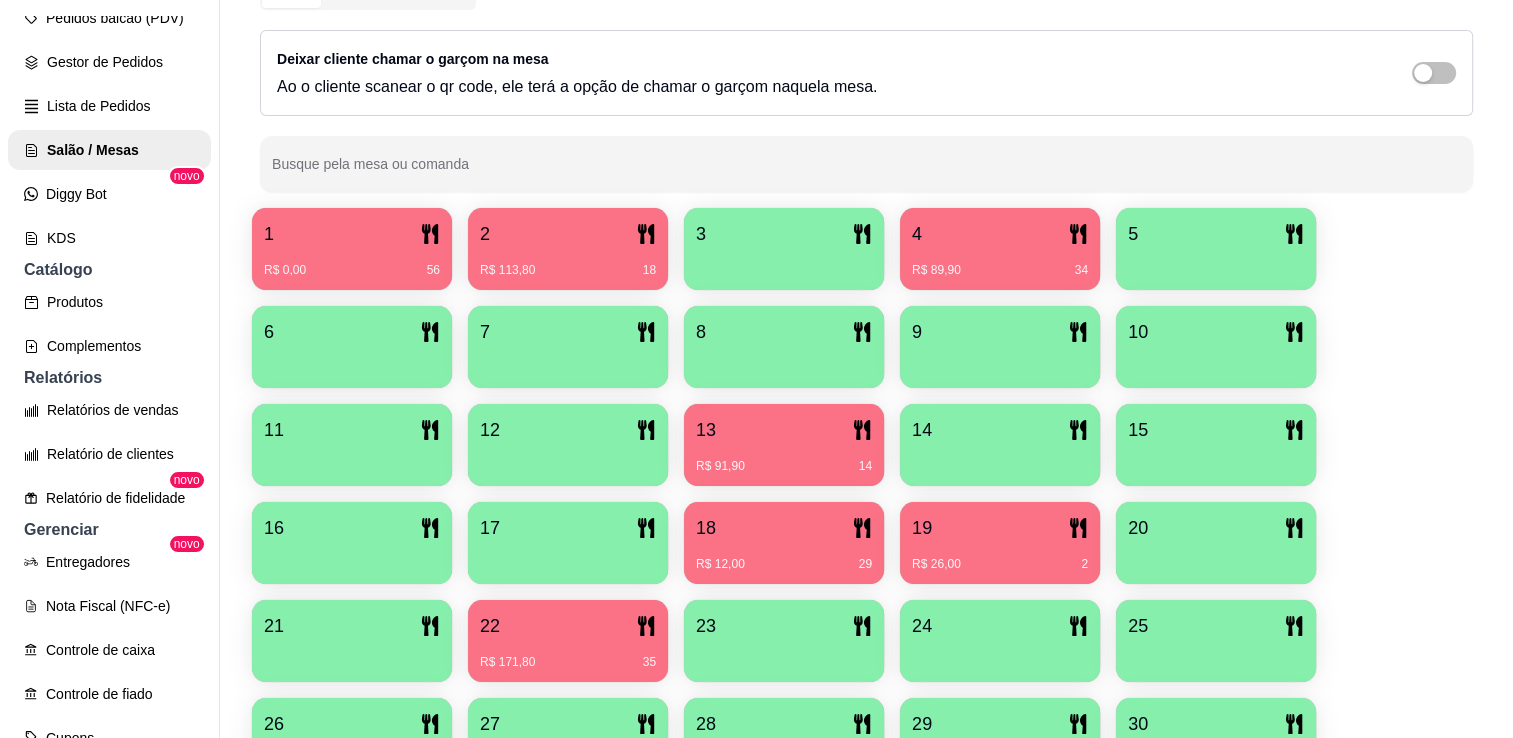 scroll, scrollTop: 338, scrollLeft: 0, axis: vertical 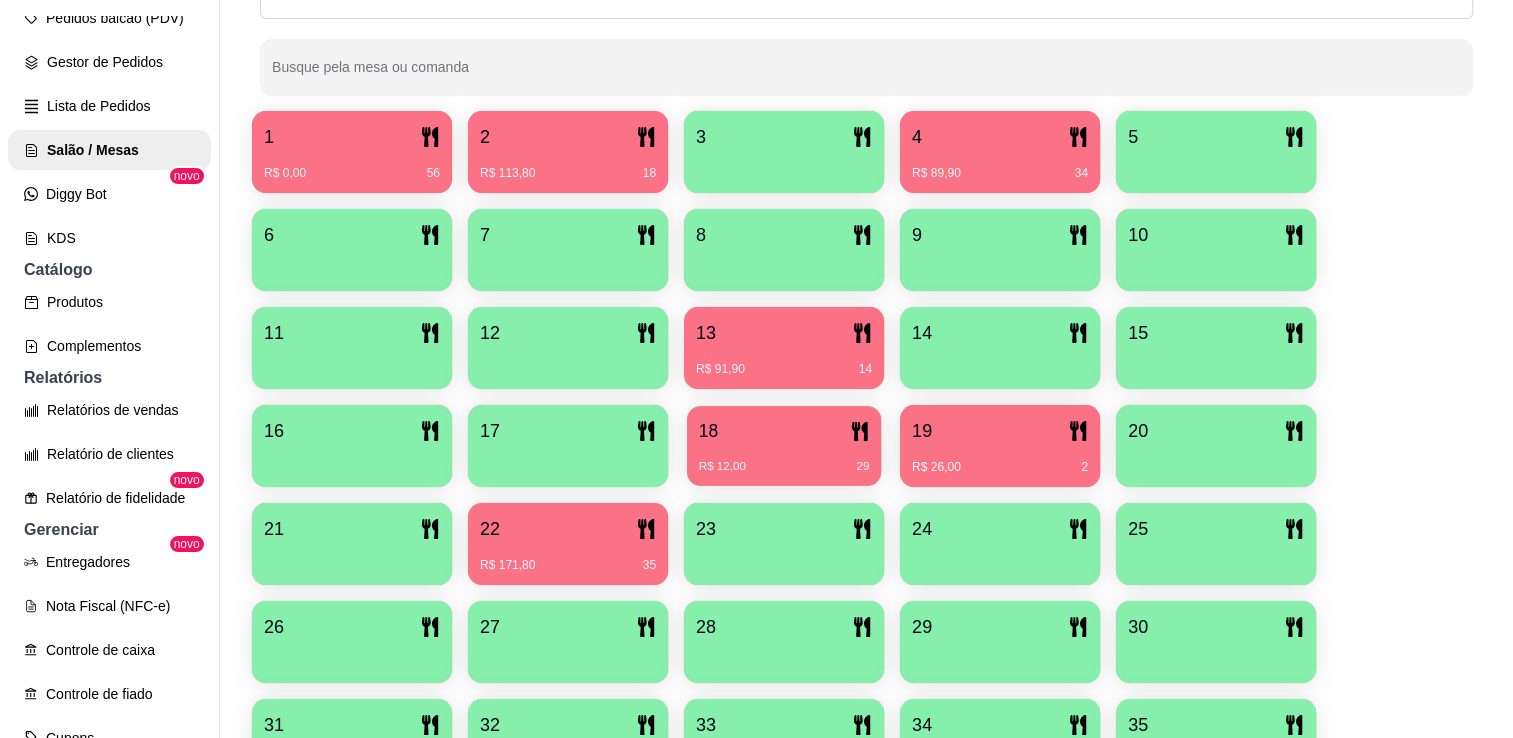 click on "18" at bounding box center [784, 431] 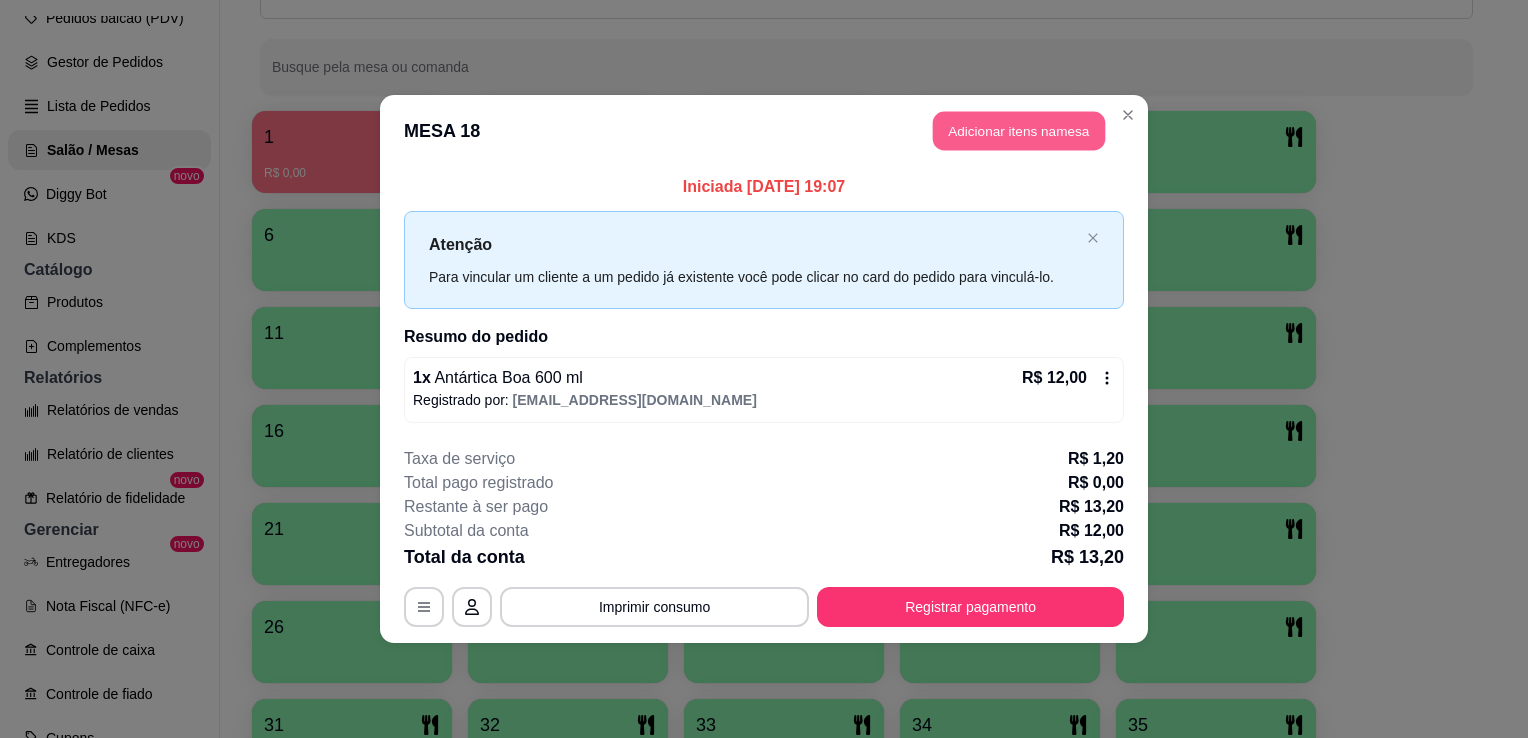 click on "Adicionar itens na  mesa" at bounding box center (1019, 131) 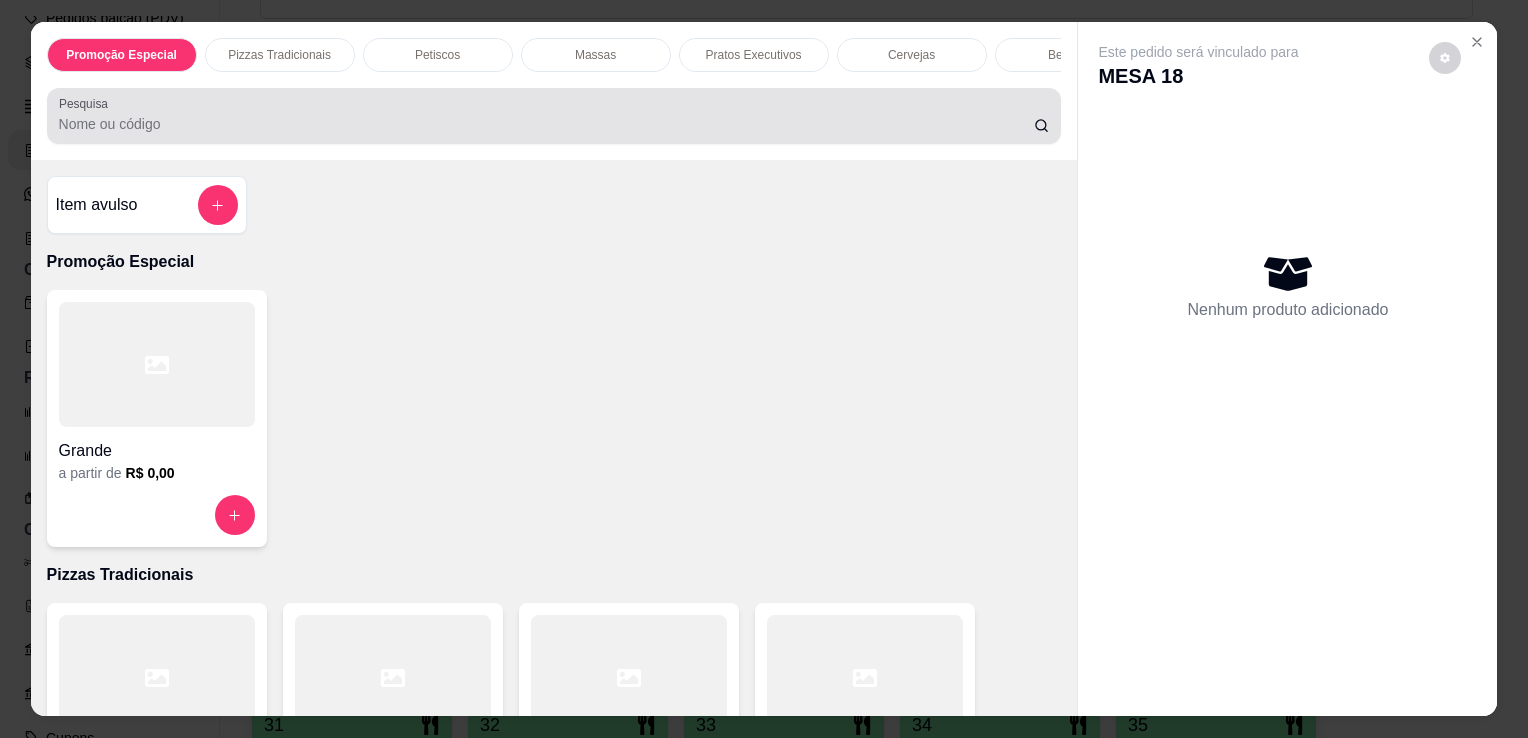 click on "Pesquisa" at bounding box center (554, 116) 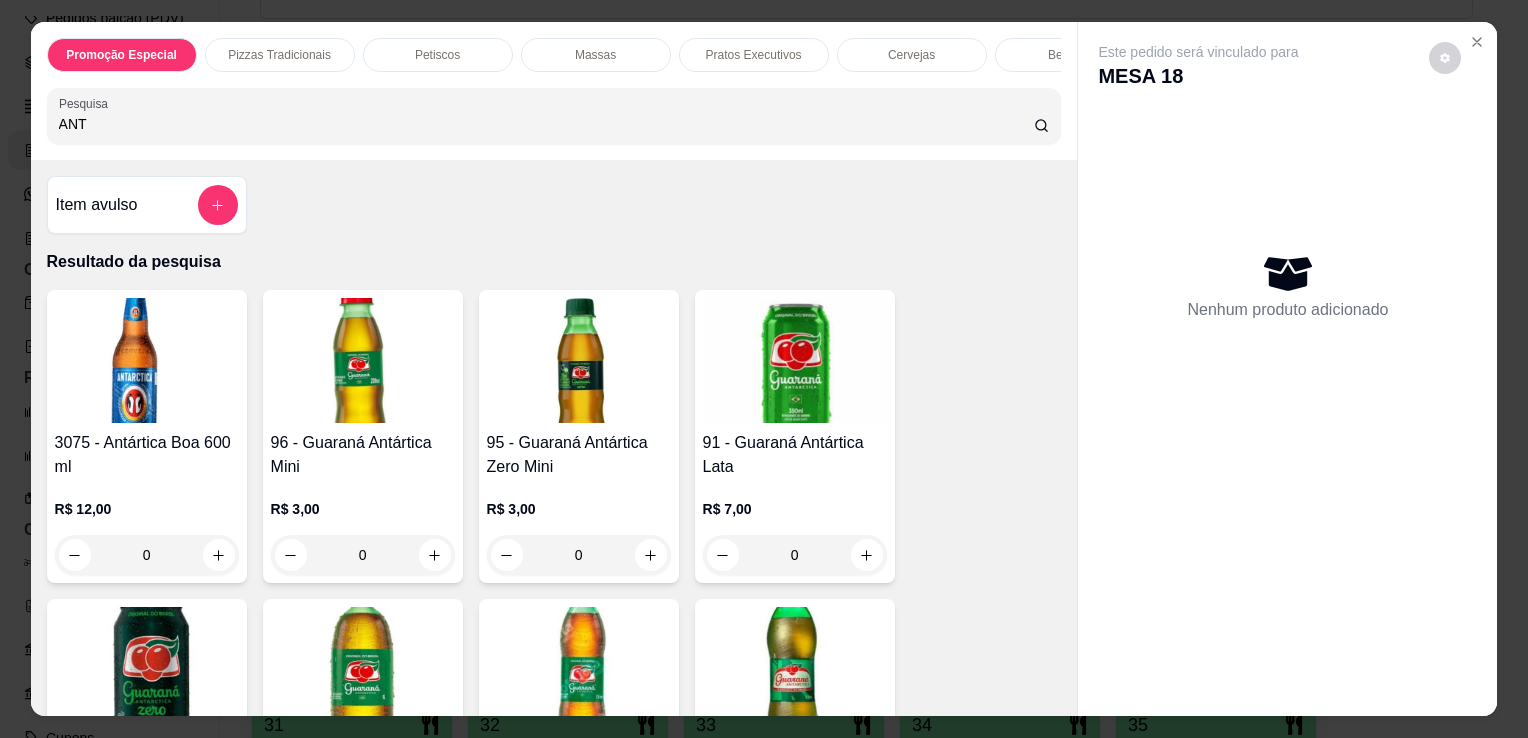 type on "ANT" 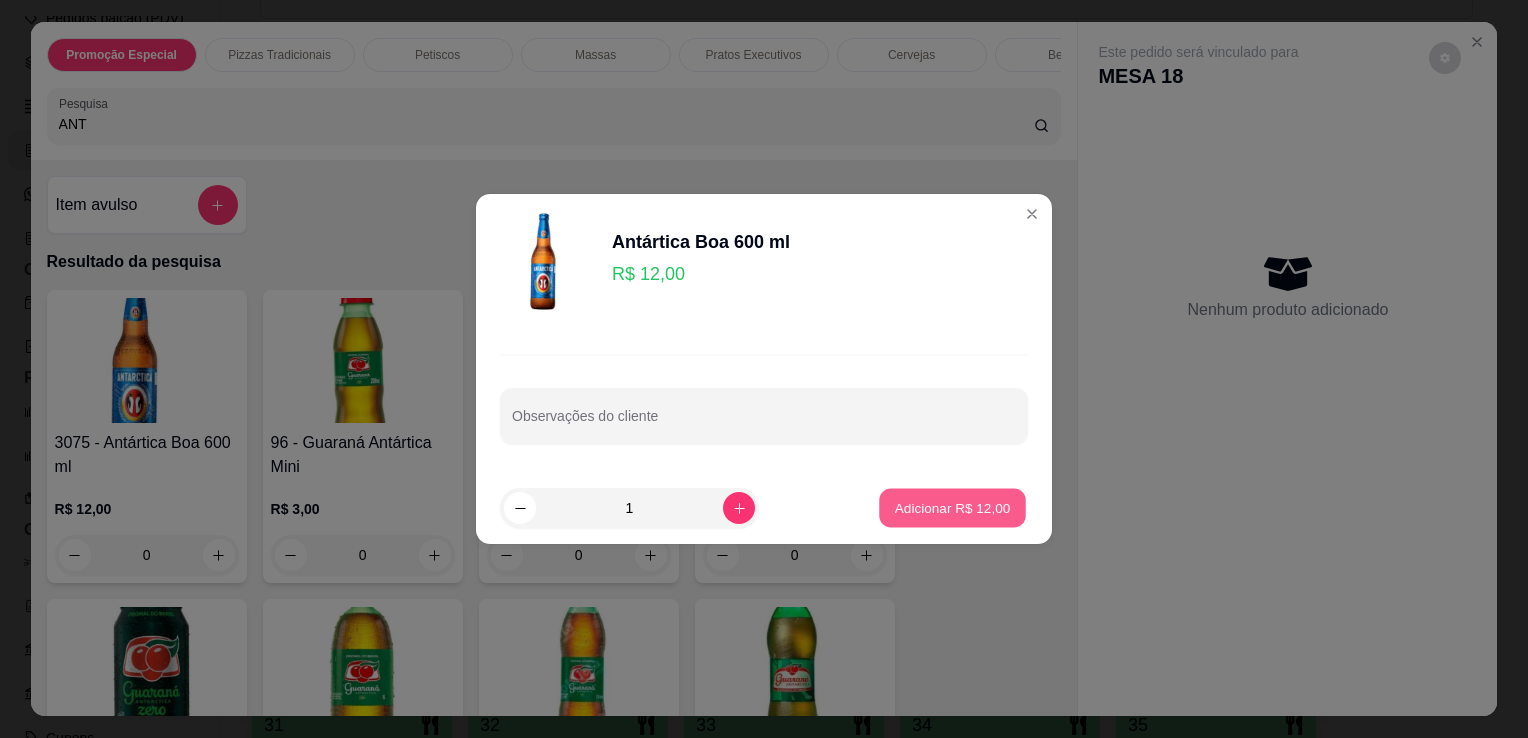 click on "Adicionar   R$ 12,00" at bounding box center (953, 507) 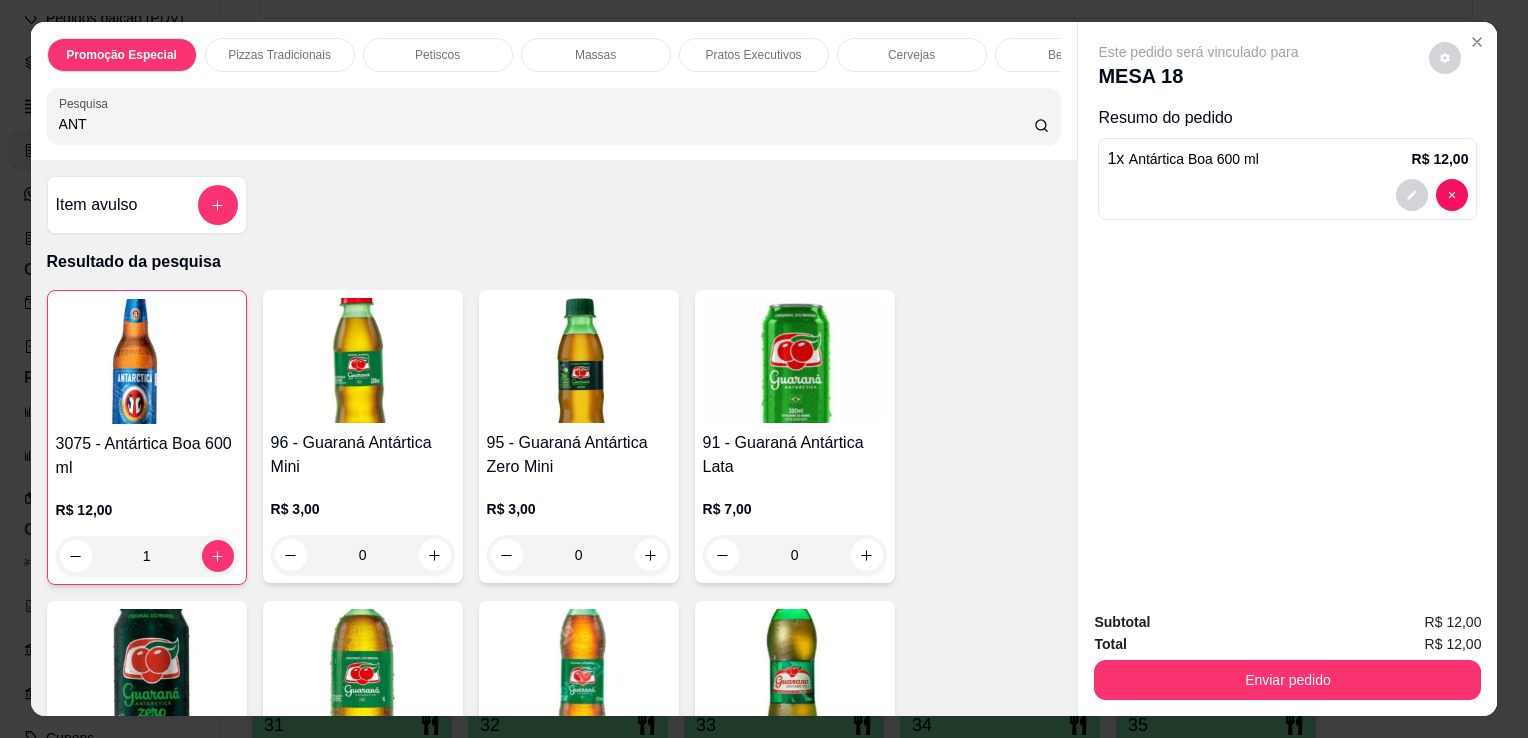 click on "ANT" at bounding box center (546, 124) 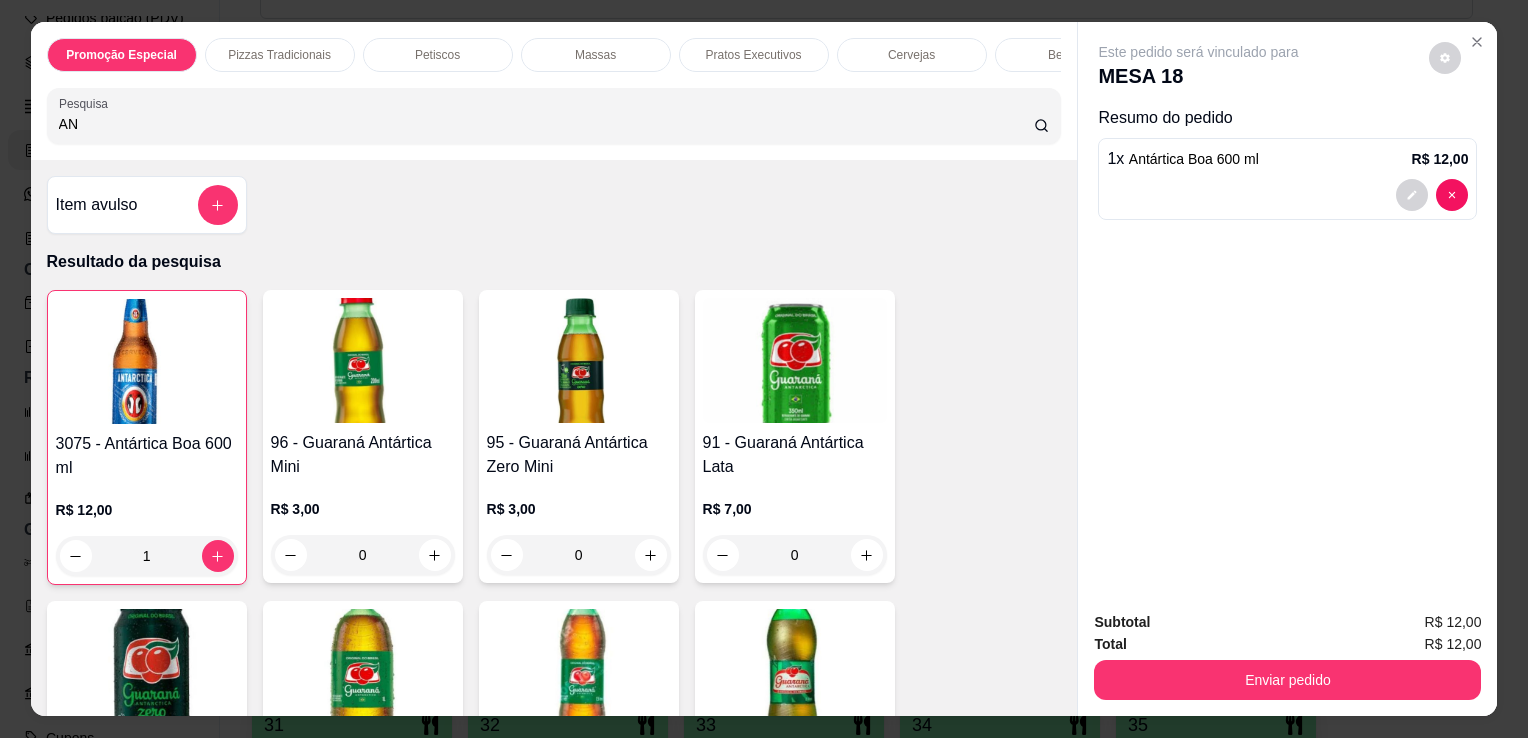 type on "A" 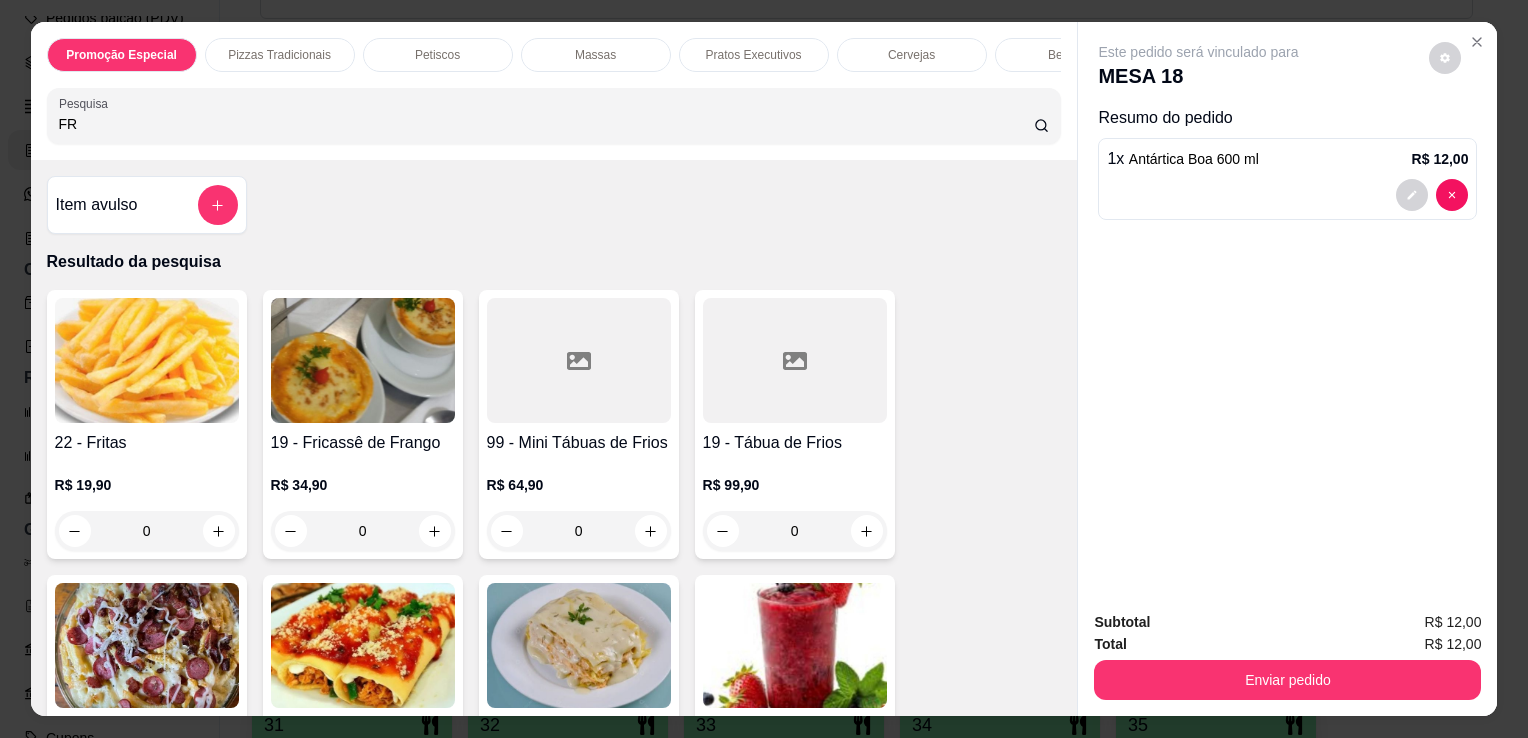 type on "FR" 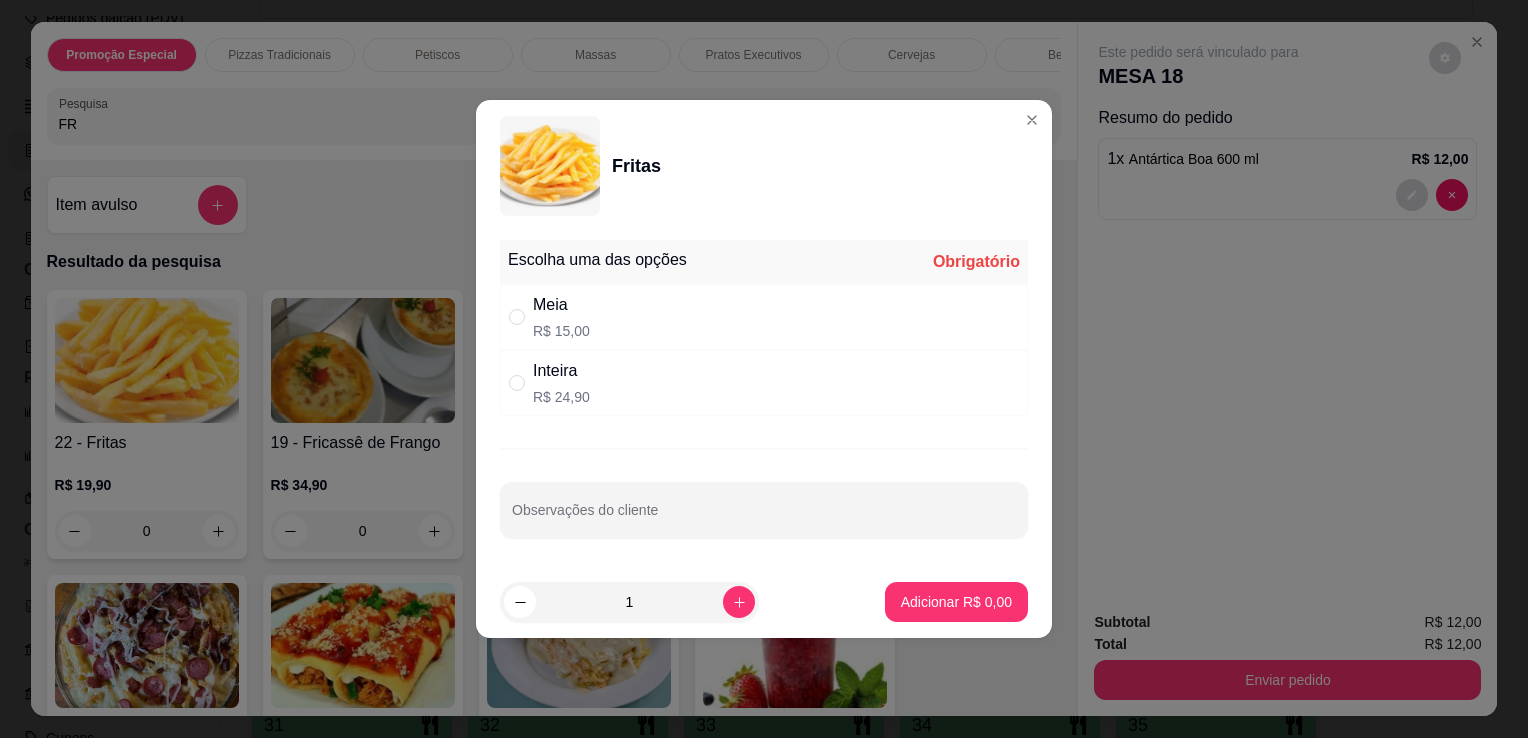 click on "Inteira R$ 24,90" at bounding box center (764, 383) 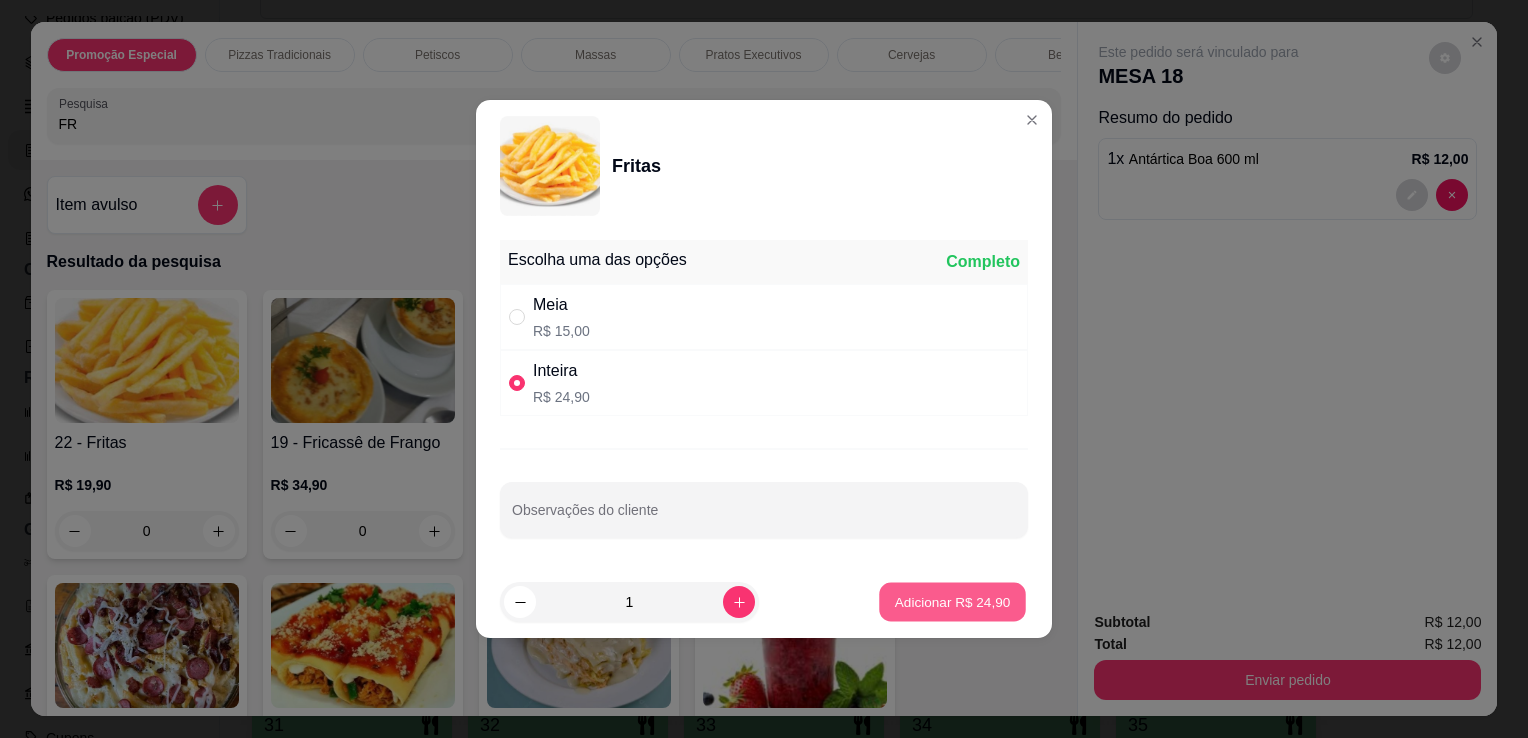 click on "Adicionar   R$ 24,90" at bounding box center [953, 601] 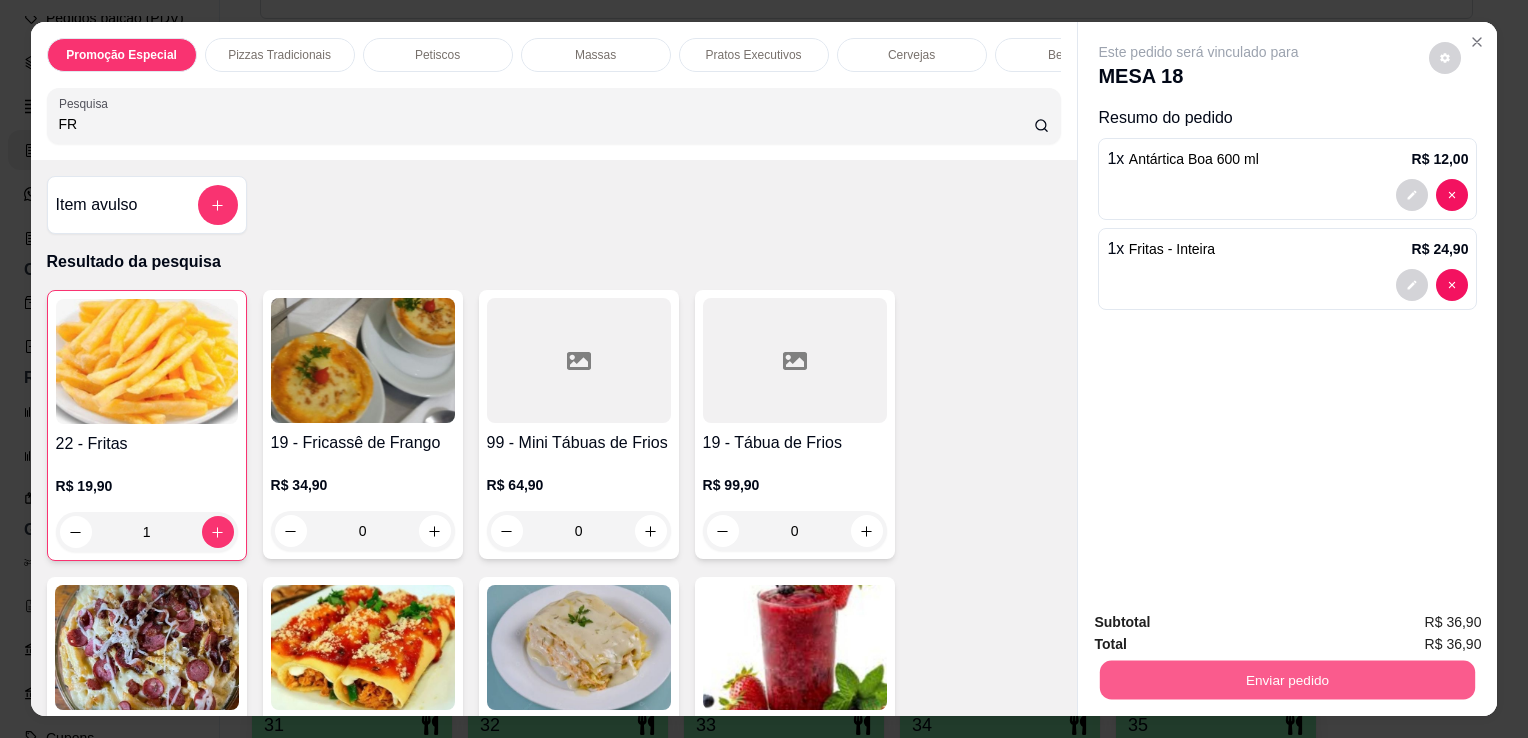 click on "Enviar pedido" at bounding box center [1287, 679] 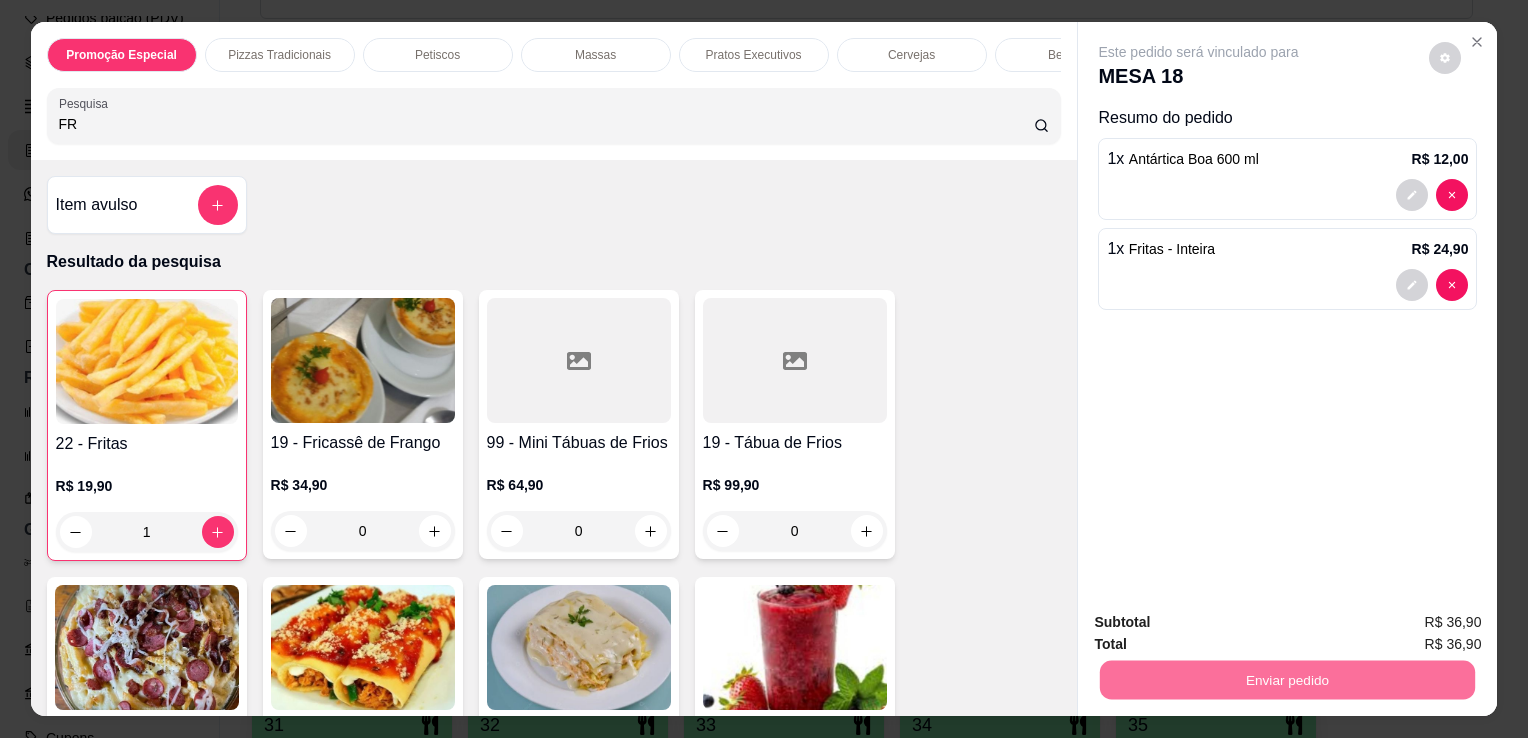 click on "Não registrar e enviar pedido" at bounding box center (1222, 623) 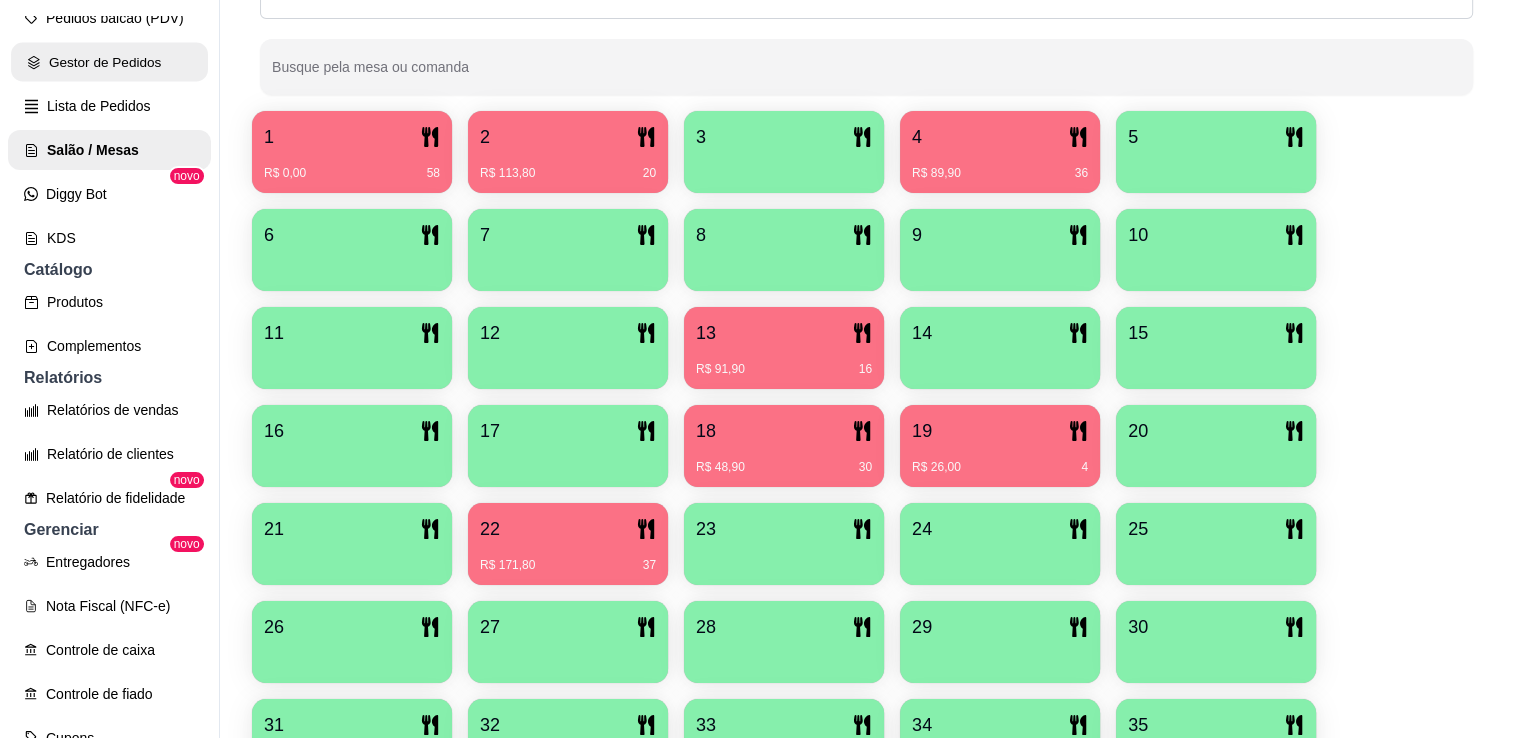 click on "Gestor de Pedidos" at bounding box center [109, 62] 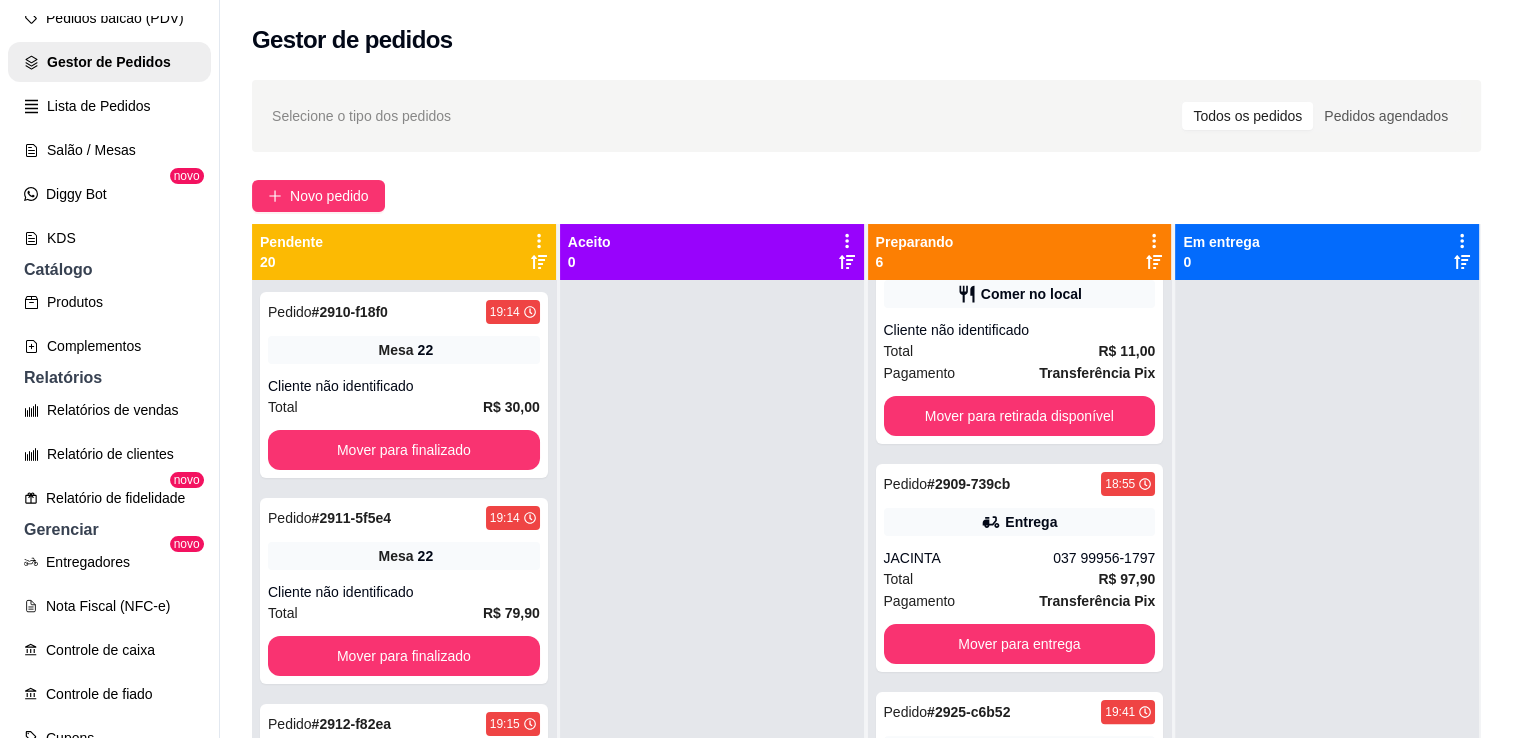 scroll, scrollTop: 533, scrollLeft: 0, axis: vertical 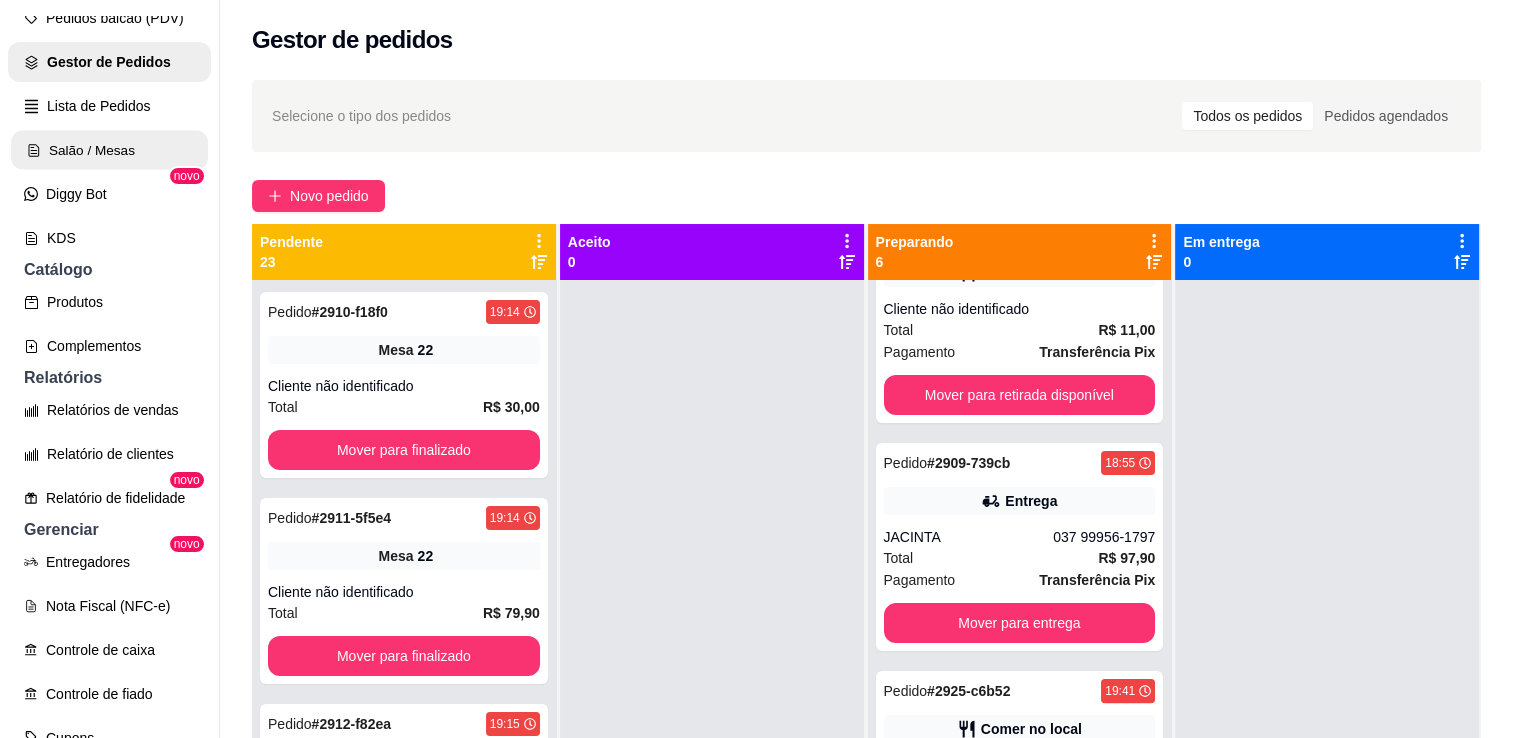 click on "Salão / Mesas" at bounding box center (109, 150) 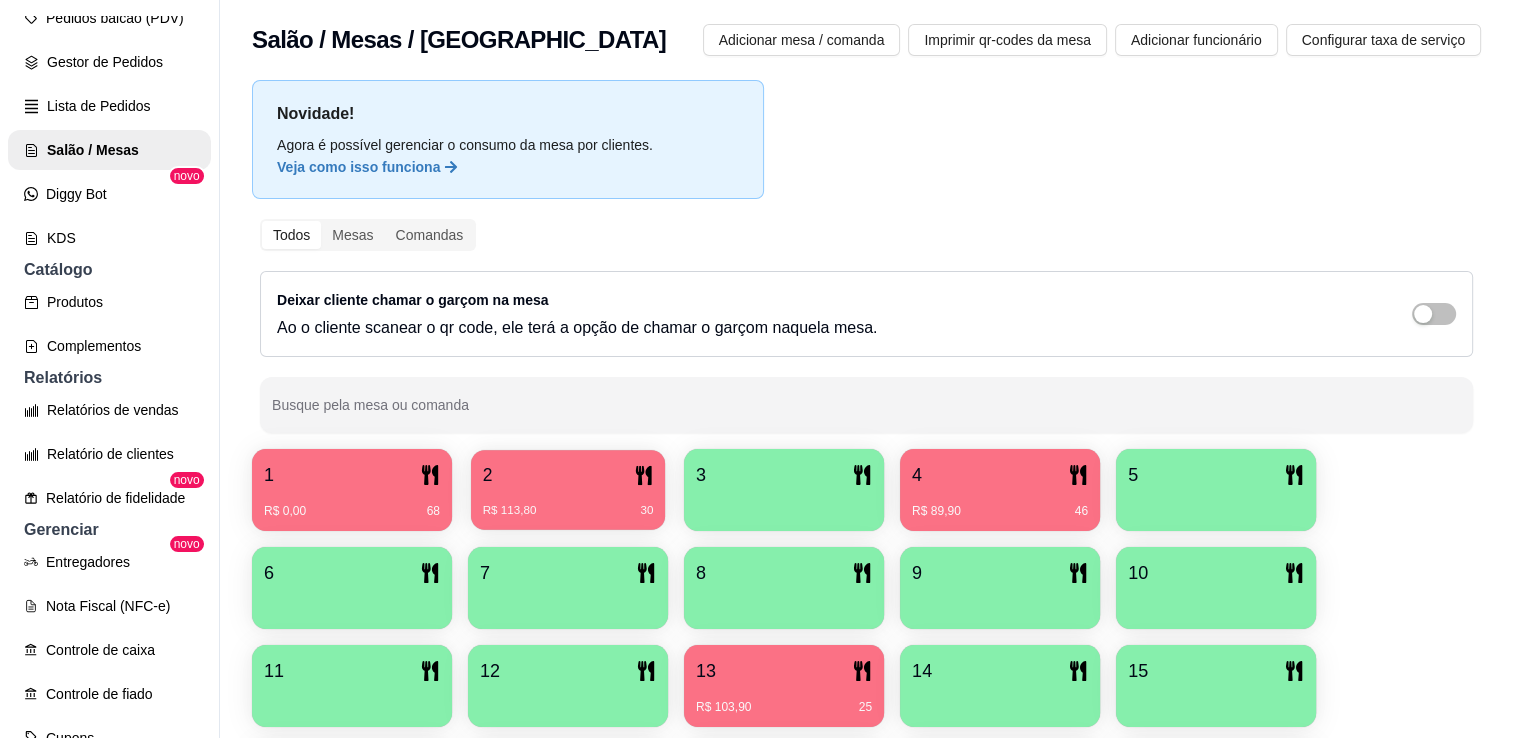 click on "R$ 113,80 30" at bounding box center [568, 511] 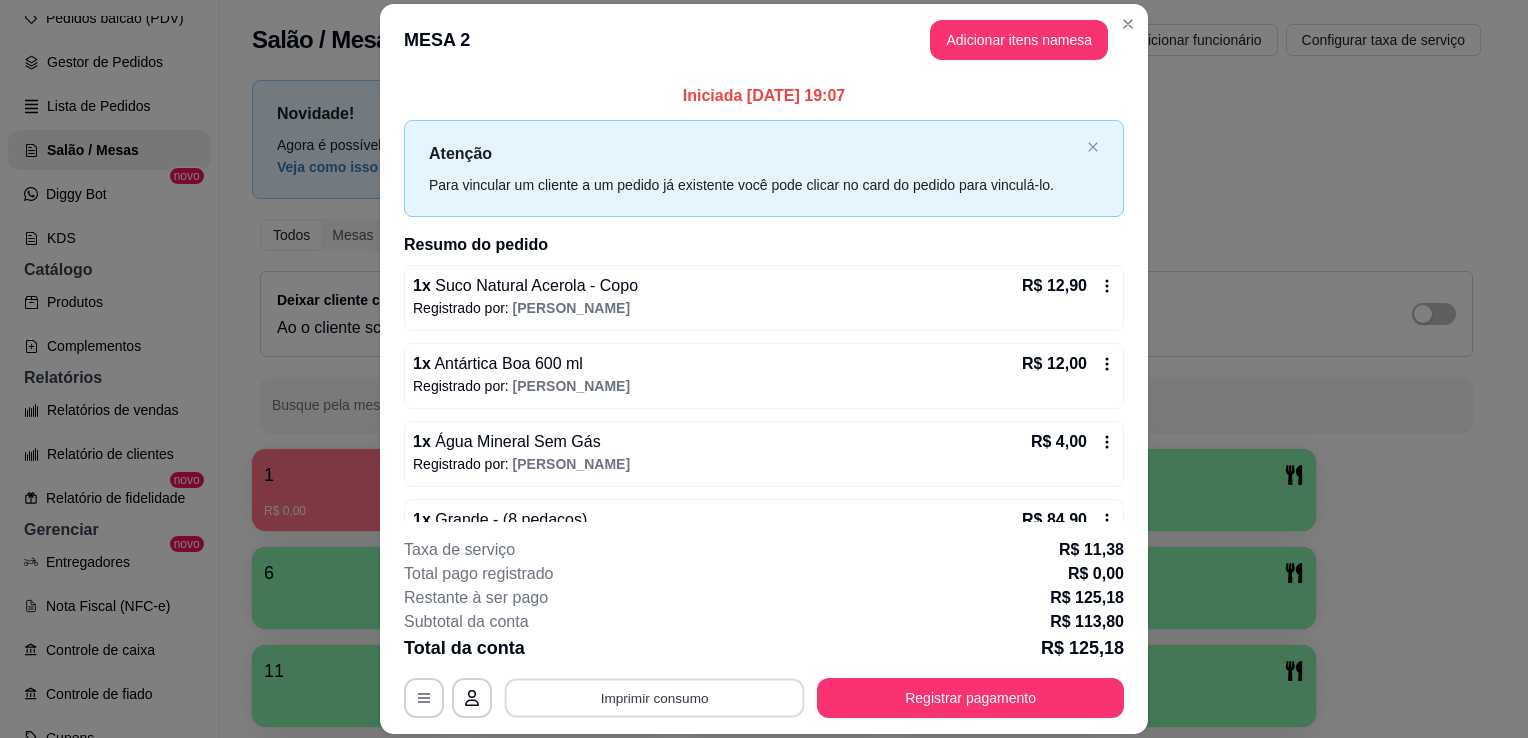 click on "Imprimir consumo" at bounding box center (655, 698) 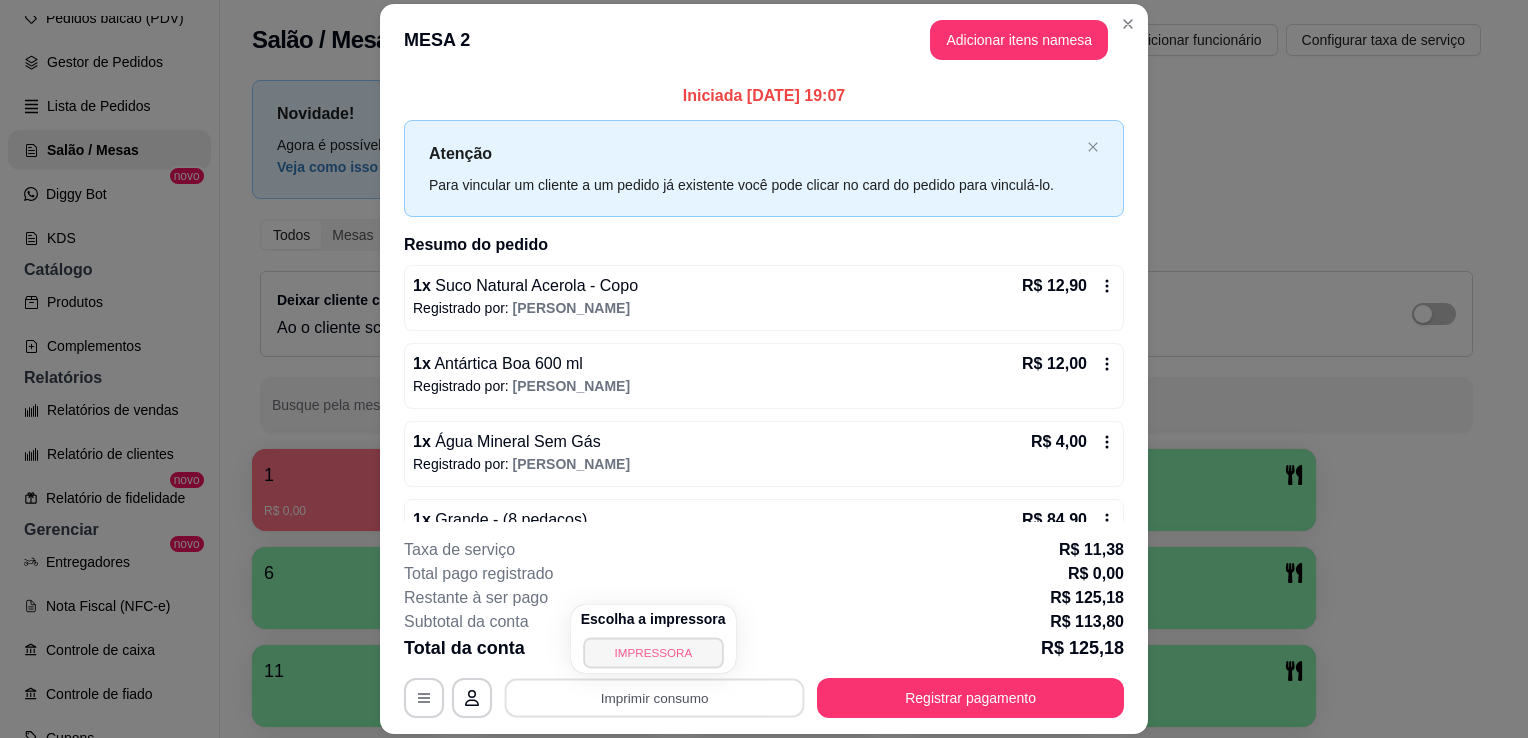 click on "IMPRESSORA" at bounding box center (653, 652) 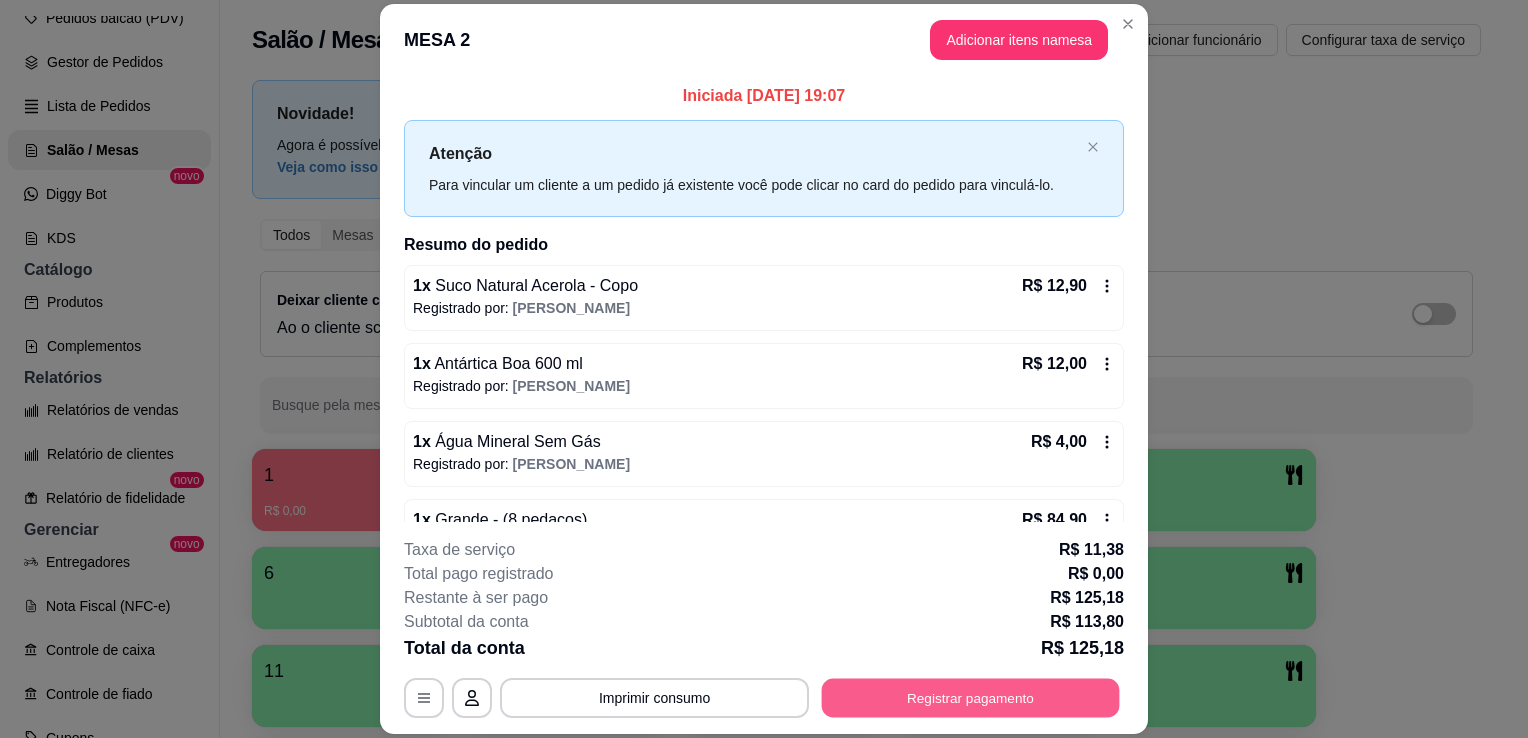 click on "Registrar pagamento" at bounding box center [971, 698] 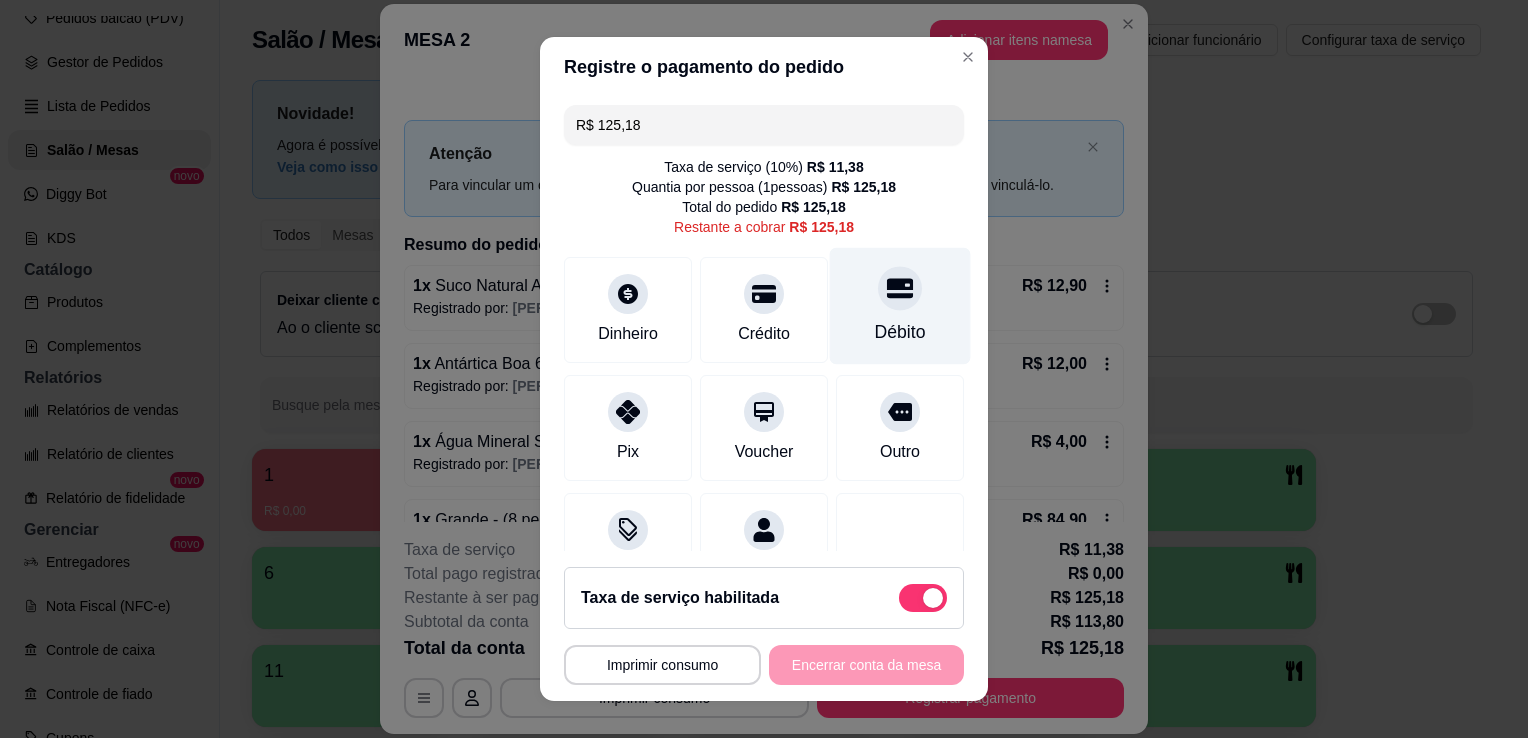 click on "Débito" at bounding box center [900, 332] 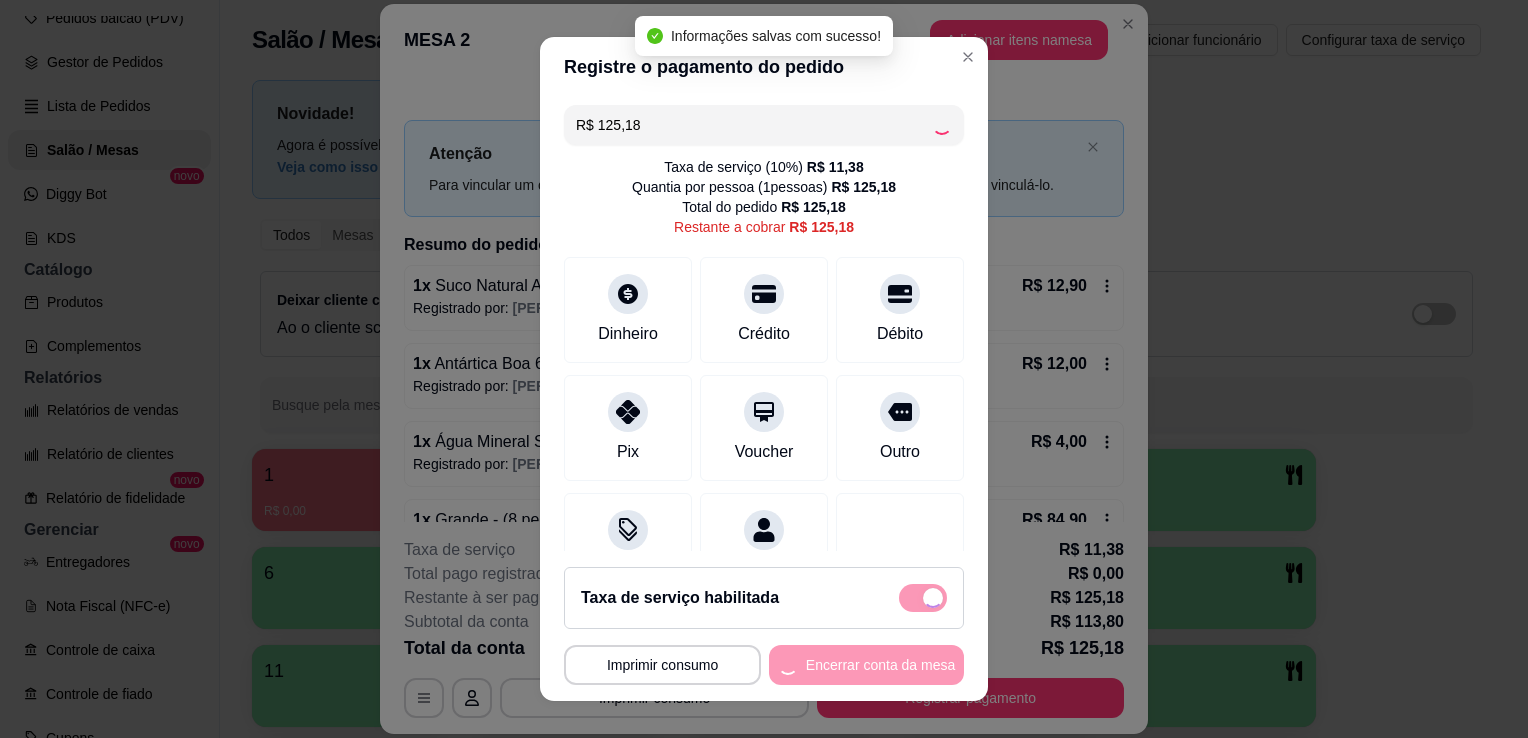 type on "R$ 0,00" 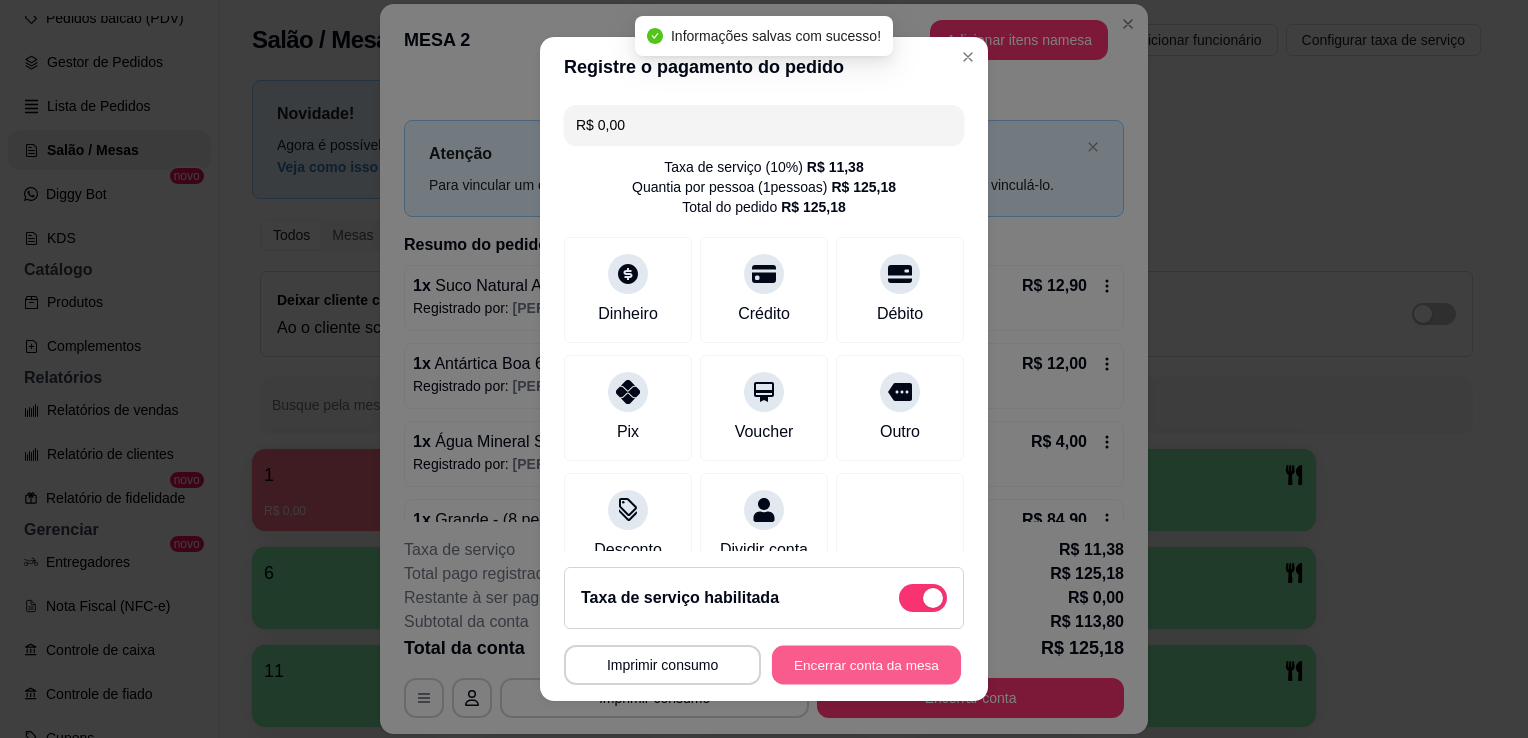 click on "Encerrar conta da mesa" at bounding box center (866, 665) 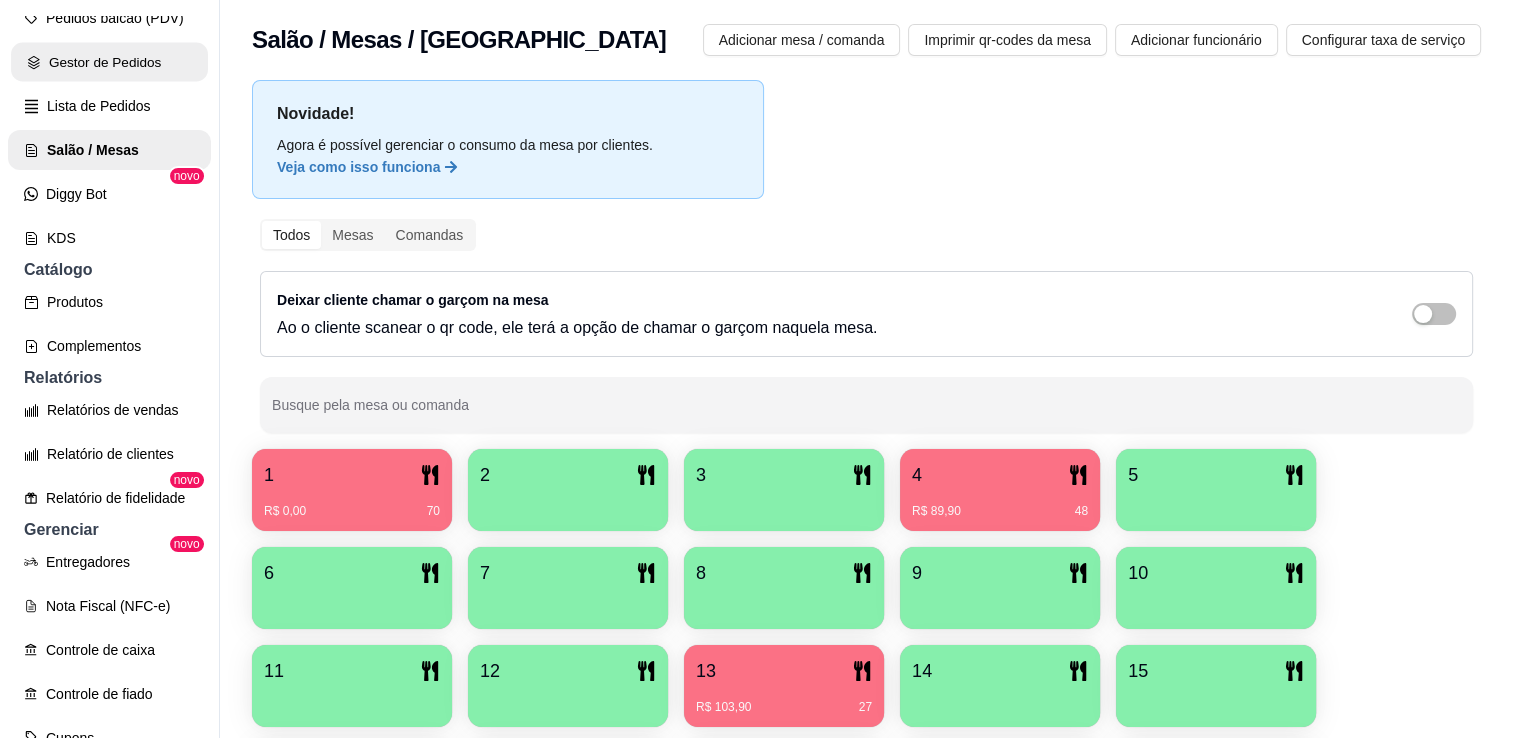 click on "Gestor de Pedidos" at bounding box center (109, 62) 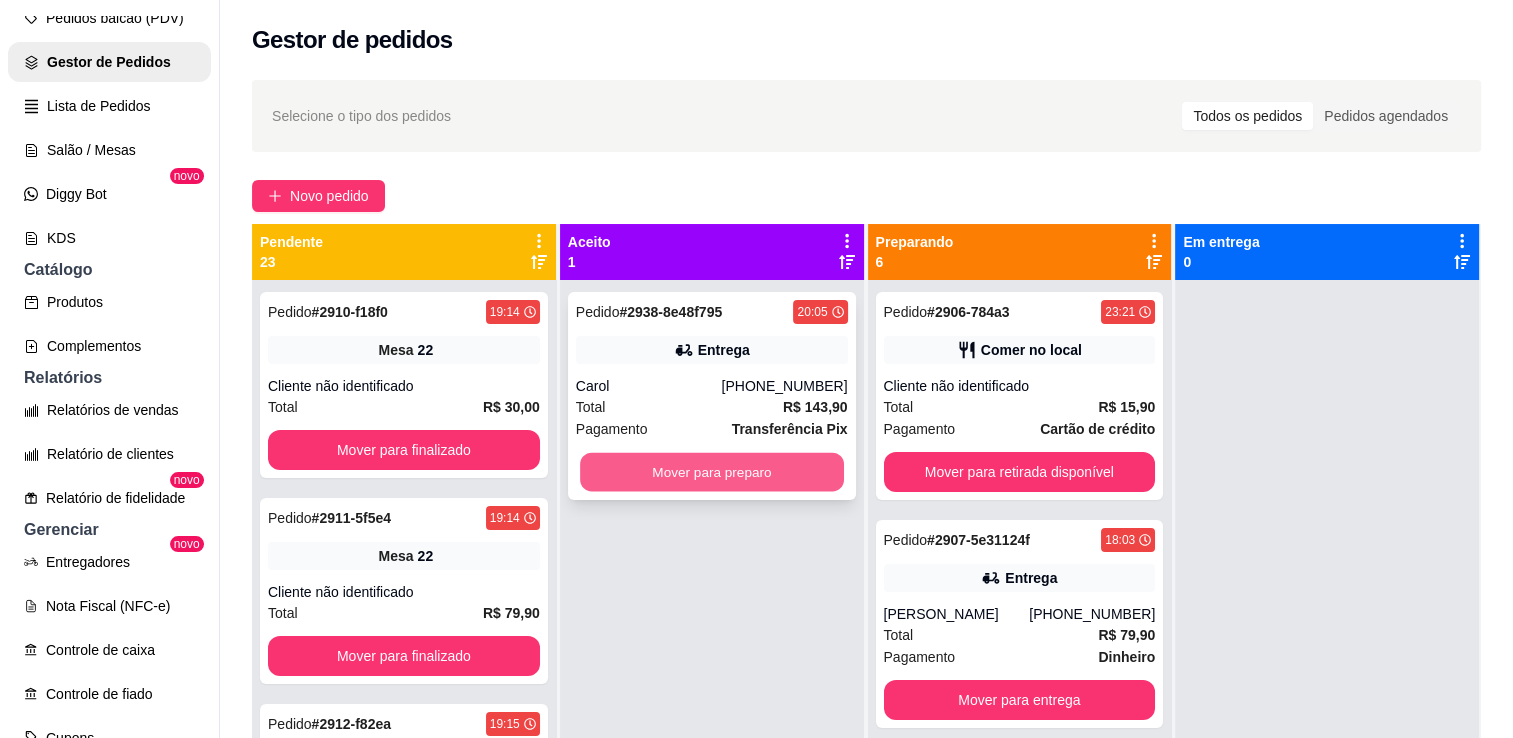 click on "Mover para preparo" at bounding box center (712, 472) 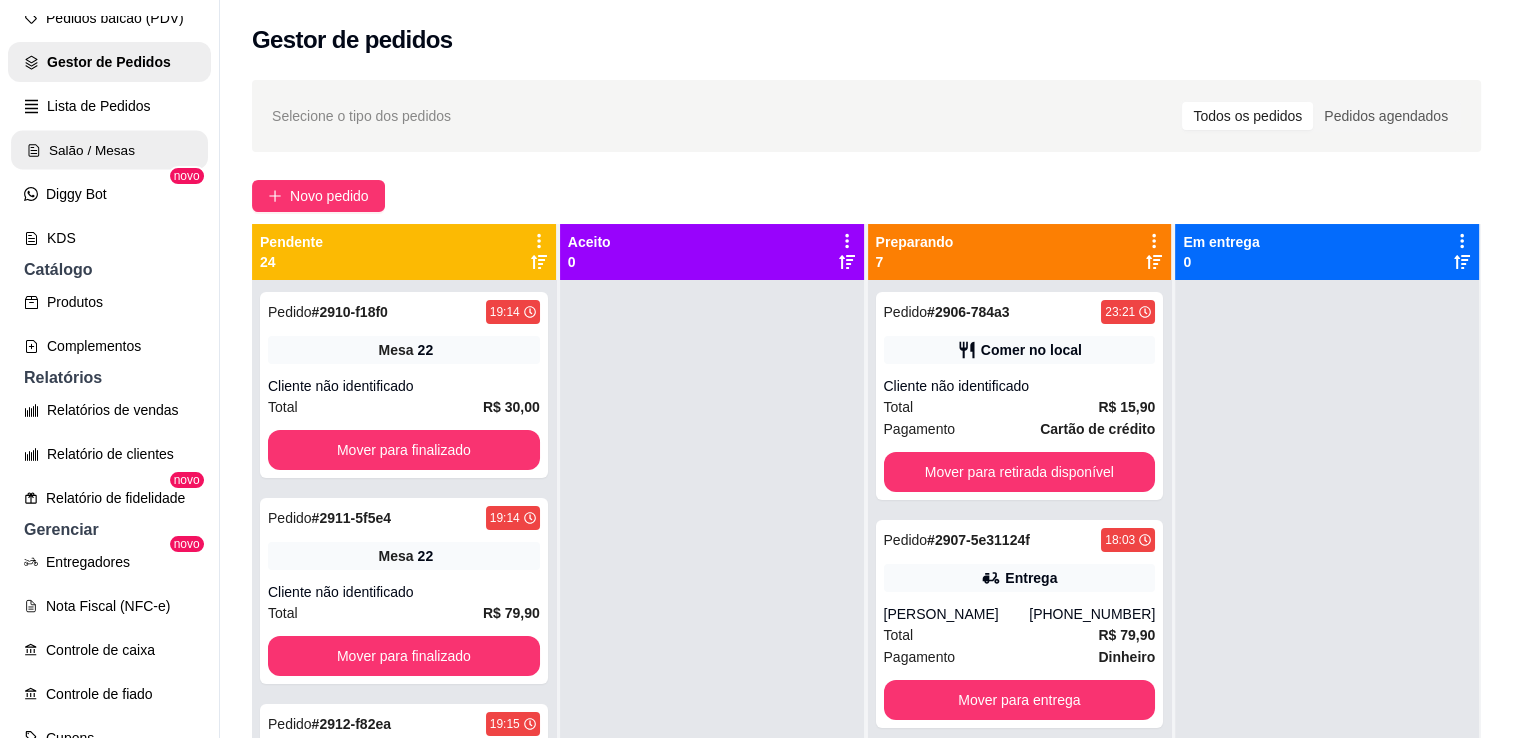 click on "Salão / Mesas" at bounding box center [109, 150] 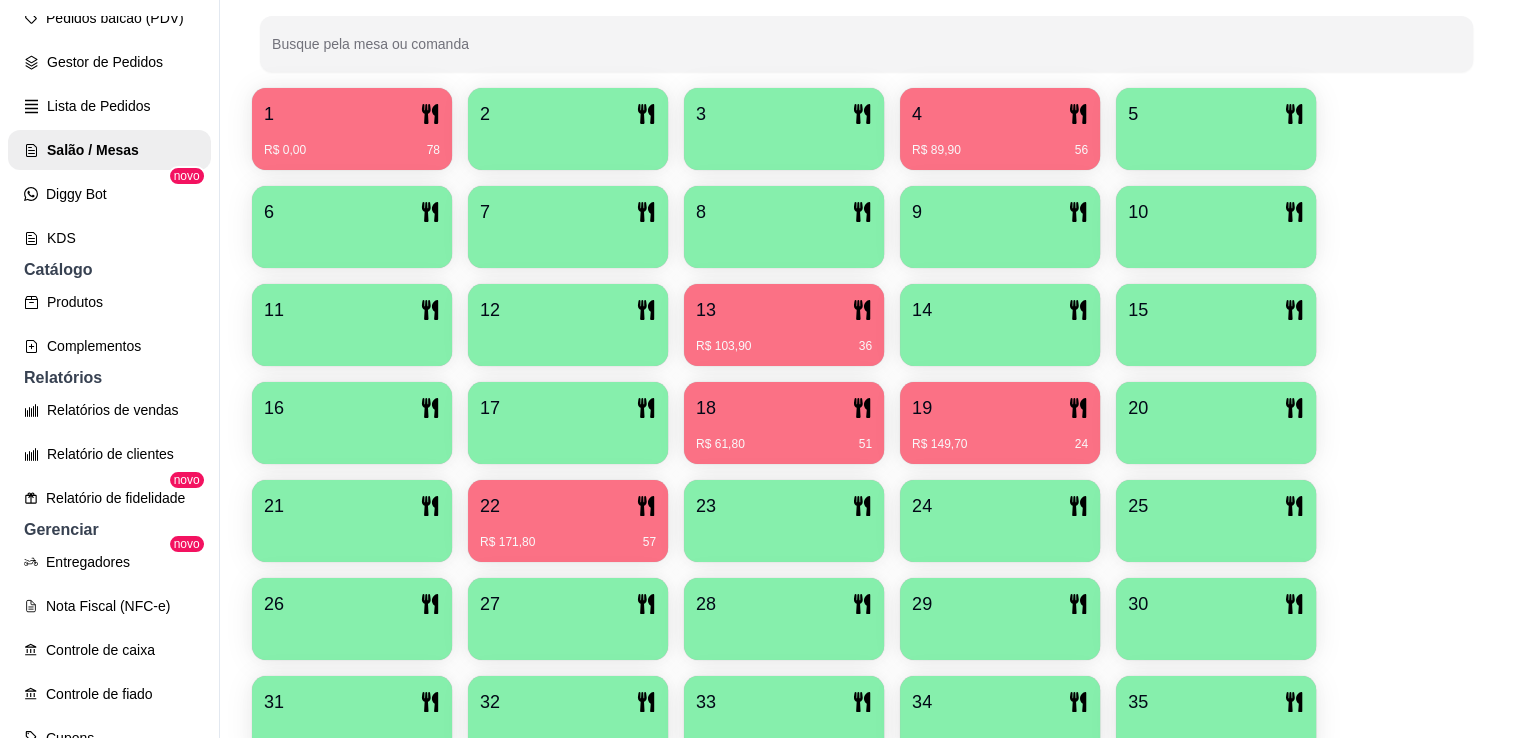 scroll, scrollTop: 388, scrollLeft: 0, axis: vertical 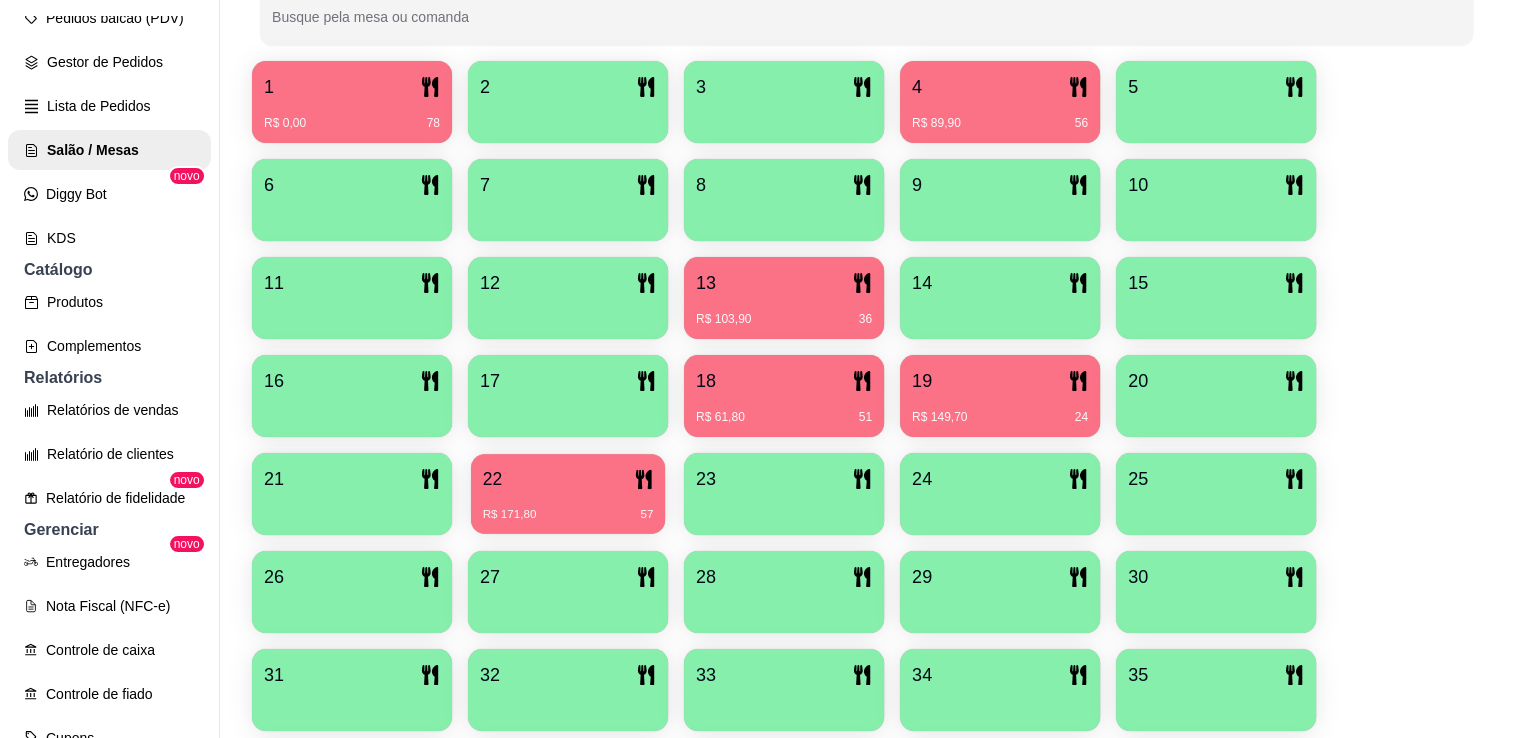 click on "R$ 171,80 57" at bounding box center (568, 507) 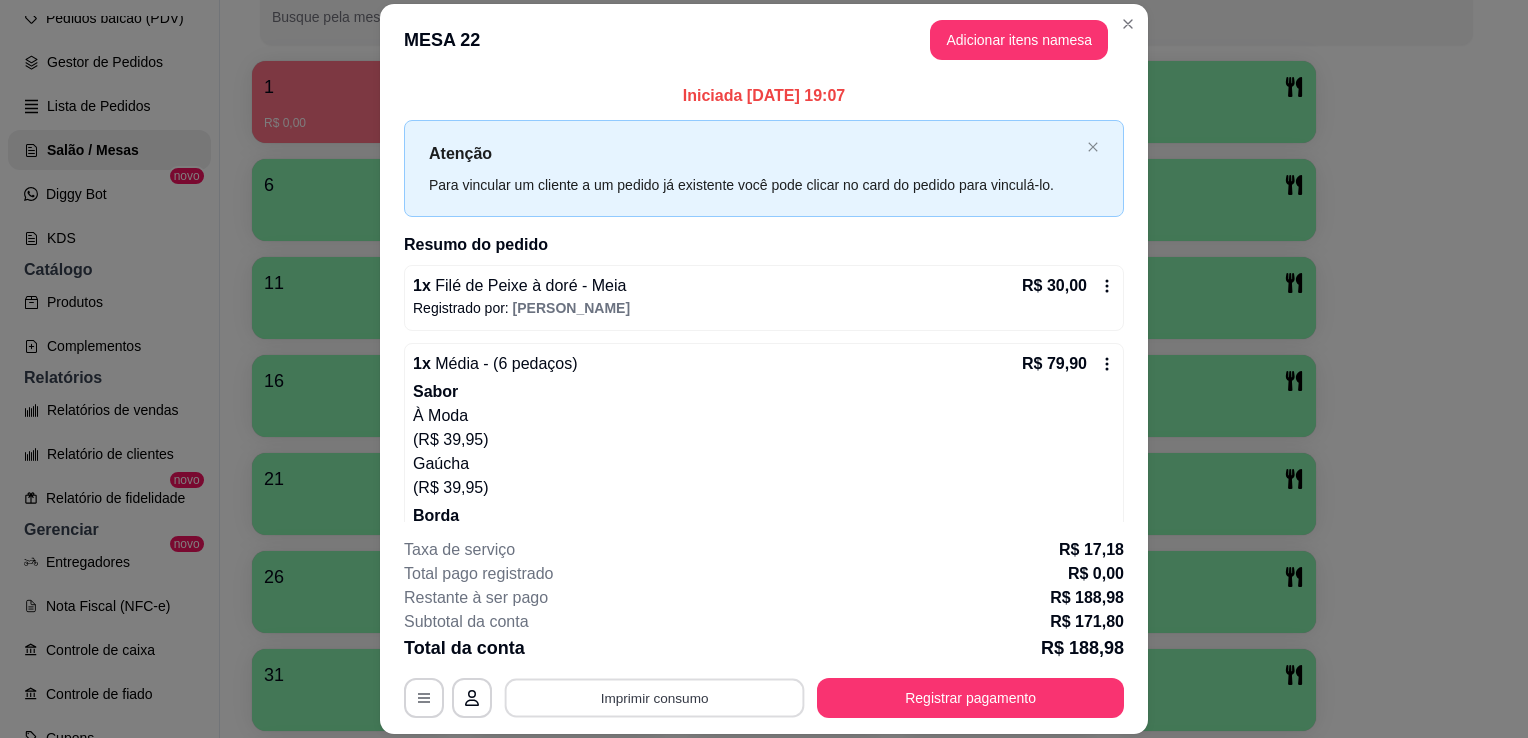 click on "Imprimir consumo" at bounding box center [655, 698] 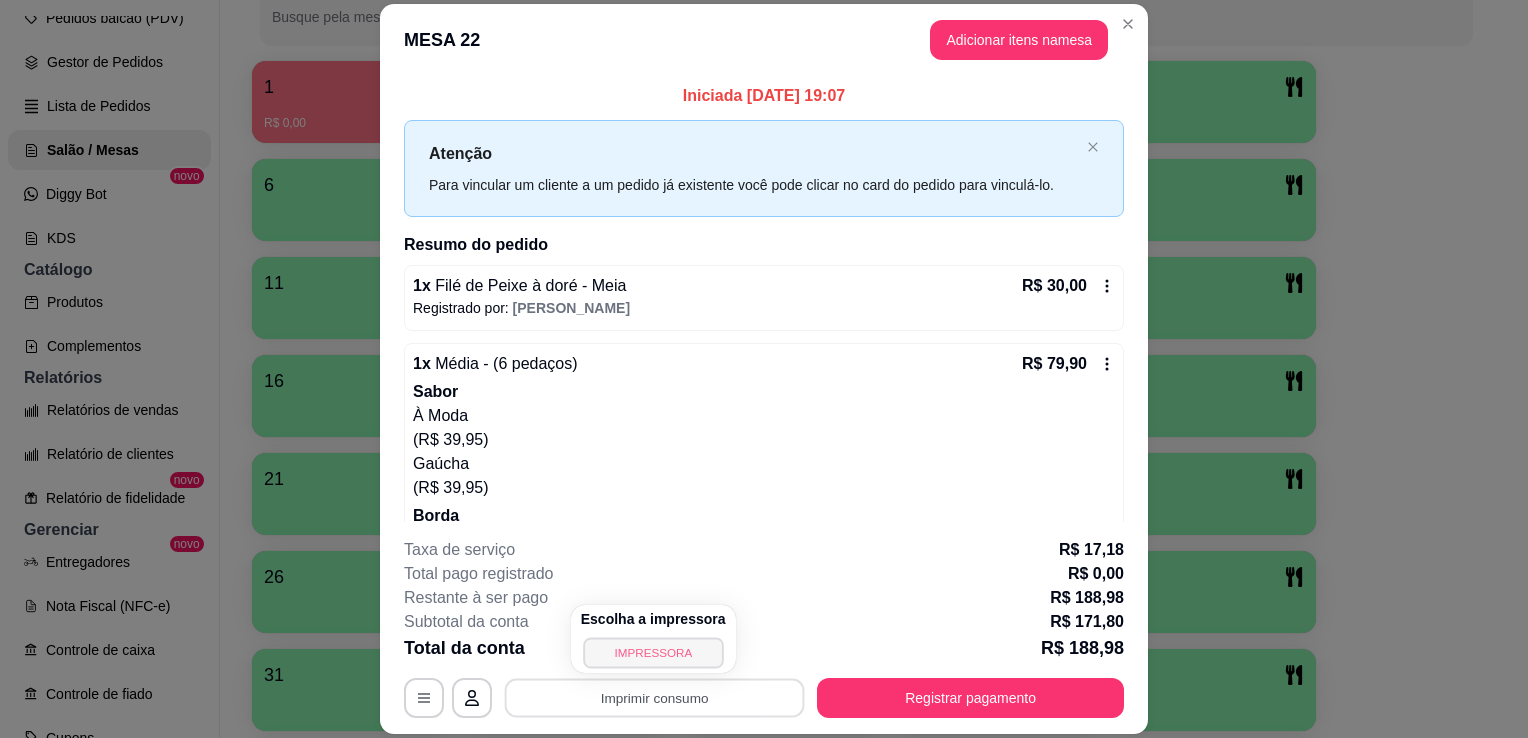 click on "IMPRESSORA" at bounding box center (653, 652) 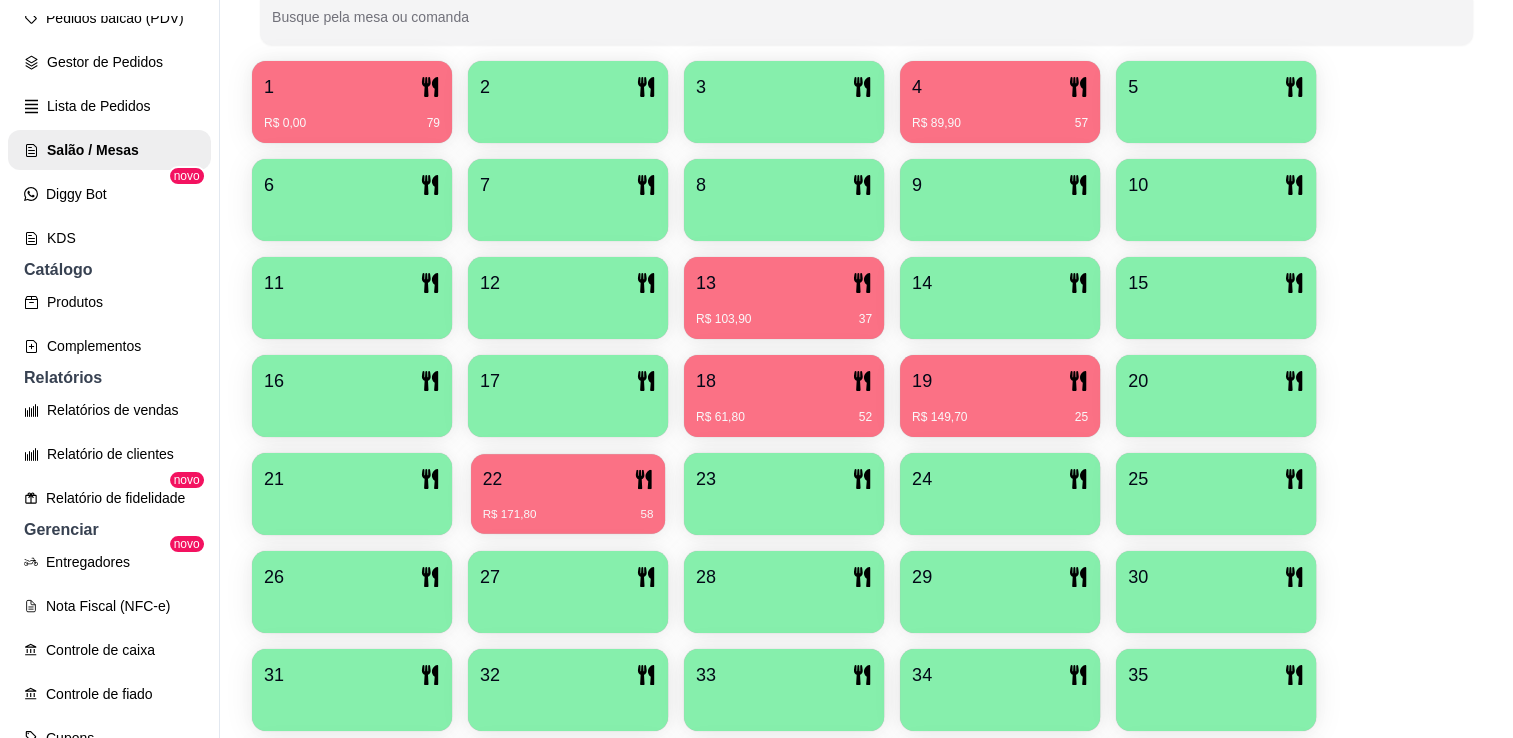click on "22" at bounding box center [568, 479] 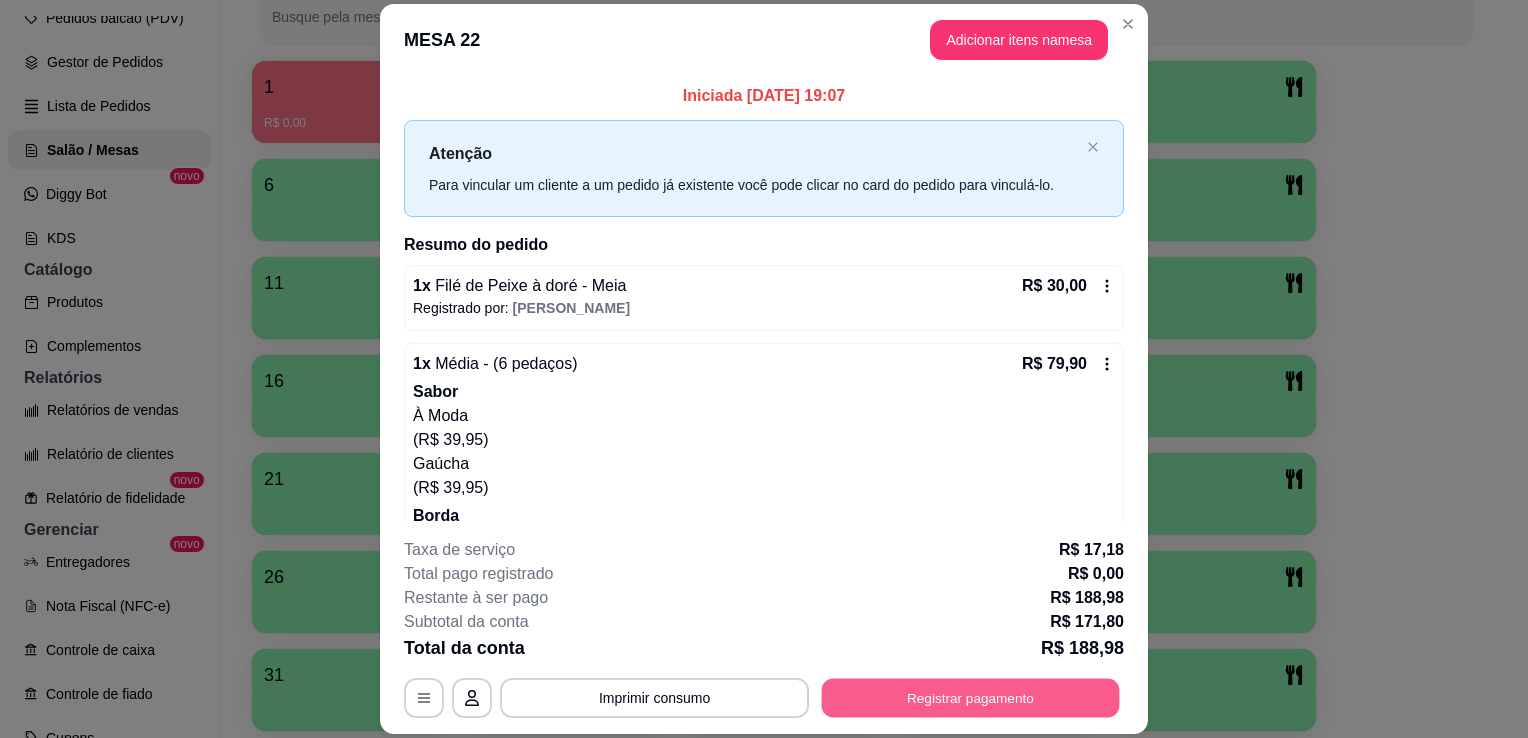click on "Registrar pagamento" at bounding box center [971, 698] 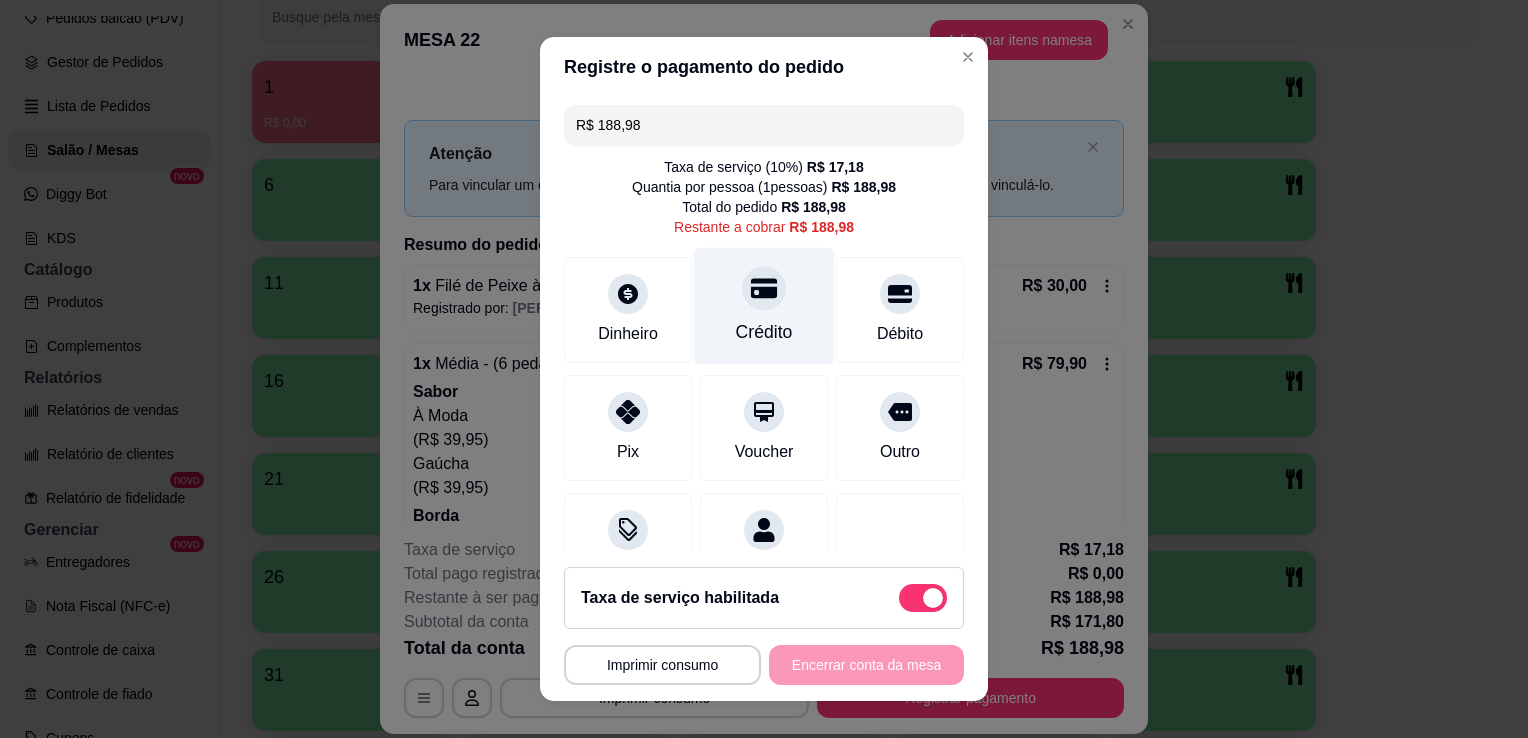 click on "Crédito" at bounding box center (764, 332) 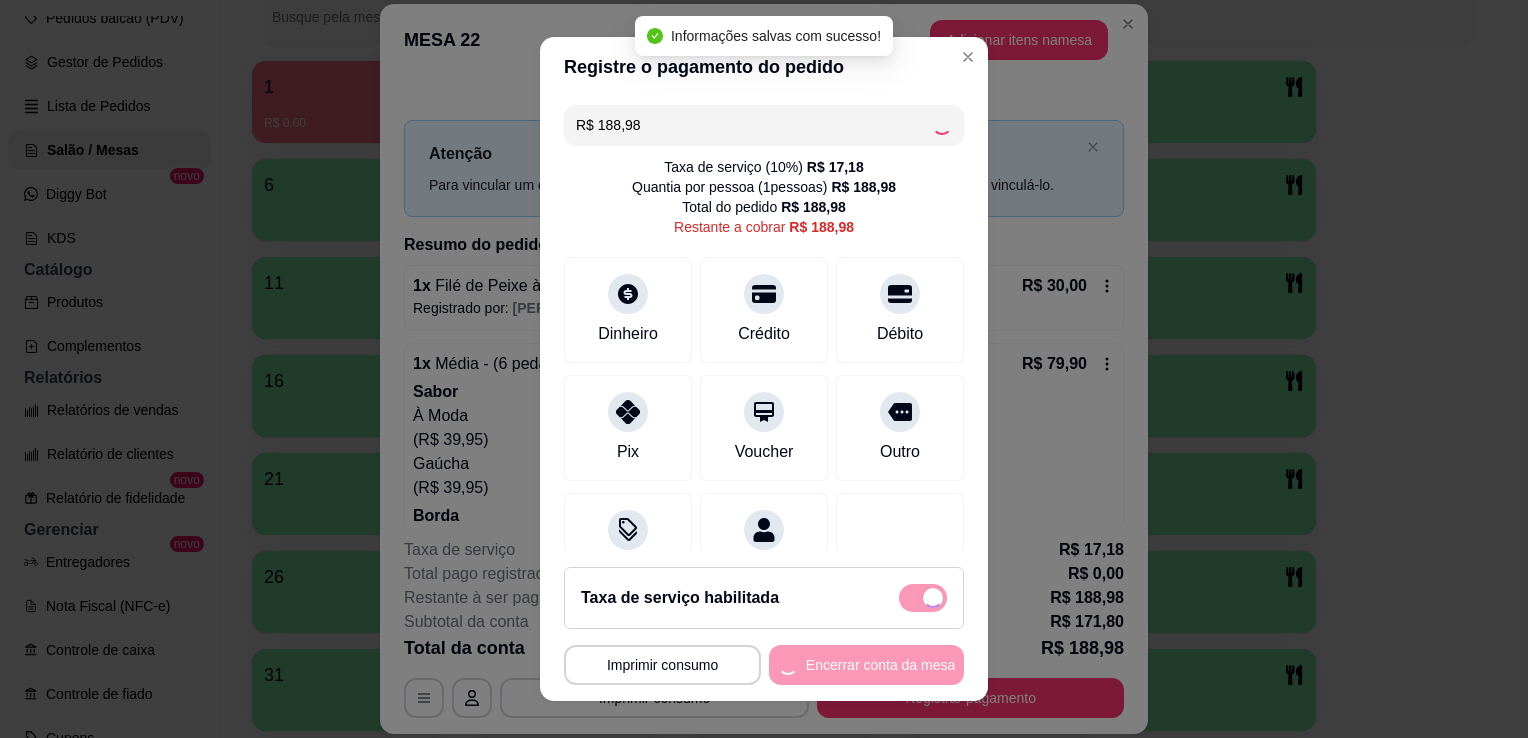 type on "R$ 0,00" 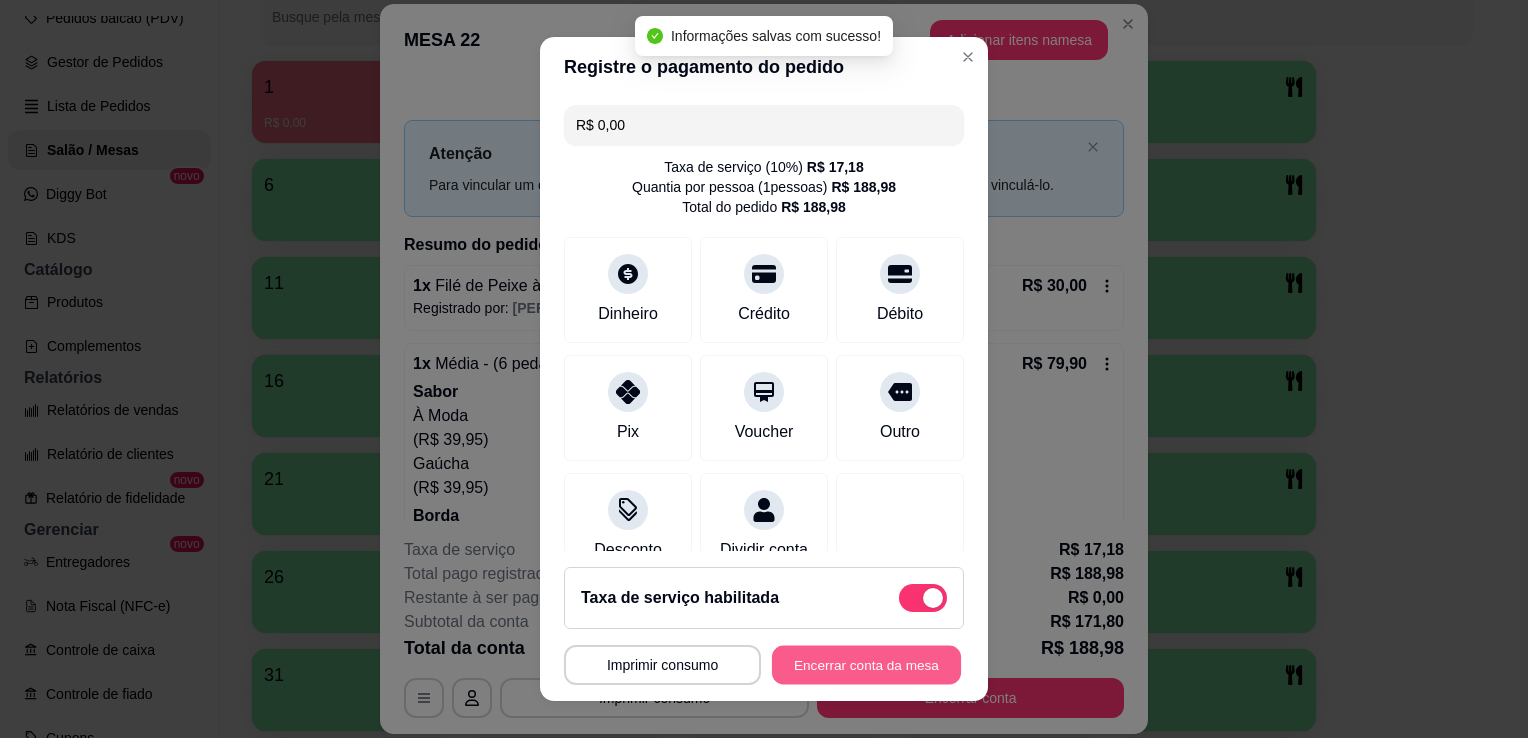 click on "Encerrar conta da mesa" at bounding box center (866, 665) 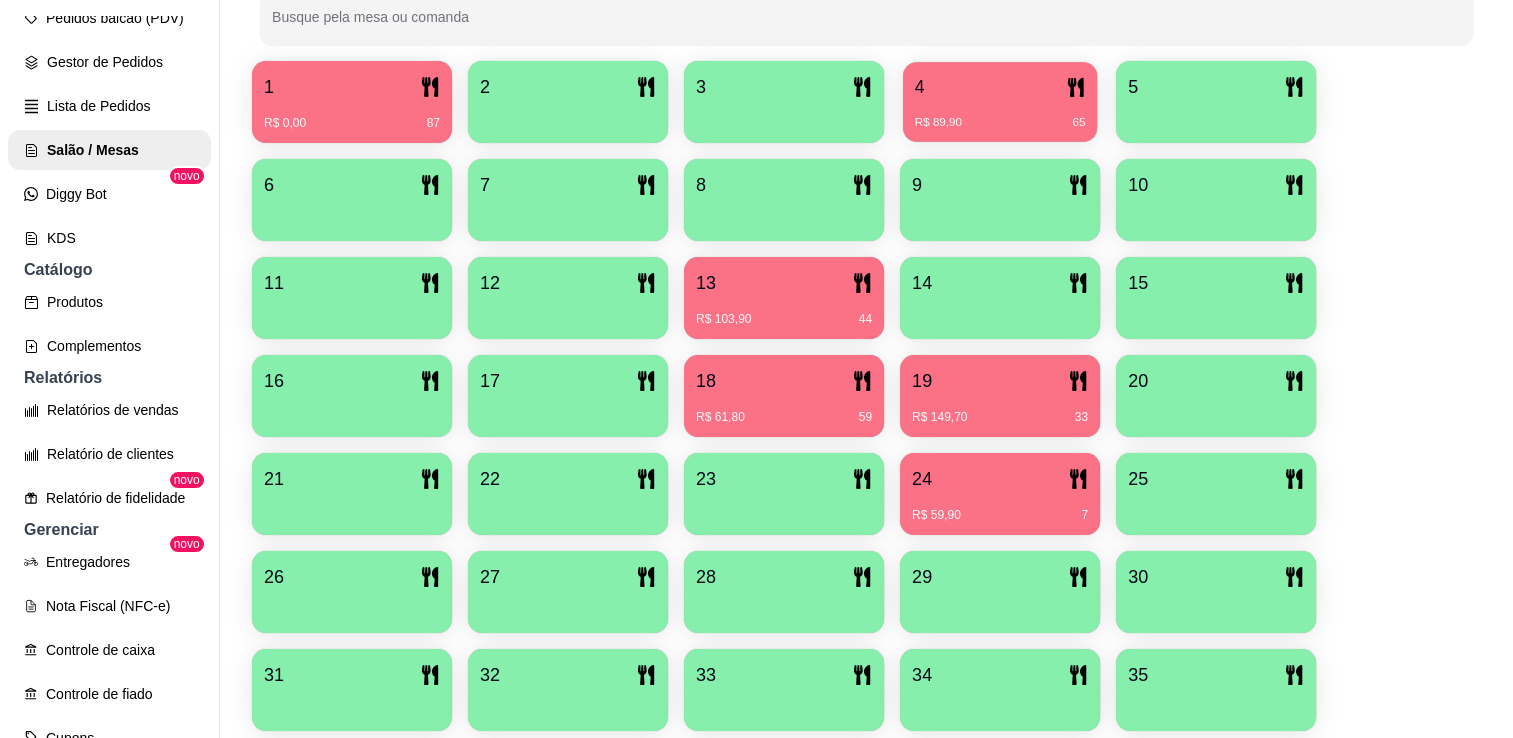 click on "4" at bounding box center [1000, 87] 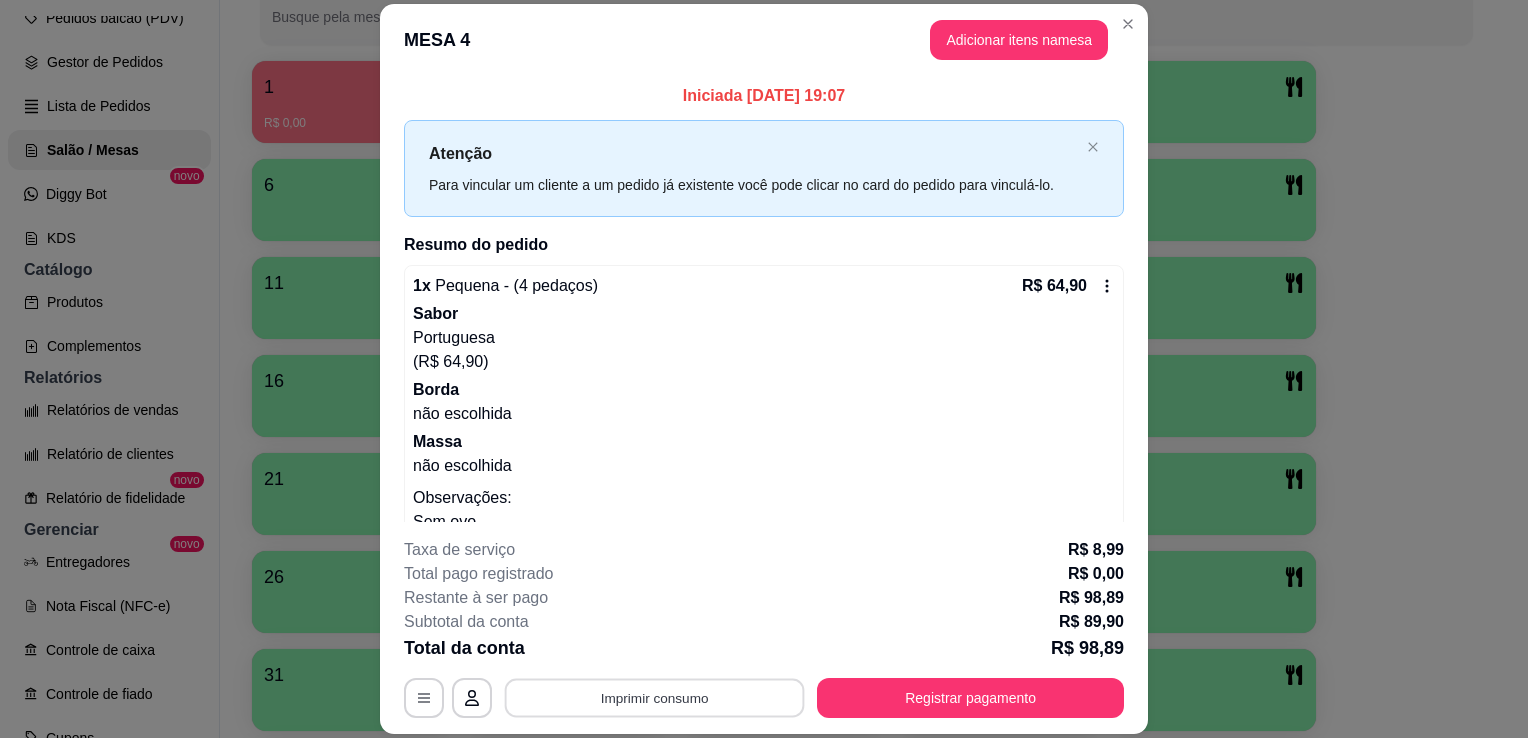 click on "Imprimir consumo" at bounding box center (655, 698) 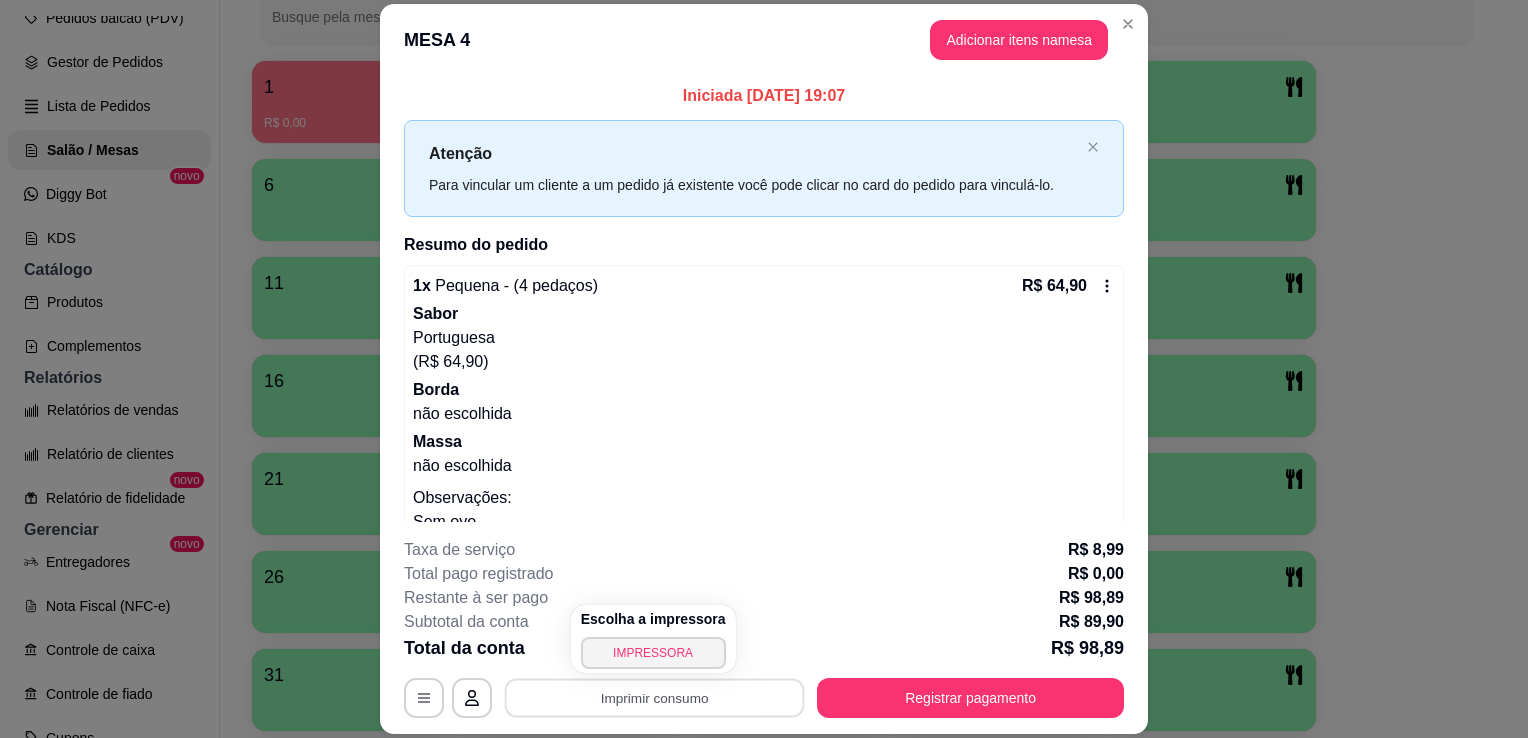 click on "Escolha a impressora IMPRESSORA" at bounding box center [653, 639] 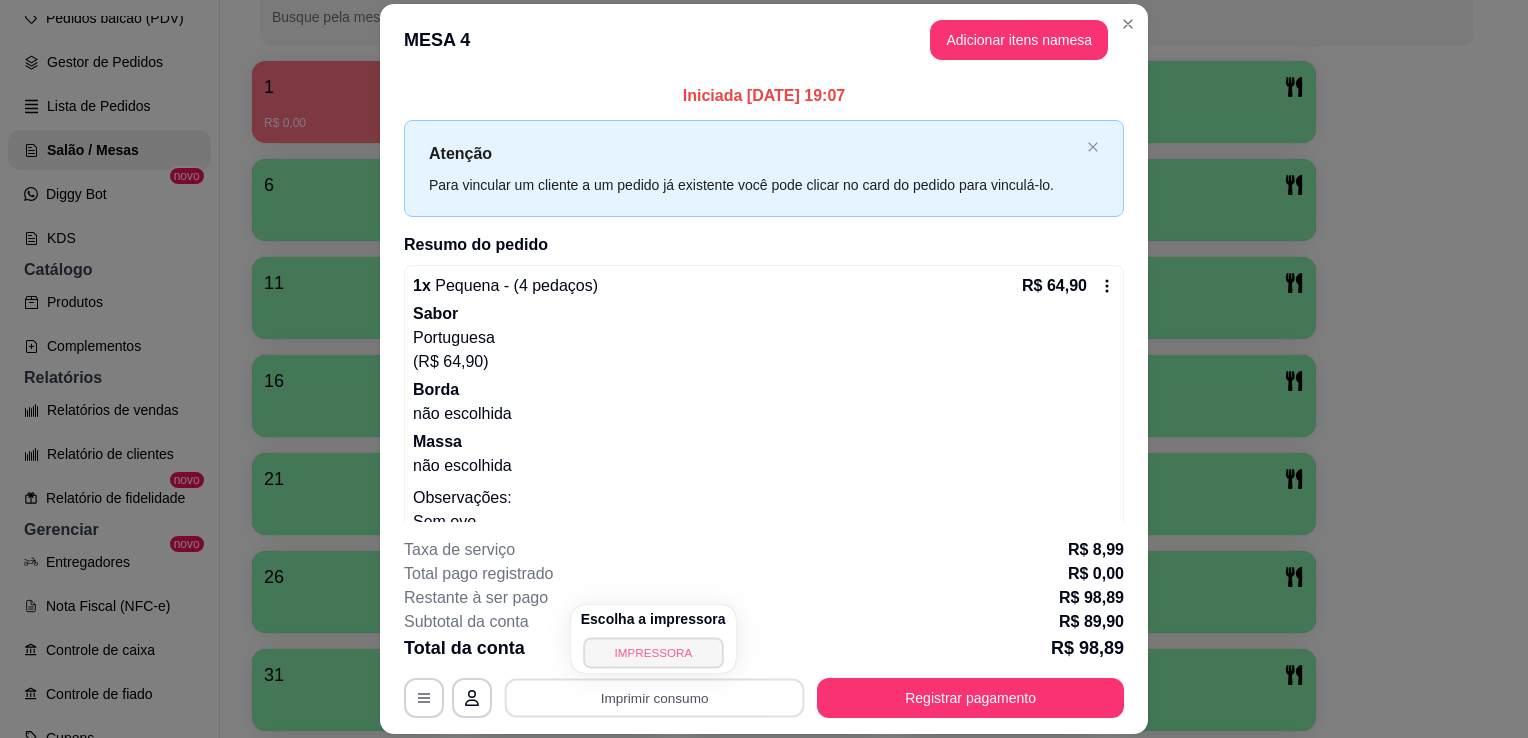 click on "IMPRESSORA" at bounding box center (653, 652) 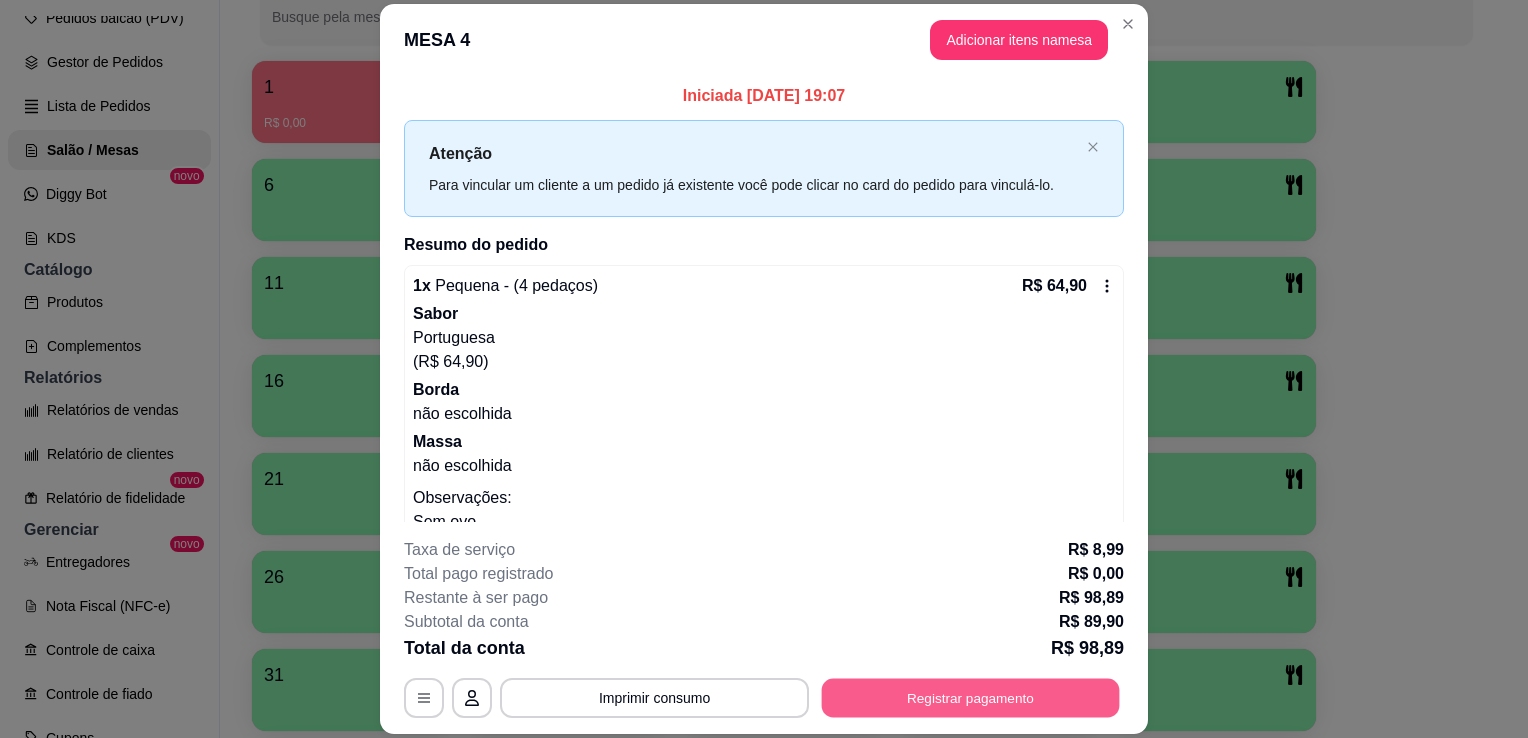 click on "Registrar pagamento" at bounding box center [971, 698] 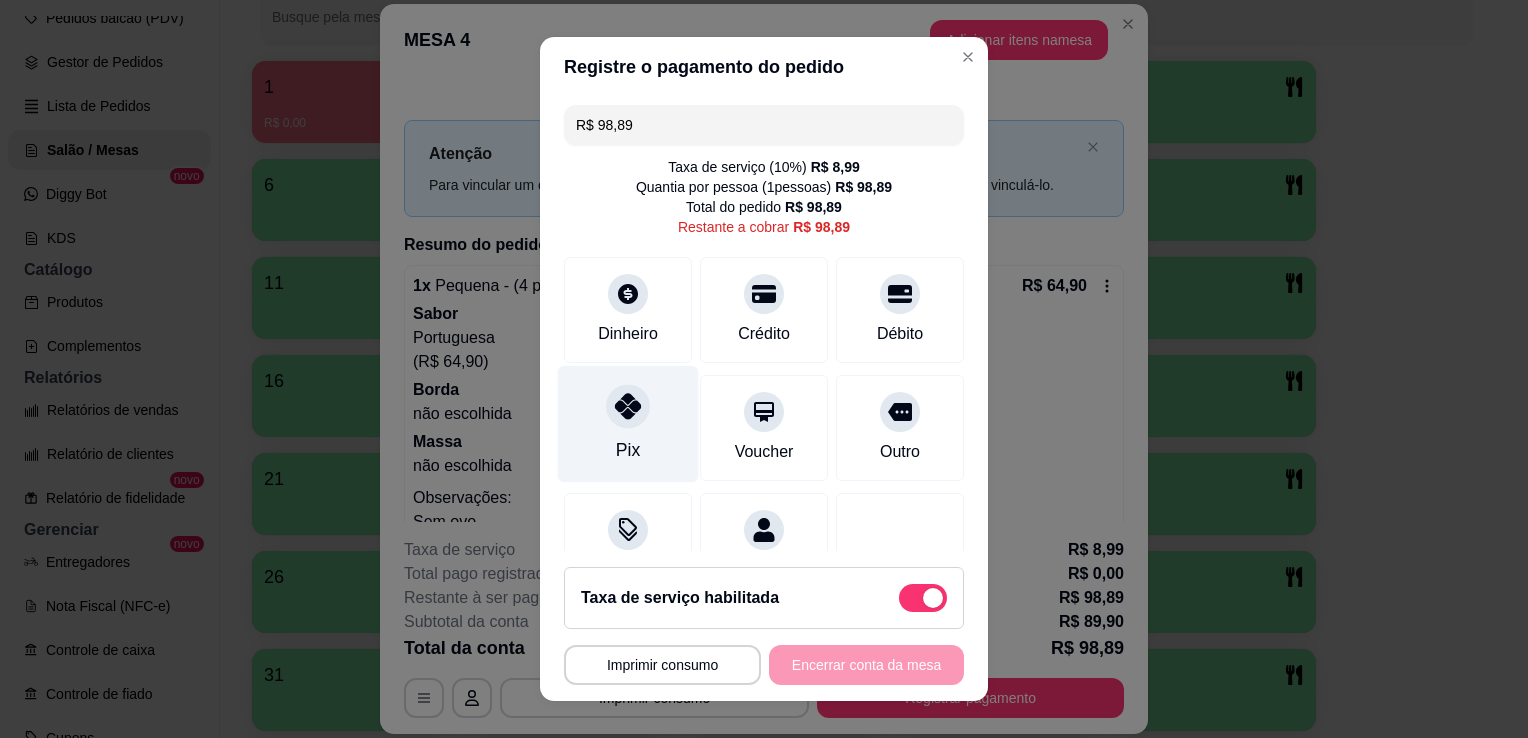 click 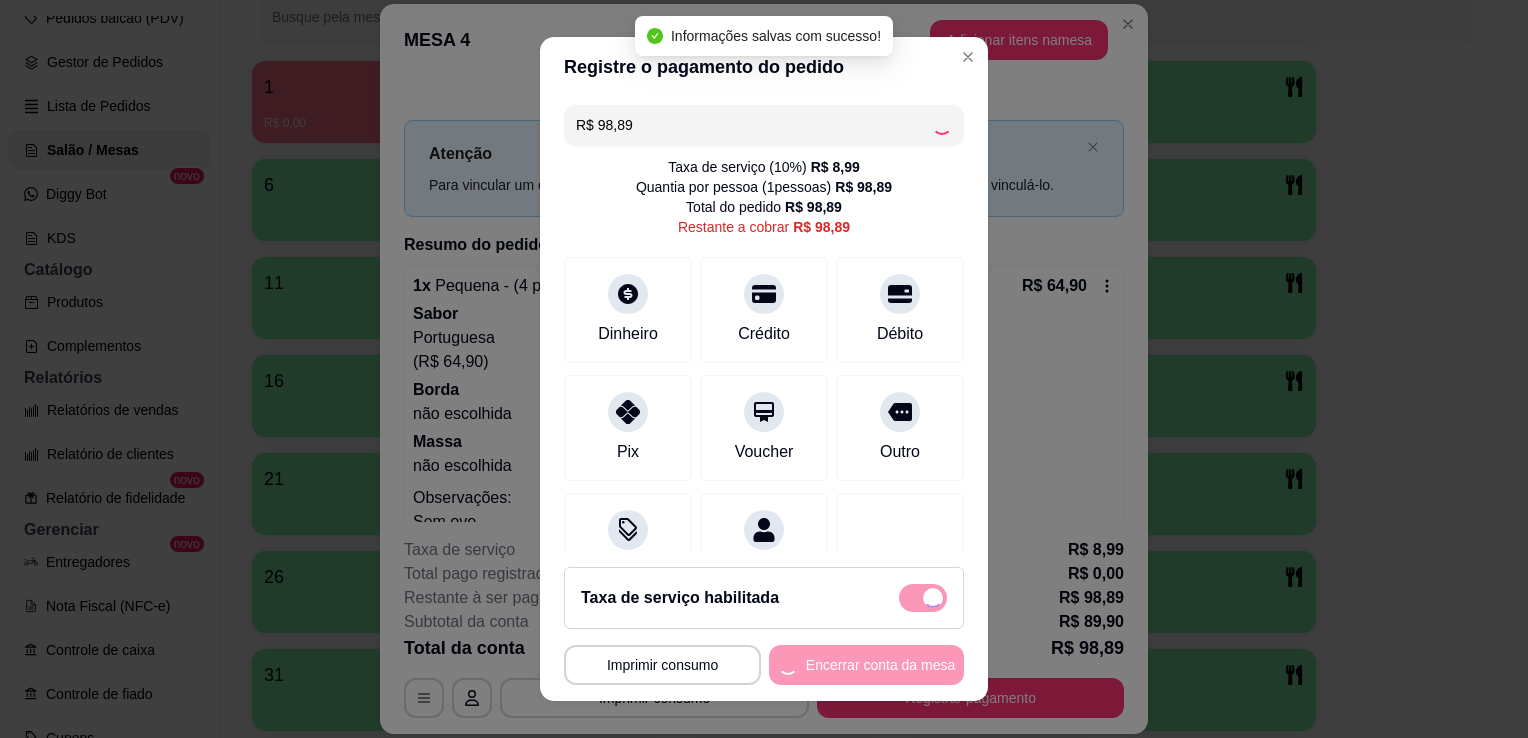 type on "R$ 0,00" 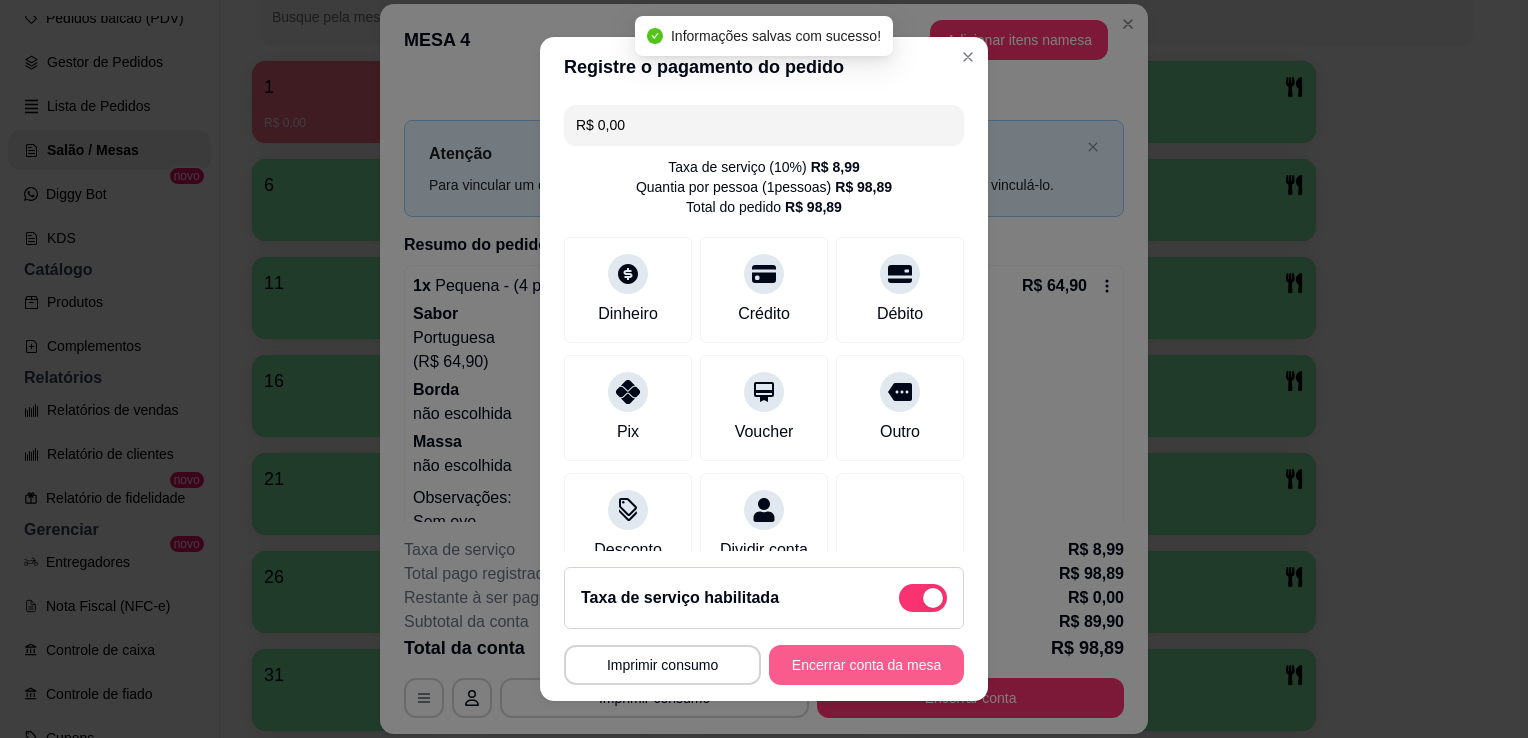 click on "Encerrar conta da mesa" at bounding box center [866, 665] 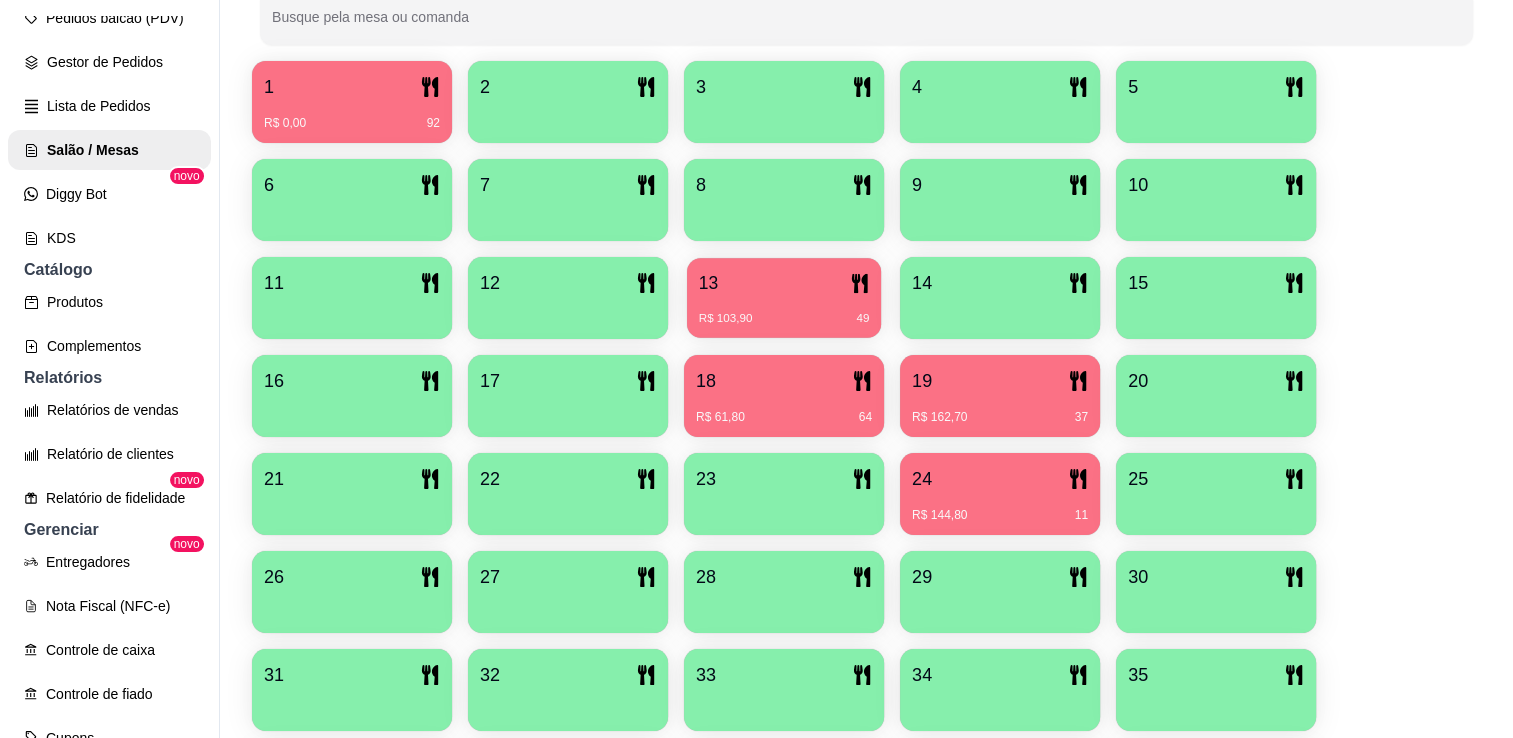 click on "13" at bounding box center [784, 283] 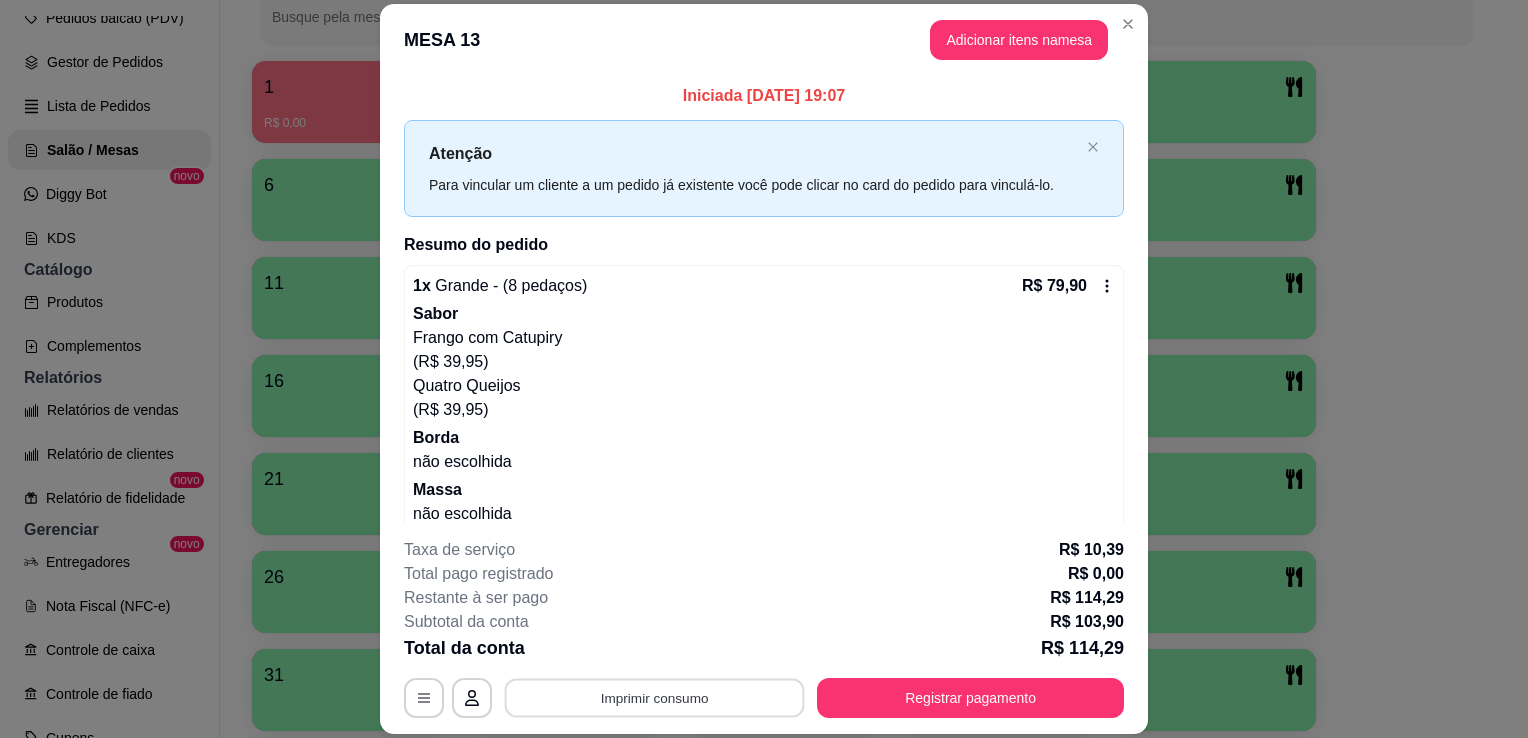 click on "Imprimir consumo" at bounding box center [655, 698] 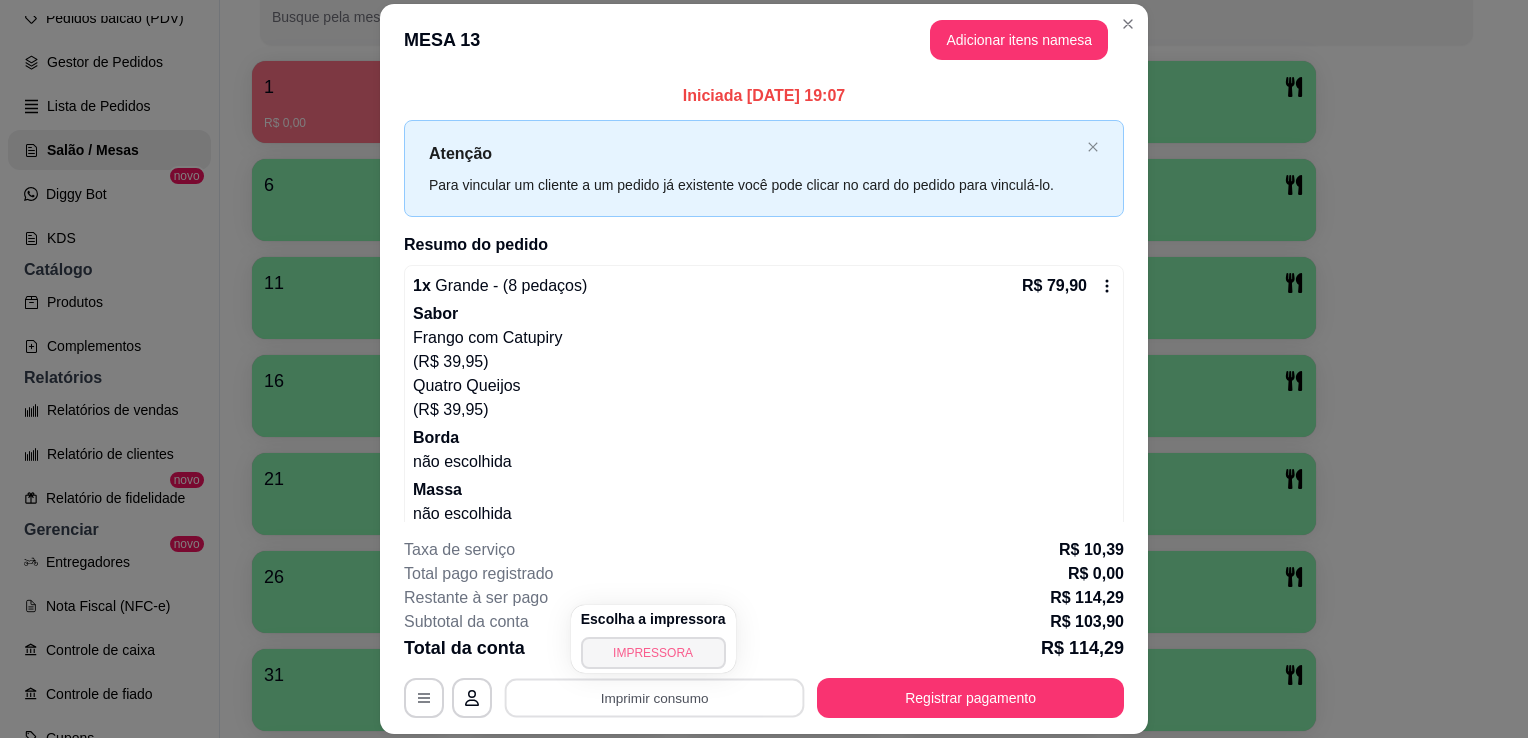 click on "IMPRESSORA" at bounding box center (653, 653) 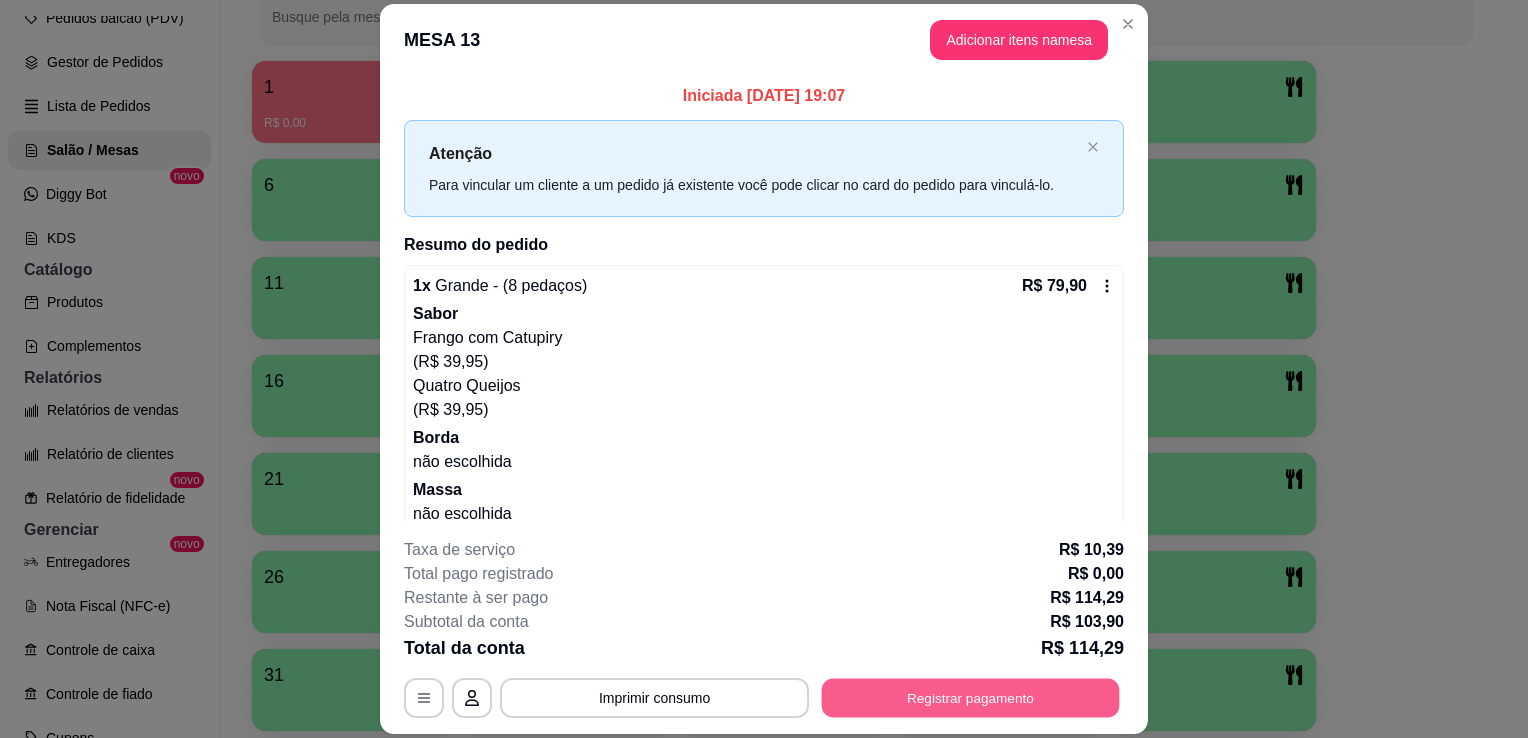 click on "Registrar pagamento" at bounding box center [971, 698] 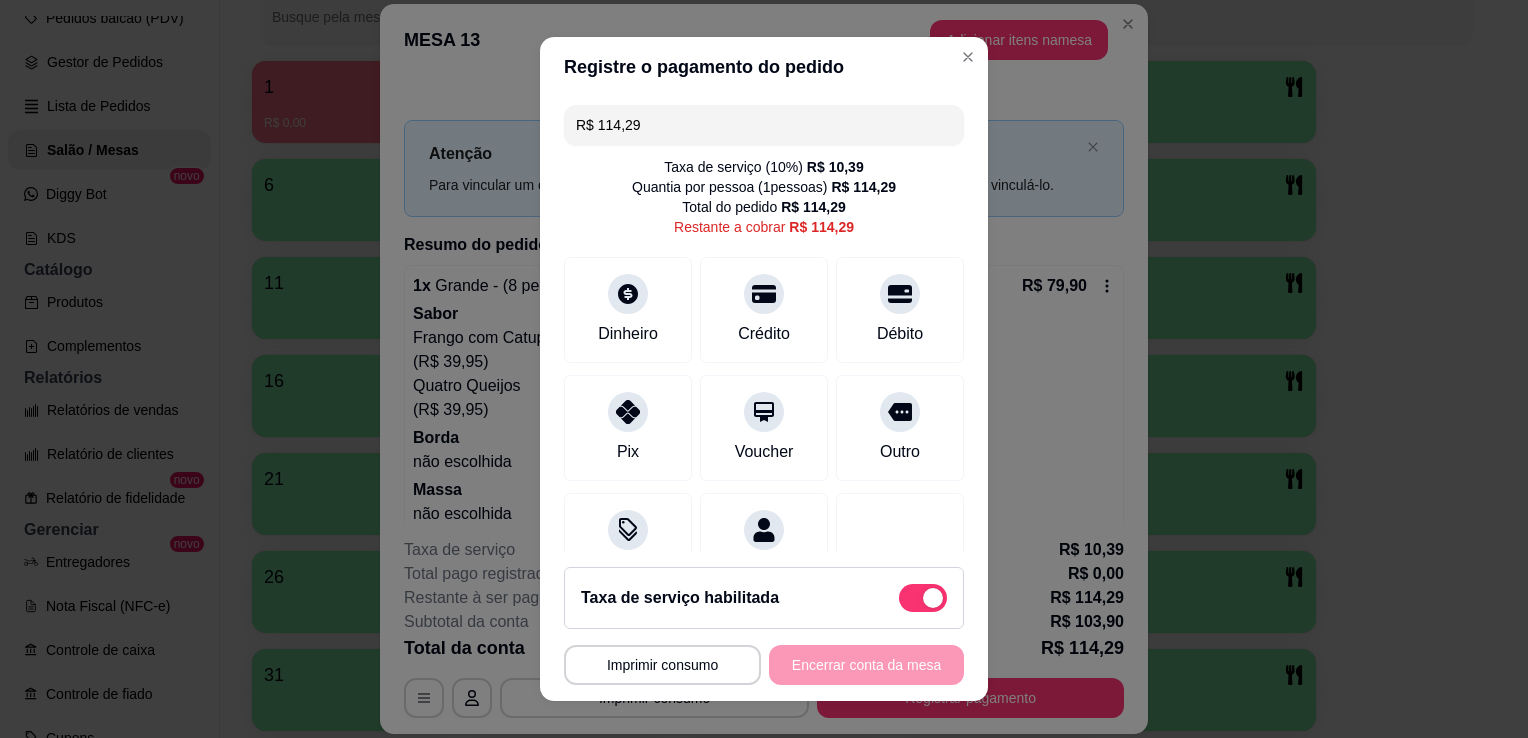 click on "R$ 114,29" at bounding box center [764, 125] 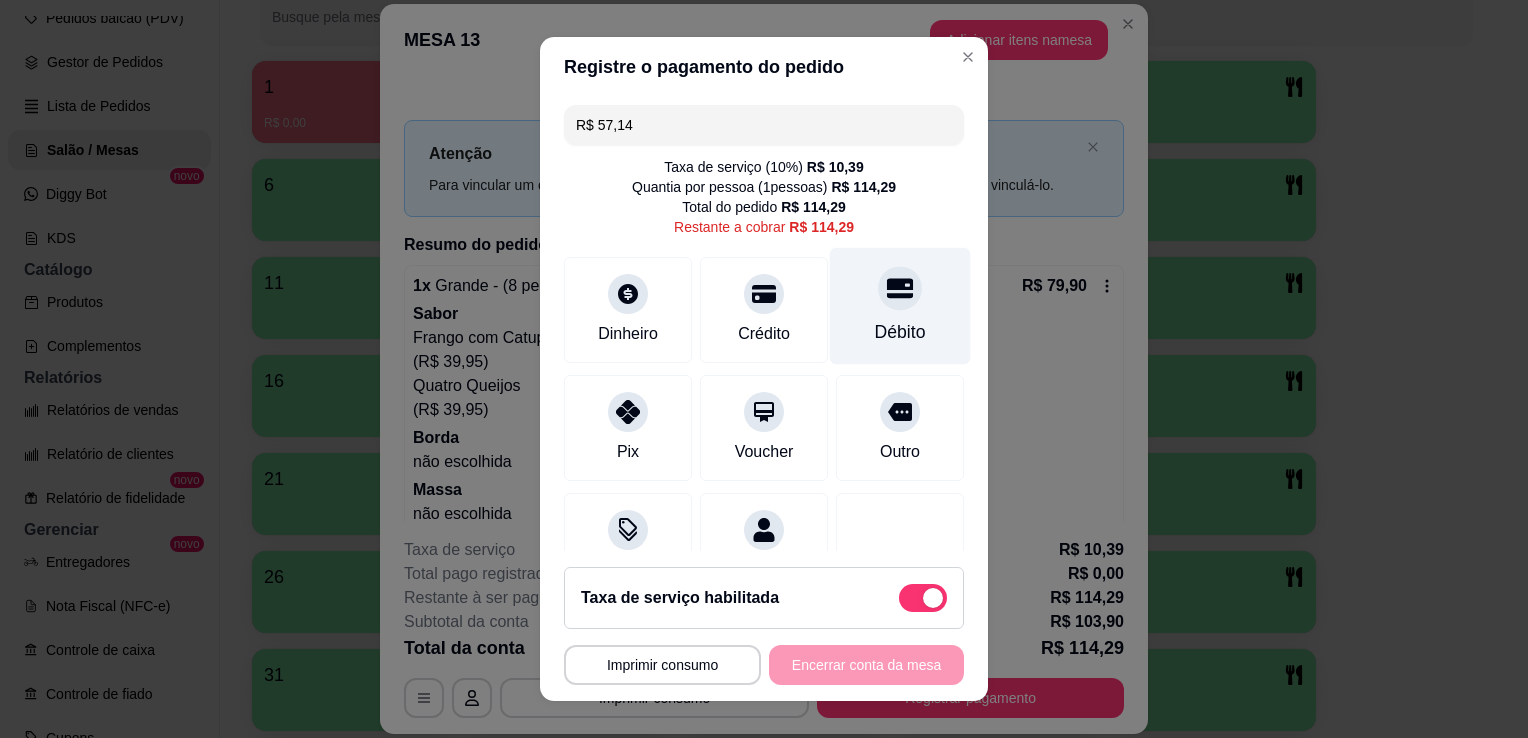click on "Débito" at bounding box center [900, 306] 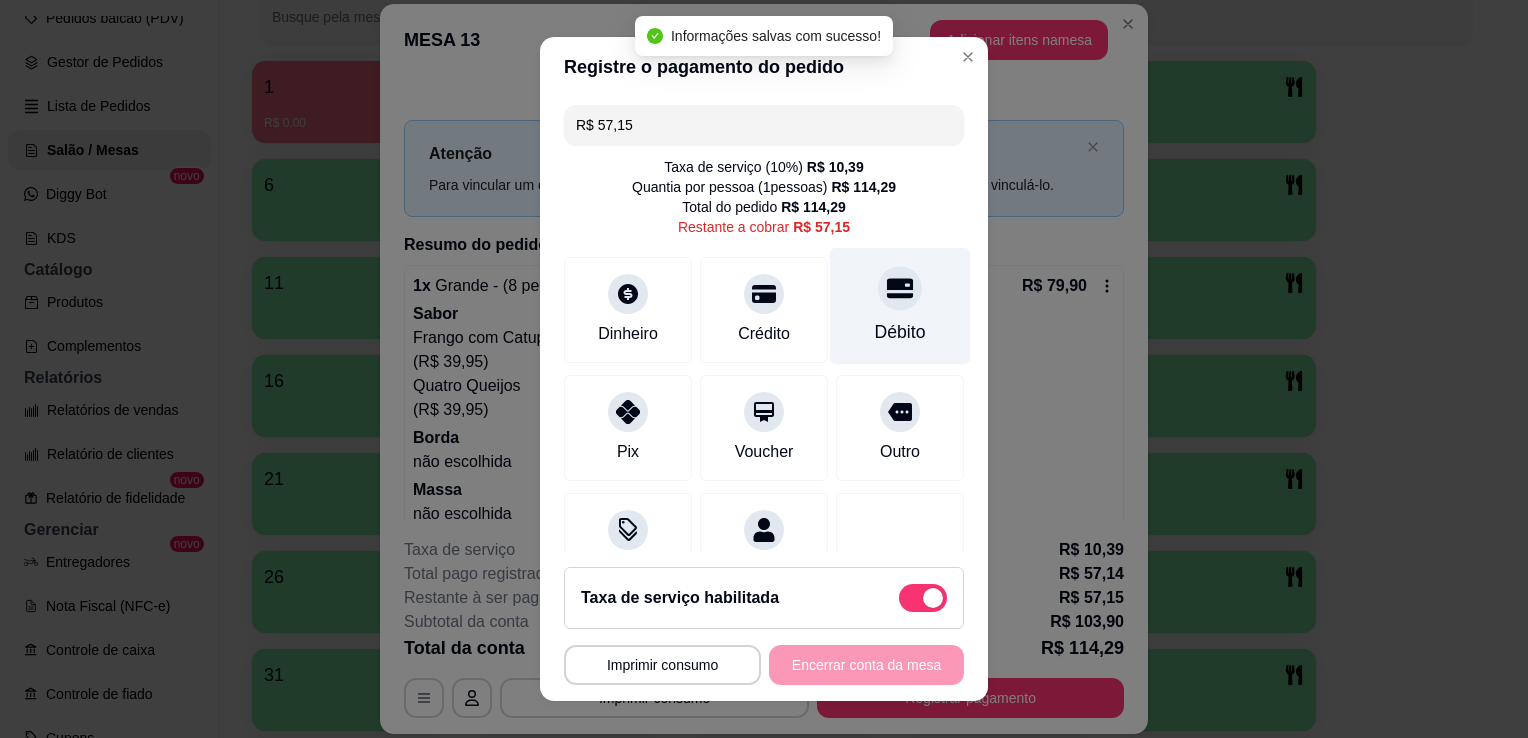 click on "Débito" at bounding box center [900, 306] 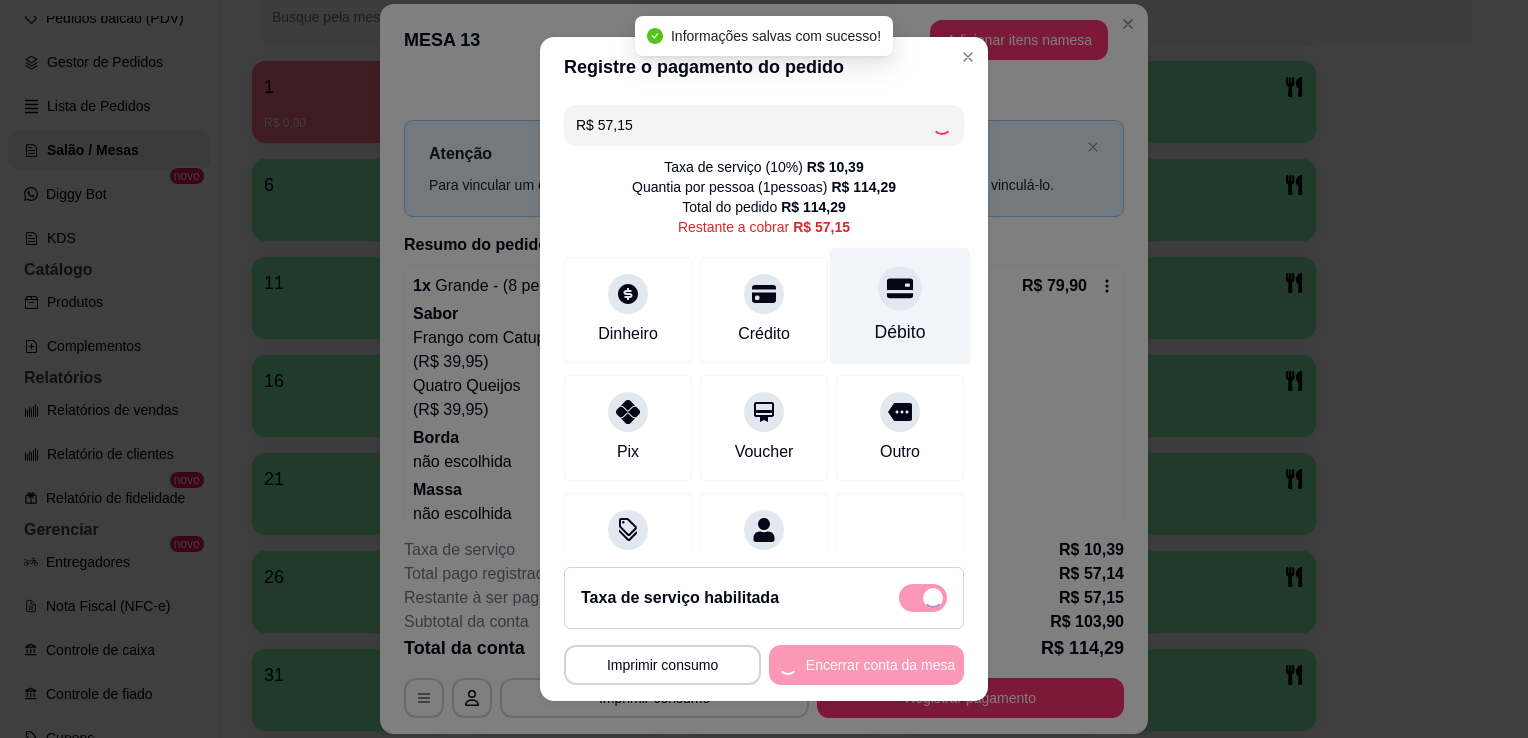 type on "R$ 0,00" 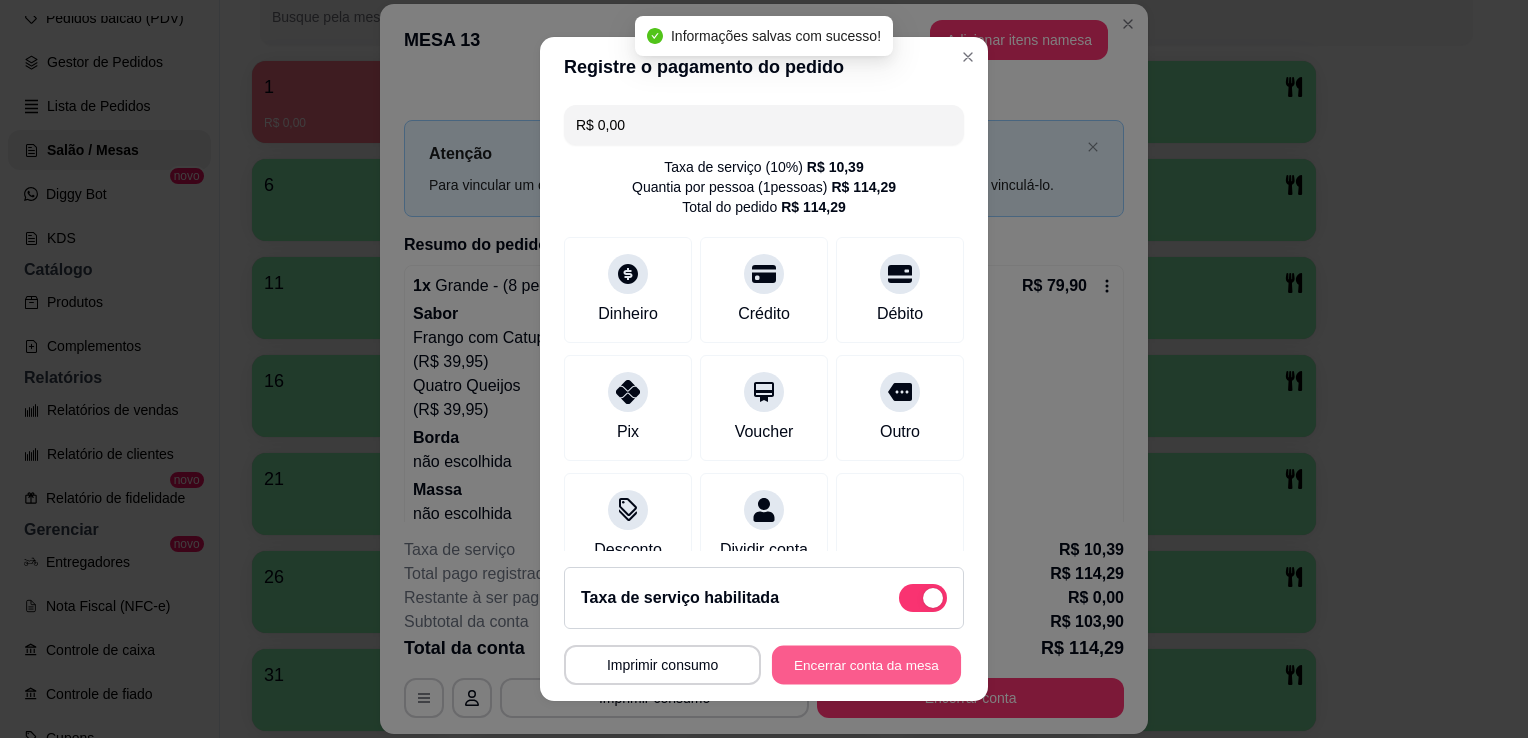 click on "Encerrar conta da mesa" at bounding box center (866, 665) 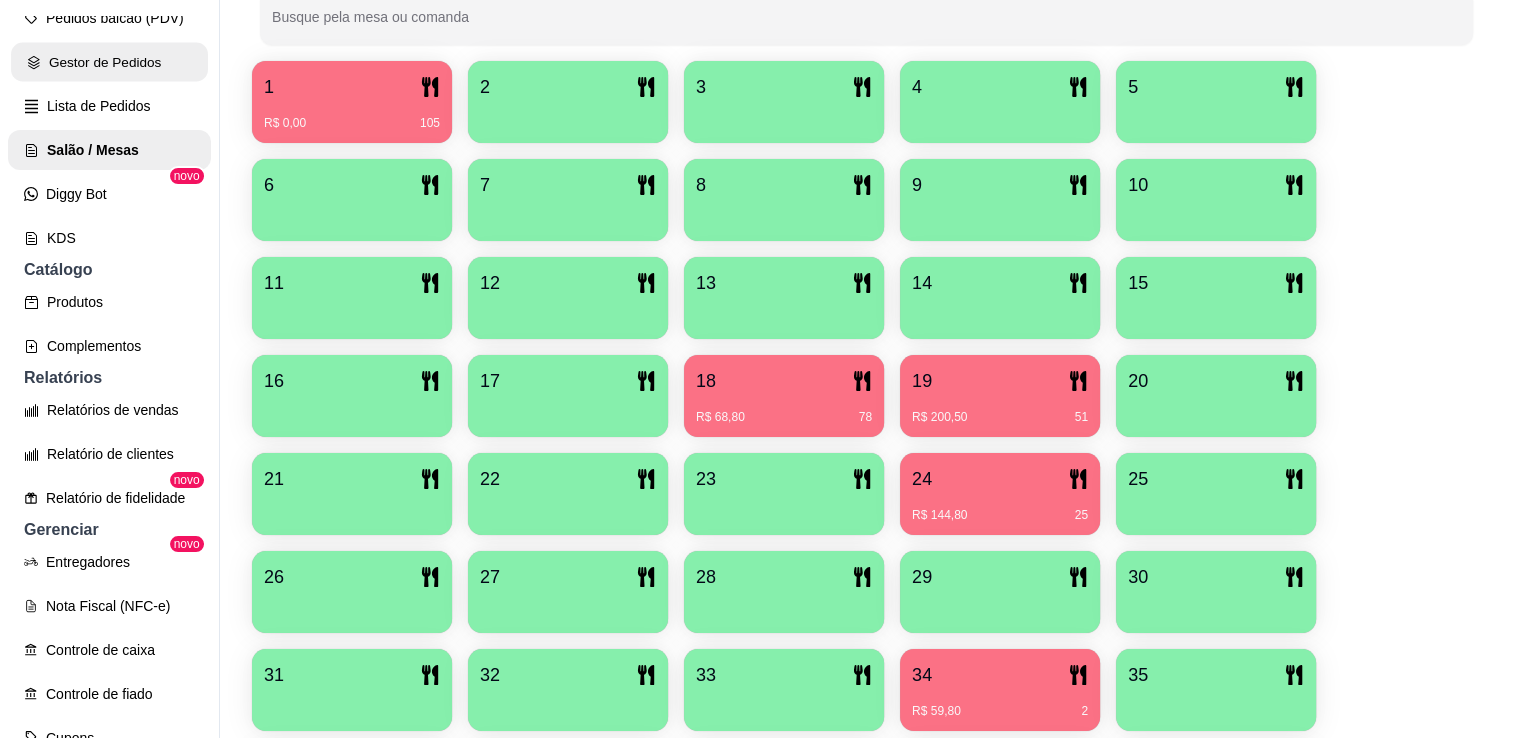 click on "Gestor de Pedidos" at bounding box center (109, 62) 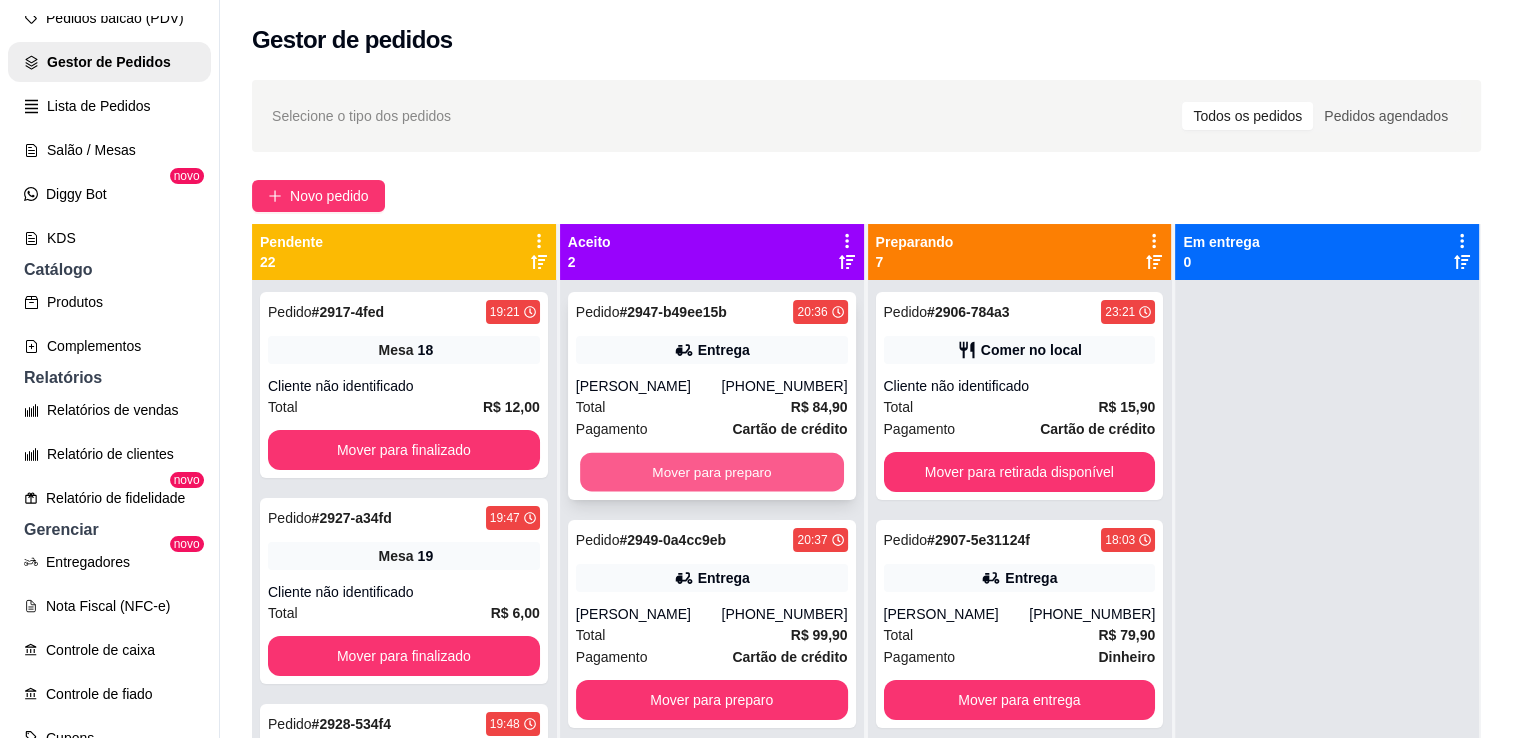 click on "Mover para preparo" at bounding box center [712, 472] 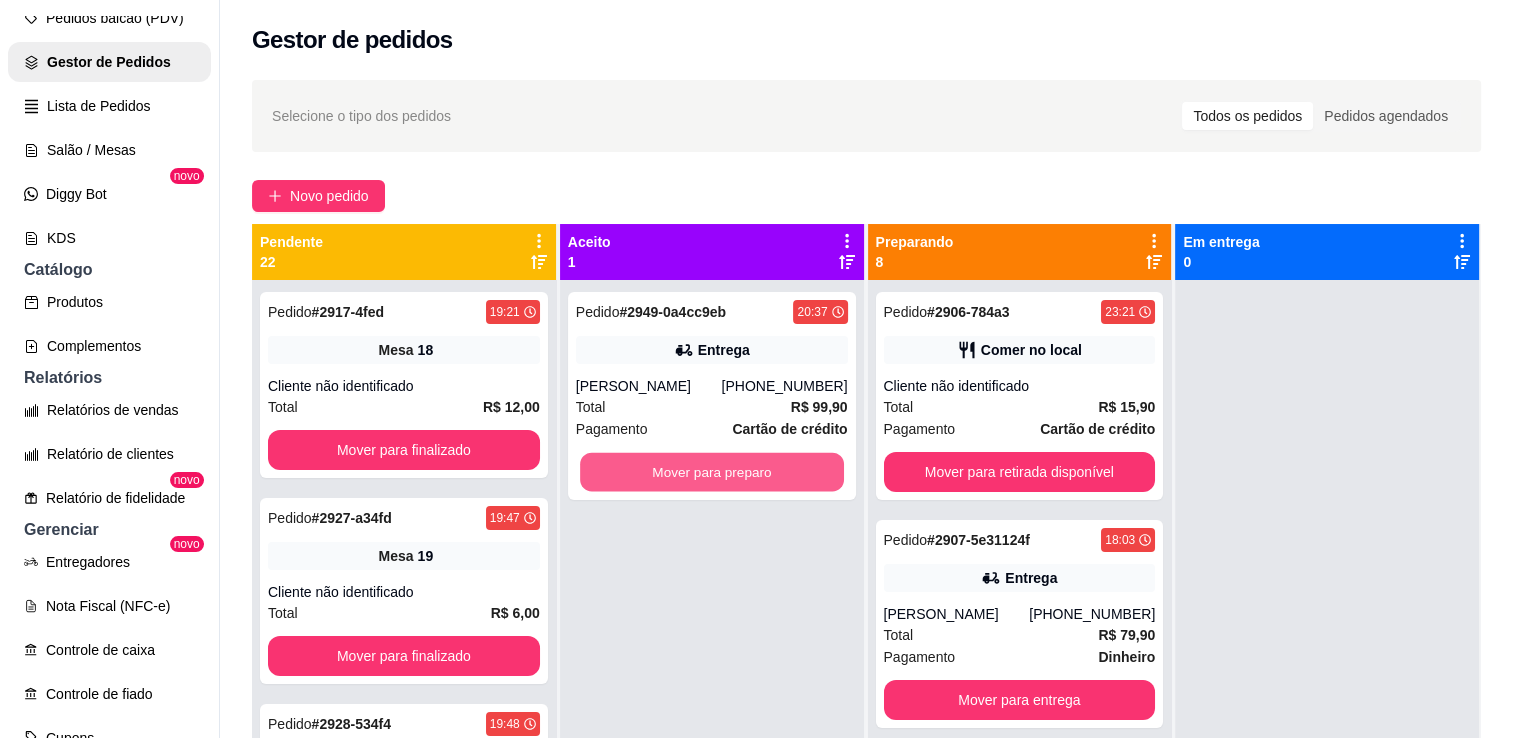 click on "Mover para preparo" at bounding box center (712, 472) 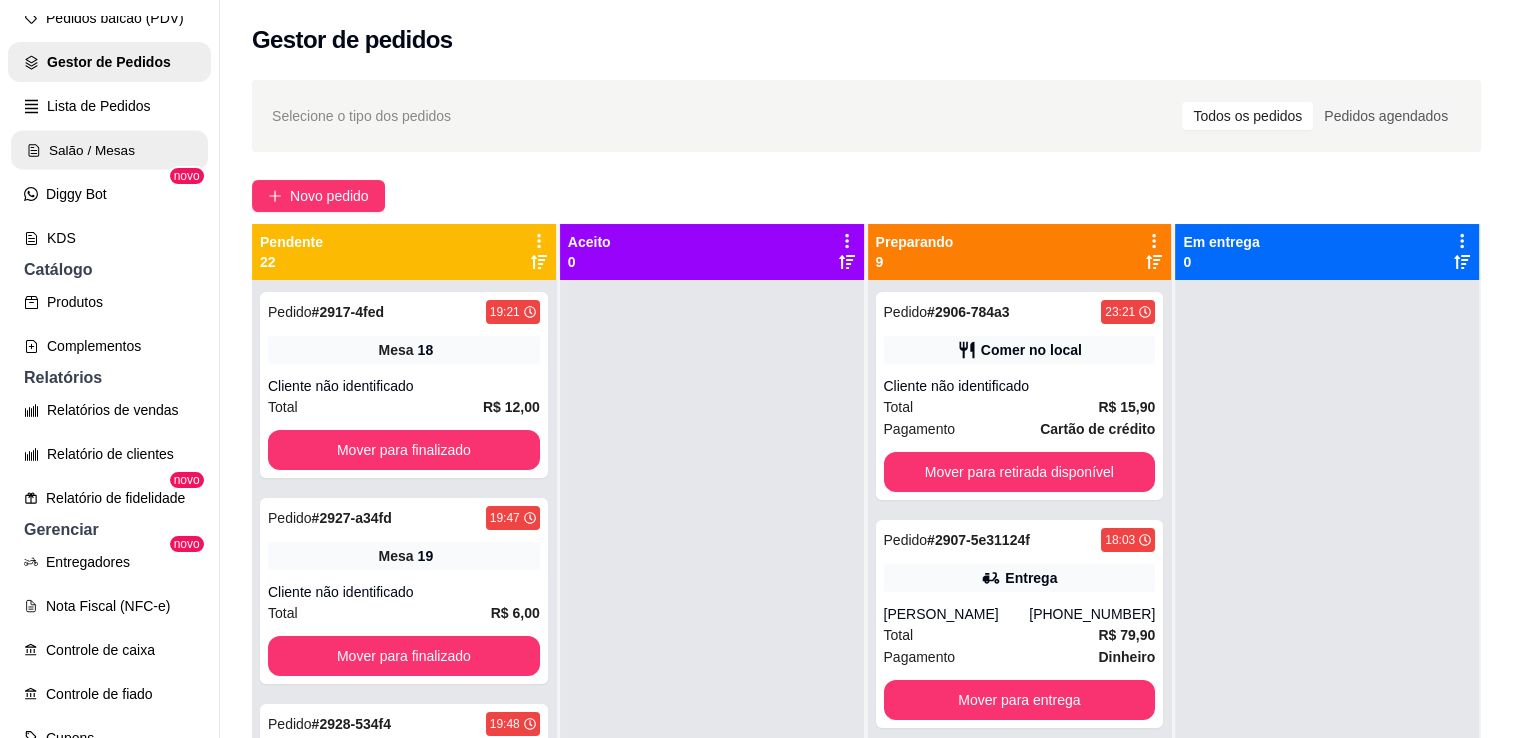 click on "Salão / Mesas" at bounding box center (109, 150) 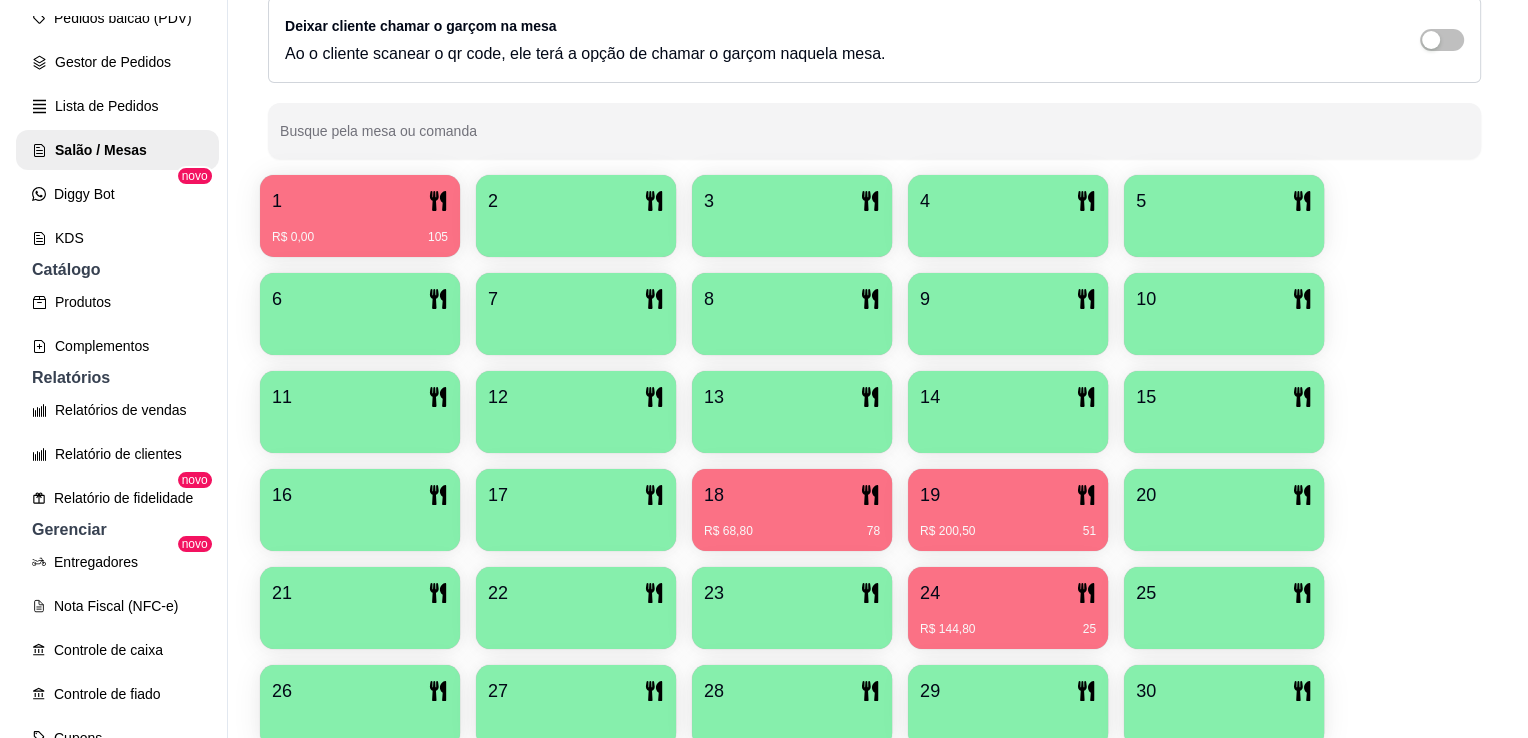 scroll, scrollTop: 300, scrollLeft: 0, axis: vertical 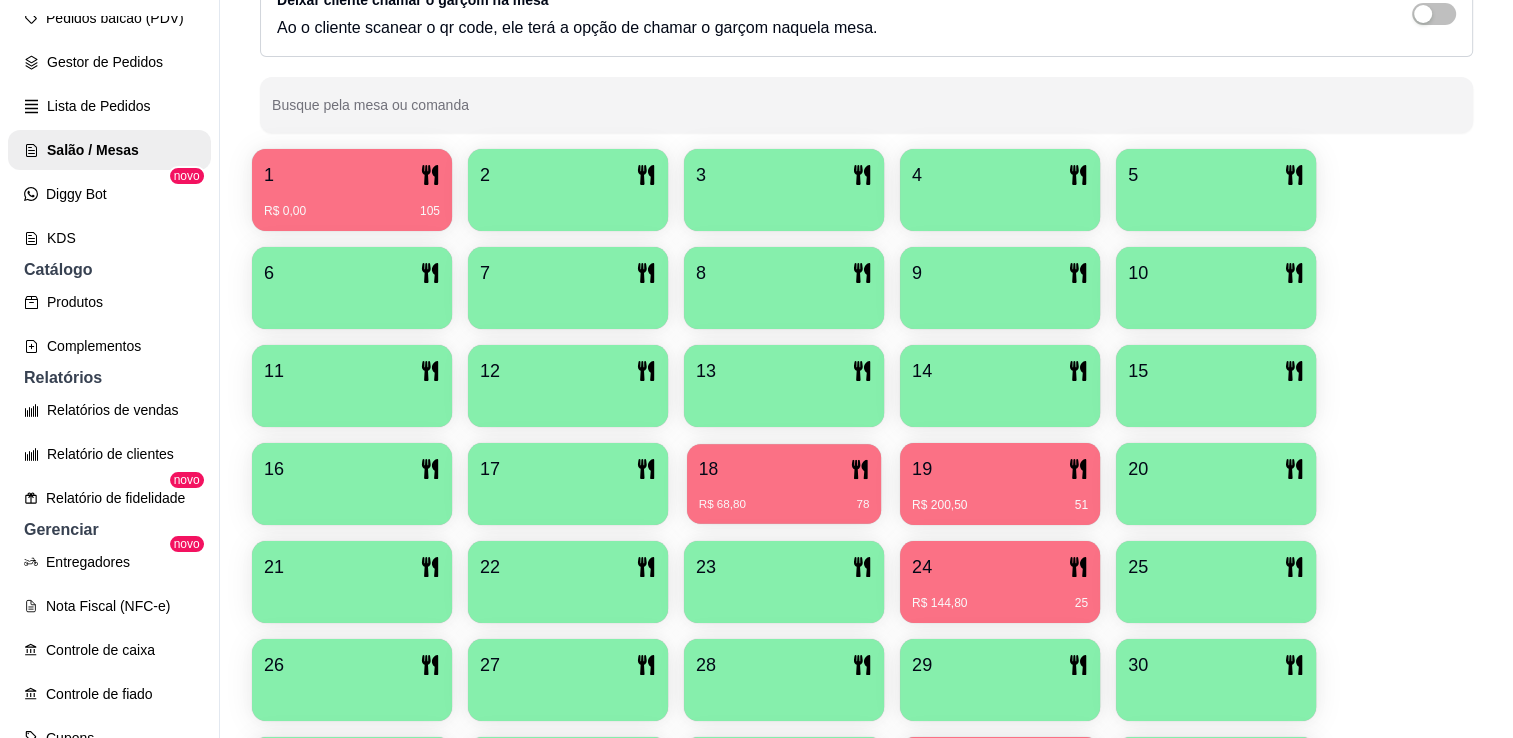 click on "18" at bounding box center (784, 469) 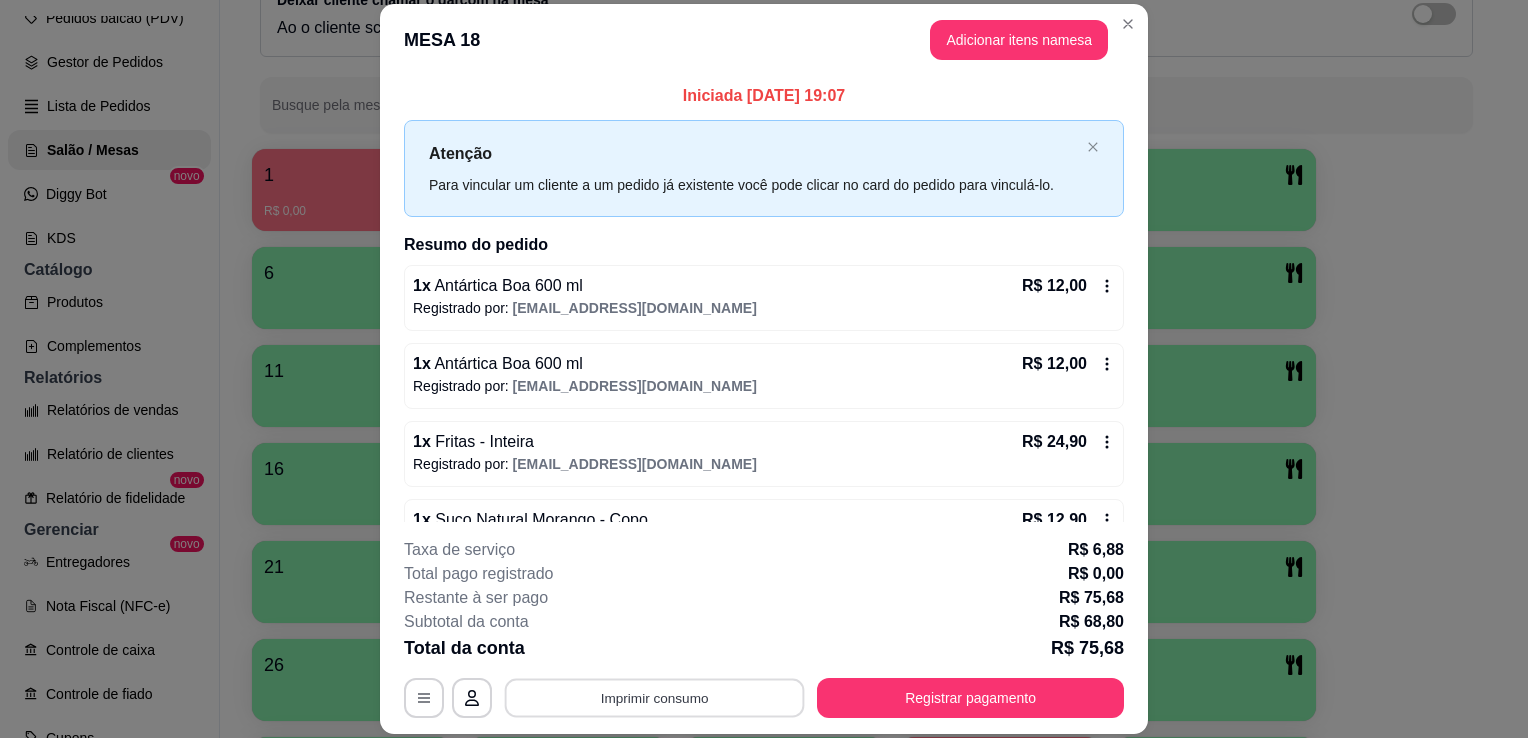 click on "Imprimir consumo" at bounding box center [655, 698] 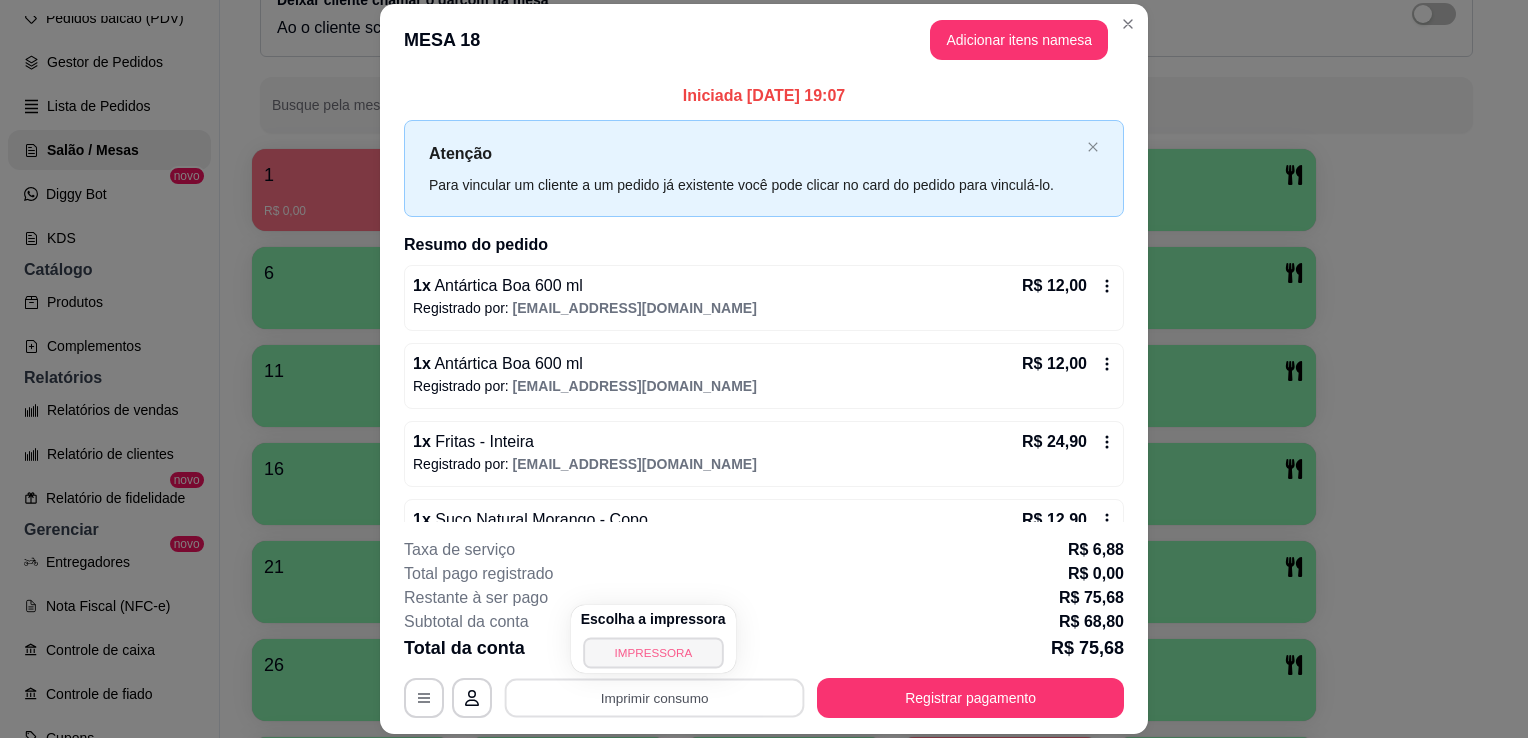 click on "IMPRESSORA" at bounding box center [653, 652] 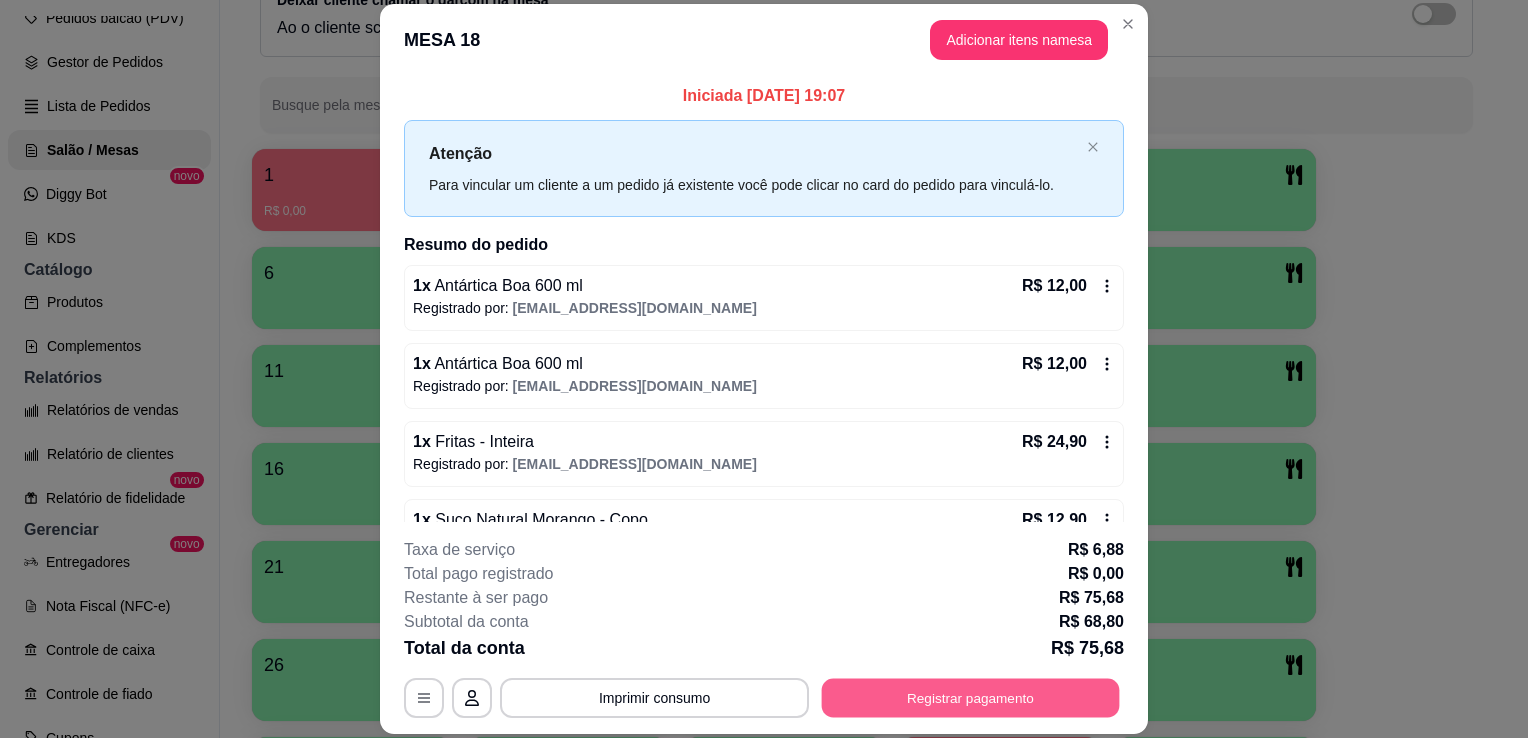 click on "Registrar pagamento" at bounding box center [971, 698] 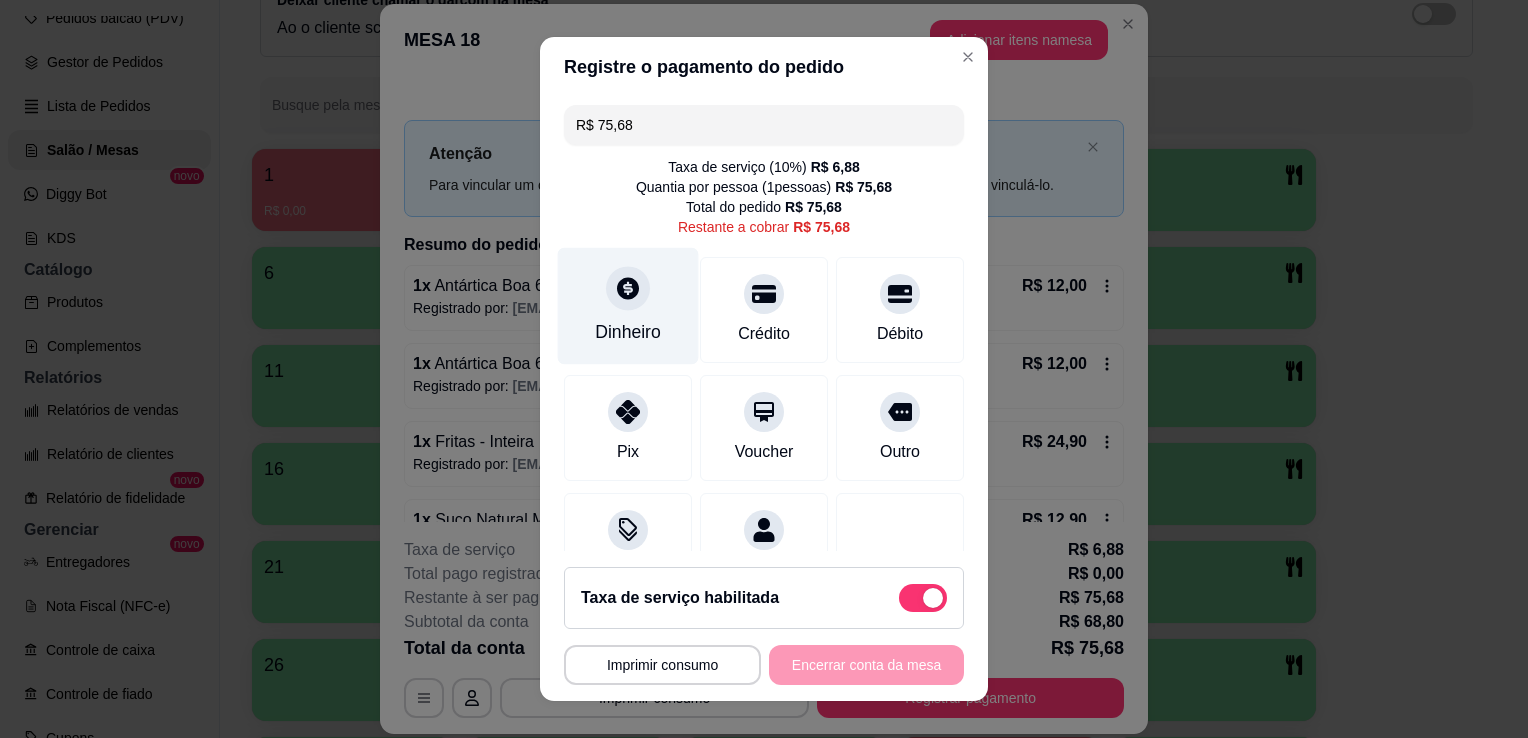 click on "Dinheiro" at bounding box center (628, 306) 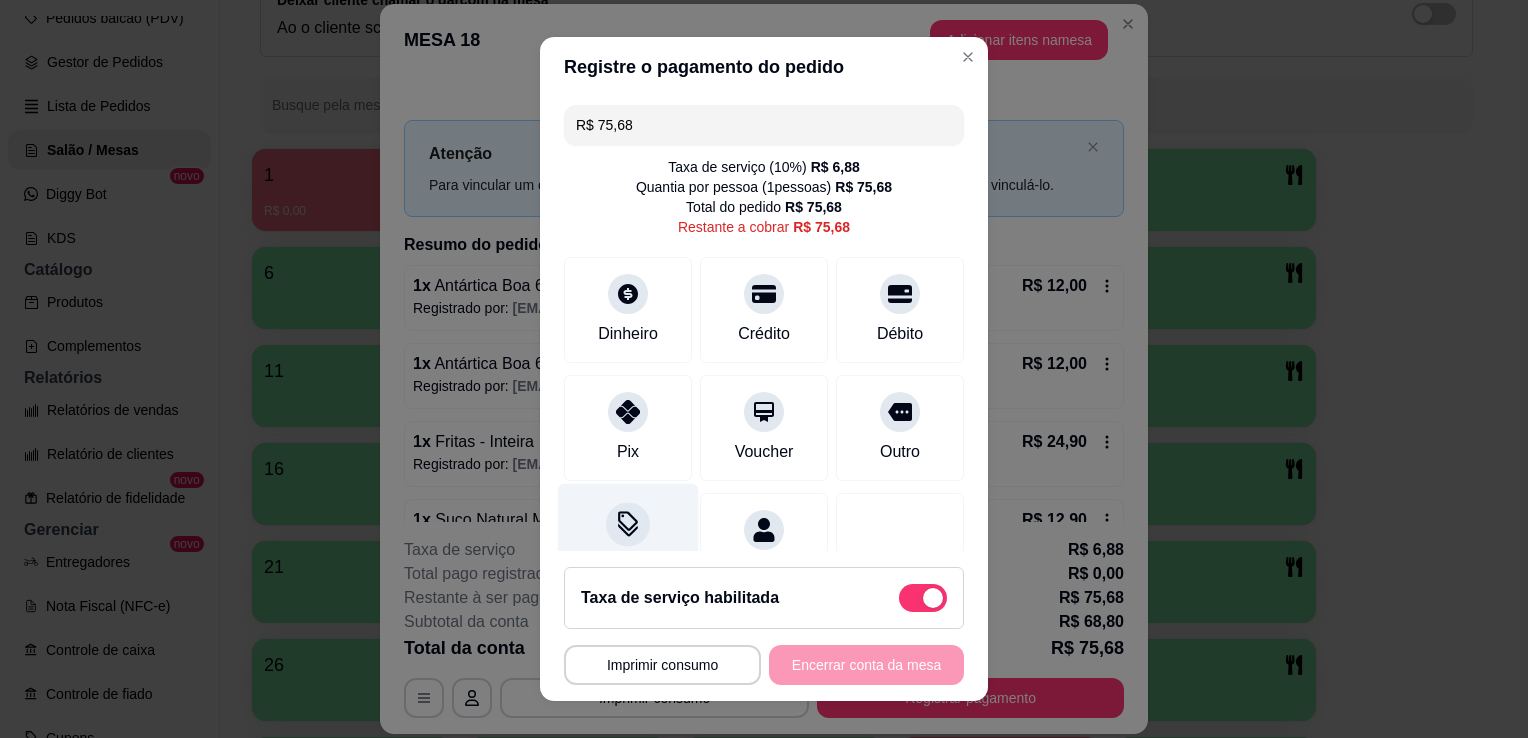 click on "Desconto" at bounding box center (628, 542) 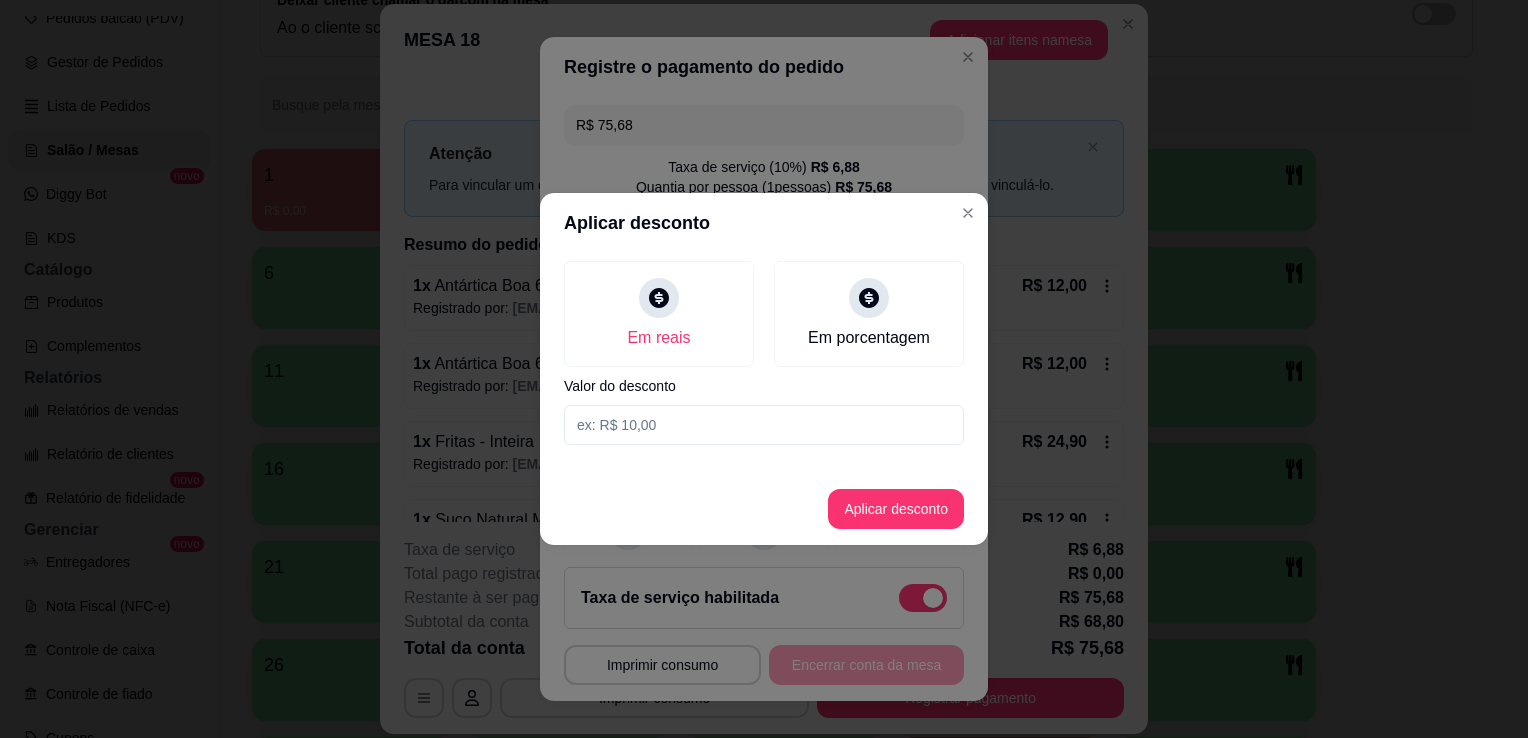 click at bounding box center [764, 425] 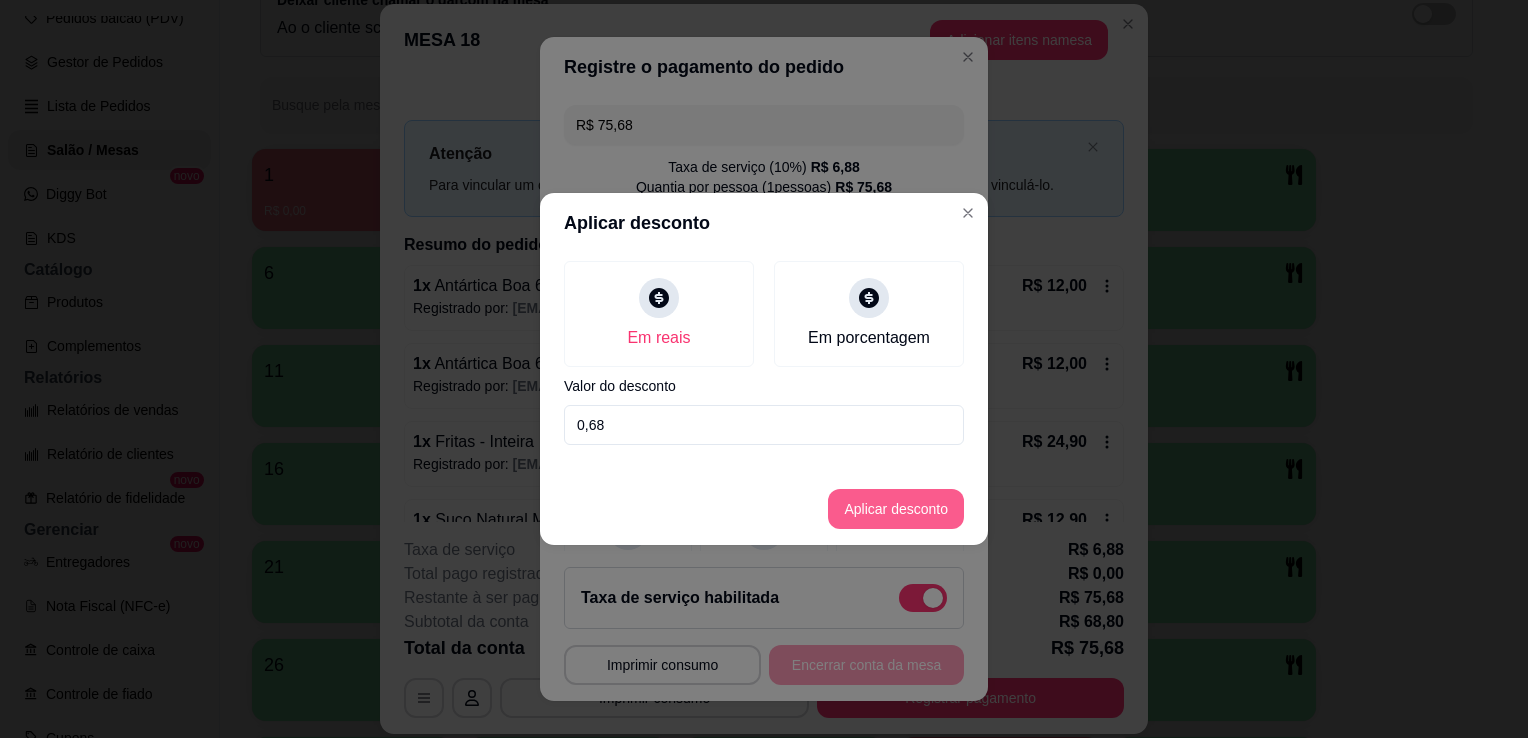 type on "0,68" 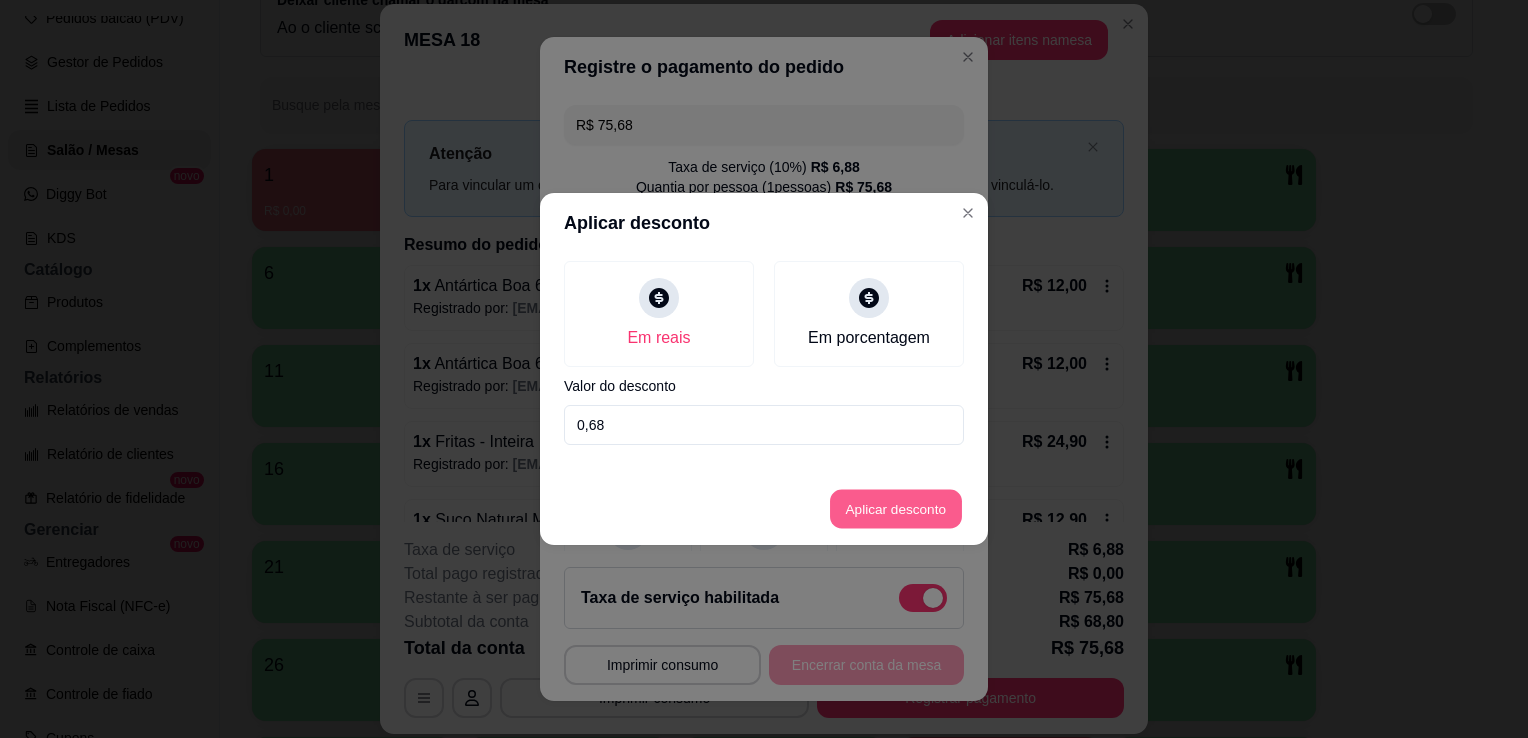 click on "Aplicar desconto" at bounding box center [896, 509] 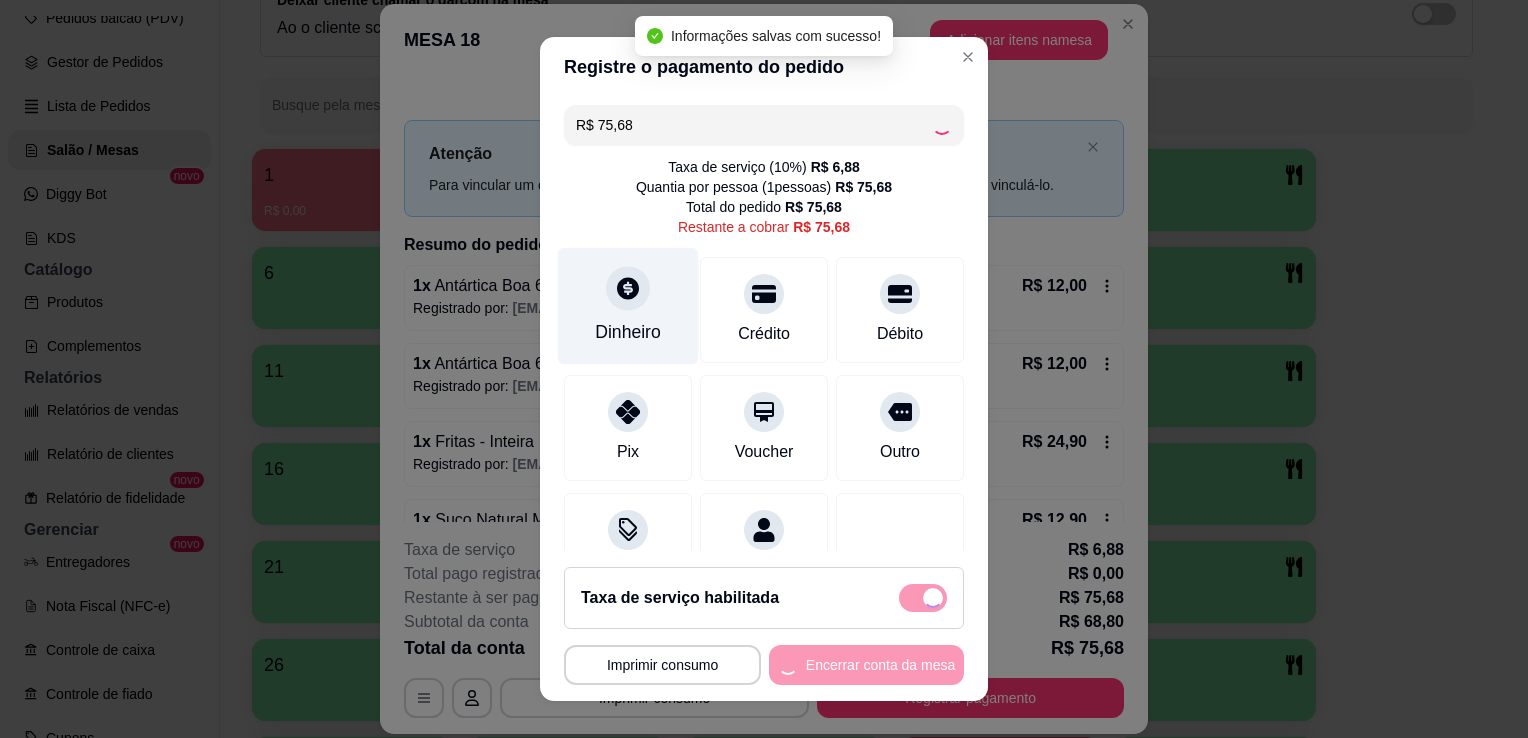 type on "R$ 75,00" 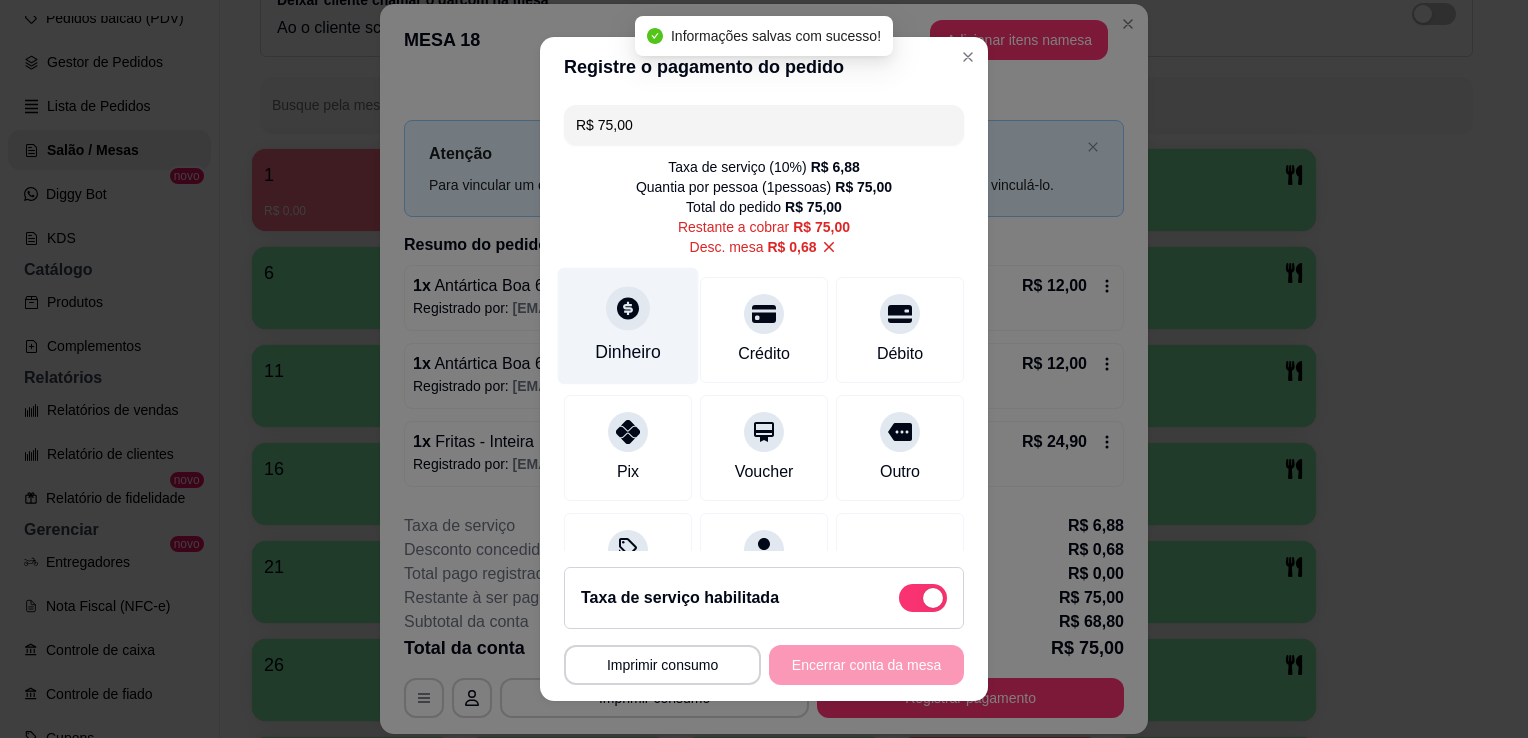 click at bounding box center [628, 308] 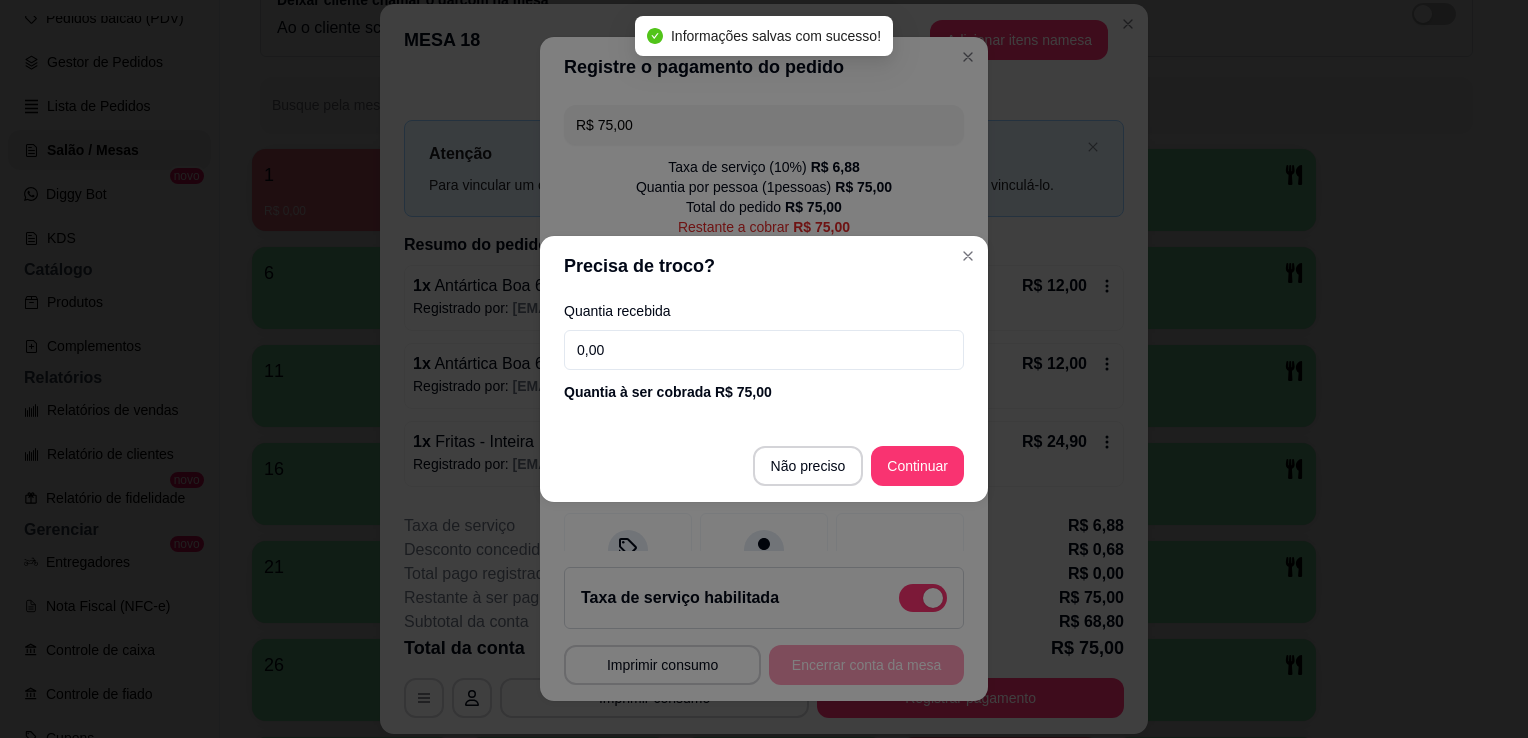 click on "0,00" at bounding box center [764, 350] 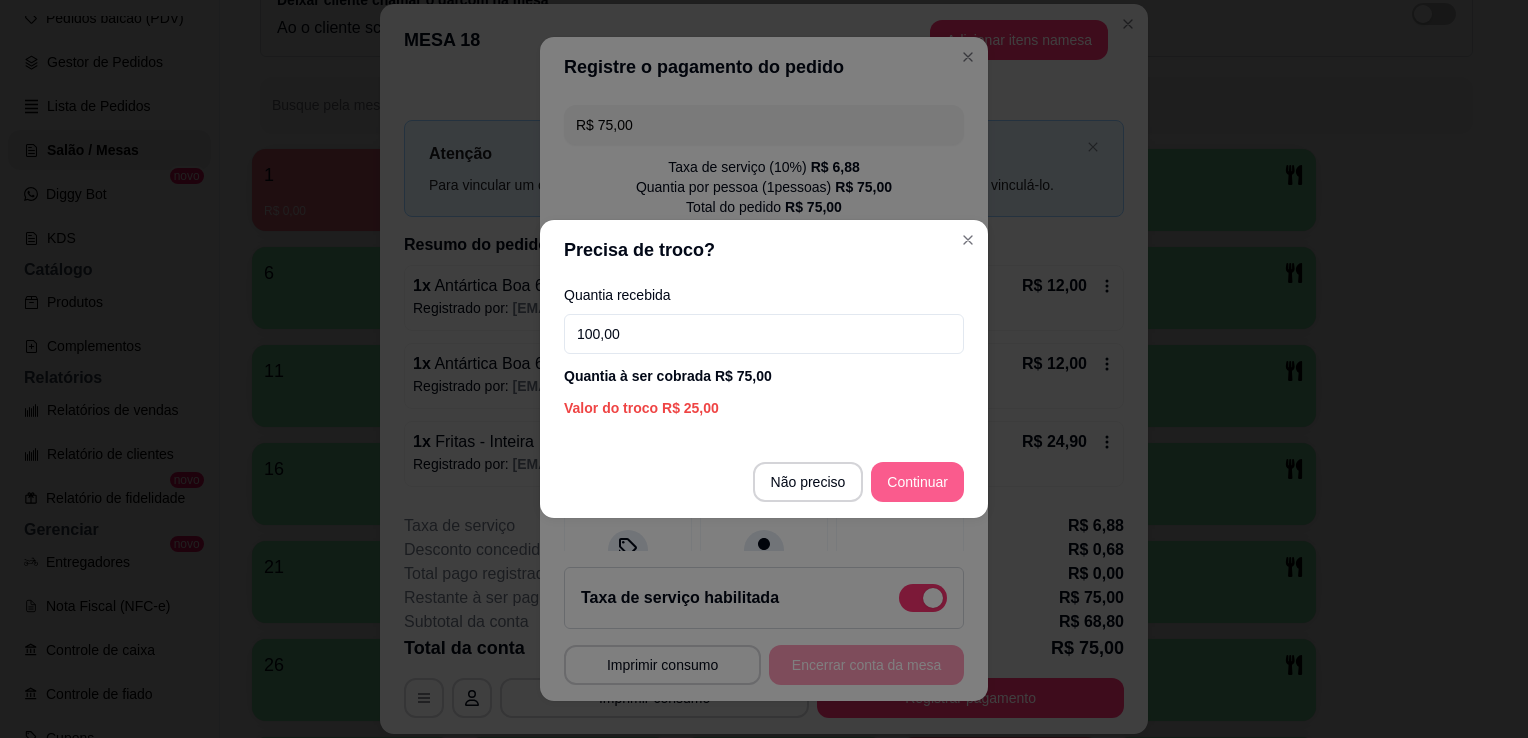 type on "100,00" 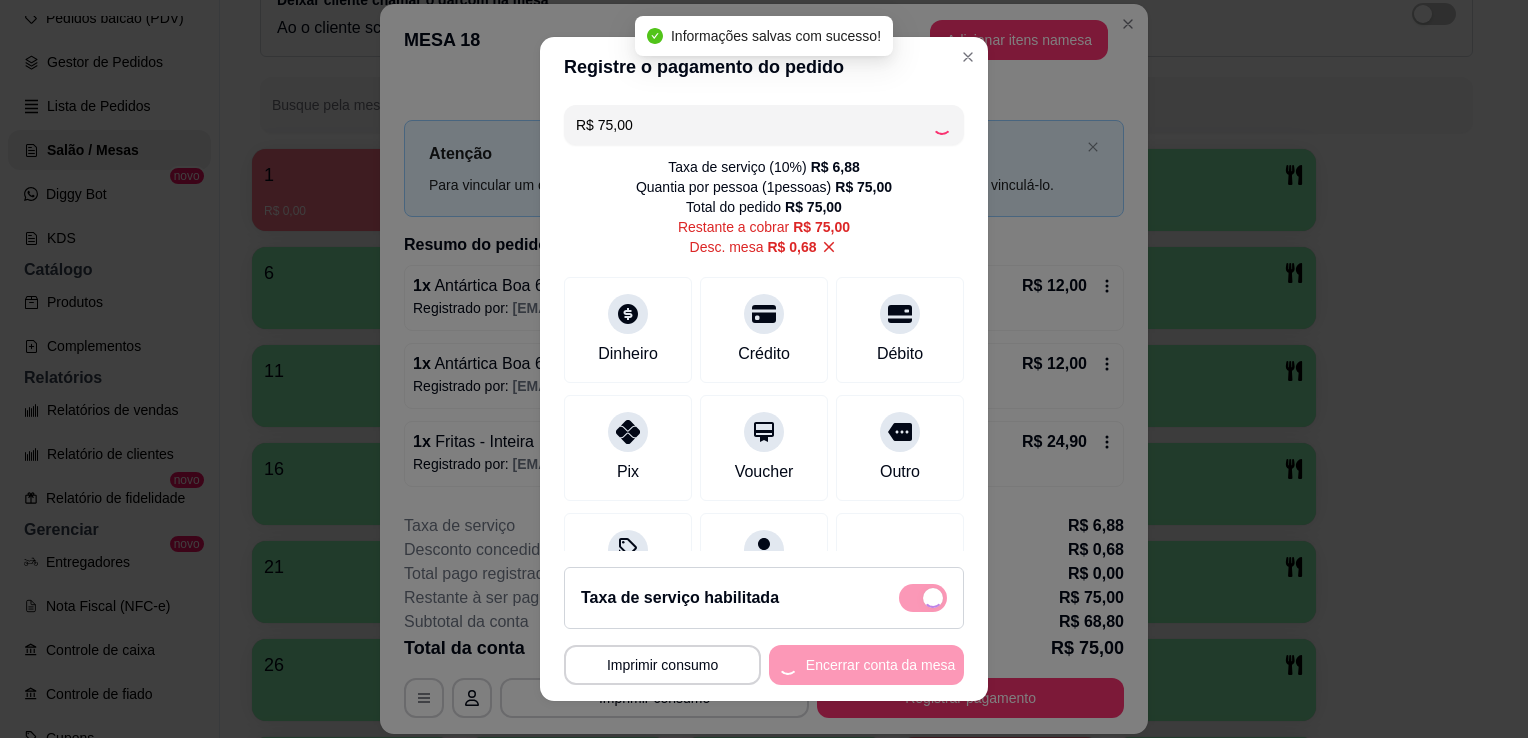 type on "R$ 0,00" 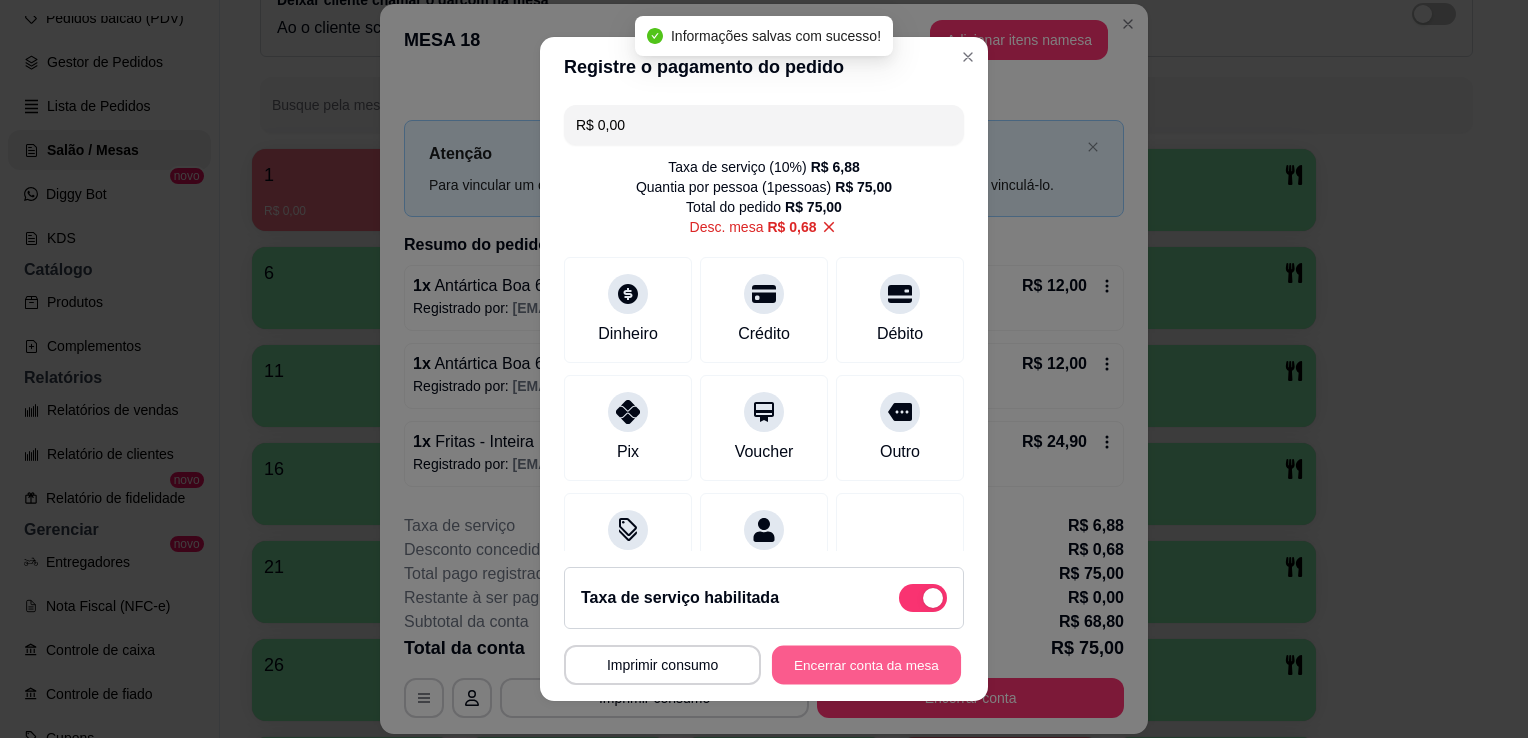 click on "Encerrar conta da mesa" at bounding box center [866, 665] 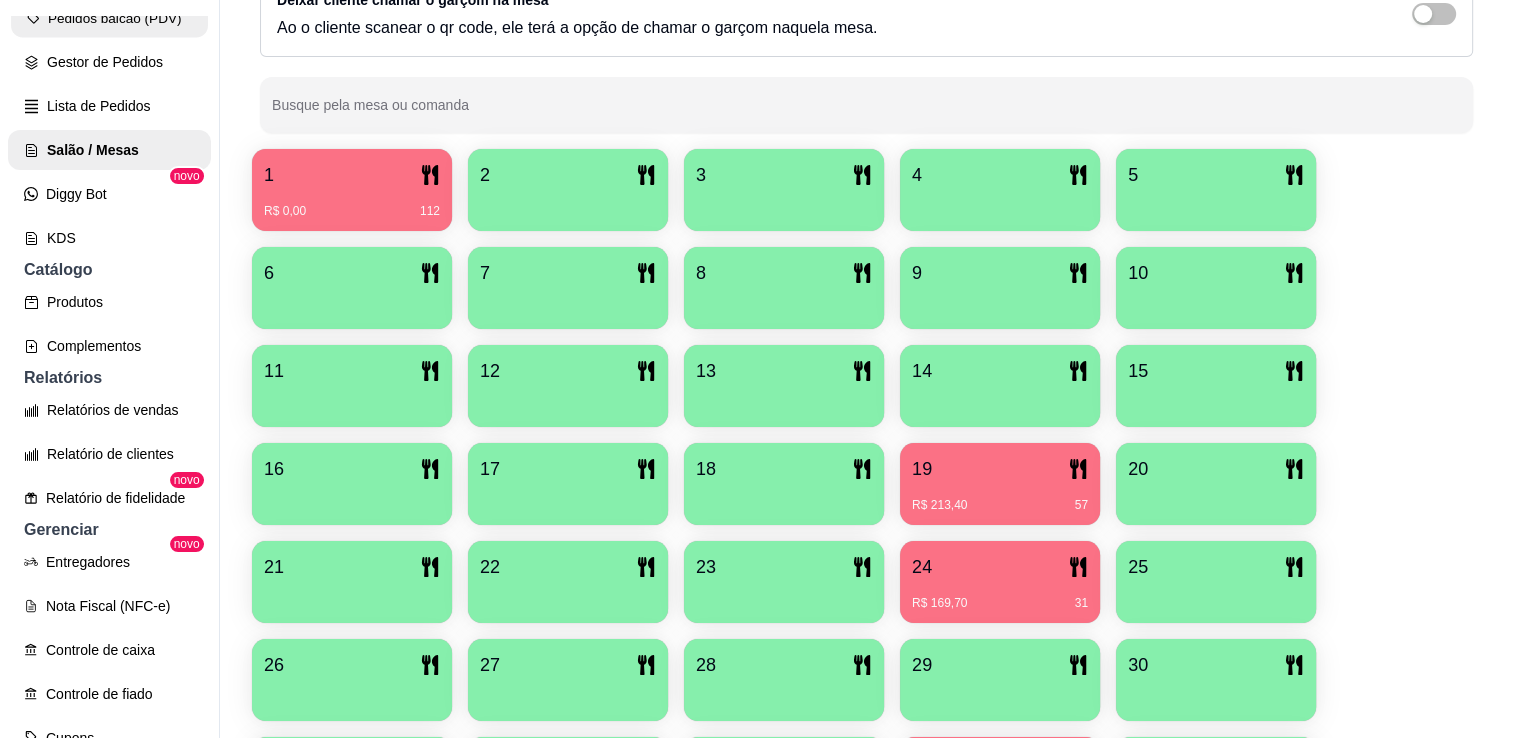 click on "Pedidos balcão (PDV)" at bounding box center [109, 18] 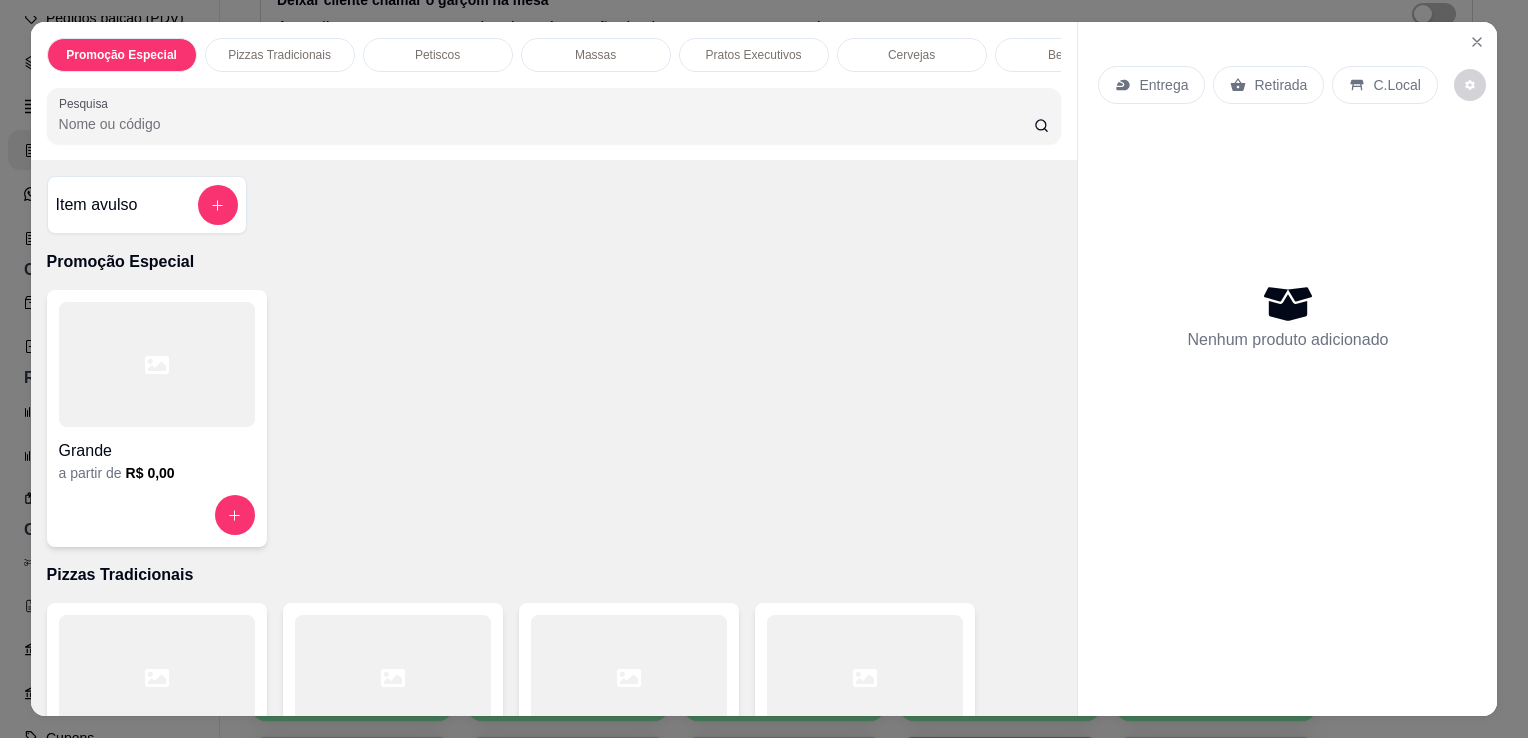 click at bounding box center [629, 677] 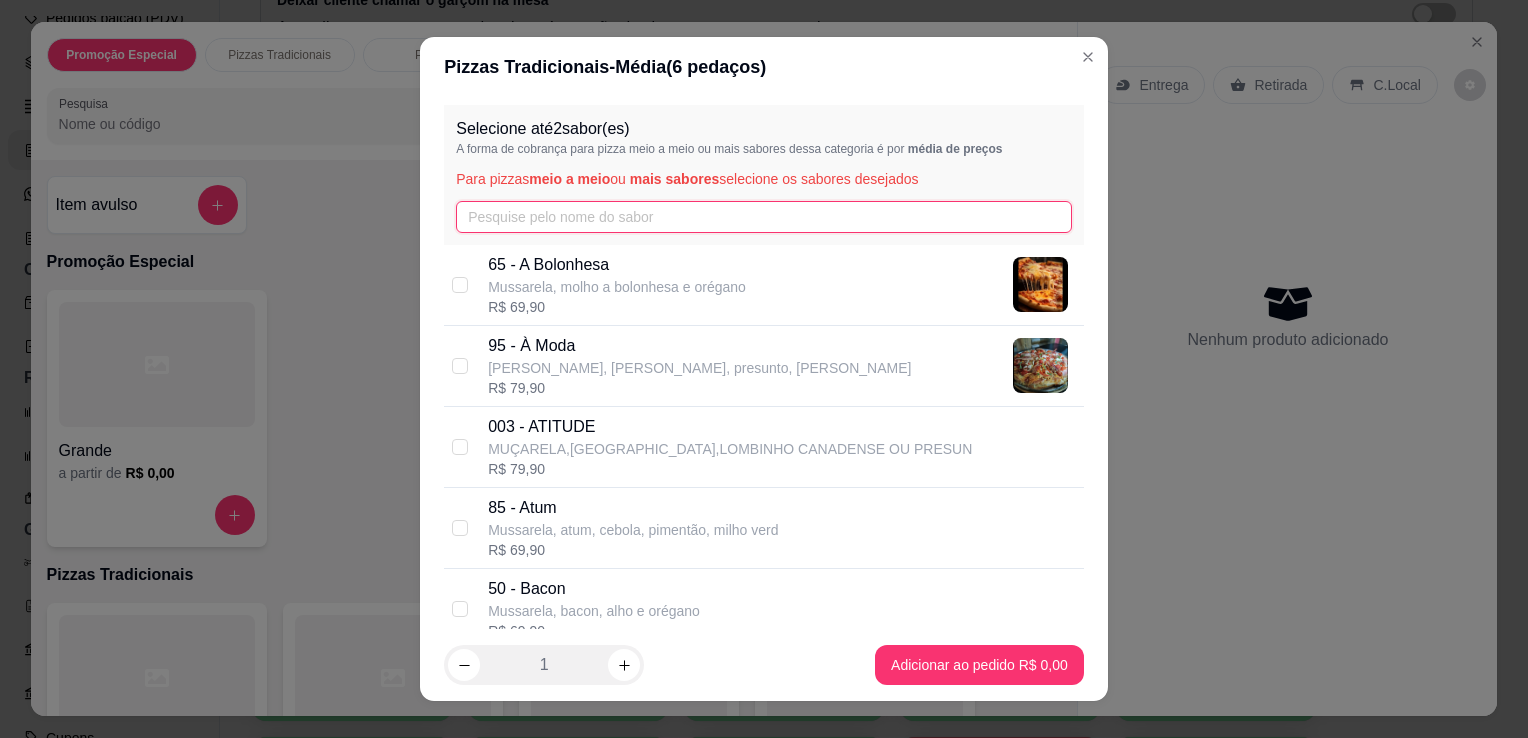 click at bounding box center (764, 217) 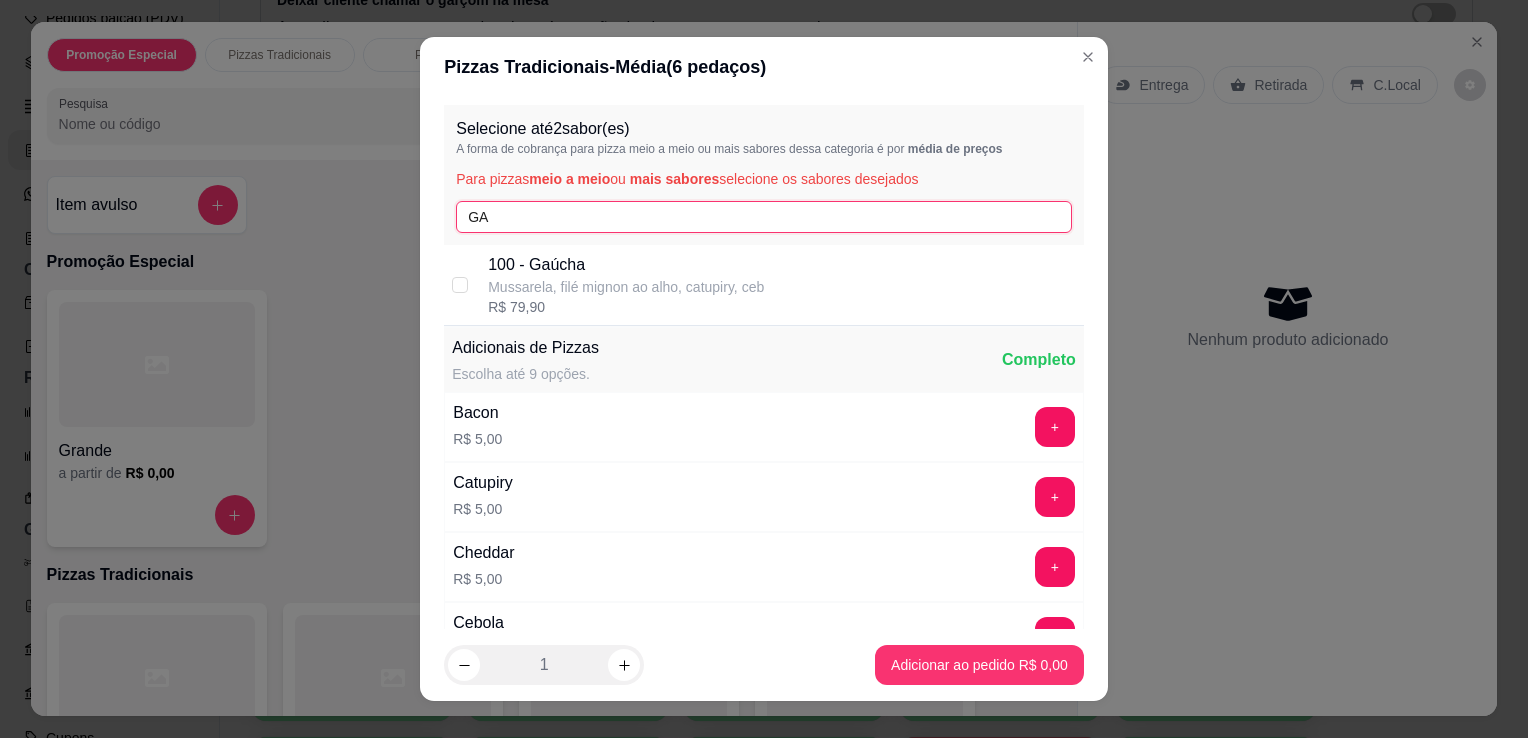 type on "GA" 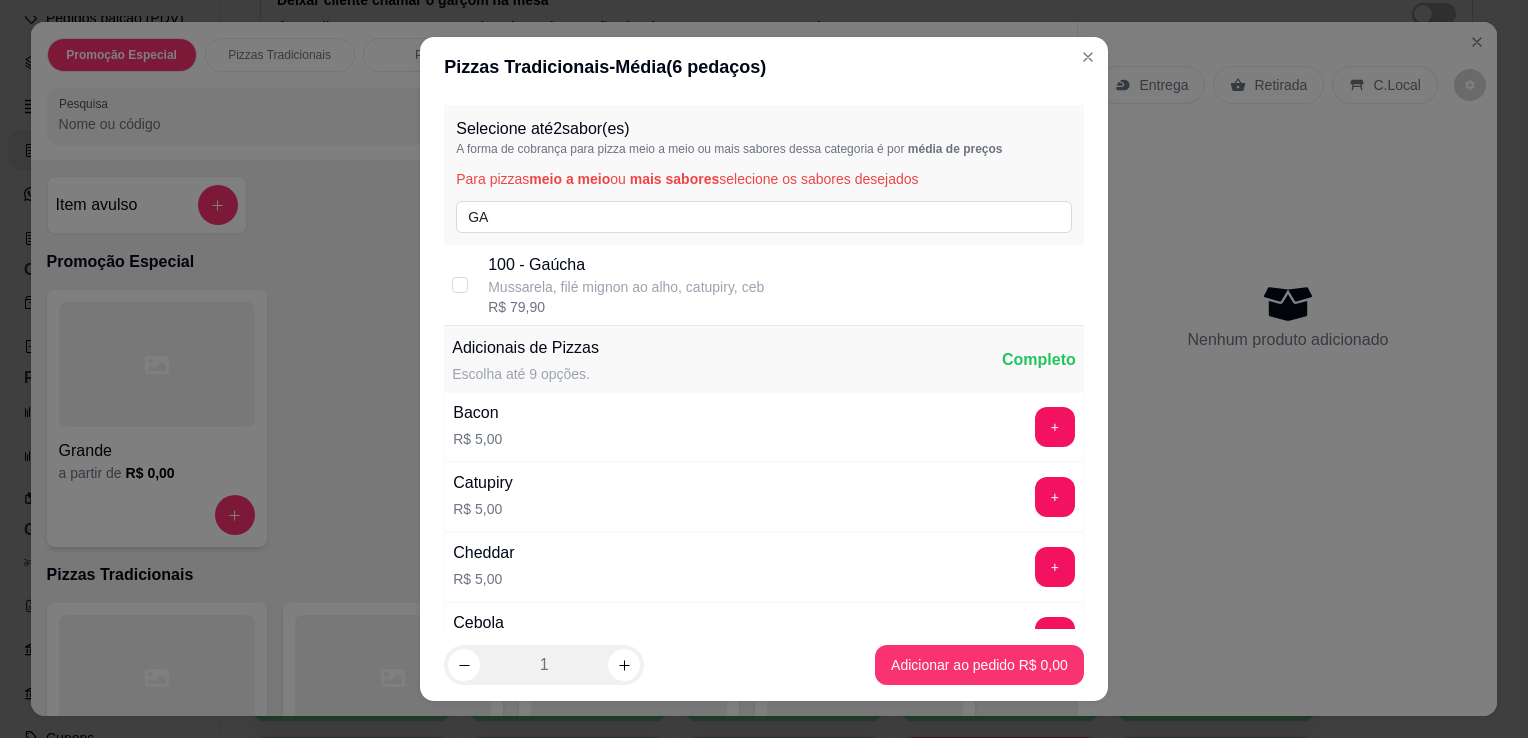click on "Mussarela, filé mignon ao alho, catupiry, ceb" at bounding box center (626, 287) 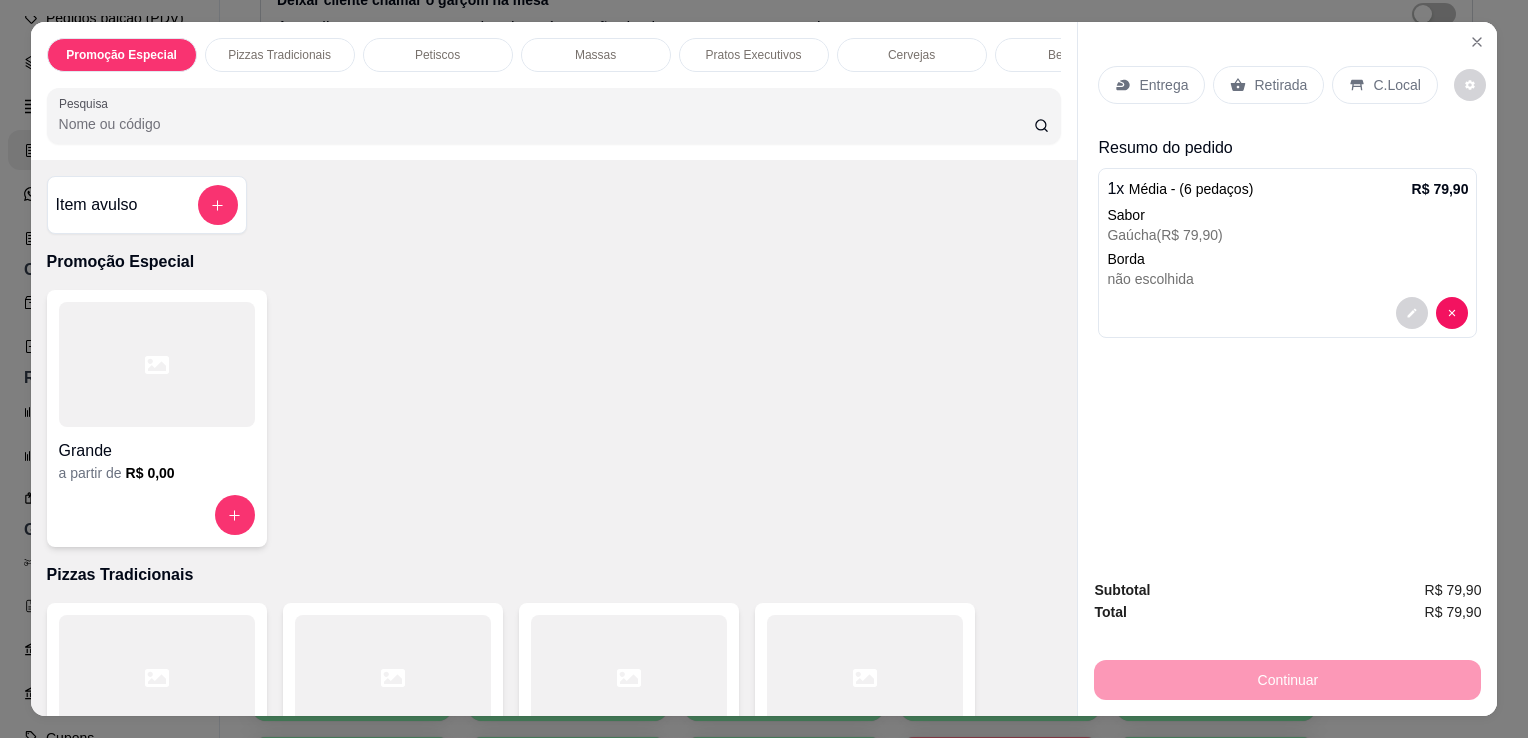 click on "Entrega" at bounding box center (1151, 85) 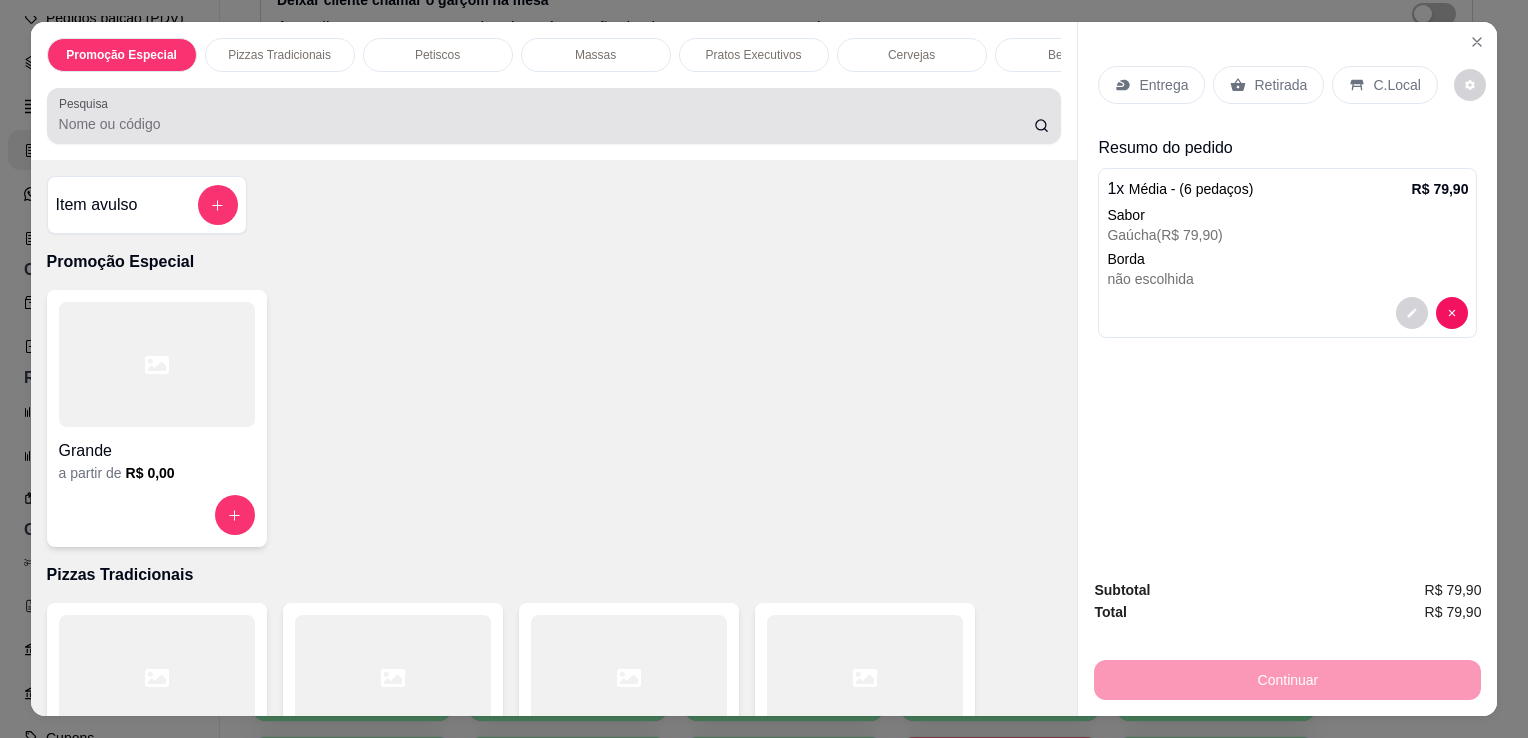 click on "Pesquisa" at bounding box center (546, 124) 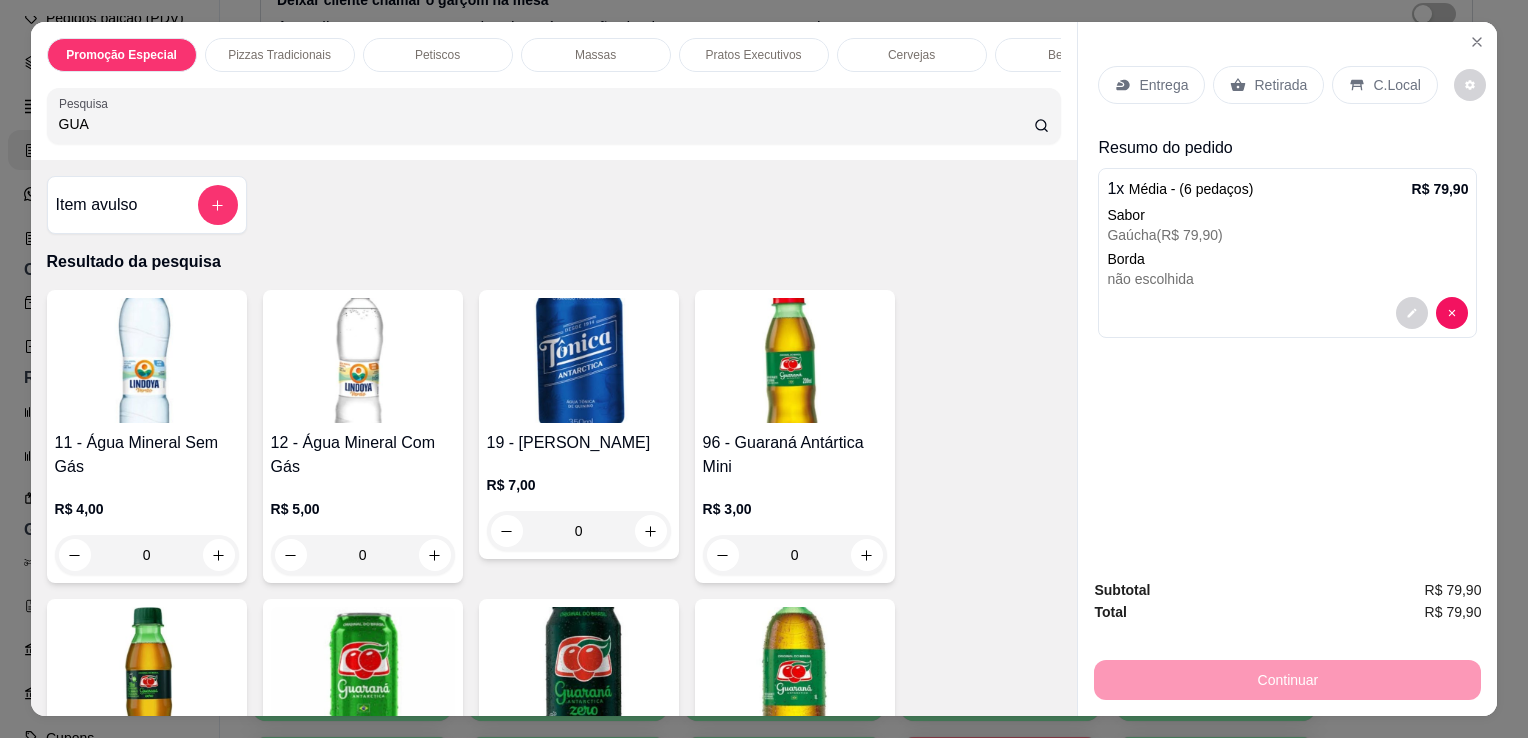type on "GUA" 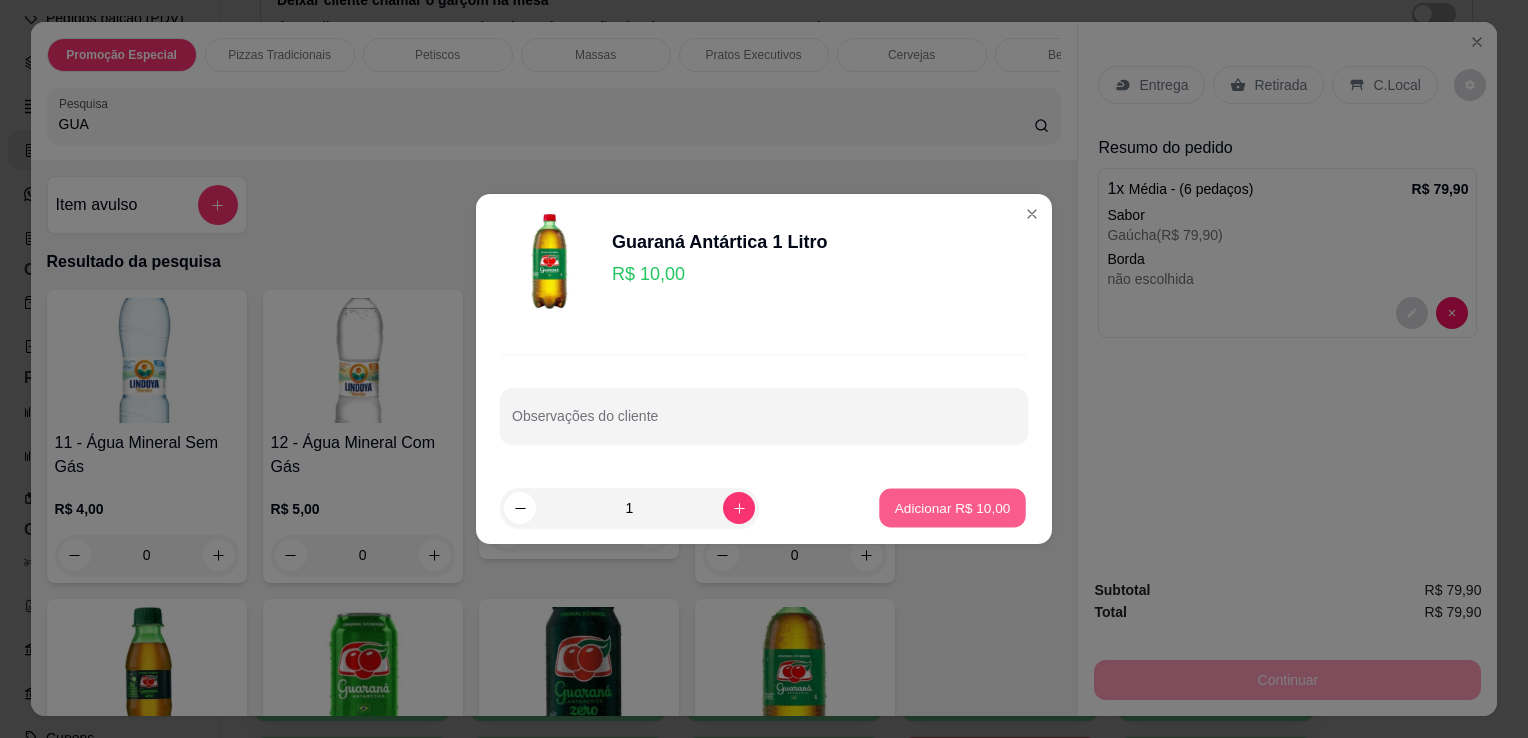 click on "Adicionar   R$ 10,00" at bounding box center [952, 508] 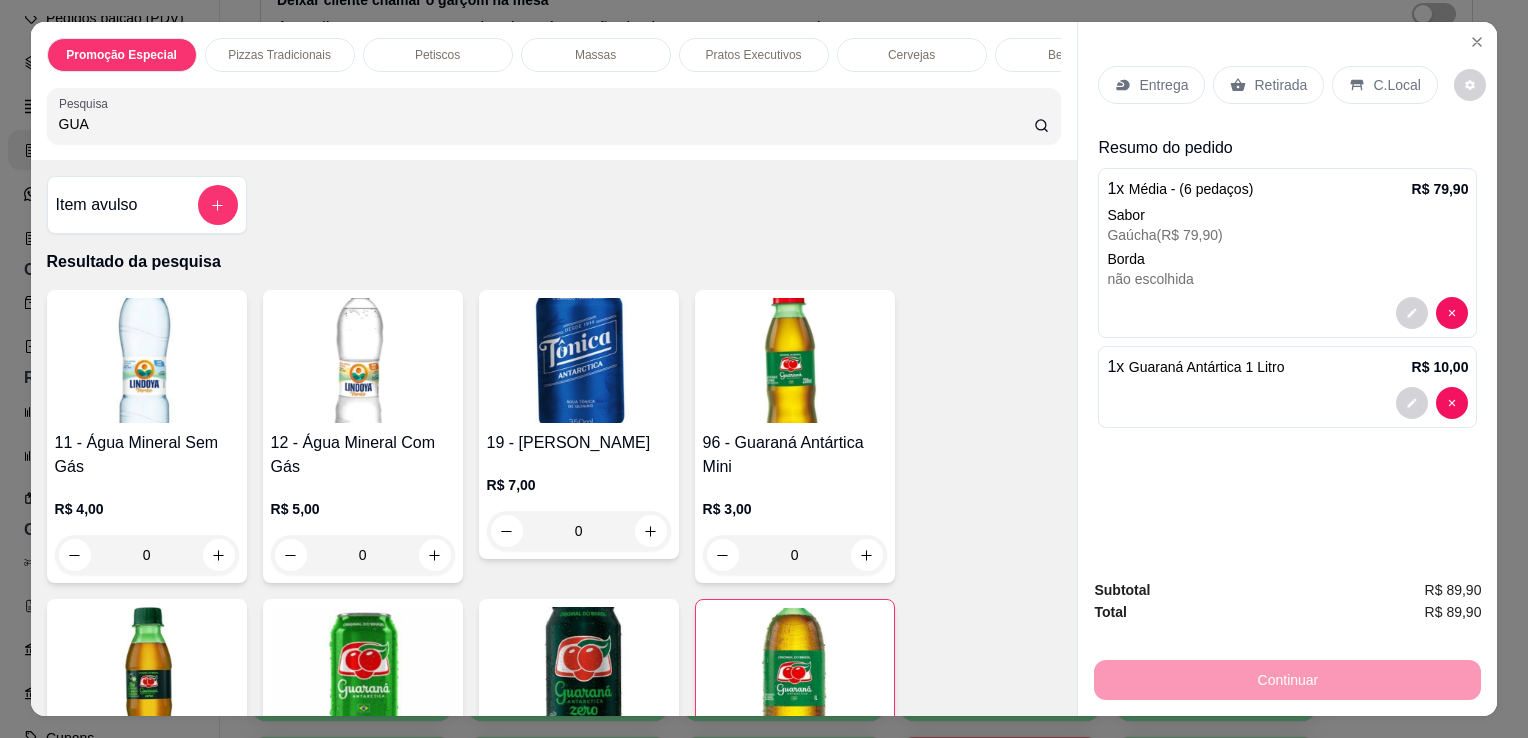 click 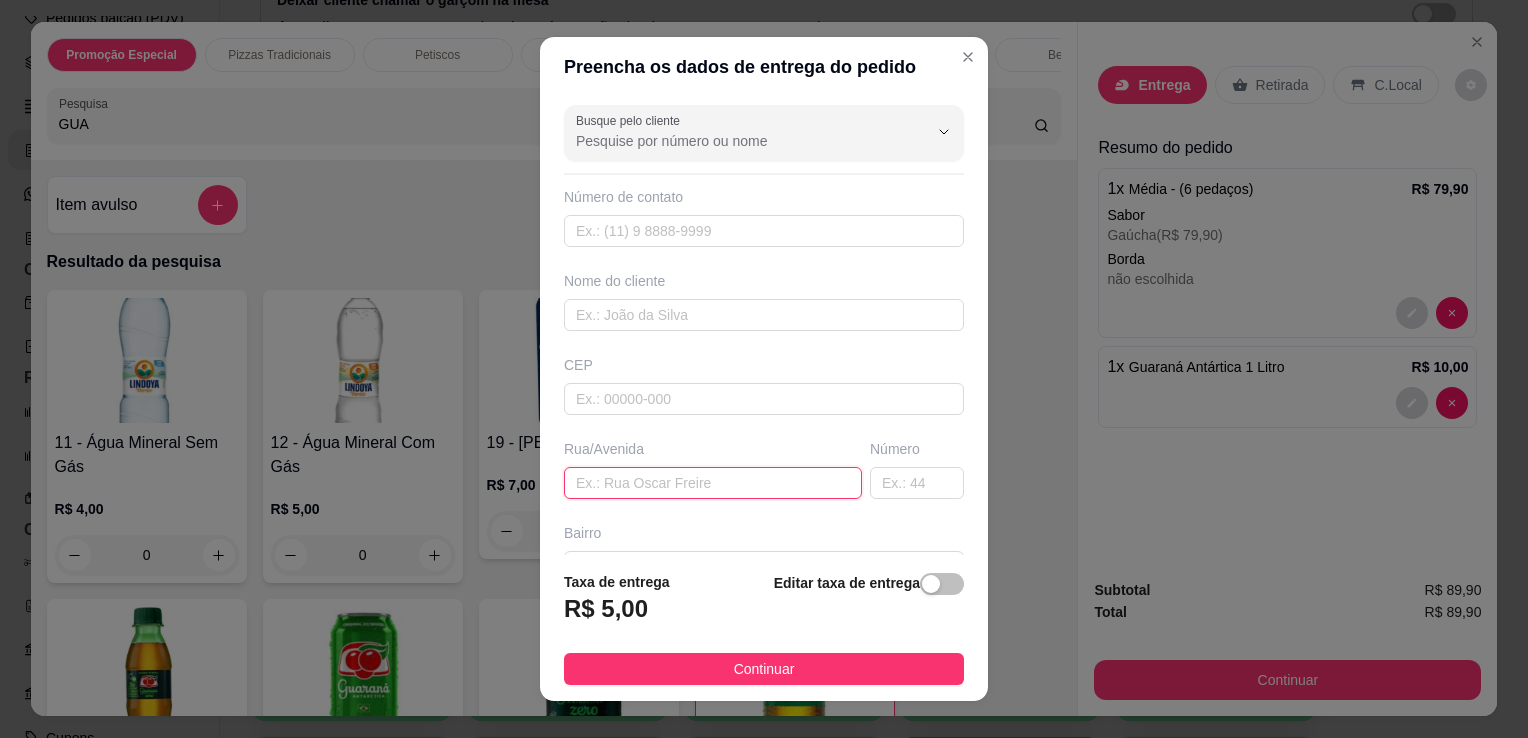 click at bounding box center (713, 483) 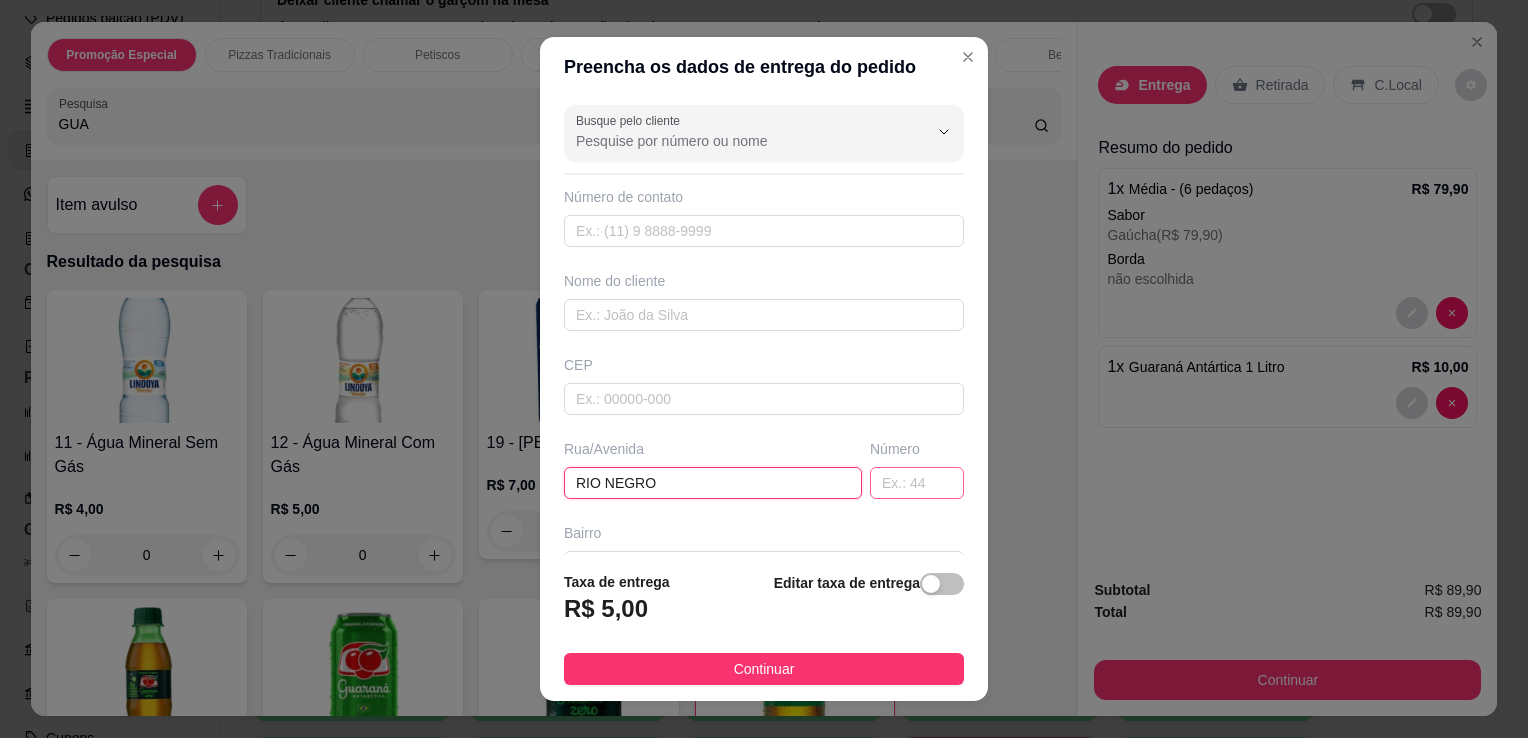 type on "RIO NEGRO" 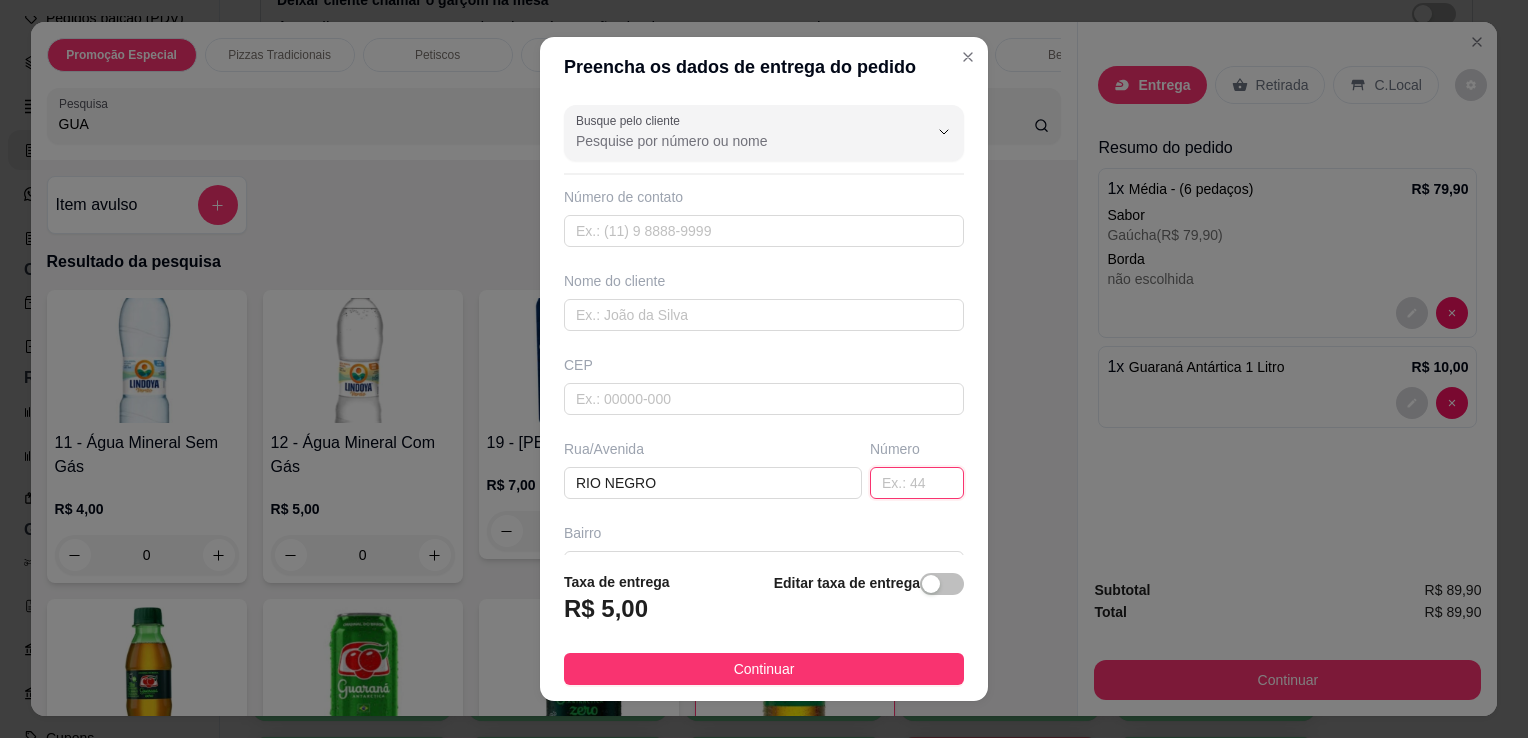 click at bounding box center (917, 483) 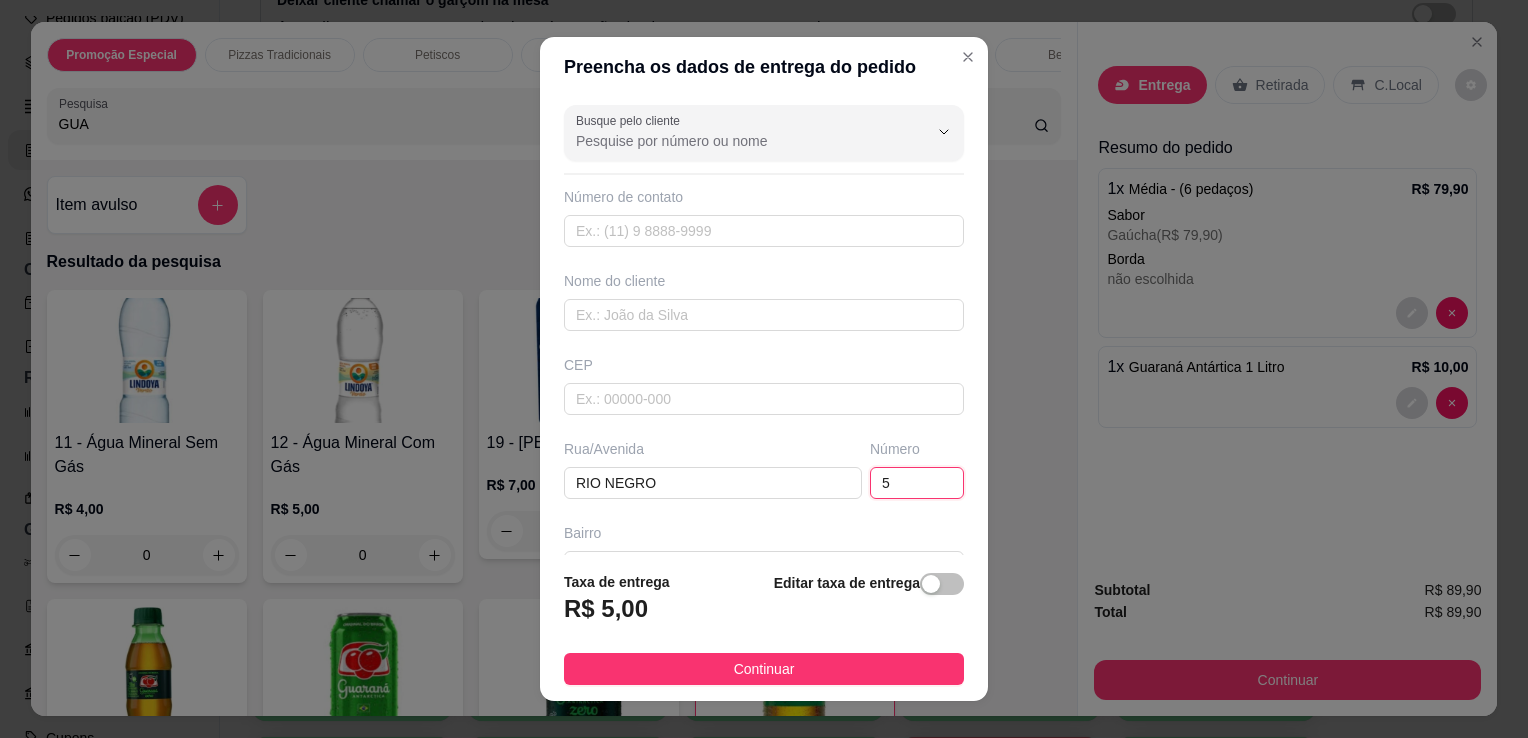 type on "5" 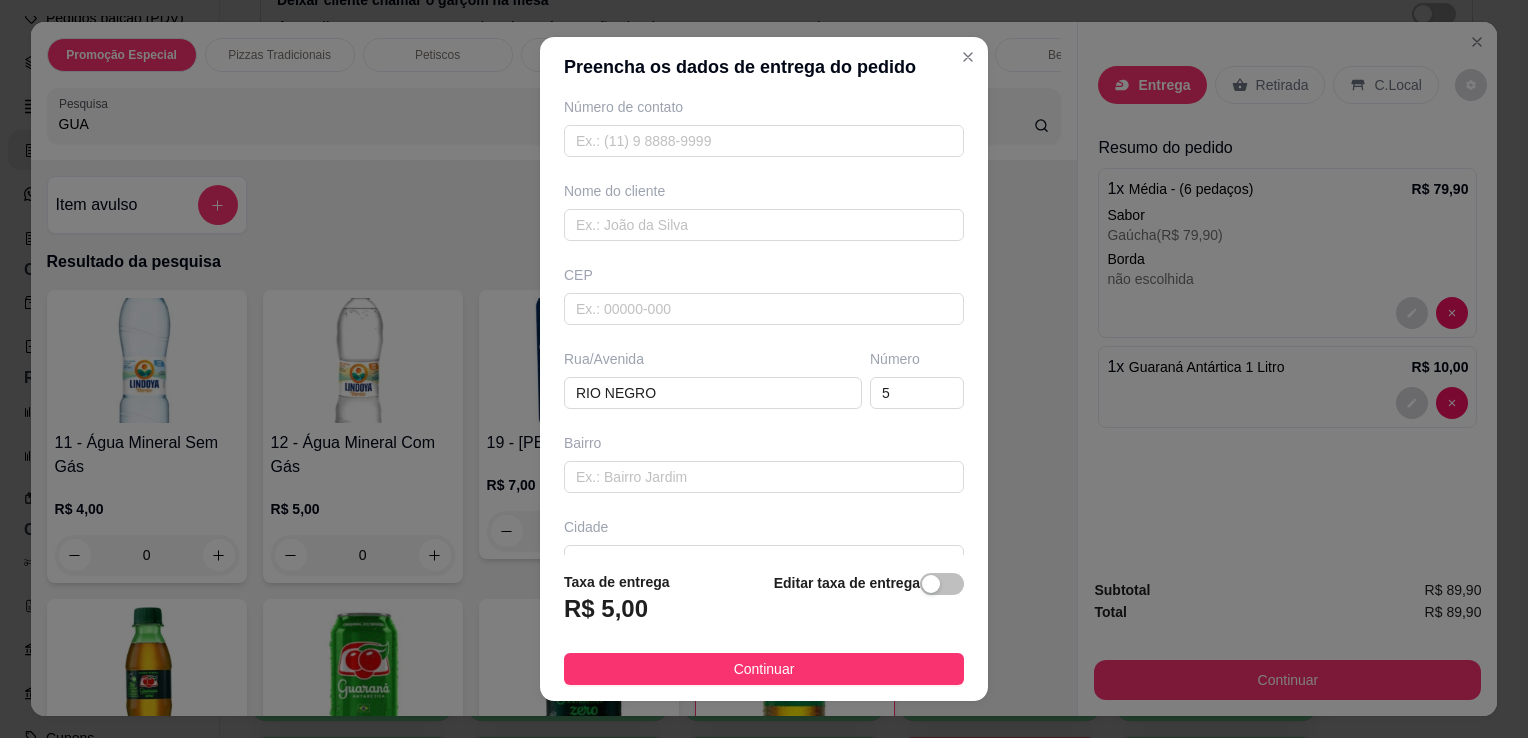 scroll, scrollTop: 93, scrollLeft: 0, axis: vertical 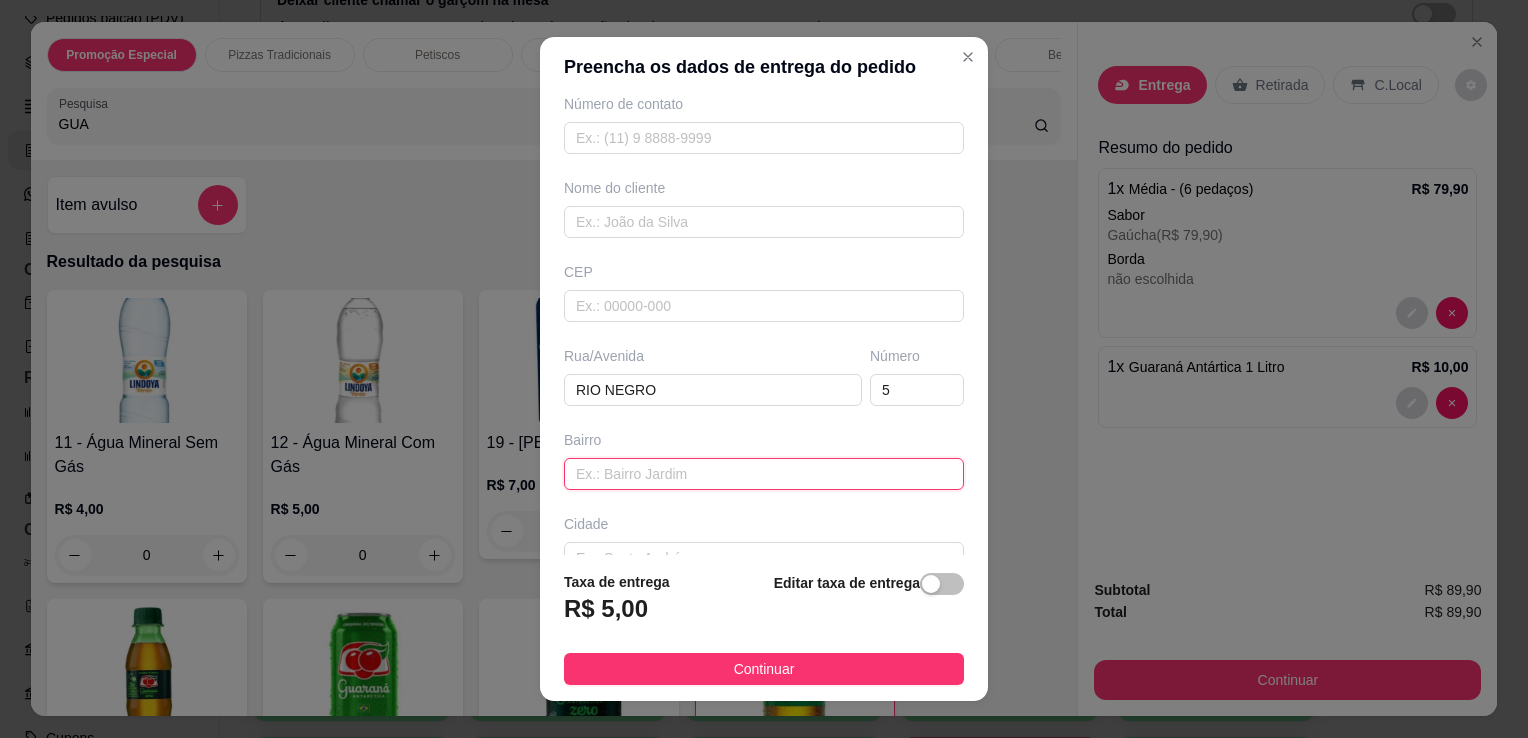 click at bounding box center [764, 474] 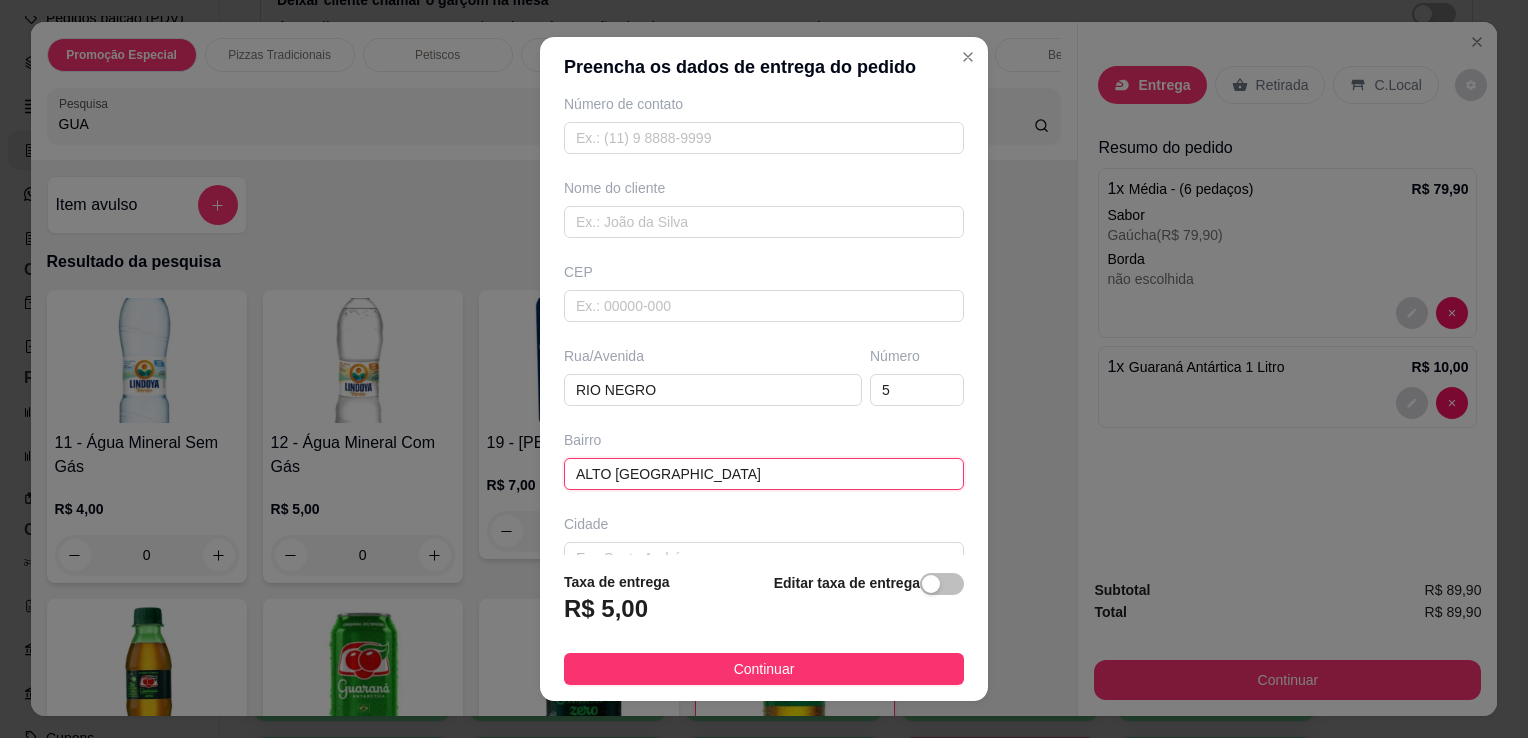 type on "ALTO [GEOGRAPHIC_DATA]" 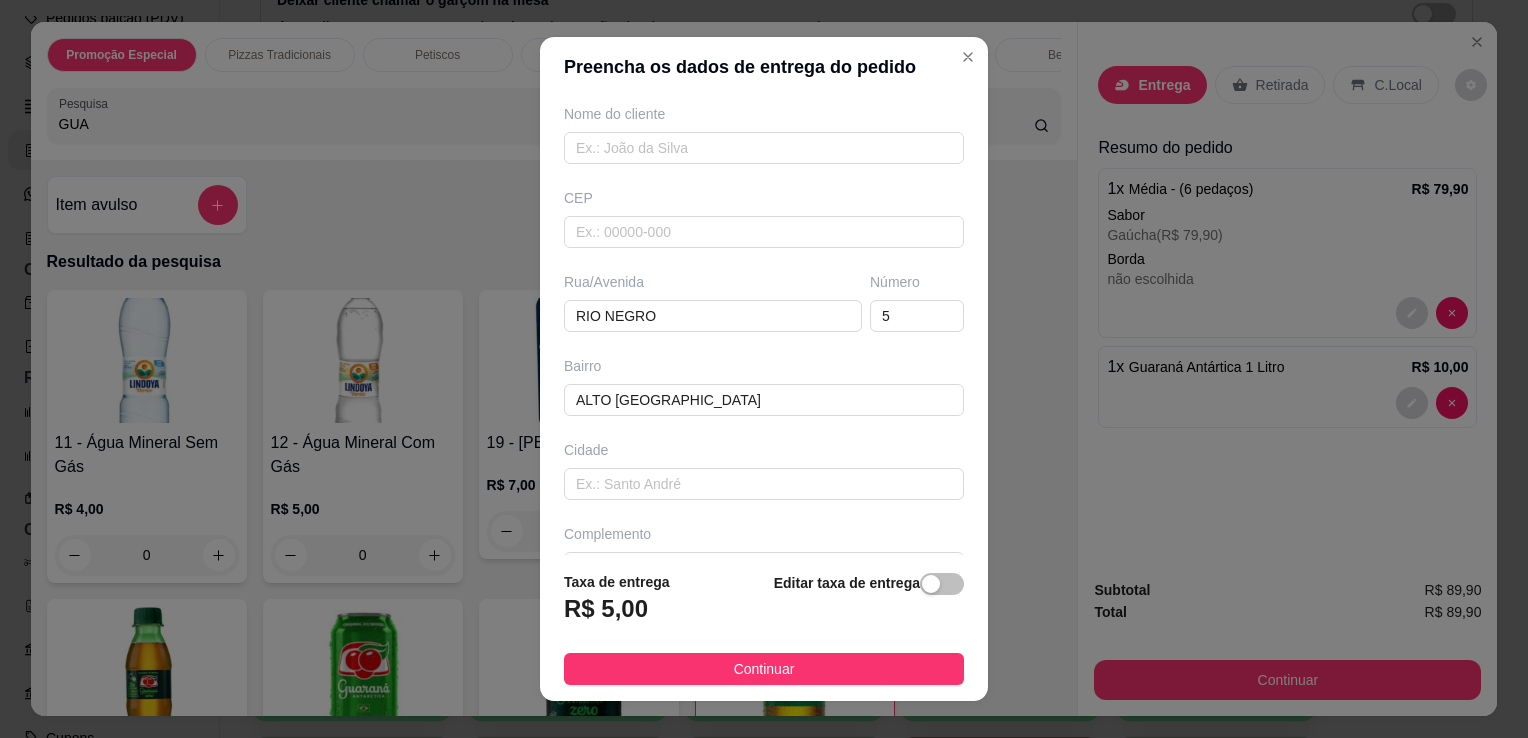 scroll, scrollTop: 212, scrollLeft: 0, axis: vertical 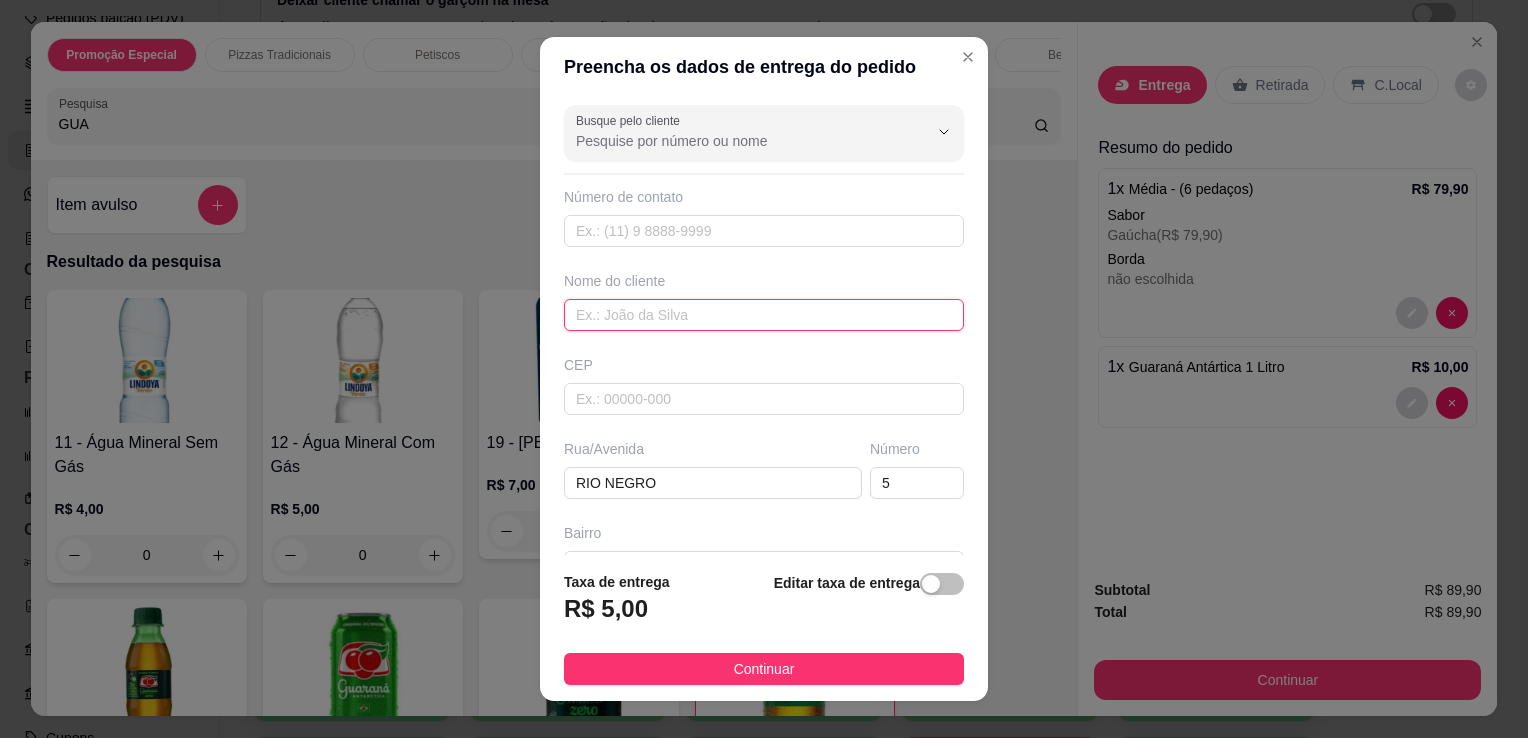 click at bounding box center [764, 315] 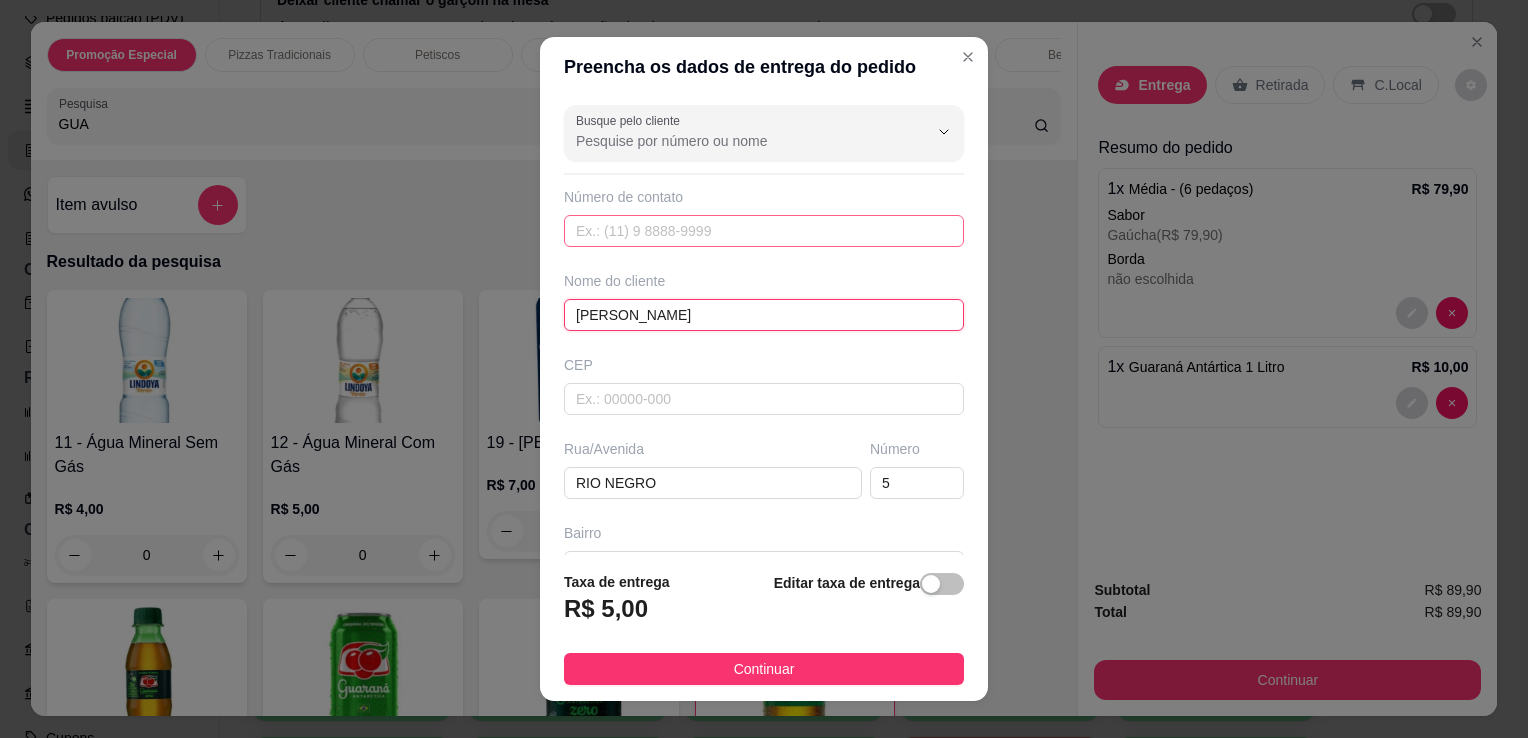 type on "[PERSON_NAME]" 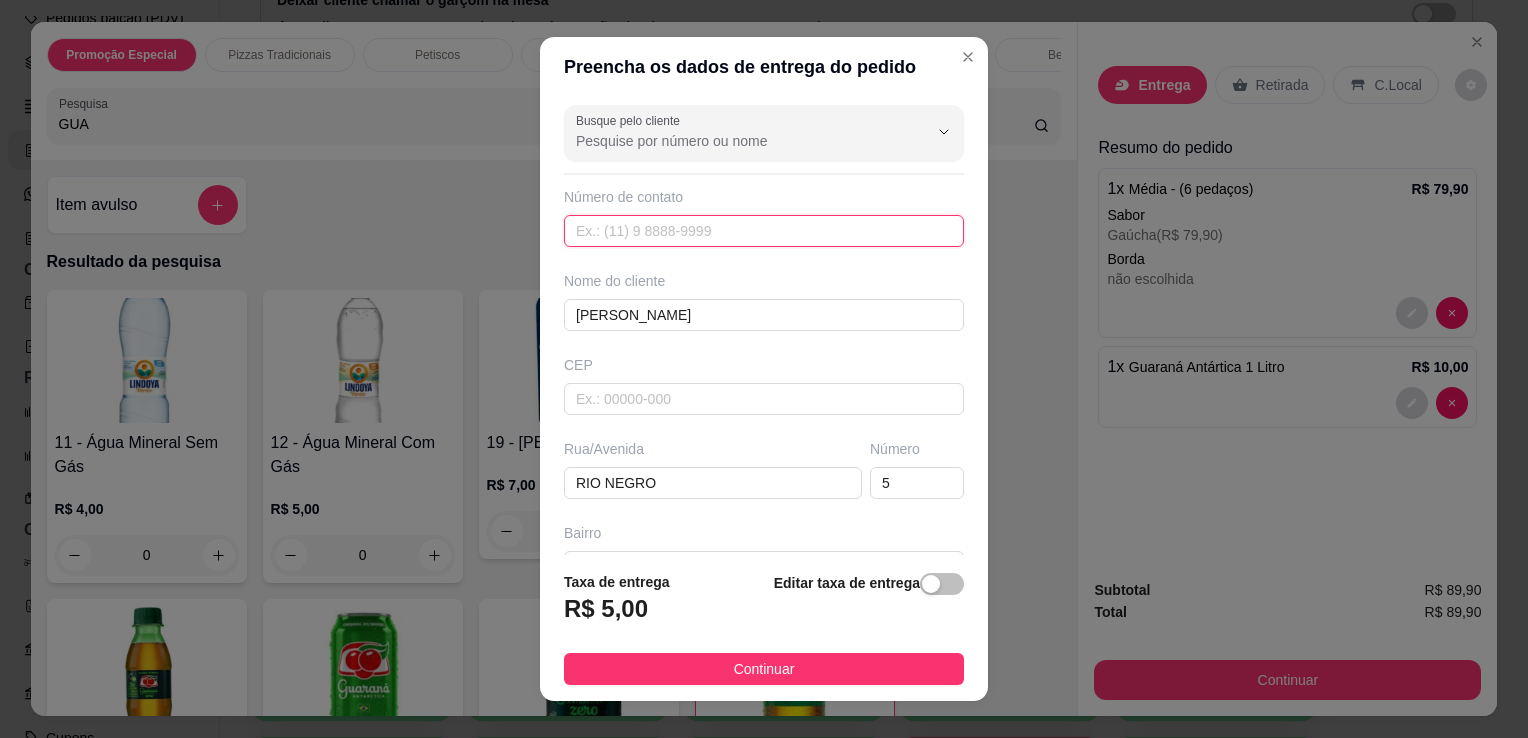 click at bounding box center [764, 231] 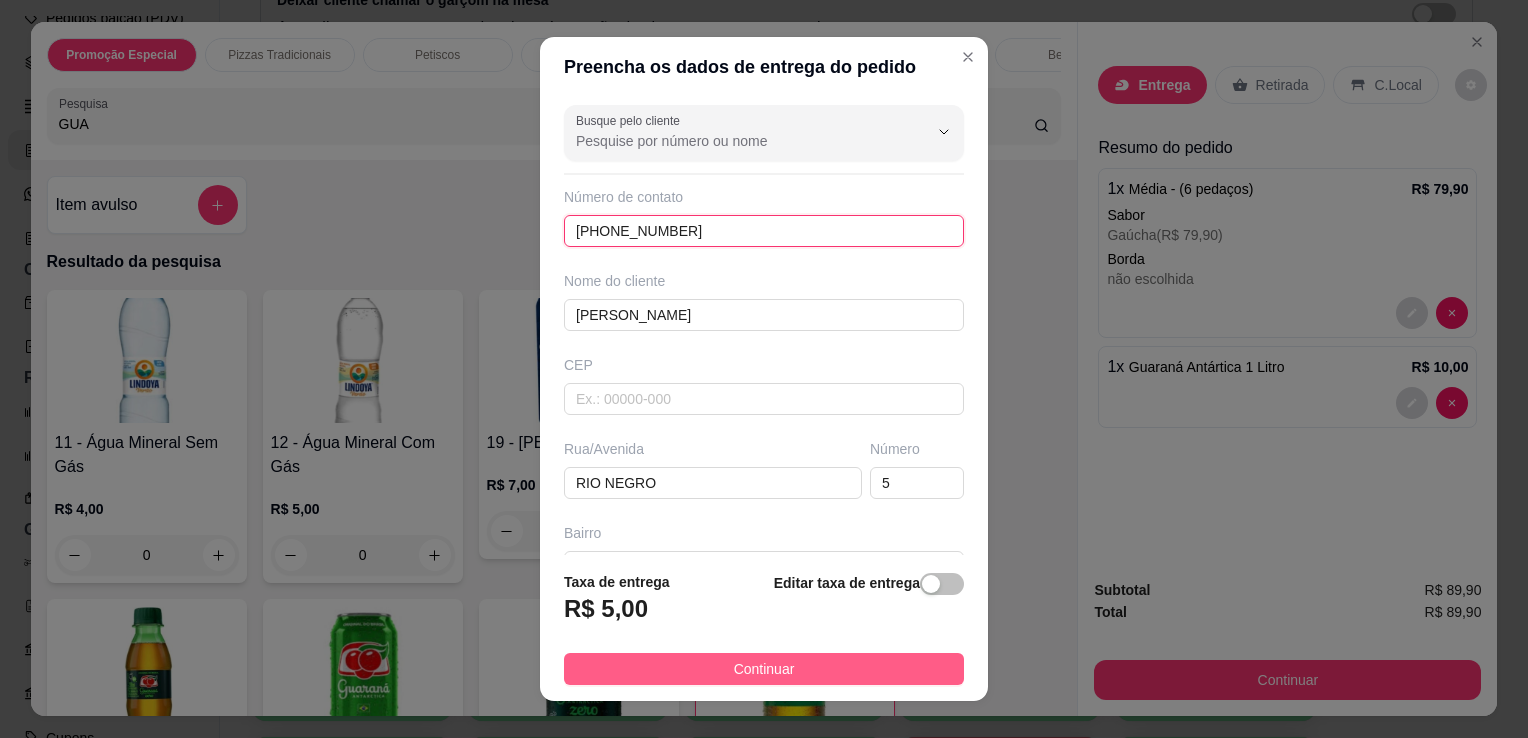 type on "[PHONE_NUMBER]" 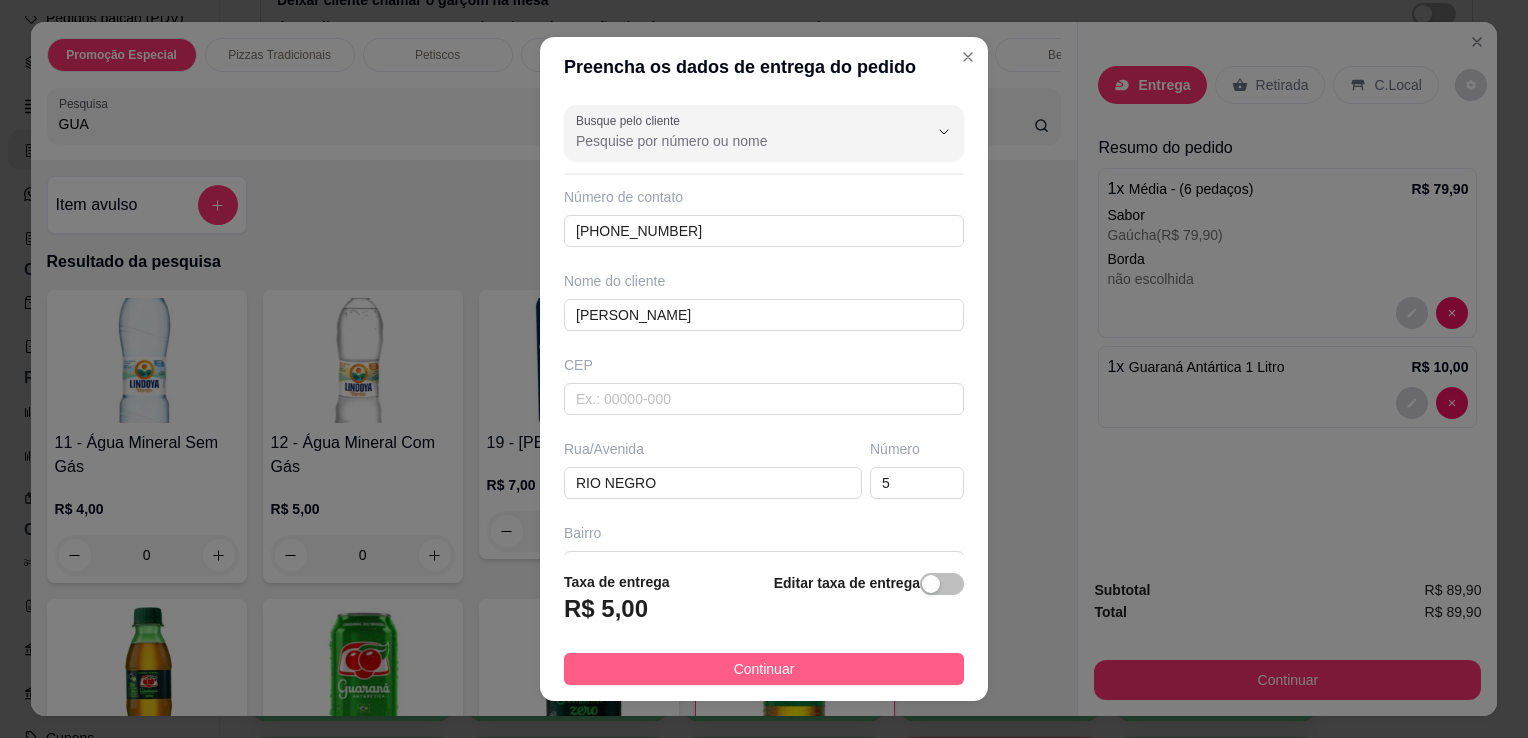 click on "Continuar" at bounding box center (764, 669) 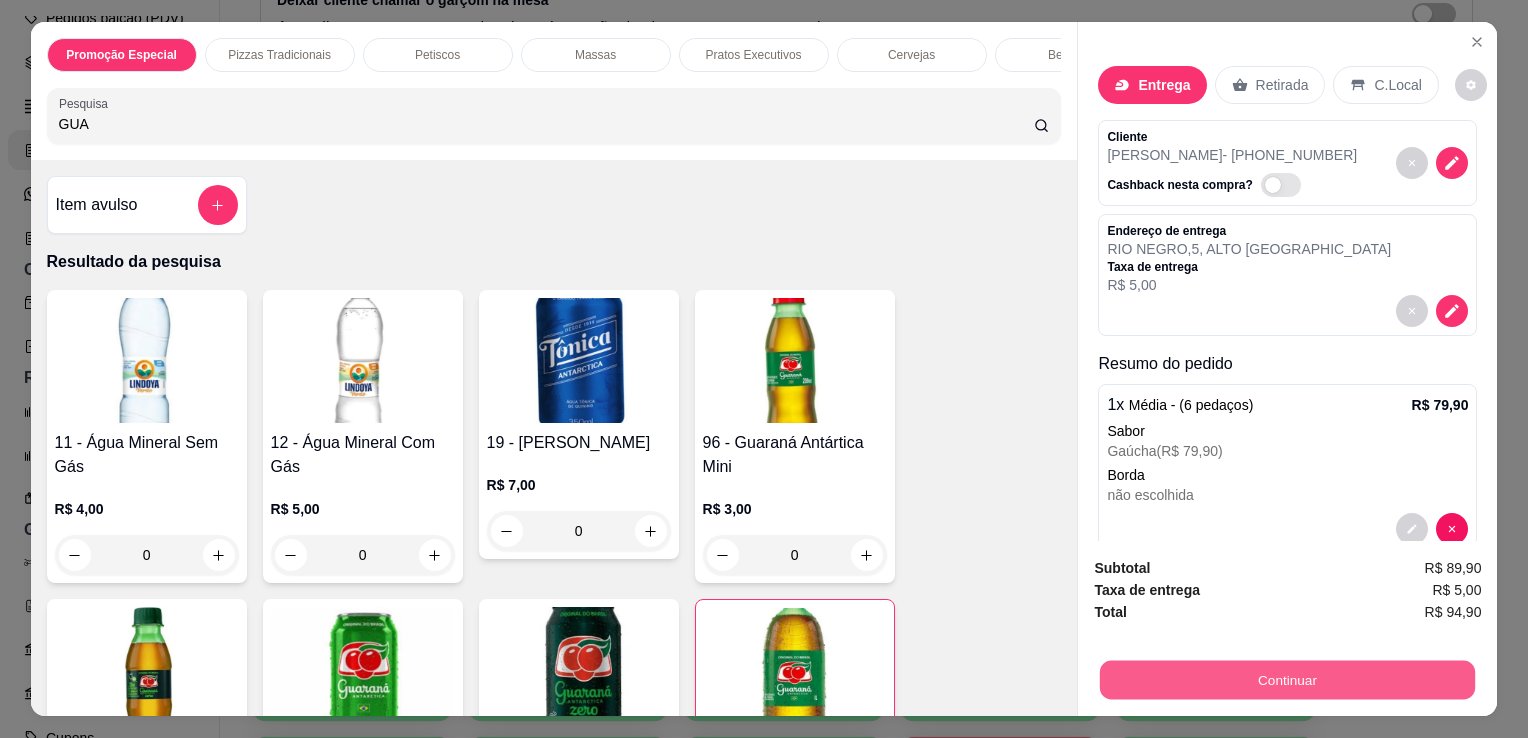 click on "Continuar" at bounding box center [1287, 679] 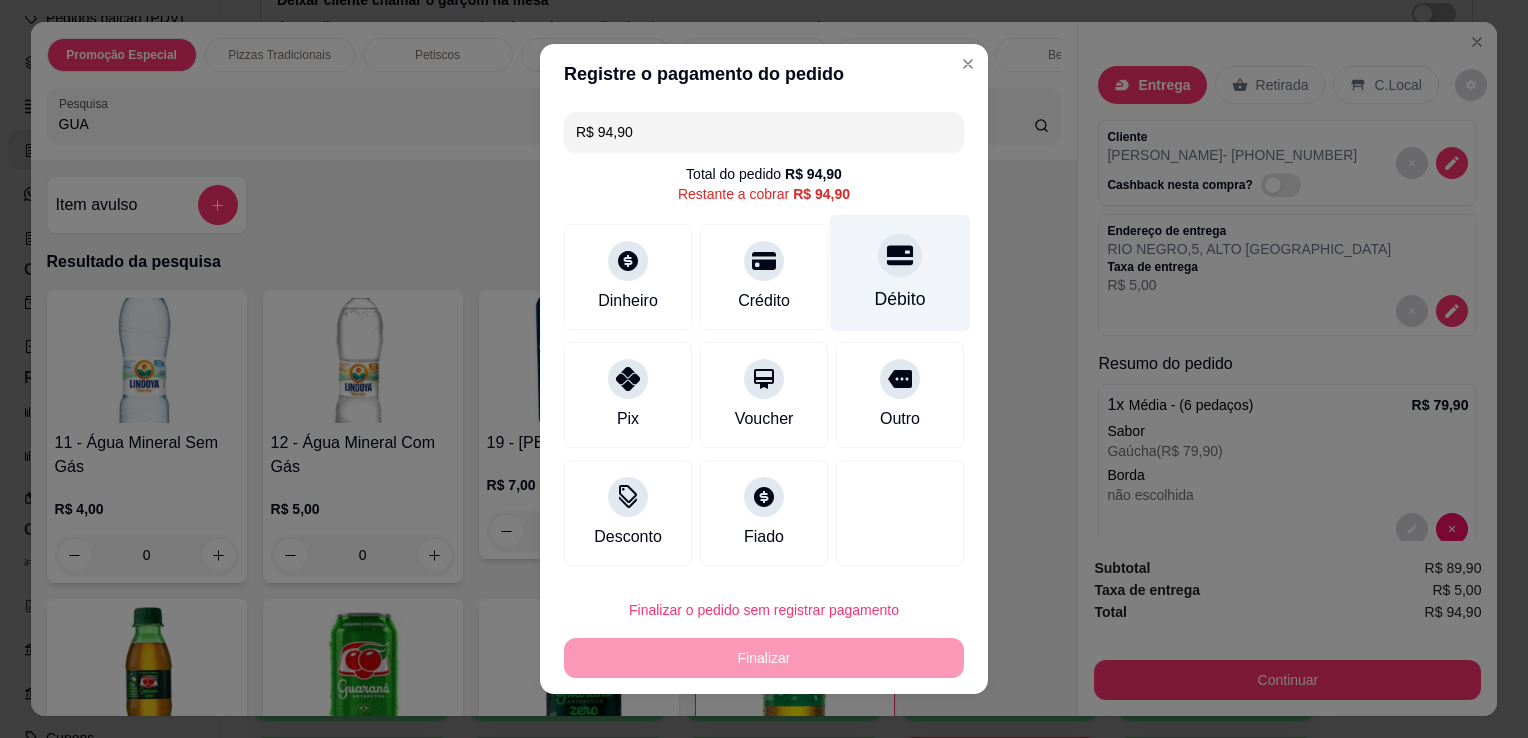 click on "Débito" at bounding box center (900, 299) 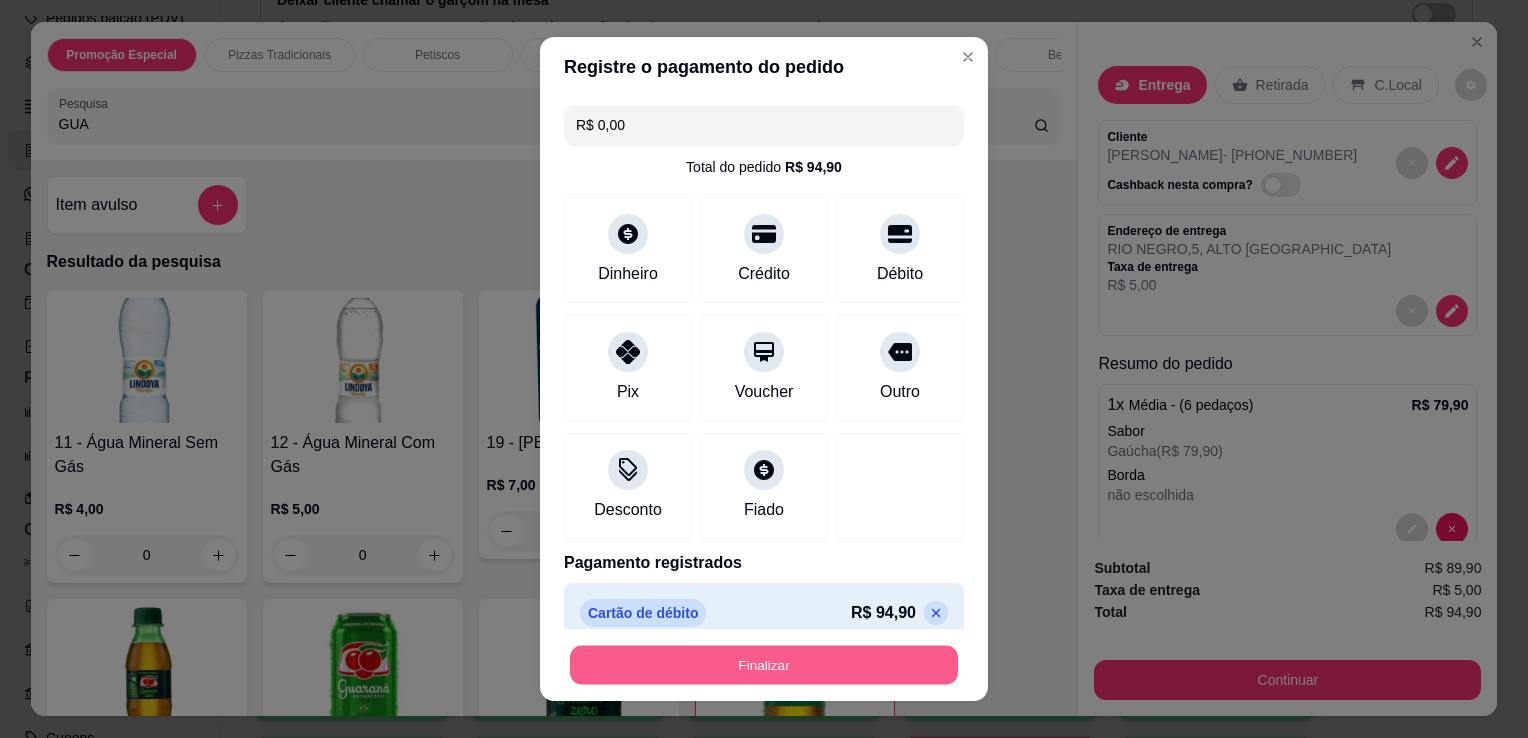 click on "Finalizar" at bounding box center [764, 665] 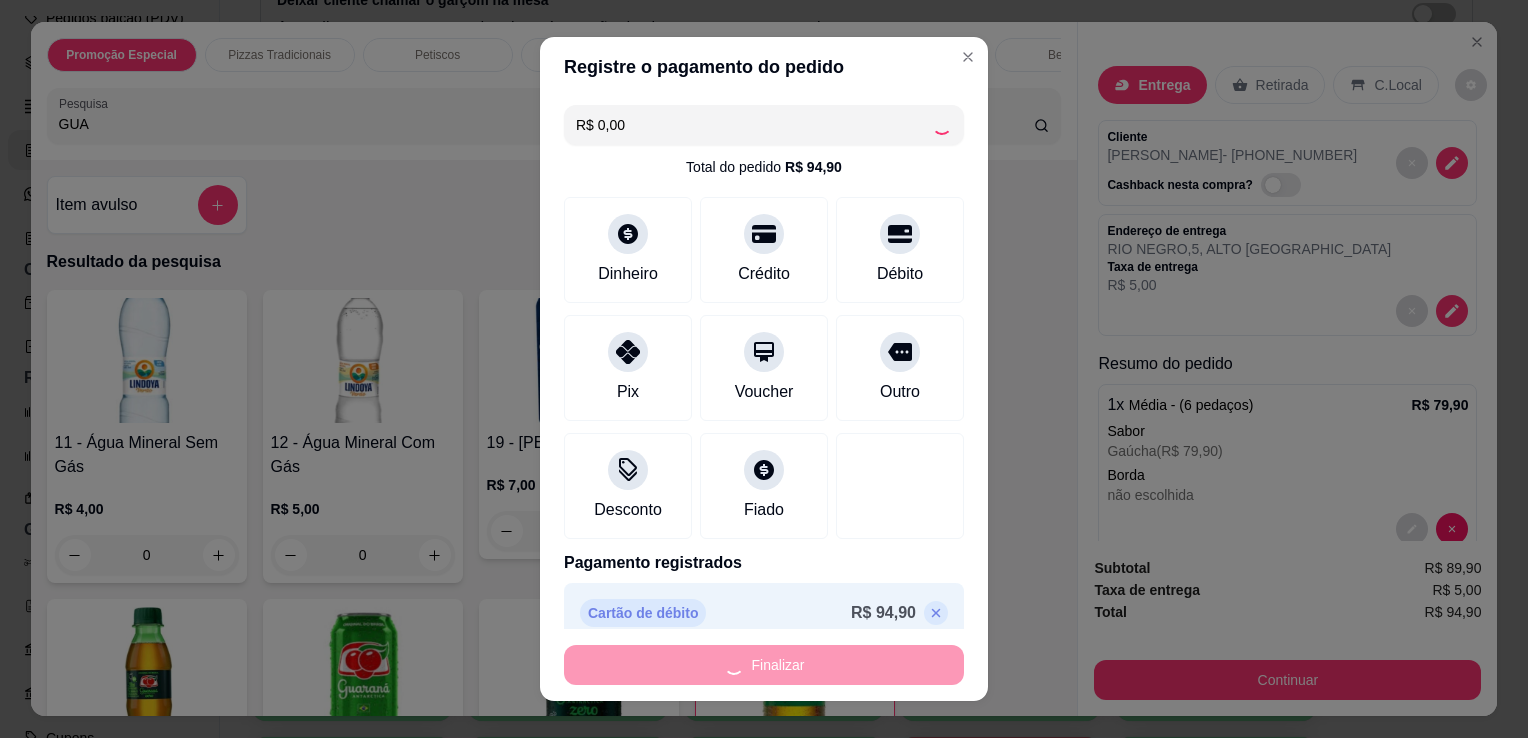 type on "0" 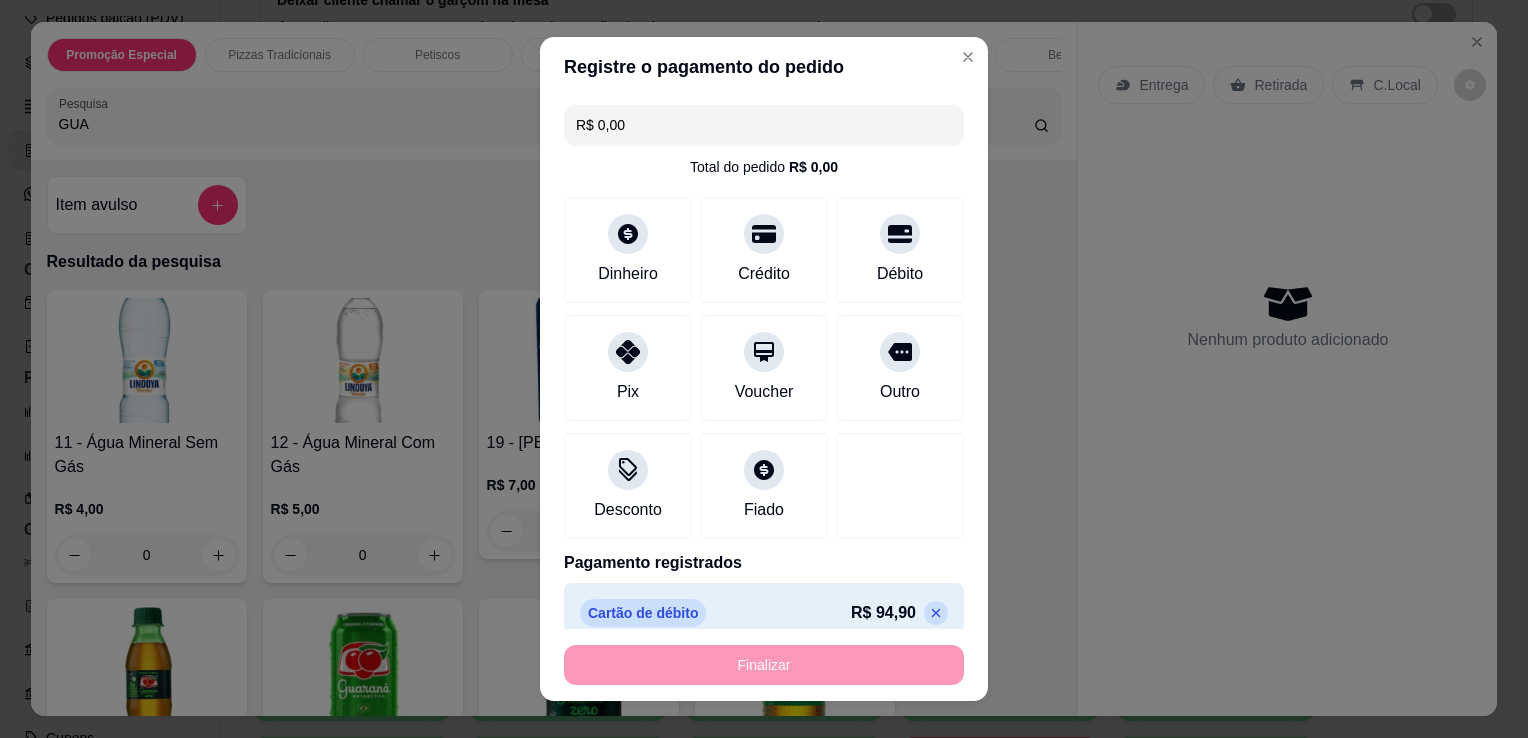 type on "-R$ 94,90" 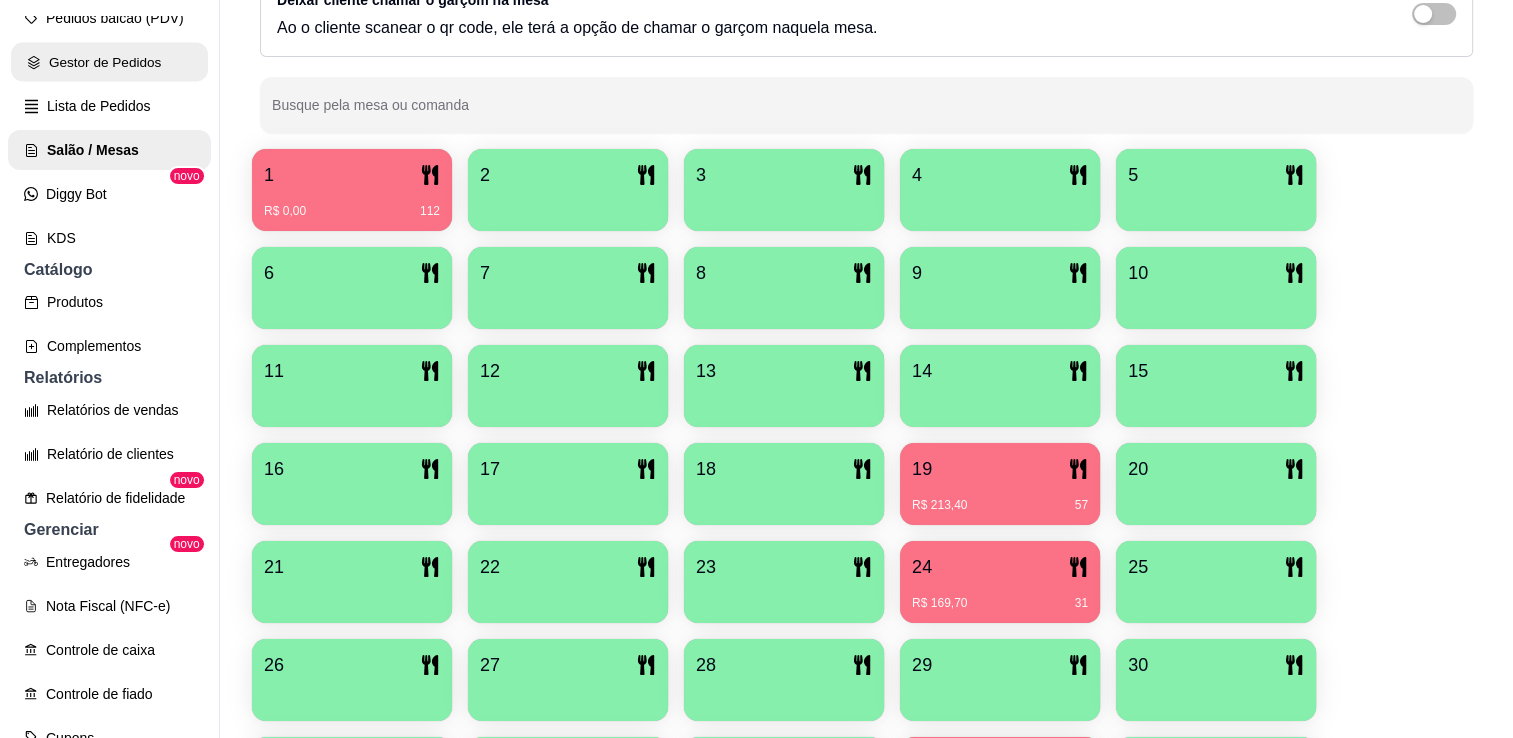 click on "Gestor de Pedidos" at bounding box center (109, 62) 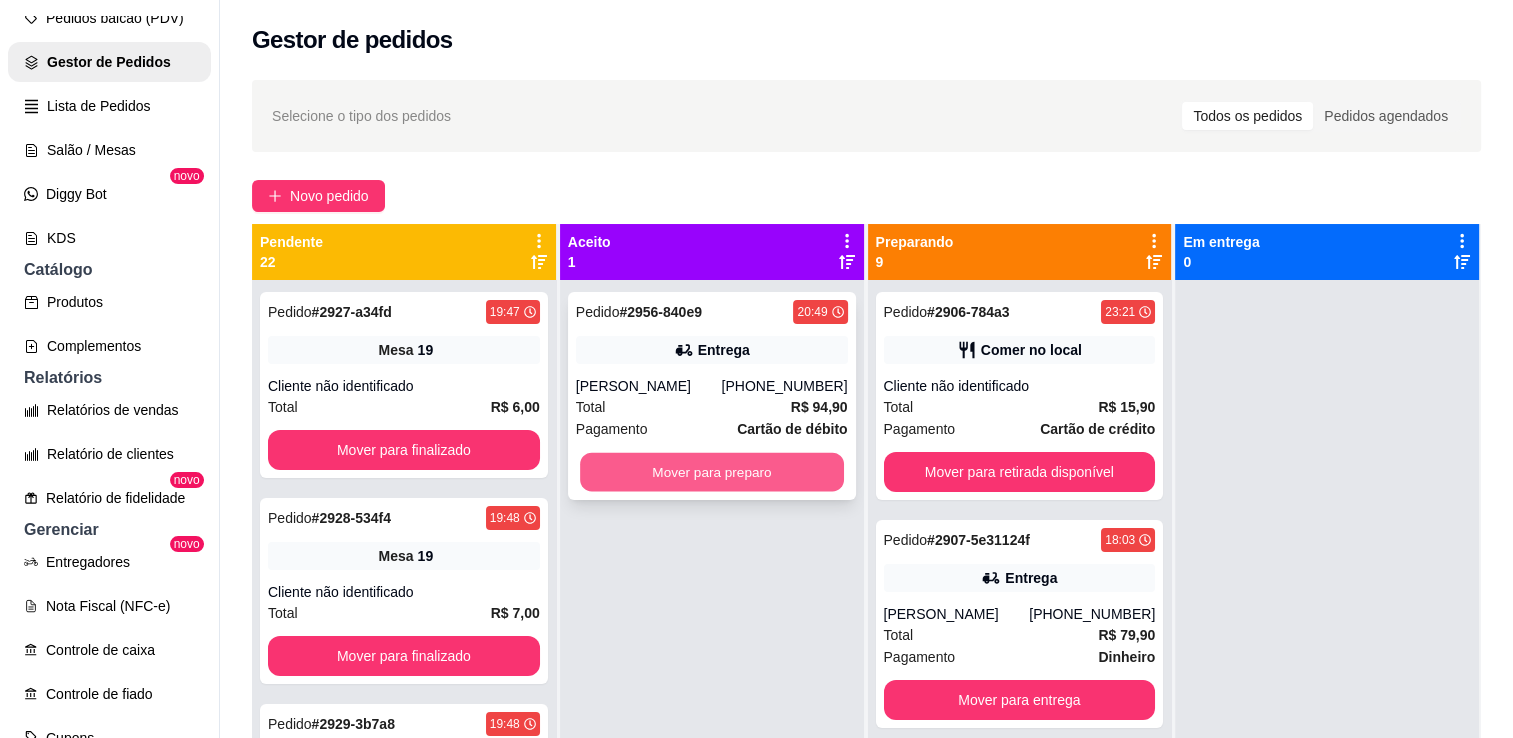 click on "Mover para preparo" at bounding box center (712, 472) 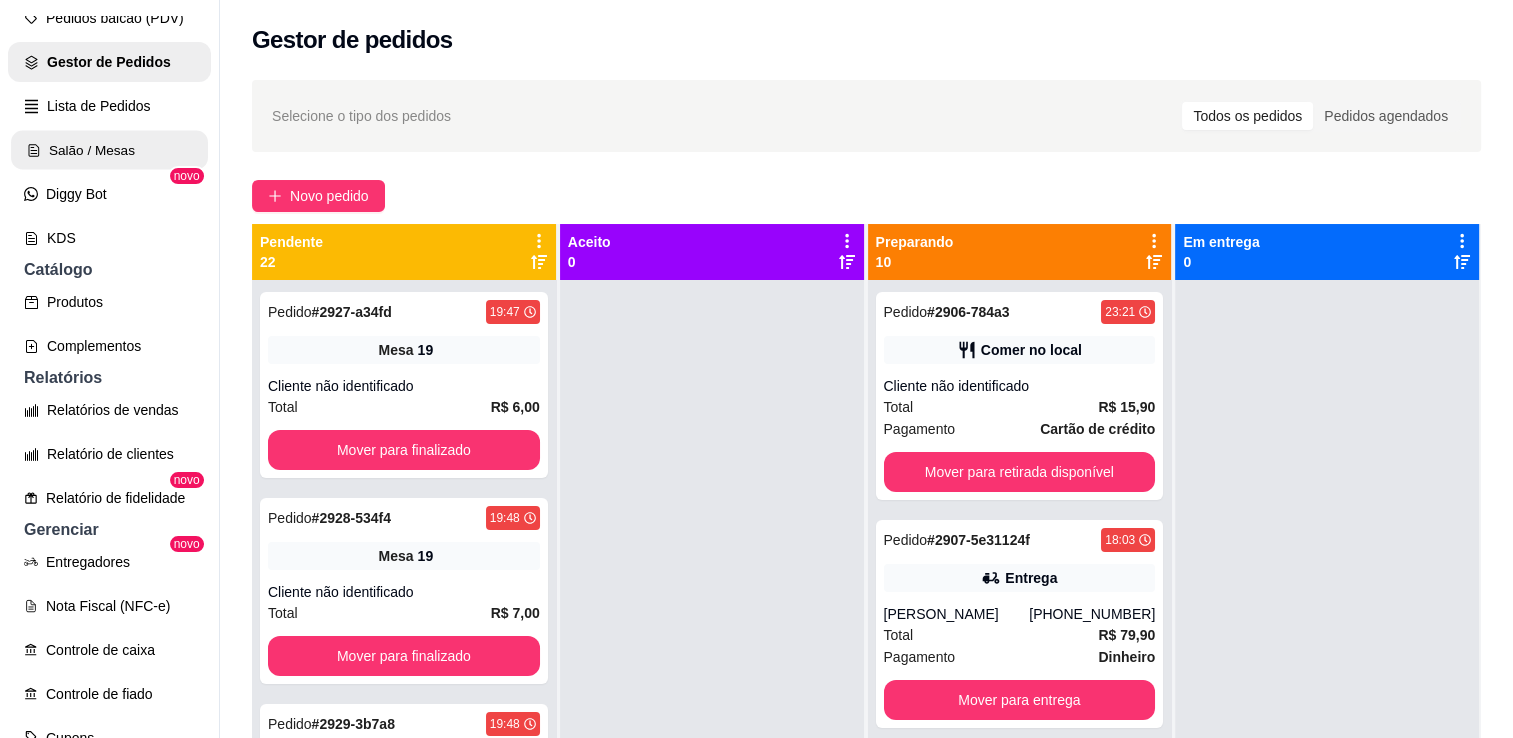click on "Salão / Mesas" at bounding box center [109, 150] 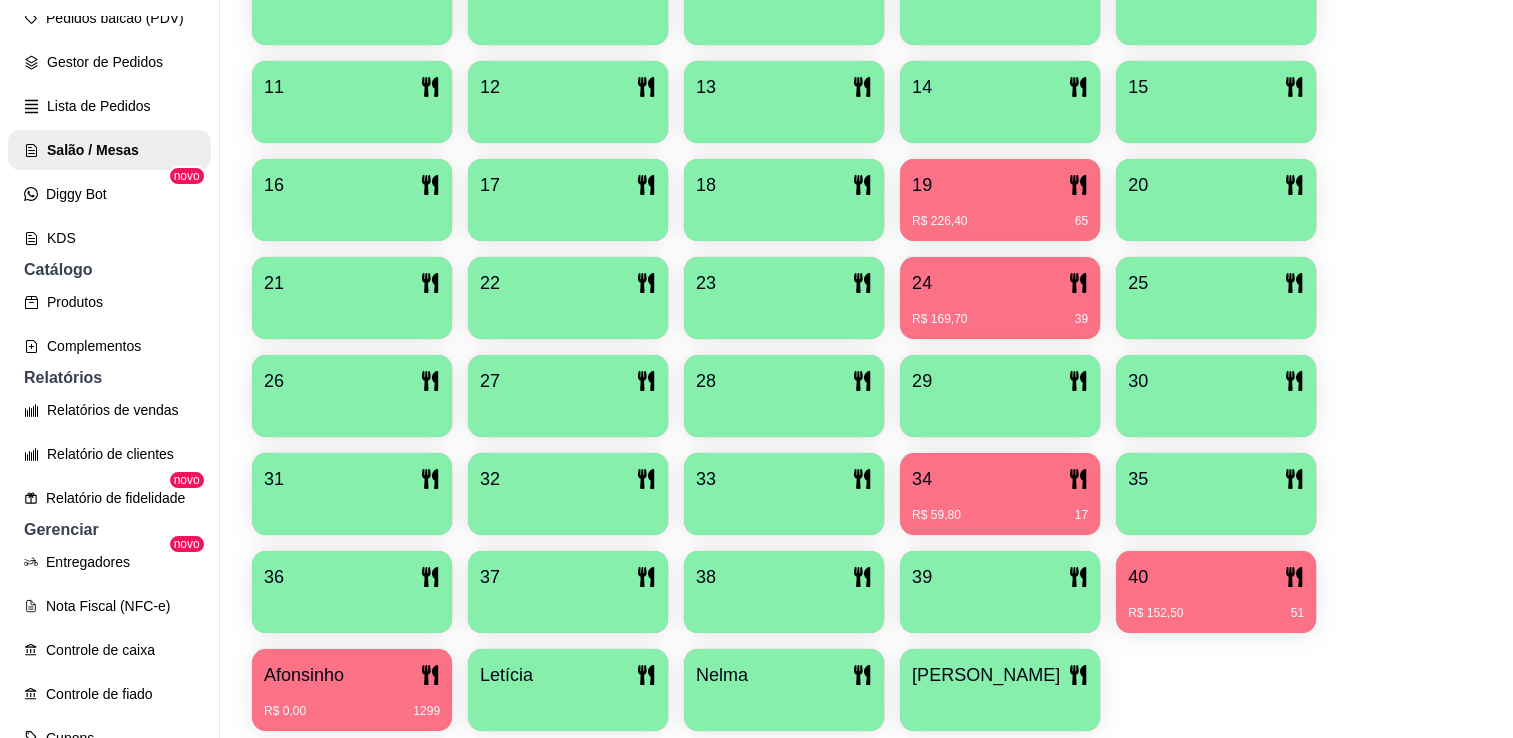 scroll, scrollTop: 665, scrollLeft: 0, axis: vertical 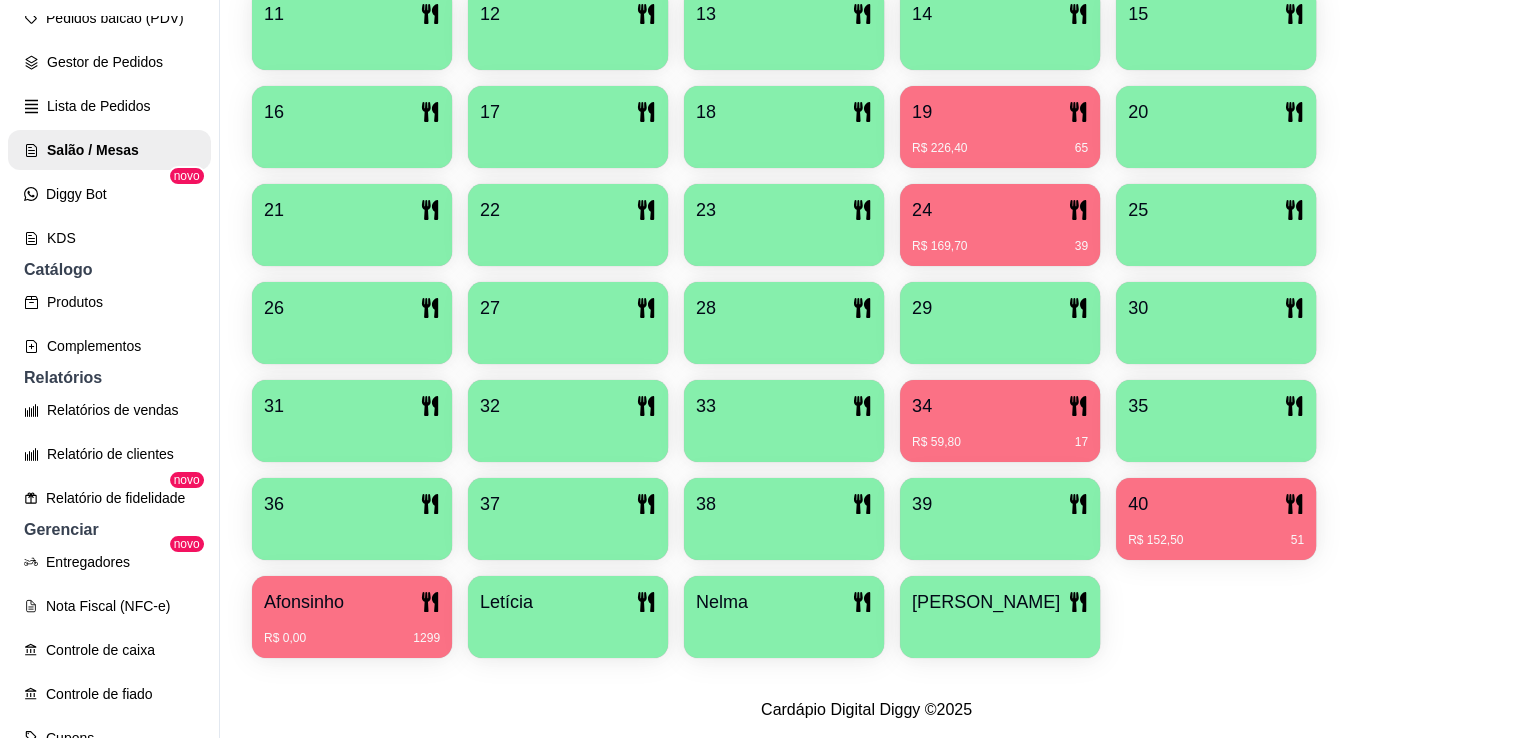 click on "40" at bounding box center (1216, 504) 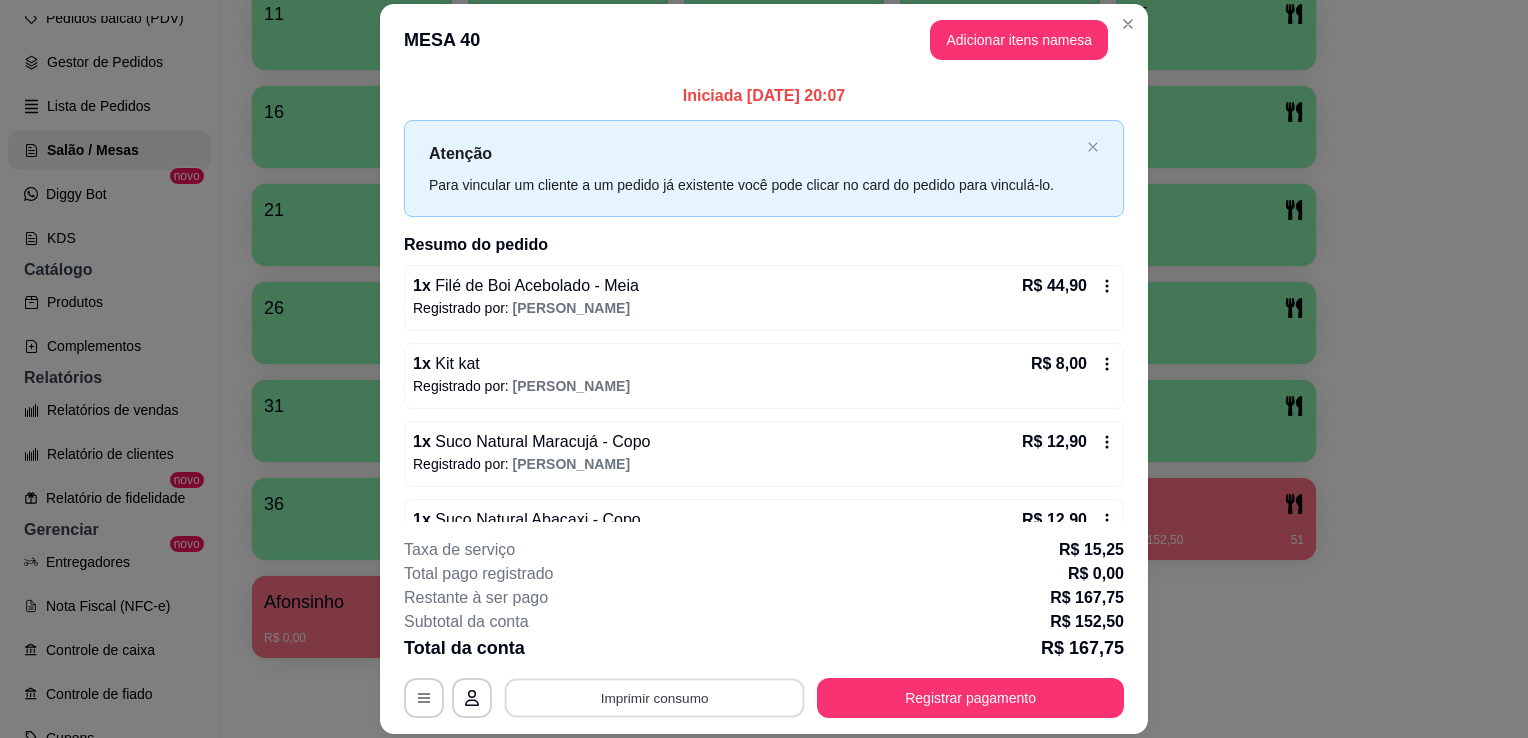 click on "Imprimir consumo" at bounding box center (655, 698) 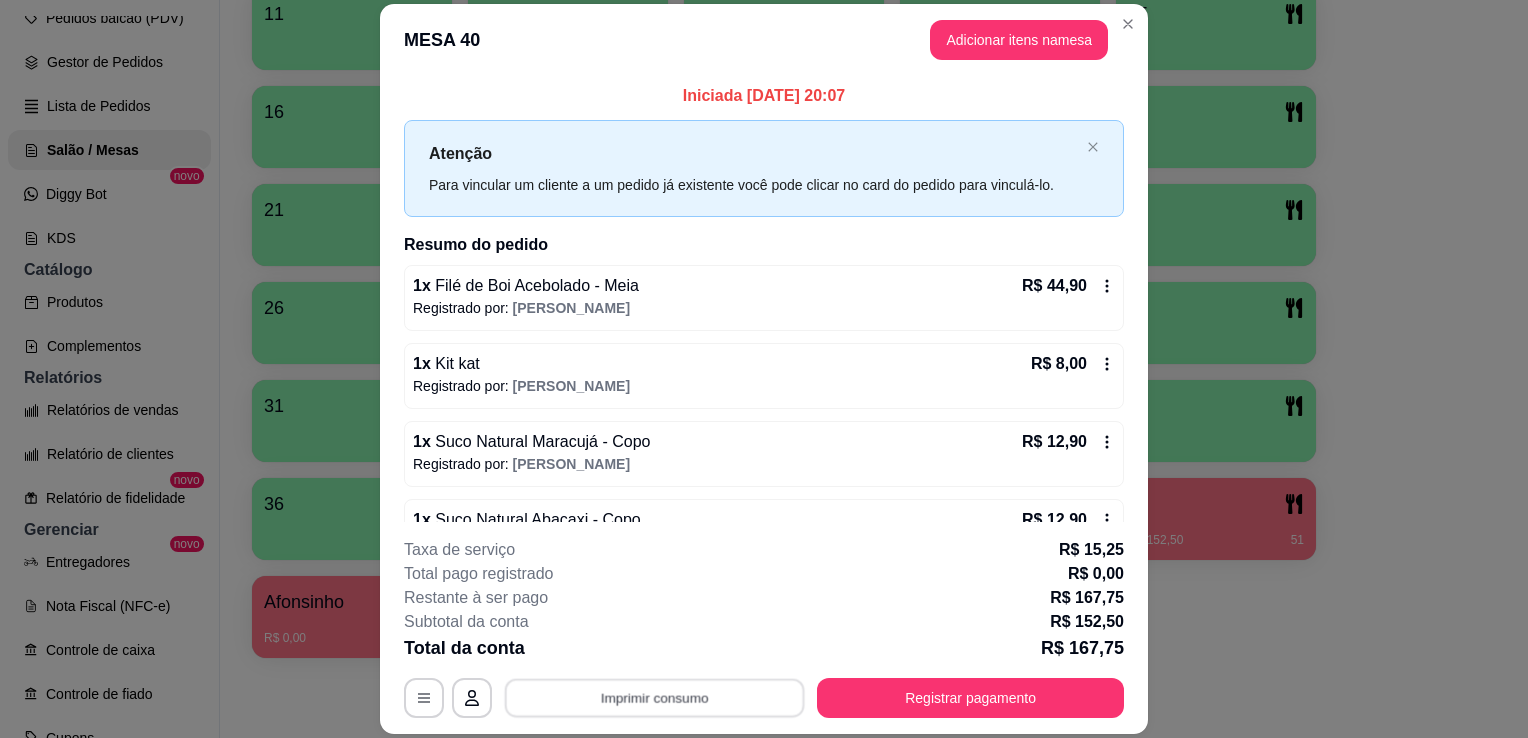 click on "Imprimir consumo" at bounding box center [655, 698] 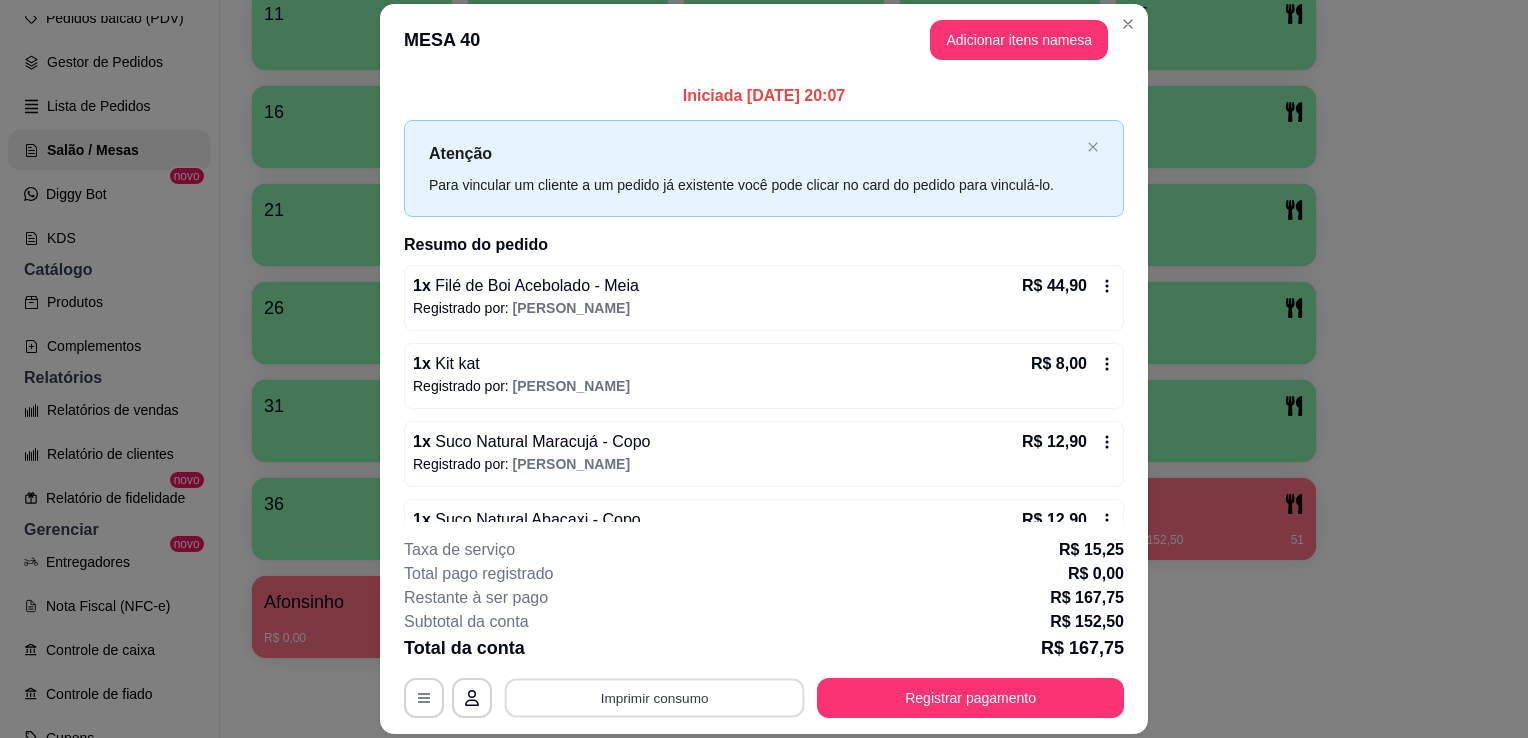 click on "Imprimir consumo" at bounding box center [655, 698] 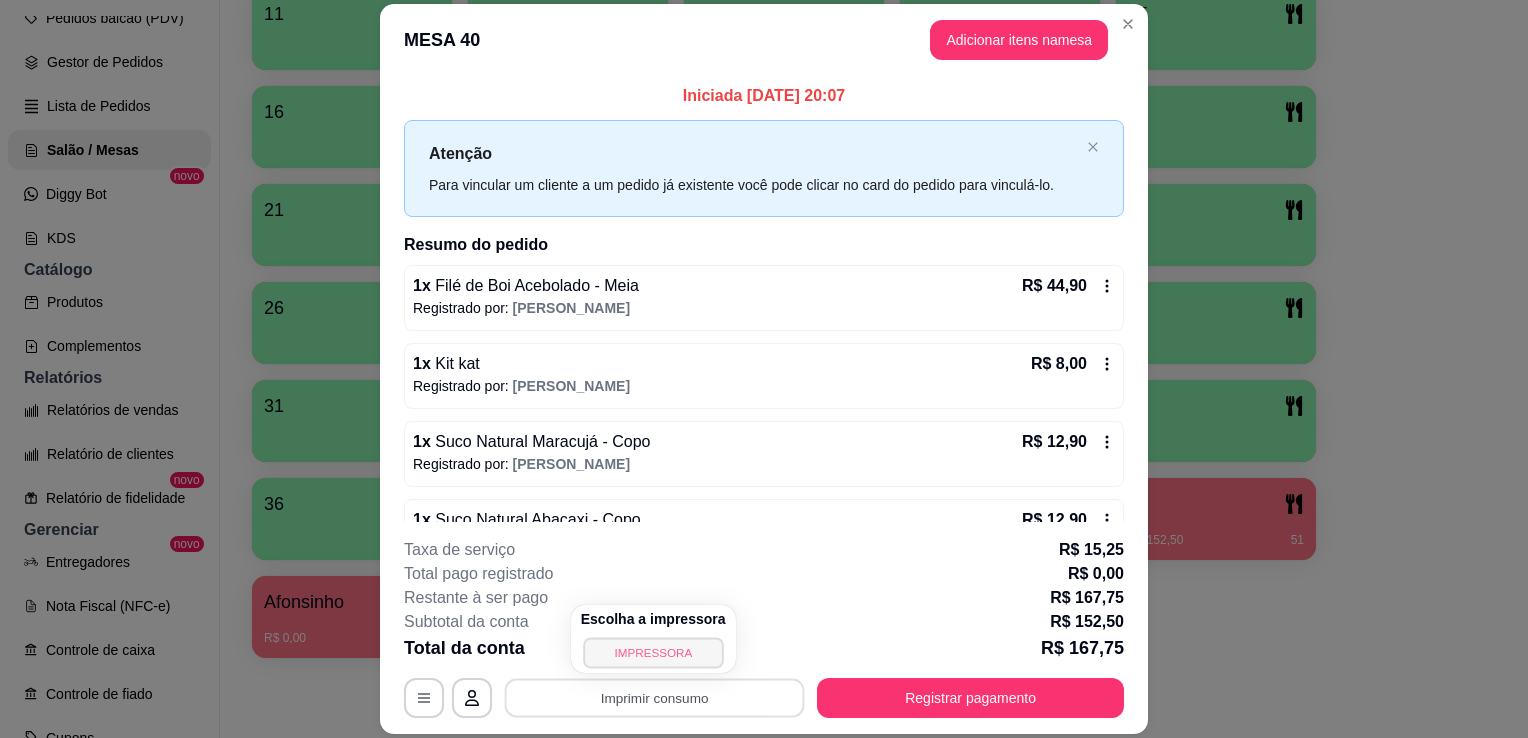 click on "IMPRESSORA" at bounding box center [653, 652] 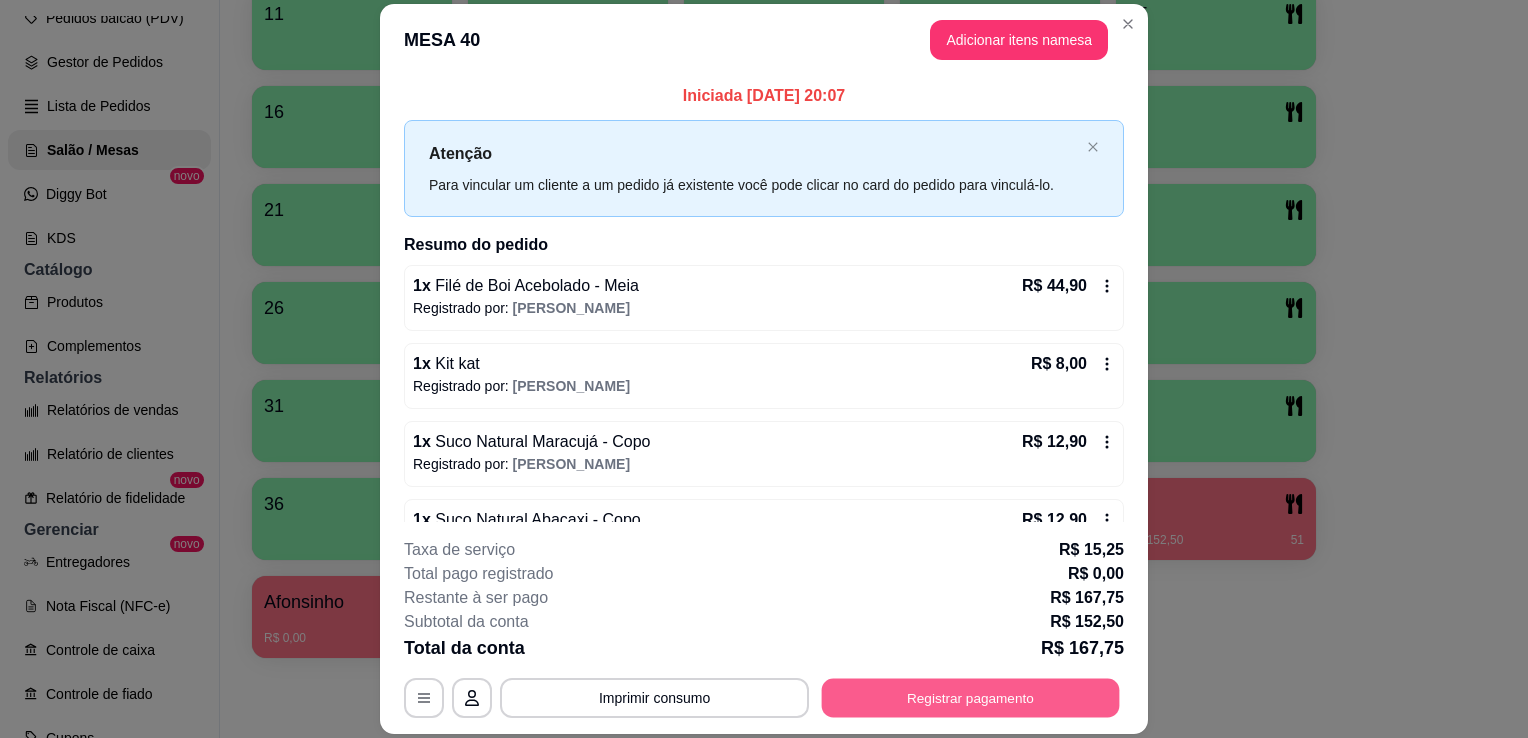 click on "Registrar pagamento" at bounding box center [971, 698] 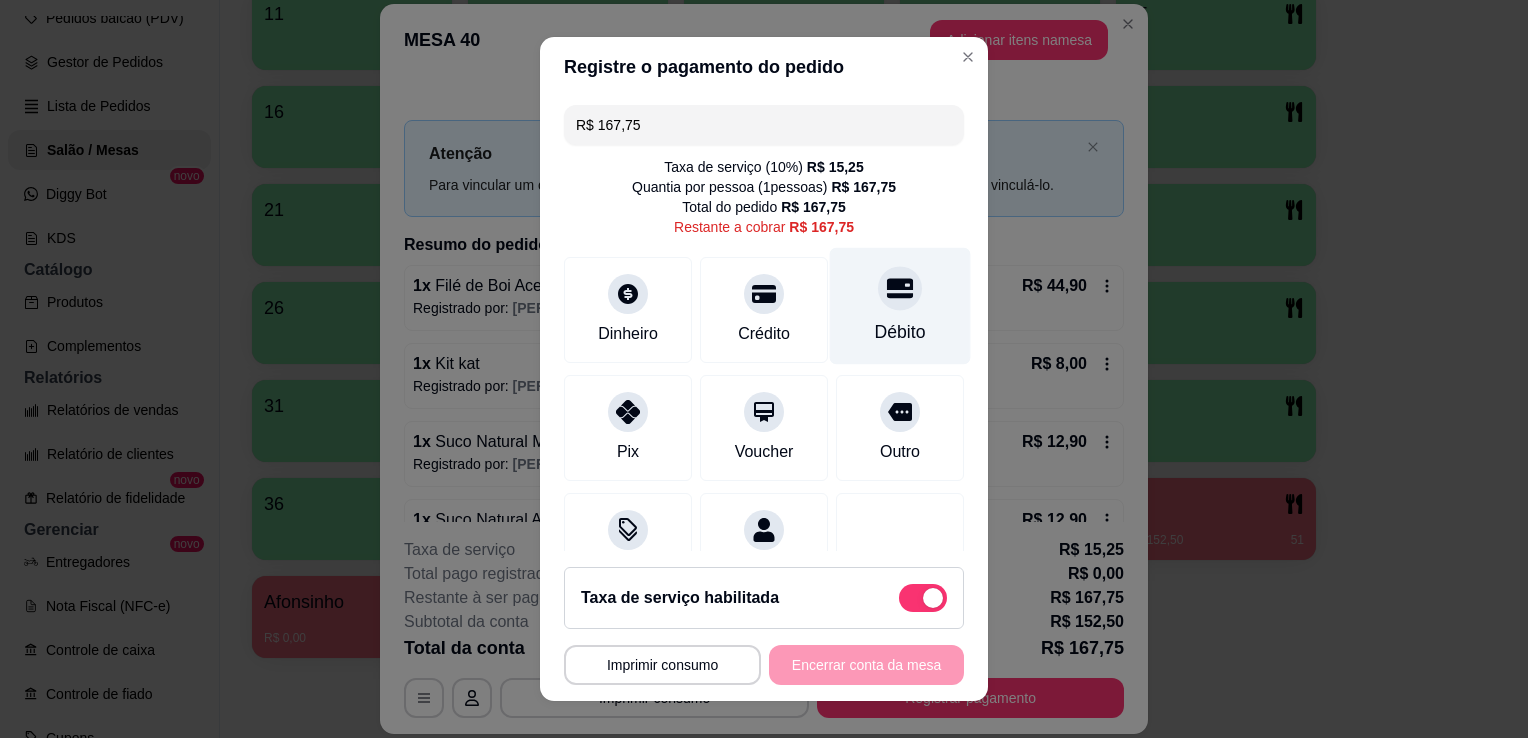 click on "Débito" at bounding box center (900, 306) 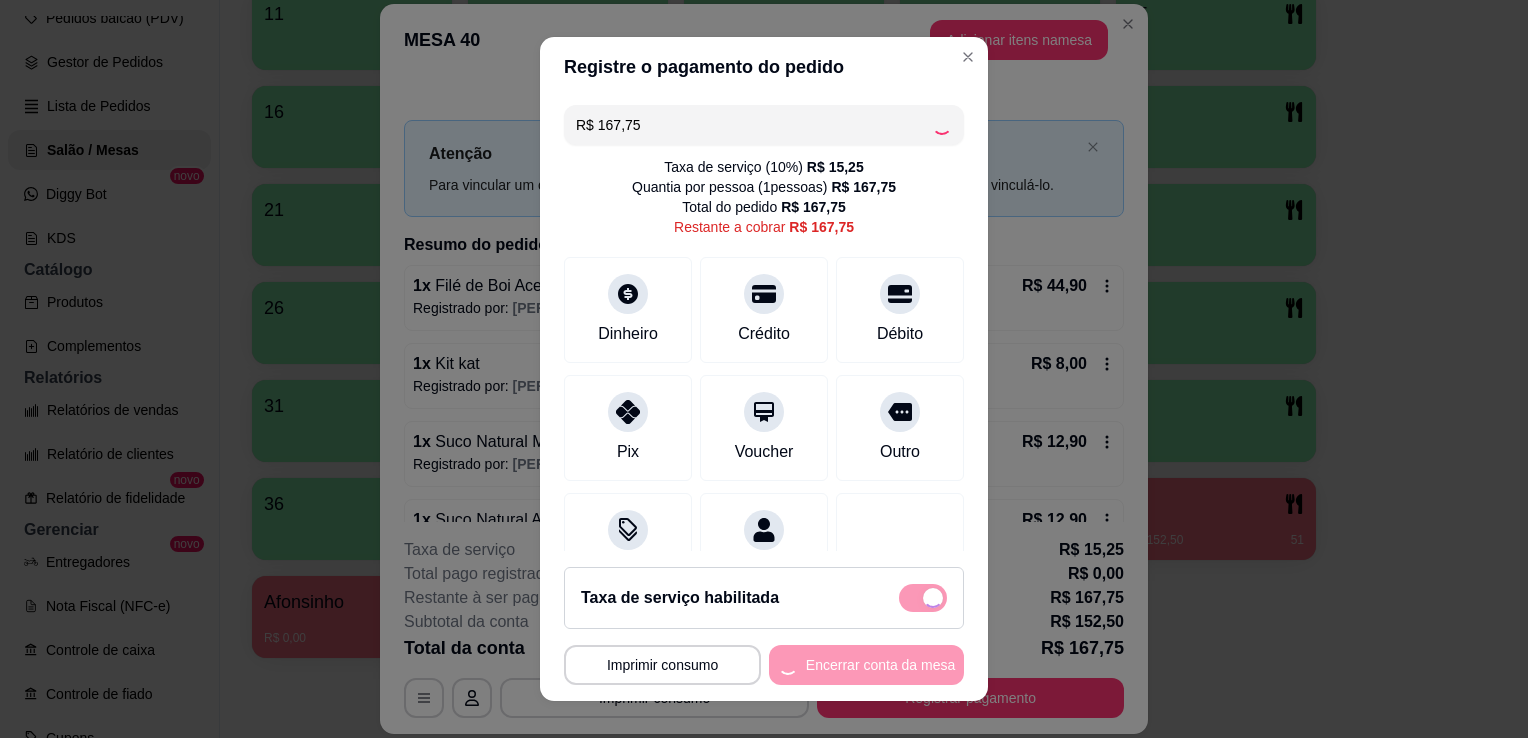 type on "R$ 0,00" 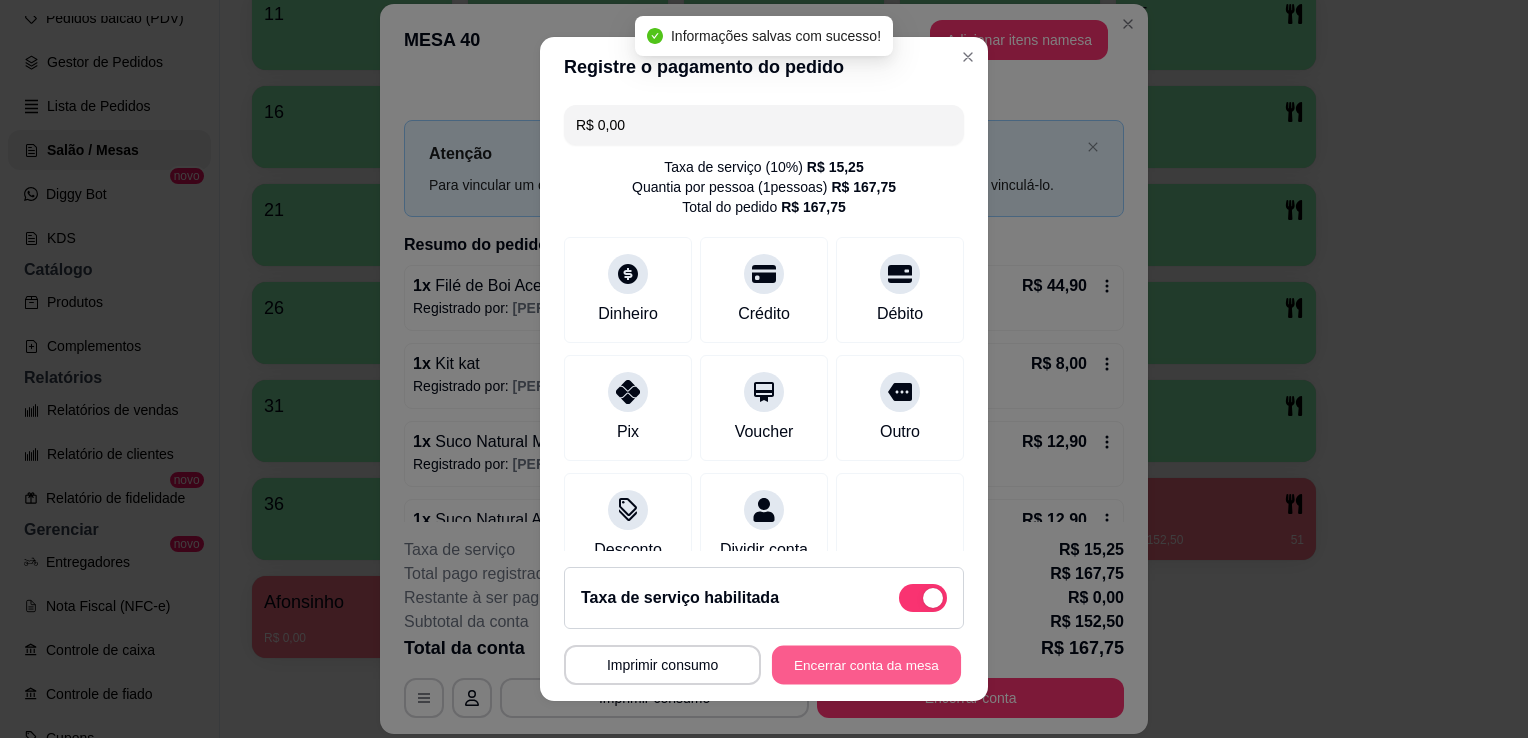 click on "Encerrar conta da mesa" at bounding box center [866, 665] 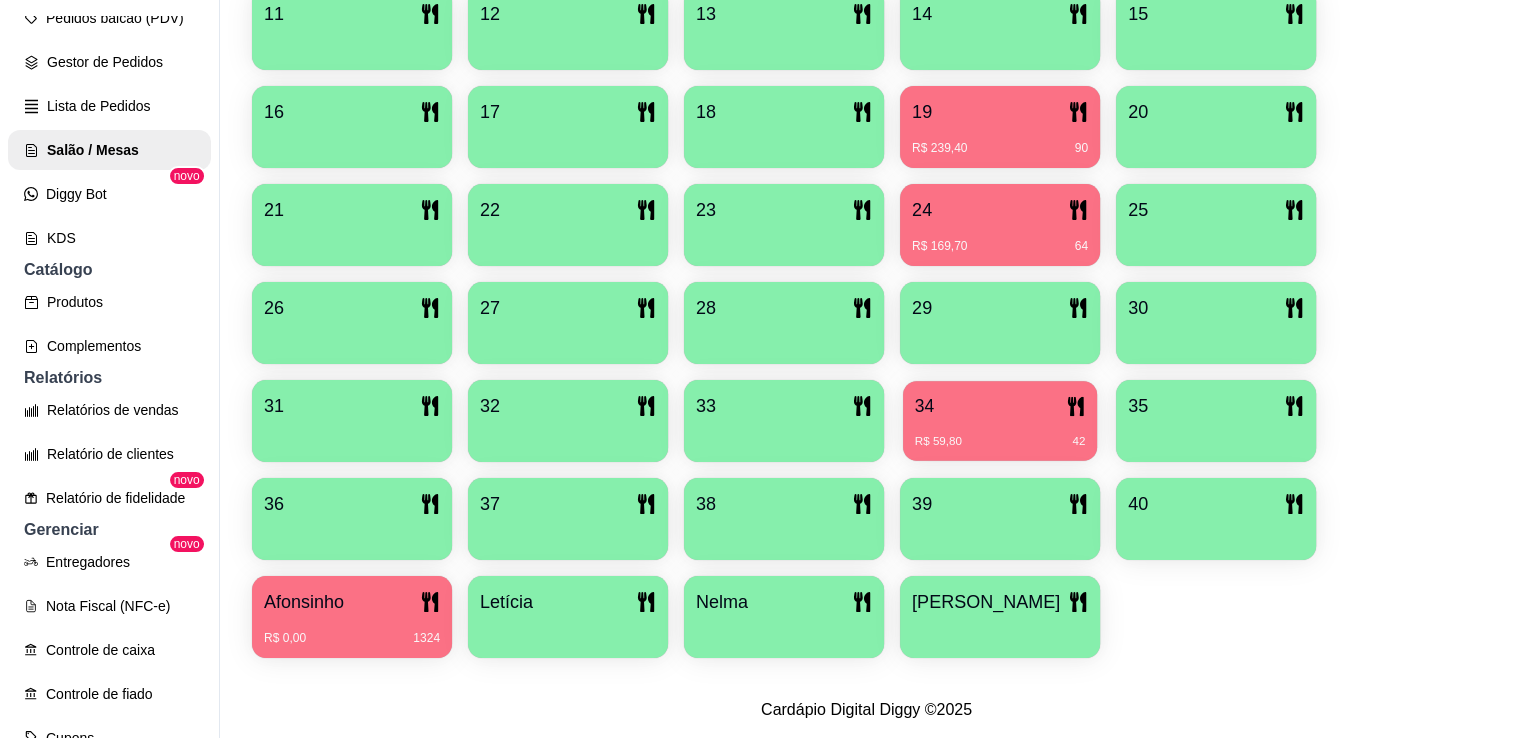 click on "34" at bounding box center (924, 406) 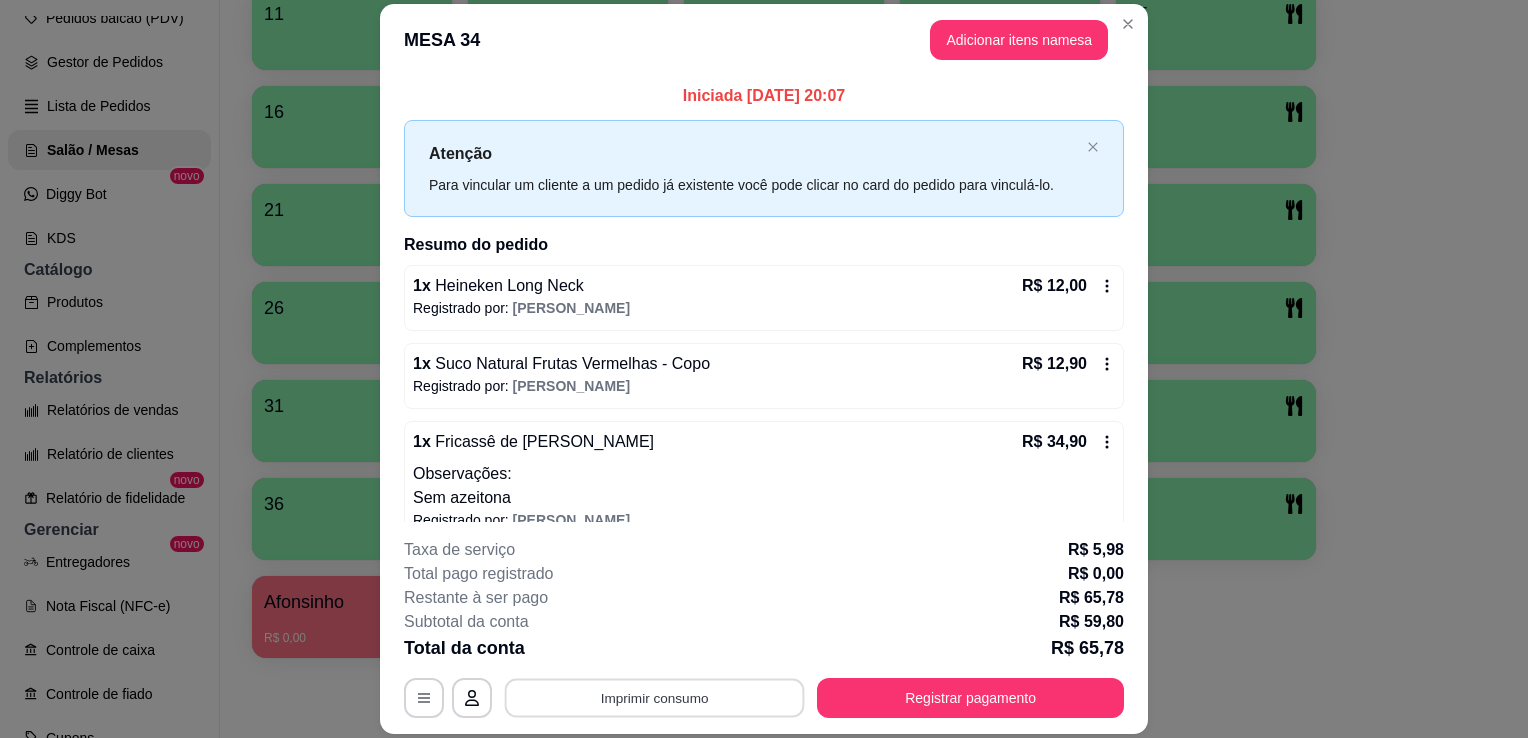 click on "Imprimir consumo" at bounding box center (655, 698) 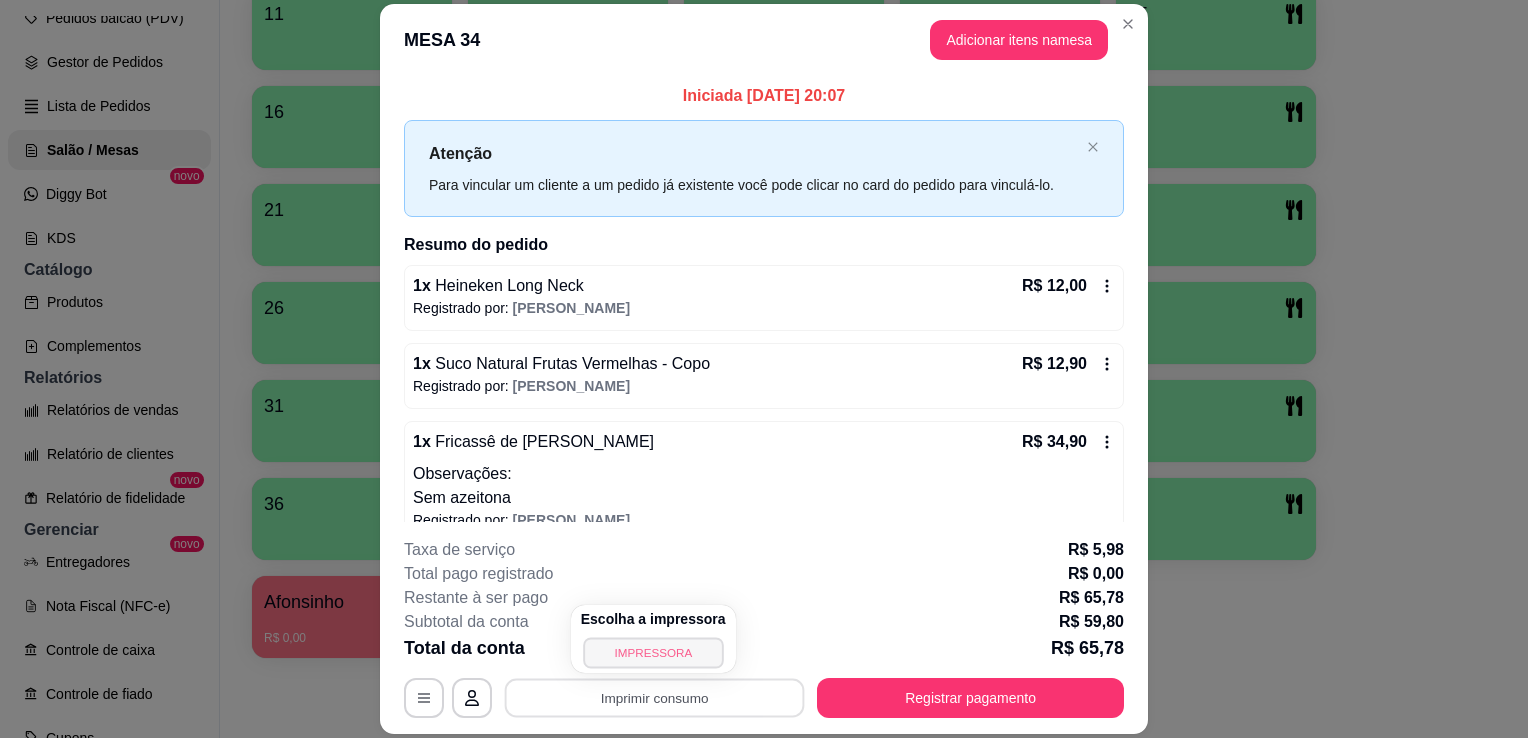 click on "IMPRESSORA" at bounding box center (653, 652) 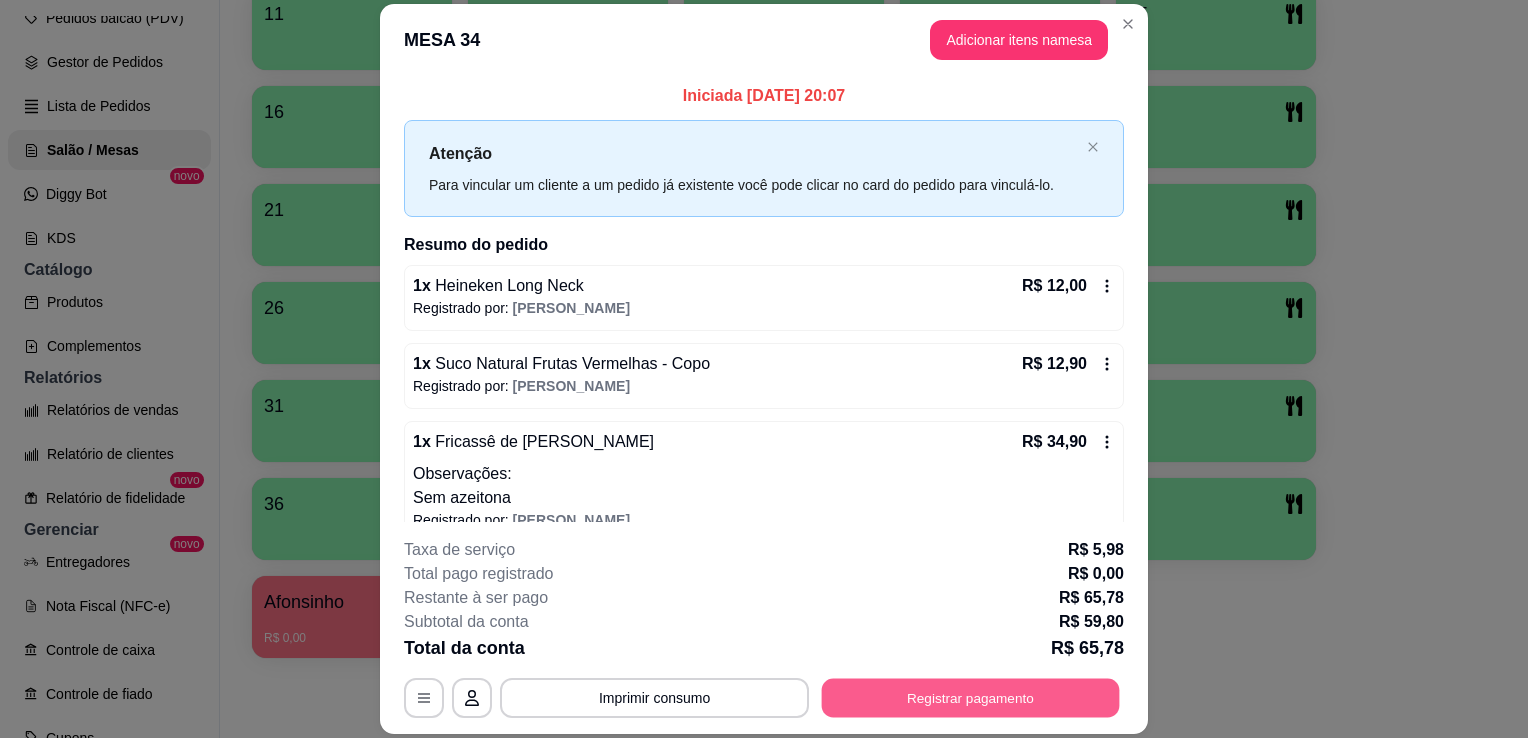 click on "Registrar pagamento" at bounding box center [971, 698] 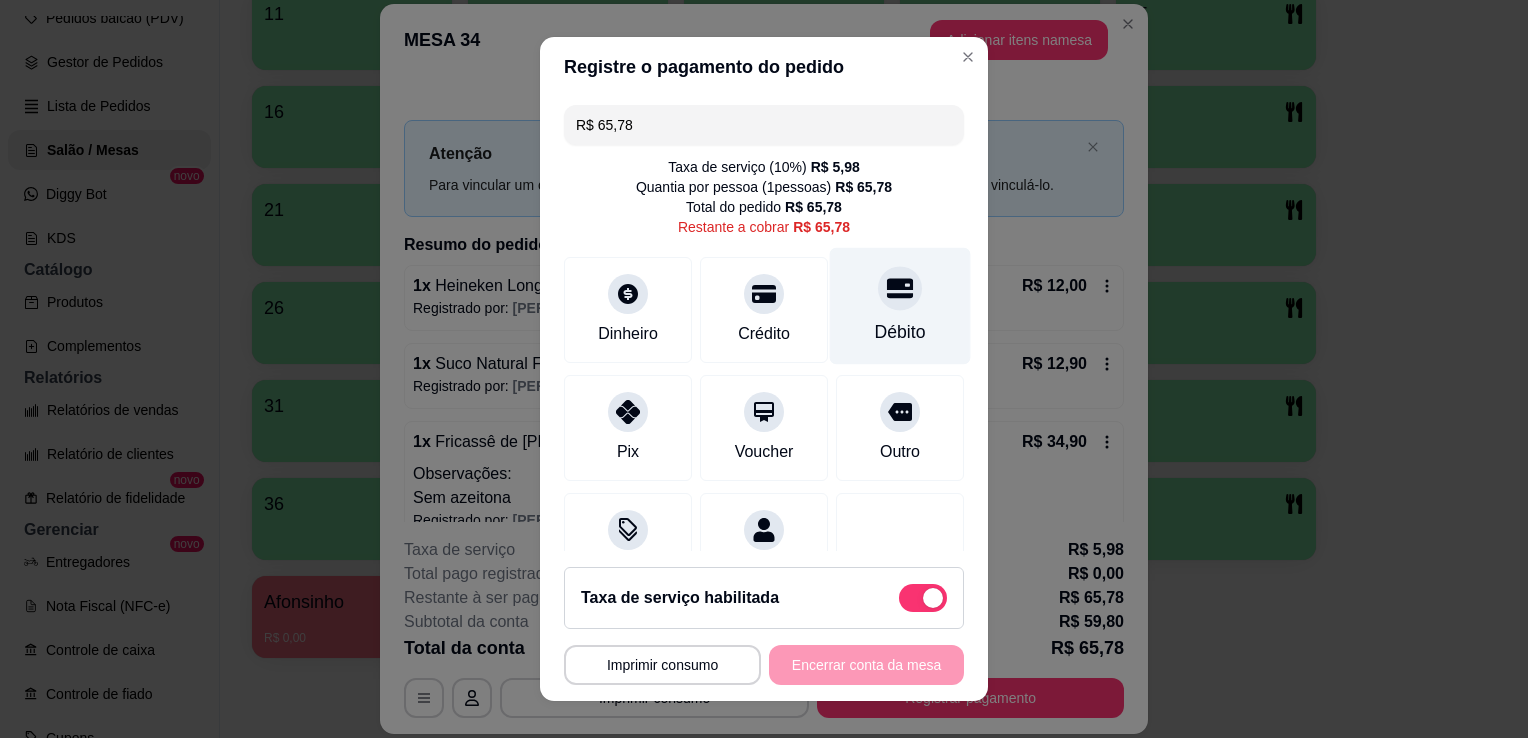 click on "Débito" at bounding box center (900, 332) 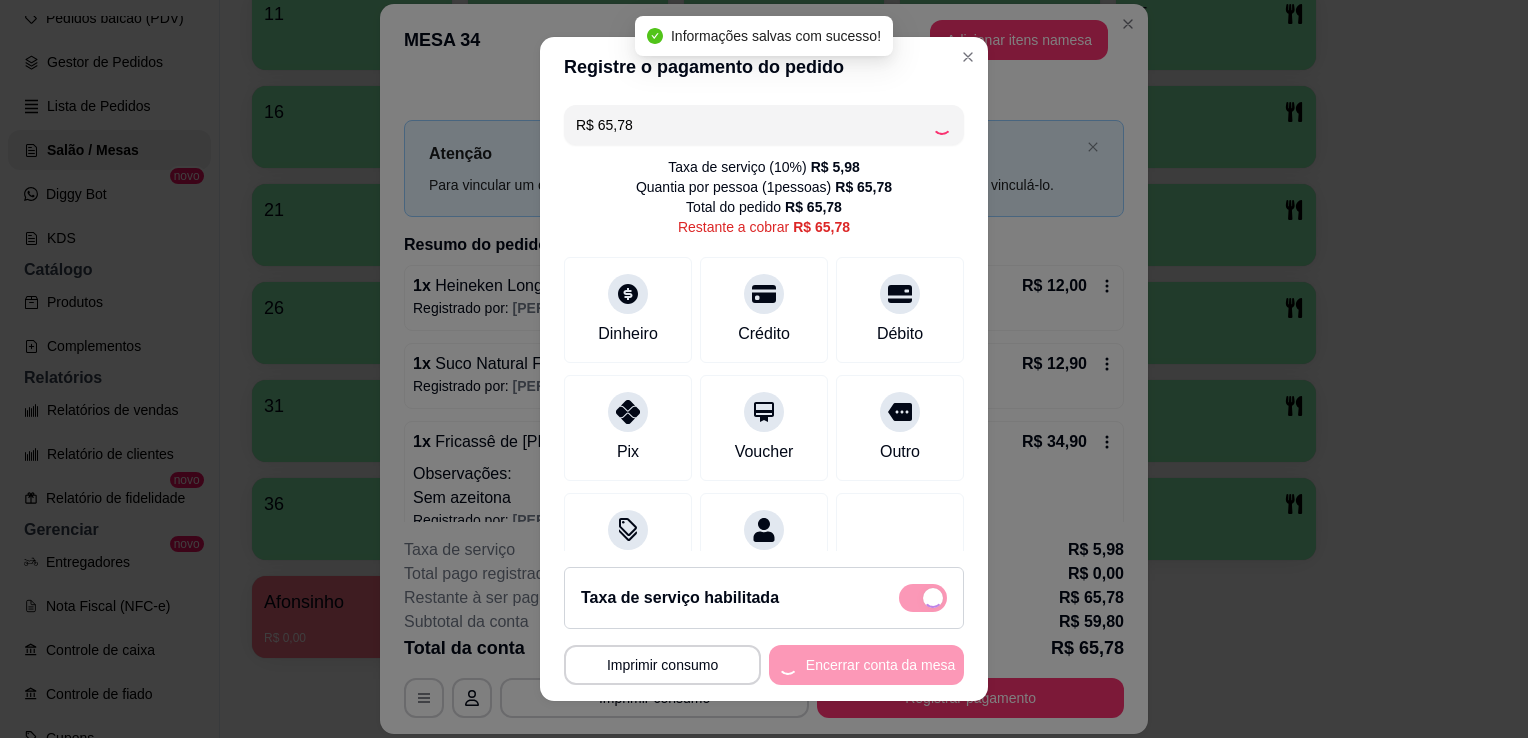 type on "R$ 0,00" 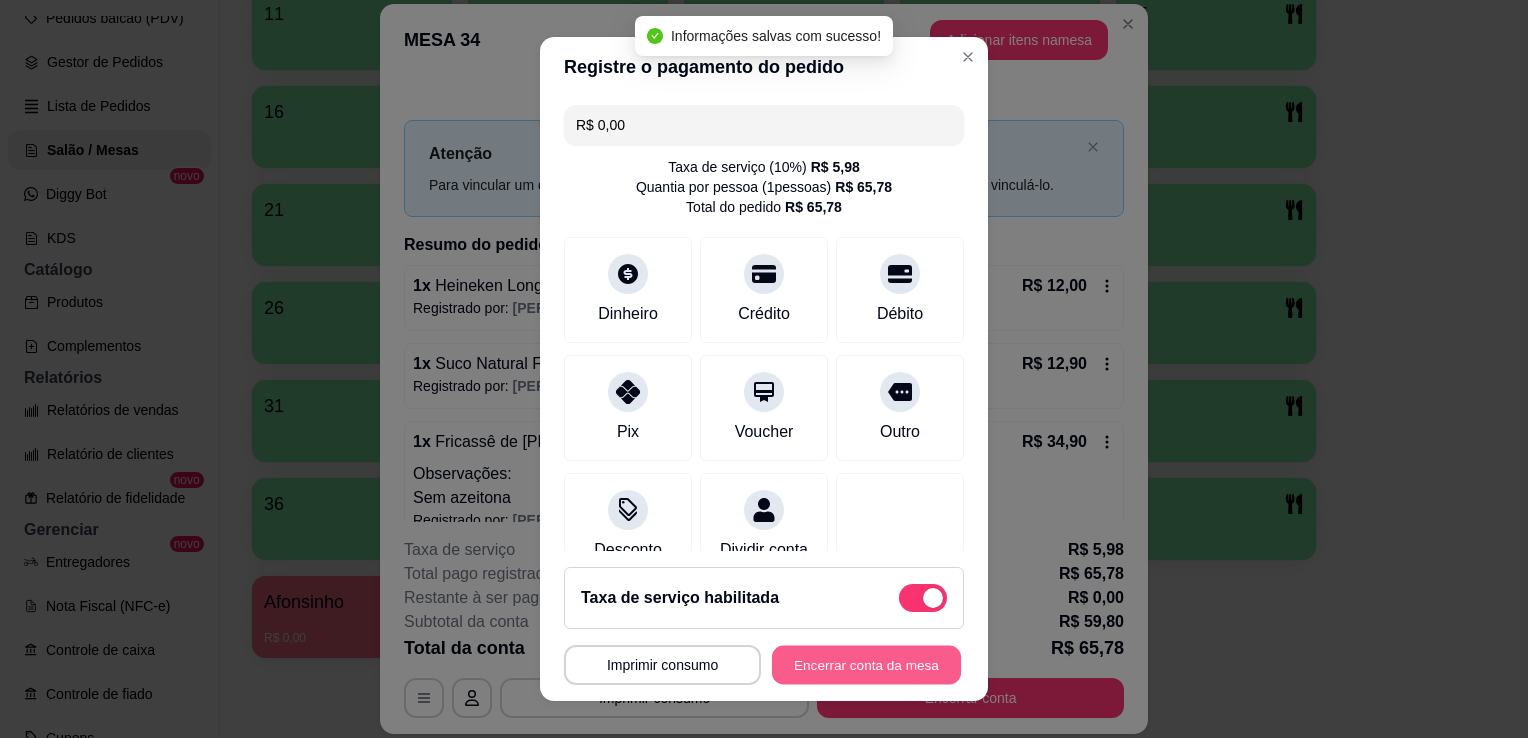 click on "Encerrar conta da mesa" at bounding box center (866, 665) 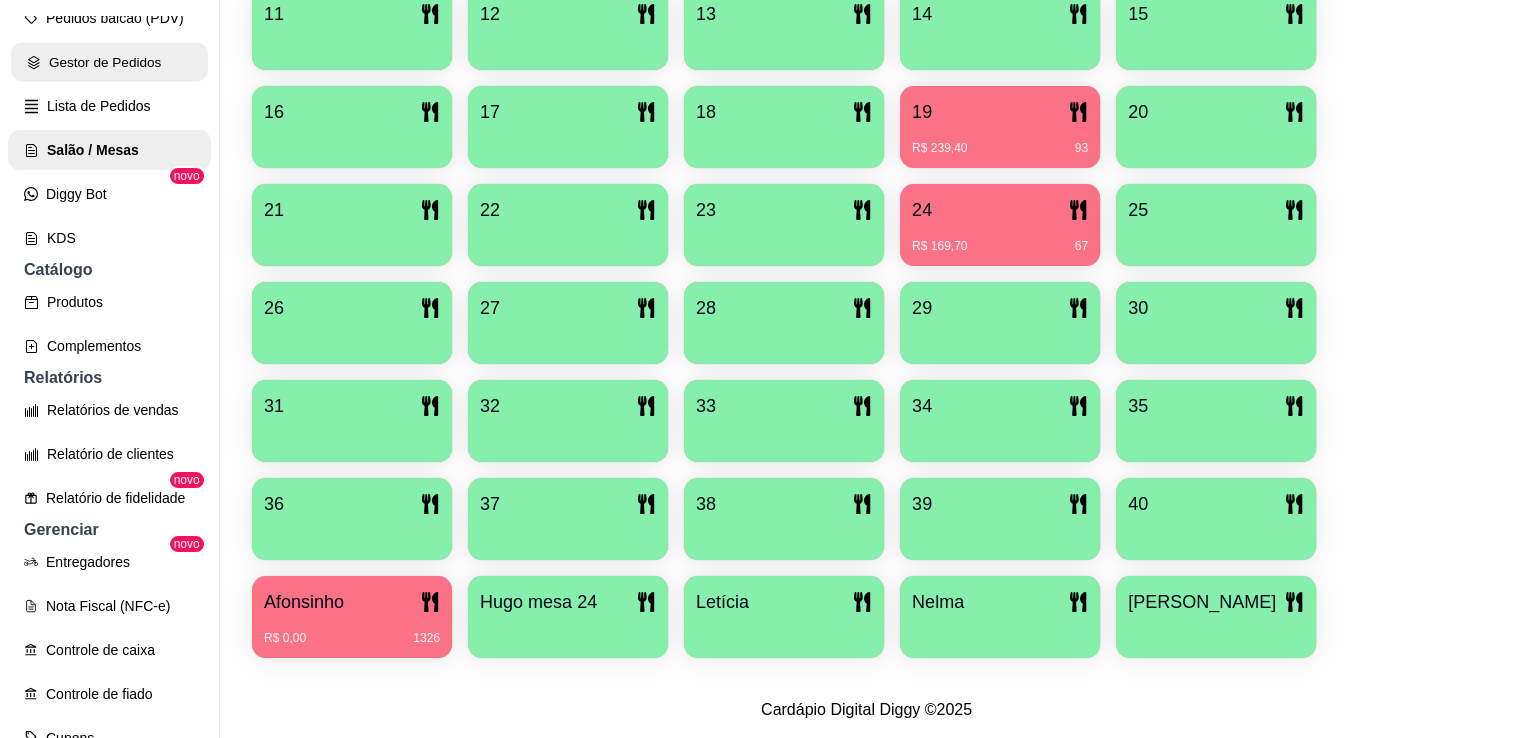 click on "Gestor de Pedidos" at bounding box center [109, 62] 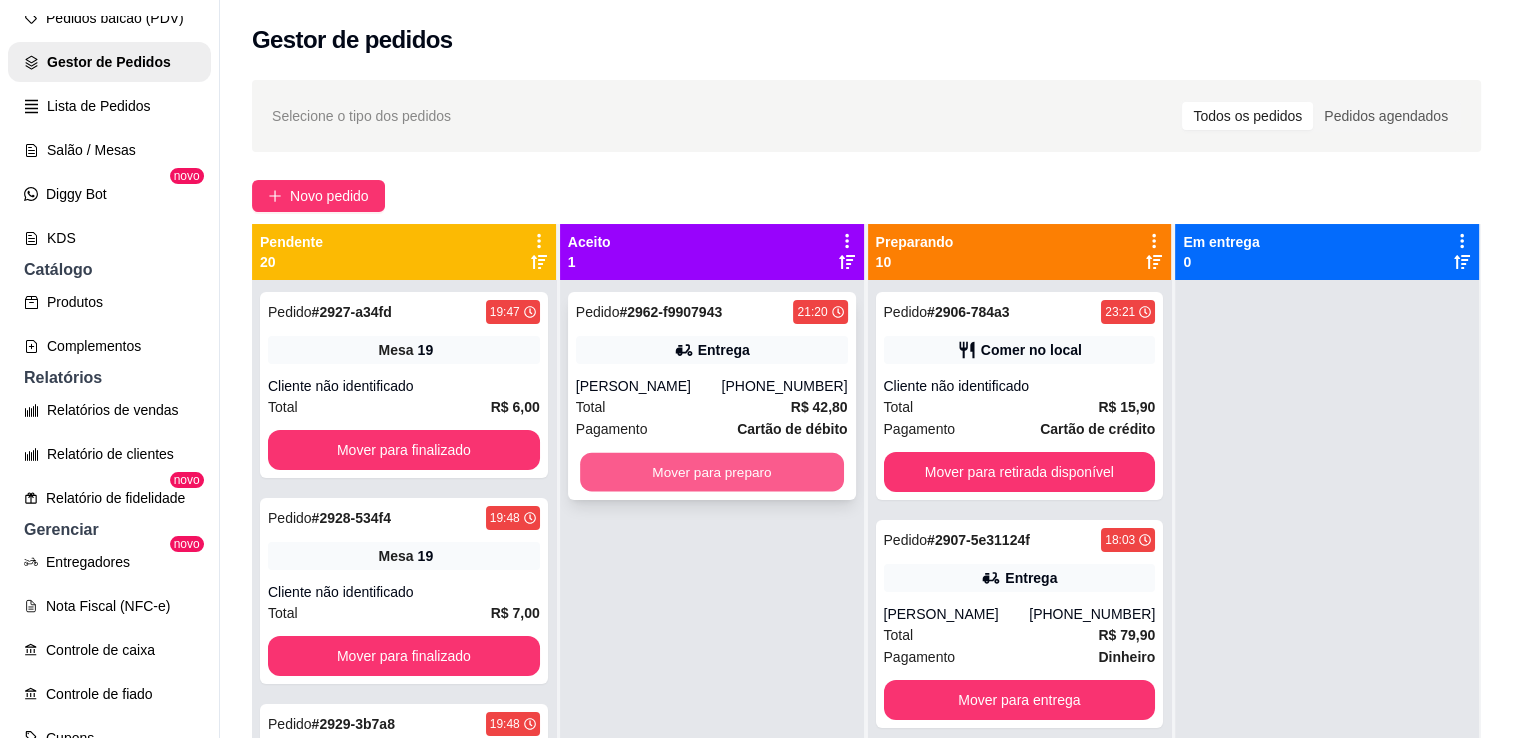 click on "Mover para preparo" at bounding box center [712, 472] 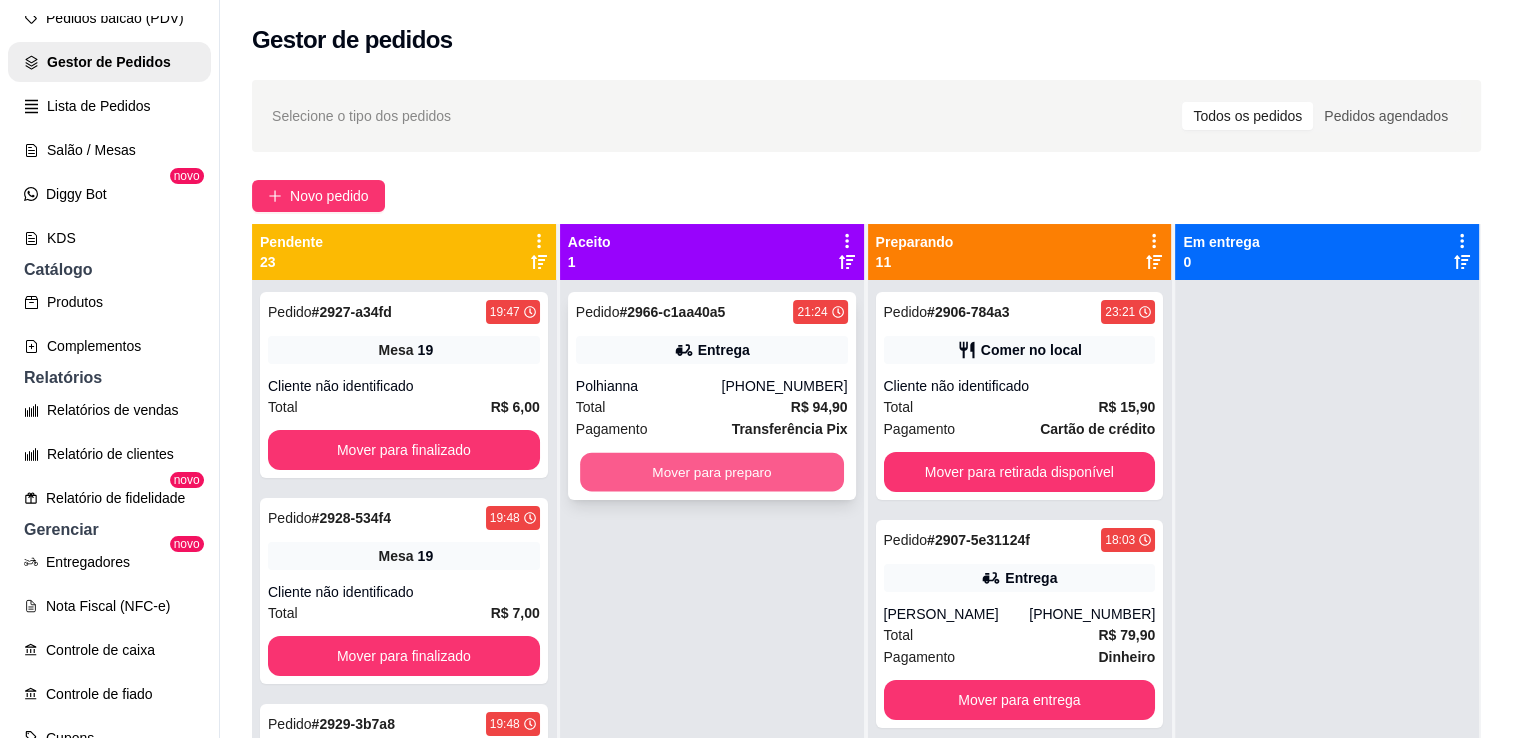 click on "Mover para preparo" at bounding box center [712, 472] 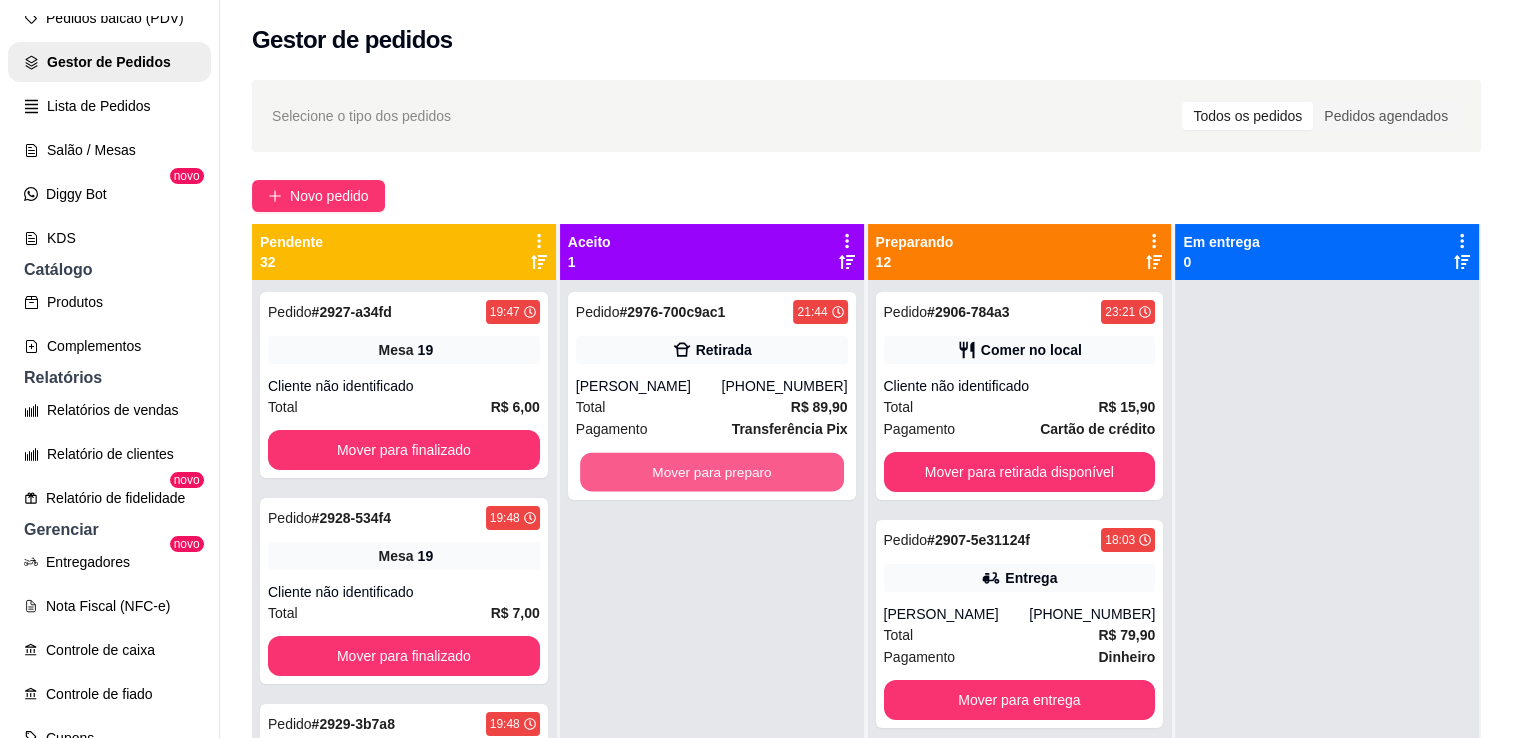 click on "Mover para preparo" at bounding box center (712, 472) 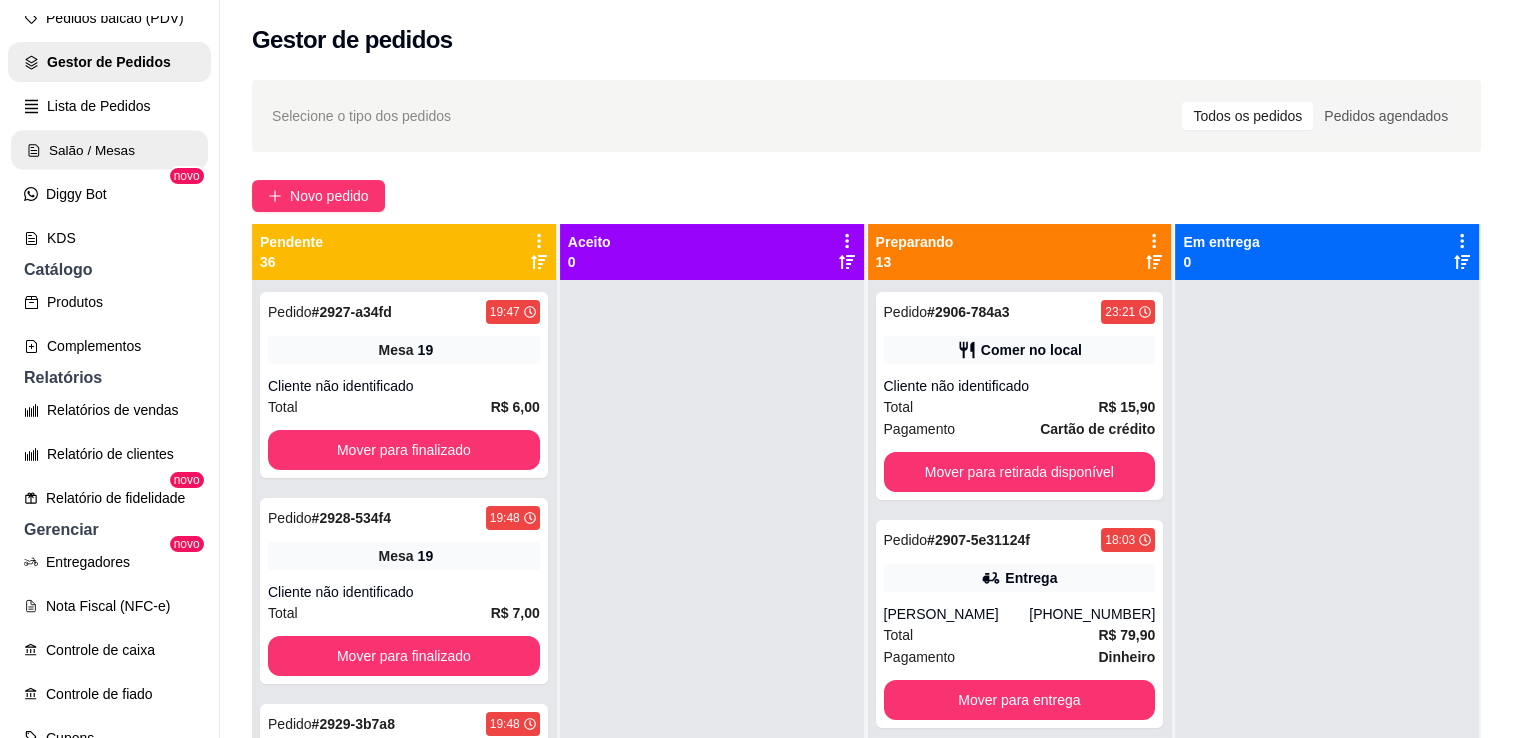 click on "Salão / Mesas" at bounding box center (109, 150) 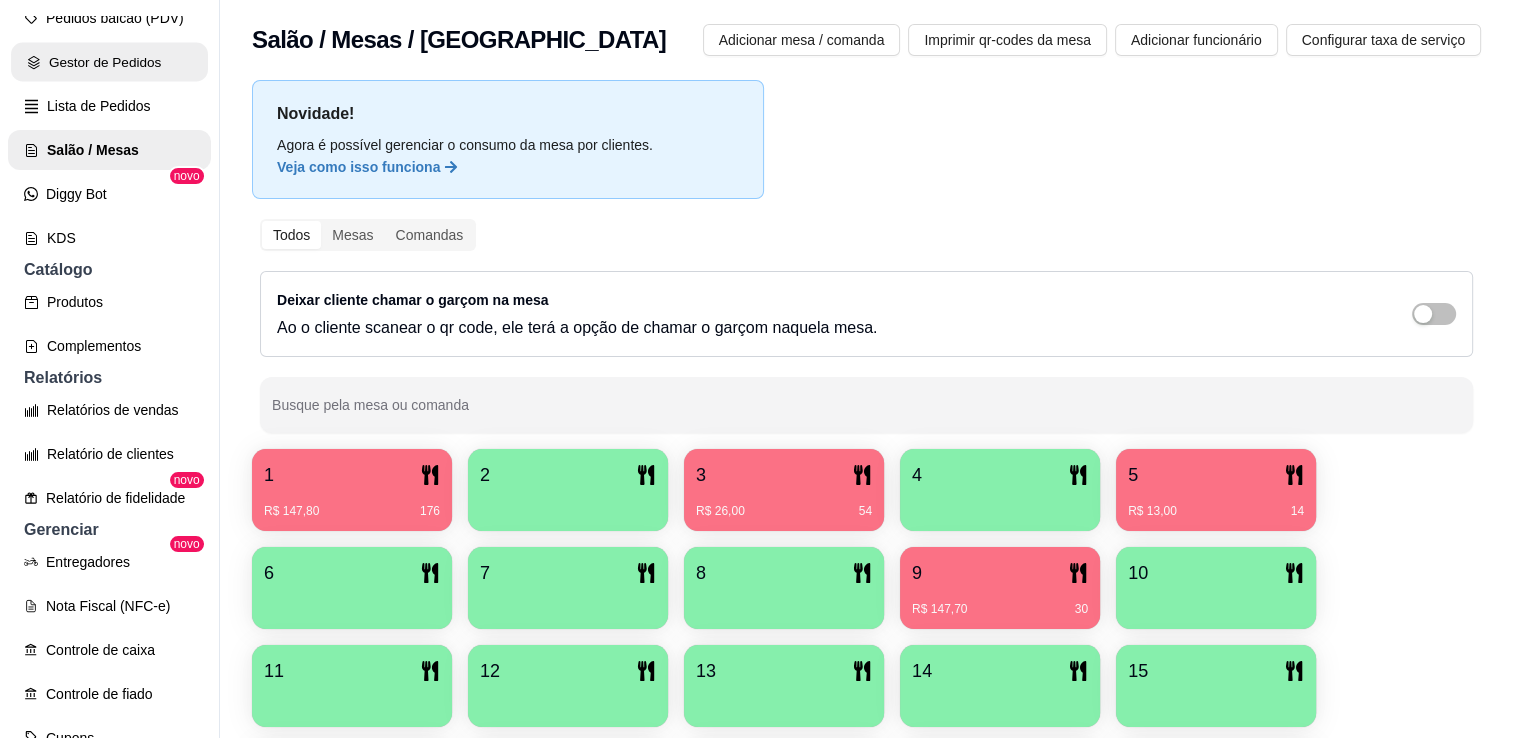 click on "Gestor de Pedidos" at bounding box center (109, 62) 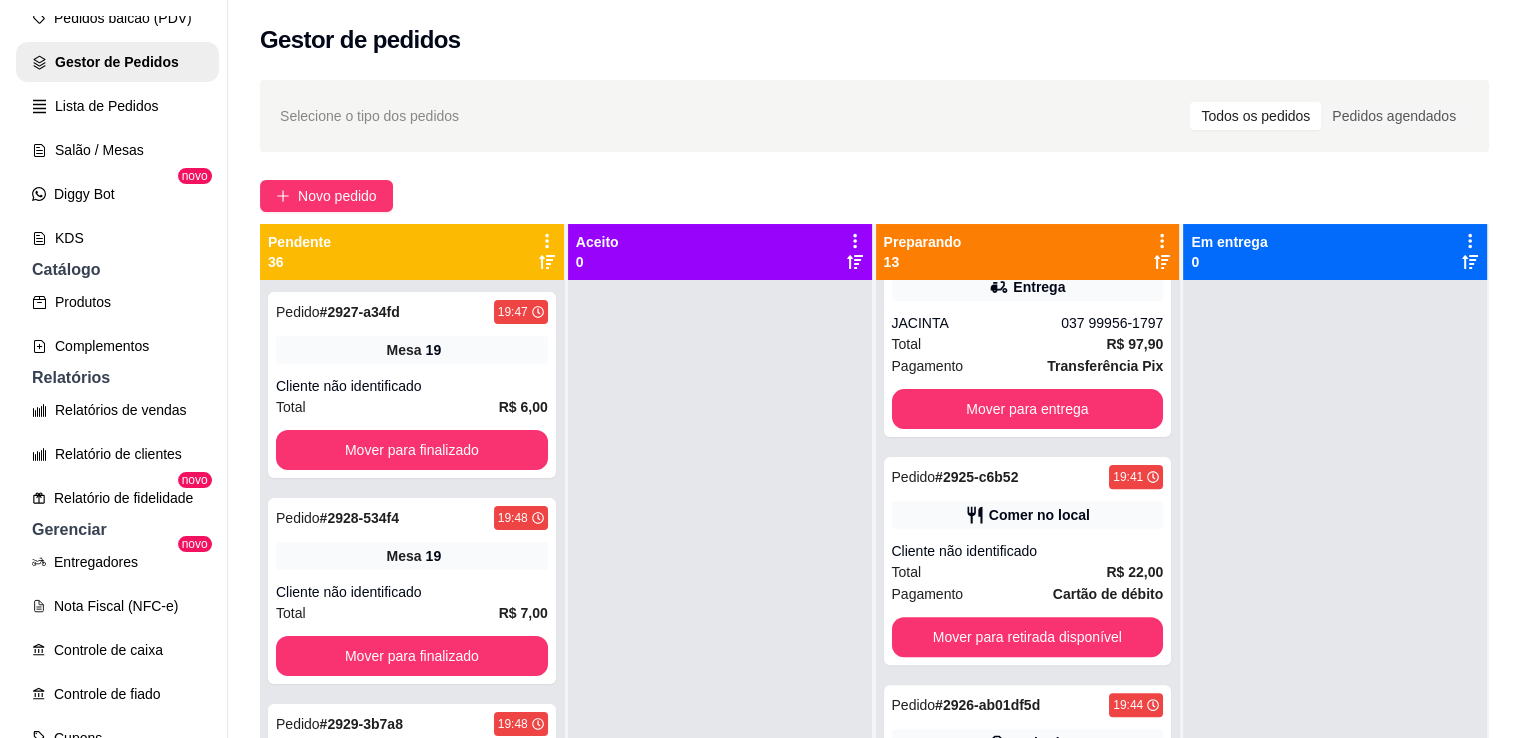 scroll, scrollTop: 0, scrollLeft: 0, axis: both 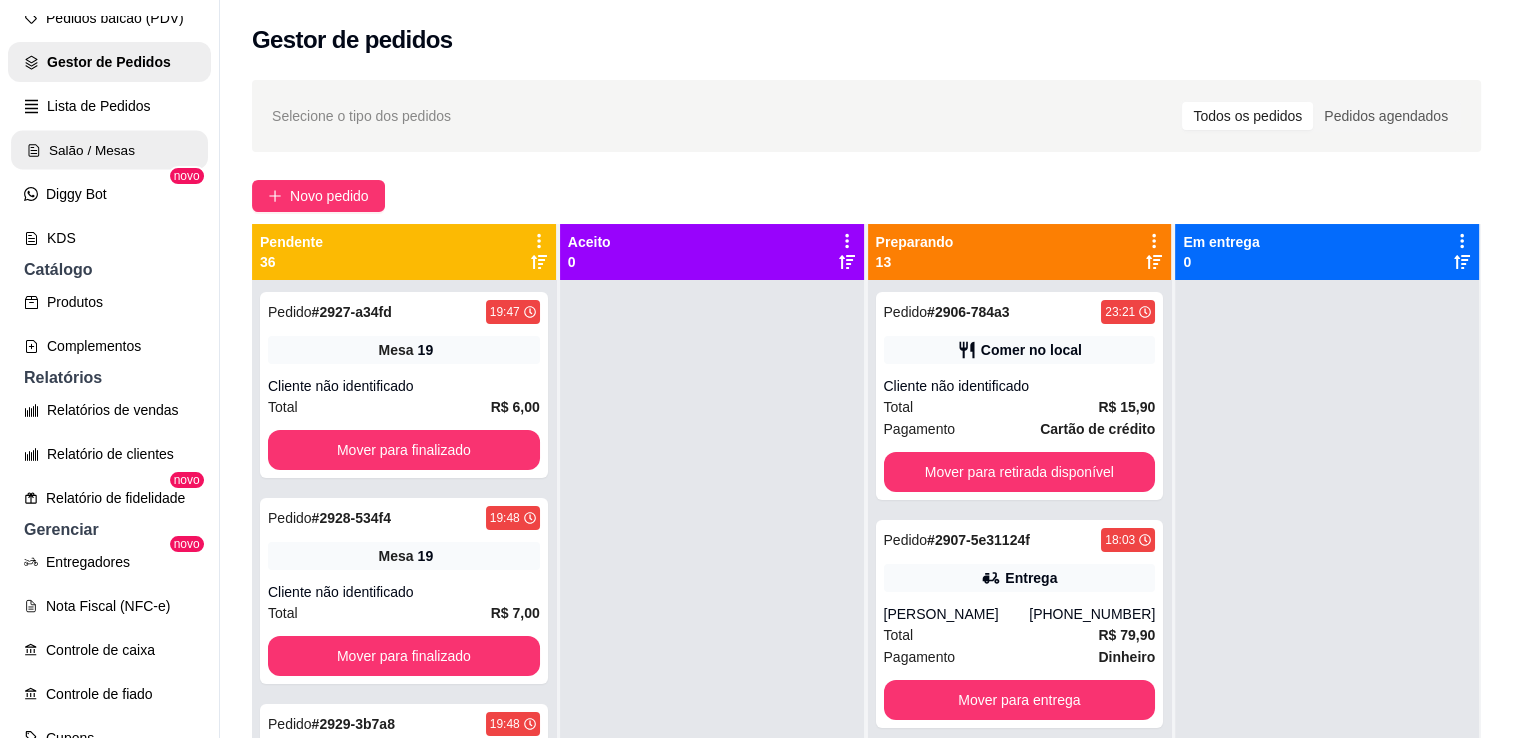 click on "Salão / Mesas" at bounding box center [109, 150] 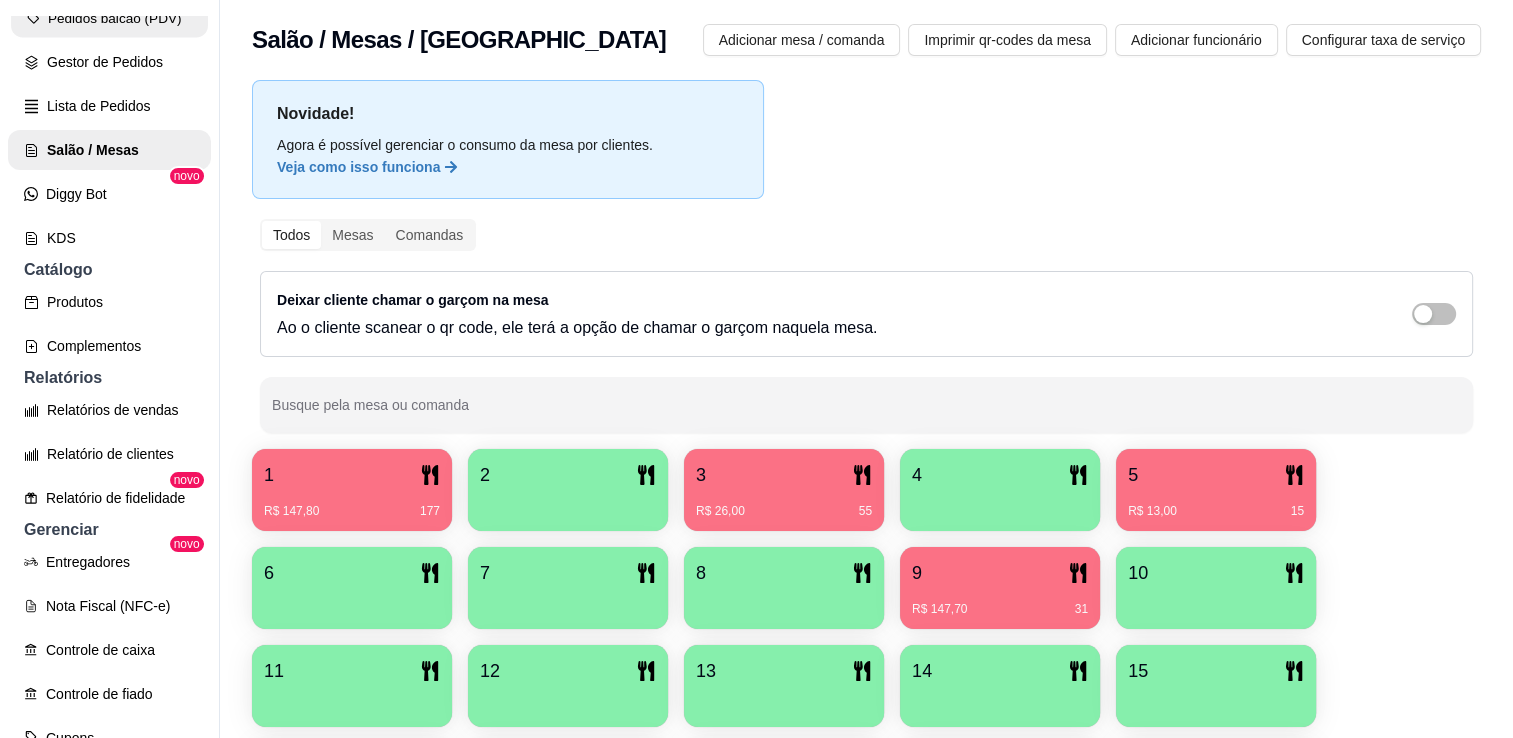 click on "Pedidos balcão (PDV)" at bounding box center [109, 18] 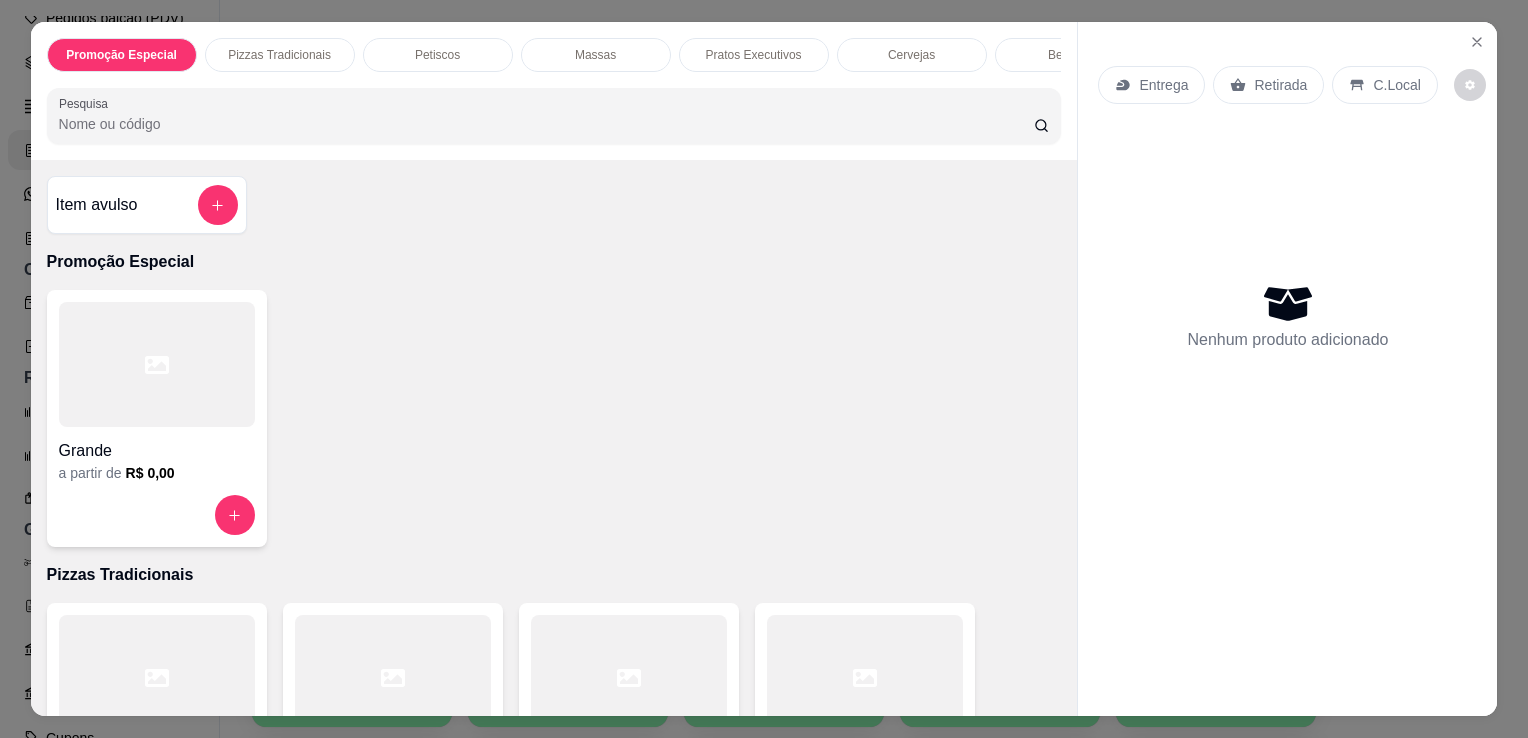 click on "Pesquisa" at bounding box center [546, 124] 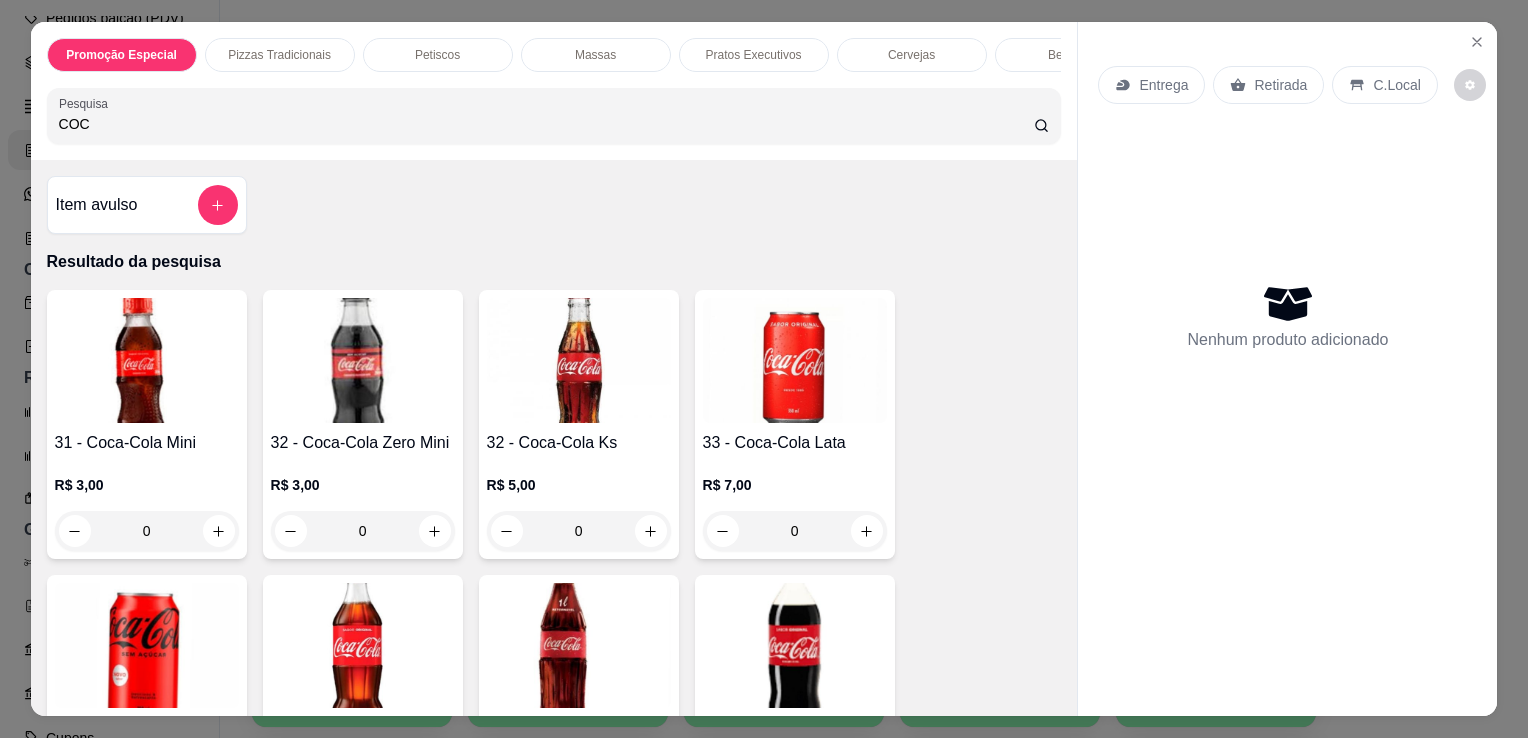 type on "COC" 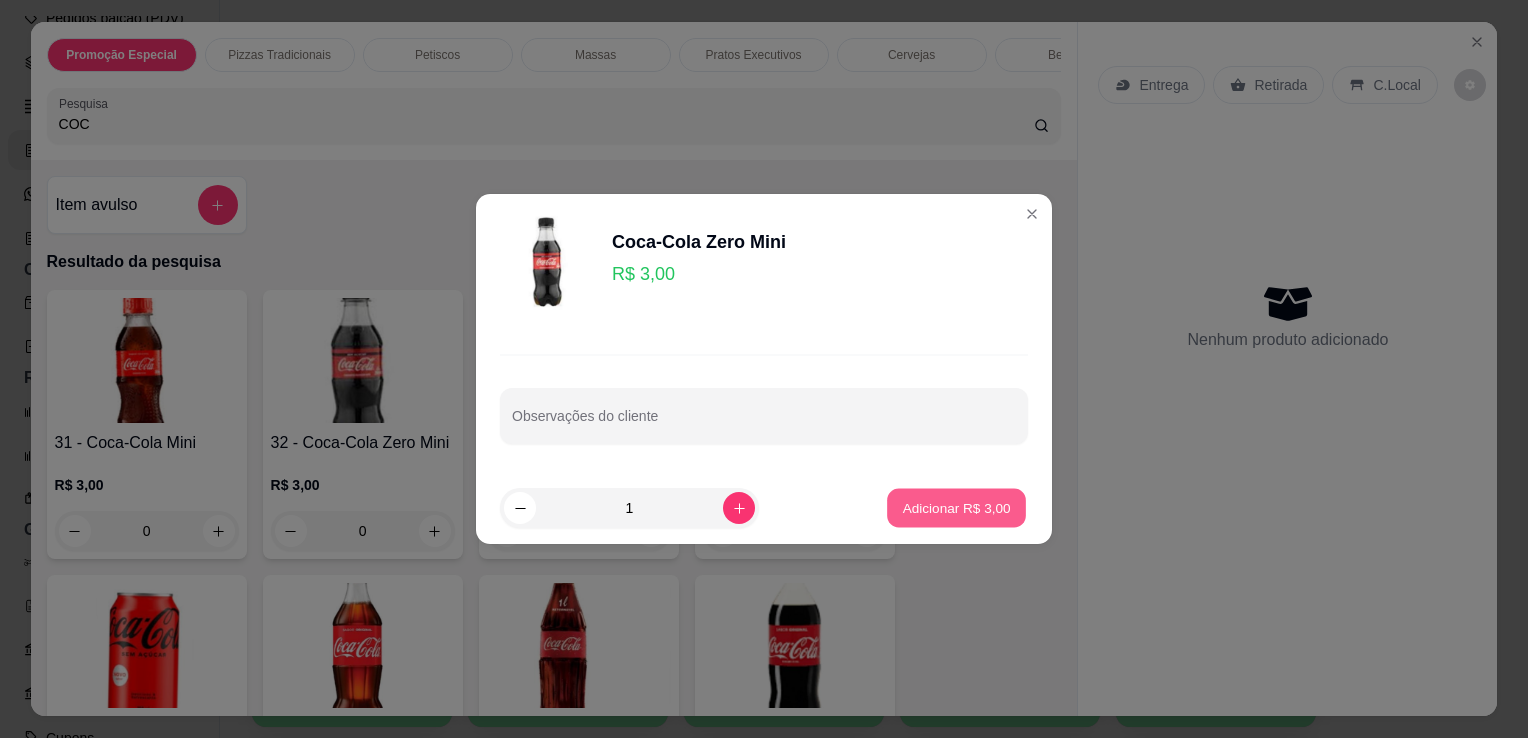 click on "Adicionar   R$ 3,00" at bounding box center [956, 507] 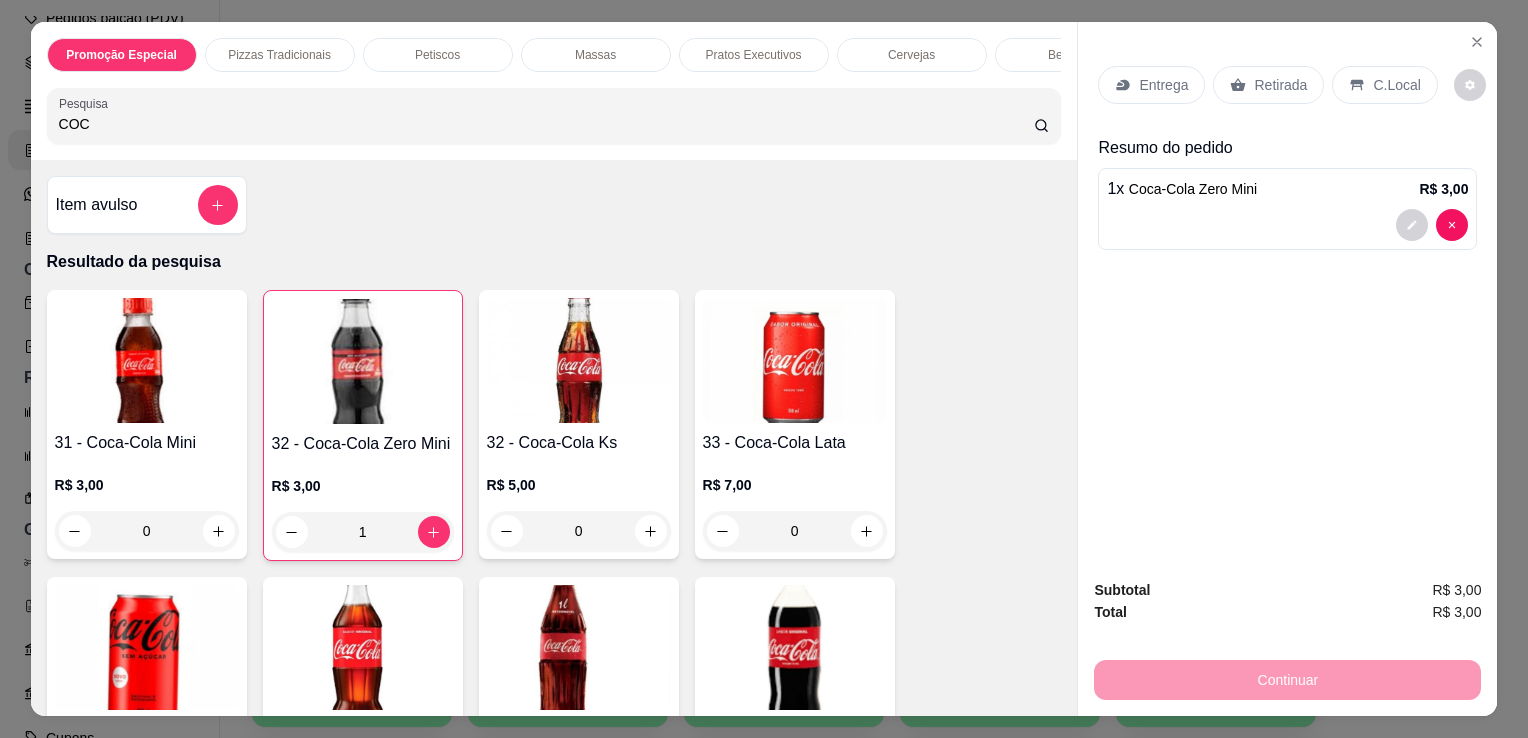 click on "C.Local" at bounding box center (1396, 85) 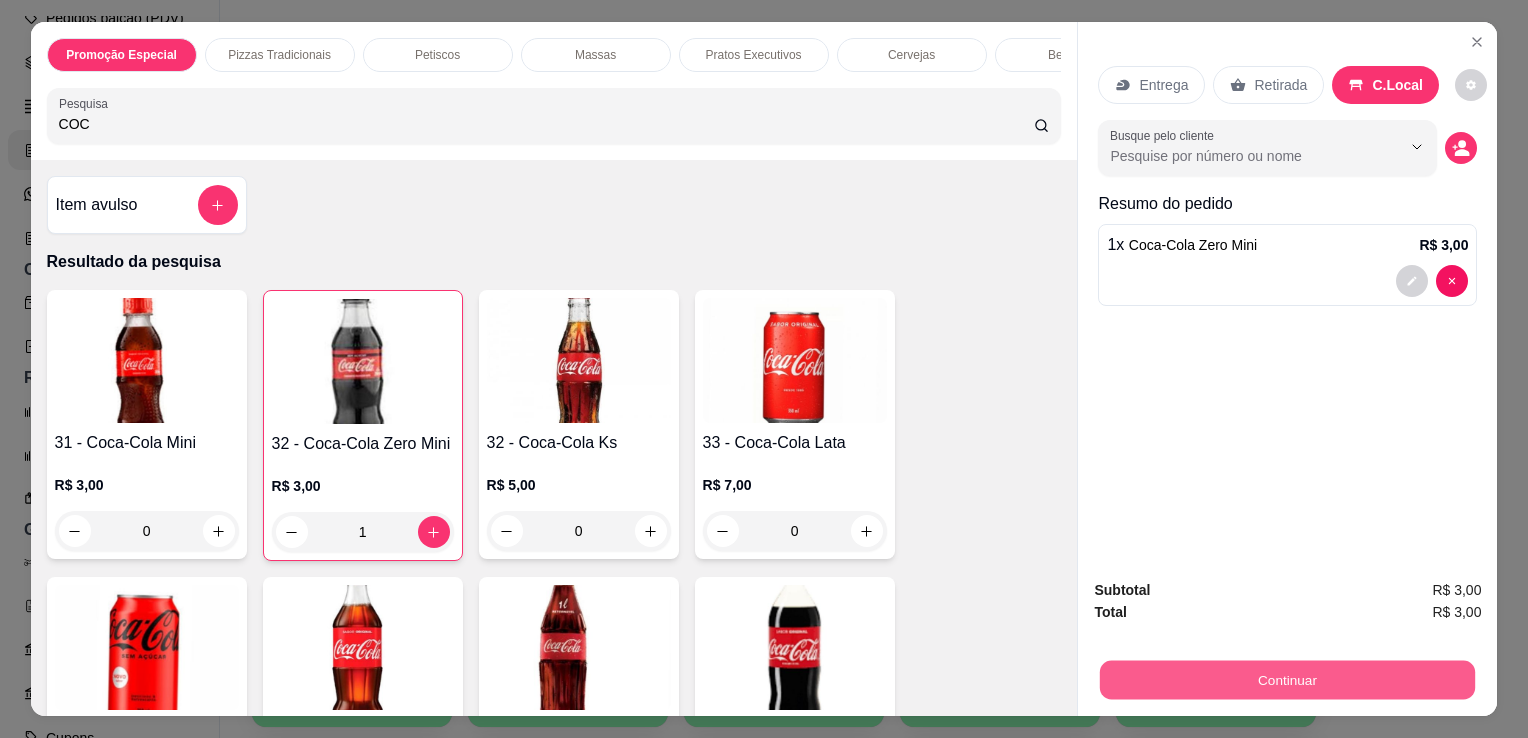 click on "Continuar" at bounding box center (1287, 679) 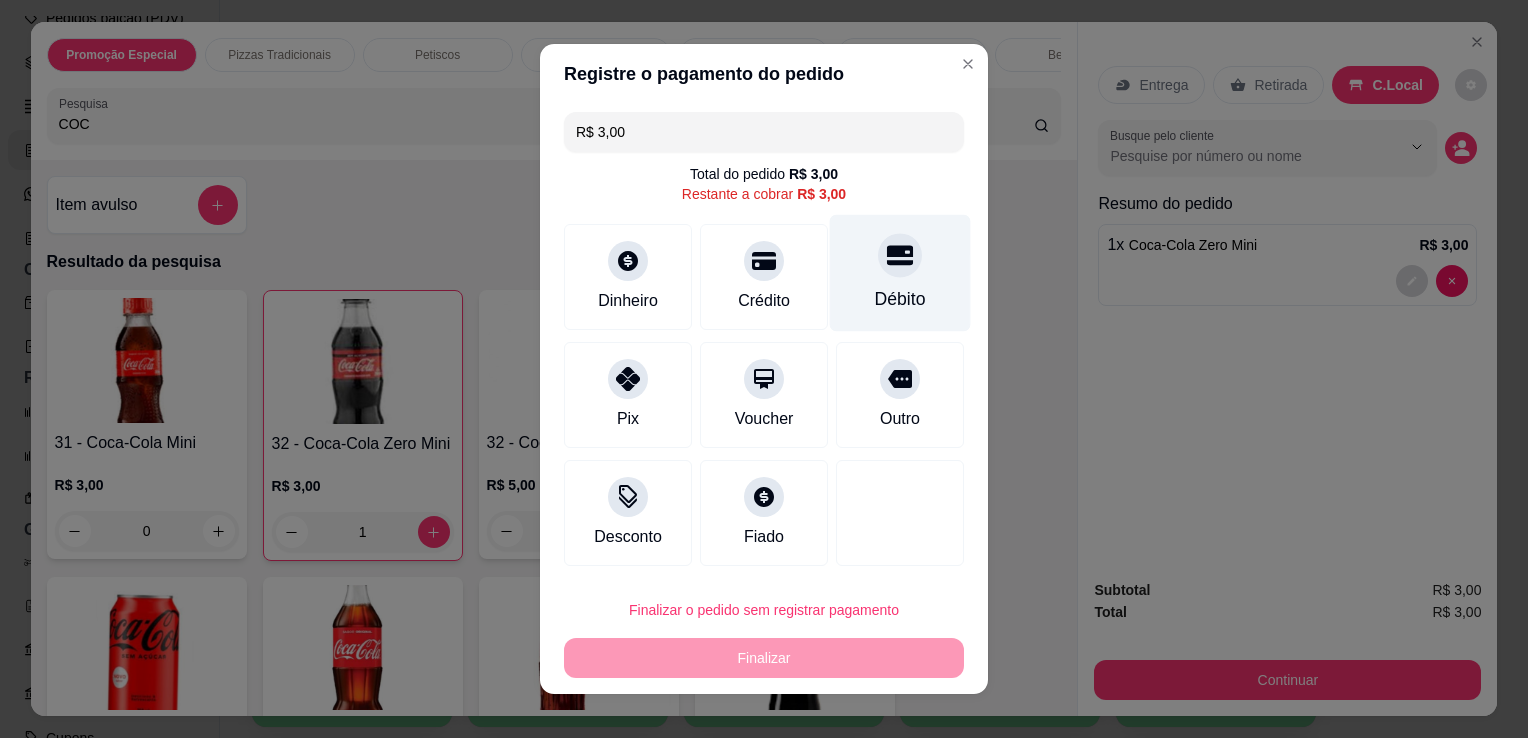 click 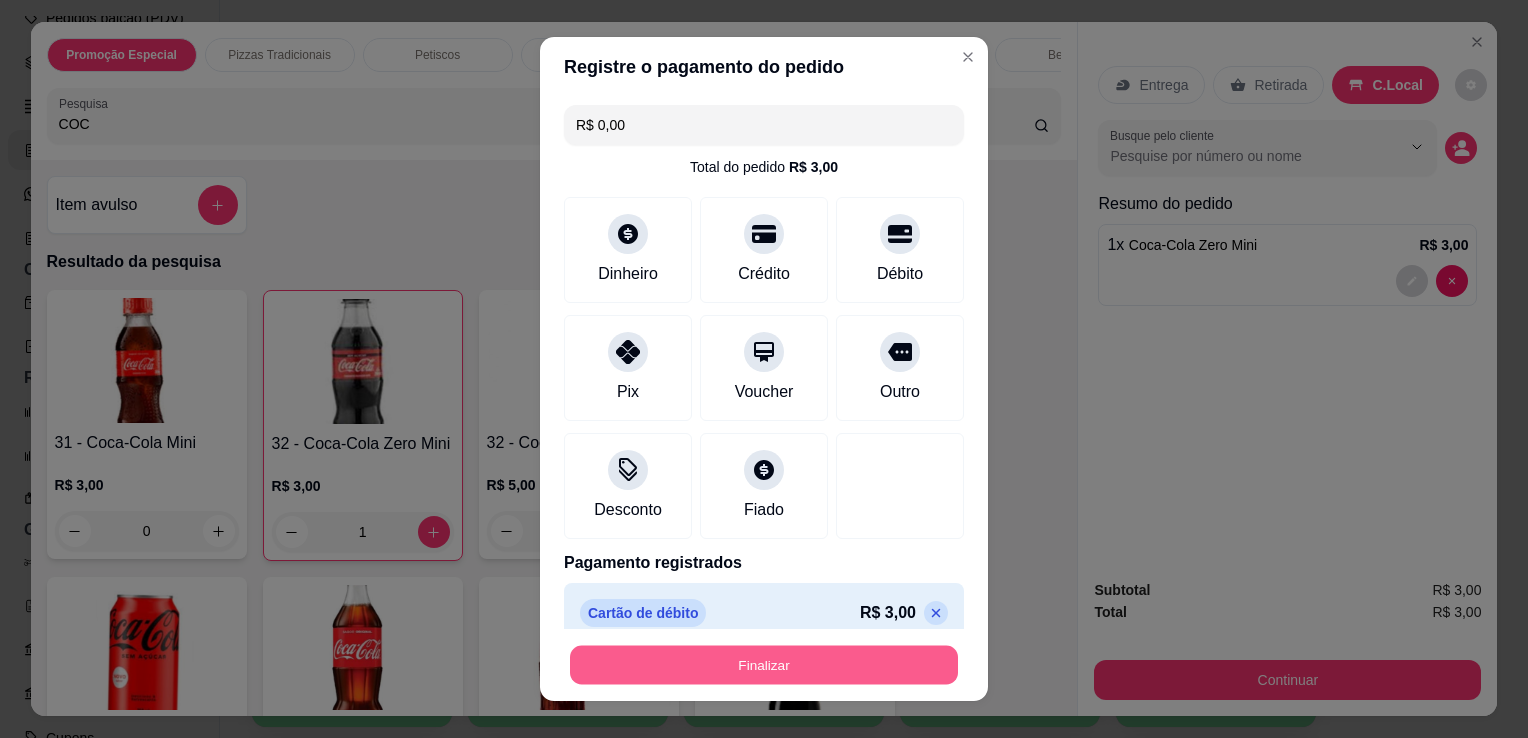 click on "Finalizar" at bounding box center [764, 665] 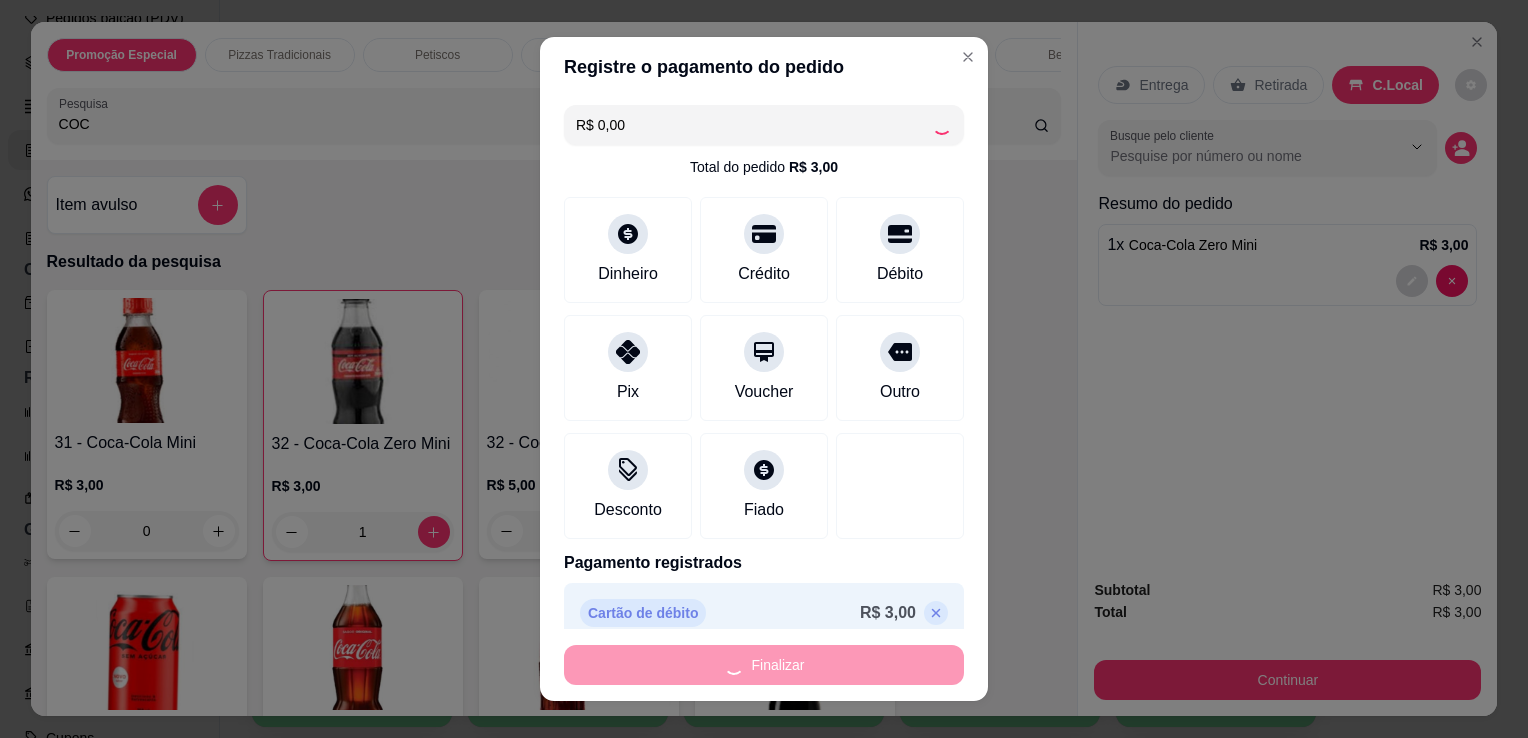 type on "0" 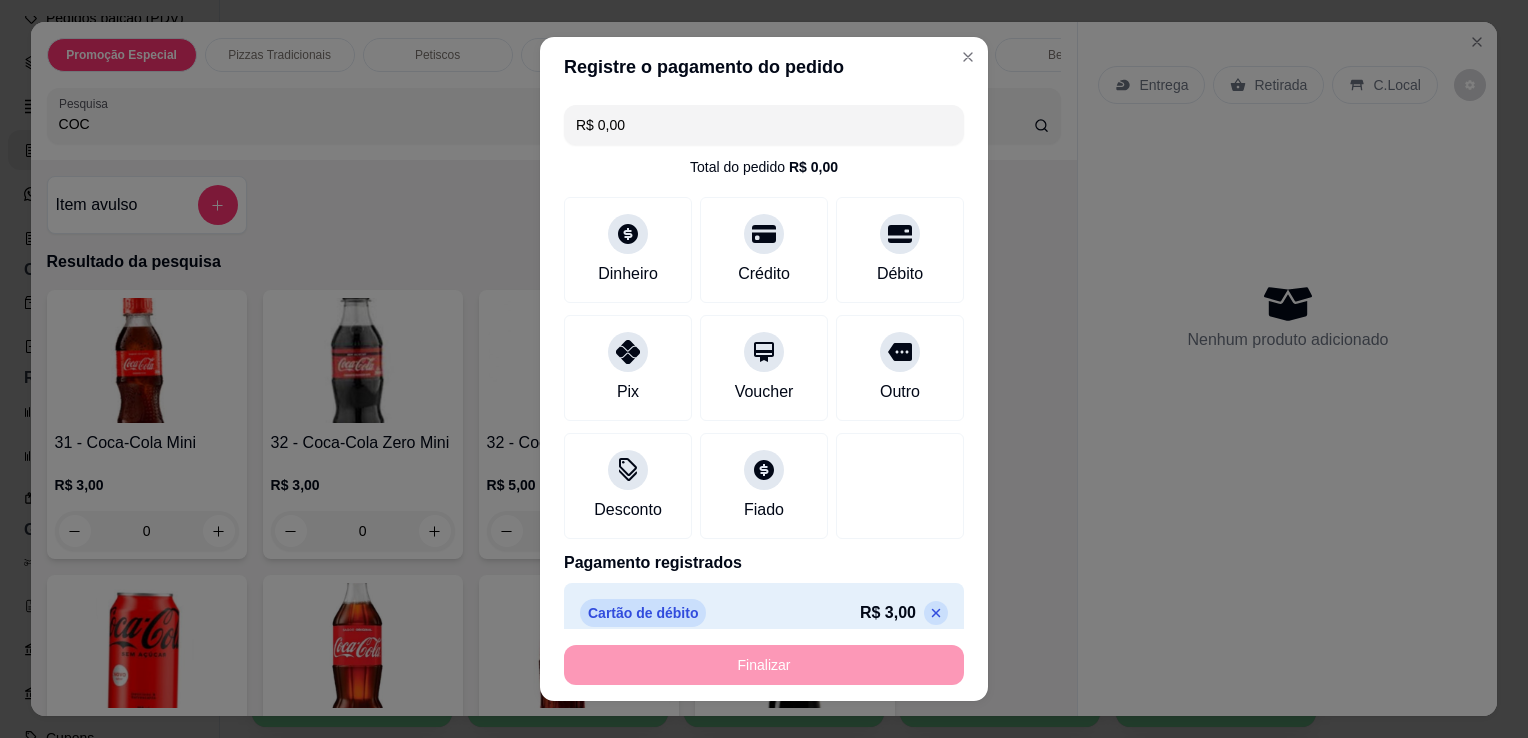type on "-R$ 3,00" 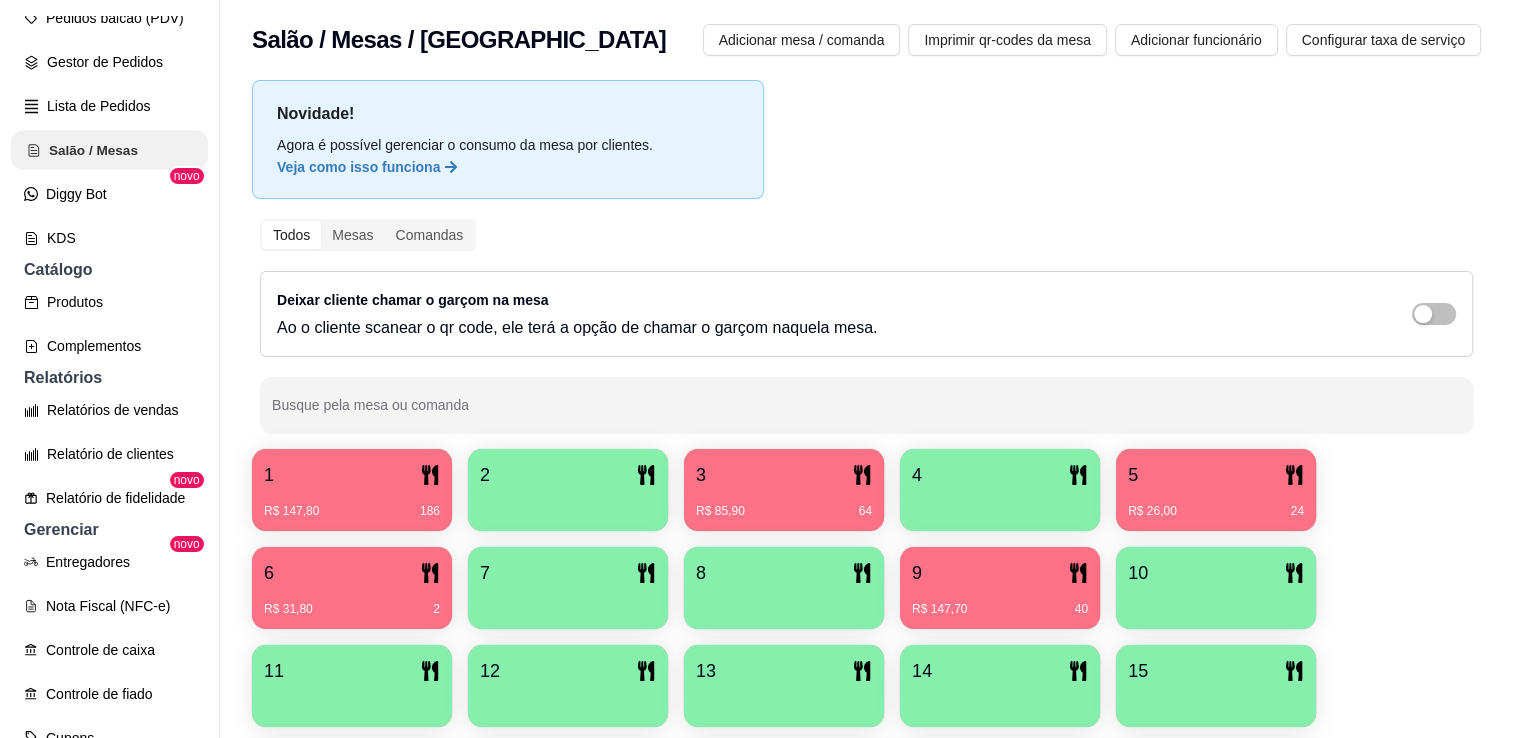 click on "Salão / Mesas" at bounding box center [109, 150] 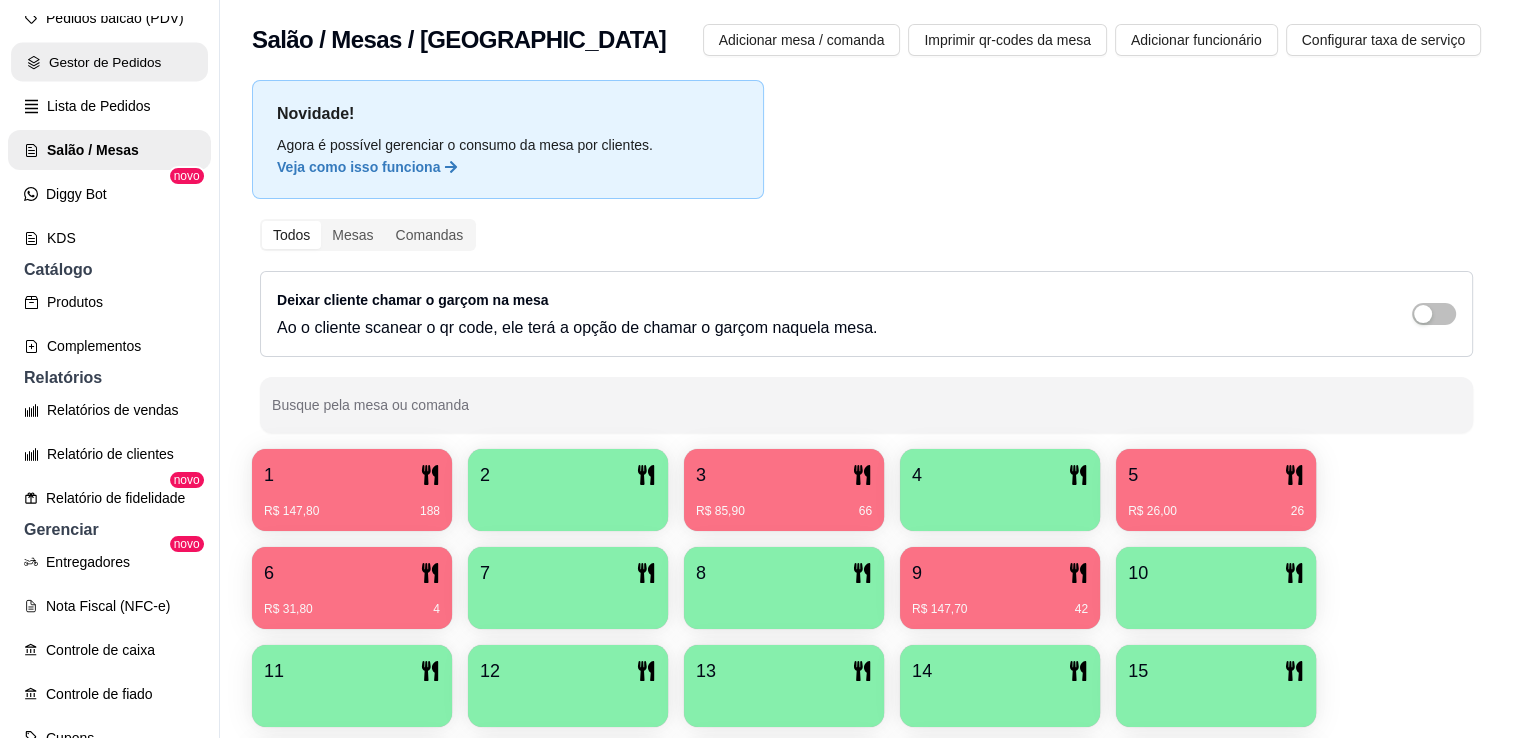 click on "Gestor de Pedidos" at bounding box center [109, 62] 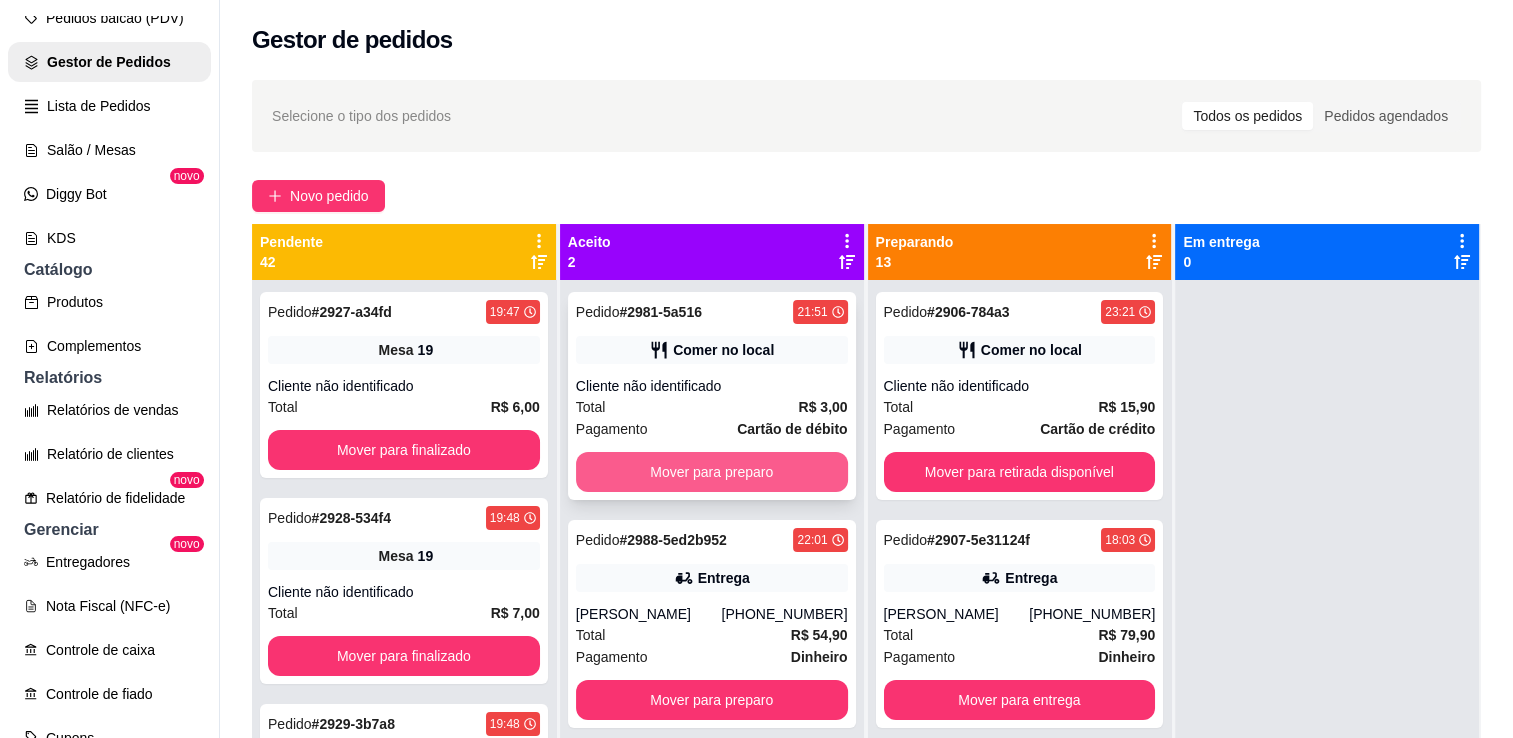 click on "Mover para preparo" at bounding box center [712, 472] 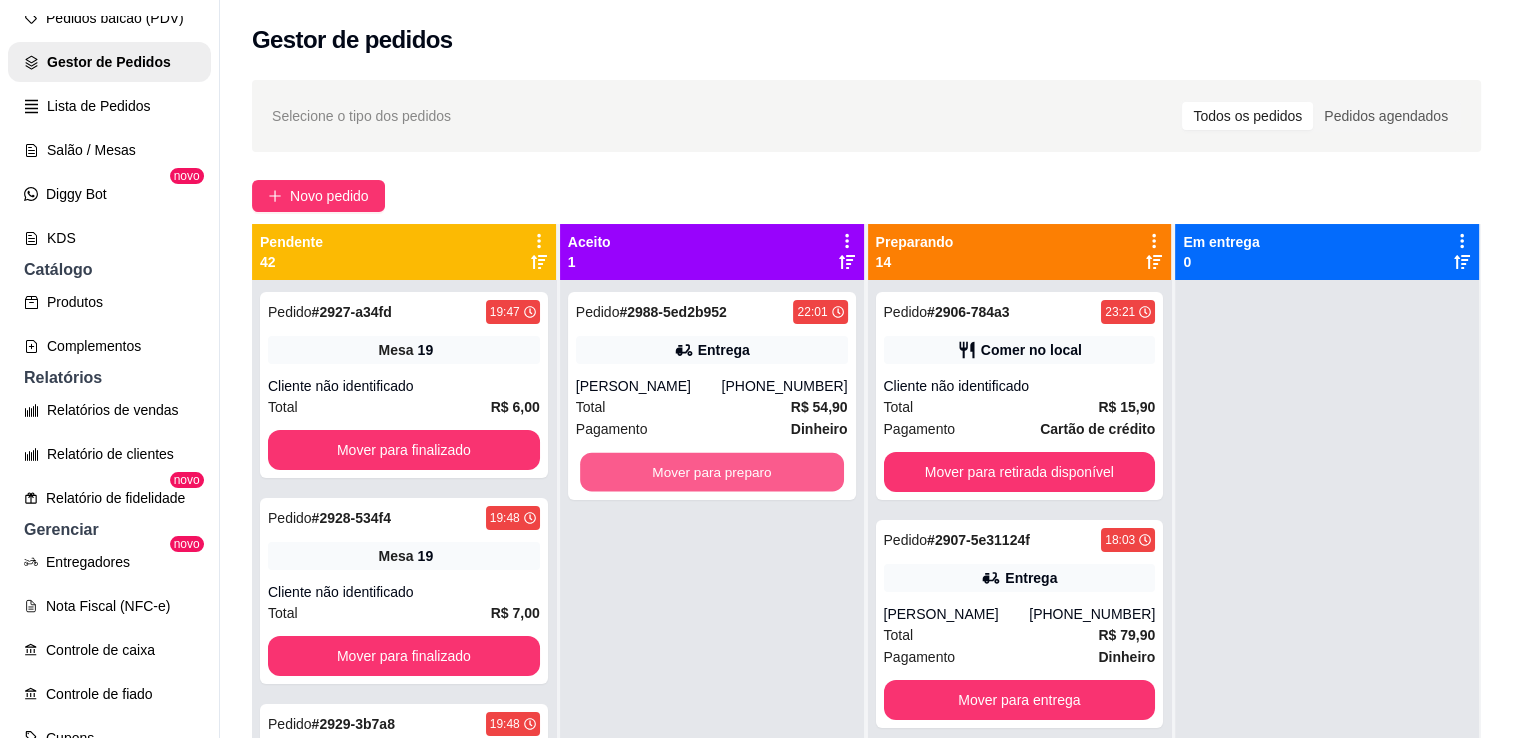 click on "Mover para preparo" at bounding box center (712, 472) 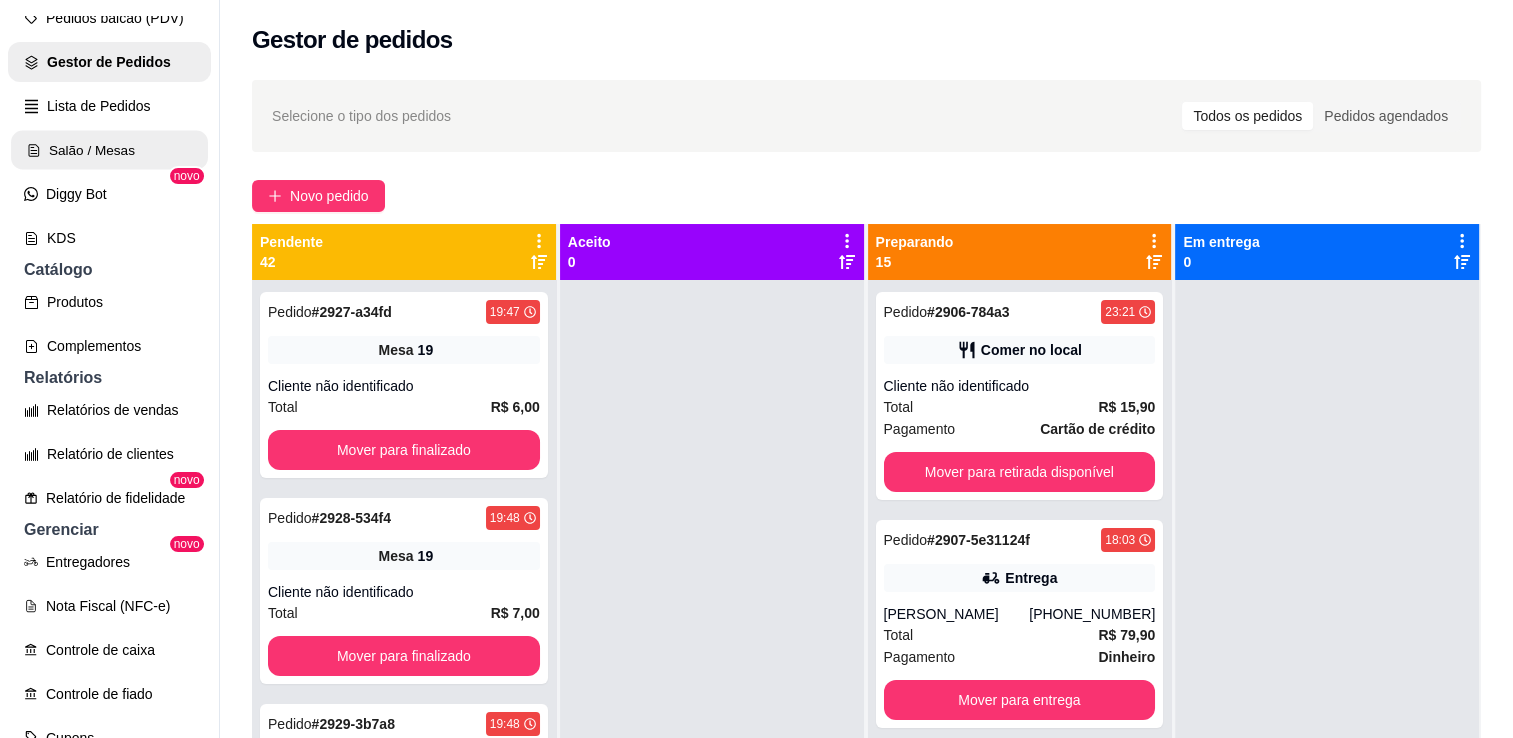 click on "Salão / Mesas" at bounding box center [109, 150] 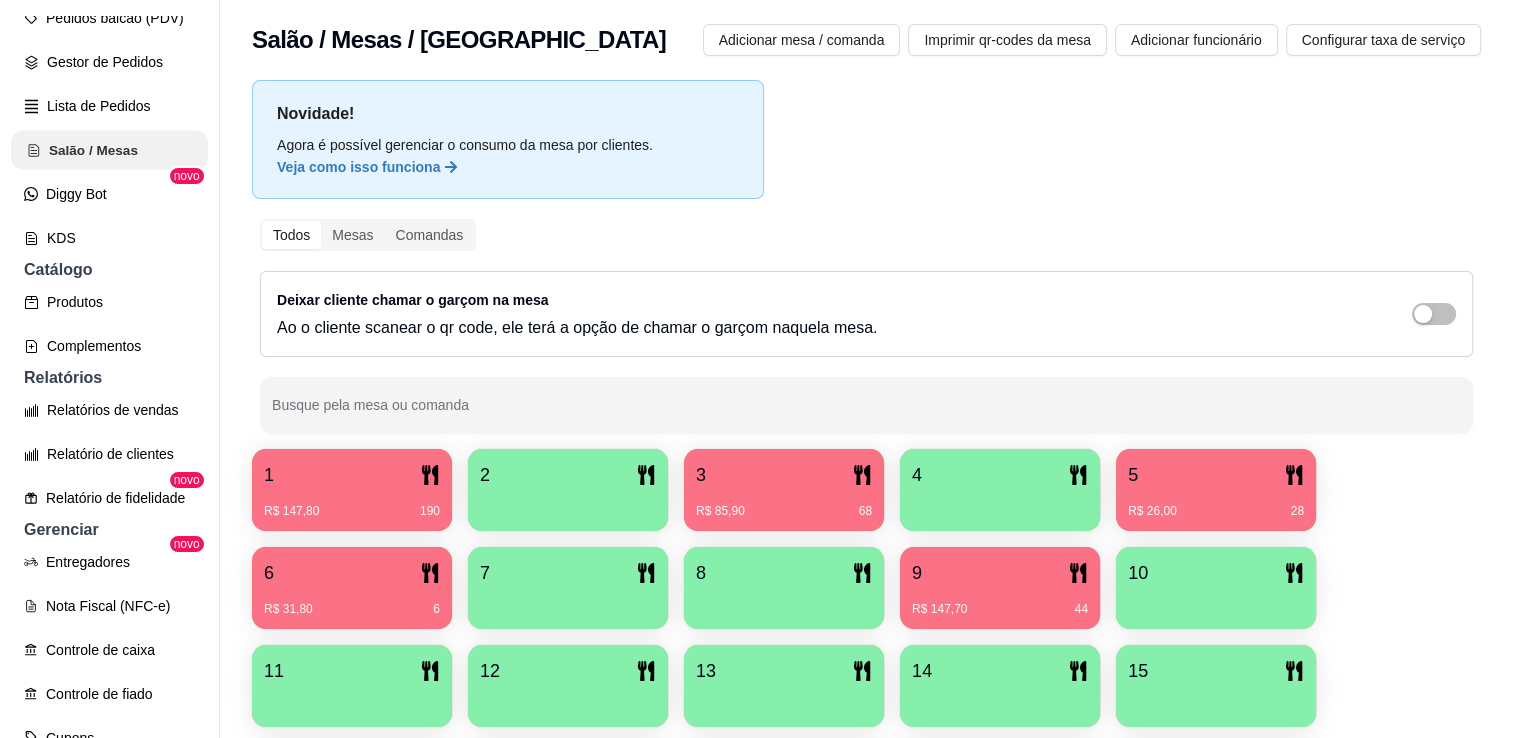 click on "Salão / Mesas" at bounding box center (109, 150) 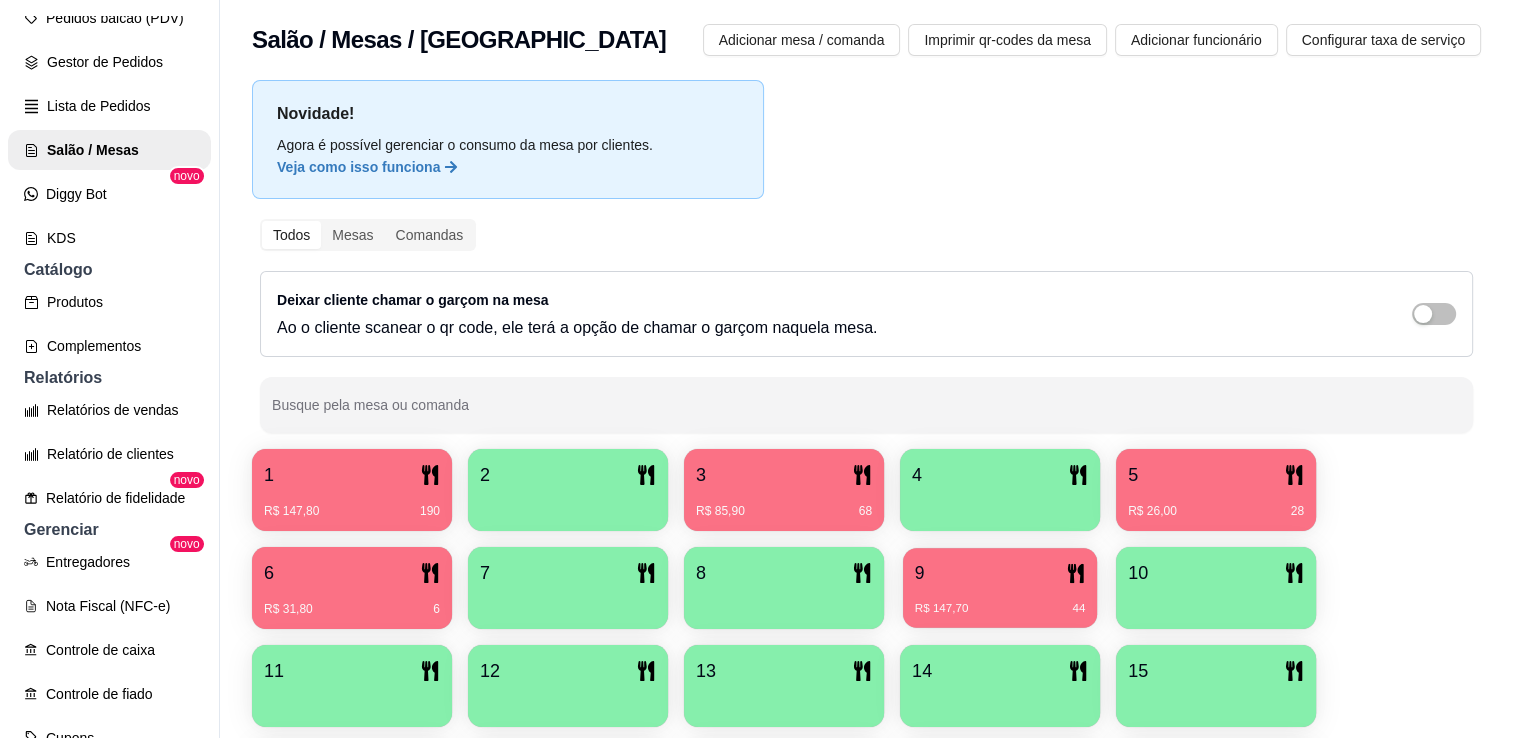 click on "R$ 147,70 44" at bounding box center (1000, 609) 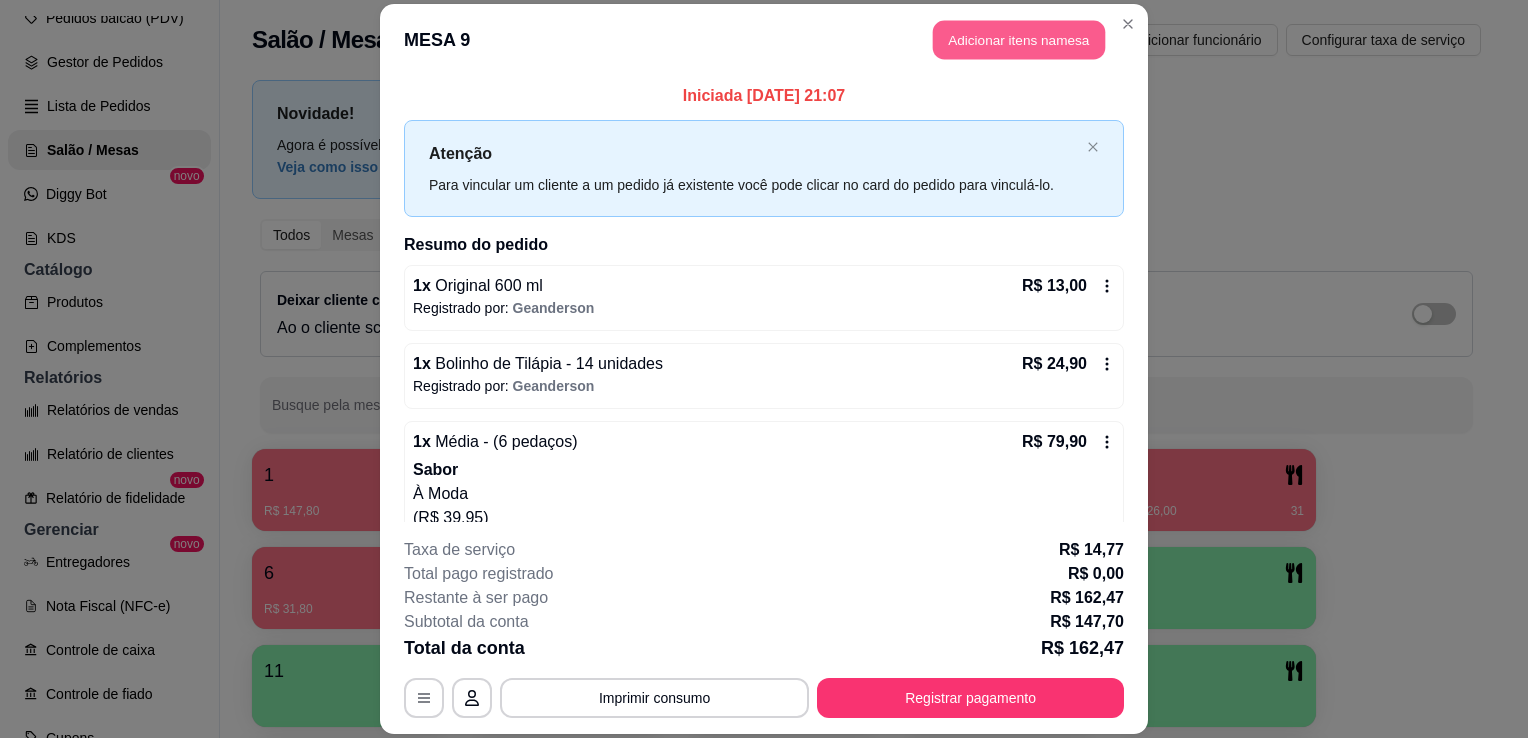 click on "Adicionar itens na  mesa" at bounding box center [1019, 39] 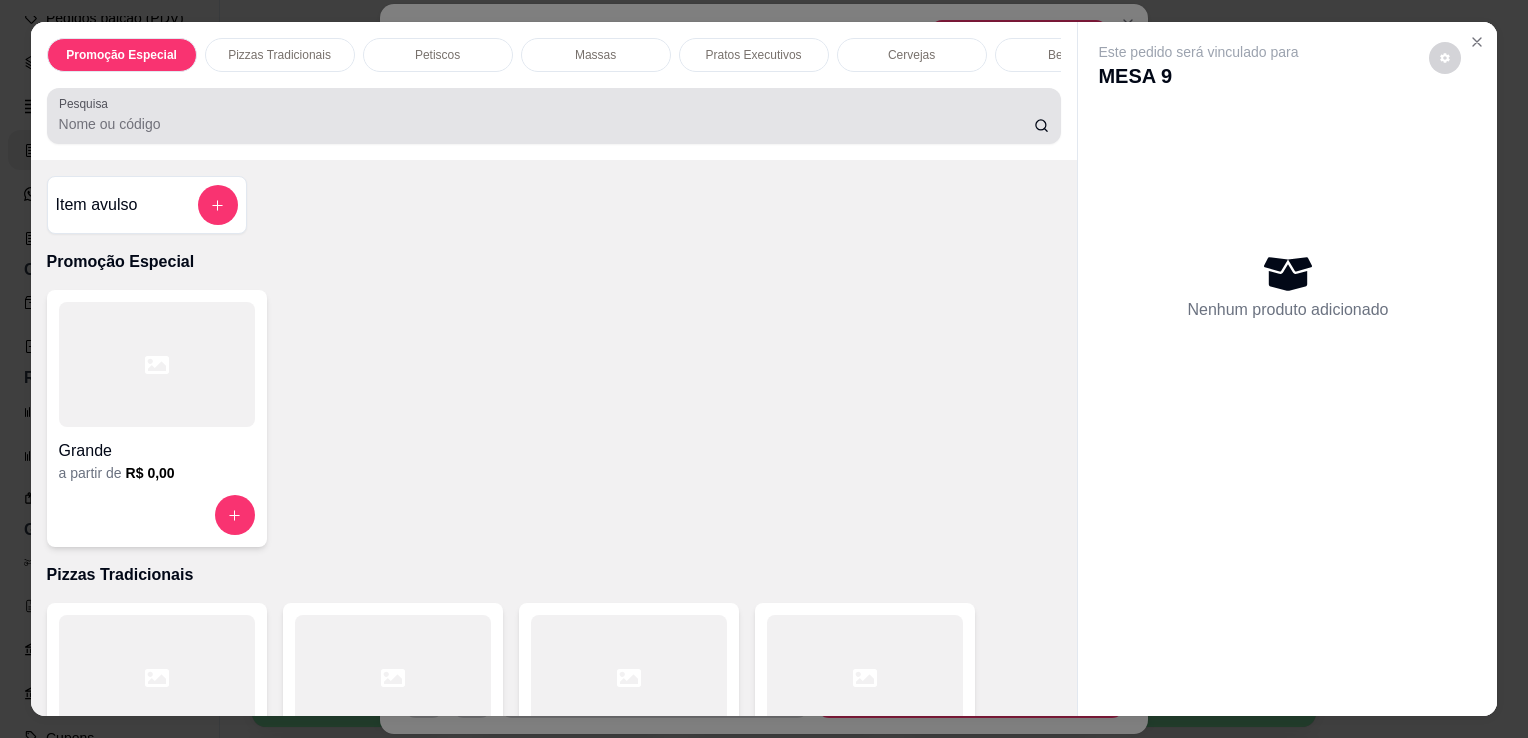 click at bounding box center (554, 116) 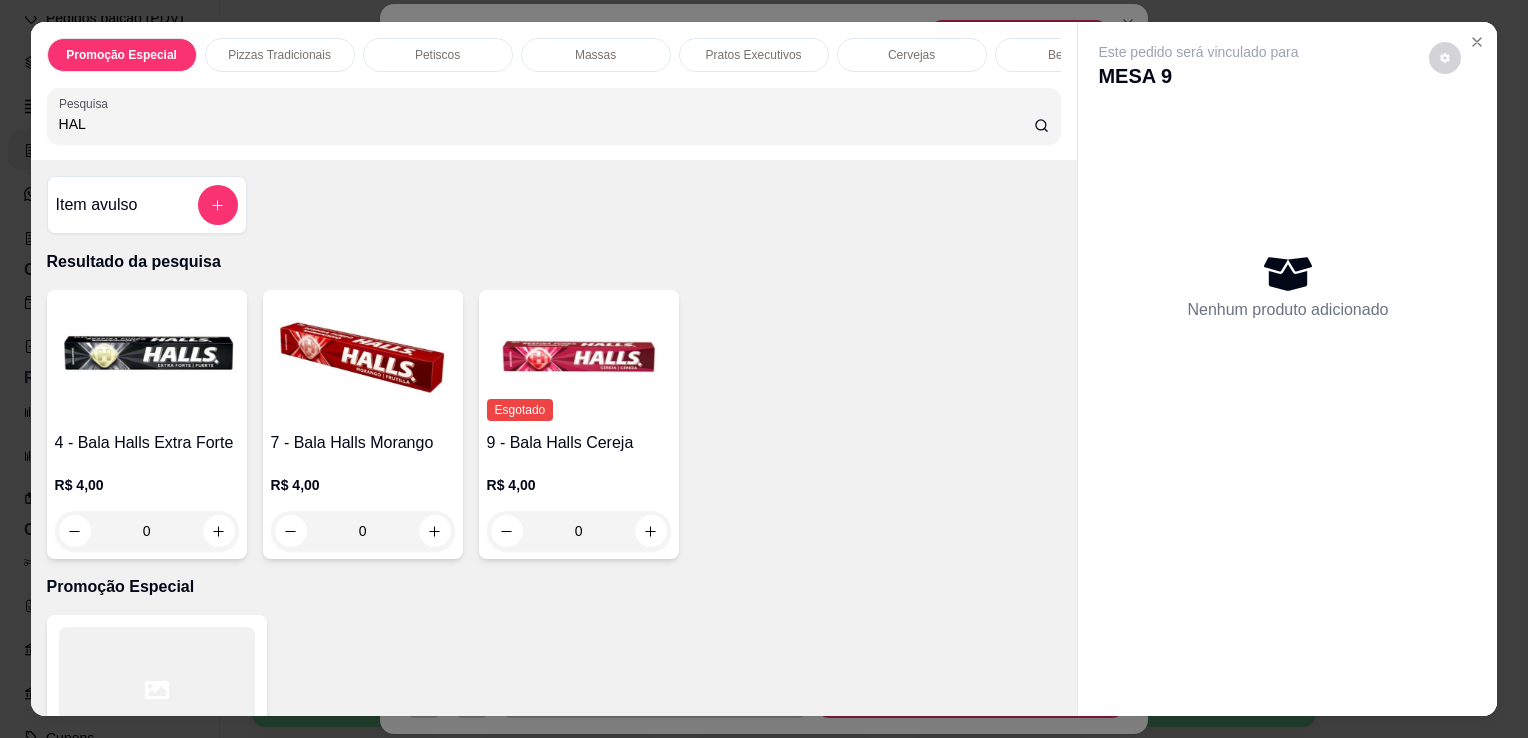 type on "HAL" 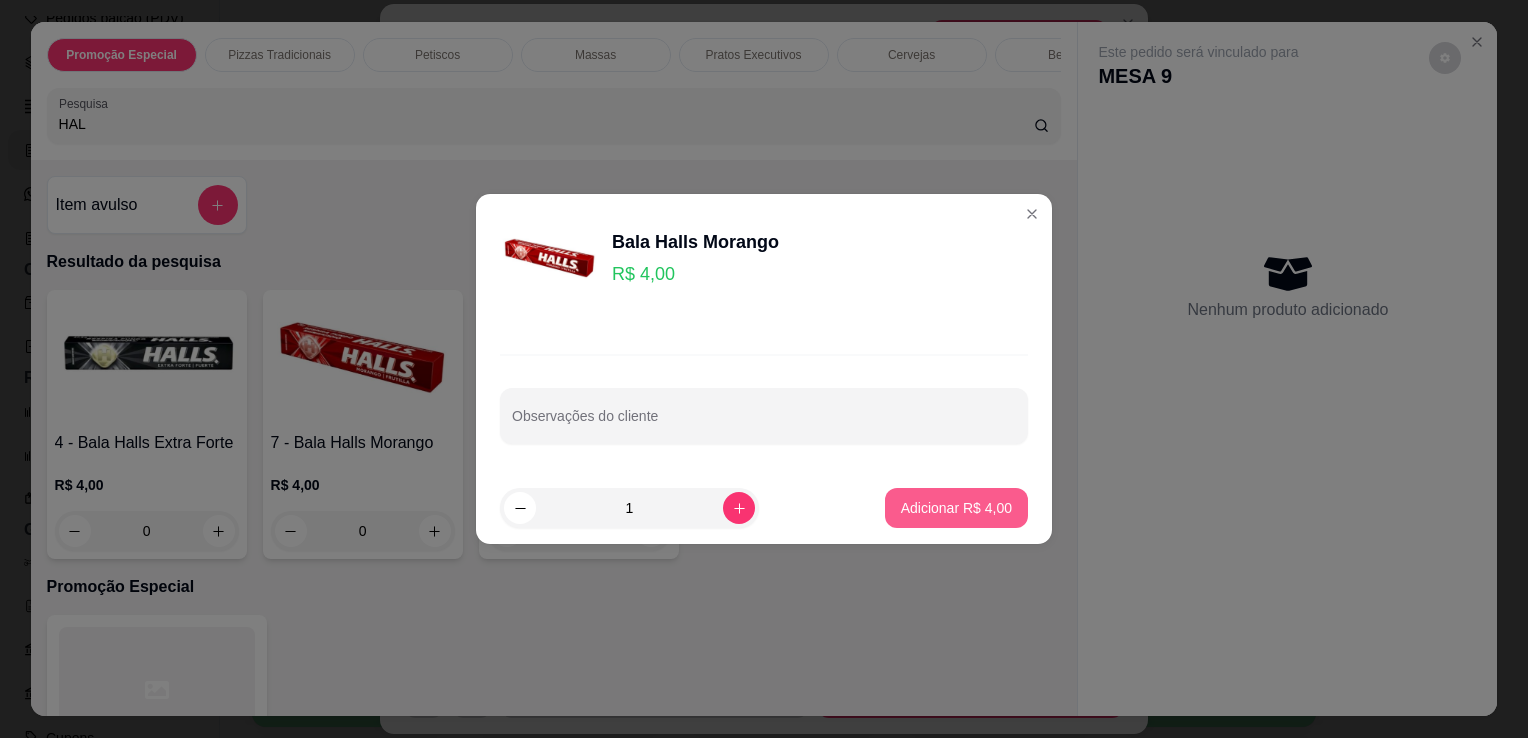 click on "Adicionar   R$ 4,00" at bounding box center [956, 508] 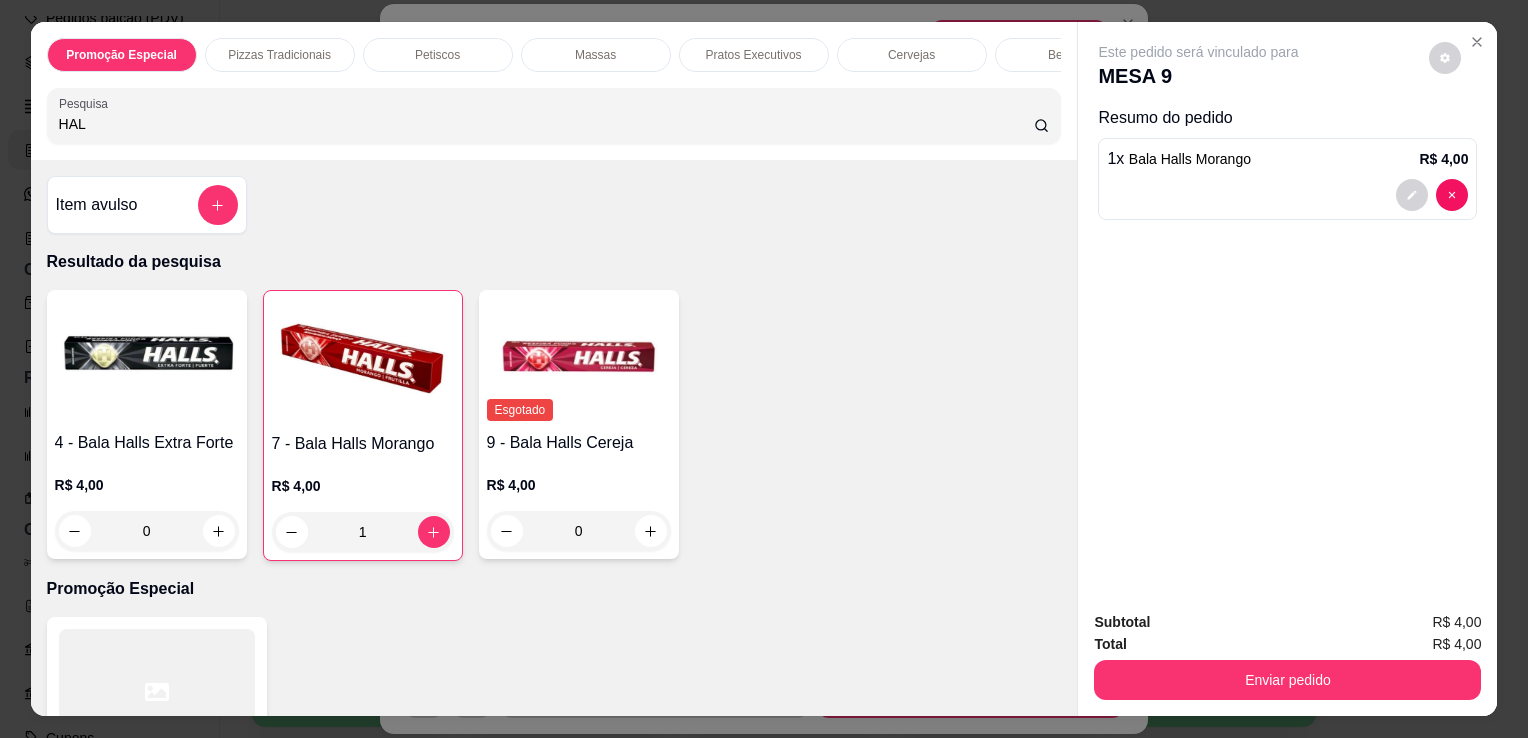 type on "1" 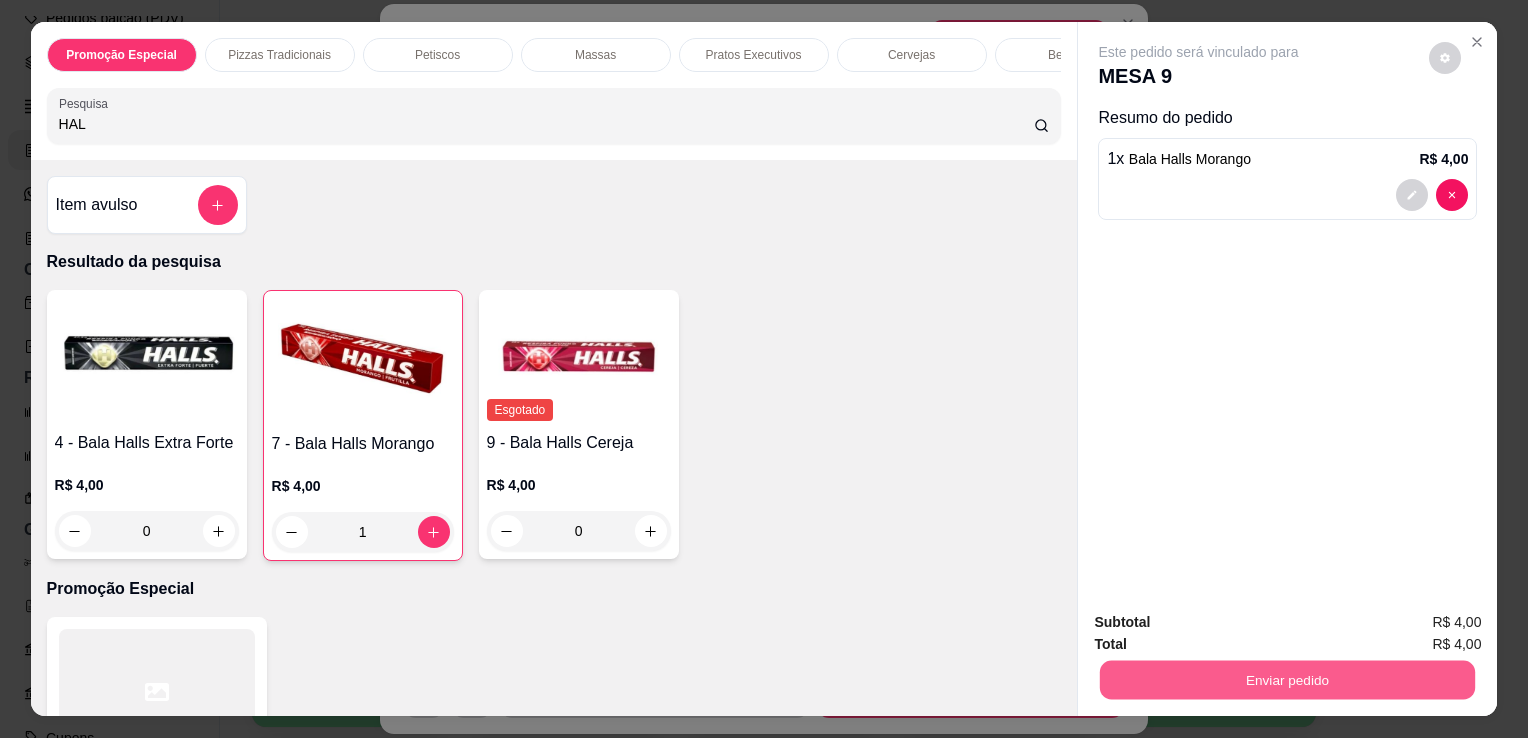 click on "Enviar pedido" at bounding box center (1287, 679) 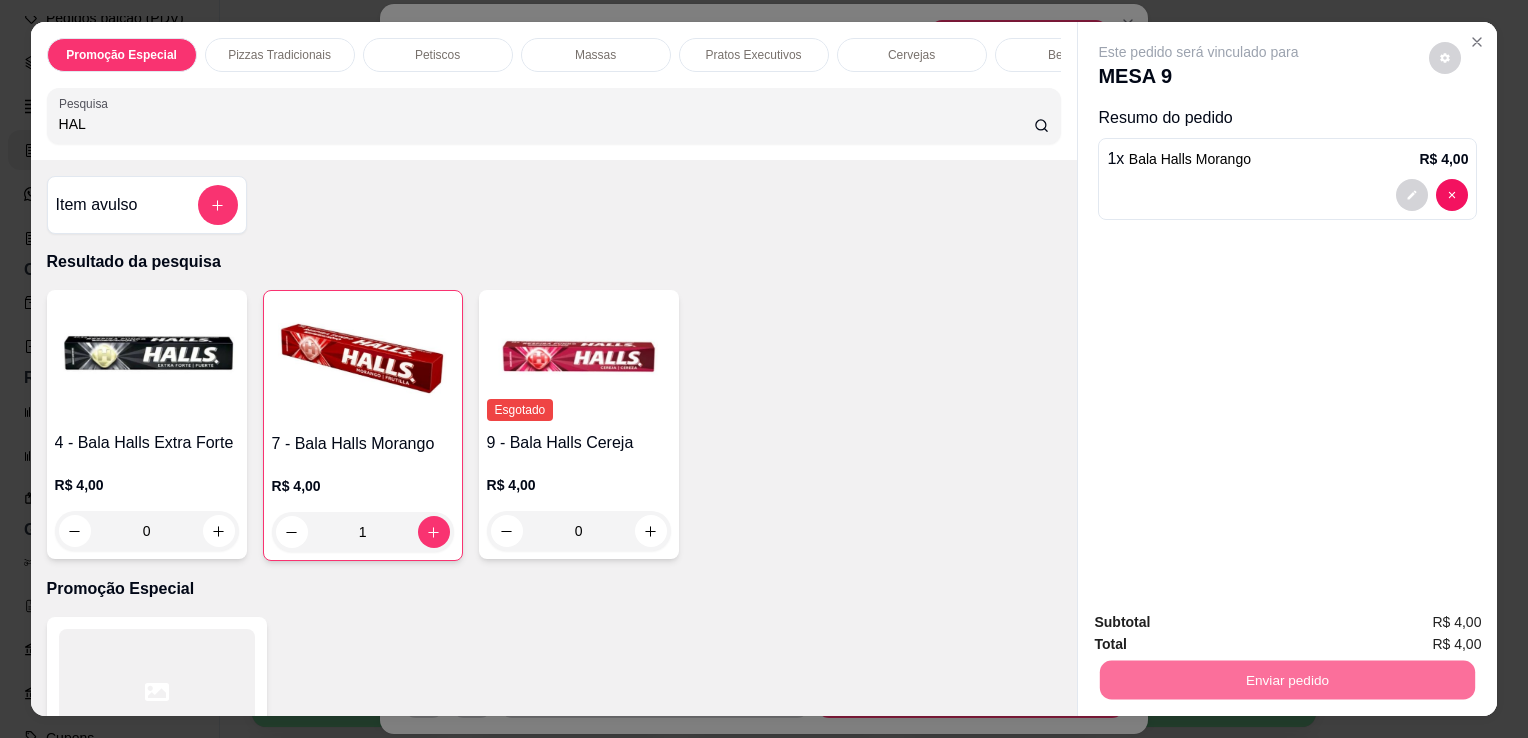click on "Não registrar e enviar pedido" at bounding box center [1222, 623] 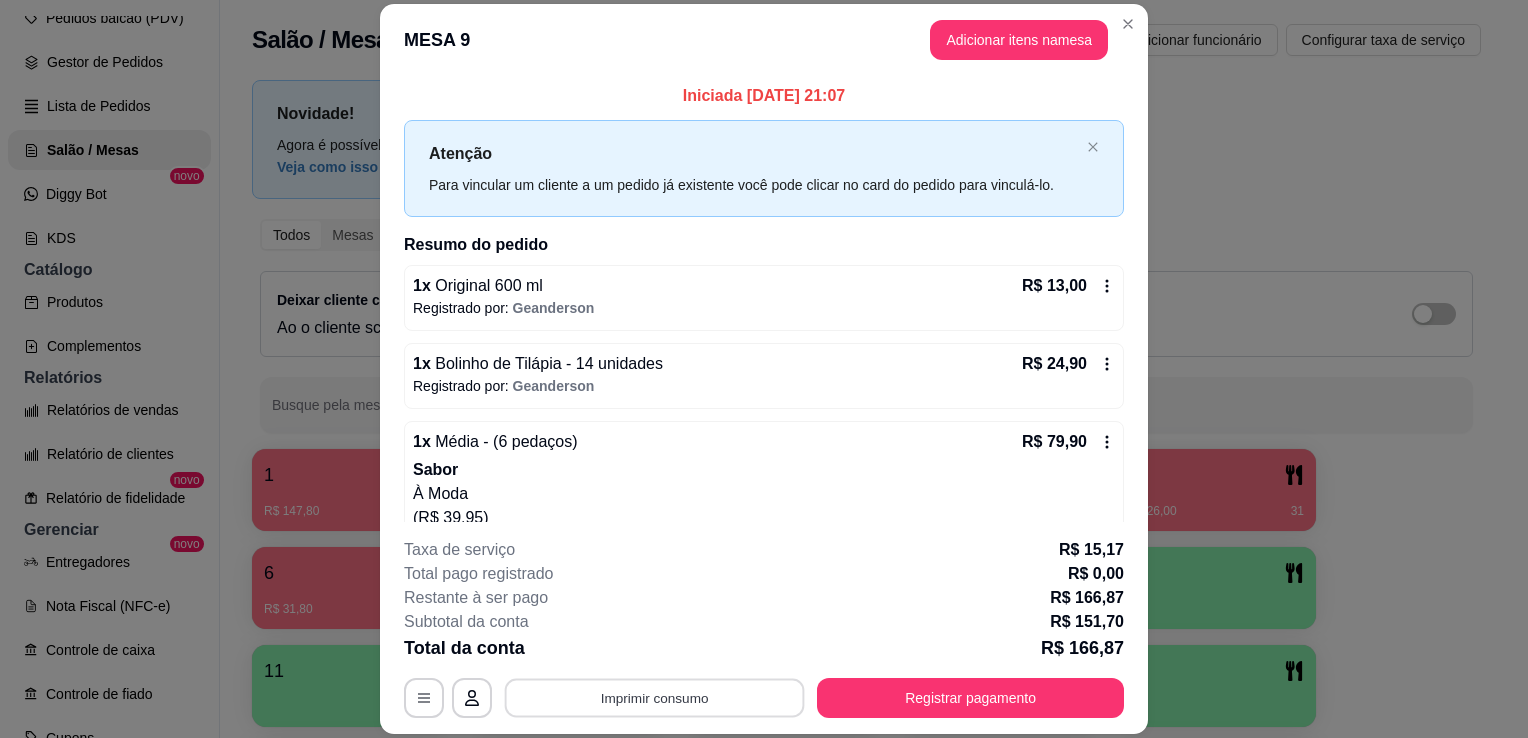 click on "Imprimir consumo" at bounding box center [655, 698] 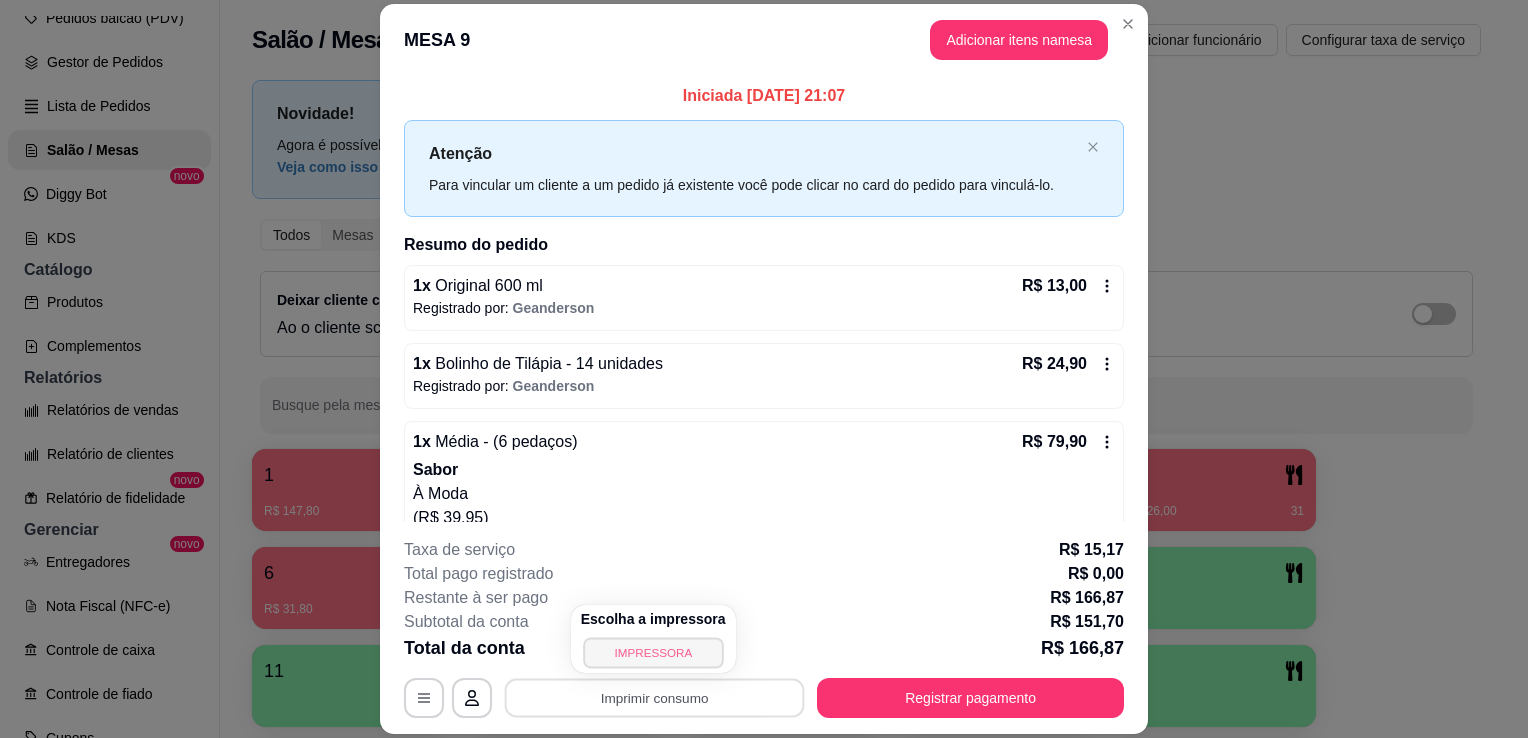 click on "IMPRESSORA" at bounding box center [653, 652] 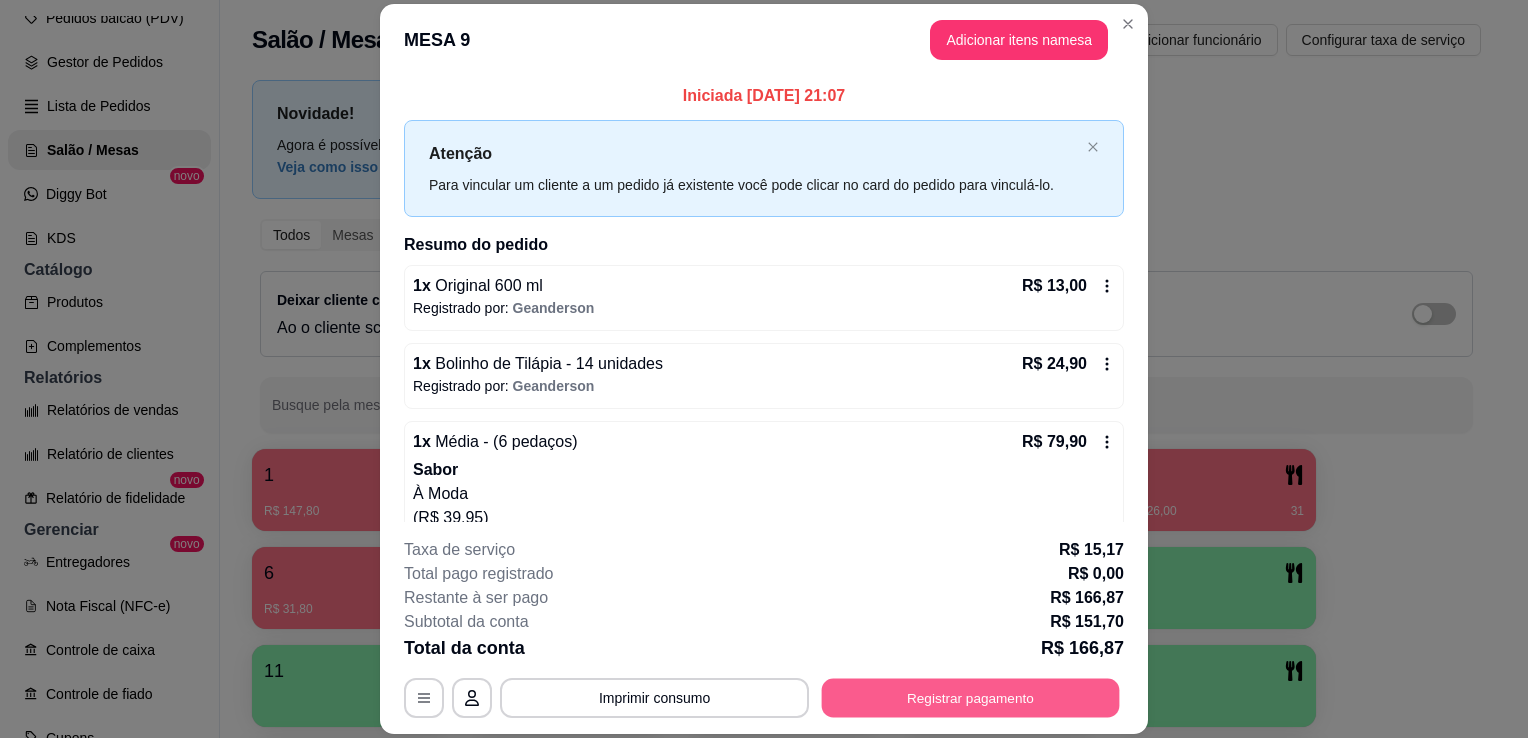 click on "Registrar pagamento" at bounding box center [971, 698] 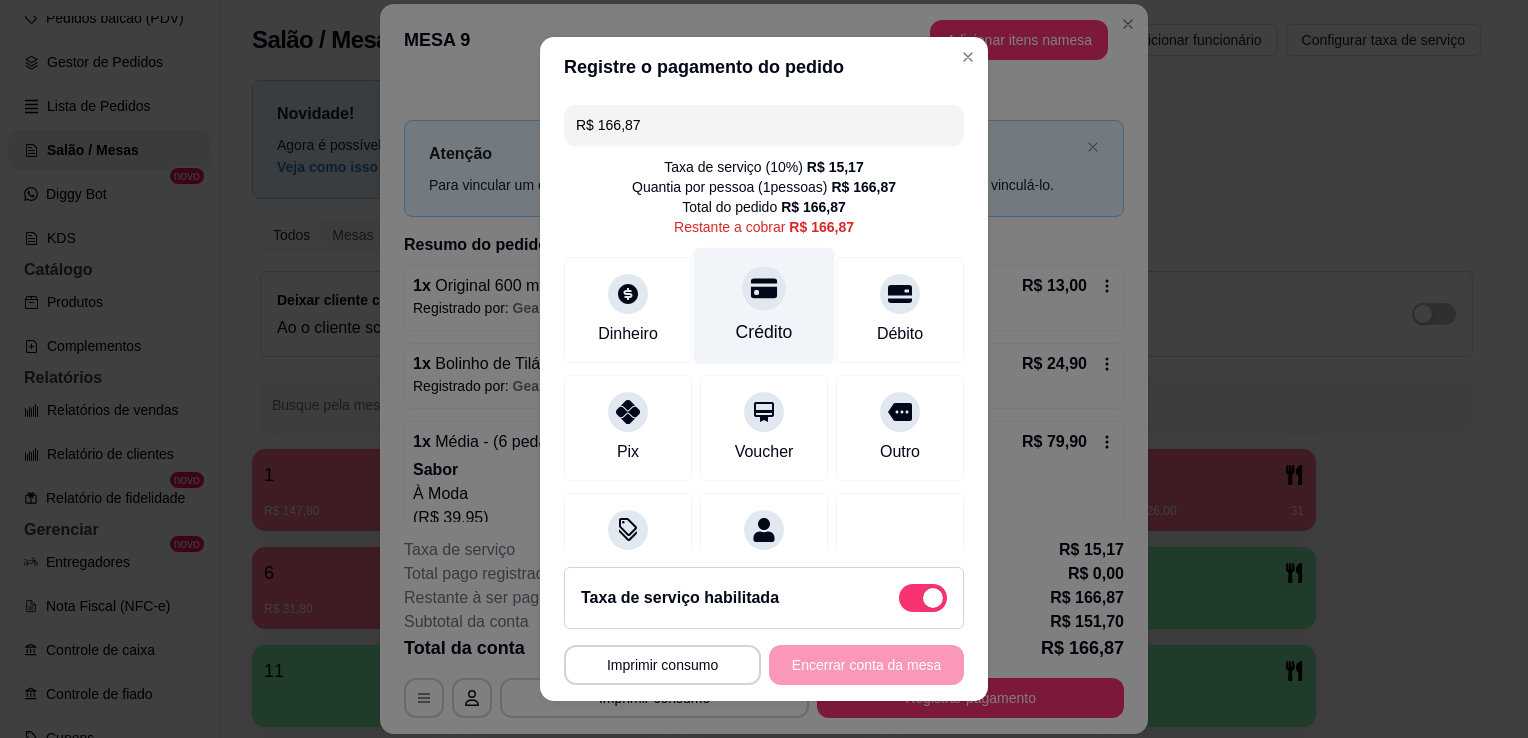 click on "Crédito" at bounding box center (764, 332) 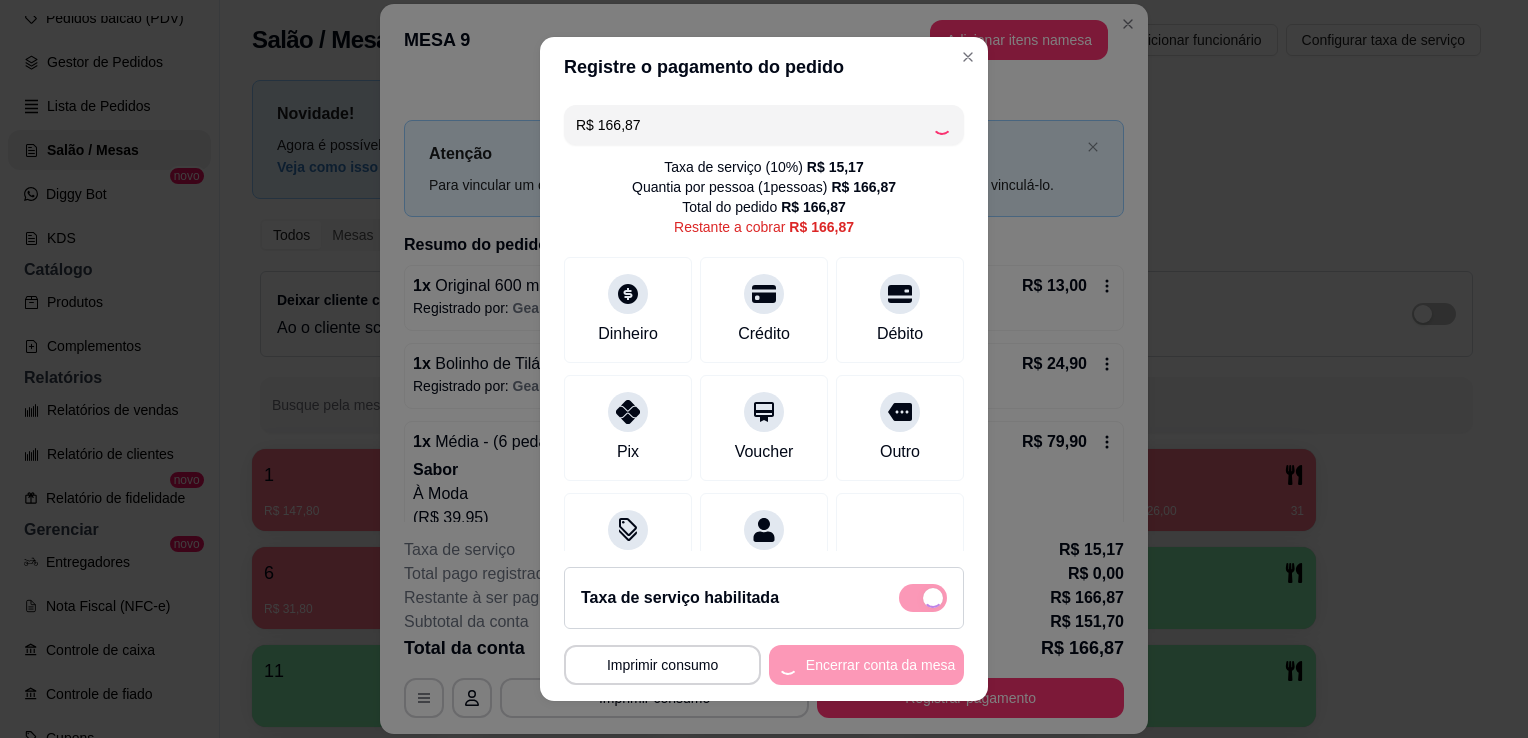 type on "R$ 0,00" 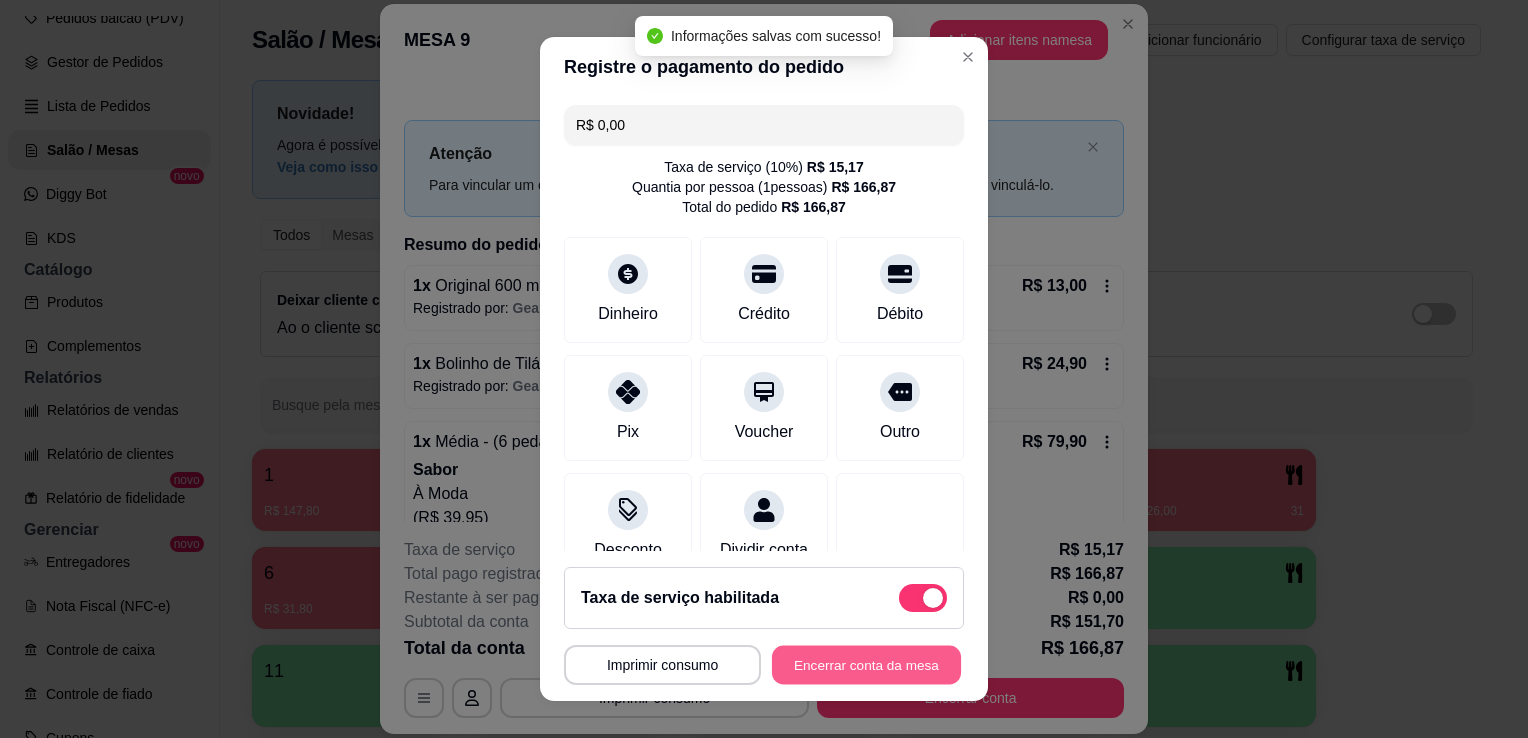 click on "Encerrar conta da mesa" at bounding box center (866, 665) 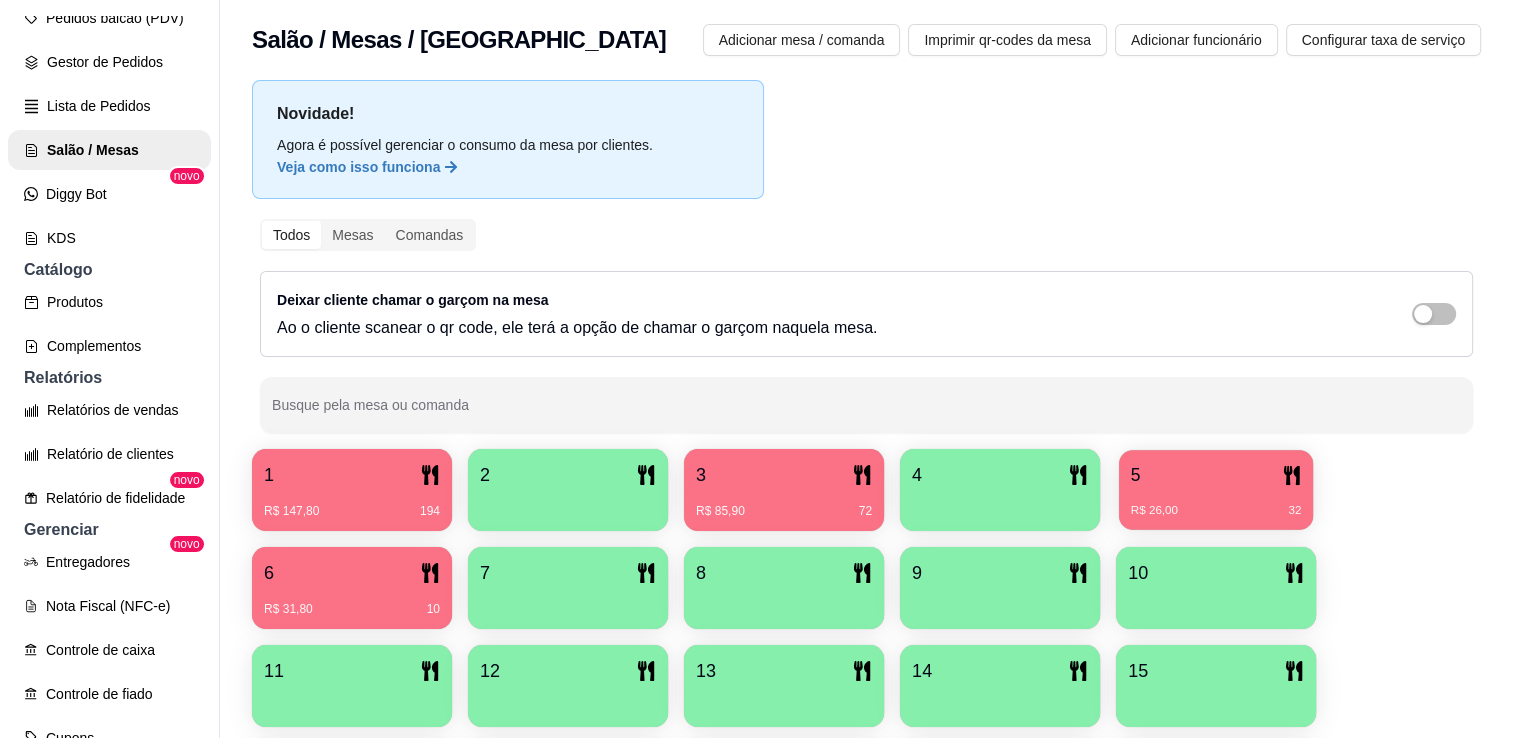 click on "5 R$ 26,00 32" at bounding box center [1216, 490] 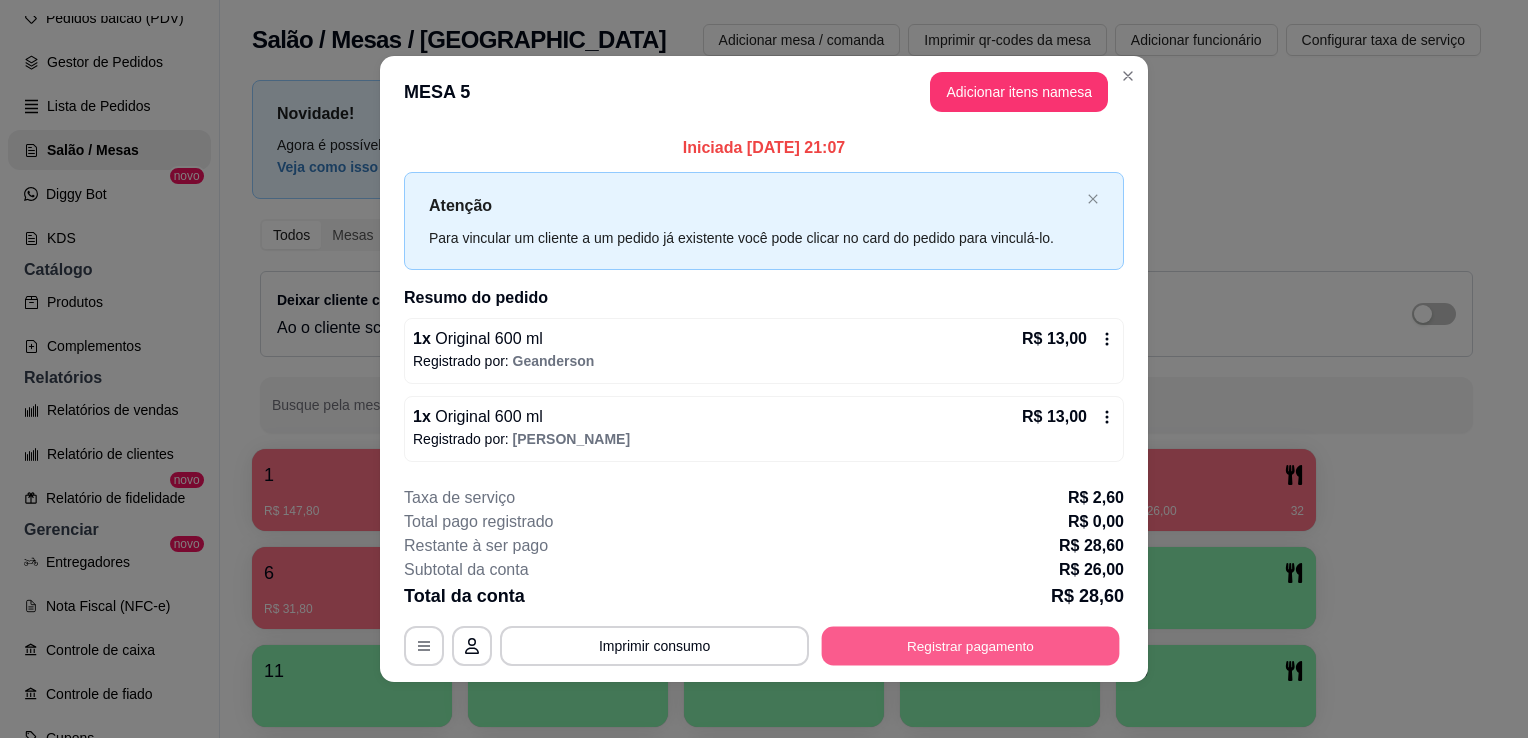 click on "Registrar pagamento" at bounding box center (971, 645) 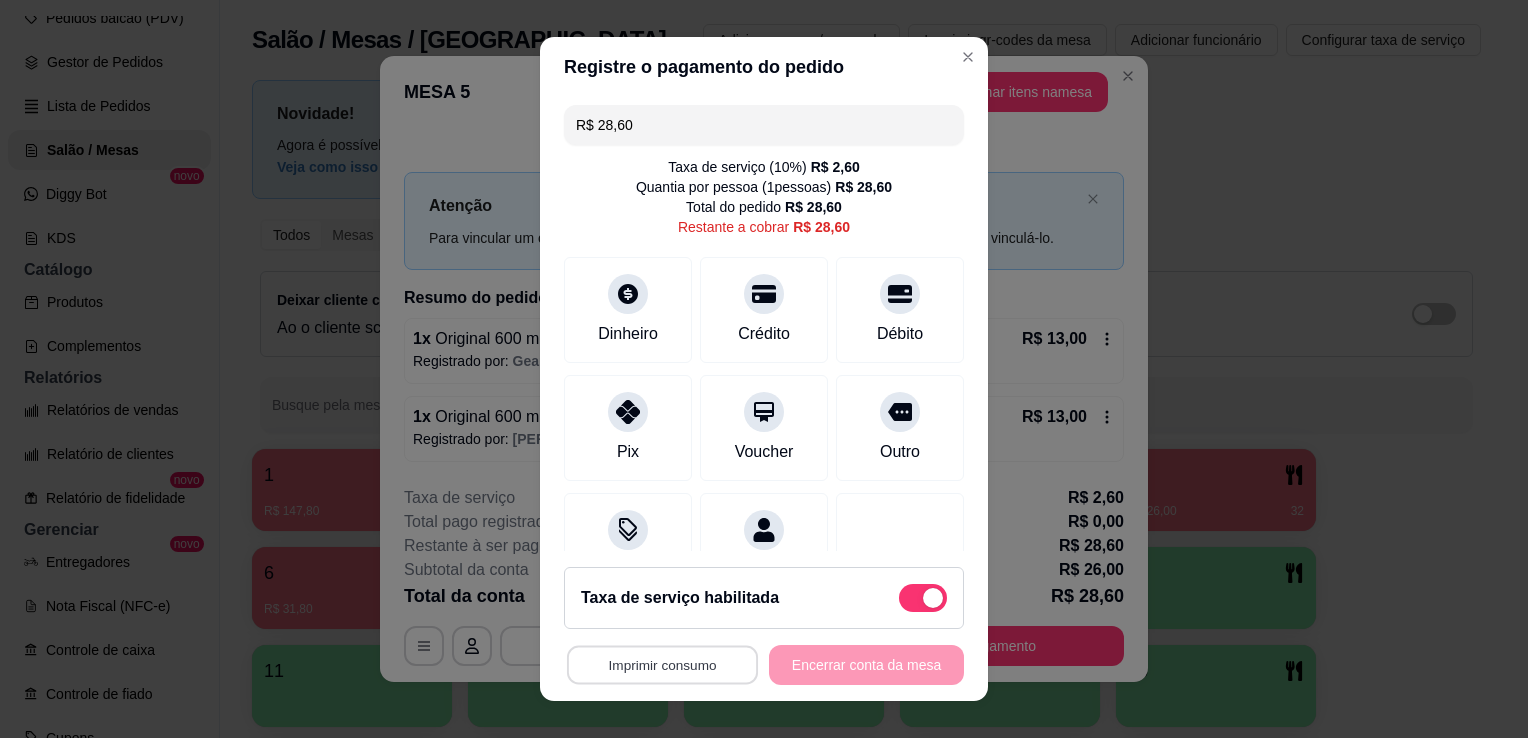 click on "Imprimir consumo" at bounding box center (662, 665) 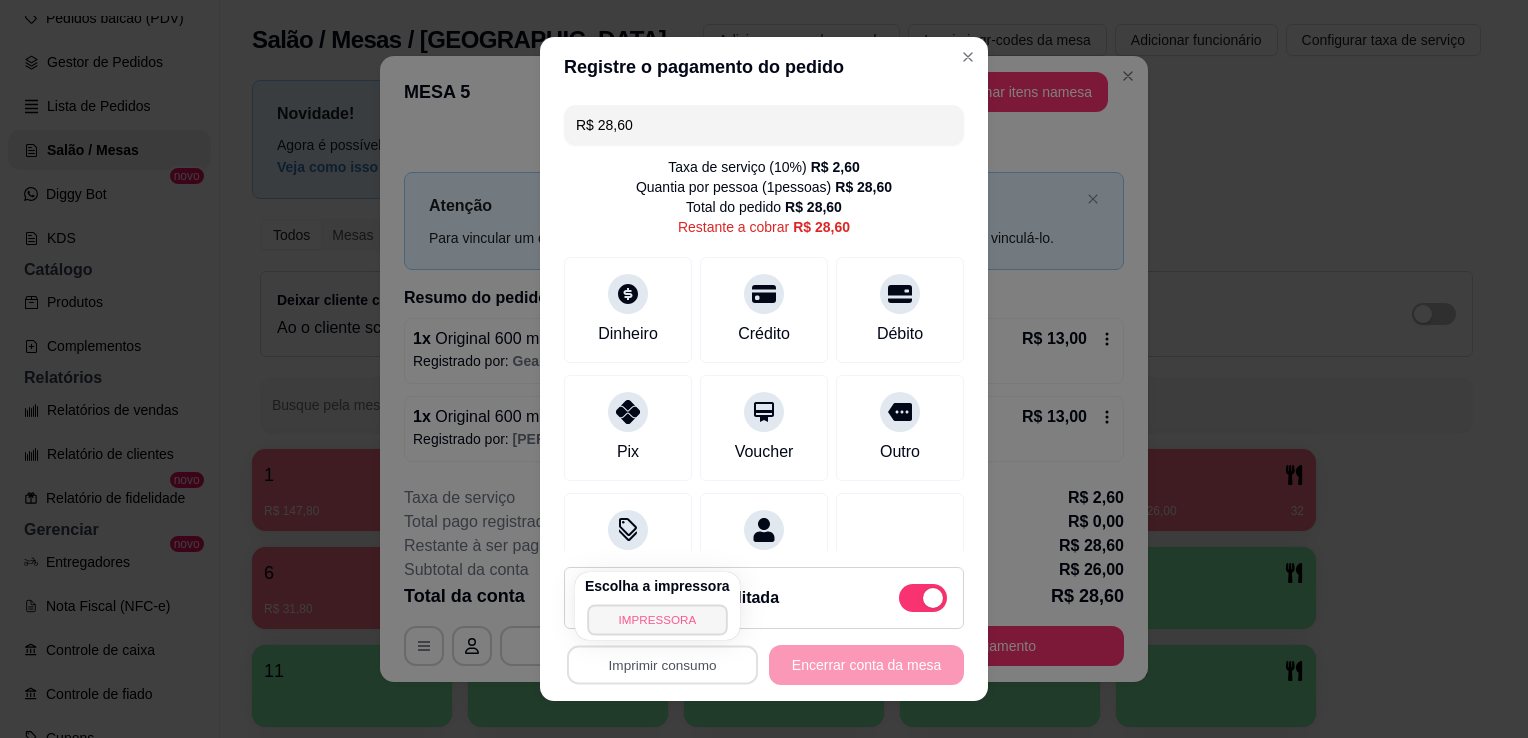 click on "IMPRESSORA" at bounding box center (657, 619) 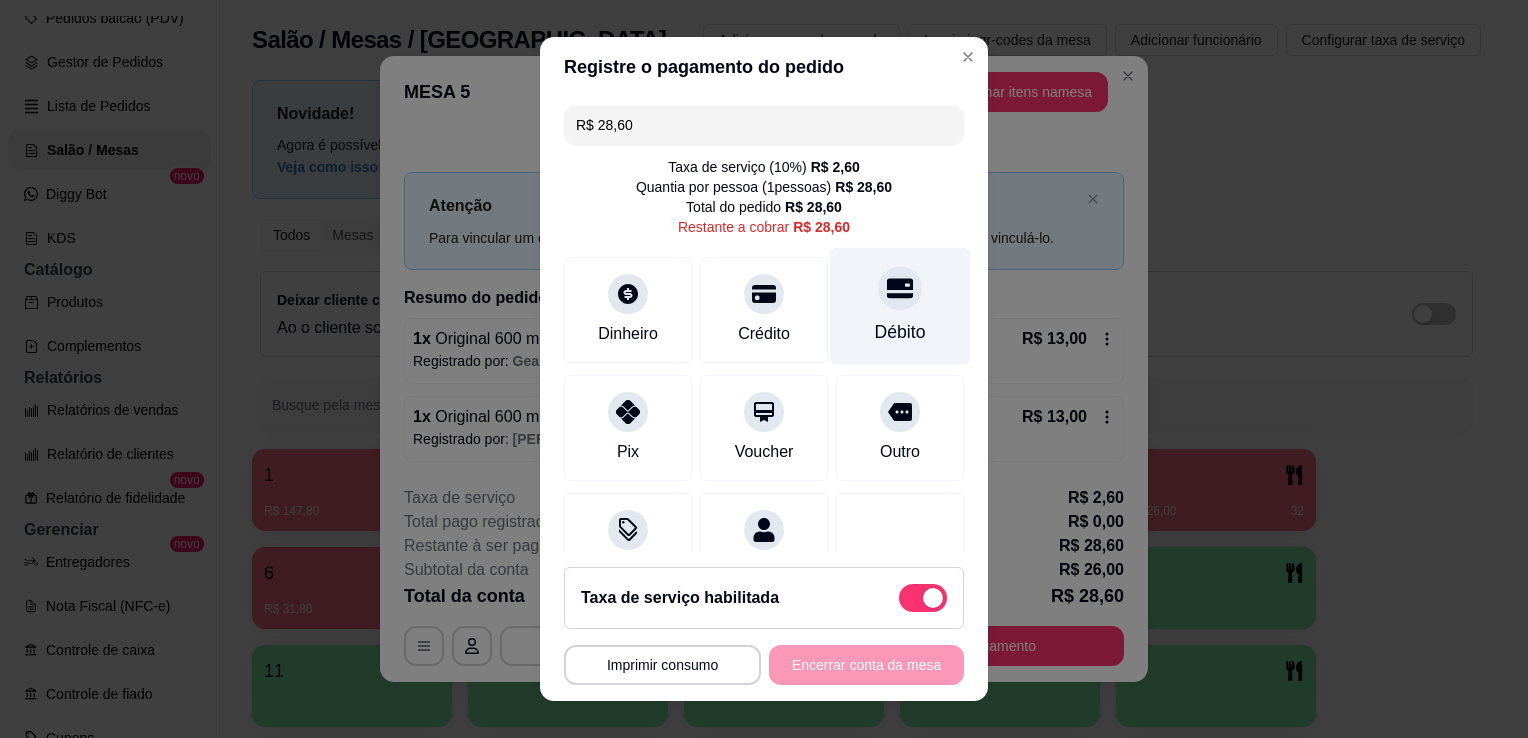 click on "Débito" at bounding box center (900, 306) 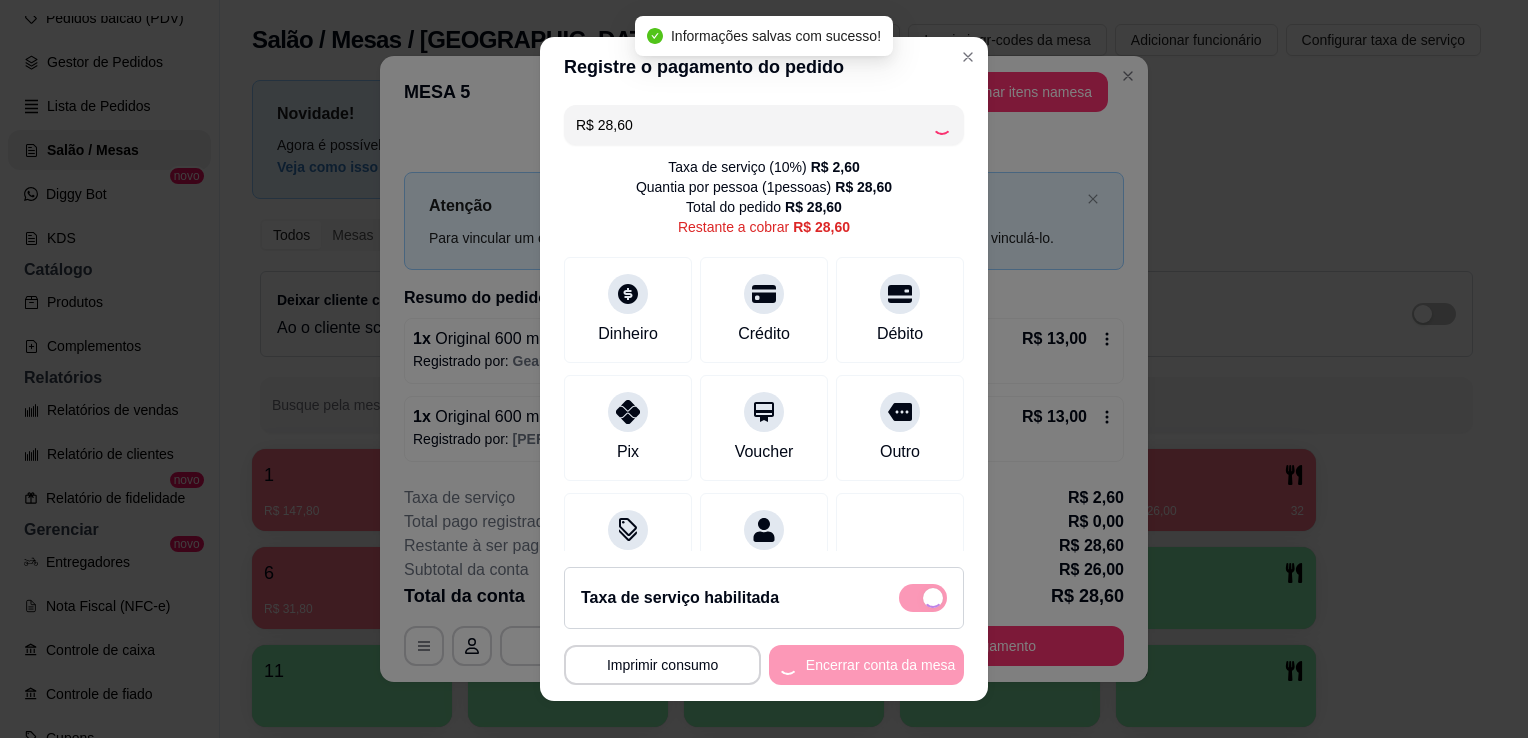 type on "R$ 0,00" 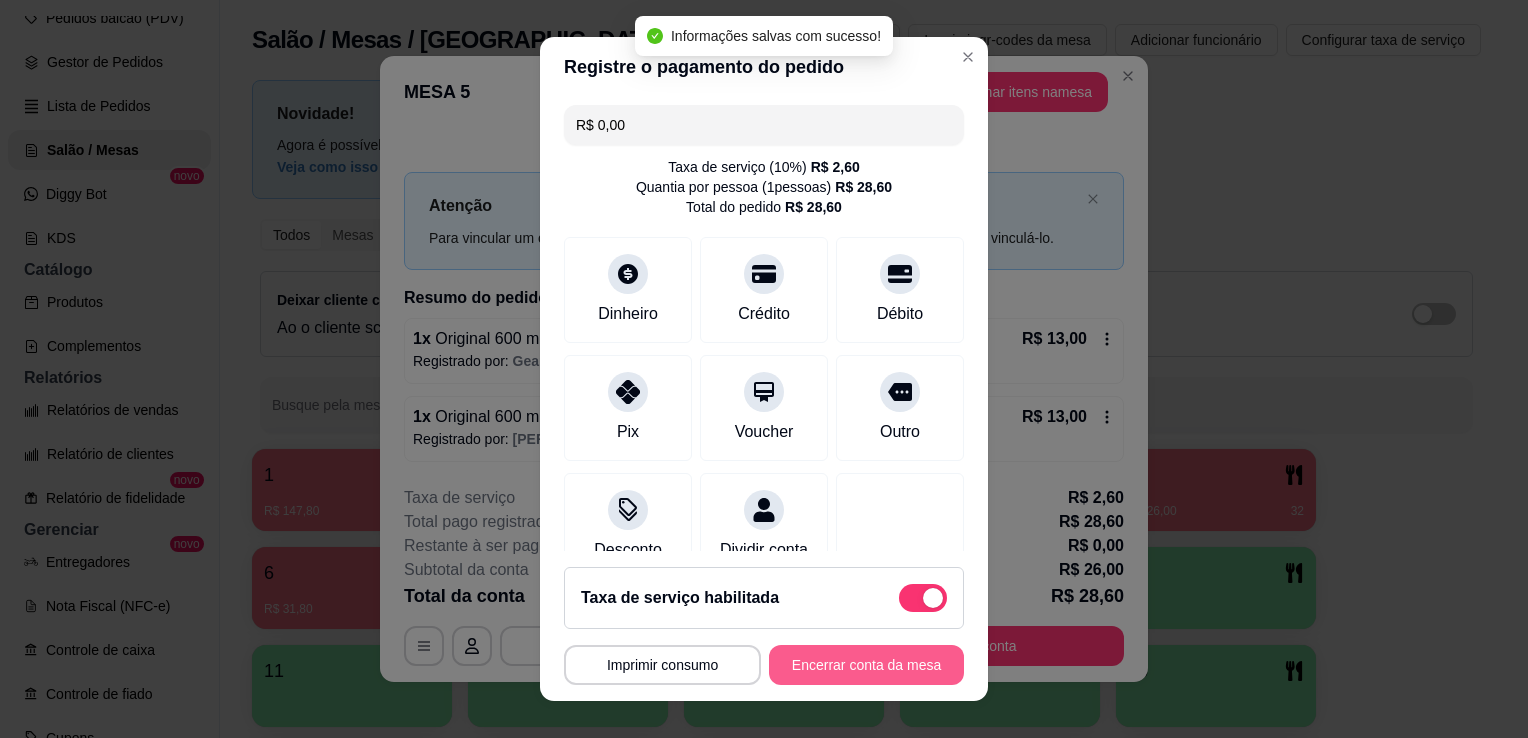 click on "Encerrar conta da mesa" at bounding box center [866, 665] 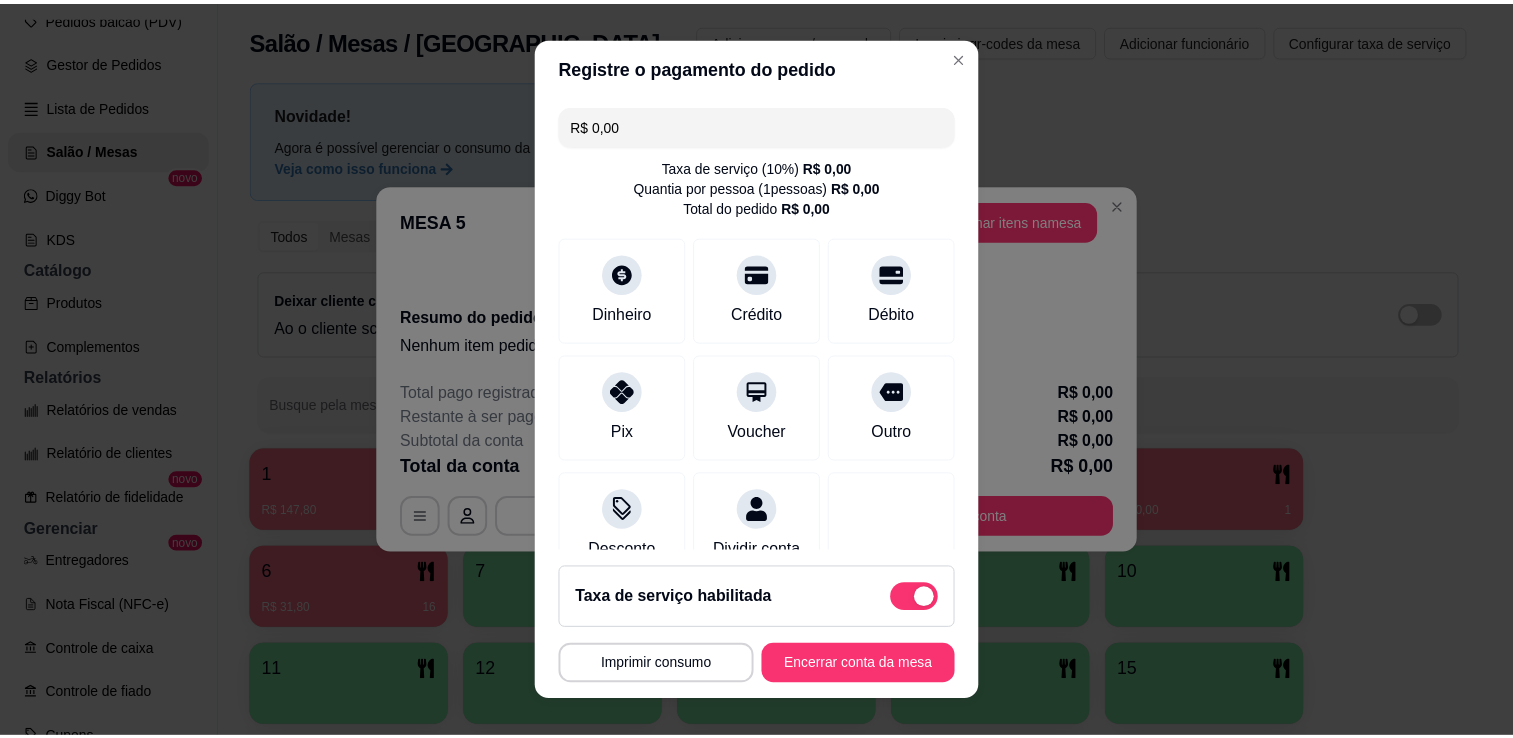 scroll, scrollTop: 57, scrollLeft: 0, axis: vertical 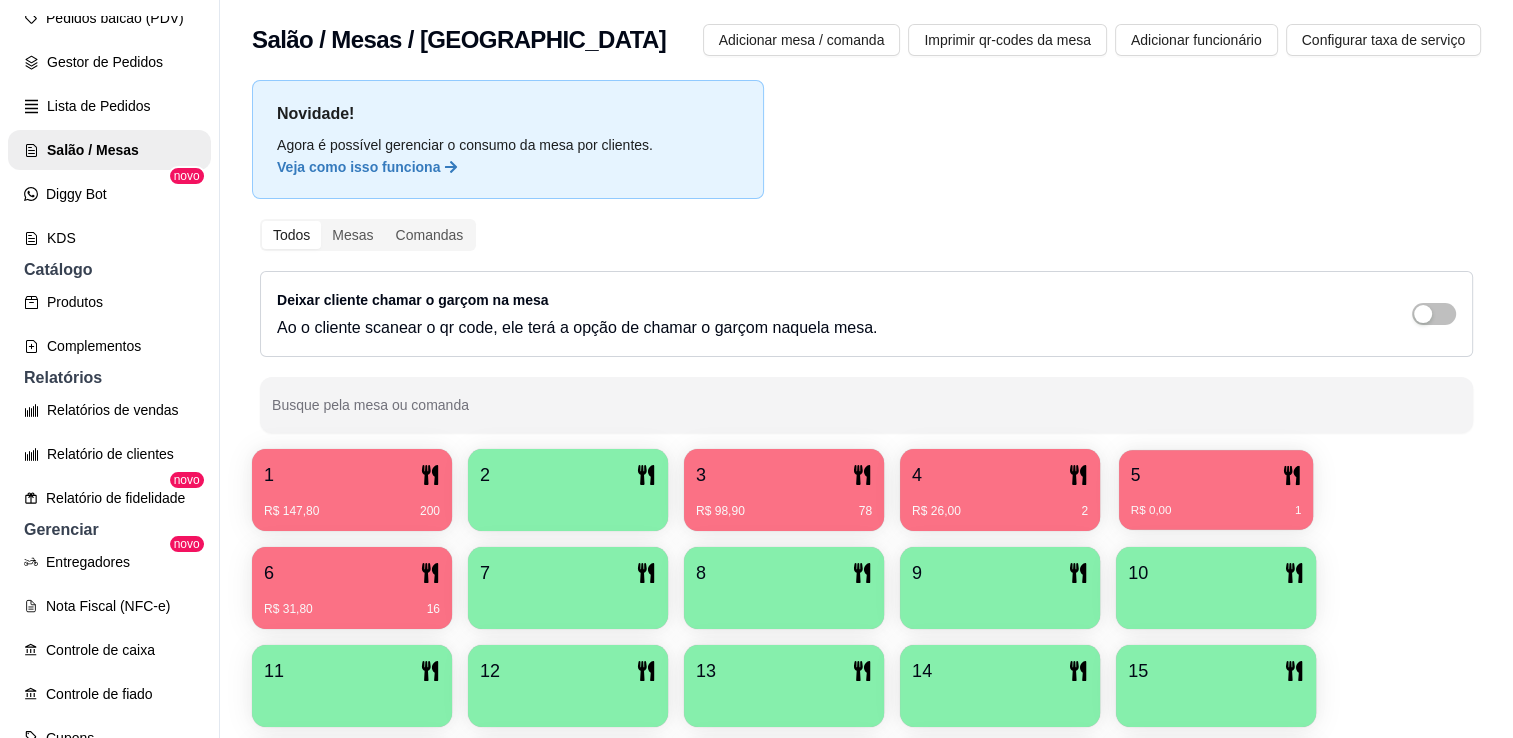 click on "R$ 0,00 1" at bounding box center (1216, 511) 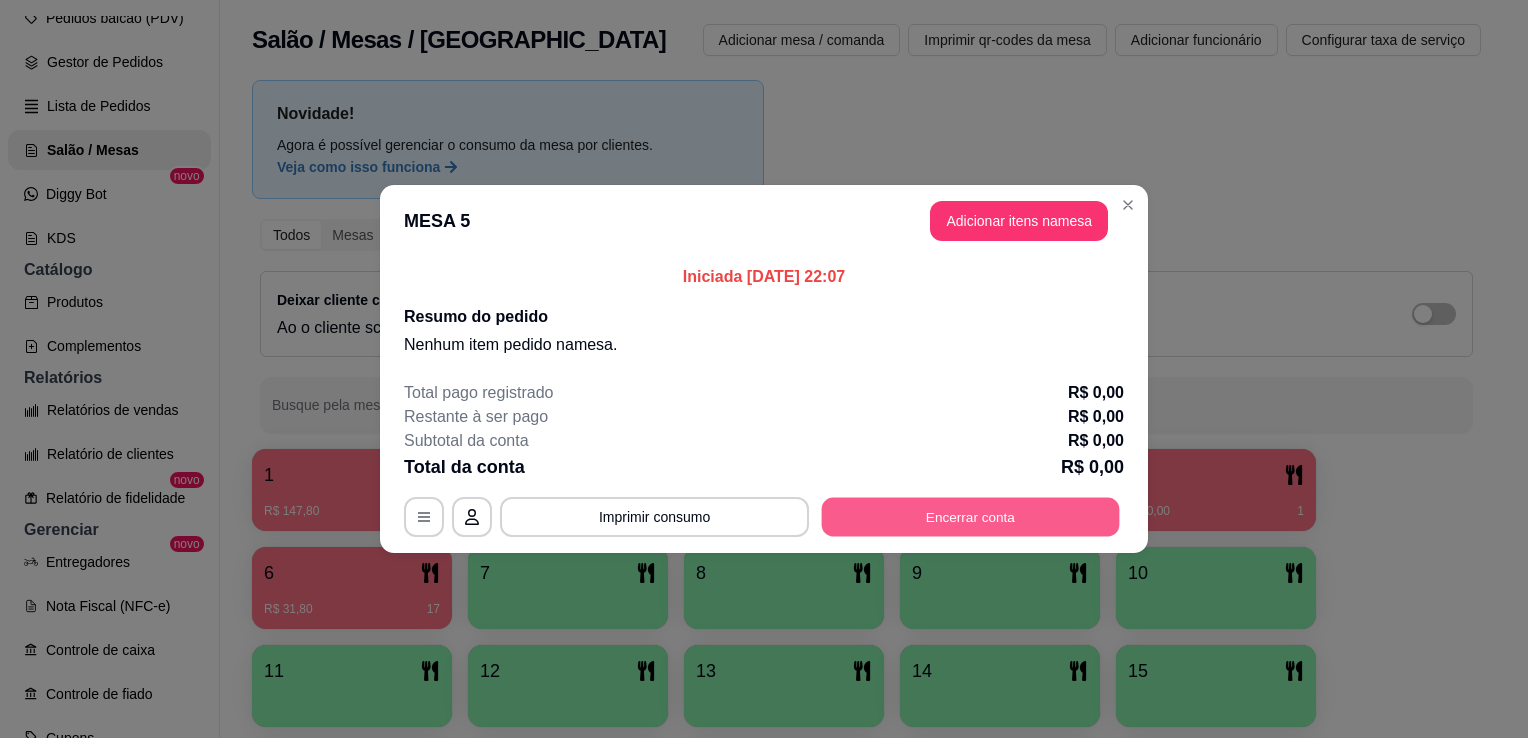 click on "Encerrar conta" at bounding box center [971, 517] 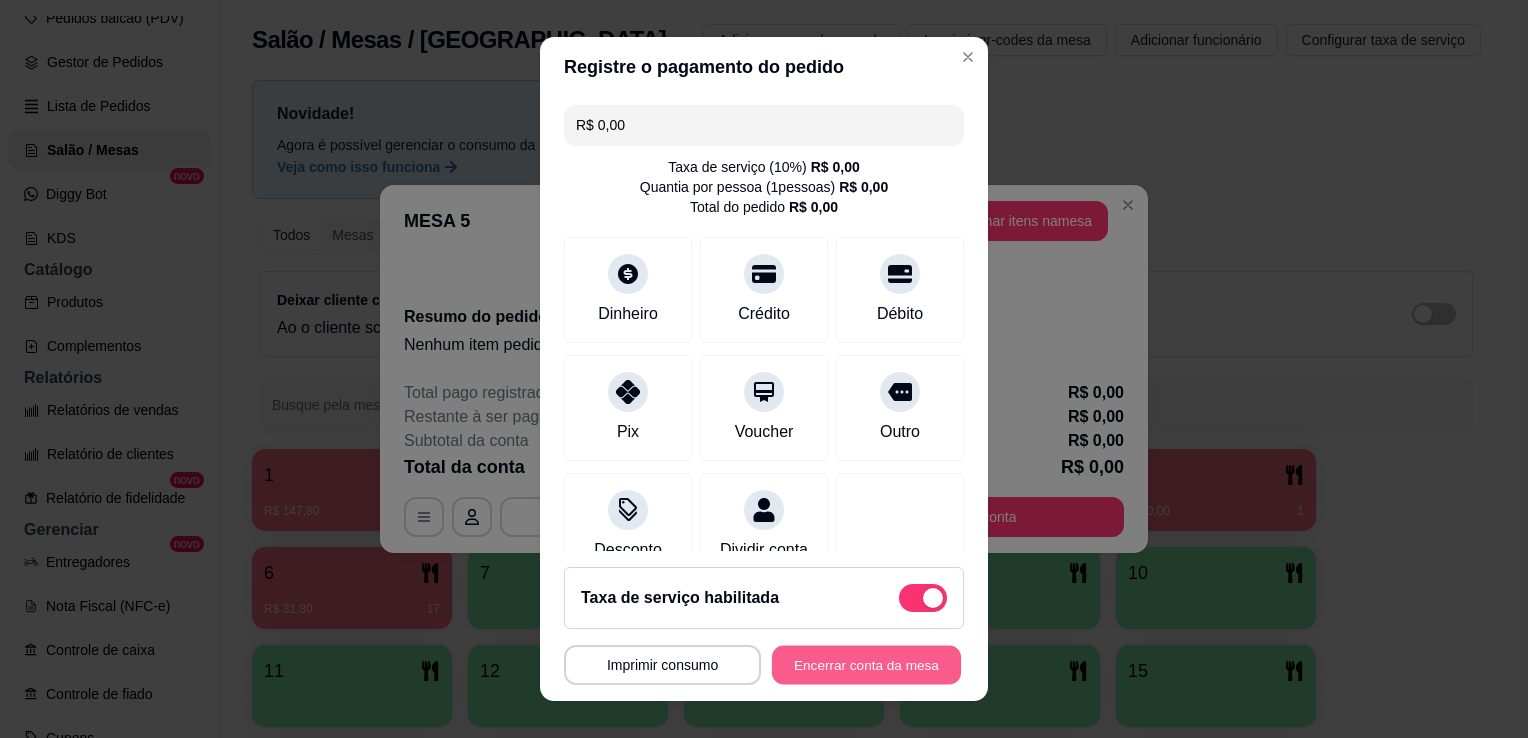 click on "Encerrar conta da mesa" at bounding box center (866, 665) 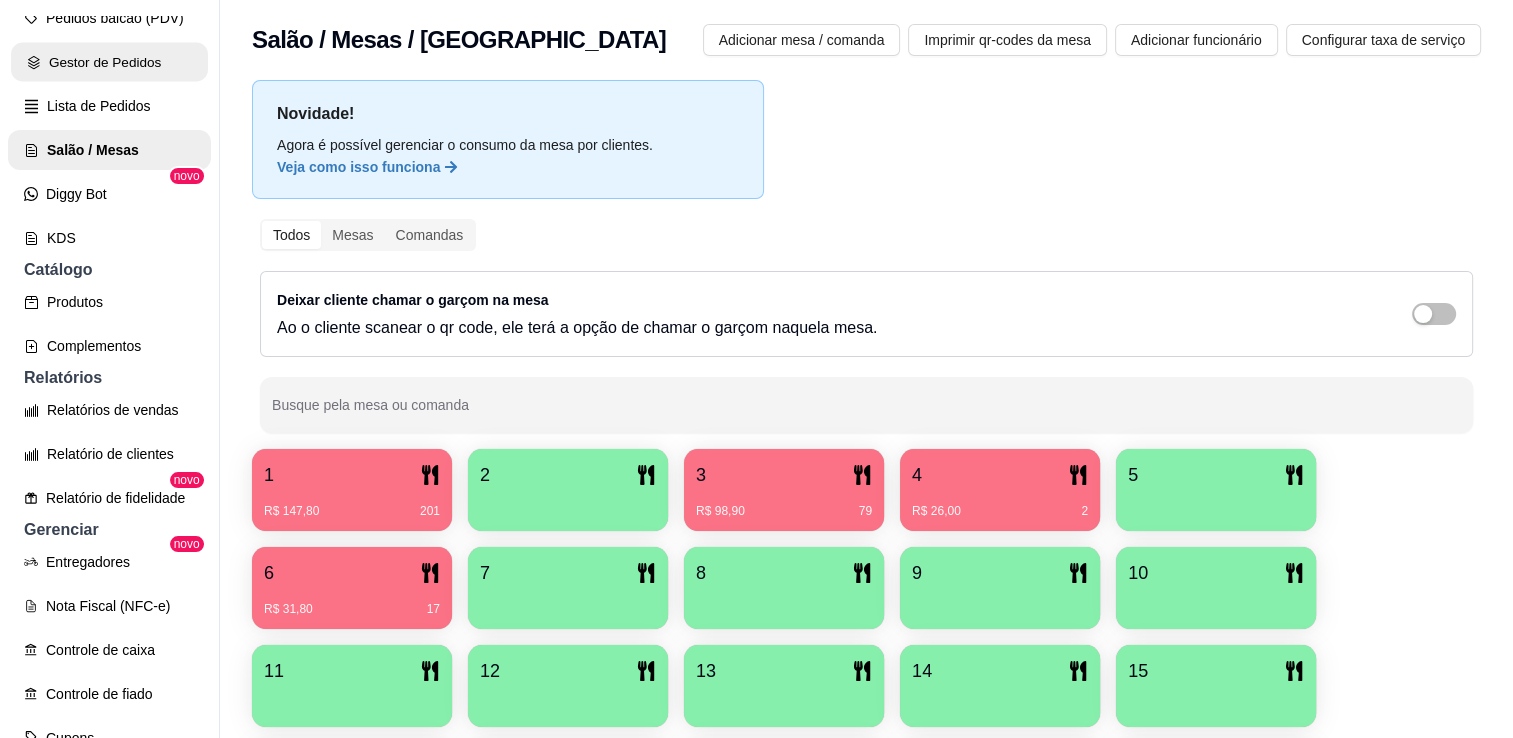 click on "Gestor de Pedidos" at bounding box center [109, 62] 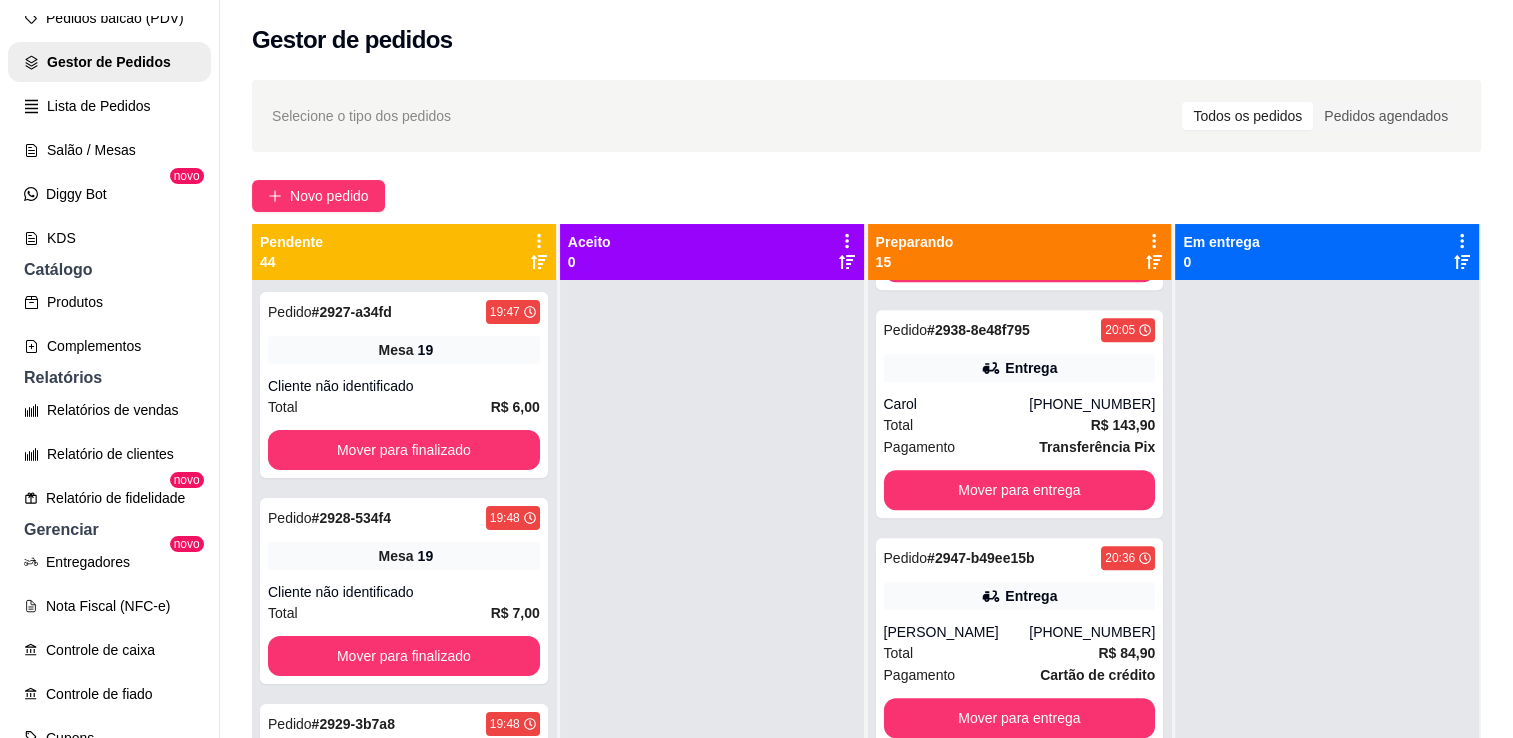 scroll, scrollTop: 1347, scrollLeft: 0, axis: vertical 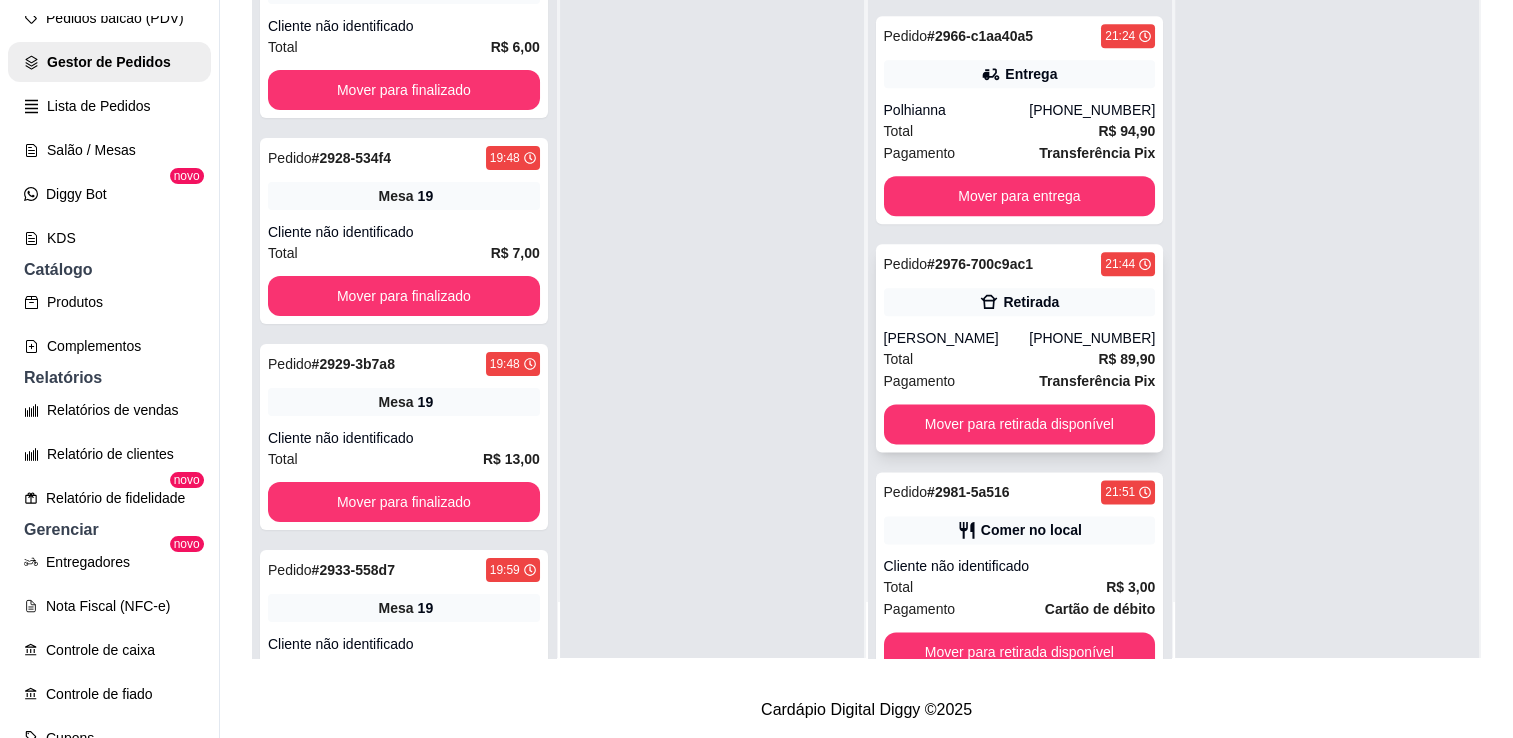 click on "Pagamento Transferência Pix" at bounding box center [1020, 381] 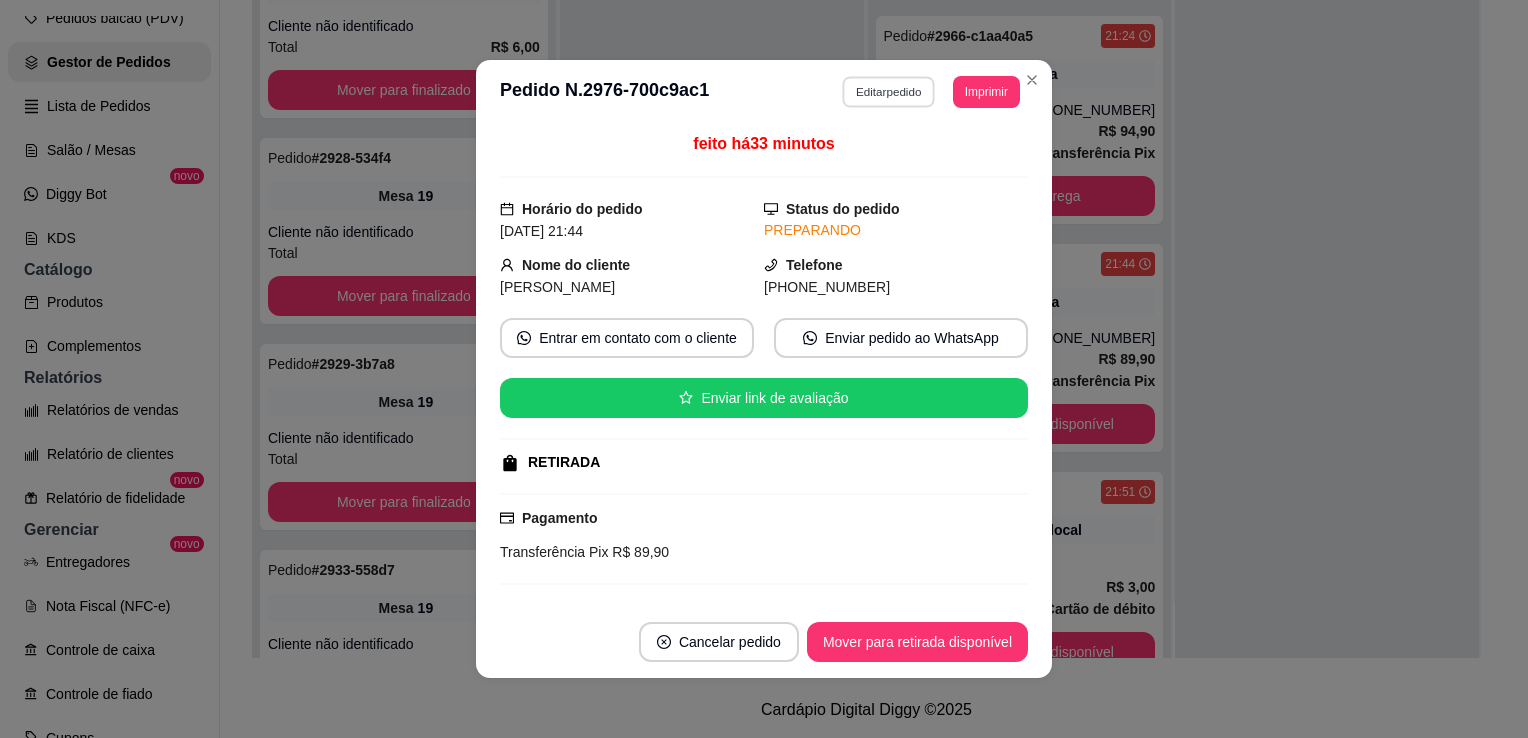 click on "Editar  pedido" at bounding box center (889, 91) 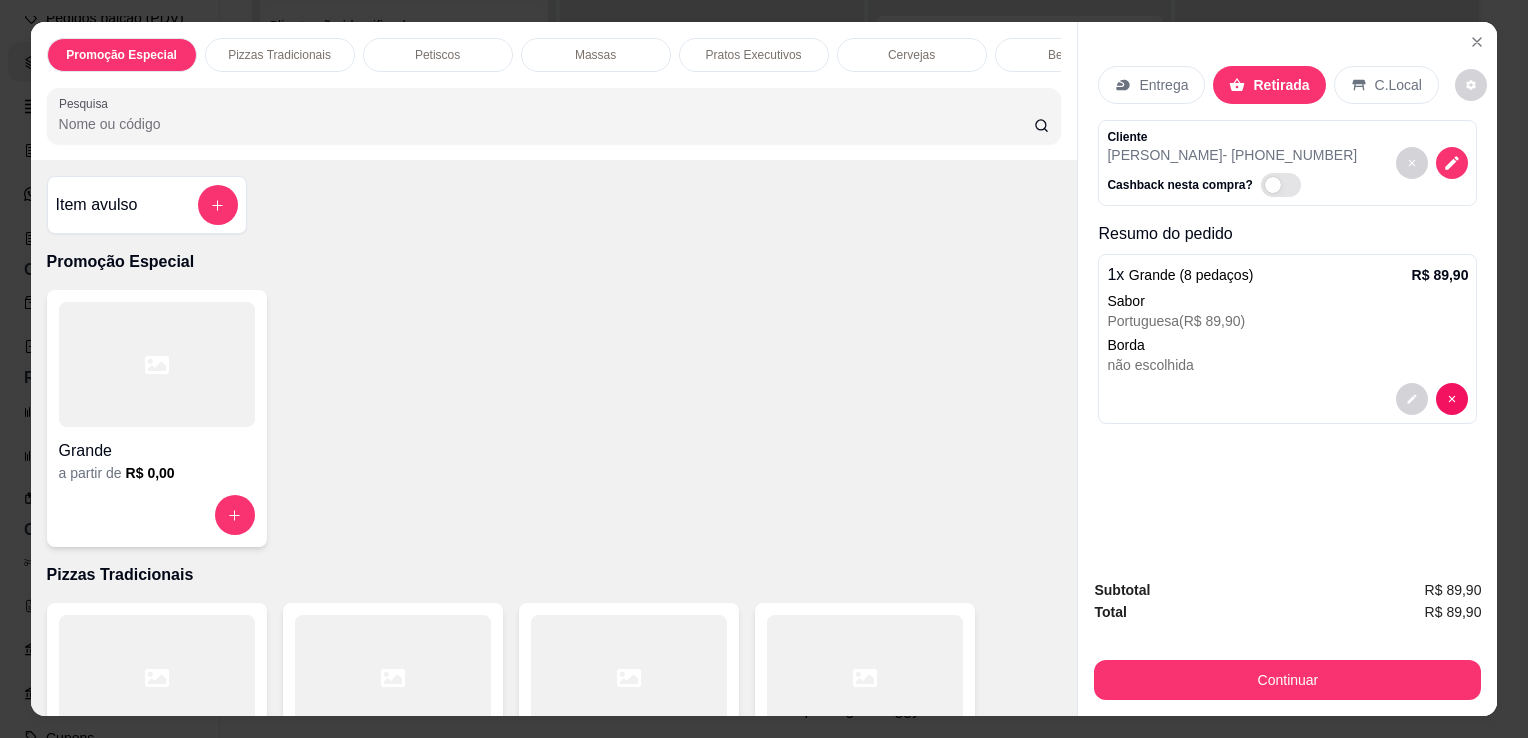 click on "Pesquisa" at bounding box center [546, 124] 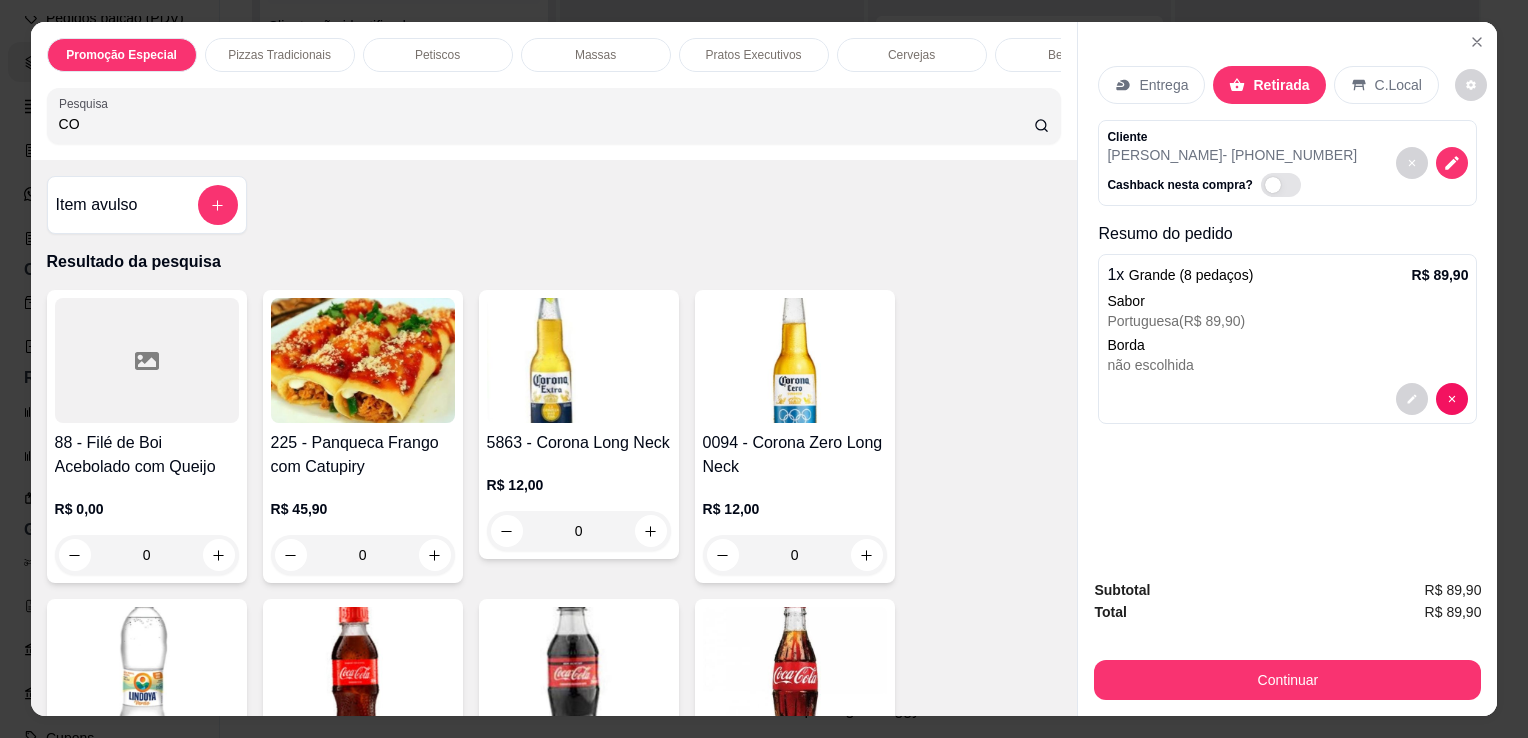 type on "CO" 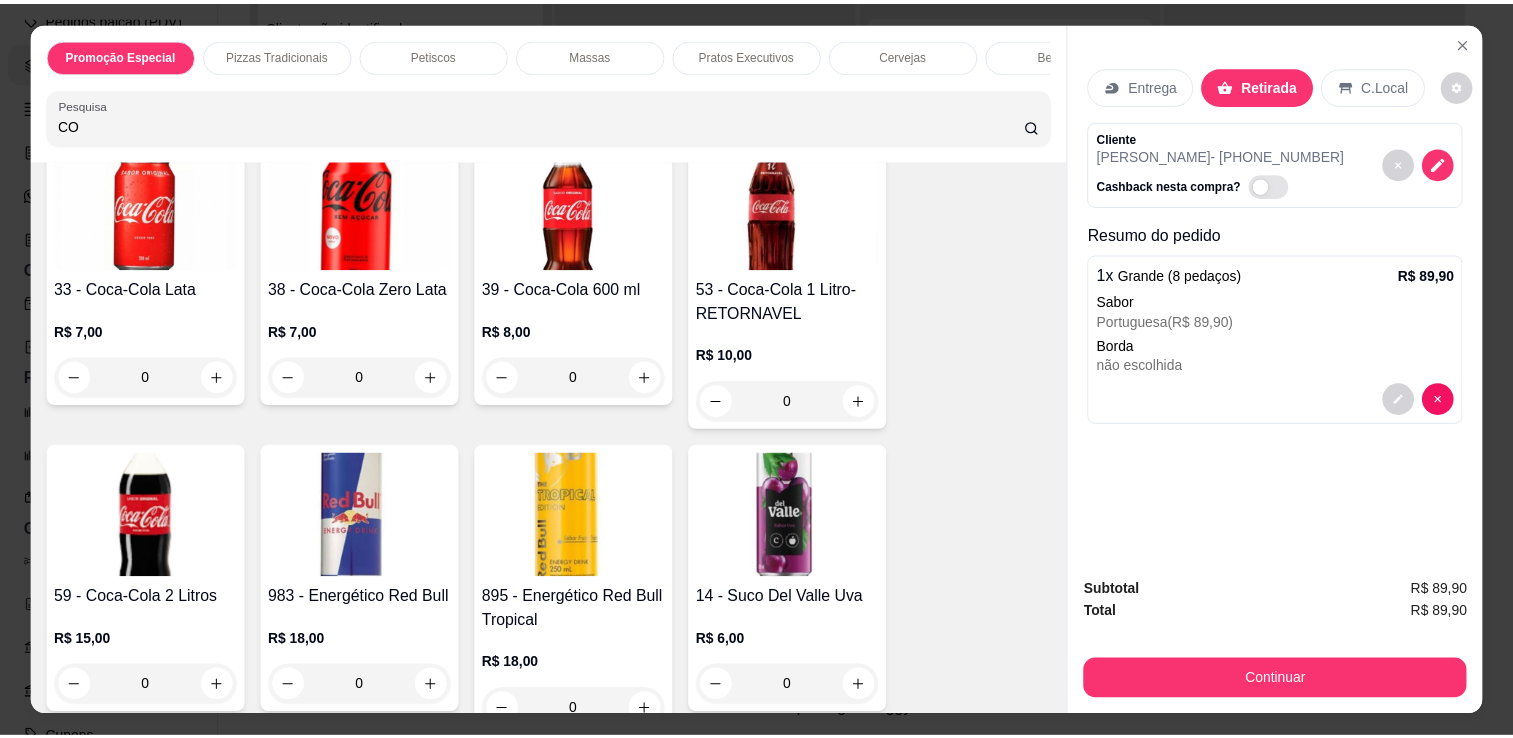 scroll, scrollTop: 637, scrollLeft: 0, axis: vertical 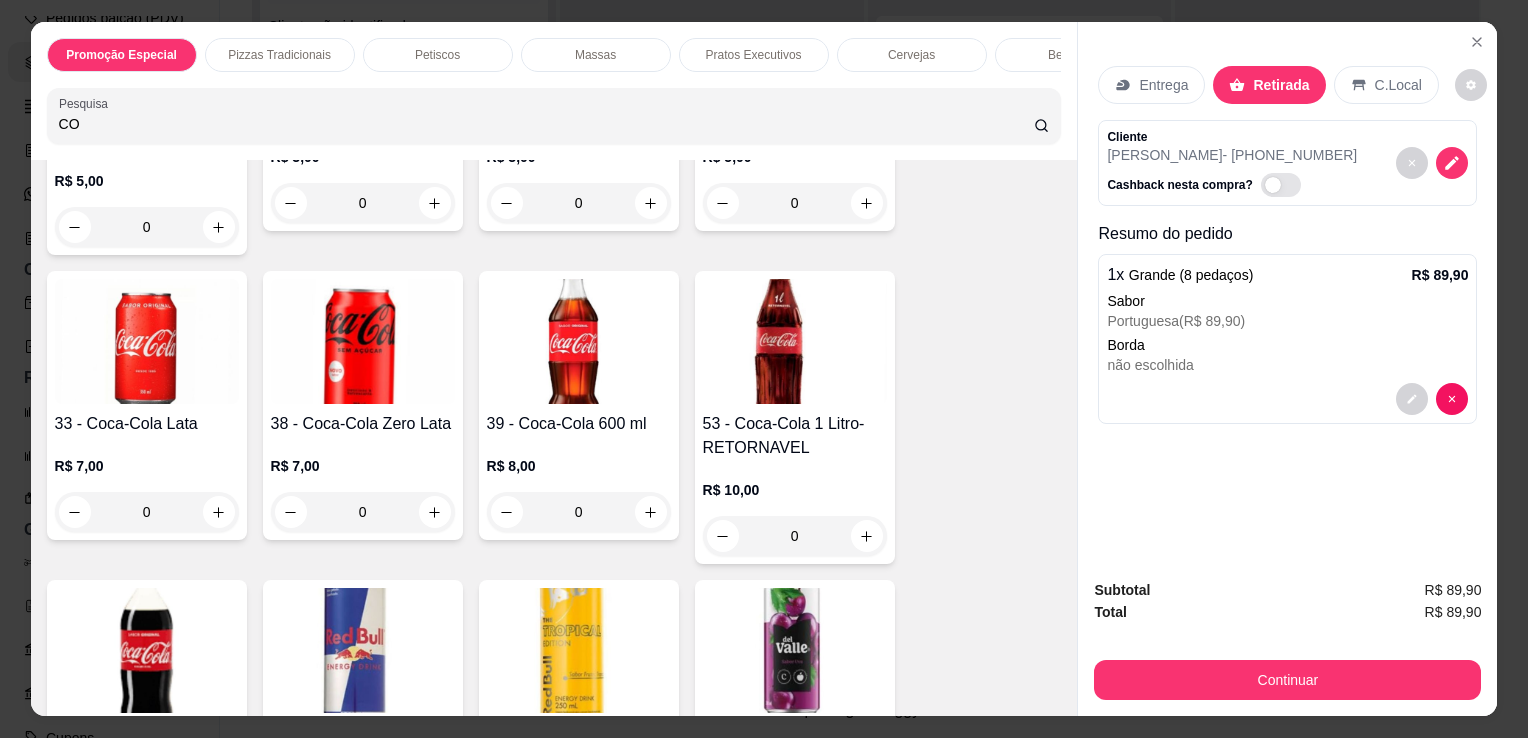 click at bounding box center [147, 650] 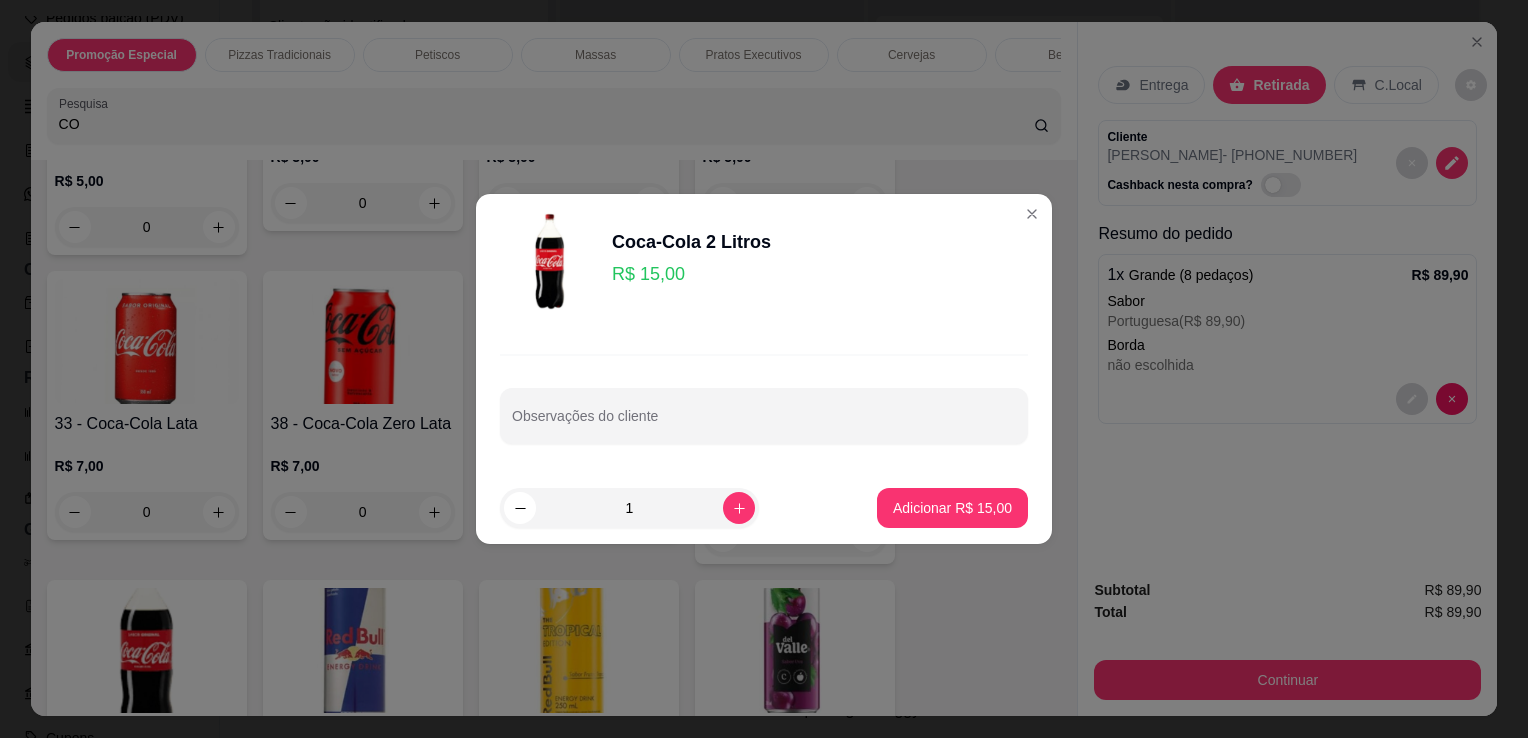 click on "Coca-Cola 2 Litros R$ 15,00 Observações do cliente 1 Adicionar   R$ 15,00" at bounding box center (764, 369) 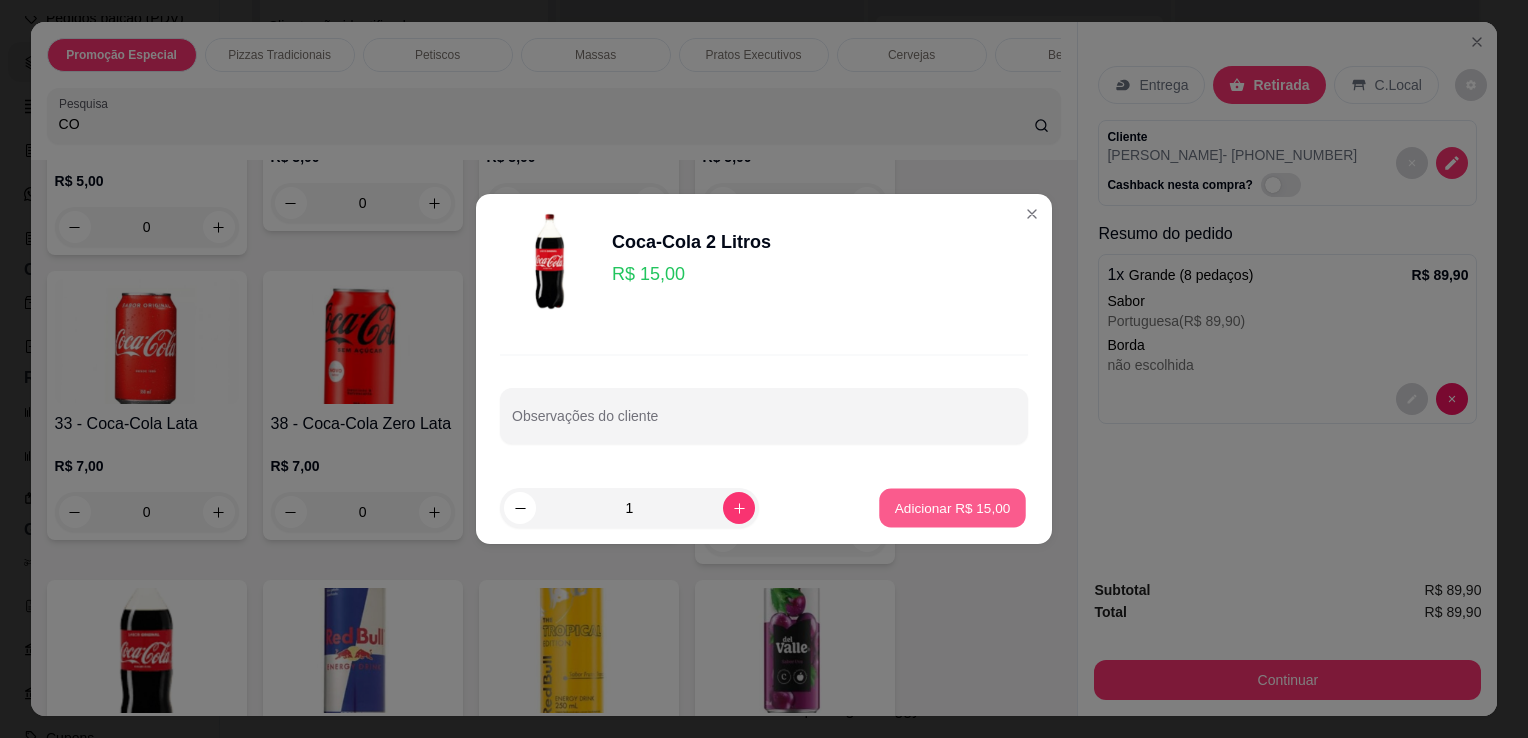 click on "Adicionar   R$ 15,00" at bounding box center (953, 507) 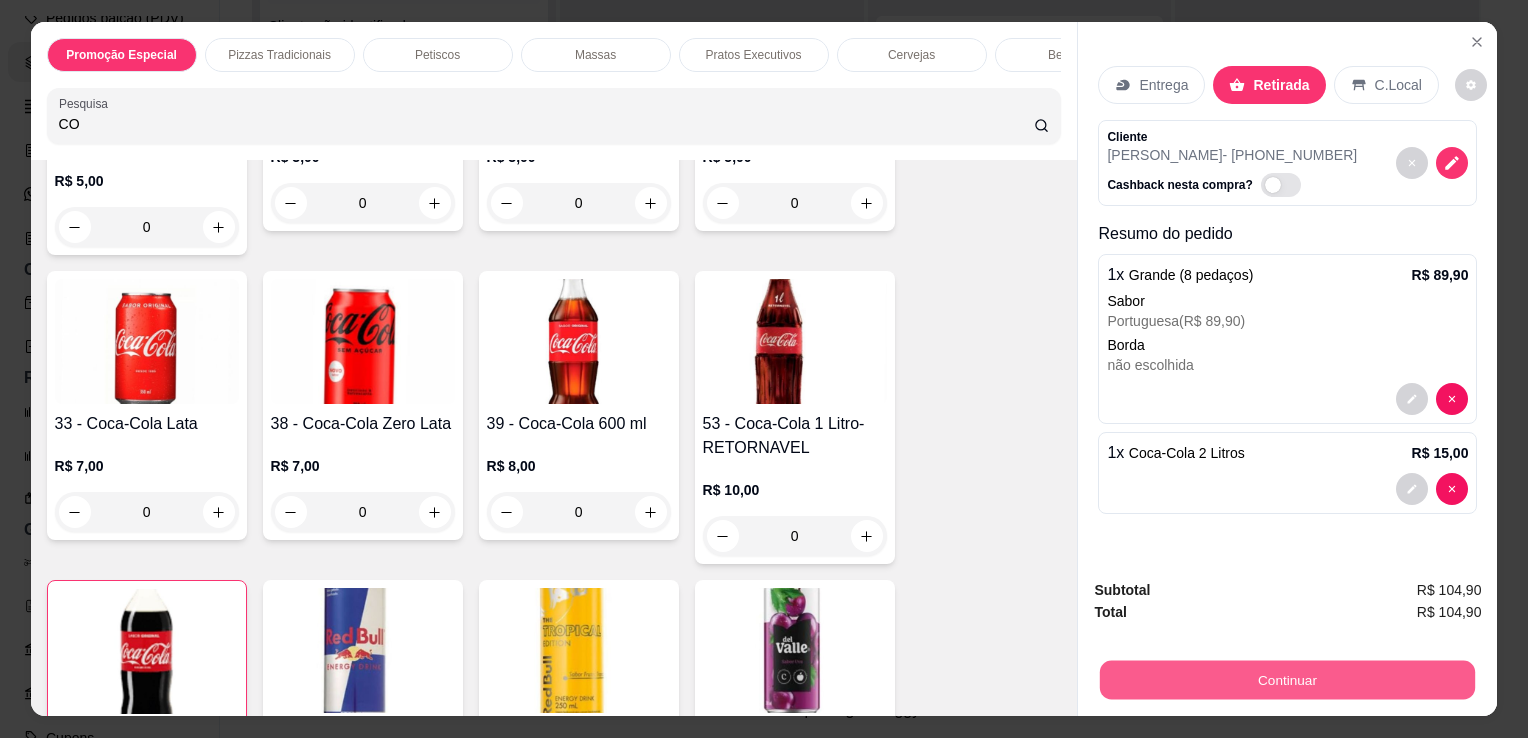 click on "Continuar" at bounding box center [1287, 679] 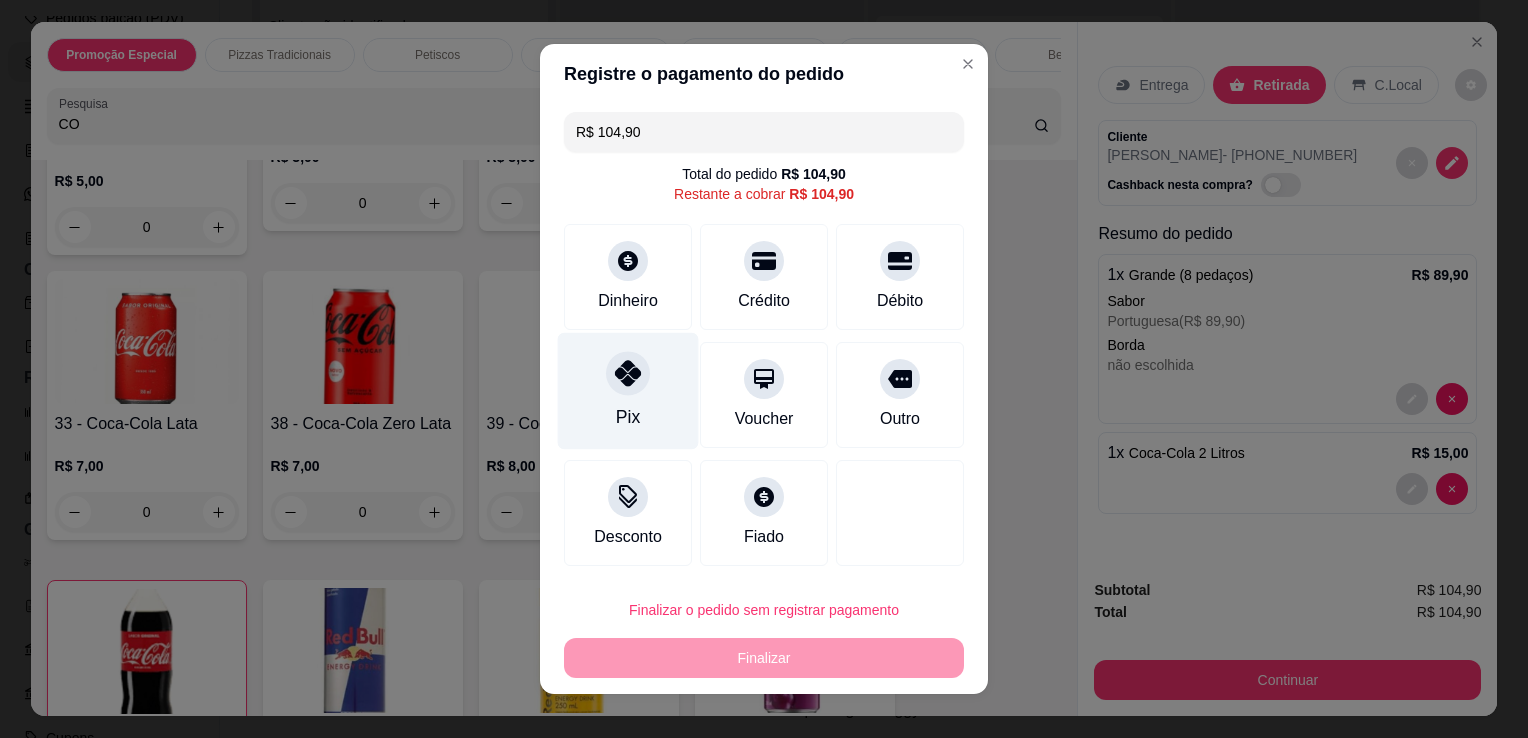 click 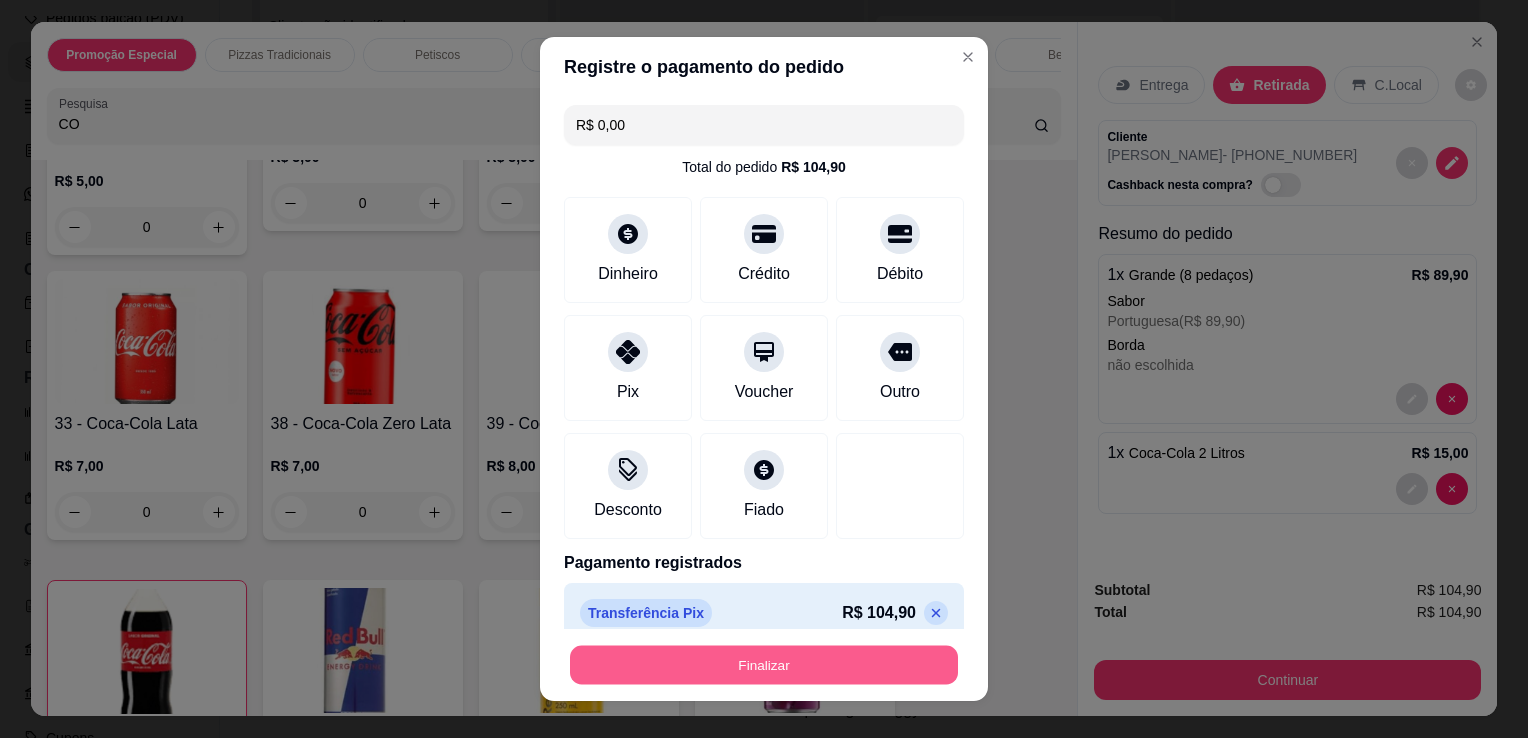 click on "Finalizar" at bounding box center [764, 665] 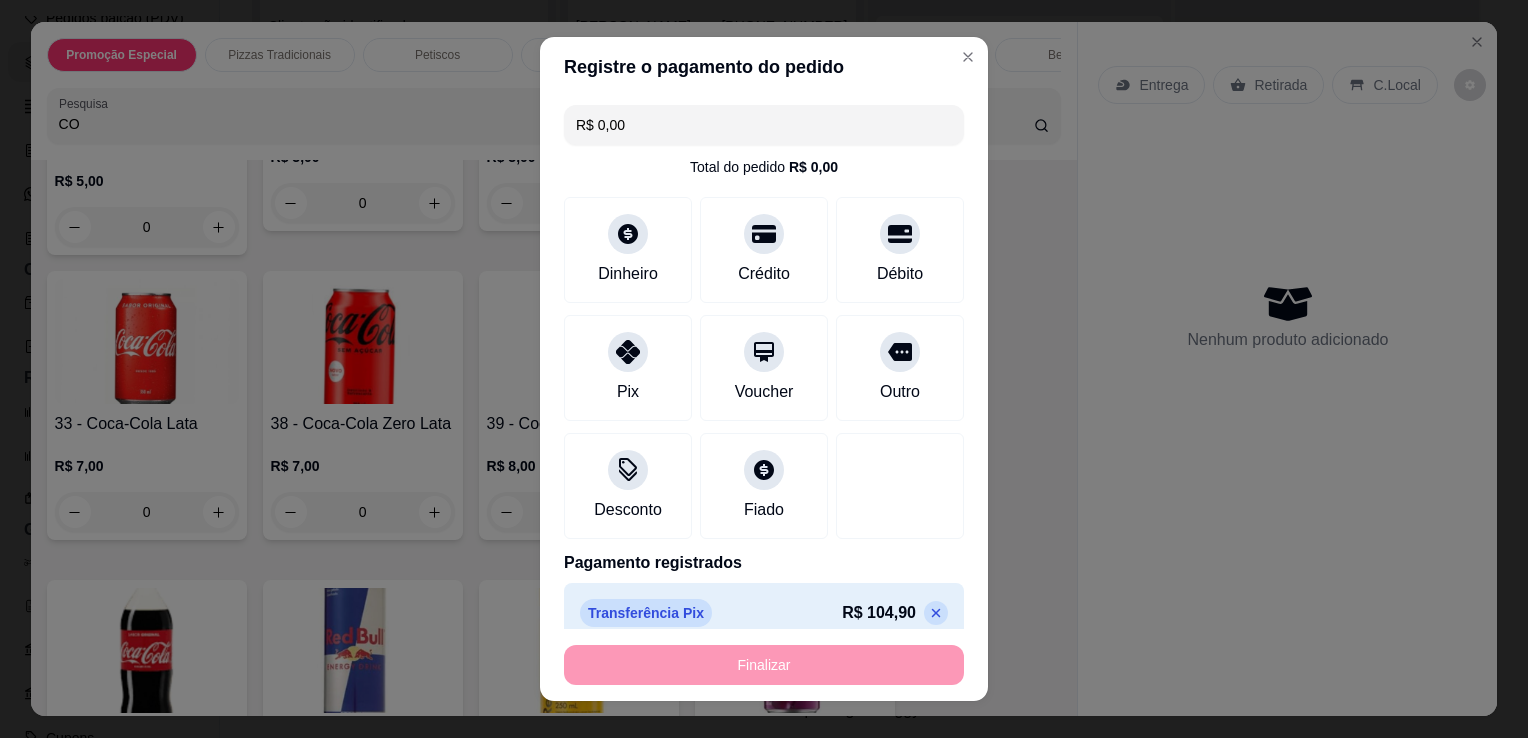 type on "0" 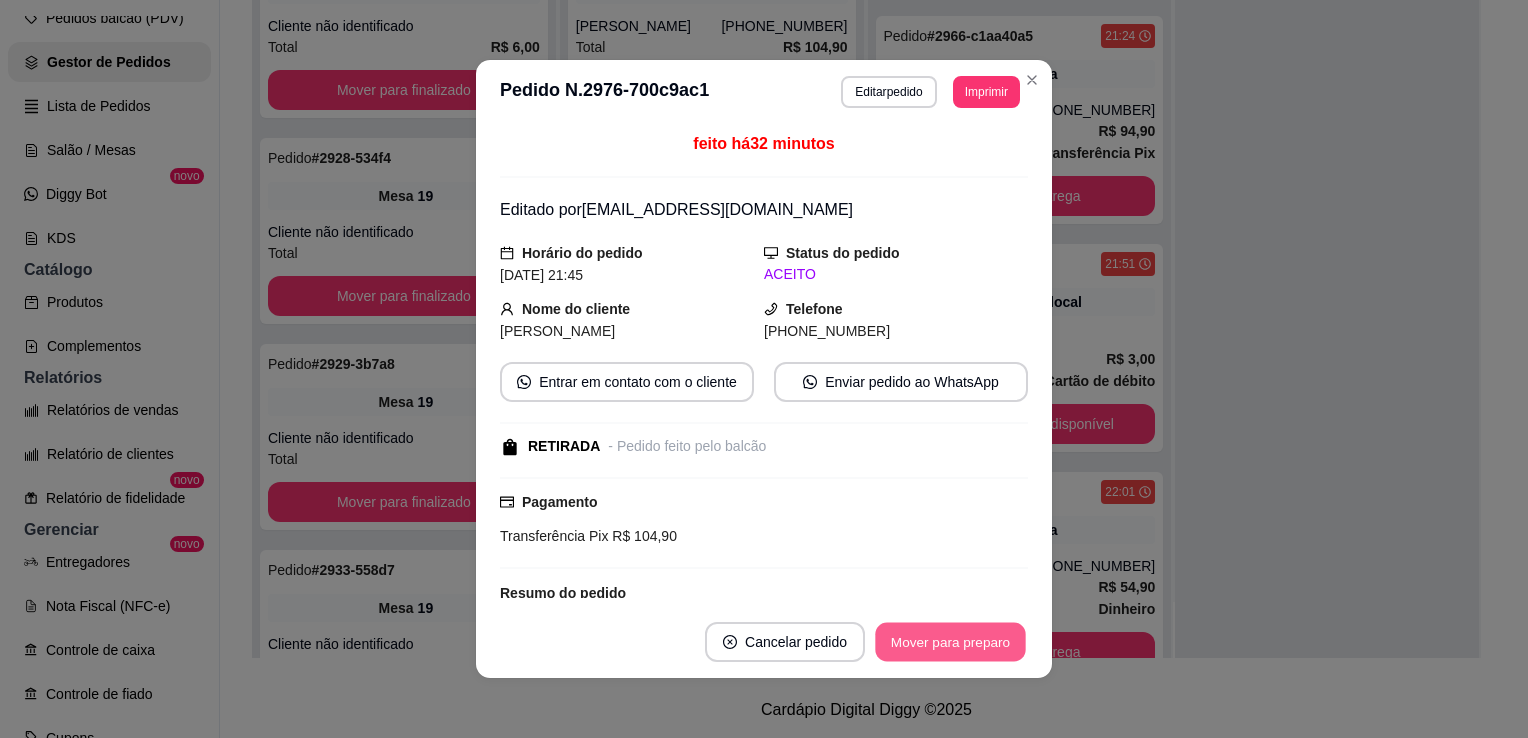 click on "Mover para preparo" at bounding box center (950, 642) 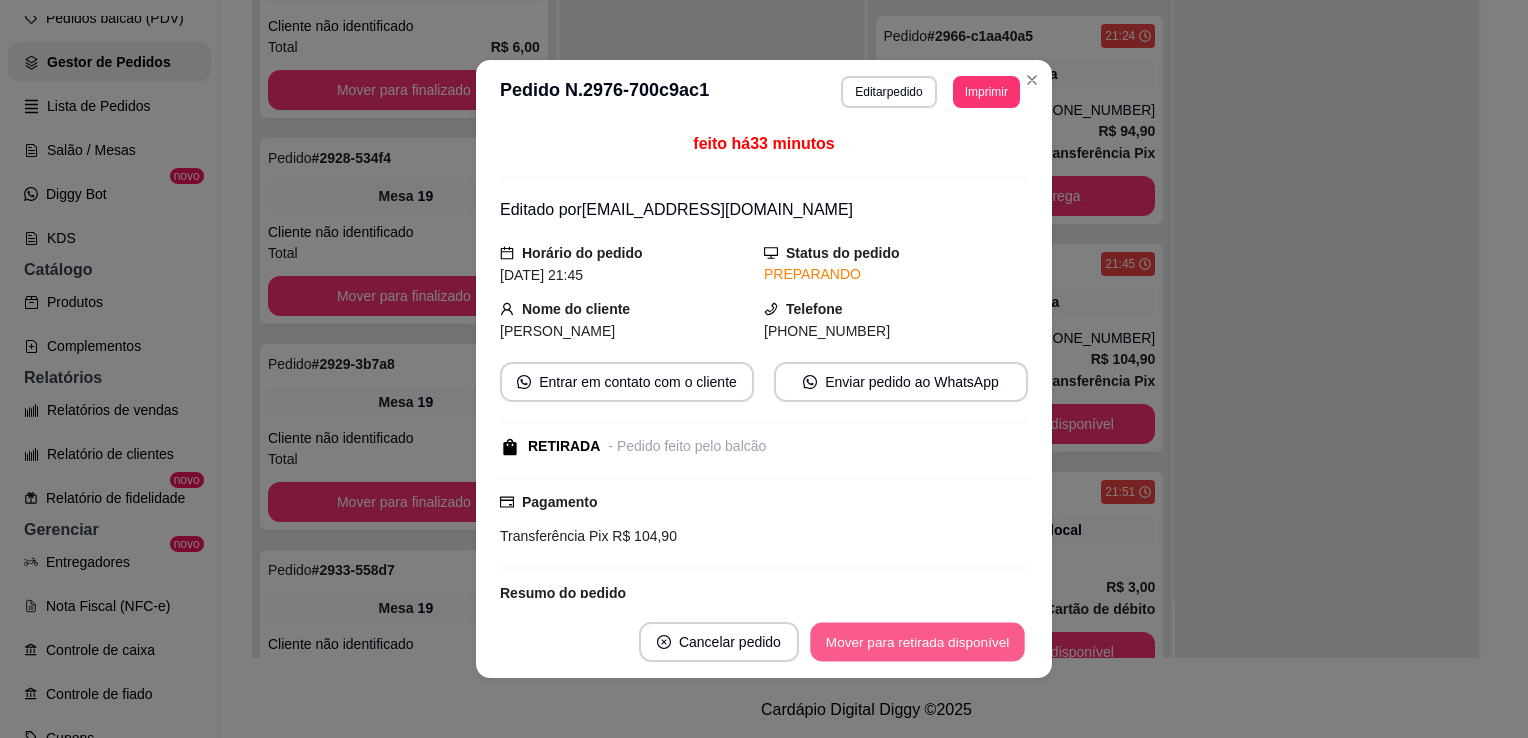 click on "Mover para retirada disponível" at bounding box center [917, 642] 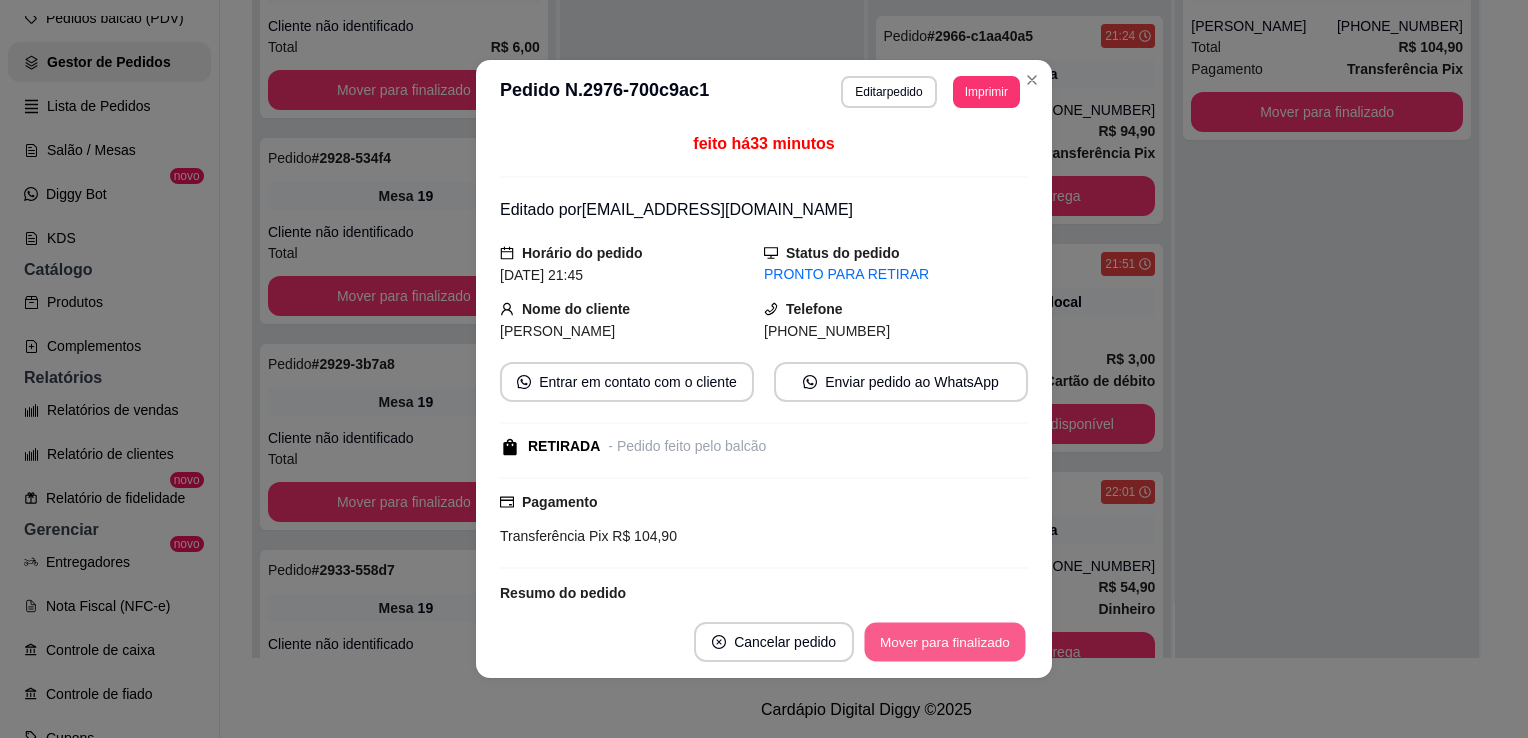click on "Mover para finalizado" at bounding box center [945, 642] 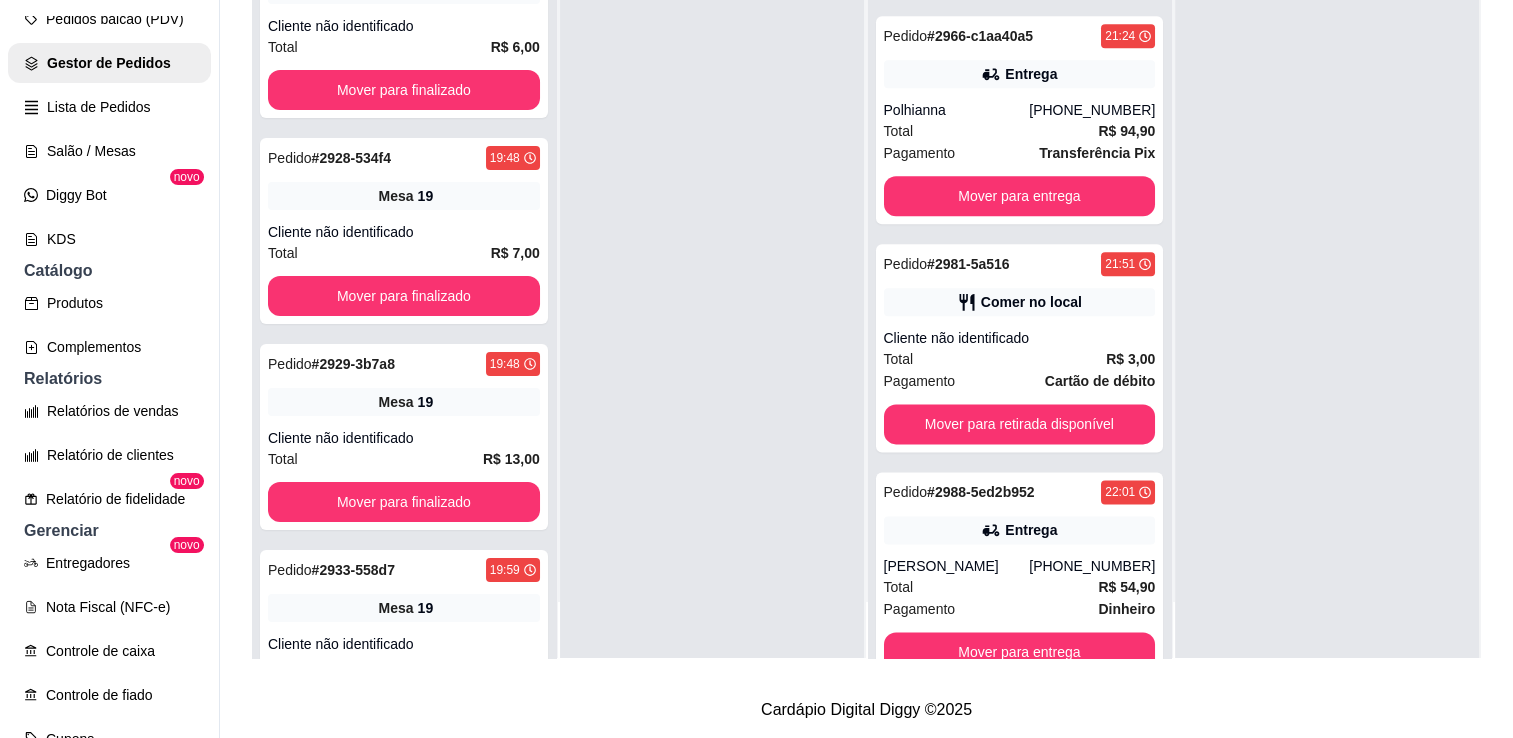 scroll, scrollTop: 241, scrollLeft: 0, axis: vertical 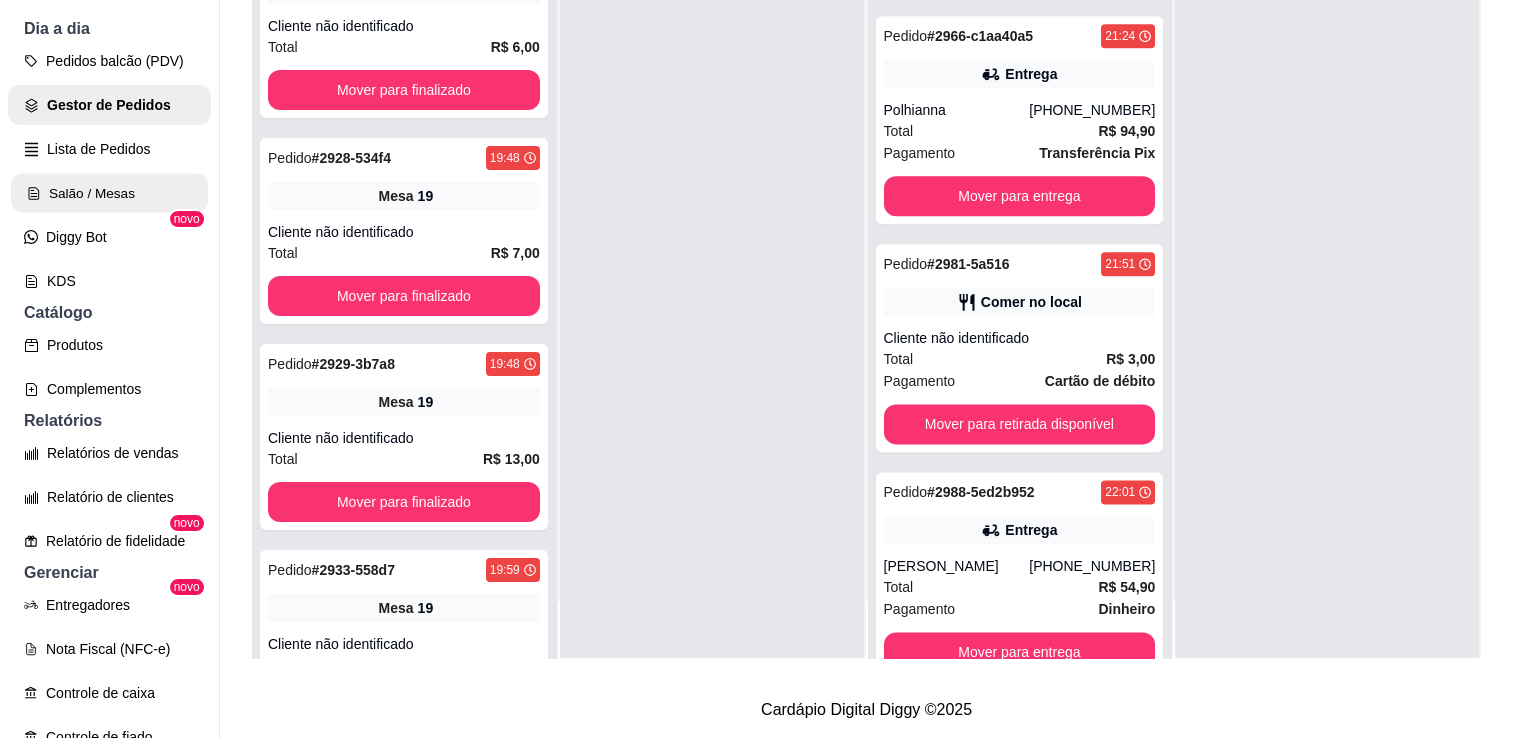 click on "Salão / Mesas" at bounding box center [109, 193] 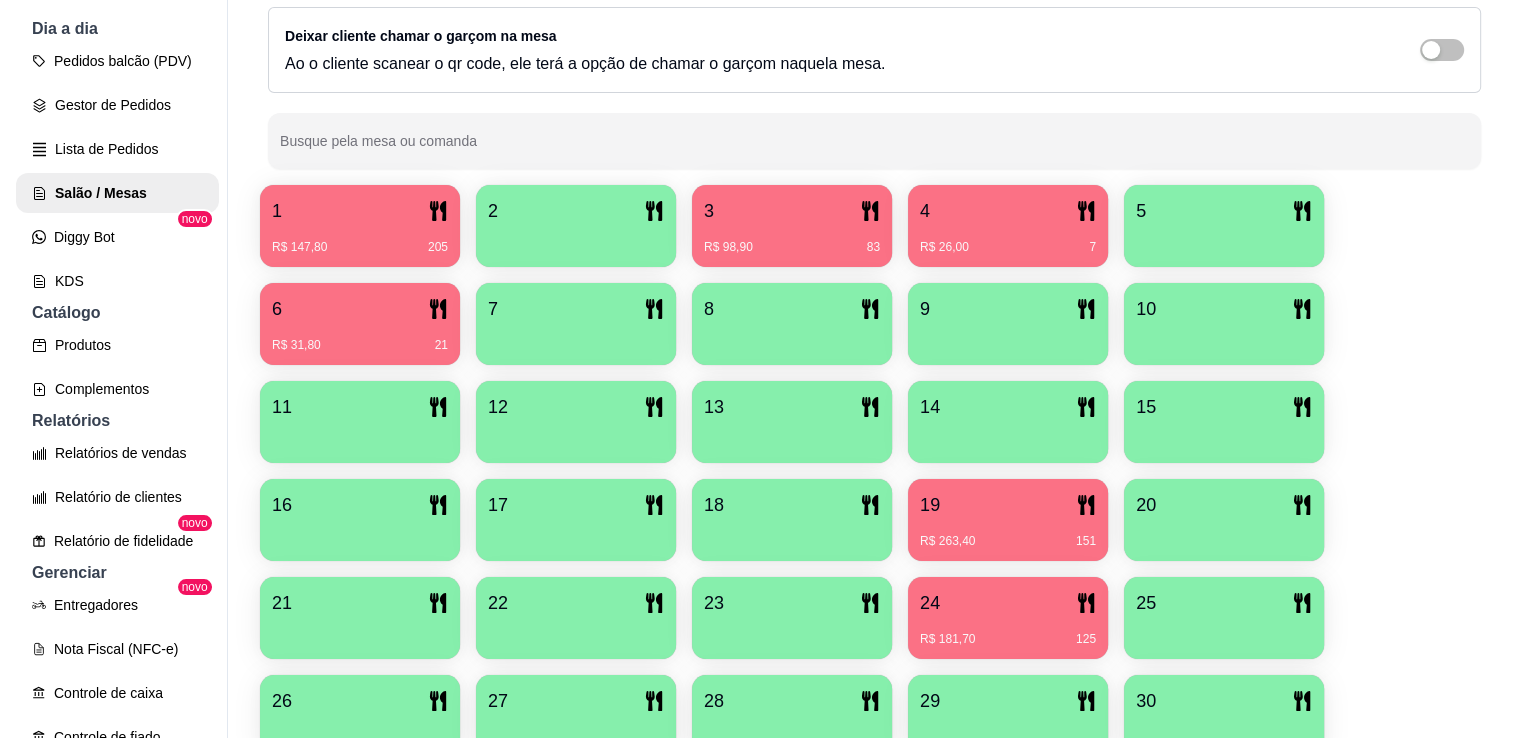 scroll, scrollTop: 289, scrollLeft: 0, axis: vertical 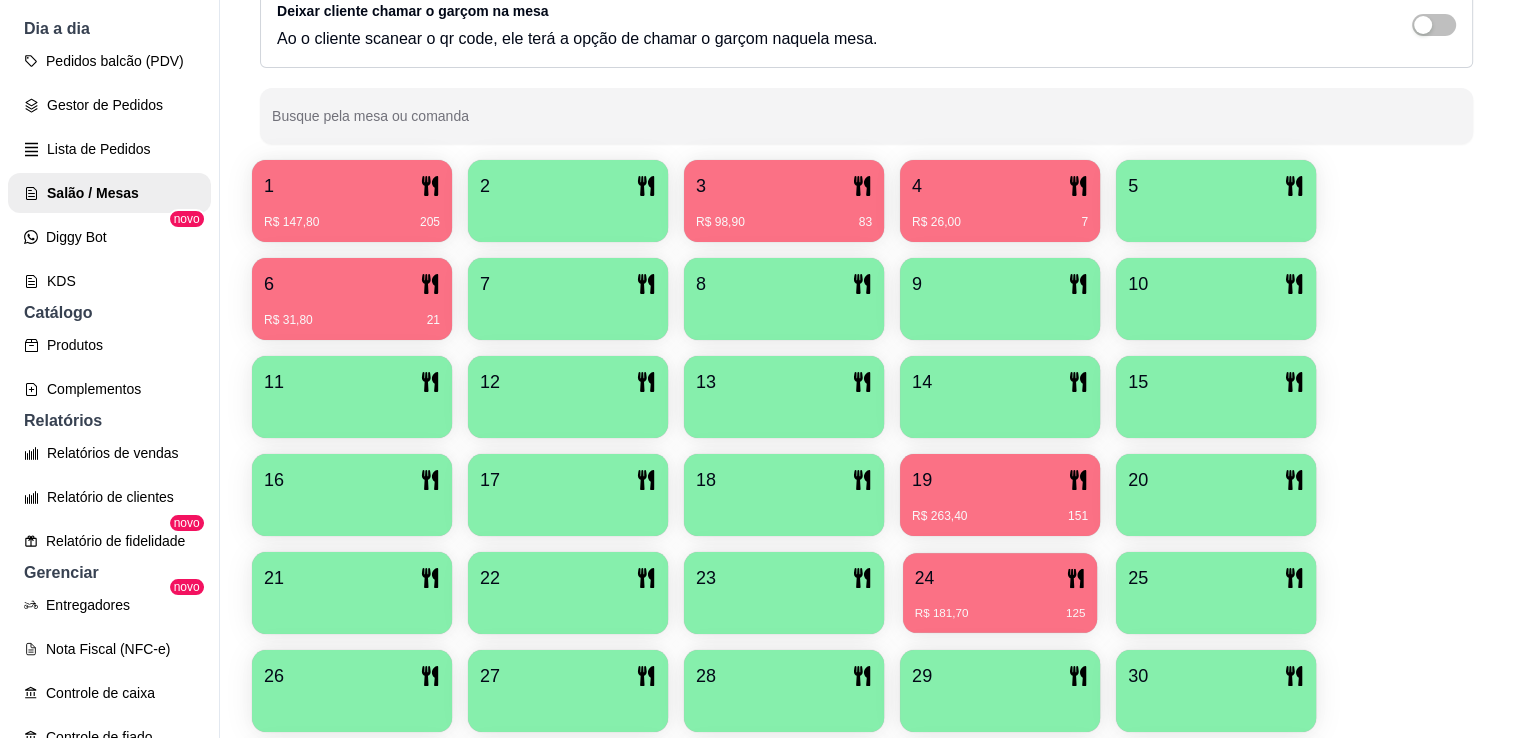click on "24" at bounding box center (1000, 578) 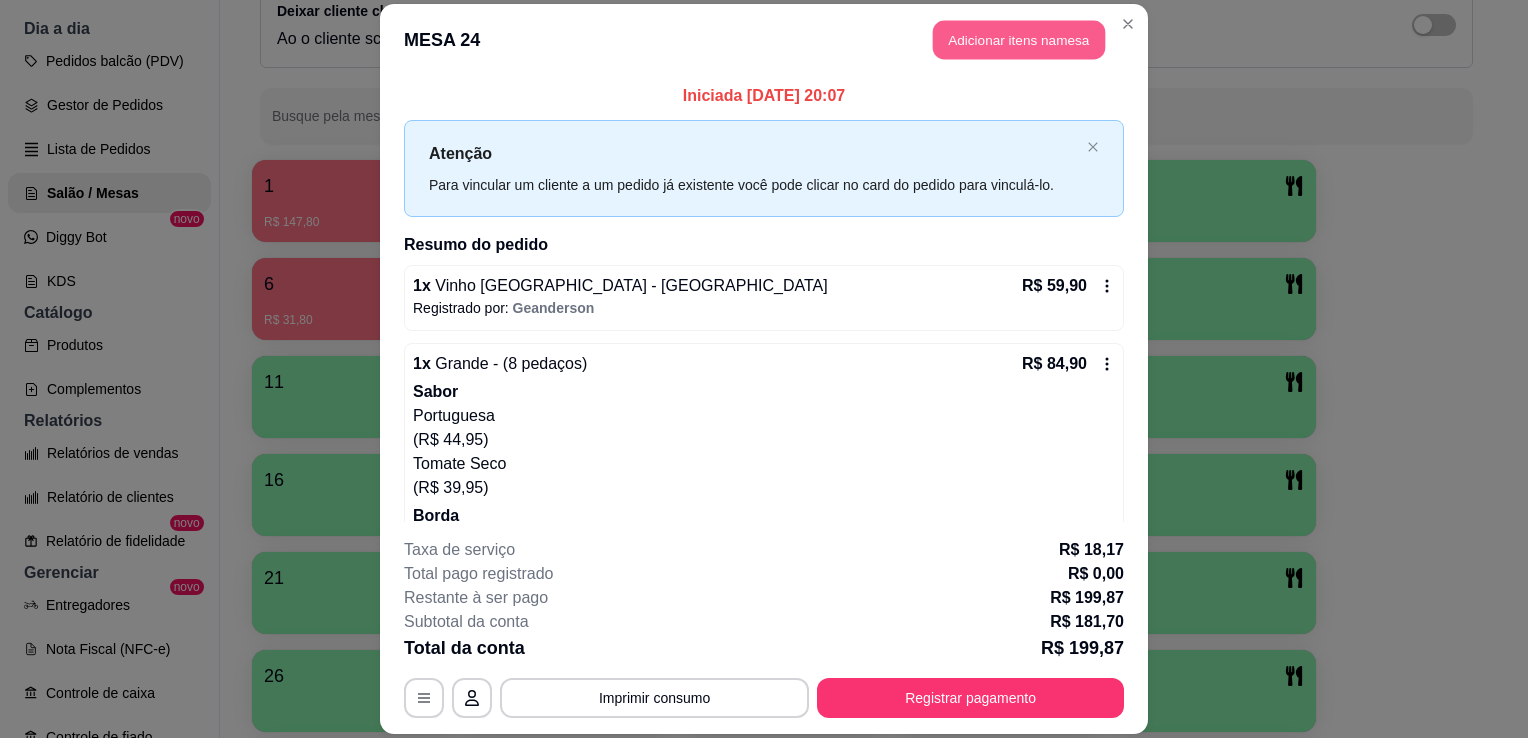 click on "Adicionar itens na  mesa" at bounding box center [1019, 39] 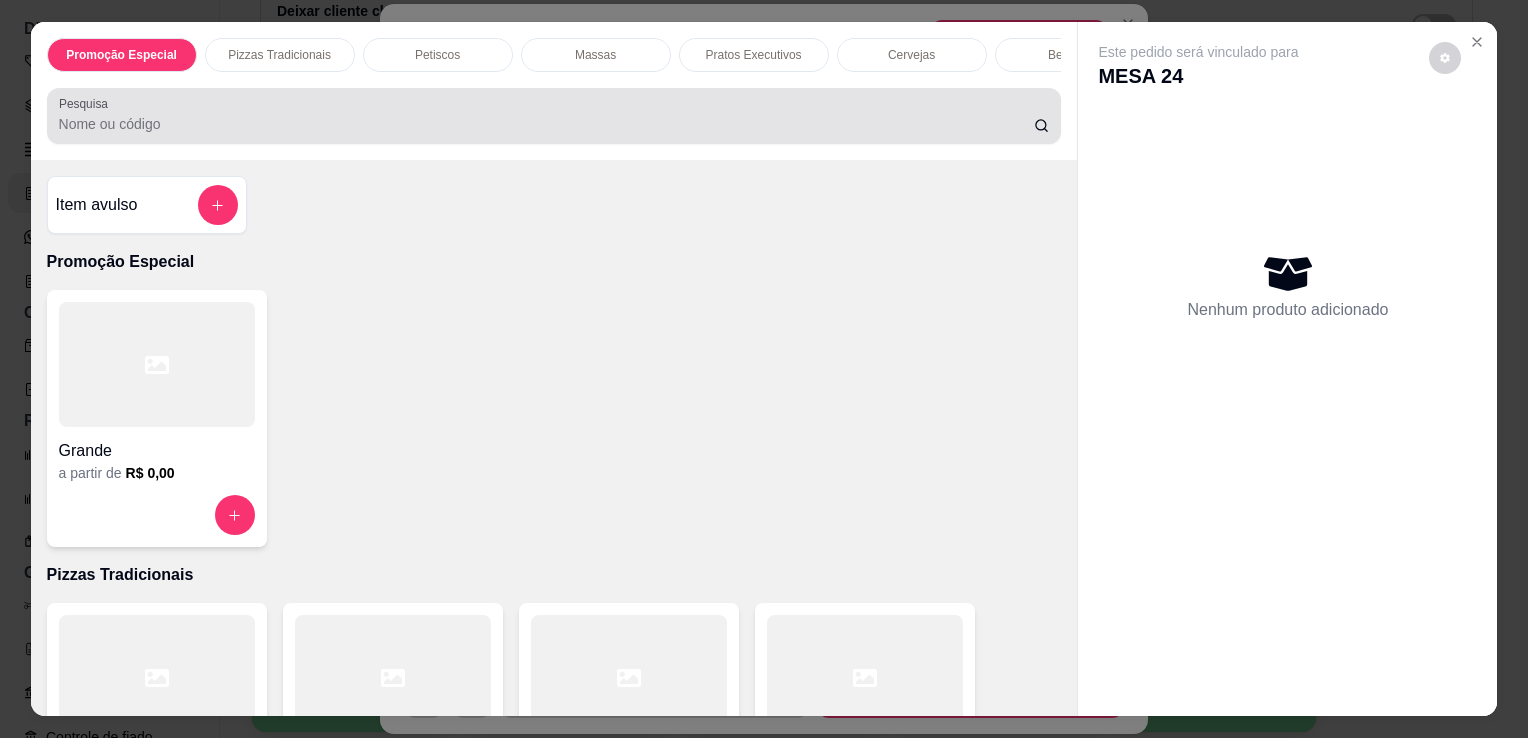click at bounding box center (554, 116) 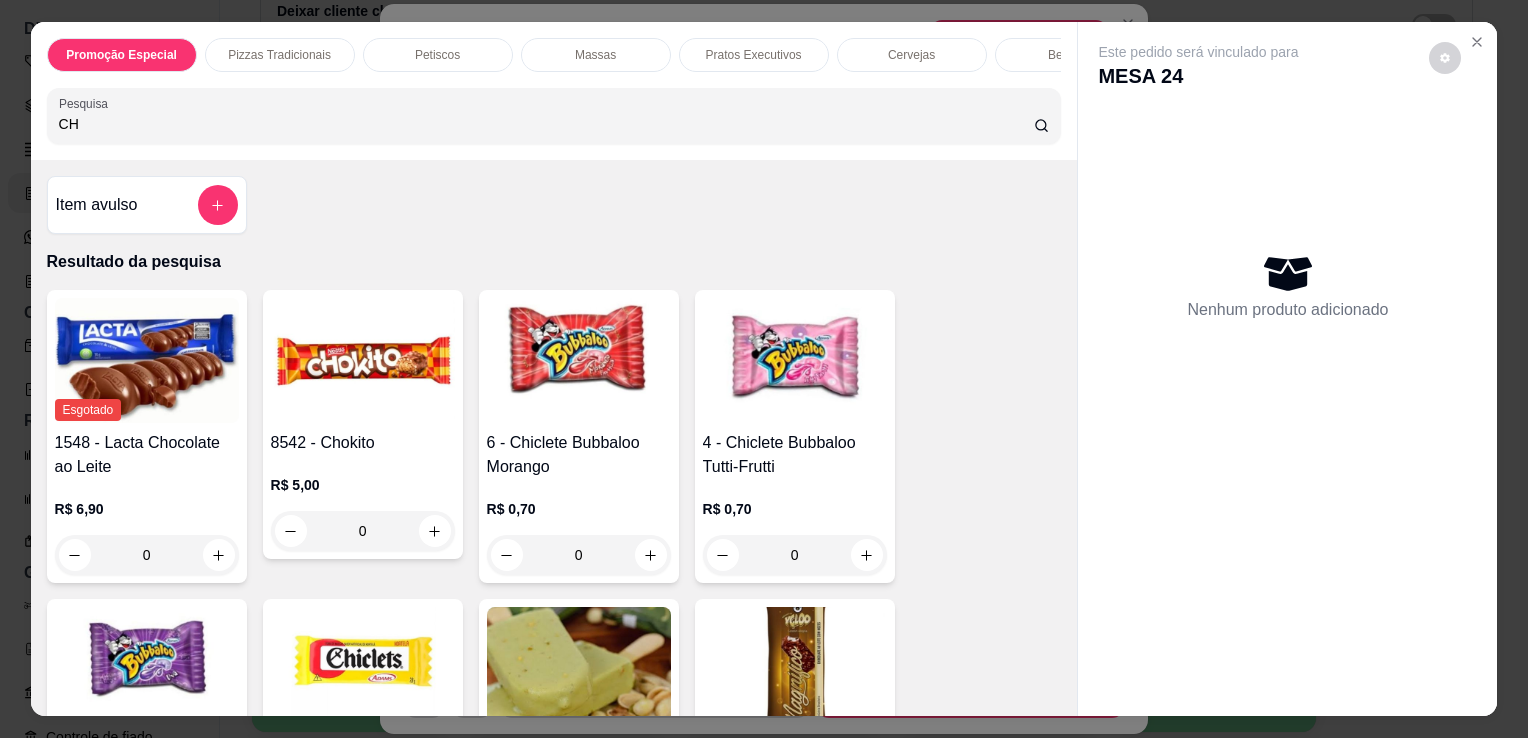 type on "CH" 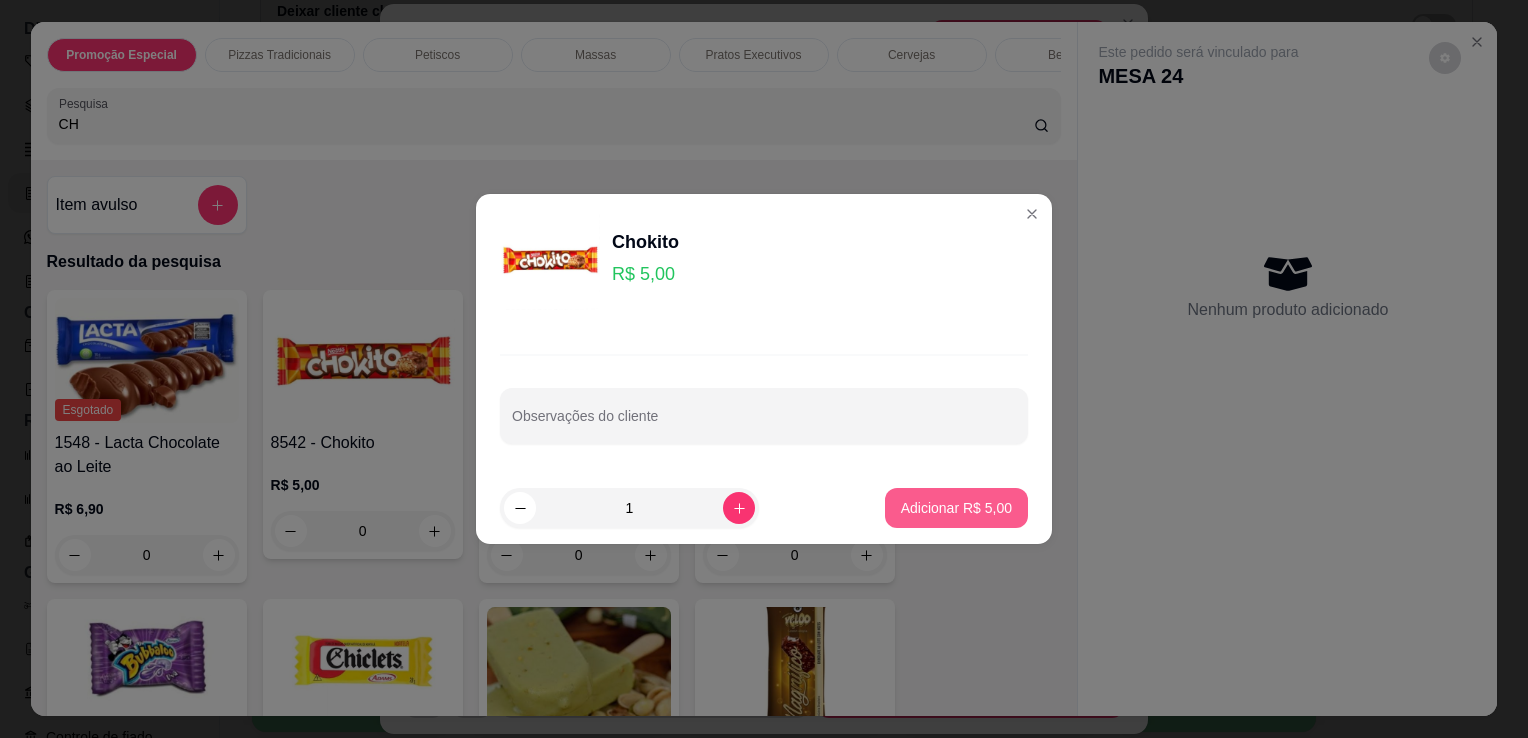 click on "Adicionar   R$ 5,00" at bounding box center (956, 508) 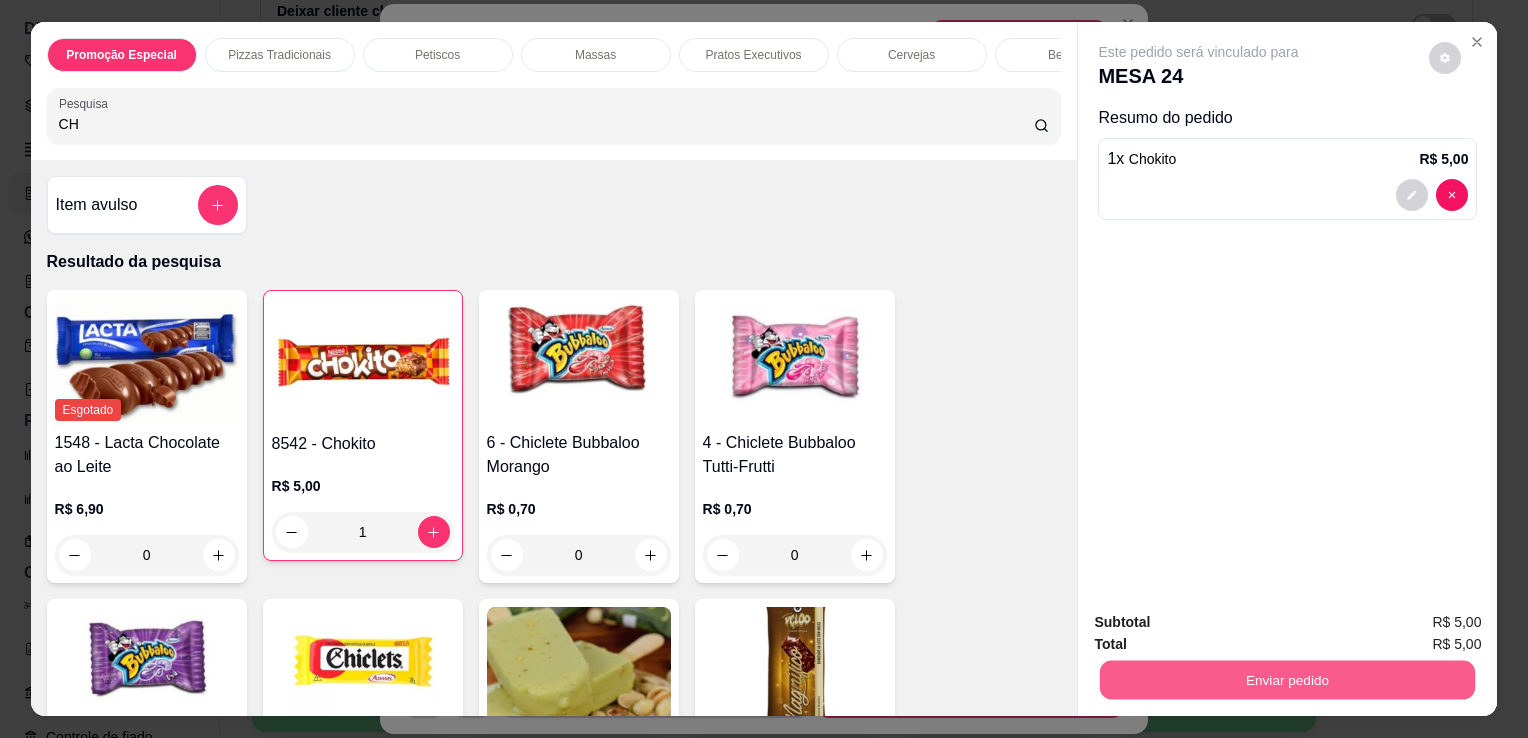 click on "Enviar pedido" at bounding box center (1287, 679) 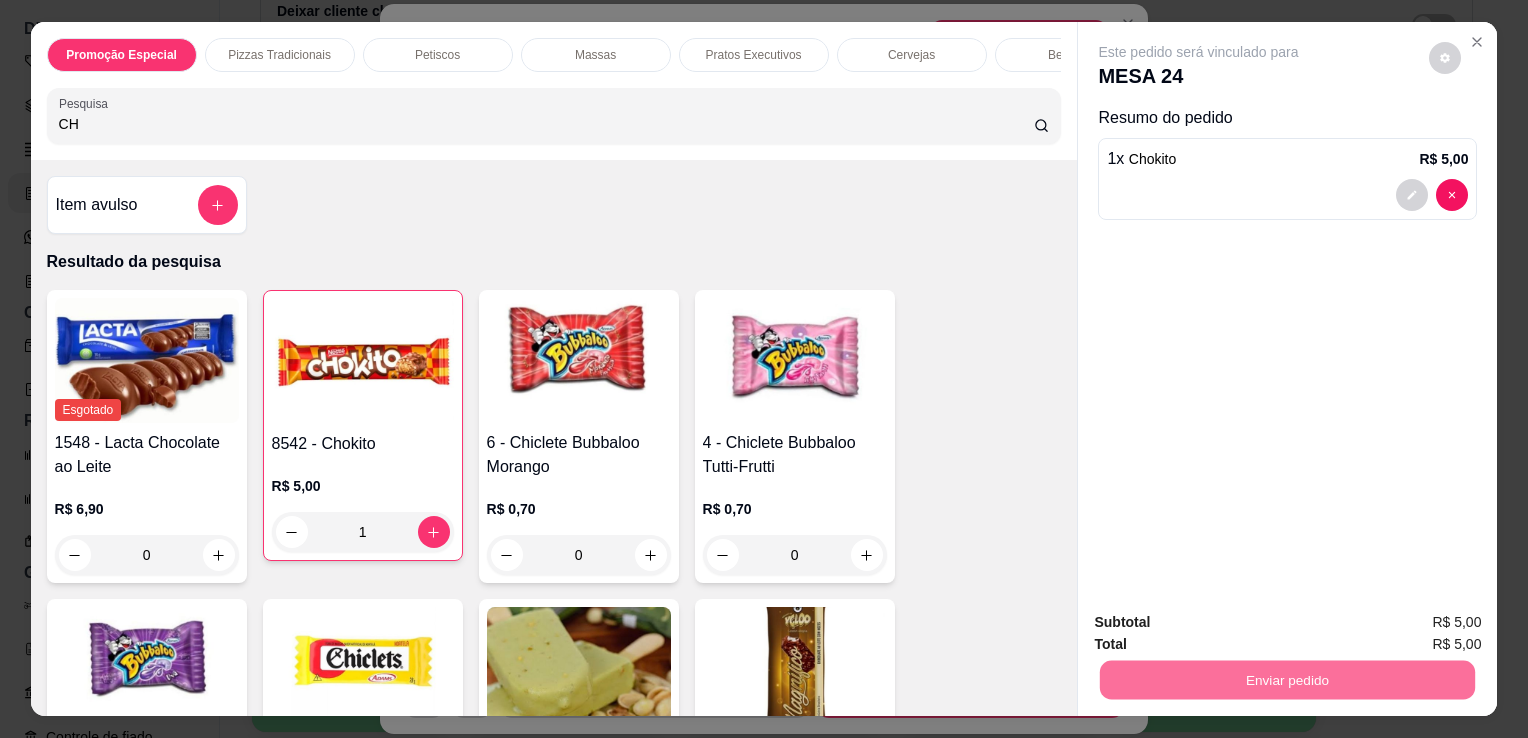 click on "Não registrar e enviar pedido" at bounding box center (1222, 623) 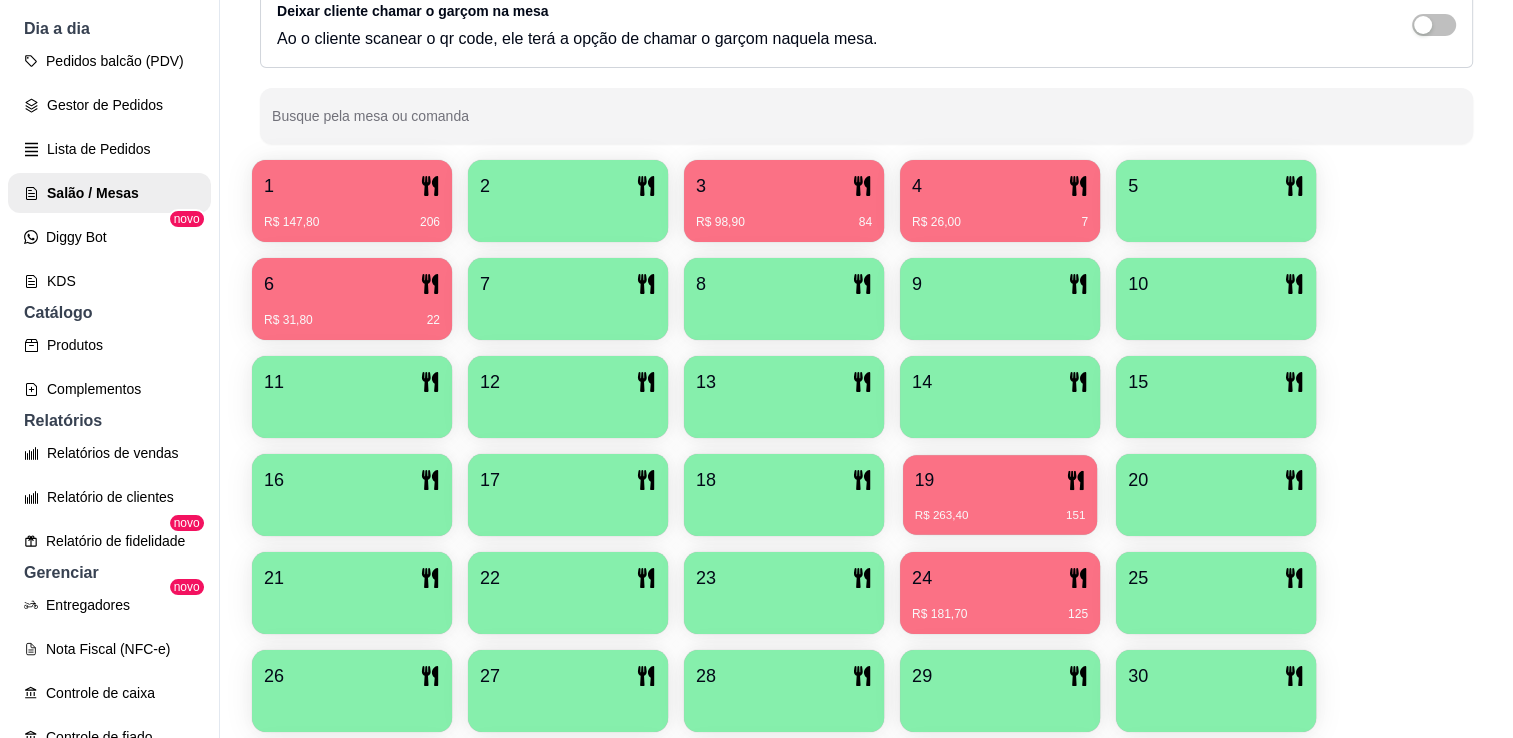 click on "R$ 263,40" at bounding box center [942, 516] 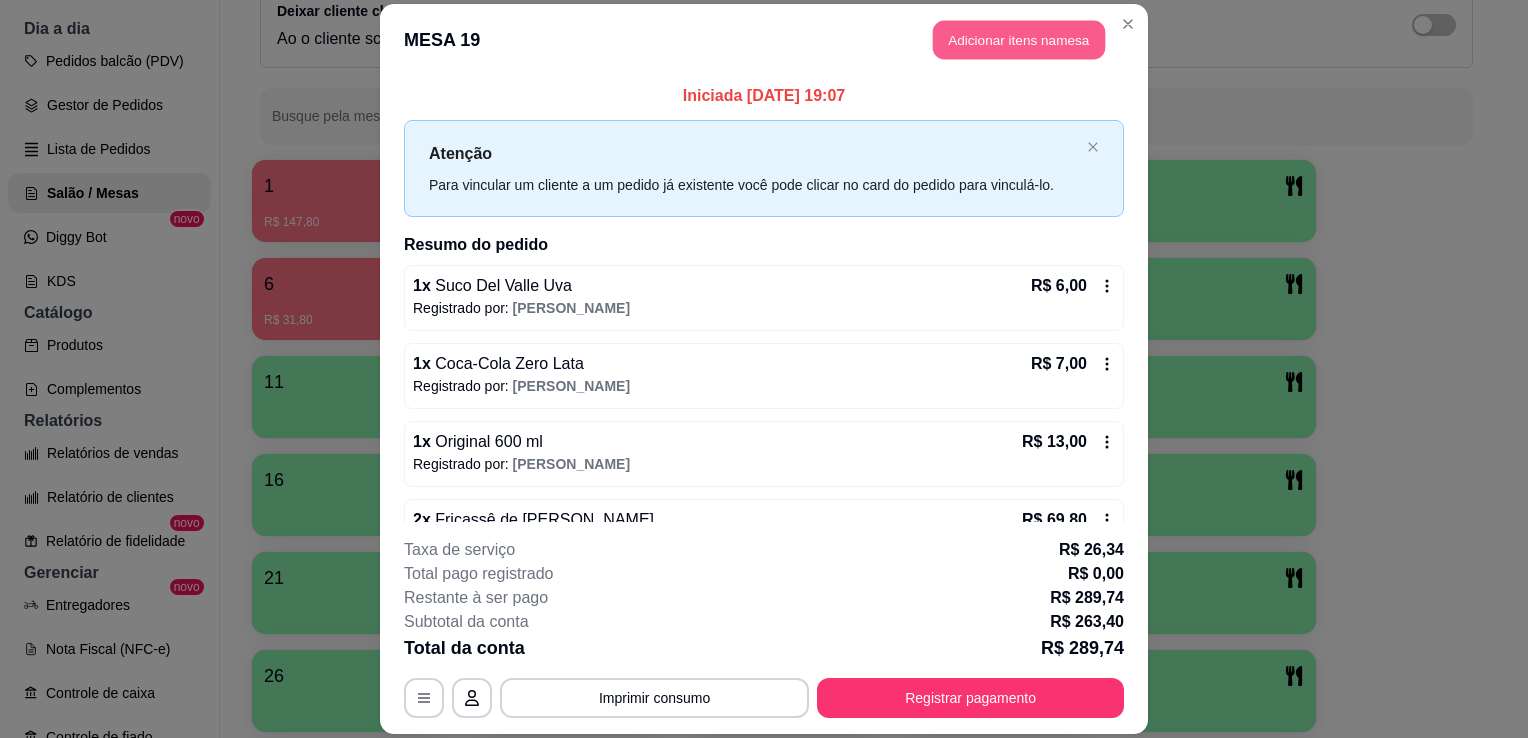 click on "Adicionar itens na  mesa" at bounding box center (1019, 39) 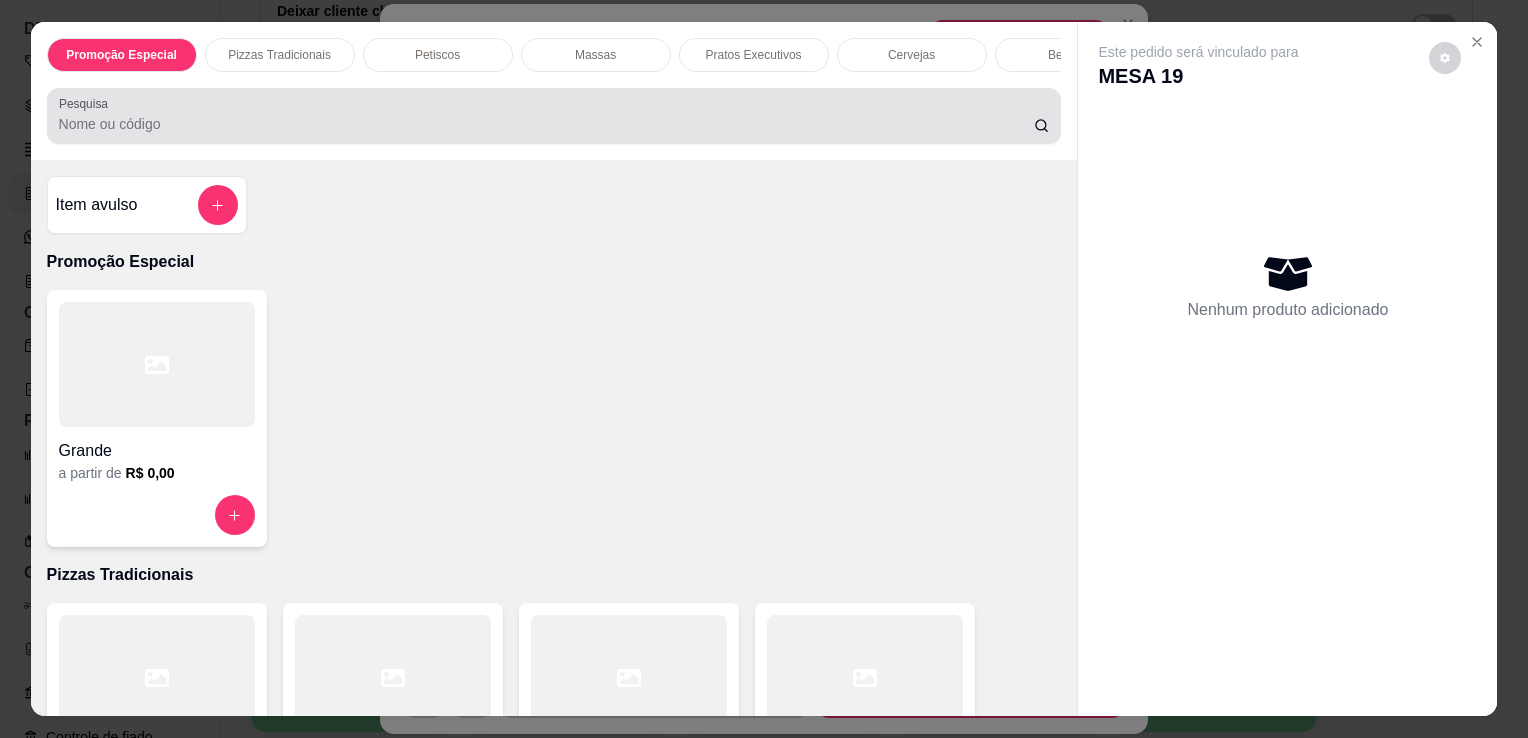 click on "Pesquisa" at bounding box center [554, 116] 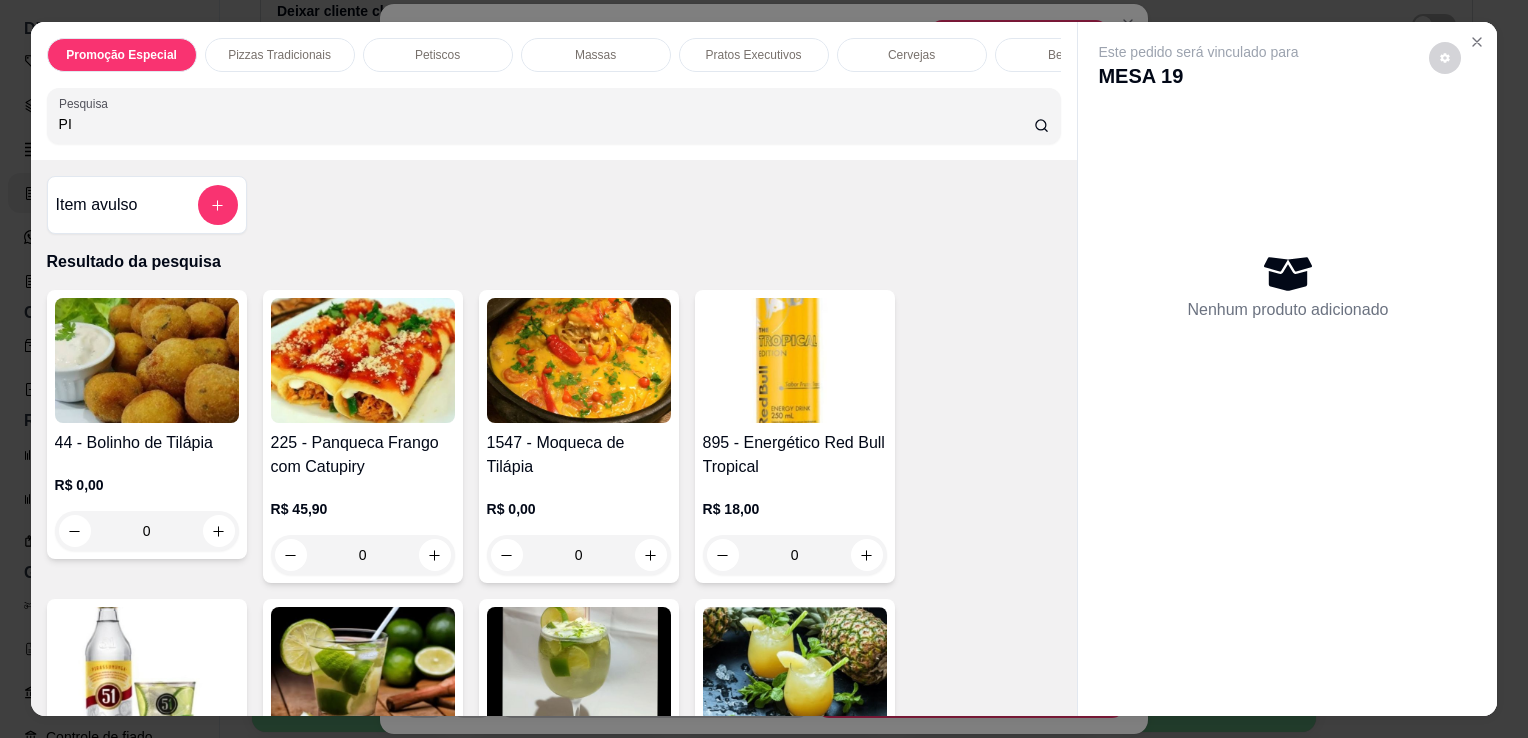 type on "PI" 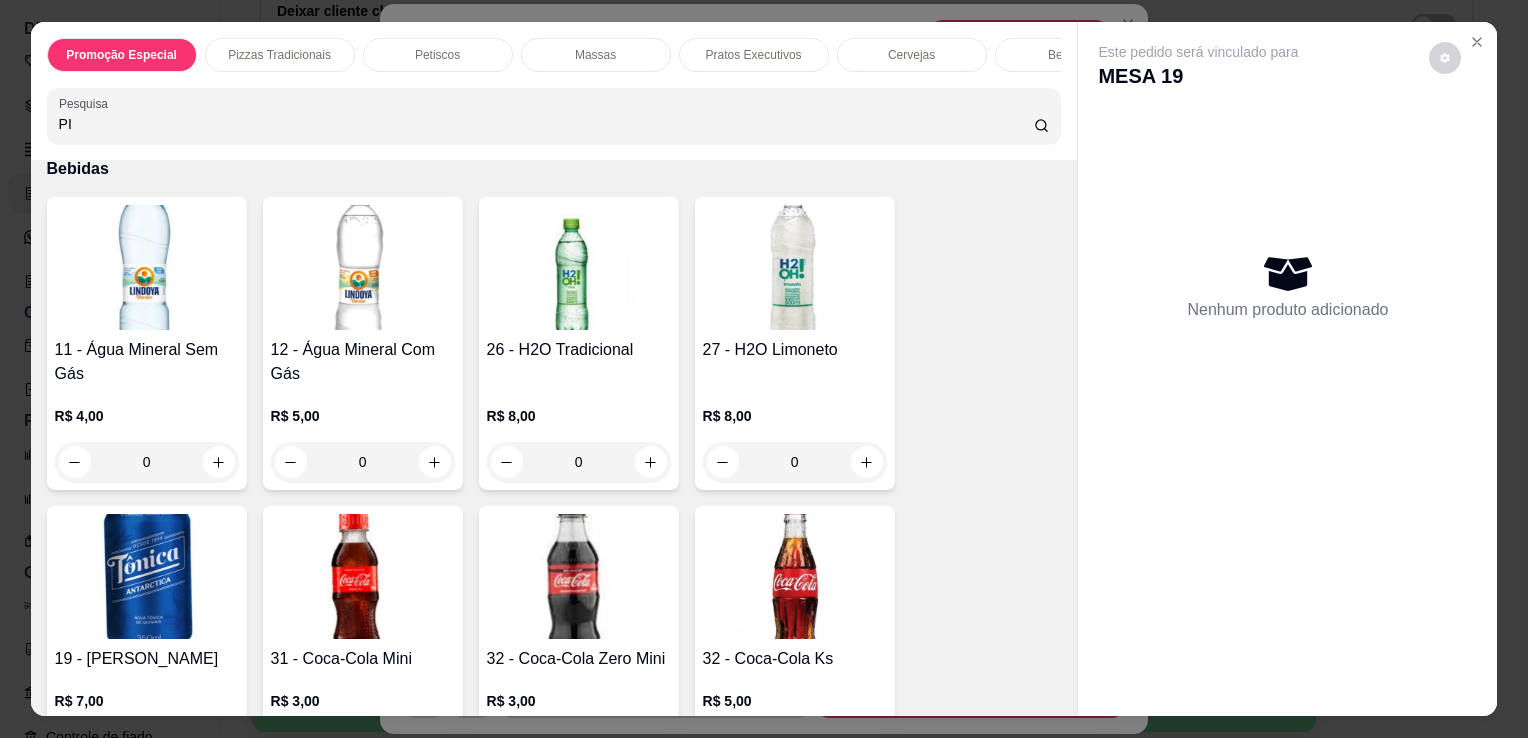 scroll, scrollTop: 7076, scrollLeft: 0, axis: vertical 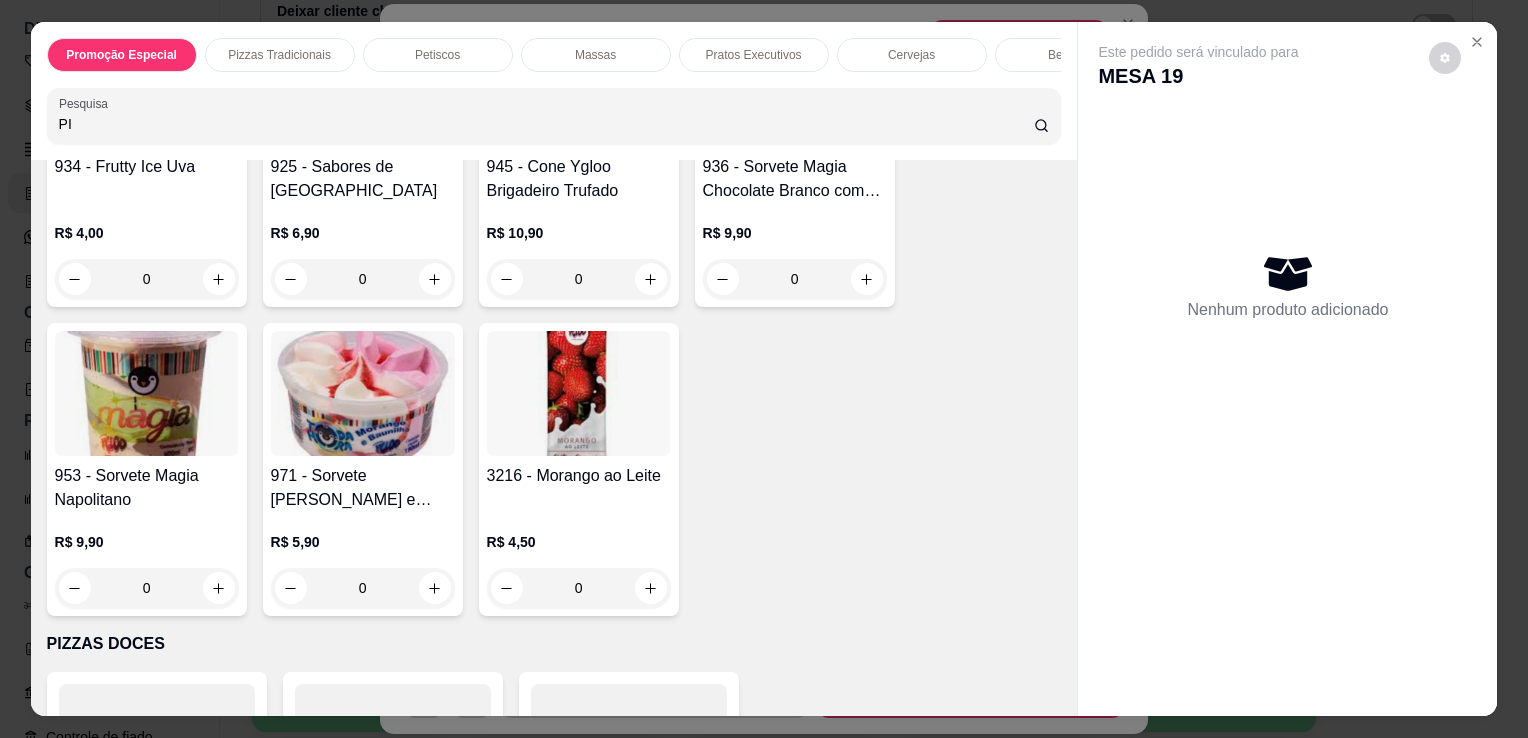click on "3216 - Morango ao Leite" at bounding box center (579, 476) 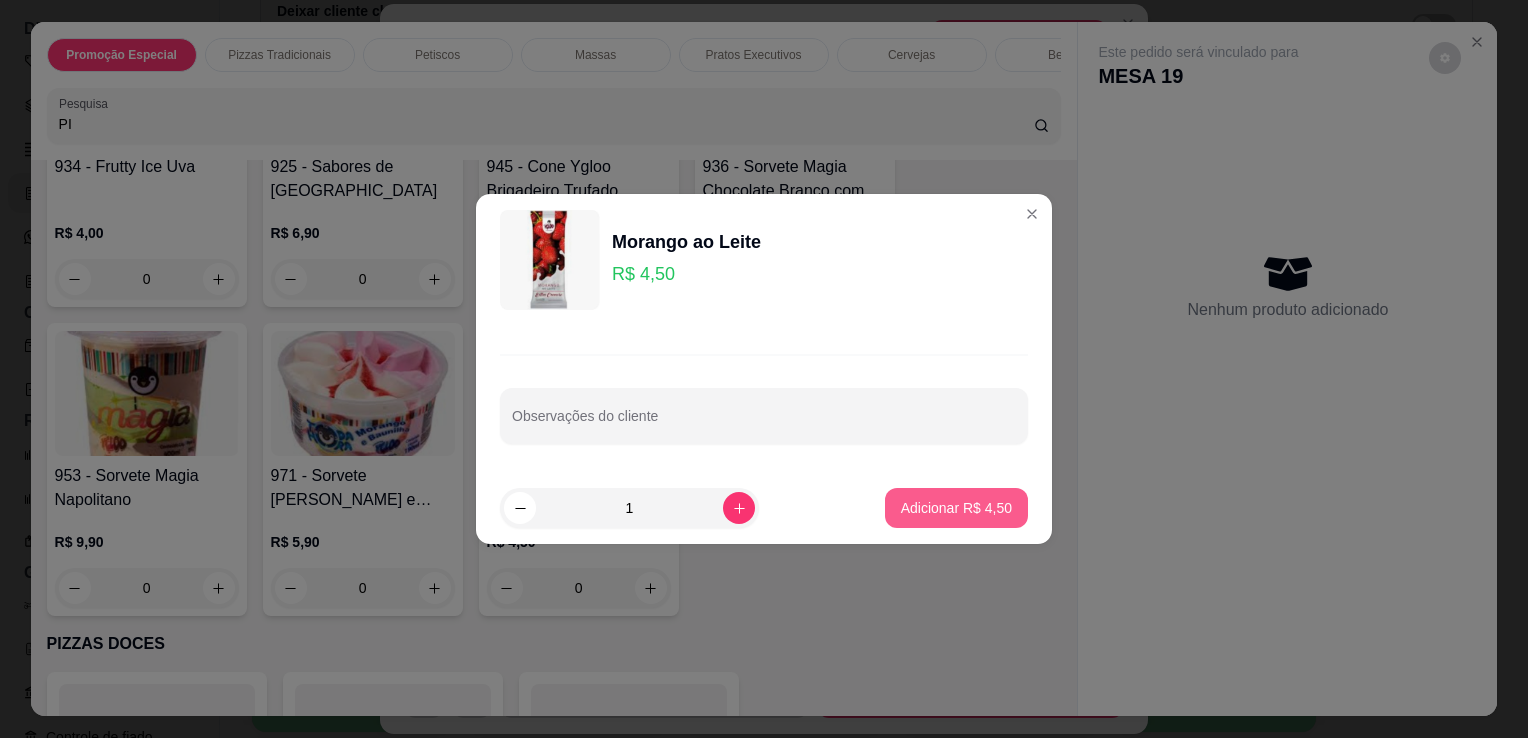 click on "Adicionar   R$ 4,50" at bounding box center (956, 508) 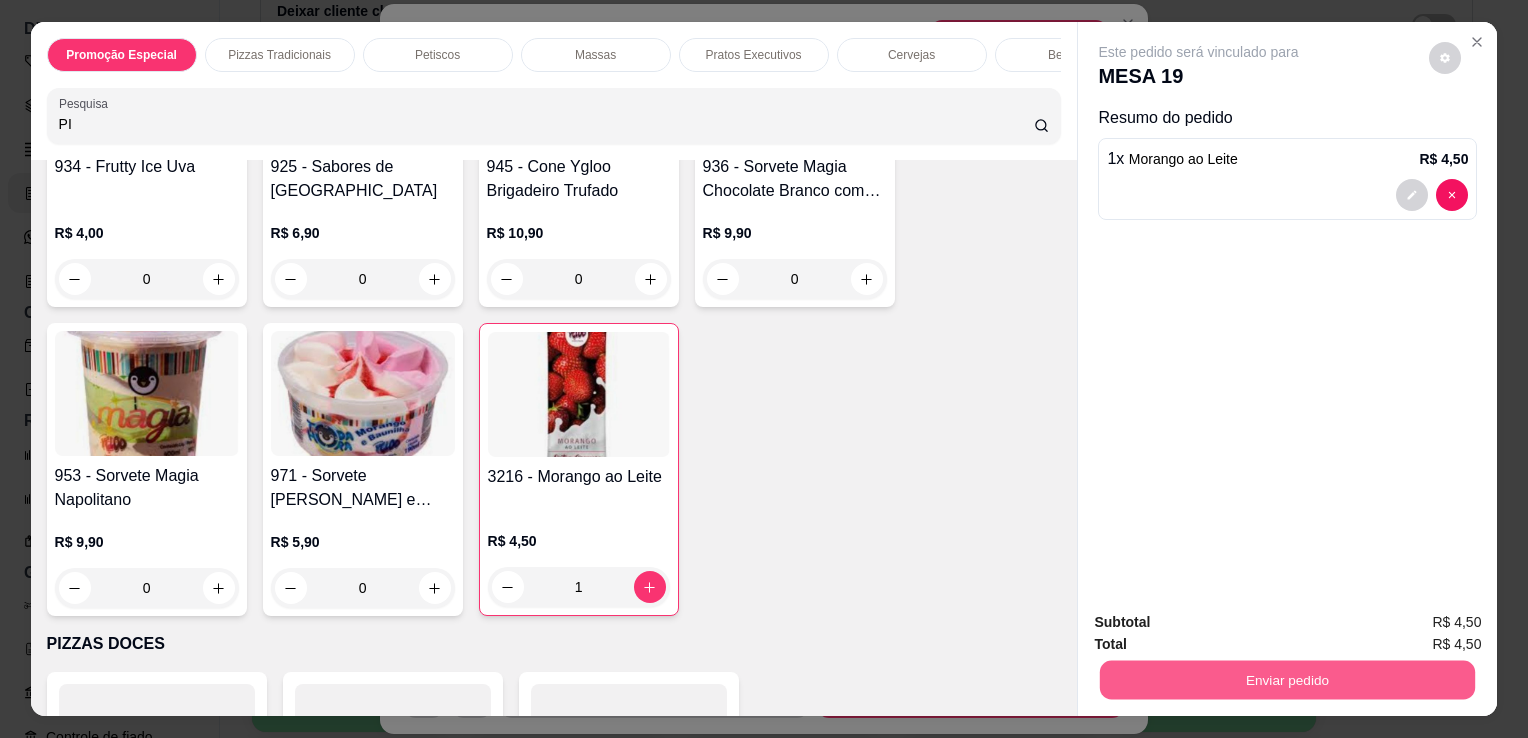 click on "Enviar pedido" at bounding box center [1287, 679] 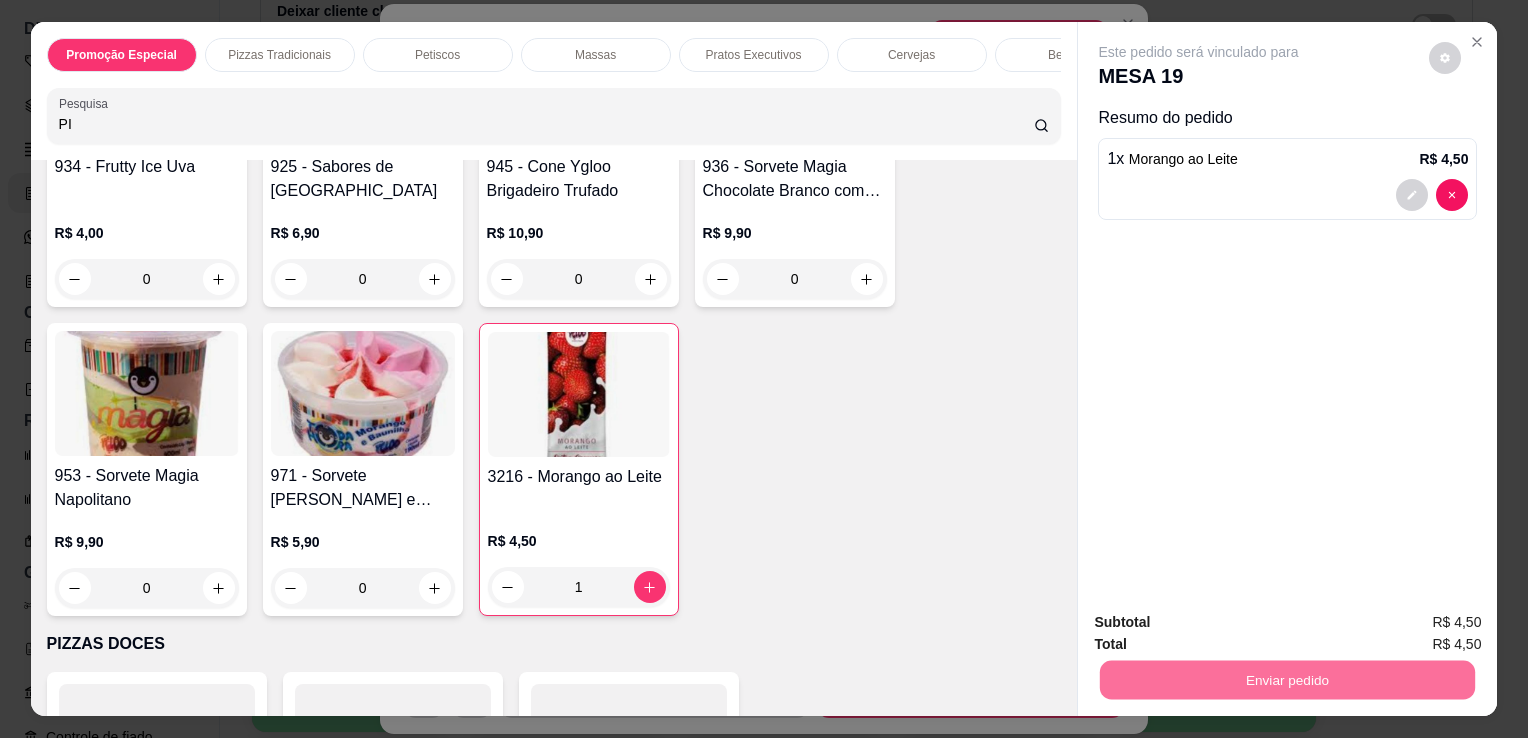 click on "Não registrar e enviar pedido" at bounding box center (1222, 623) 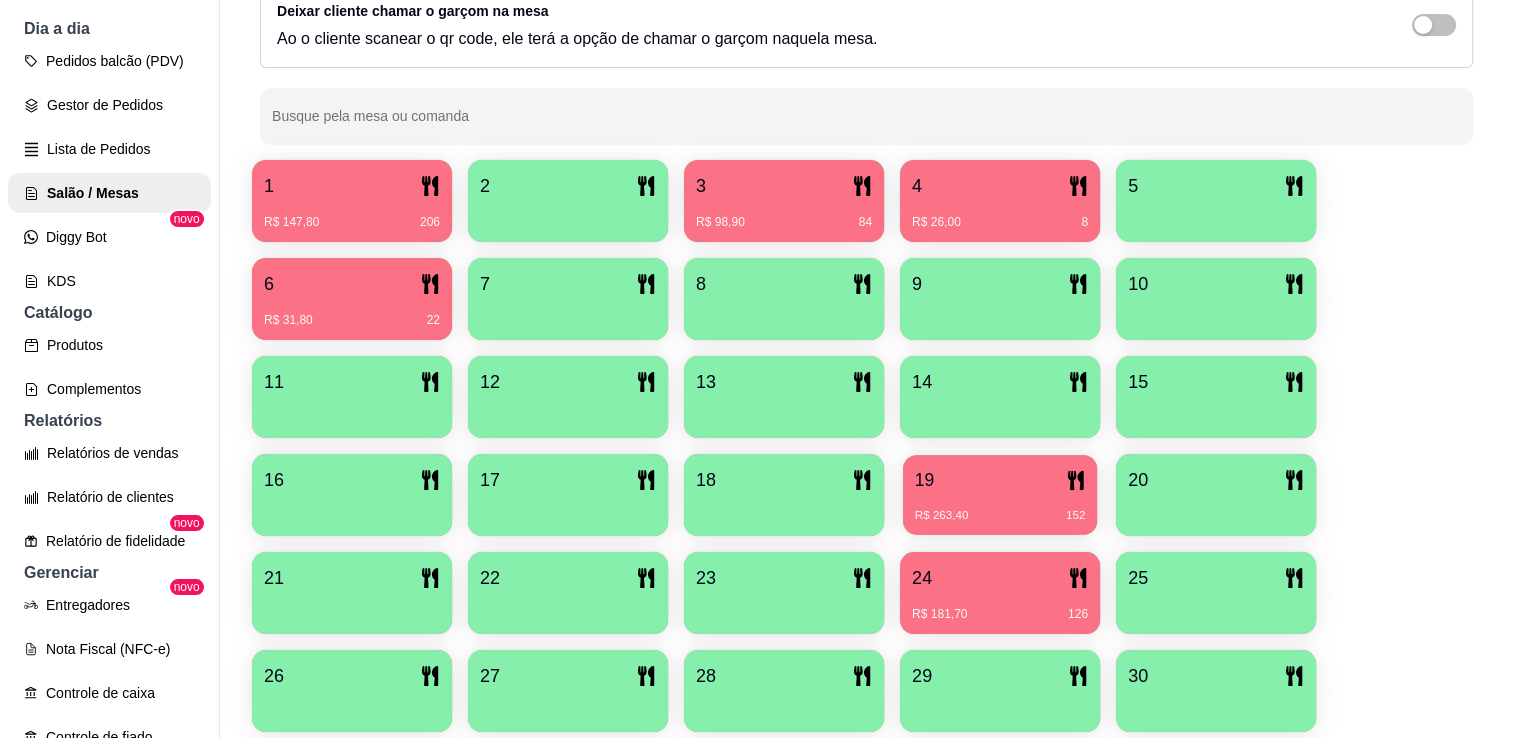 click on "R$ 263,40" at bounding box center (942, 516) 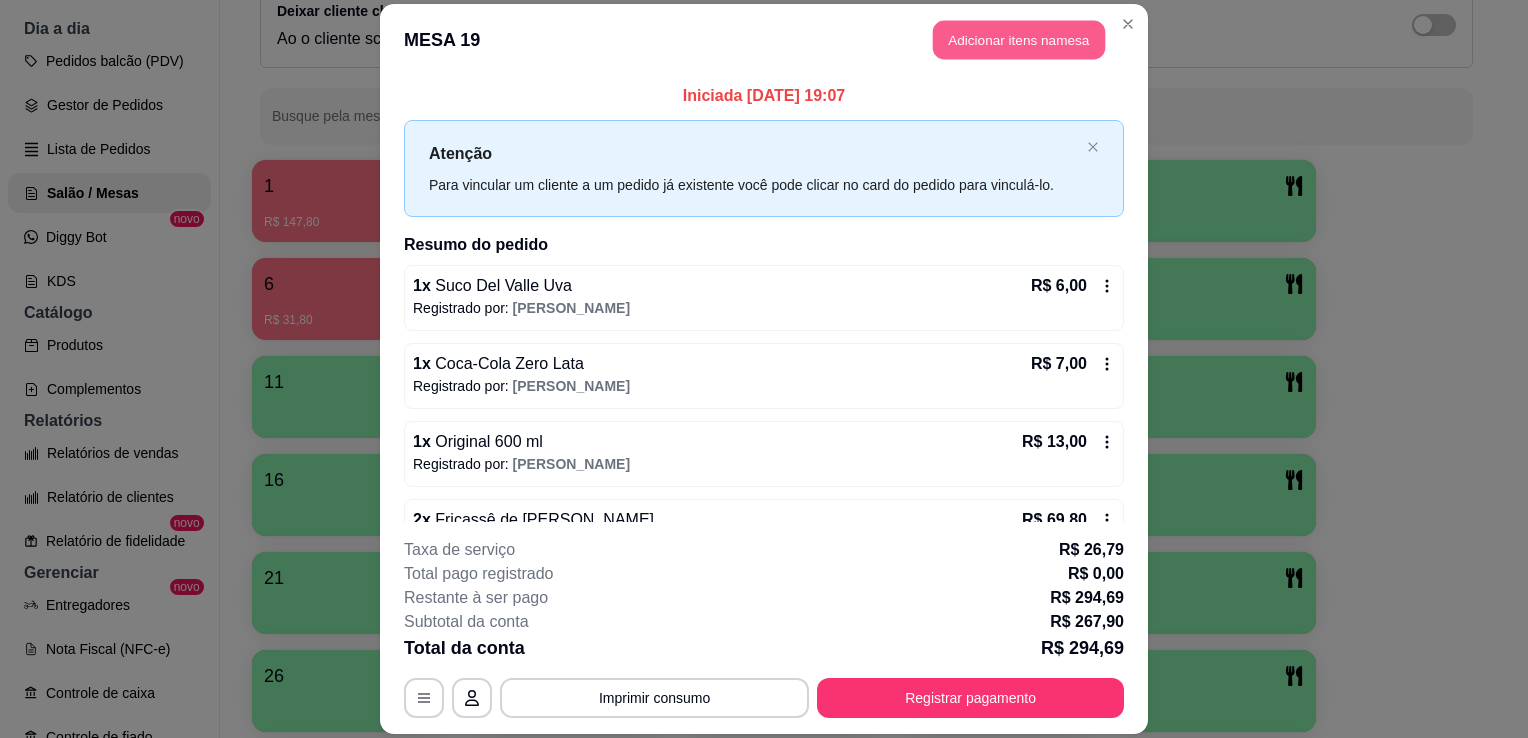 click on "Adicionar itens na  mesa" at bounding box center [1019, 39] 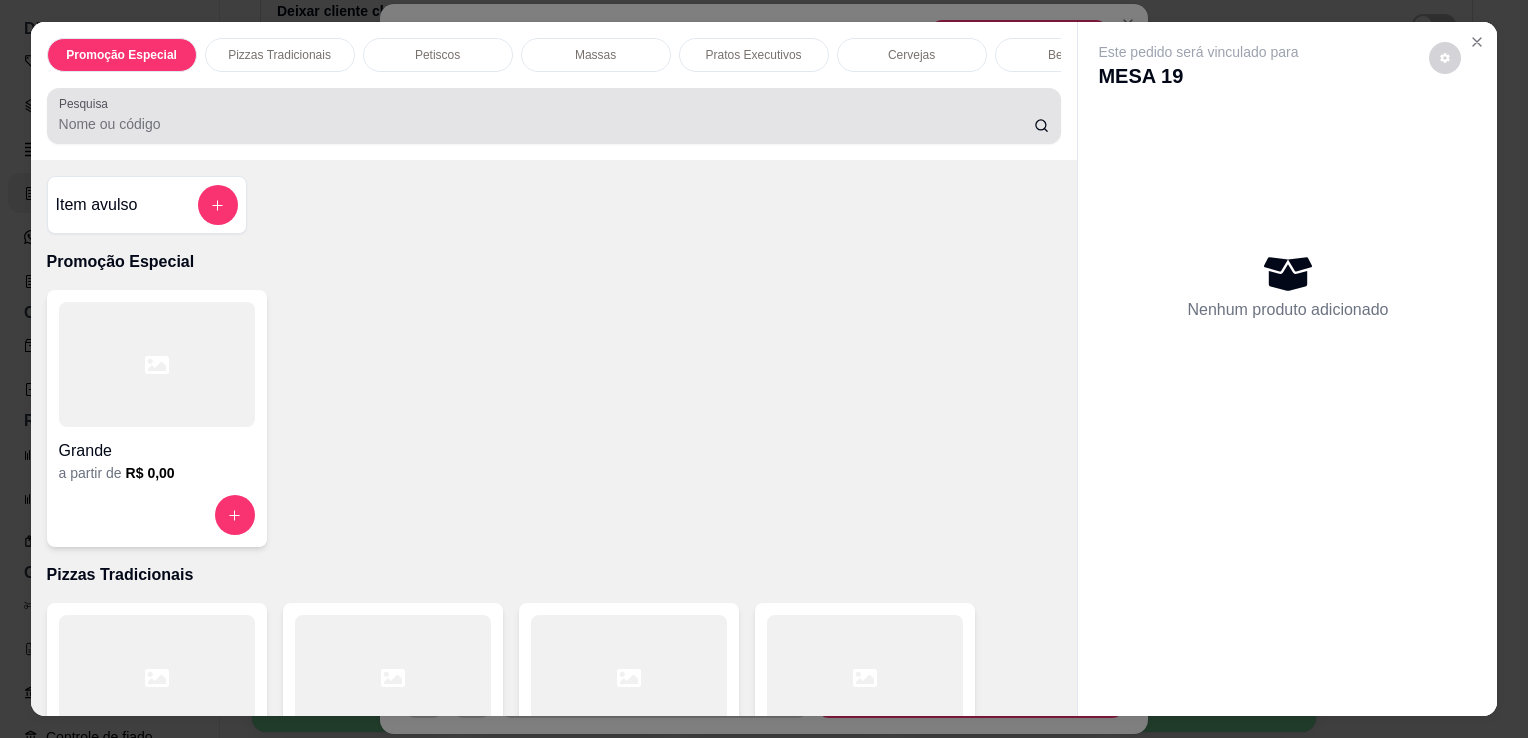 click at bounding box center [554, 116] 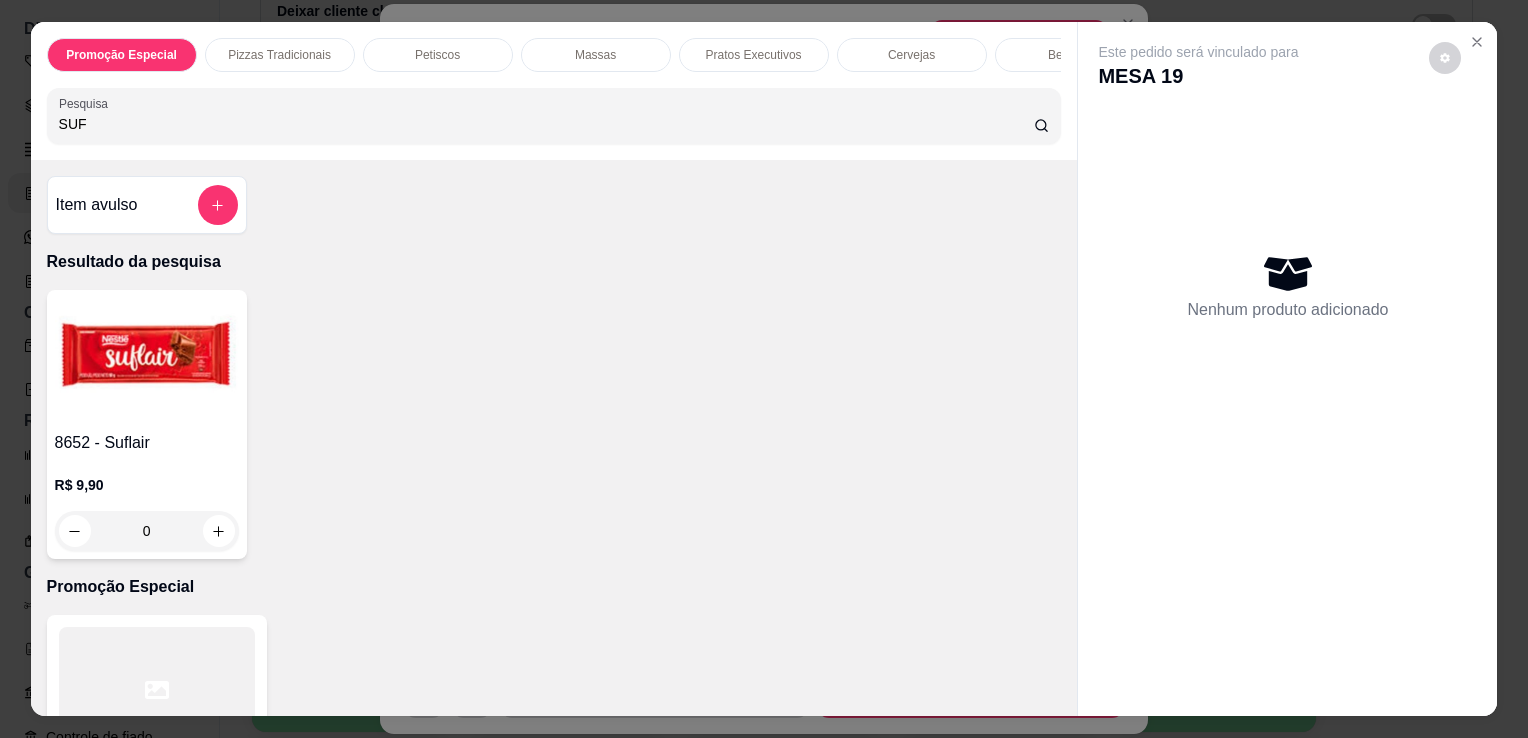 type on "SUF" 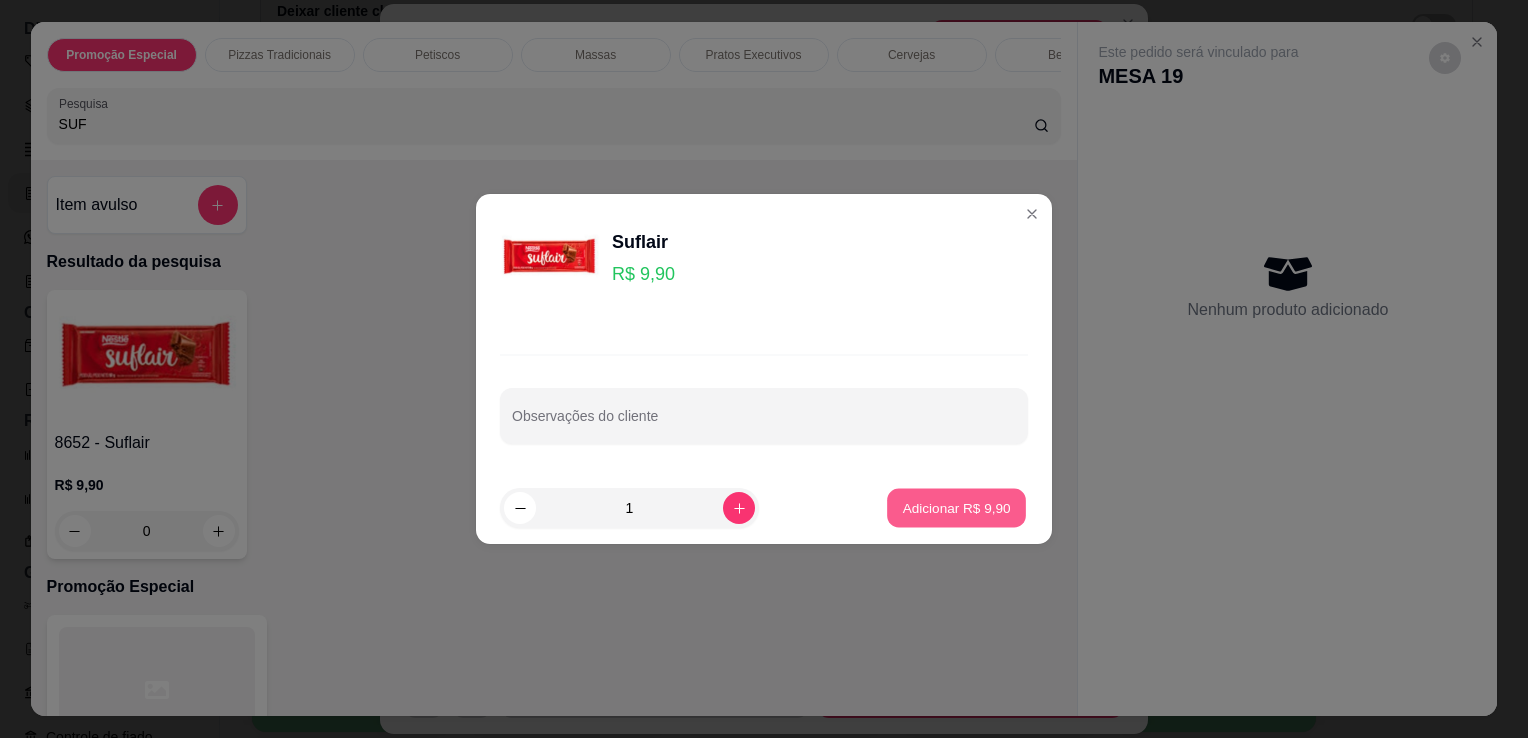 click on "Adicionar   R$ 9,90" at bounding box center [956, 507] 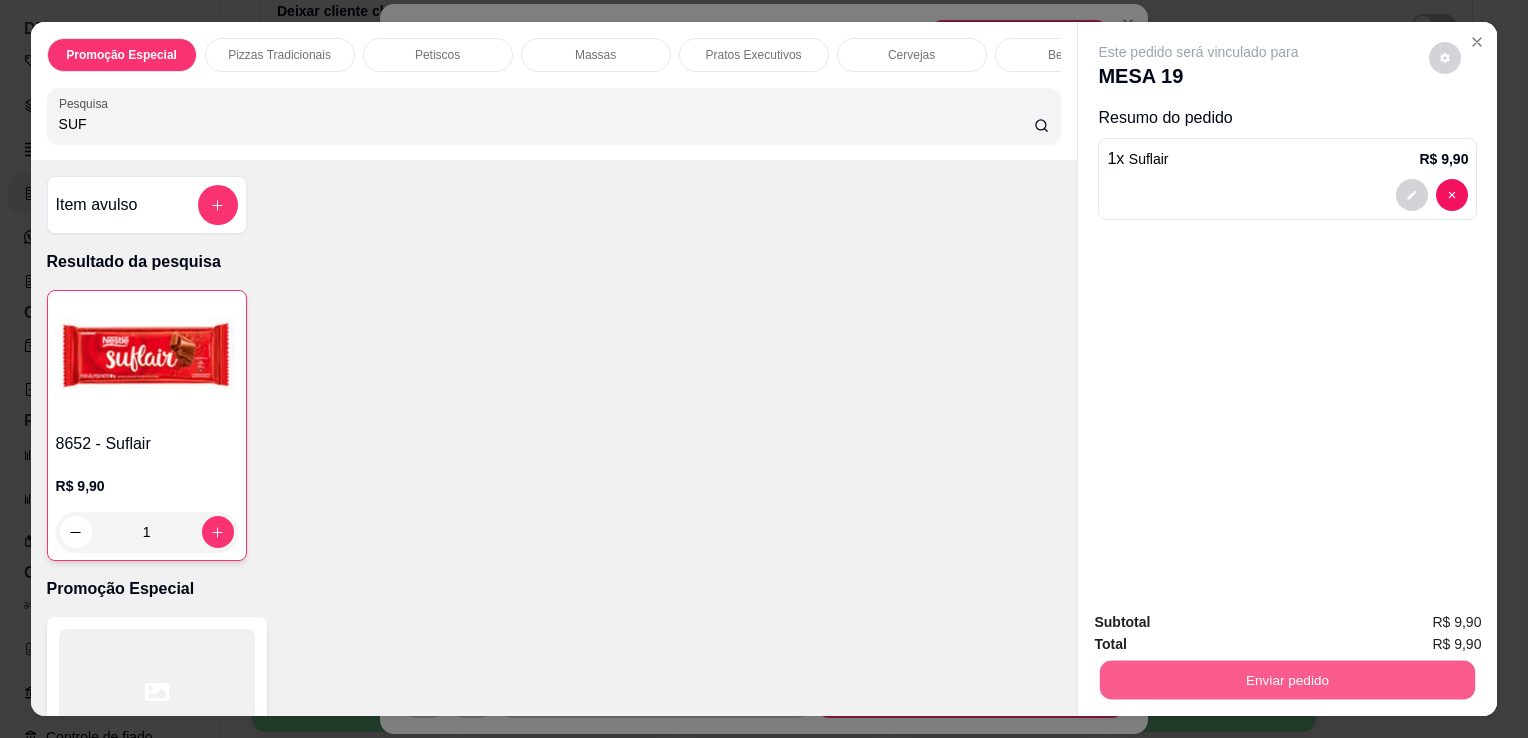 click on "Enviar pedido" at bounding box center (1287, 679) 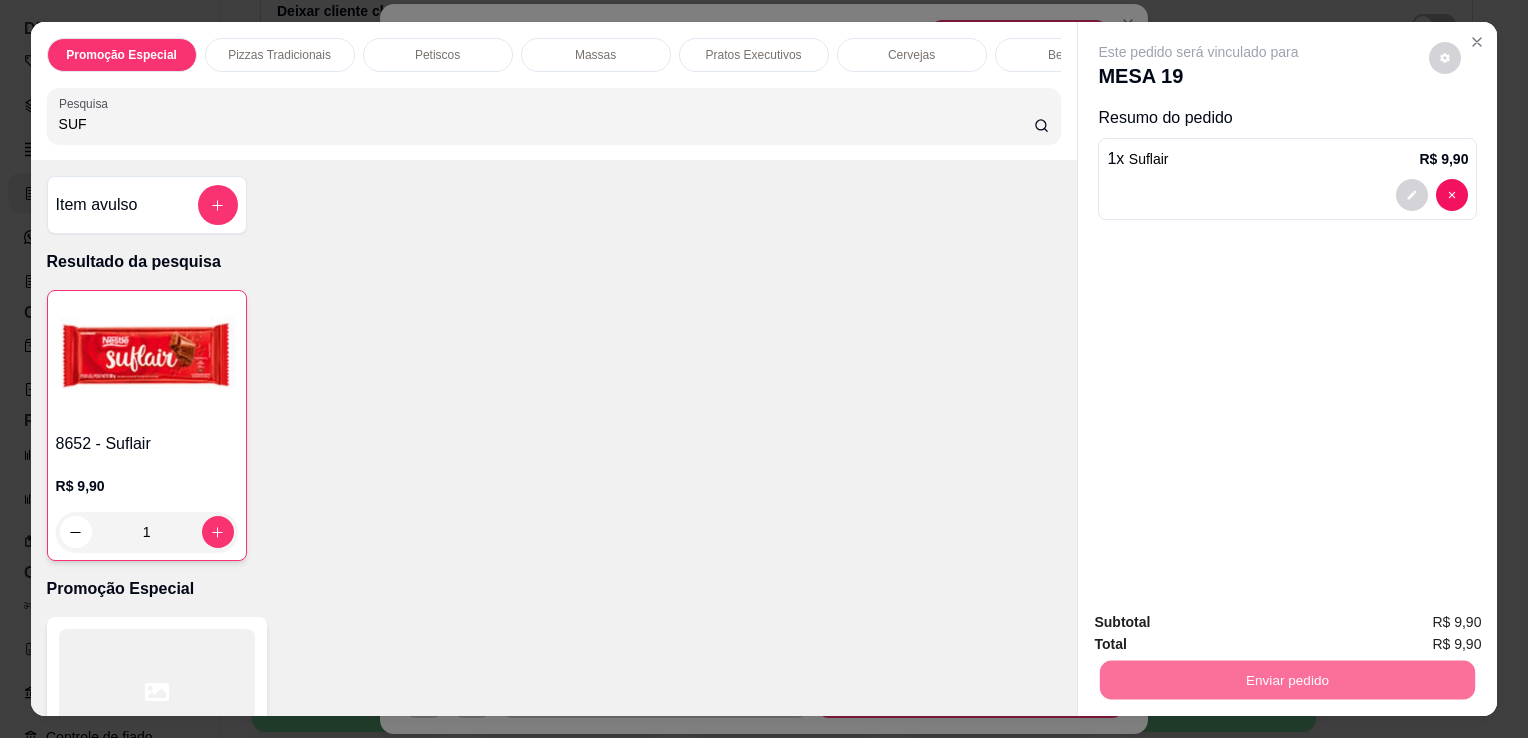 click on "Não registrar e enviar pedido" at bounding box center (1222, 623) 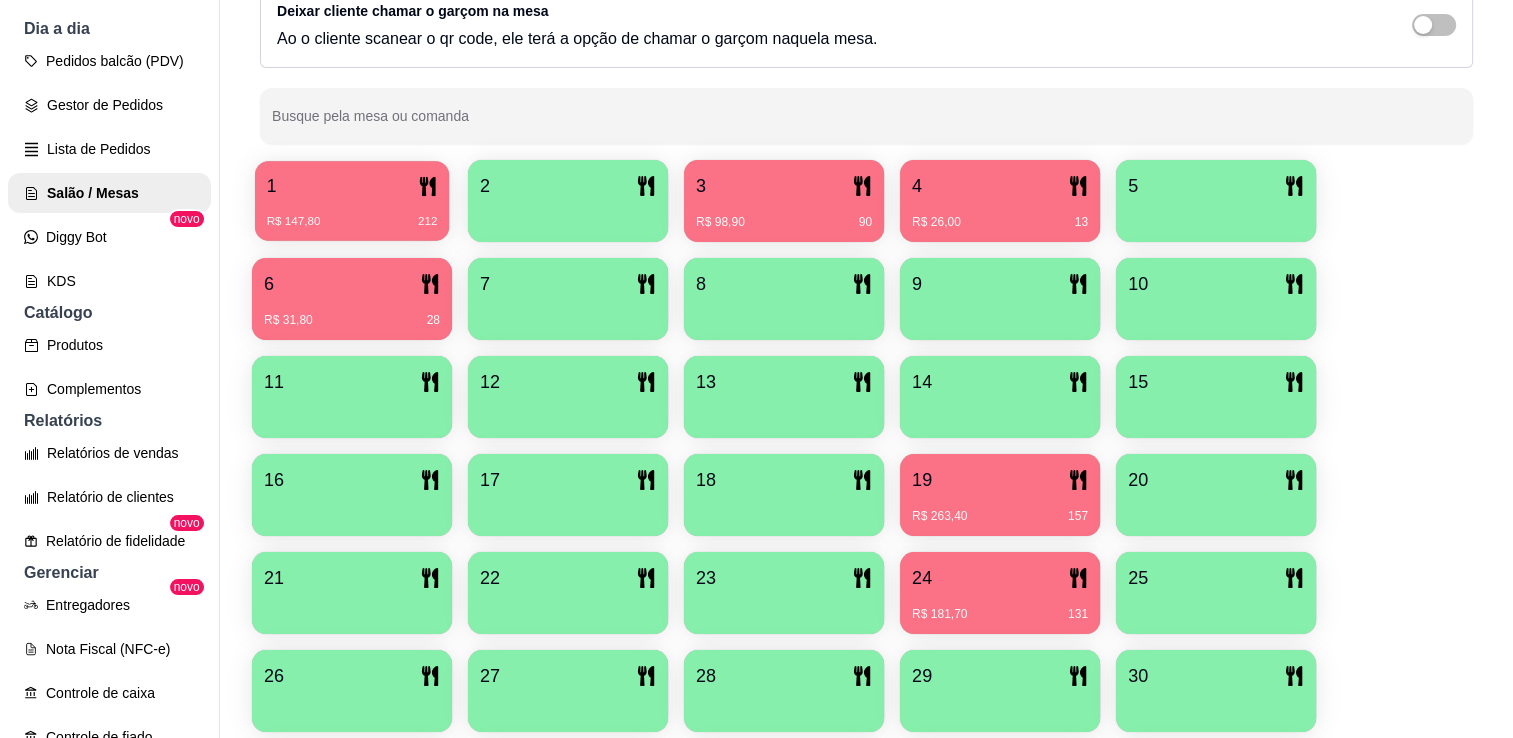 click on "1 R$ 147,80 212" at bounding box center (352, 201) 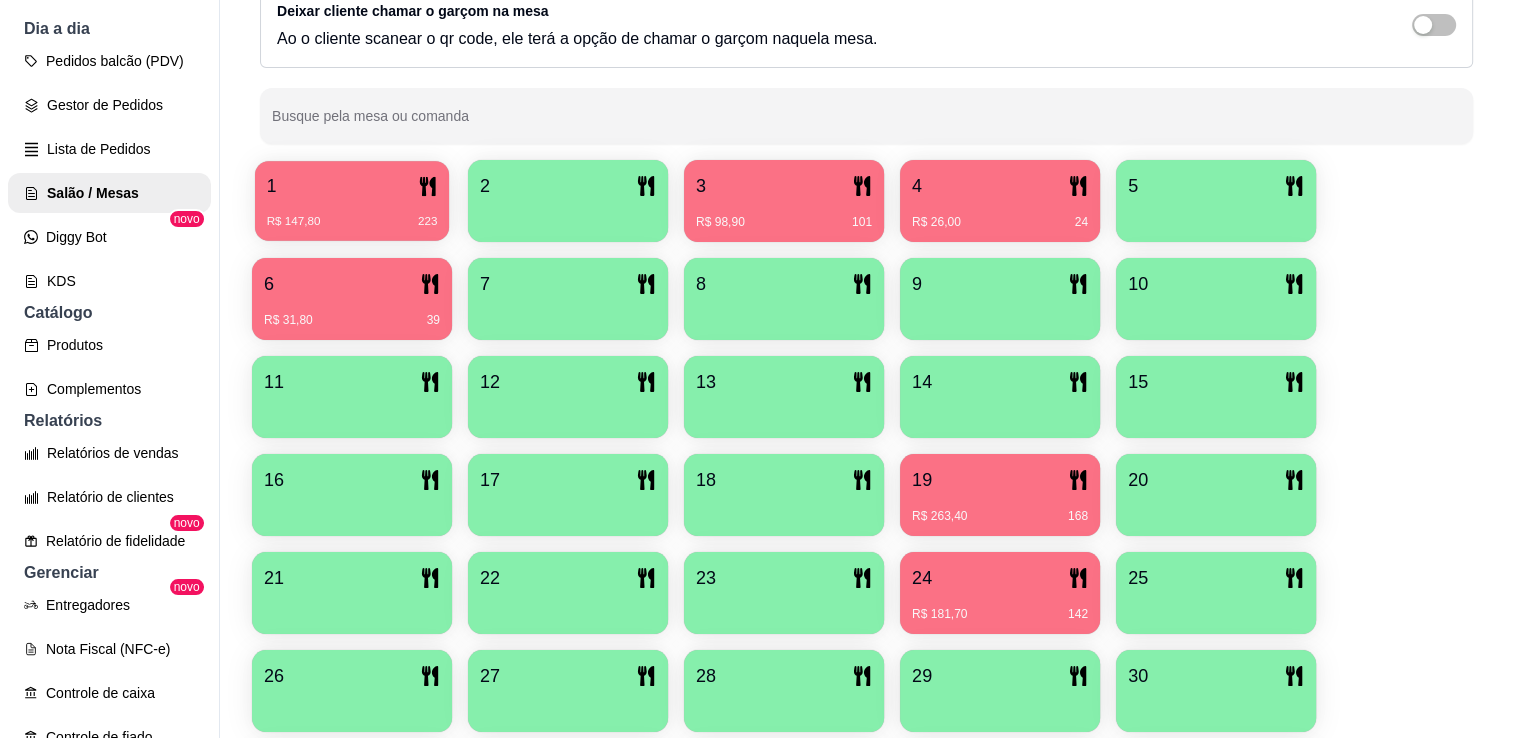 click on "R$ 147,80 223" at bounding box center [352, 222] 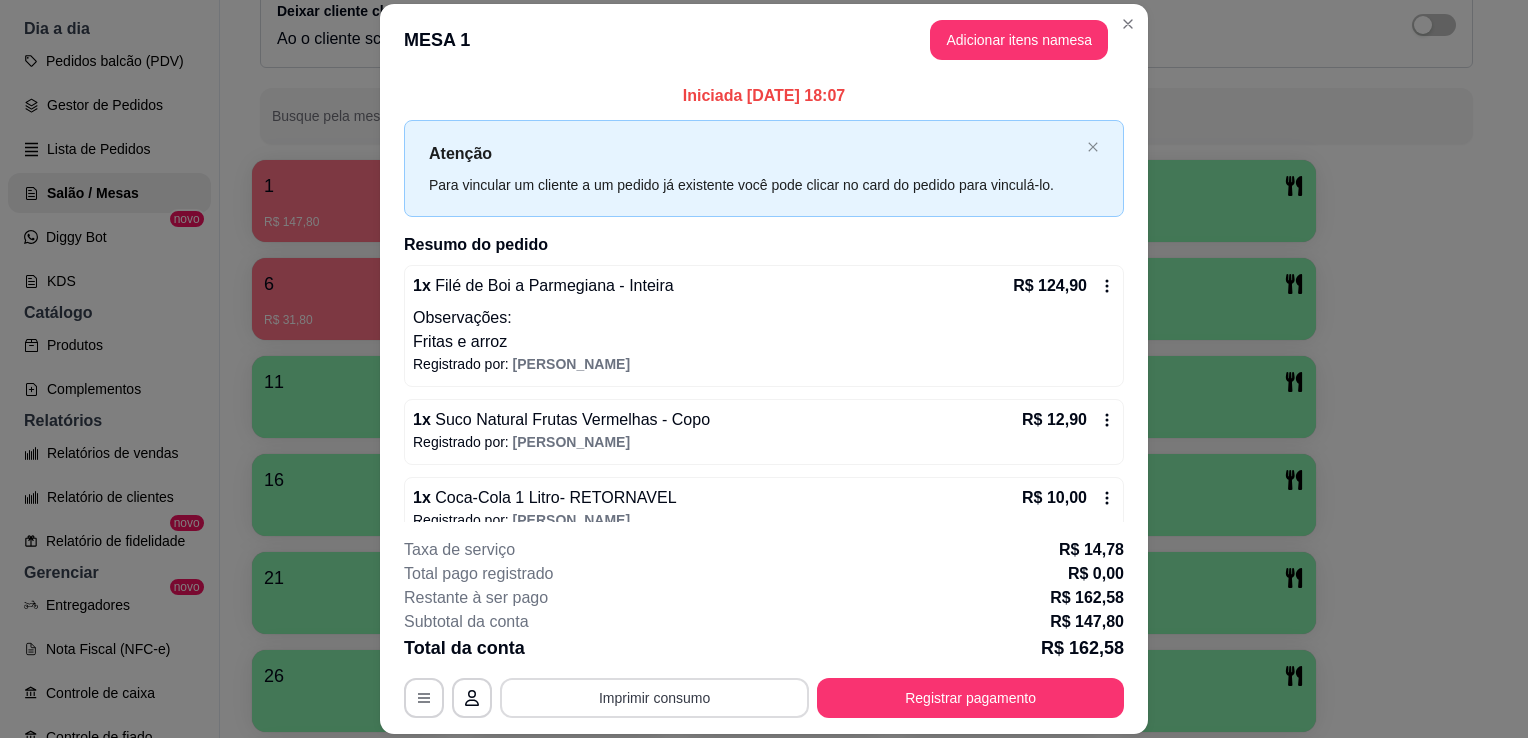 click on "Imprimir consumo" at bounding box center (654, 698) 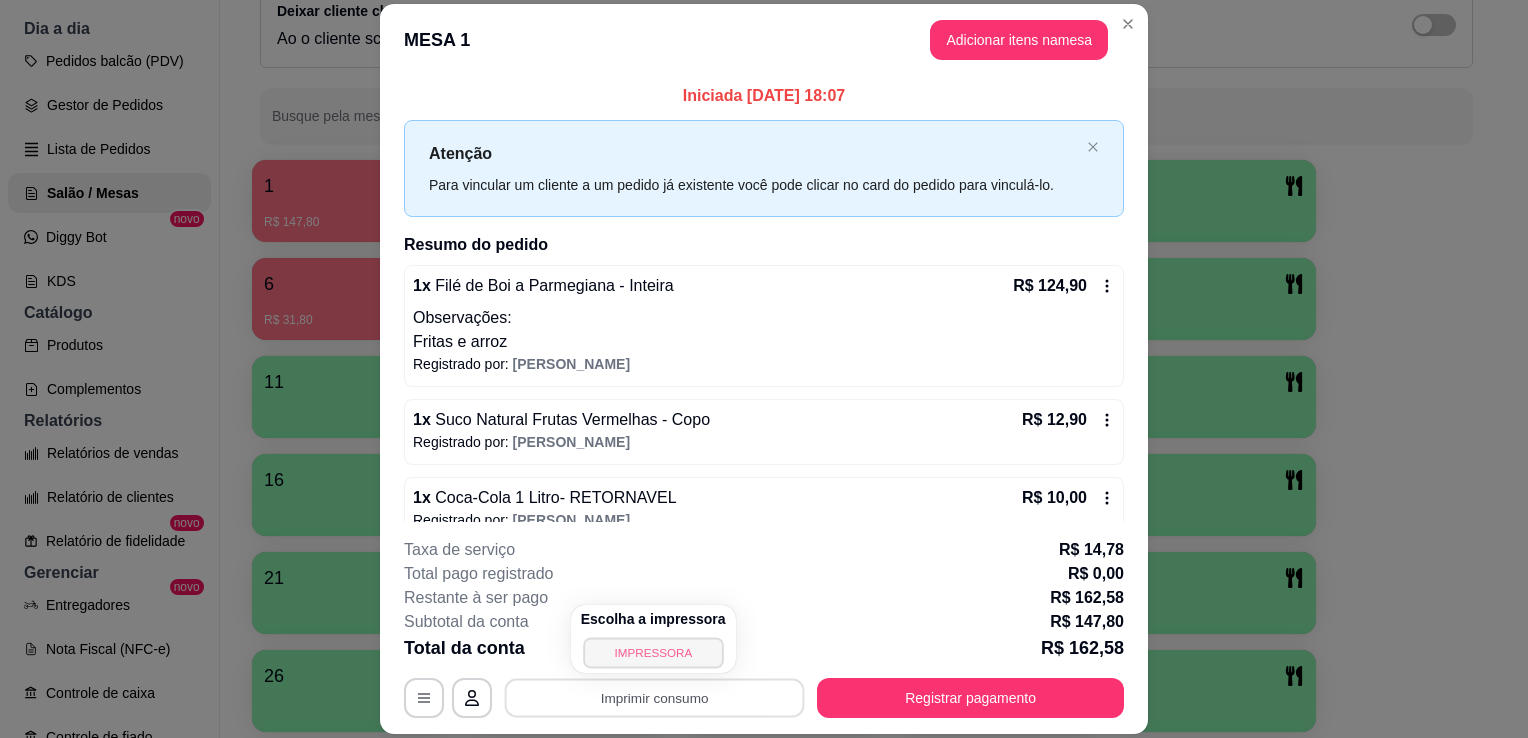 click on "IMPRESSORA" at bounding box center [653, 652] 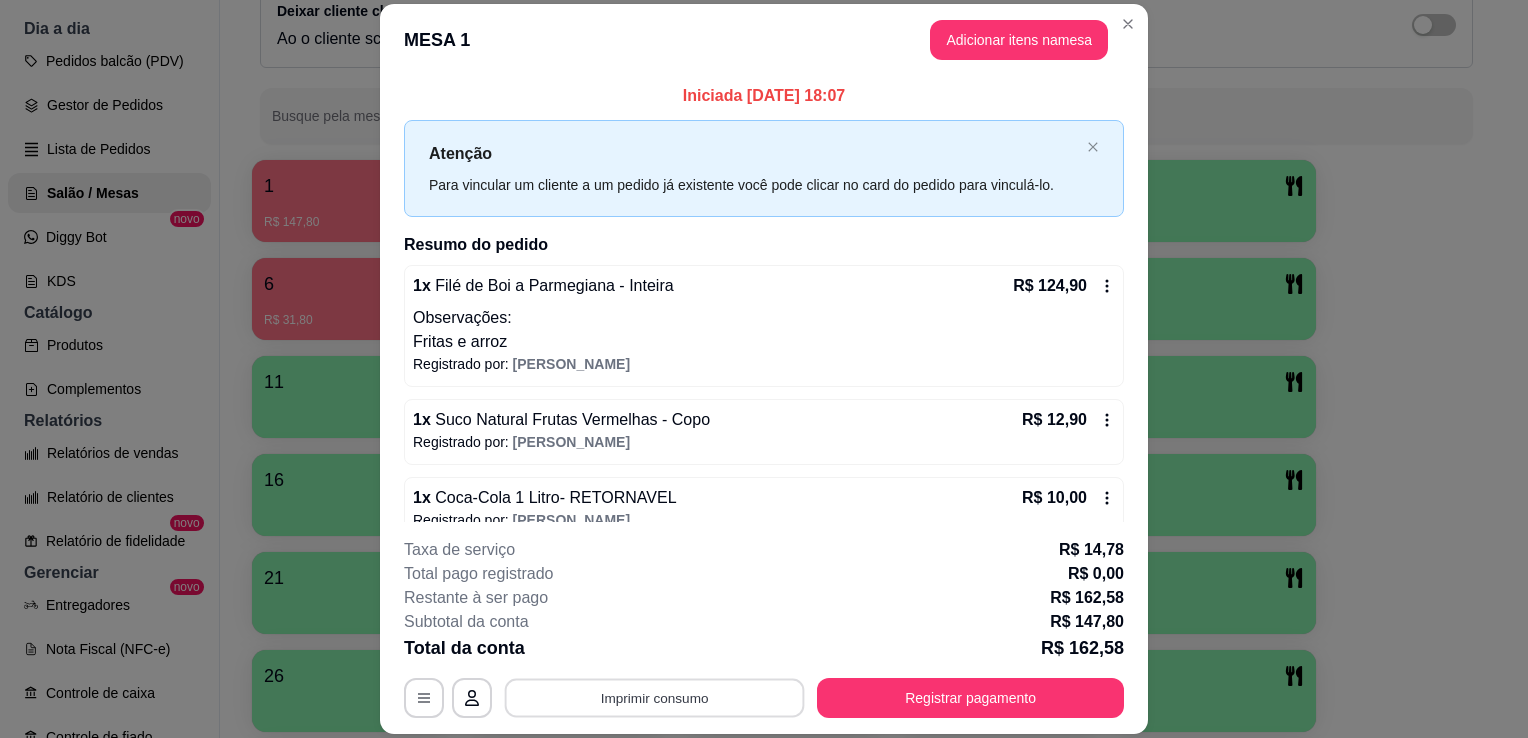 click on "Imprimir consumo" at bounding box center [655, 698] 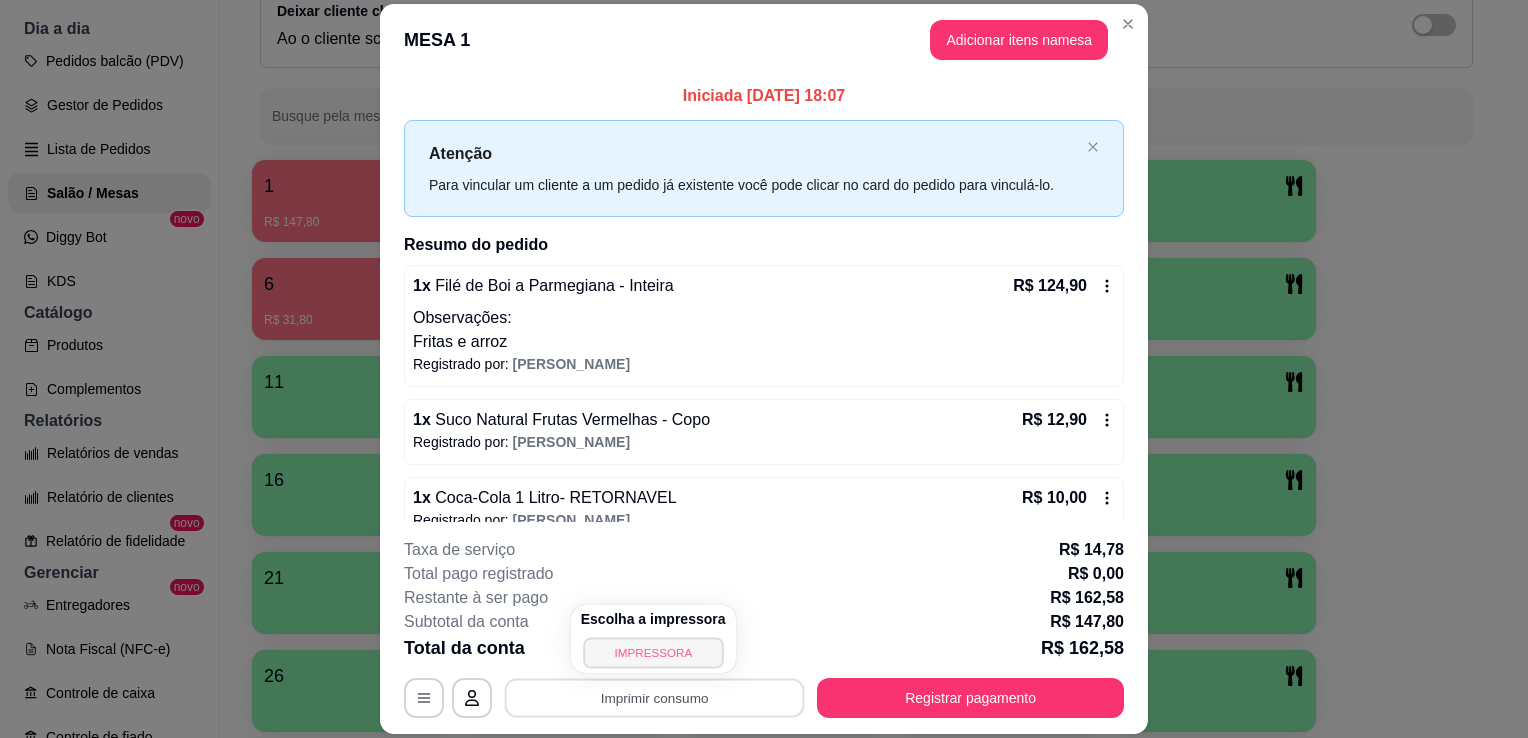 click on "IMPRESSORA" at bounding box center (653, 652) 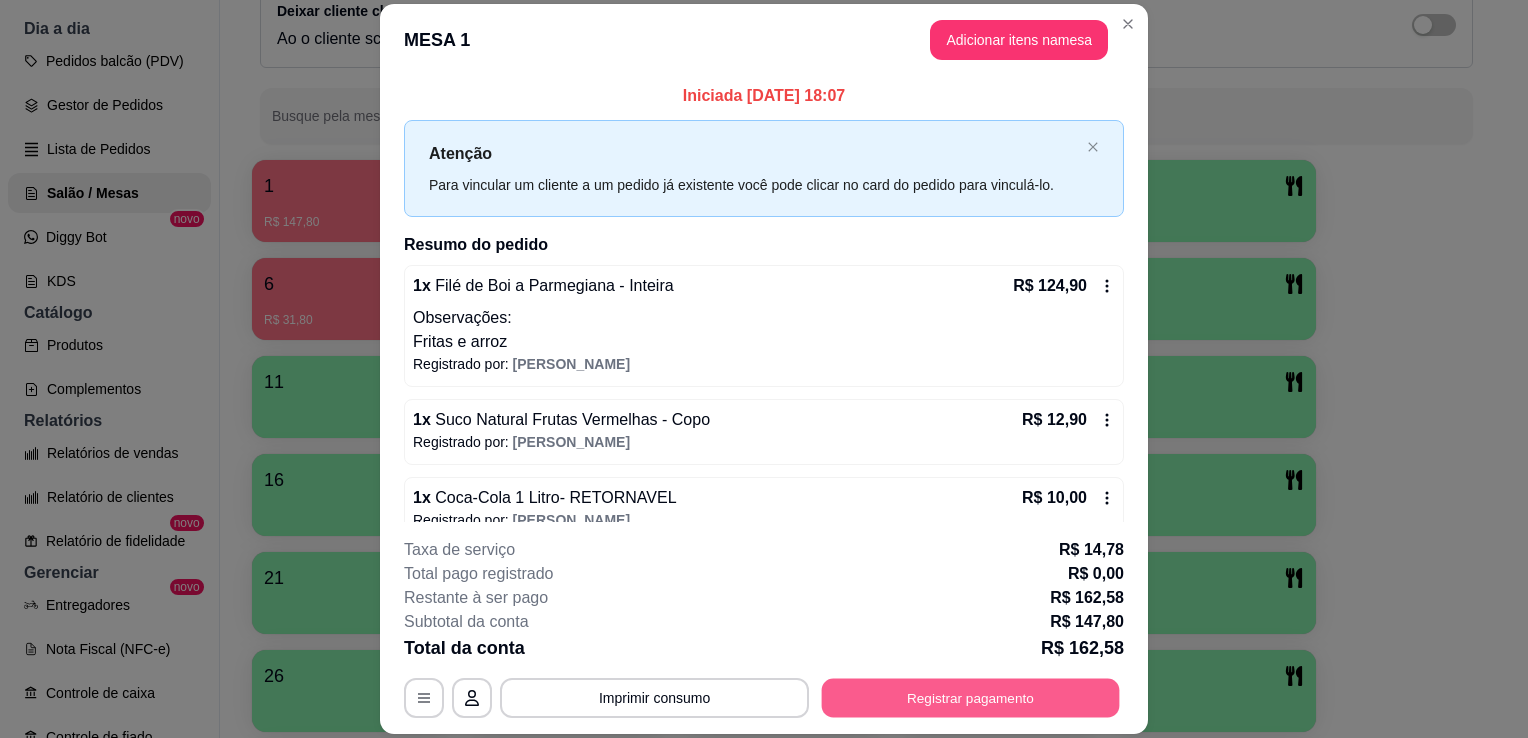 click on "Registrar pagamento" at bounding box center (971, 698) 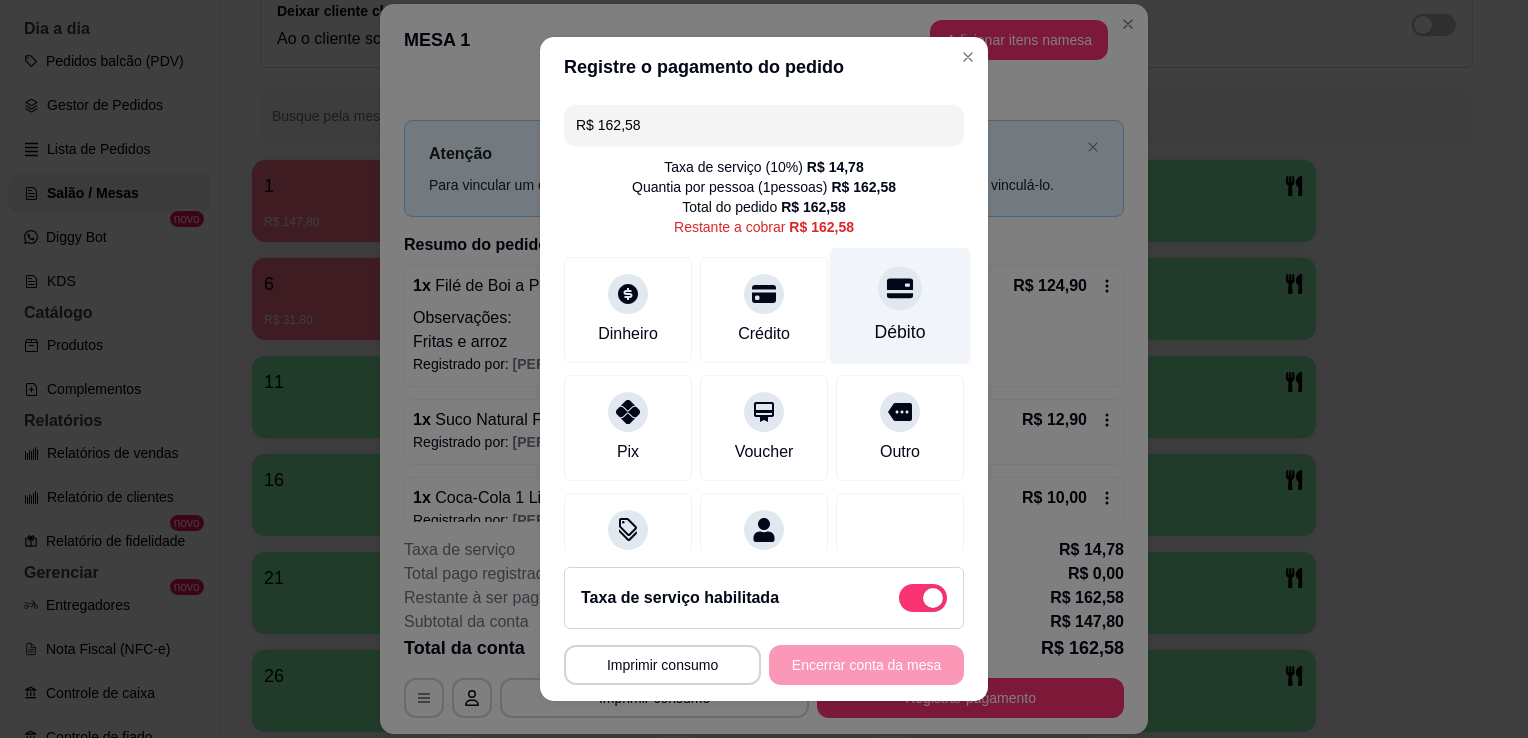click on "Débito" at bounding box center [900, 306] 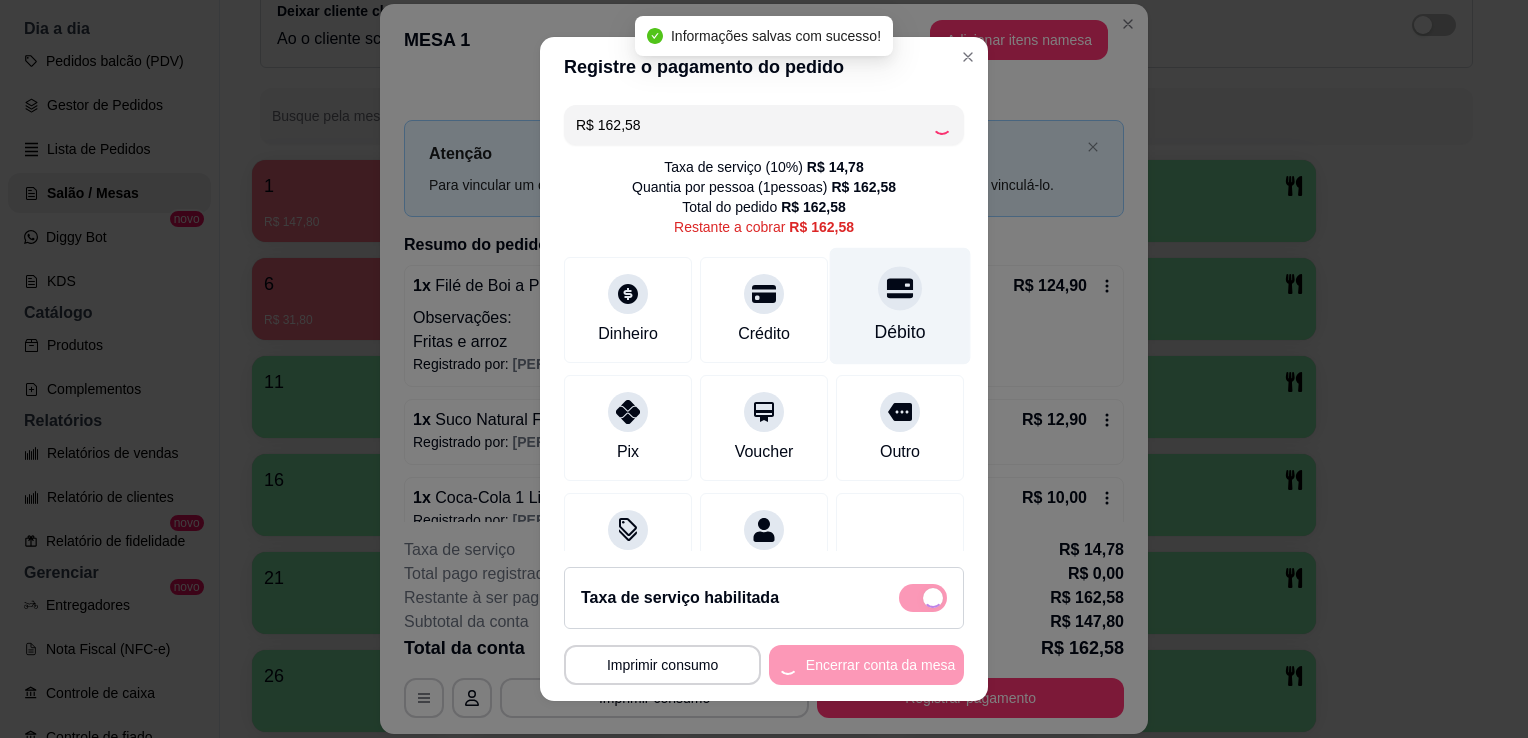 type on "R$ 0,00" 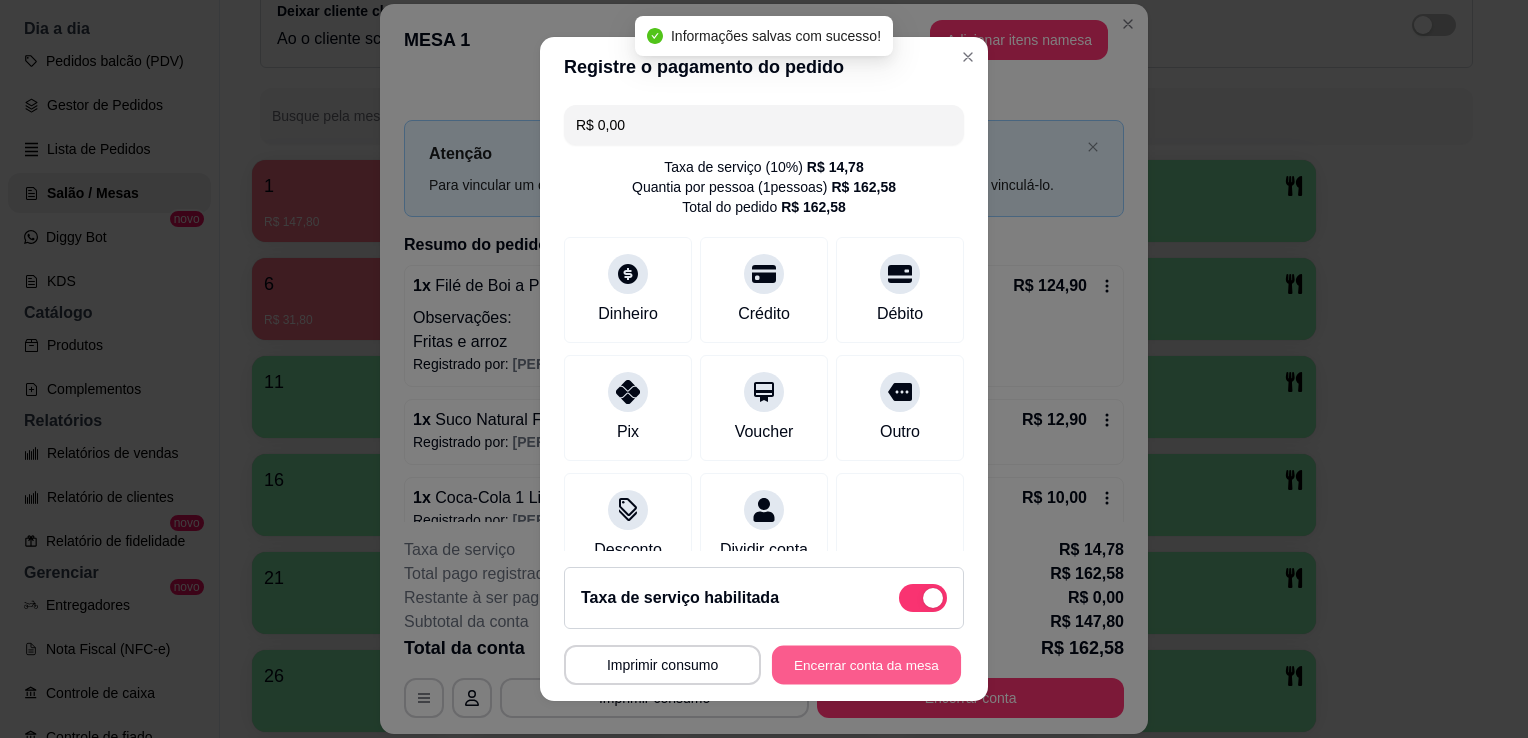 click on "Encerrar conta da mesa" at bounding box center (866, 665) 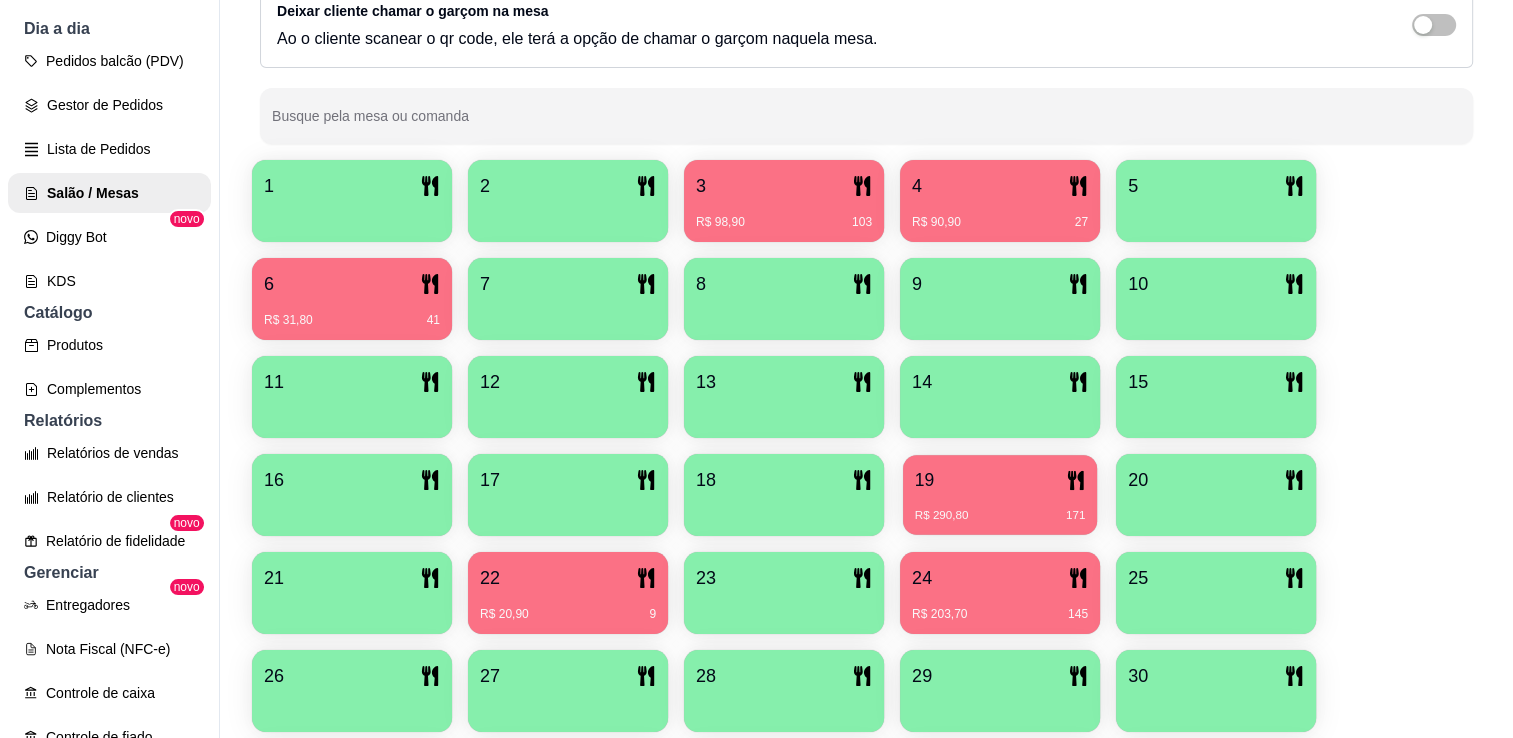 click on "19" at bounding box center (1000, 480) 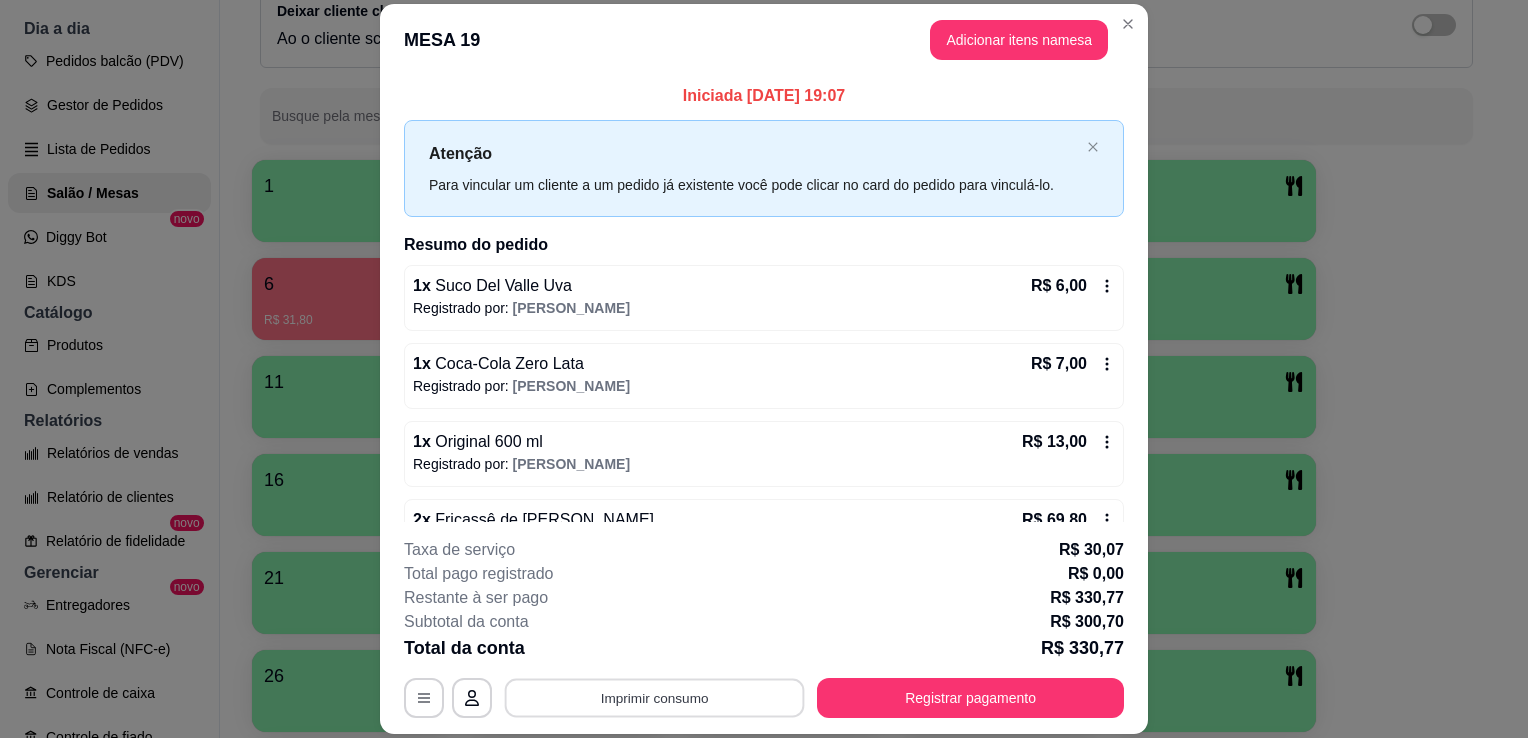 click on "Imprimir consumo" at bounding box center [655, 698] 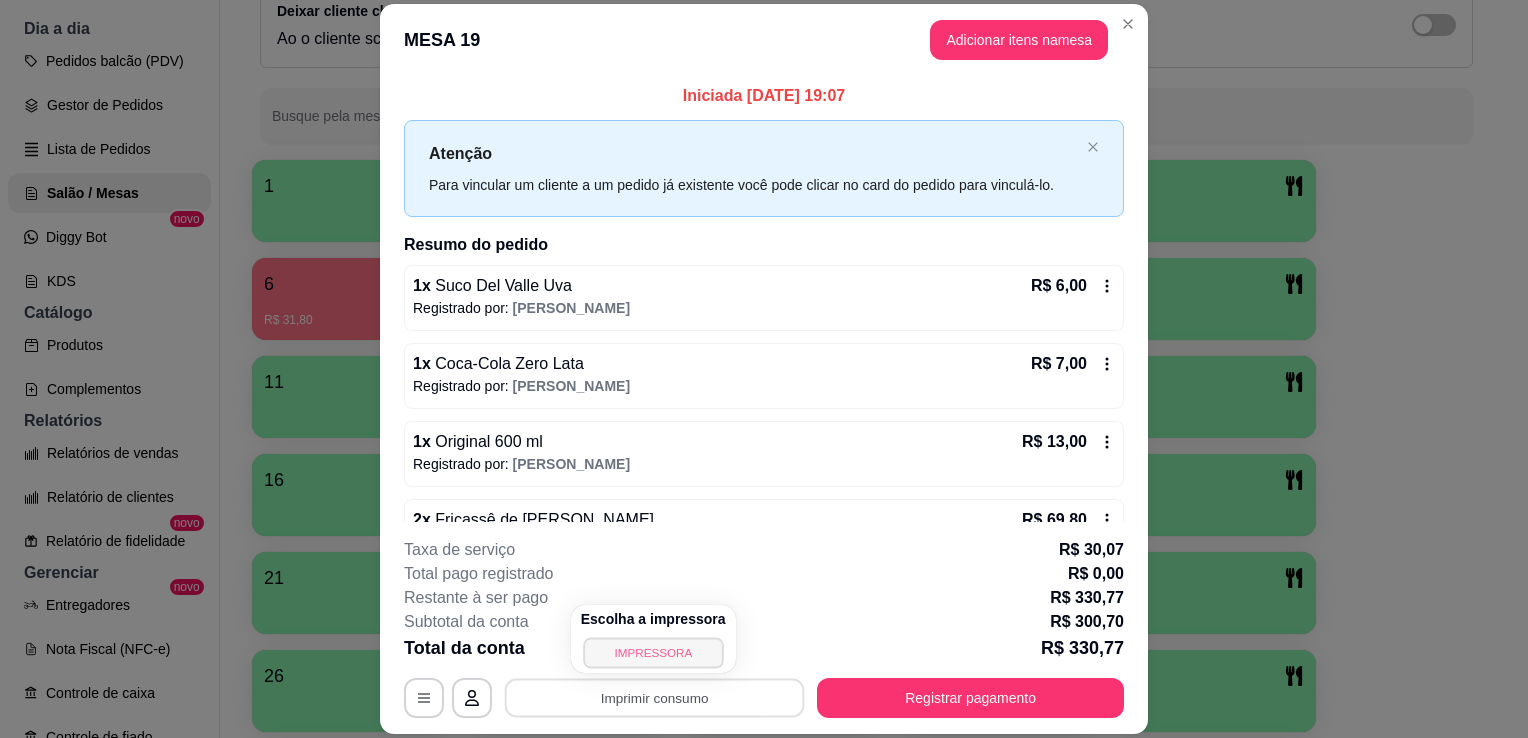 click on "IMPRESSORA" at bounding box center (653, 652) 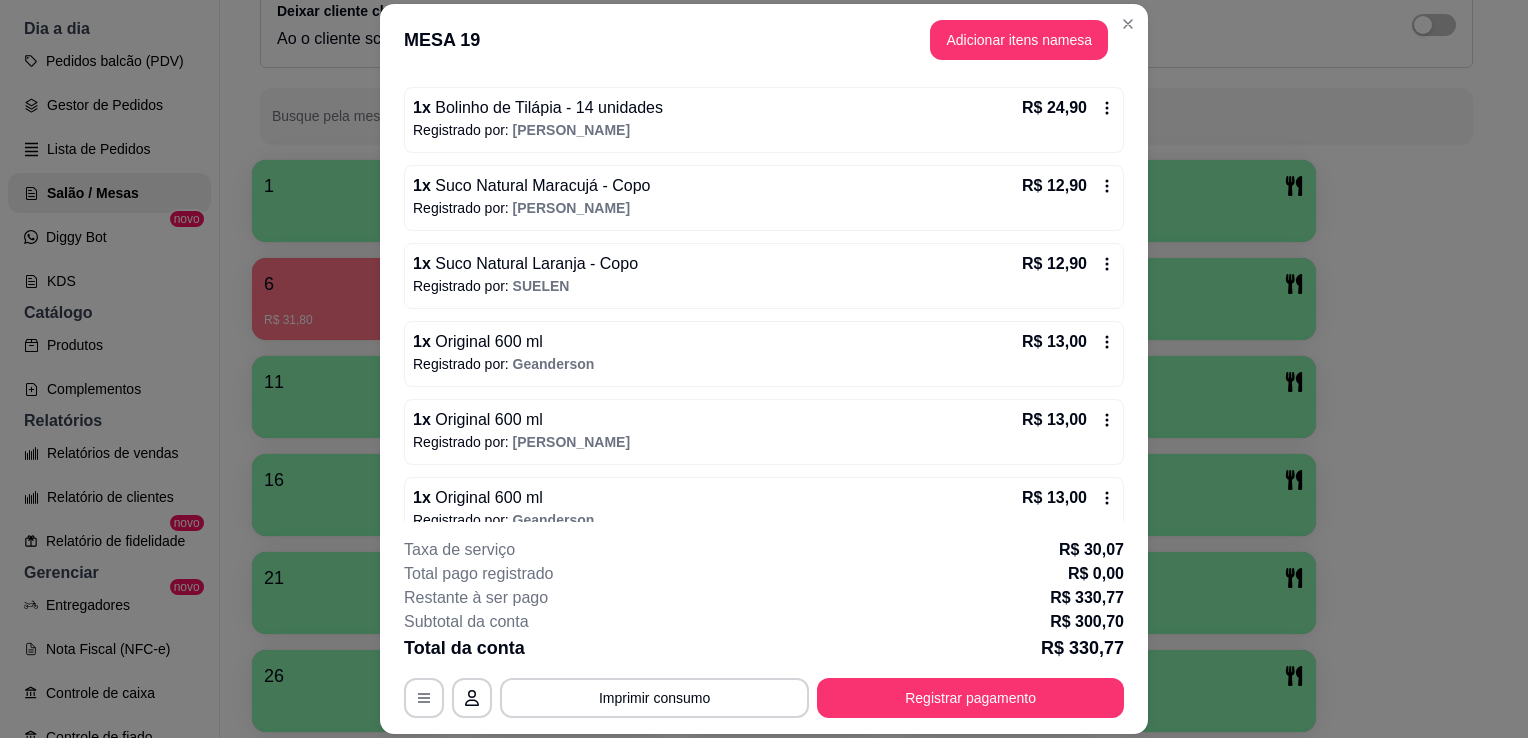 scroll, scrollTop: 899, scrollLeft: 0, axis: vertical 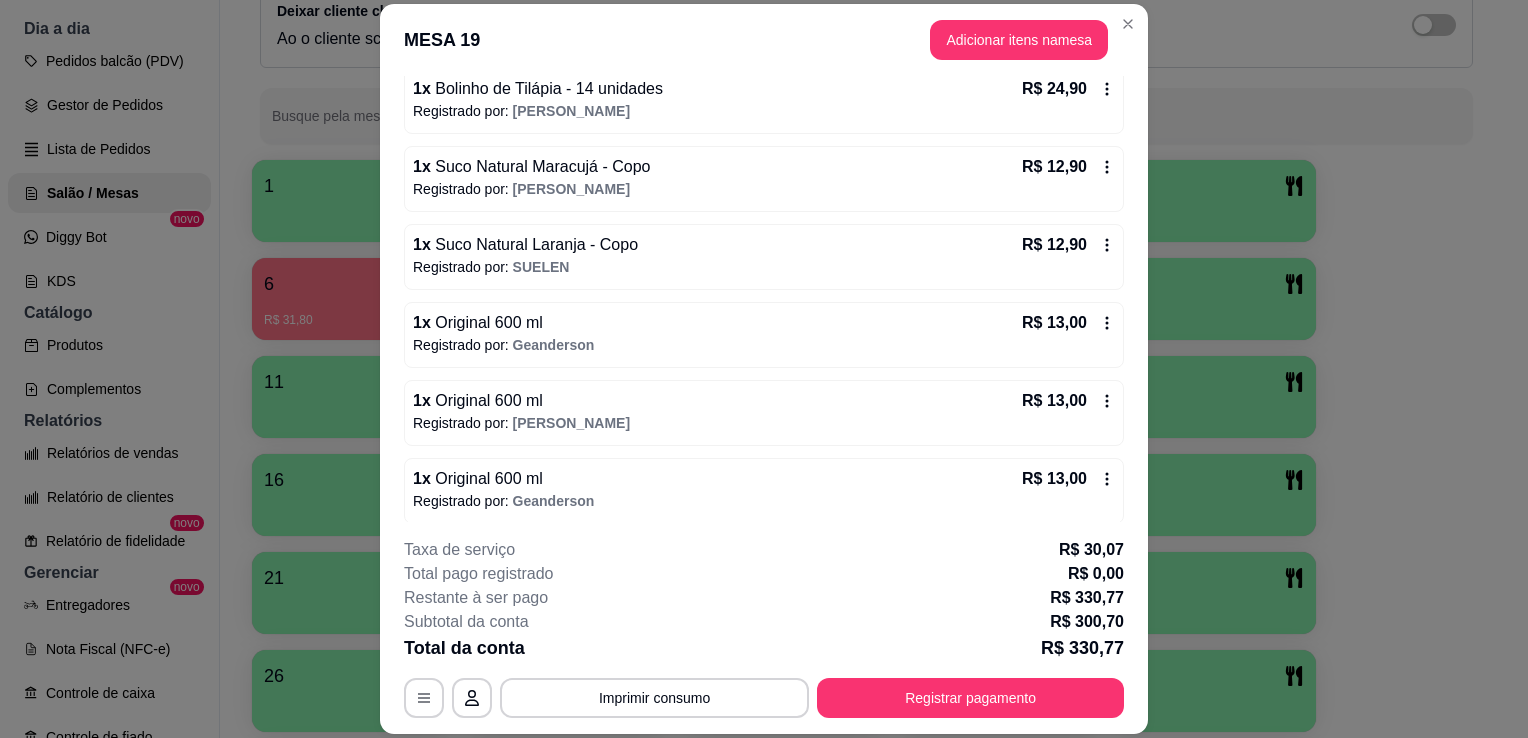 click on "Registrado por:   SUELEN" at bounding box center [764, 267] 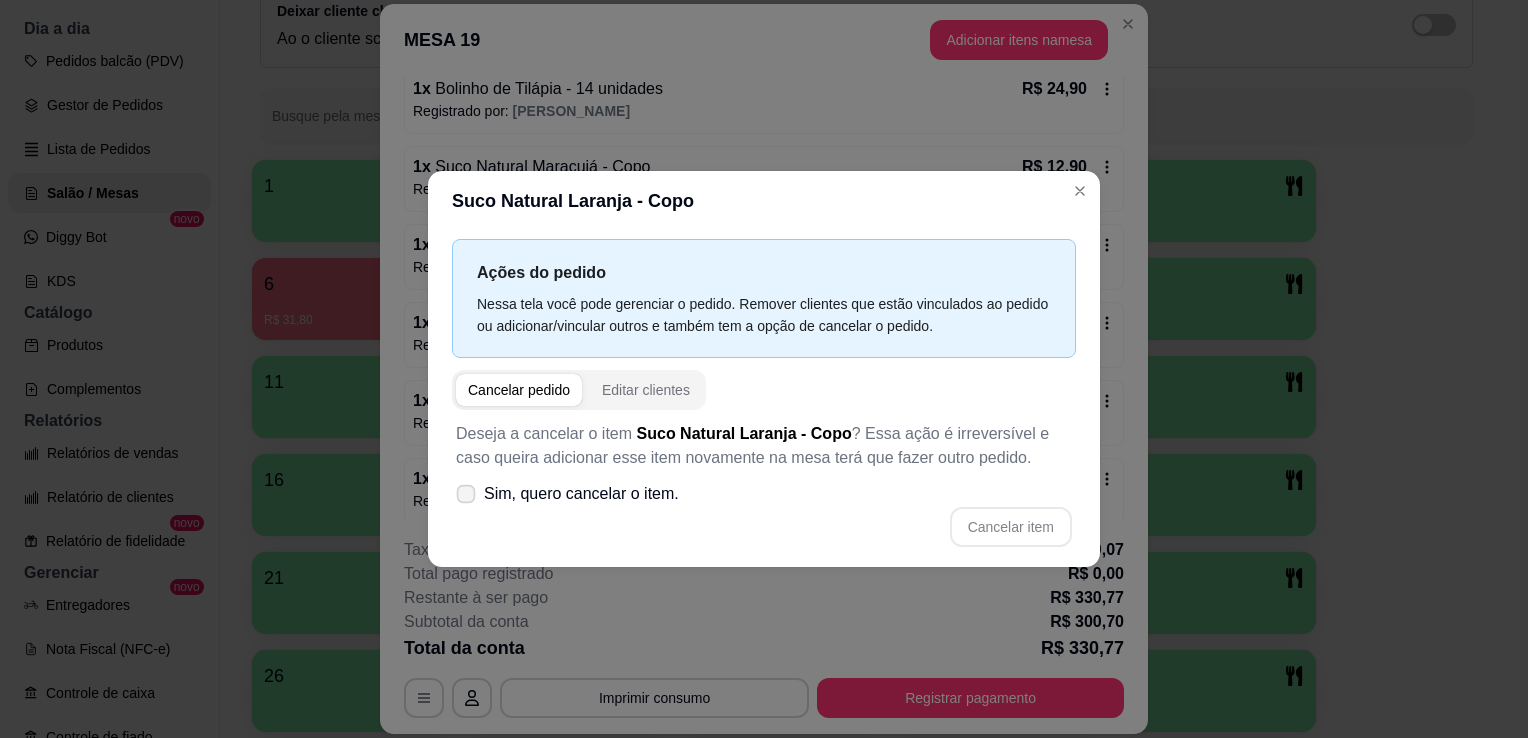 click 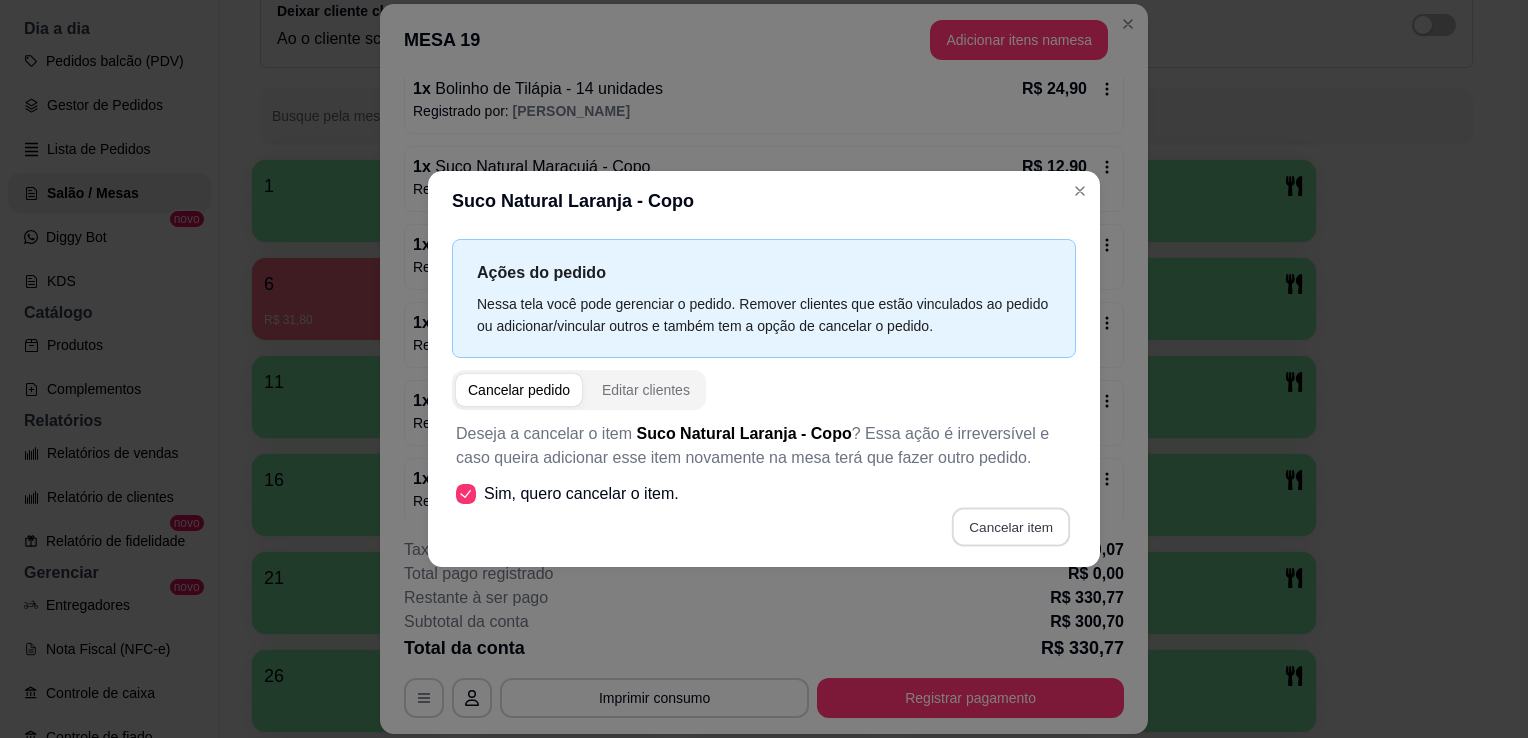 click on "Cancelar item" at bounding box center (1010, 527) 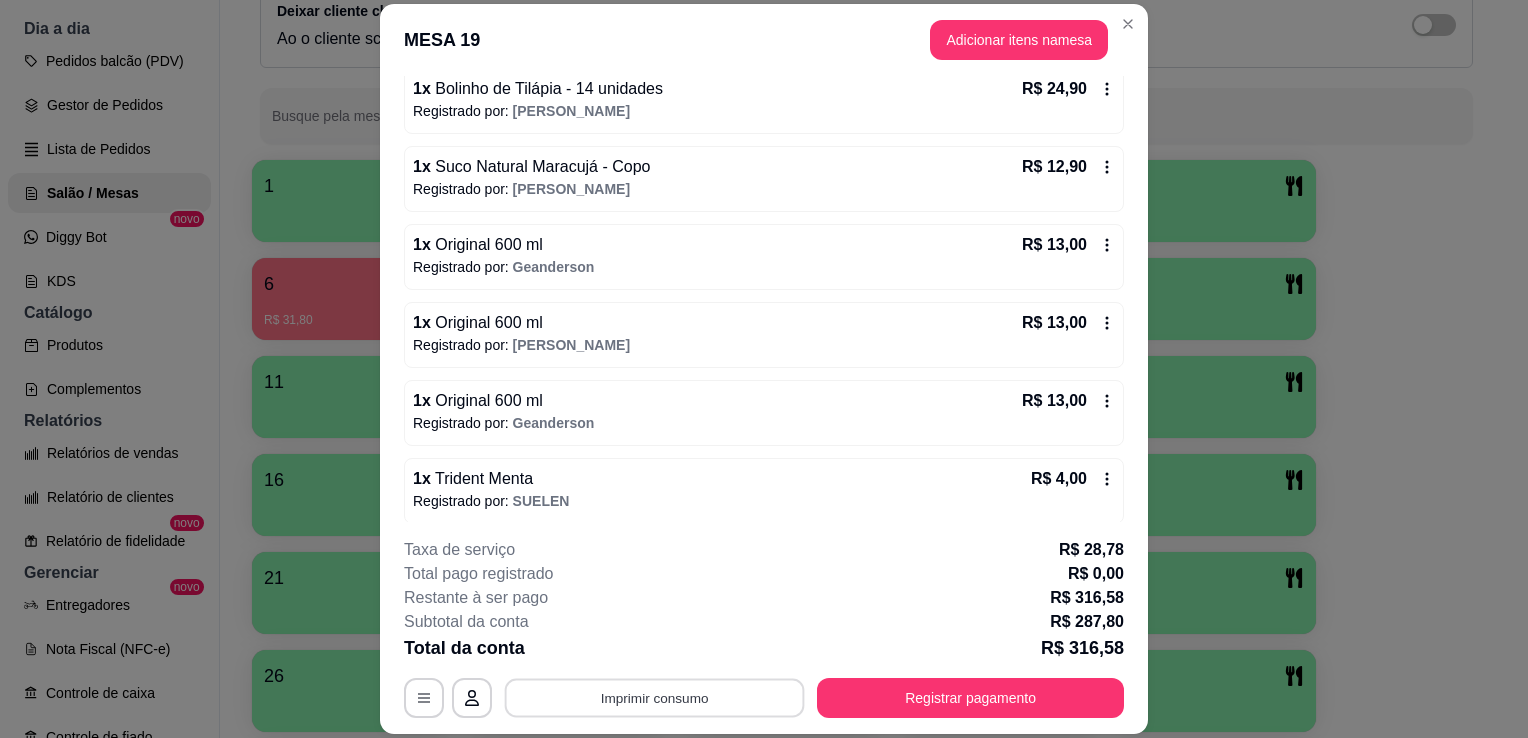 click on "Imprimir consumo" at bounding box center [655, 698] 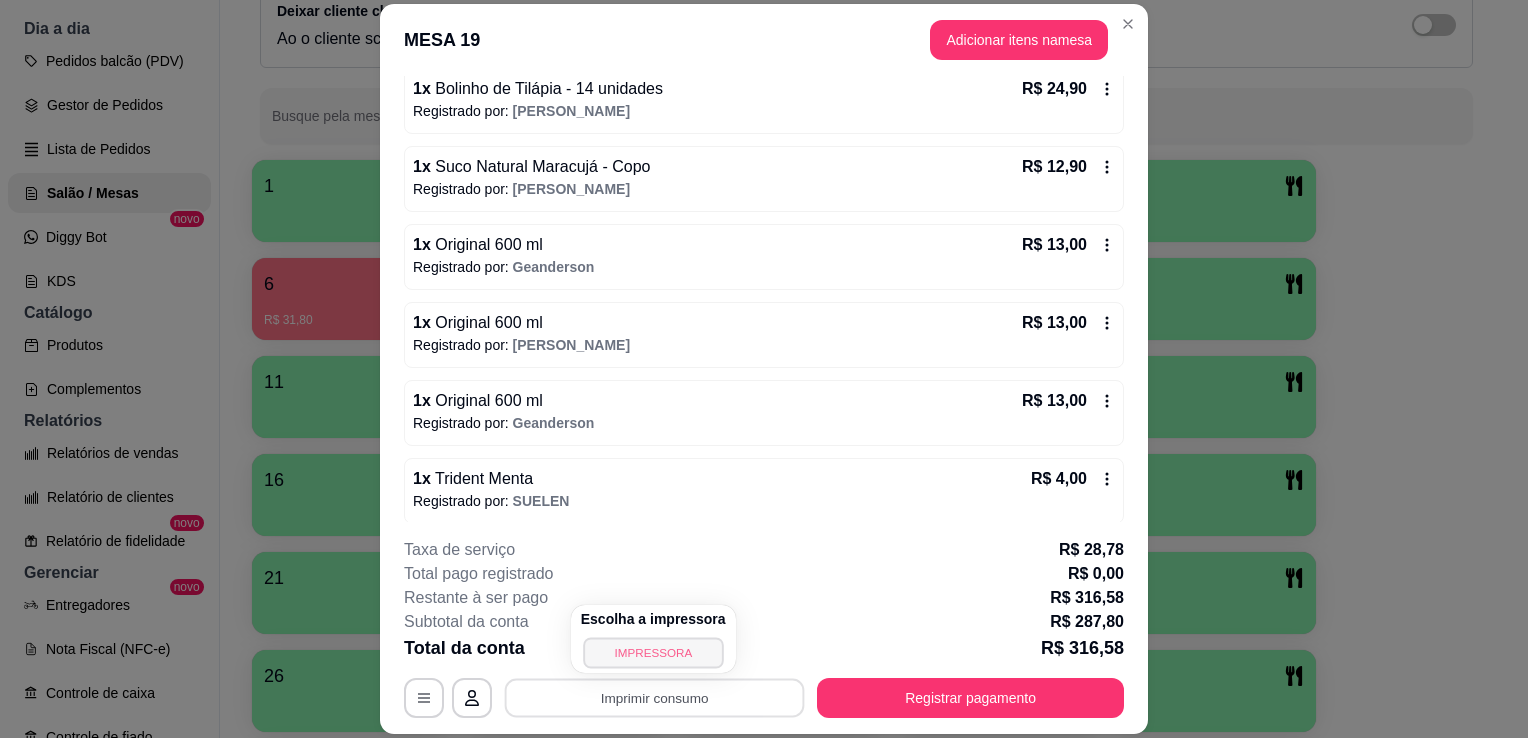 click on "IMPRESSORA" at bounding box center (653, 652) 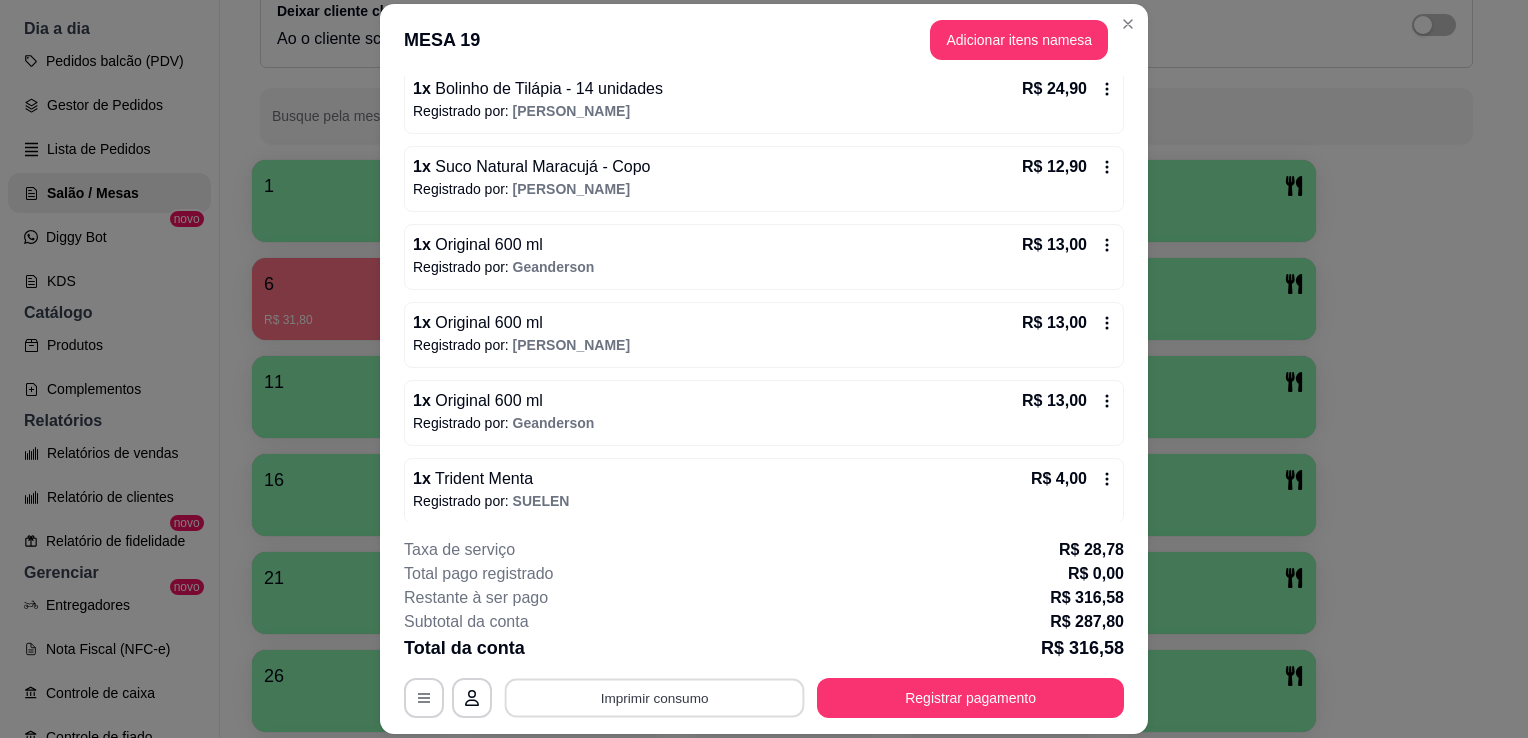 click on "Imprimir consumo" at bounding box center [655, 698] 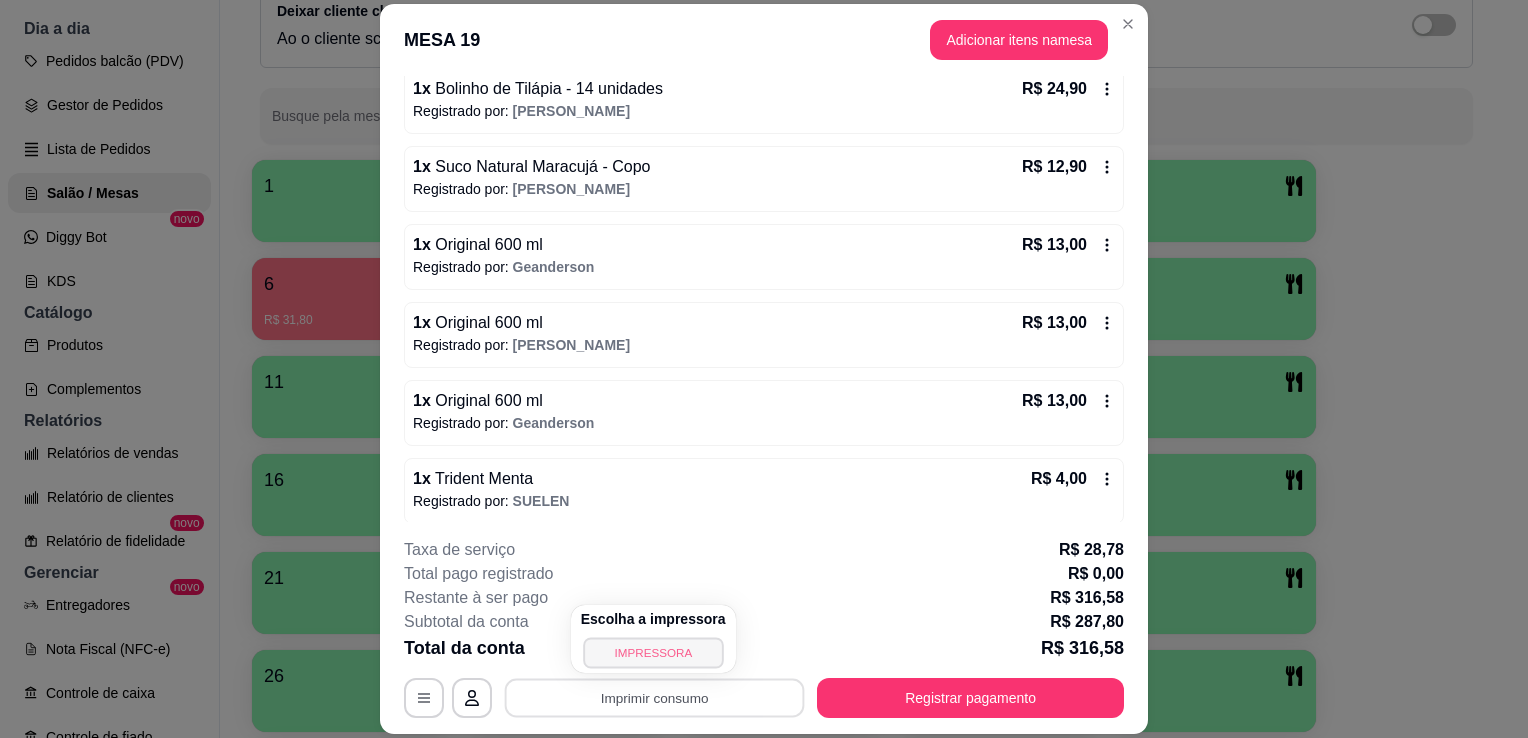 click on "IMPRESSORA" at bounding box center (653, 652) 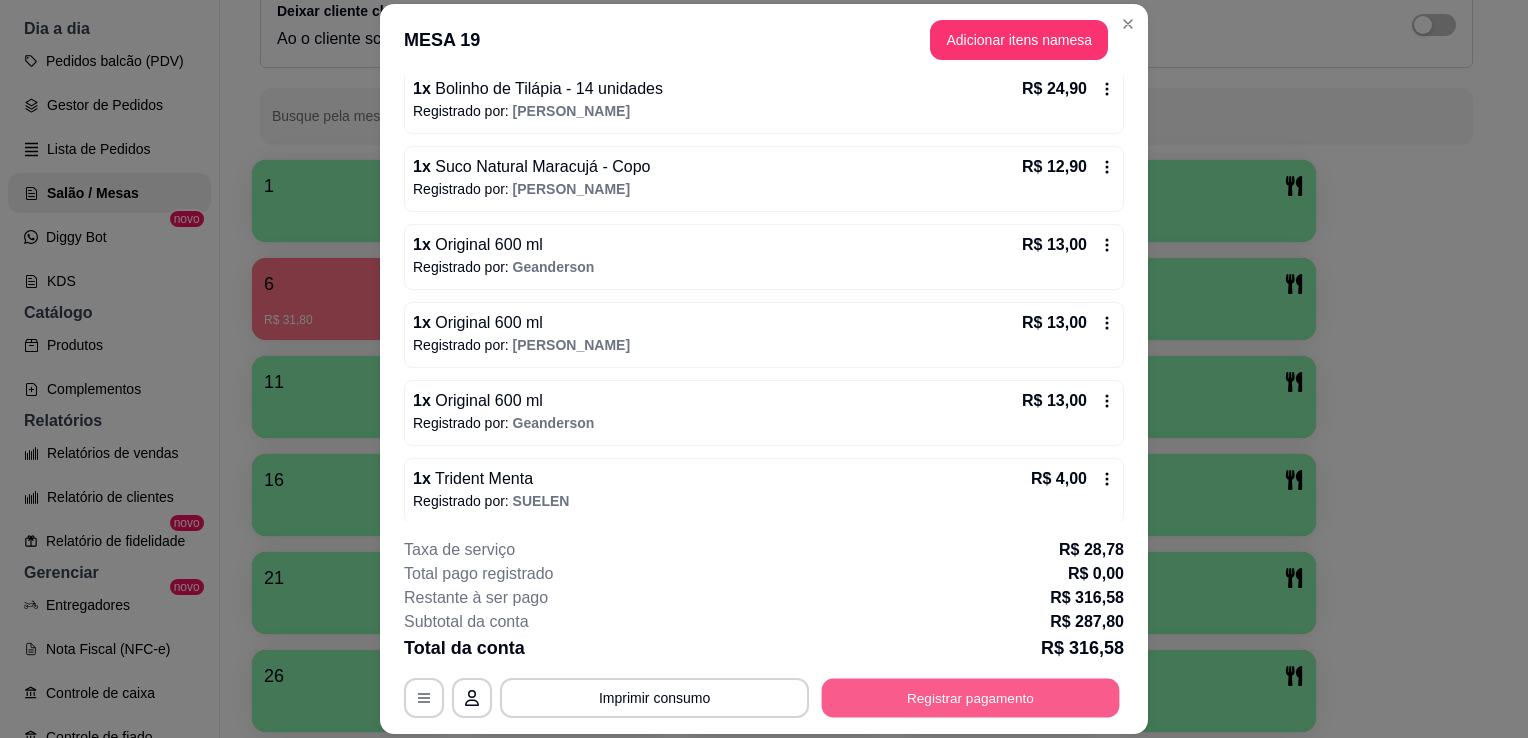 click on "Registrar pagamento" at bounding box center [971, 698] 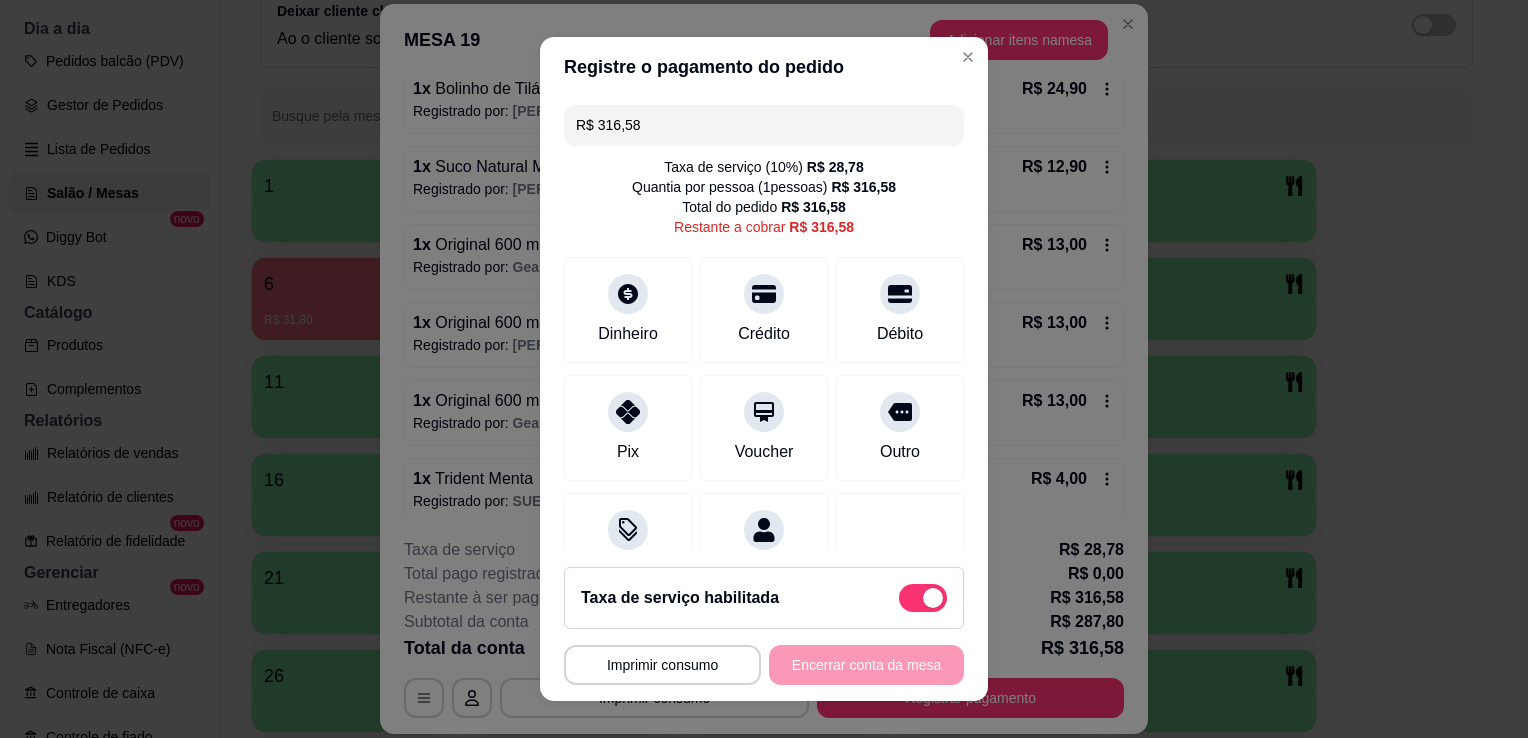 click on "R$ 316,58 Taxa de serviço ( 10 %)   R$ 28,78 Quantia por pessoa ( 1  pessoas)   R$ 316,58 Total do pedido   R$ 316,58 Restante a cobrar   R$ 316,58 Dinheiro Crédito Débito Pix Voucher Outro Desconto Dividir conta" at bounding box center [764, 324] 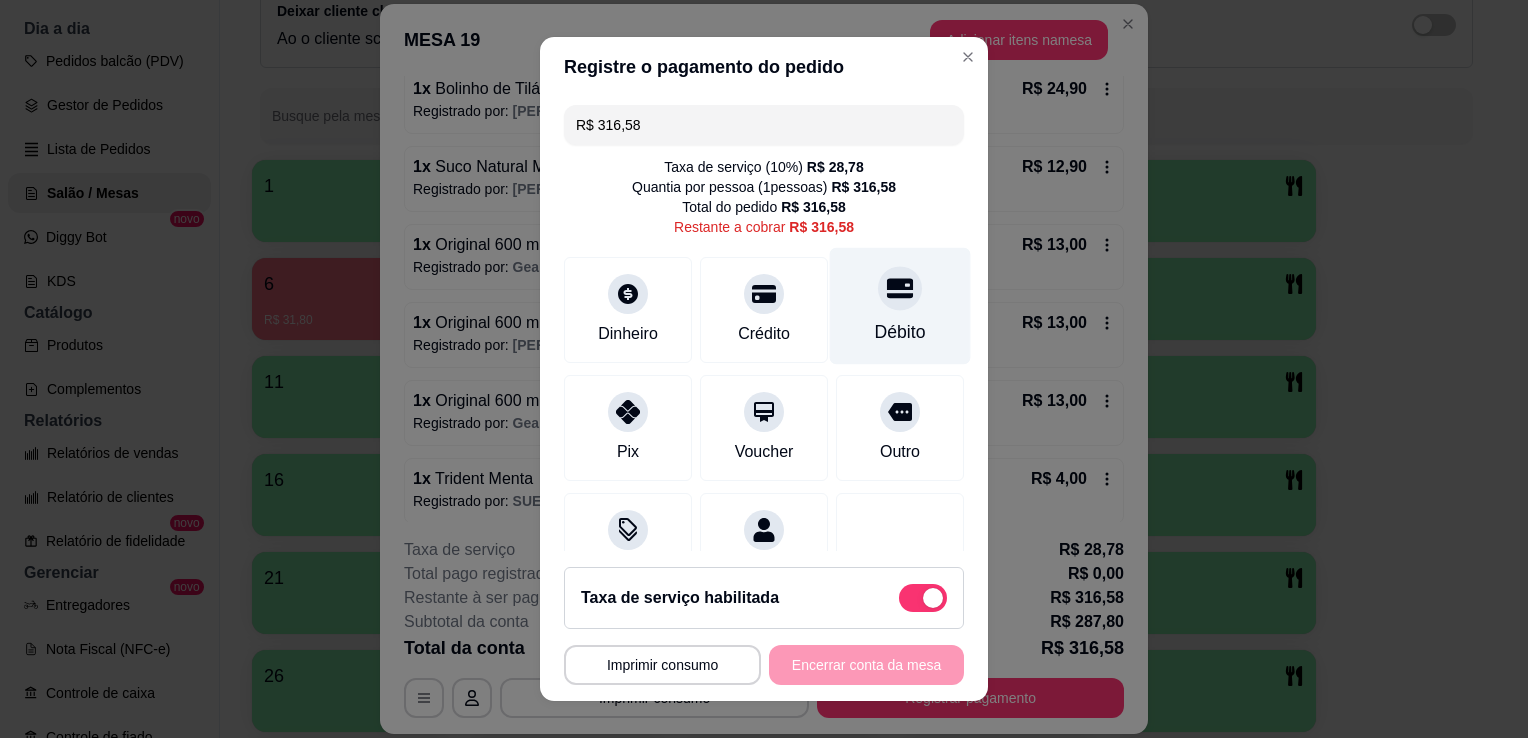 click on "Débito" at bounding box center (900, 332) 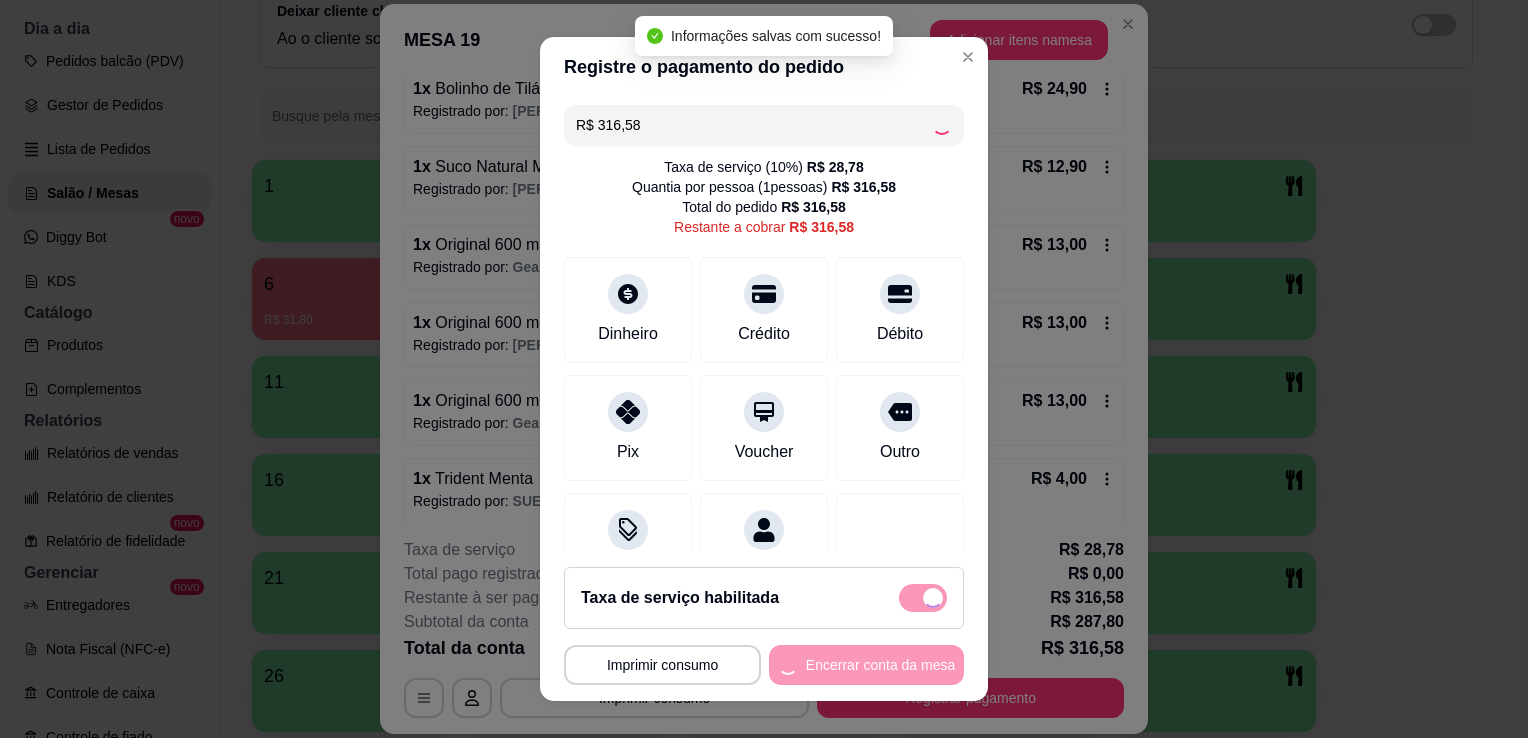 type on "R$ 0,00" 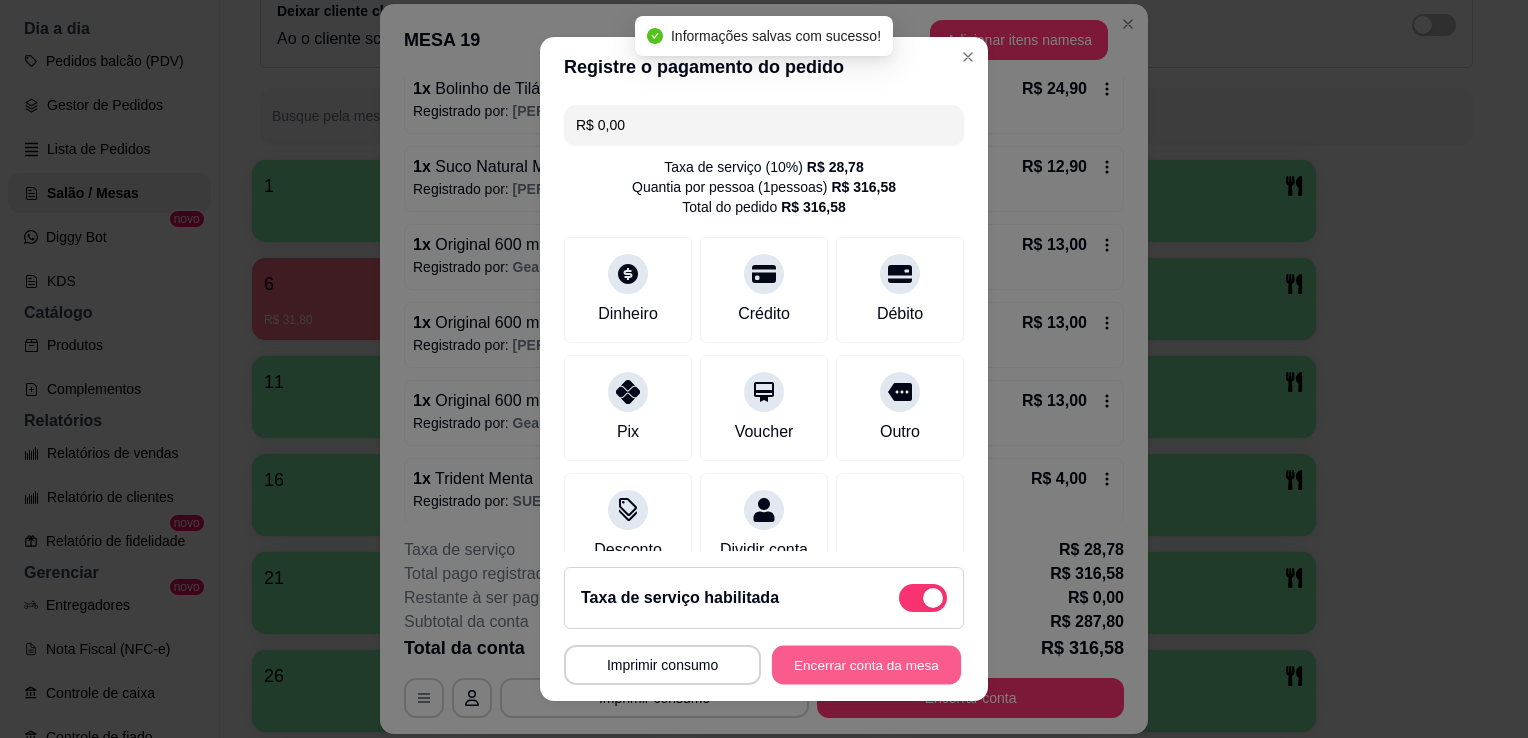 click on "Encerrar conta da mesa" at bounding box center (866, 665) 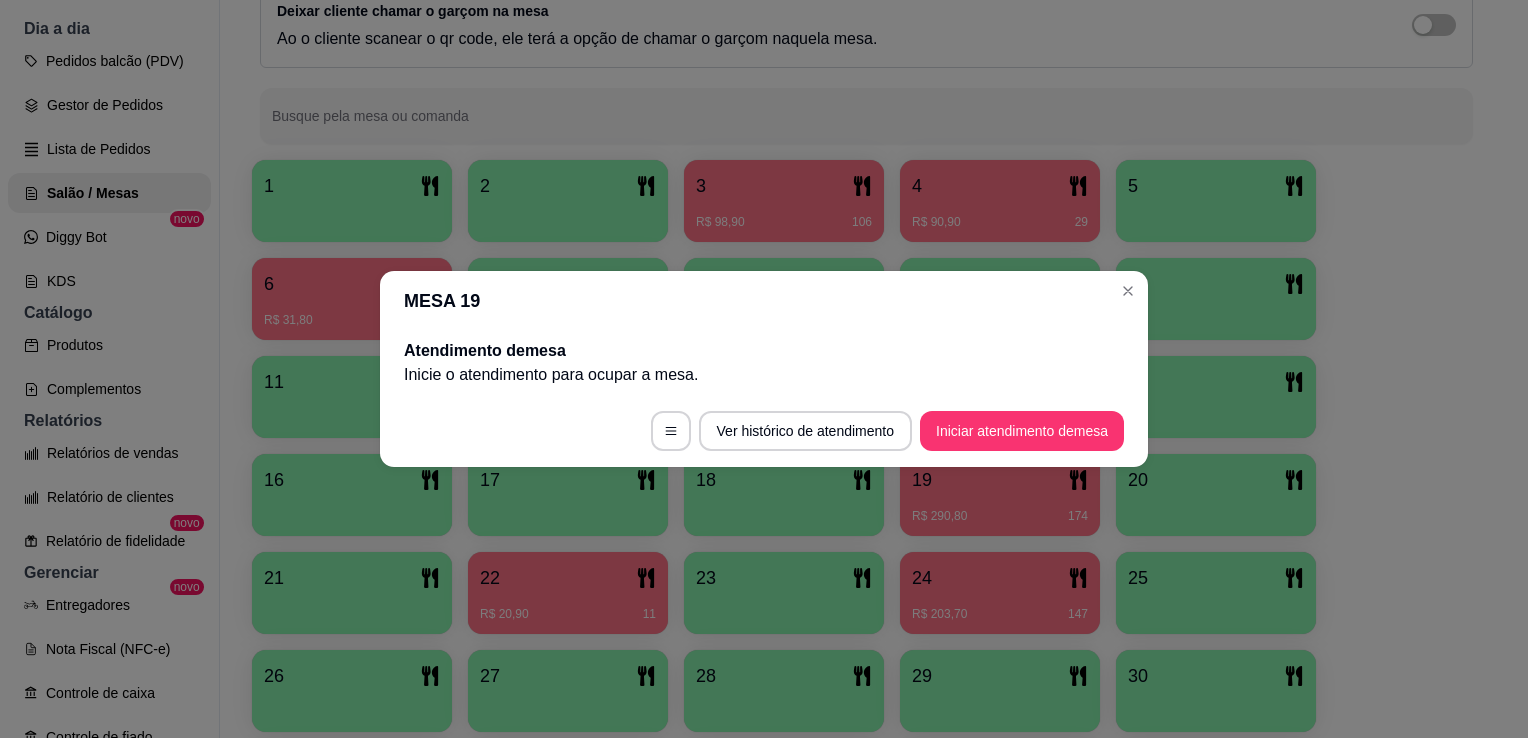 scroll, scrollTop: 0, scrollLeft: 0, axis: both 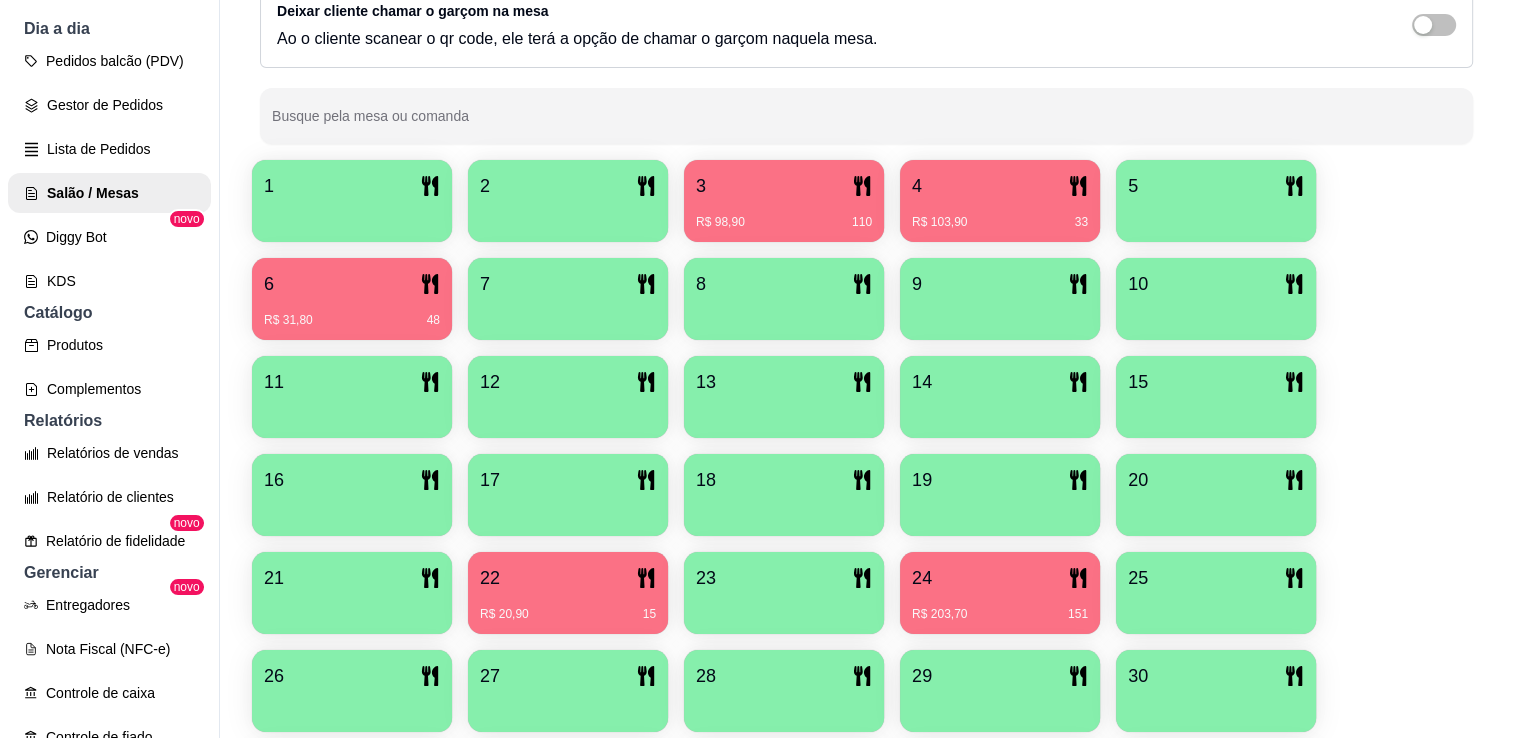 drag, startPoint x: 1140, startPoint y: 294, endPoint x: 1480, endPoint y: 283, distance: 340.1779 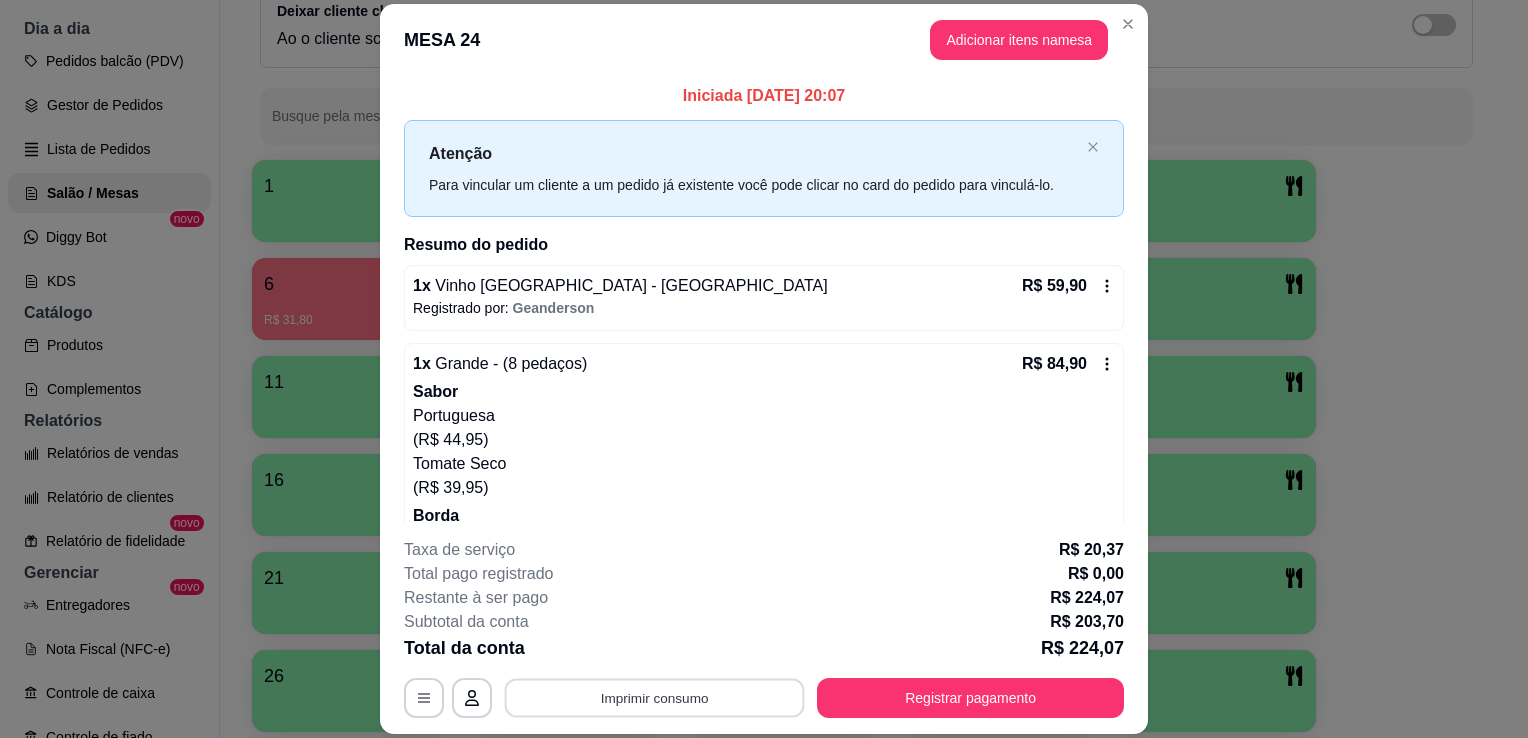 click on "Imprimir consumo" at bounding box center (655, 698) 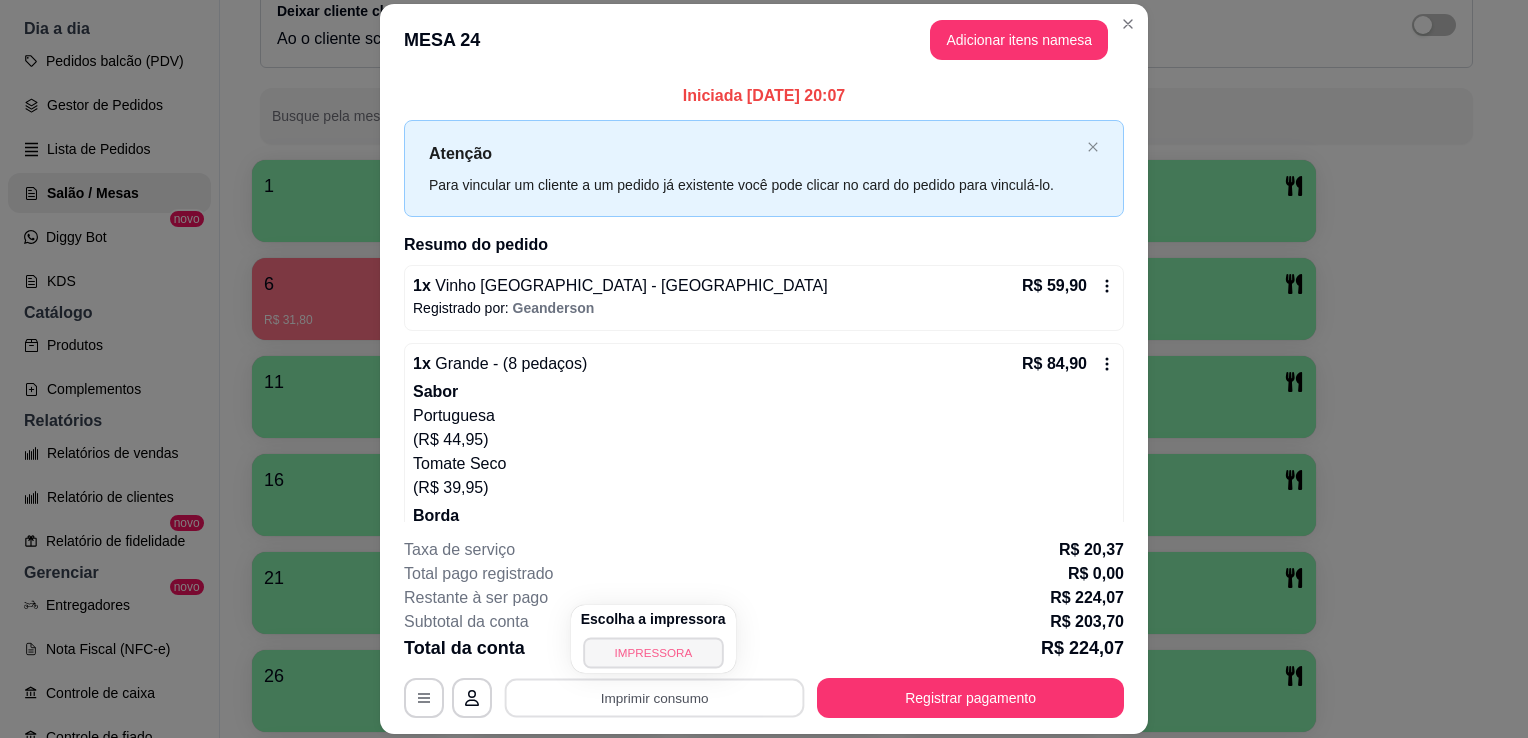 click on "IMPRESSORA" at bounding box center (653, 652) 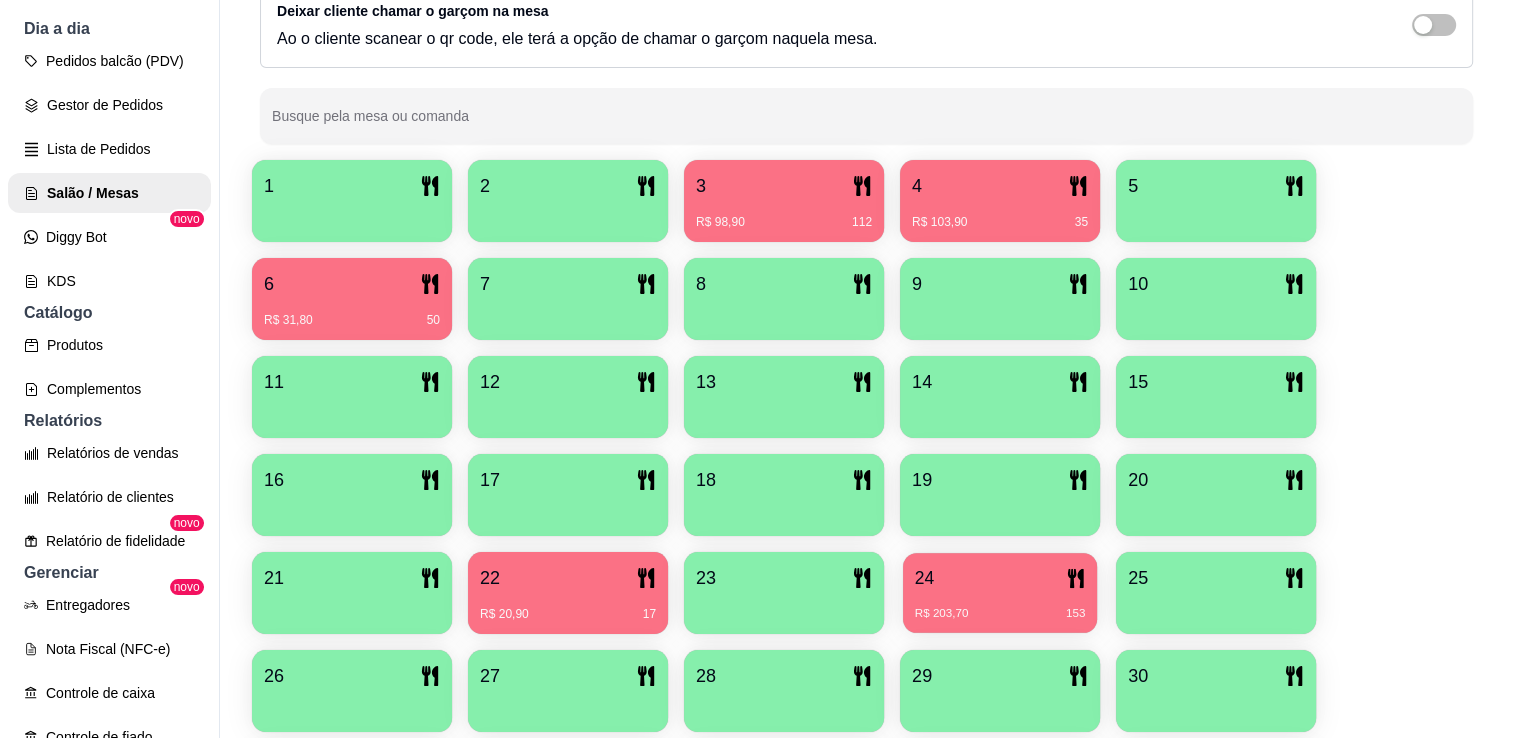 click on "24 R$ 203,70 153" at bounding box center (1000, 593) 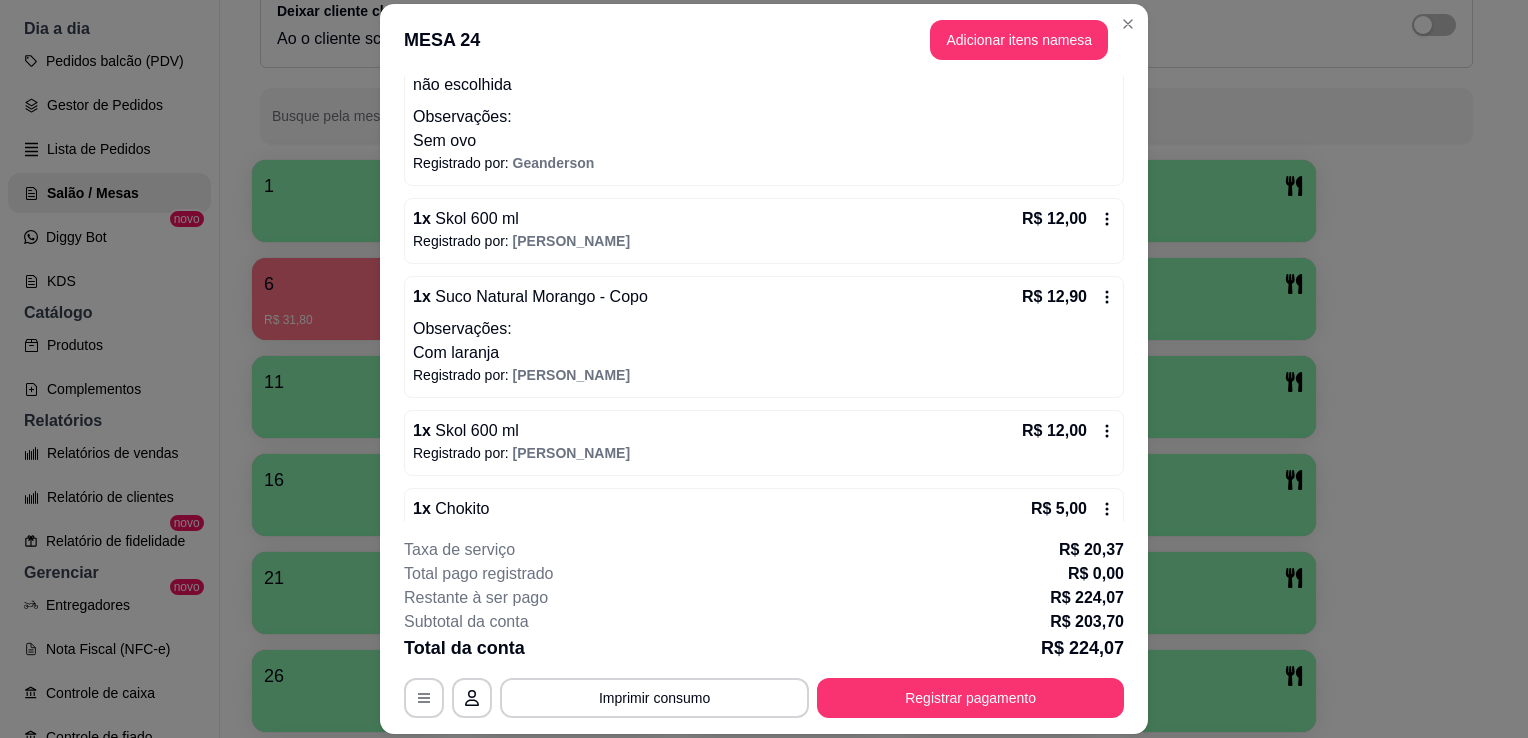 scroll, scrollTop: 508, scrollLeft: 0, axis: vertical 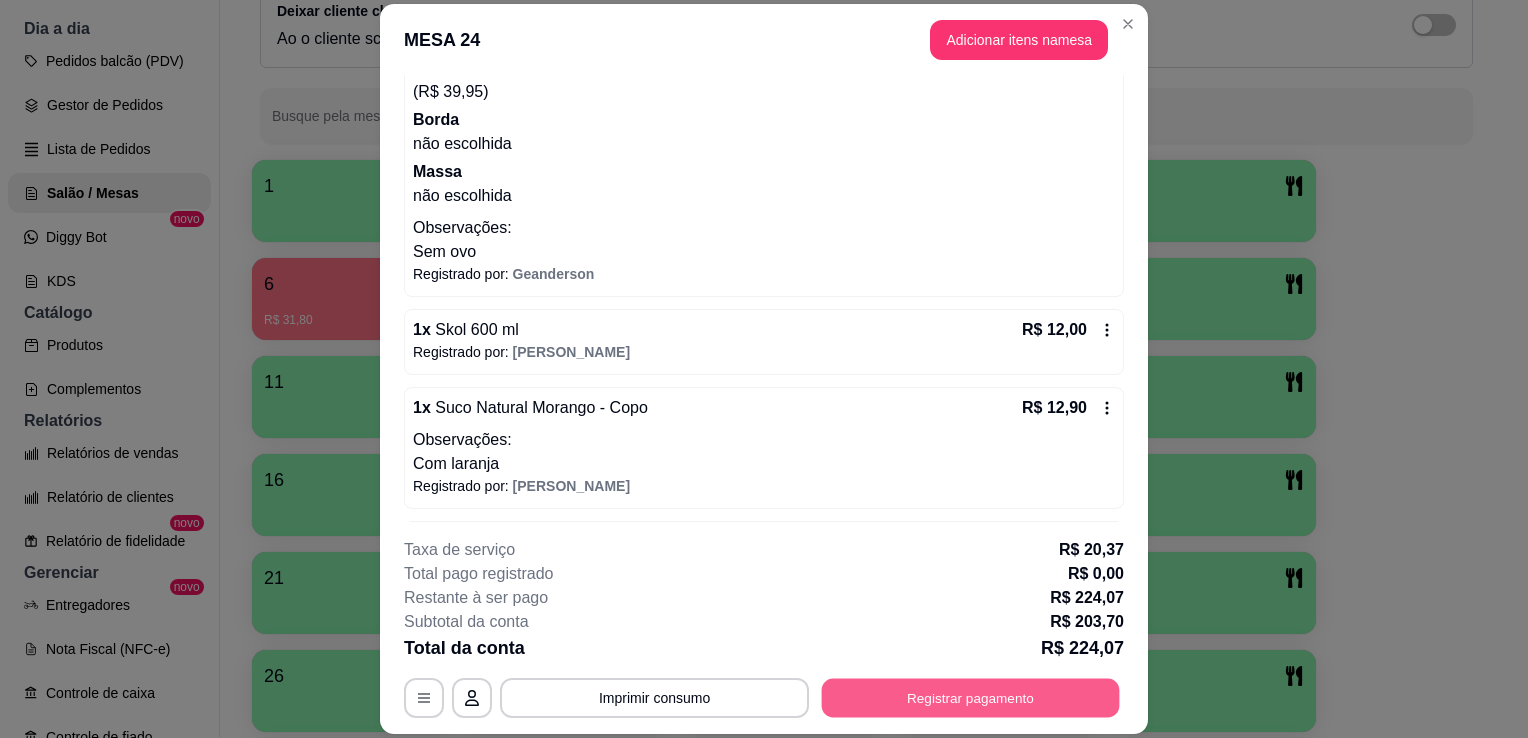 click on "Registrar pagamento" at bounding box center (971, 698) 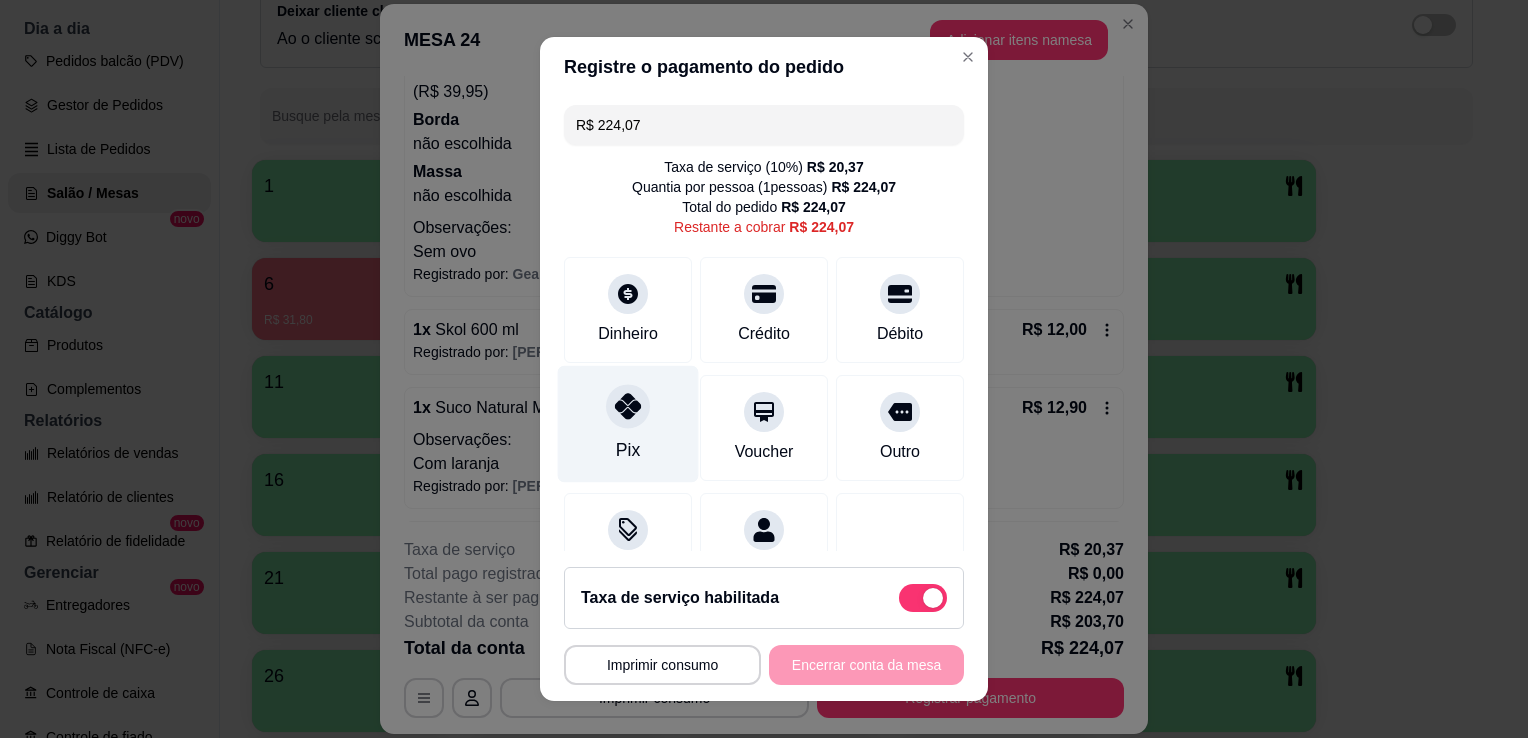 click 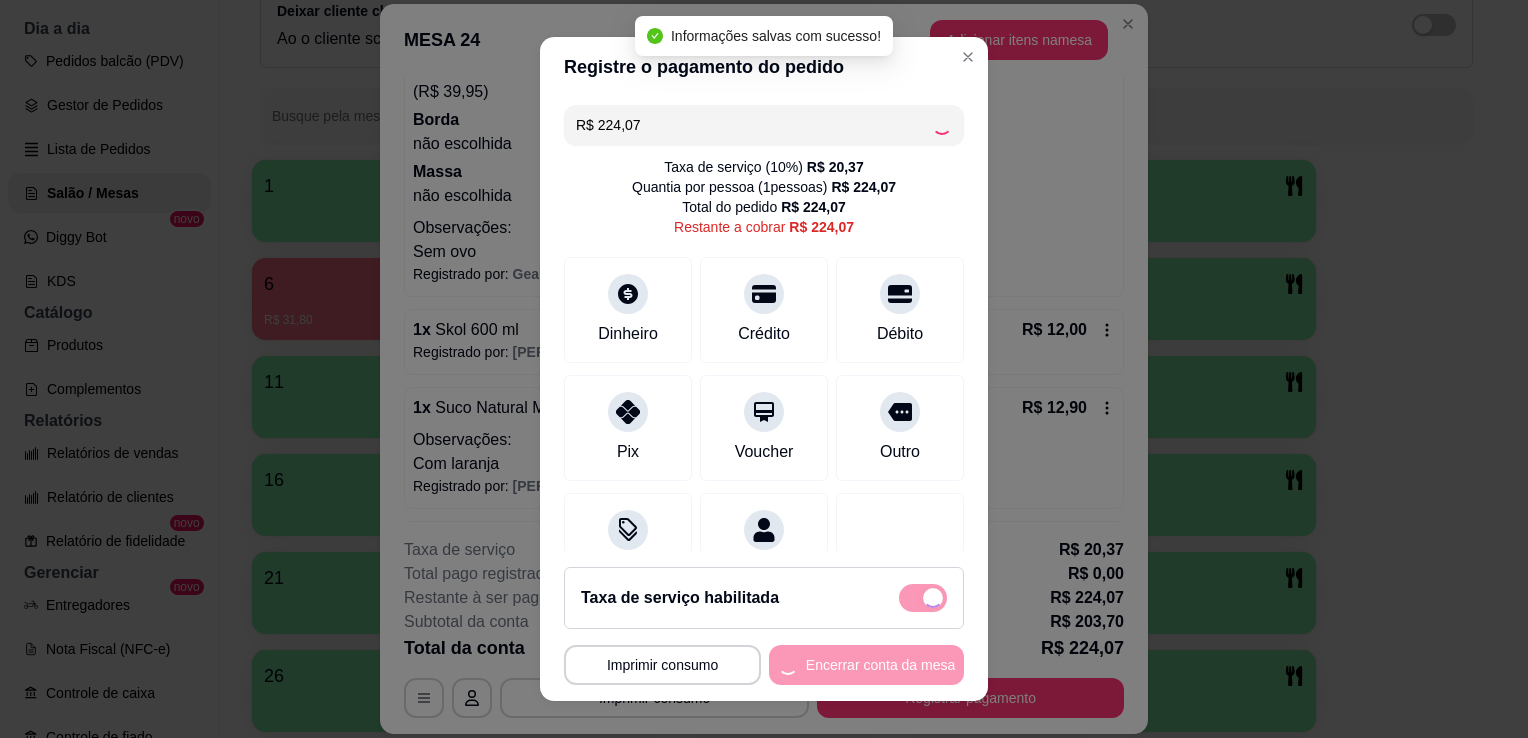type on "R$ 0,00" 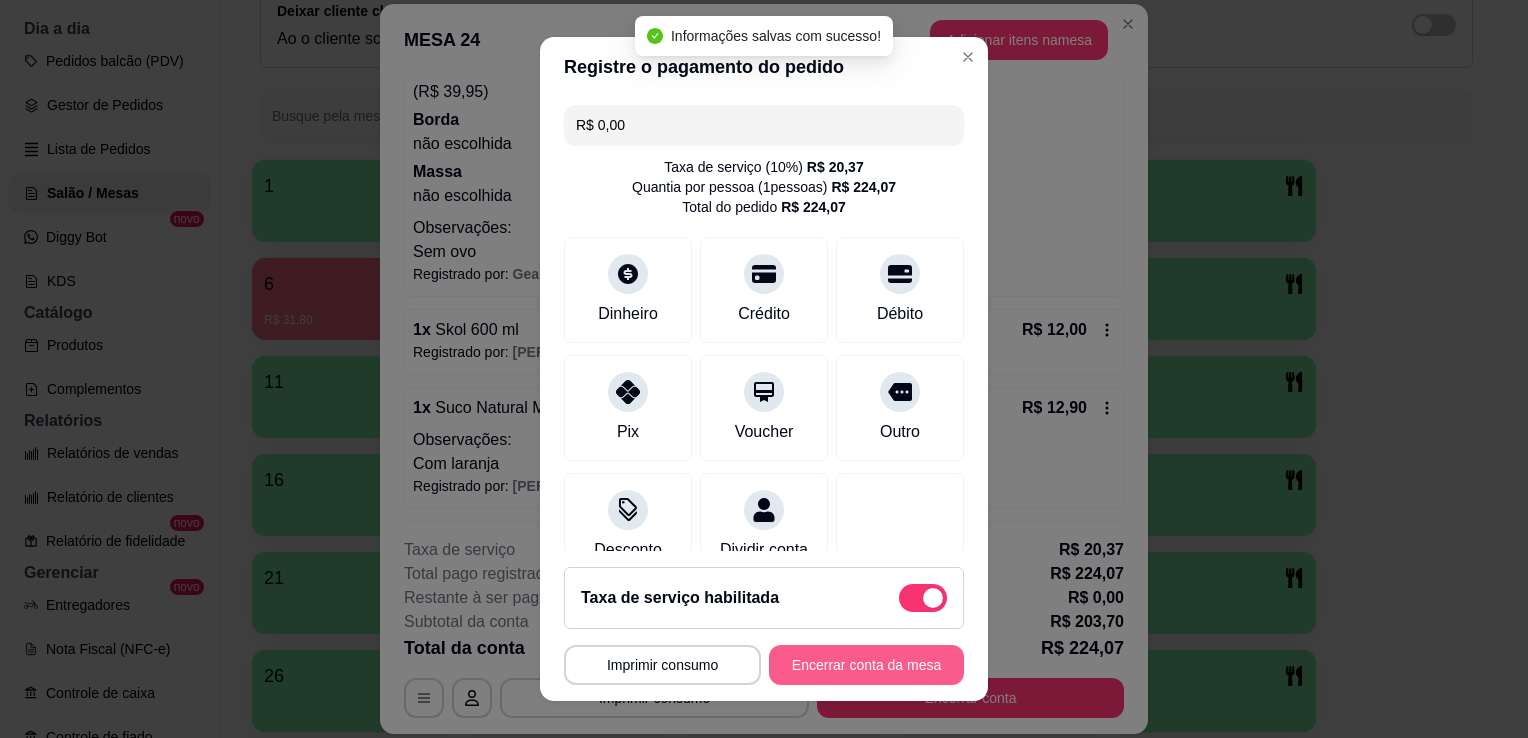 click on "Encerrar conta da mesa" at bounding box center [866, 665] 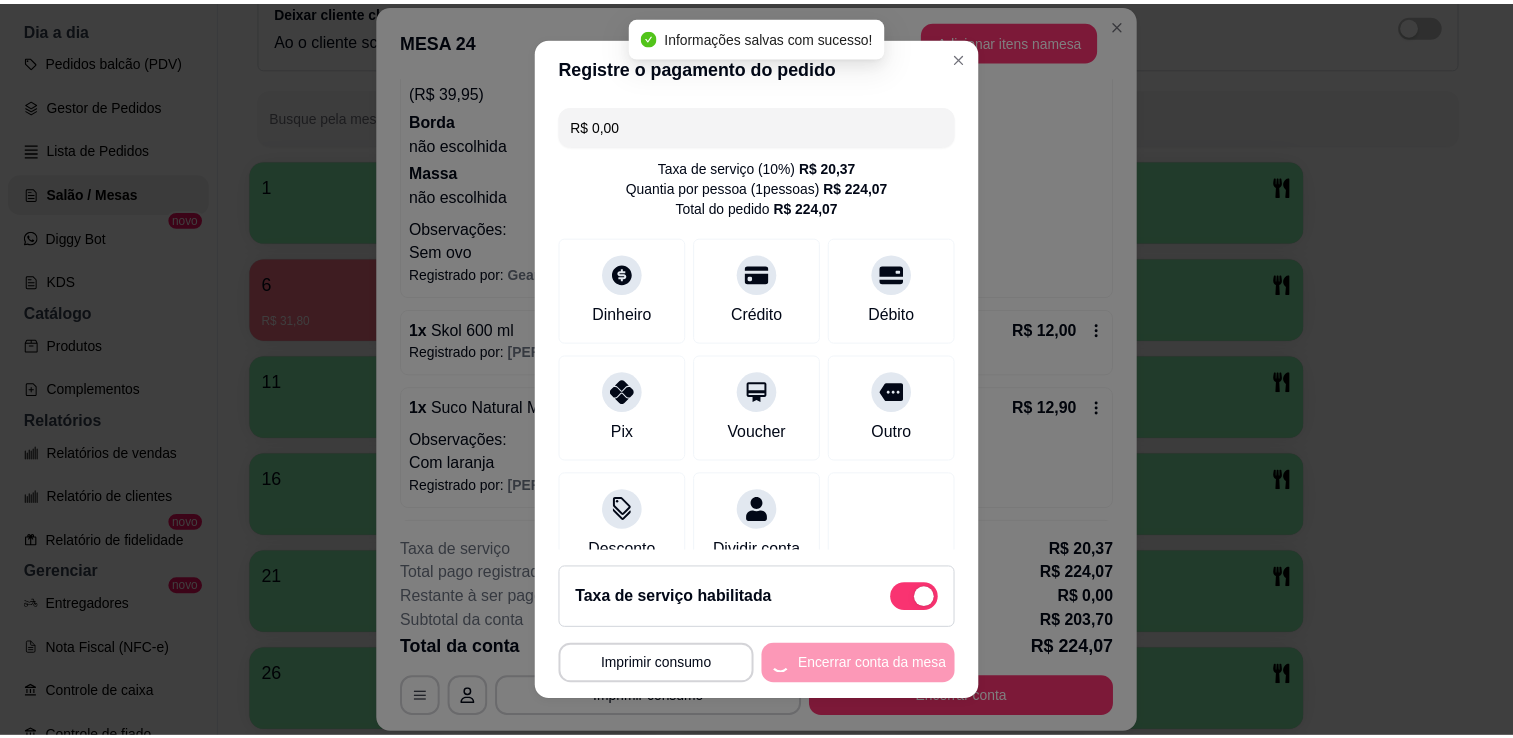 scroll, scrollTop: 0, scrollLeft: 0, axis: both 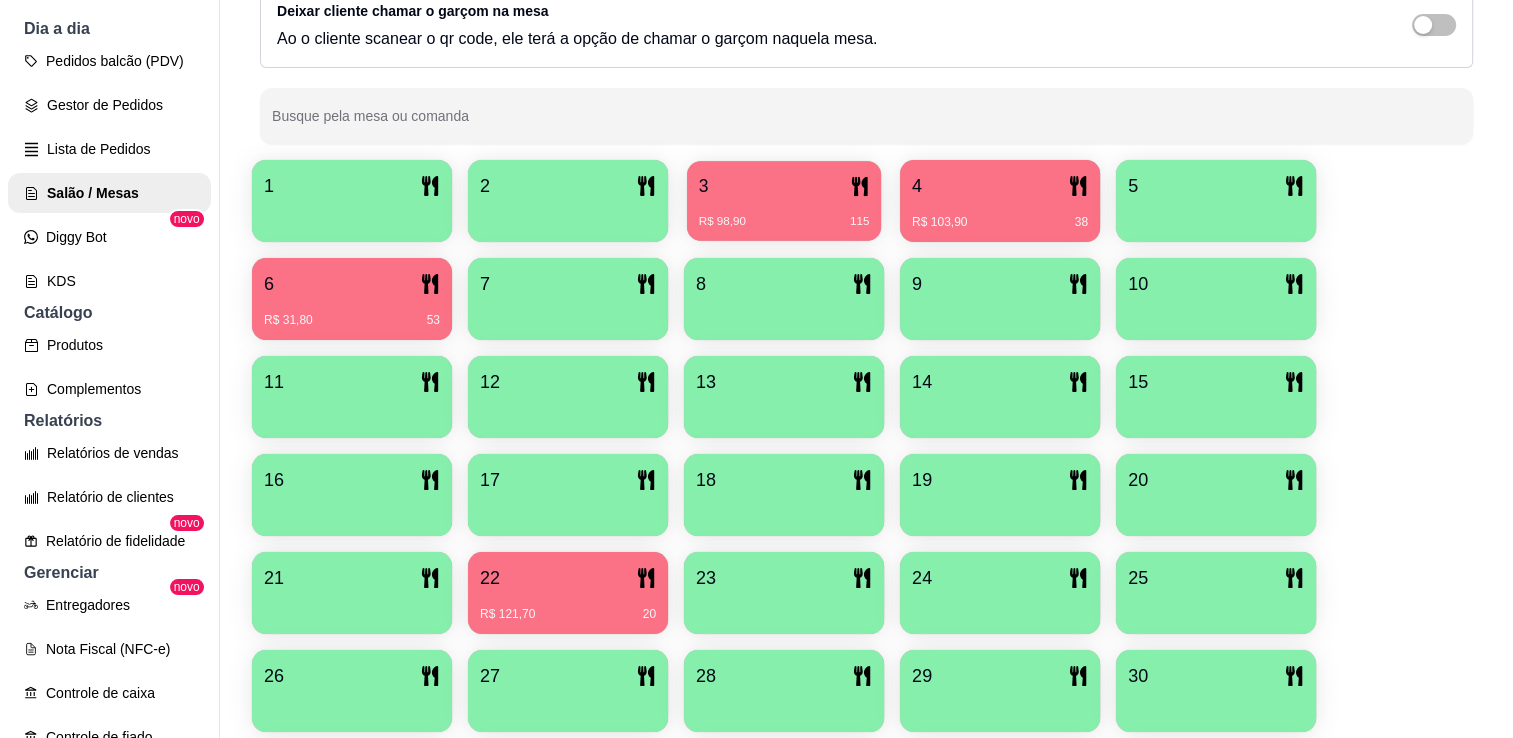 click on "3" at bounding box center [784, 186] 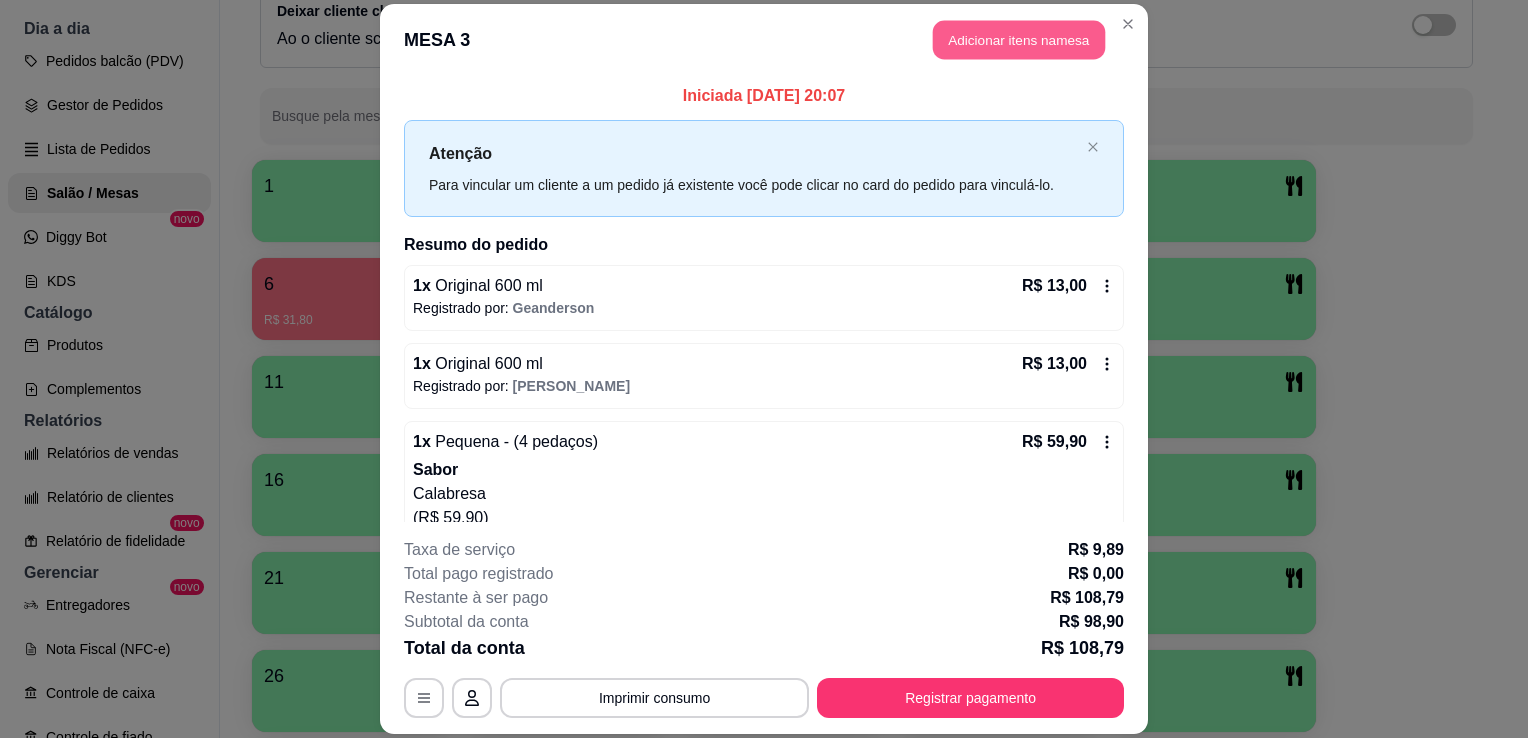 click on "Adicionar itens na  mesa" at bounding box center (1019, 39) 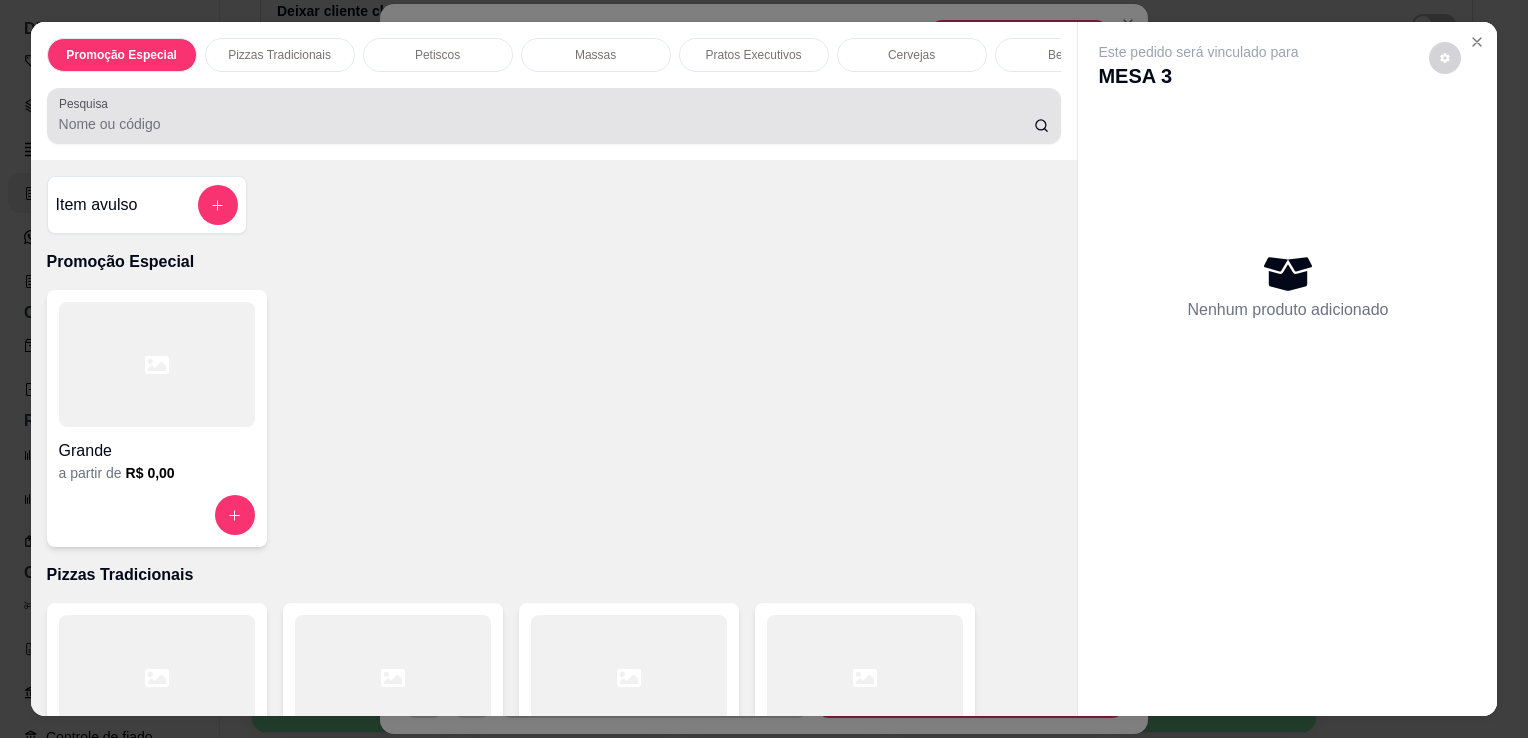 click at bounding box center [554, 116] 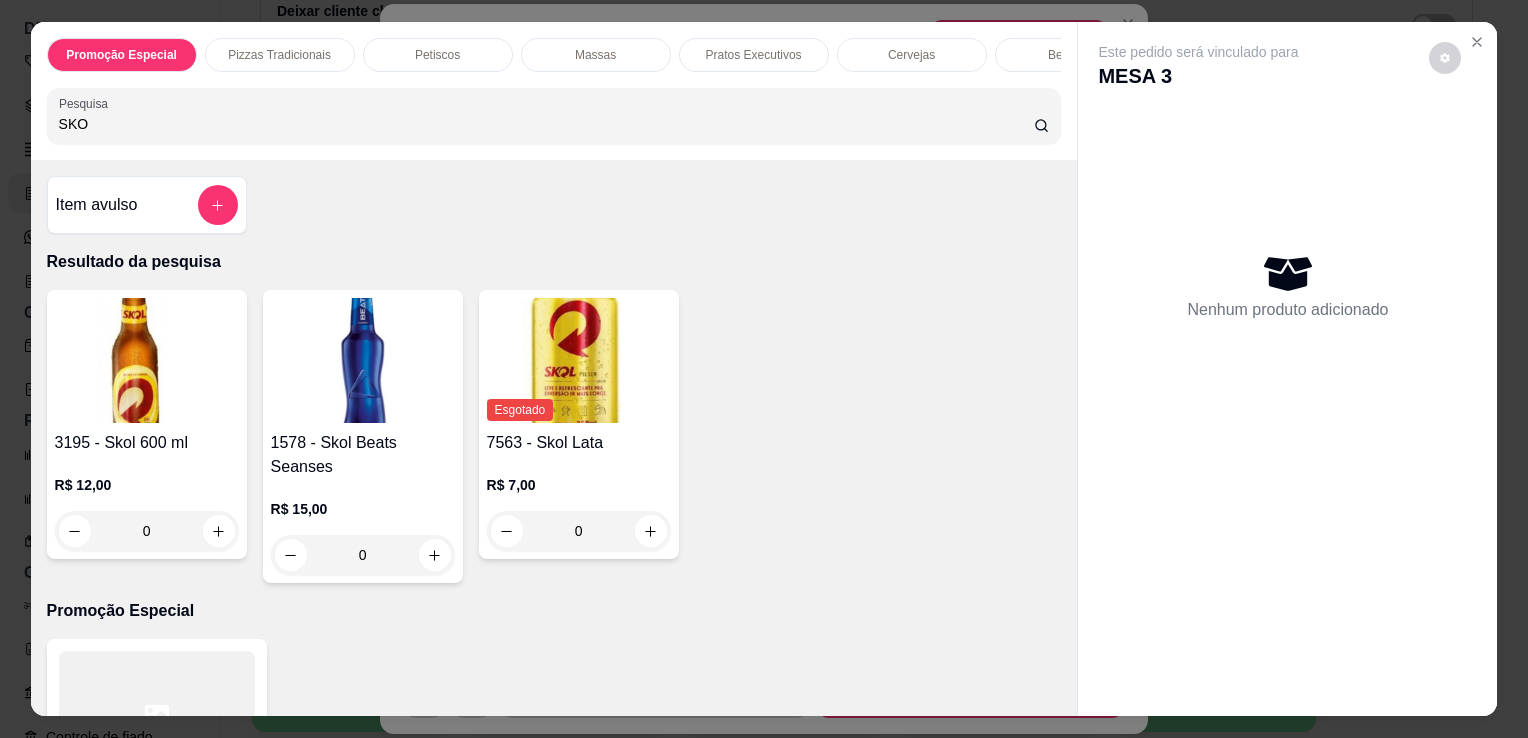 type on "SKO" 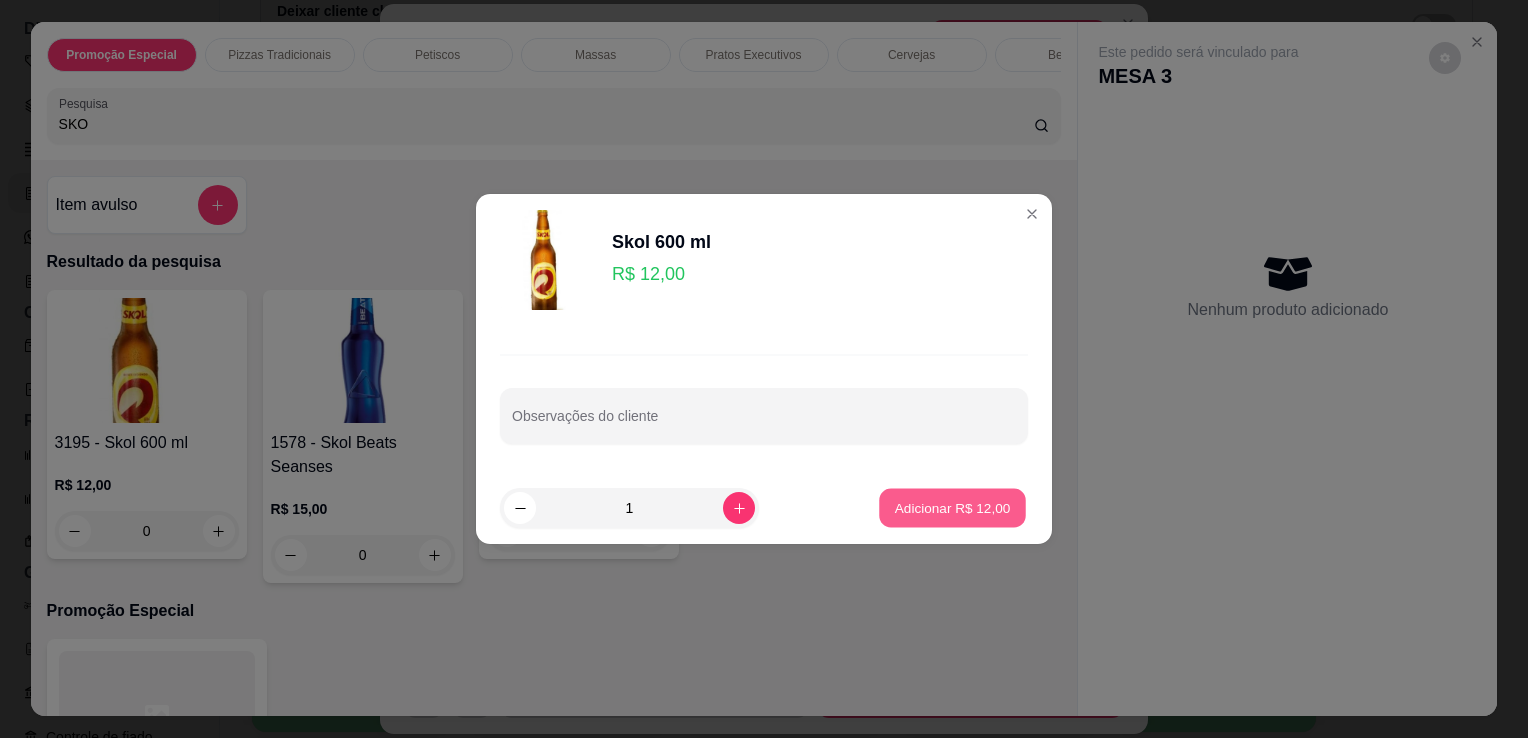 click on "Adicionar   R$ 12,00" at bounding box center [952, 508] 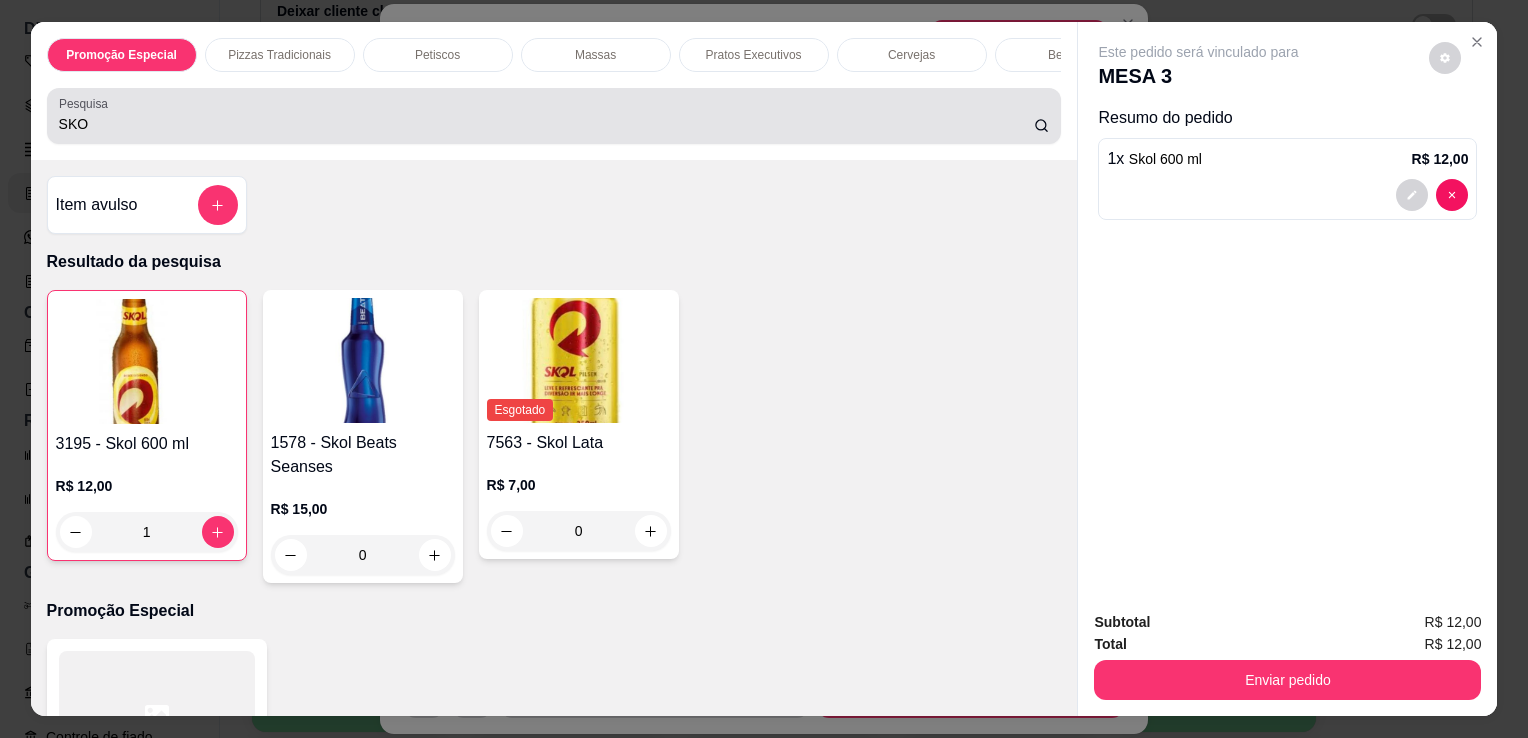 click on "SKO" at bounding box center [554, 116] 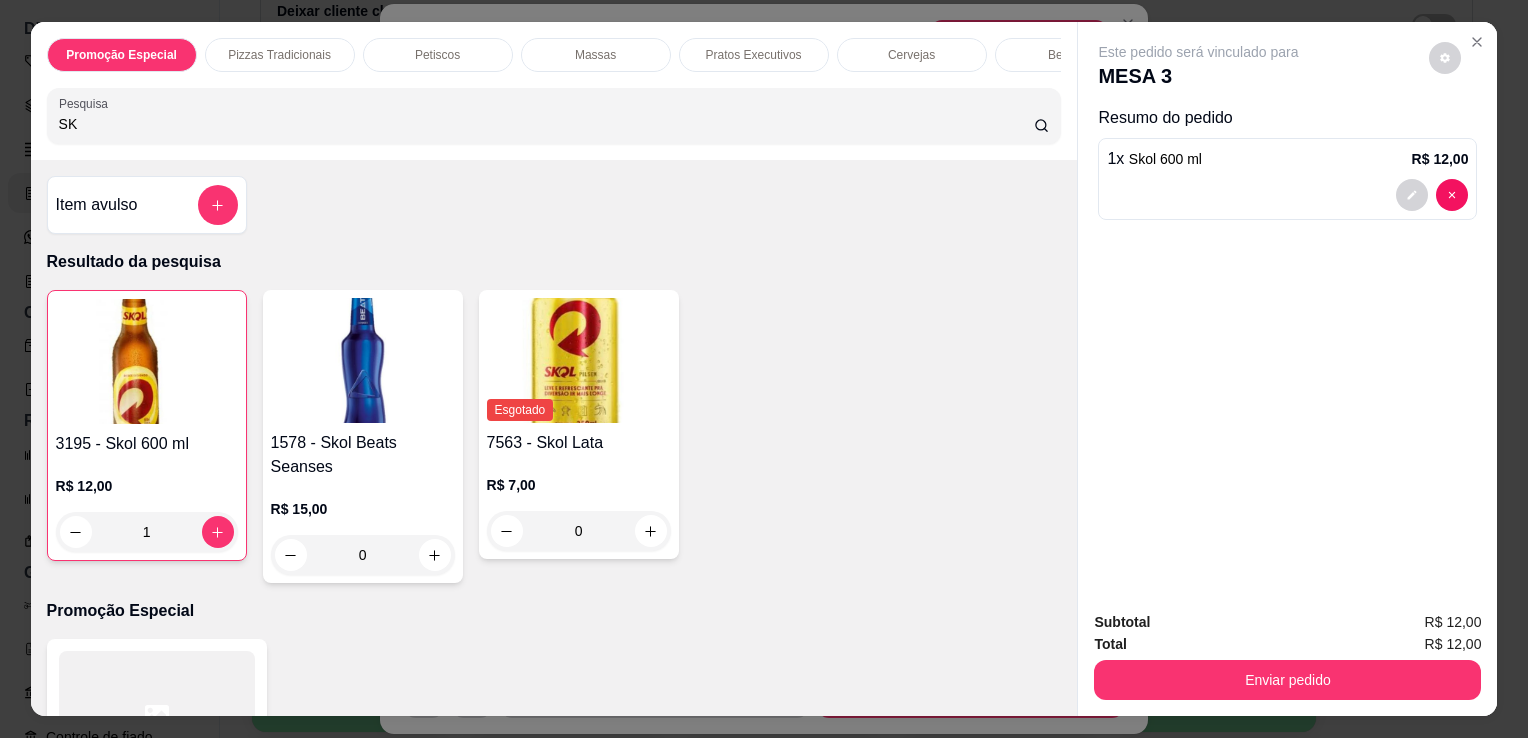 type on "S" 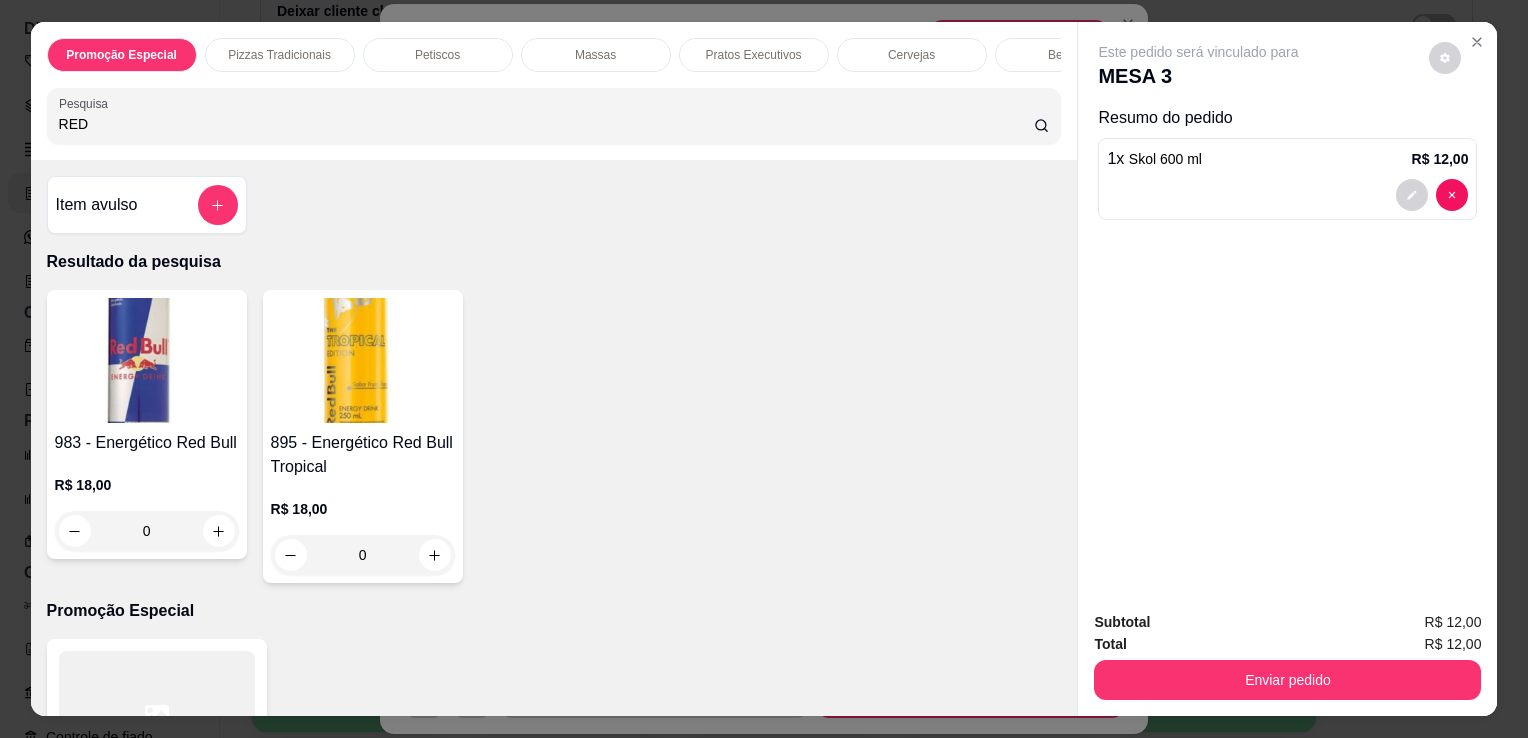 type on "RED" 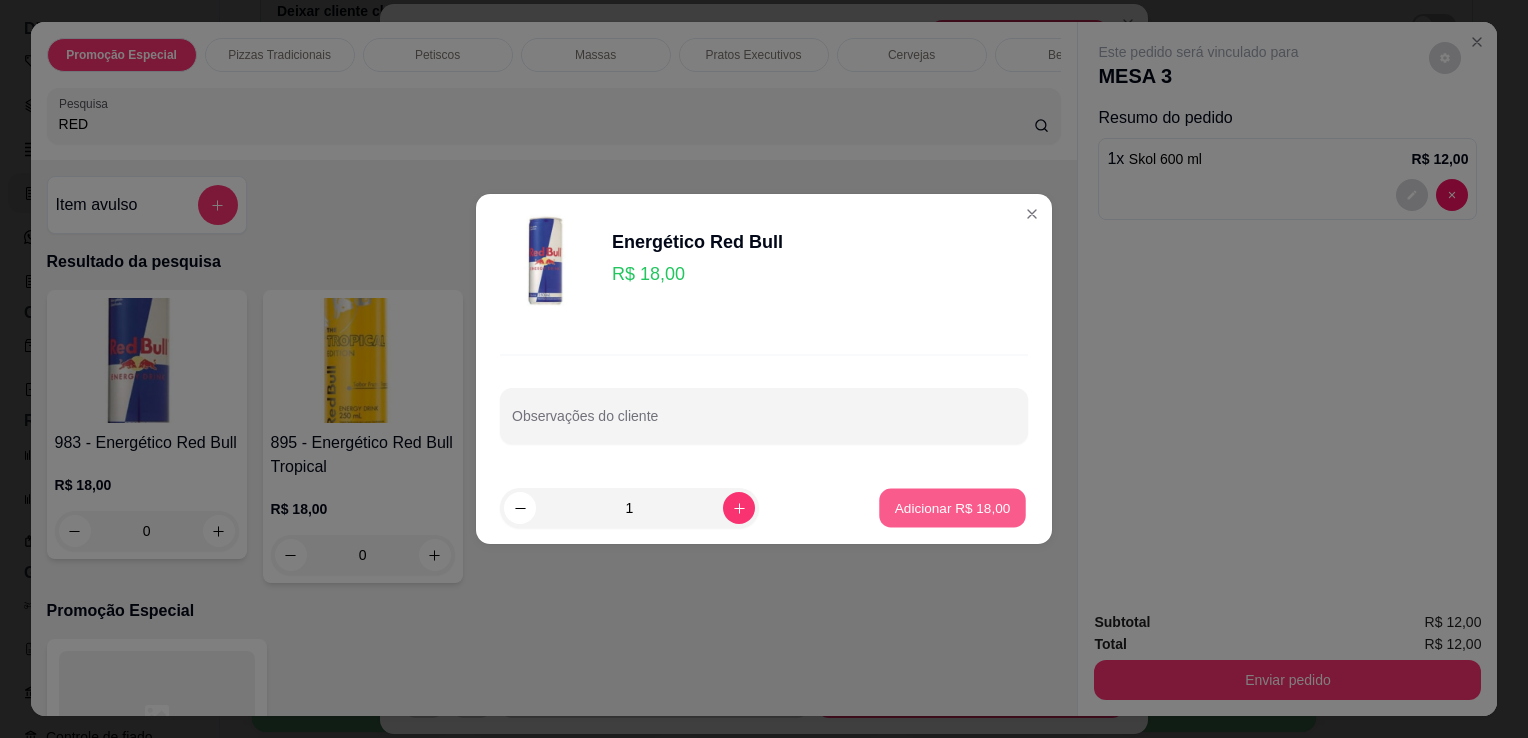 click on "Adicionar   R$ 18,00" at bounding box center (953, 507) 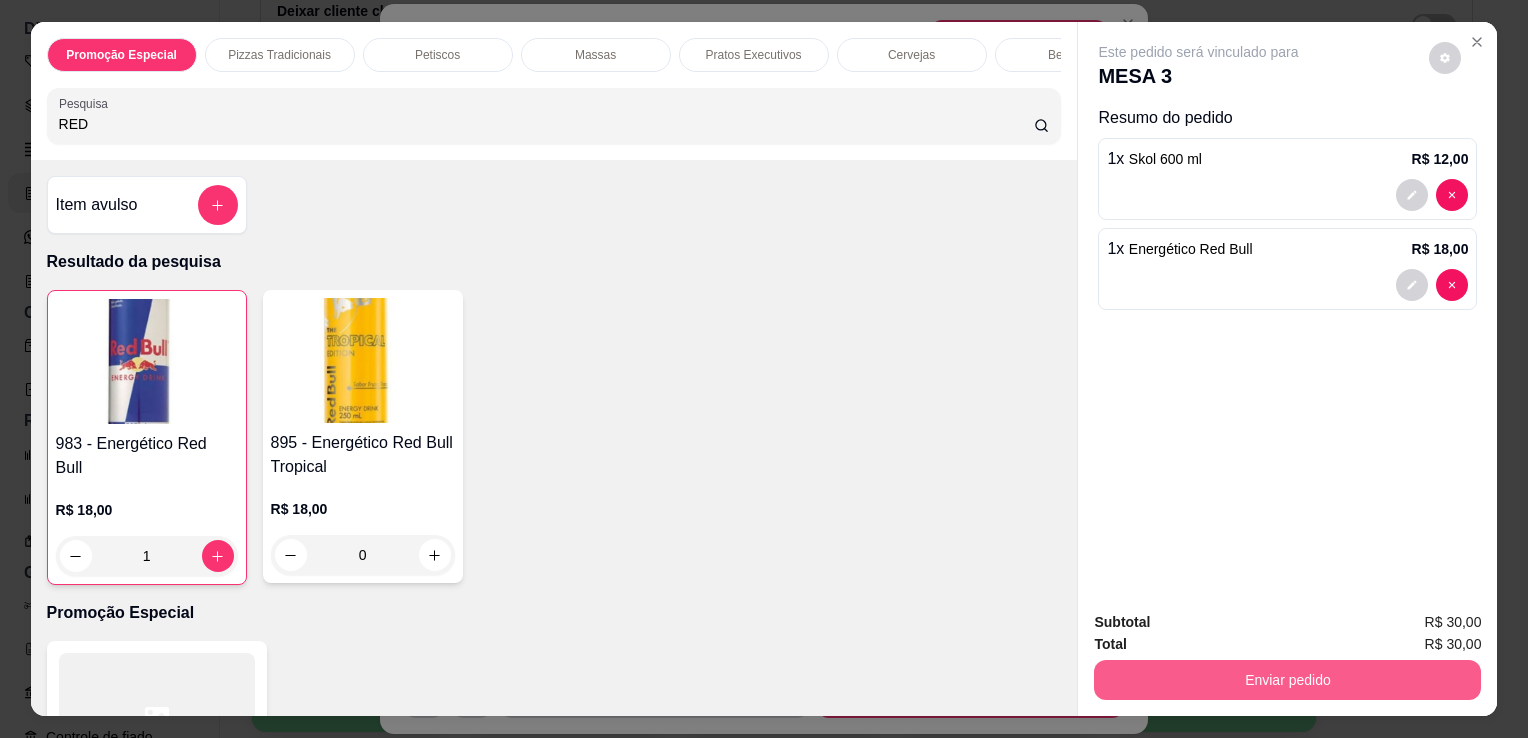 click on "Enviar pedido" at bounding box center [1287, 680] 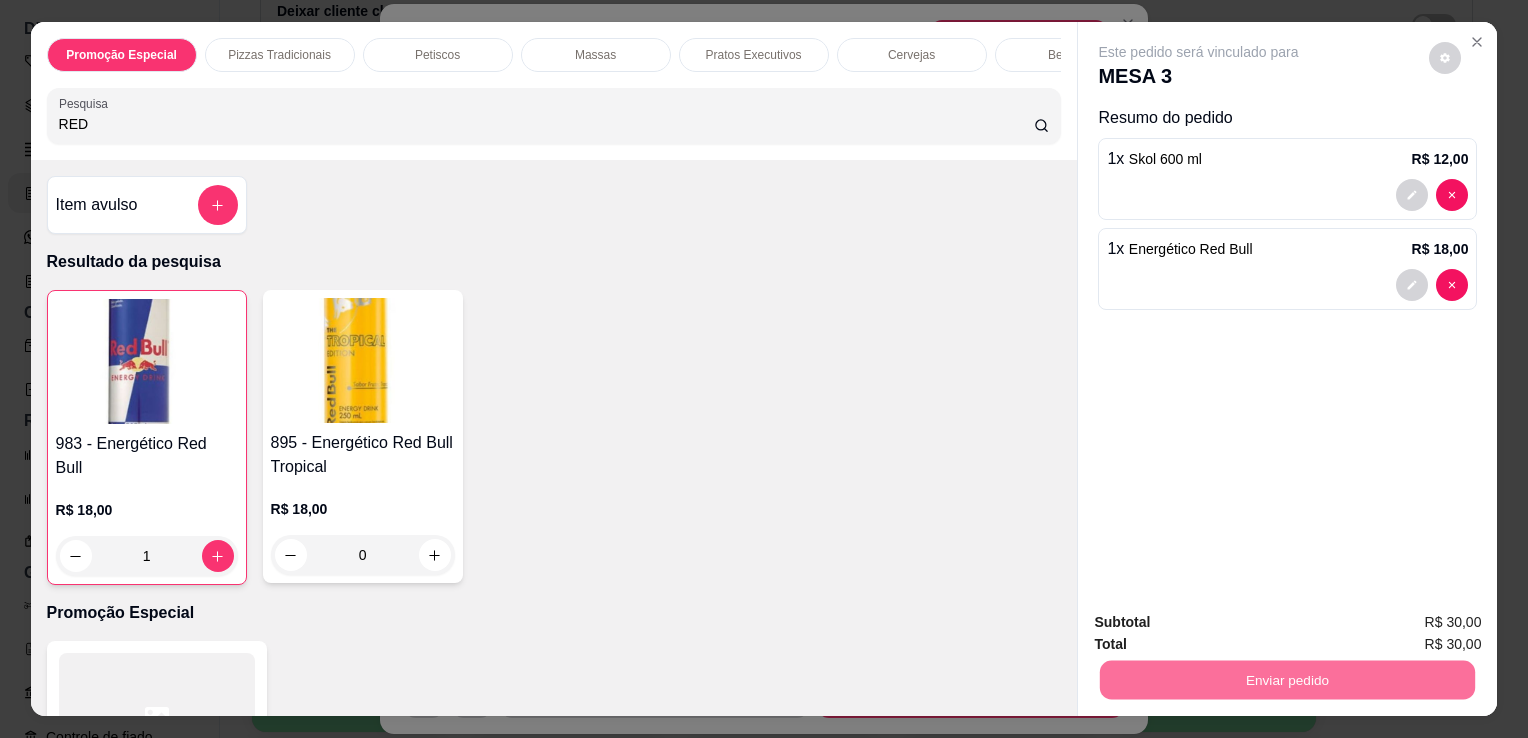 click on "Não registrar e enviar pedido" at bounding box center (1222, 623) 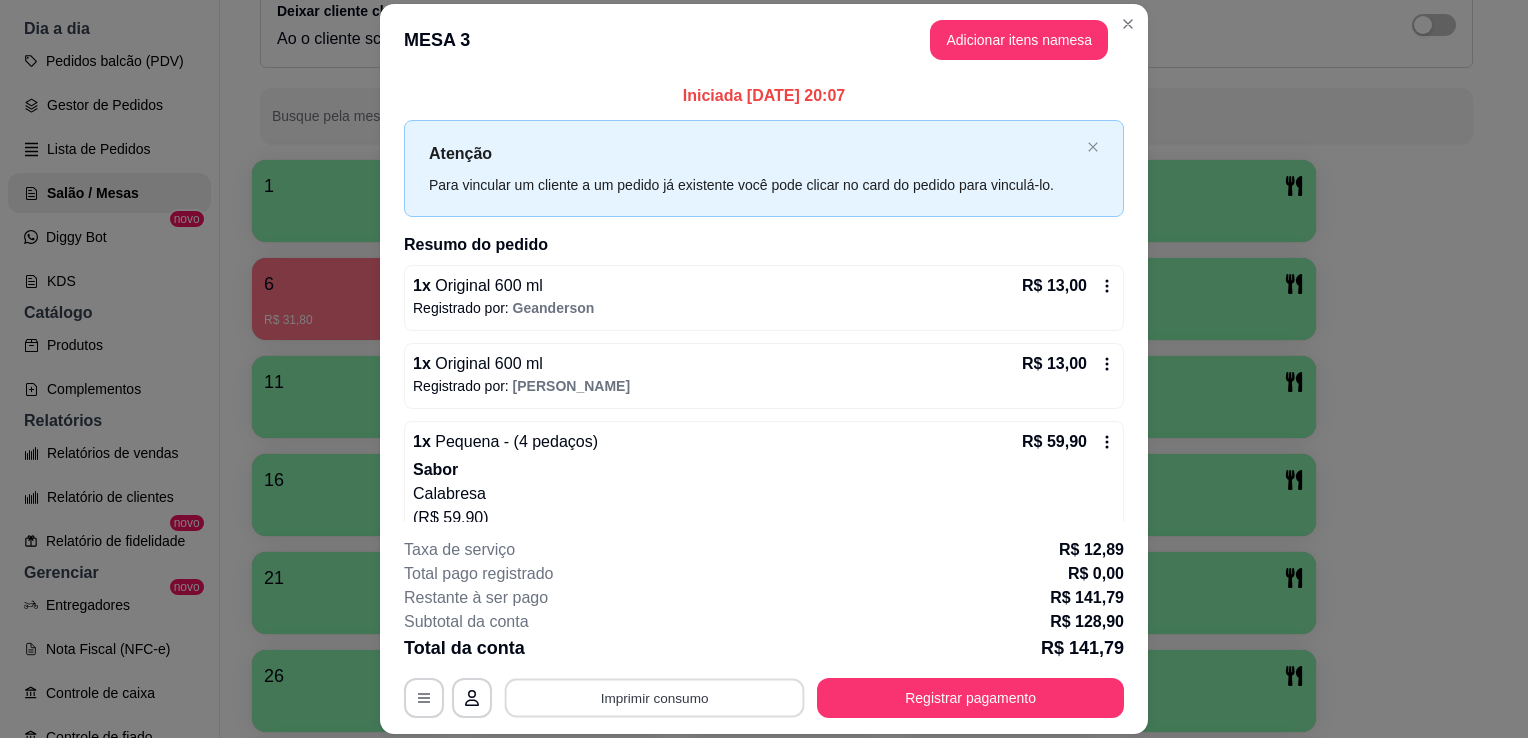 click on "Imprimir consumo" at bounding box center (655, 698) 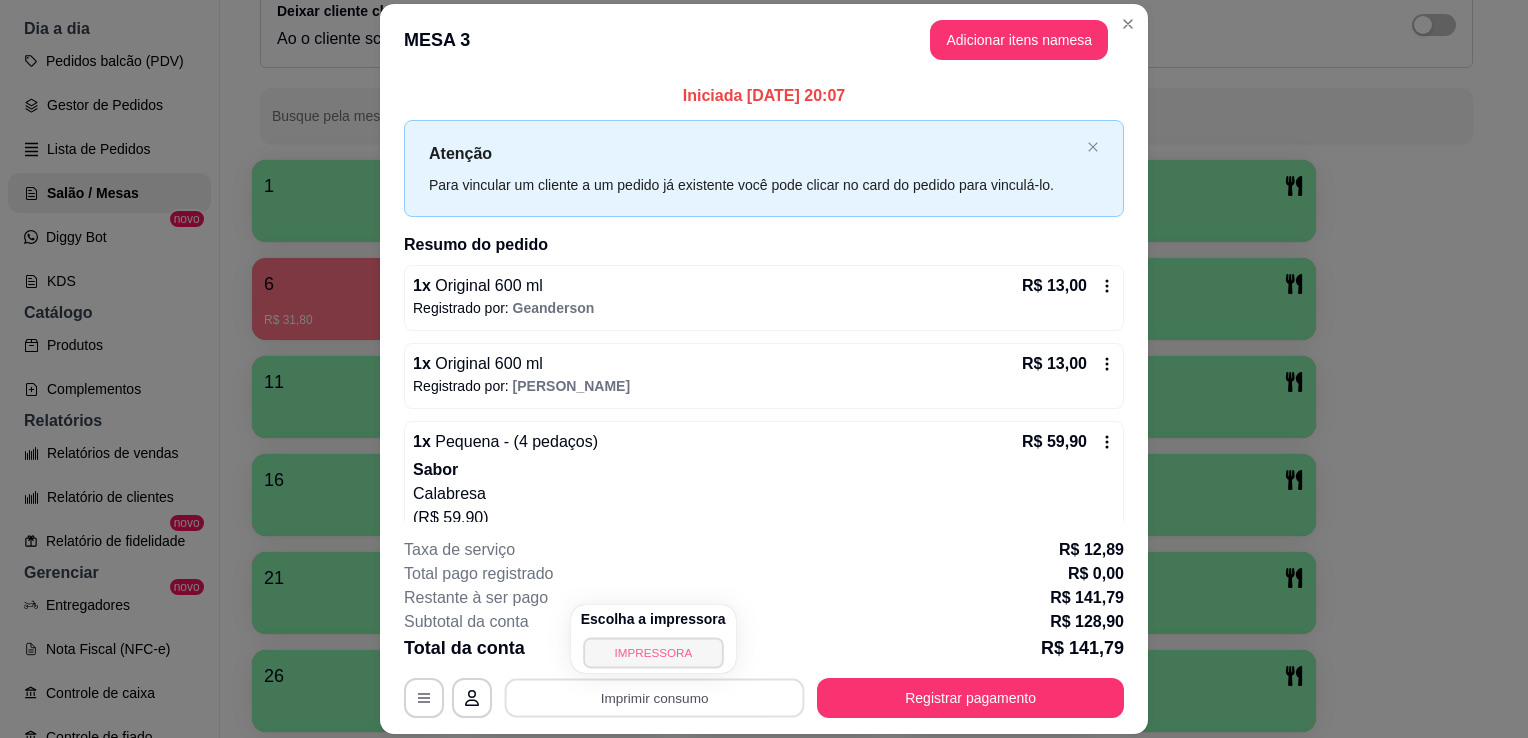 click on "IMPRESSORA" at bounding box center (653, 652) 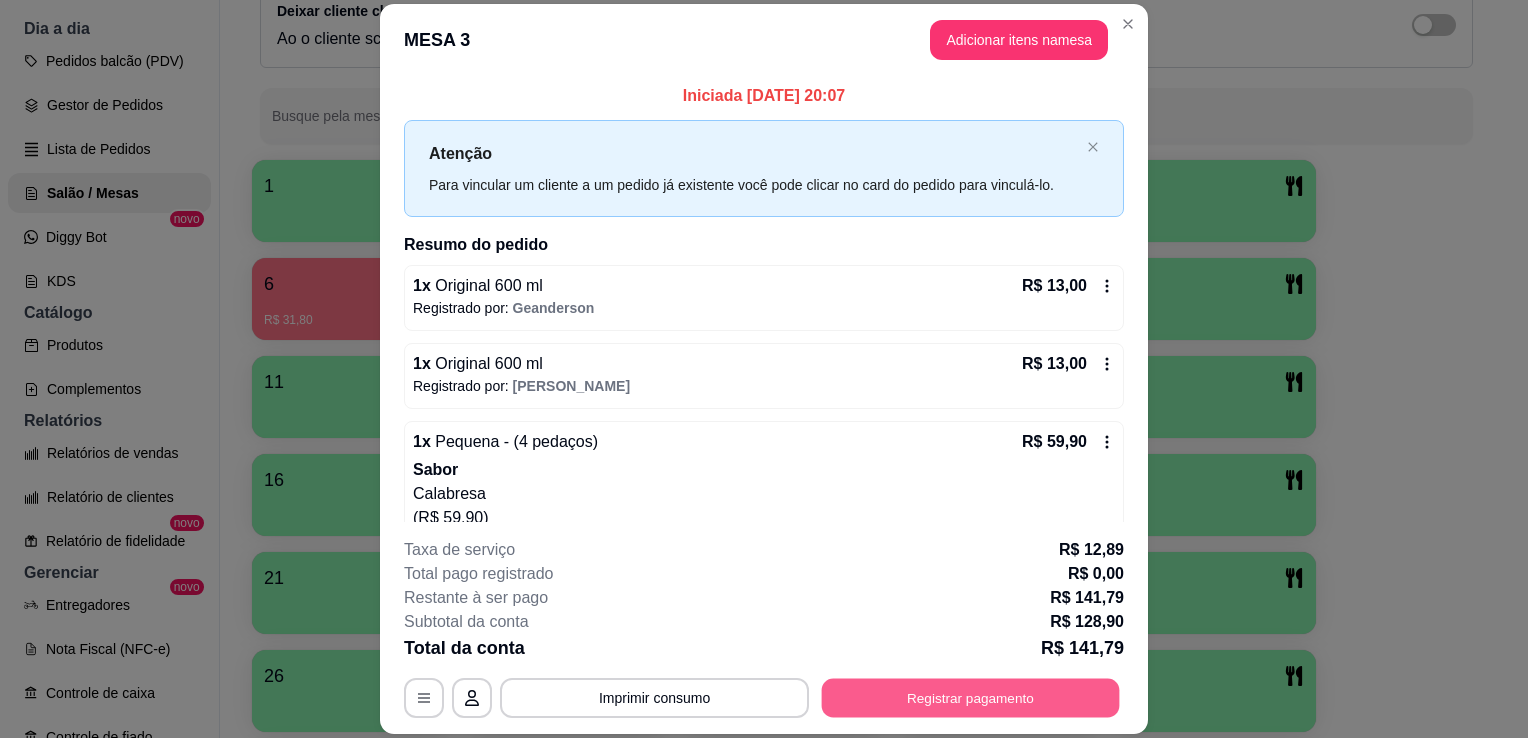 click on "Registrar pagamento" at bounding box center [971, 698] 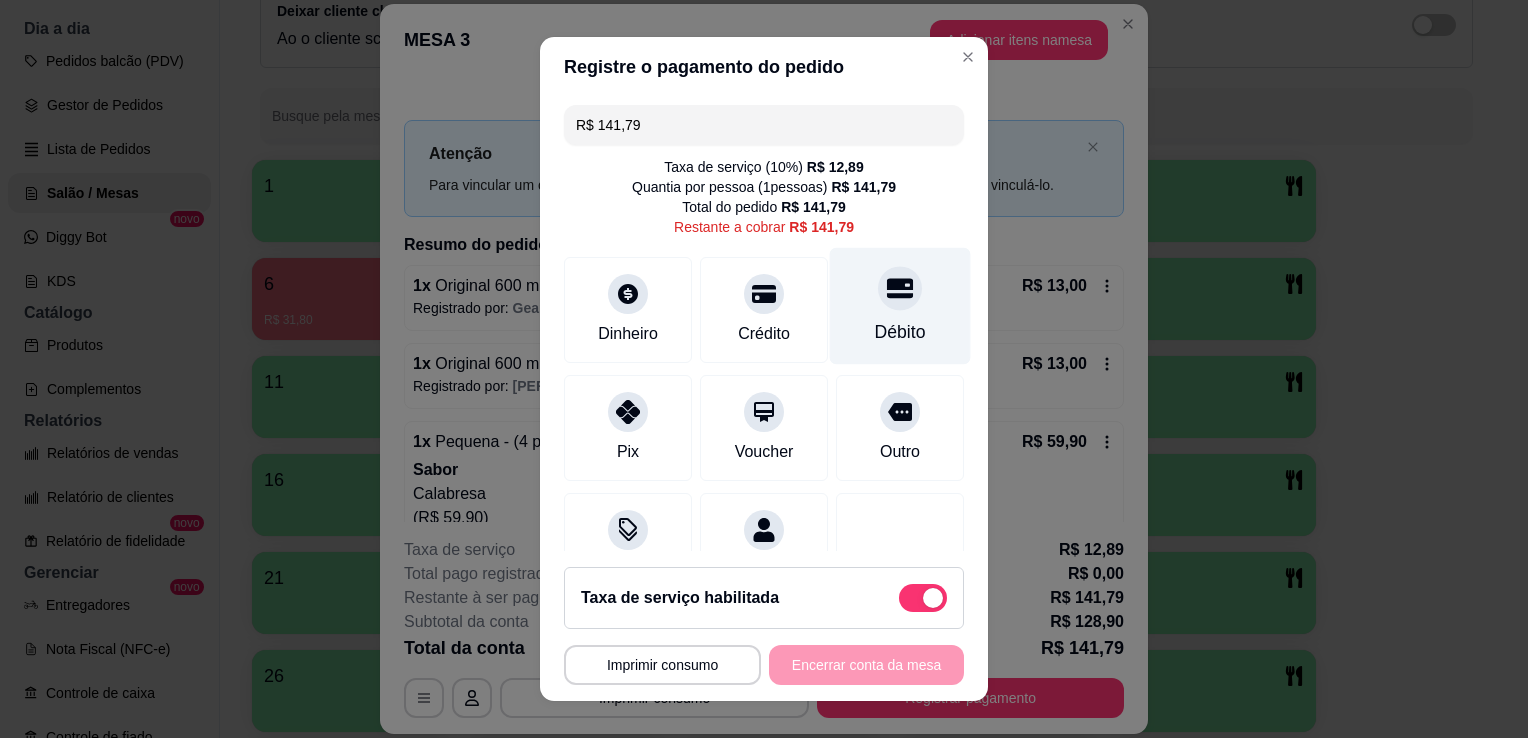 click on "Débito" at bounding box center (900, 332) 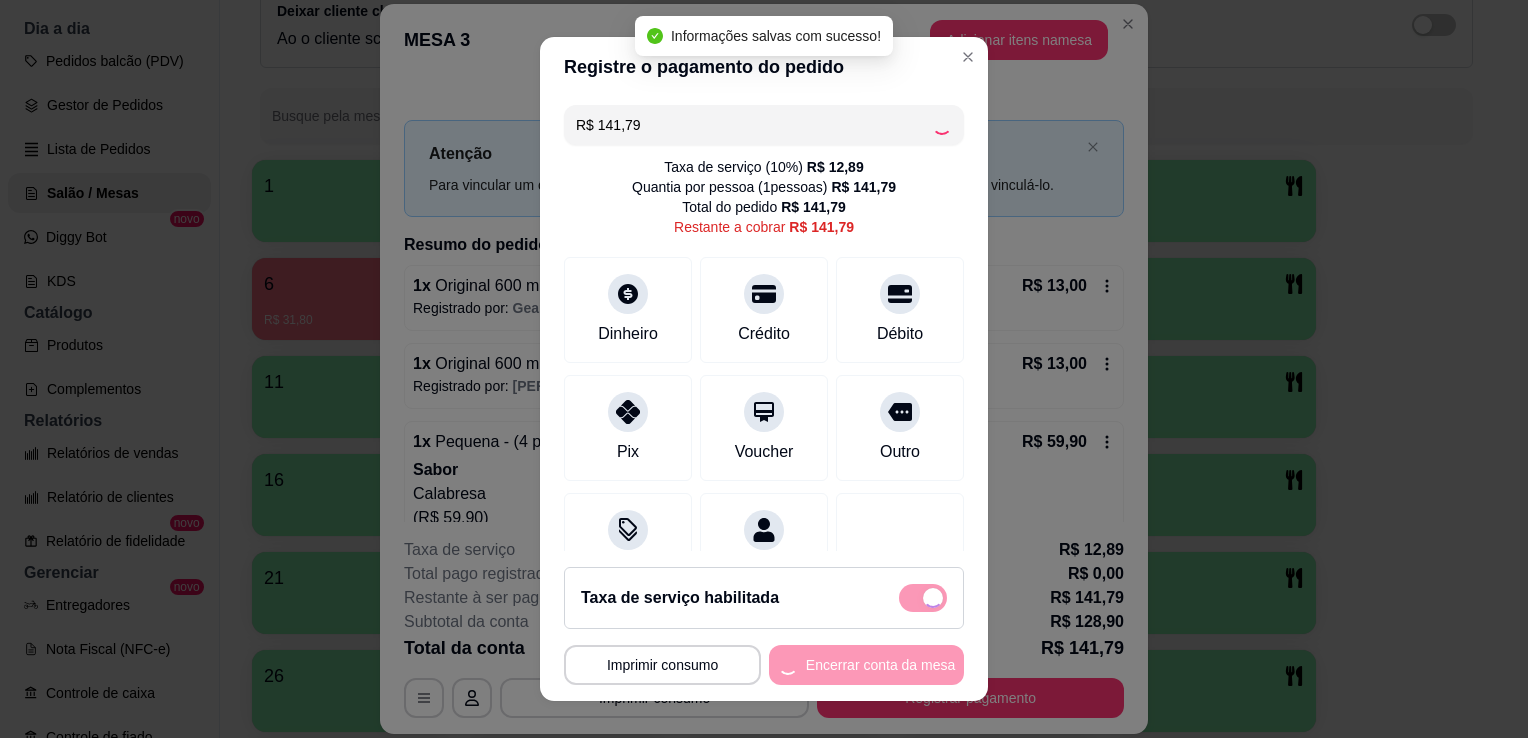 type on "R$ 0,00" 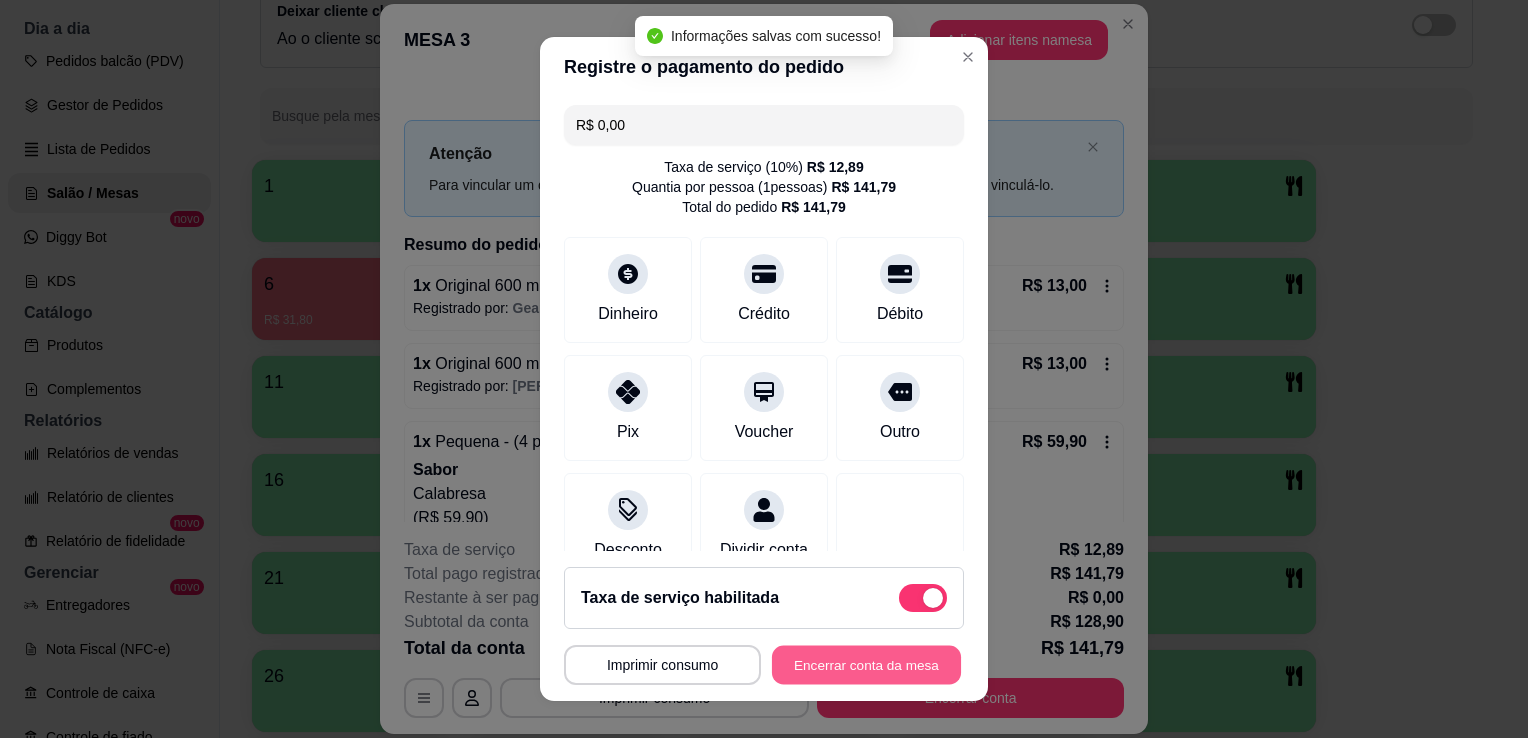click on "Encerrar conta da mesa" at bounding box center (866, 665) 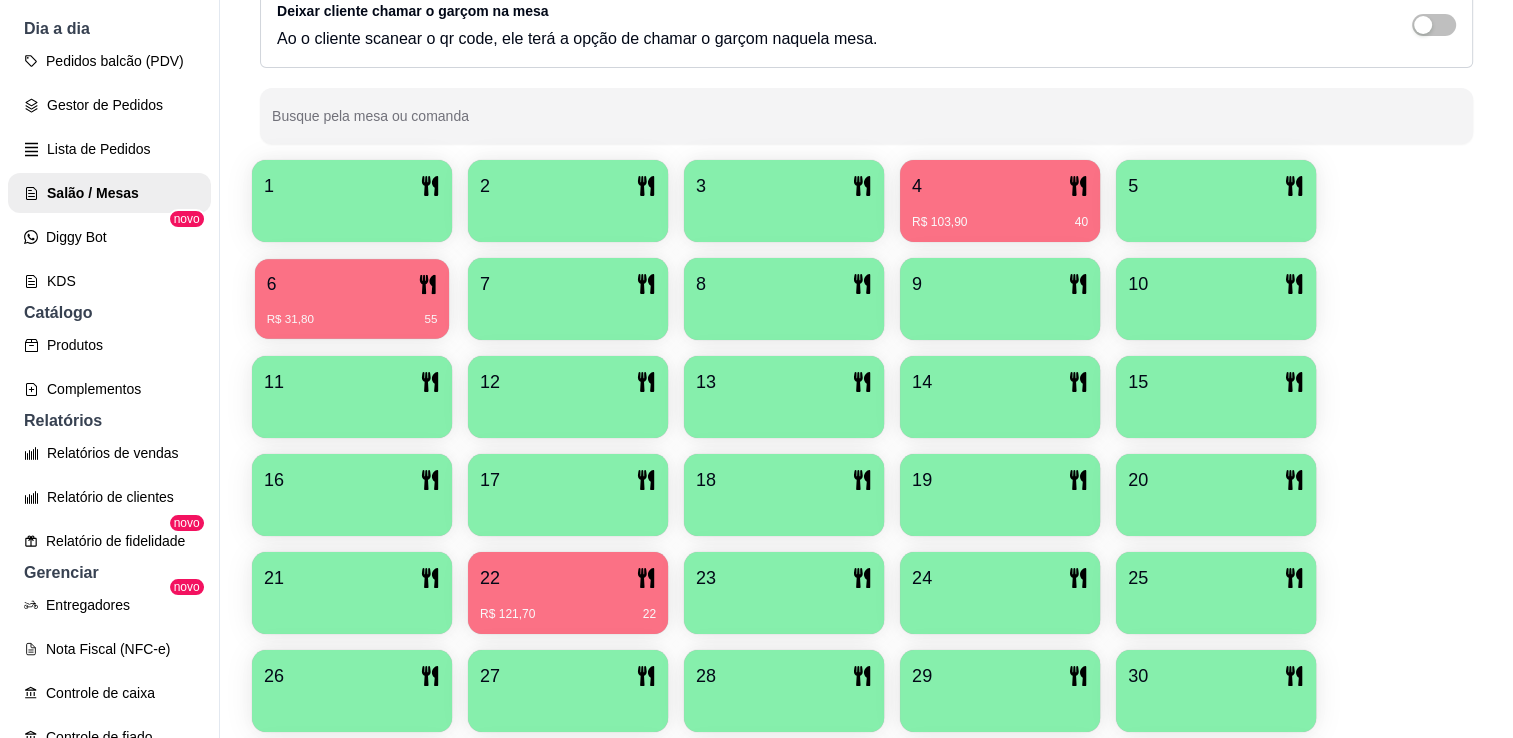 click on "6" at bounding box center [352, 284] 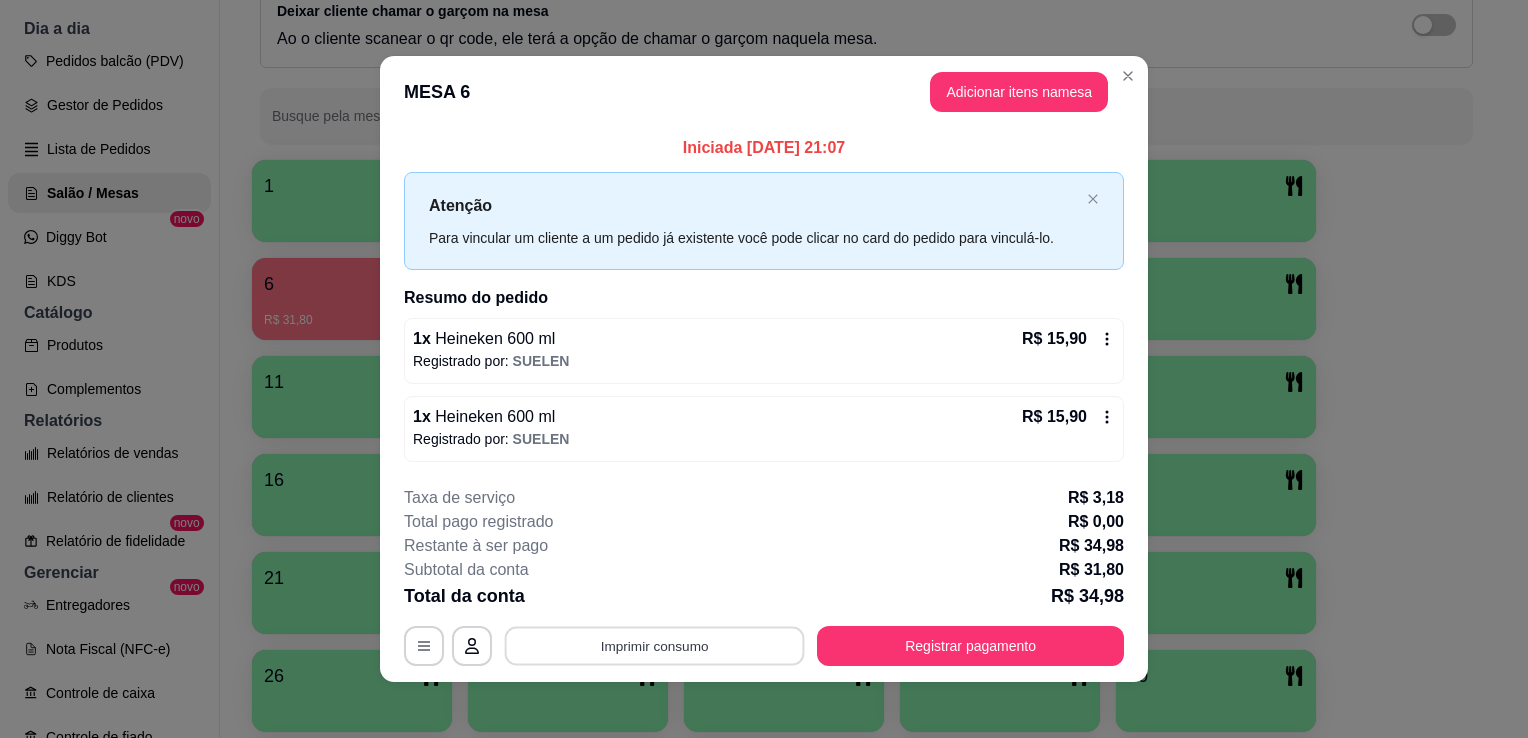 click on "Imprimir consumo" at bounding box center (655, 645) 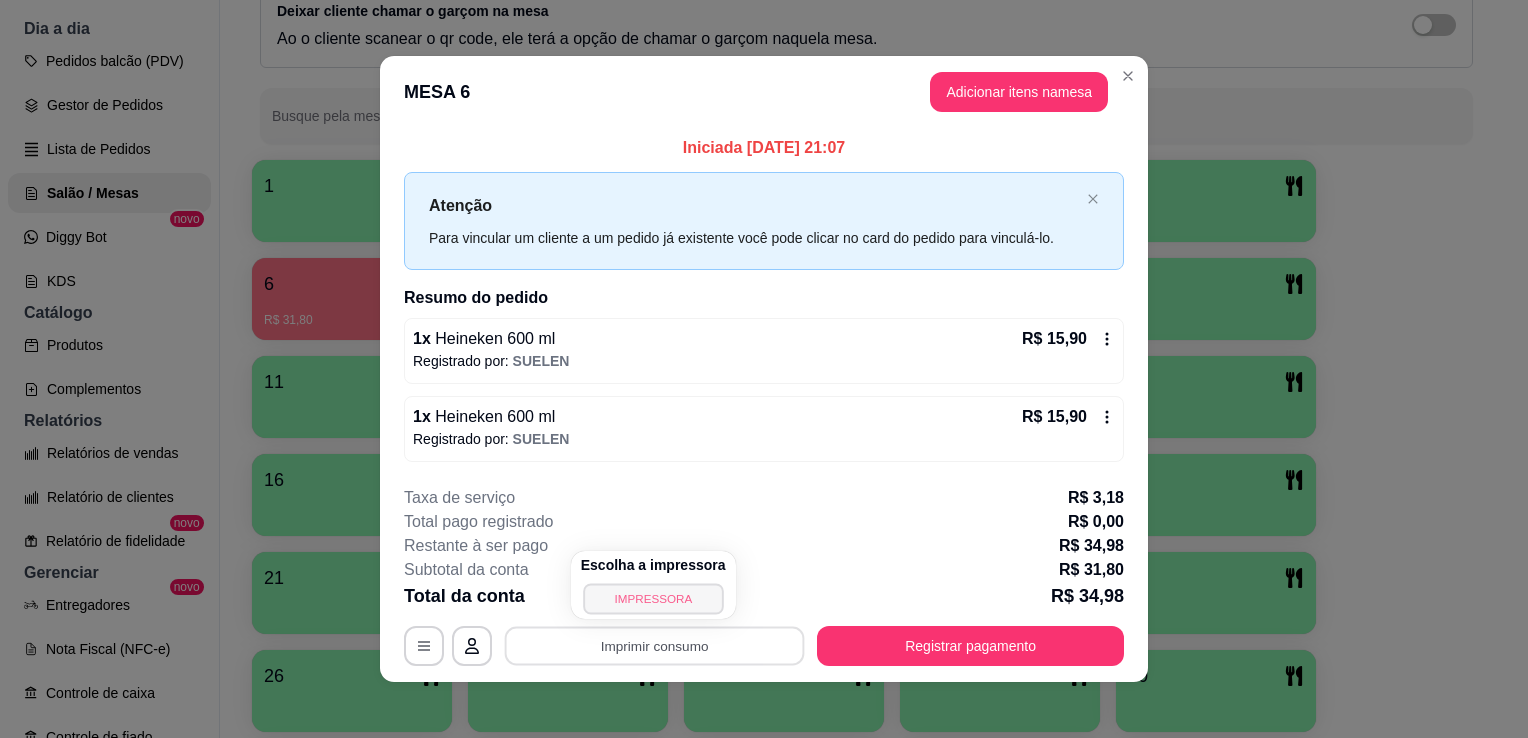 click on "IMPRESSORA" at bounding box center [653, 598] 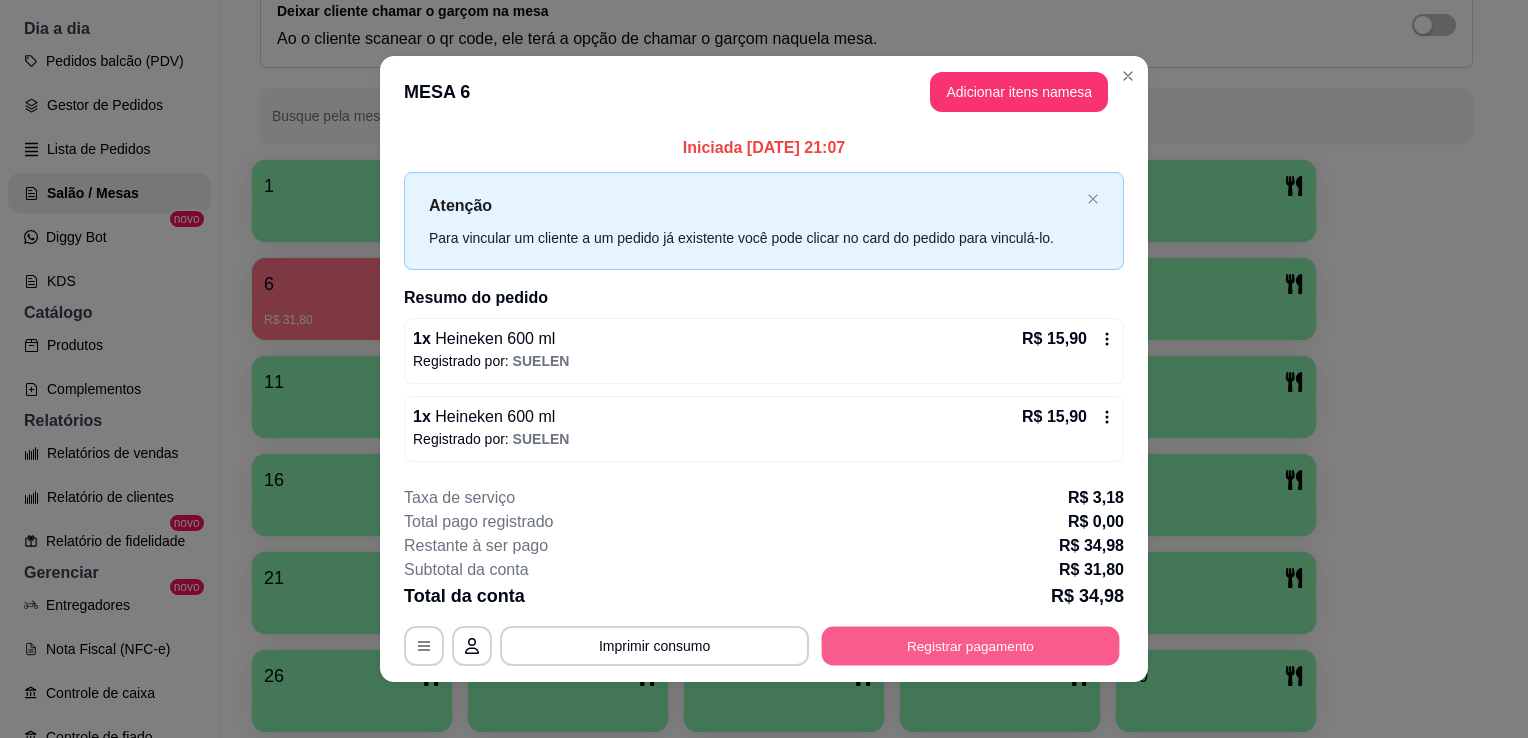 click on "Registrar pagamento" at bounding box center [971, 645] 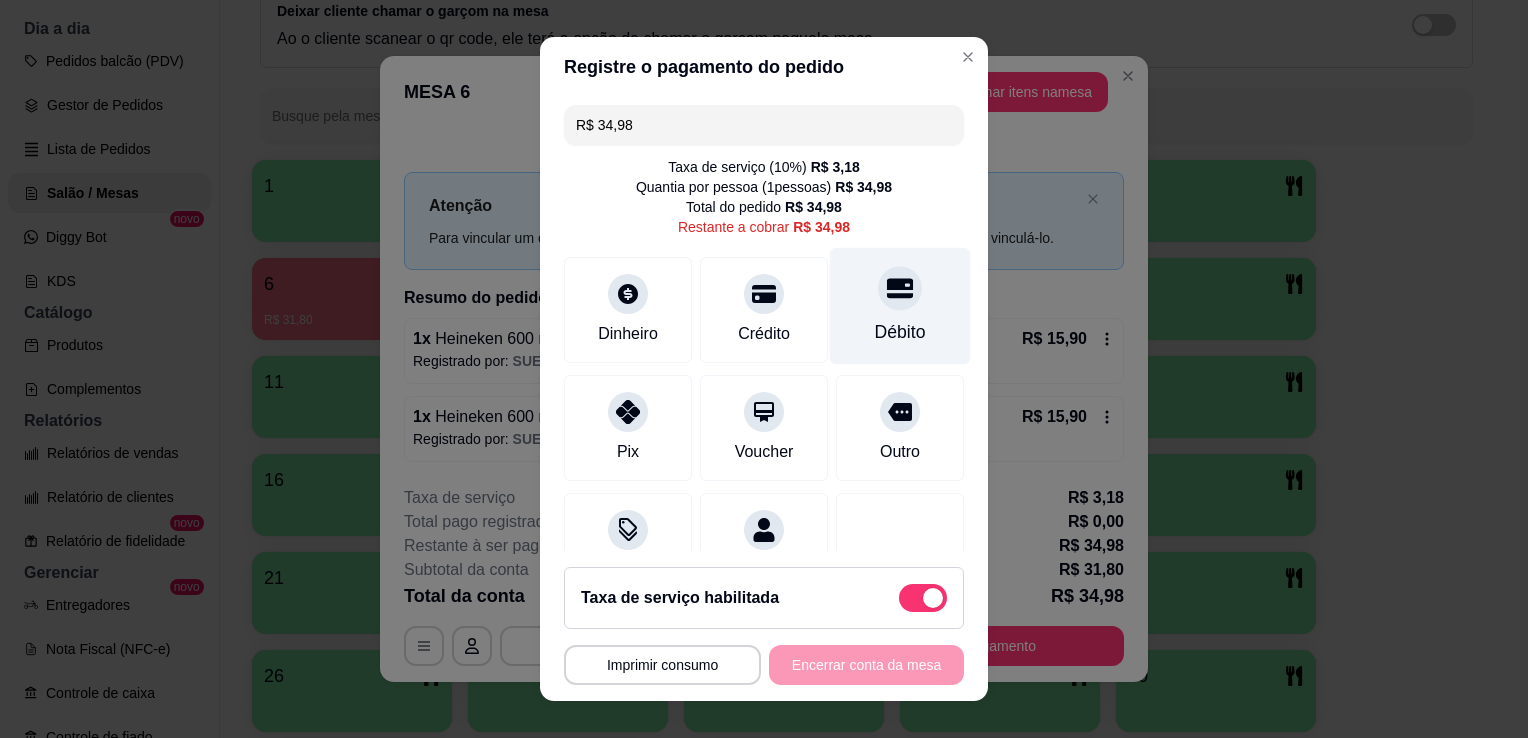 click 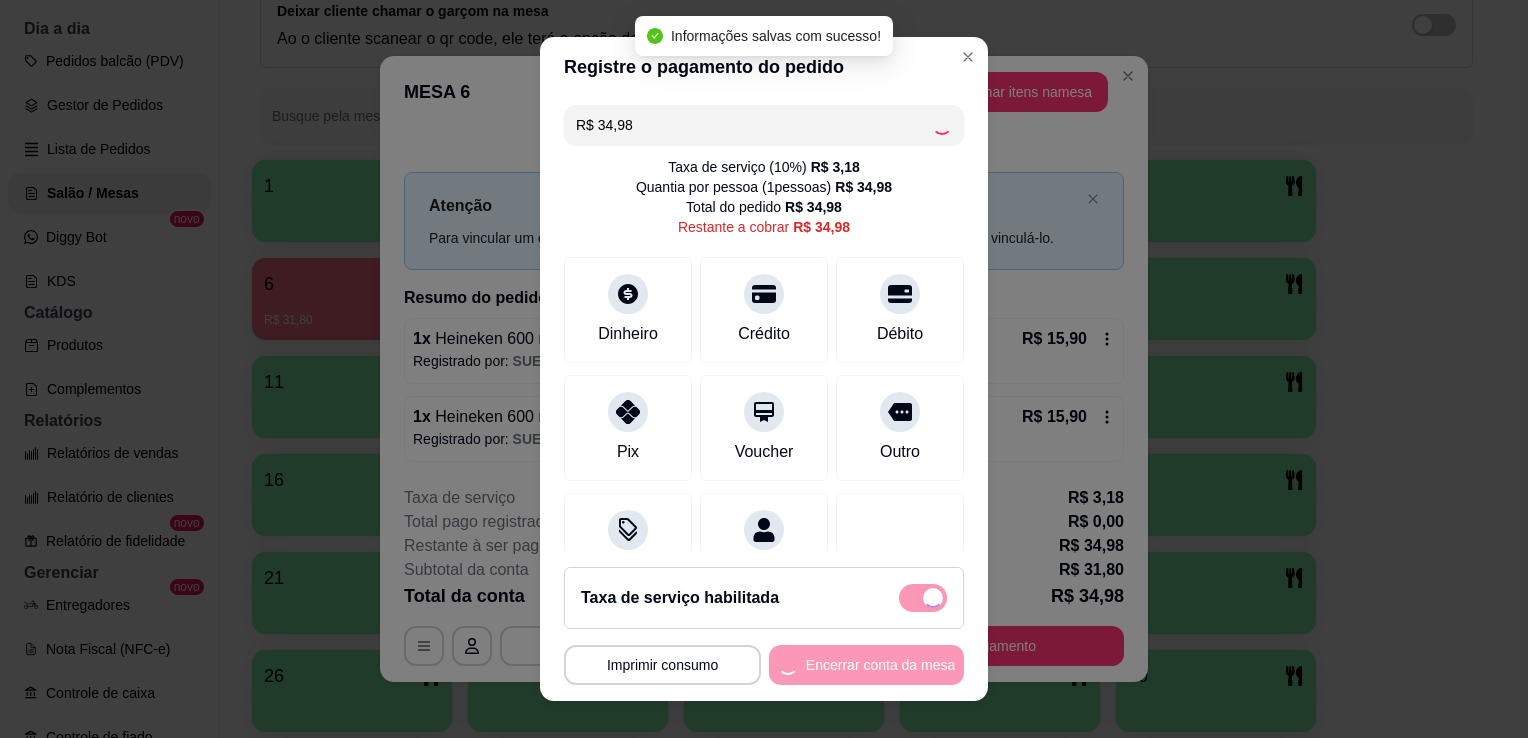 type on "R$ 0,00" 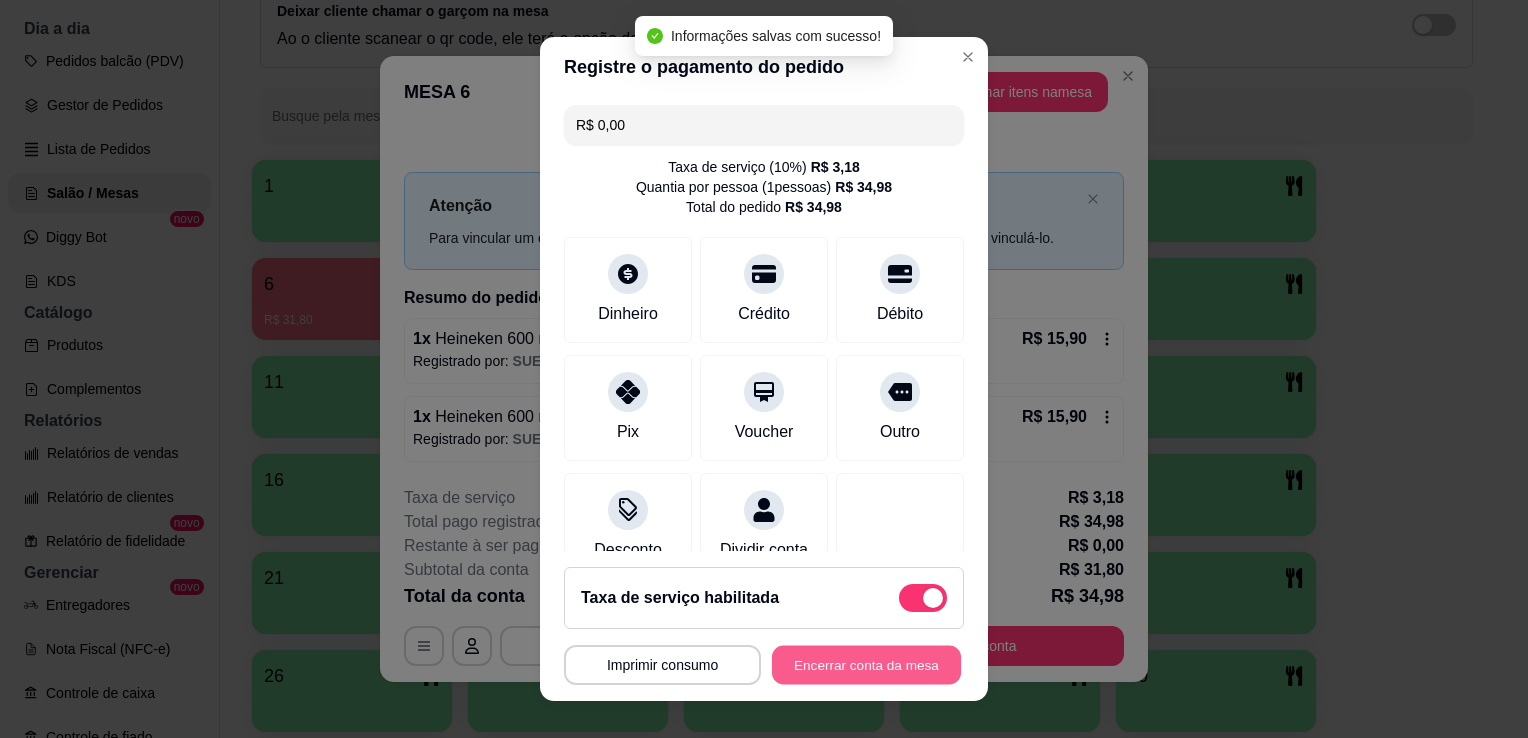 click on "Encerrar conta da mesa" at bounding box center [866, 665] 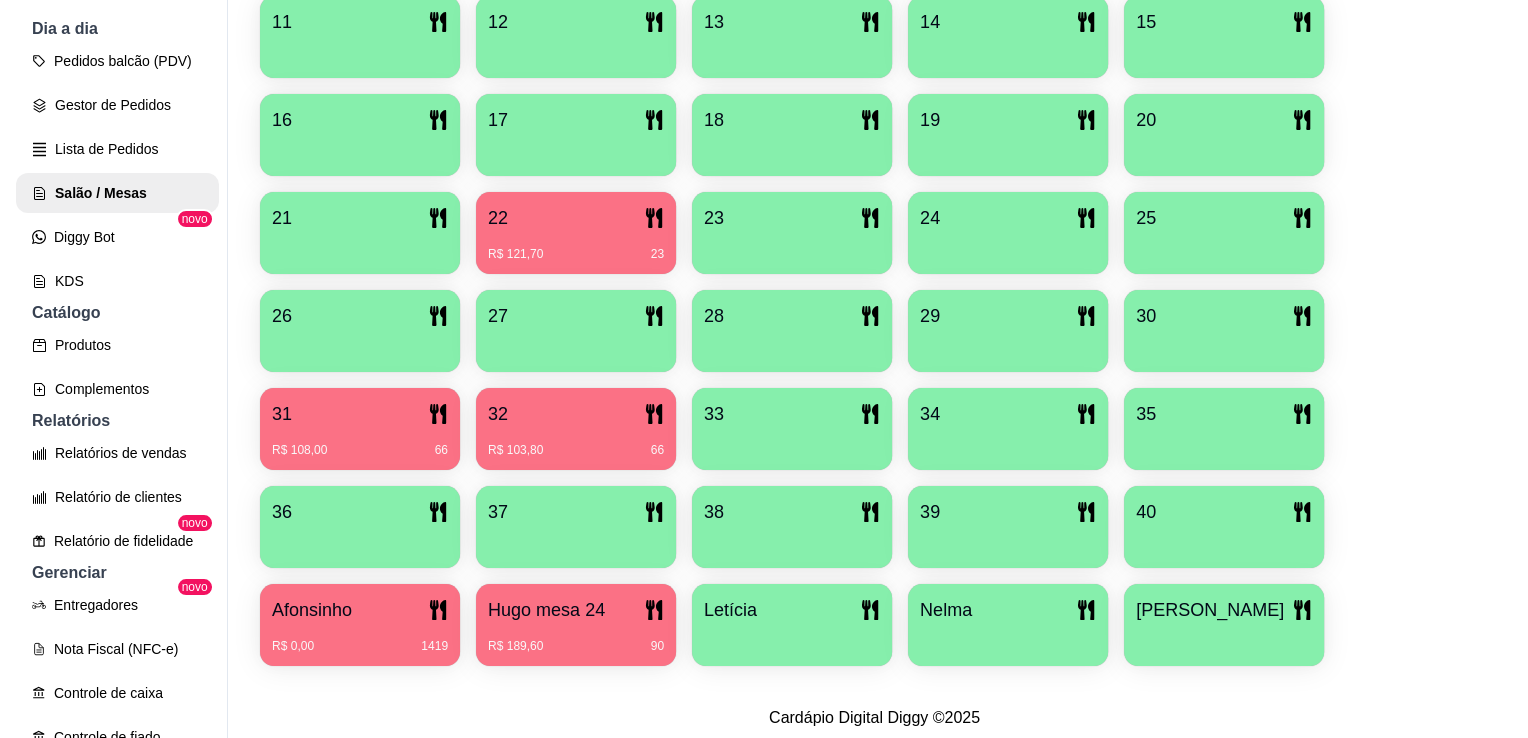 scroll, scrollTop: 671, scrollLeft: 0, axis: vertical 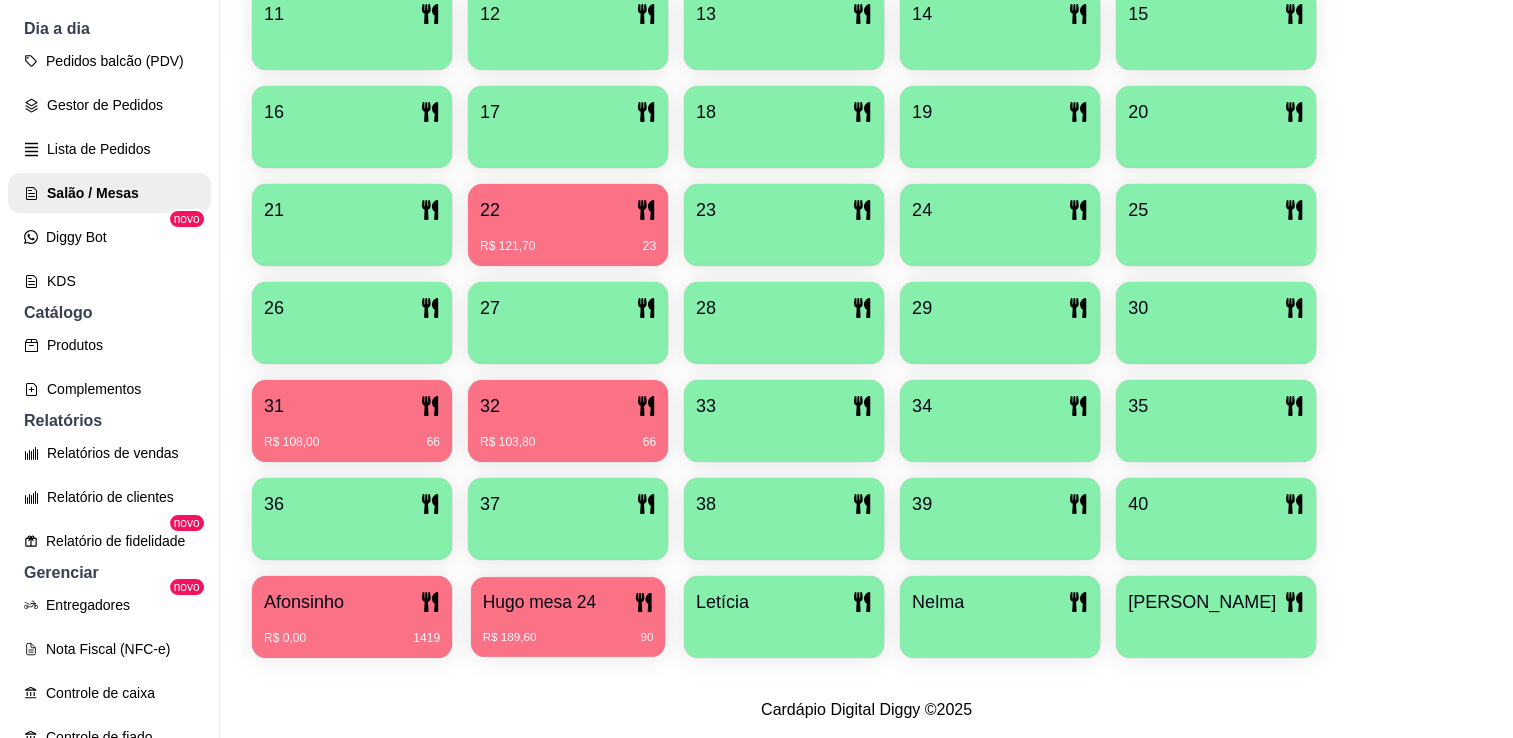 click on "Hugo mesa 24" at bounding box center [540, 602] 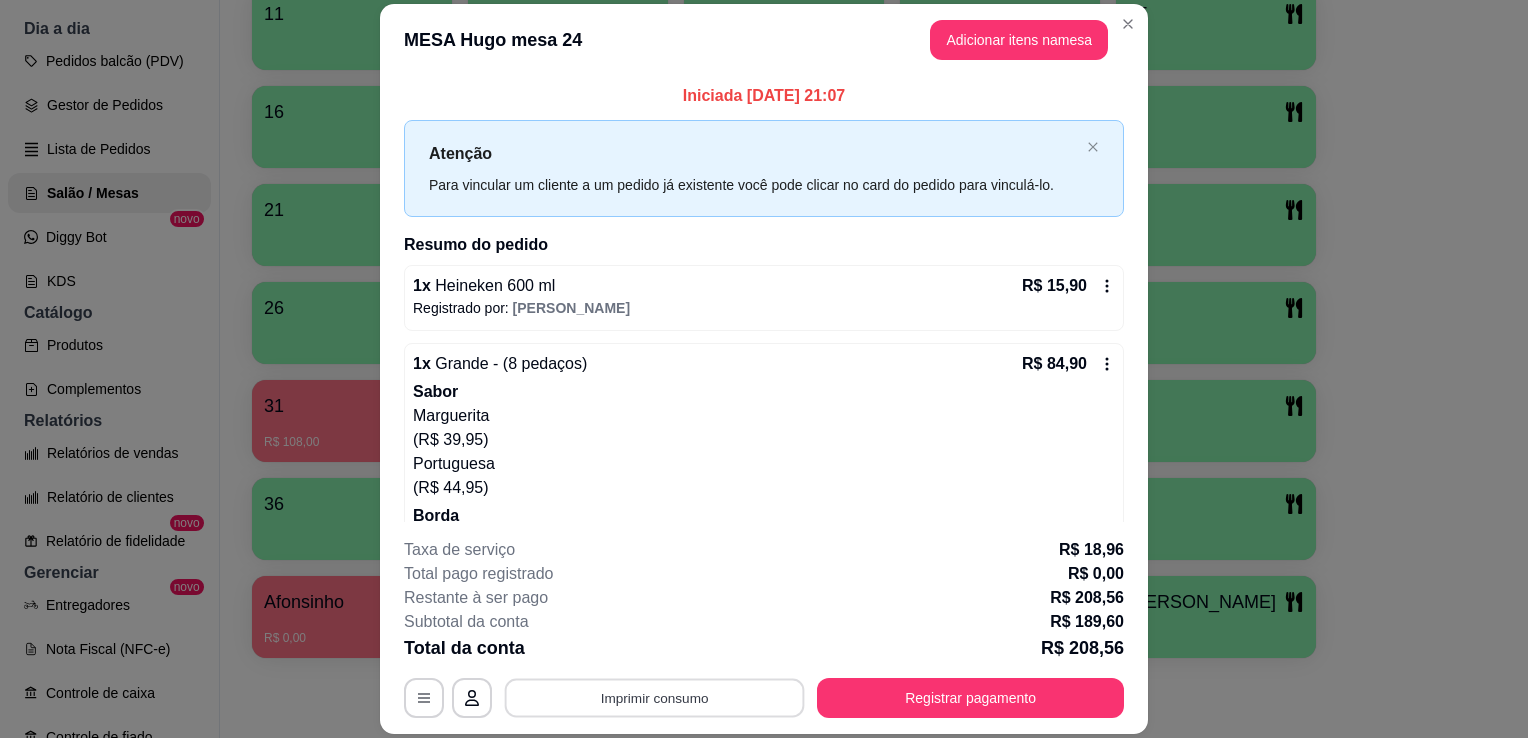 click on "Imprimir consumo" at bounding box center (655, 698) 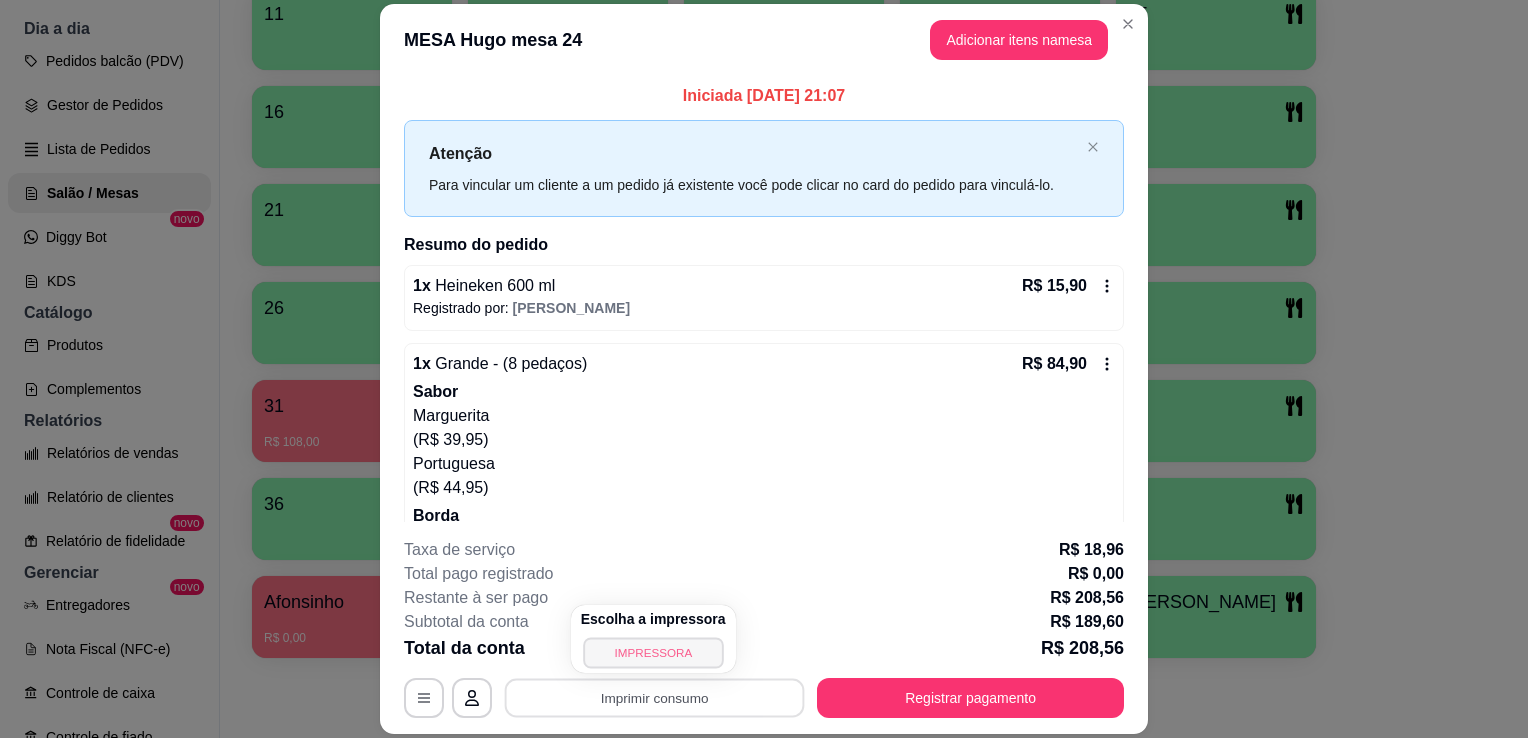 click on "IMPRESSORA" at bounding box center [653, 652] 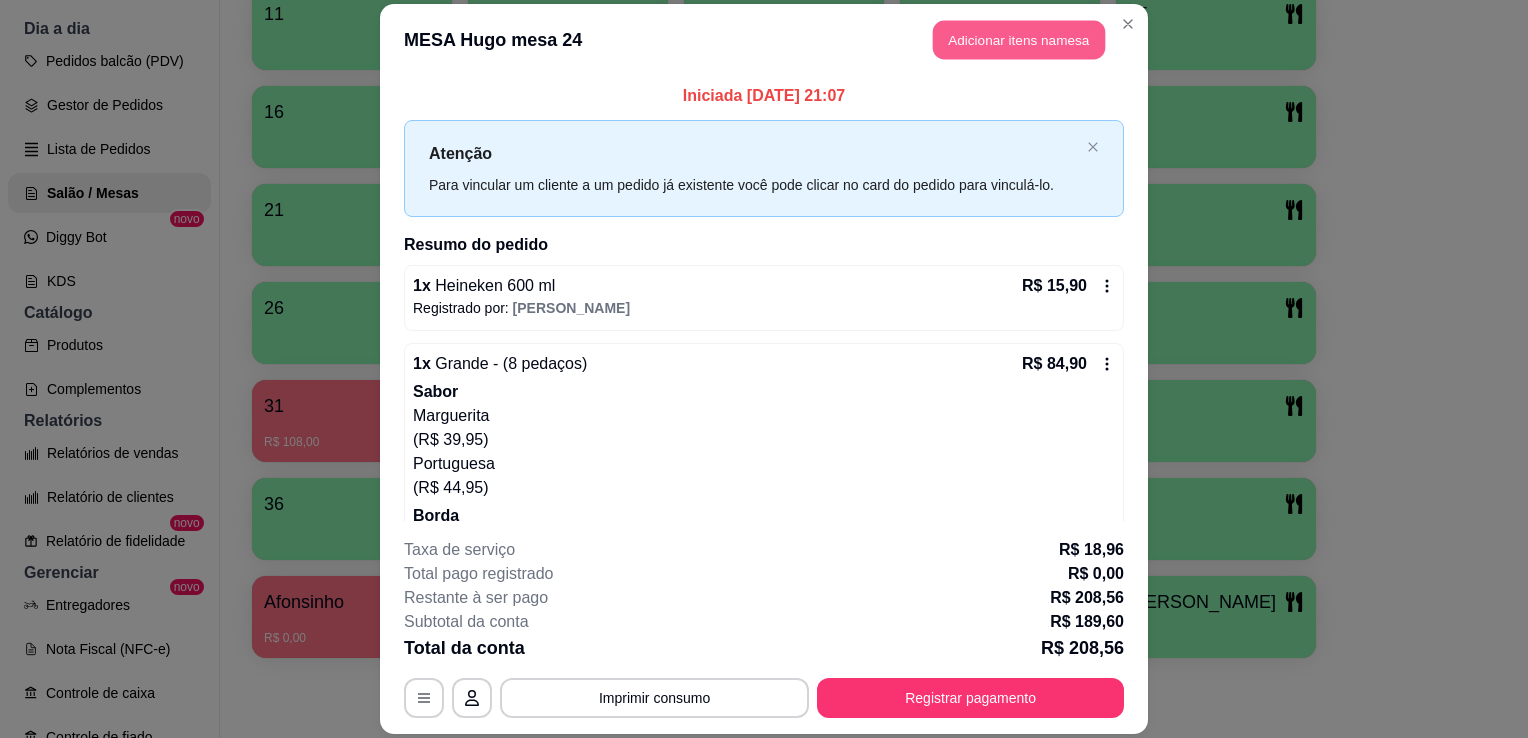 click on "Adicionar itens na  mesa" at bounding box center (1019, 39) 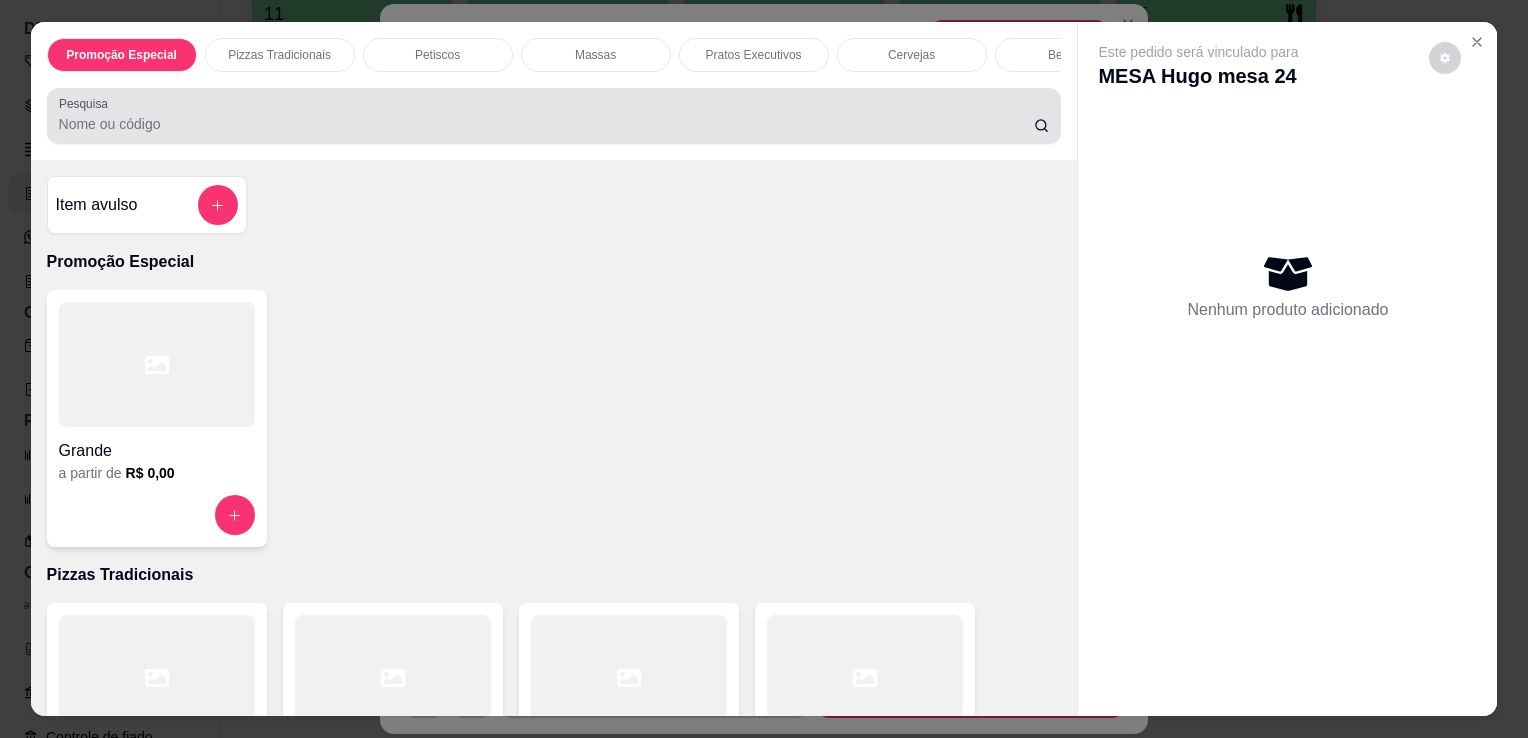 click at bounding box center (554, 116) 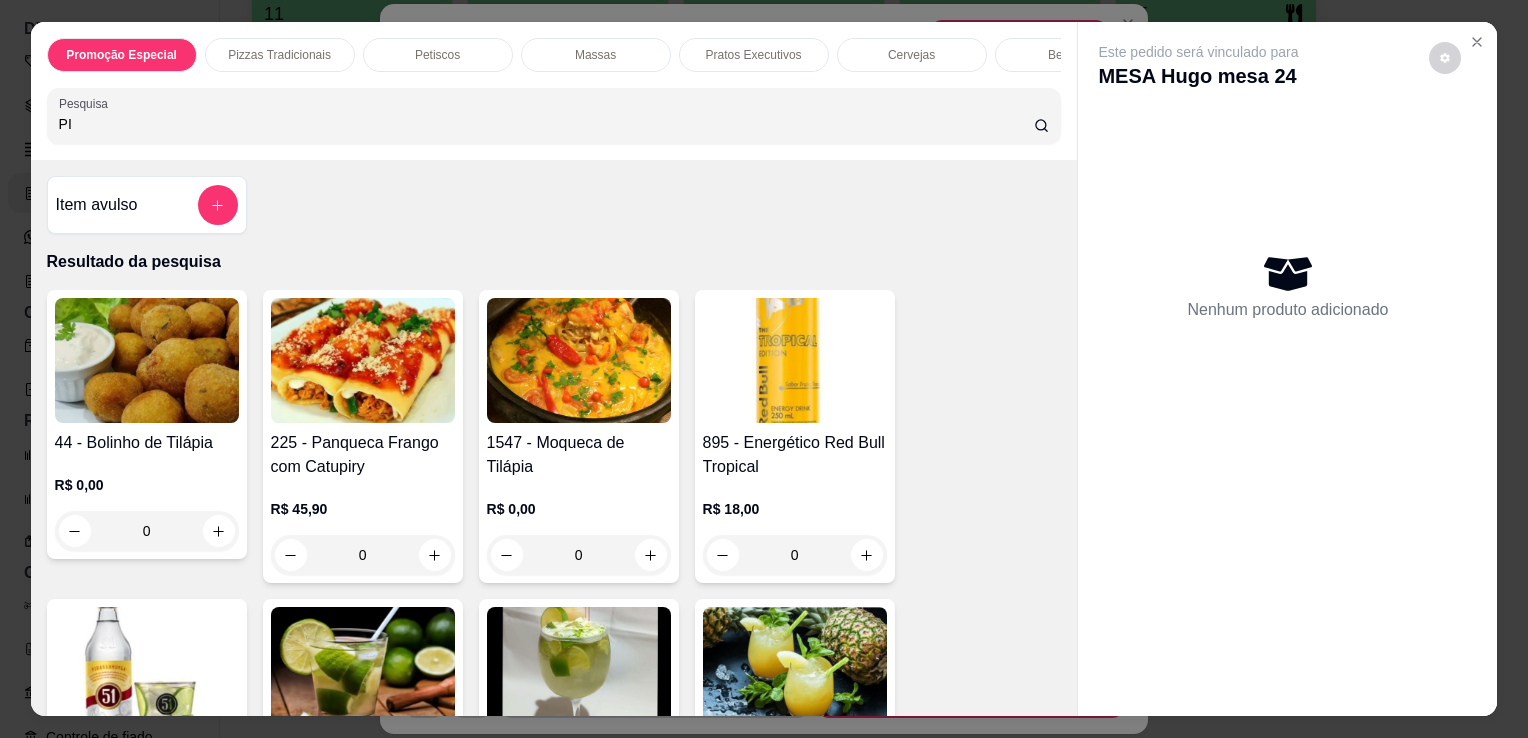 type on "PIC" 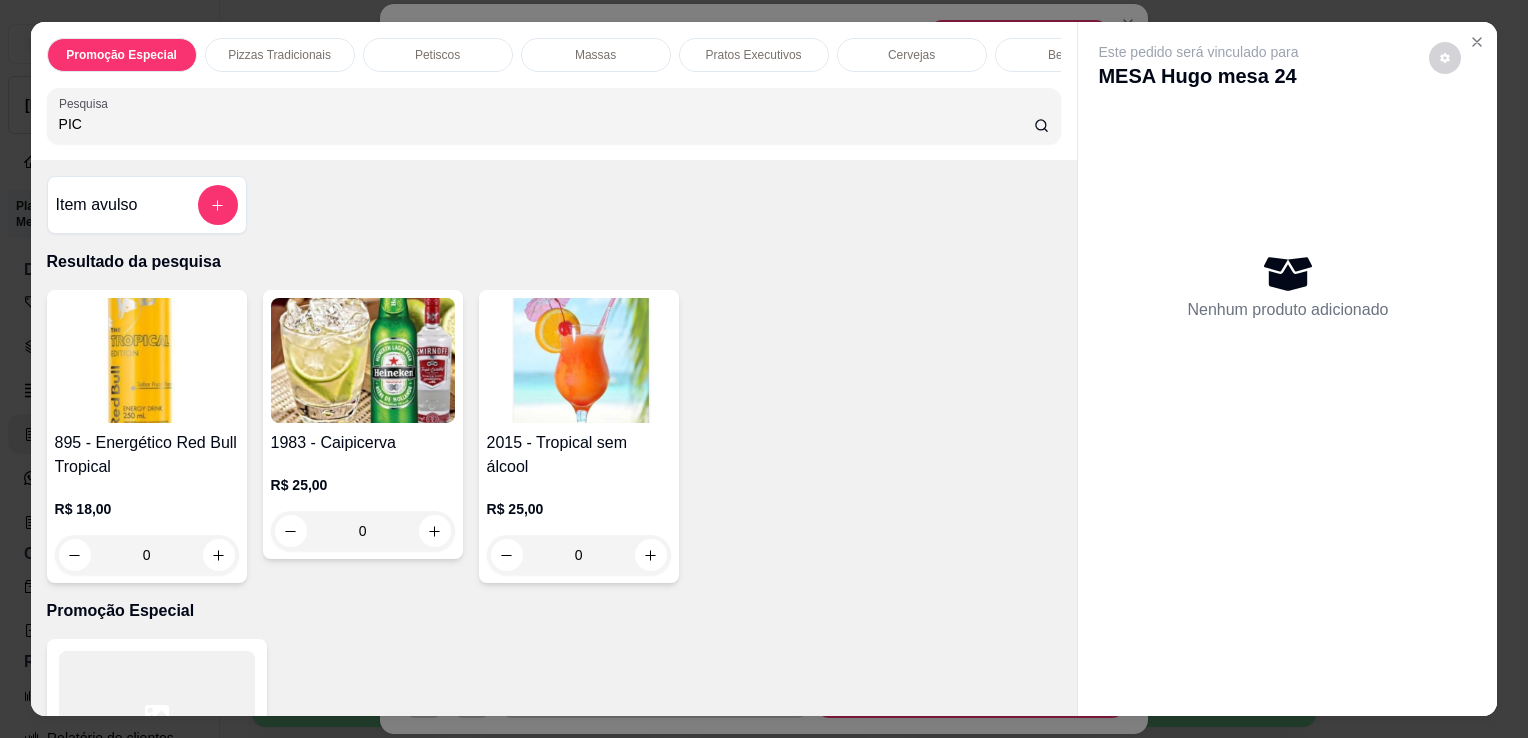 scroll, scrollTop: 0, scrollLeft: 0, axis: both 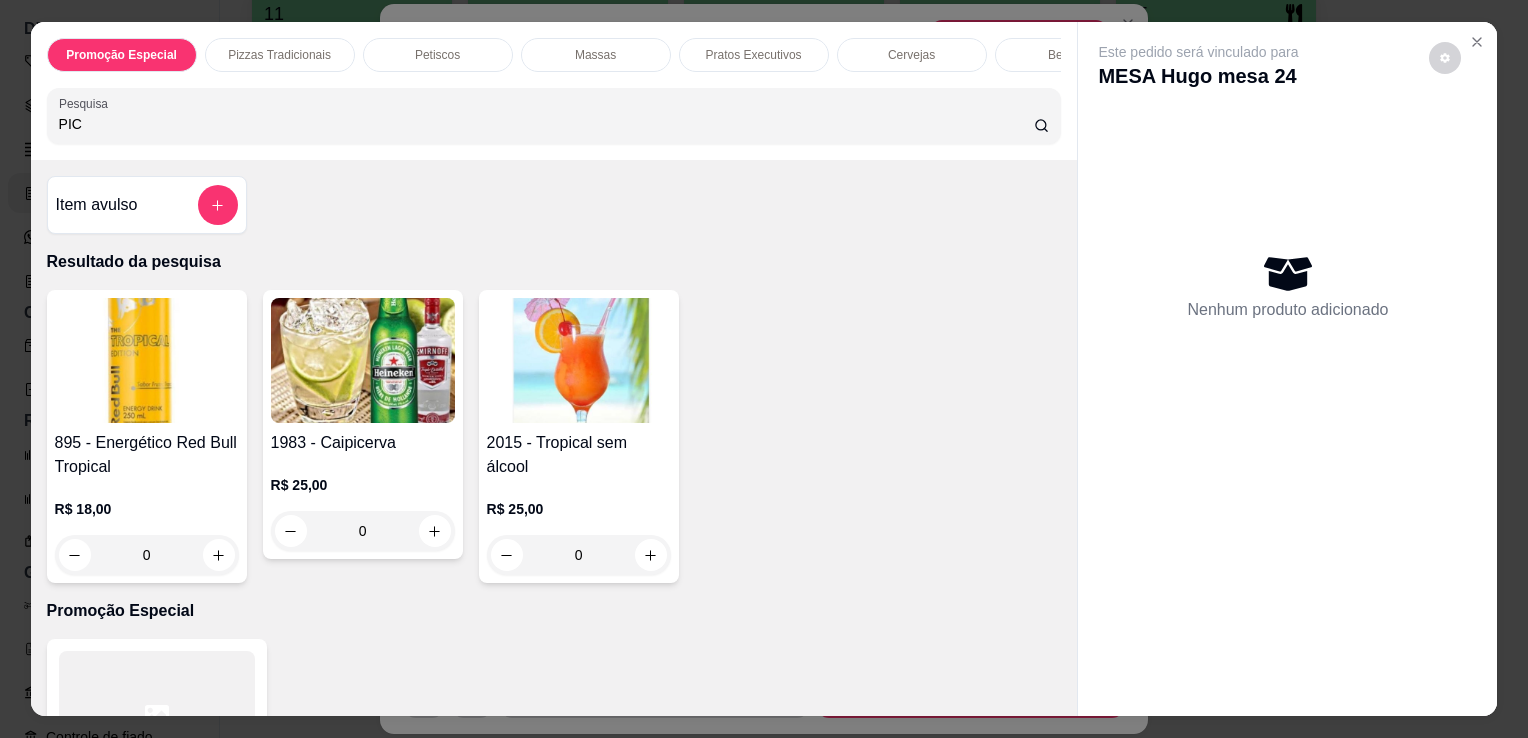 type on "PIC" 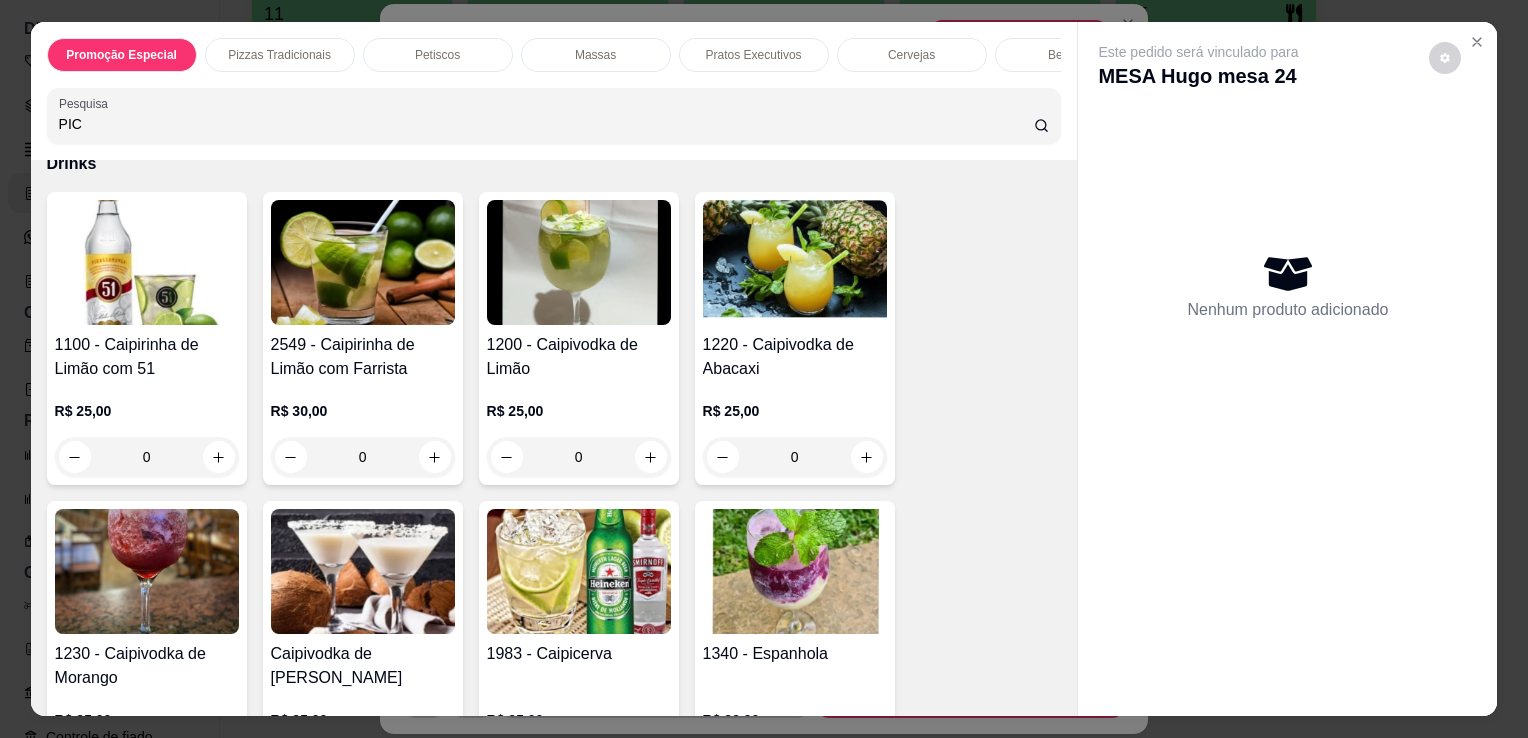 scroll, scrollTop: 10276, scrollLeft: 0, axis: vertical 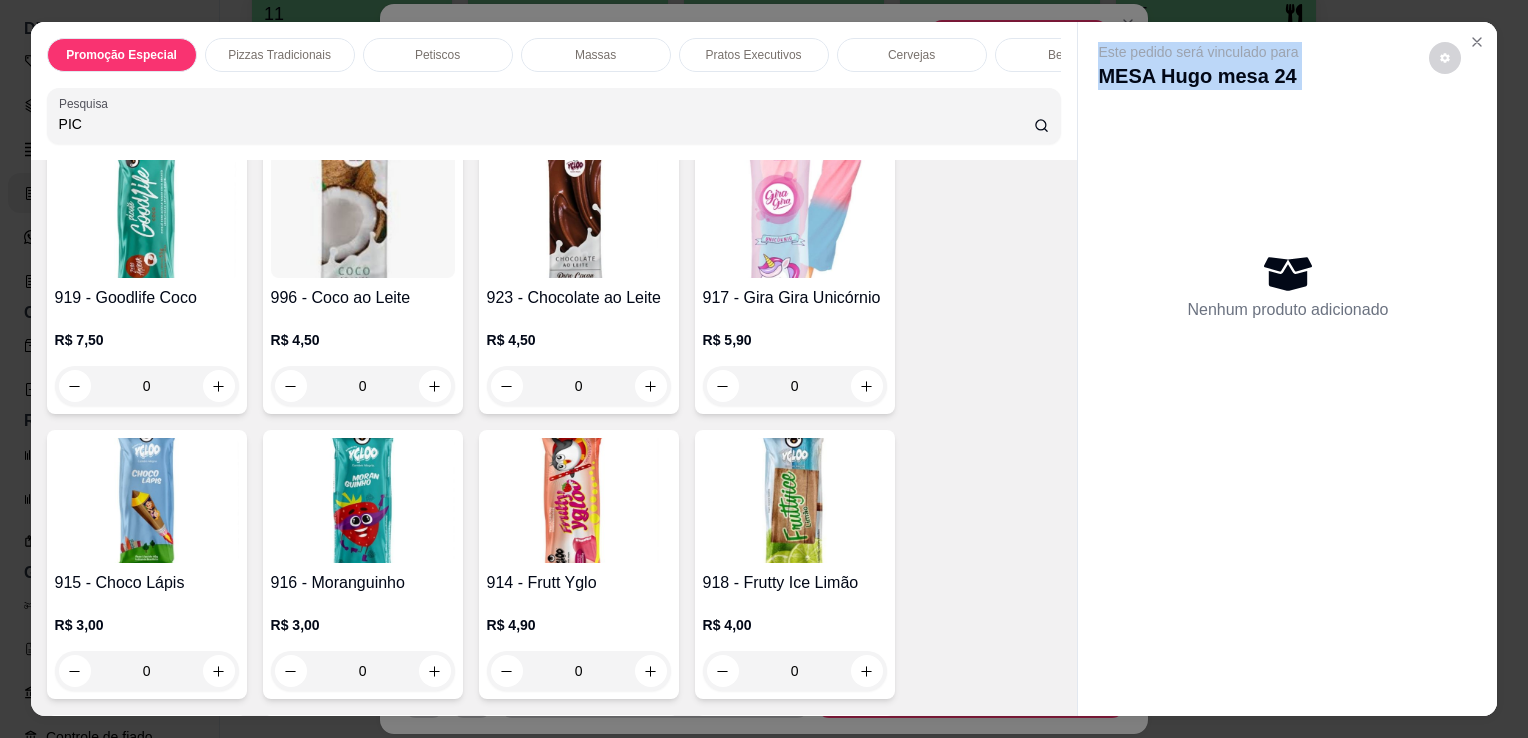 click on "Promoção Especial Pizzas Tradicionais Petiscos Massas Pratos Executivos Cervejas Bebidas Doses Drinks  Vinhos Doces Picolé  PIZZAS DOCES  Pesquisa PIC Item avulso Resultado da pesquisa 895 - Energético Red Bull Tropical   R$ 18,00 0 1983 - Caipicerva   R$ 25,00 0 2015 - Tropical sem álcool    R$ 25,00 0 Promoção Especial Grande a partir de     R$ 0,00 Pizzas Tradicionais Brotinho individual  a partir de     R$ 35,00 Pequena  a partir de     R$ 55,00 Média  a partir de     R$ 65,00 Grande a partir de     R$ 75,00 Petiscos 80 - Pão de Alho   R$ 8,90 0 89 - Azeitona e Mussarela   R$ 24,90 0 83 - Mandiokita   R$ 24,90 0 22 - Fritas   R$ 19,90 0 19 - Fricassê de Frango    R$ 34,90 0 77 - Salaminho   R$ 29,90 0 99 - Mini Tábuas de Frios   R$ 64,90 0 19 - Tábua de Frios   R$ 99,90 0 87 - Fritas ao Forno   R$ 89,00 0 63 - Palmito   R$ 39,90 0 23 - Filé de Peixe à doré   R$ 0,00 0 76 - Filé de Boi Acebolado   R$ 0,00 0 88 - Filé de Boi Acebolado com Queijo   R$ 0,00 0   R$ 0,00 0" at bounding box center (764, 369) 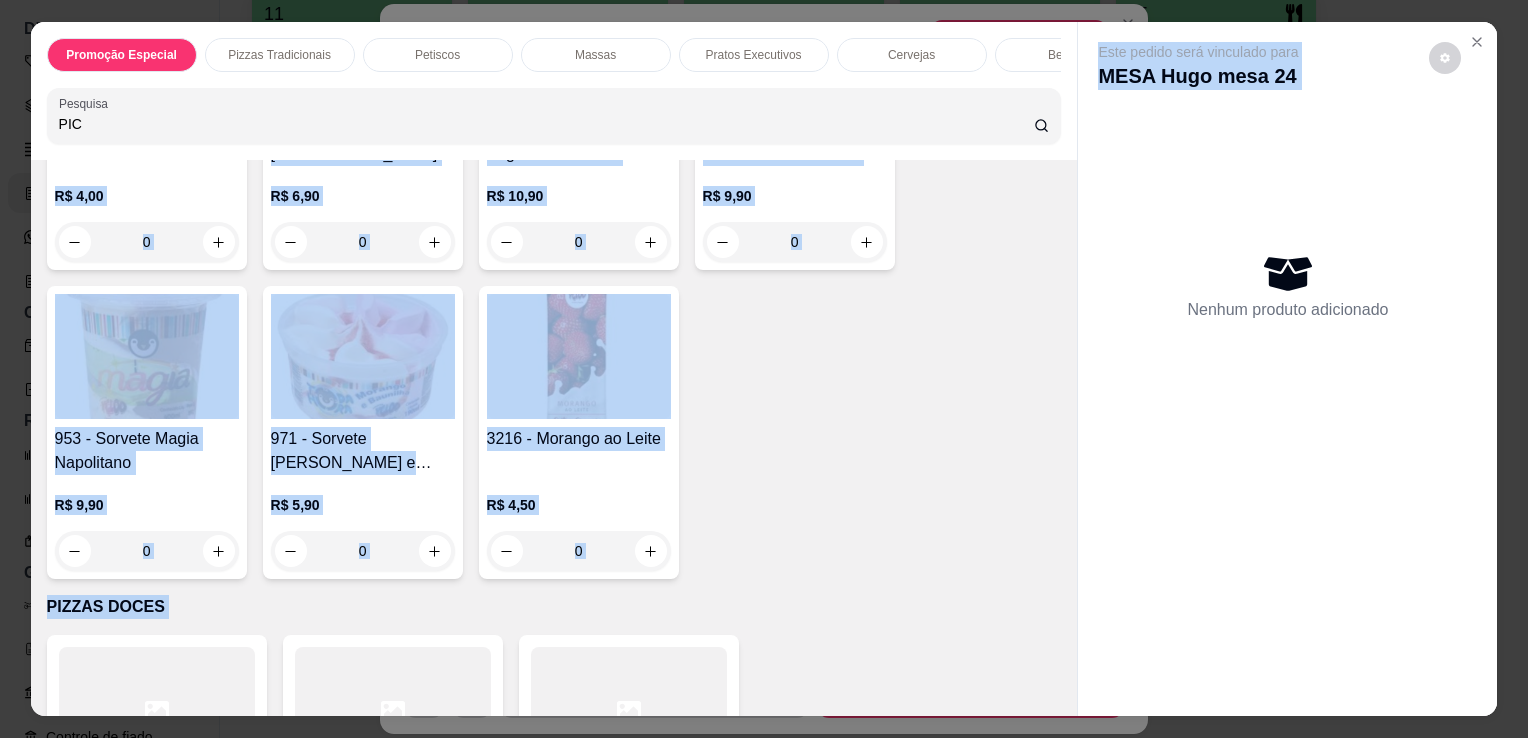scroll, scrollTop: 15650, scrollLeft: 0, axis: vertical 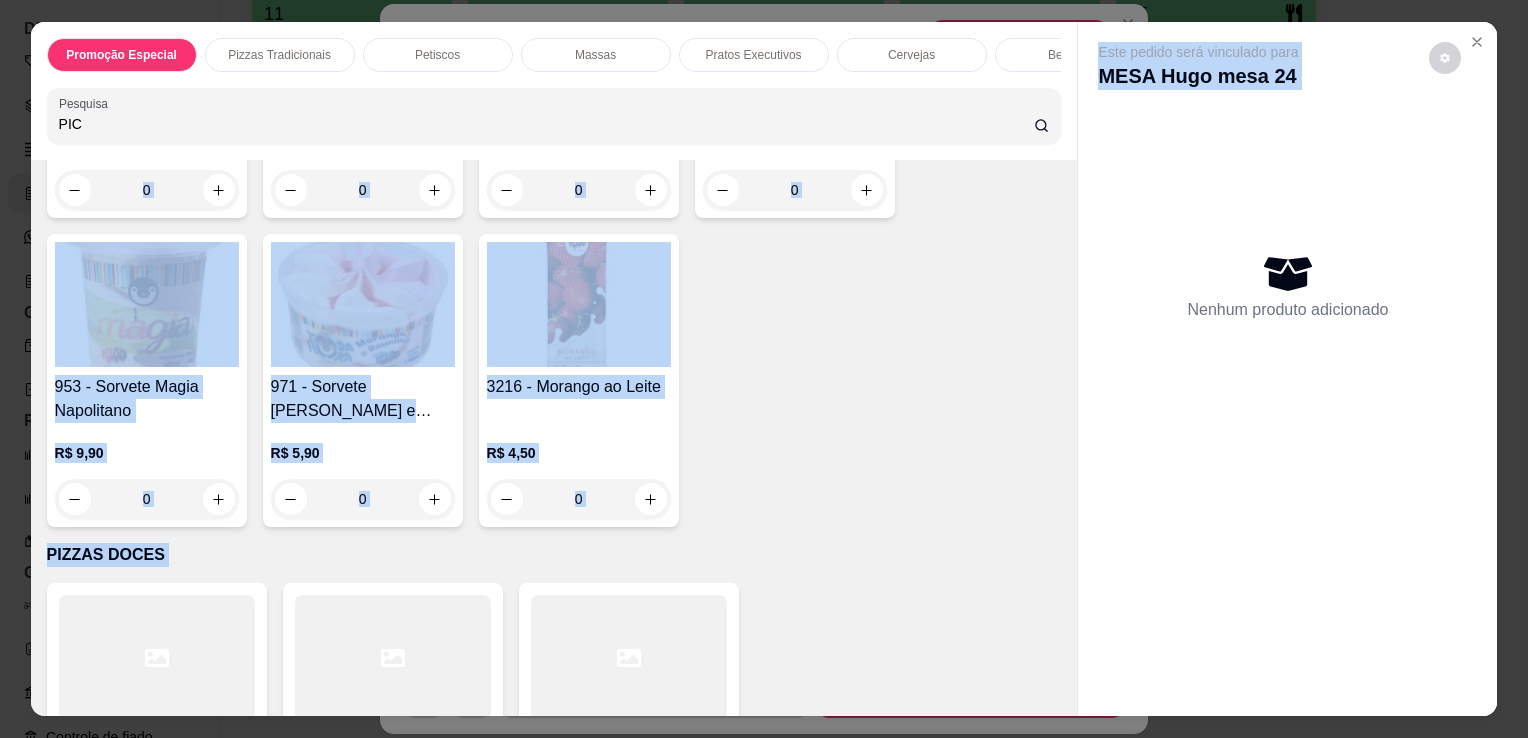 click at bounding box center (579, 304) 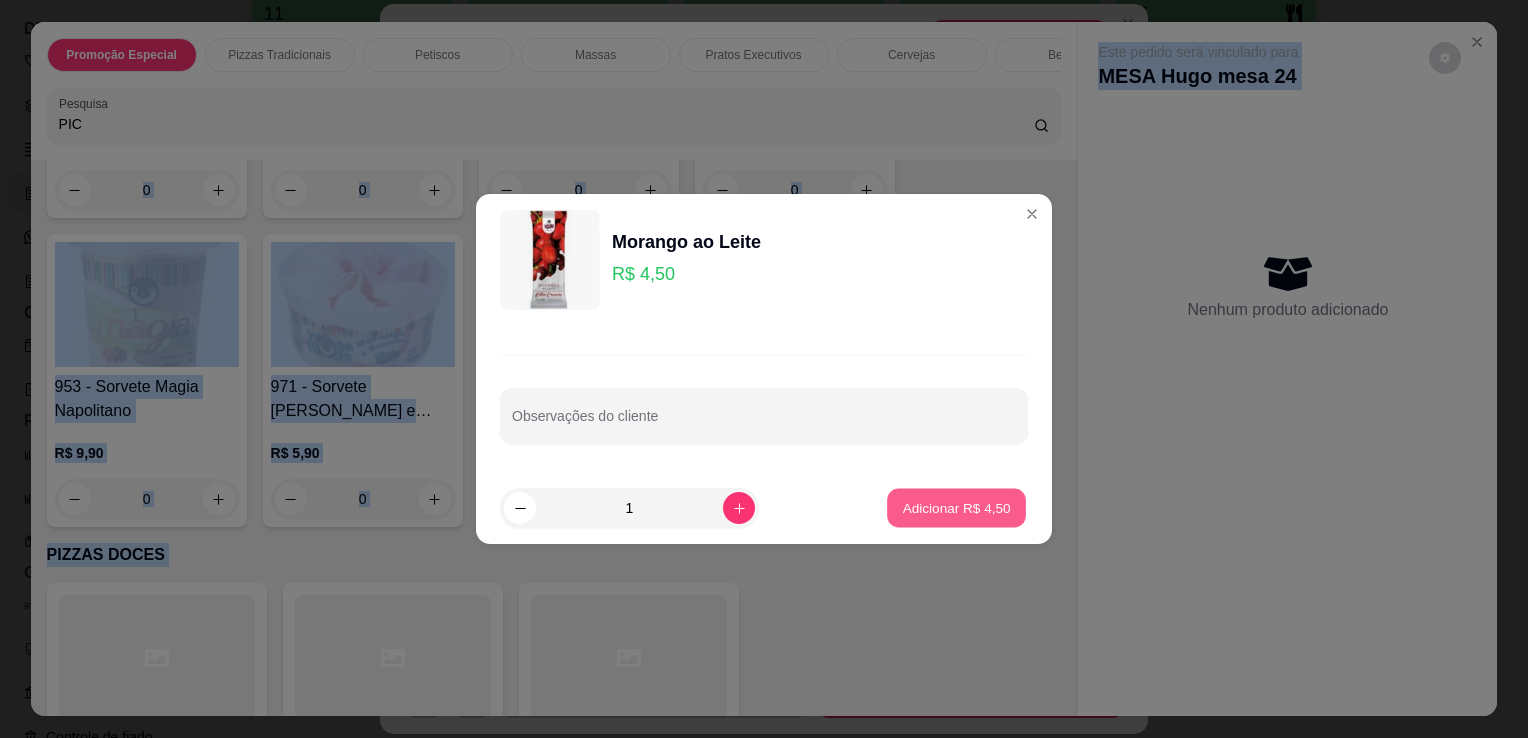 click on "Adicionar   R$ 4,50" at bounding box center [956, 507] 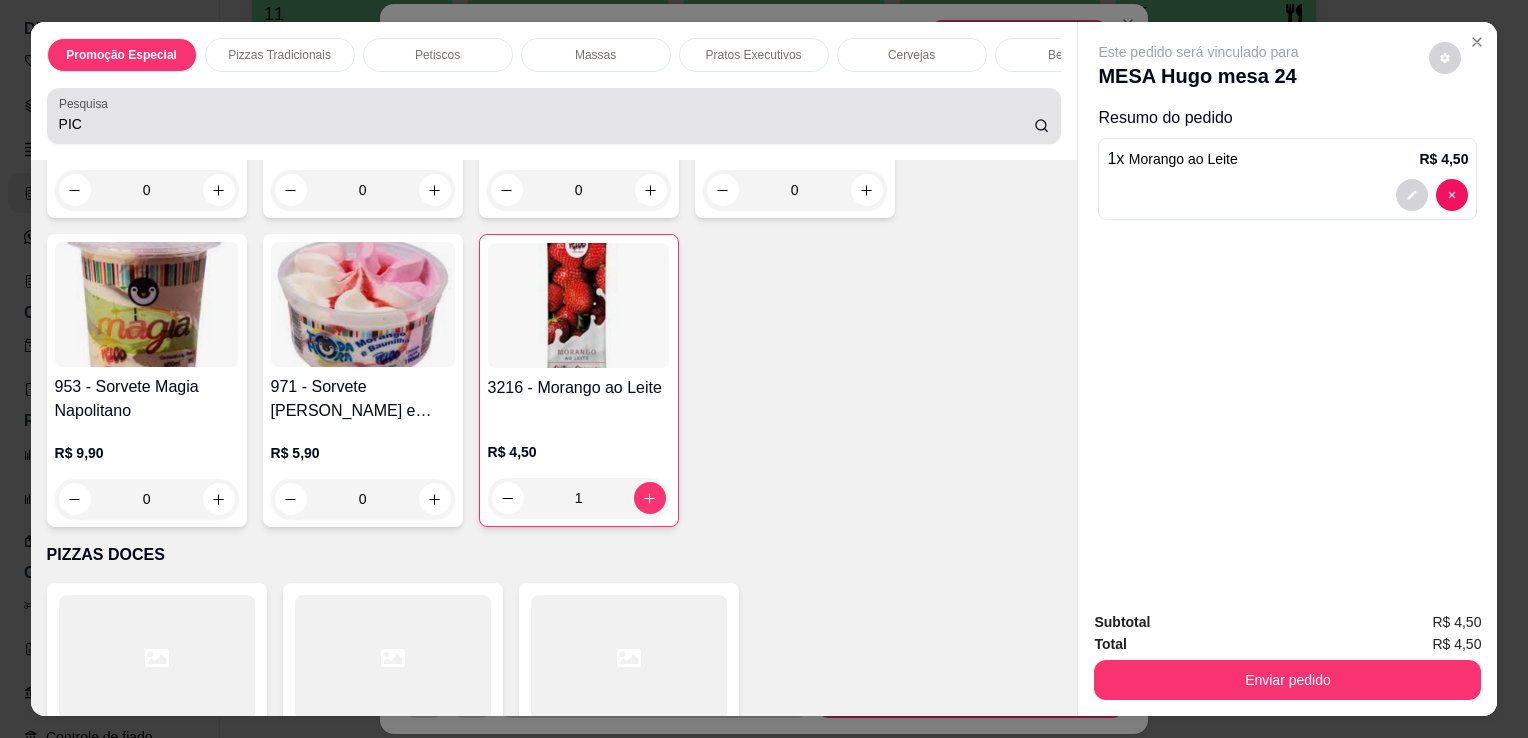 click on "PIC" at bounding box center (546, 124) 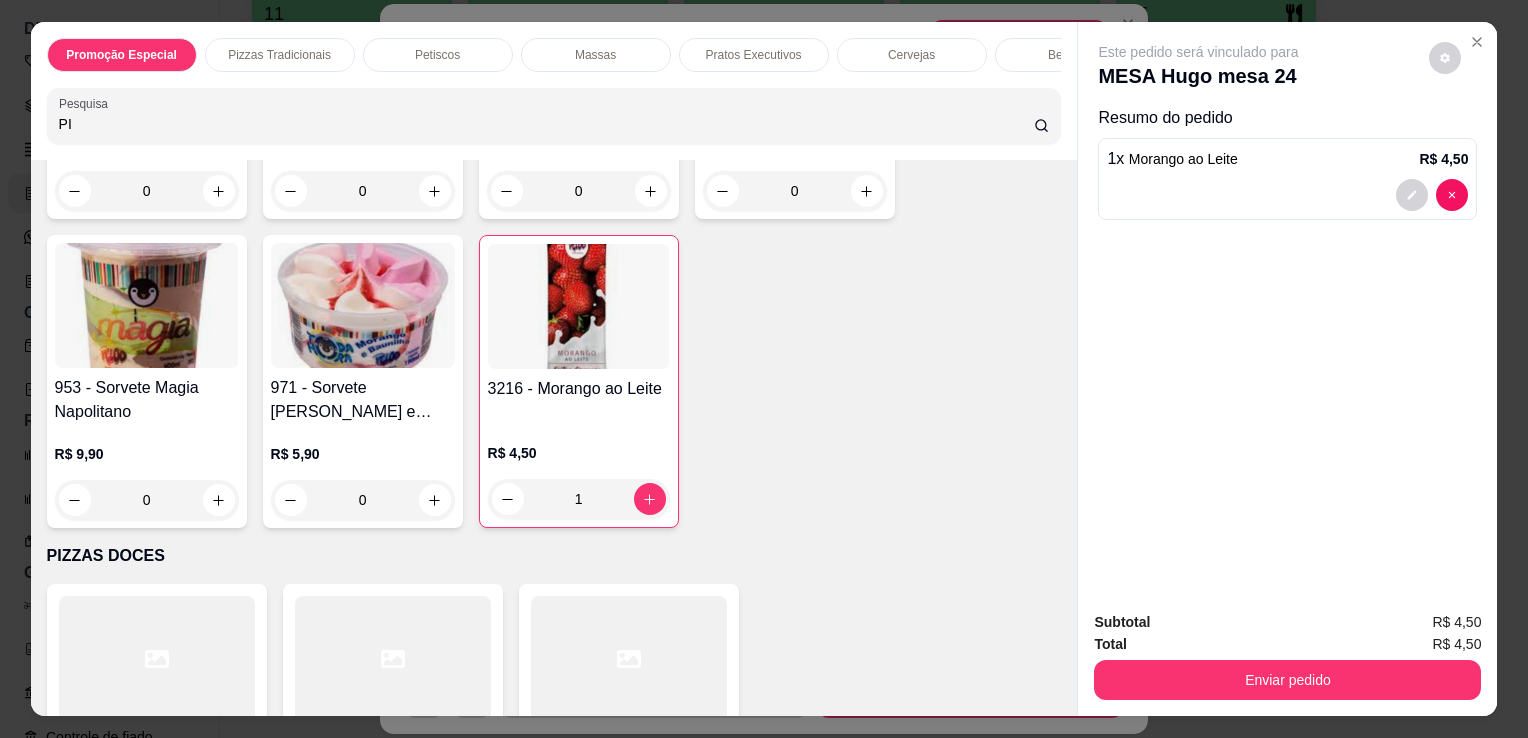 type on "P" 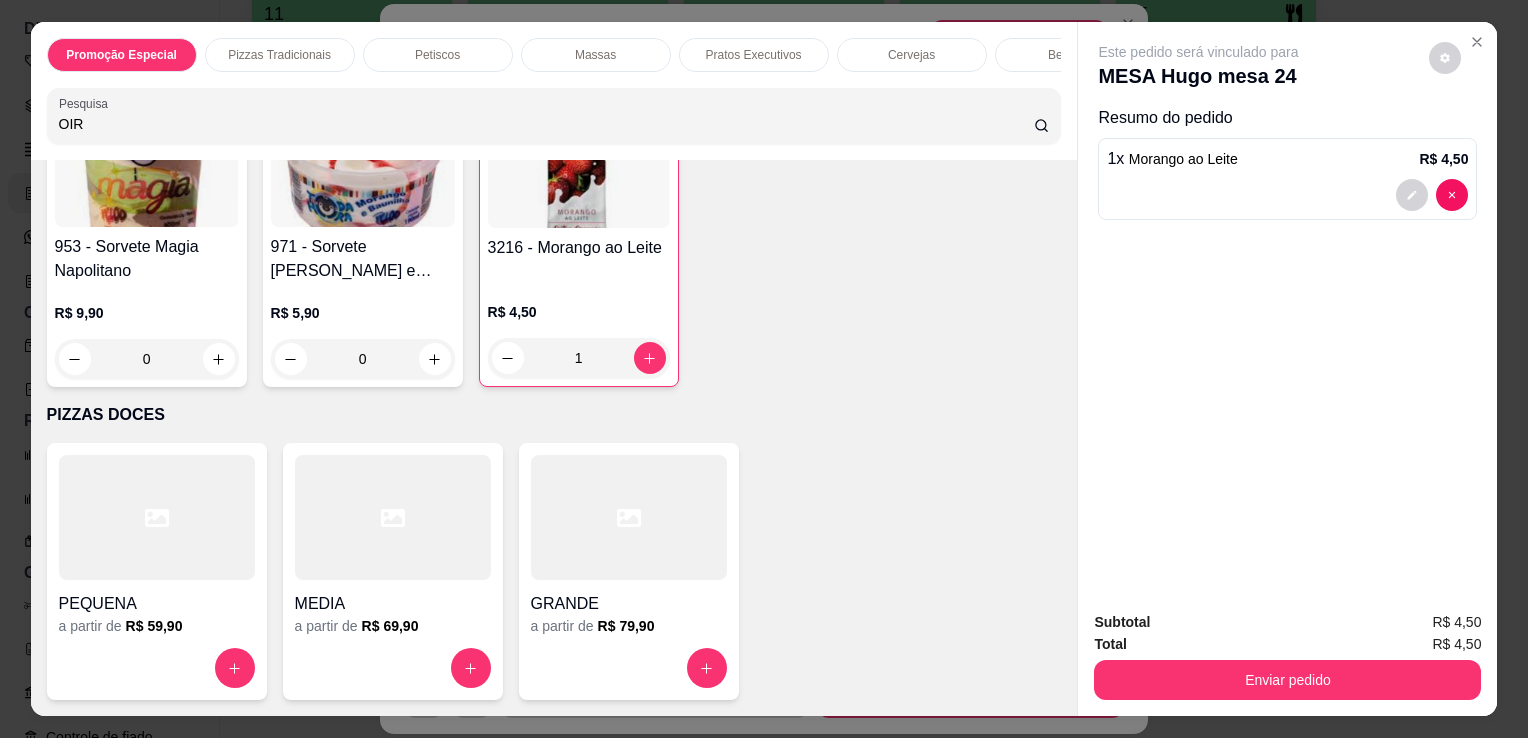 scroll, scrollTop: 15380, scrollLeft: 0, axis: vertical 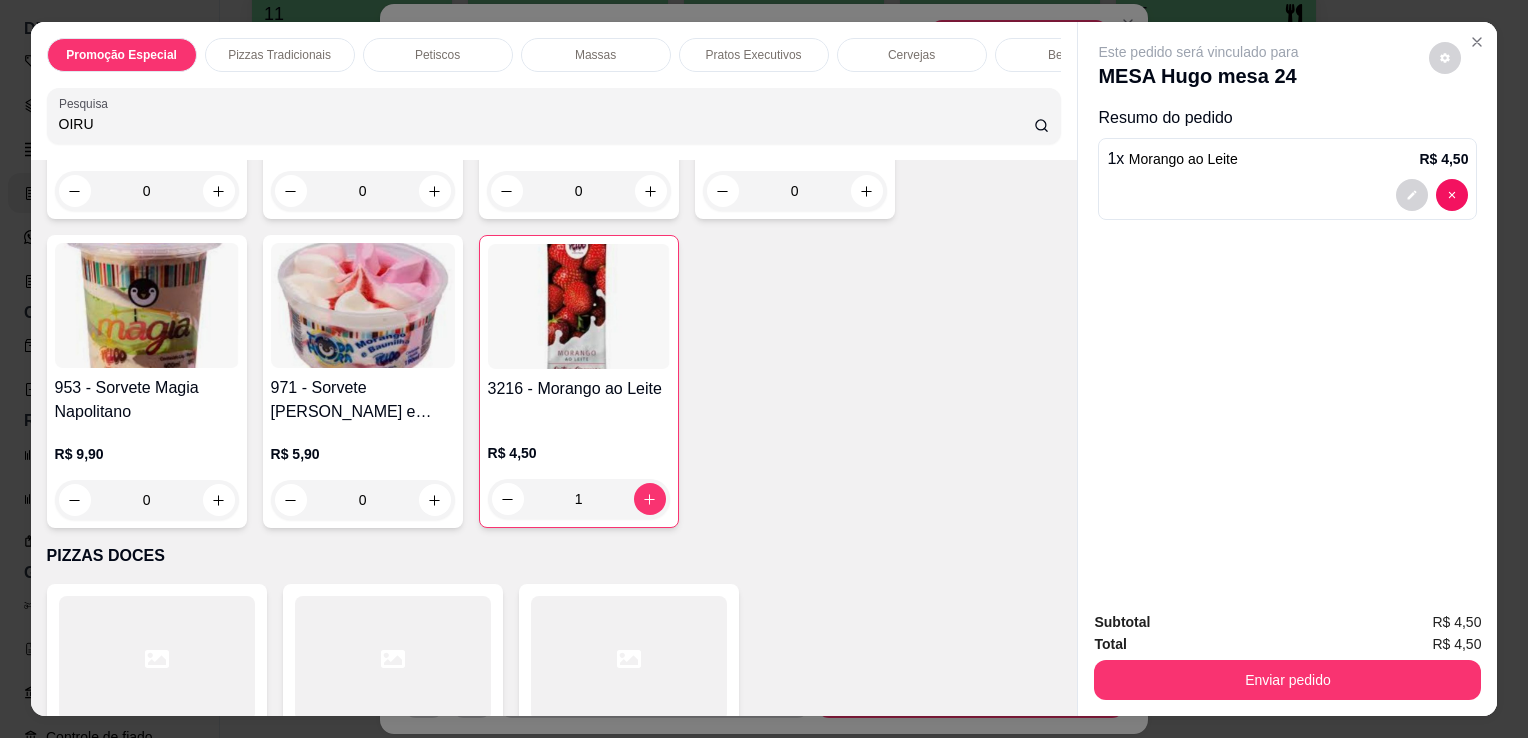 click on "OIRU" at bounding box center (546, 124) 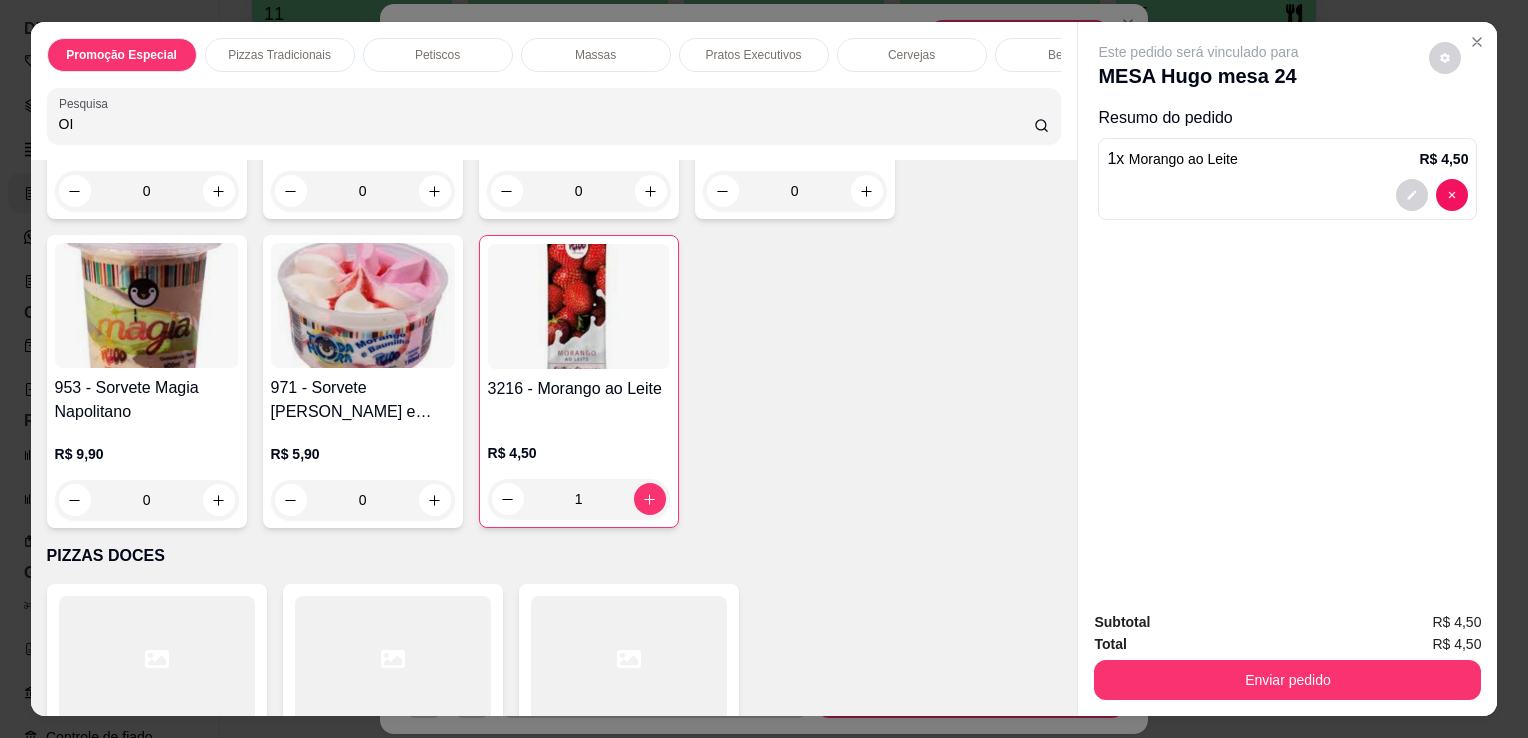 type on "O" 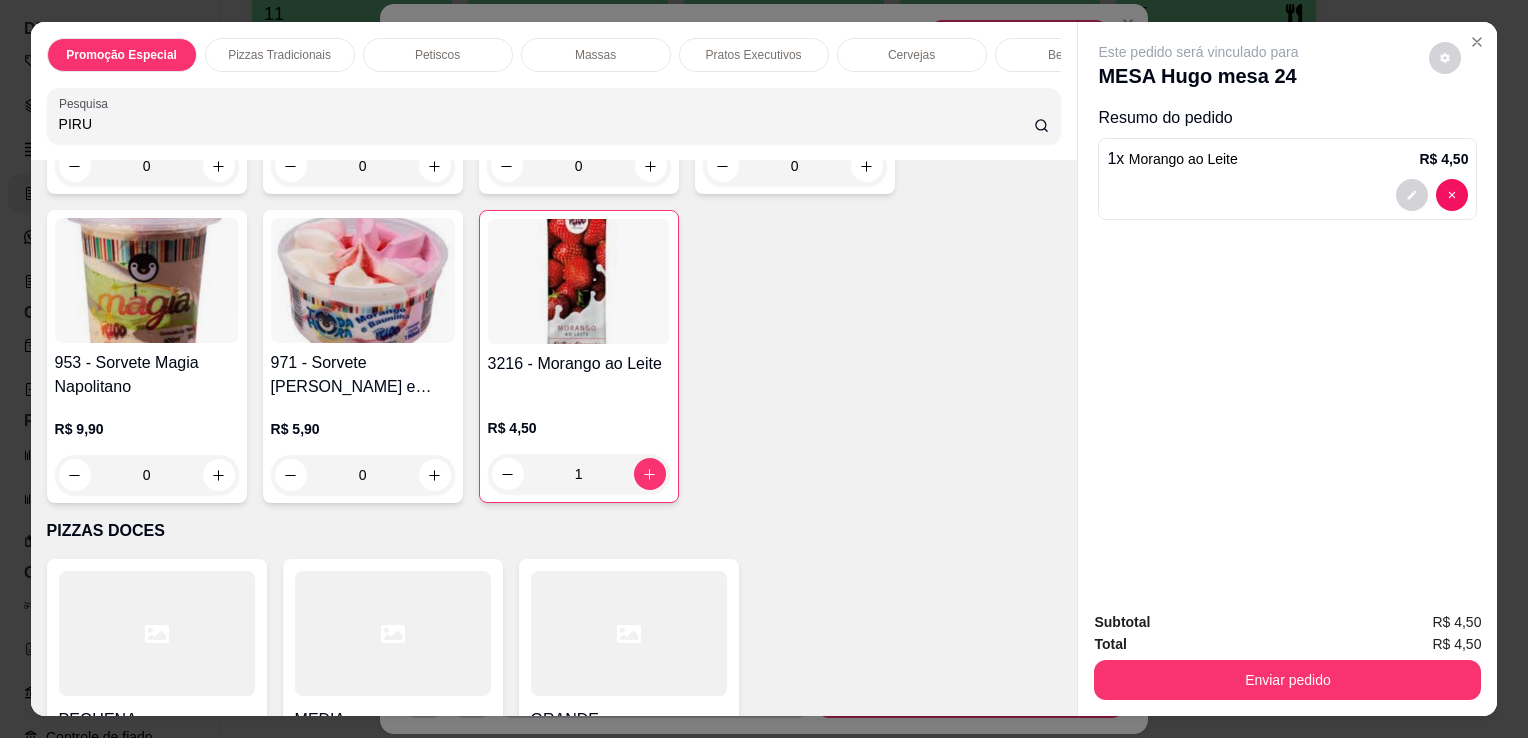scroll, scrollTop: 15626, scrollLeft: 0, axis: vertical 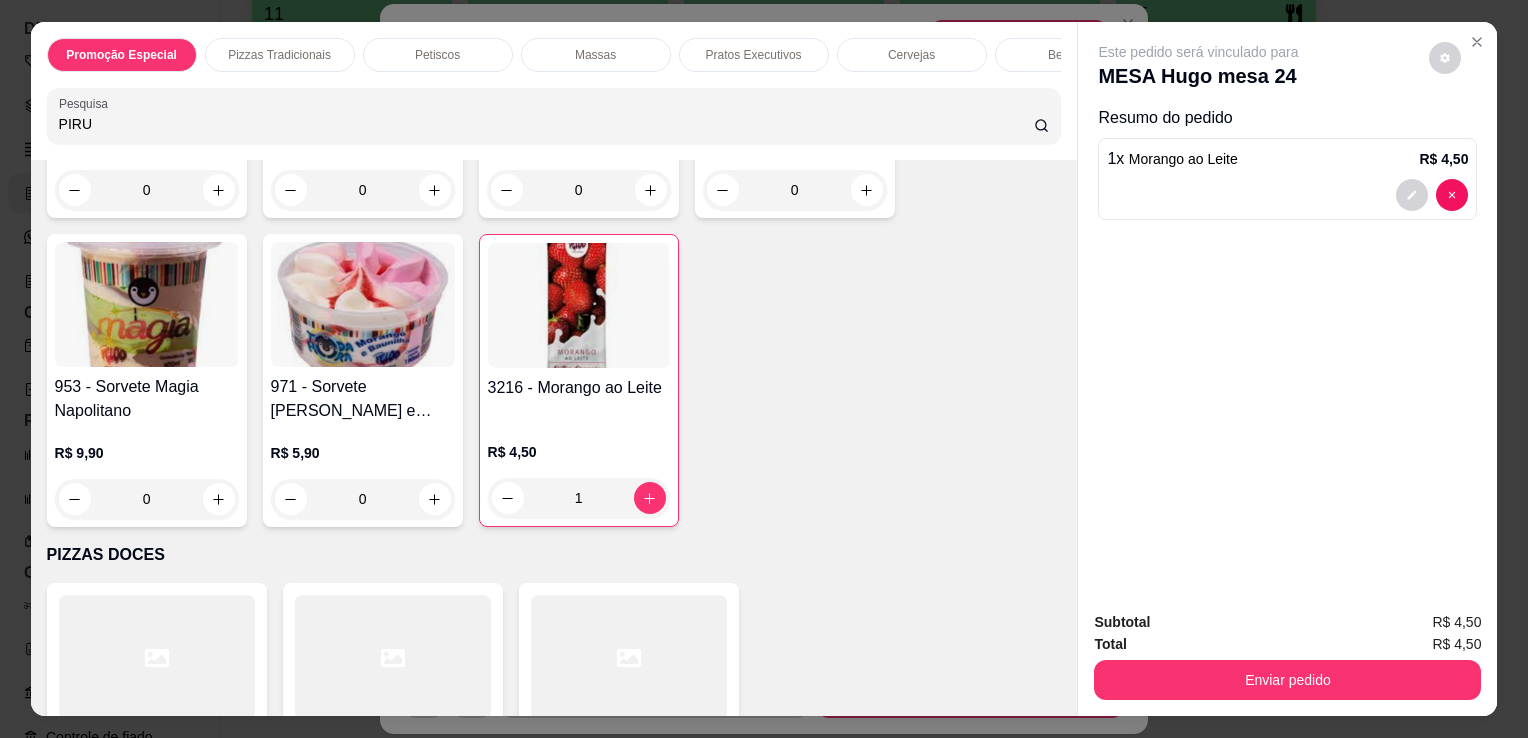type on "PIRU" 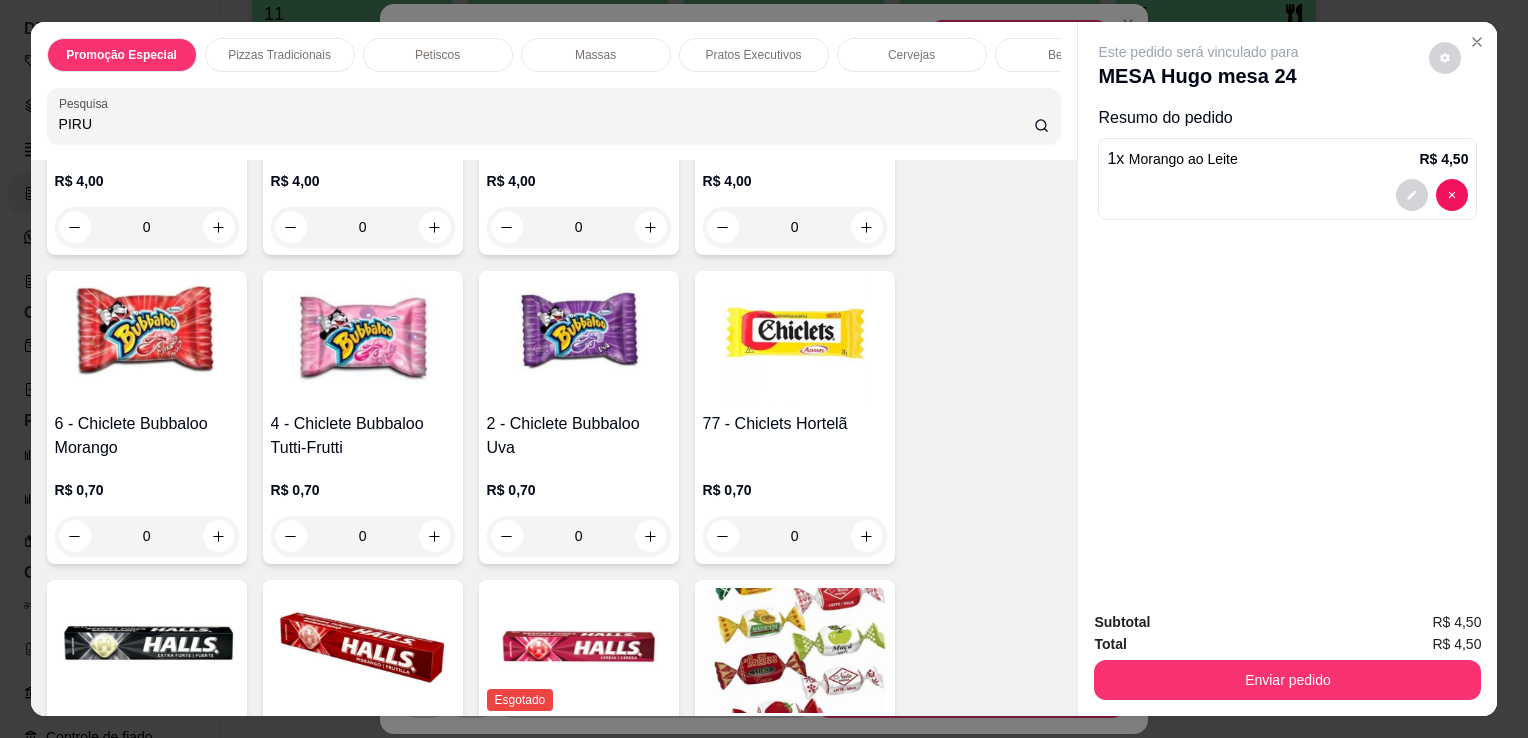 scroll, scrollTop: 13759, scrollLeft: 0, axis: vertical 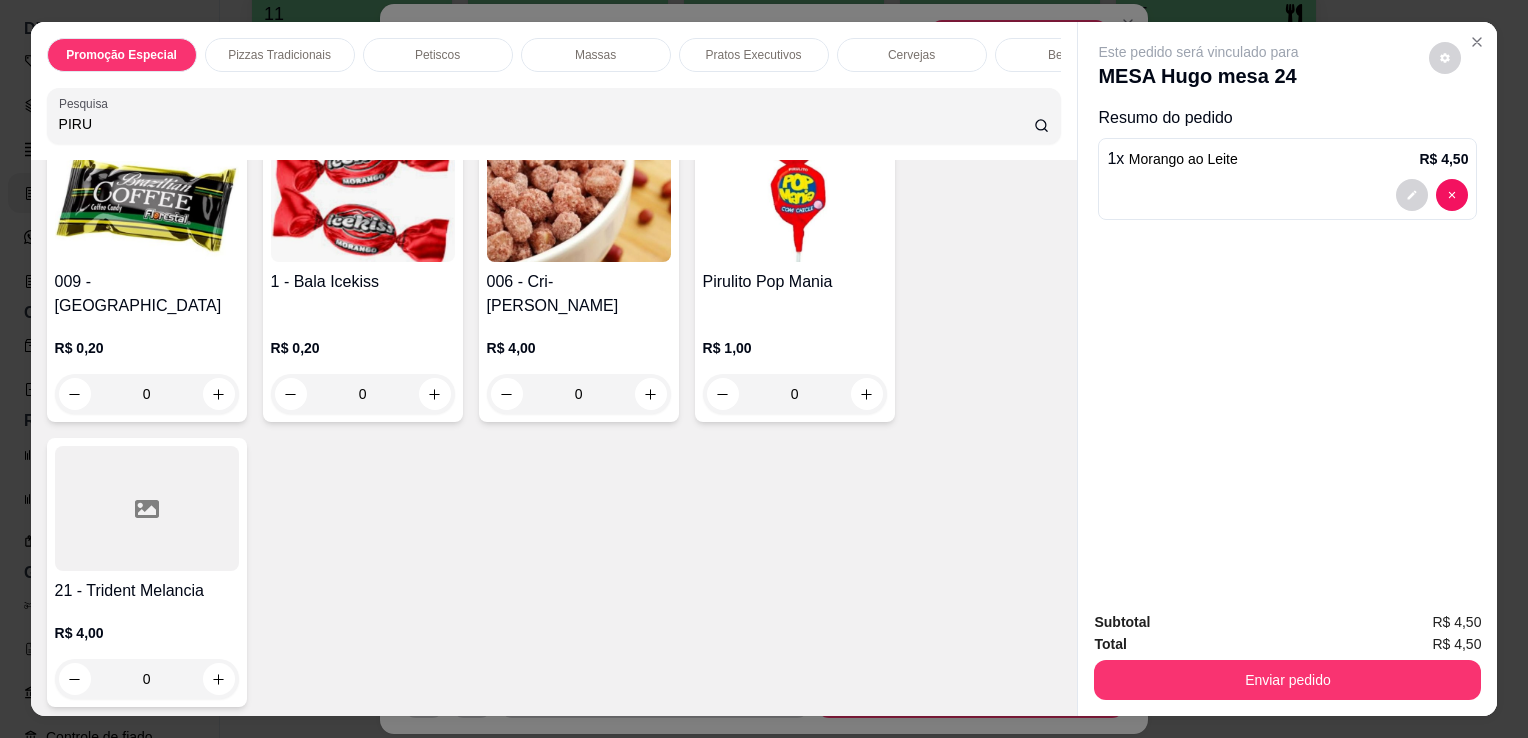 click on "R$ 1,00 0" at bounding box center [795, 366] 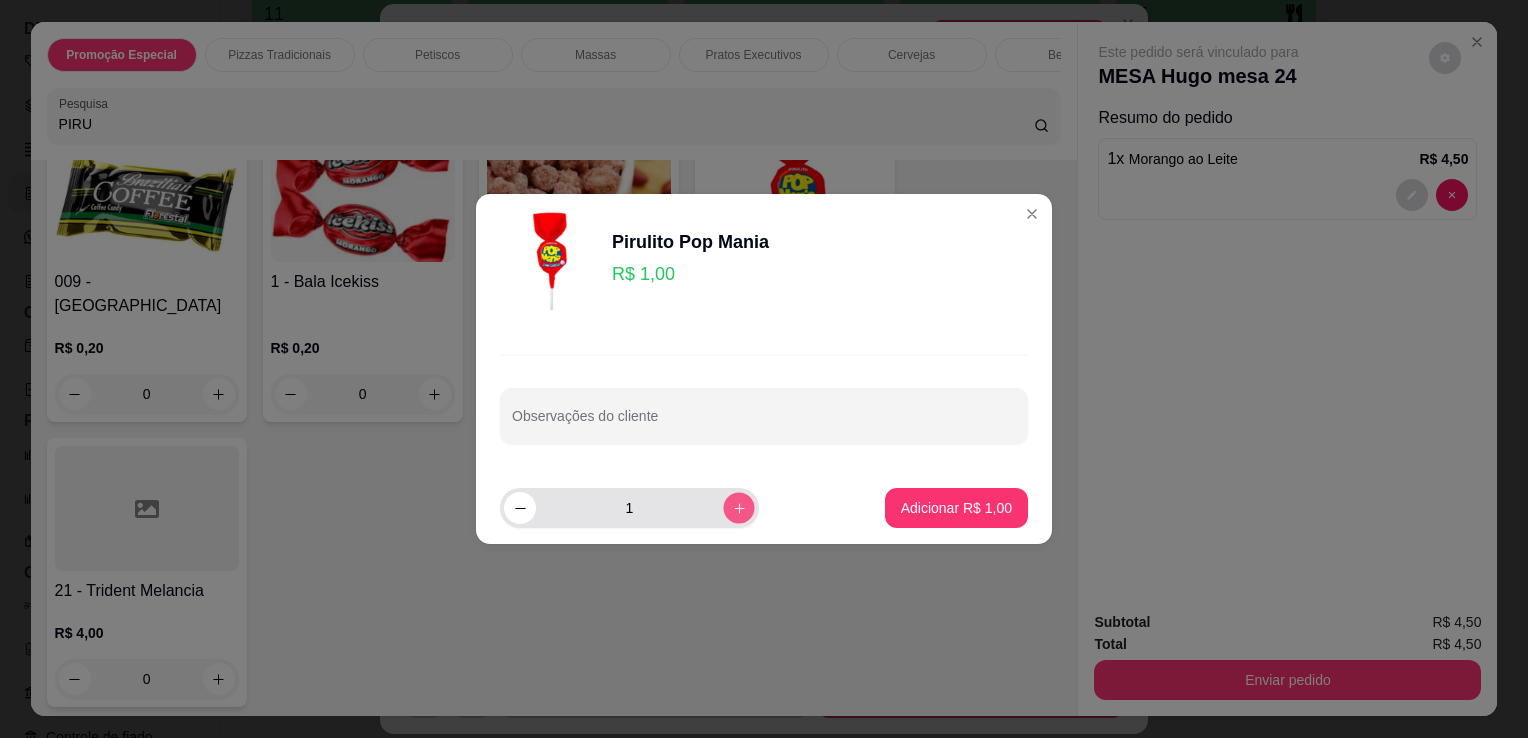 click 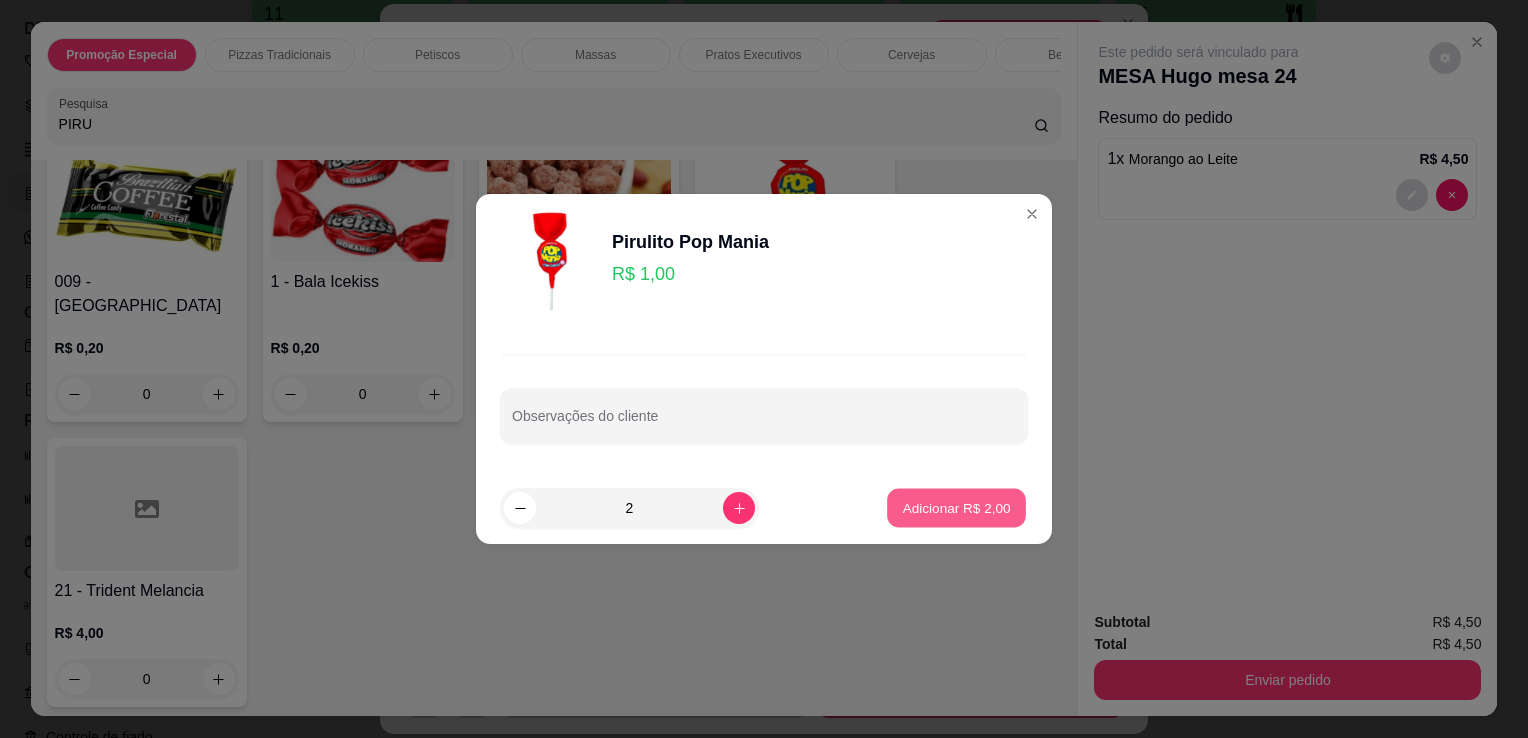 click on "Adicionar   R$ 2,00" at bounding box center [956, 507] 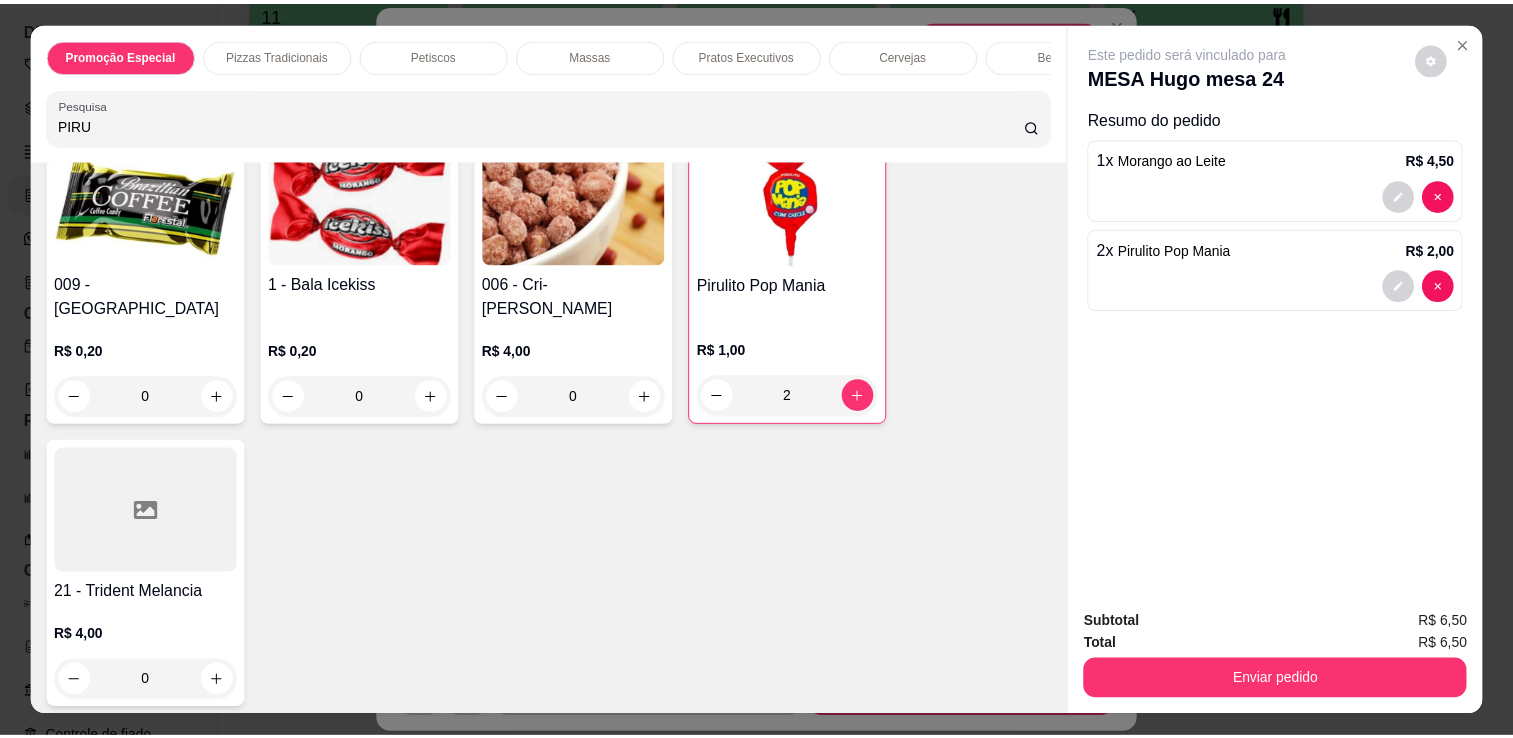 scroll, scrollTop: 13602, scrollLeft: 0, axis: vertical 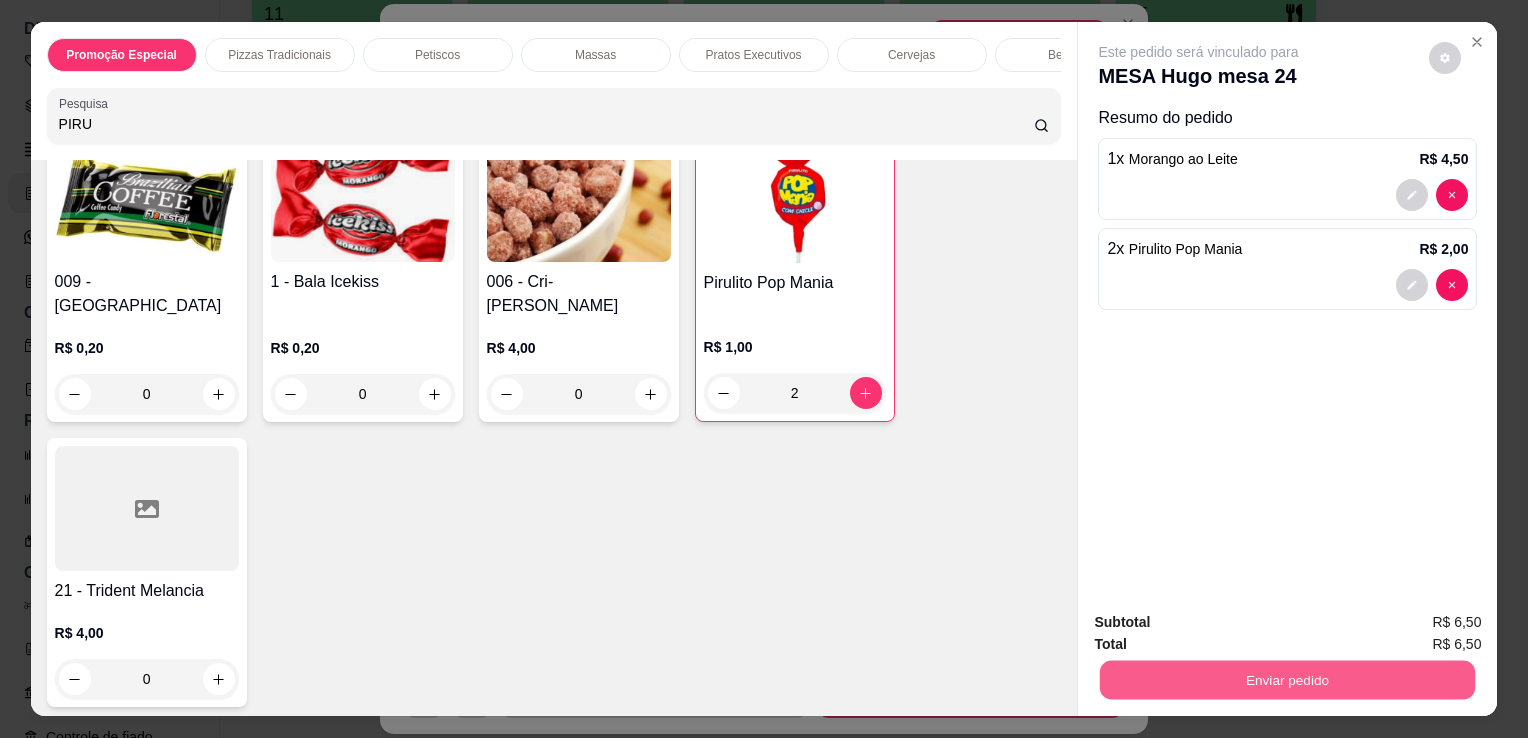 click on "Enviar pedido" at bounding box center [1287, 679] 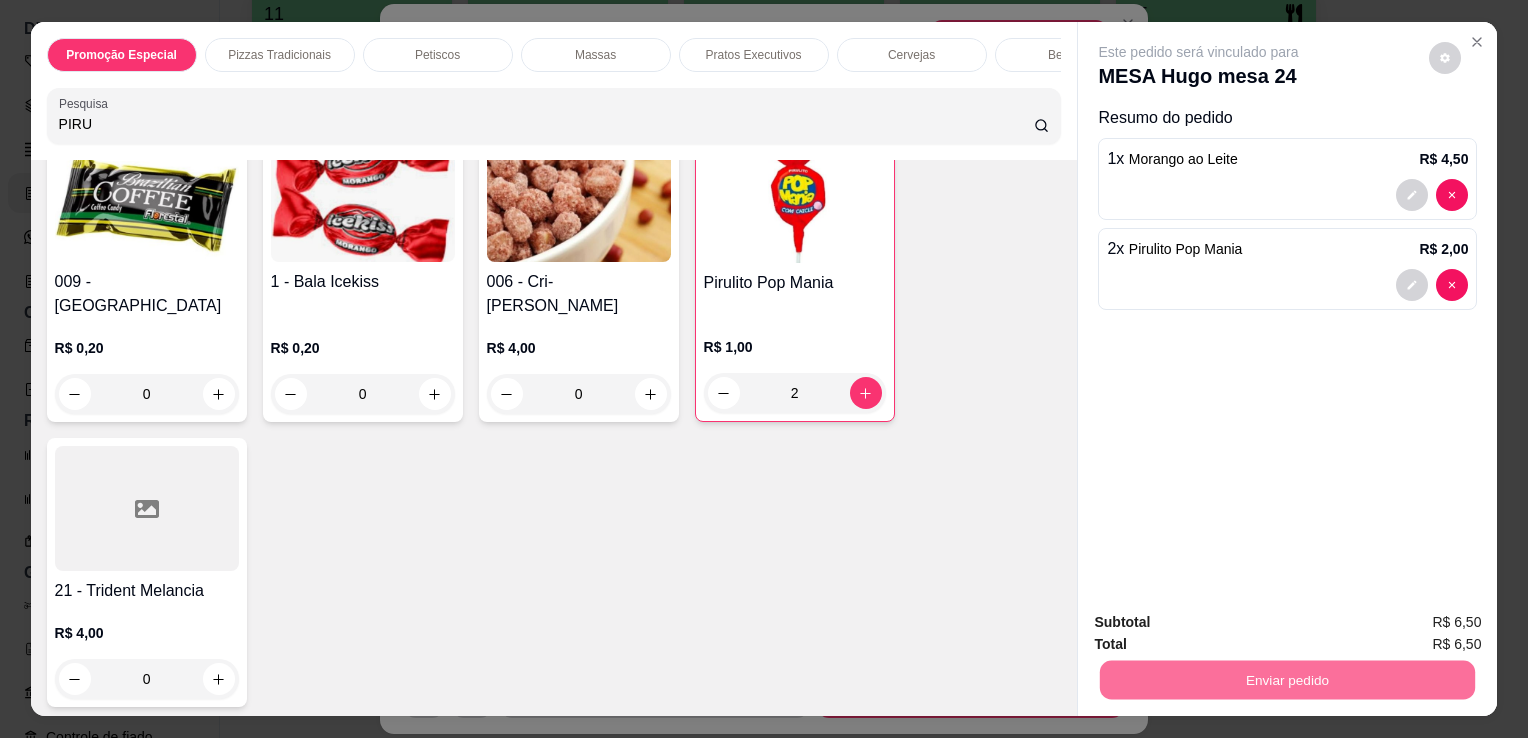 click on "Não registrar e enviar pedido" at bounding box center (1222, 623) 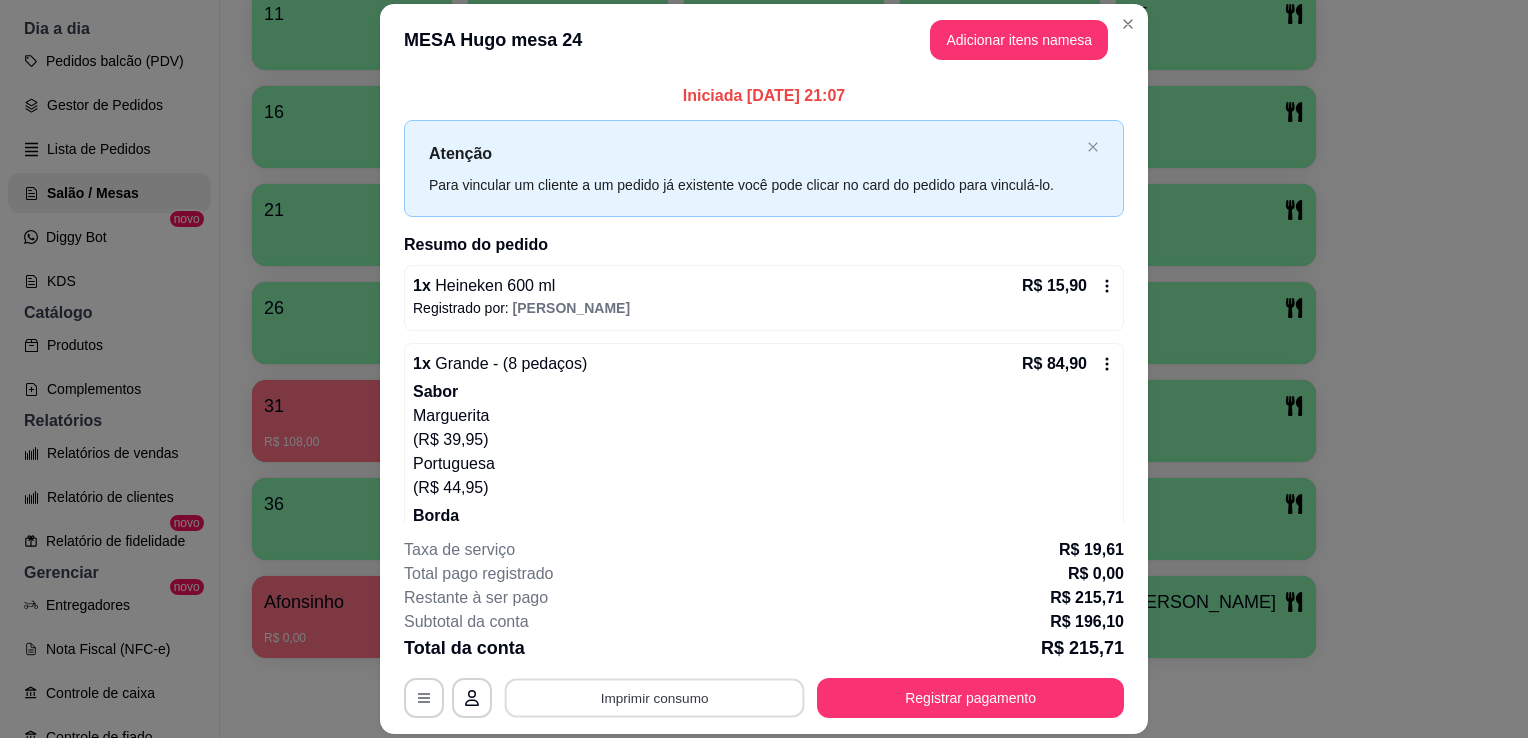 click on "Imprimir consumo" at bounding box center [655, 698] 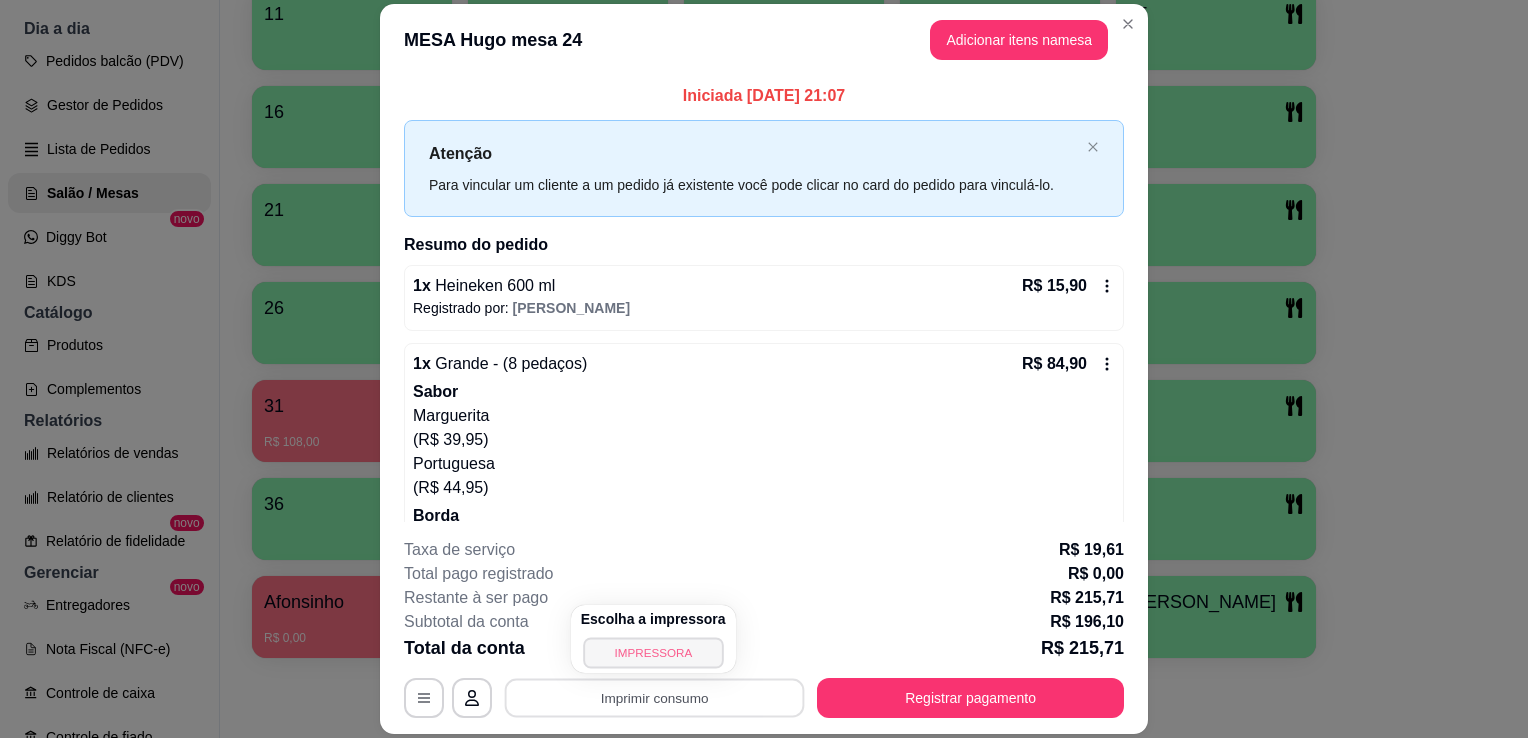 click on "IMPRESSORA" at bounding box center [653, 652] 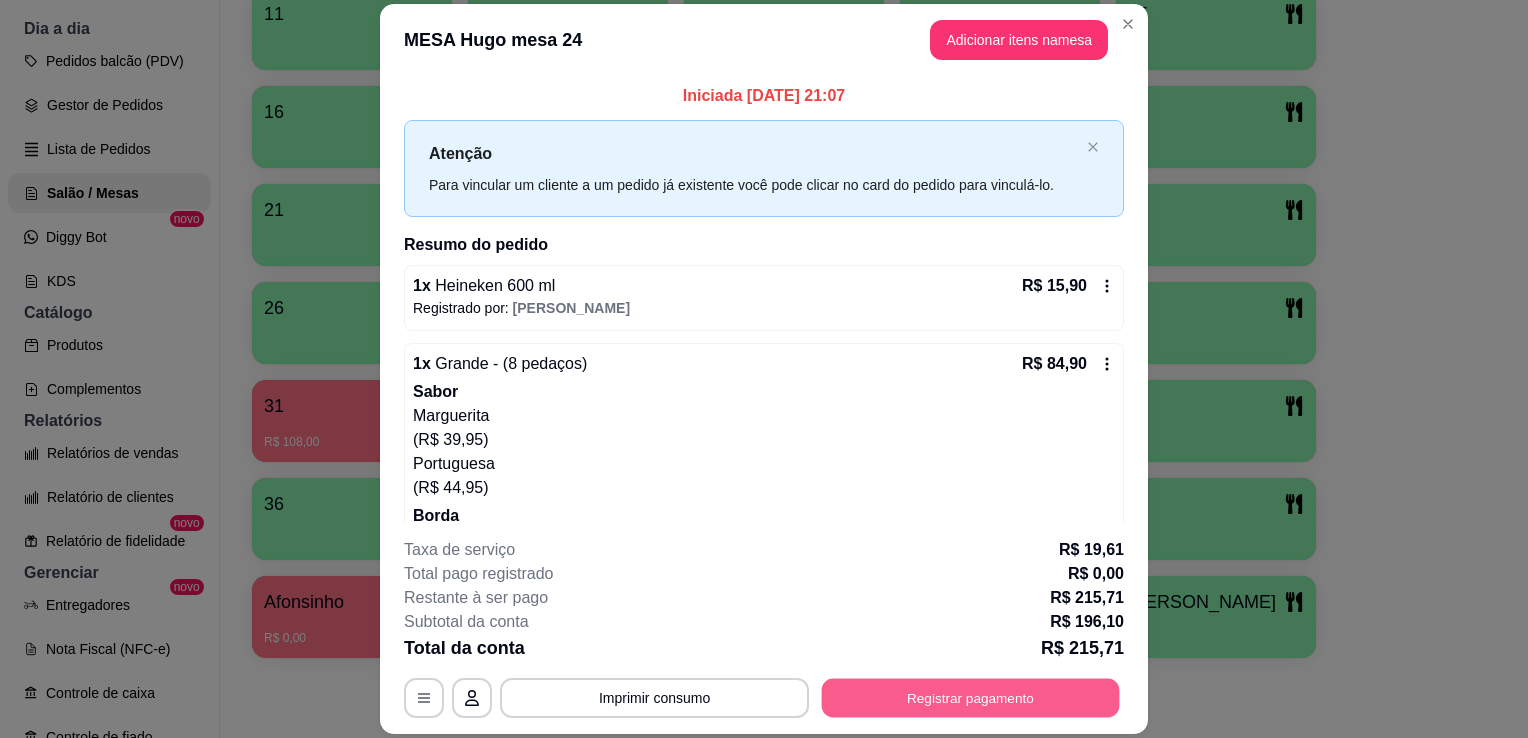 click on "Registrar pagamento" at bounding box center [971, 698] 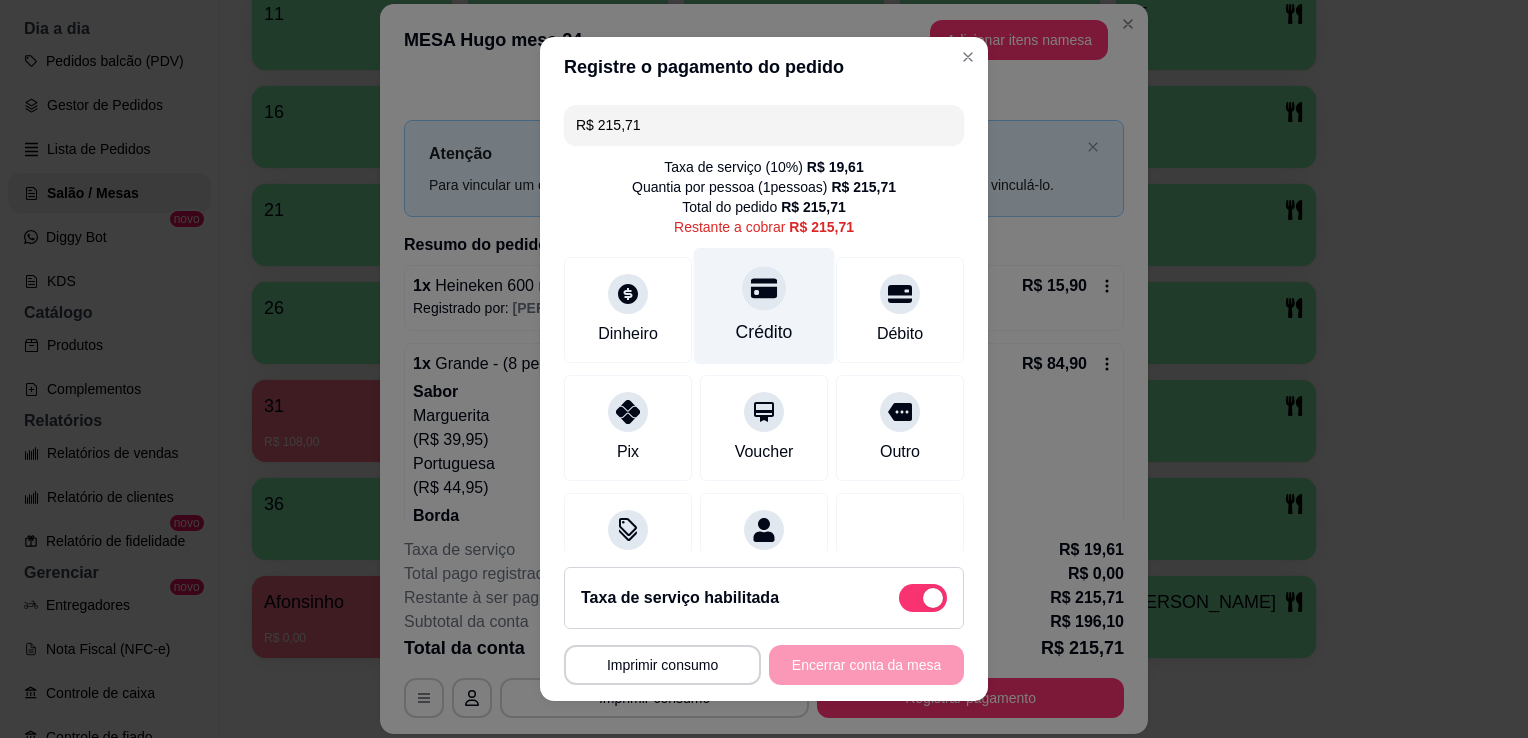 click on "Crédito" at bounding box center (764, 306) 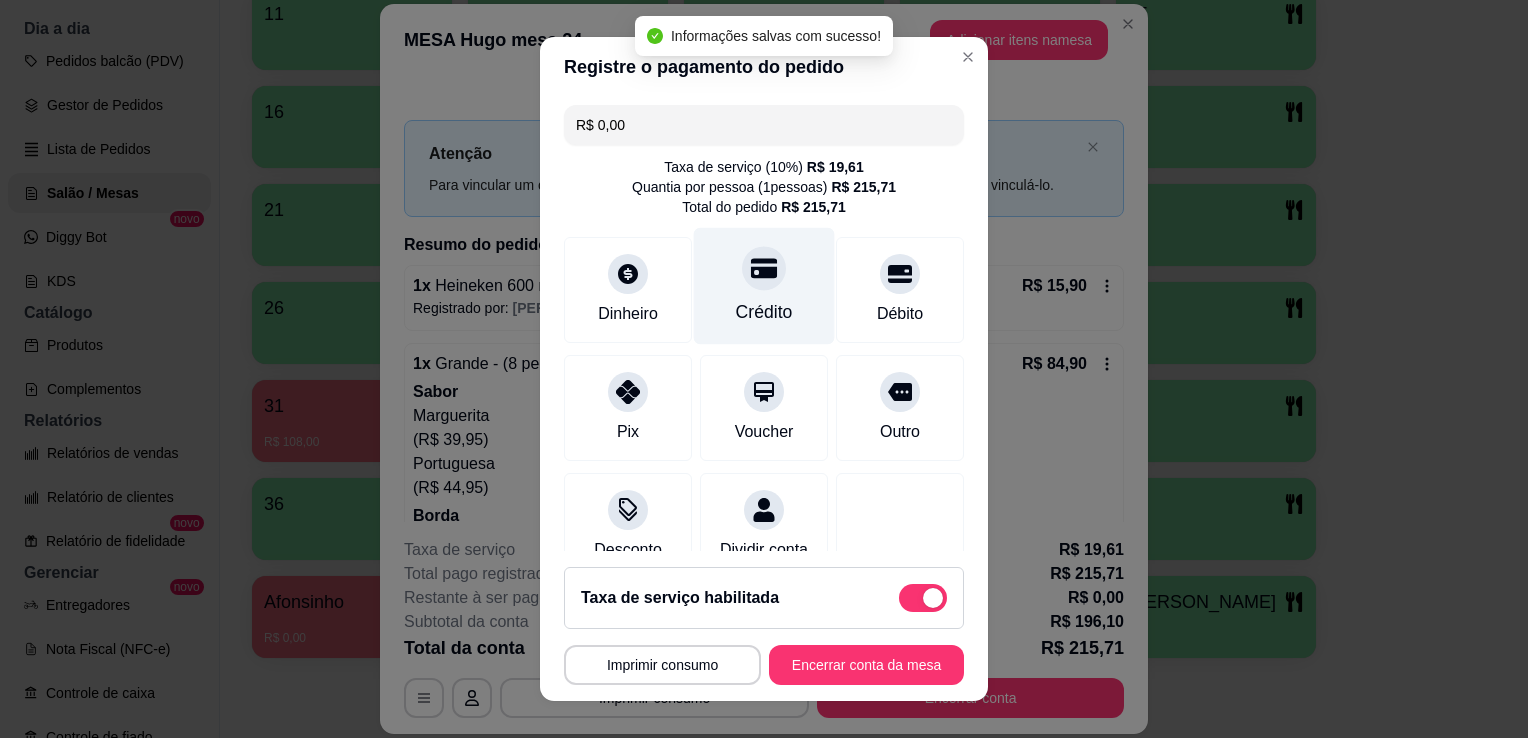 type on "R$ 0,00" 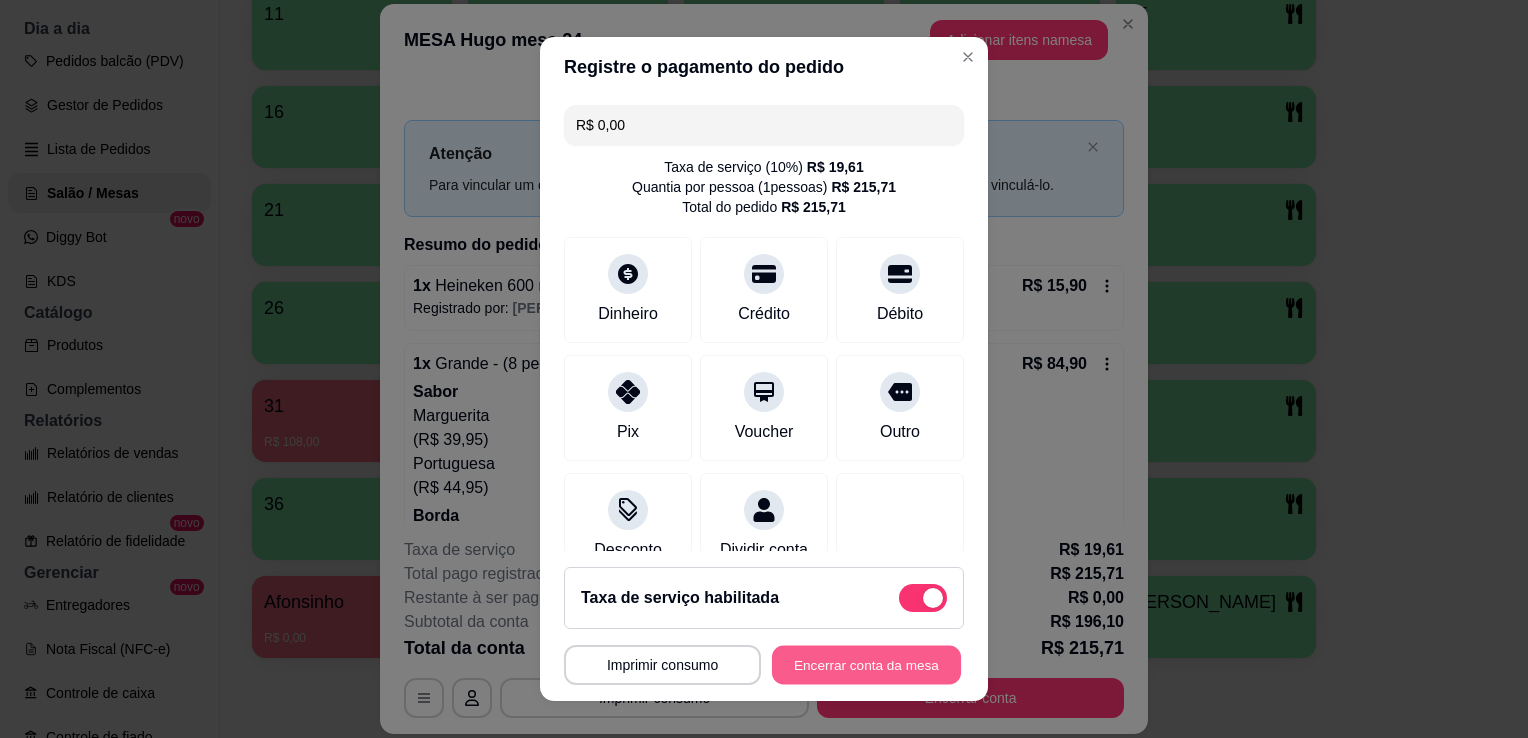 click on "Encerrar conta da mesa" at bounding box center [866, 665] 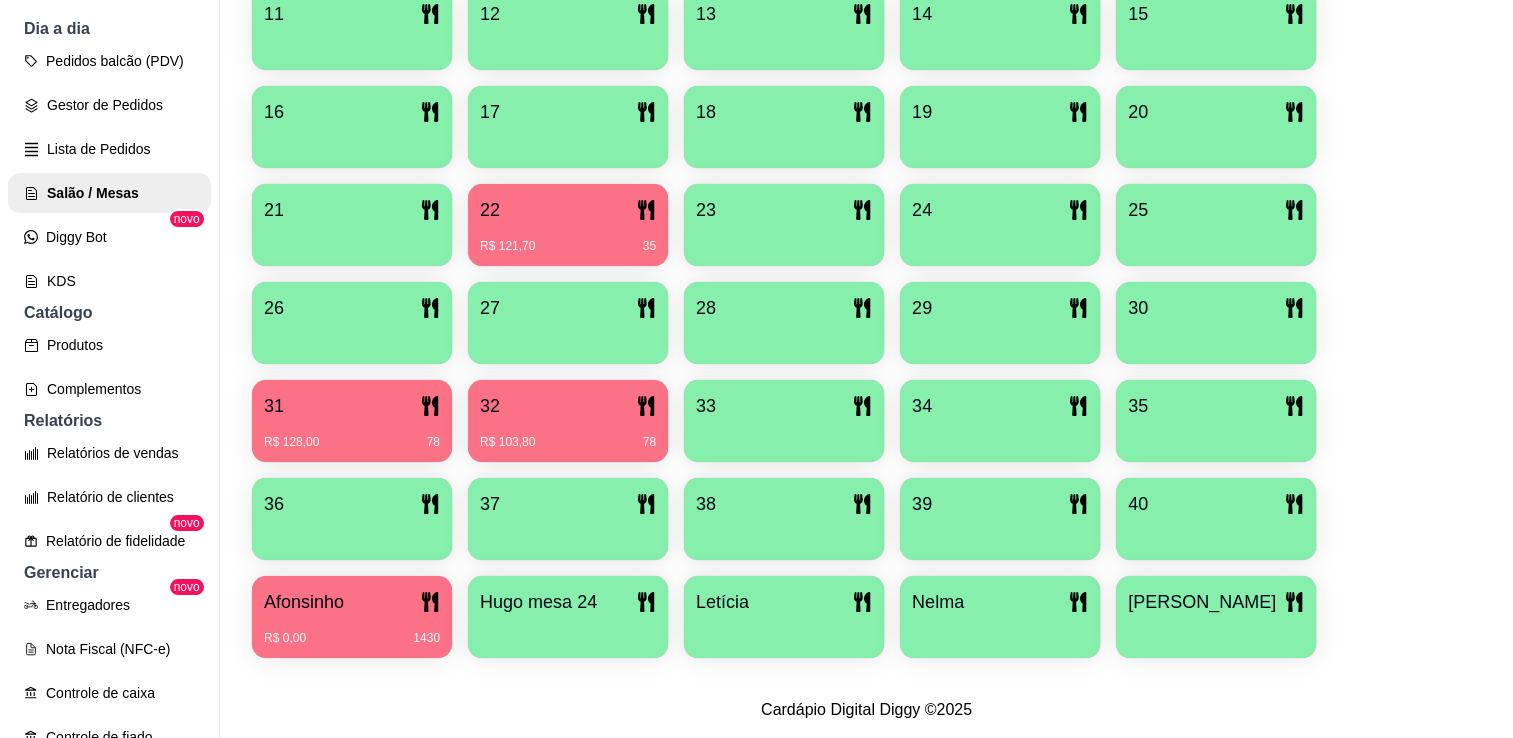 scroll, scrollTop: 647, scrollLeft: 0, axis: vertical 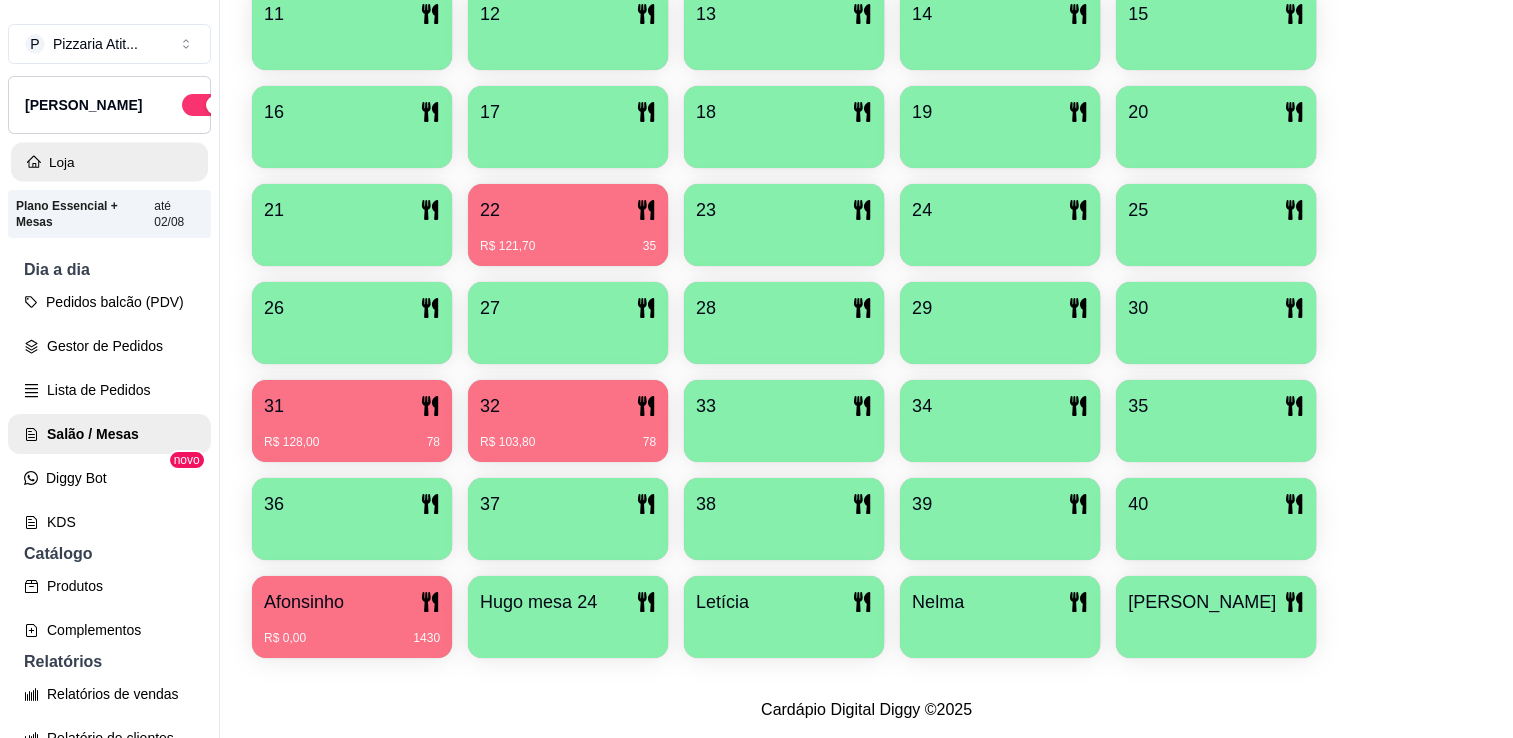 click on "Loja" at bounding box center (109, 162) 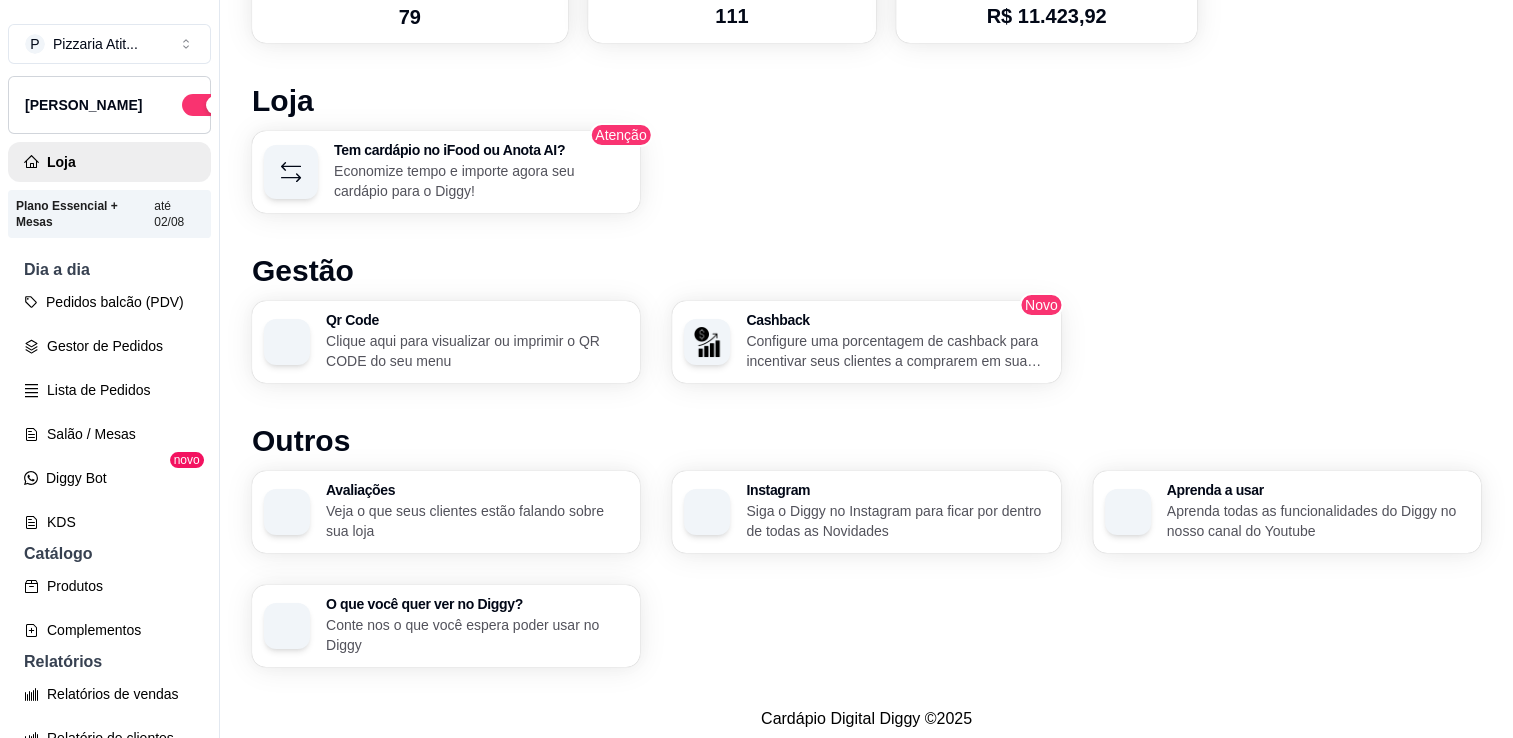 scroll, scrollTop: 1060, scrollLeft: 0, axis: vertical 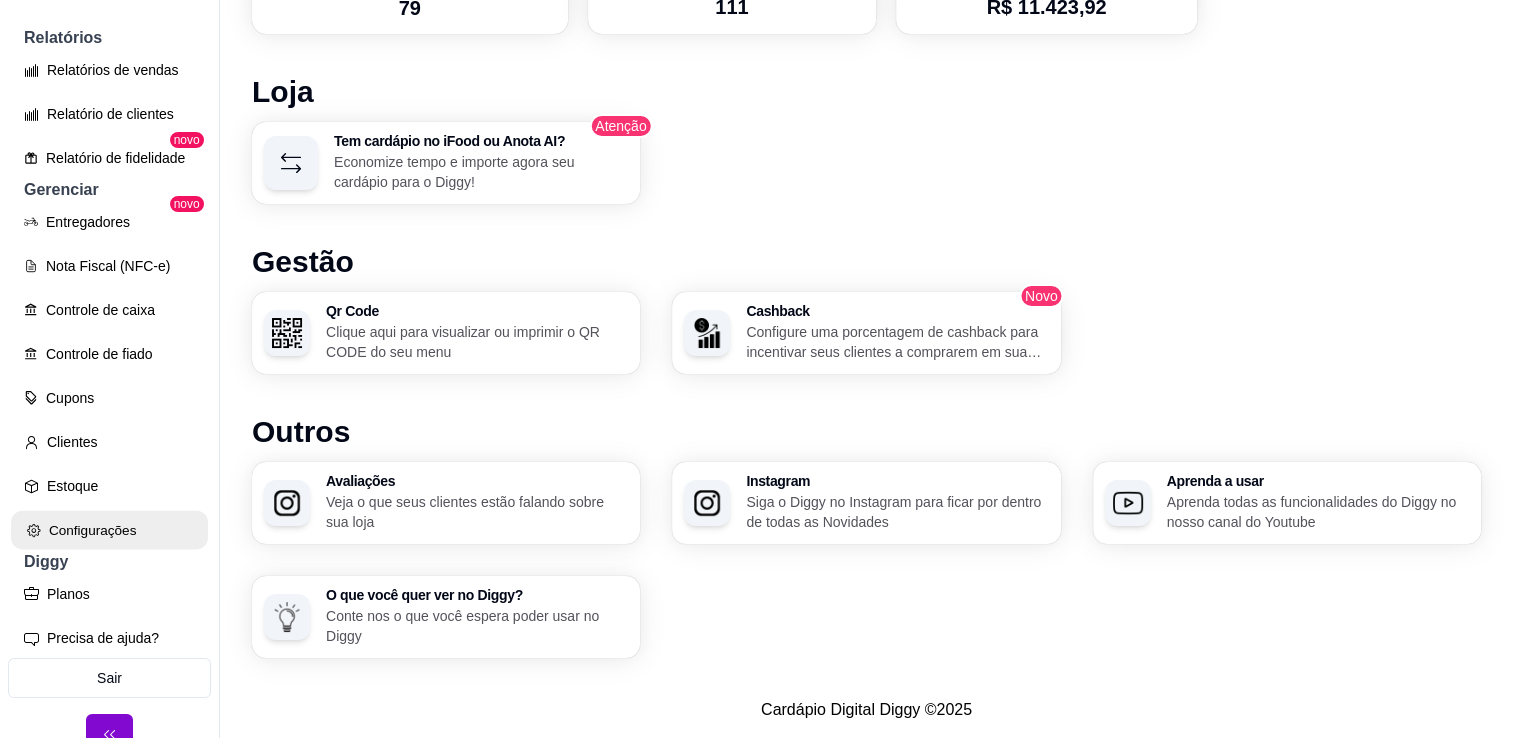 click on "Configurações" at bounding box center (109, 530) 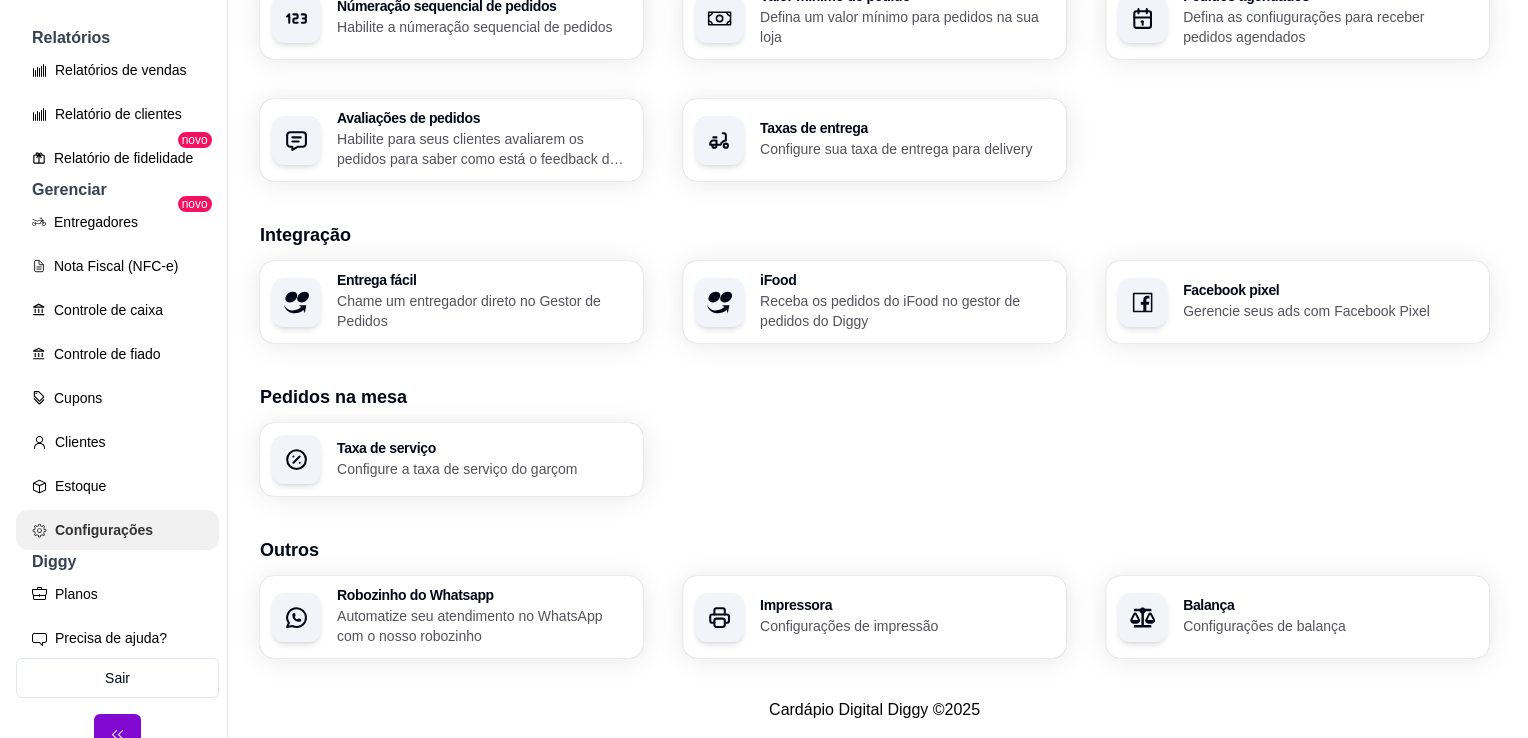 scroll, scrollTop: 0, scrollLeft: 0, axis: both 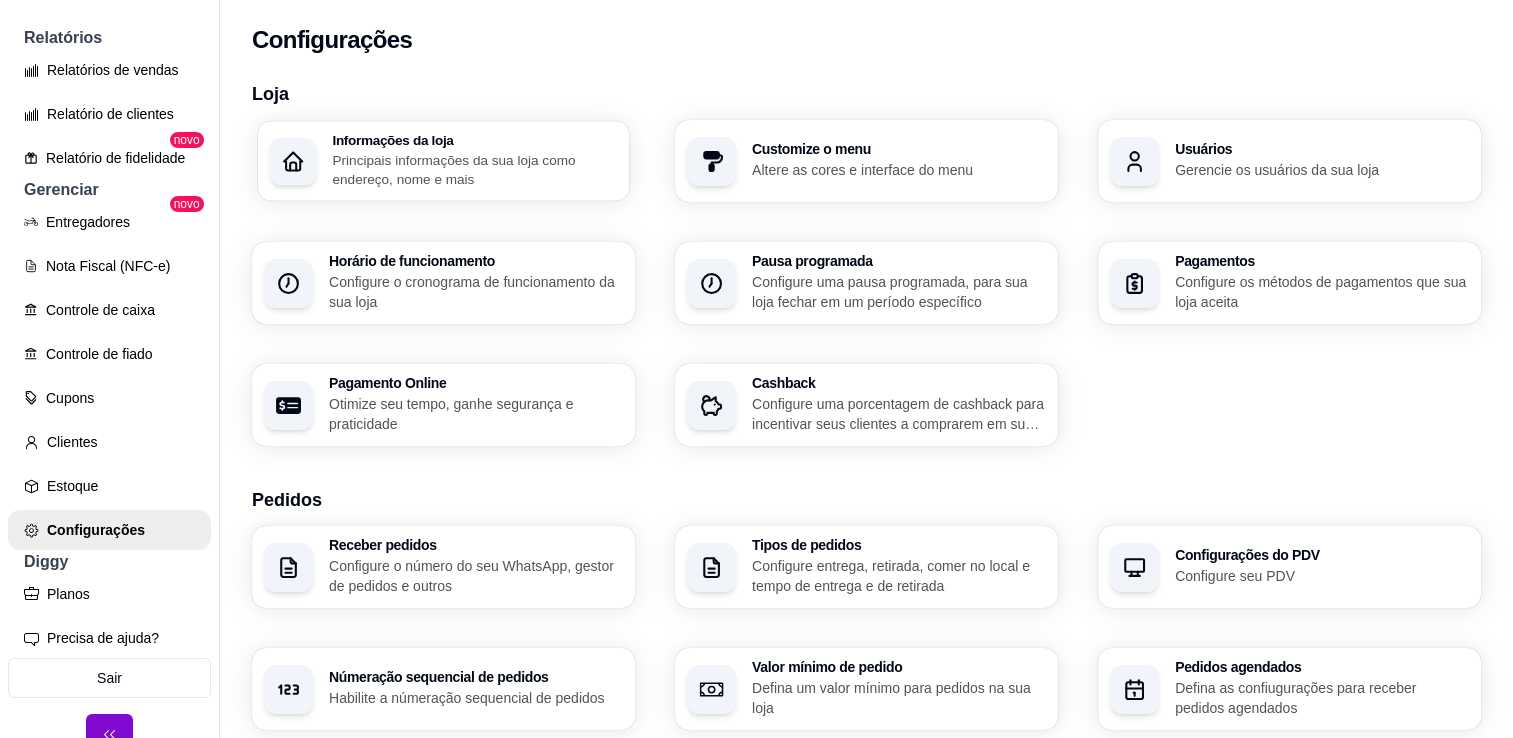 click on "Principais informações da sua loja como endereço, nome e mais" at bounding box center (474, 169) 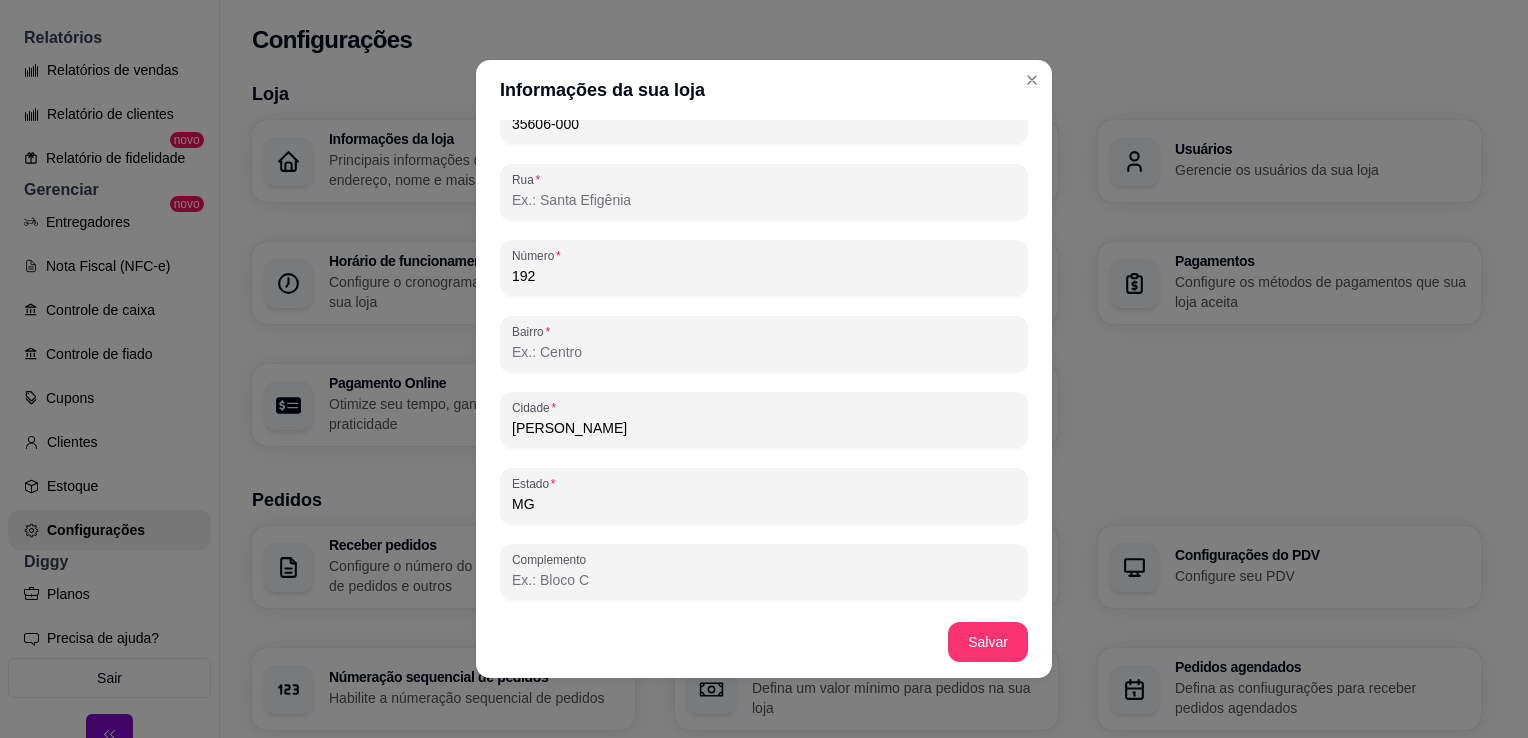 scroll, scrollTop: 1184, scrollLeft: 0, axis: vertical 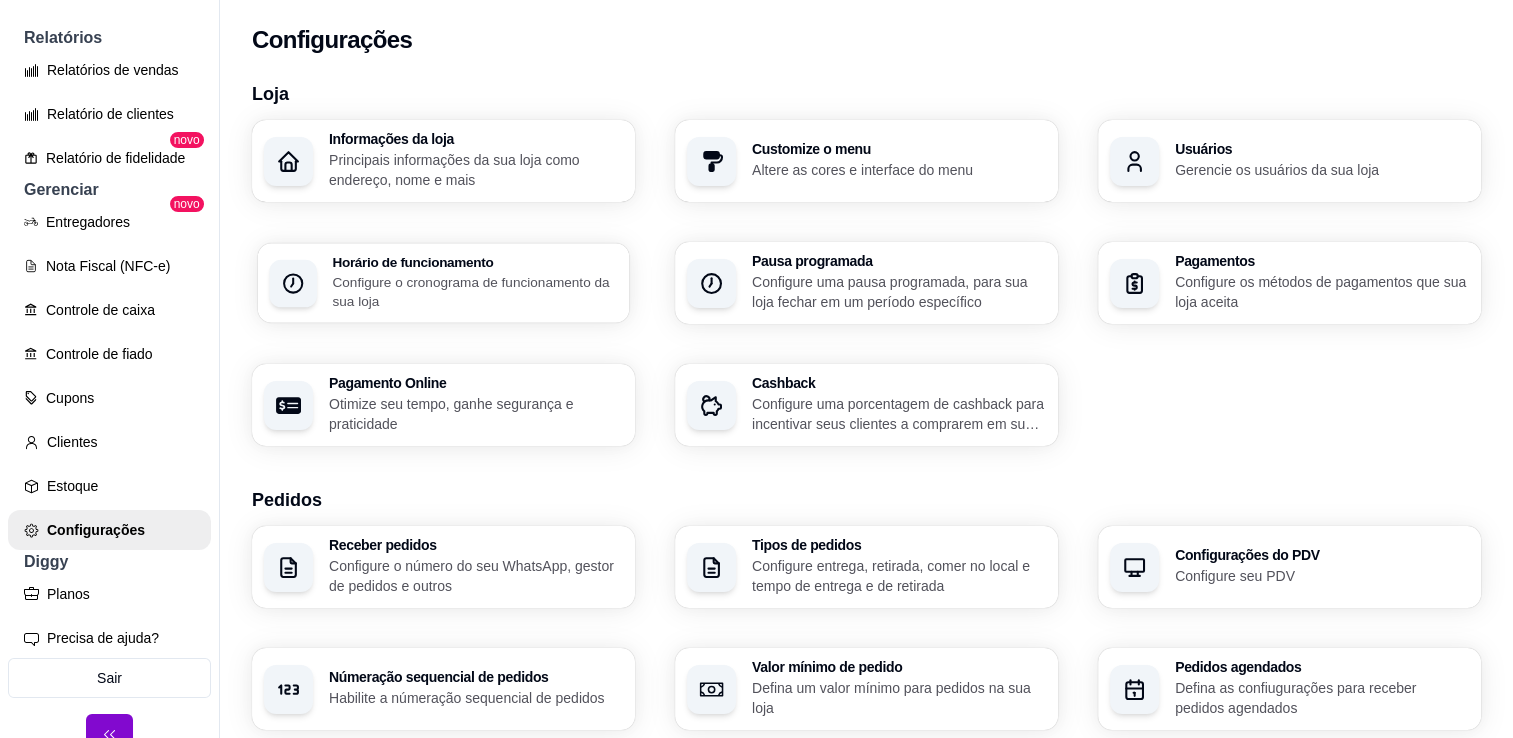 click on "Horário de funcionamento Configure o cronograma de funcionamento da sua loja" at bounding box center (474, 283) 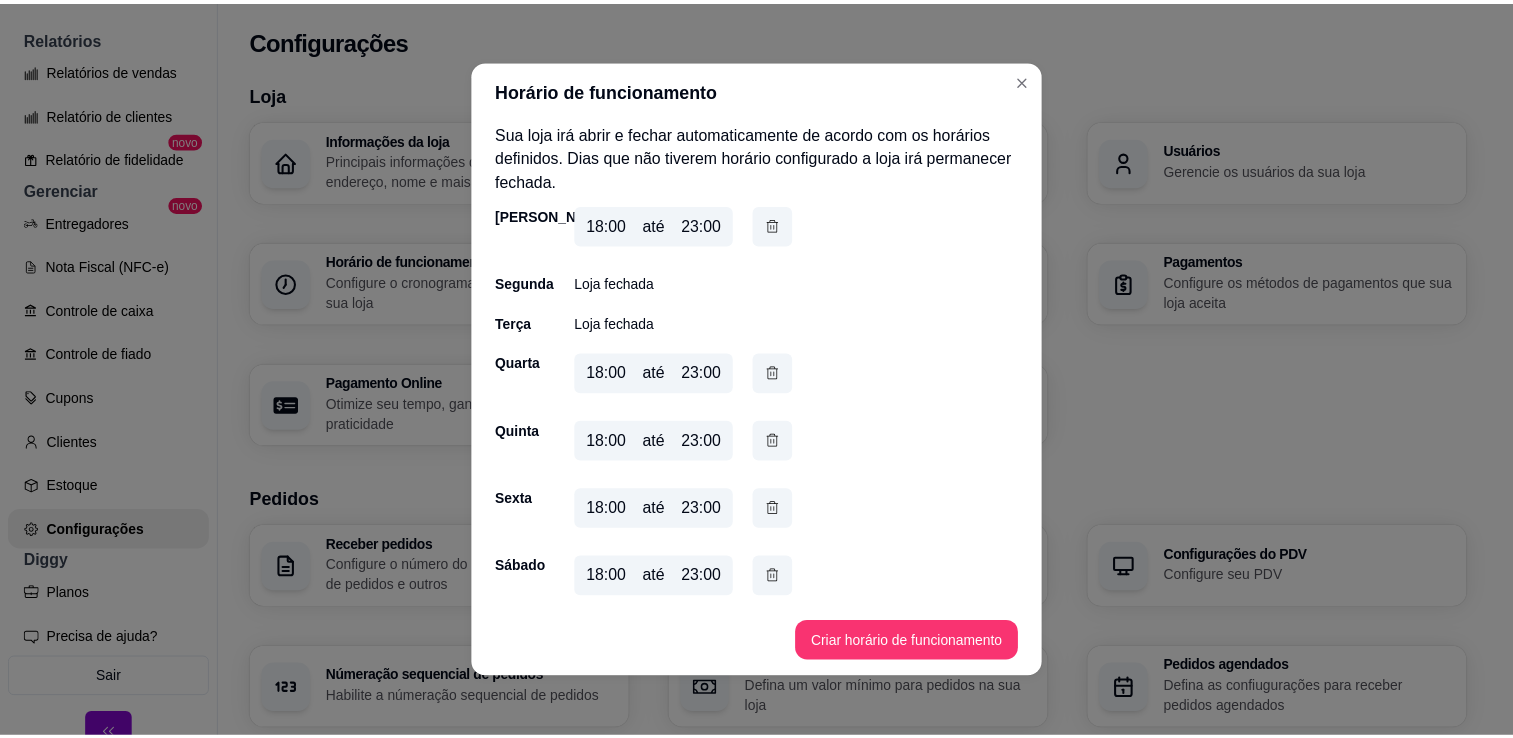 scroll, scrollTop: 13, scrollLeft: 0, axis: vertical 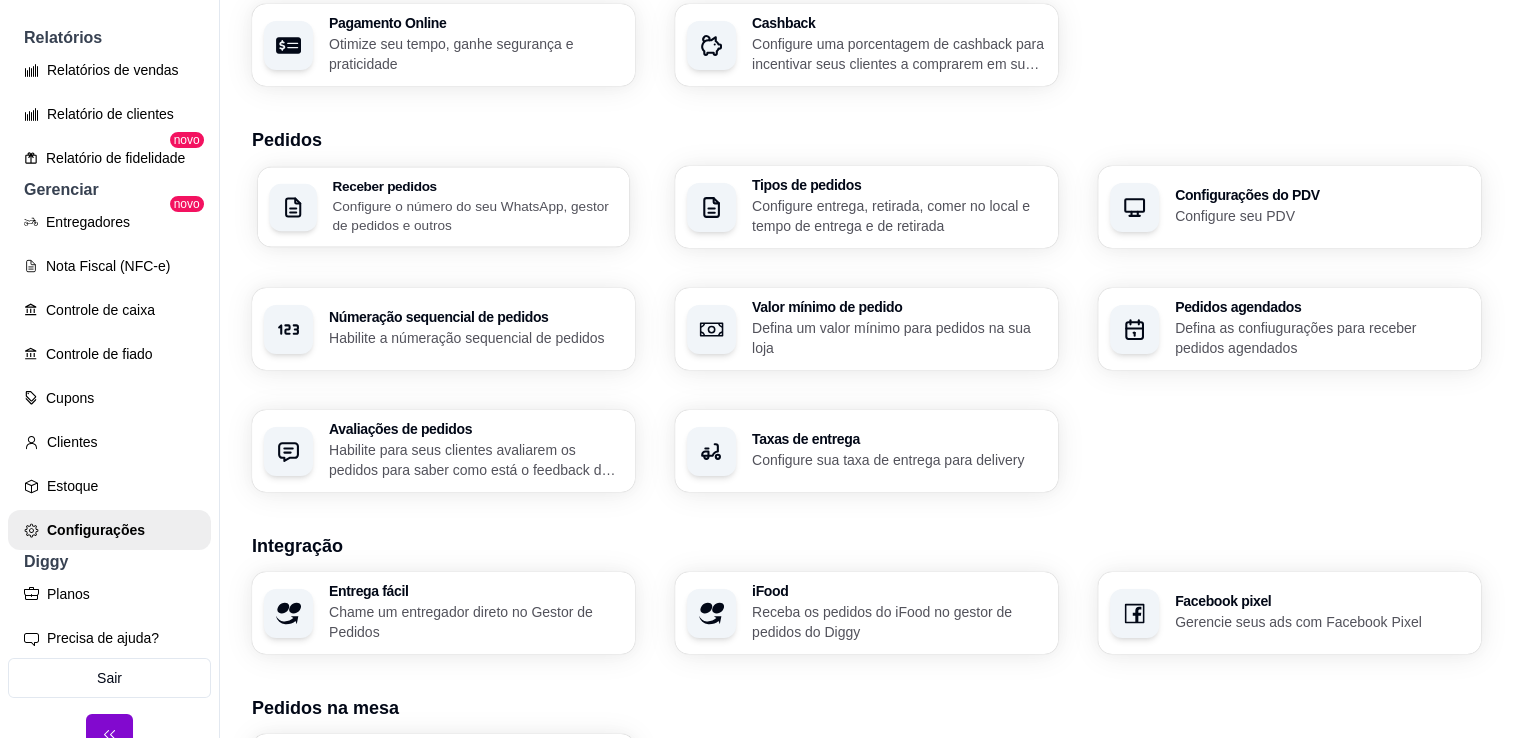click on "Configure o número do seu WhatsApp, gestor de pedidos e outros" at bounding box center [474, 215] 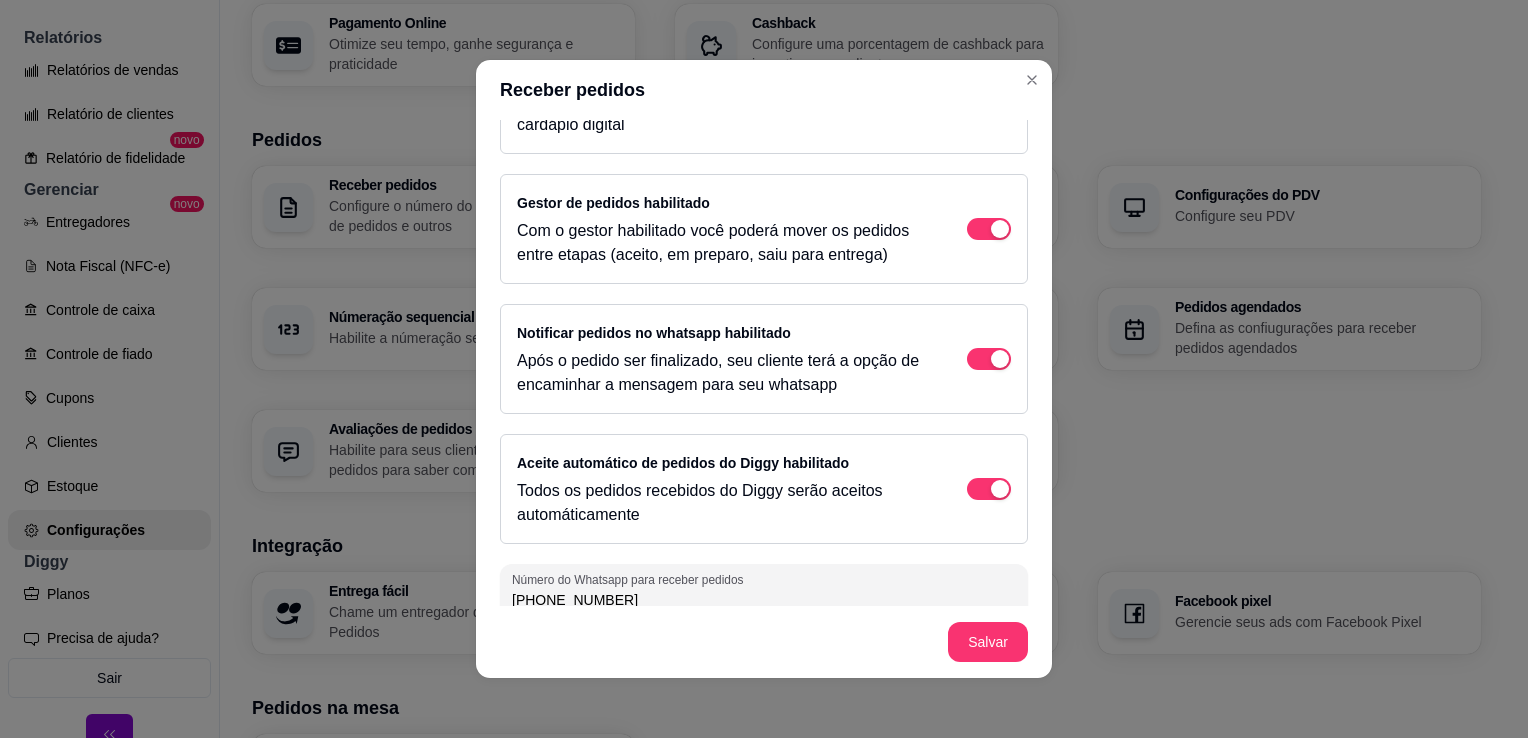 scroll, scrollTop: 104, scrollLeft: 0, axis: vertical 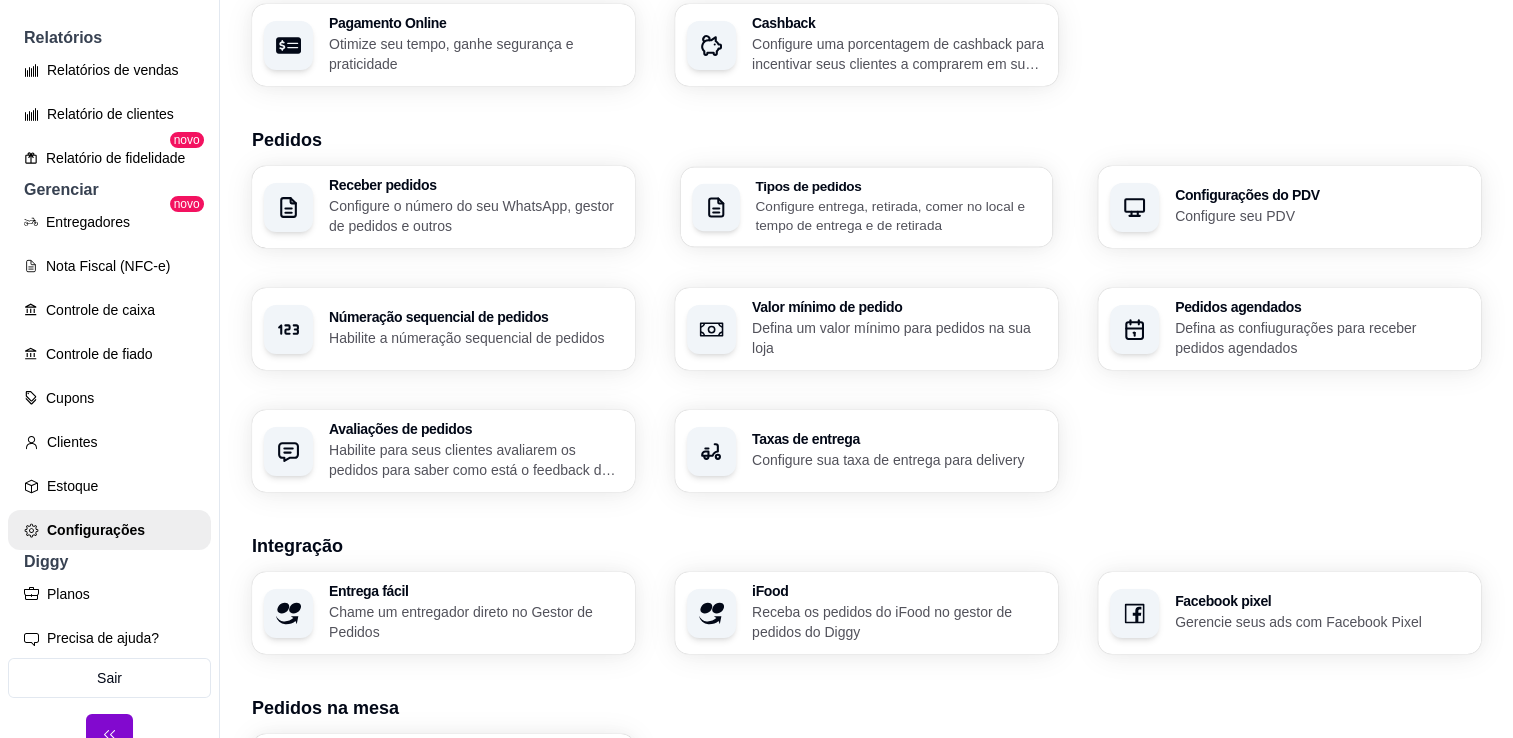 click on "Configure entrega, retirada, comer no local e tempo de entrega e de retirada" at bounding box center (897, 215) 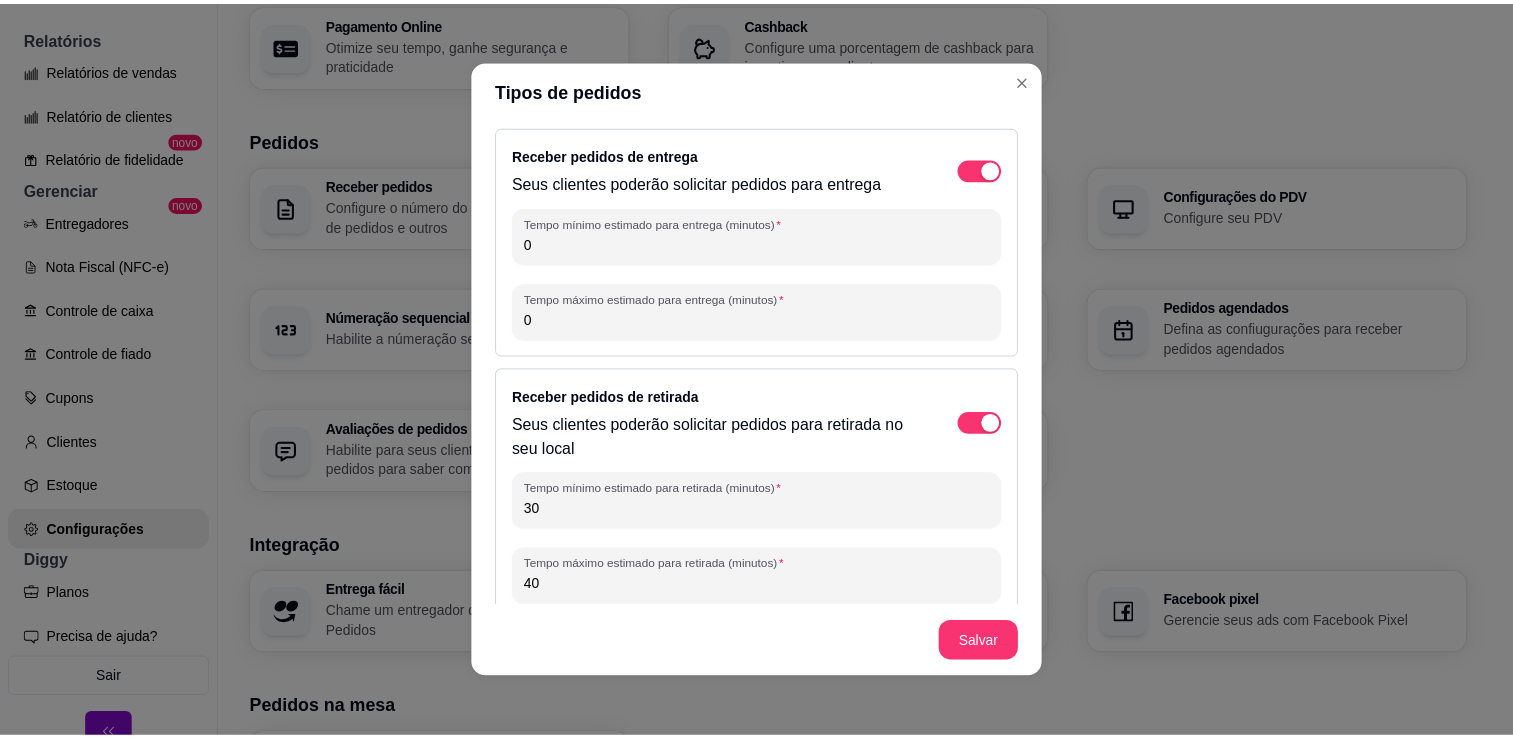 scroll, scrollTop: 0, scrollLeft: 0, axis: both 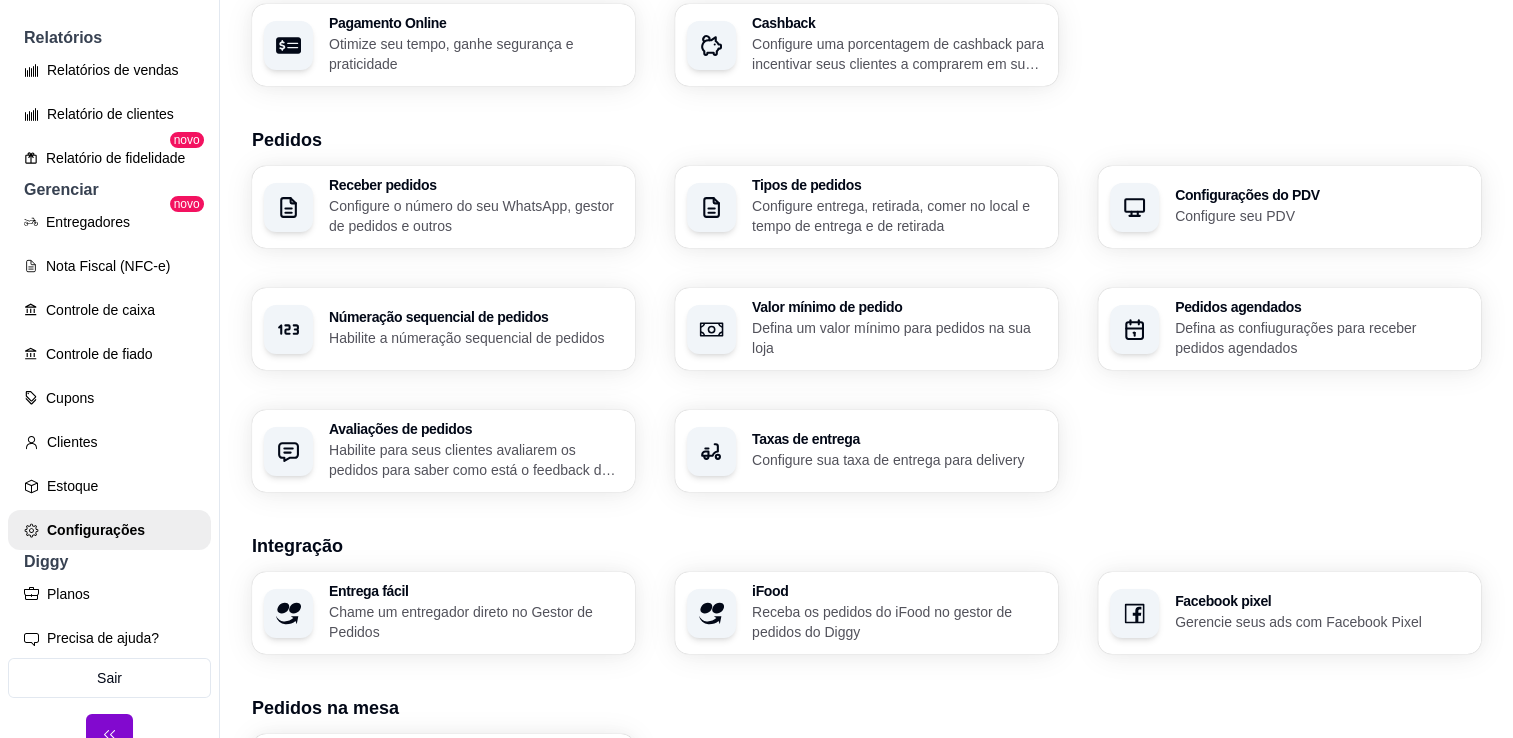click on "Defina as confiugurações para receber pedidos agendados" at bounding box center (1322, 338) 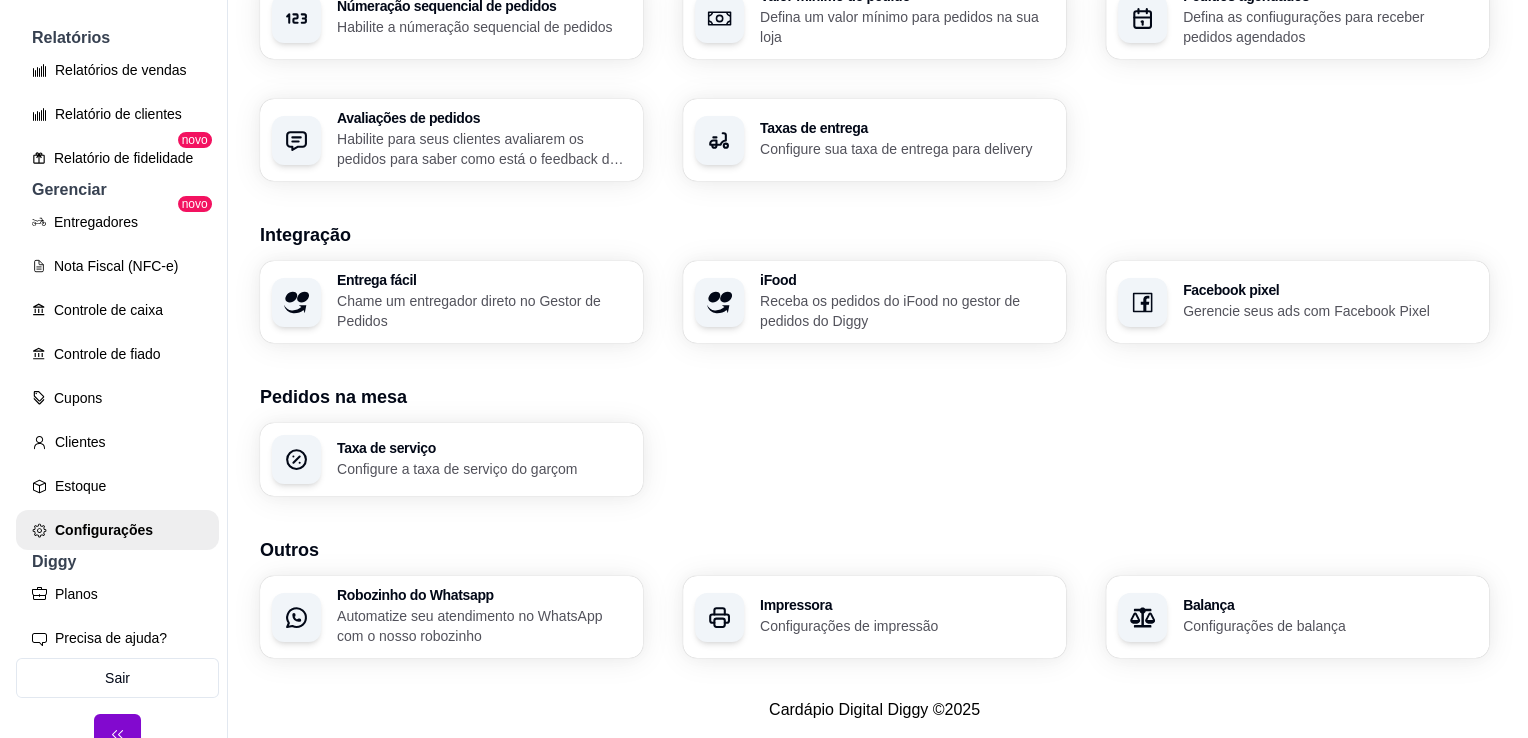 scroll, scrollTop: 685, scrollLeft: 0, axis: vertical 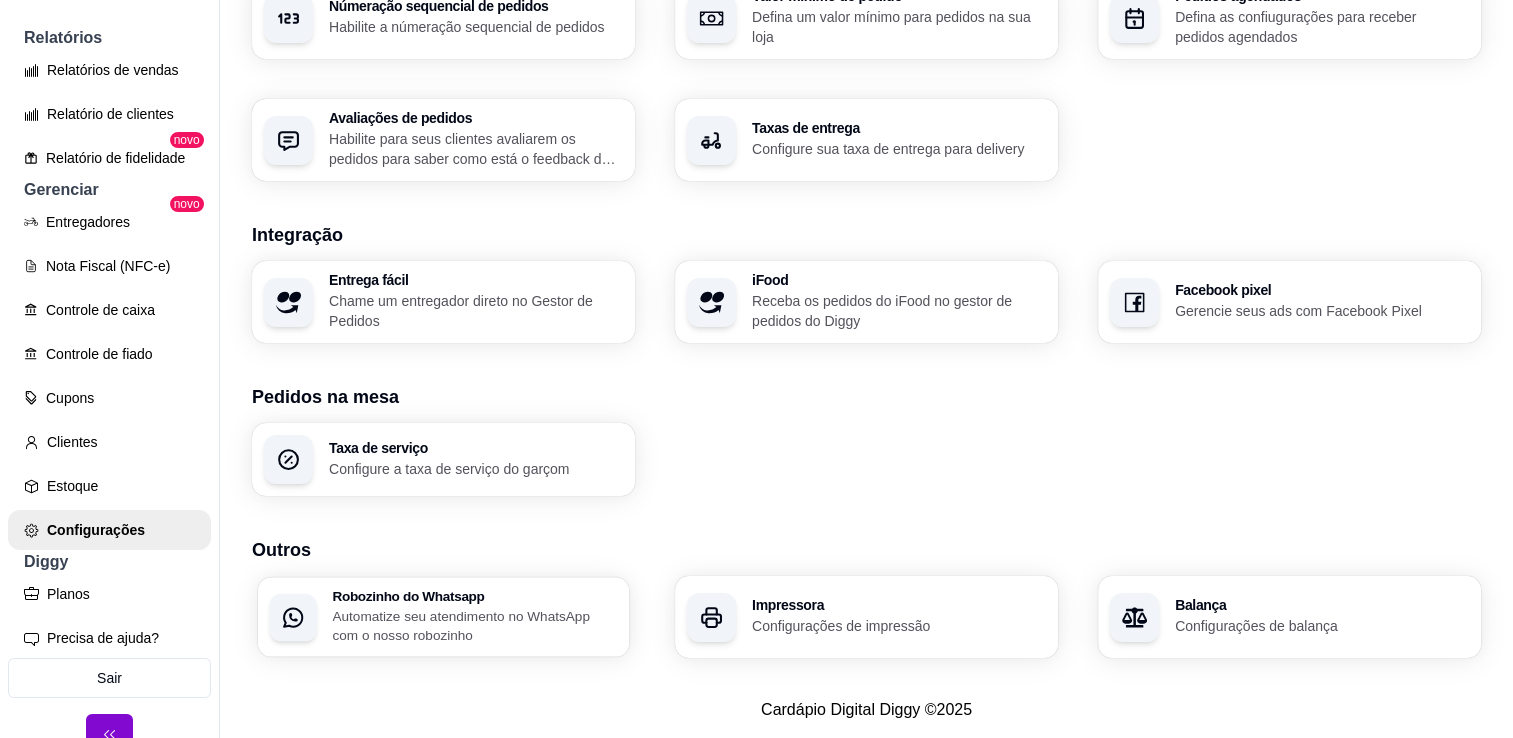 click on "Automatize seu atendimento no WhatsApp com o nosso robozinho" at bounding box center (474, 625) 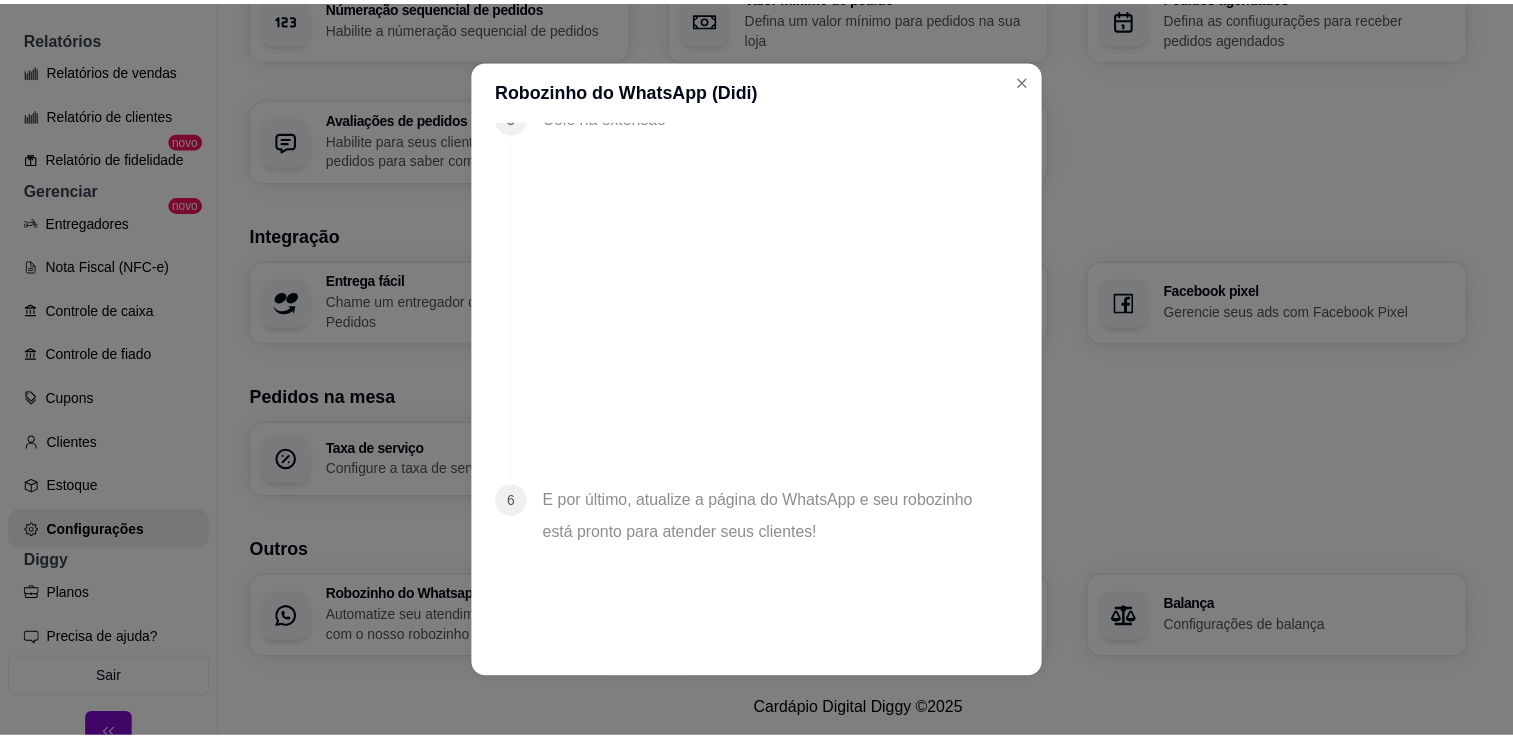 scroll, scrollTop: 2017, scrollLeft: 0, axis: vertical 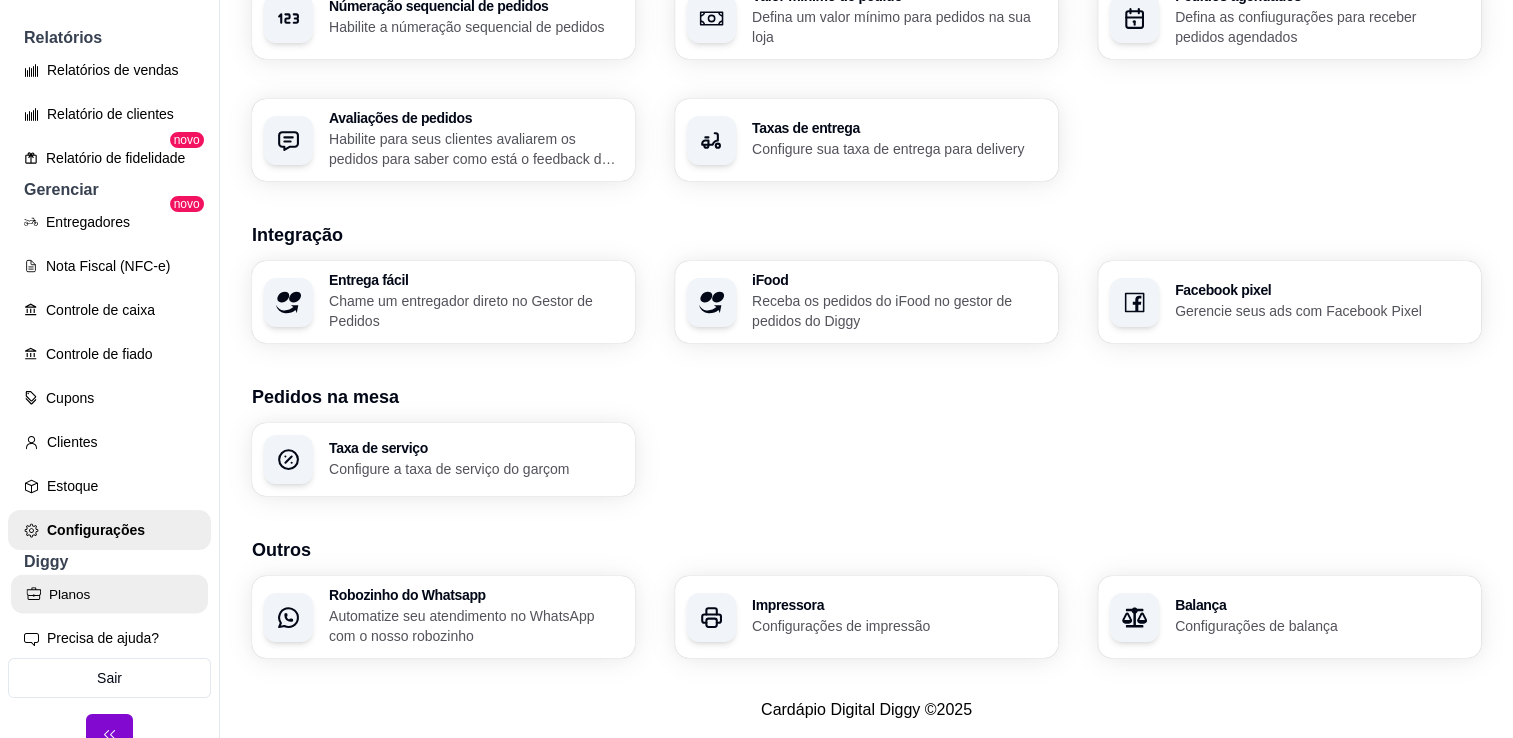 click on "Planos" at bounding box center [109, 594] 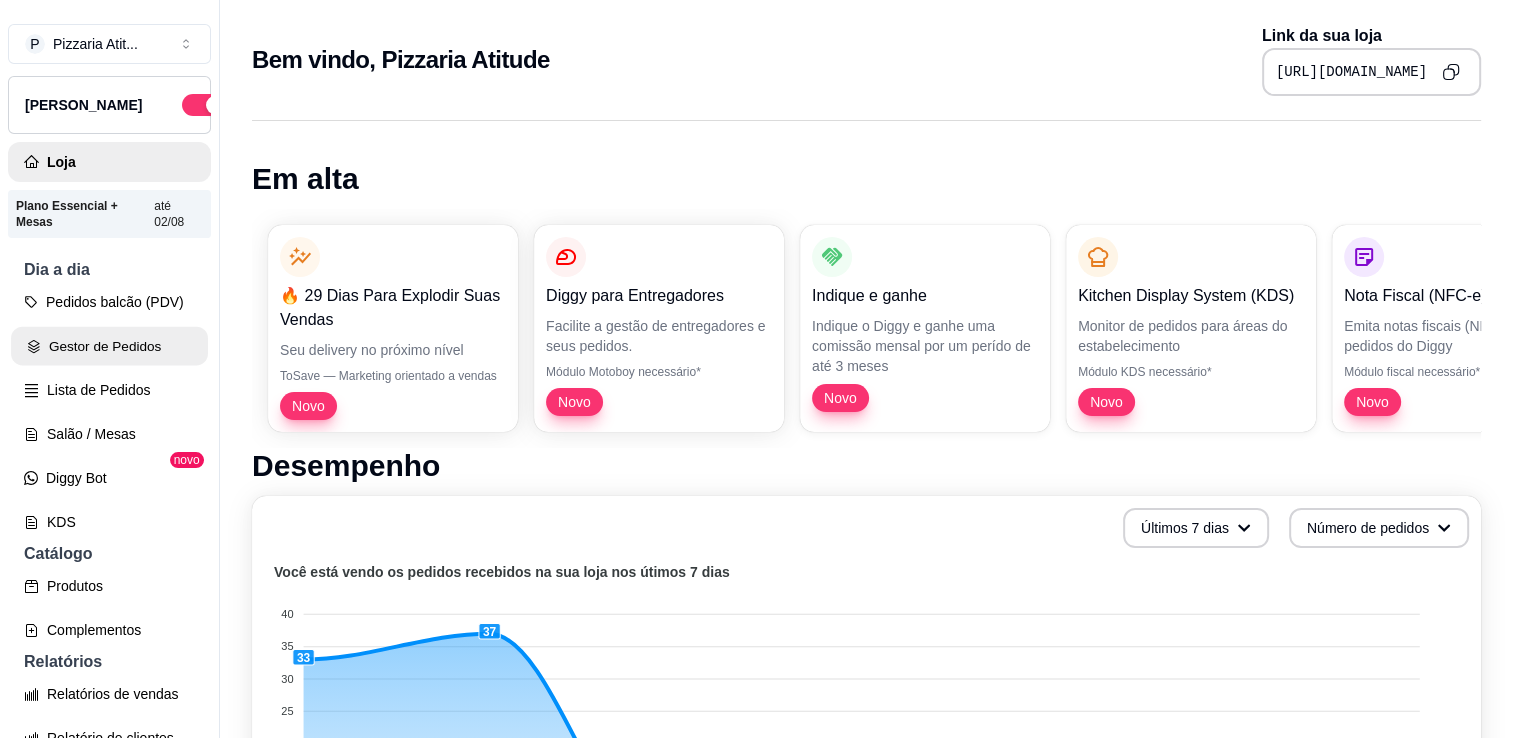click on "Gestor de Pedidos" at bounding box center [109, 346] 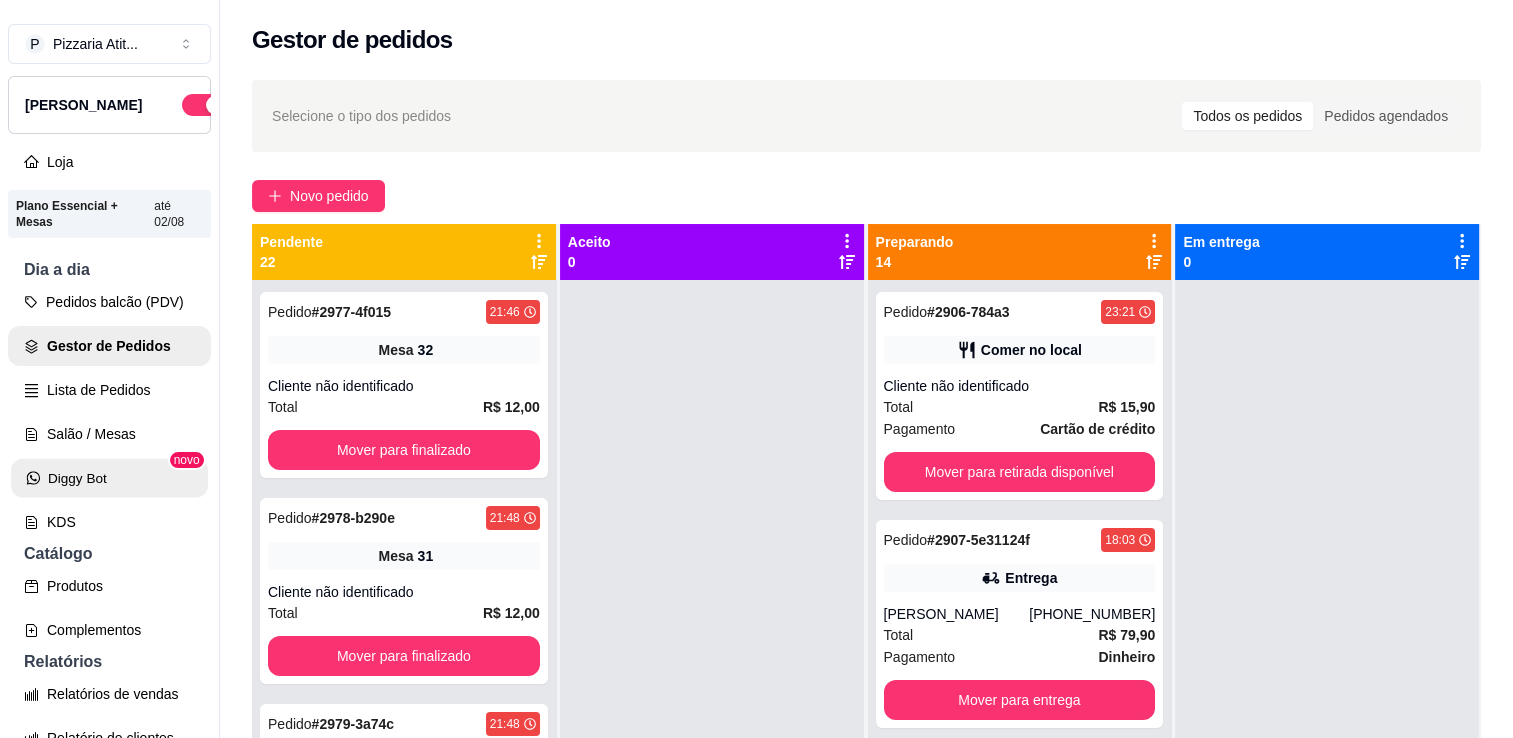 click on "Diggy Bot" at bounding box center [109, 478] 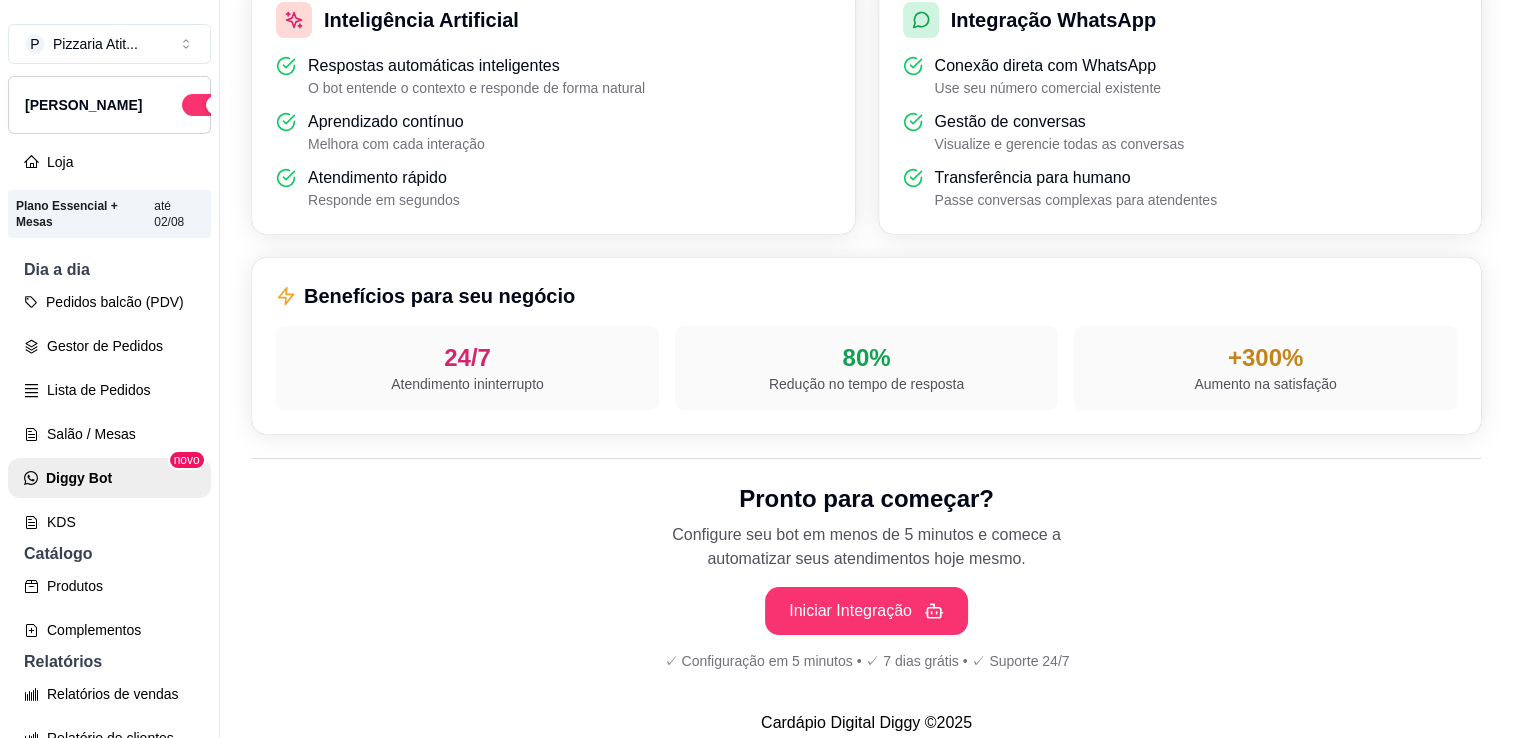 scroll, scrollTop: 667, scrollLeft: 0, axis: vertical 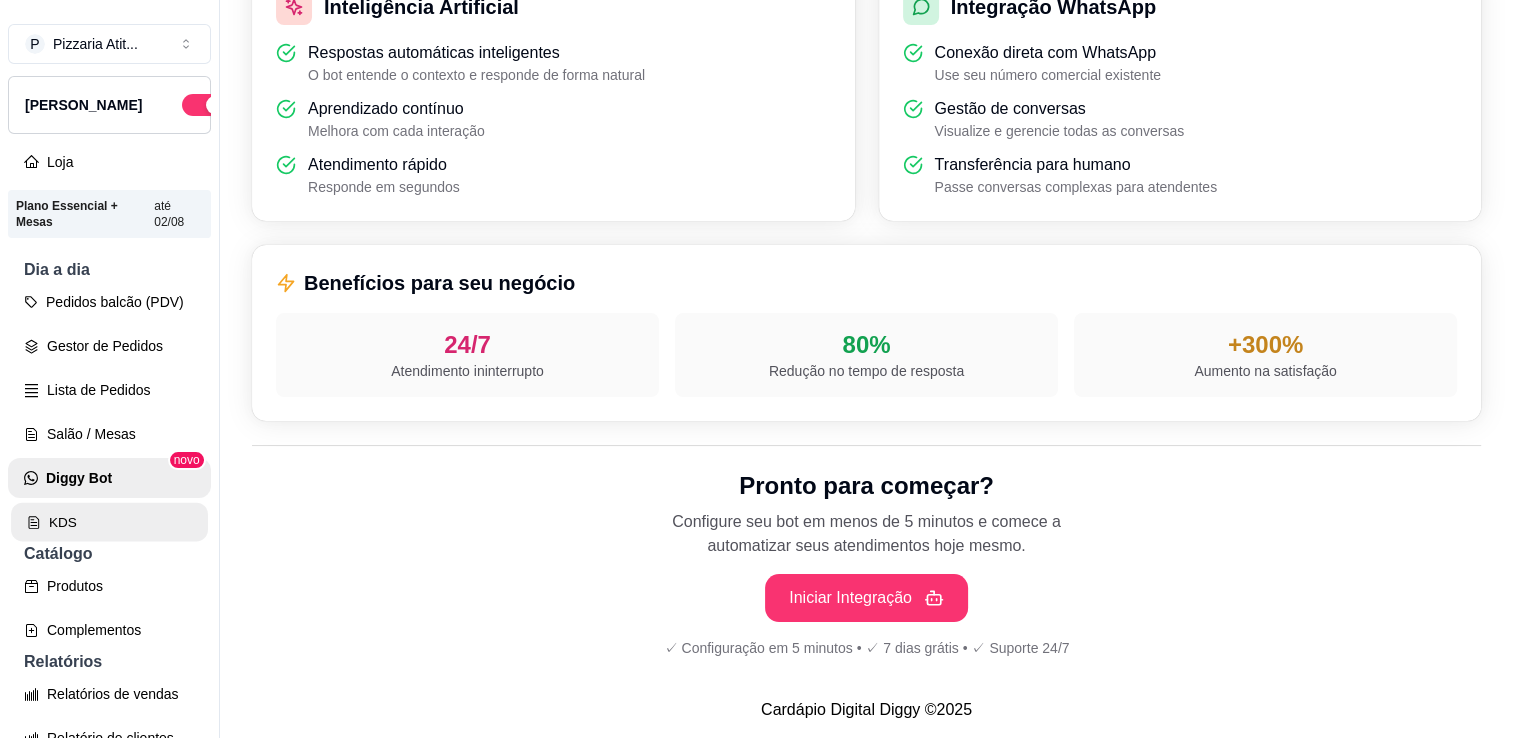 click on "KDS" at bounding box center [109, 522] 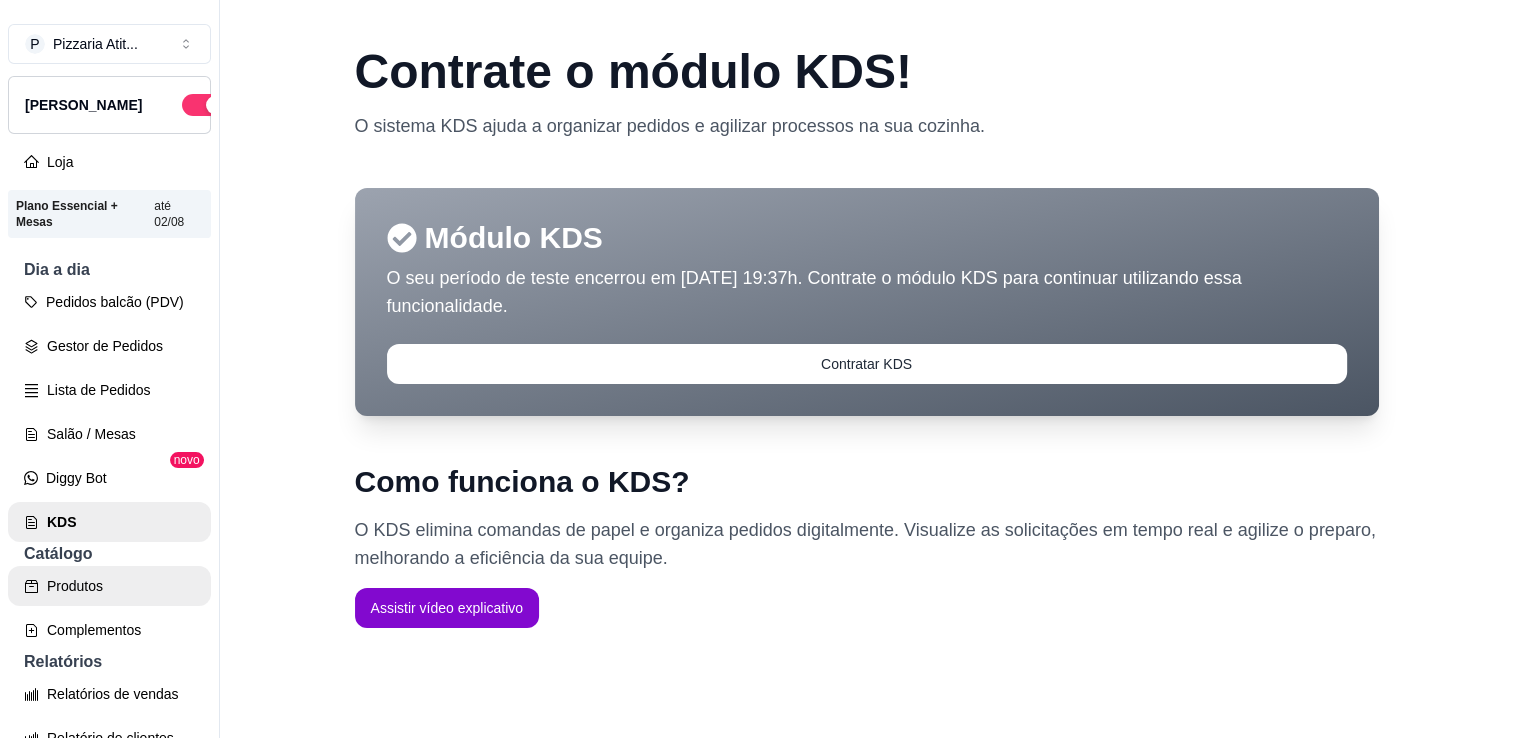 click on "Produtos" at bounding box center [109, 586] 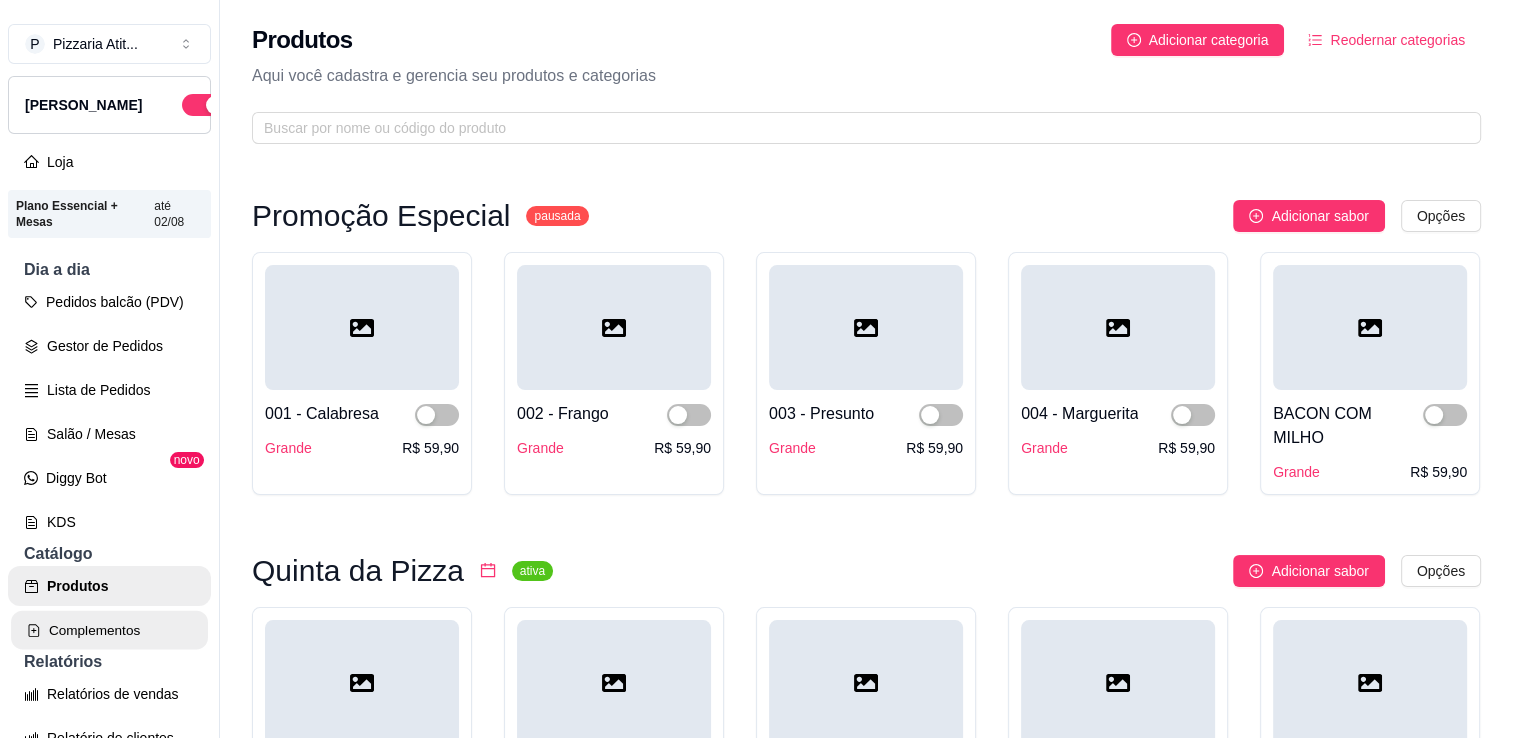 click on "Complementos" at bounding box center [109, 630] 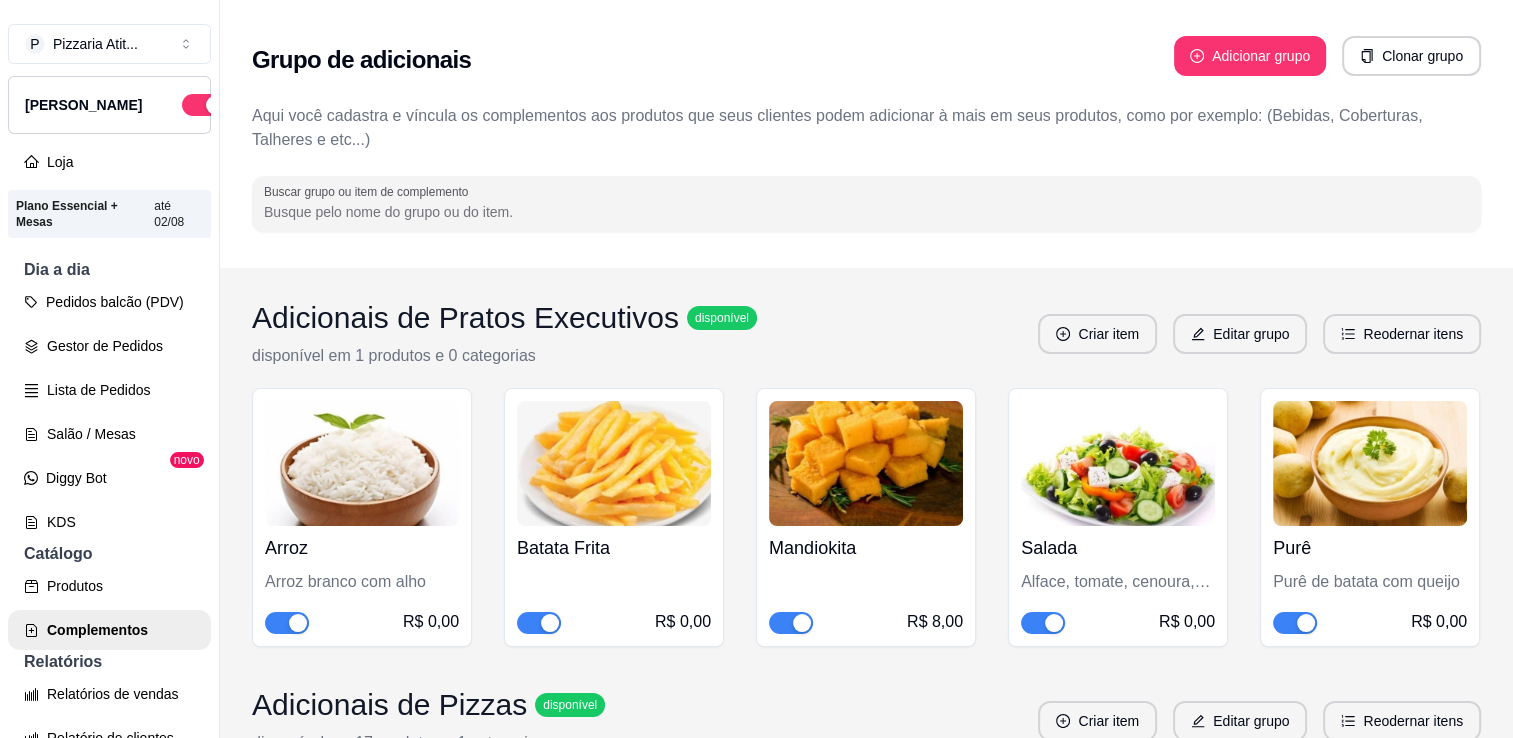 scroll, scrollTop: 645, scrollLeft: 0, axis: vertical 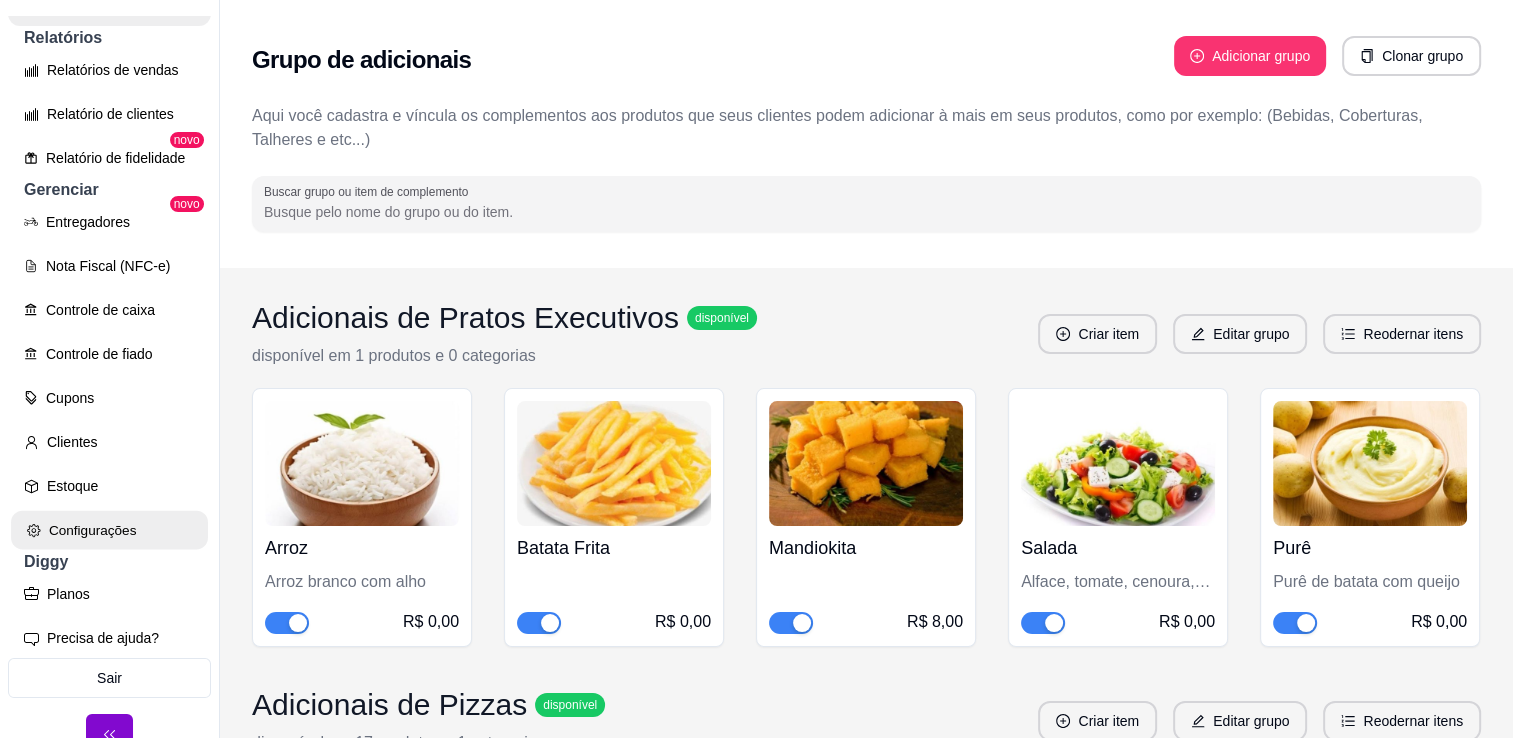 click on "Configurações" at bounding box center (109, 530) 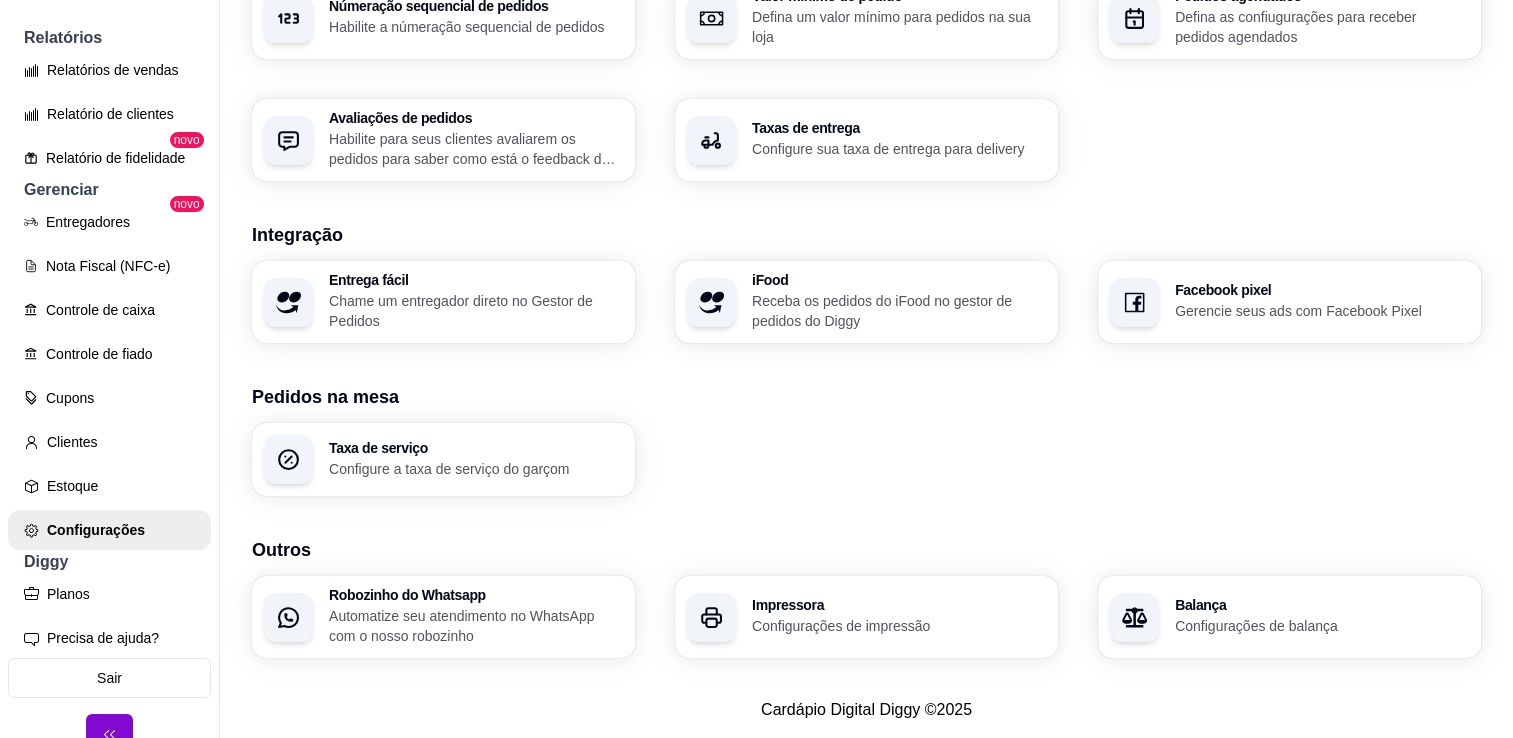 scroll, scrollTop: 685, scrollLeft: 0, axis: vertical 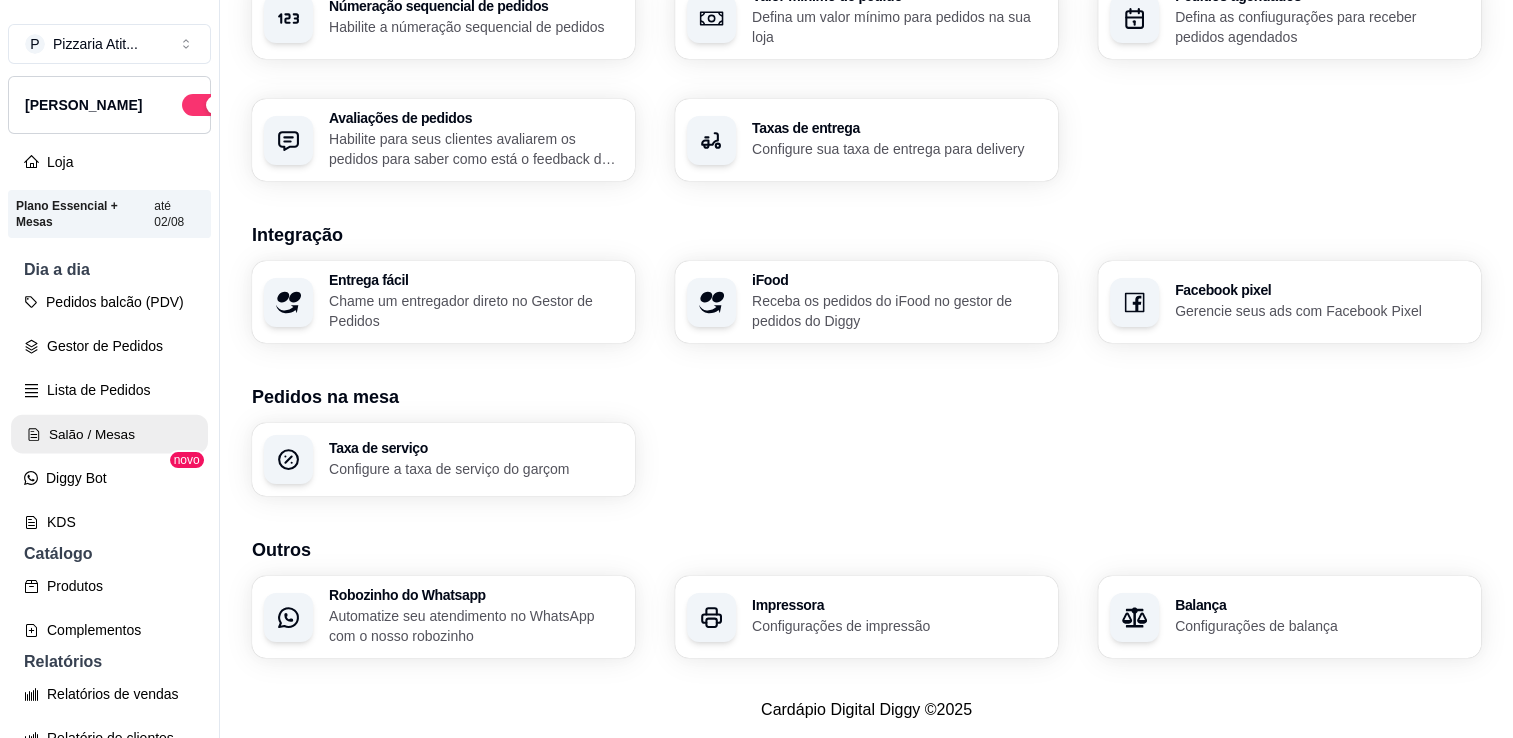 click on "Salão / Mesas" at bounding box center [109, 434] 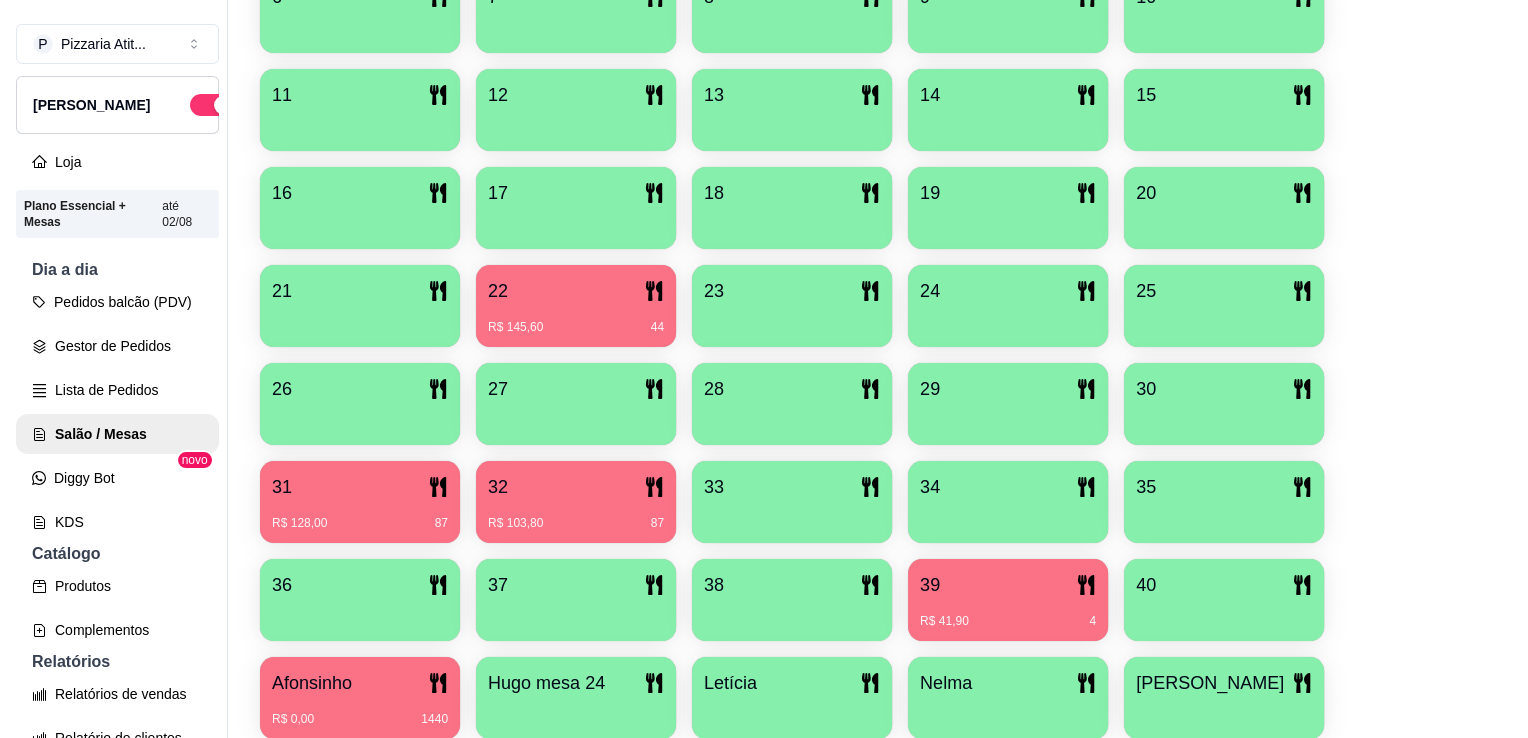 scroll, scrollTop: 580, scrollLeft: 0, axis: vertical 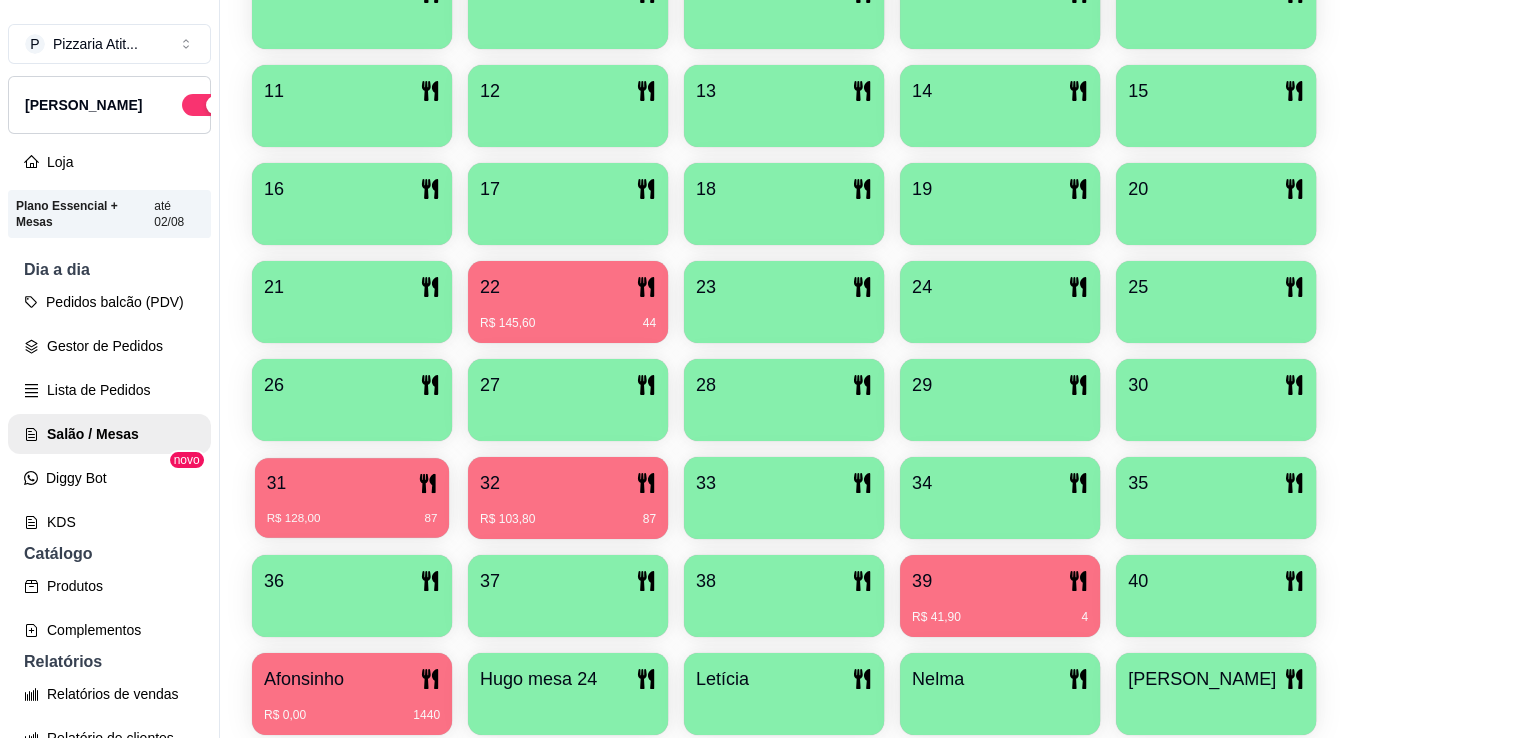 click on "31" at bounding box center [352, 483] 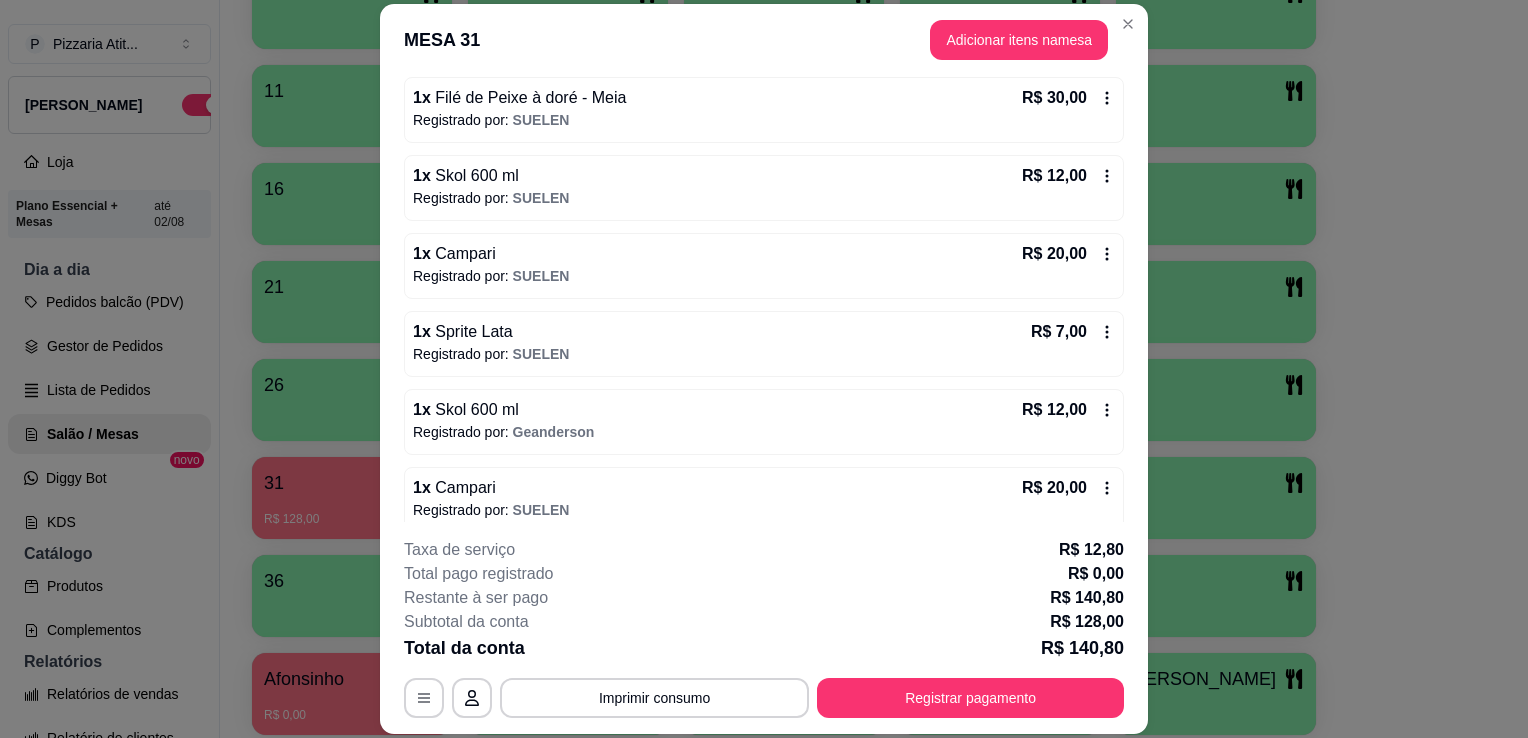 scroll, scrollTop: 358, scrollLeft: 0, axis: vertical 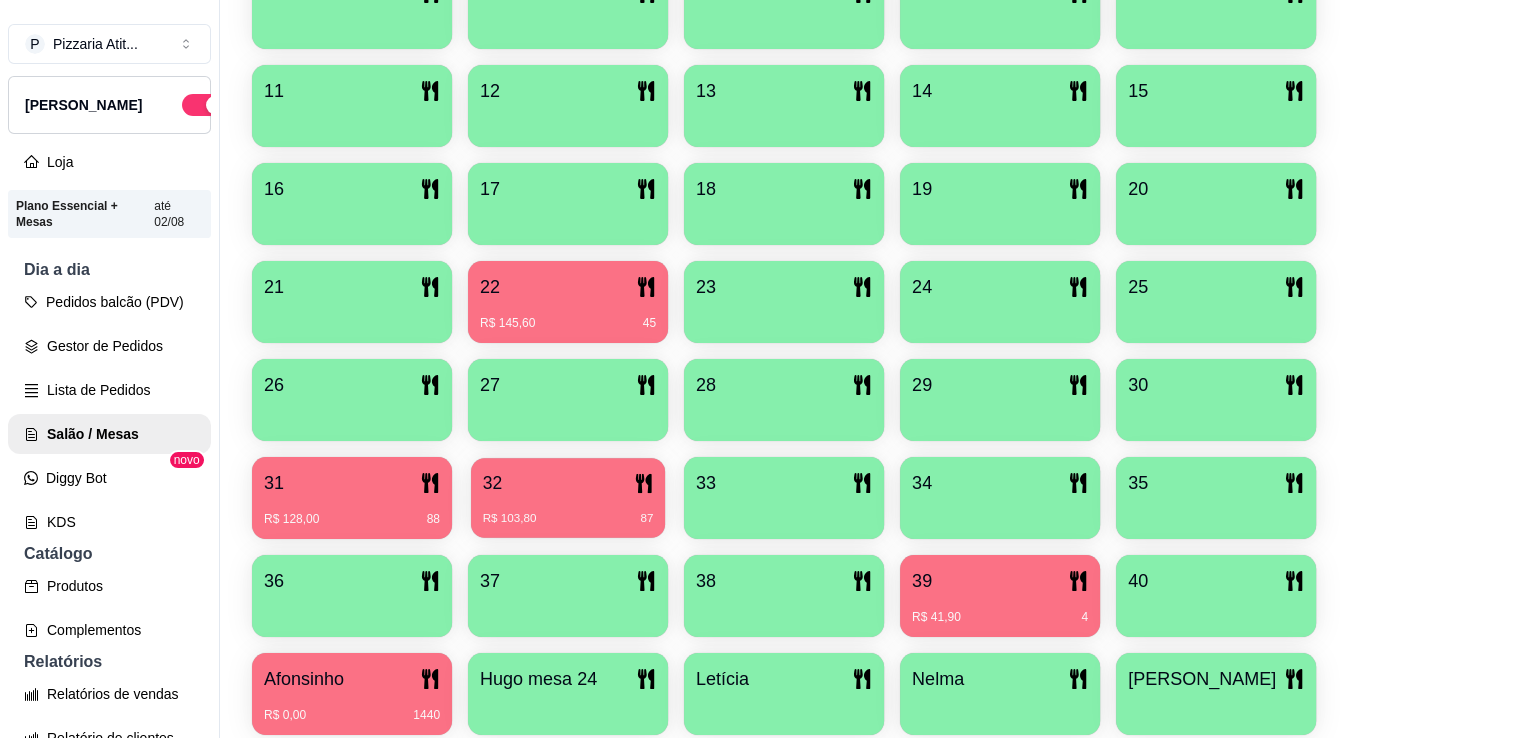 click on "R$ 103,80 87" at bounding box center (568, 519) 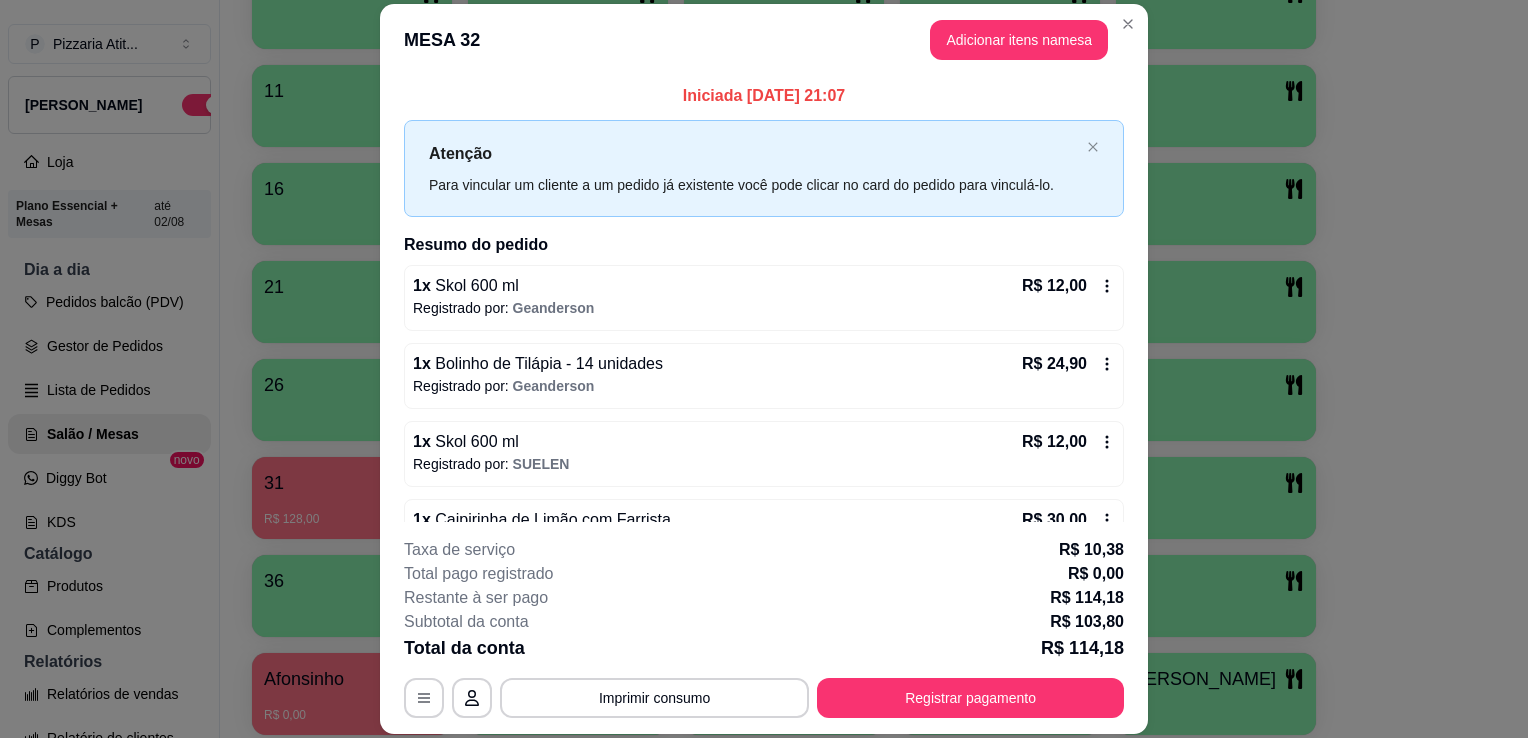 scroll, scrollTop: 125, scrollLeft: 0, axis: vertical 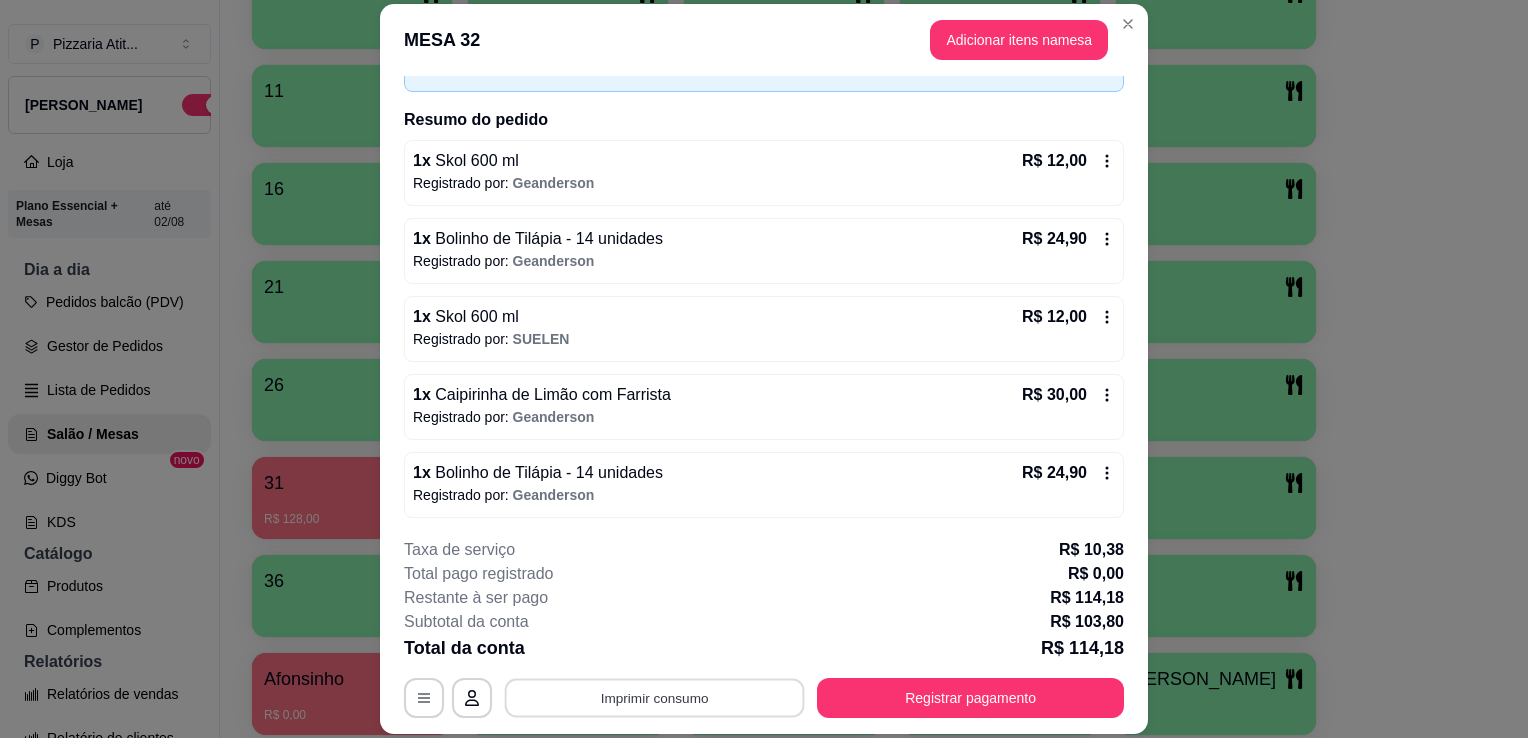 click on "Imprimir consumo" at bounding box center (655, 698) 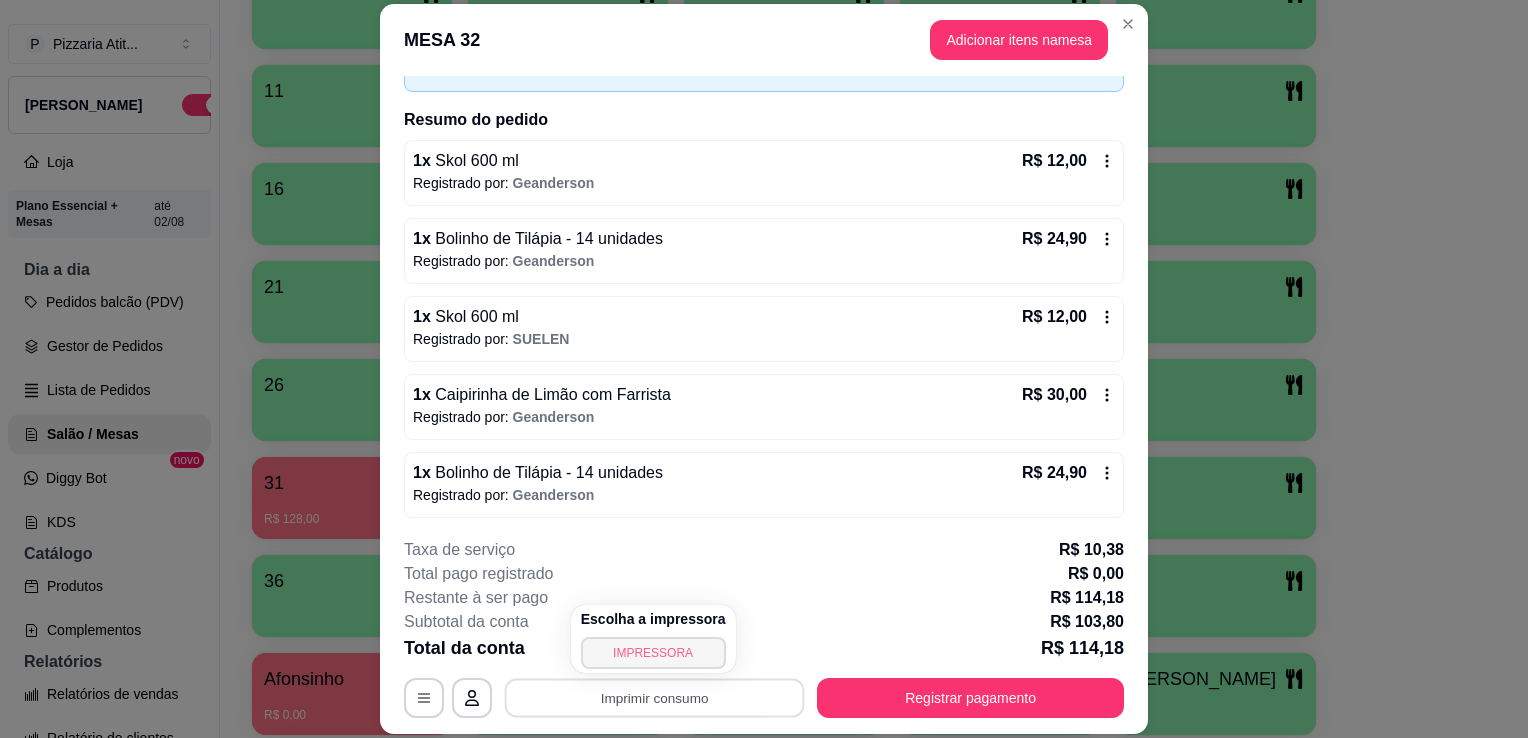 click on "IMPRESSORA" at bounding box center (653, 653) 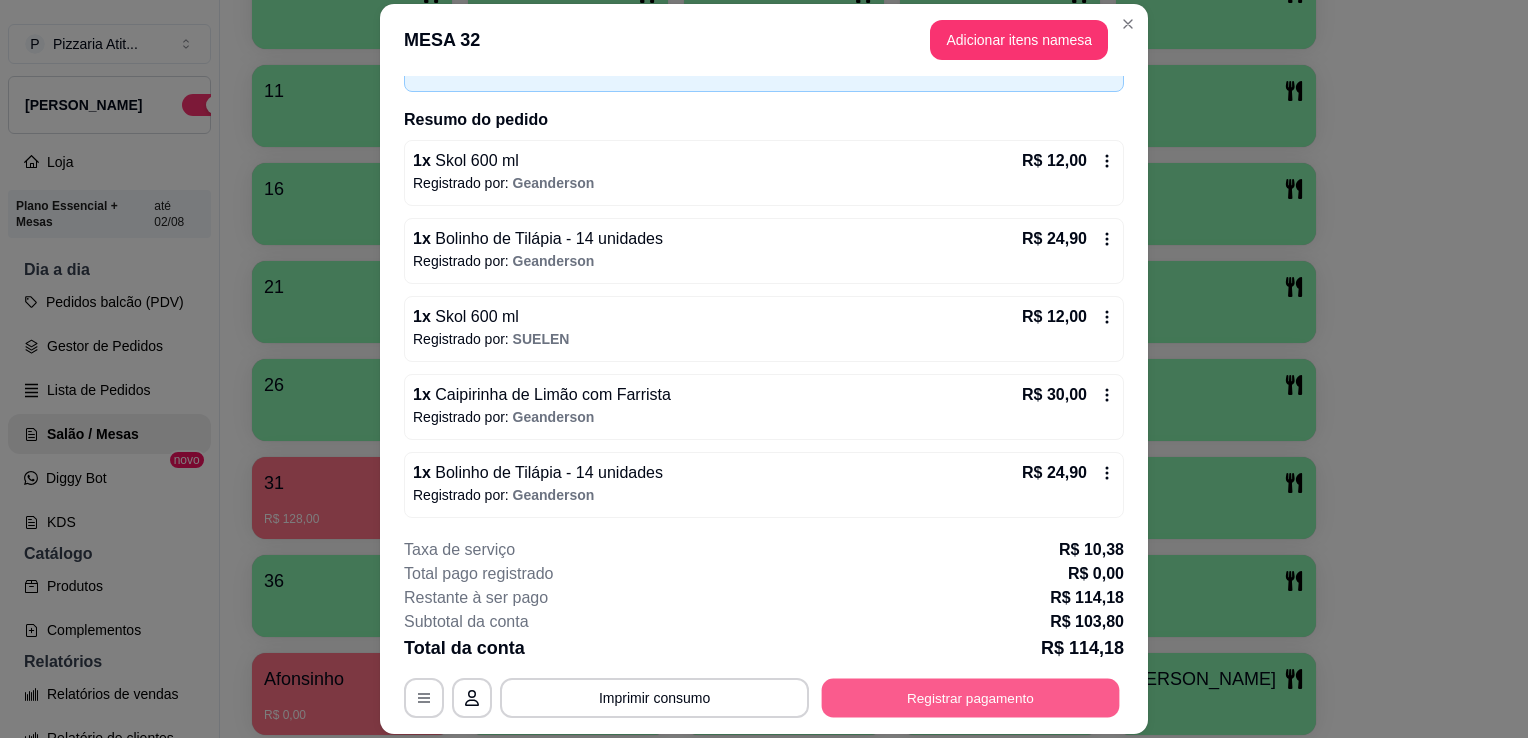 click on "Registrar pagamento" at bounding box center (971, 698) 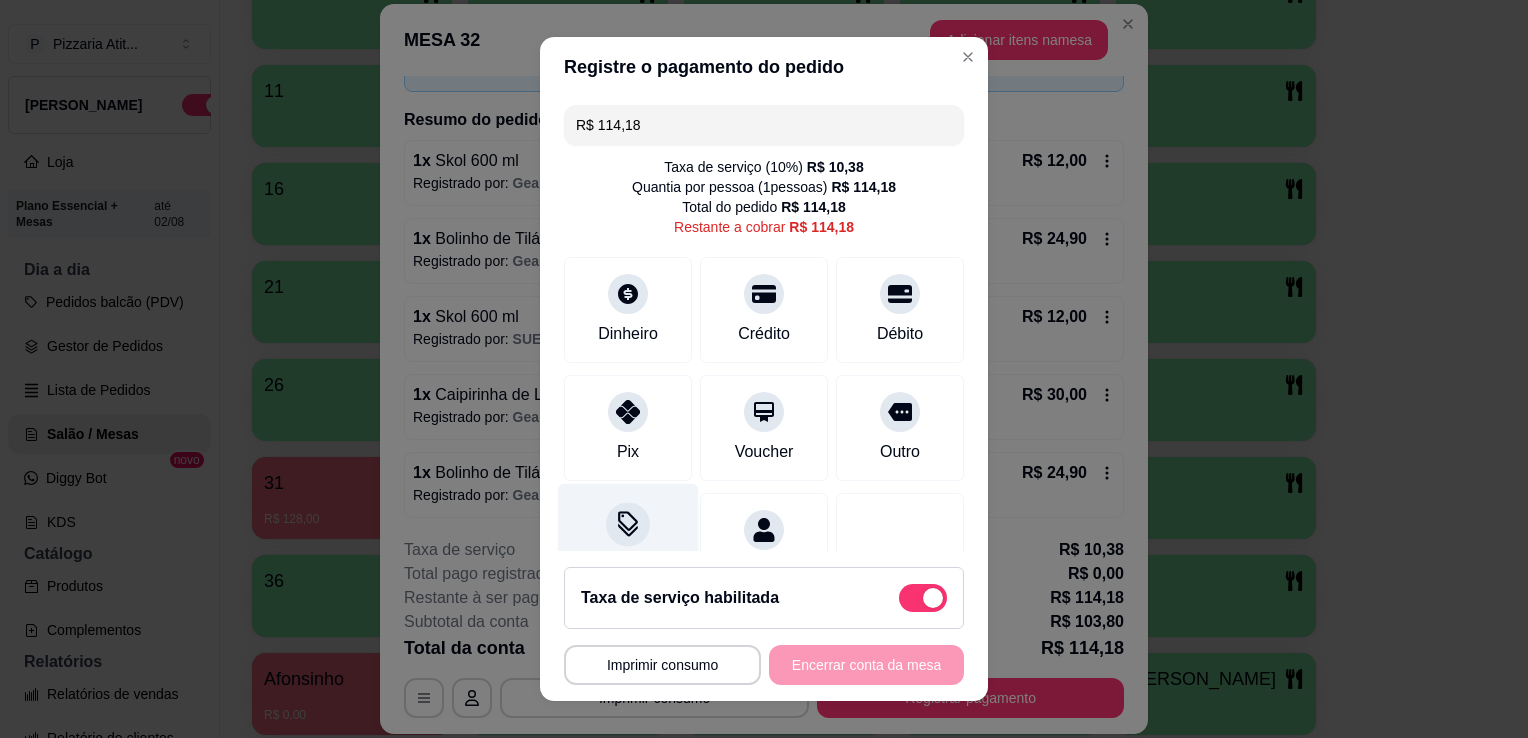 click 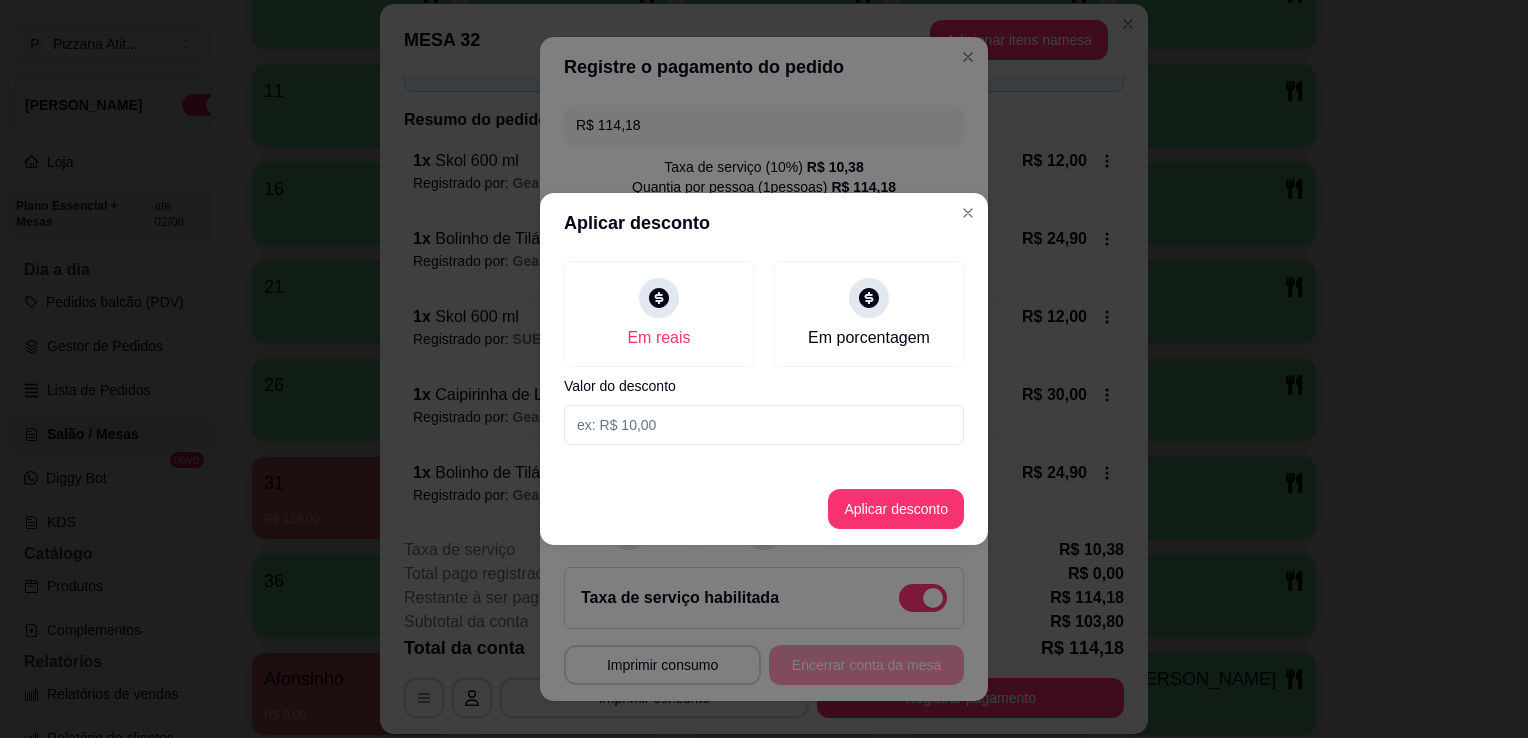 click at bounding box center (764, 425) 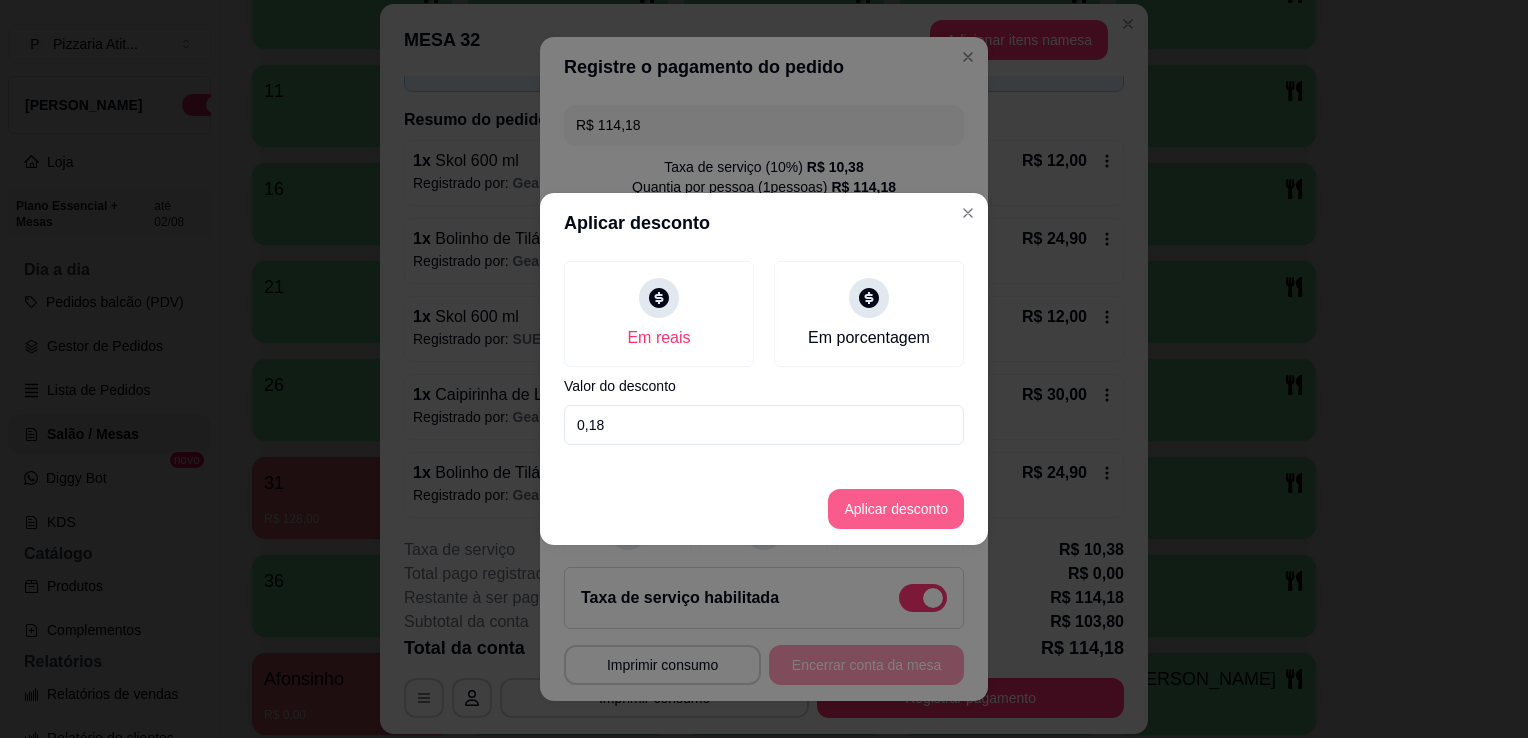 type on "0,18" 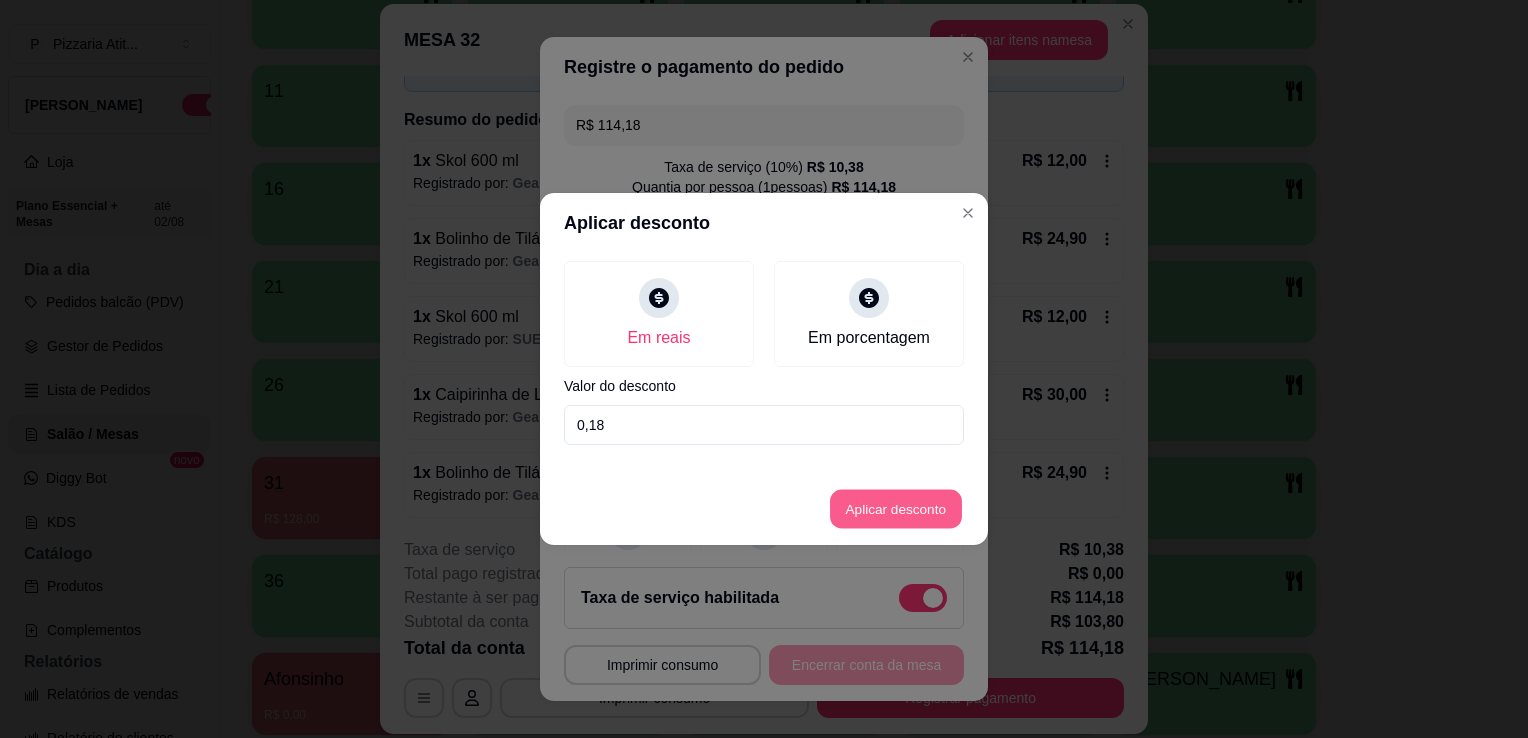 click on "Aplicar desconto" at bounding box center (896, 509) 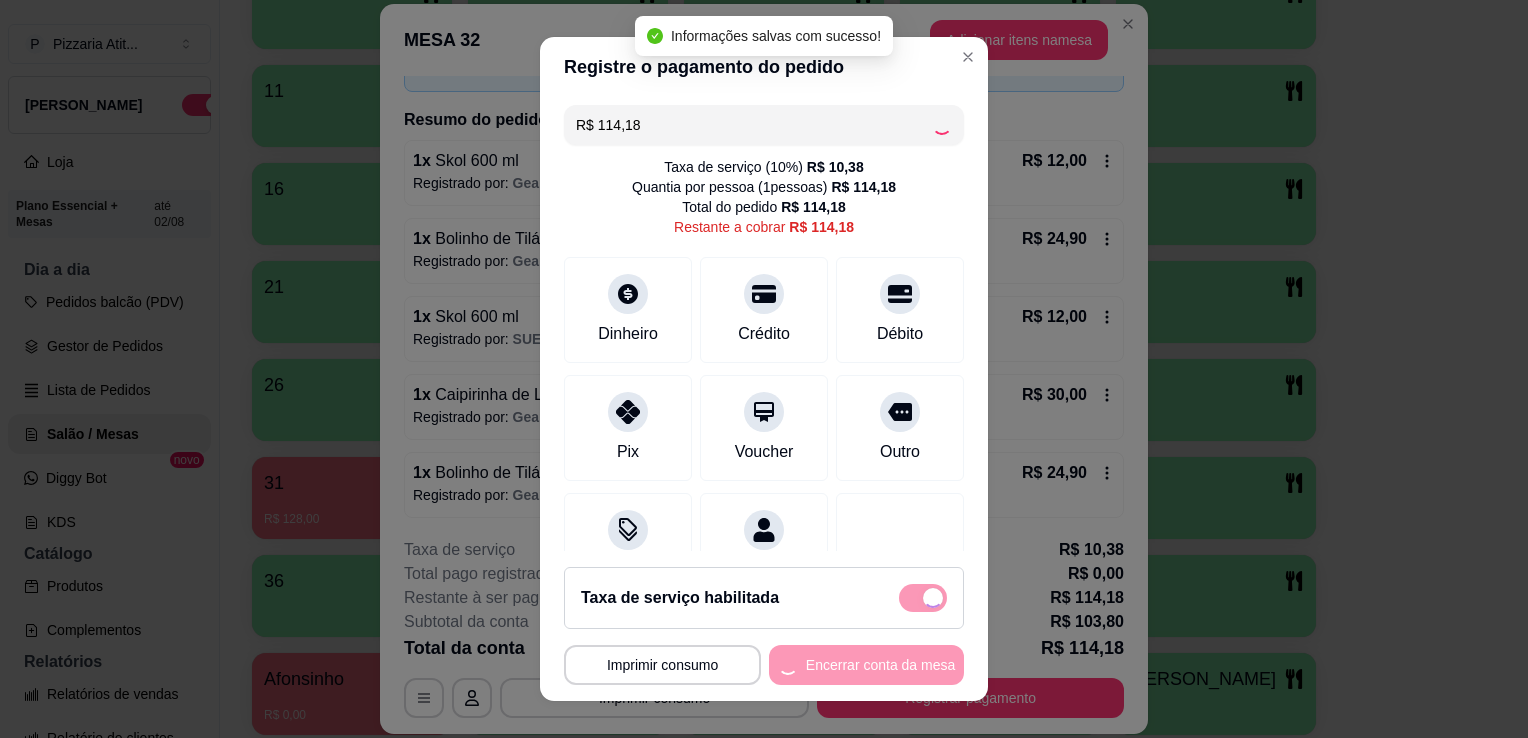 type on "R$ 114,00" 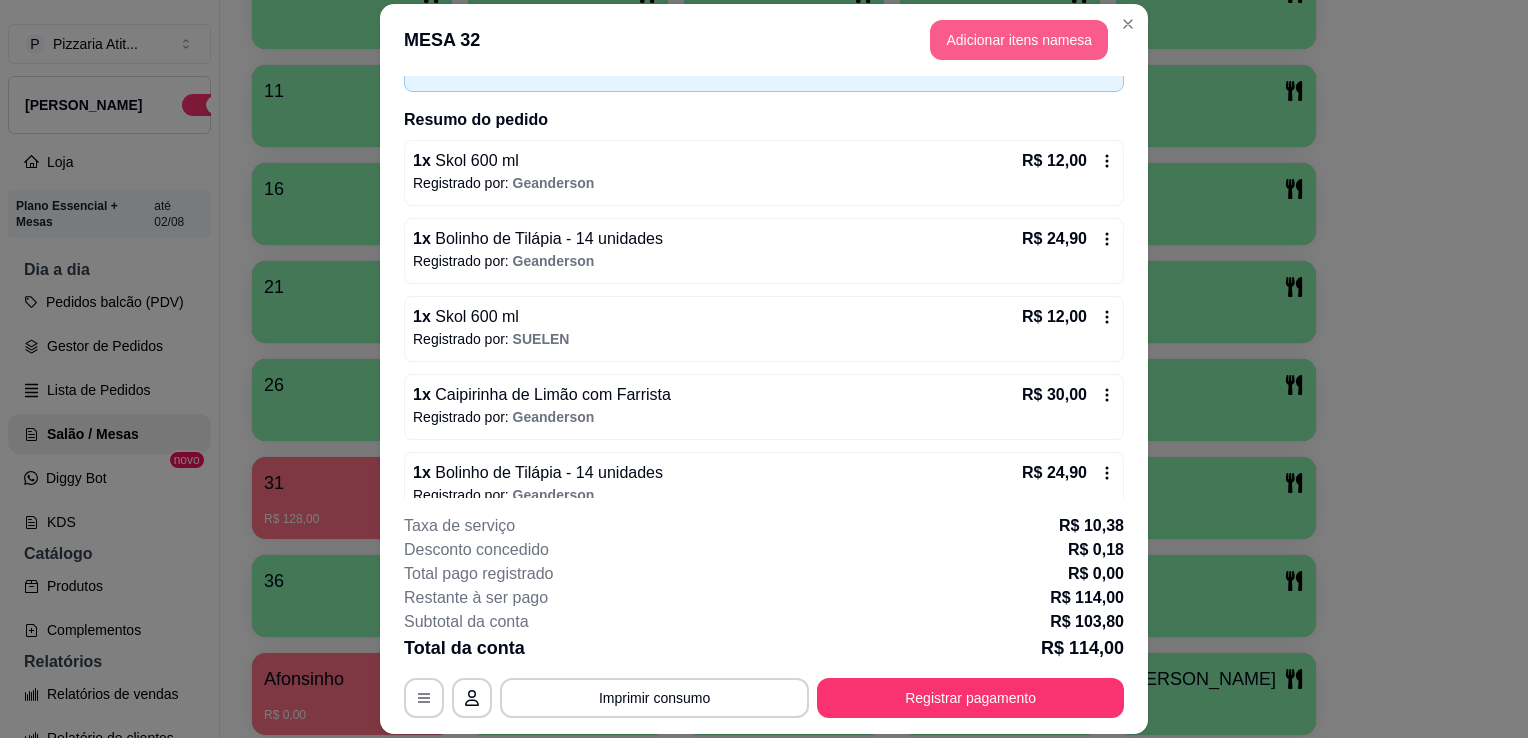 click on "Adicionar itens na  mesa" at bounding box center (1019, 40) 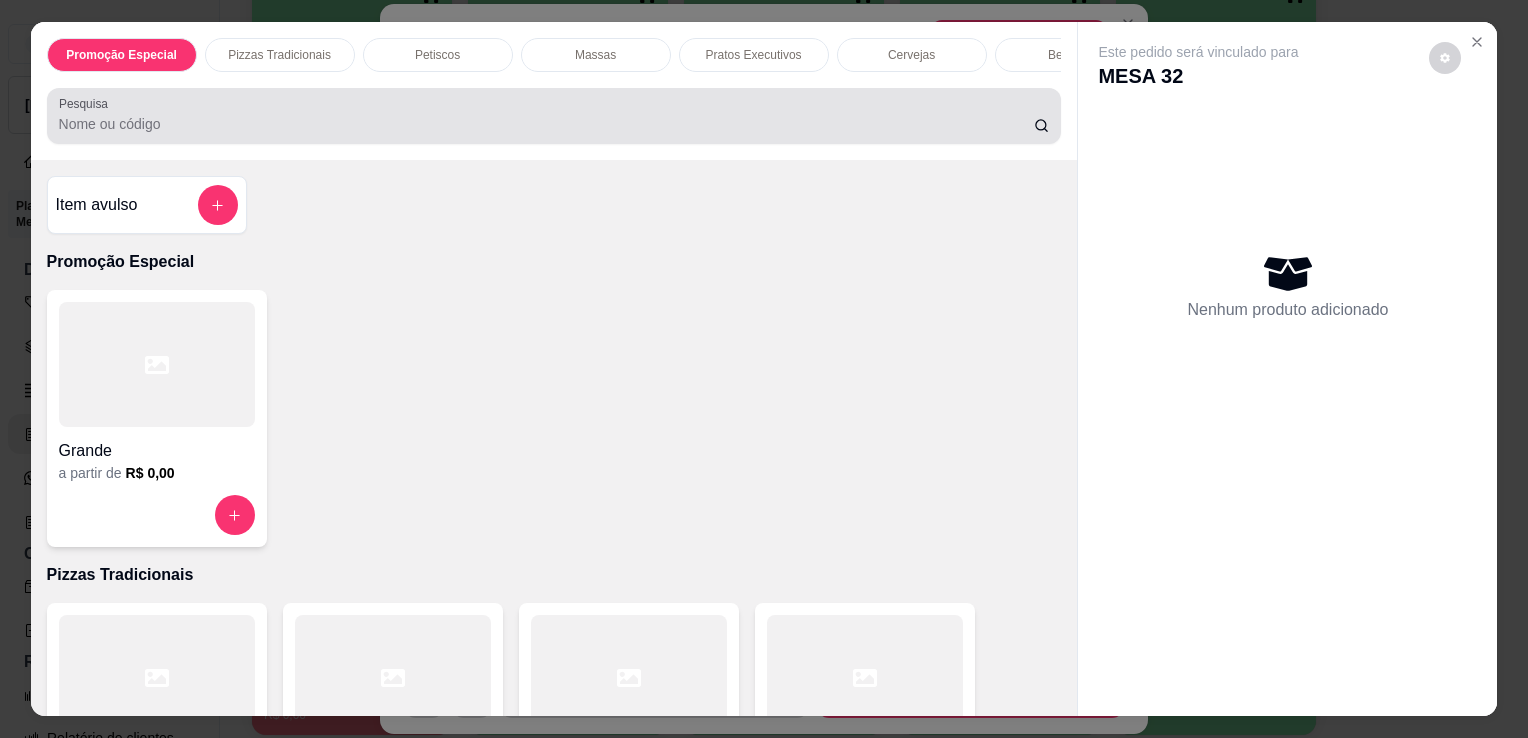 click at bounding box center [554, 116] 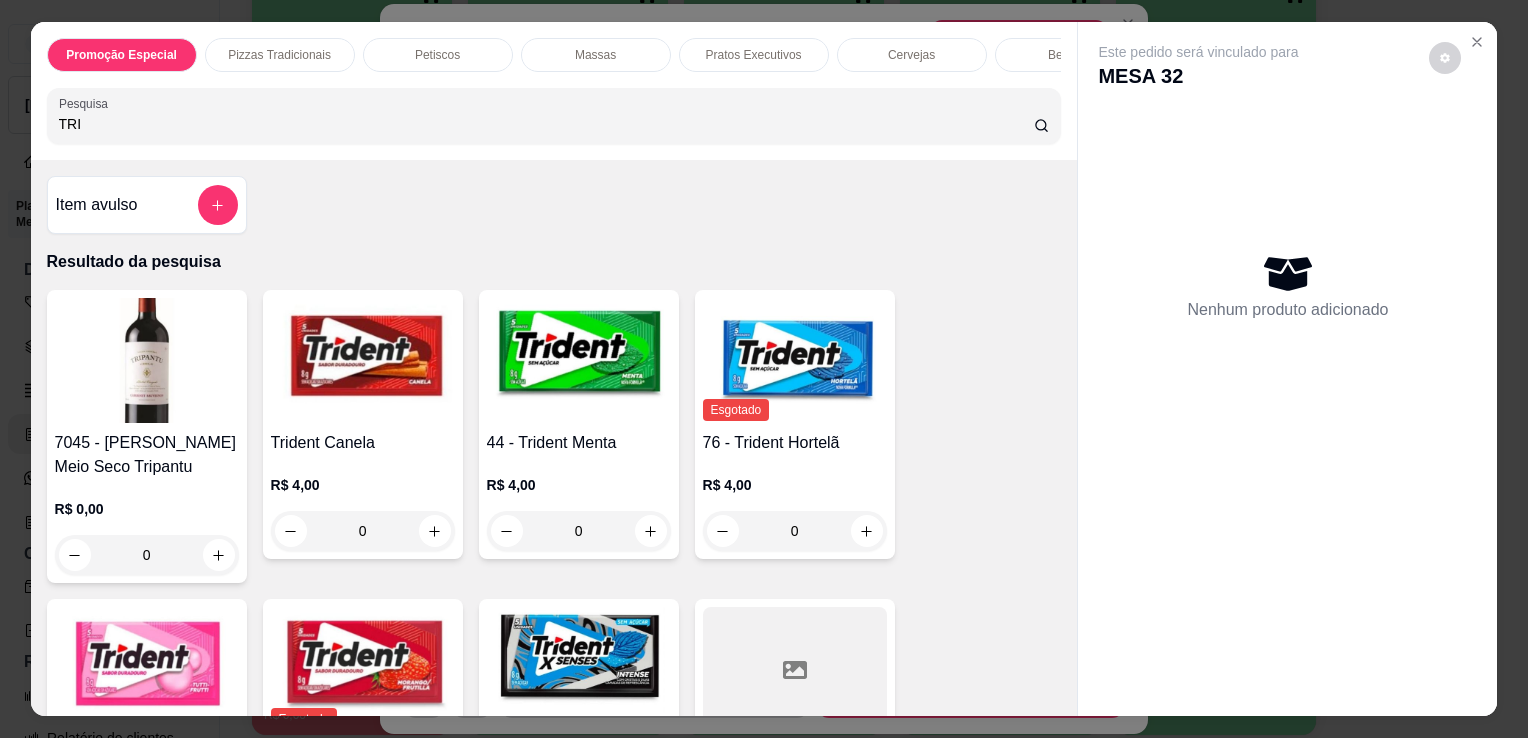 type on "TRI" 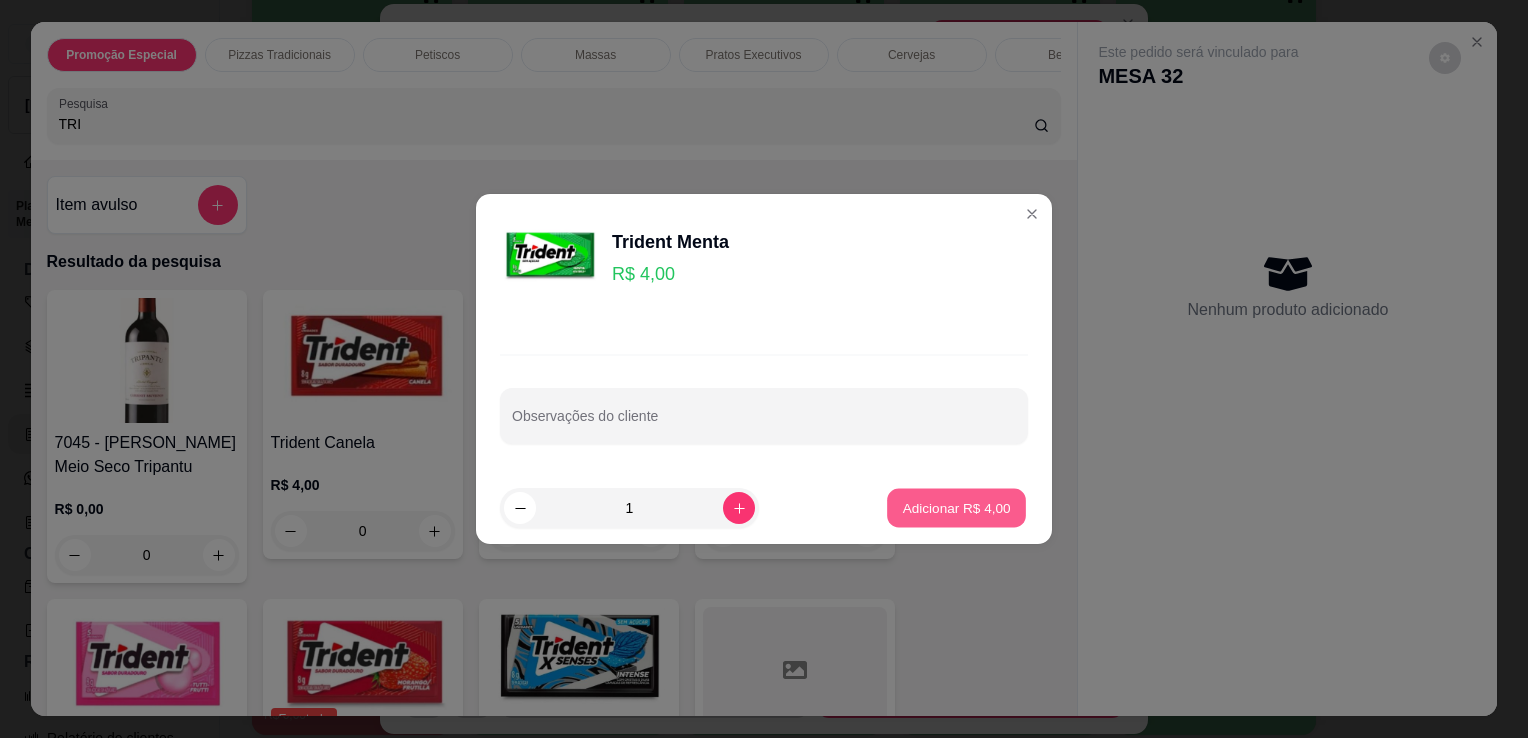 click on "Adicionar   R$ 4,00" at bounding box center (956, 508) 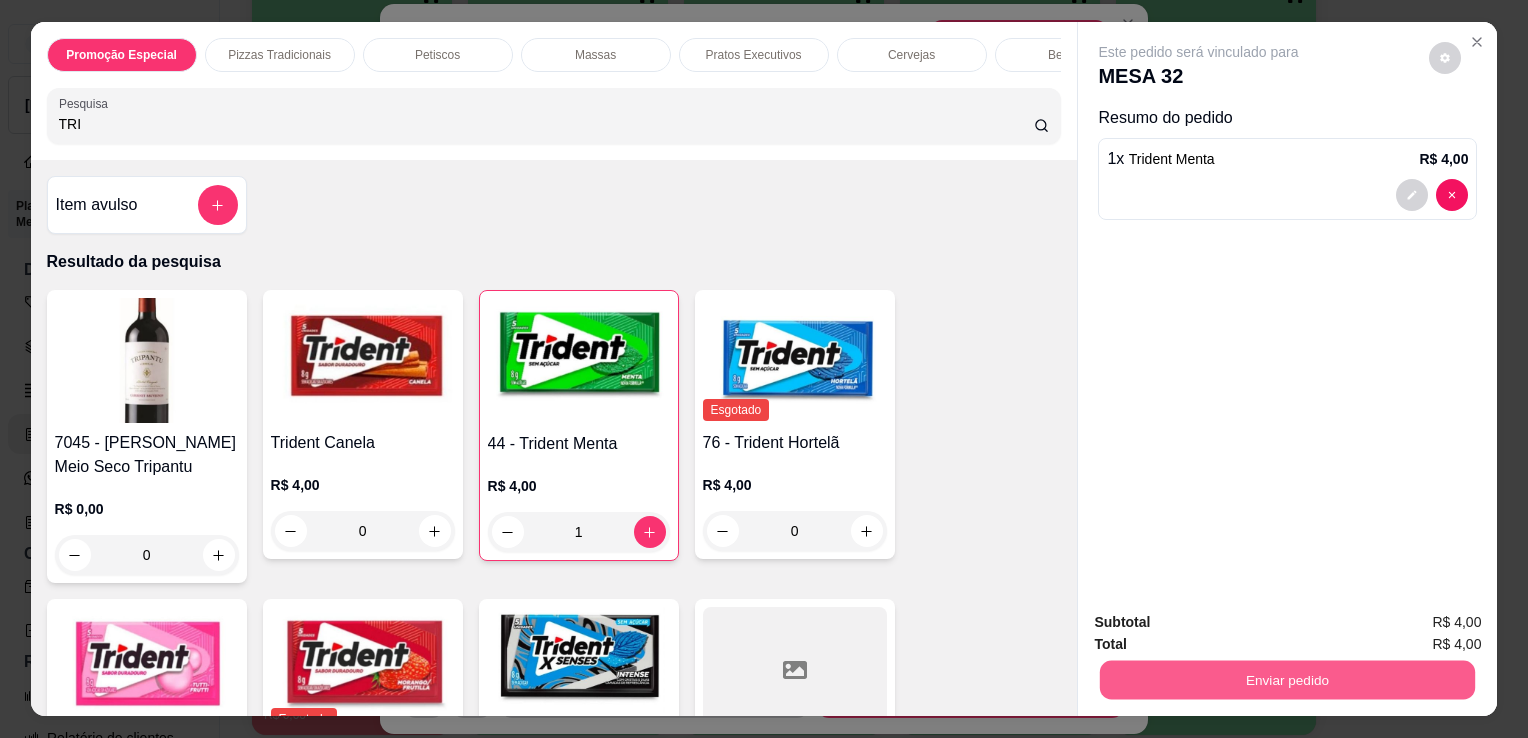 click on "Enviar pedido" at bounding box center (1287, 679) 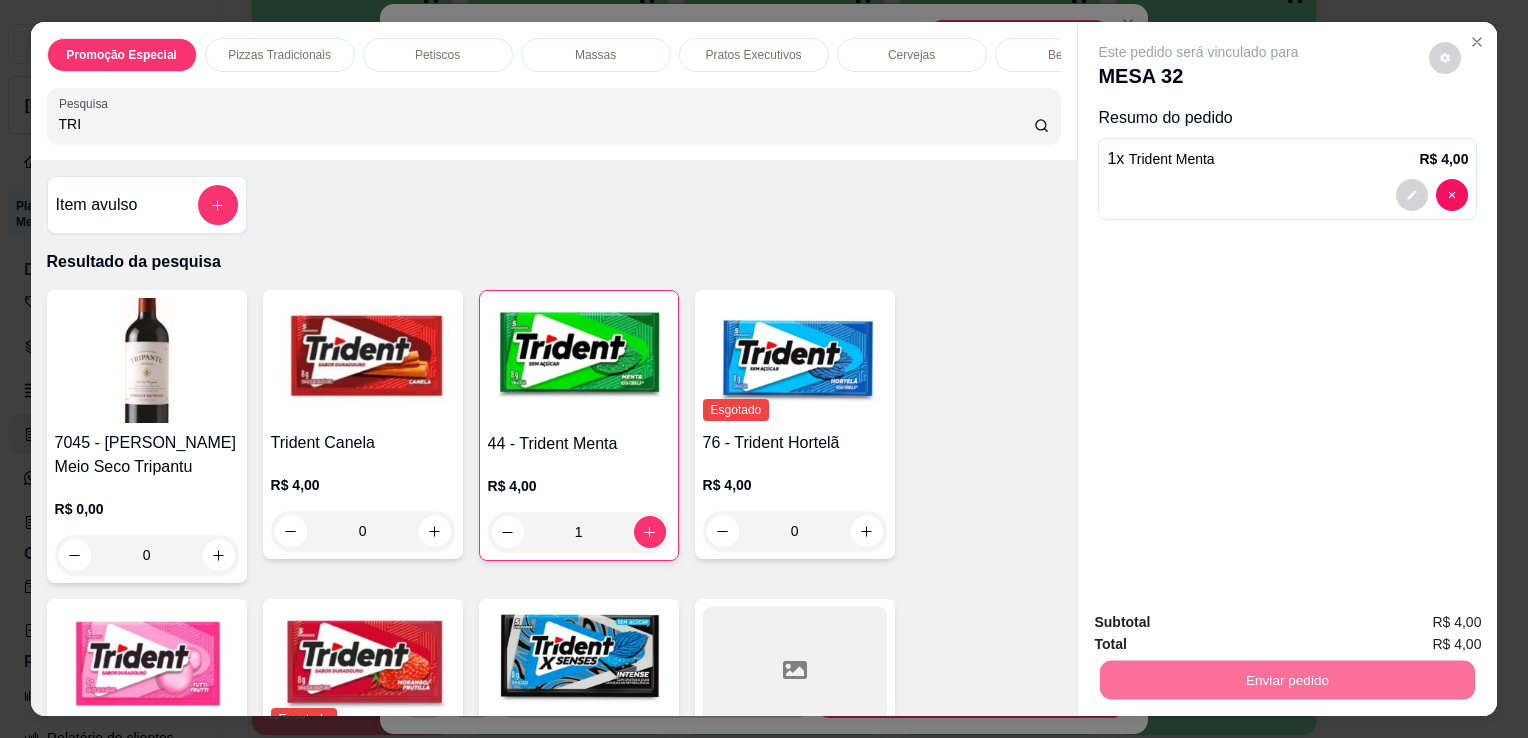click on "Não registrar e enviar pedido" at bounding box center [1222, 624] 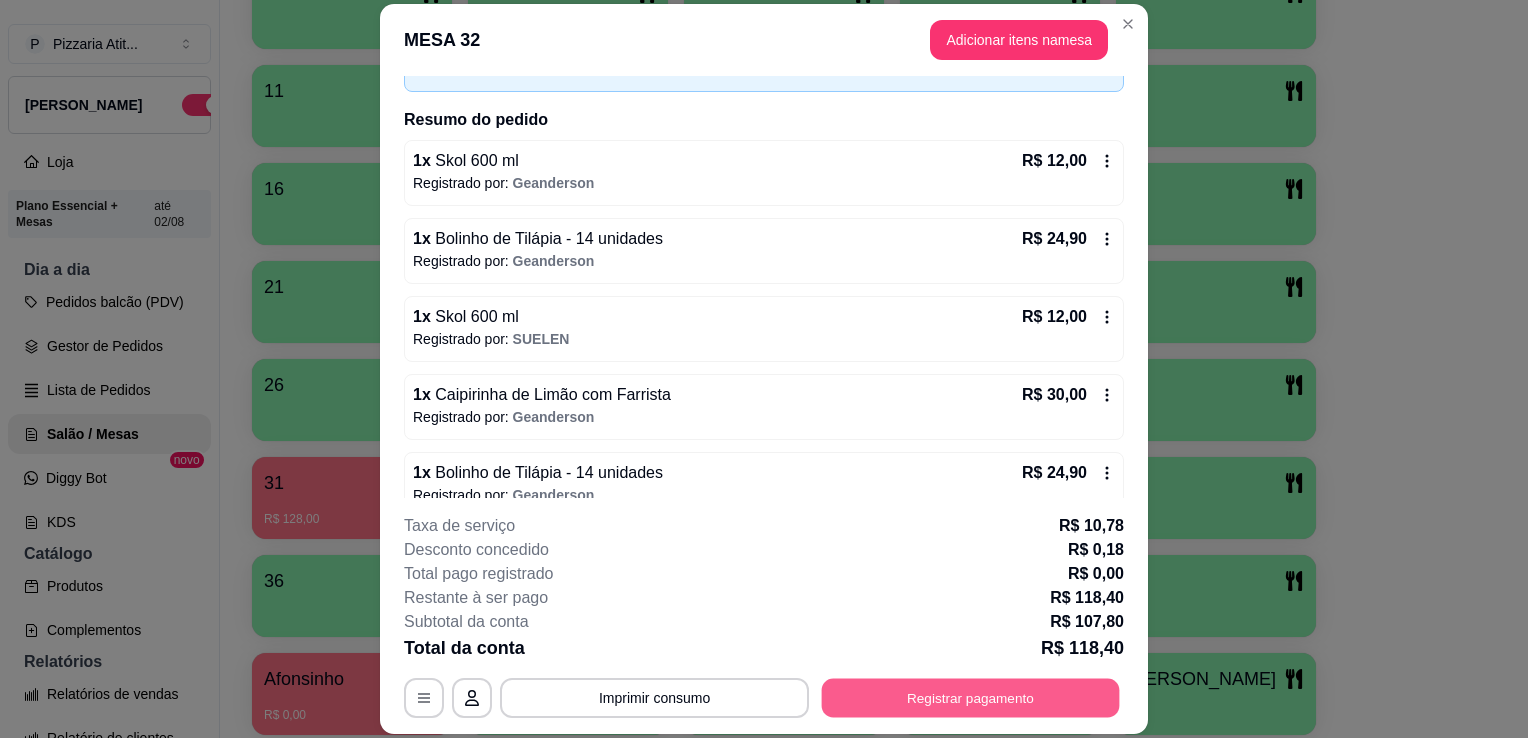 click on "Registrar pagamento" at bounding box center [971, 698] 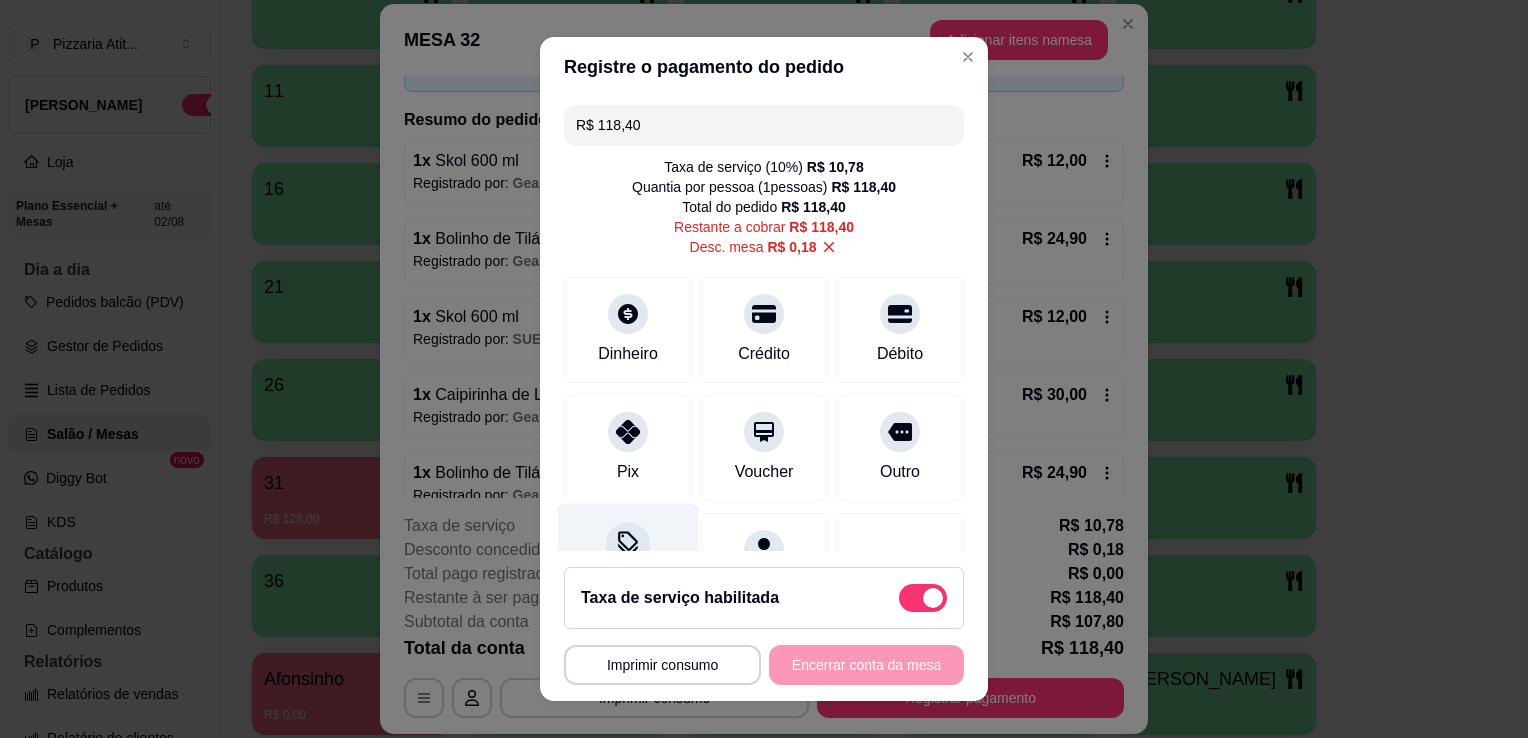 click at bounding box center (628, 544) 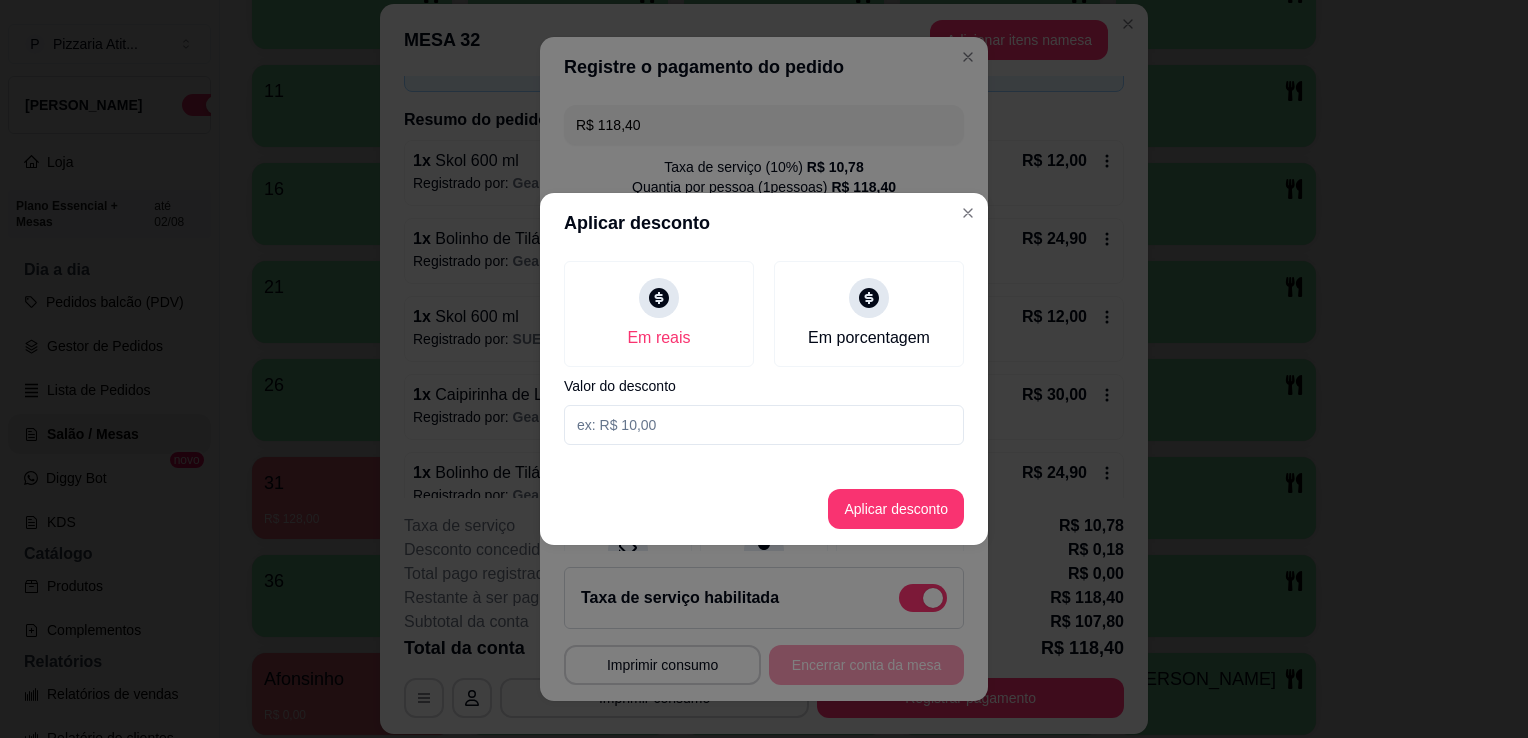 click at bounding box center (764, 425) 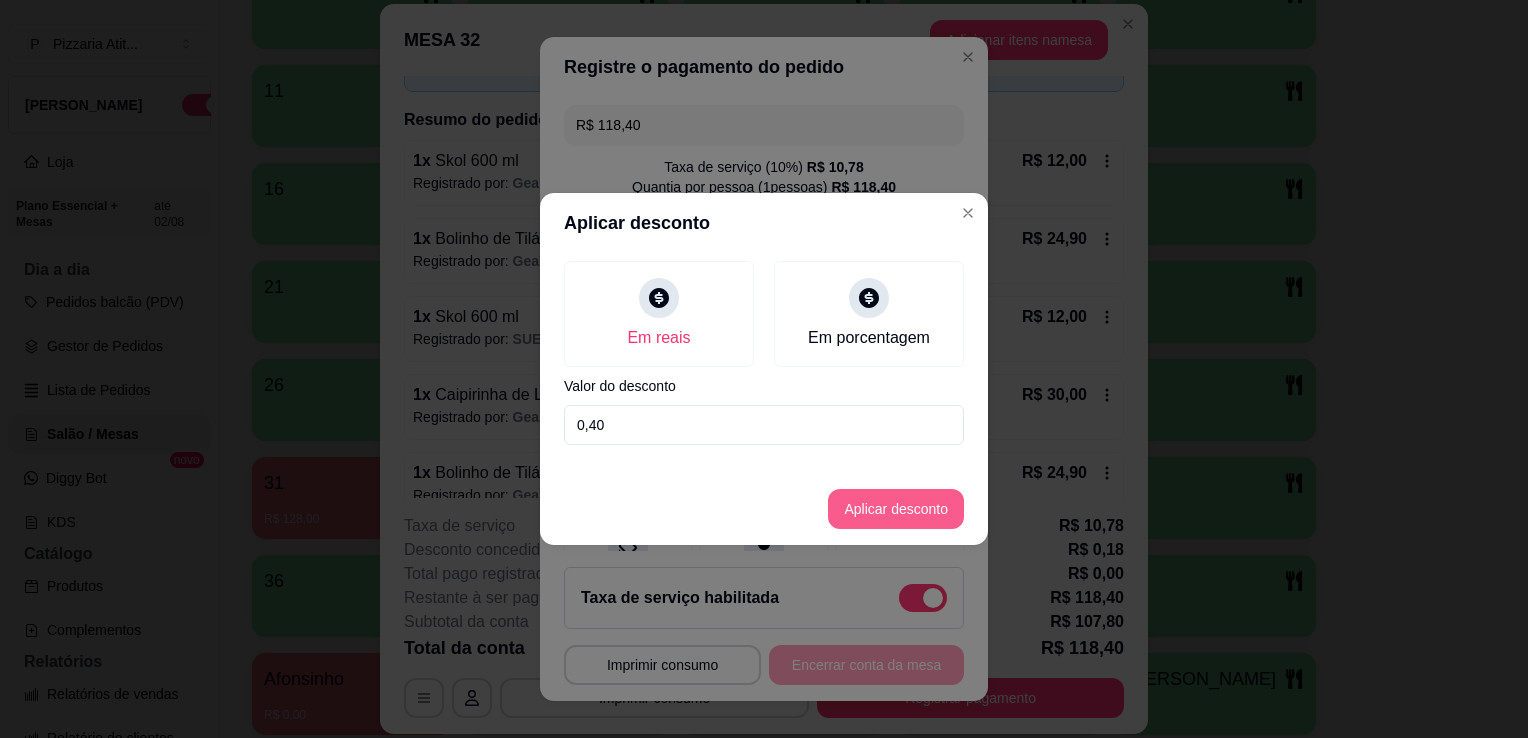 type on "0,40" 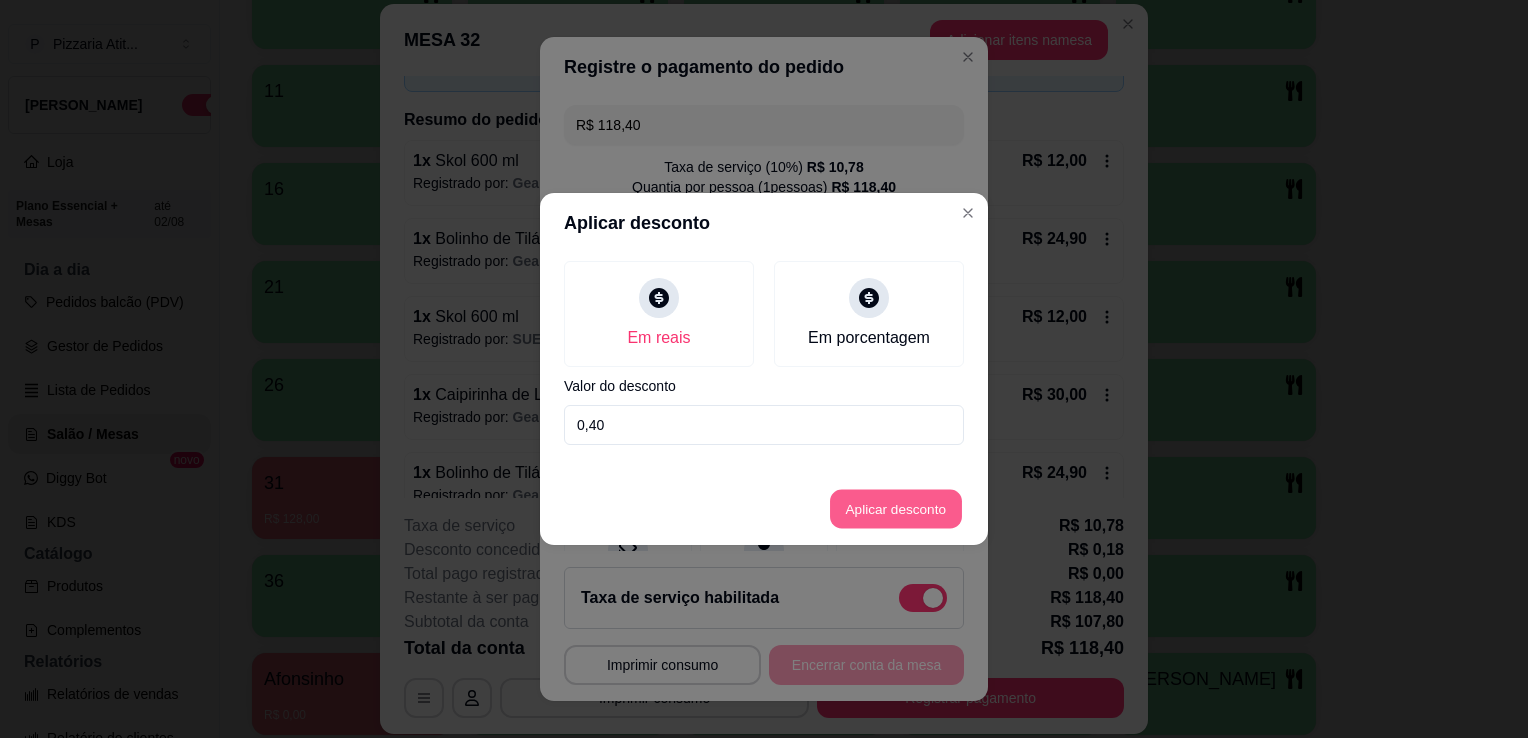 click on "Aplicar desconto" at bounding box center (896, 509) 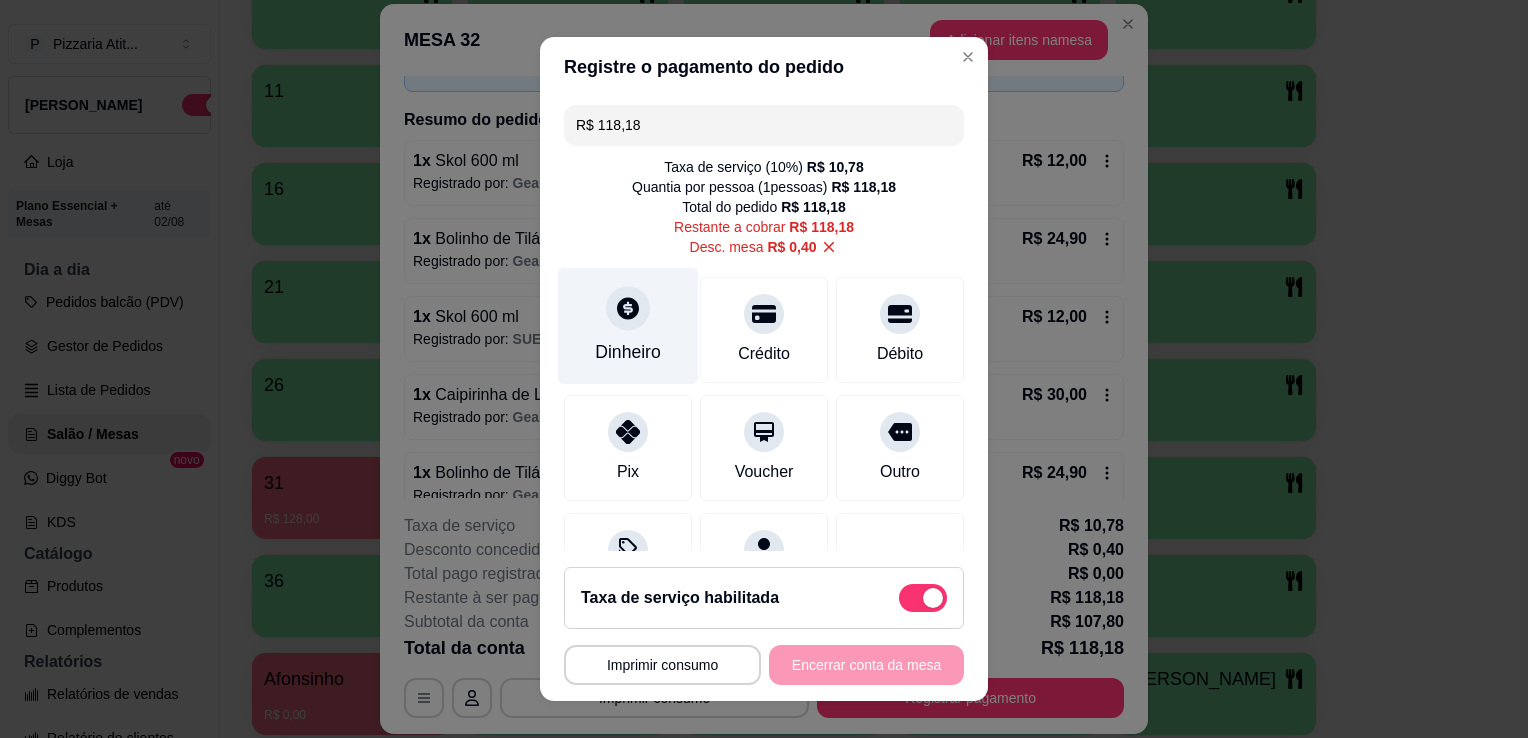 click 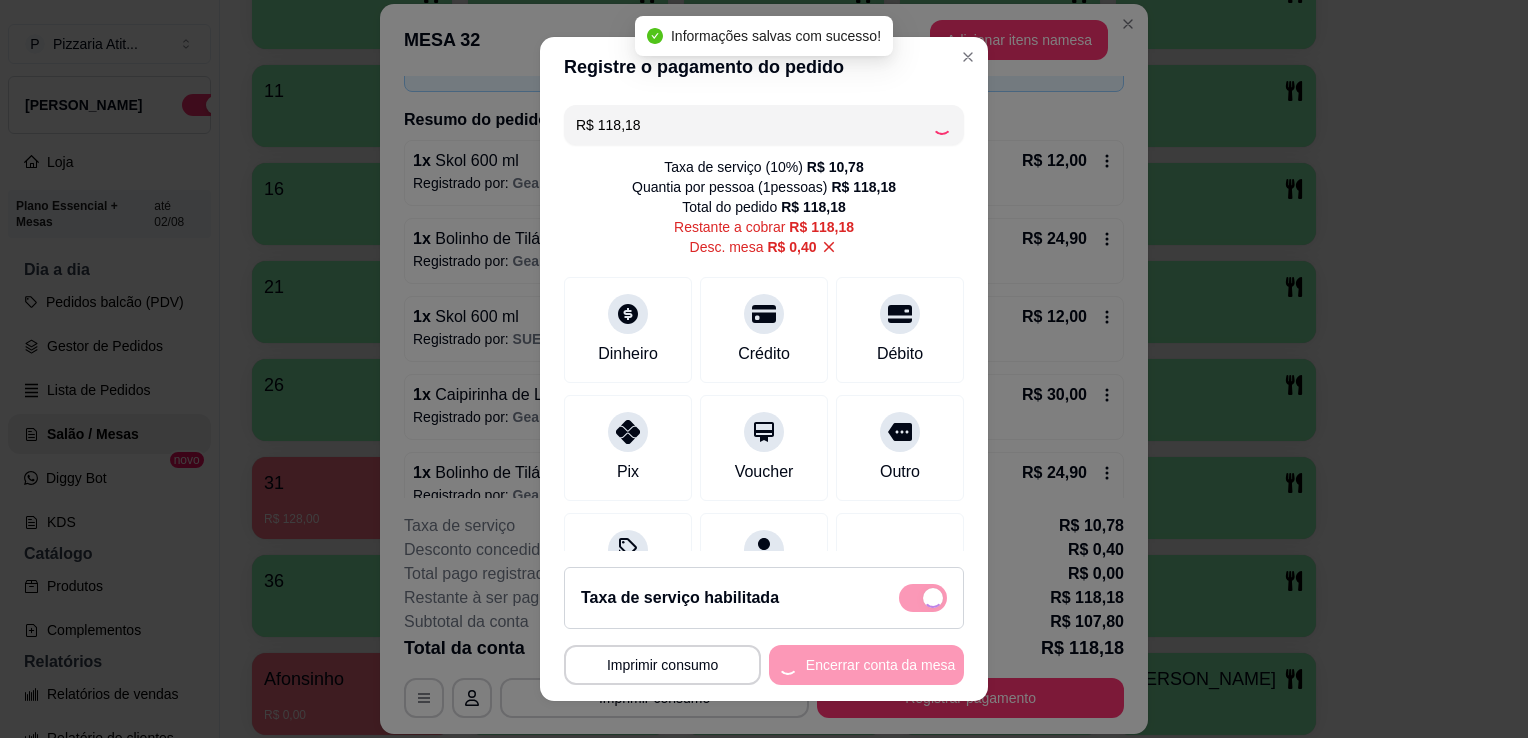 type on "R$ 0,00" 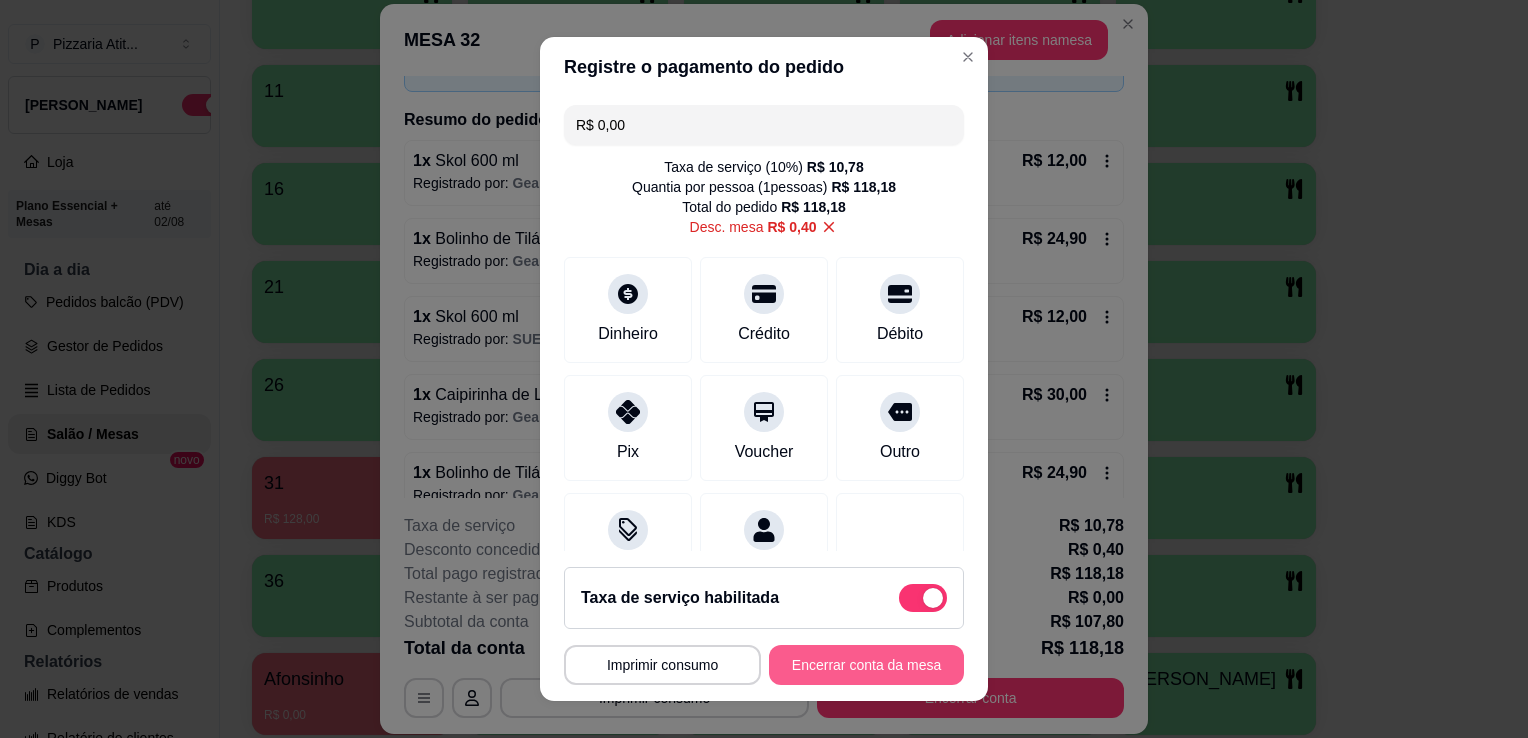 click on "Encerrar conta da mesa" at bounding box center (866, 665) 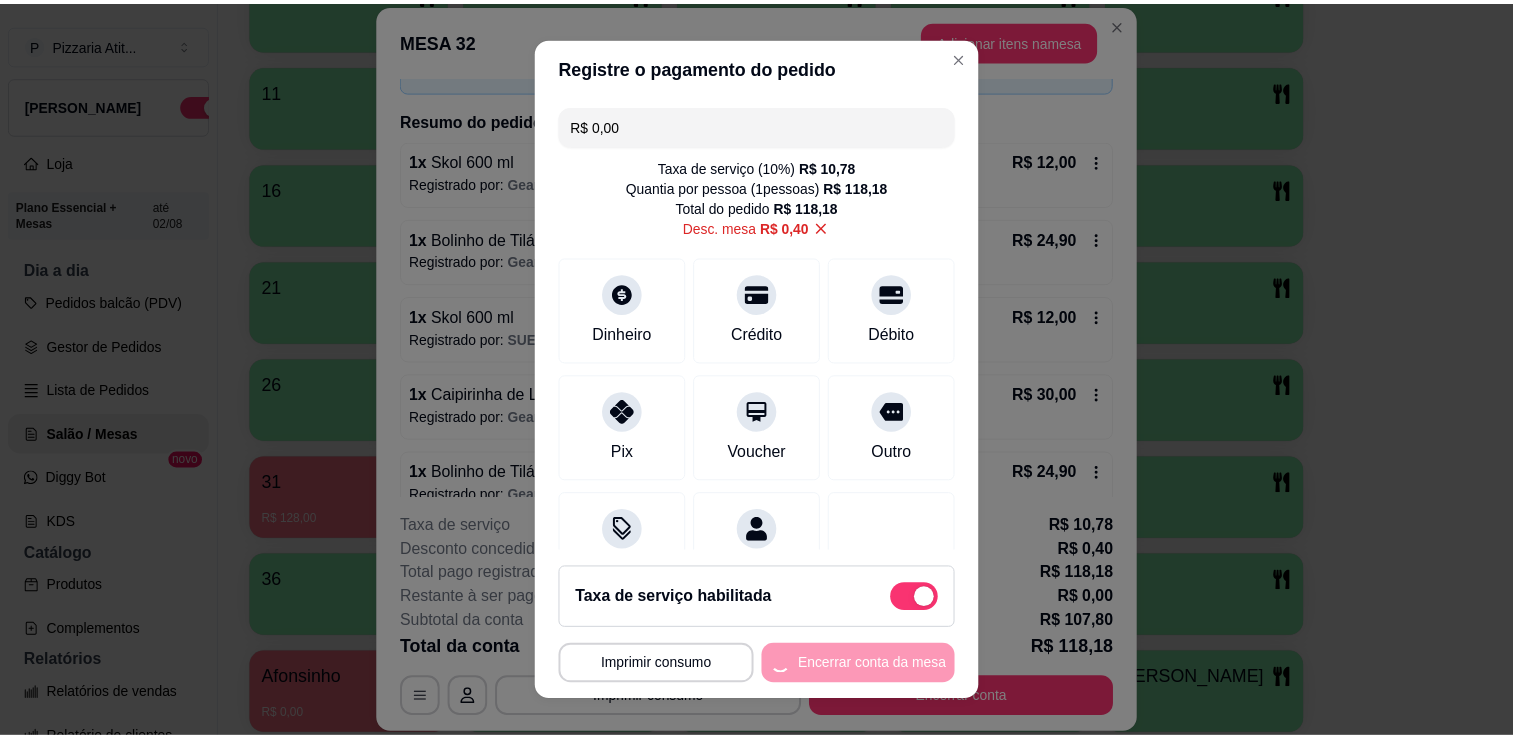 scroll, scrollTop: 0, scrollLeft: 0, axis: both 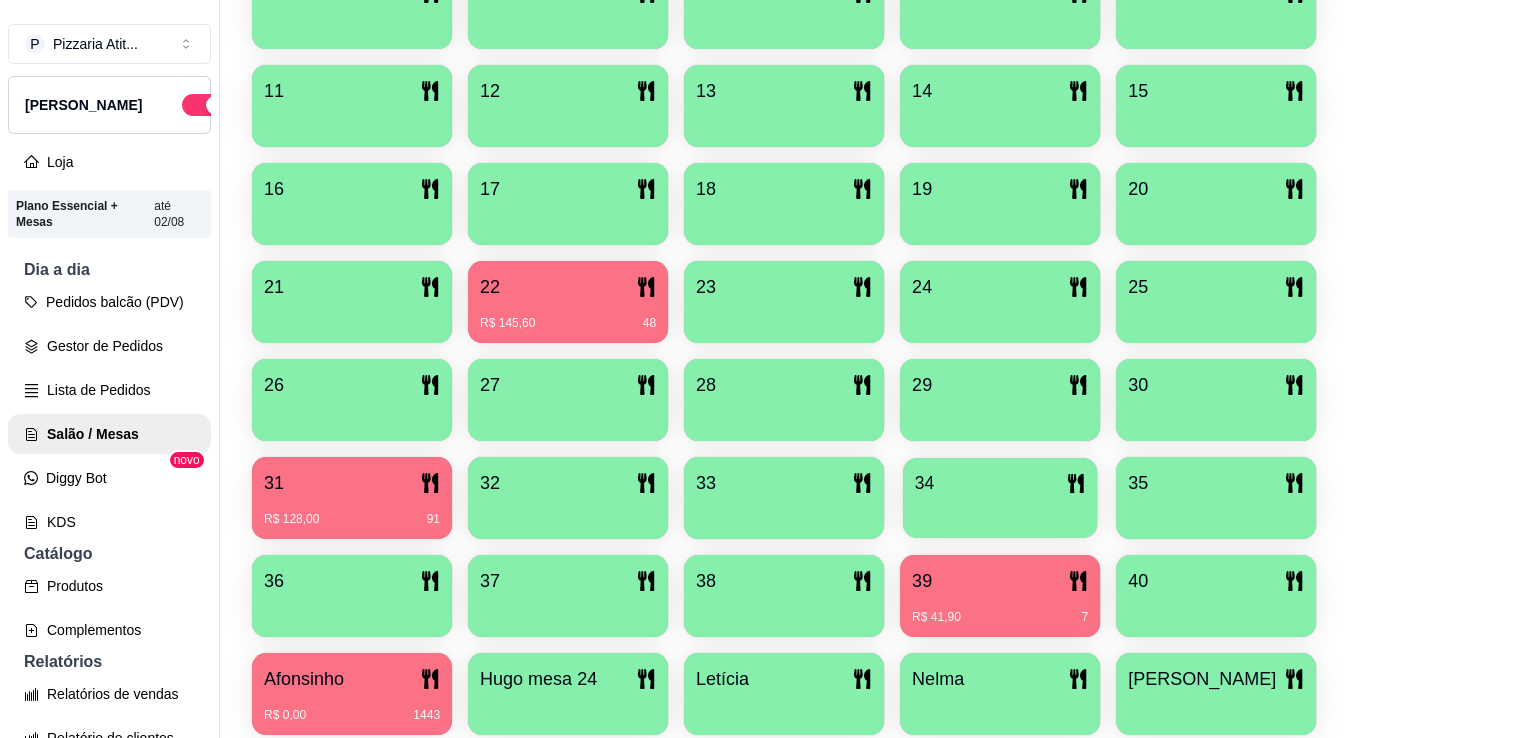 click at bounding box center (1000, 511) 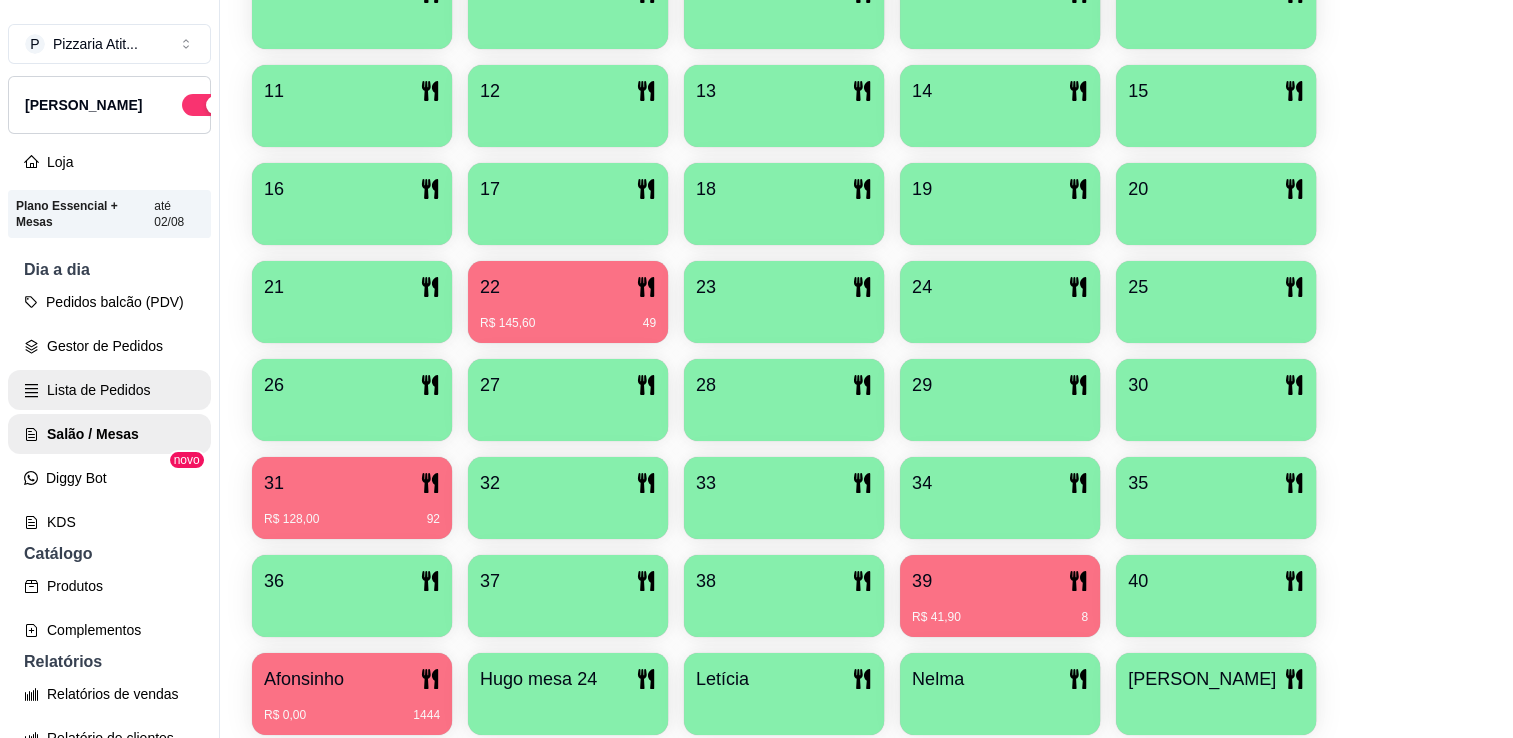 click on "Lista de Pedidos" at bounding box center [109, 390] 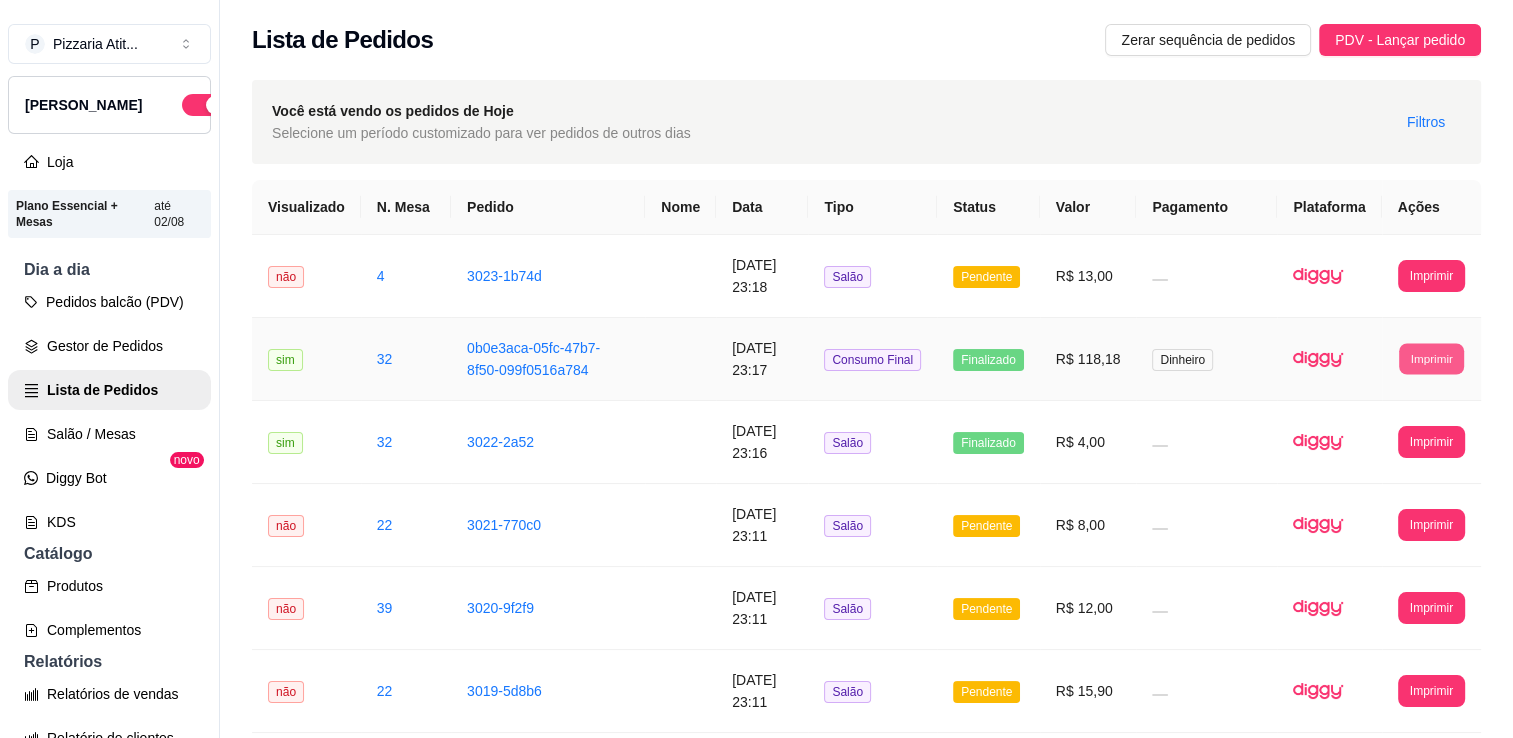 click on "Imprimir" at bounding box center [1431, 358] 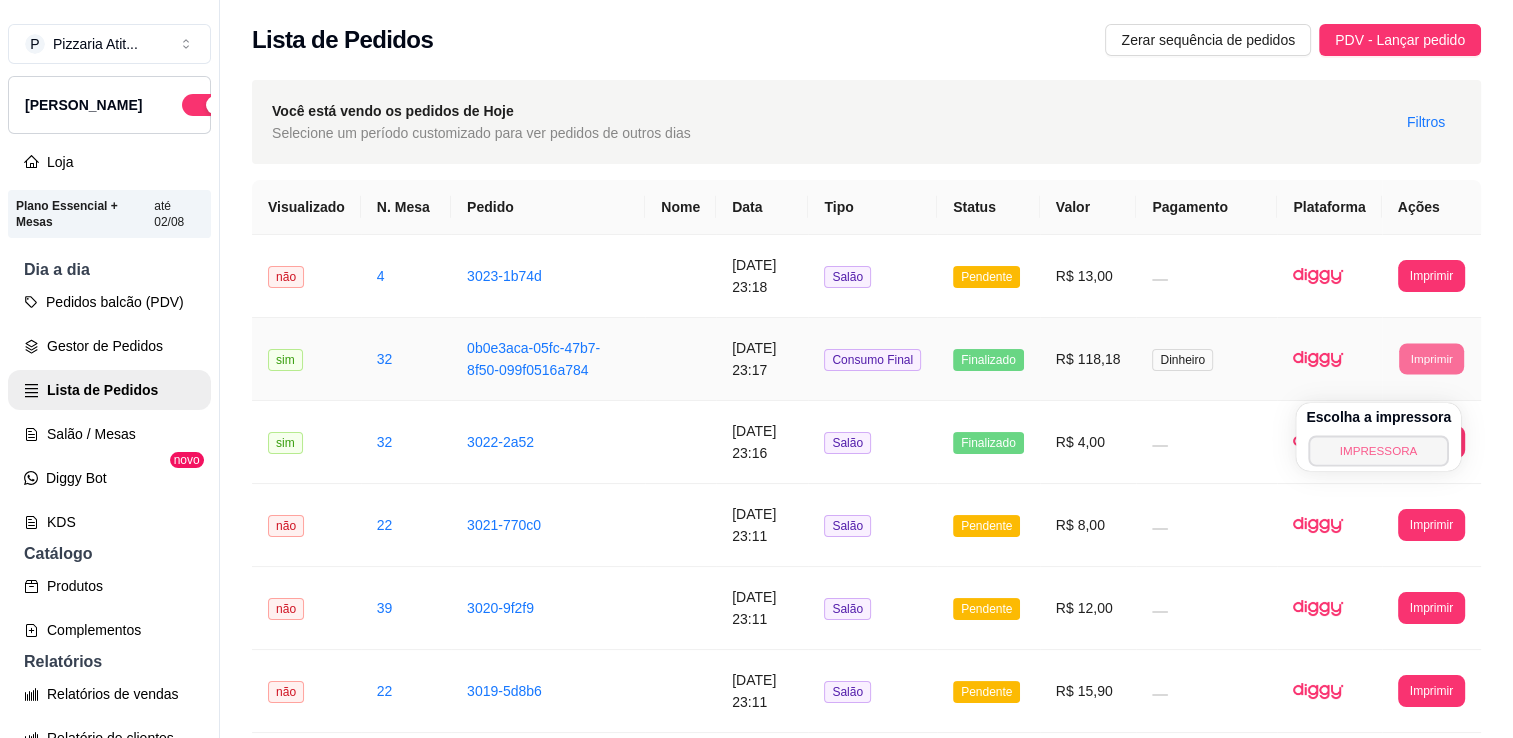 click on "IMPRESSORA" at bounding box center (1378, 450) 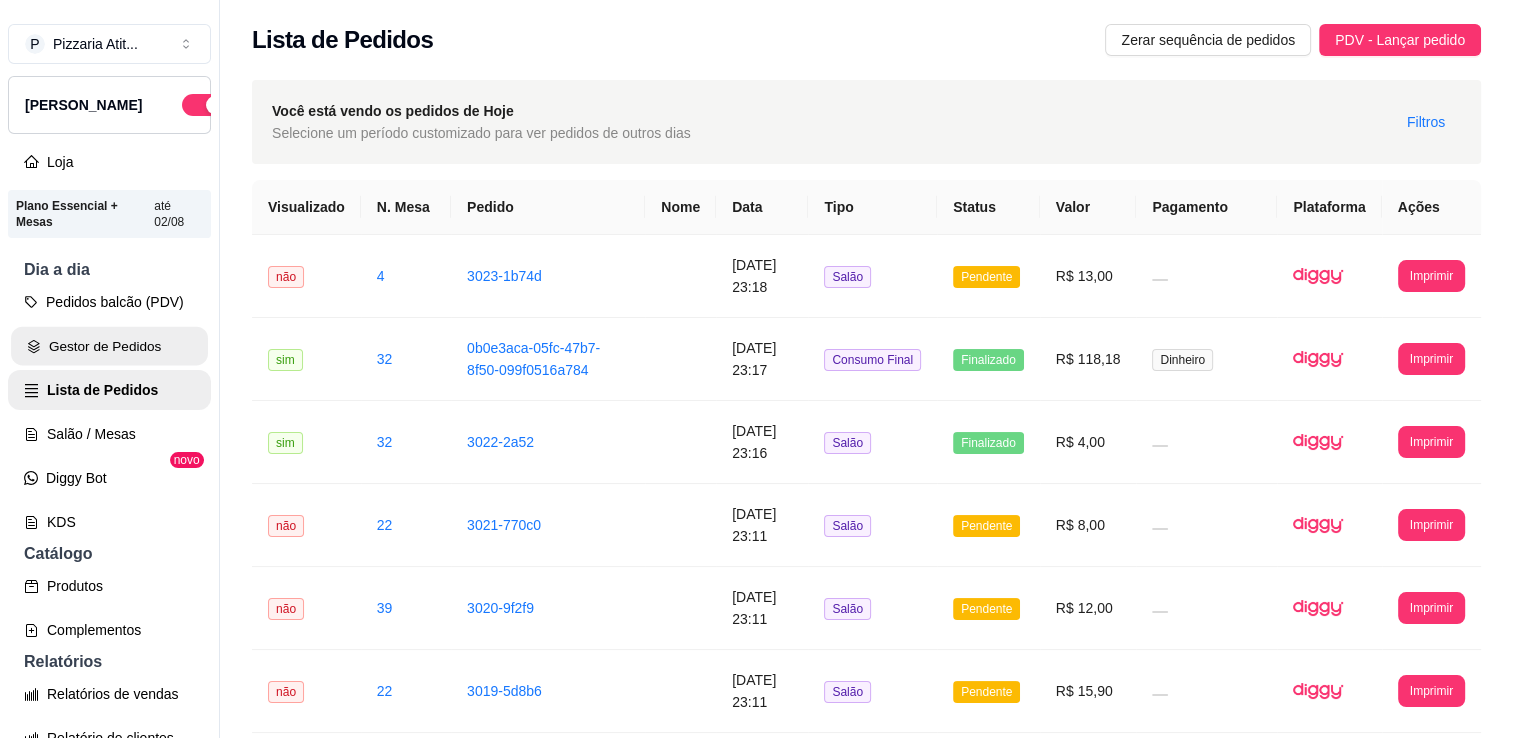 click on "Gestor de Pedidos" at bounding box center [109, 346] 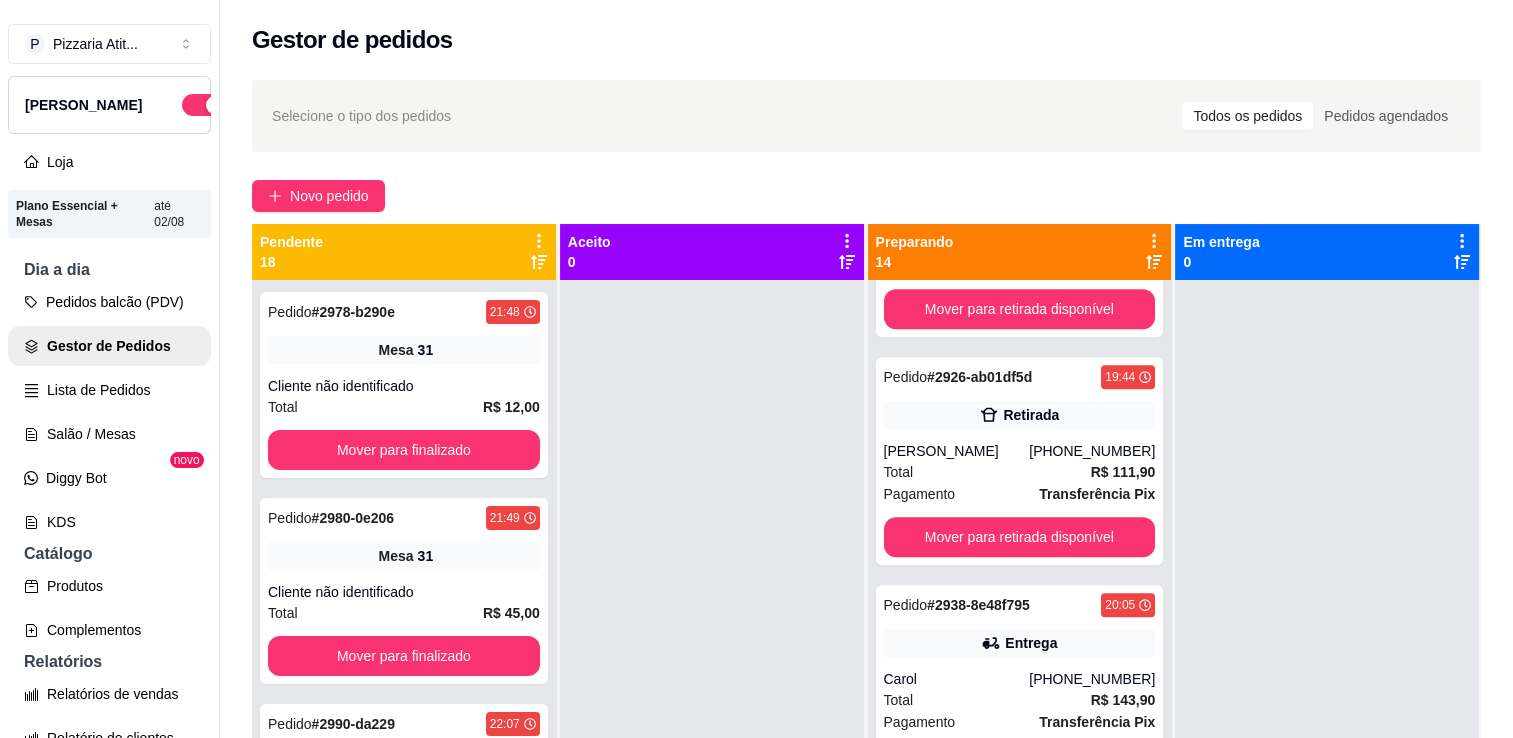 scroll, scrollTop: 1101, scrollLeft: 0, axis: vertical 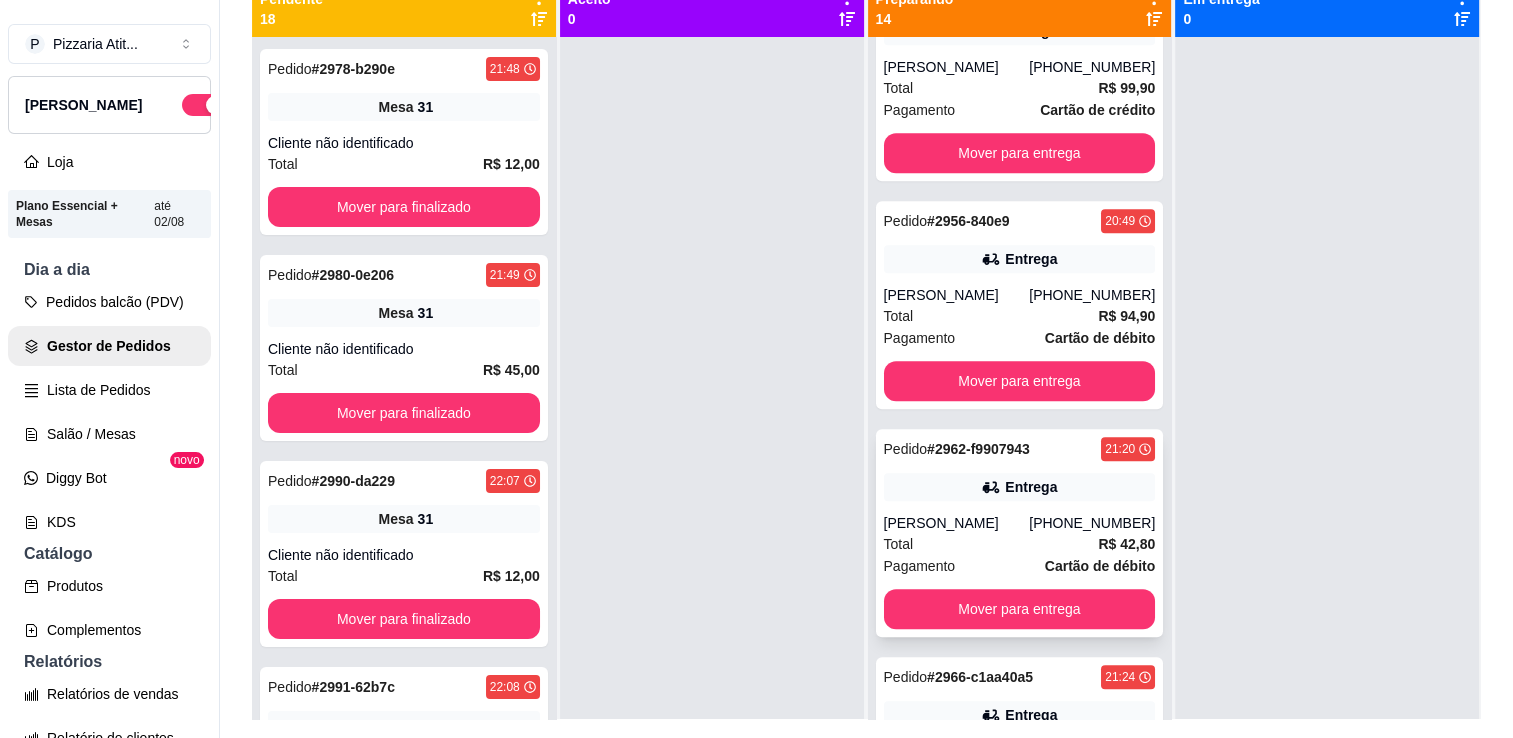 click on "Cartão de débito" at bounding box center (1100, 566) 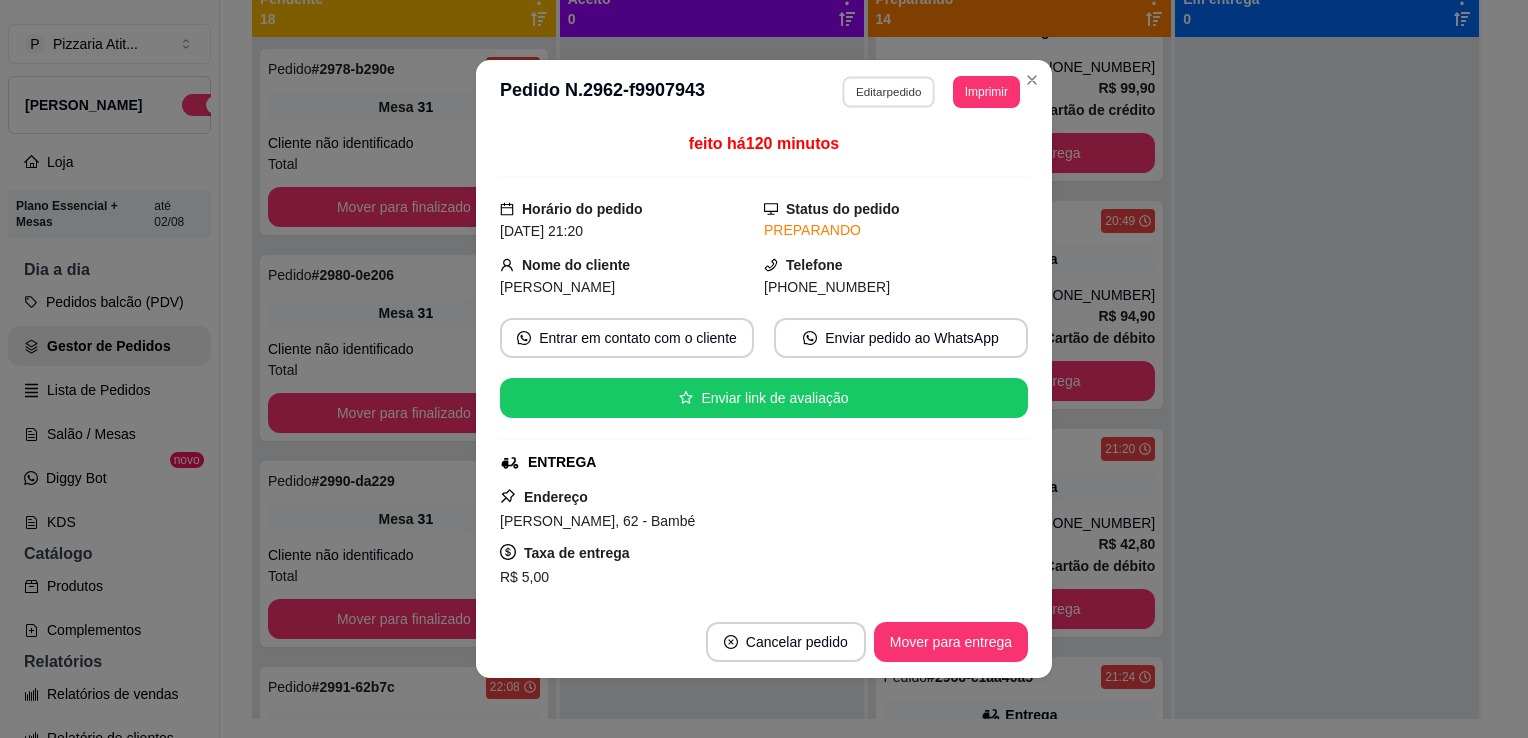 click on "Editar  pedido" at bounding box center (889, 91) 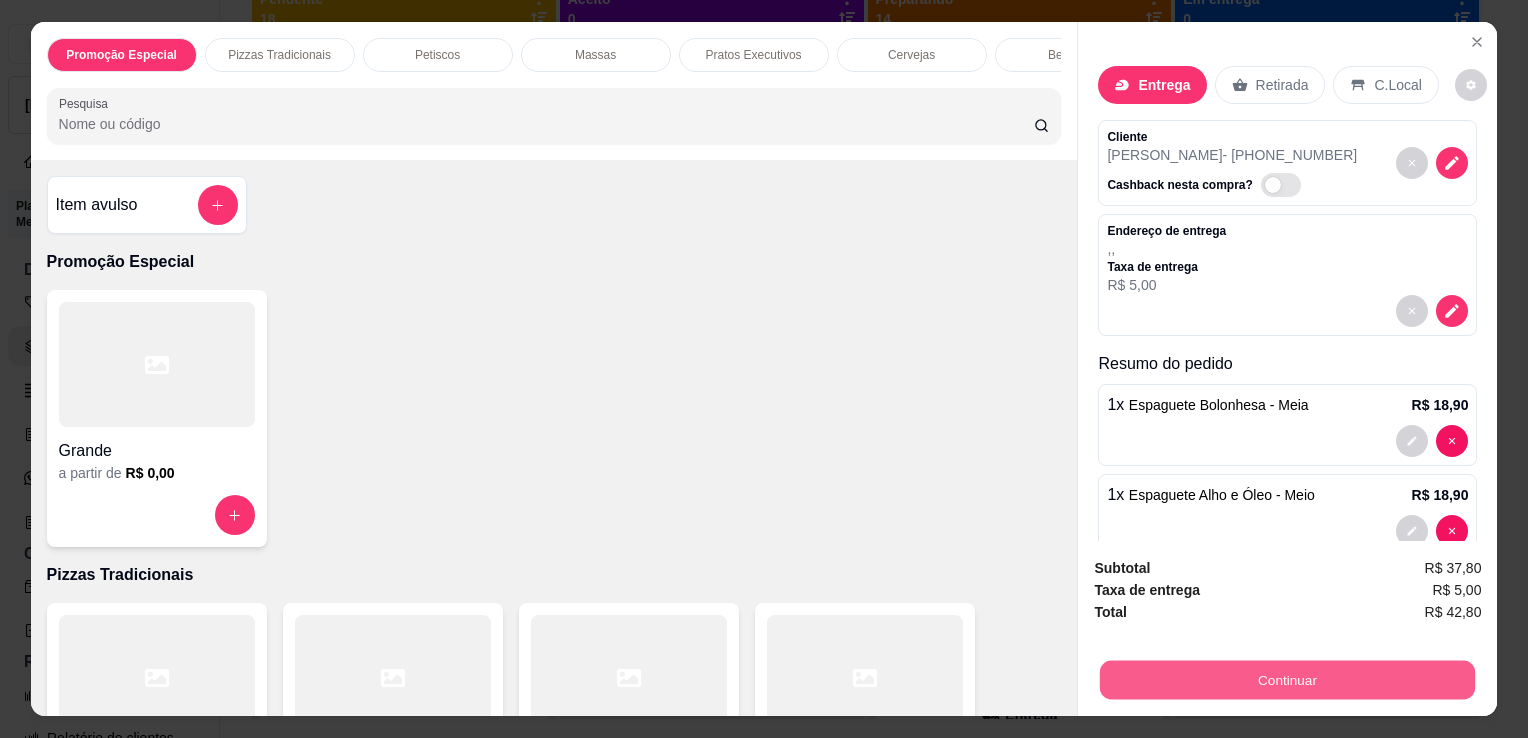 click on "Continuar" at bounding box center [1287, 679] 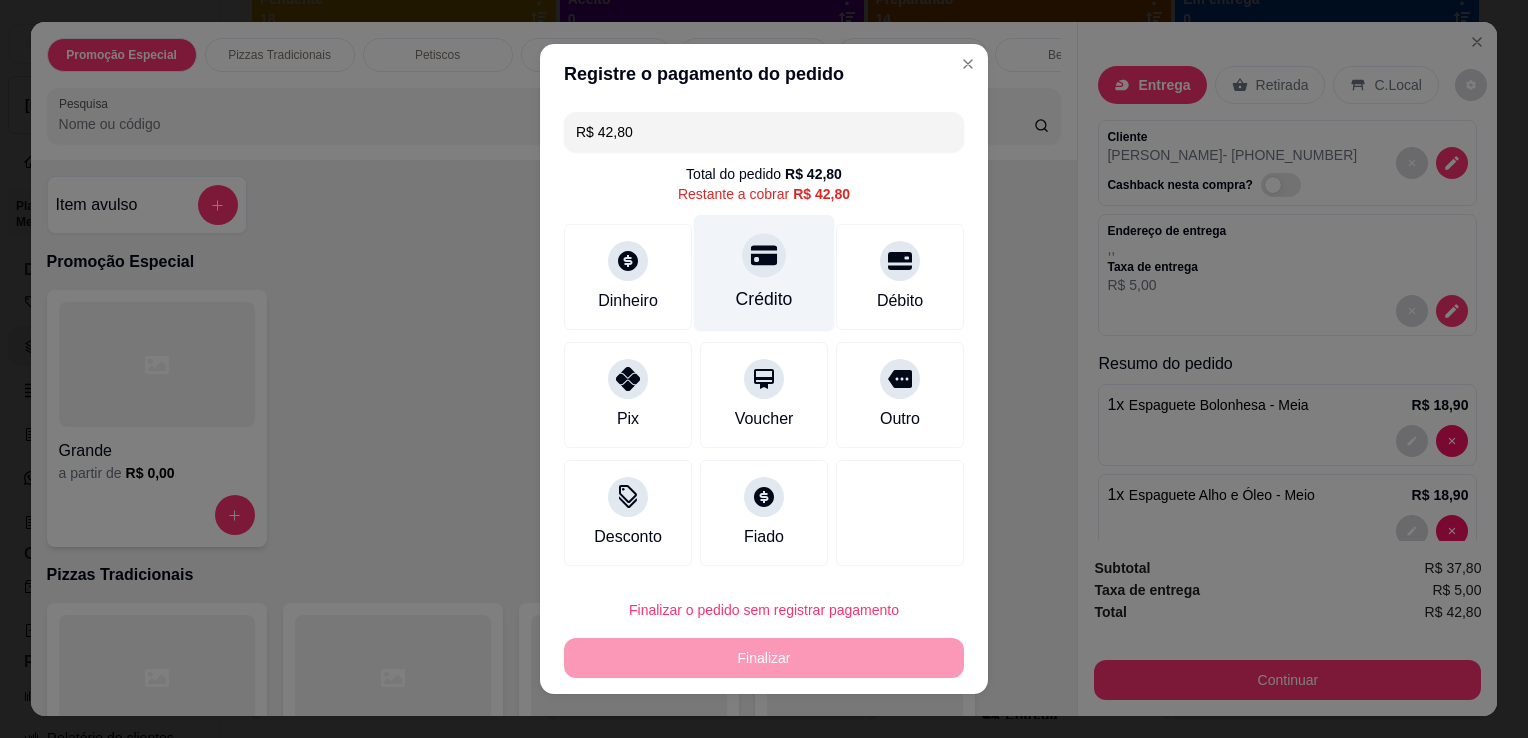 click on "Crédito" at bounding box center (764, 273) 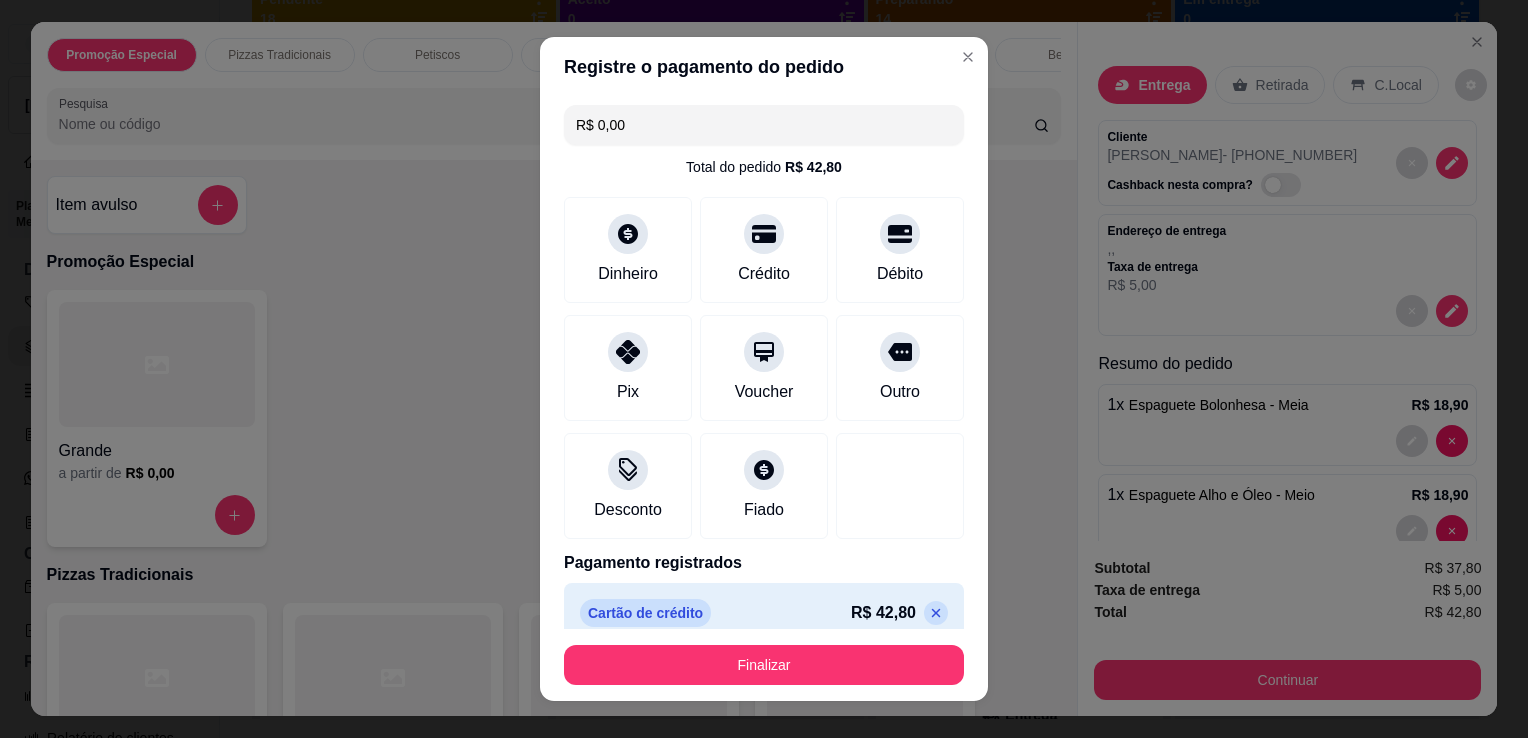 click on "Finalizar" at bounding box center [764, 665] 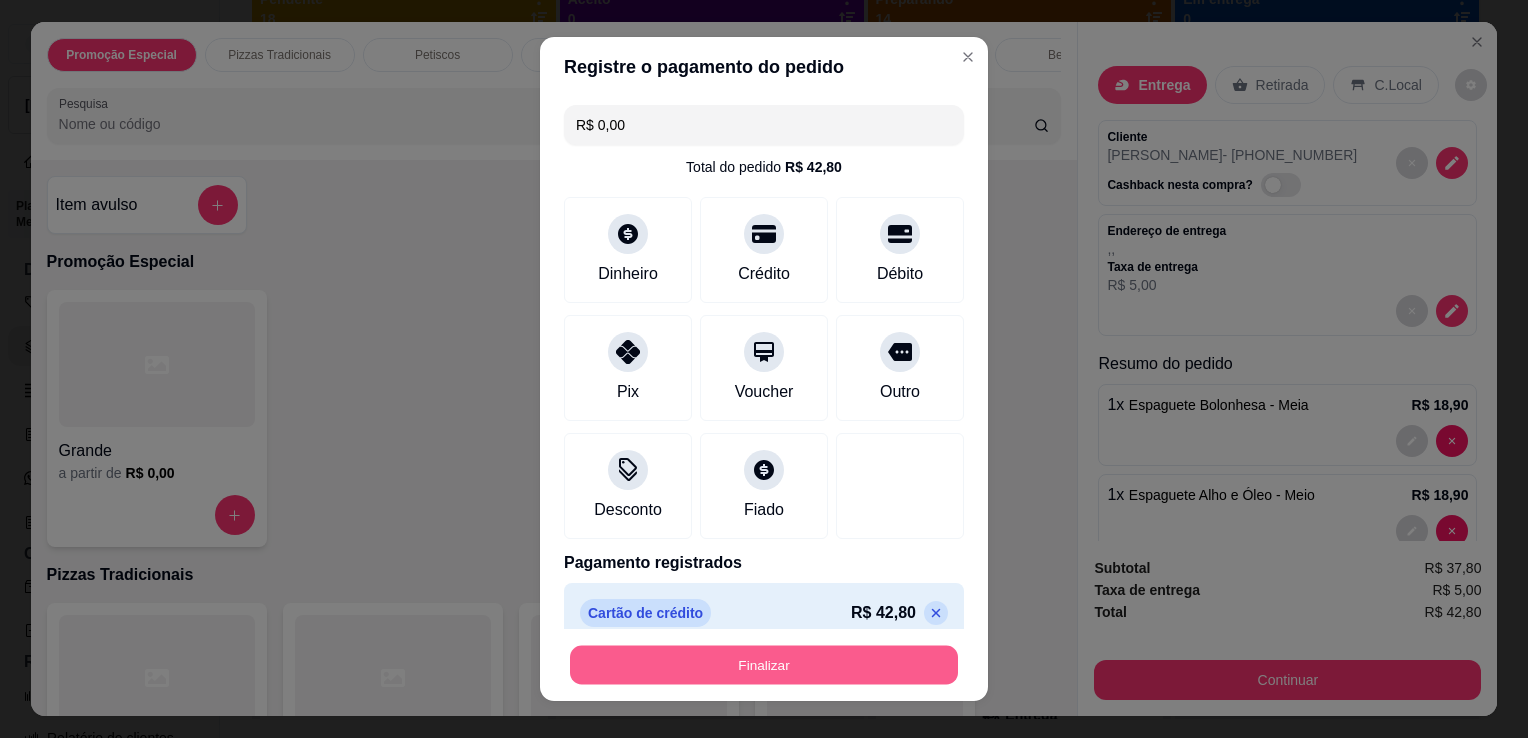 click on "Finalizar" at bounding box center (764, 665) 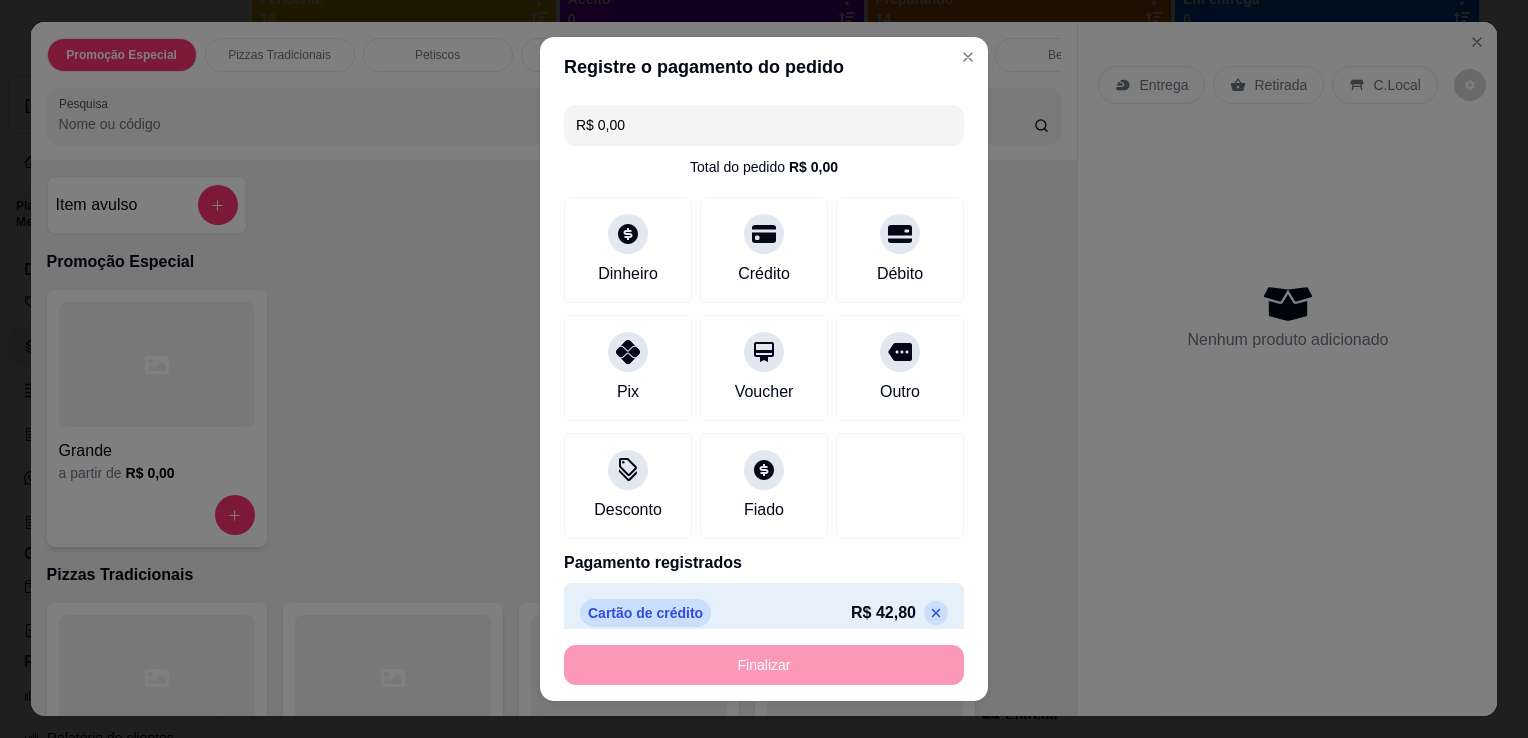 type on "0" 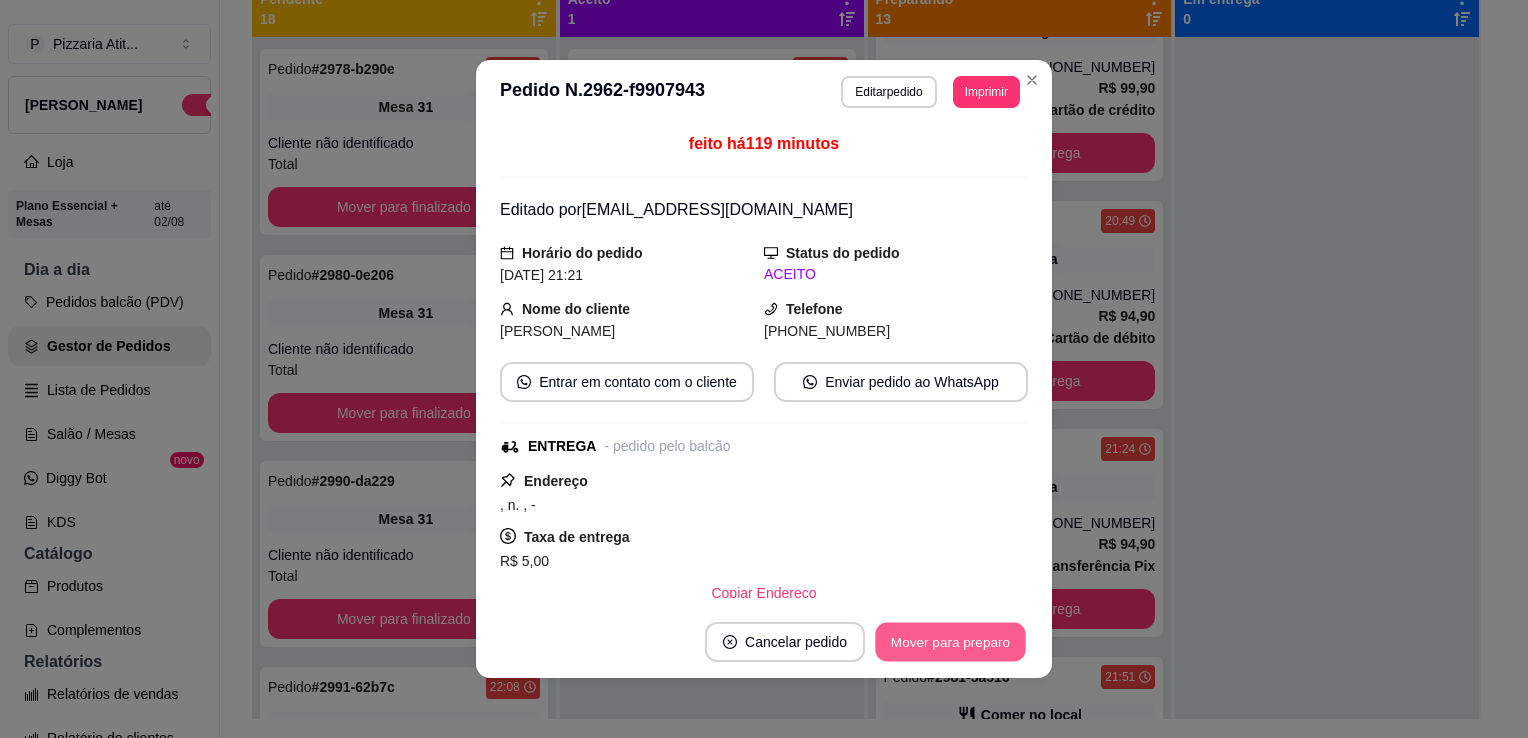click on "Mover para preparo" at bounding box center [950, 642] 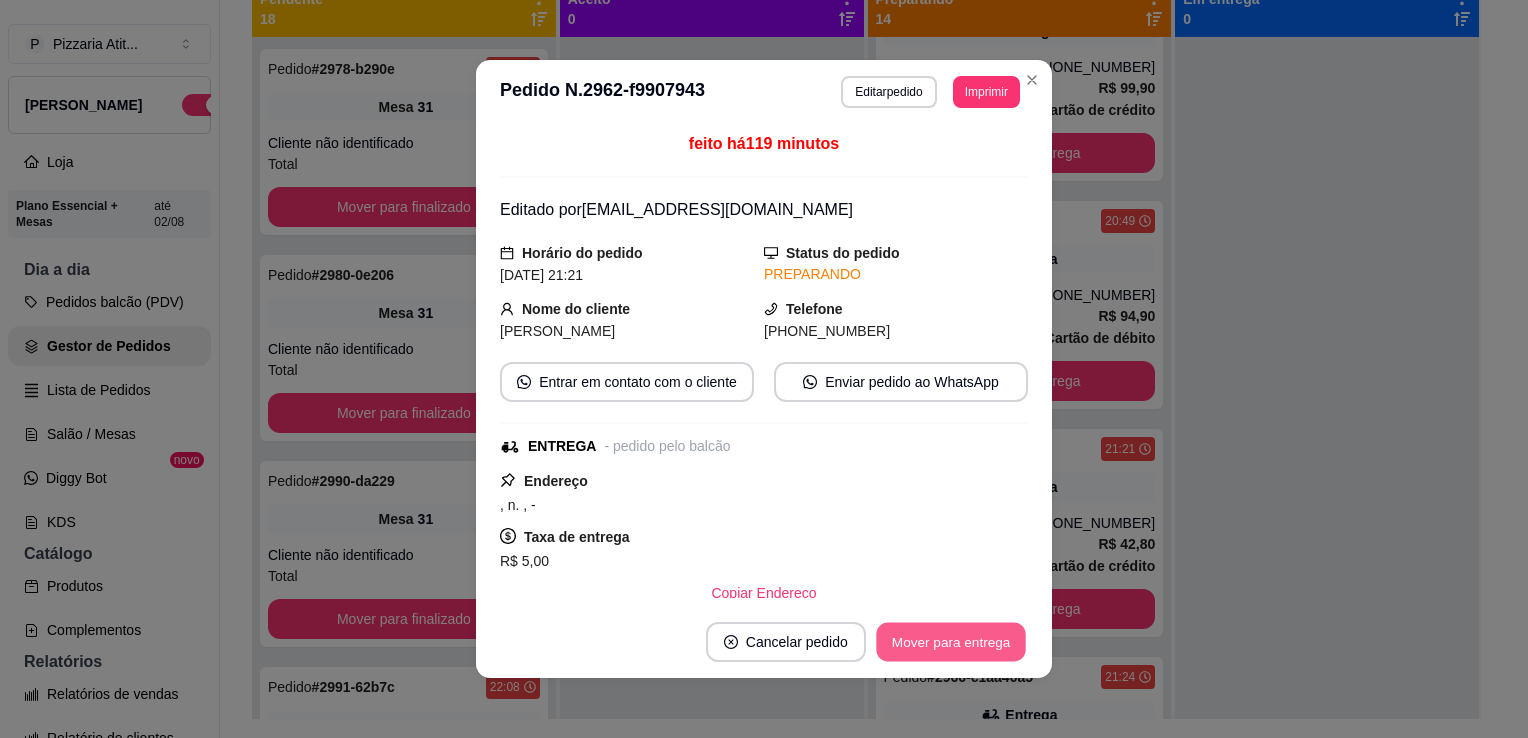 click on "Mover para entrega" at bounding box center (951, 642) 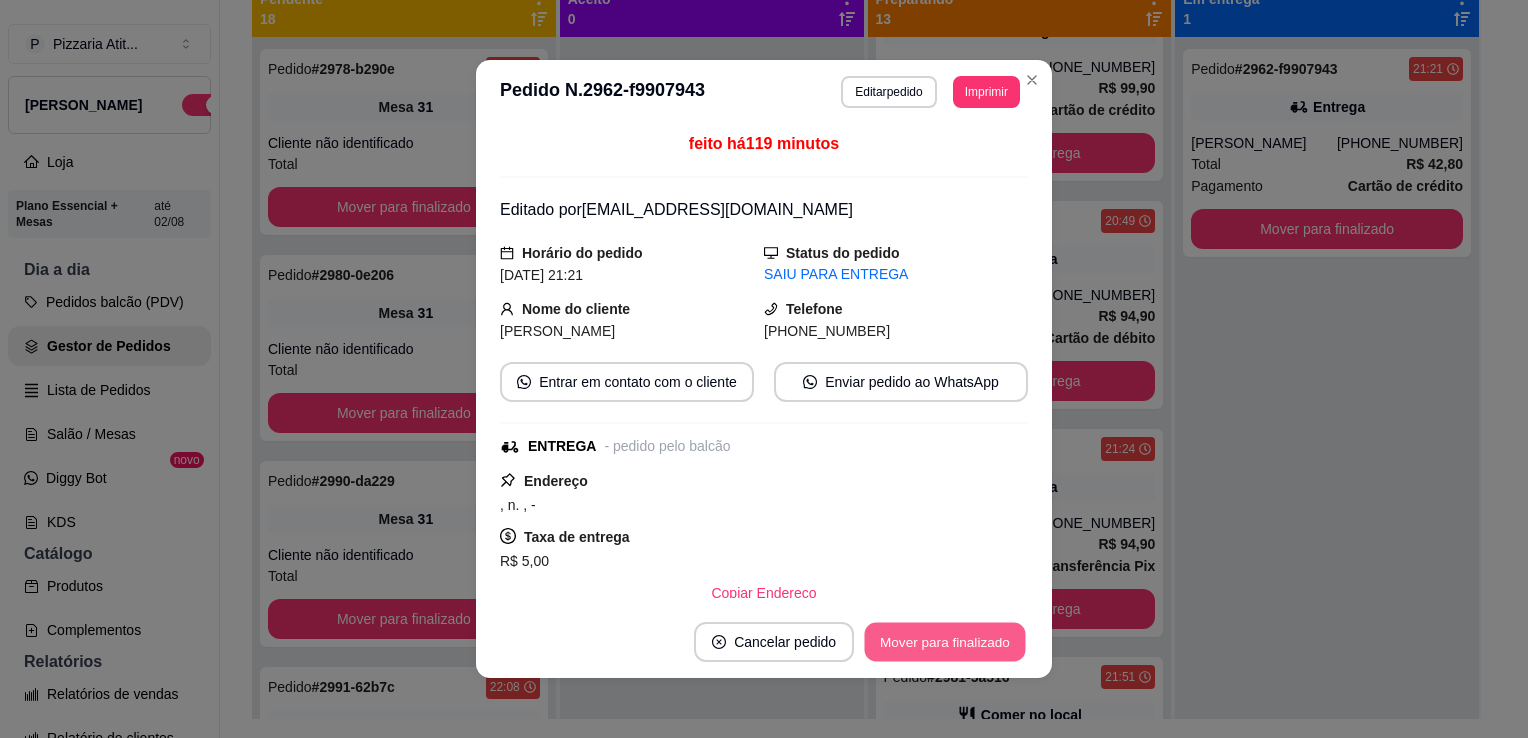 click on "Mover para finalizado" at bounding box center (945, 642) 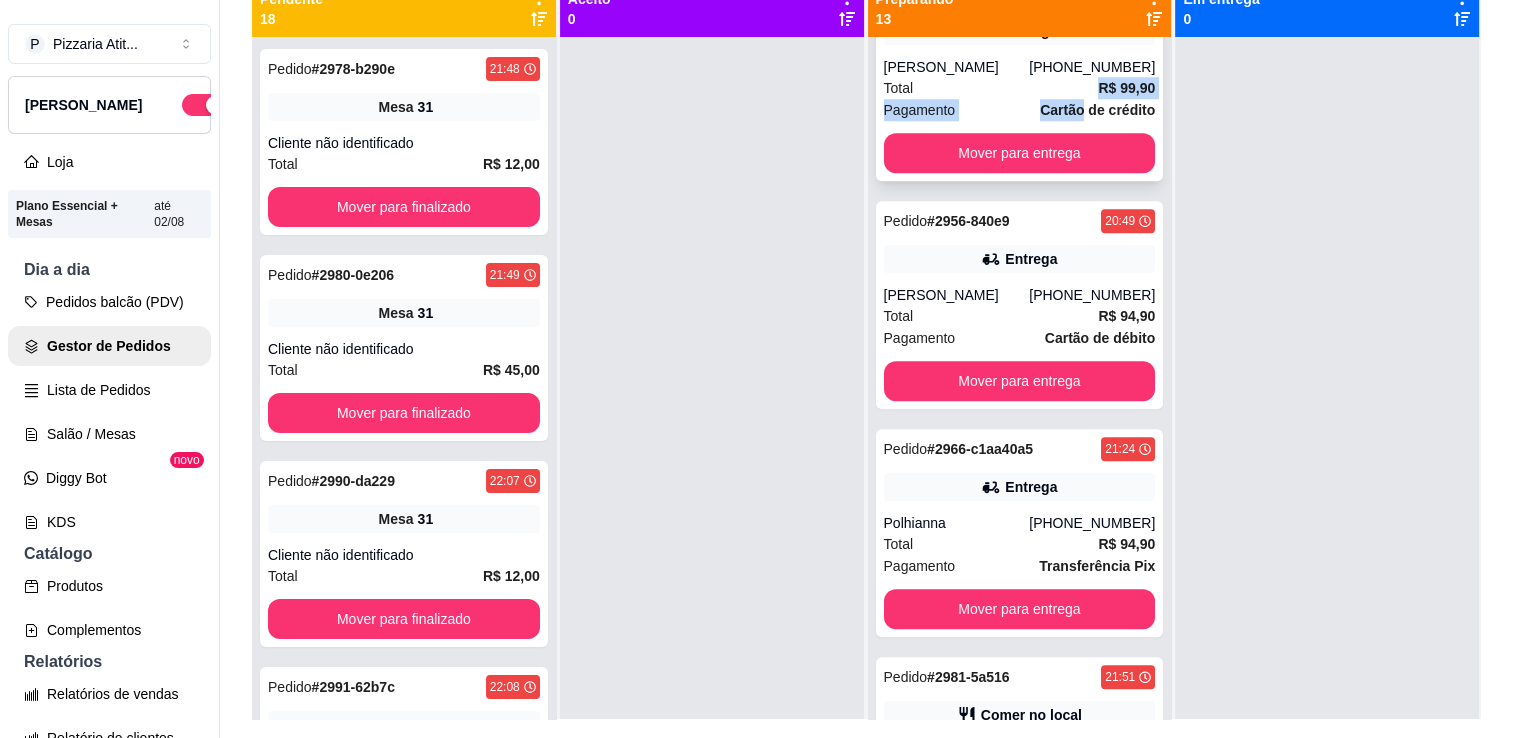 drag, startPoint x: 1027, startPoint y: 77, endPoint x: 1016, endPoint y: 126, distance: 50.219517 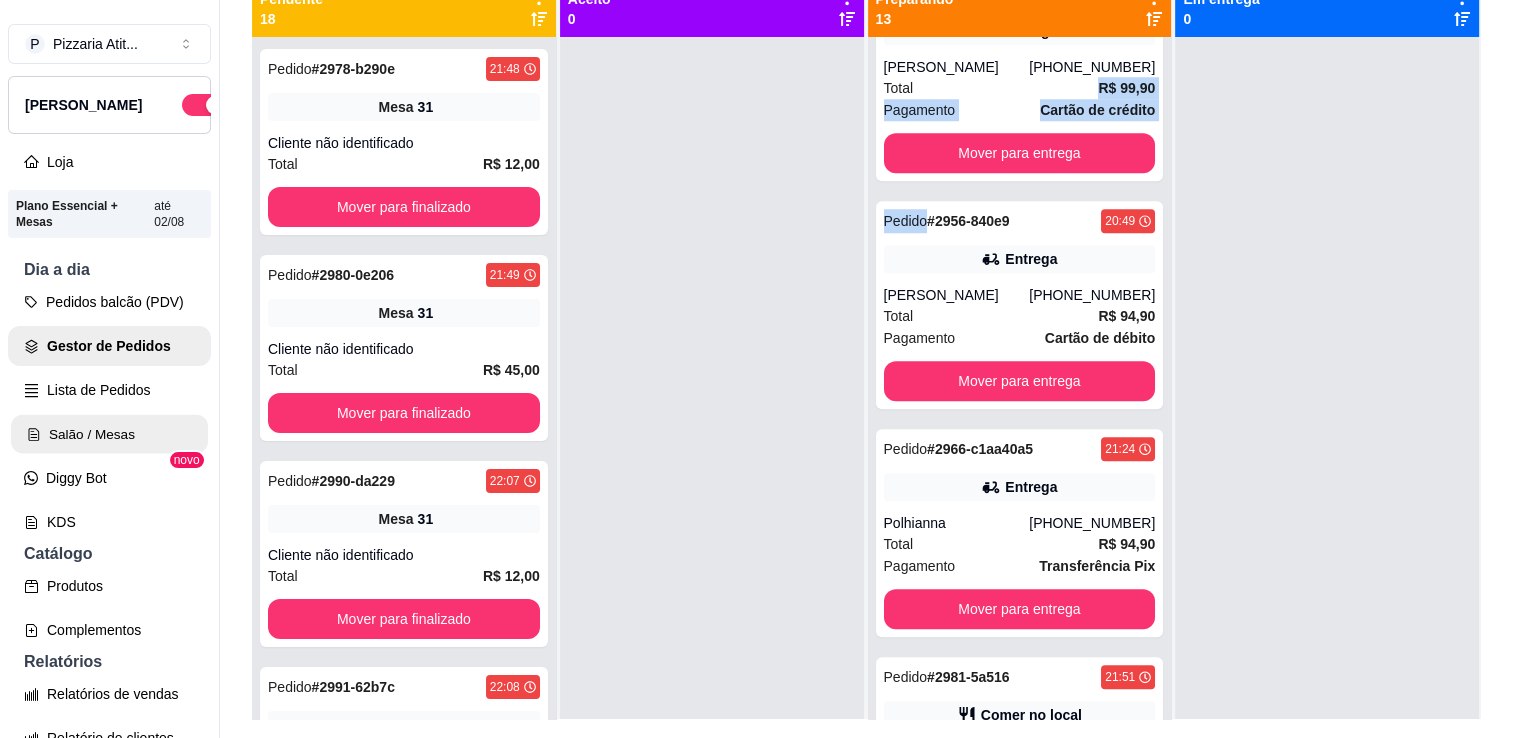 click on "Salão / Mesas" at bounding box center (109, 434) 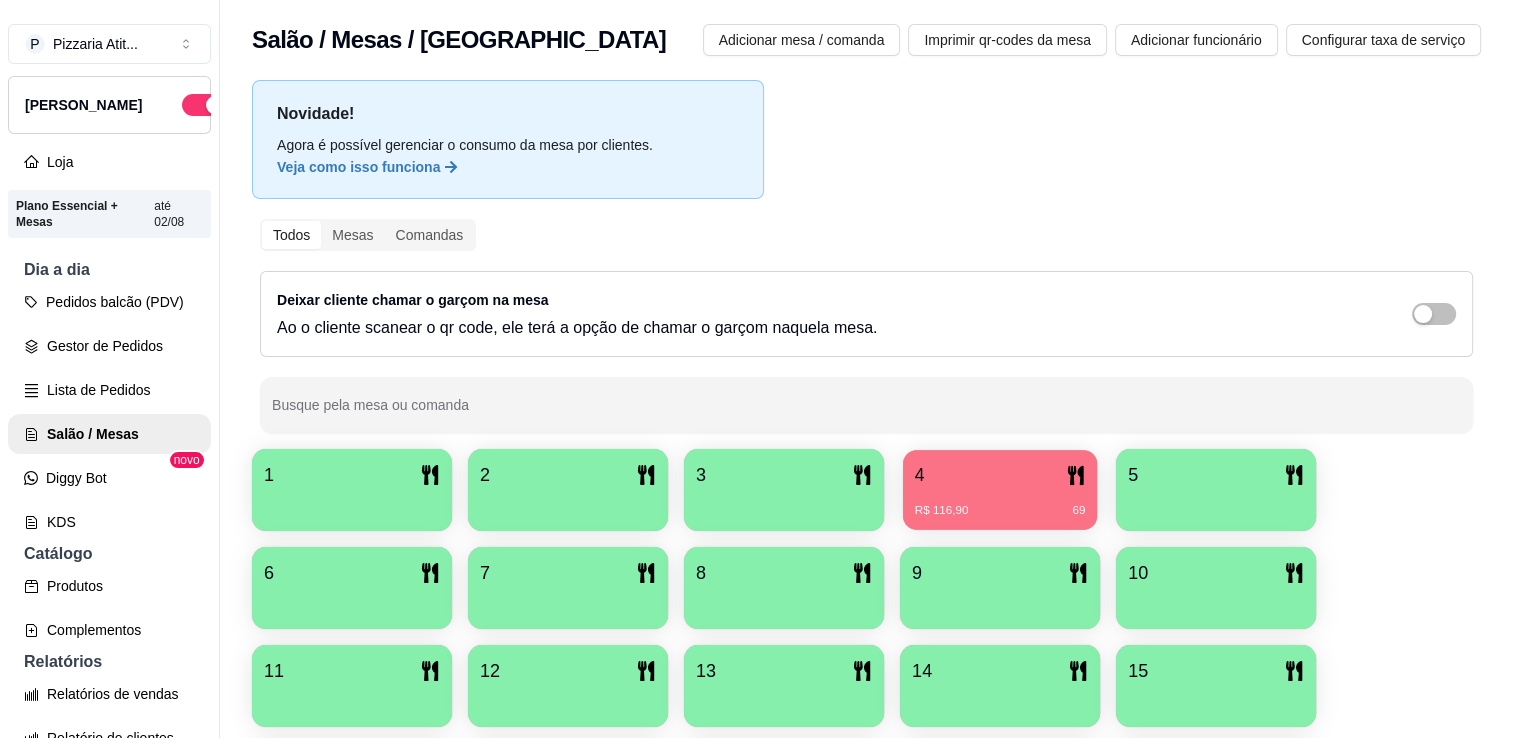 click on "4" at bounding box center [1000, 475] 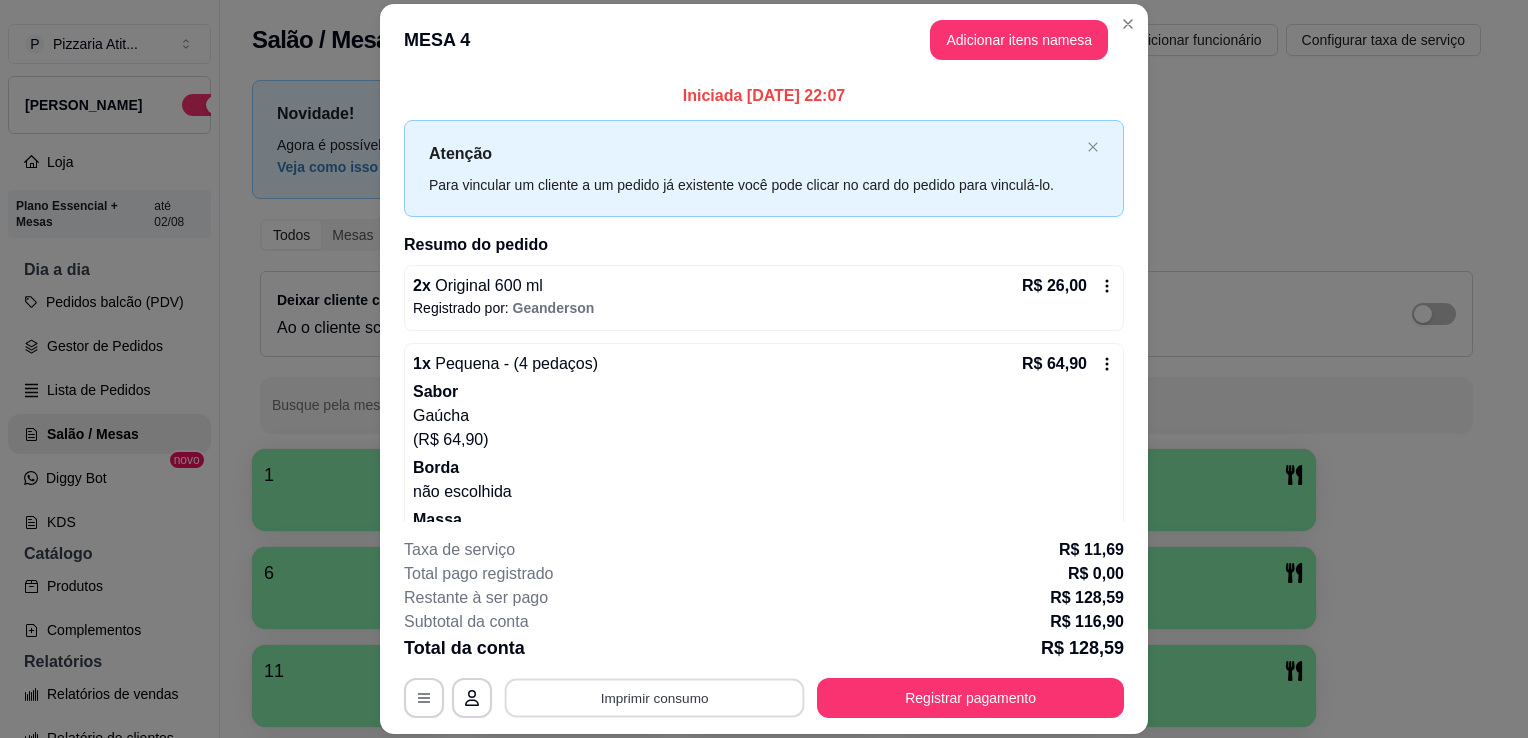 click on "Imprimir consumo" at bounding box center [655, 698] 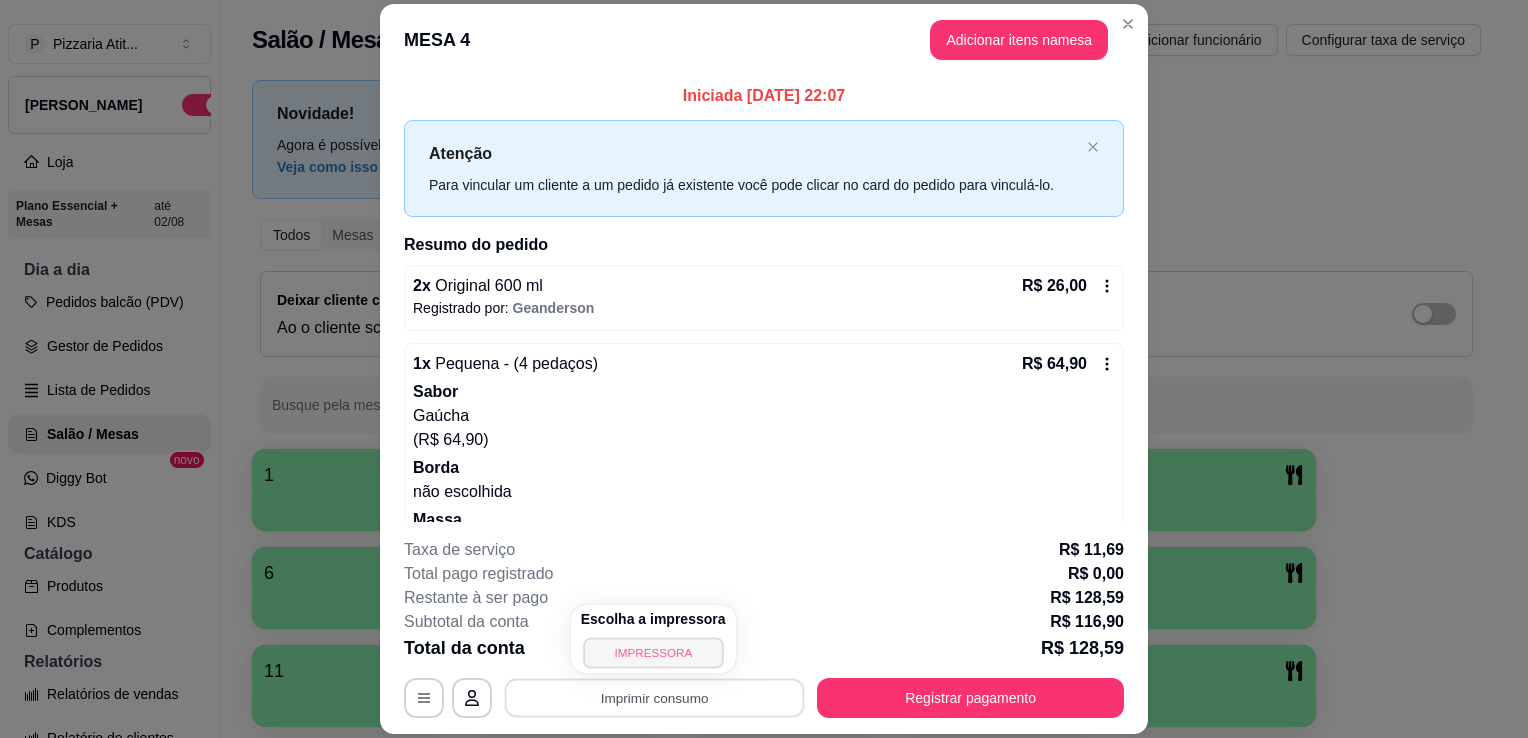 click on "IMPRESSORA" at bounding box center (653, 652) 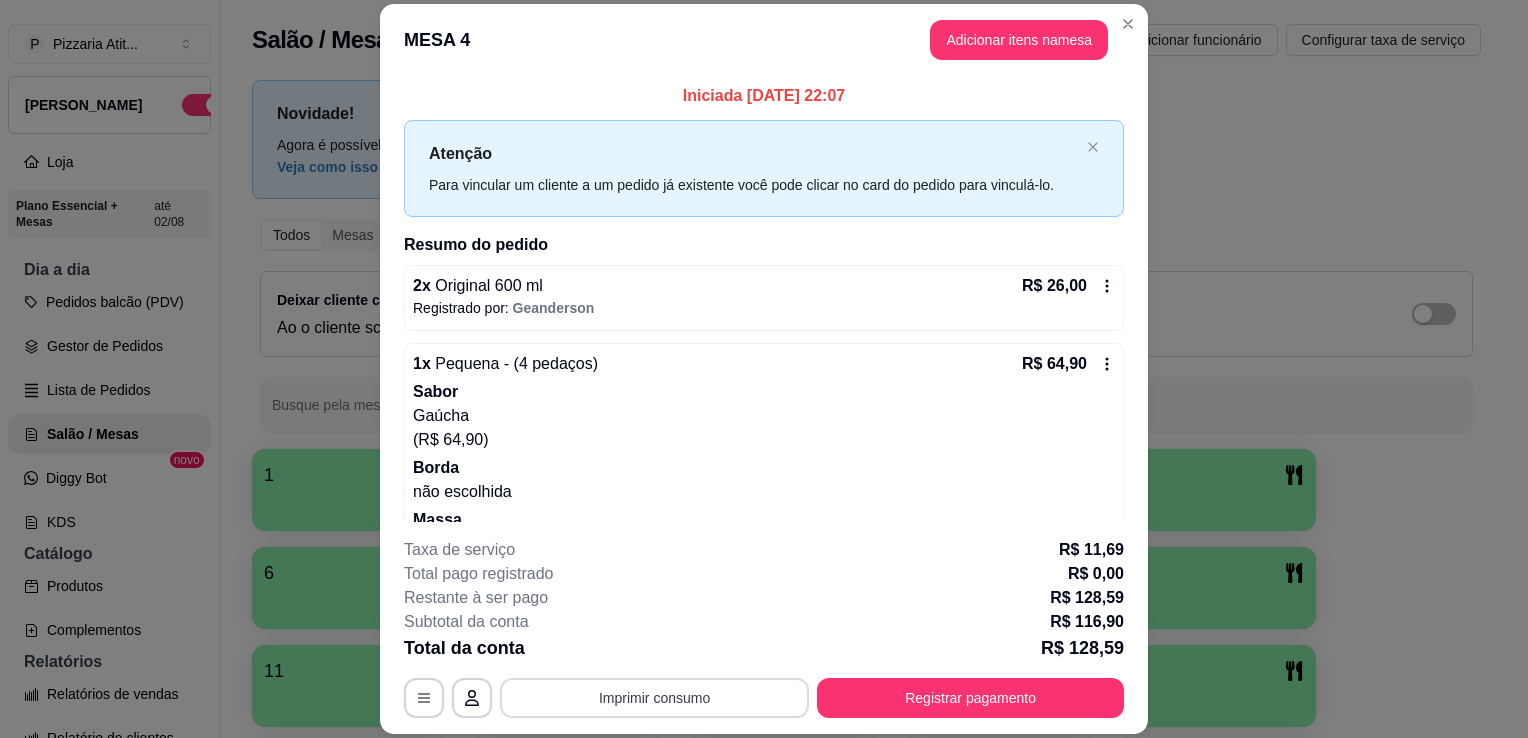 click on "Imprimir consumo" at bounding box center (654, 698) 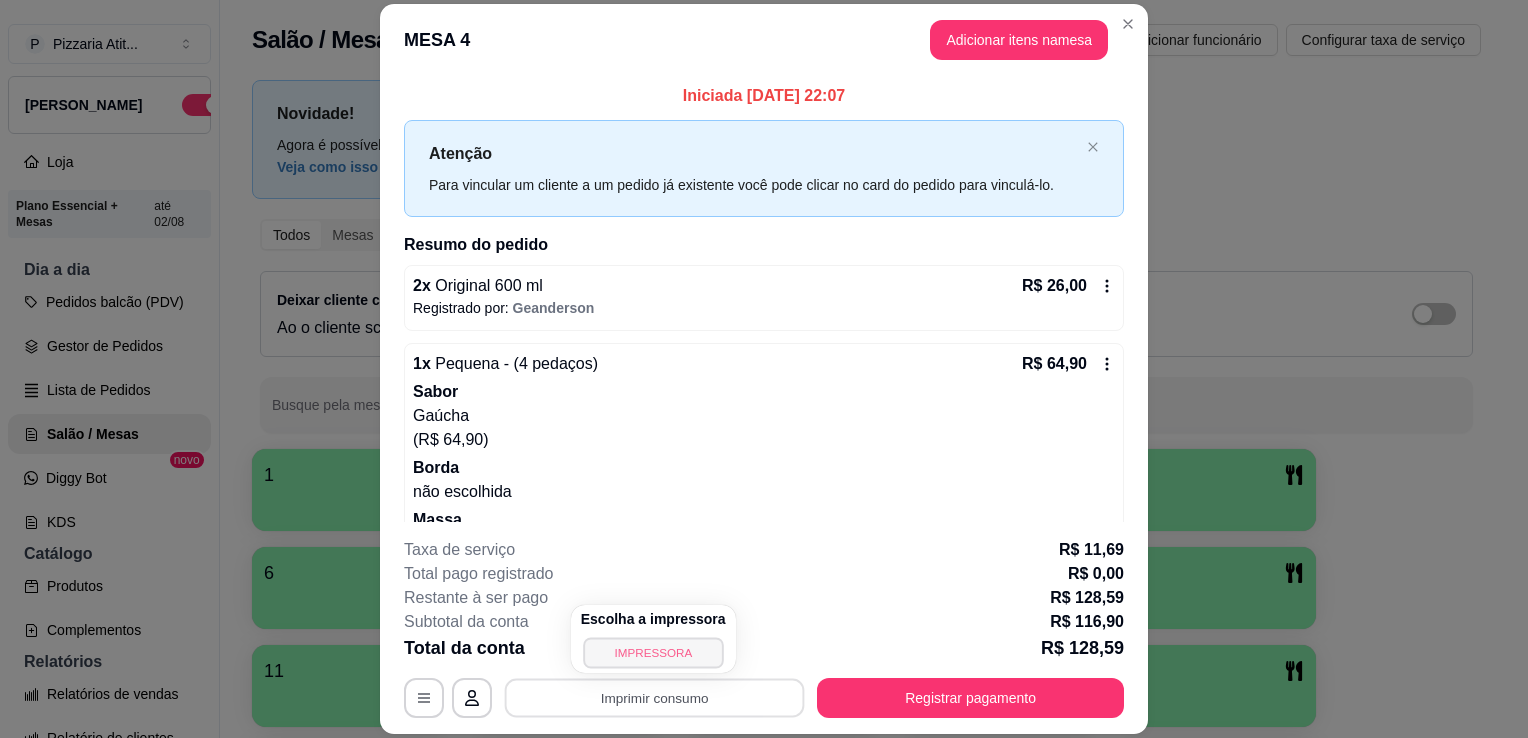 click on "IMPRESSORA" at bounding box center [653, 652] 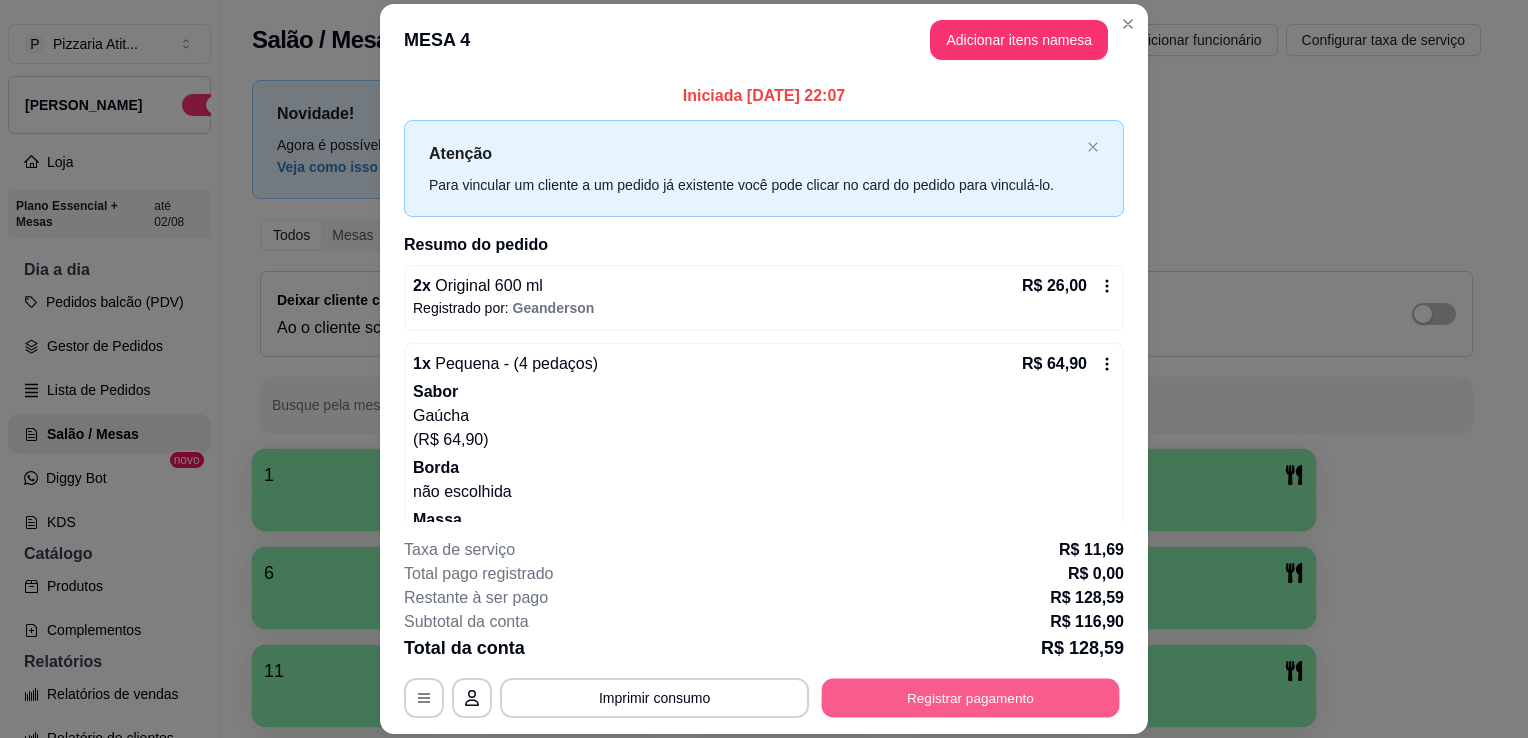 click on "Registrar pagamento" at bounding box center (971, 698) 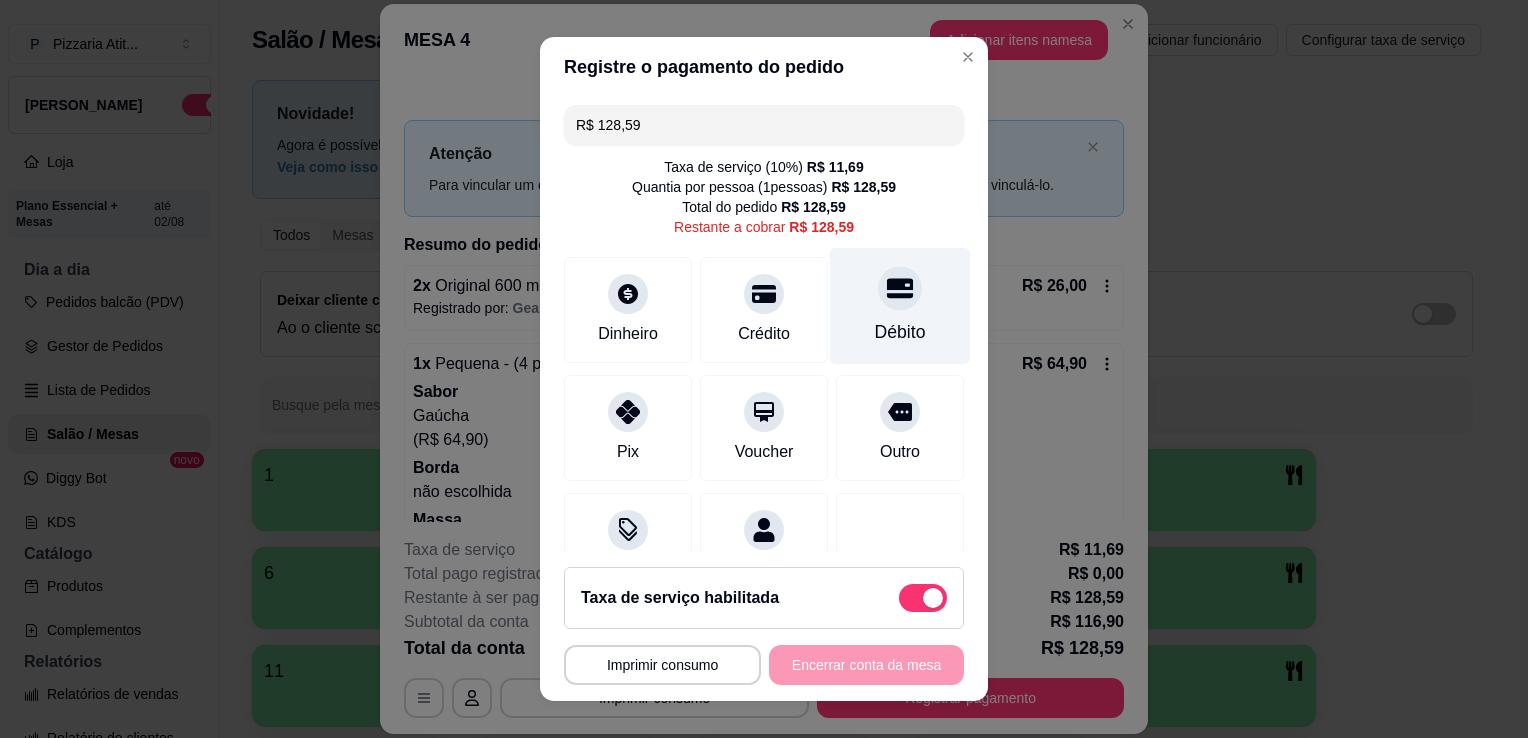 click on "Débito" at bounding box center (900, 332) 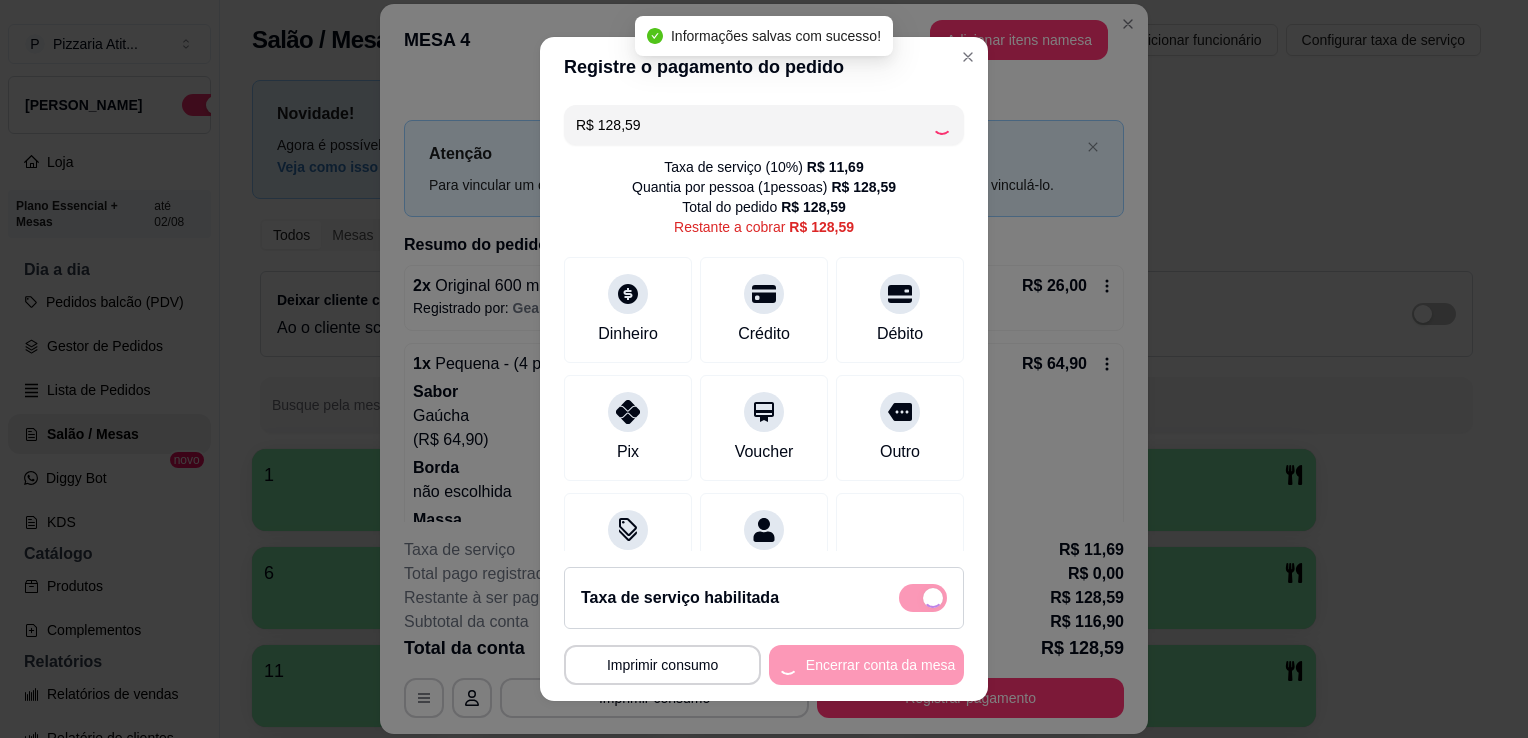 type on "R$ 0,00" 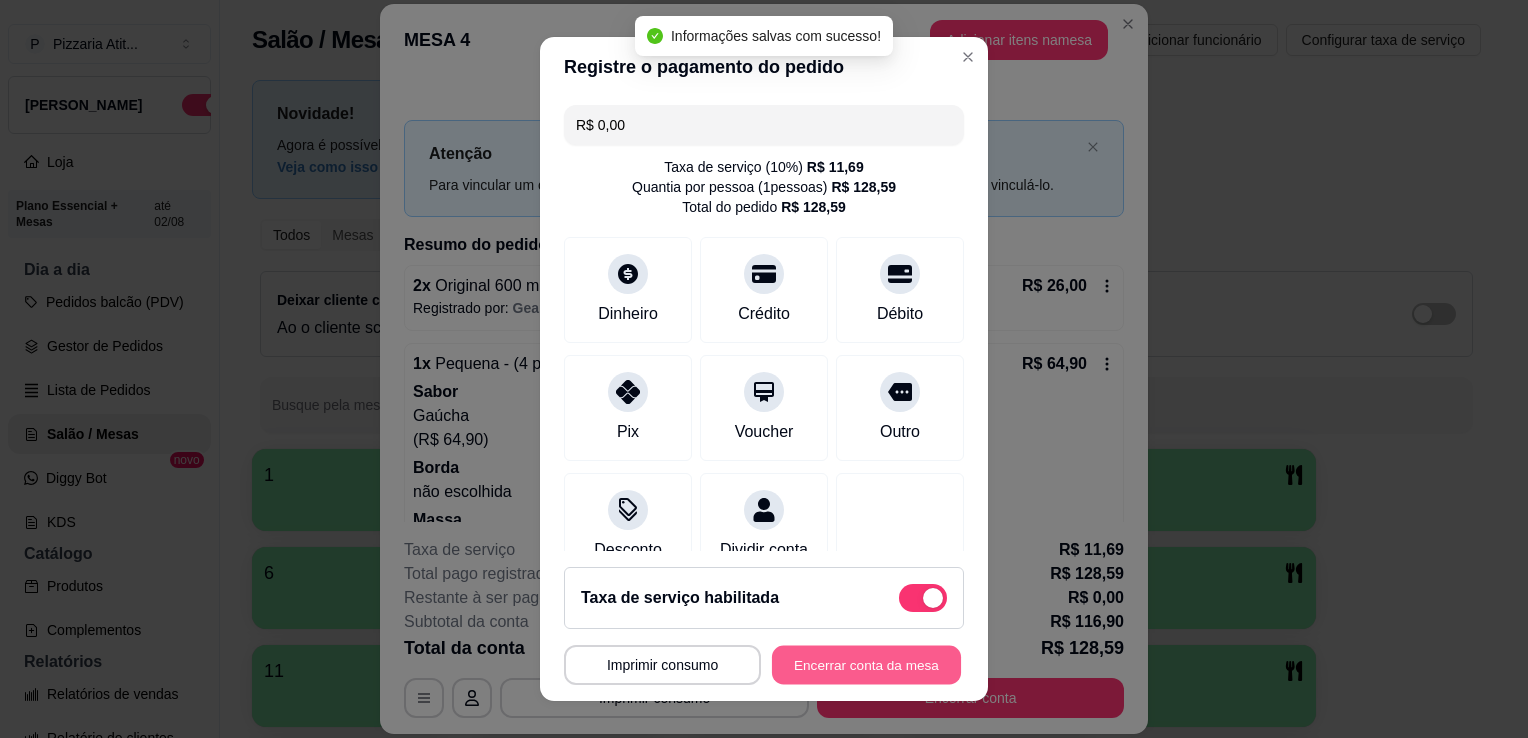 click on "Encerrar conta da mesa" at bounding box center (866, 665) 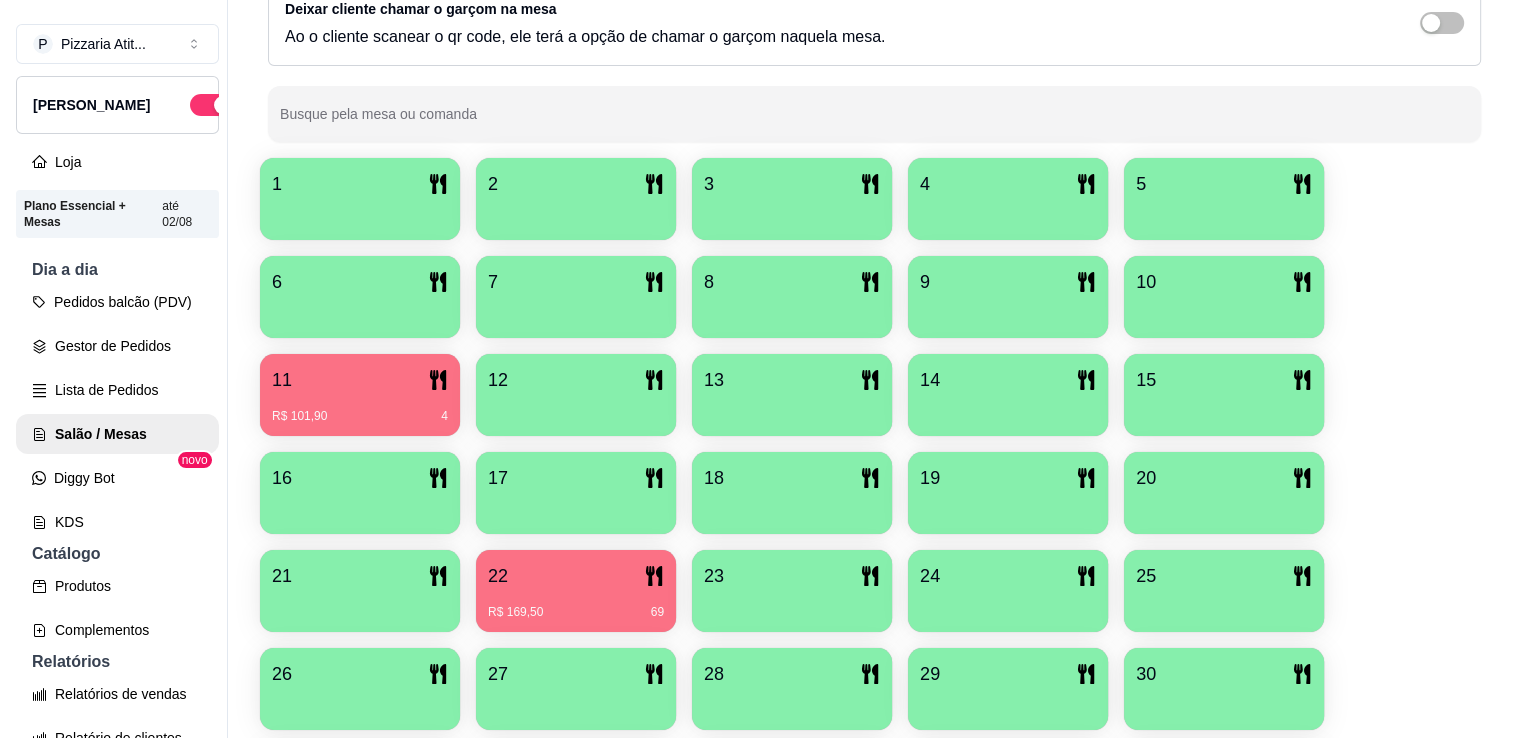 scroll, scrollTop: 347, scrollLeft: 0, axis: vertical 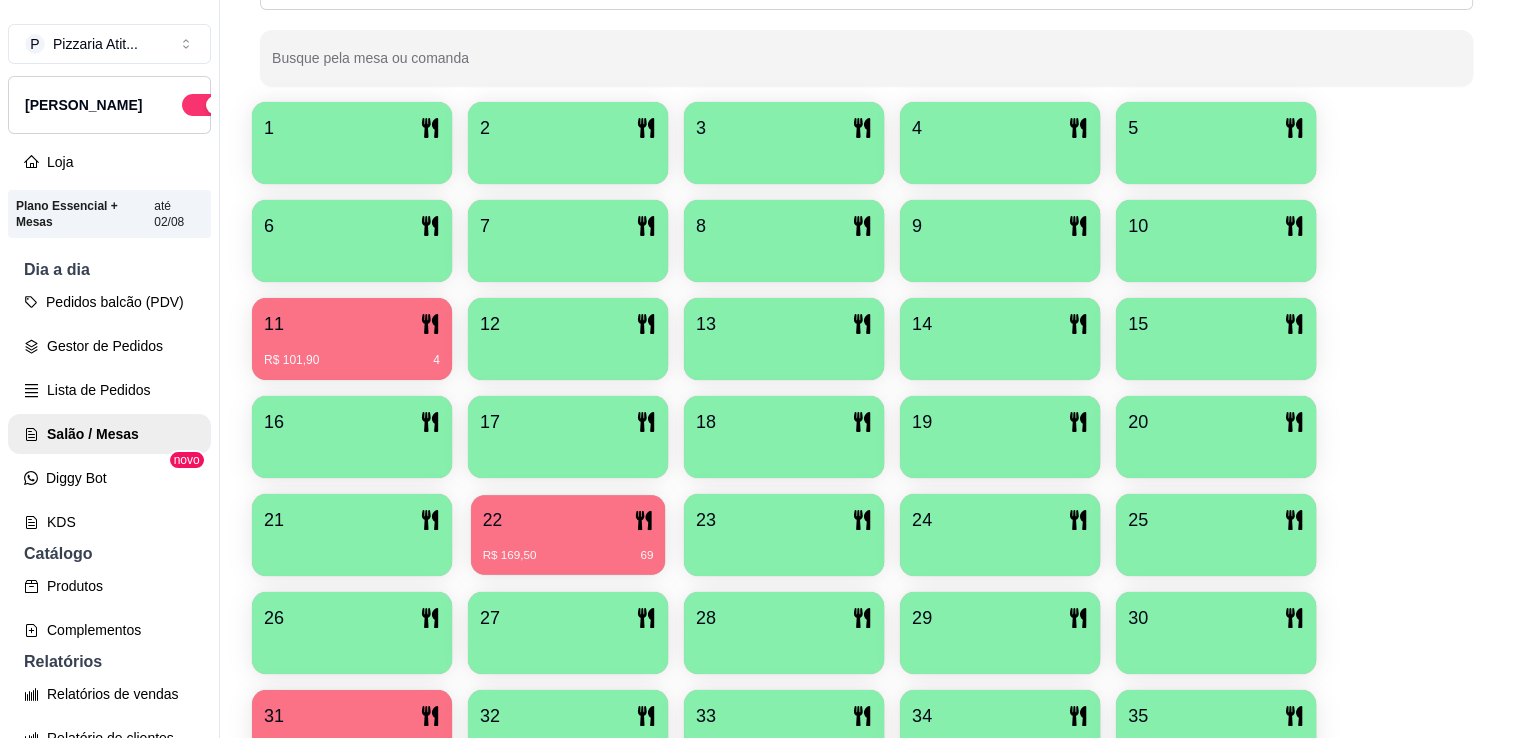 click on "22 R$ 169,50 69" at bounding box center [568, 535] 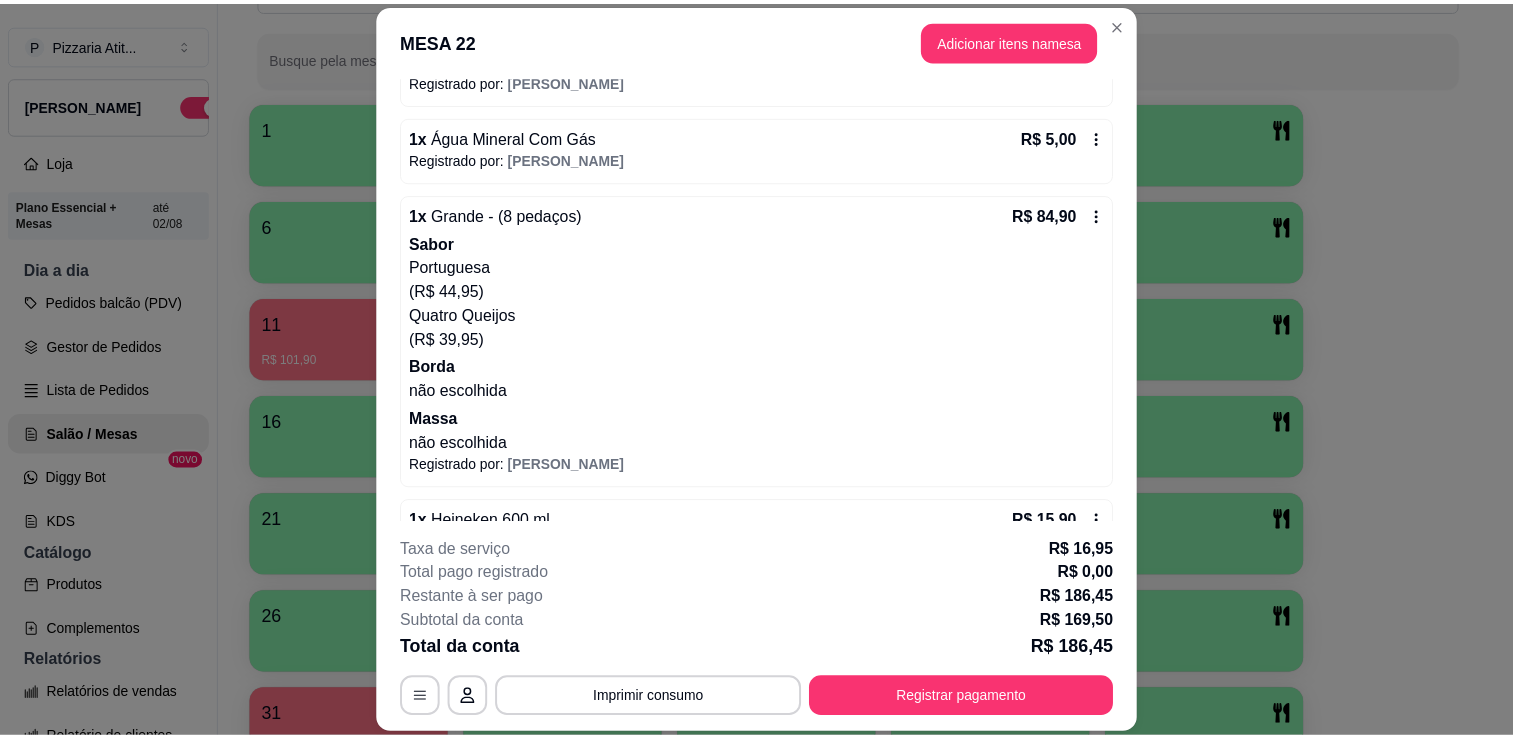 scroll, scrollTop: 224, scrollLeft: 0, axis: vertical 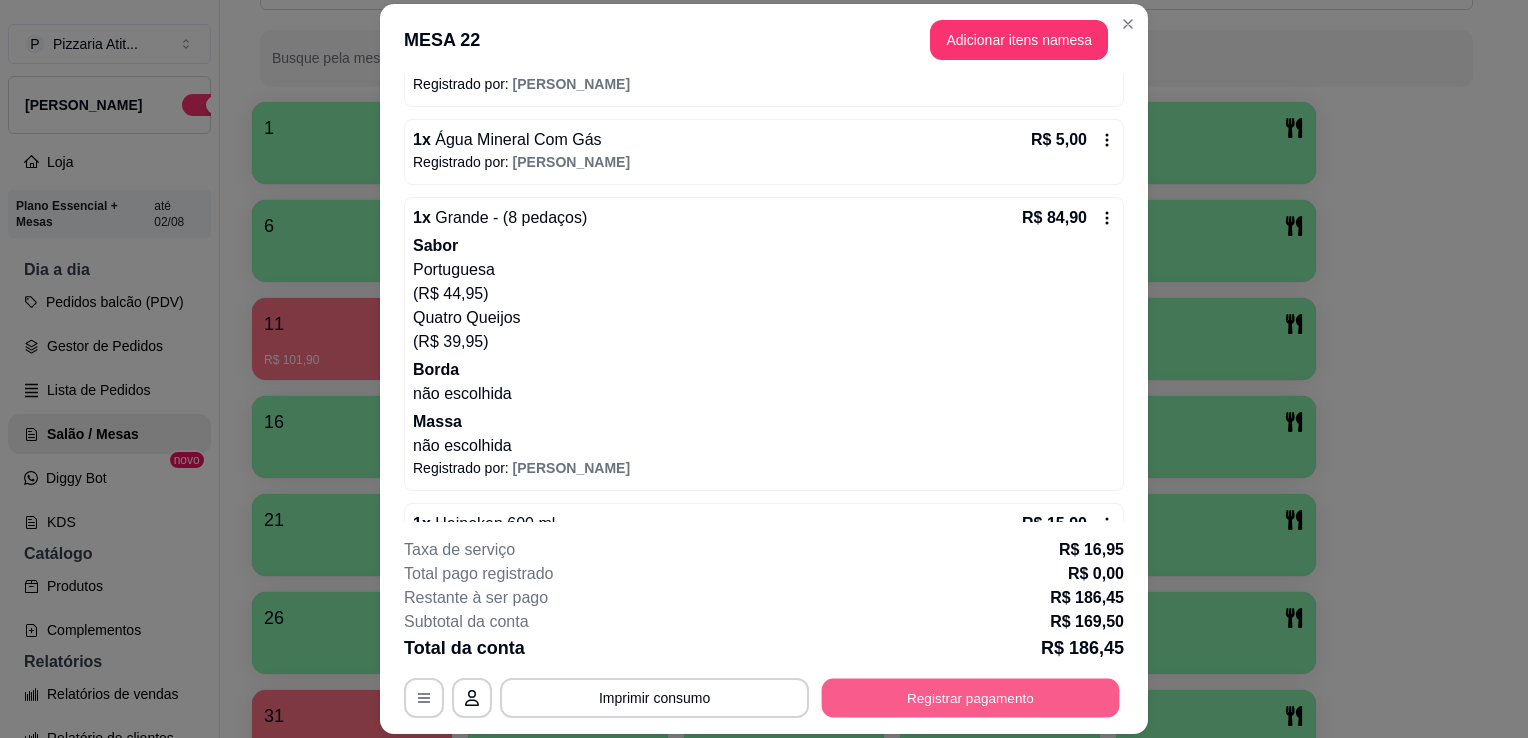 click on "Registrar pagamento" at bounding box center (971, 698) 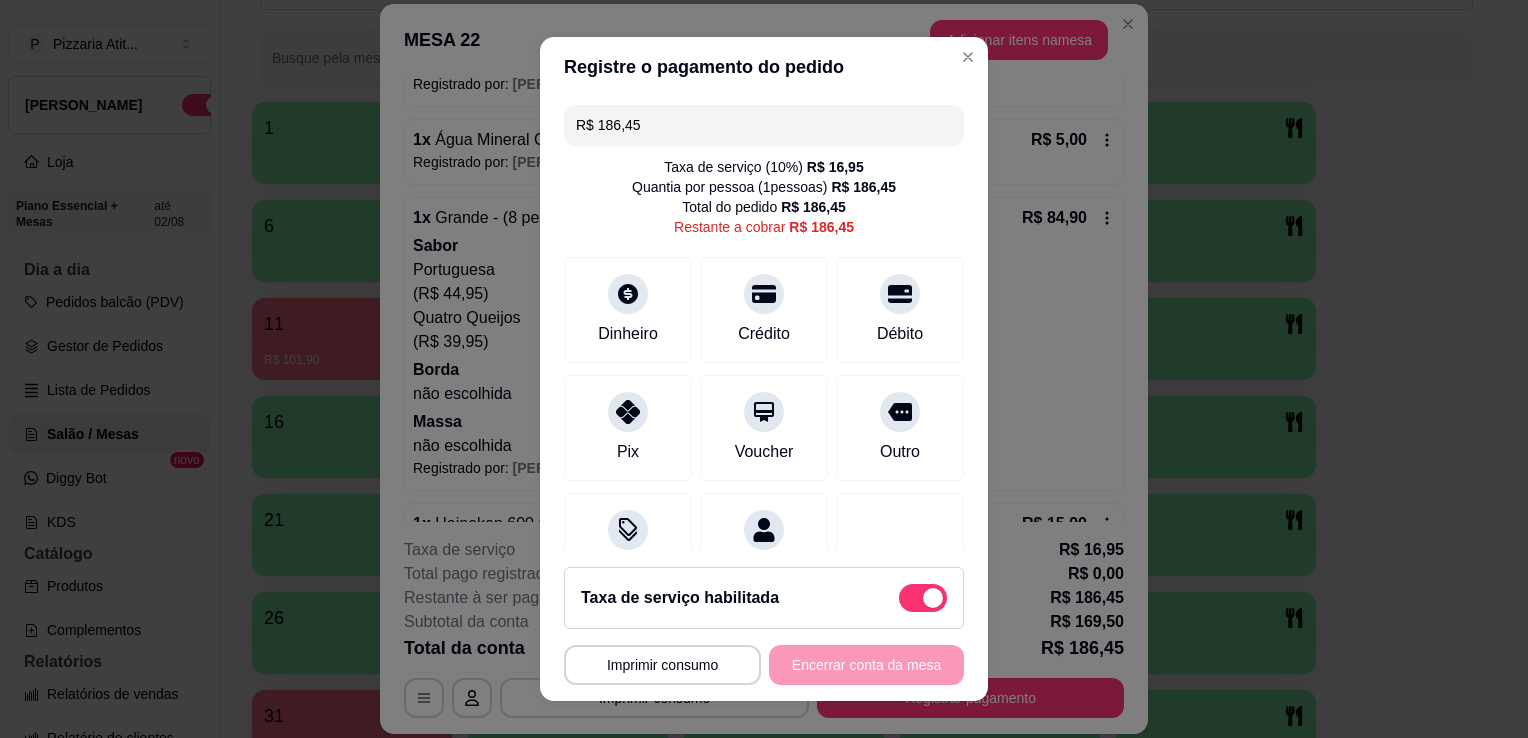 click on "R$ 186,45" at bounding box center [764, 125] 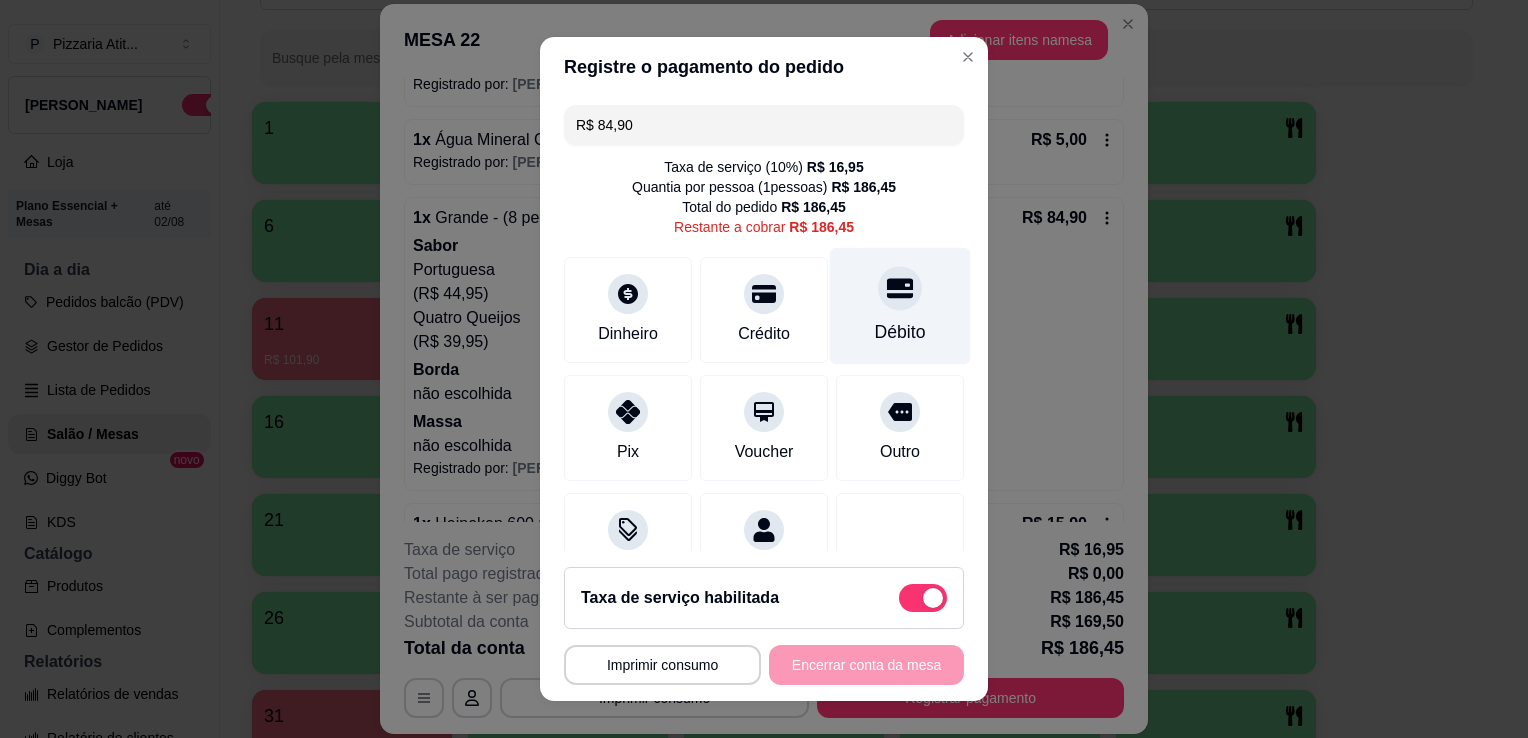 click on "Débito" at bounding box center [900, 306] 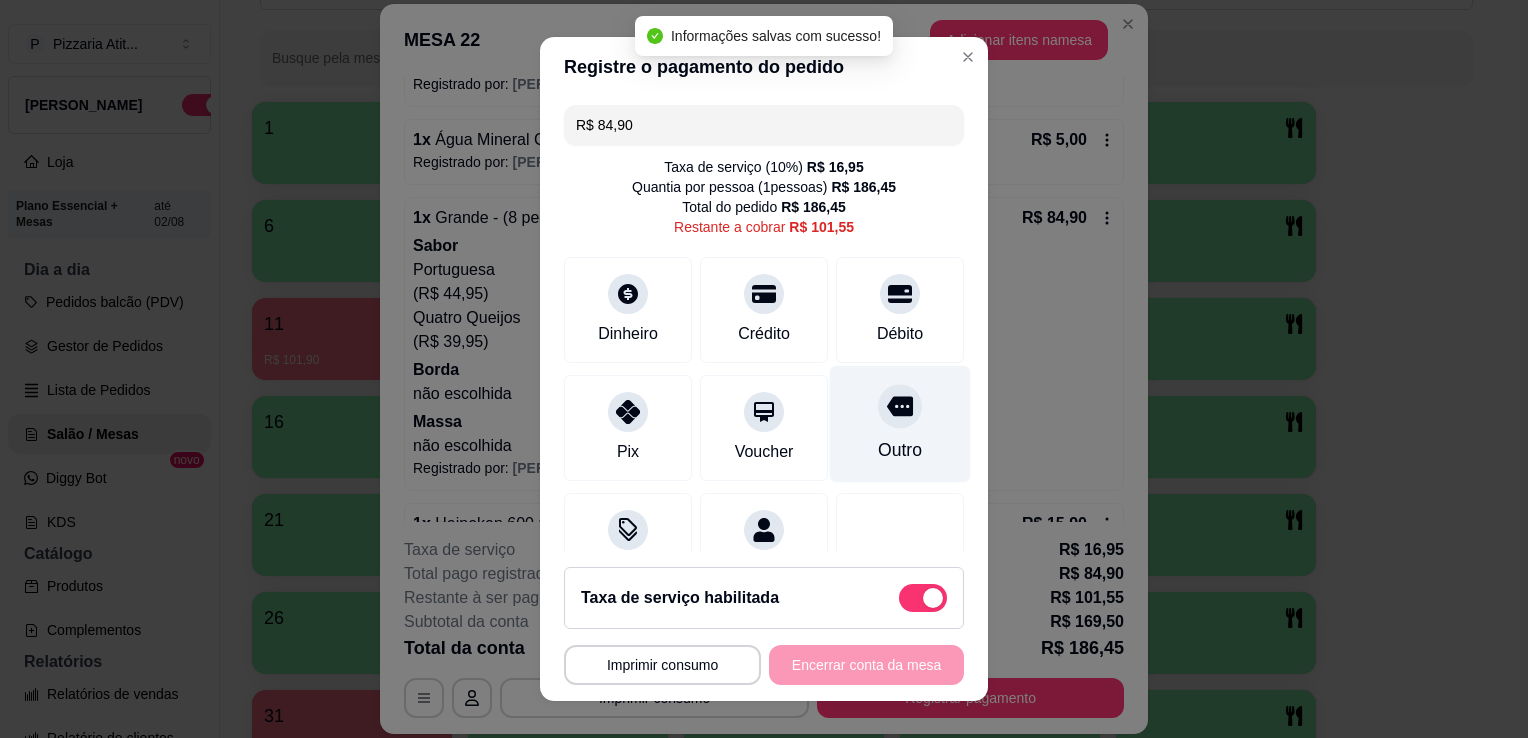 type on "R$ 101,55" 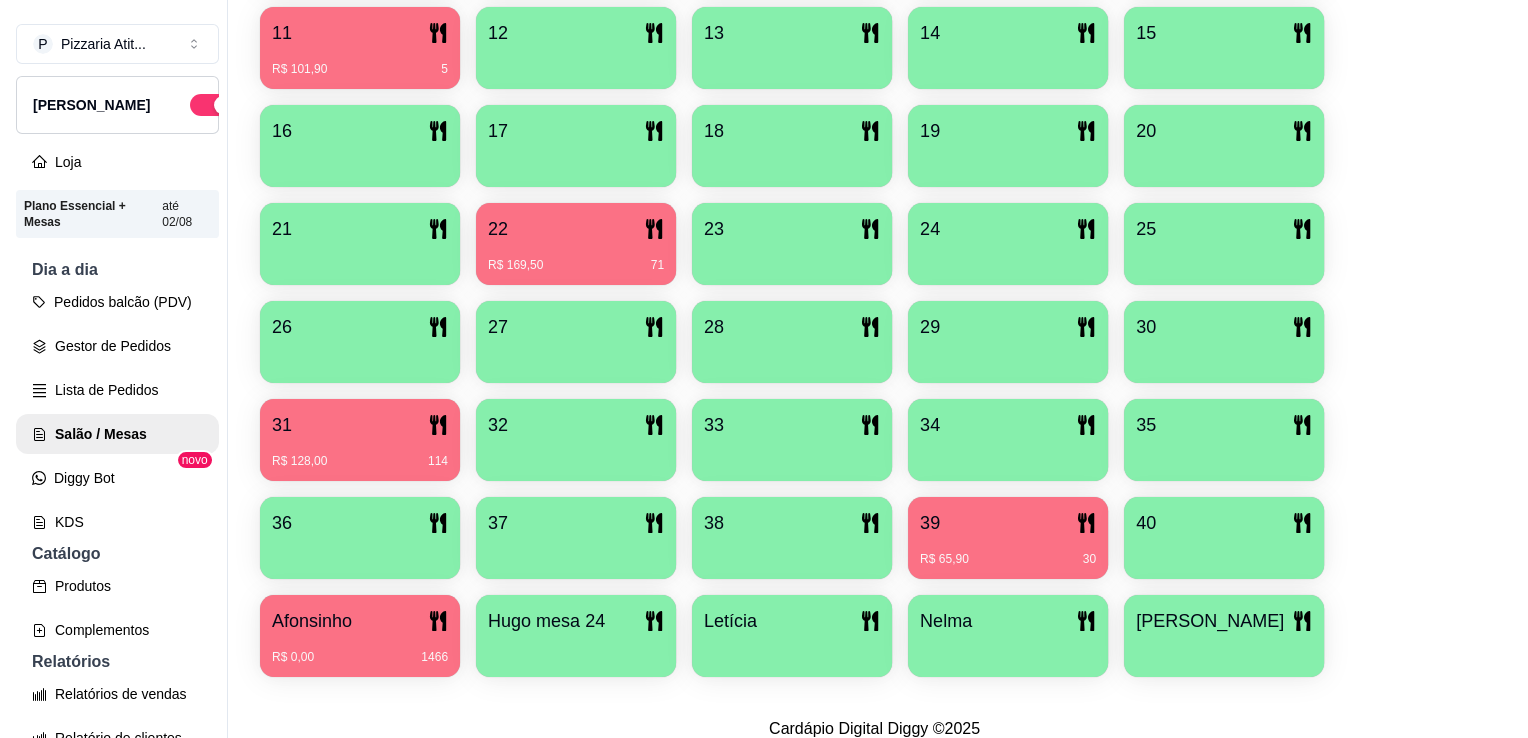 scroll, scrollTop: 644, scrollLeft: 0, axis: vertical 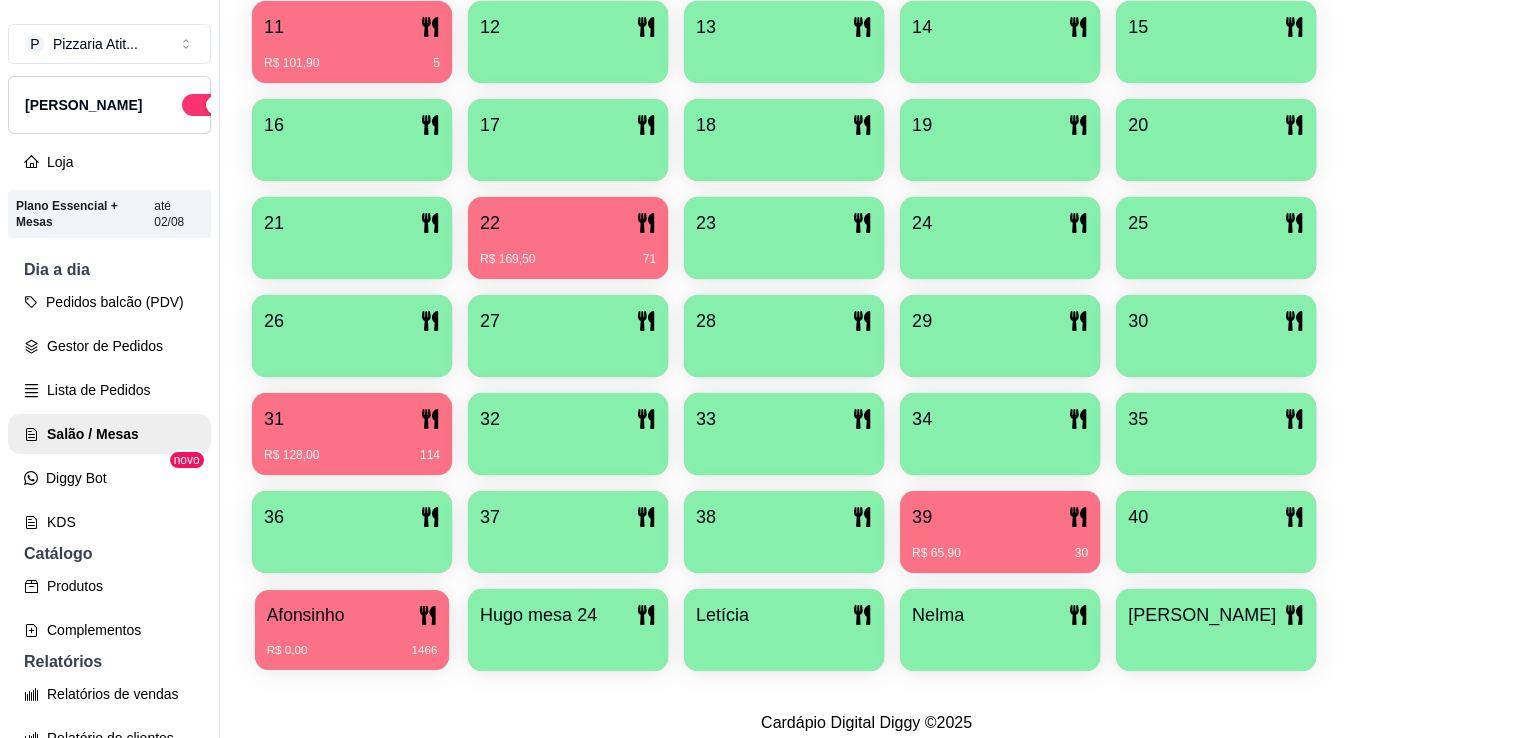 click on "Afonsinho" at bounding box center [306, 615] 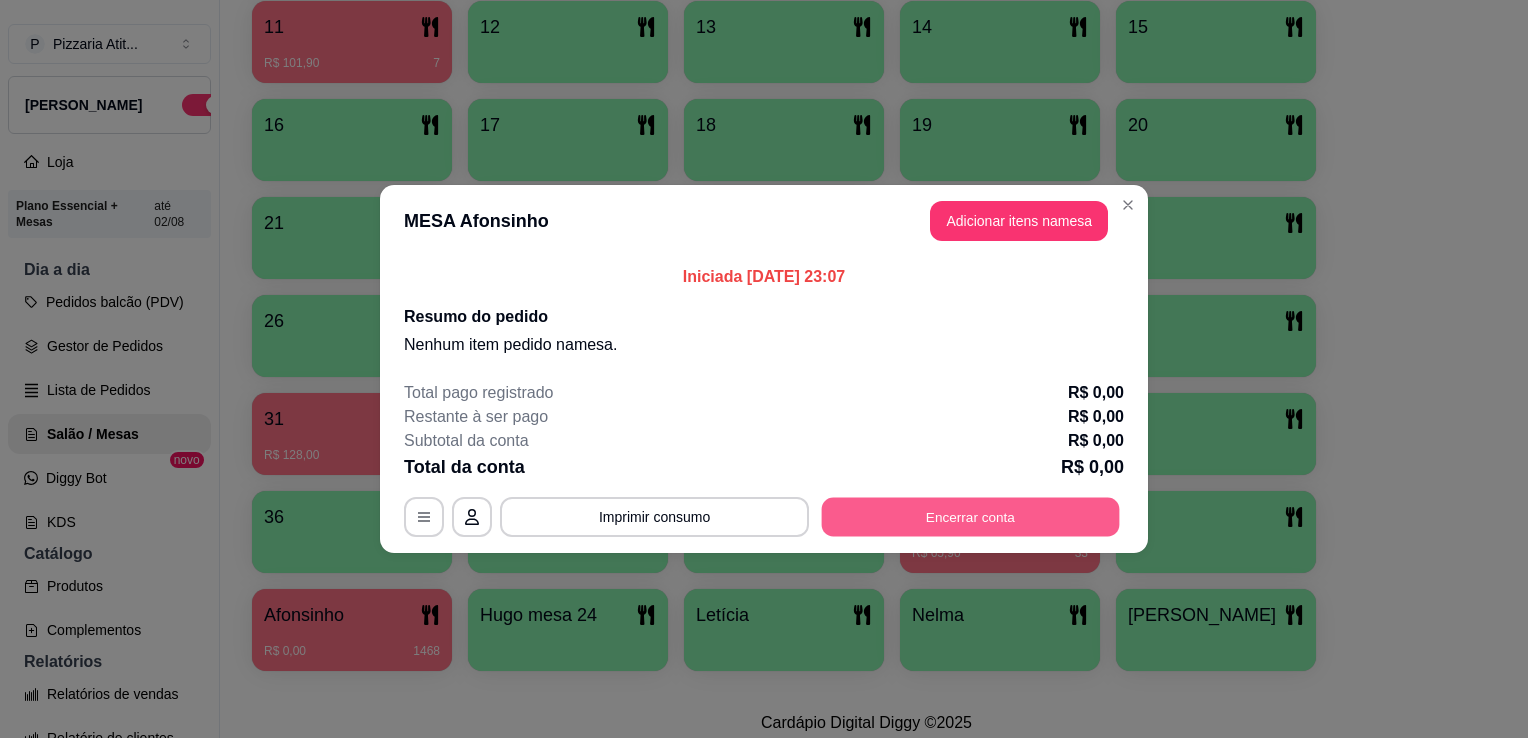click on "Encerrar conta" at bounding box center (971, 517) 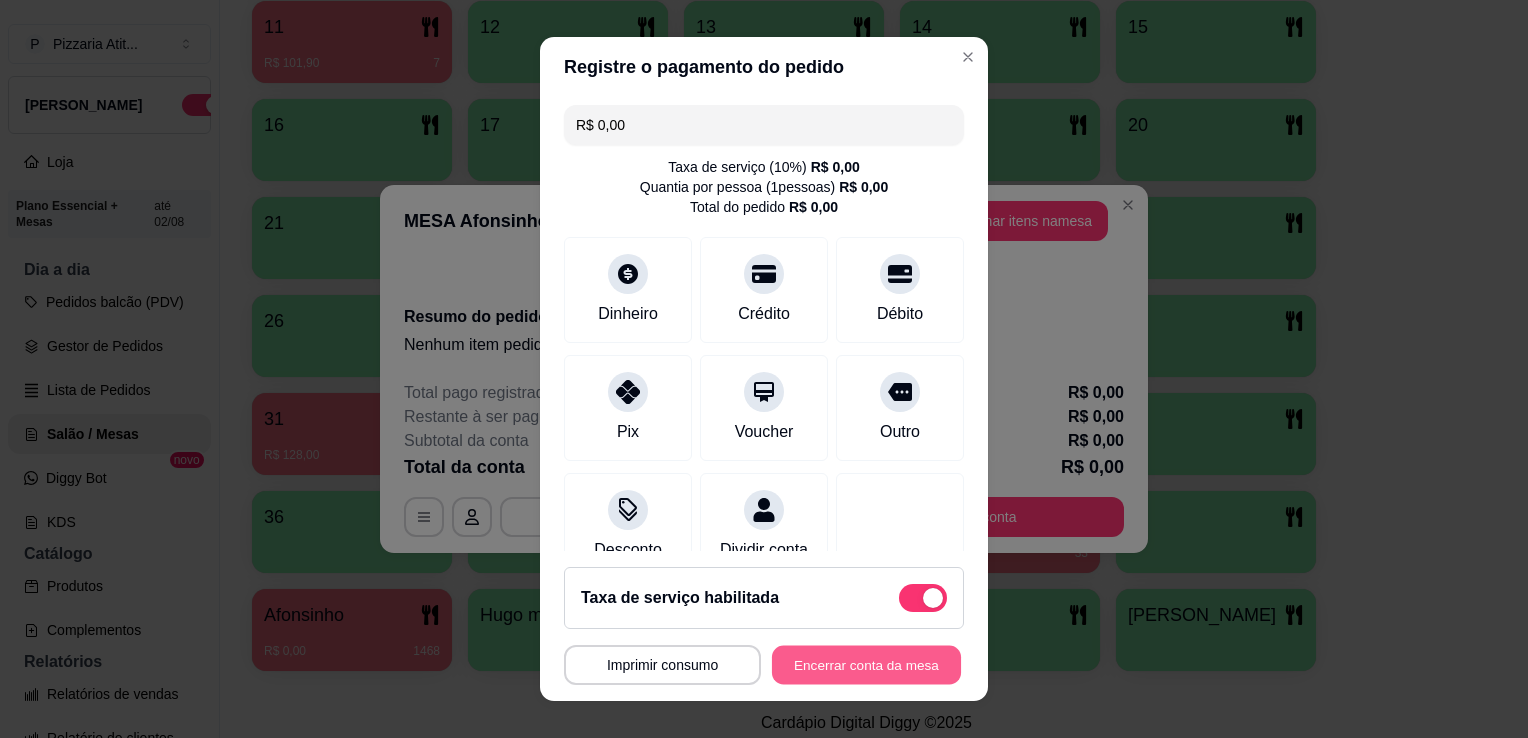 click on "Encerrar conta da mesa" at bounding box center (866, 665) 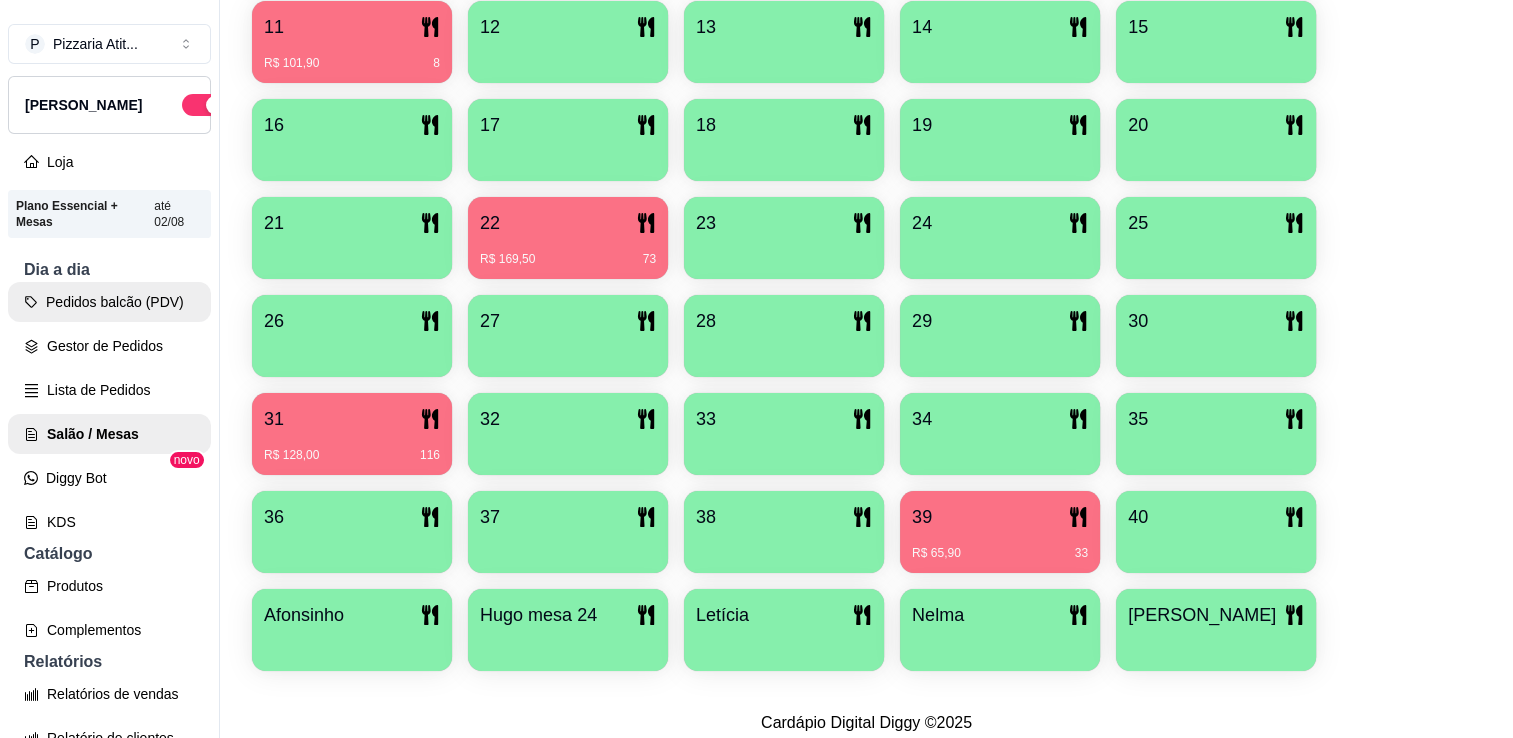 click on "Pedidos balcão (PDV)" at bounding box center (109, 302) 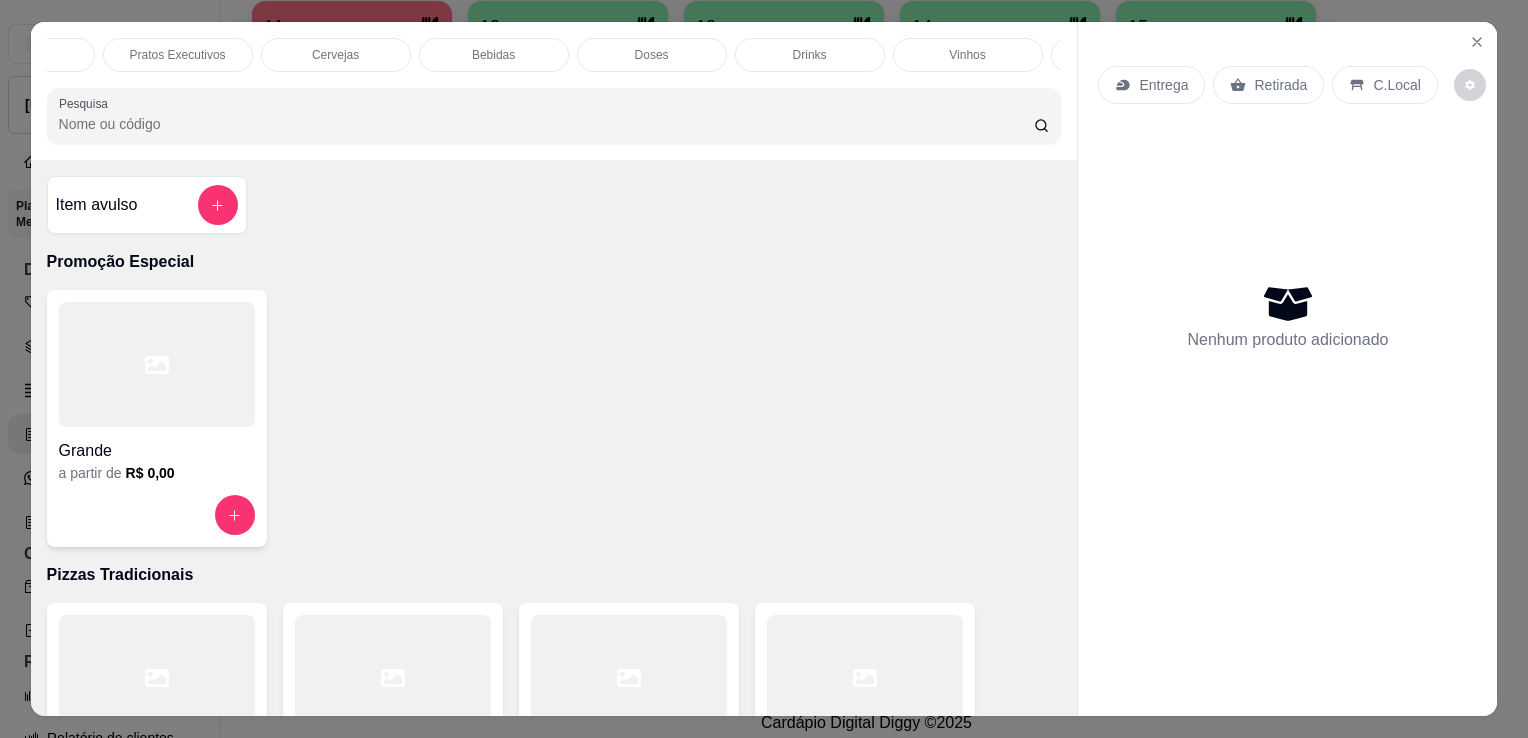 scroll, scrollTop: 0, scrollLeft: 600, axis: horizontal 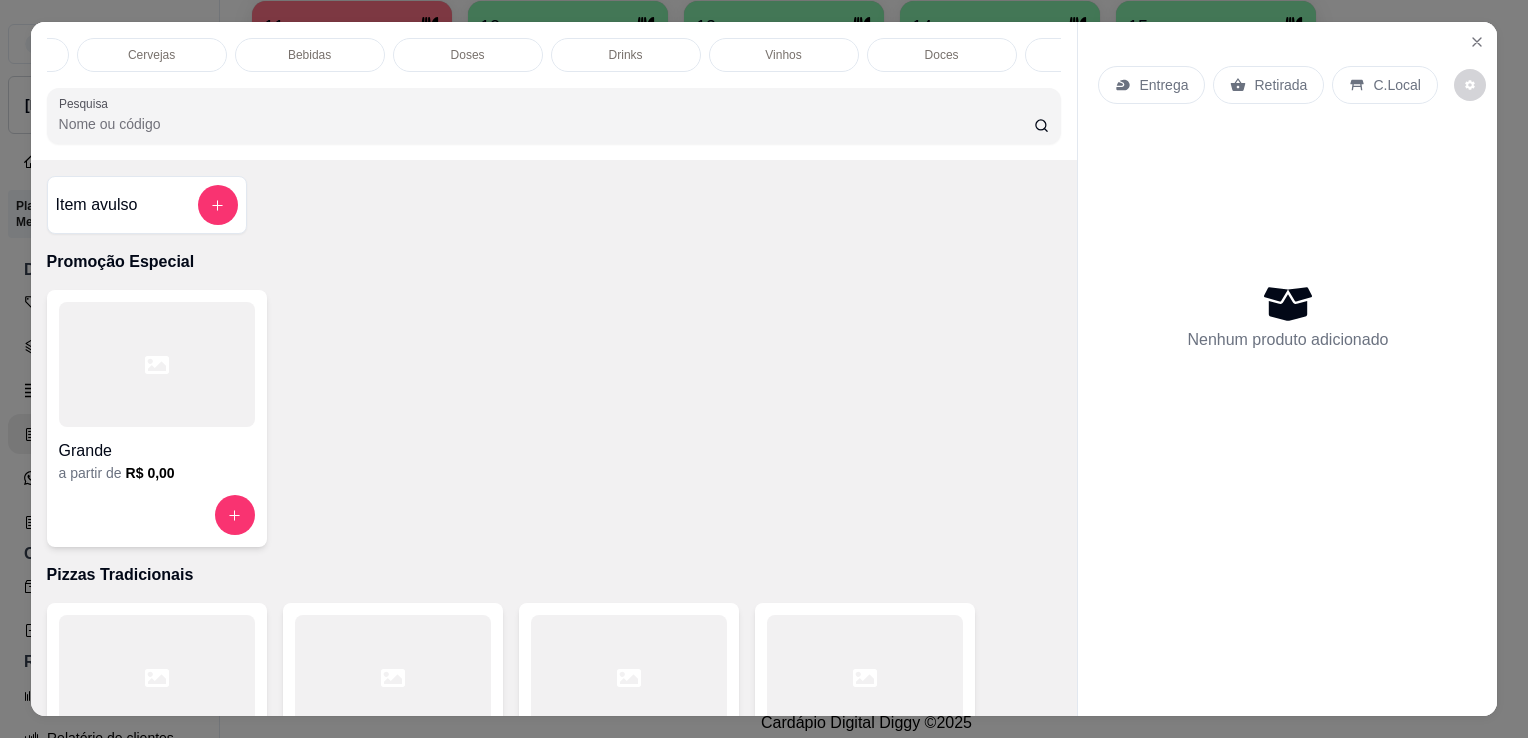 click on "Doces" at bounding box center (942, 55) 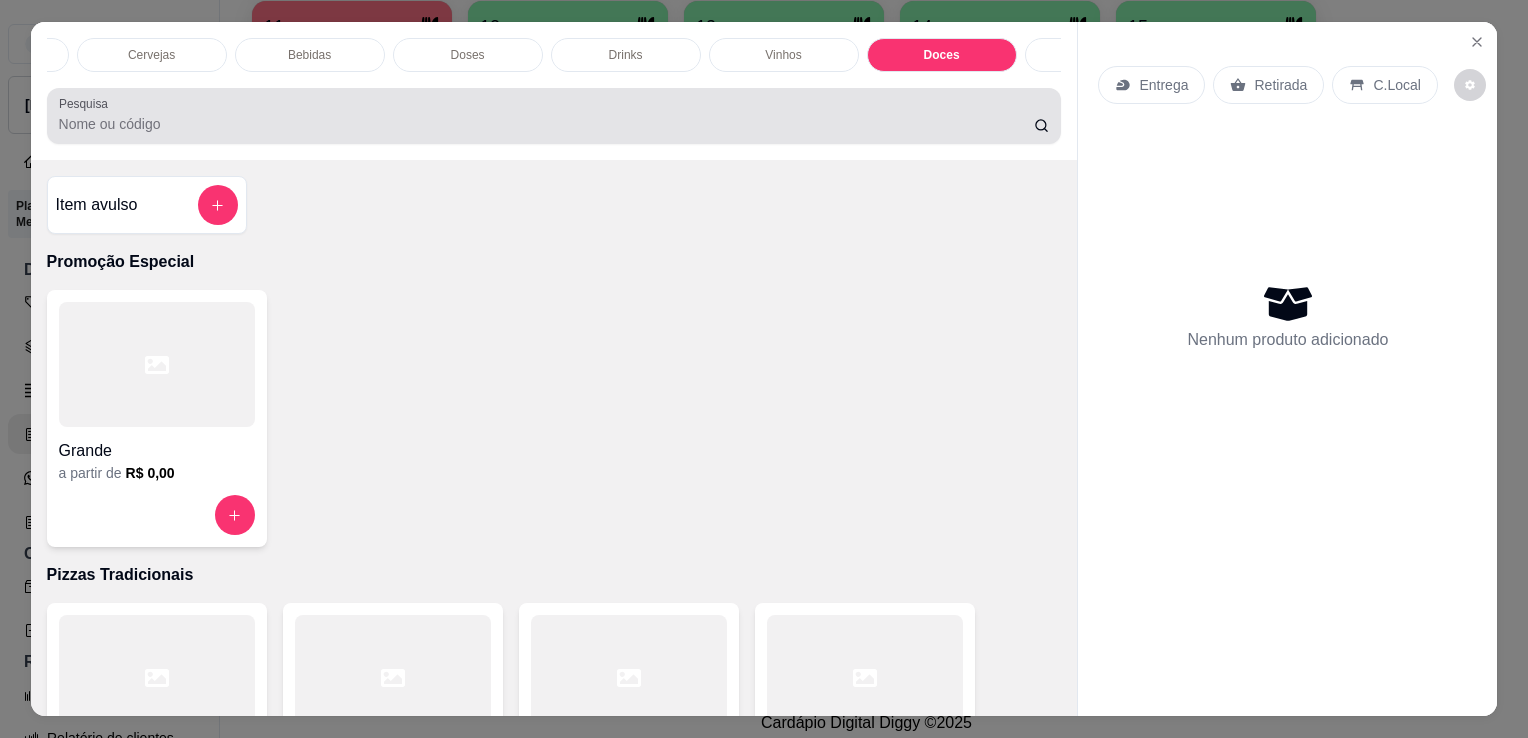 scroll, scrollTop: 11349, scrollLeft: 0, axis: vertical 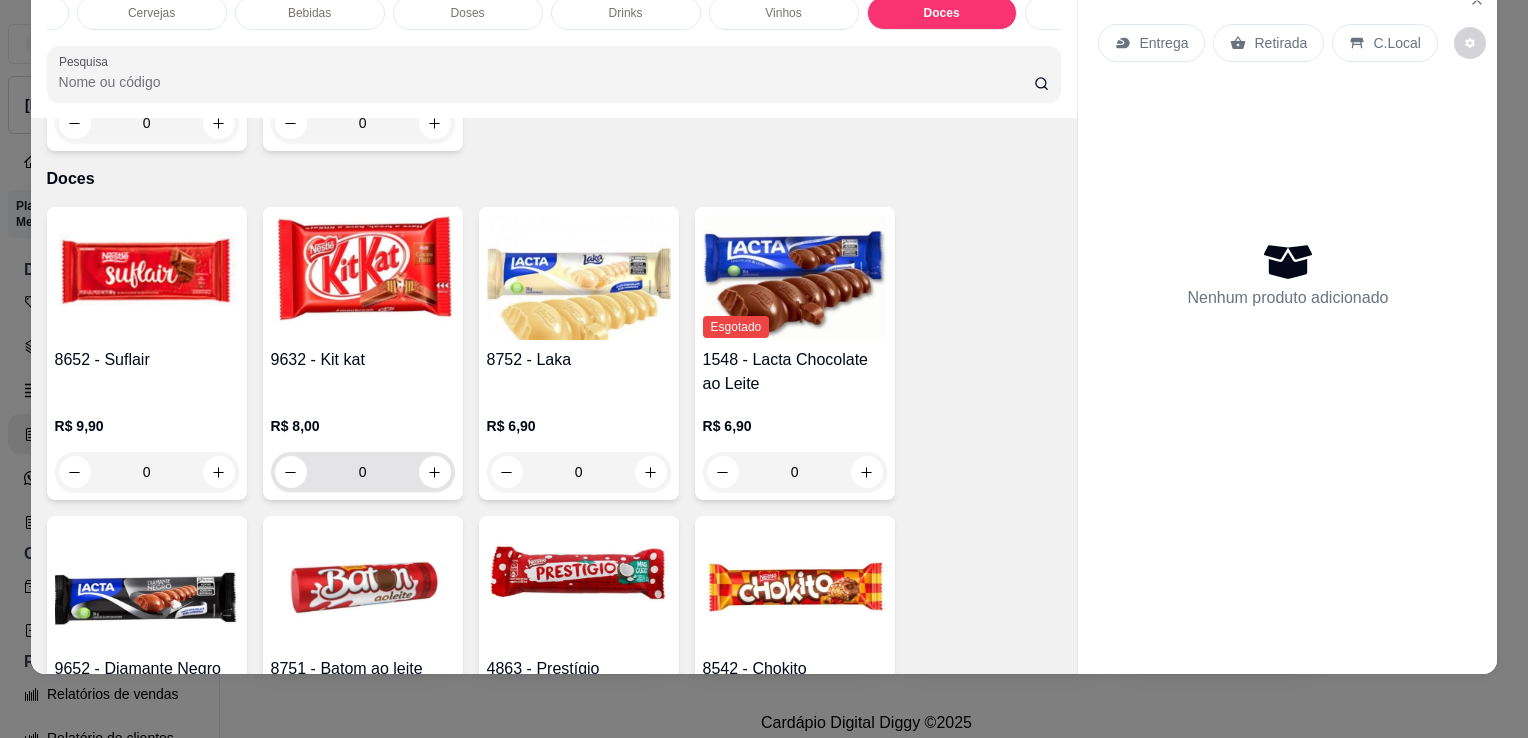 click on "0" at bounding box center [363, 472] 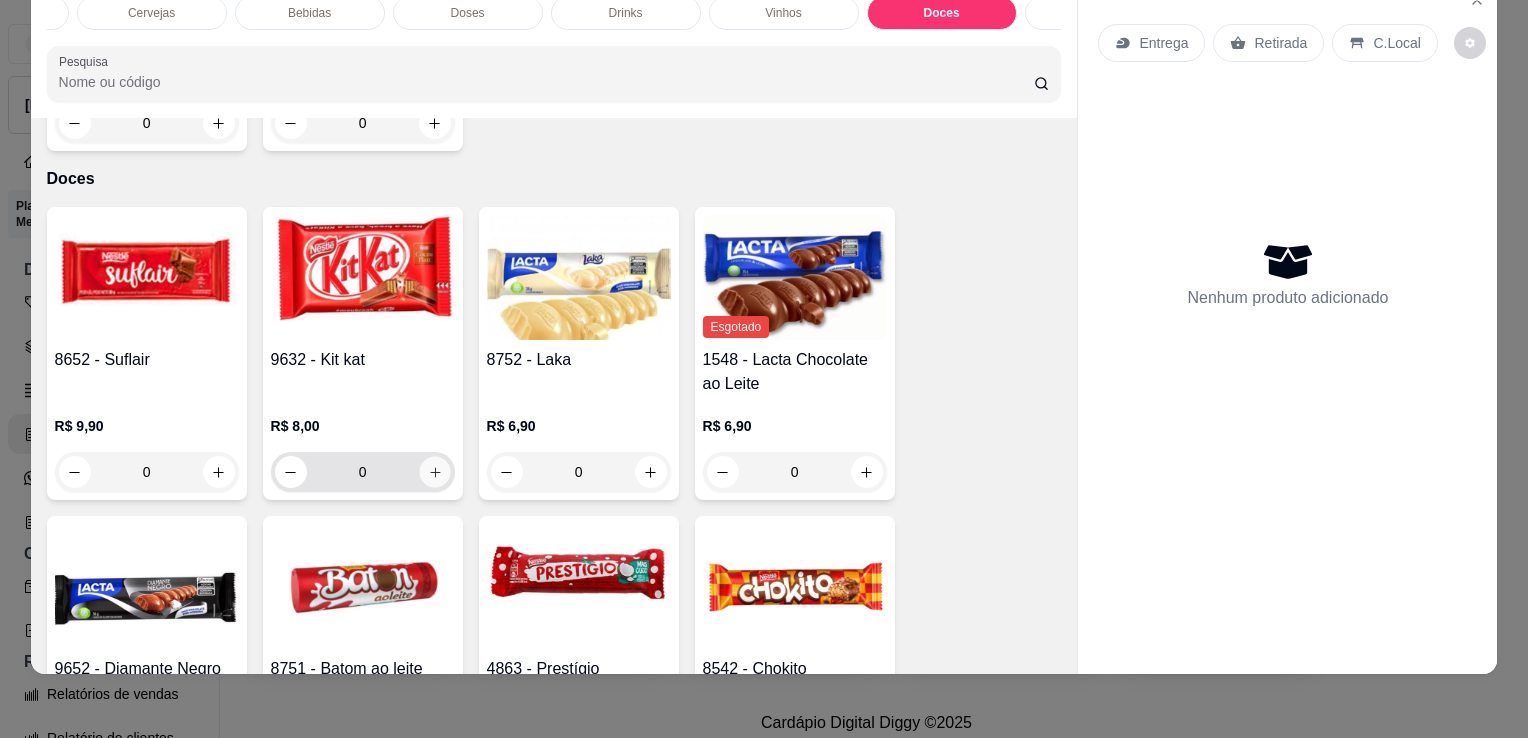 click at bounding box center [434, 472] 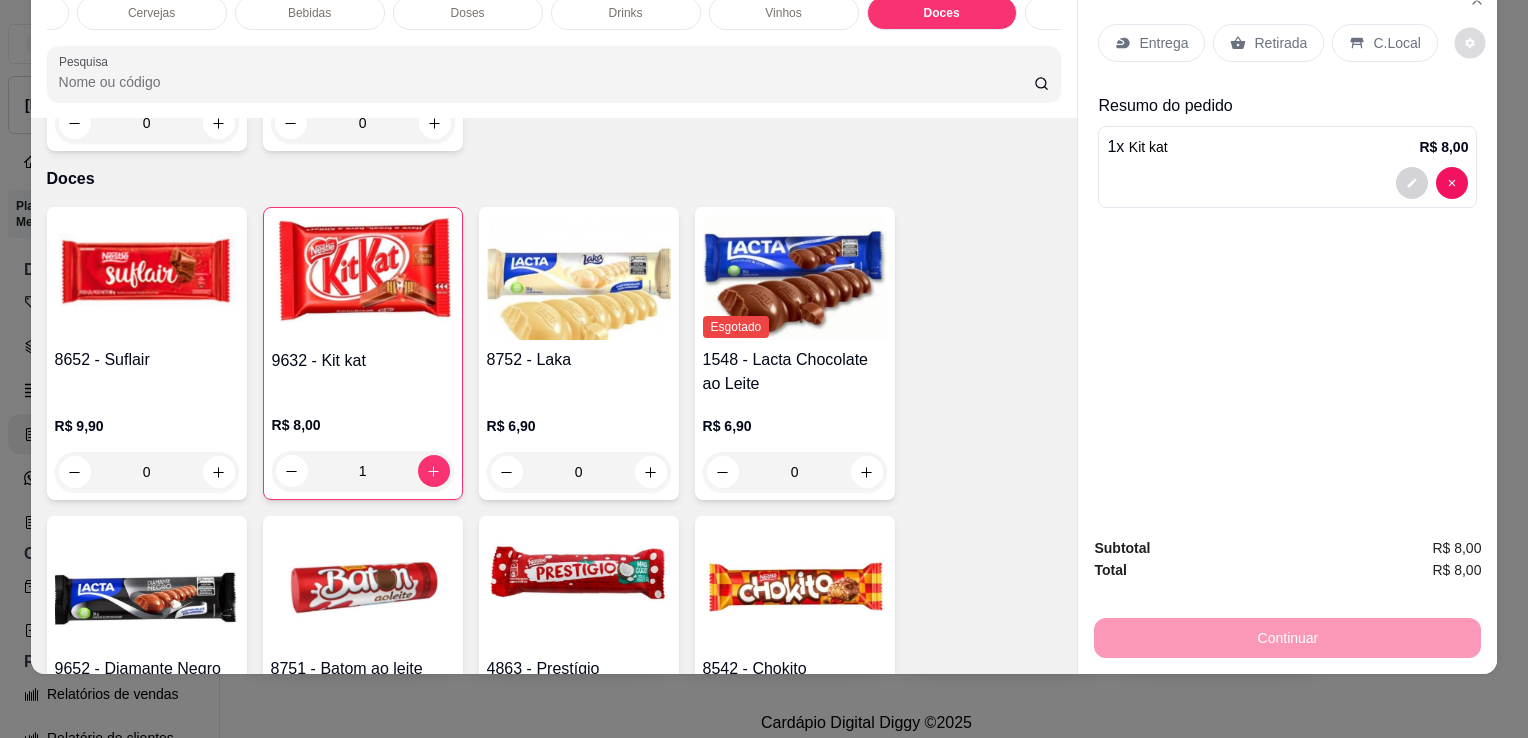 click at bounding box center (1469, 43) 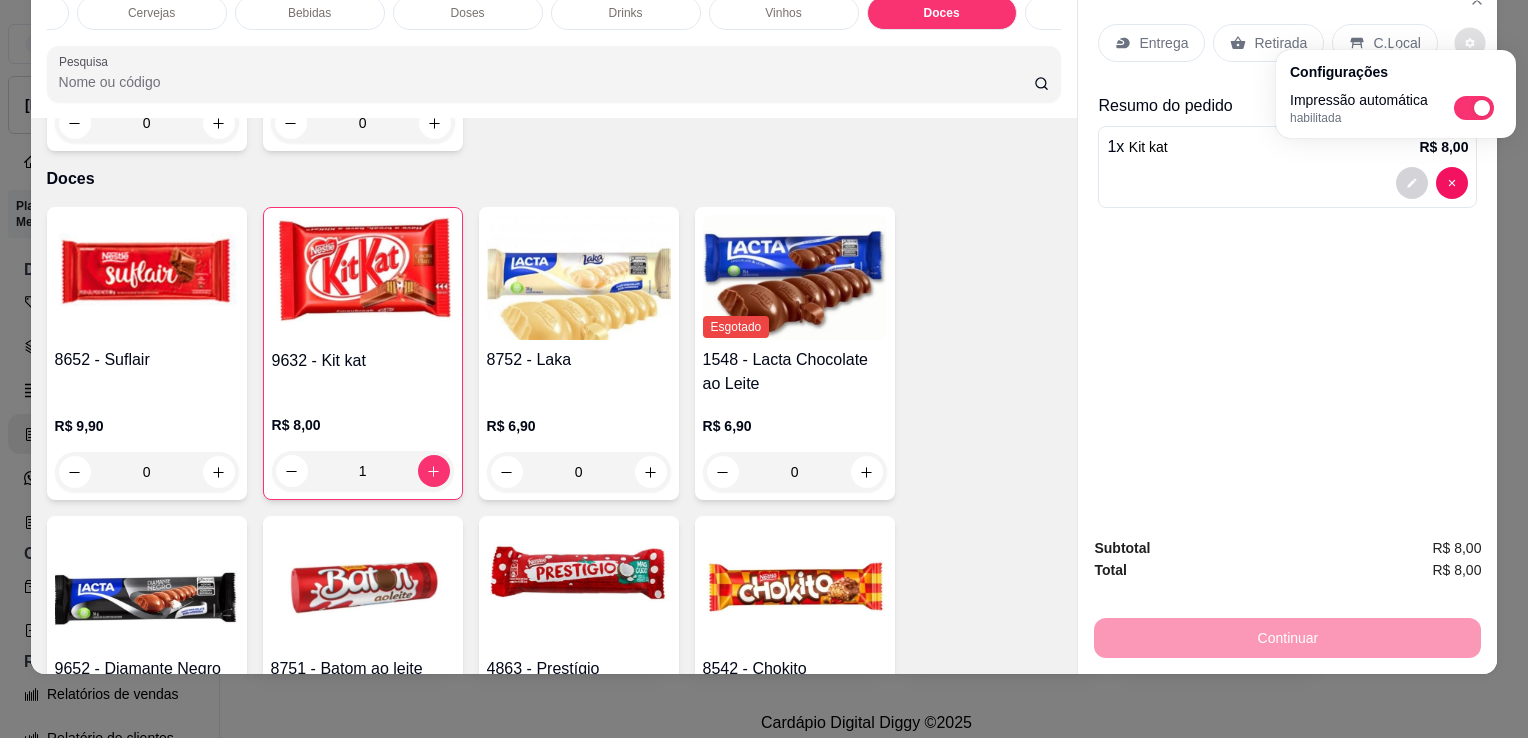 click on "Total R$ 8,00" at bounding box center [1287, 570] 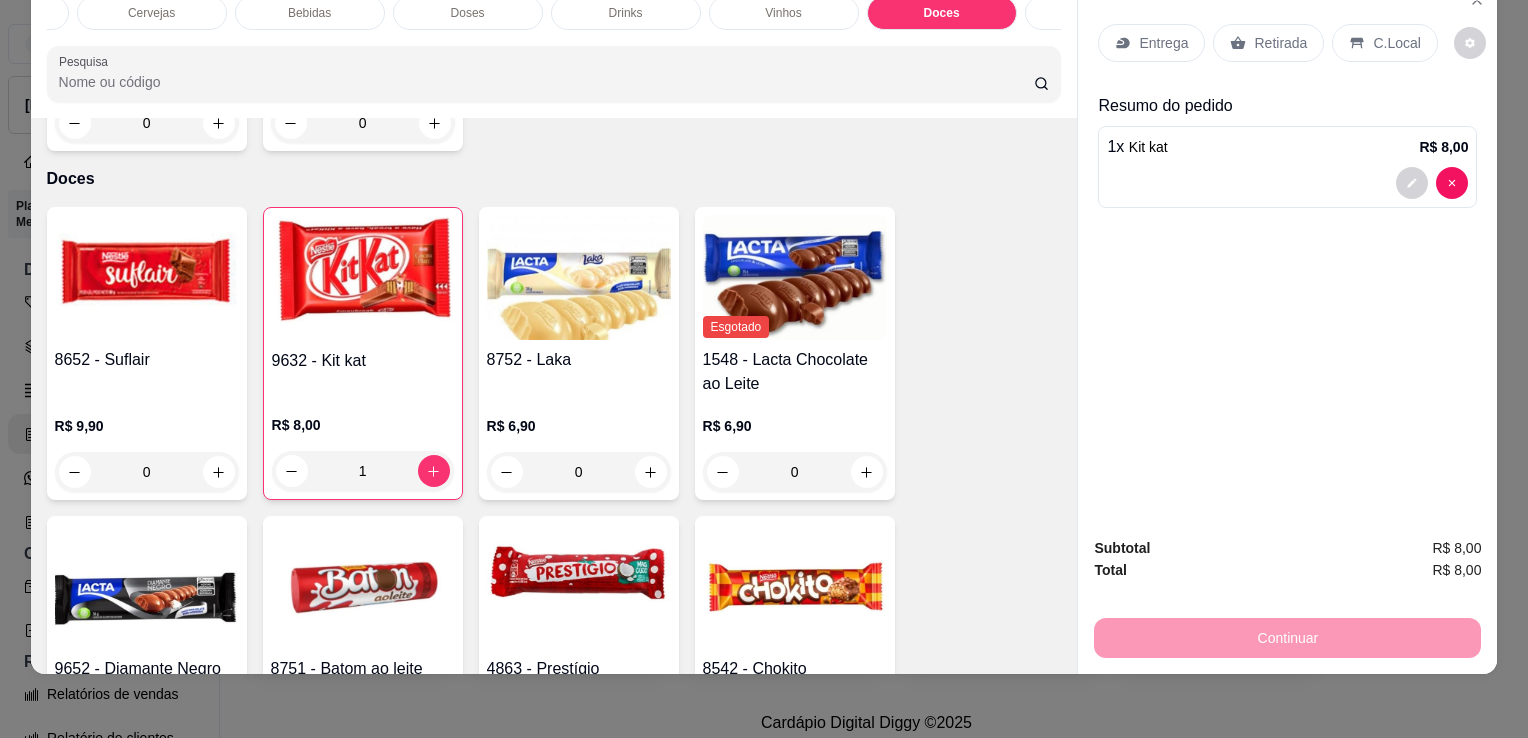 click on "Continuar" at bounding box center (1287, 635) 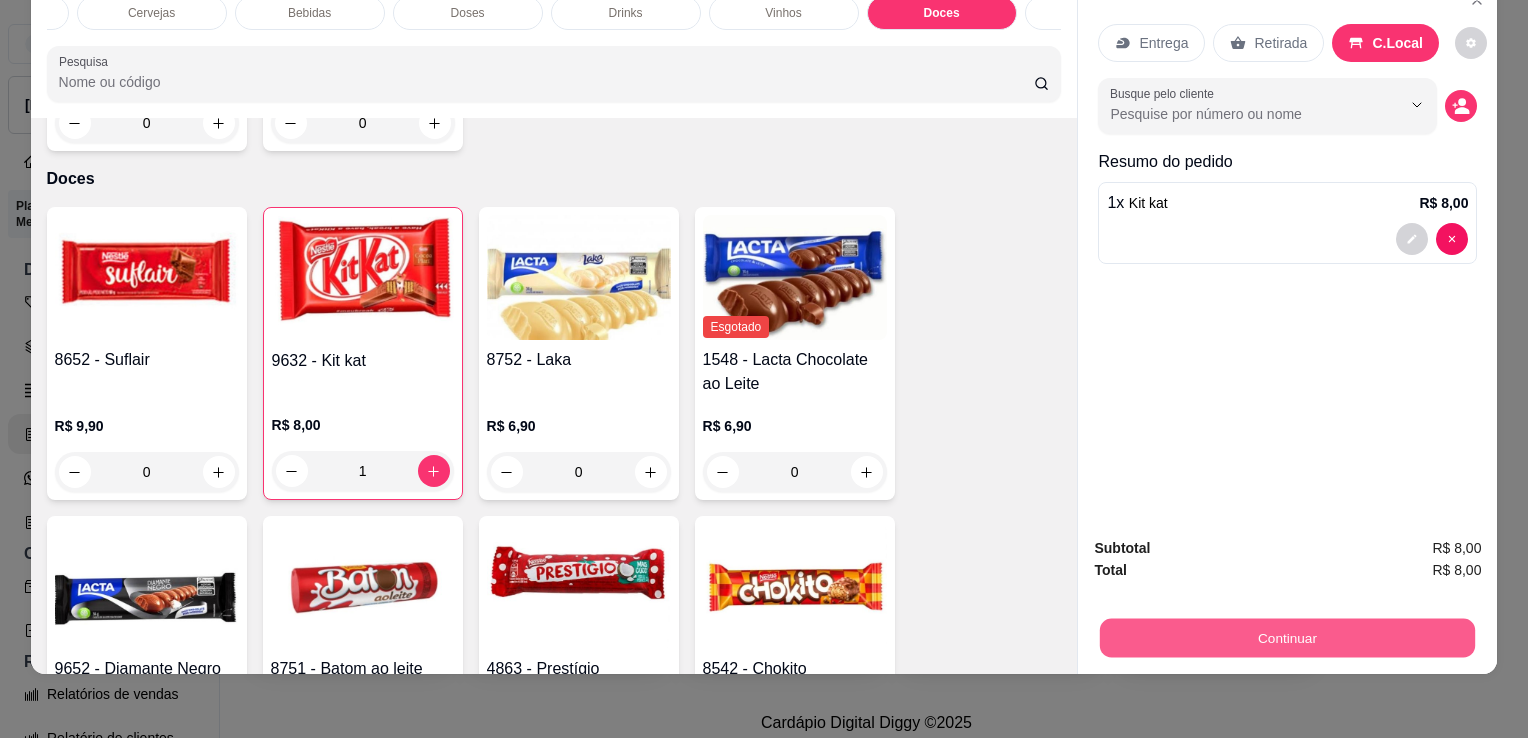 click on "Continuar" at bounding box center [1287, 635] 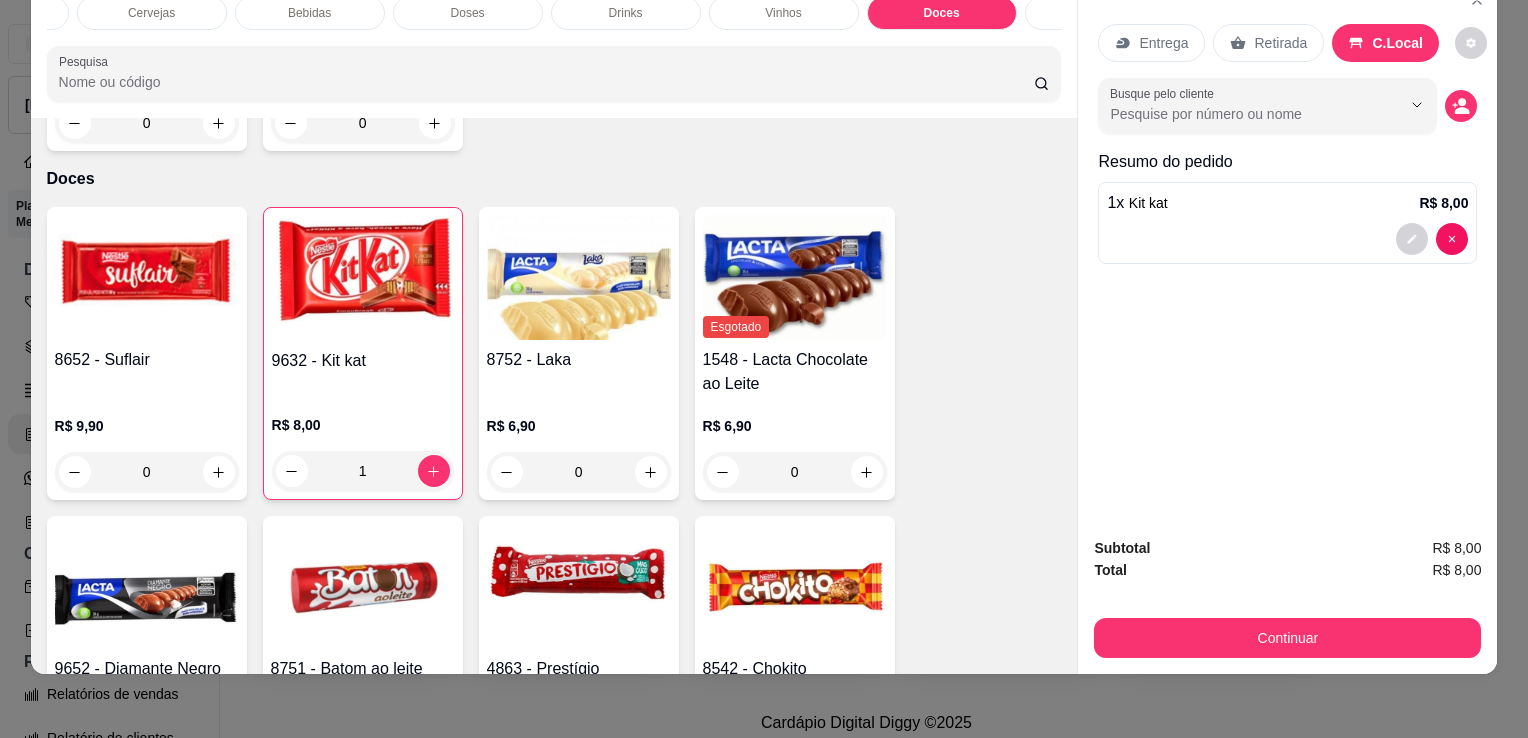 click on "Cervejas" at bounding box center [152, 13] 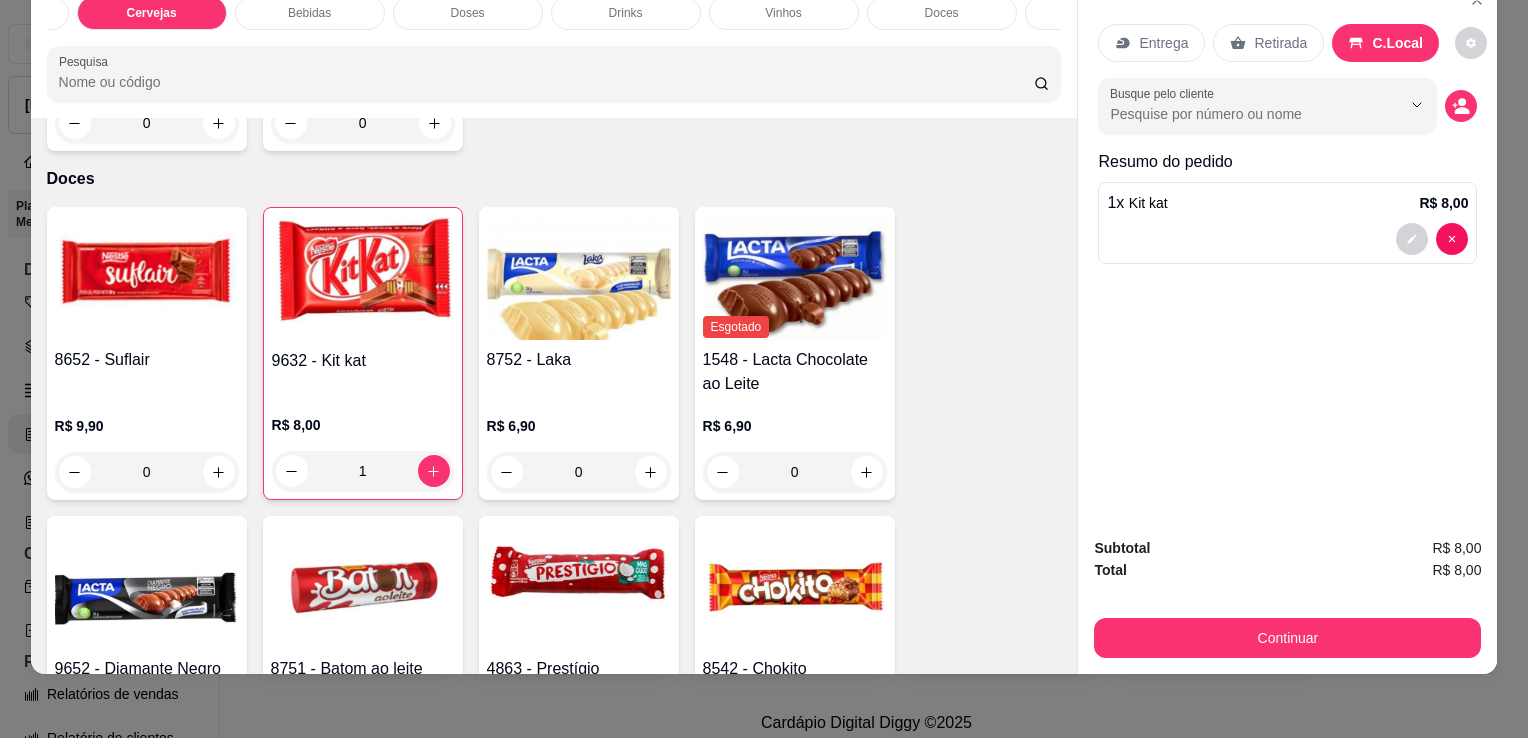 scroll, scrollTop: 3260, scrollLeft: 0, axis: vertical 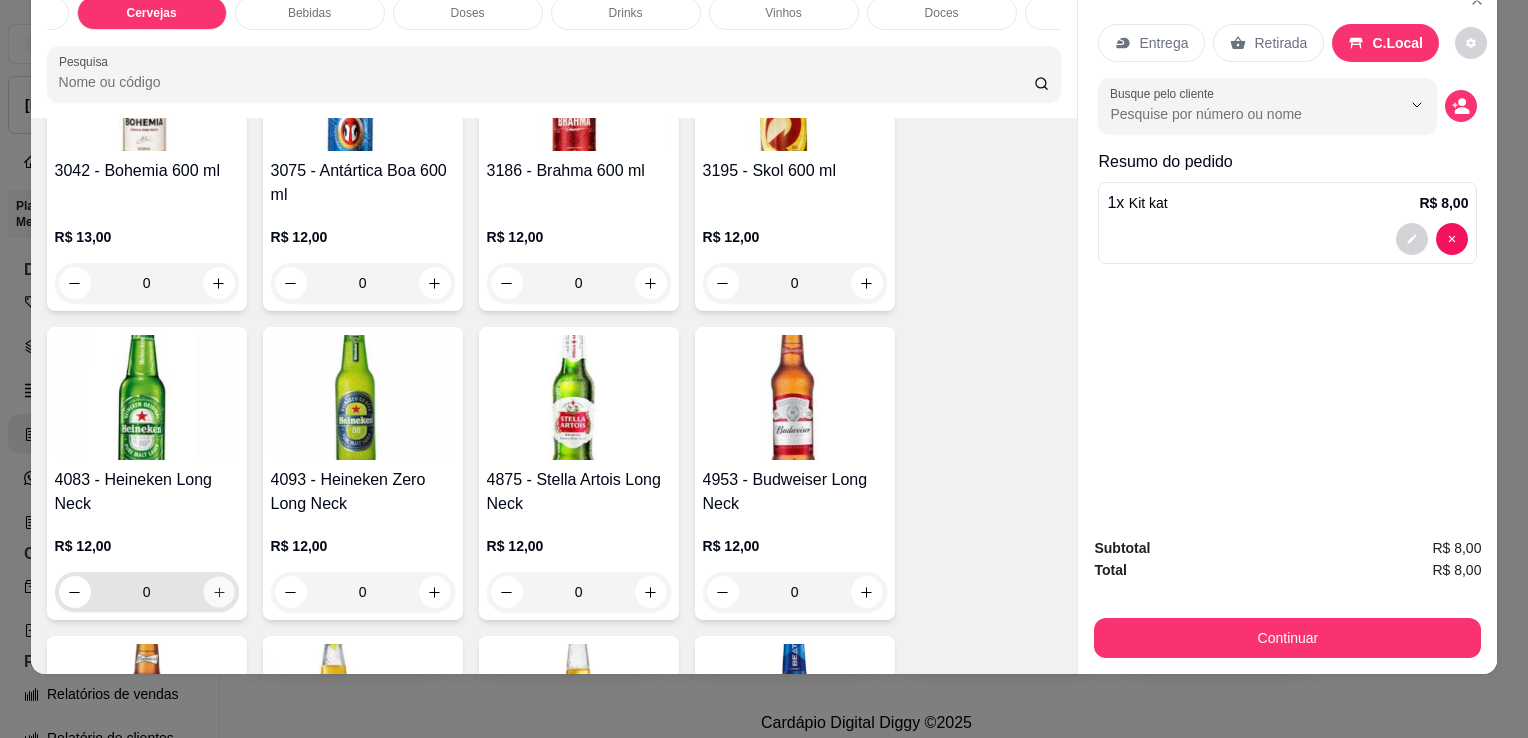 click 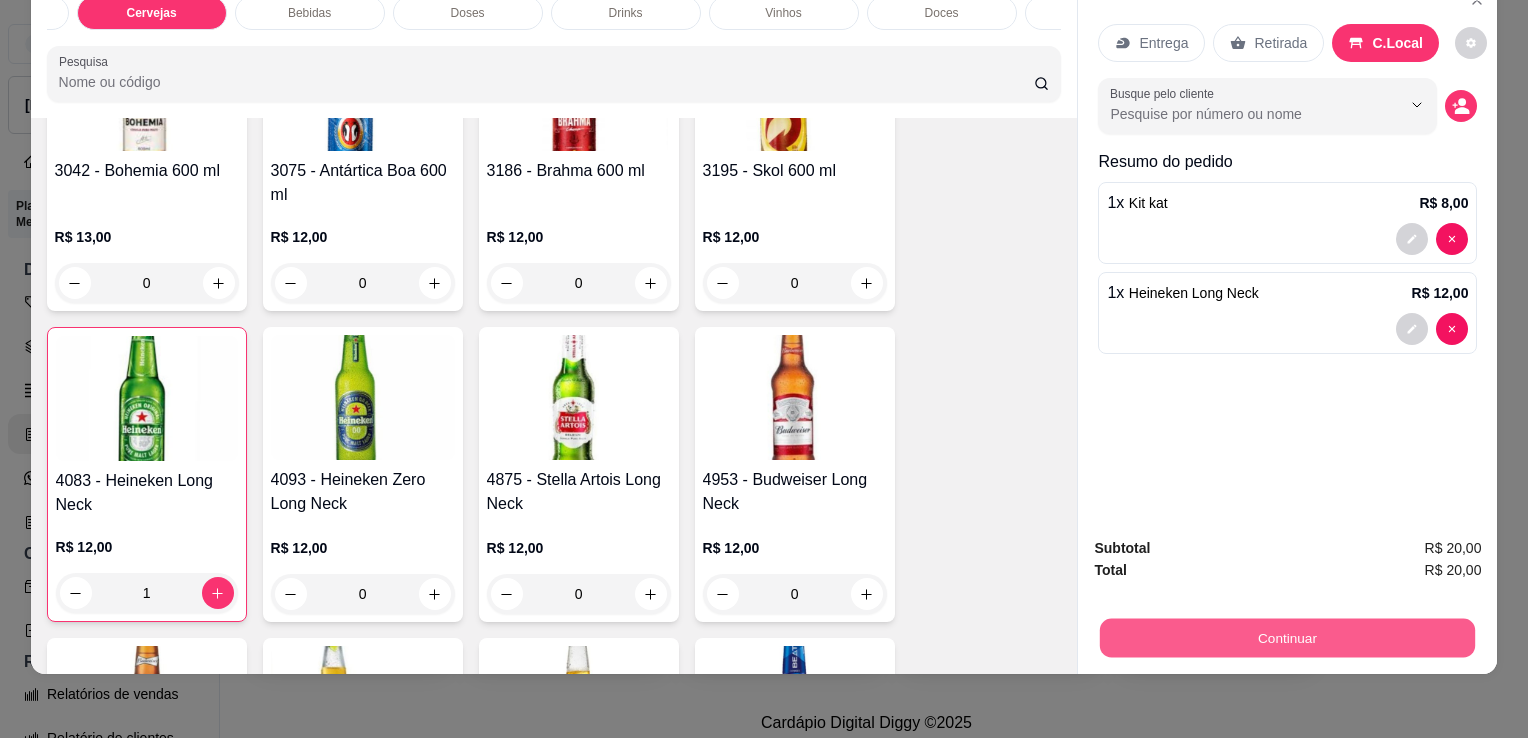 click on "Continuar" at bounding box center [1287, 637] 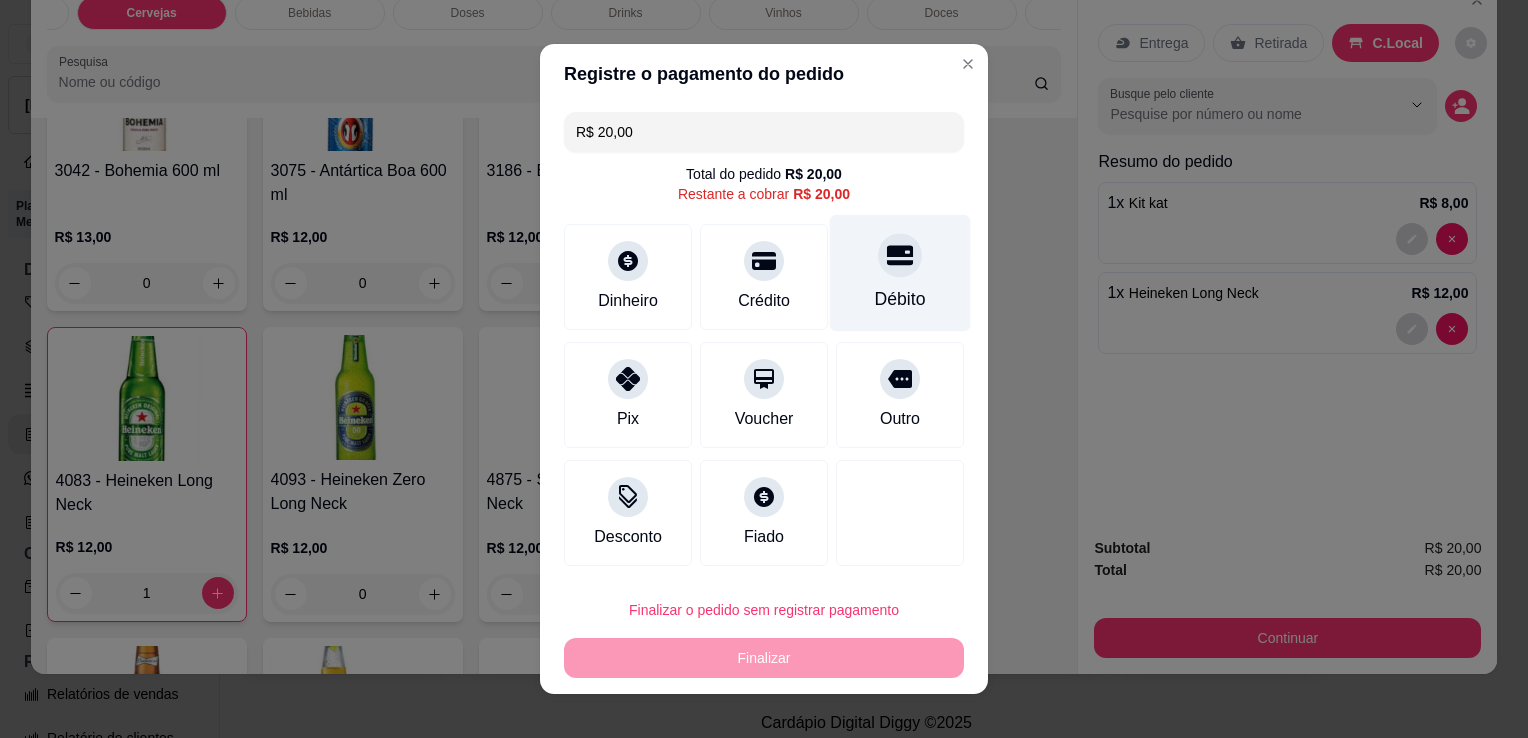 click on "Débito" at bounding box center [900, 273] 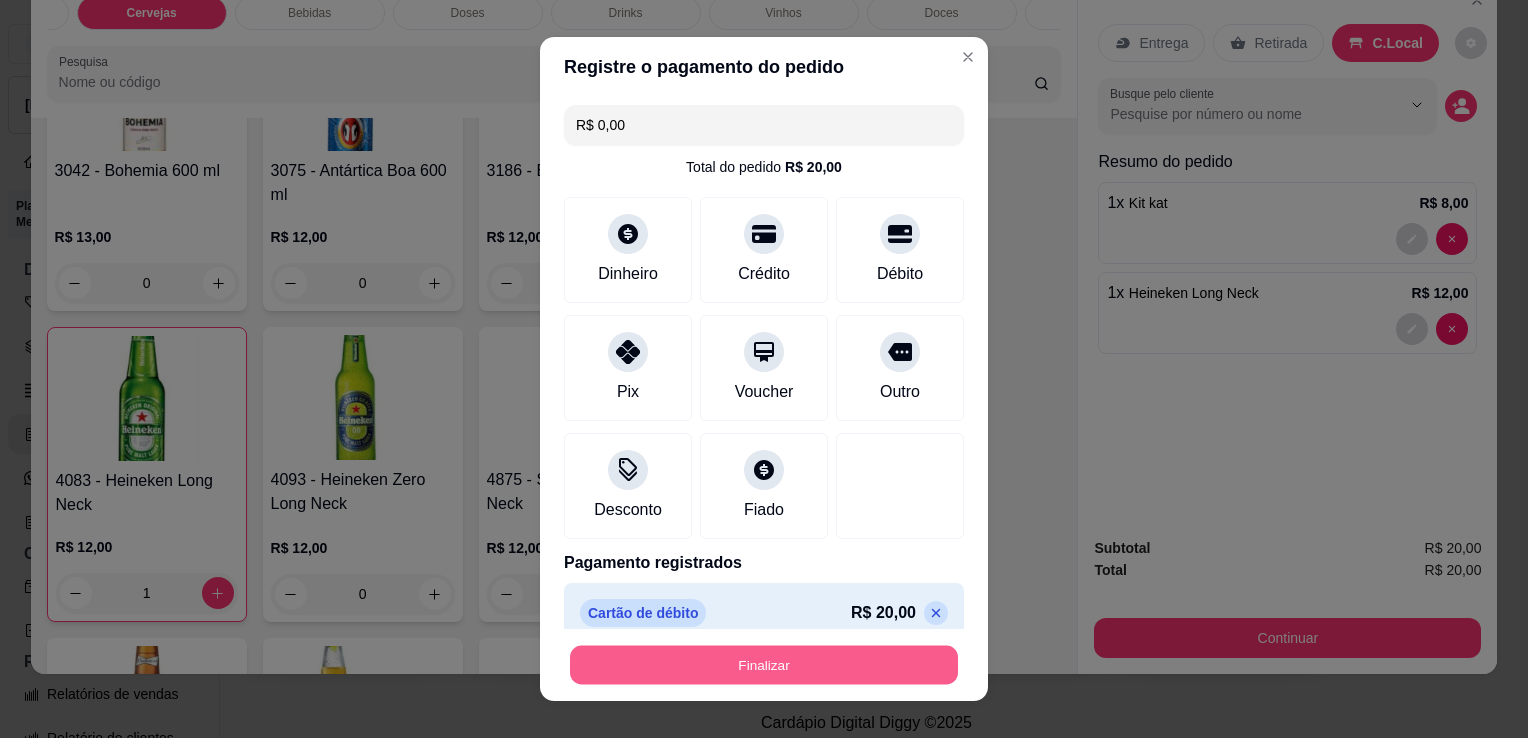 click on "Finalizar" at bounding box center (764, 665) 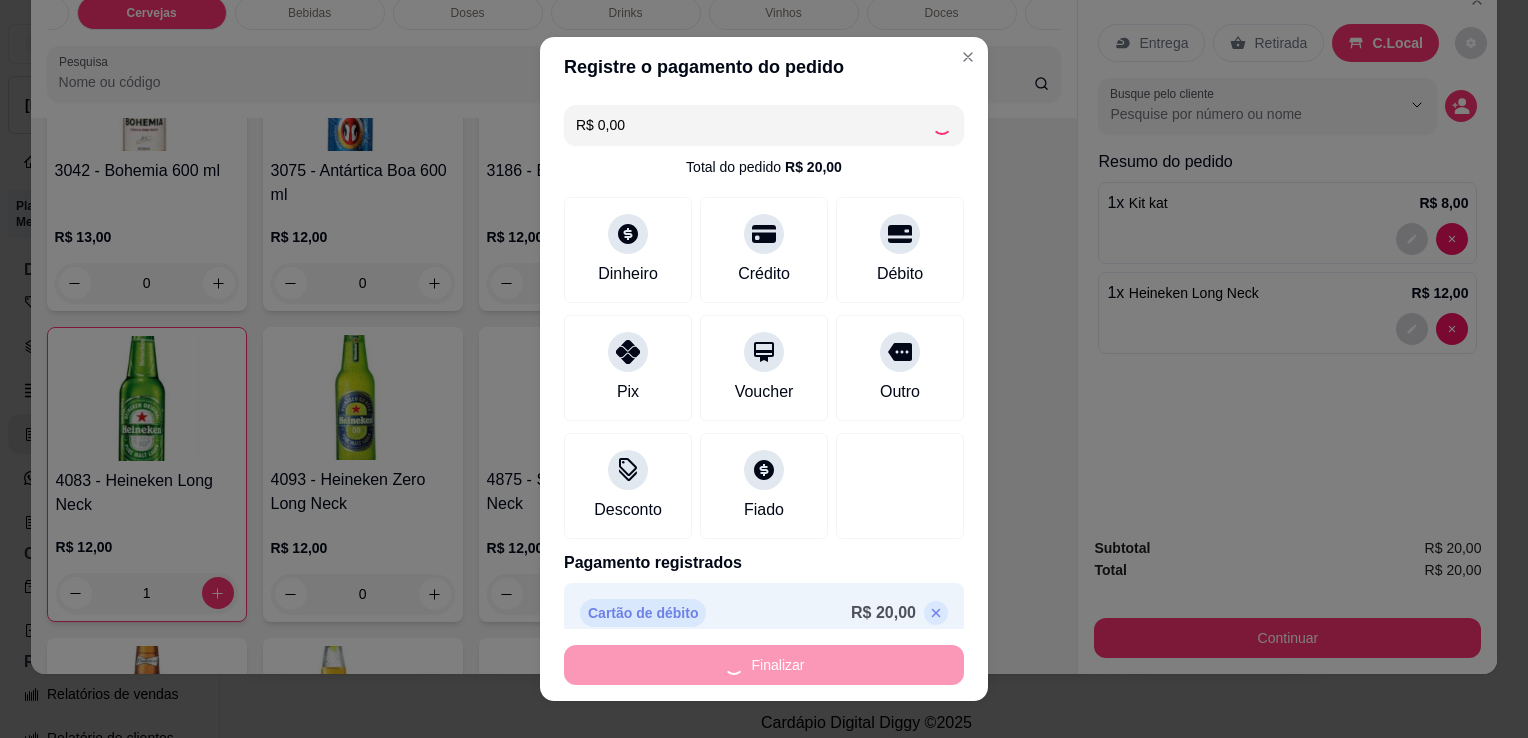 type on "0" 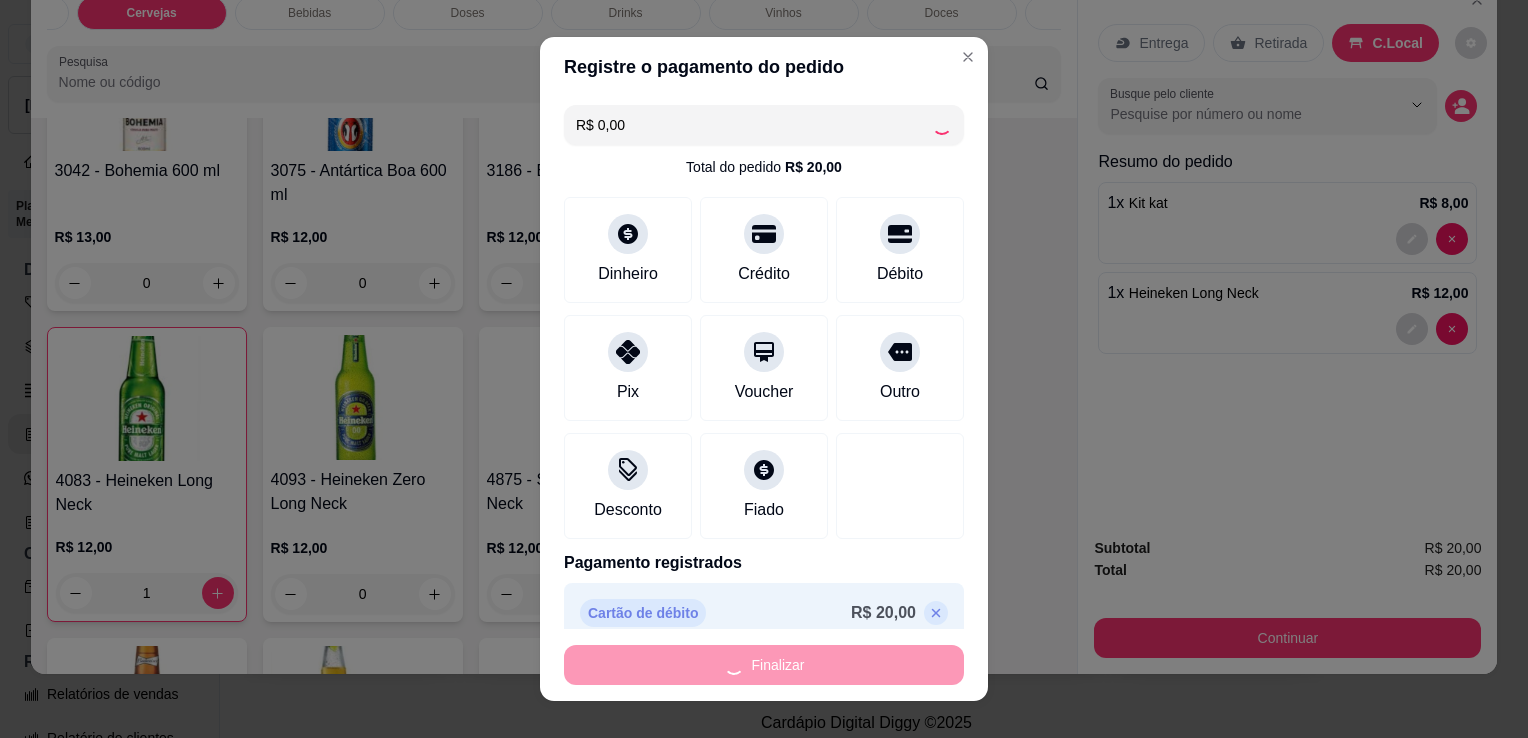 type on "0" 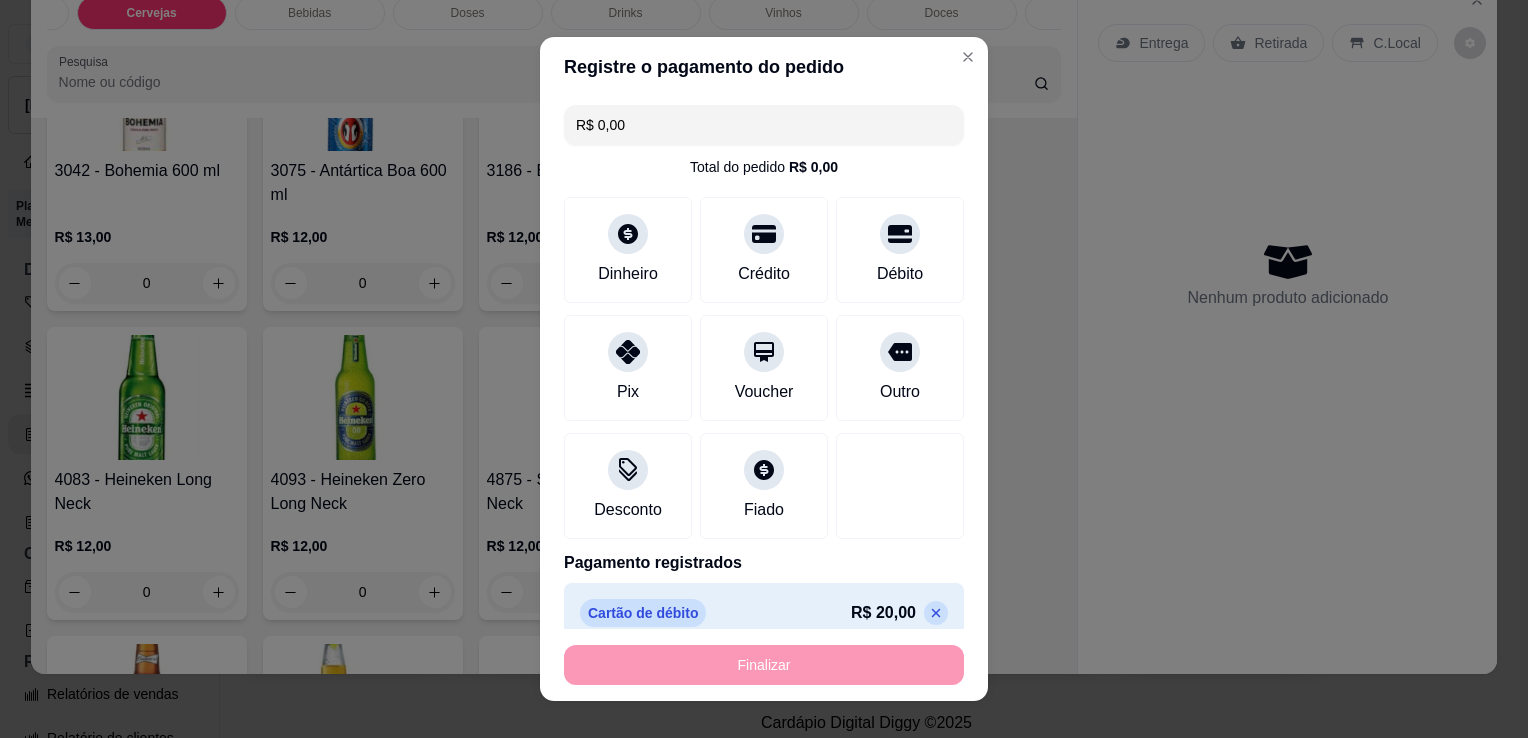 type on "-R$ 20,00" 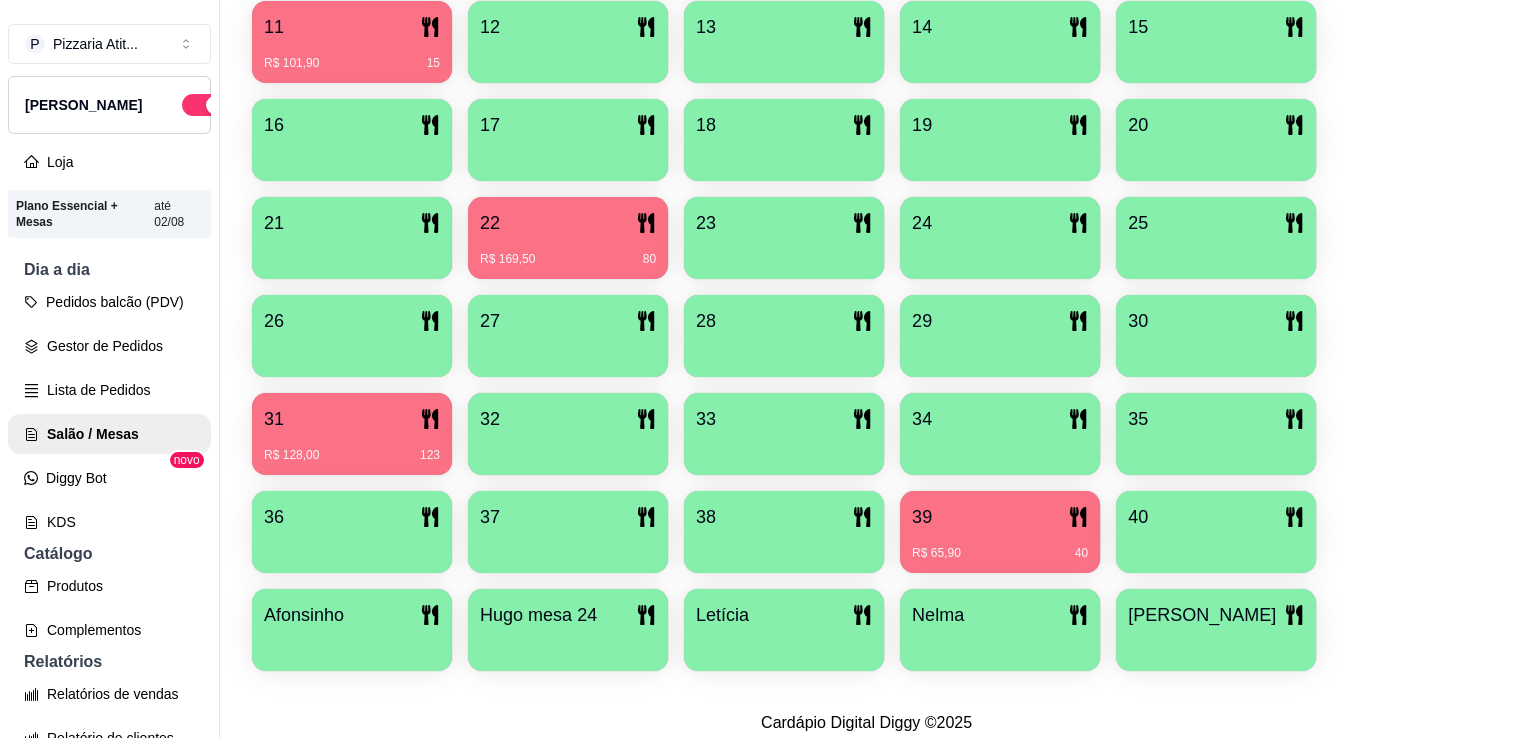 click on "[PERSON_NAME]" at bounding box center (109, 105) 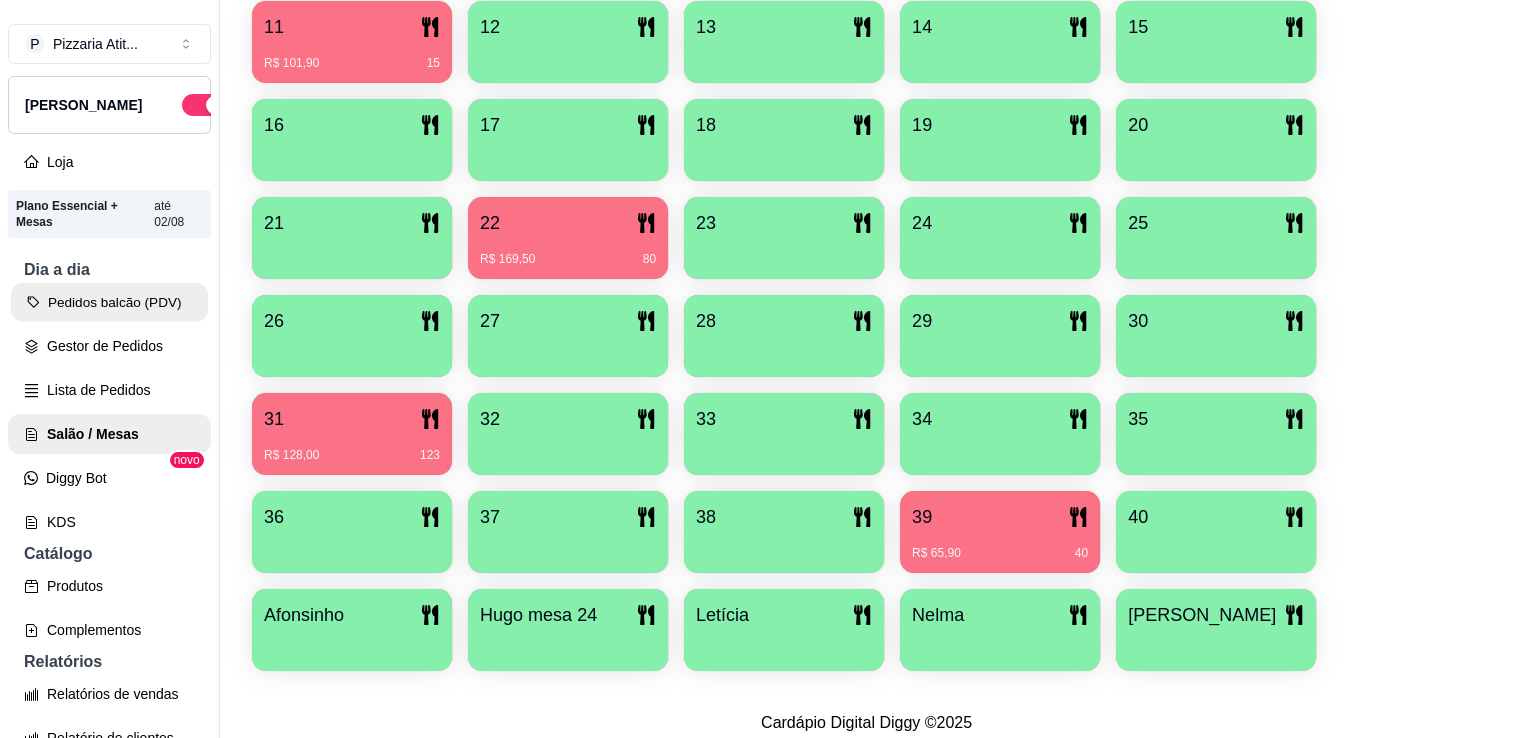 click on "Pedidos balcão (PDV)" at bounding box center (109, 302) 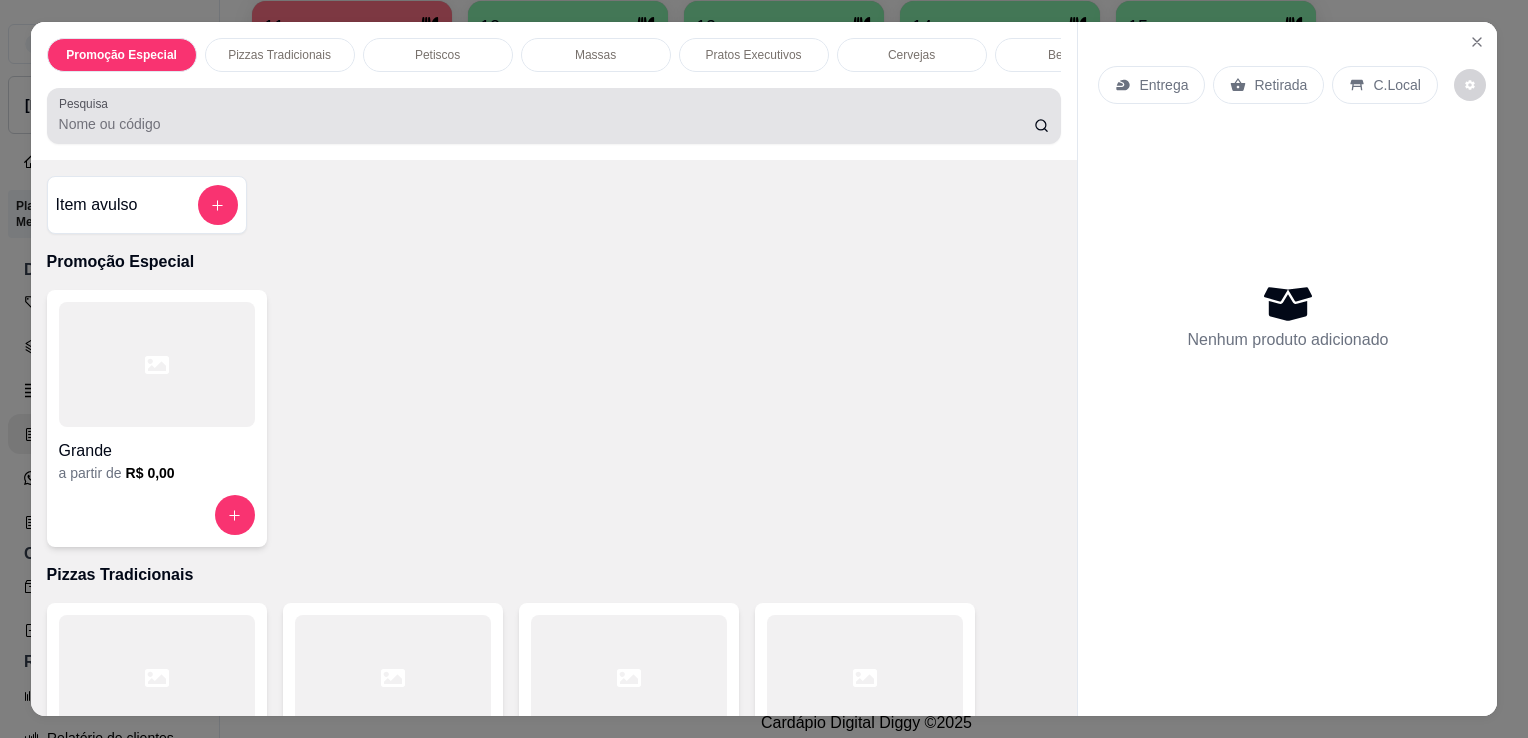 click at bounding box center [554, 116] 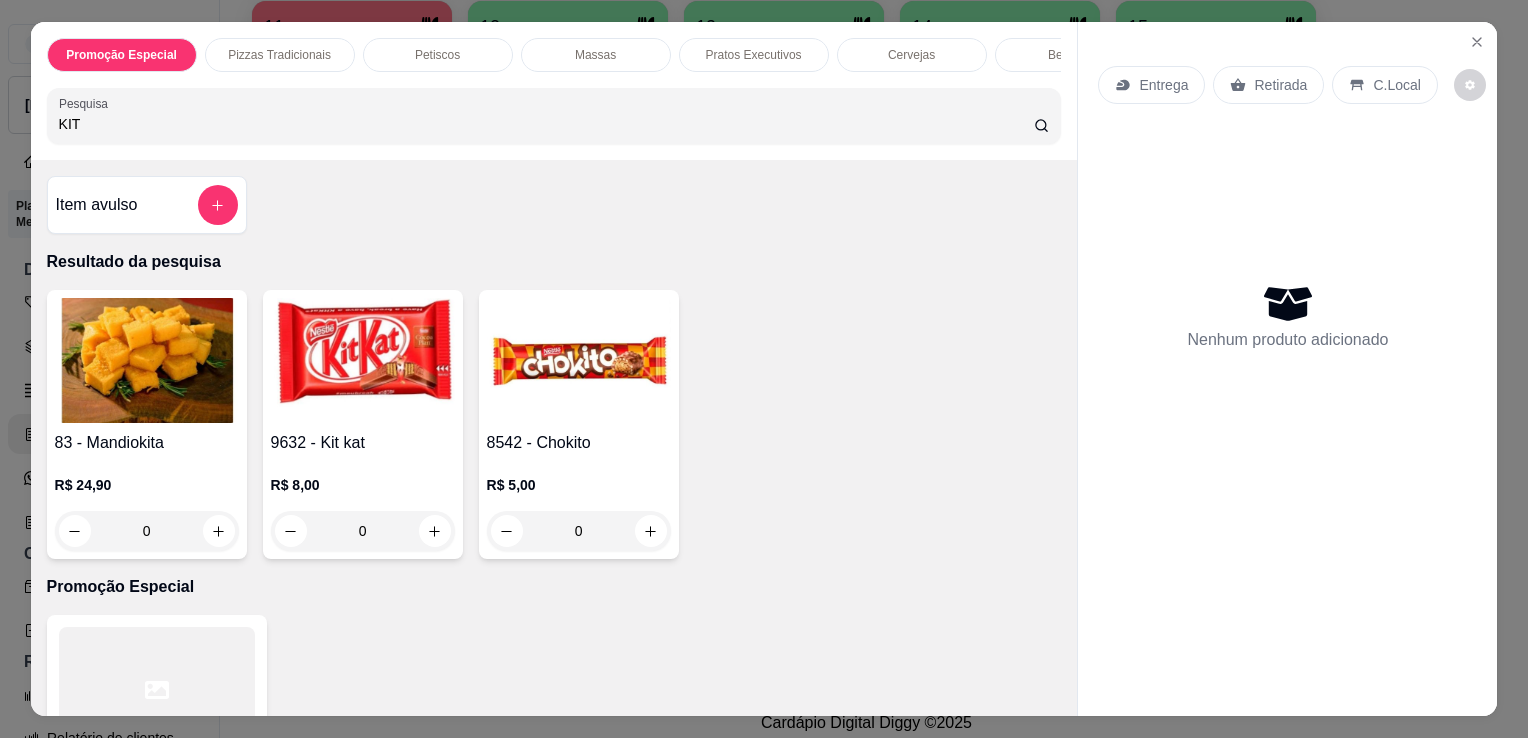 type on "KIT" 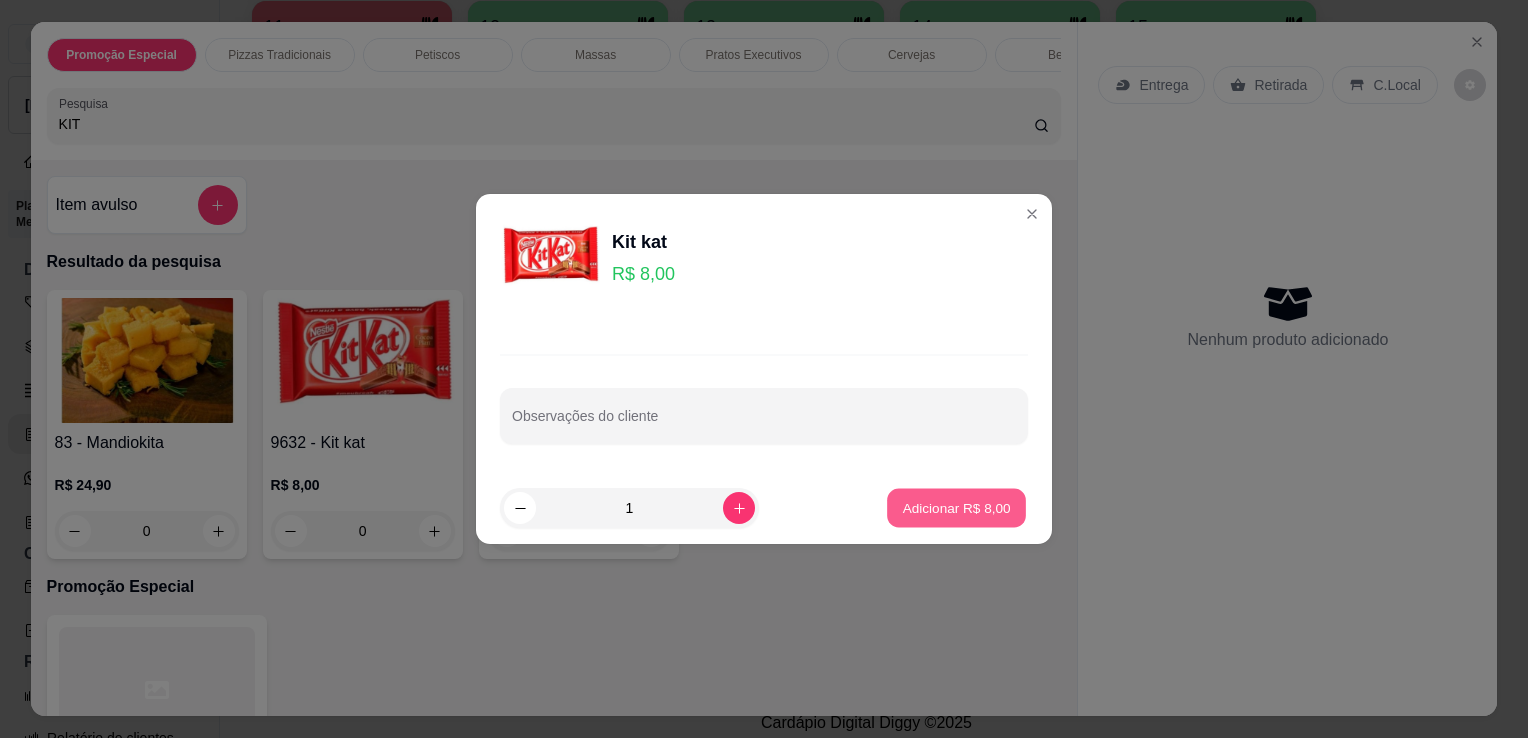 click on "Adicionar   R$ 8,00" at bounding box center (956, 507) 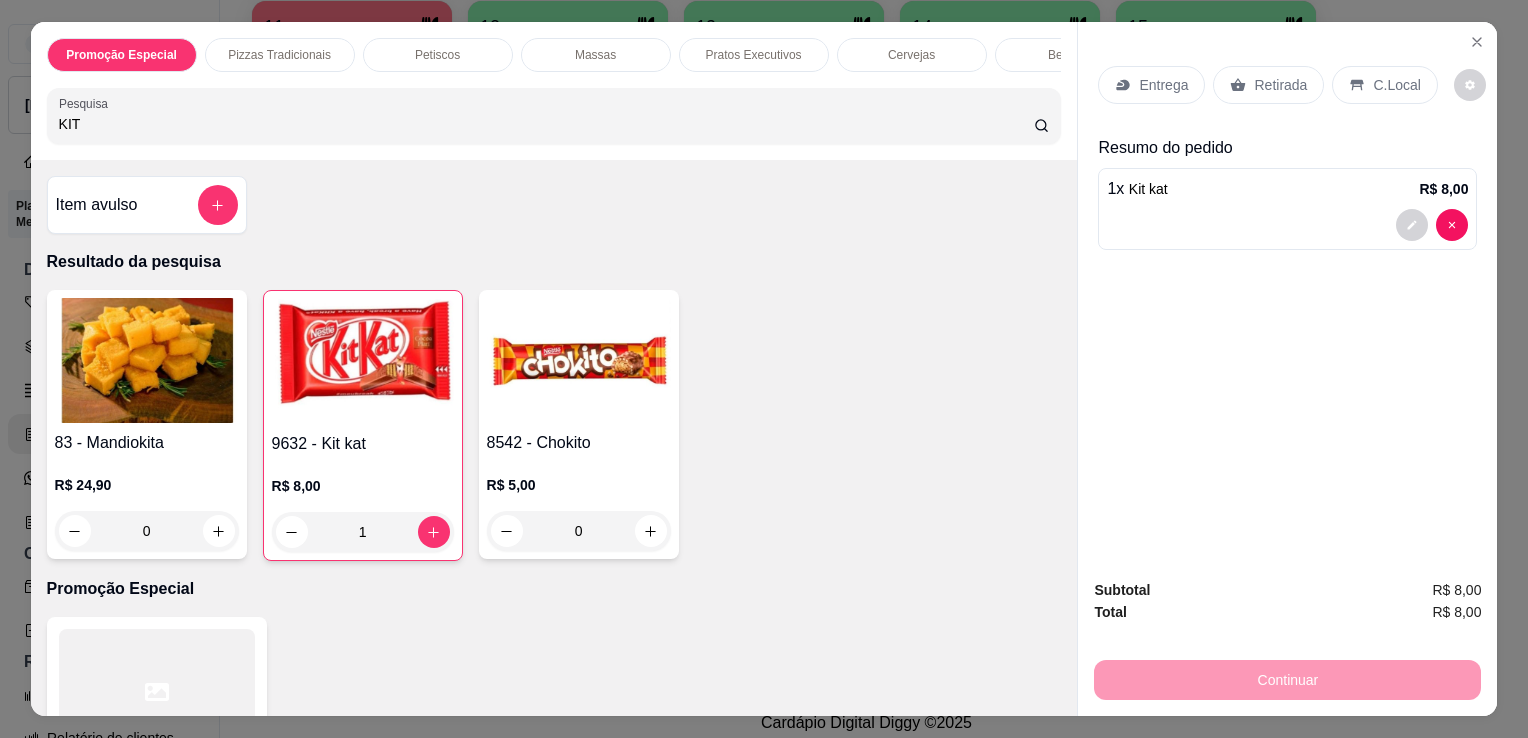 click on "C.Local" at bounding box center (1384, 85) 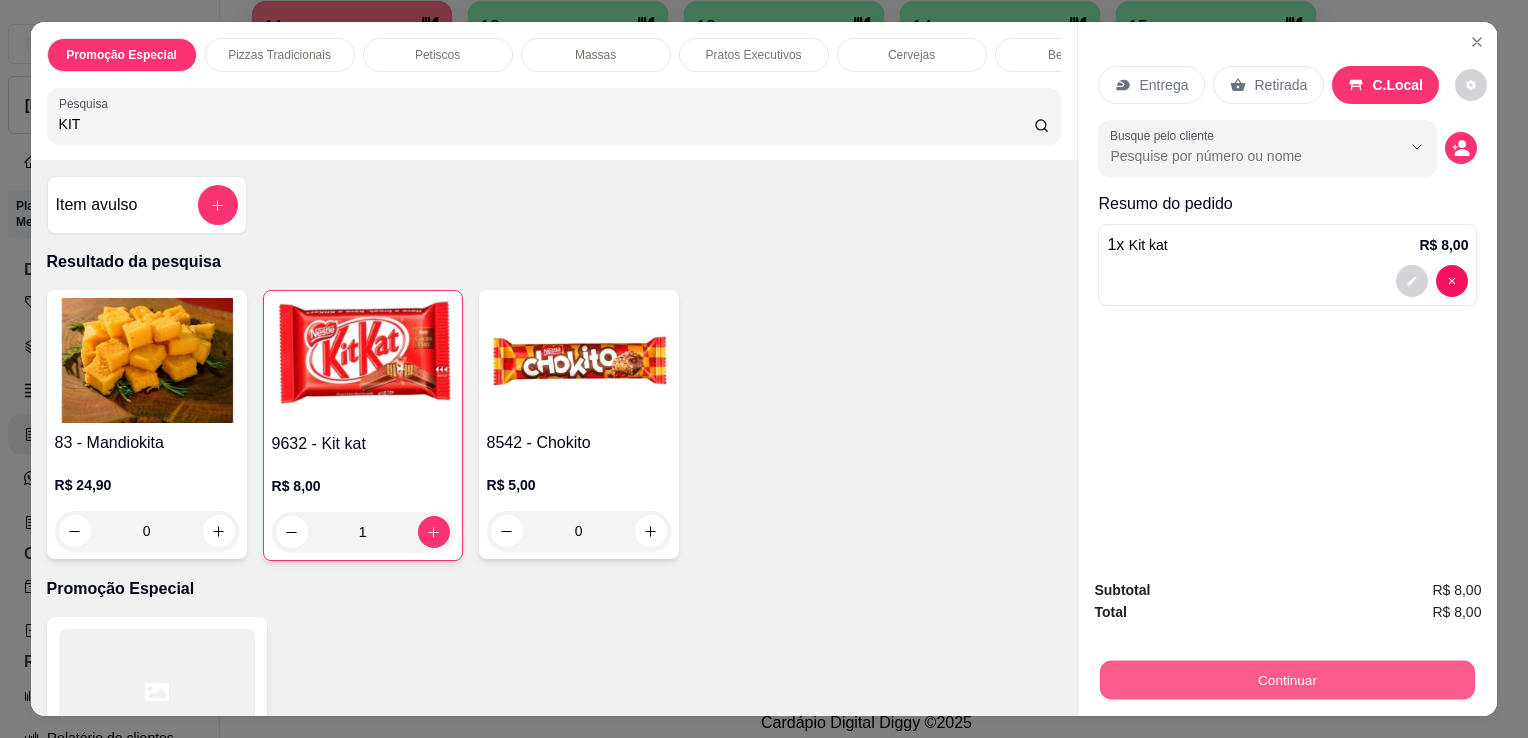 click on "Continuar" at bounding box center (1287, 679) 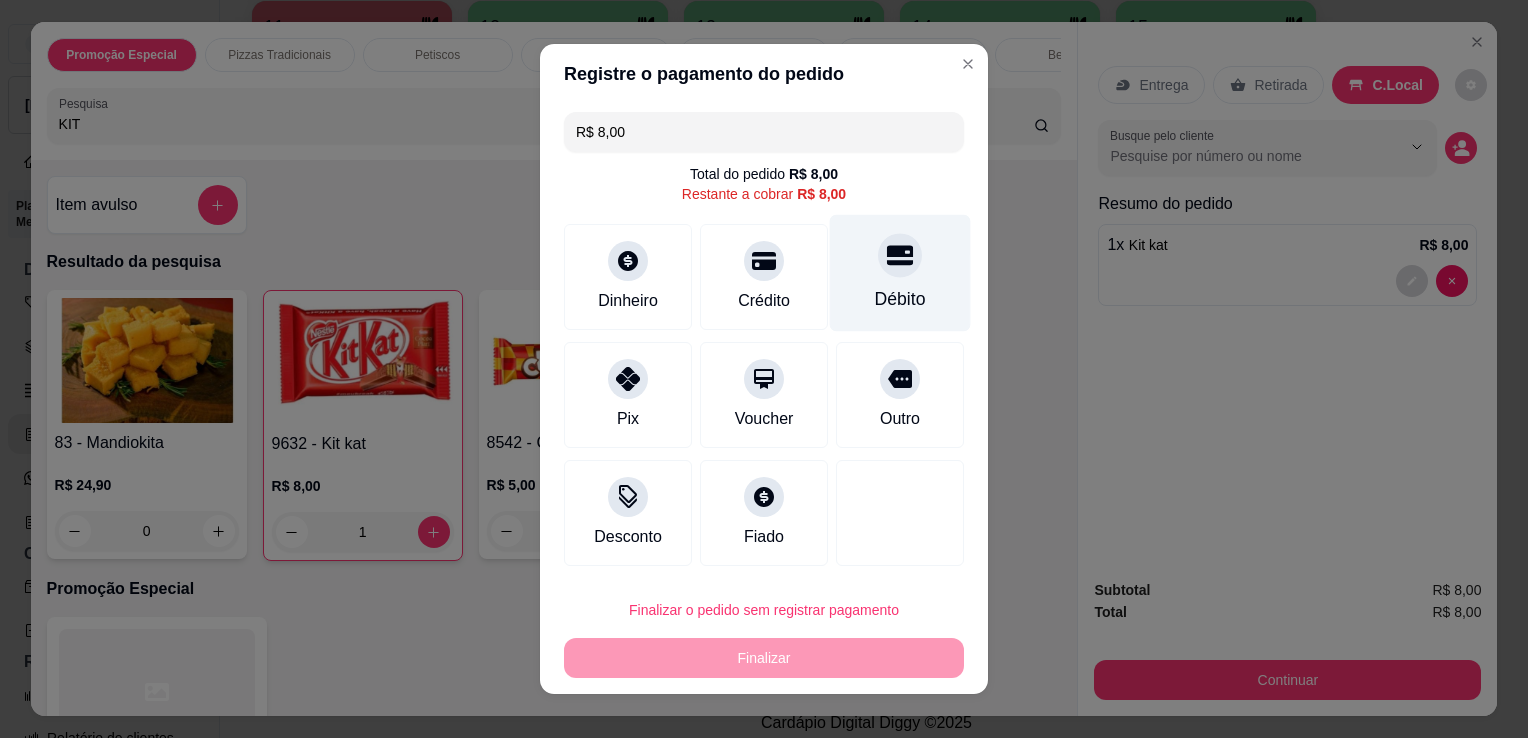 click on "Débito" at bounding box center [900, 273] 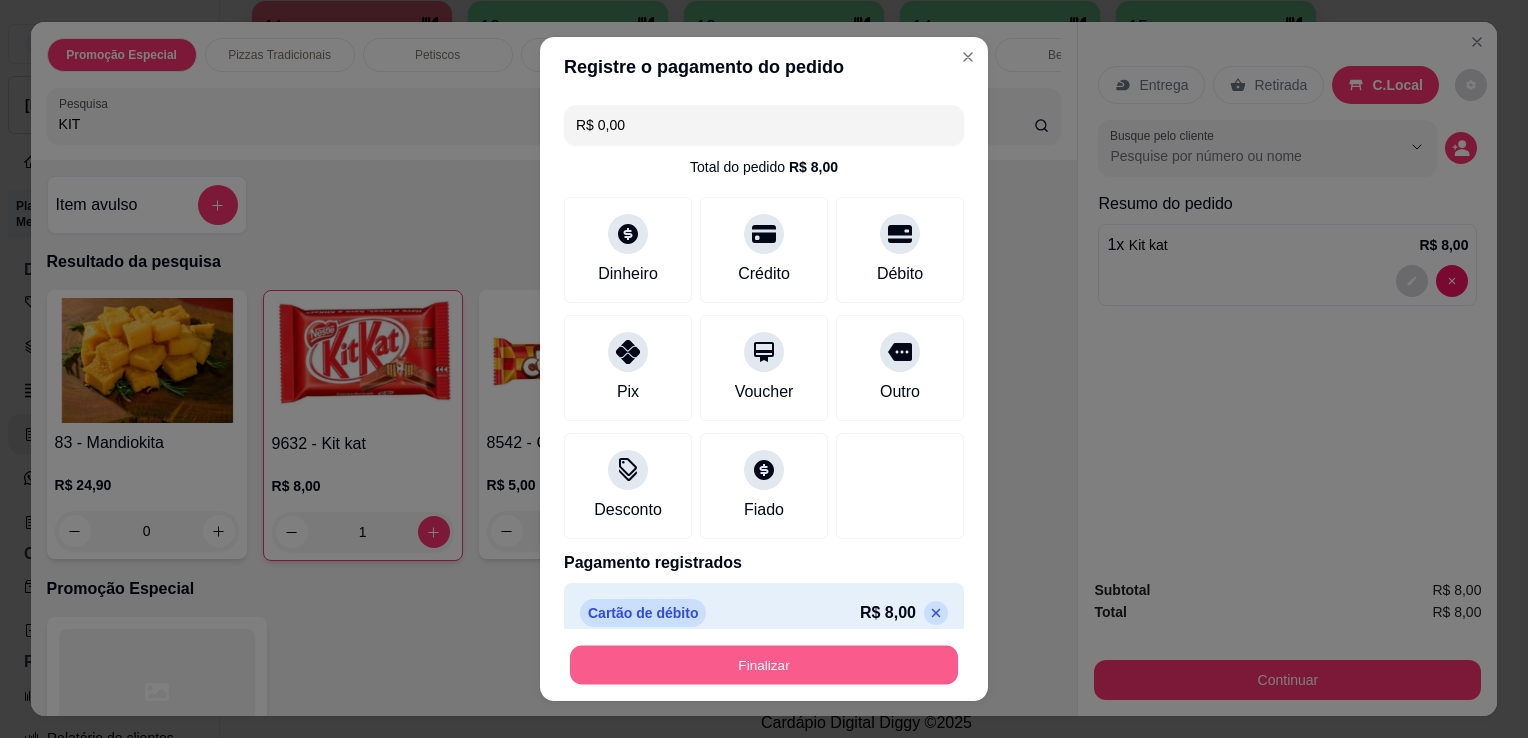 click on "Finalizar" at bounding box center [764, 665] 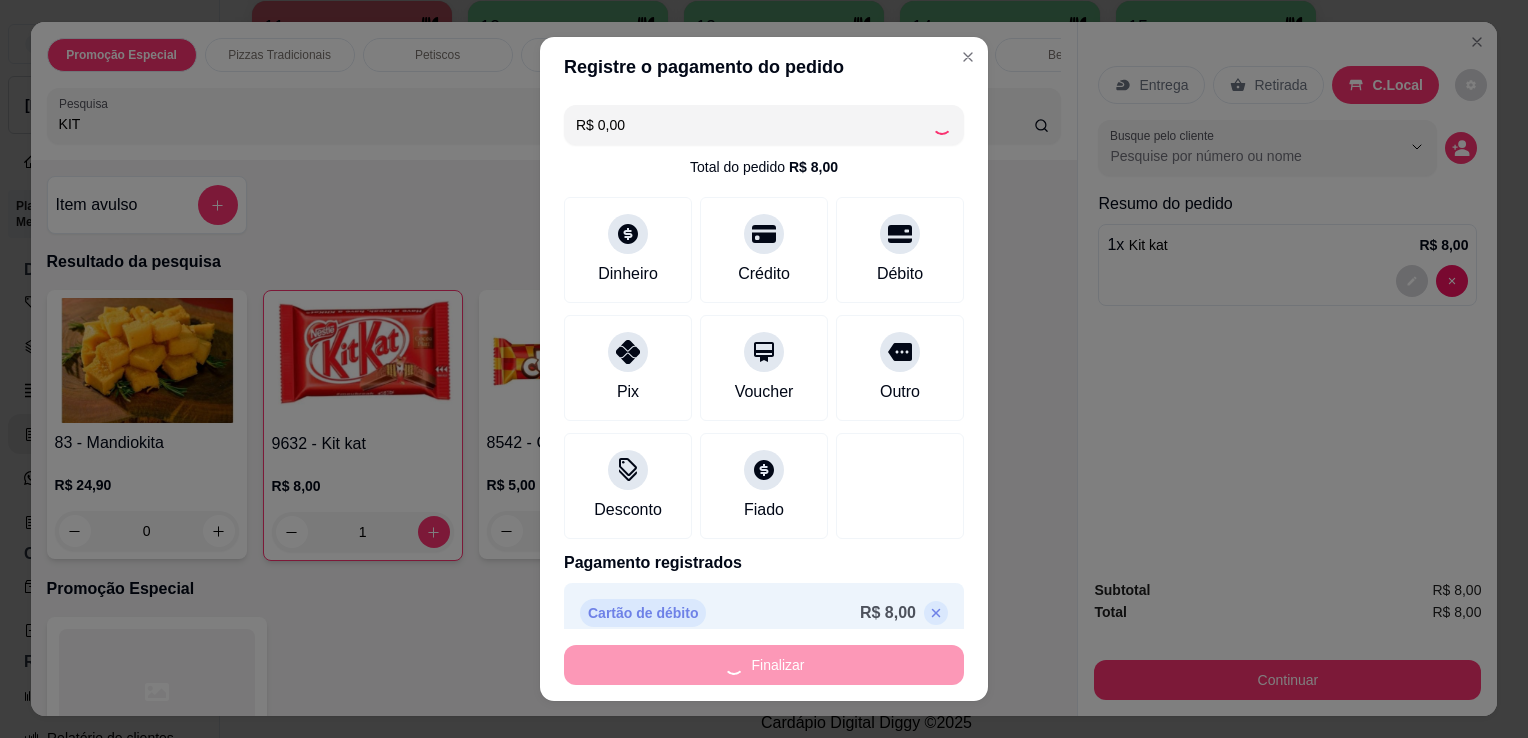 type on "0" 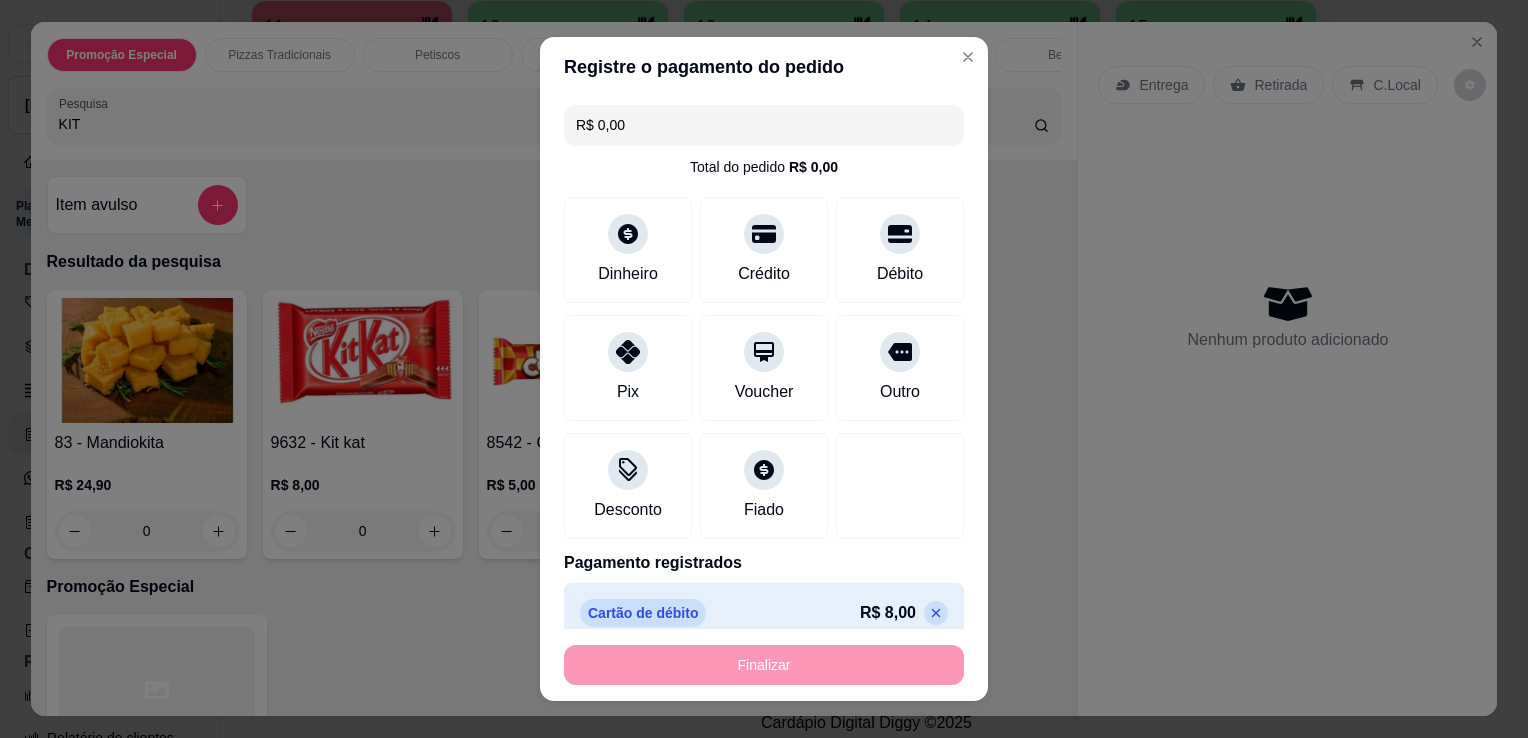 type on "-R$ 8,00" 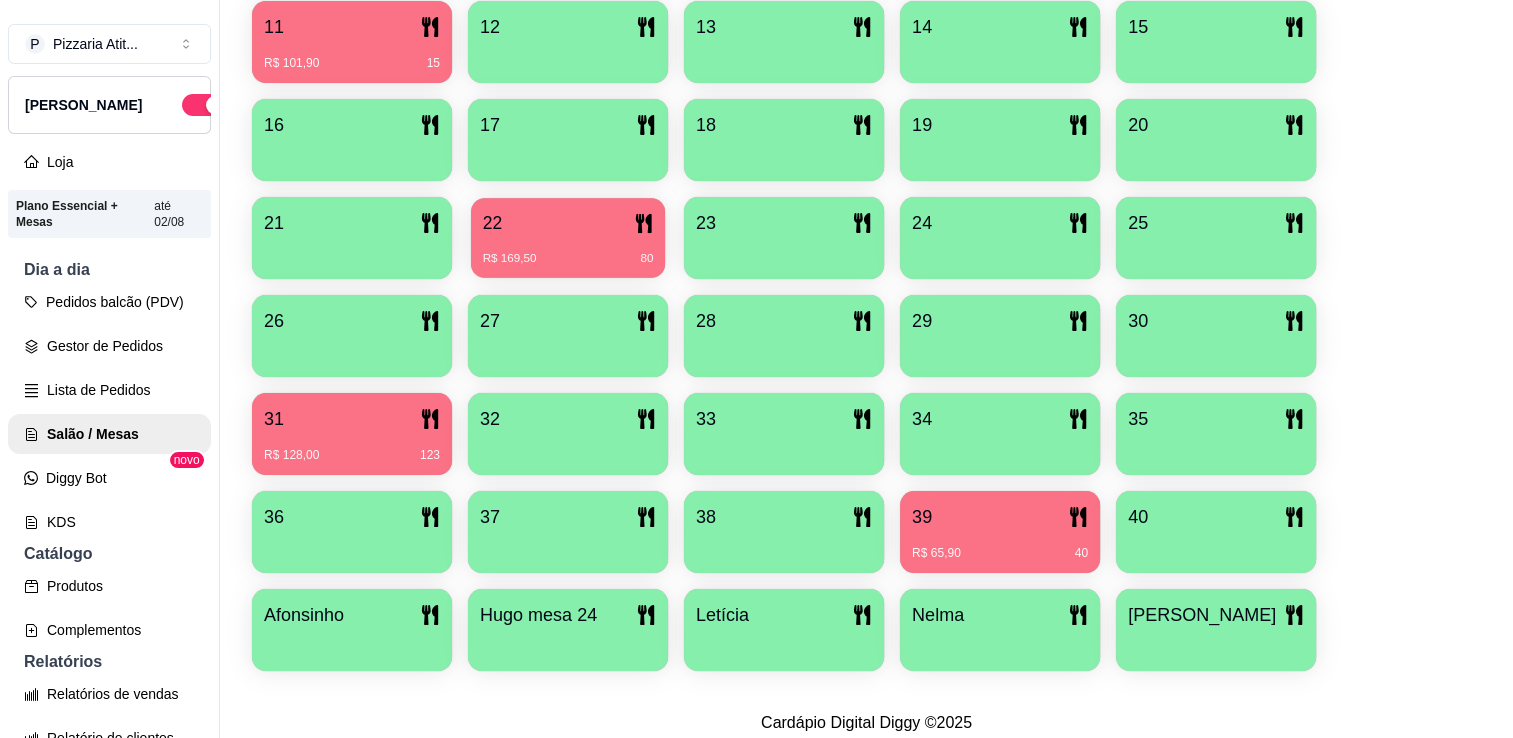 click on "R$ 169,50 80" at bounding box center [568, 251] 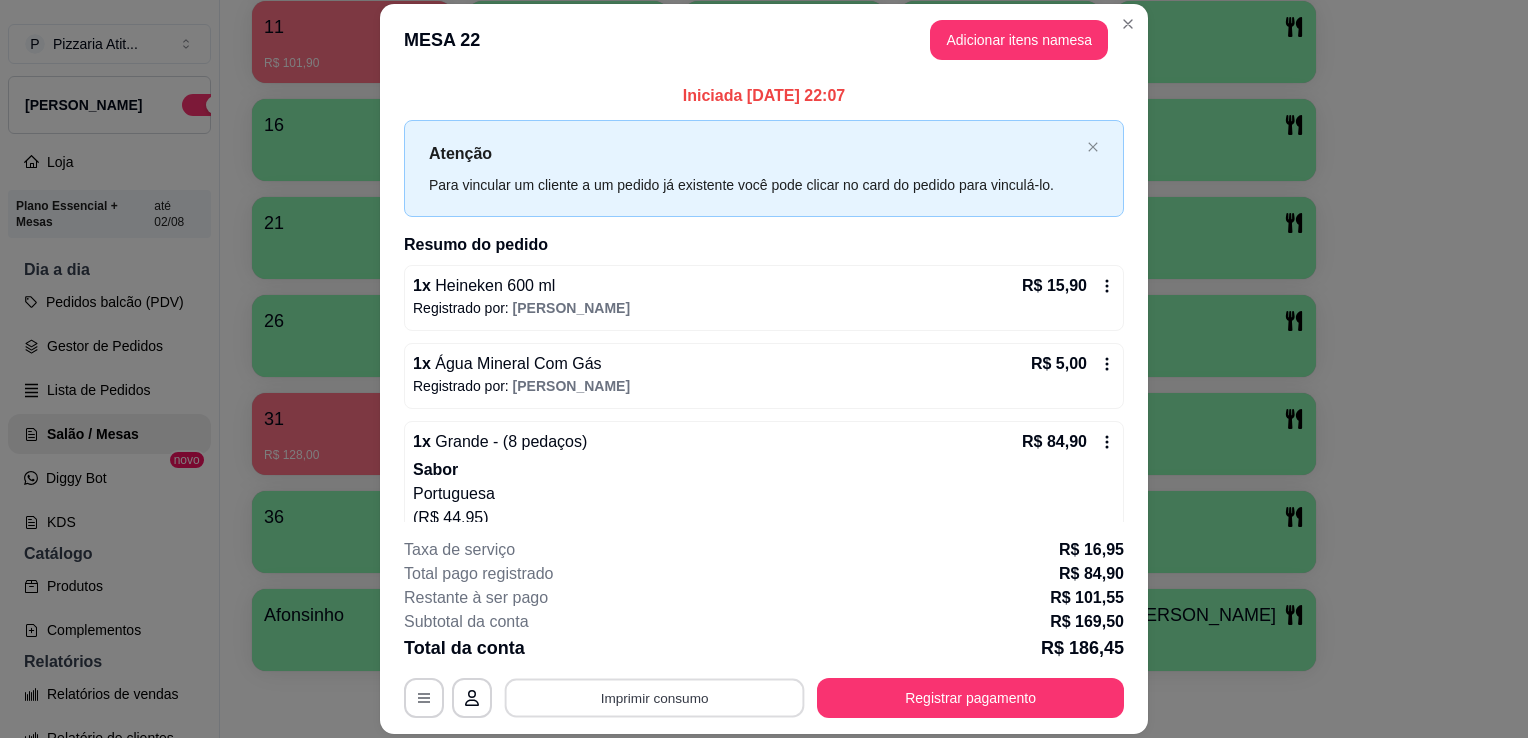 click on "Imprimir consumo" at bounding box center (655, 698) 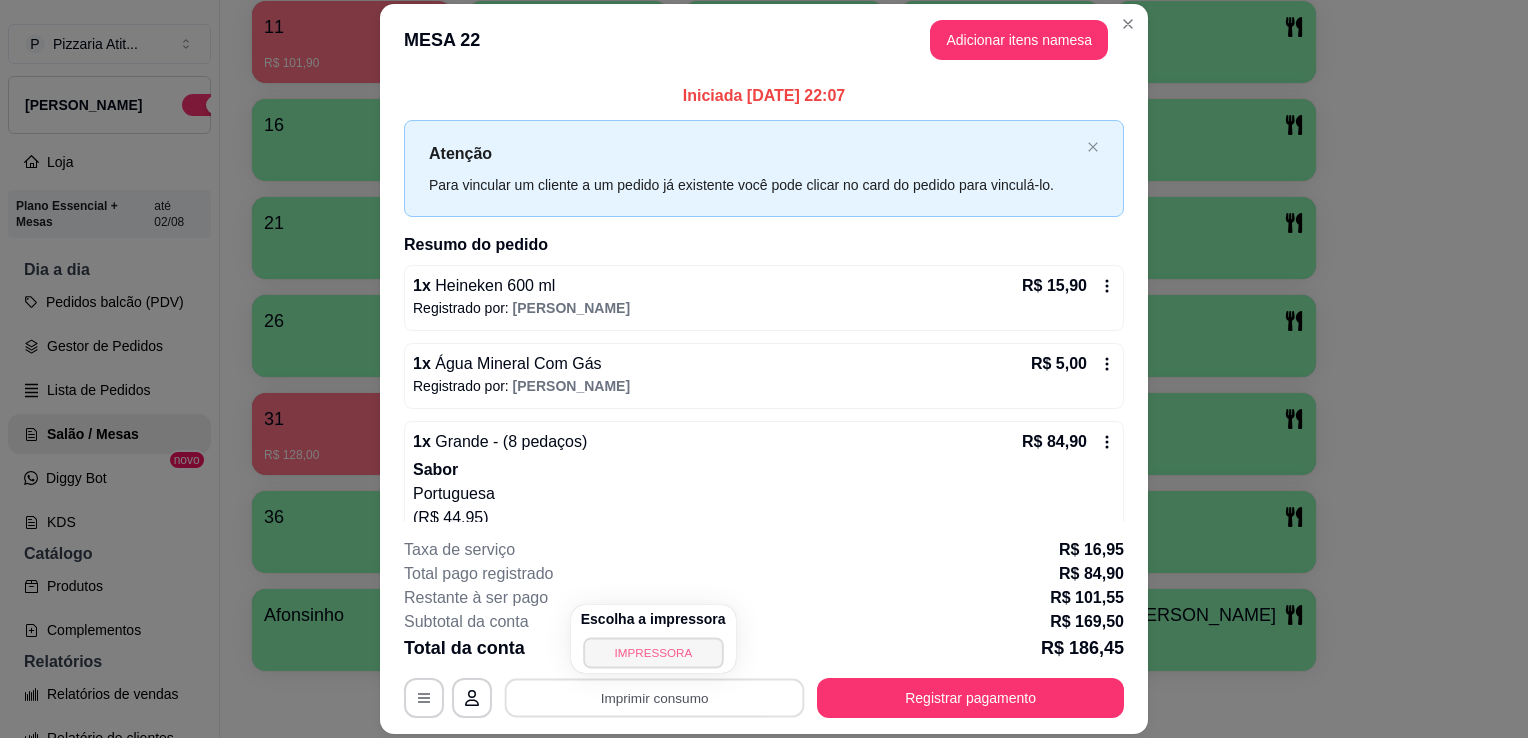 click on "IMPRESSORA" at bounding box center [653, 652] 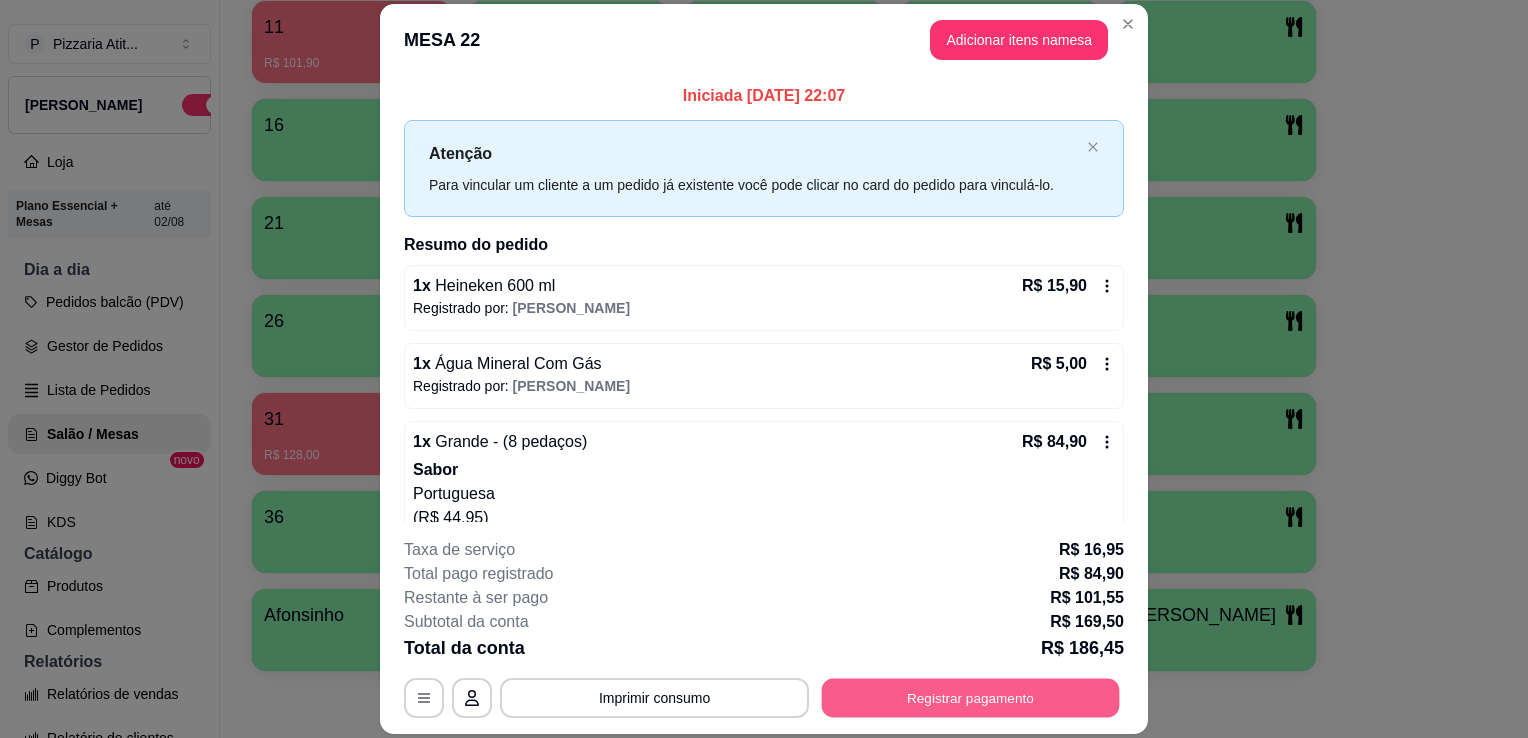 click on "Registrar pagamento" at bounding box center [971, 698] 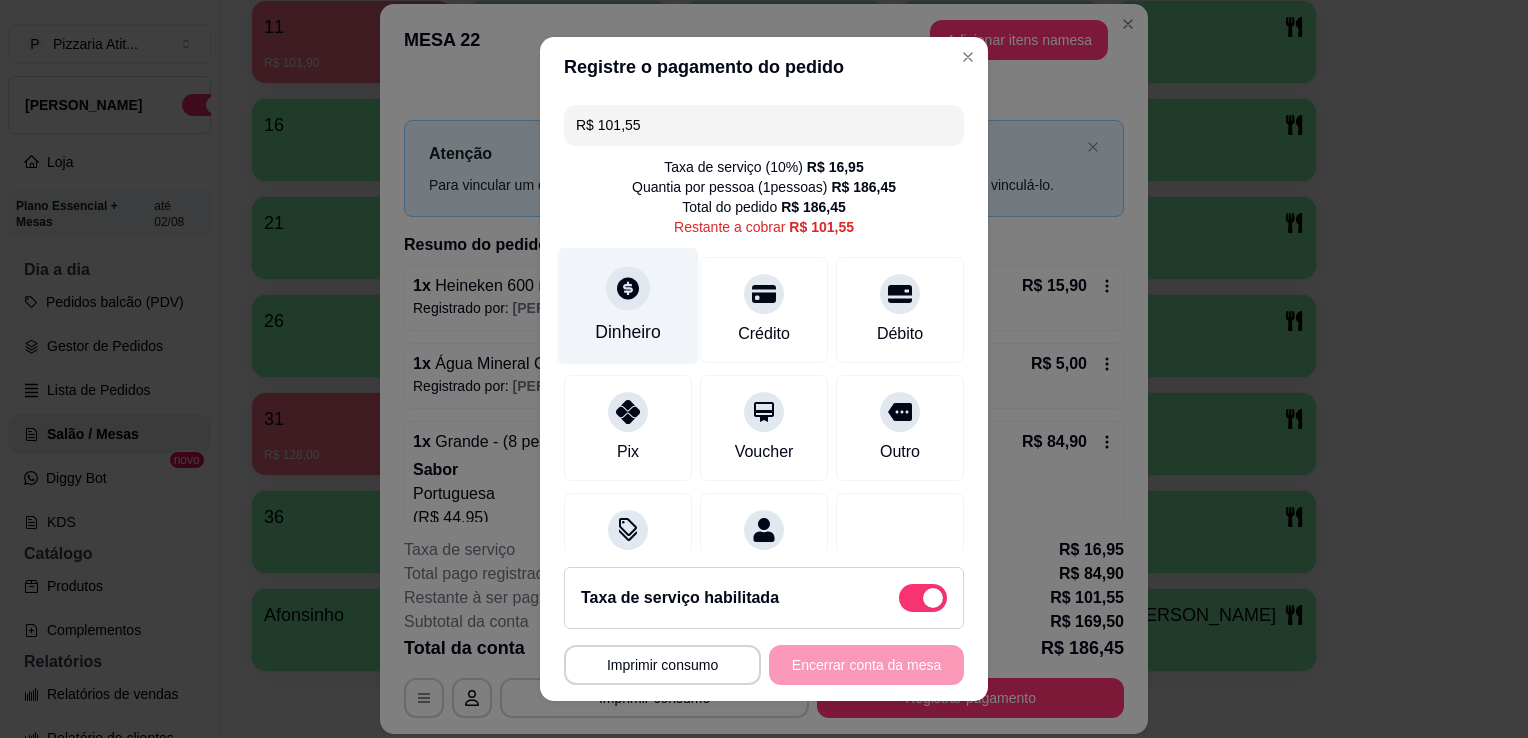 click on "Dinheiro" at bounding box center [628, 306] 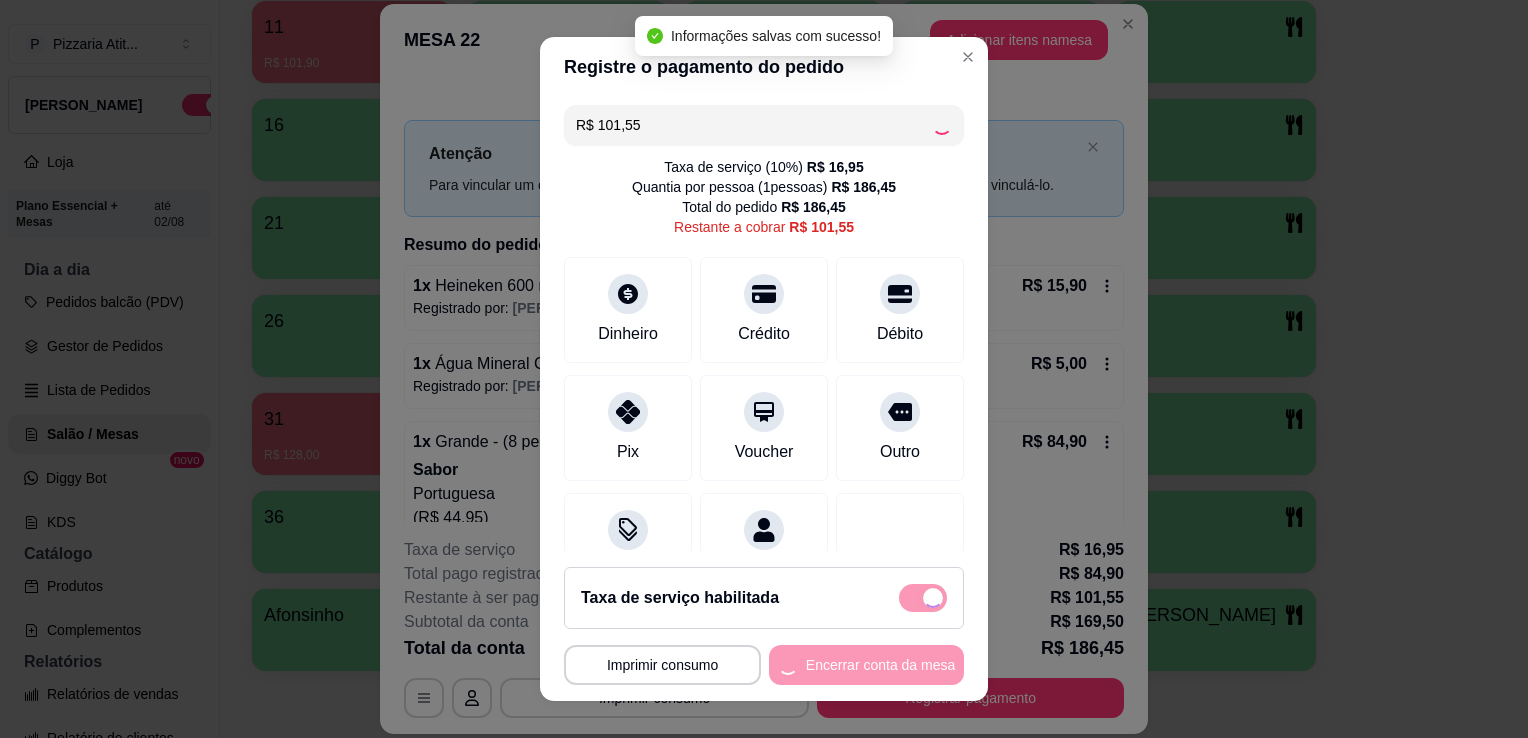 type on "R$ 0,00" 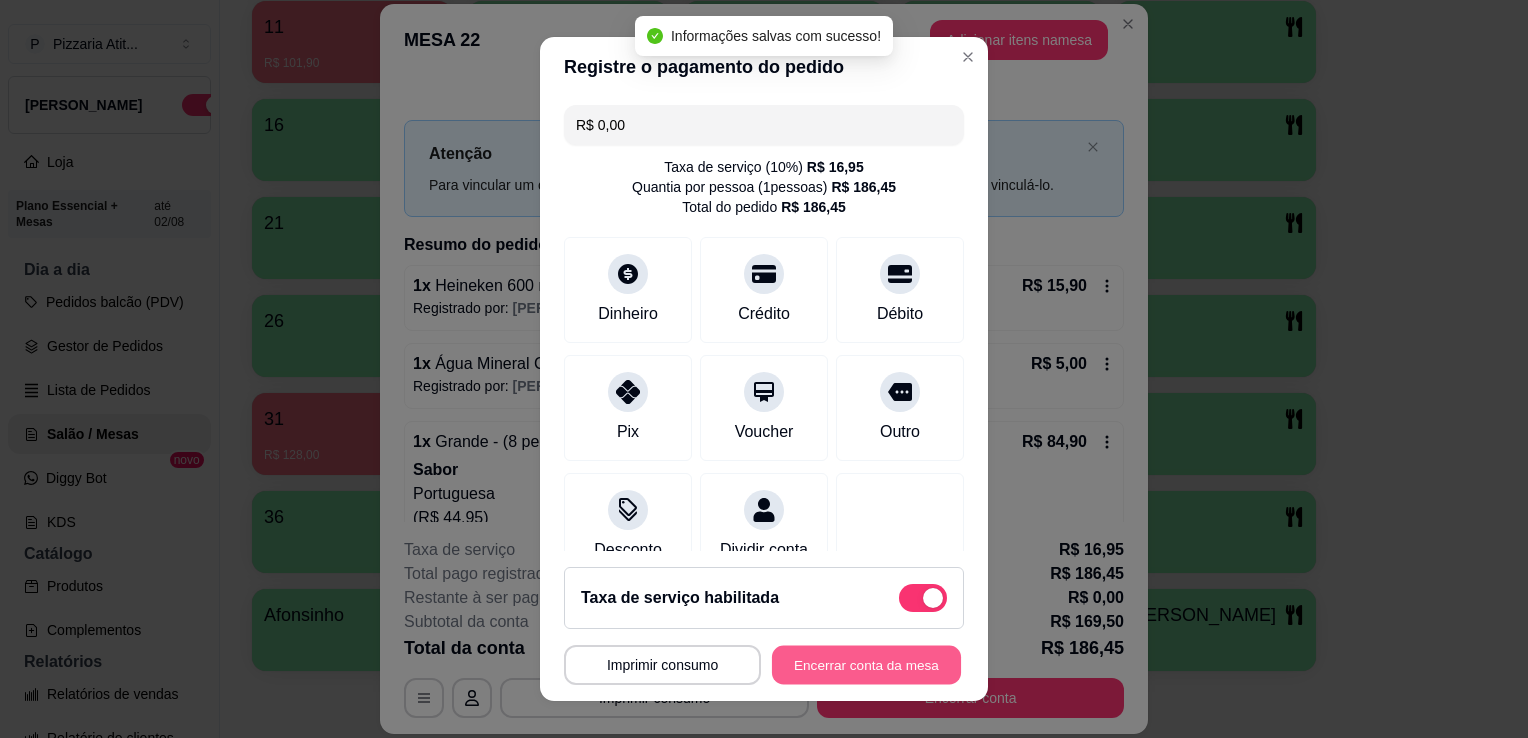 click on "Encerrar conta da mesa" at bounding box center [866, 665] 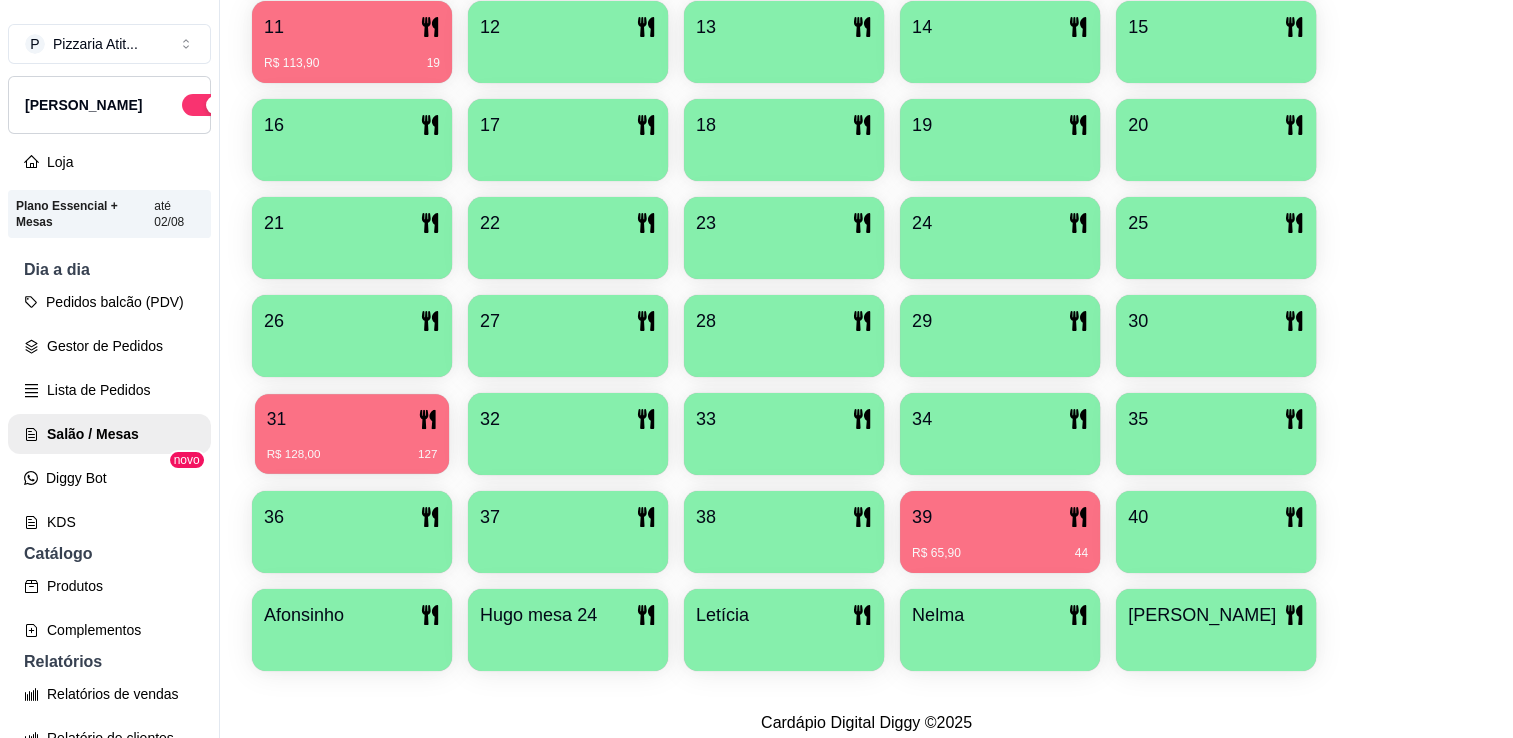 click on "R$ 128,00 127" at bounding box center (352, 447) 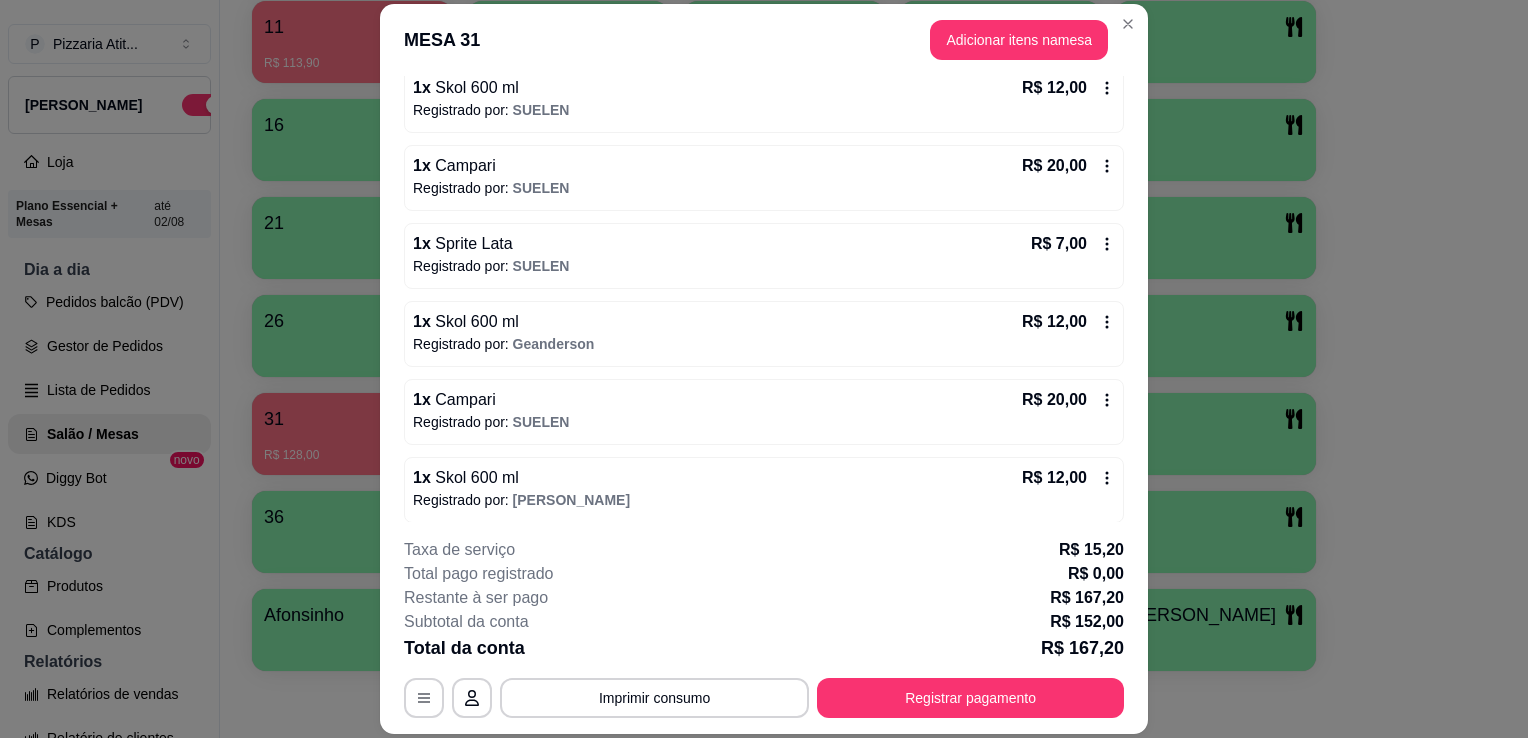 scroll, scrollTop: 513, scrollLeft: 0, axis: vertical 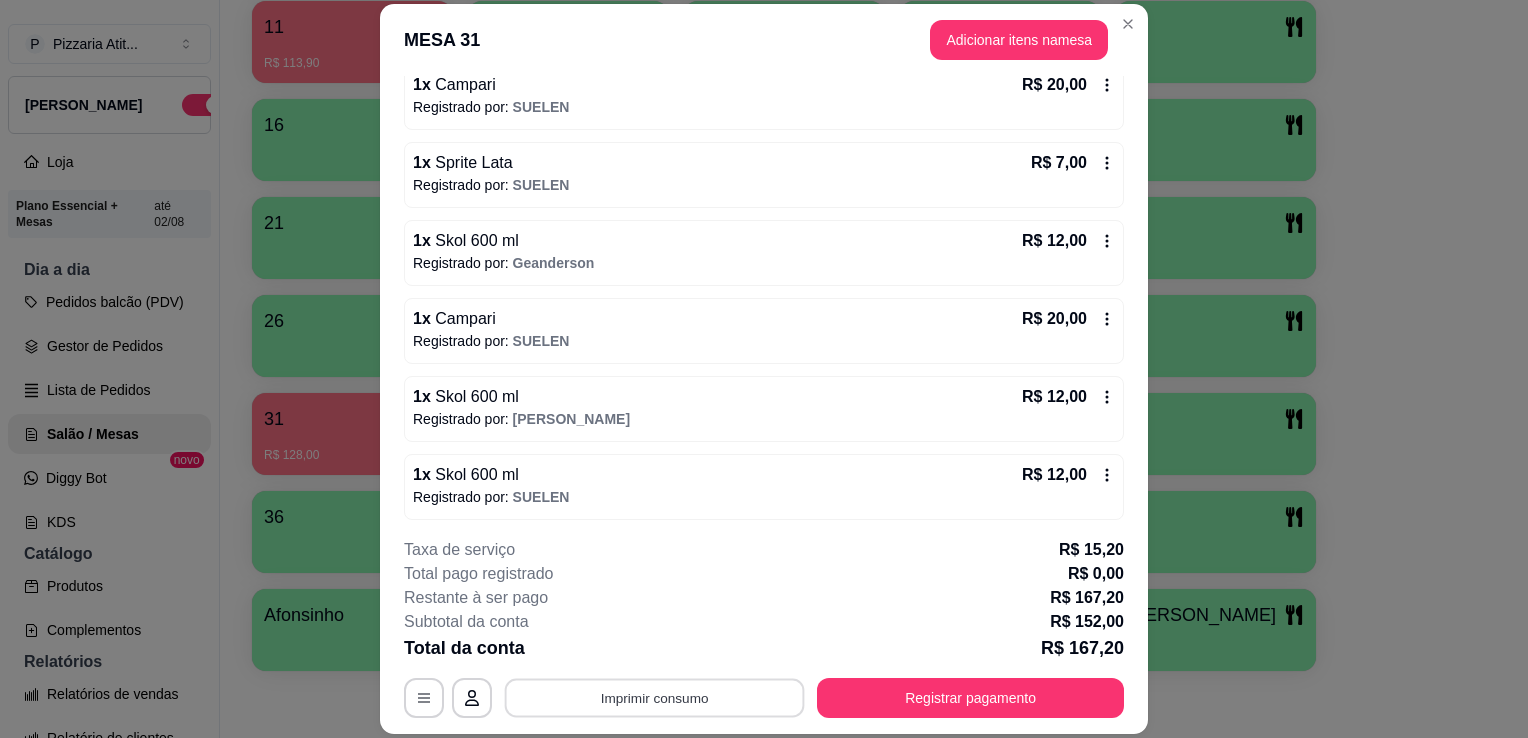 click on "Imprimir consumo" at bounding box center (655, 698) 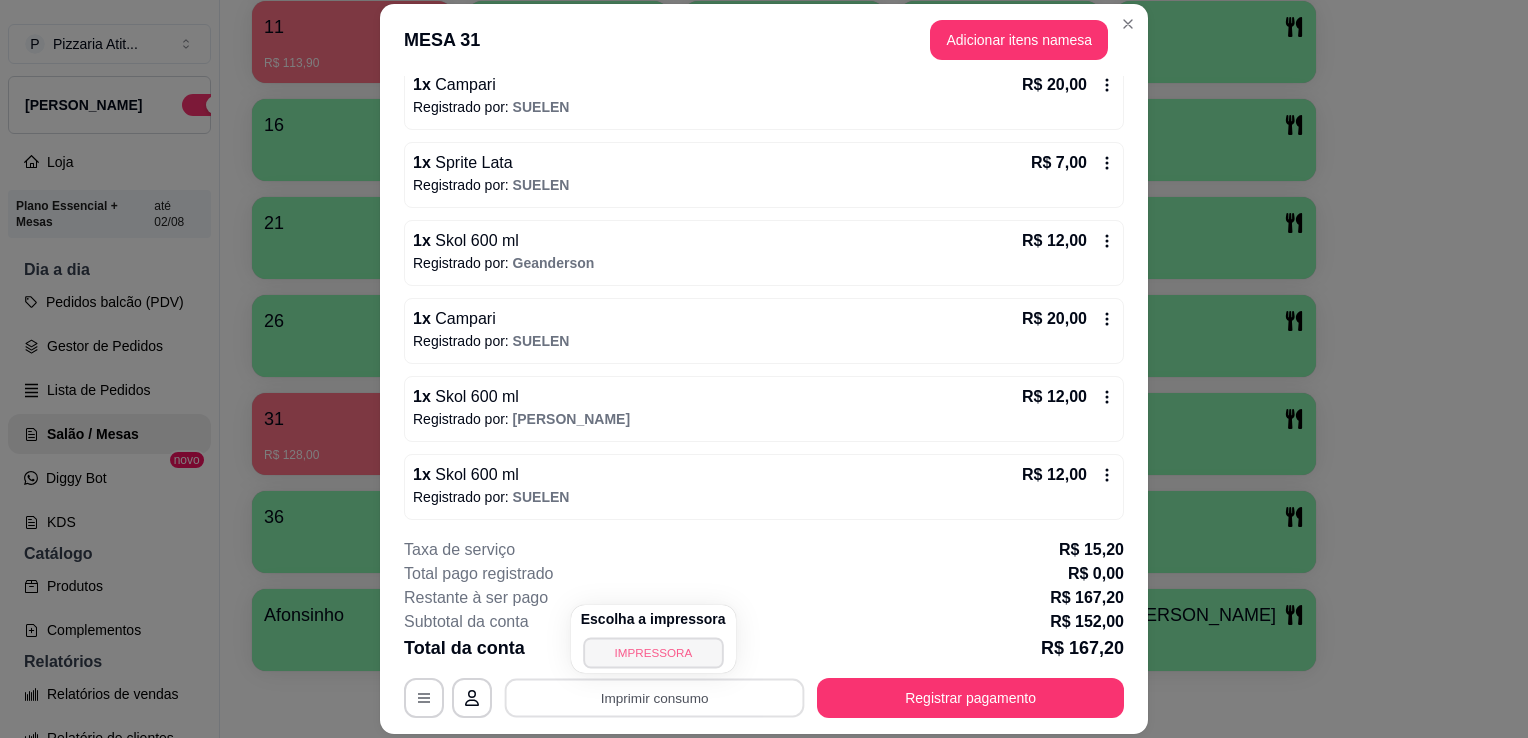 click on "IMPRESSORA" at bounding box center (653, 652) 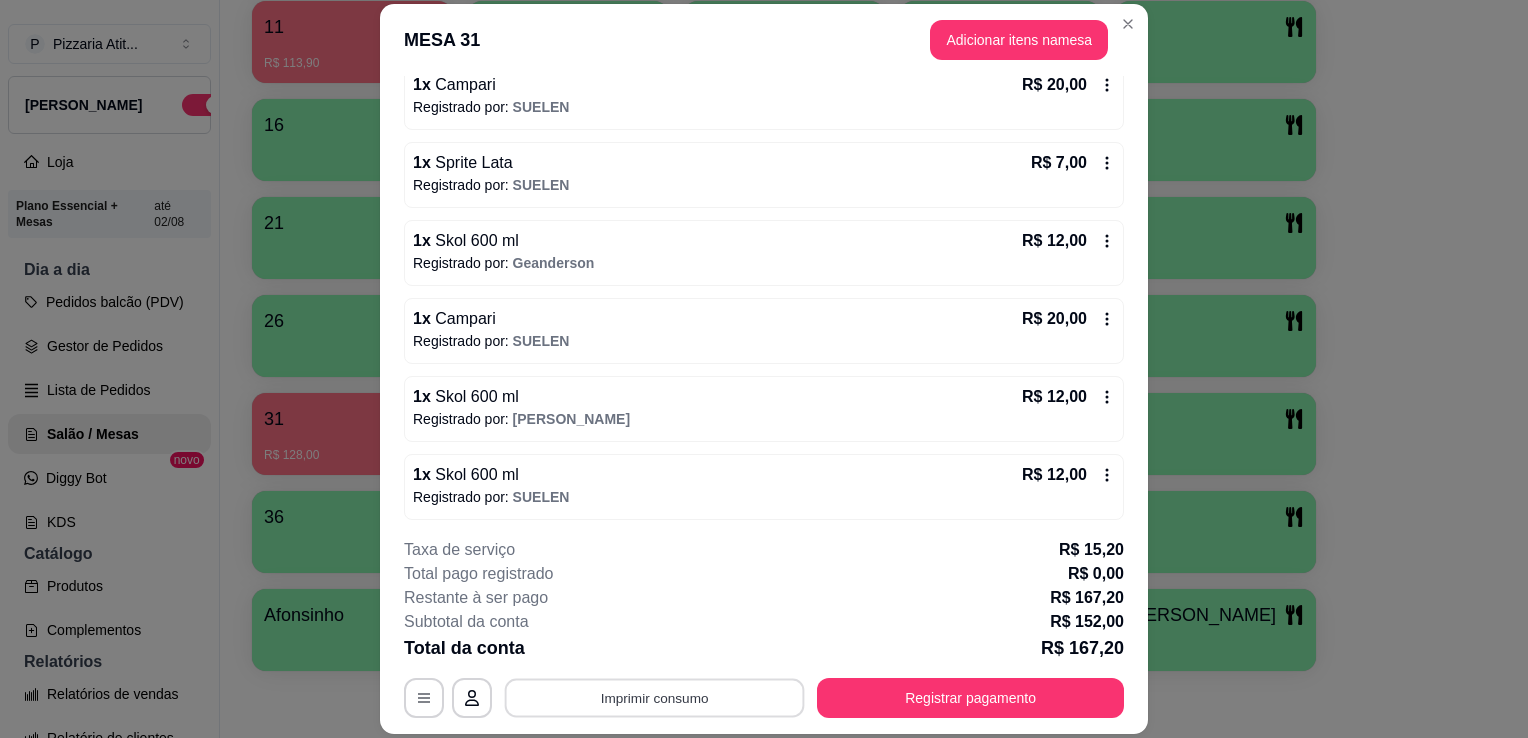 click on "Imprimir consumo" at bounding box center (655, 698) 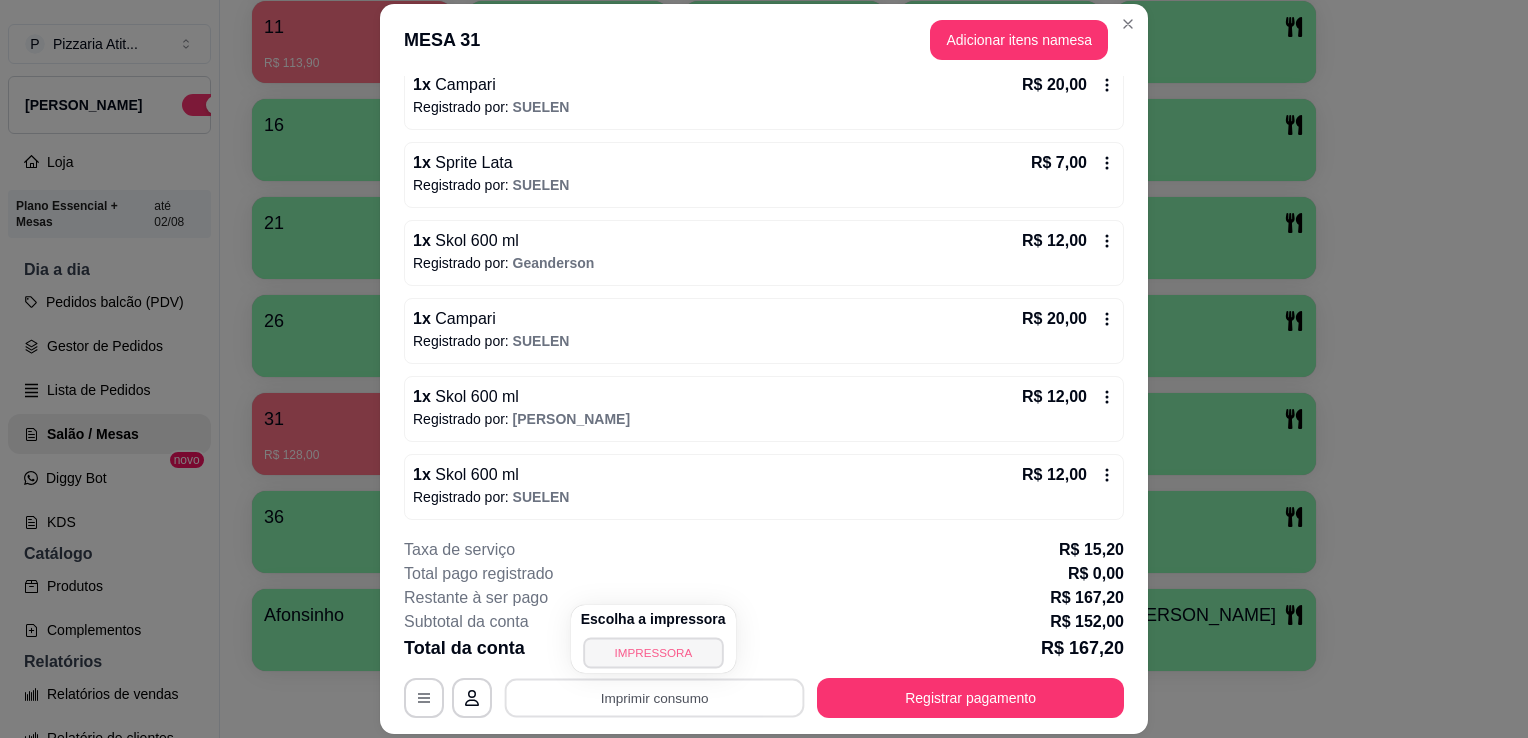 click on "IMPRESSORA" at bounding box center (653, 652) 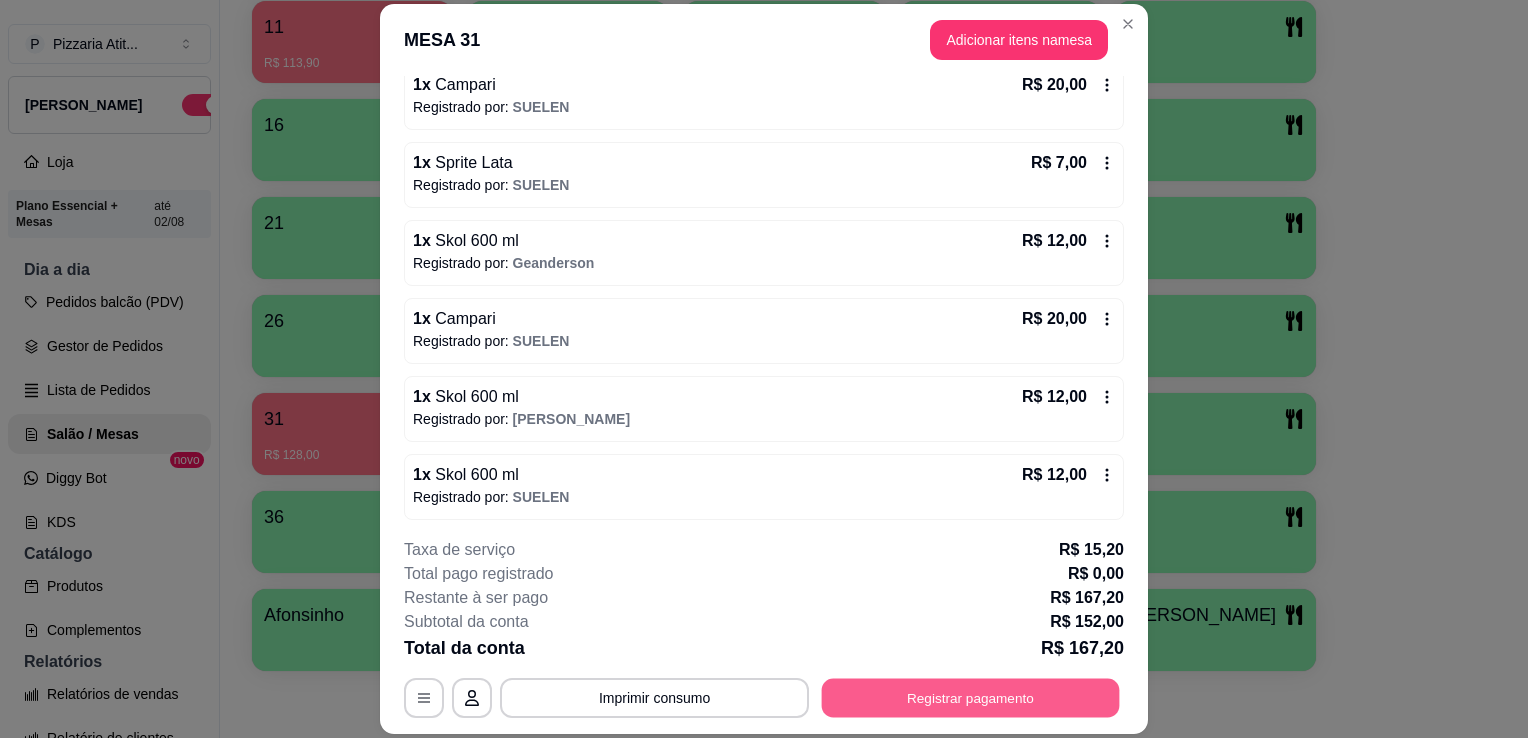 click on "Registrar pagamento" at bounding box center (971, 698) 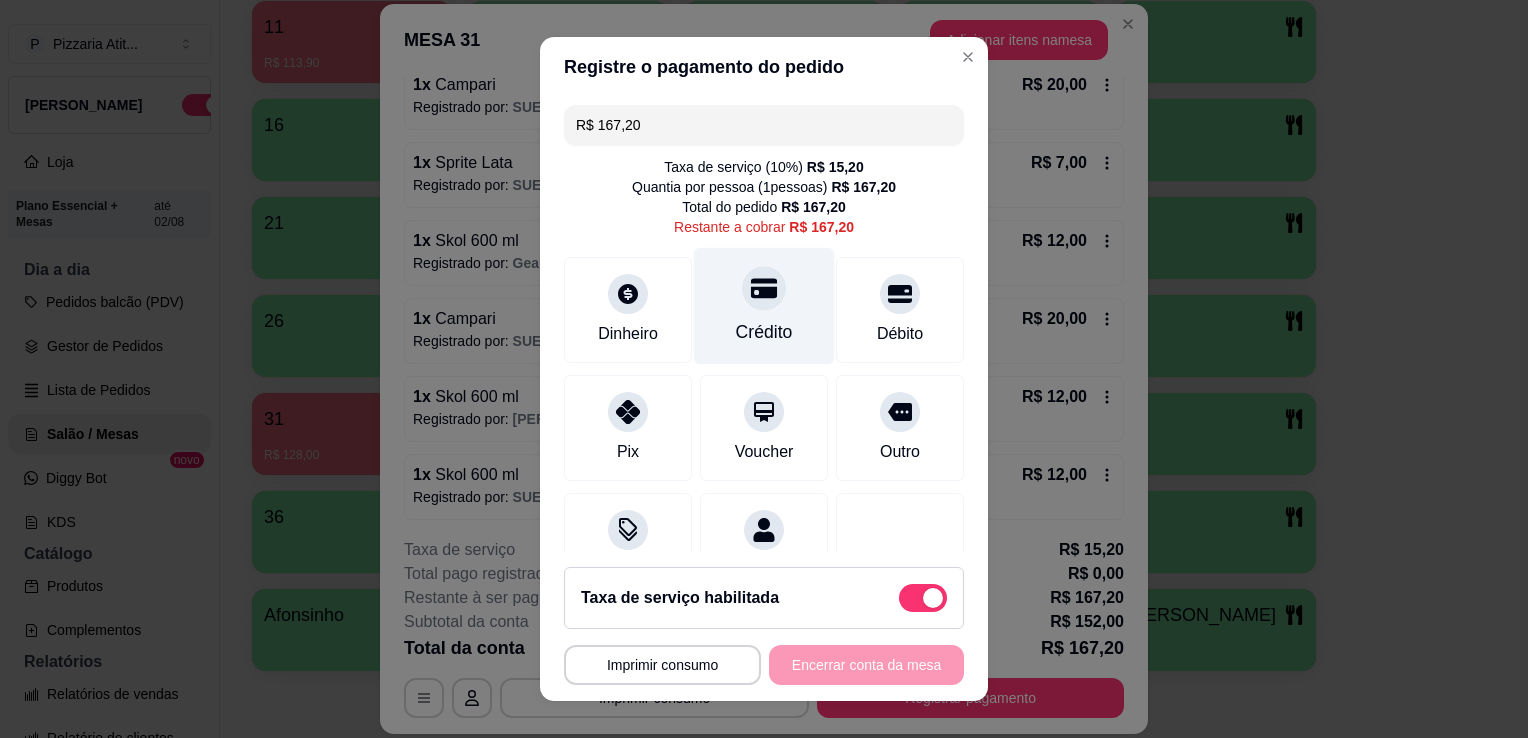 click at bounding box center [764, 288] 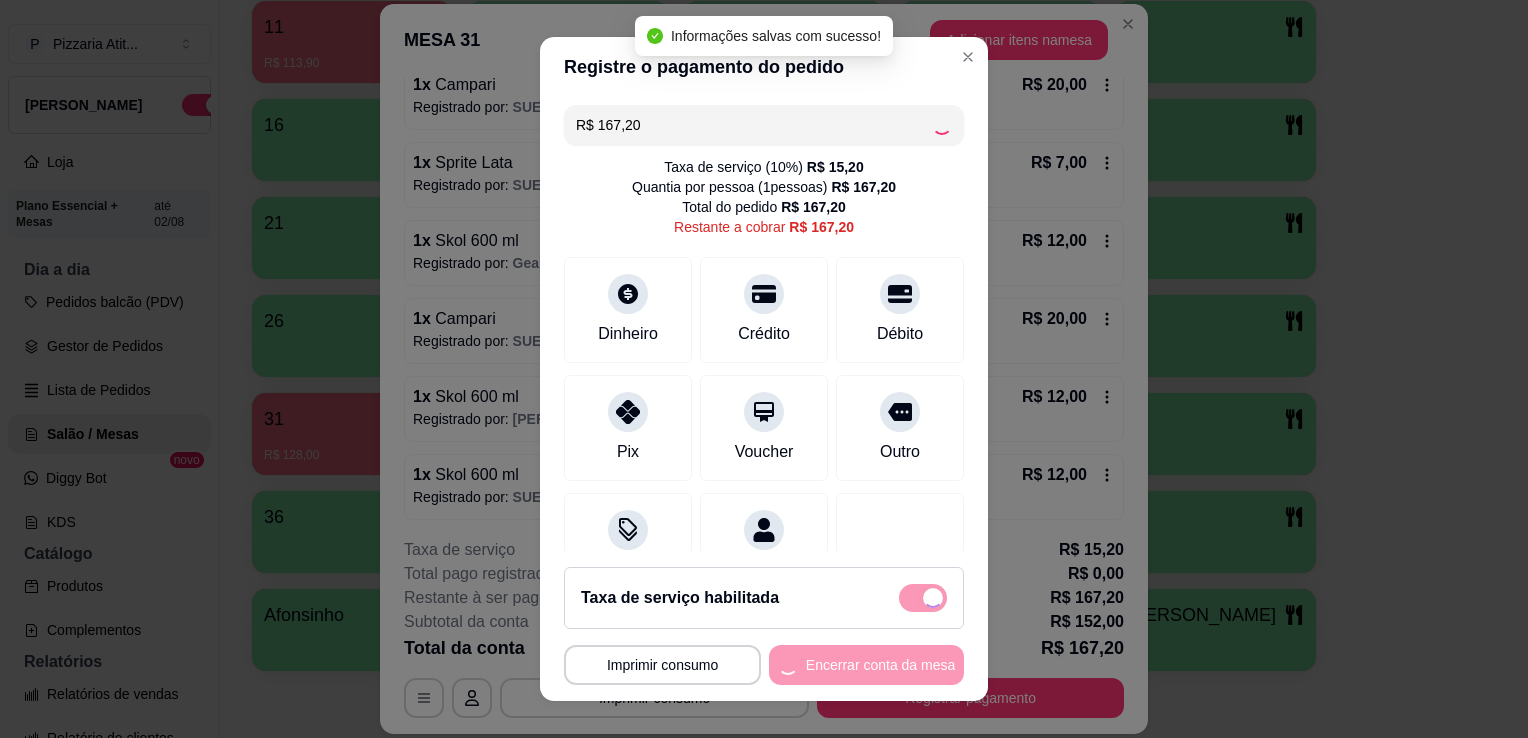 type on "R$ 0,00" 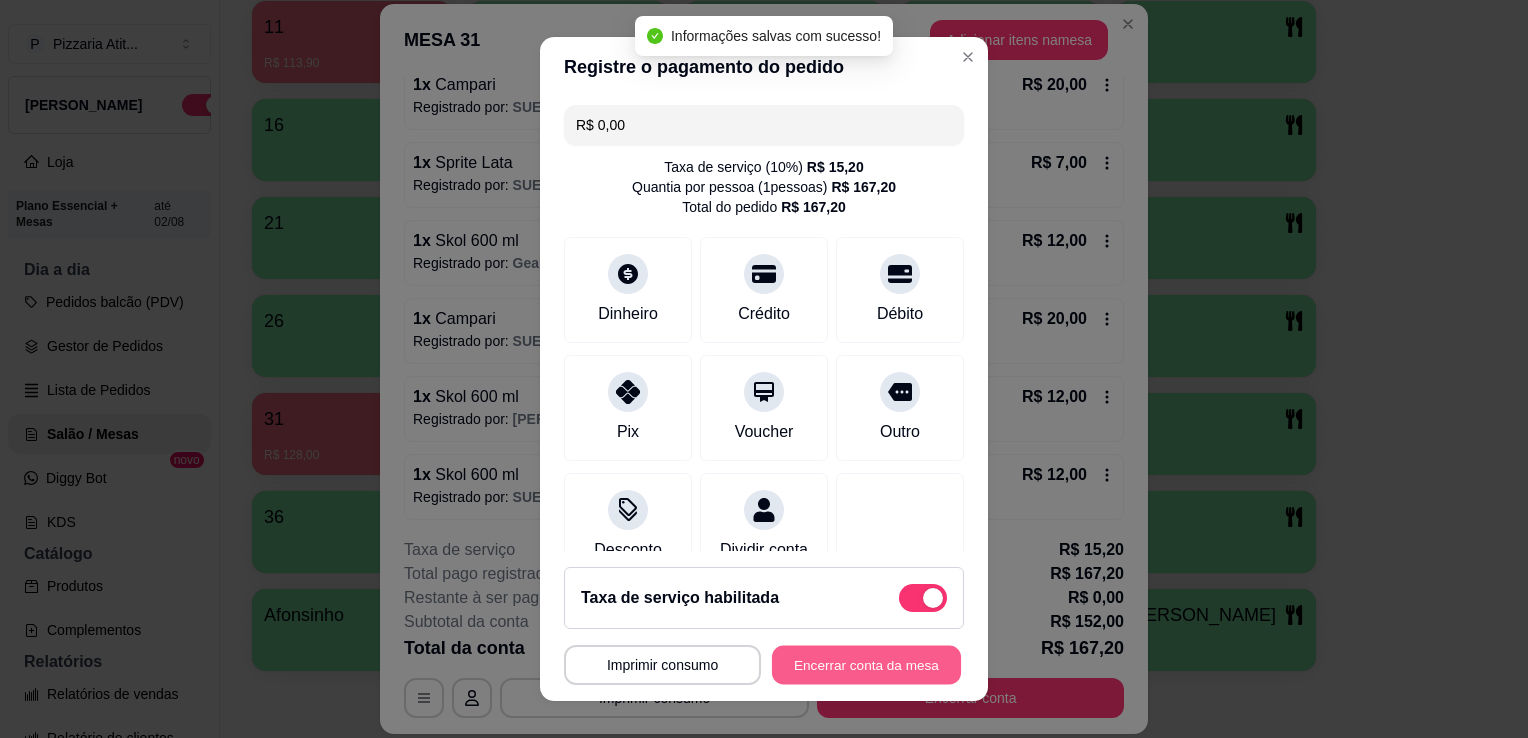 click on "Encerrar conta da mesa" at bounding box center (866, 665) 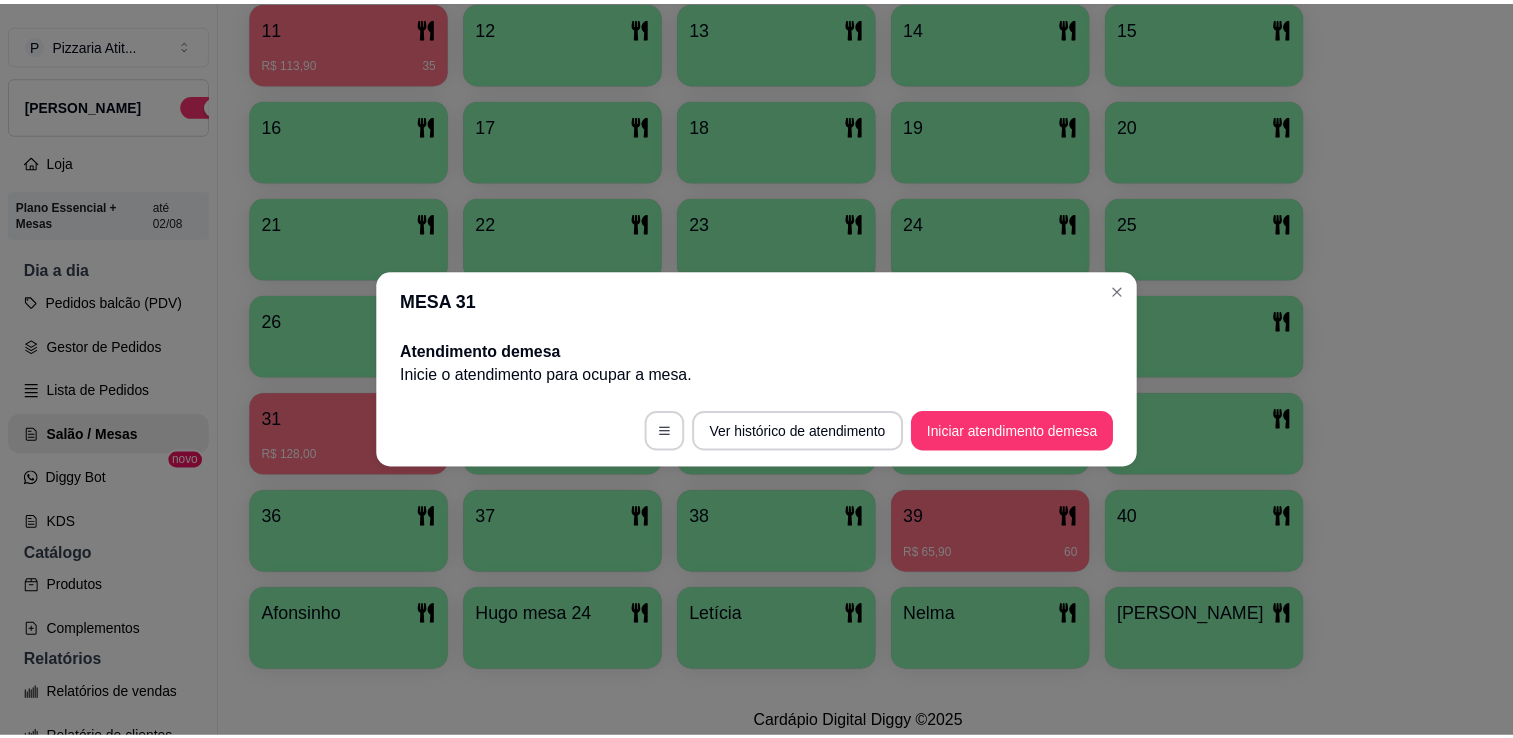 scroll, scrollTop: 0, scrollLeft: 0, axis: both 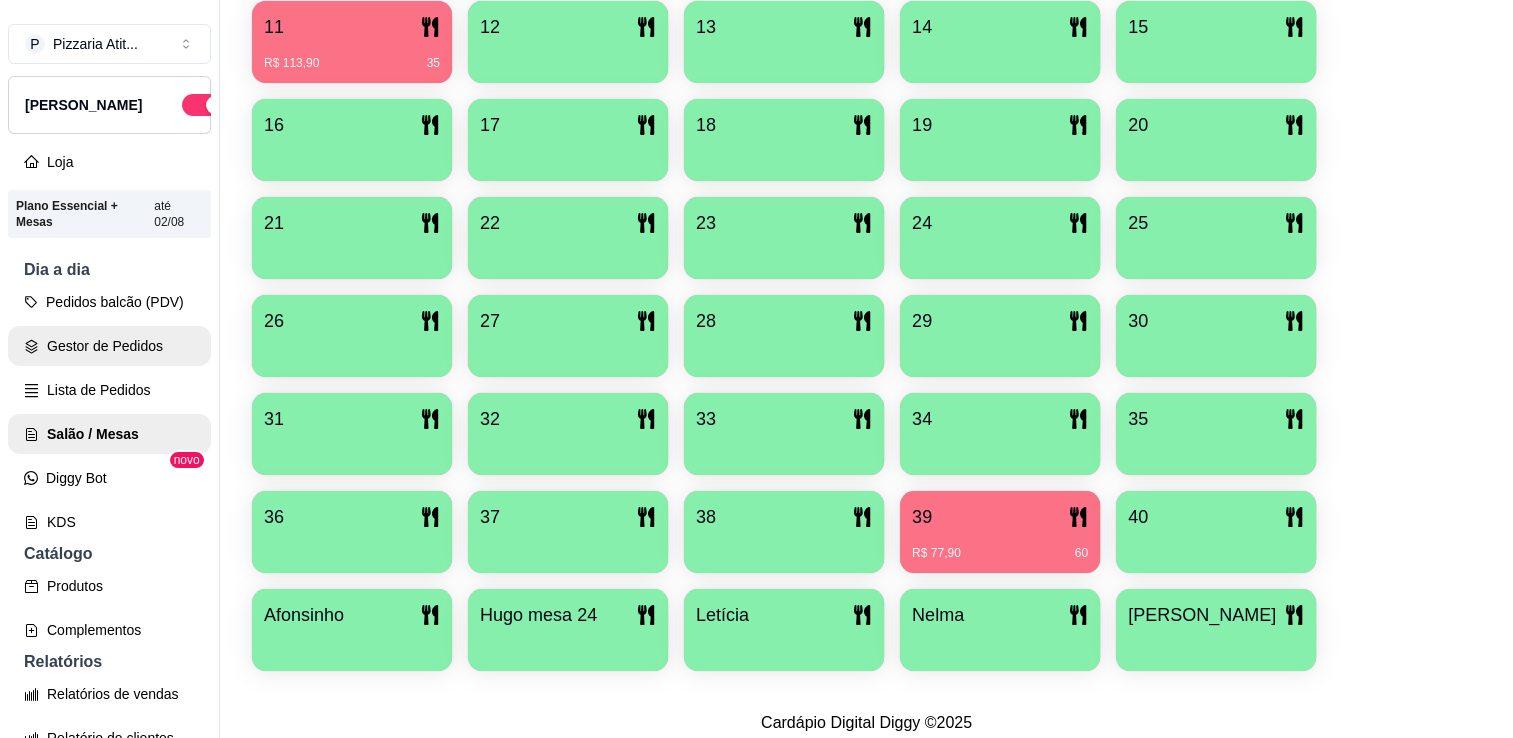 click on "Gestor de Pedidos" at bounding box center [109, 346] 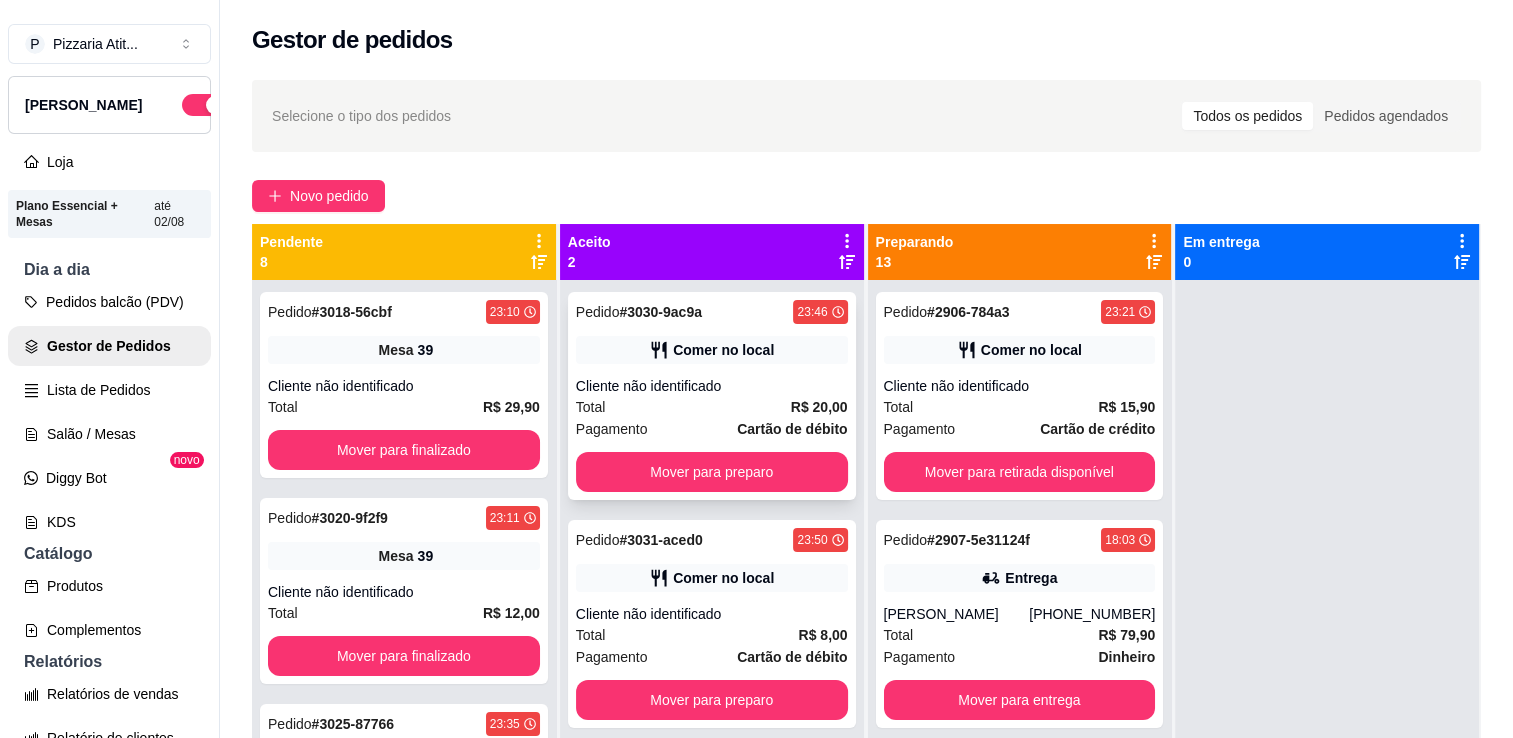 click on "Pedido  # 3030-9ac9a 23:46 Comer no local Cliente não identificado Total R$ 20,00 Pagamento Cartão de débito Mover para preparo" at bounding box center [712, 396] 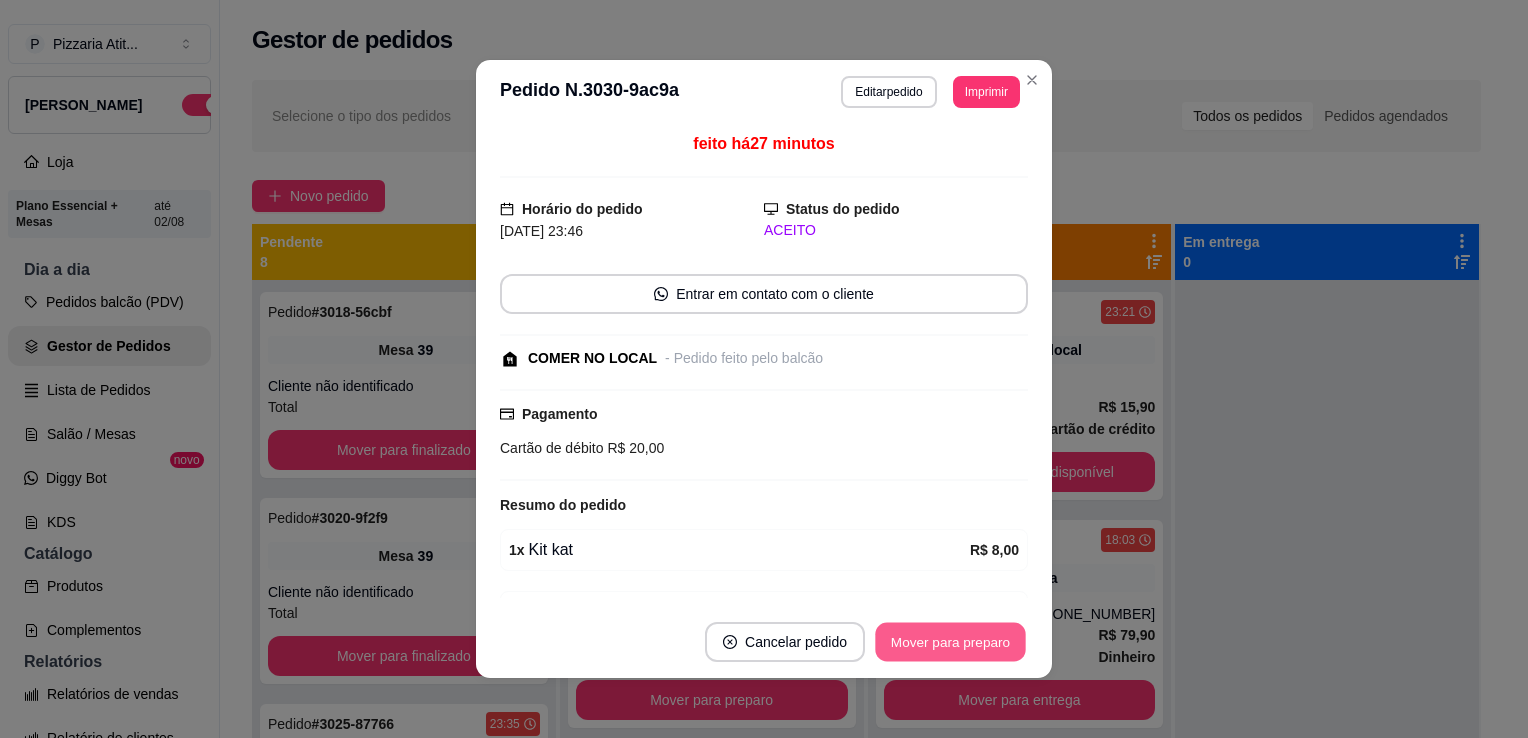 click on "Mover para preparo" at bounding box center [950, 642] 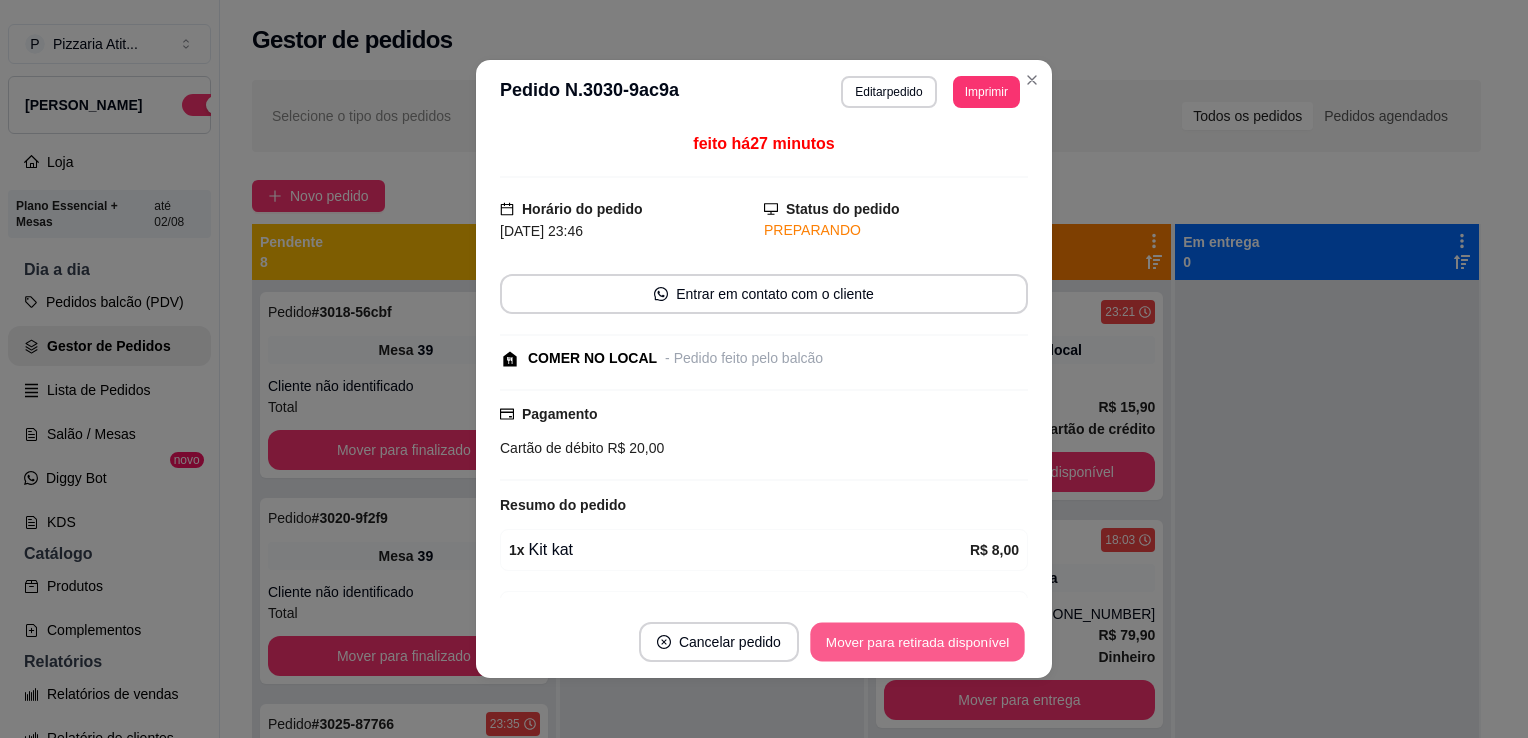 click on "Mover para retirada disponível" at bounding box center [917, 642] 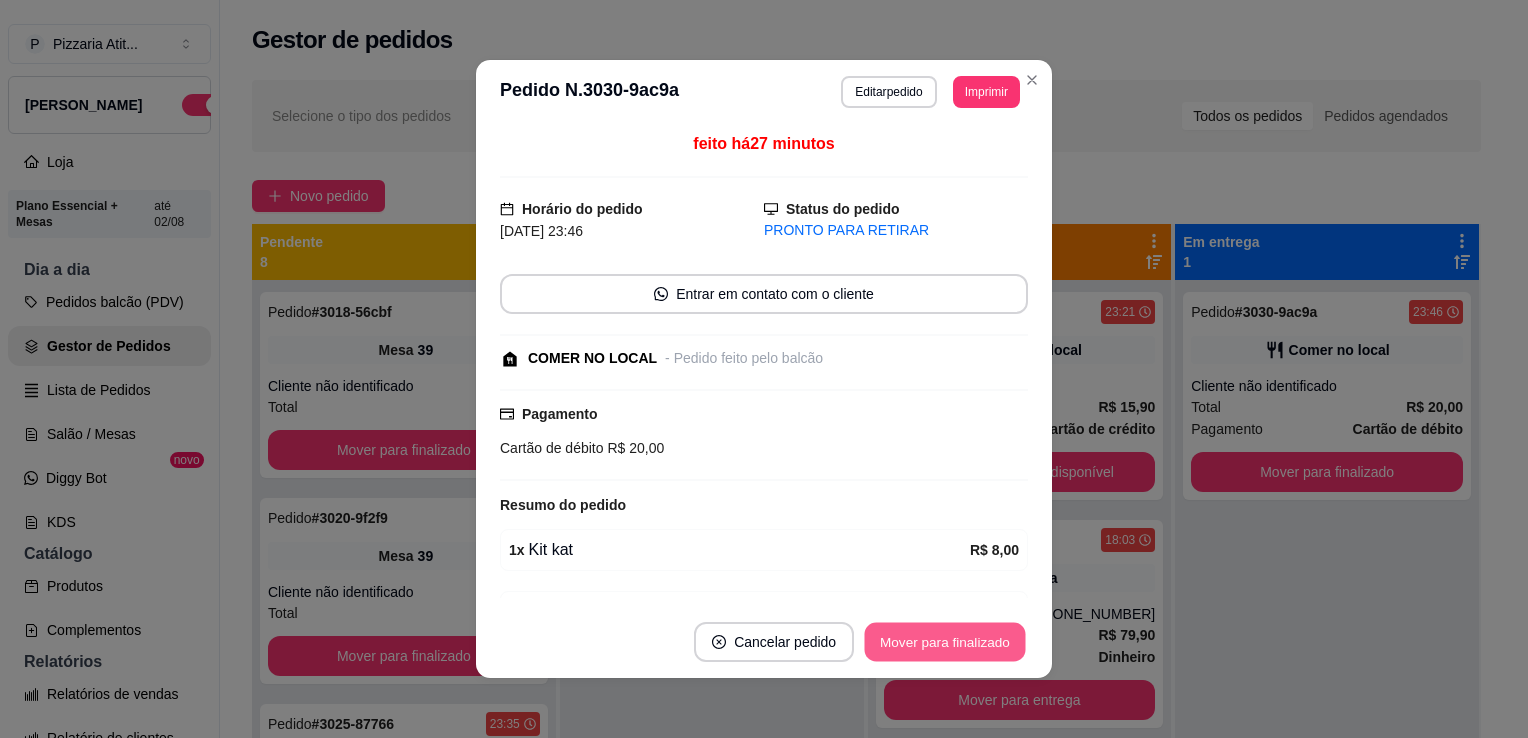 click on "Mover para finalizado" at bounding box center [945, 642] 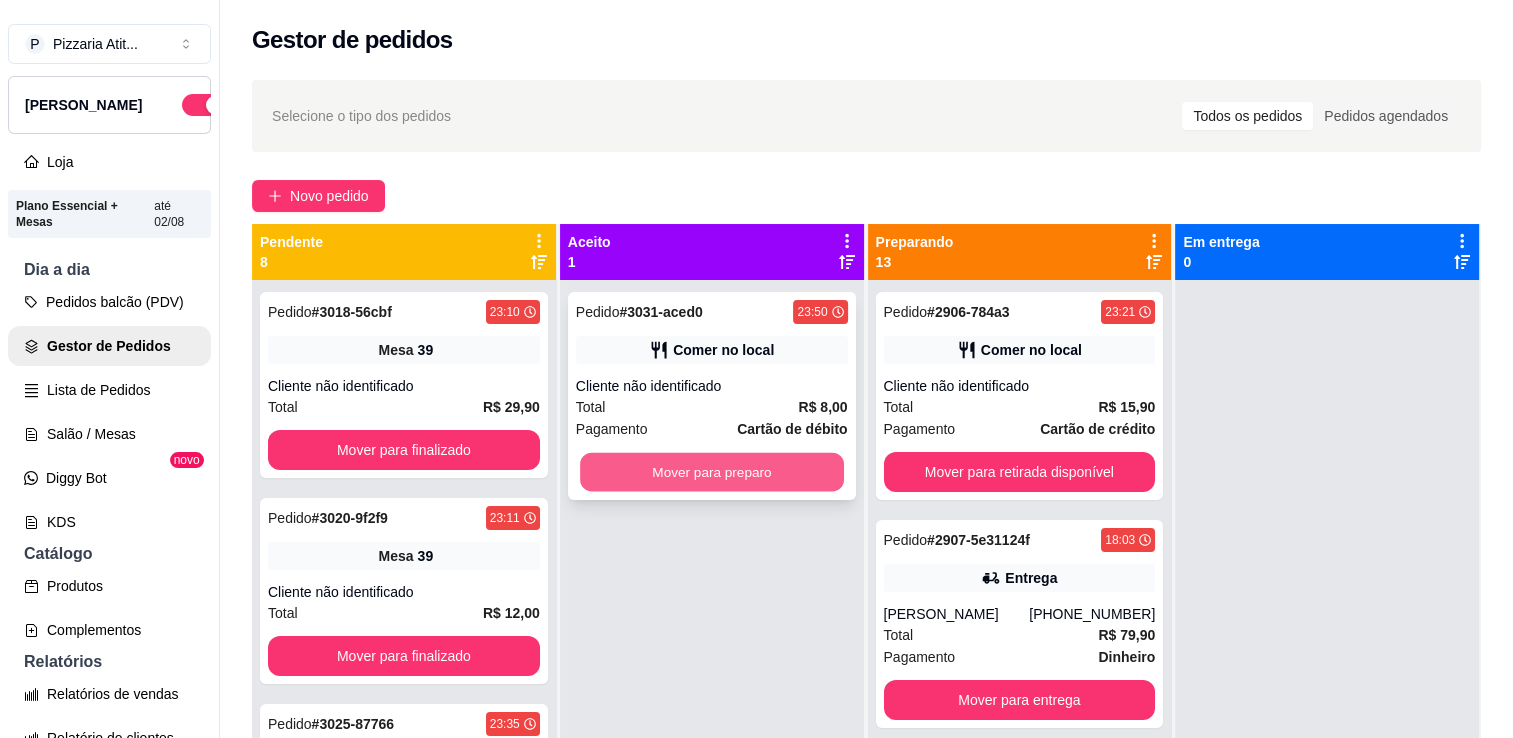 click on "Mover para preparo" at bounding box center [712, 472] 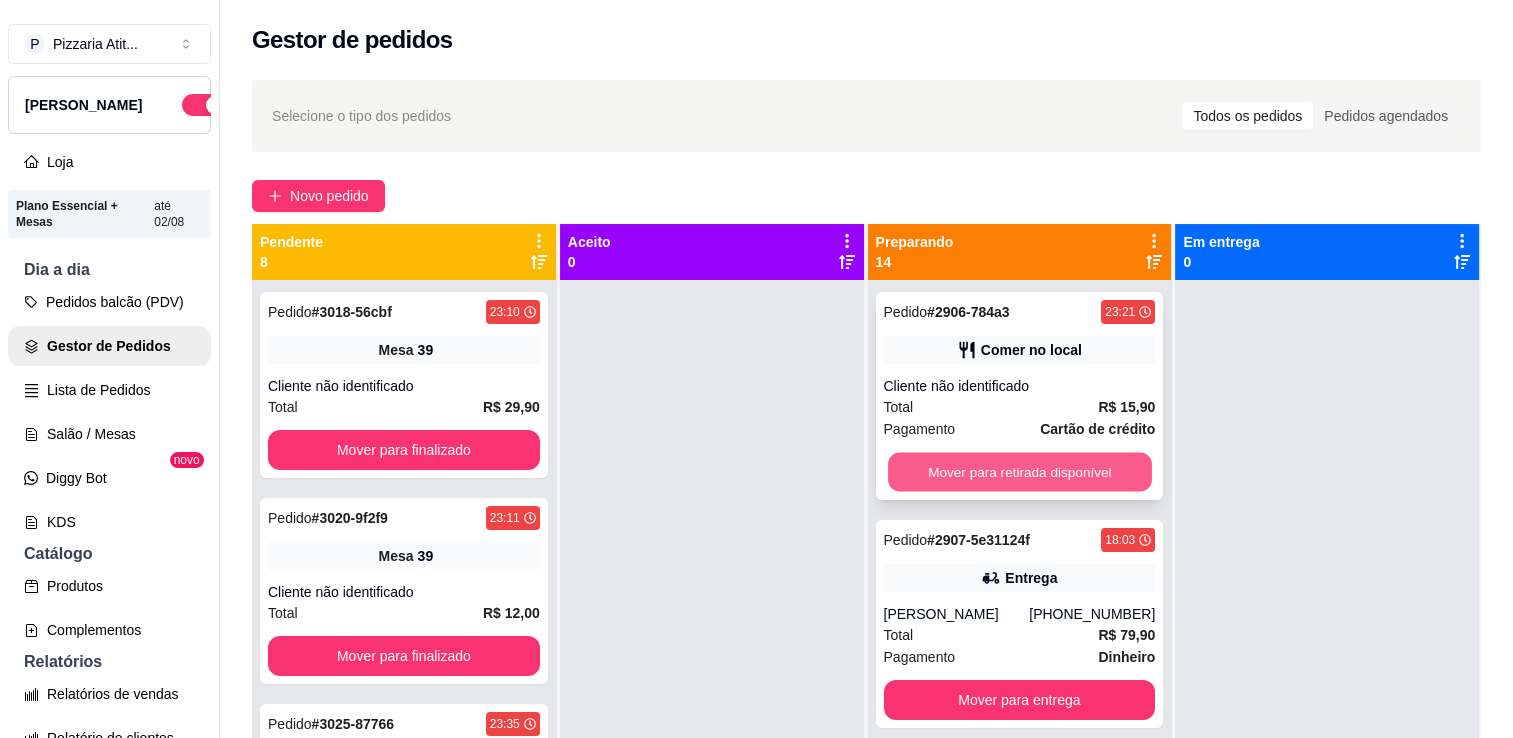click on "Mover para retirada disponível" at bounding box center [1020, 472] 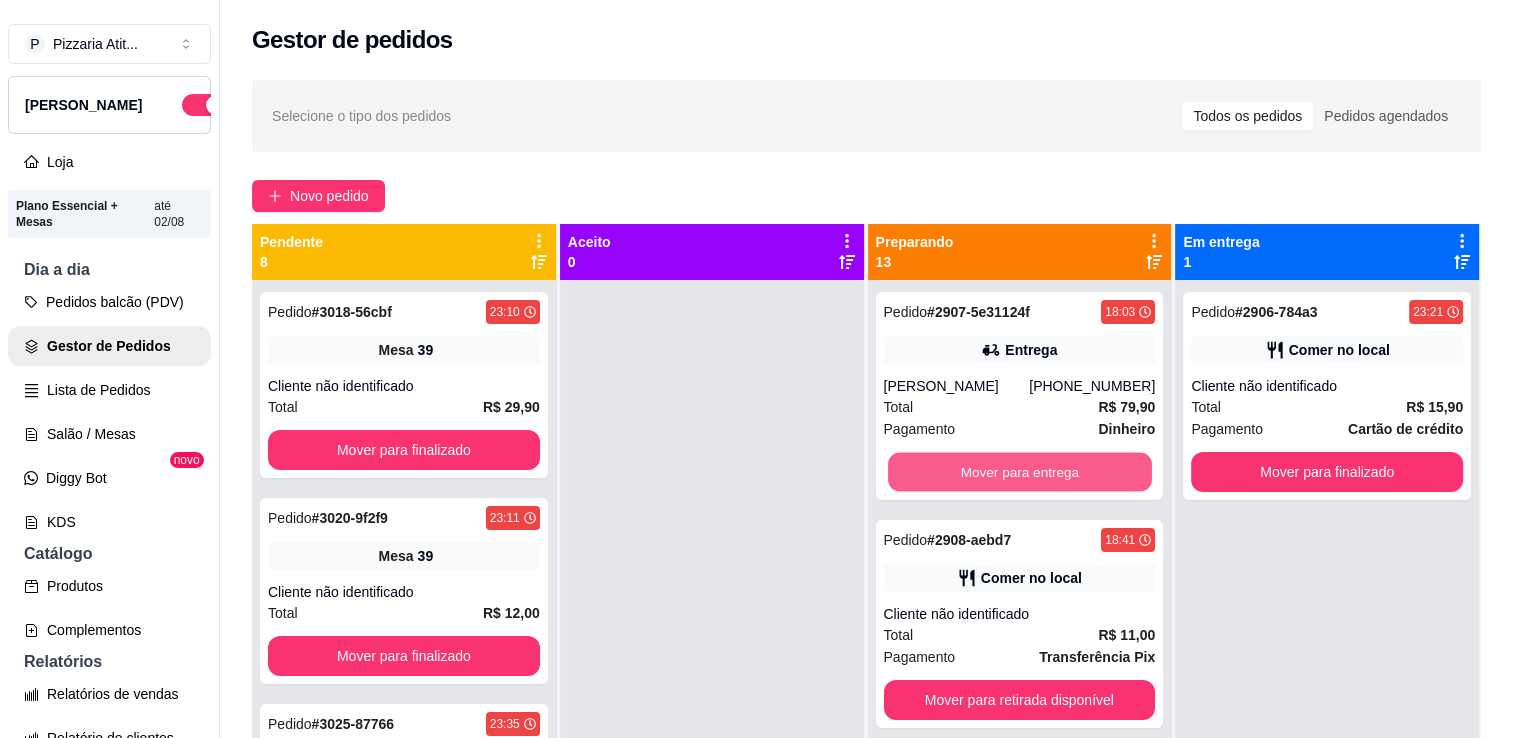 click on "Mover para entrega" at bounding box center [1020, 472] 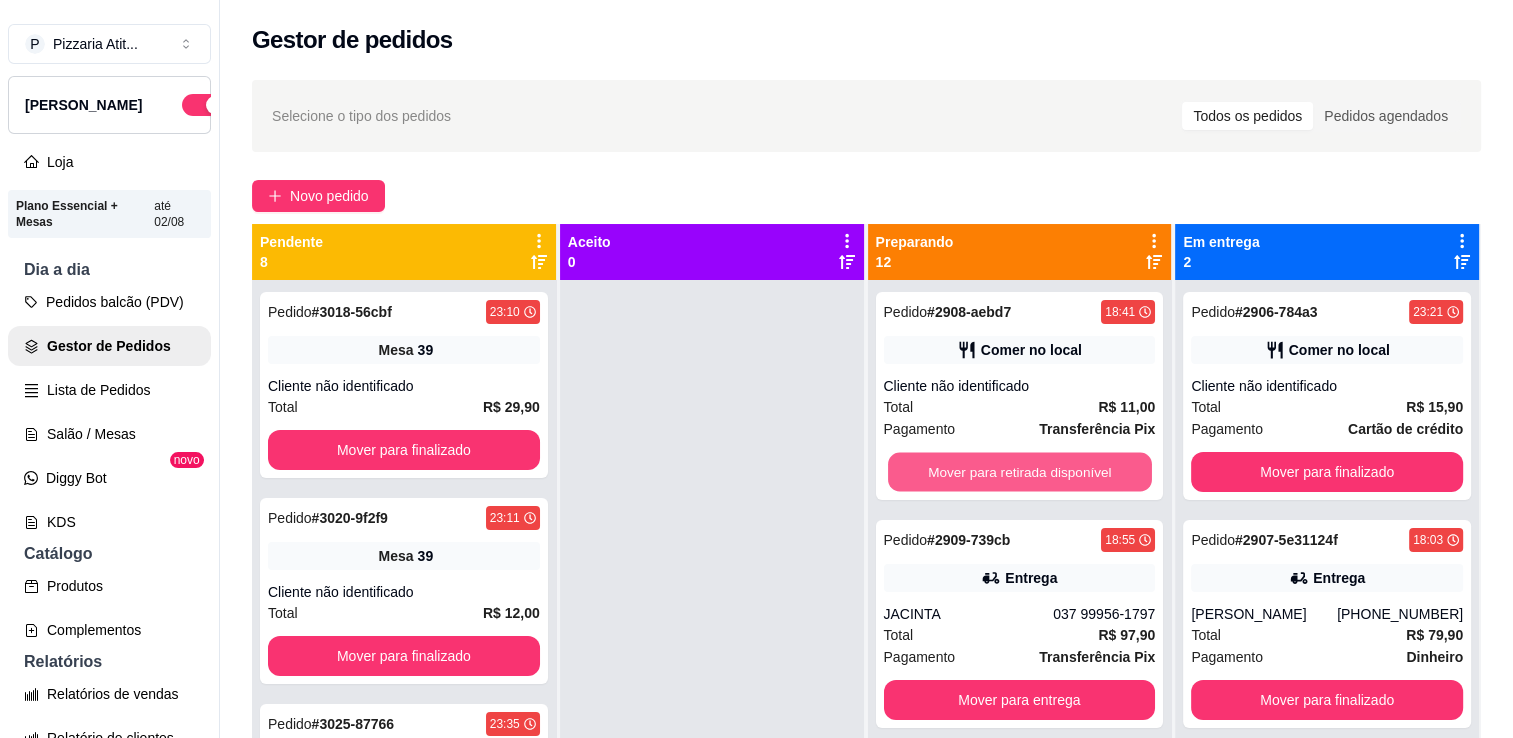 click on "Mover para retirada disponível" at bounding box center (1020, 472) 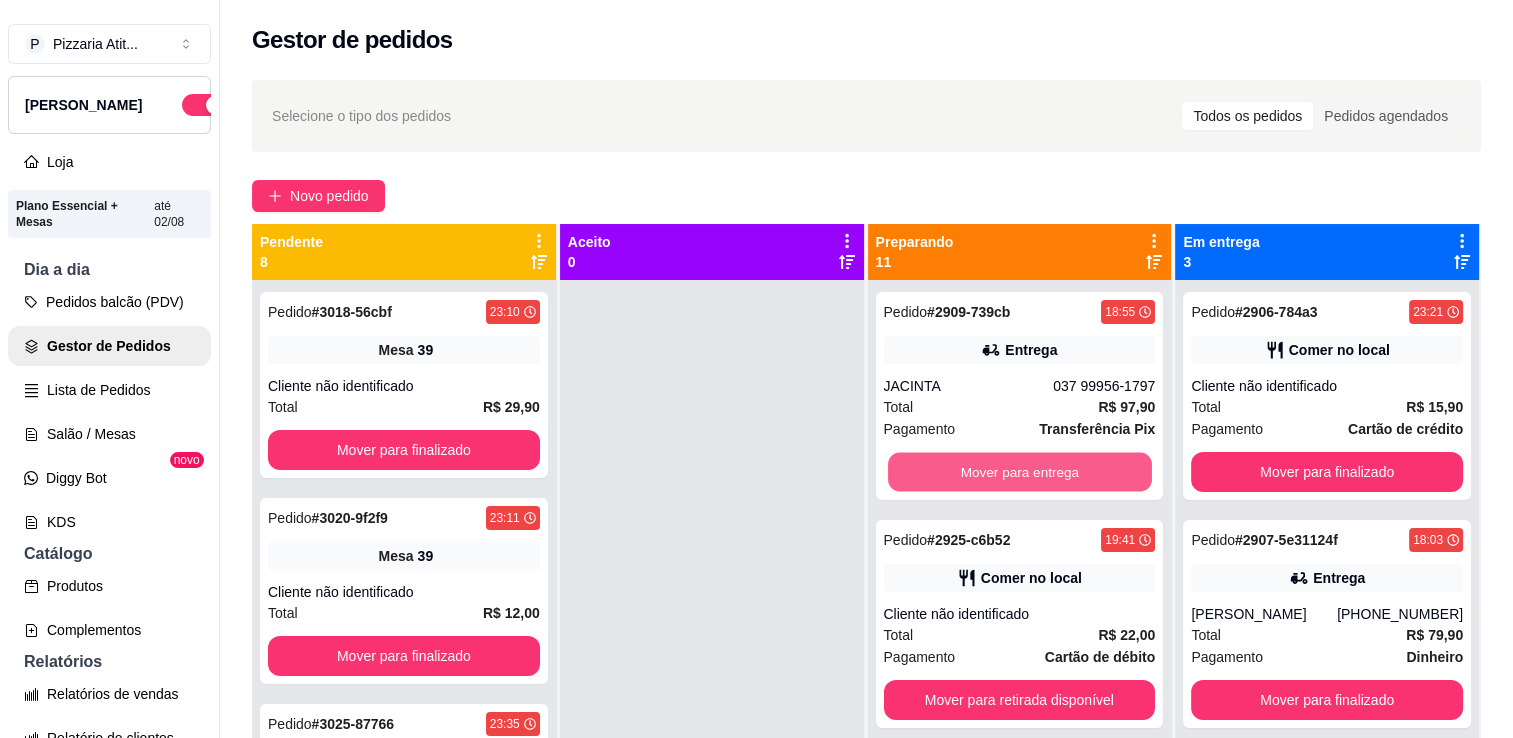 click on "Mover para entrega" at bounding box center (1020, 472) 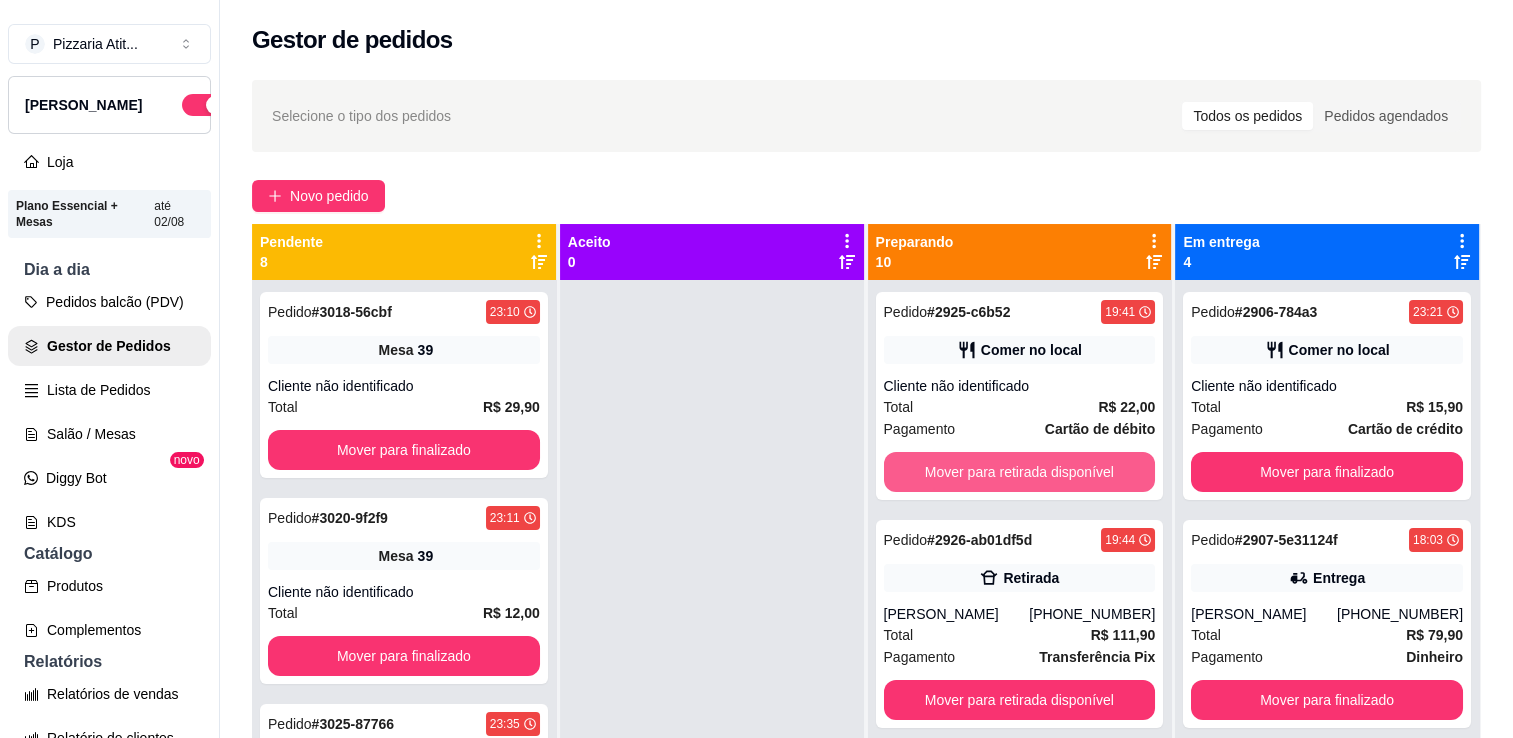 click on "Mover para retirada disponível" at bounding box center [1020, 472] 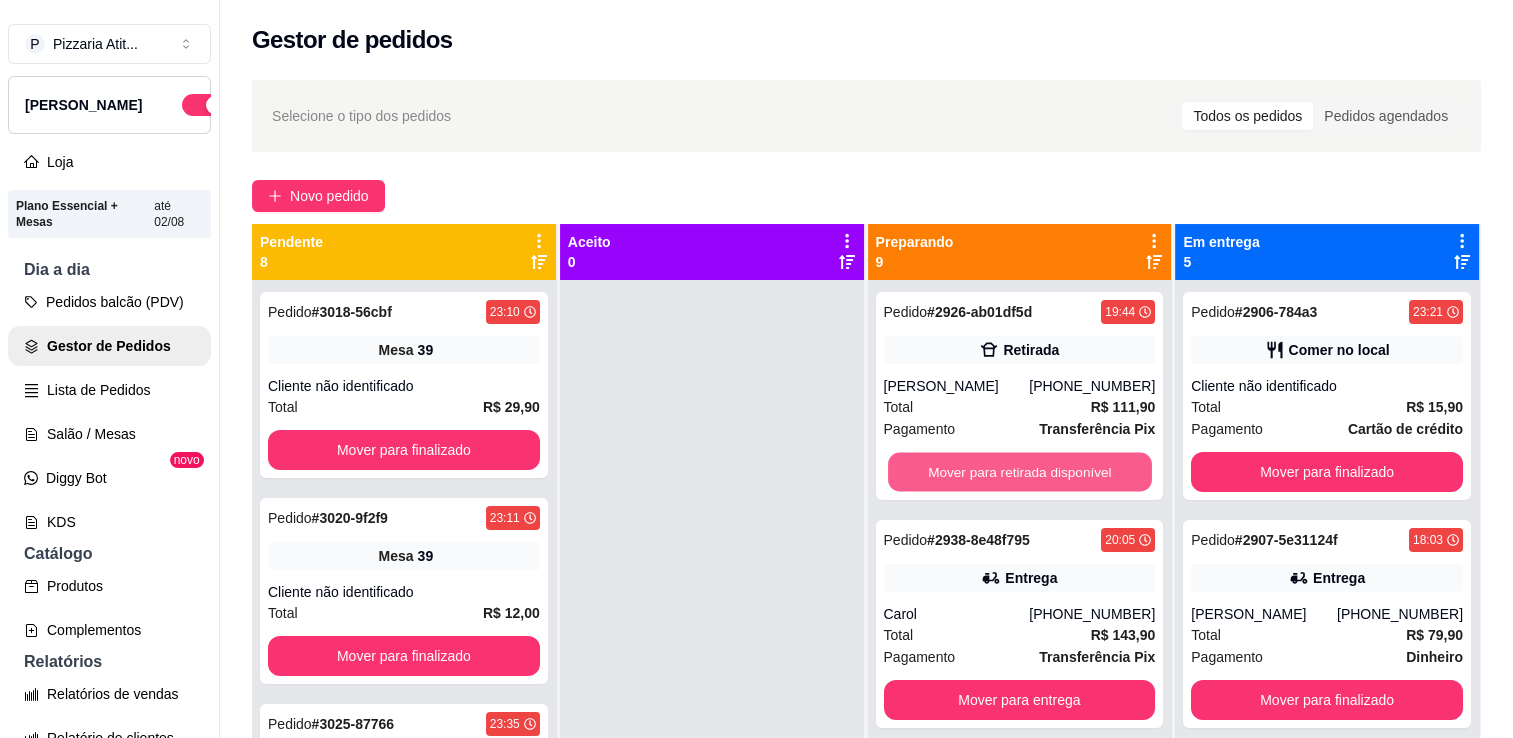 click on "Mover para retirada disponível" at bounding box center (1020, 472) 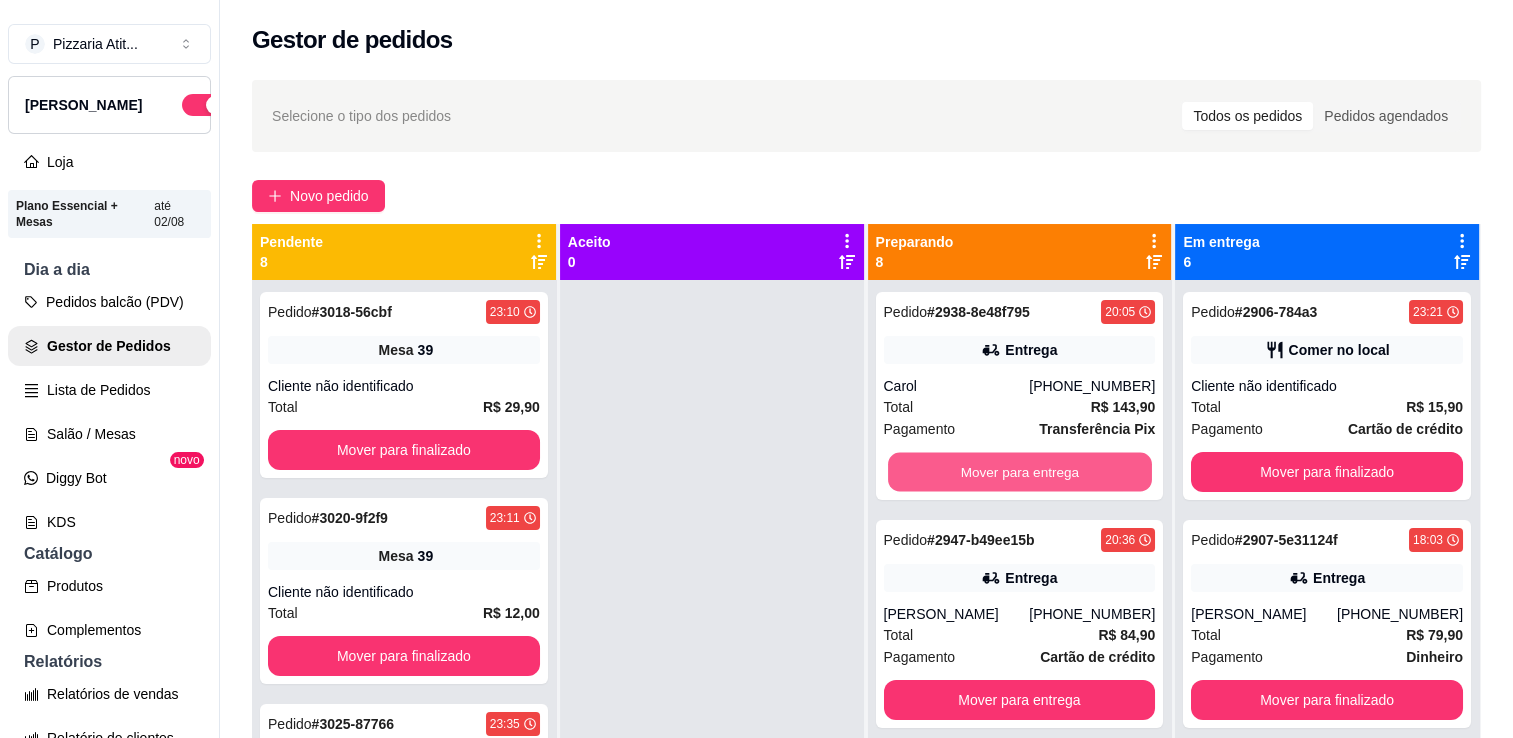 click on "Mover para entrega" at bounding box center (1020, 472) 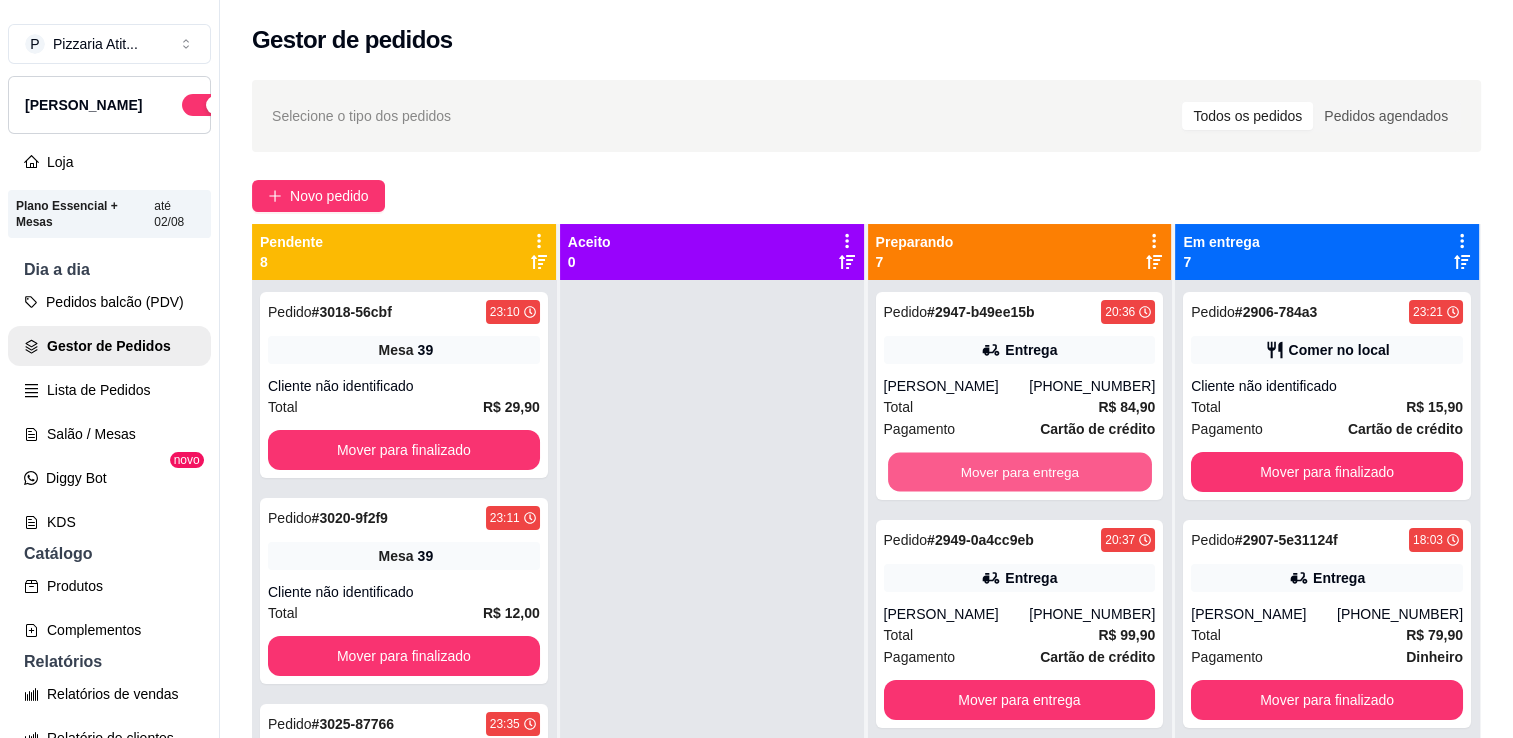 click on "Mover para entrega" at bounding box center (1020, 472) 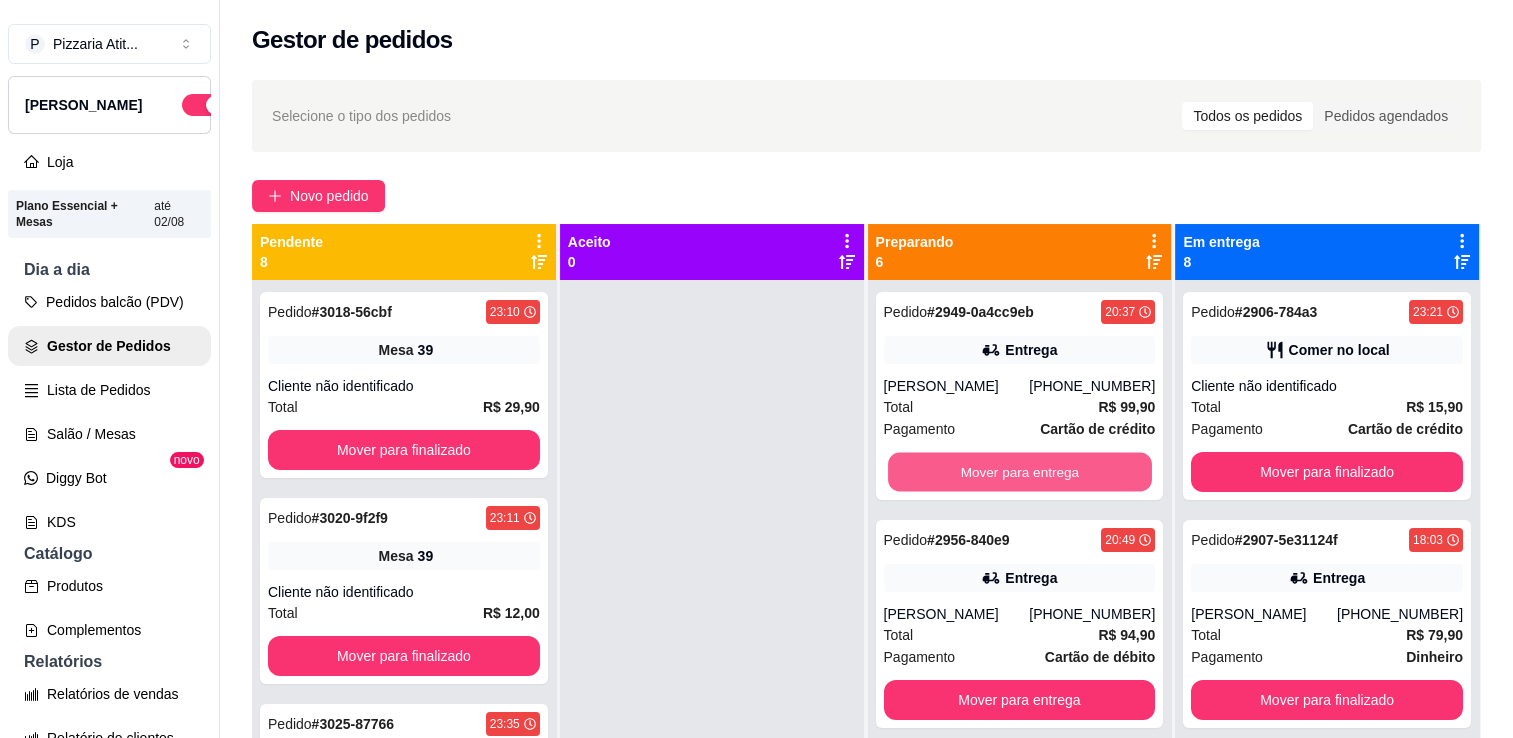 click on "Mover para entrega" at bounding box center (1020, 472) 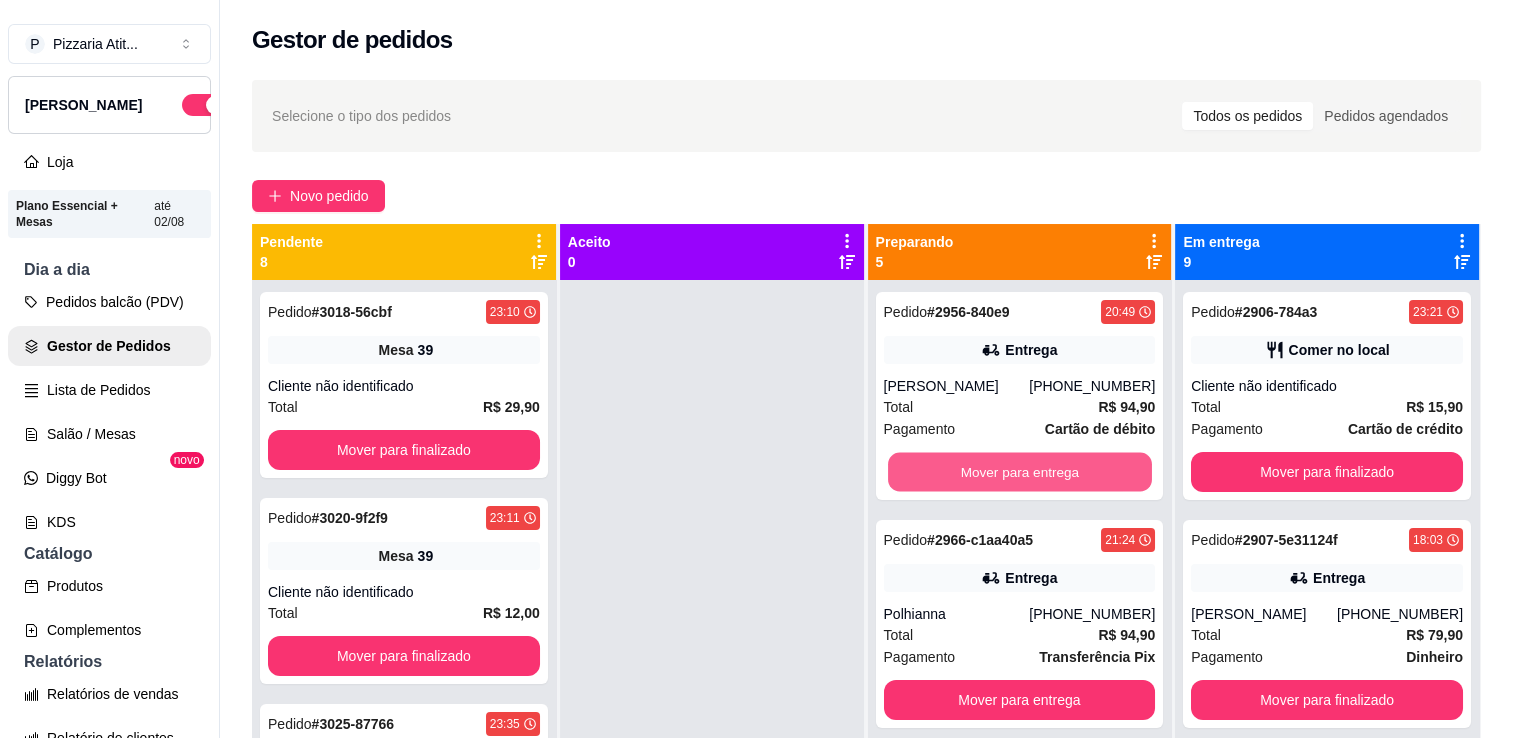 click on "Mover para entrega" at bounding box center [1020, 472] 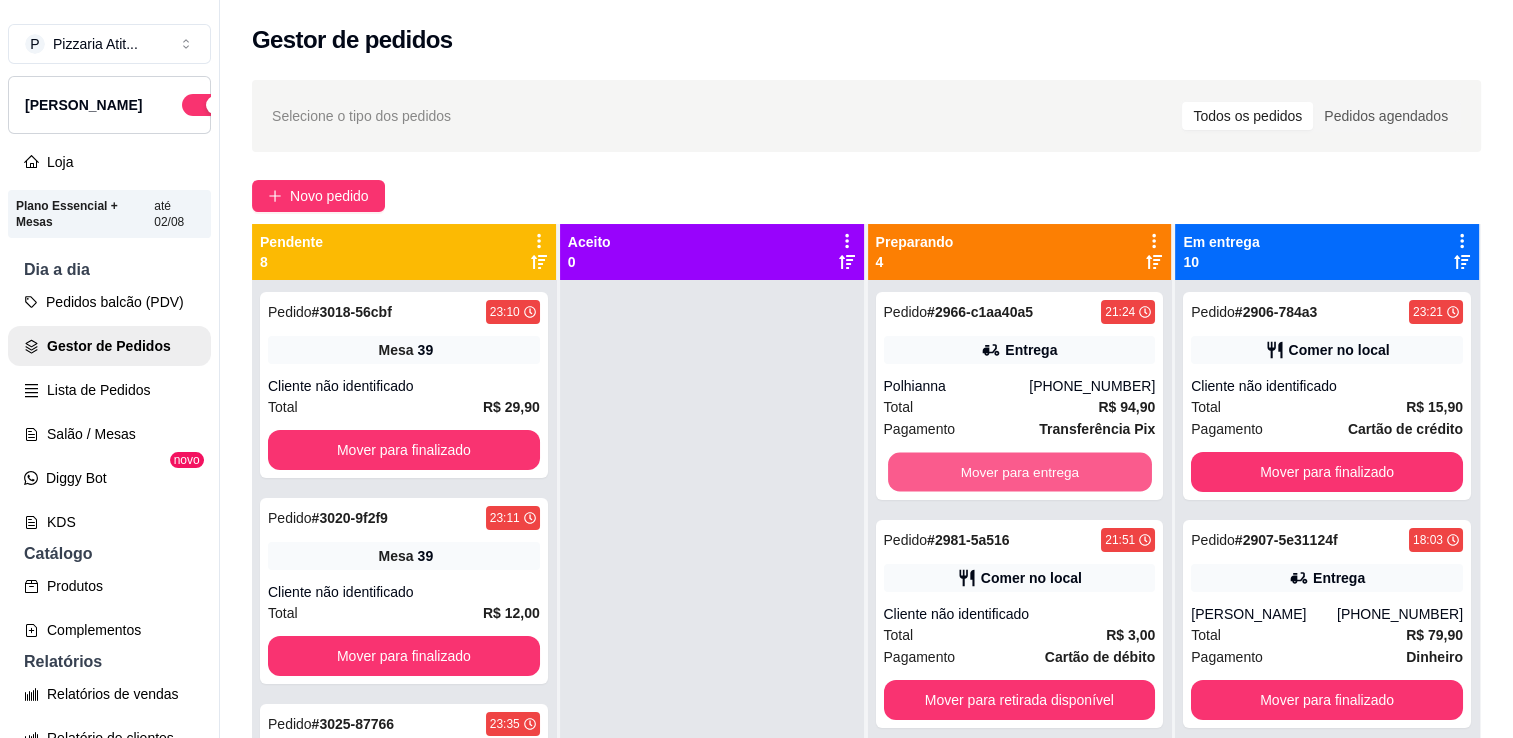 click on "Mover para entrega" at bounding box center (1020, 472) 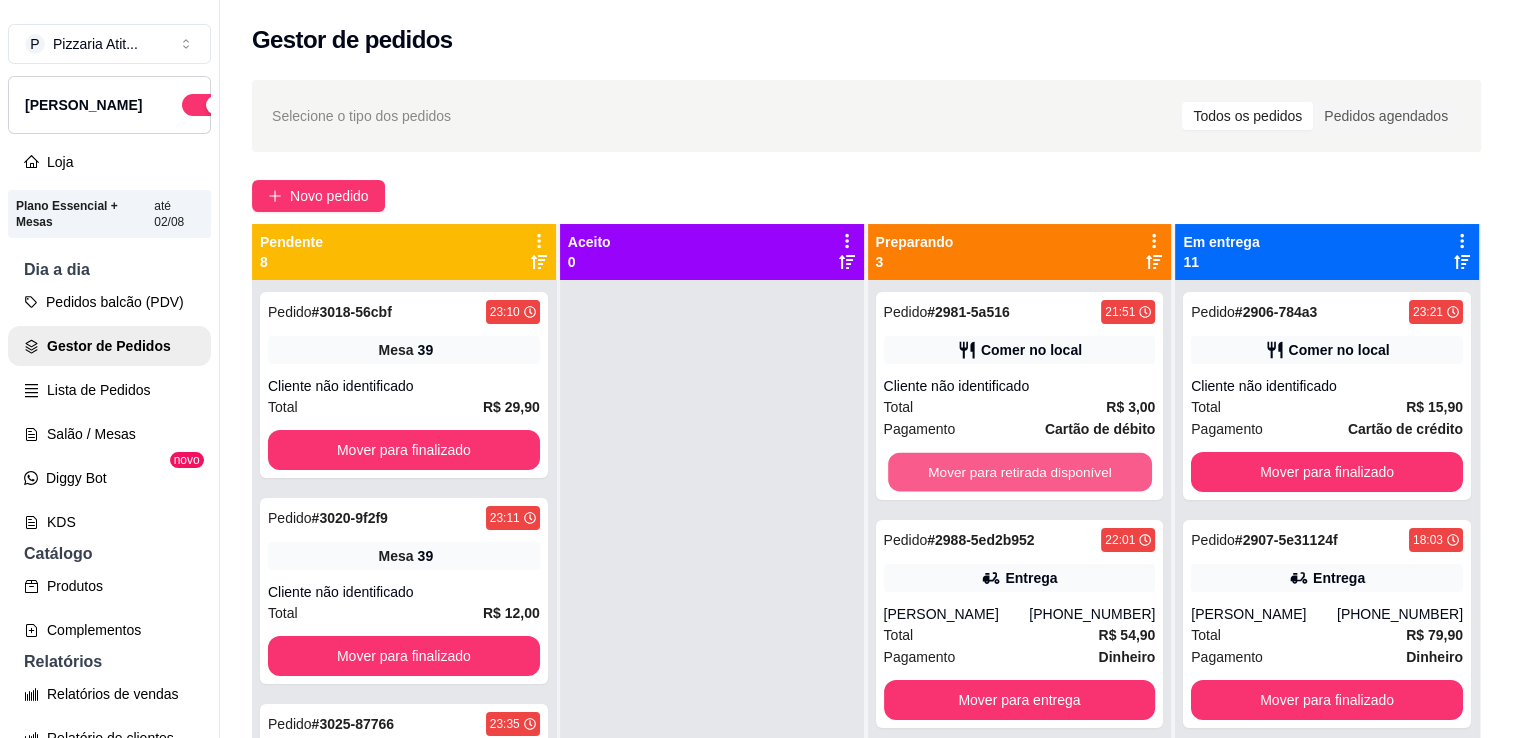 click on "Mover para retirada disponível" at bounding box center [1020, 472] 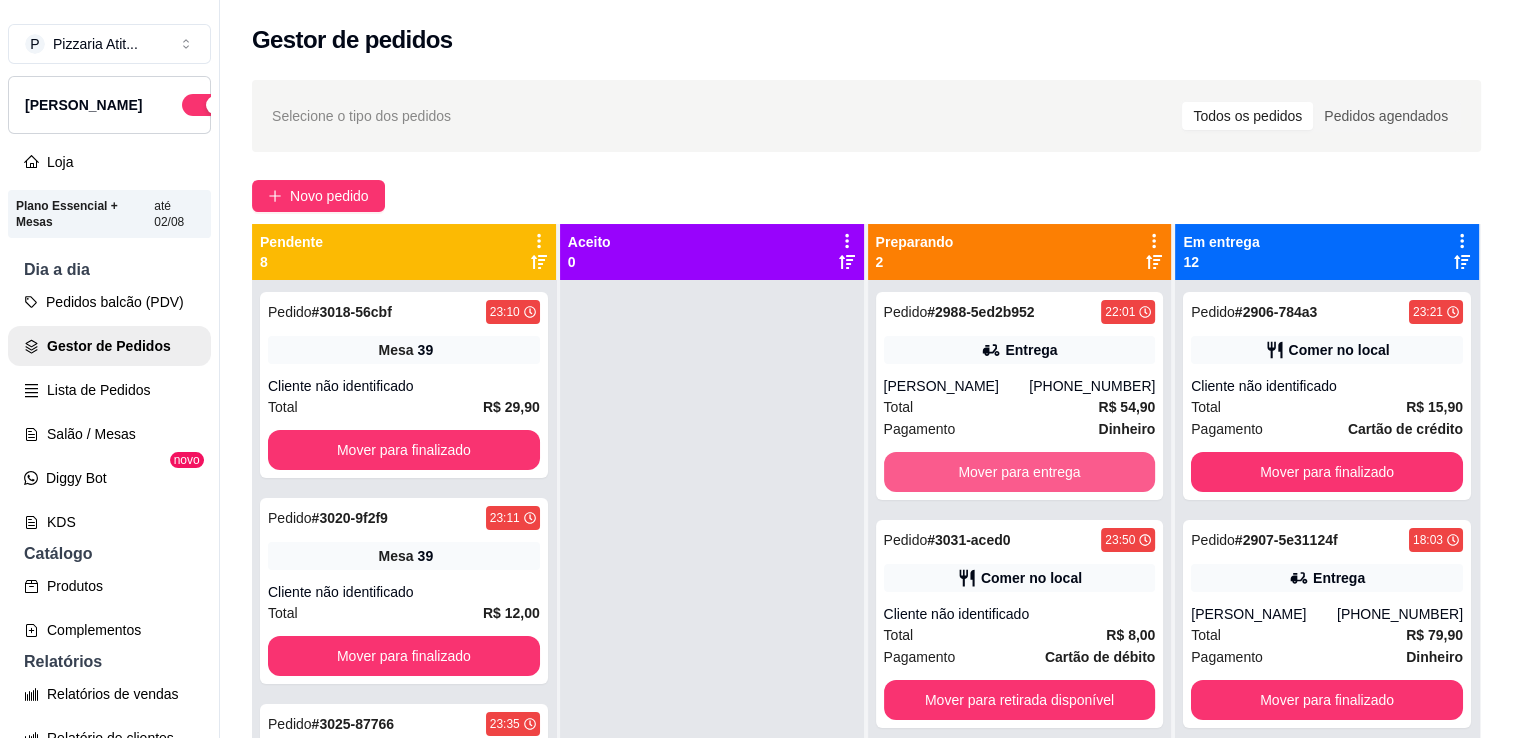 click on "Mover para entrega" at bounding box center (1020, 472) 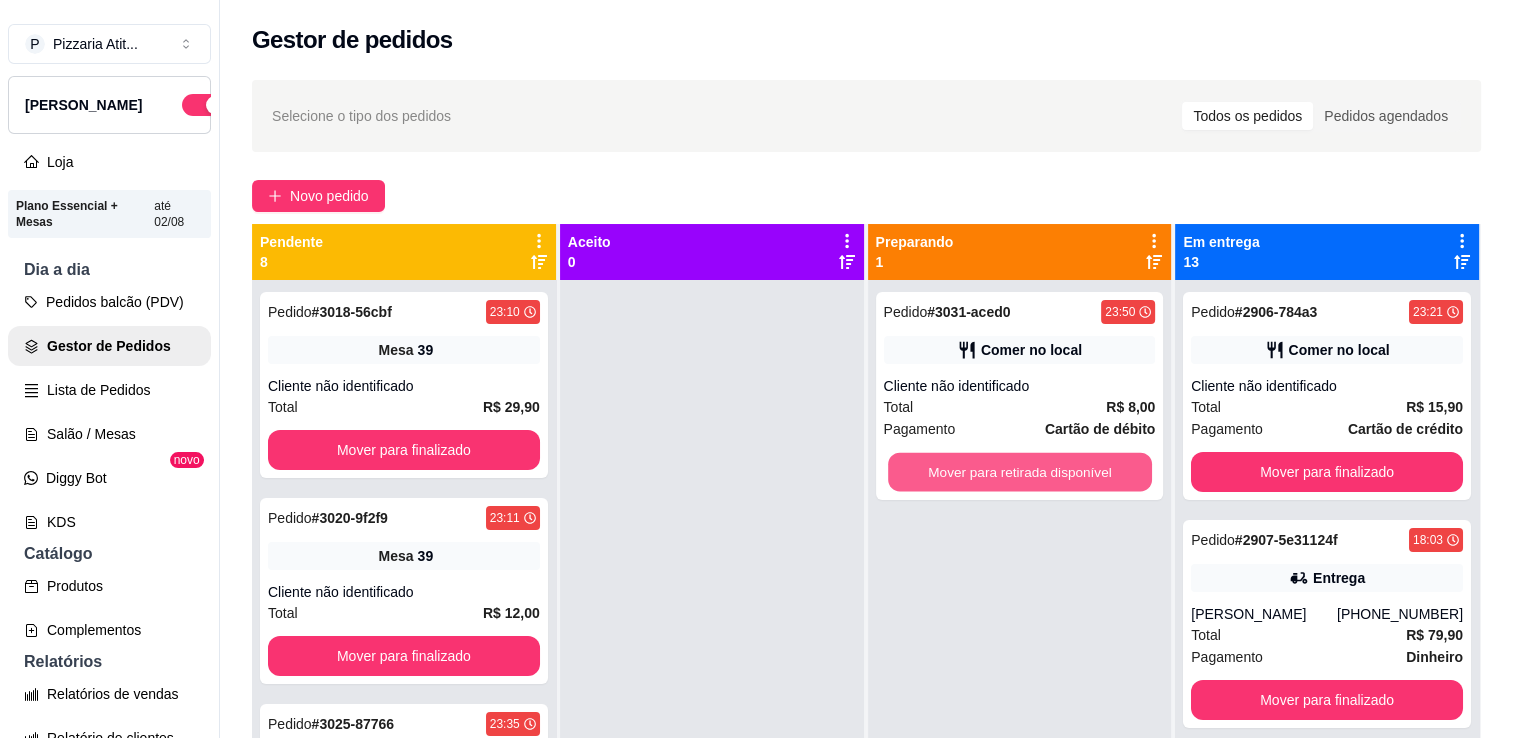 click on "Mover para retirada disponível" at bounding box center (1020, 472) 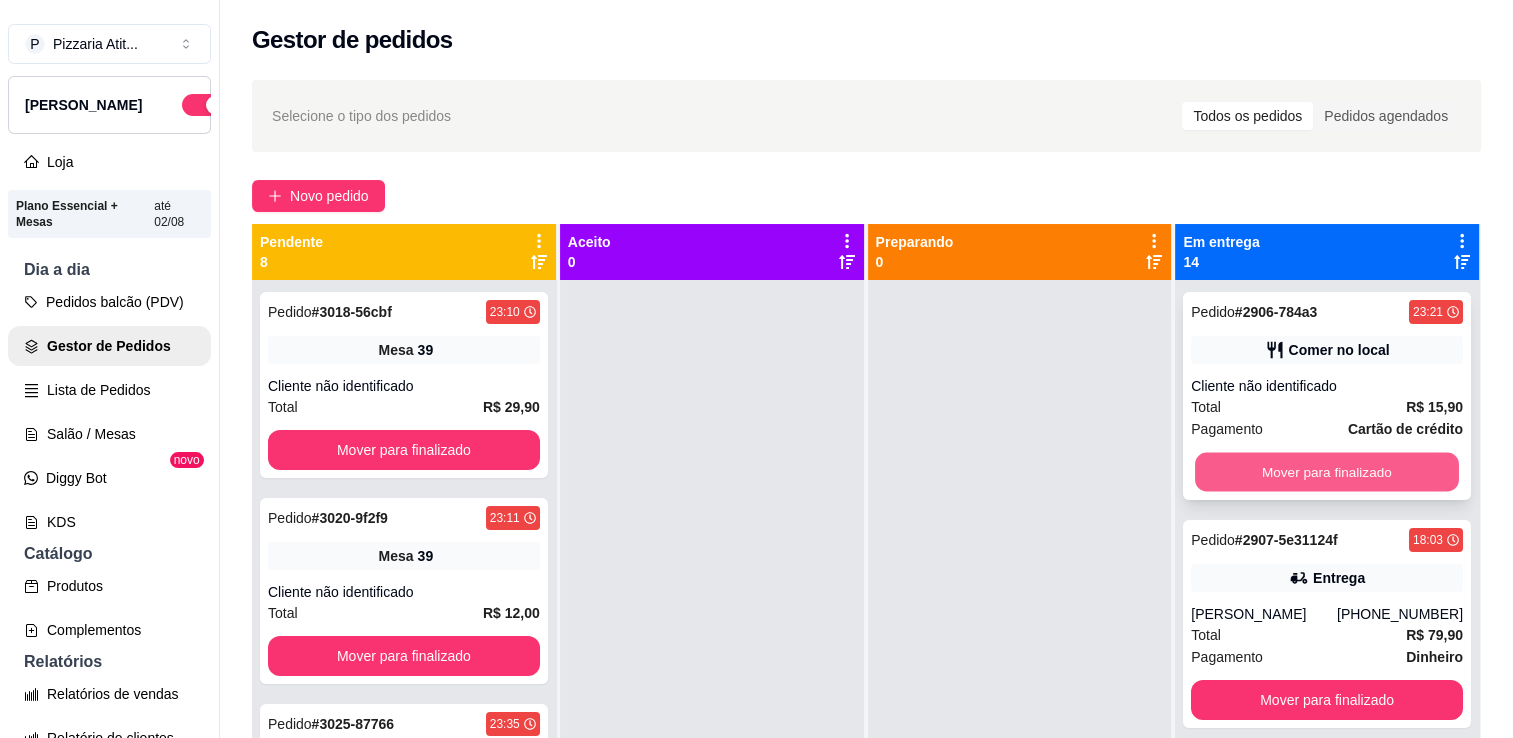 click on "Mover para finalizado" at bounding box center (1327, 472) 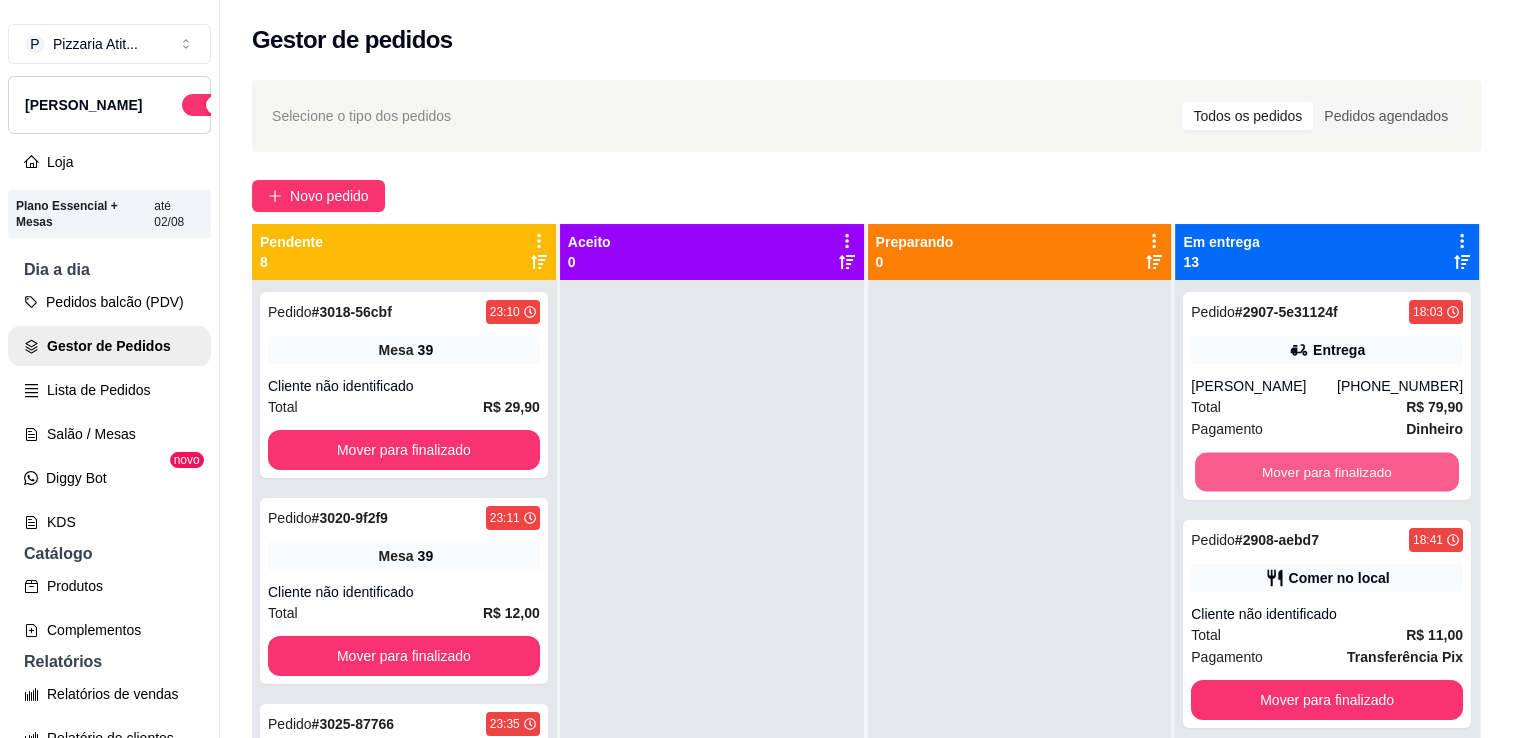 click on "Mover para finalizado" at bounding box center [1327, 472] 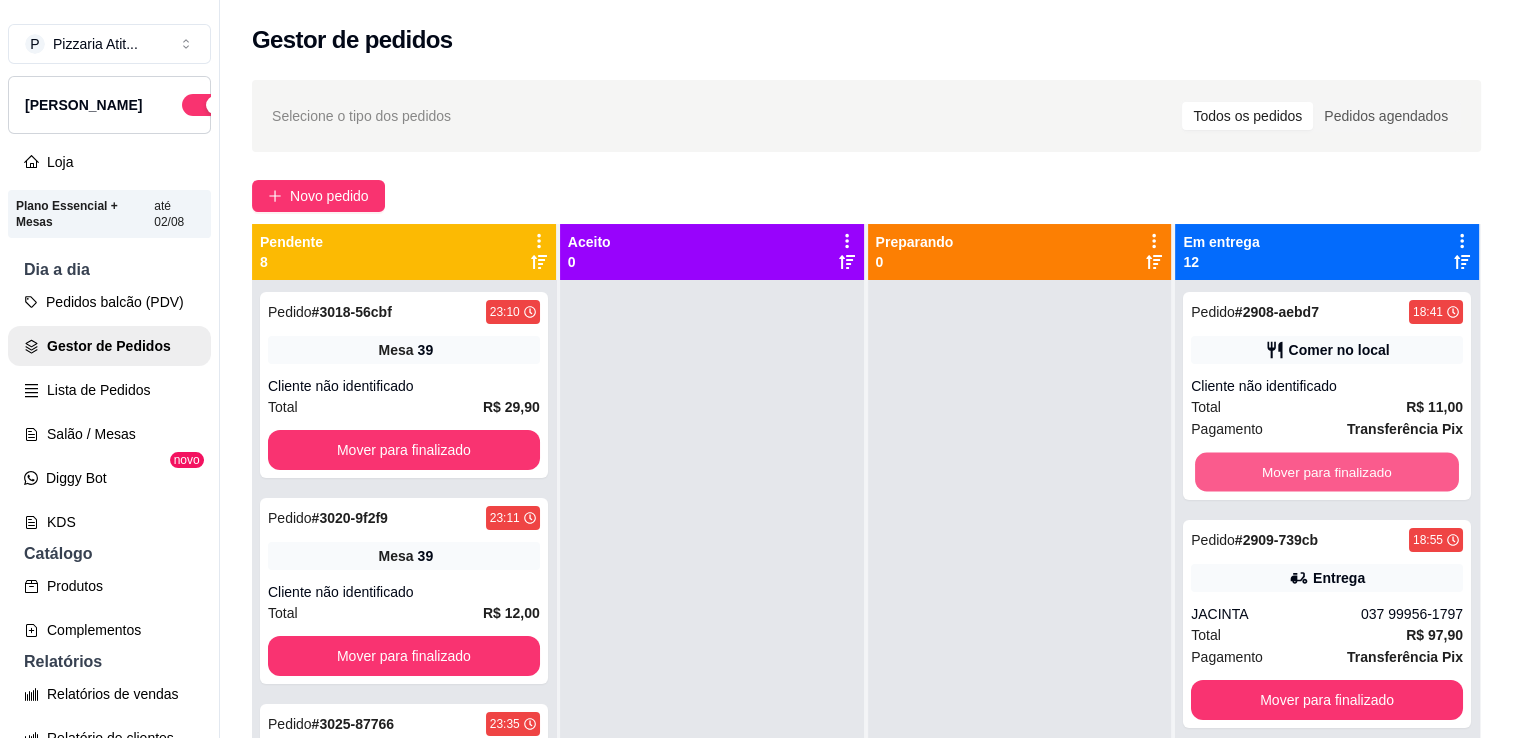 click on "Mover para finalizado" at bounding box center (1327, 472) 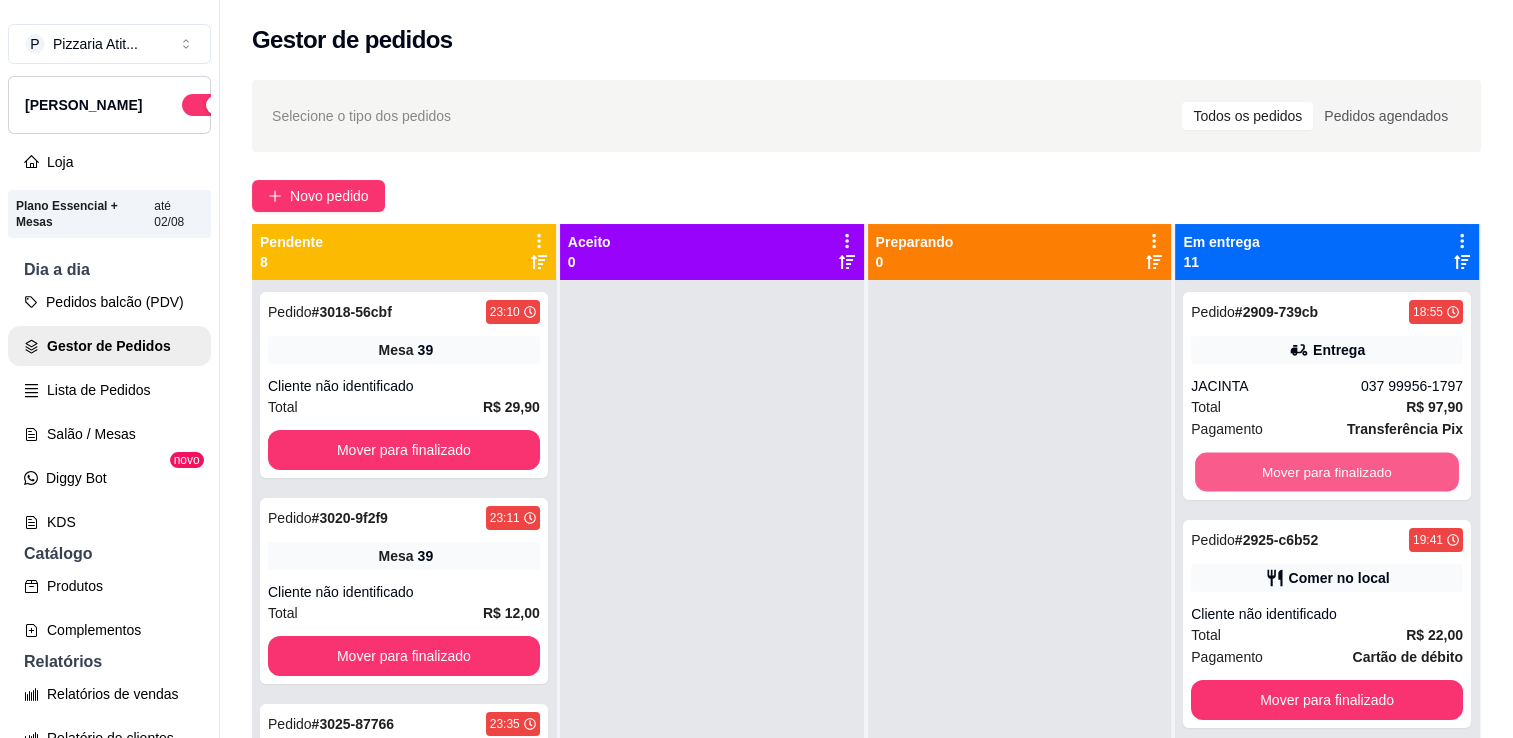 click on "Mover para finalizado" at bounding box center (1327, 472) 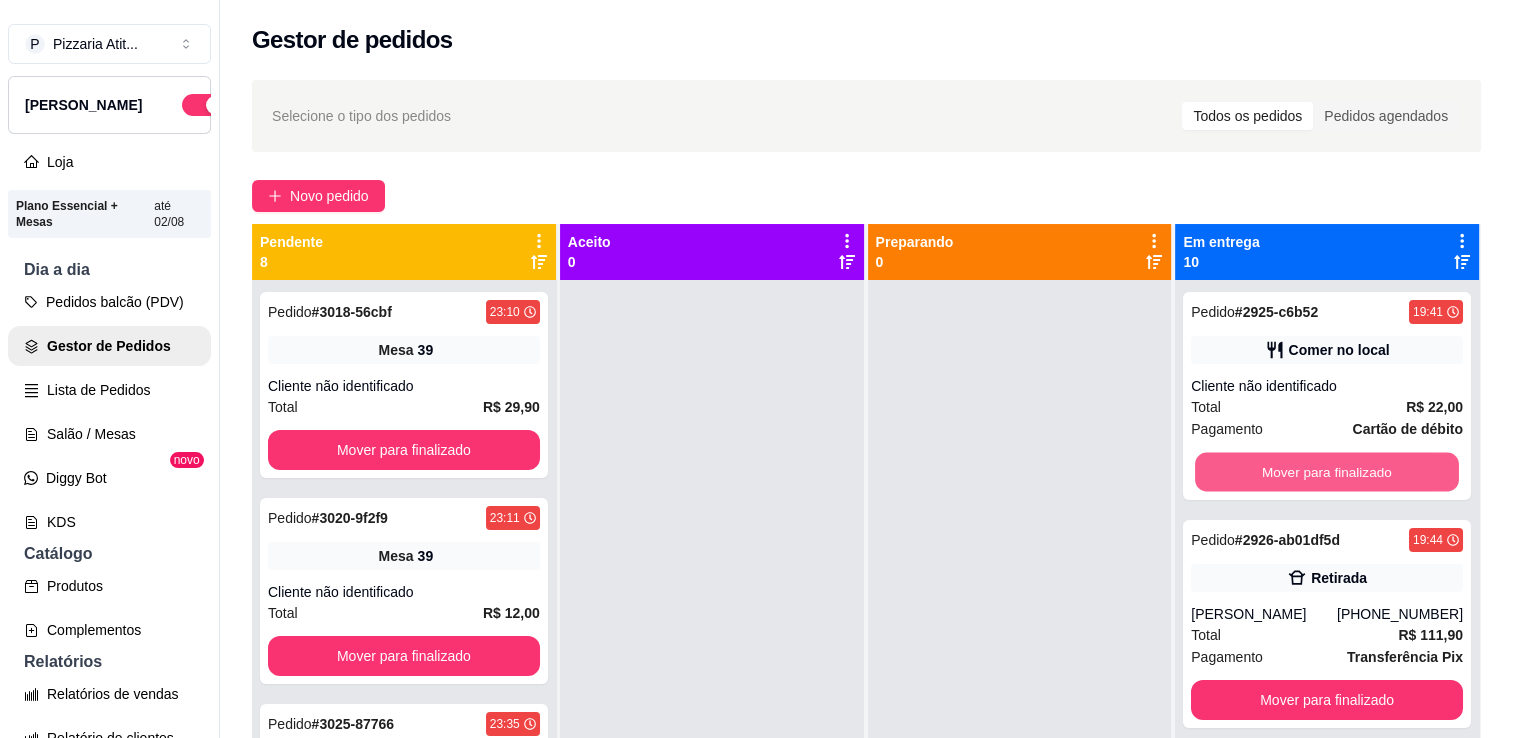 click on "Mover para finalizado" at bounding box center (1327, 472) 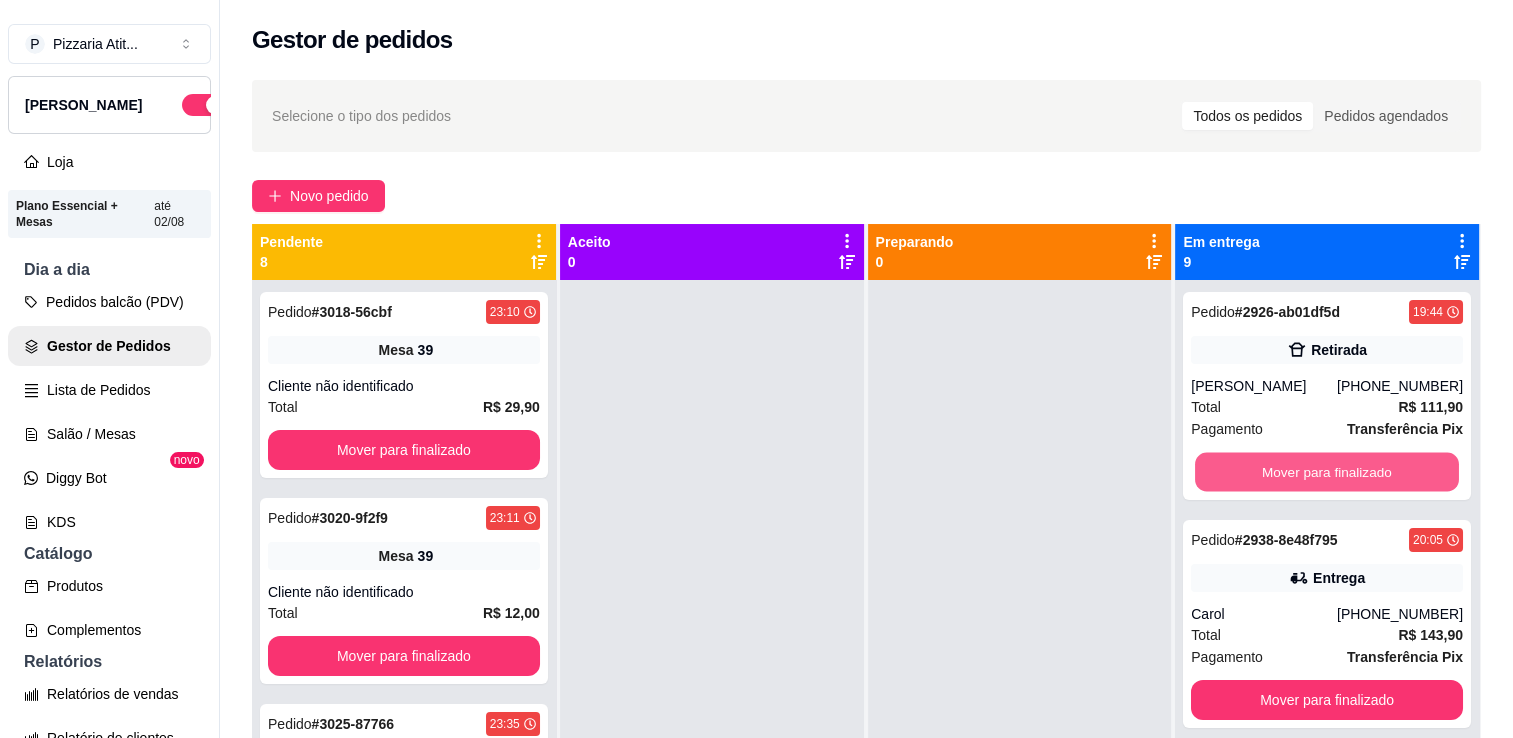click on "Mover para finalizado" at bounding box center [1327, 472] 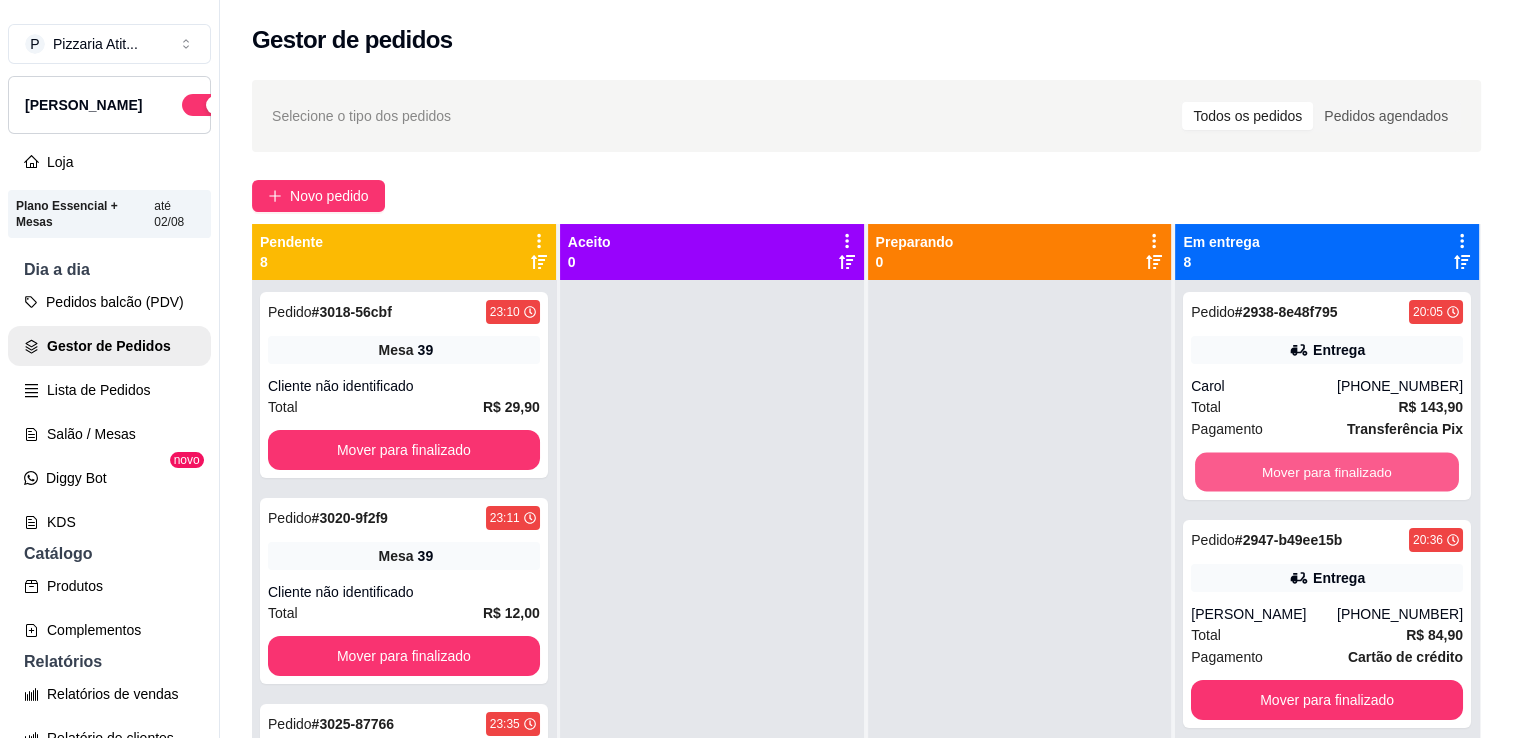click on "Mover para finalizado" at bounding box center [1327, 472] 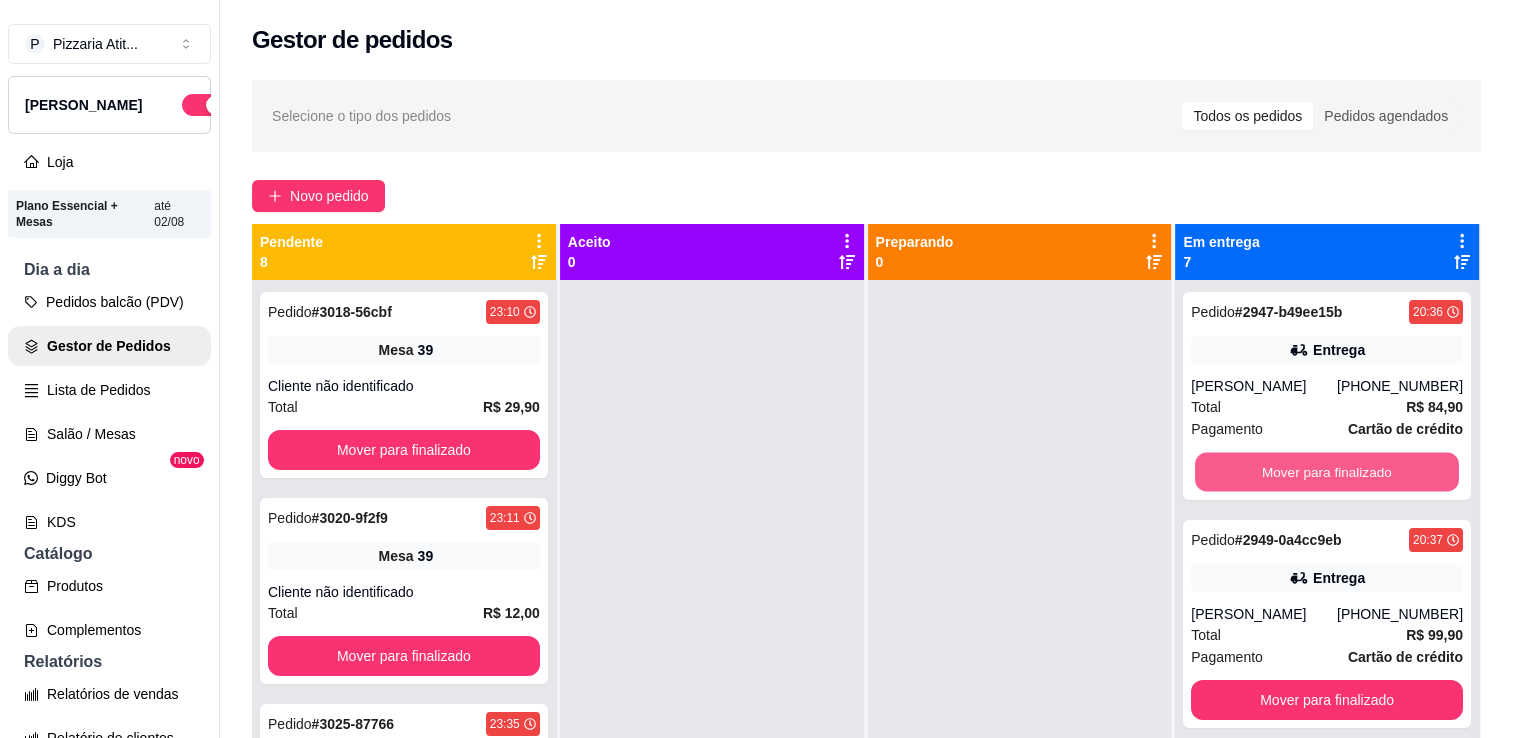 click on "Mover para finalizado" at bounding box center [1327, 472] 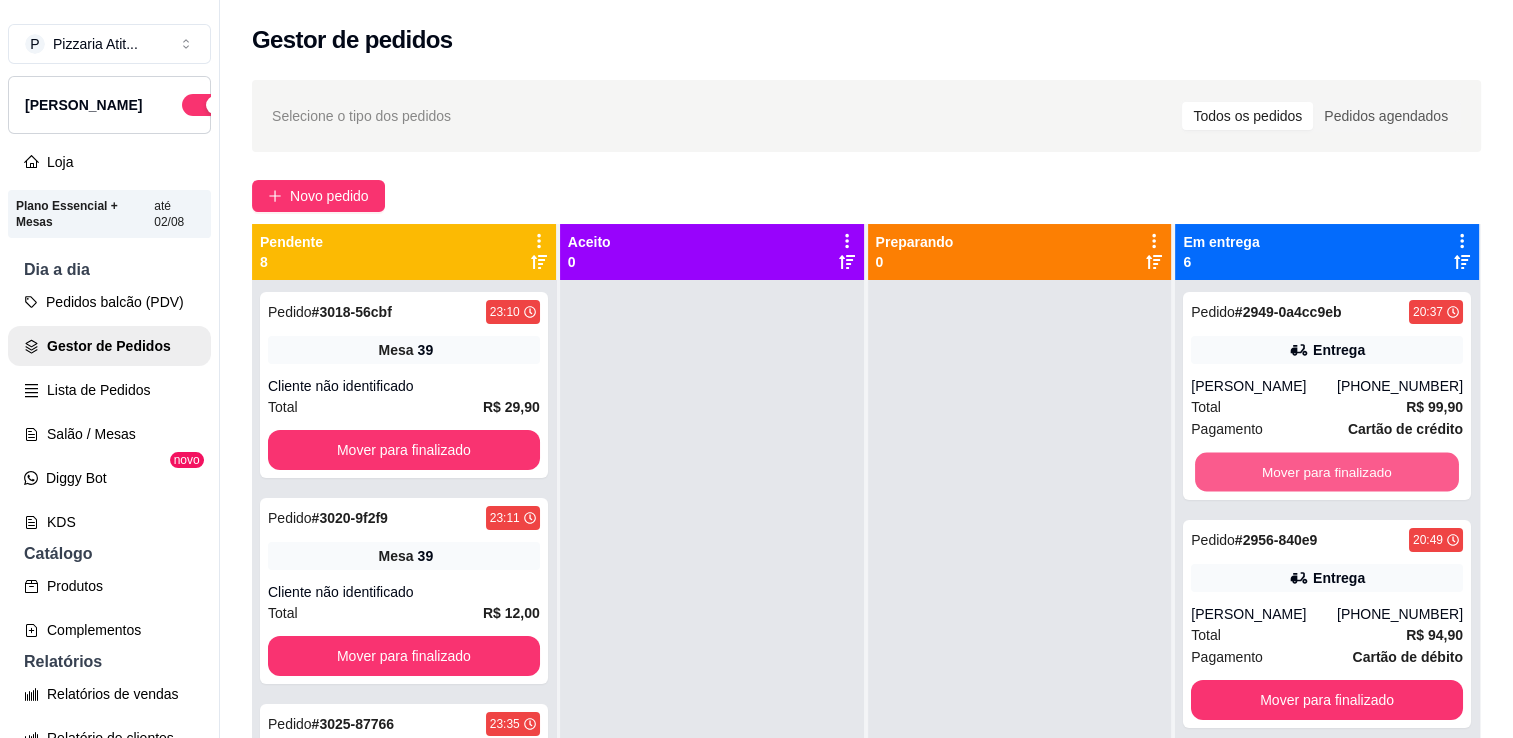 click on "Mover para finalizado" at bounding box center [1327, 472] 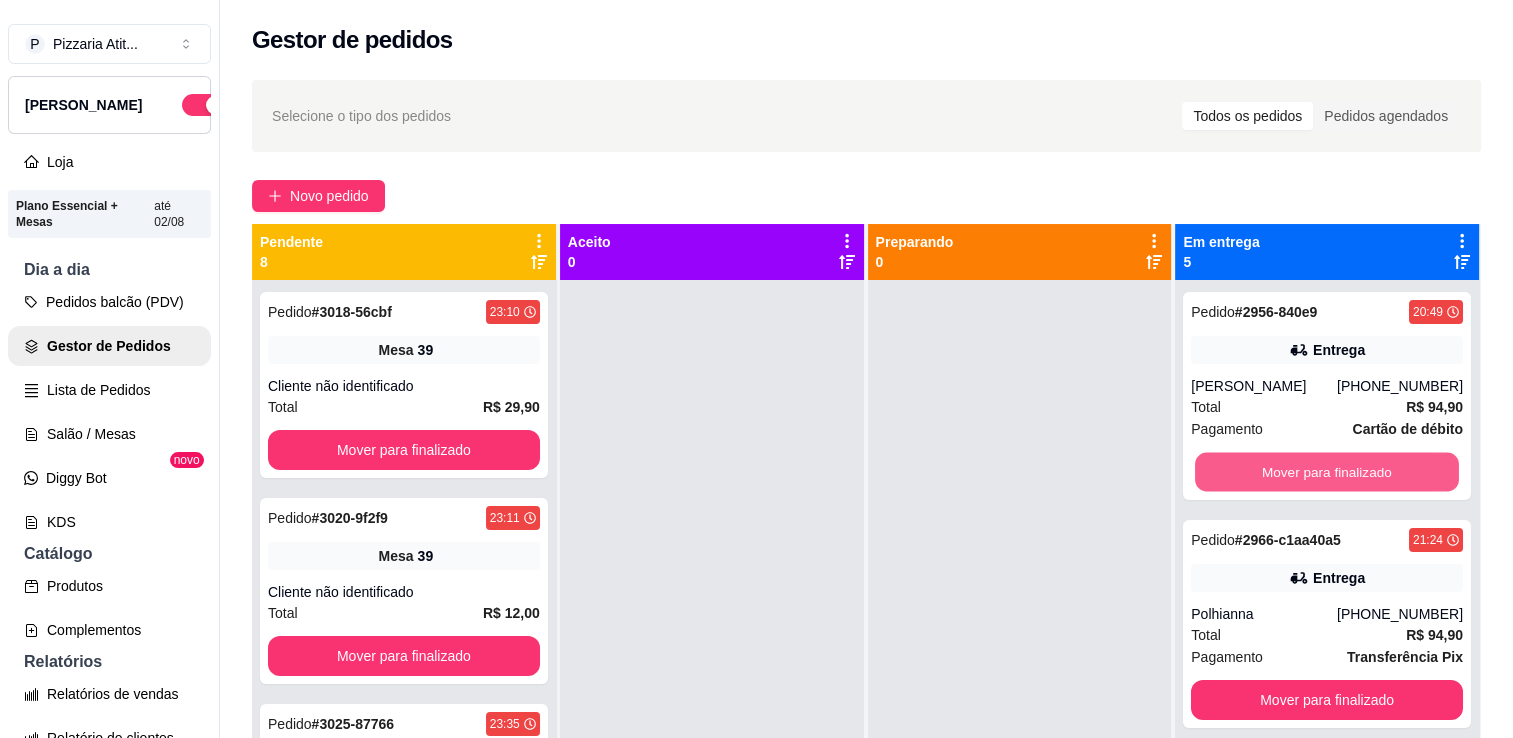 click on "Mover para finalizado" at bounding box center [1327, 472] 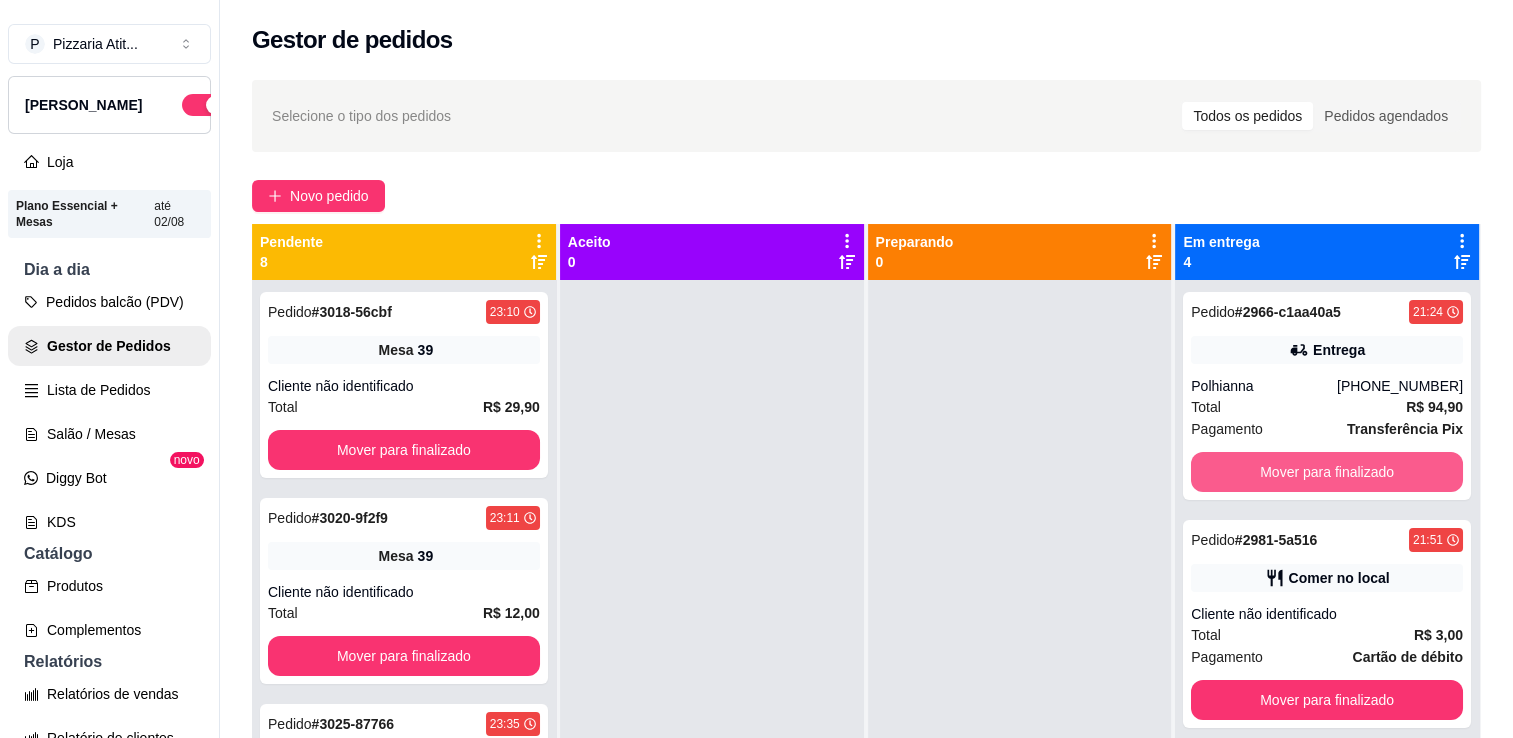 click on "Mover para finalizado" at bounding box center [1327, 472] 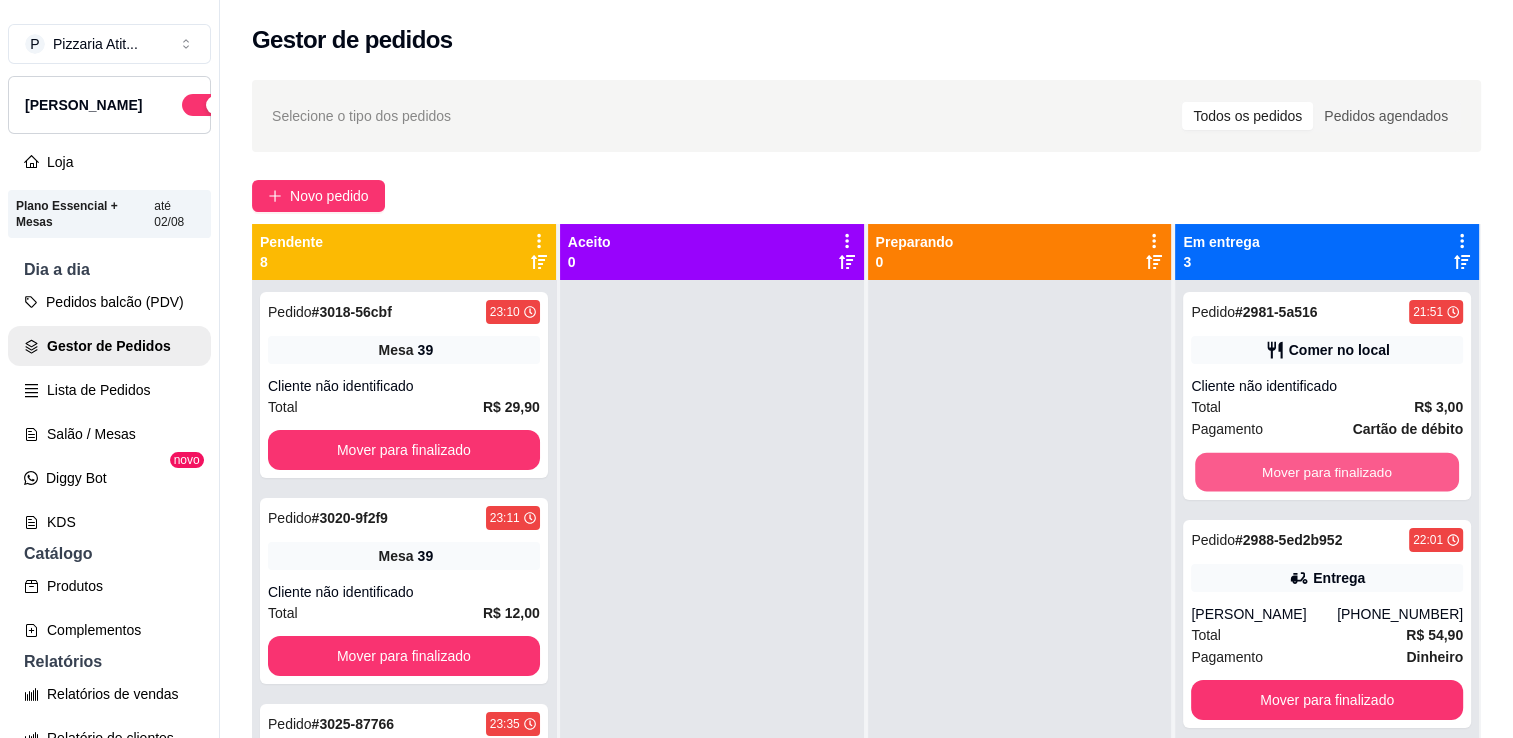click on "Mover para finalizado" at bounding box center (1327, 472) 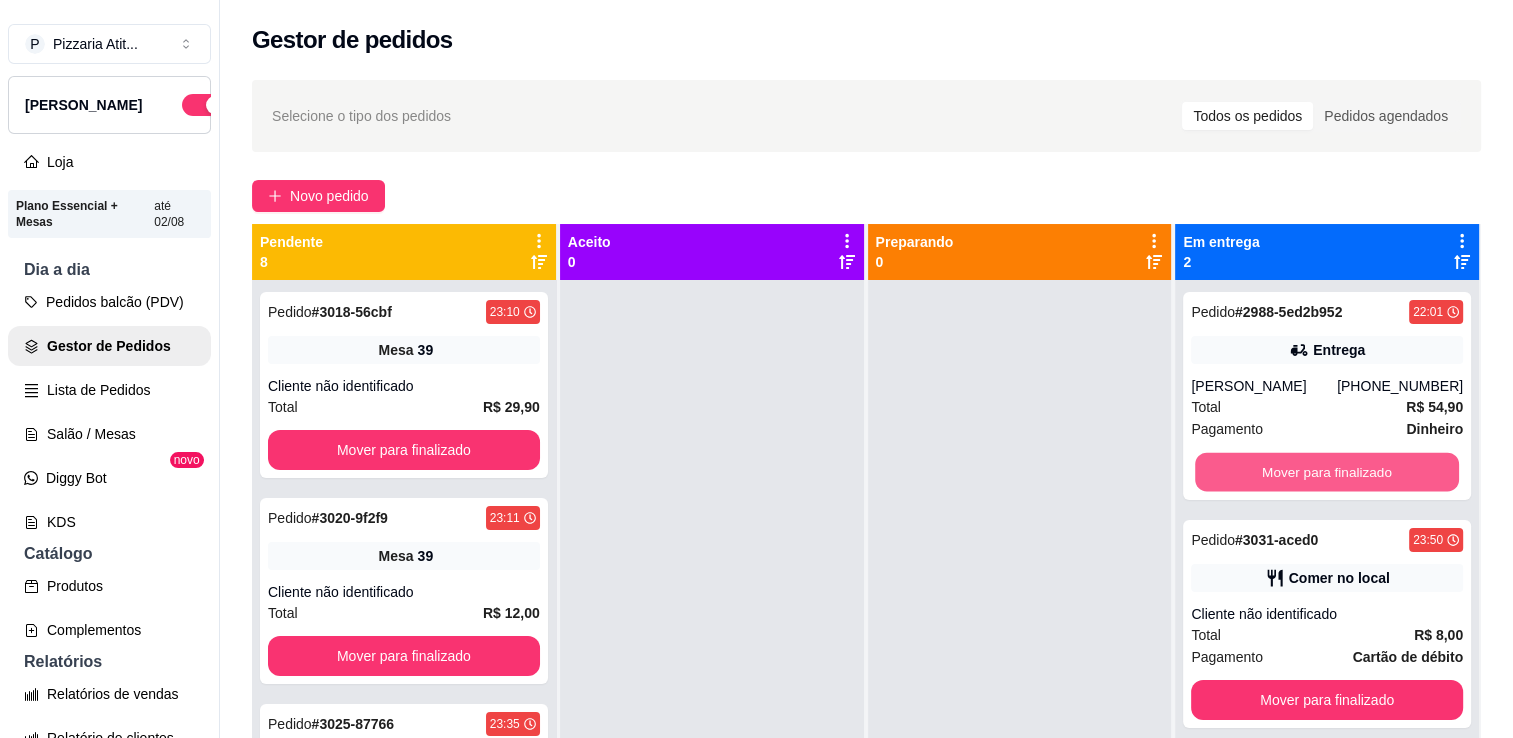 click on "Mover para finalizado" at bounding box center [1327, 472] 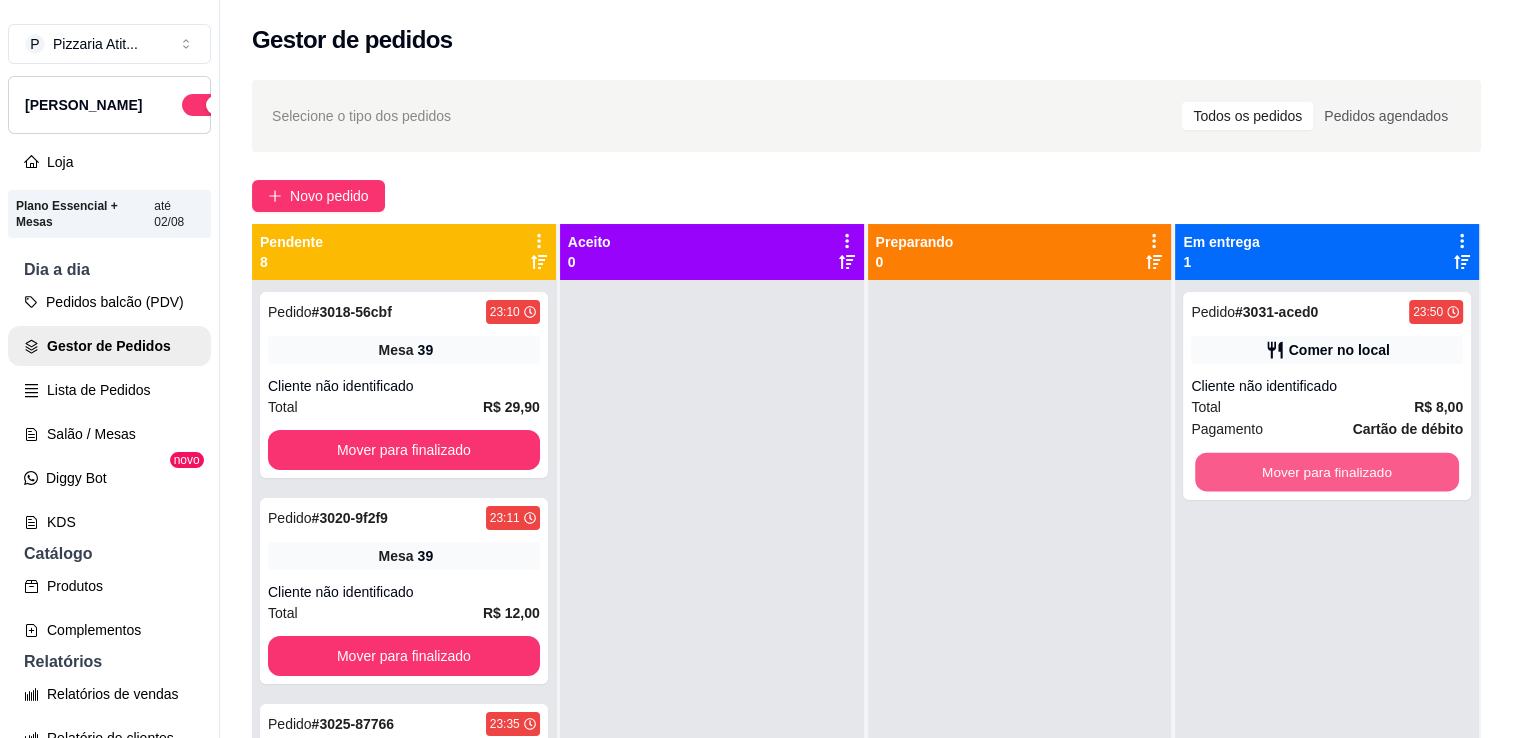click on "Mover para finalizado" at bounding box center (1327, 472) 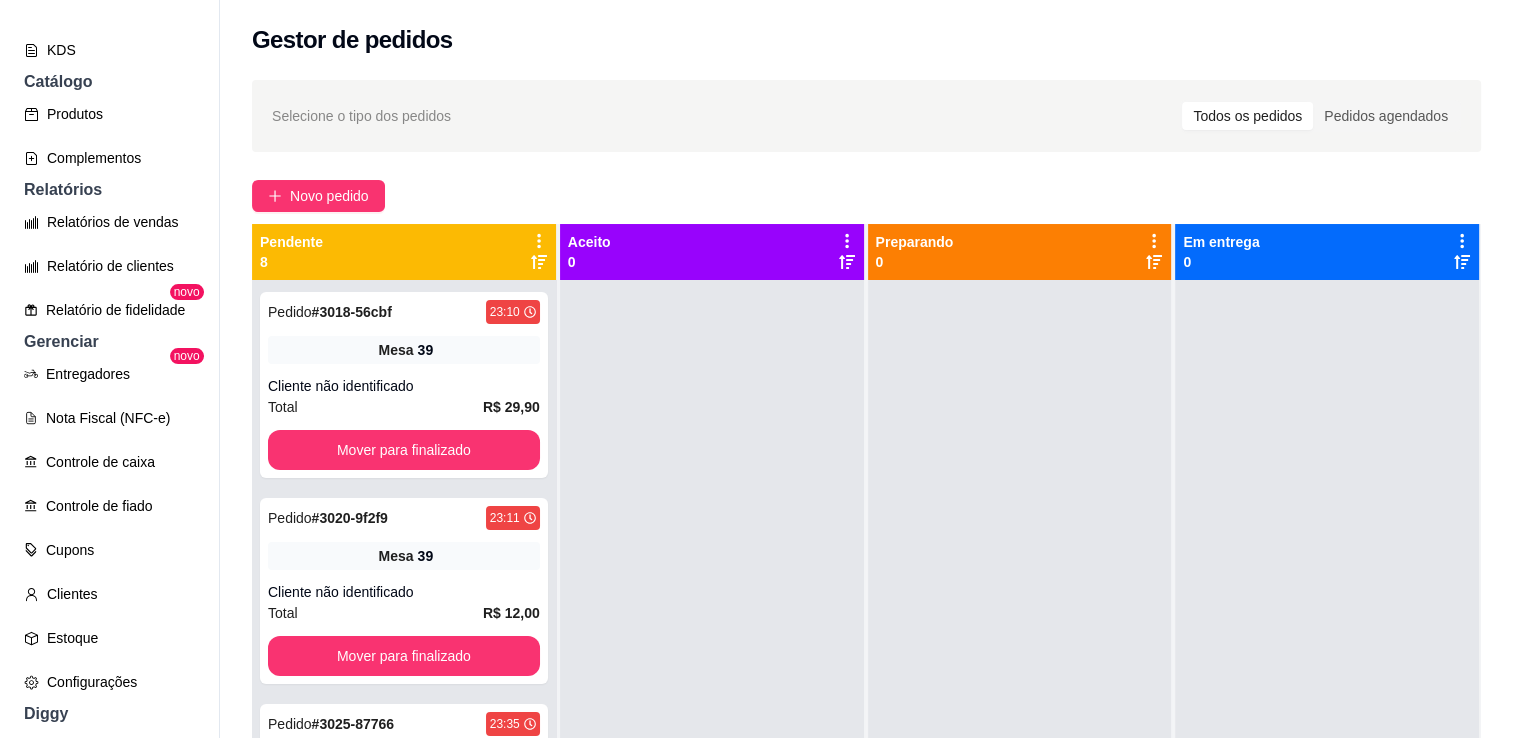 scroll, scrollTop: 0, scrollLeft: 0, axis: both 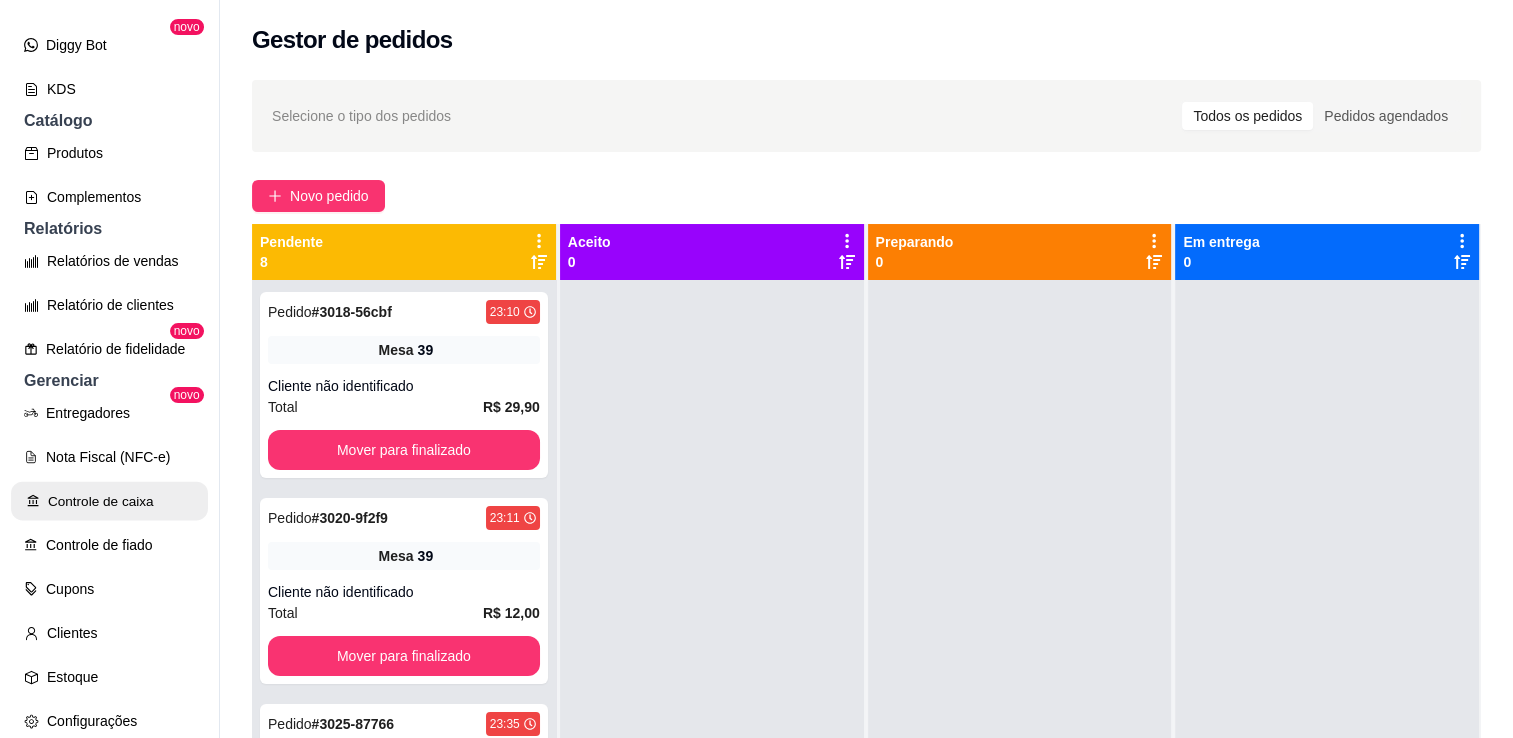 click on "Controle de caixa" at bounding box center [109, 501] 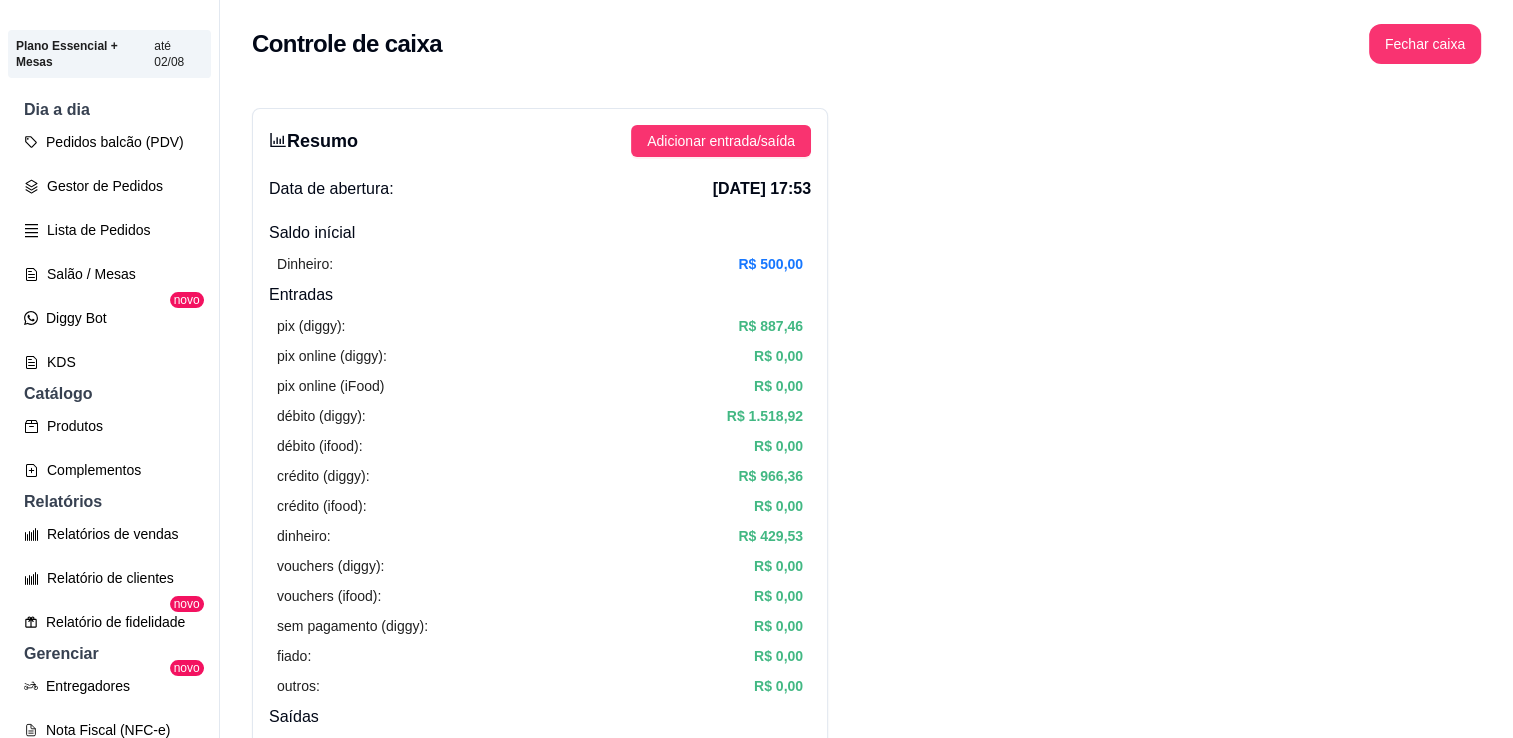 scroll, scrollTop: 120, scrollLeft: 0, axis: vertical 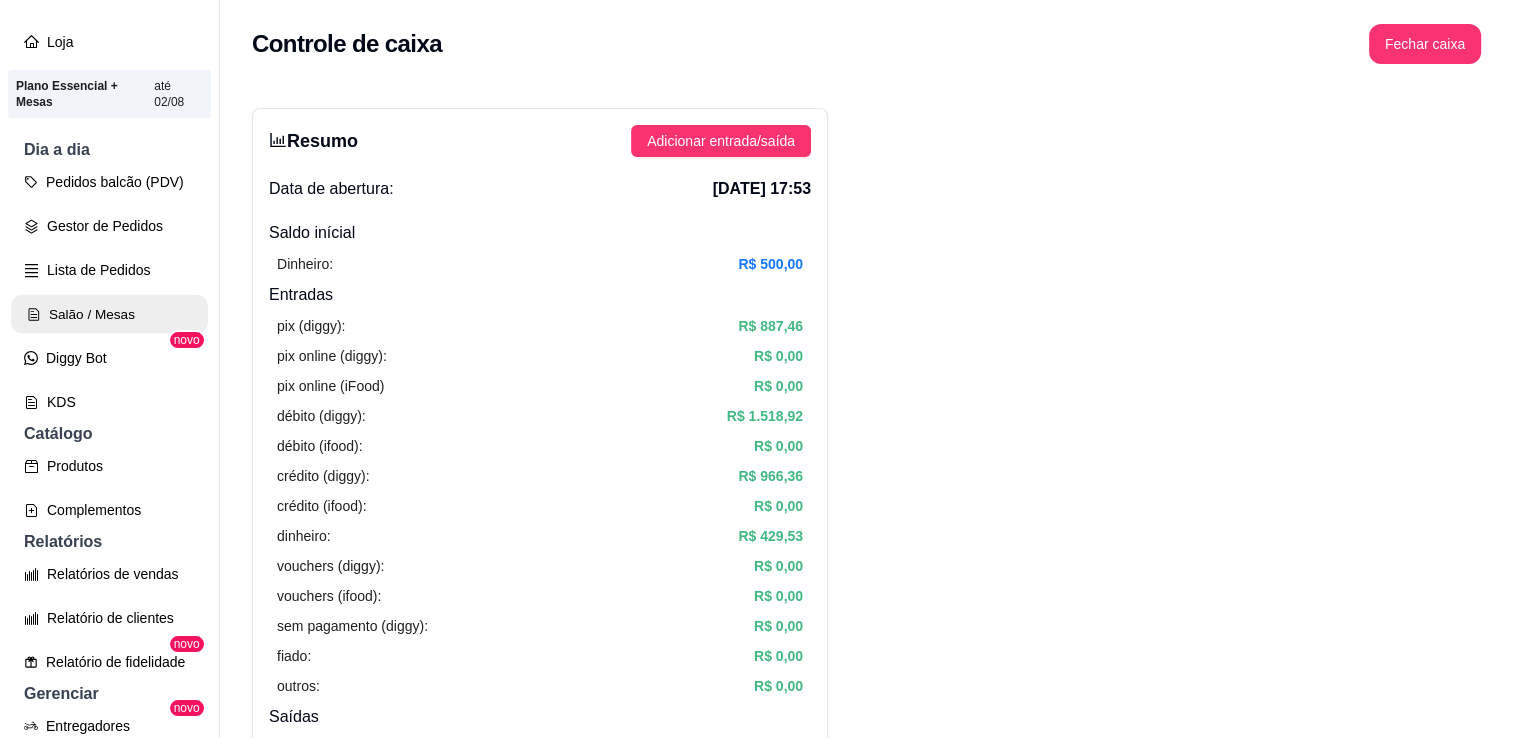 click on "Salão / Mesas" at bounding box center [109, 314] 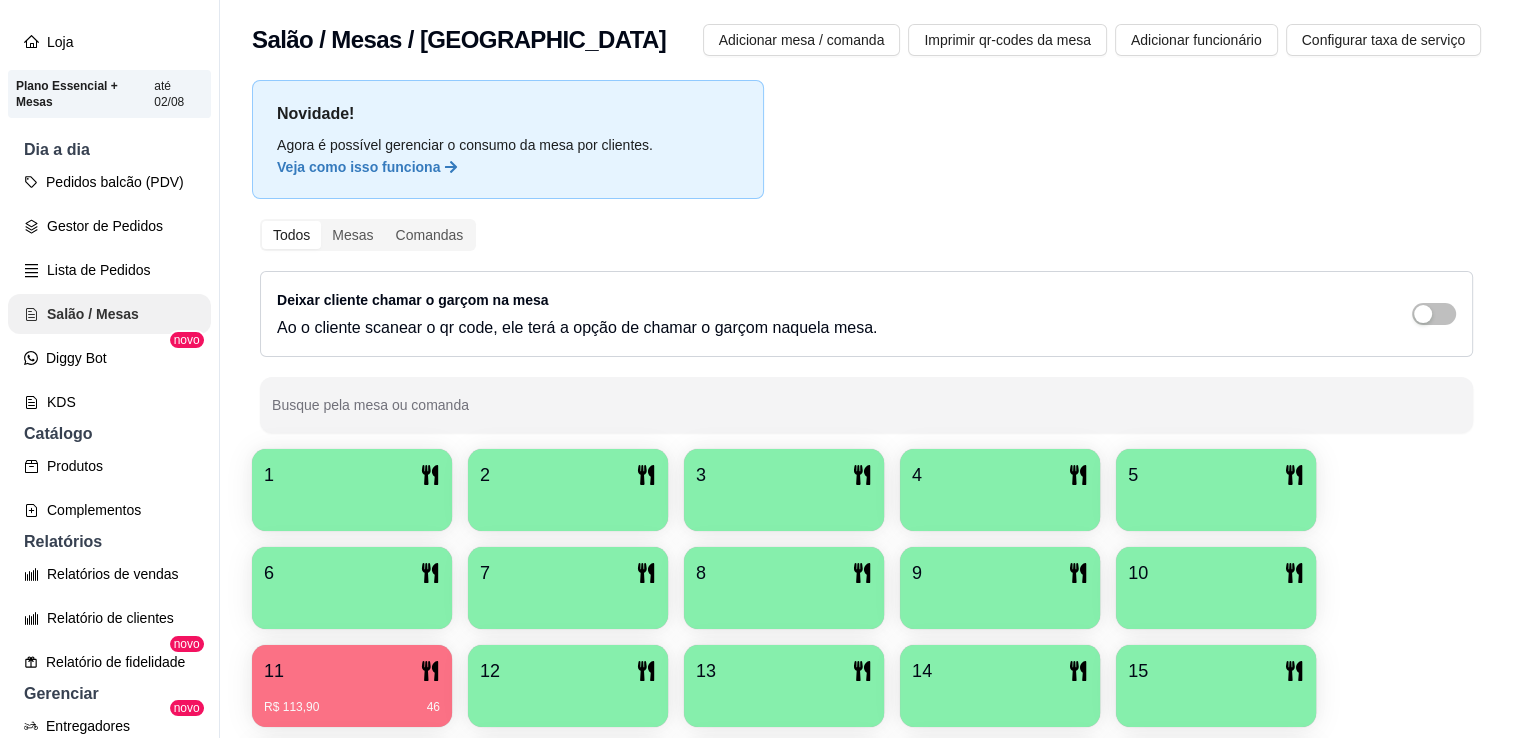 scroll, scrollTop: 647, scrollLeft: 0, axis: vertical 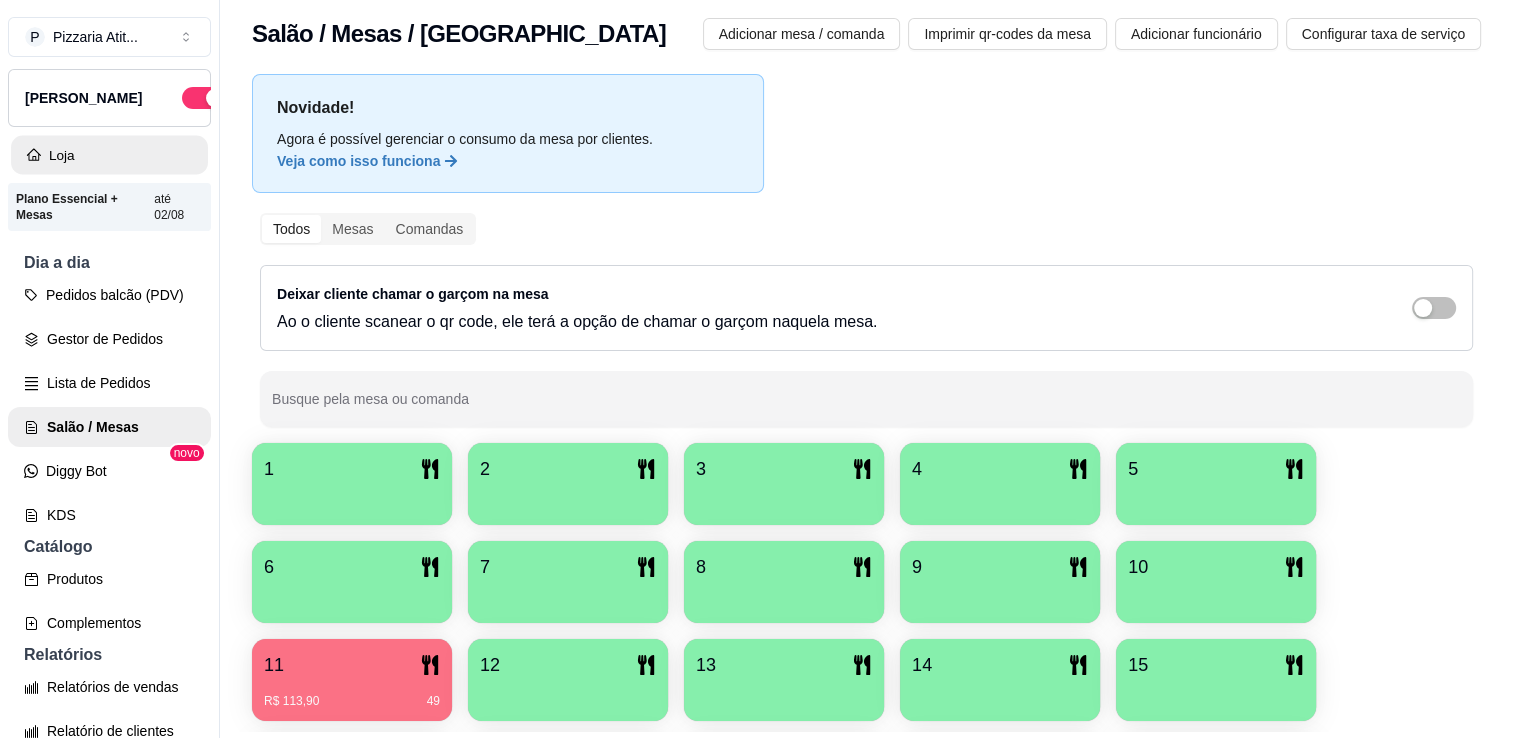 click on "Loja" at bounding box center [109, 155] 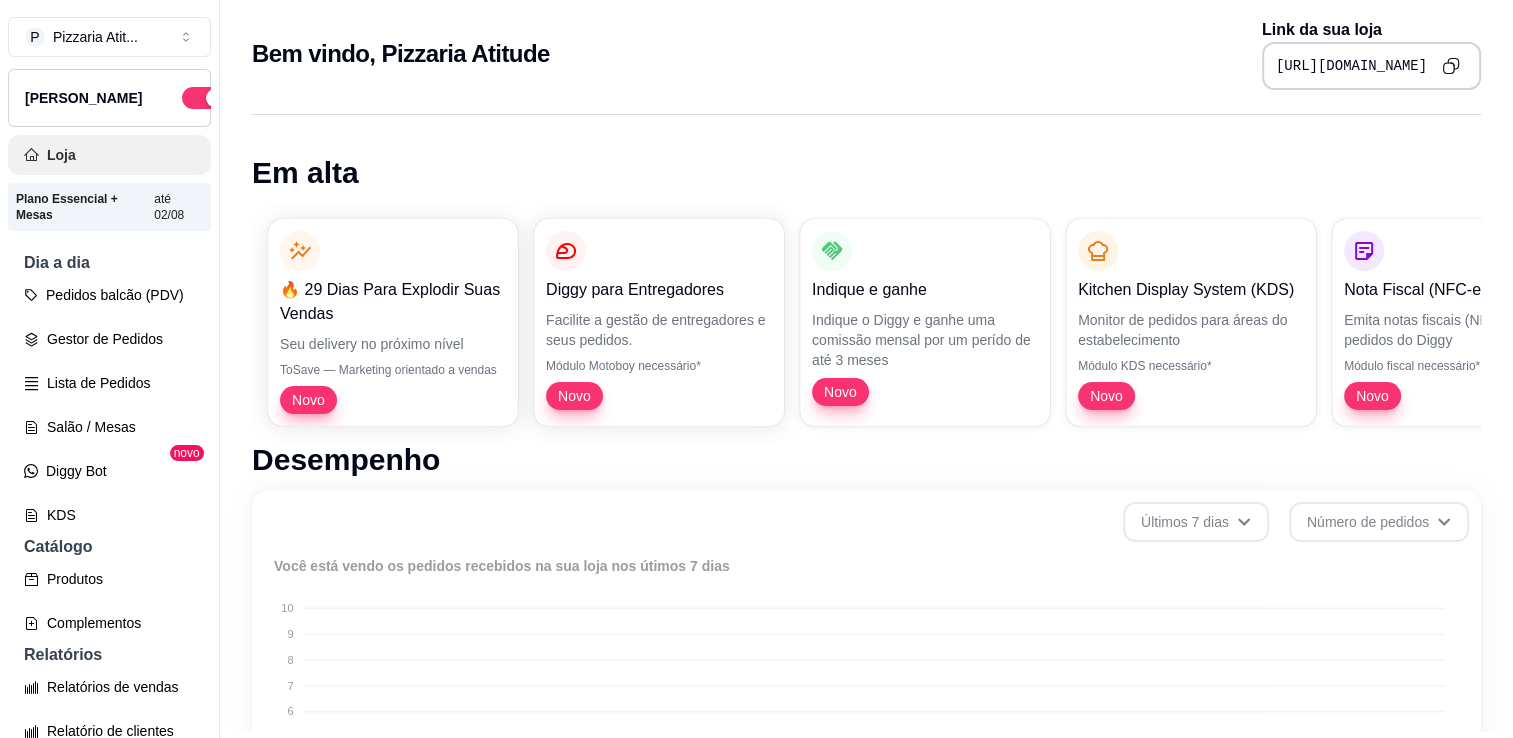 scroll, scrollTop: 0, scrollLeft: 0, axis: both 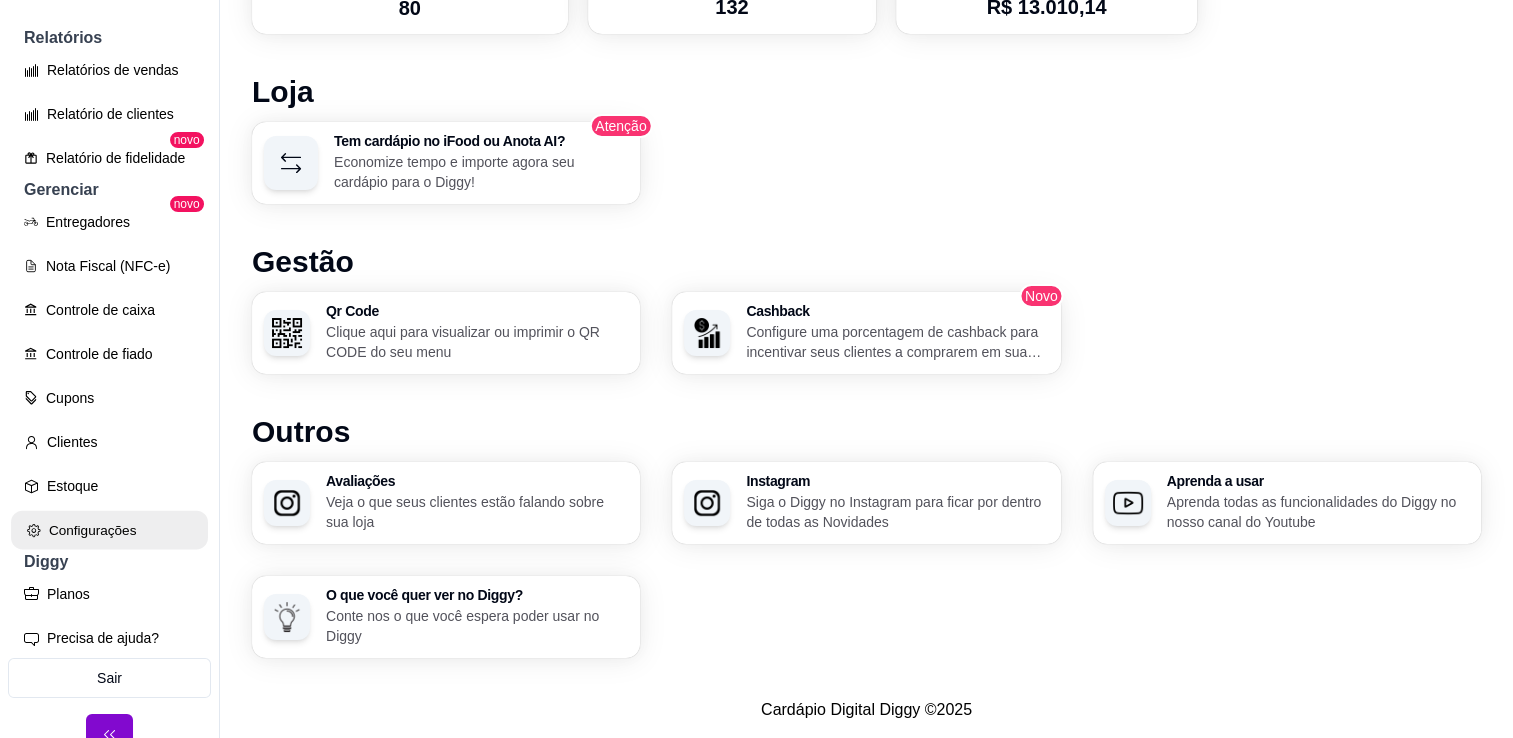 click on "Configurações" at bounding box center [109, 530] 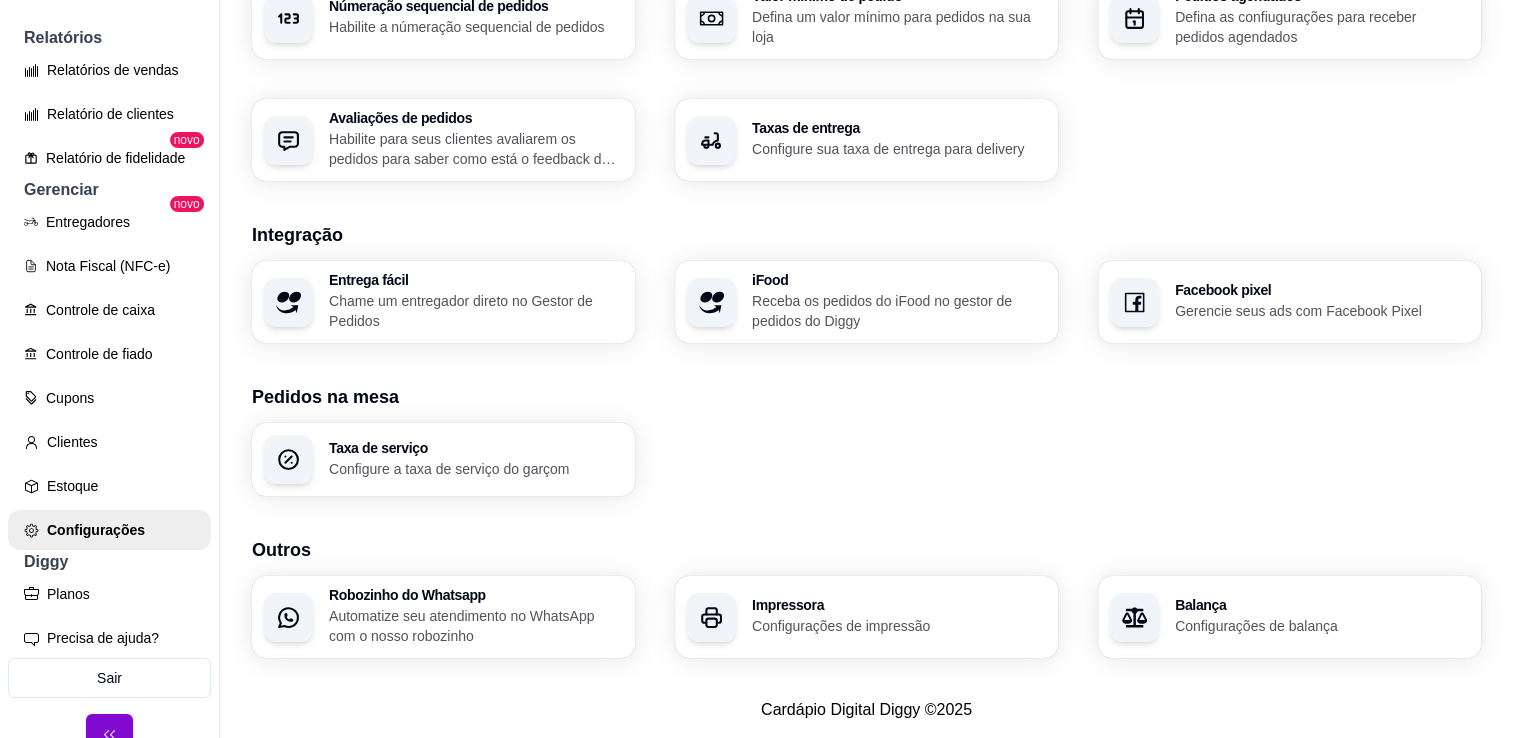scroll, scrollTop: 685, scrollLeft: 0, axis: vertical 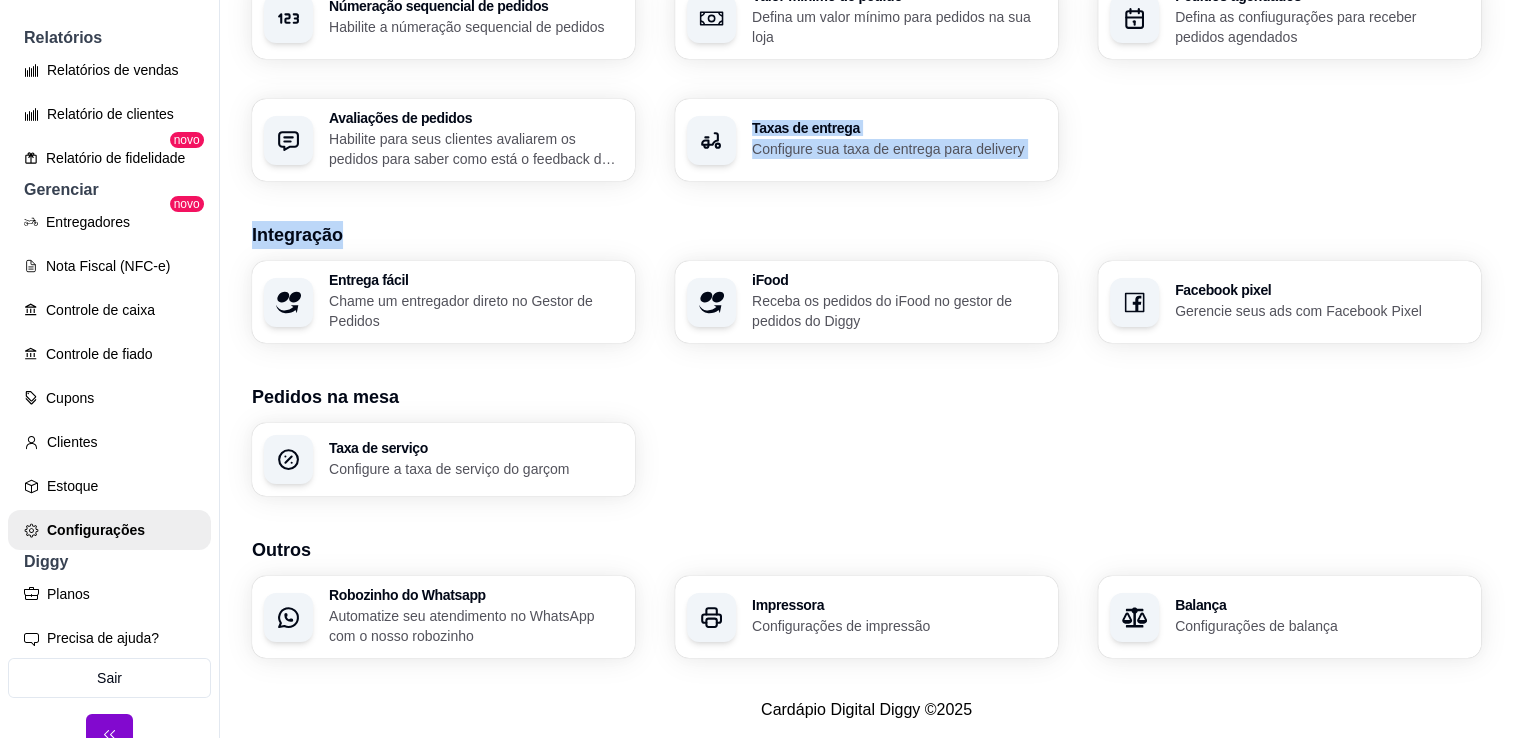 drag, startPoint x: 697, startPoint y: 190, endPoint x: 677, endPoint y: 136, distance: 57.58472 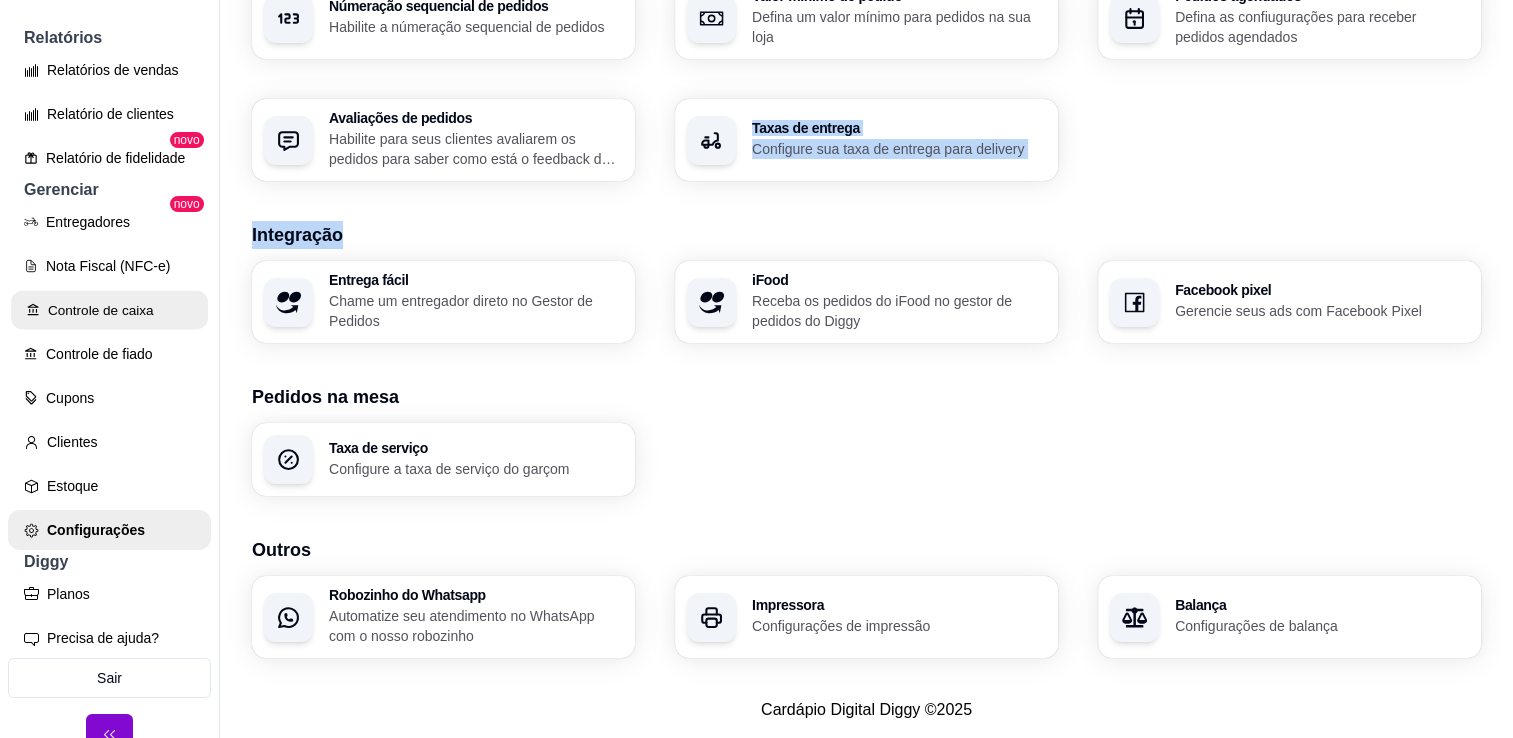 click on "Controle de caixa" at bounding box center [109, 310] 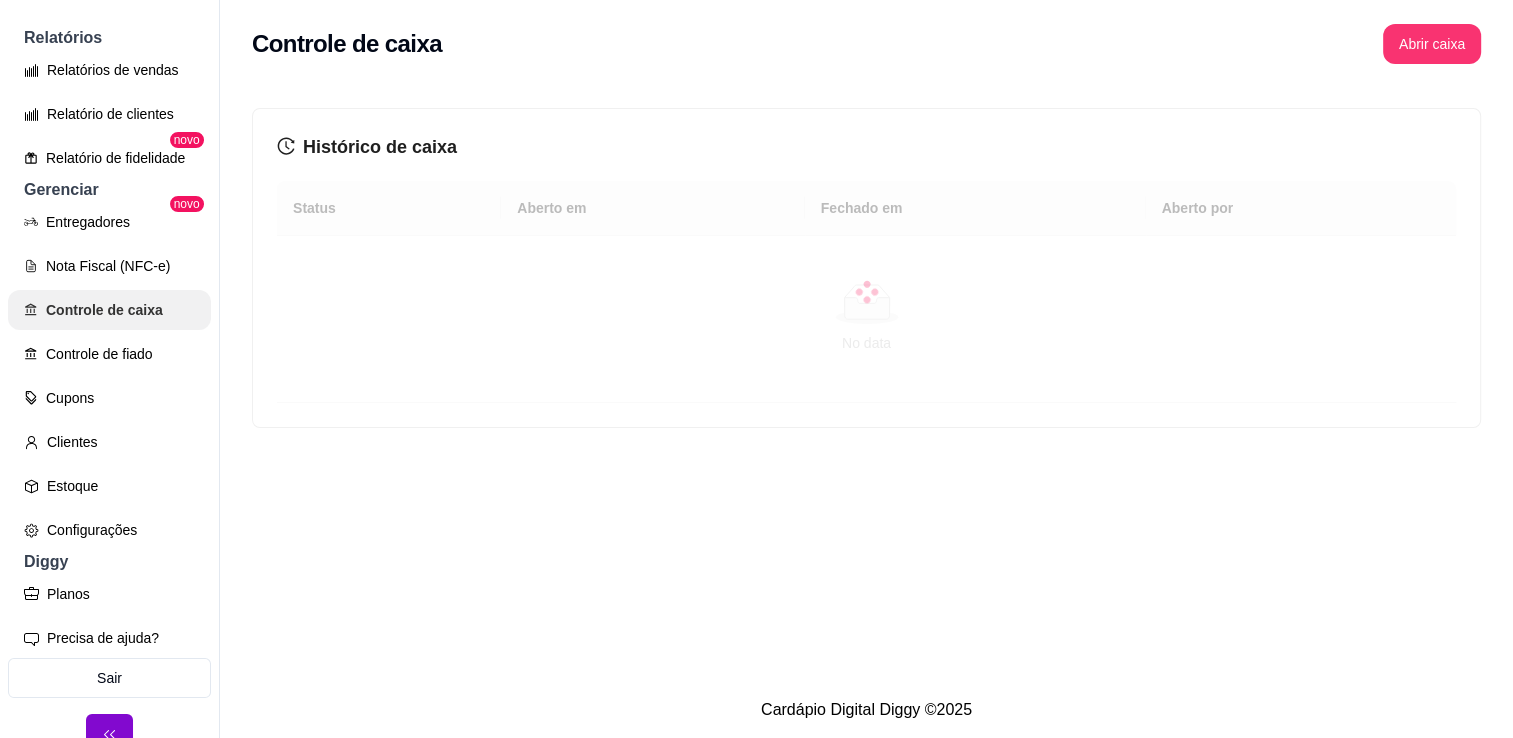 scroll, scrollTop: 0, scrollLeft: 0, axis: both 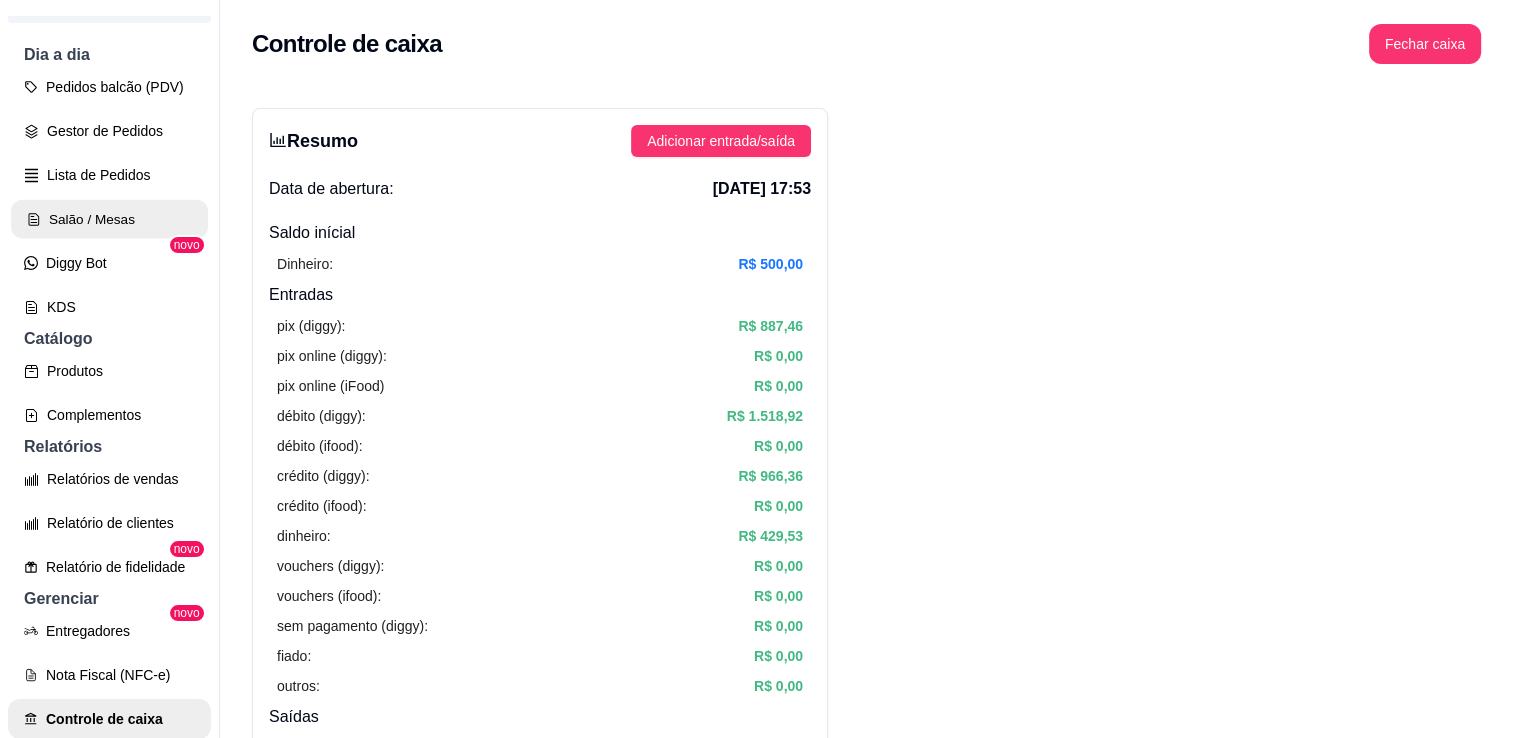 click on "Salão / Mesas" at bounding box center (109, 219) 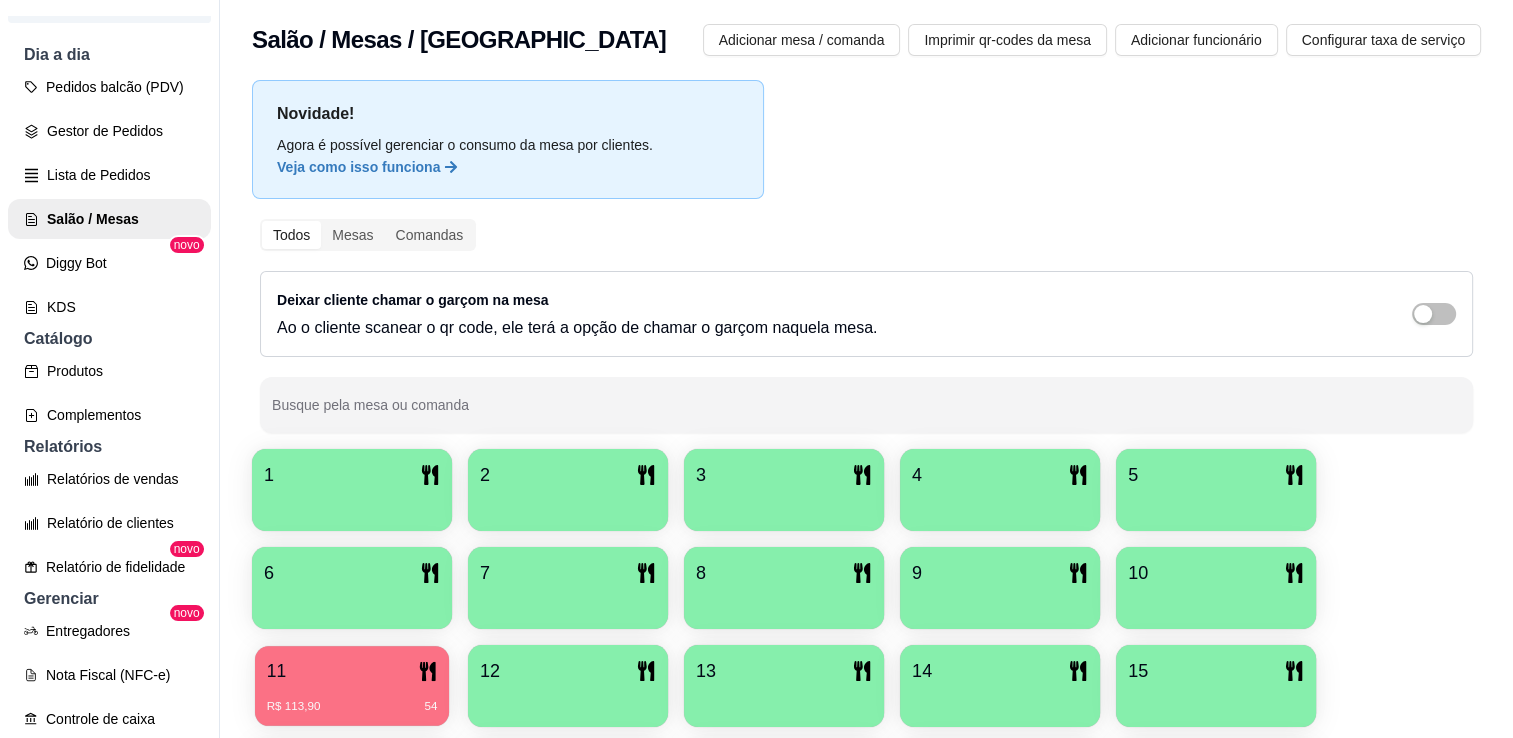 click on "R$ 113,90 54" at bounding box center [352, 699] 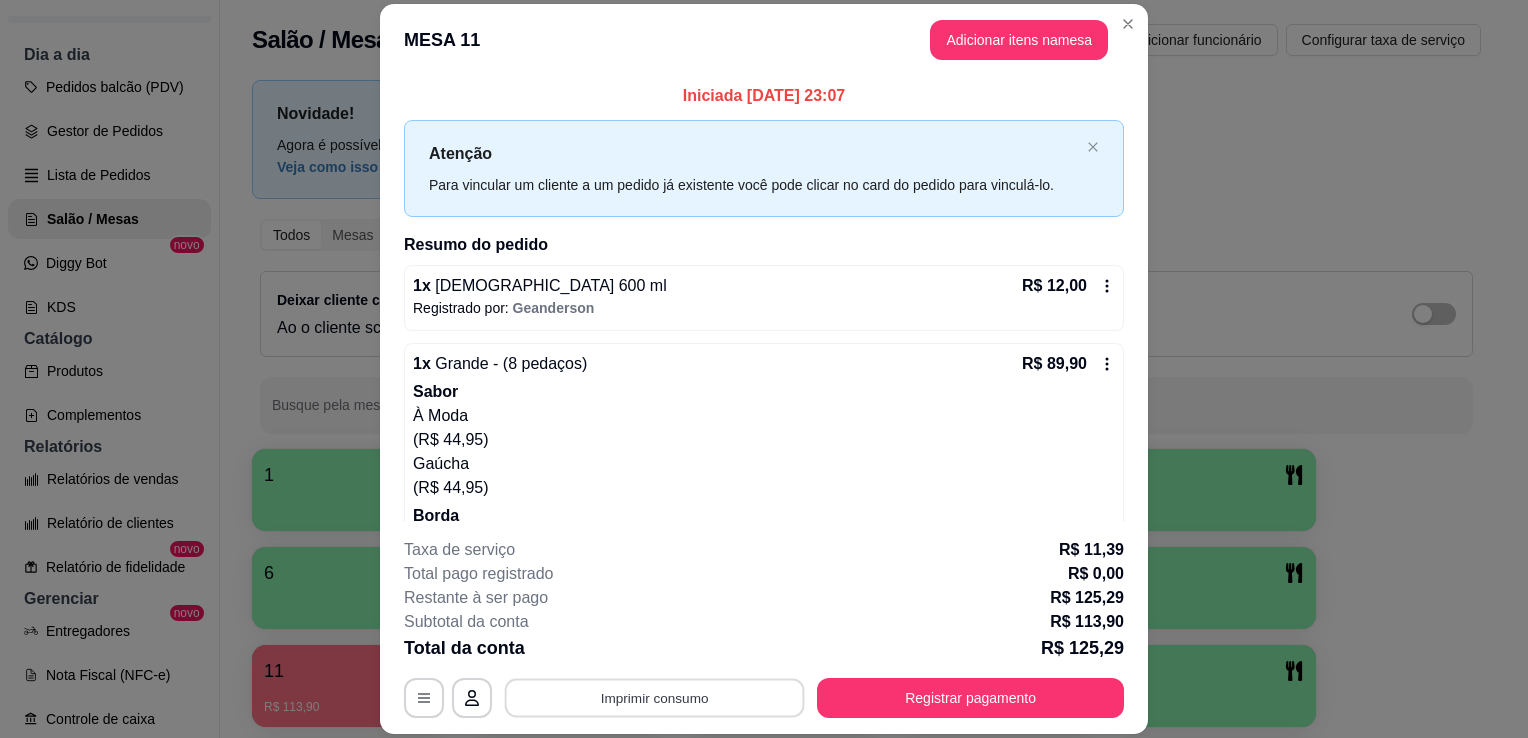 click on "Imprimir consumo" at bounding box center [655, 698] 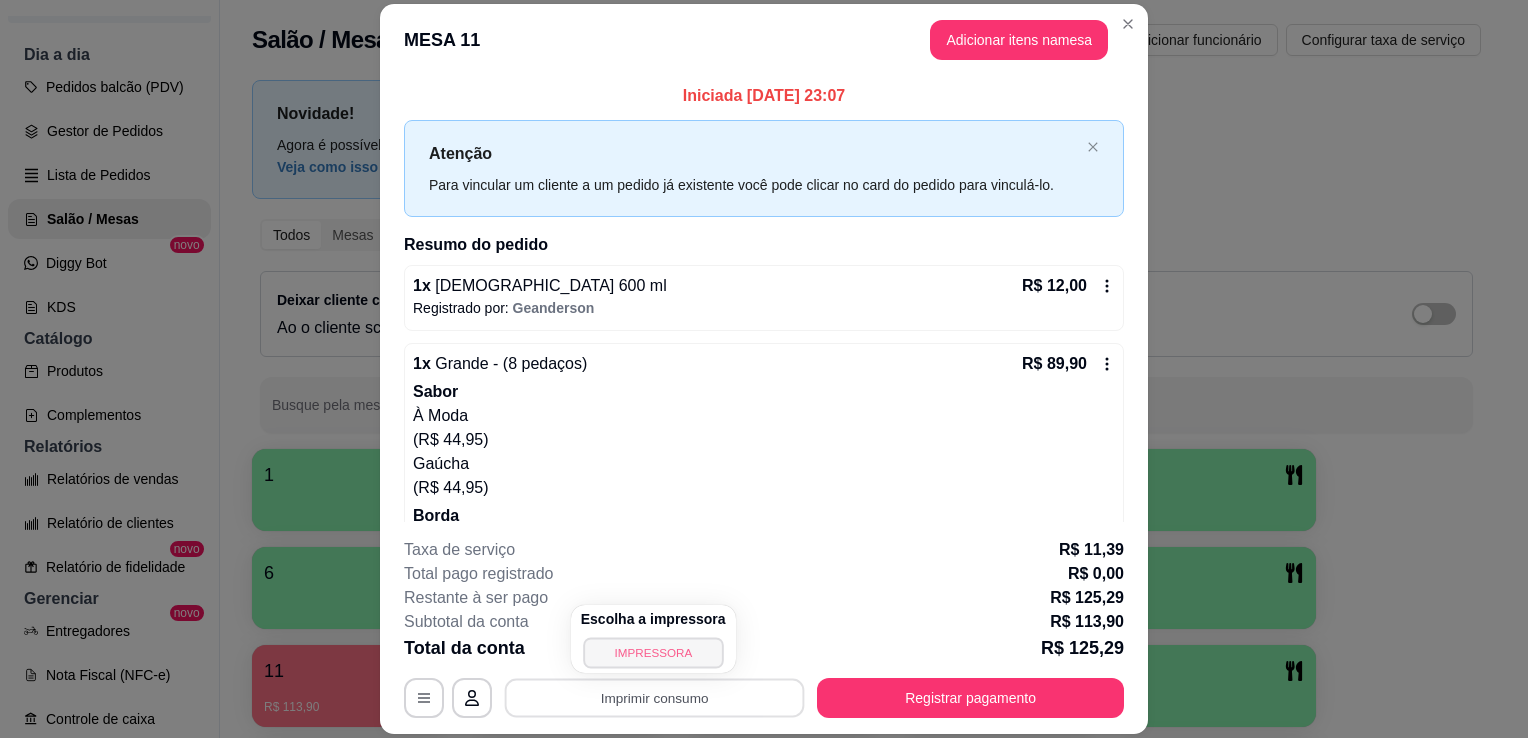 click on "IMPRESSORA" at bounding box center [653, 652] 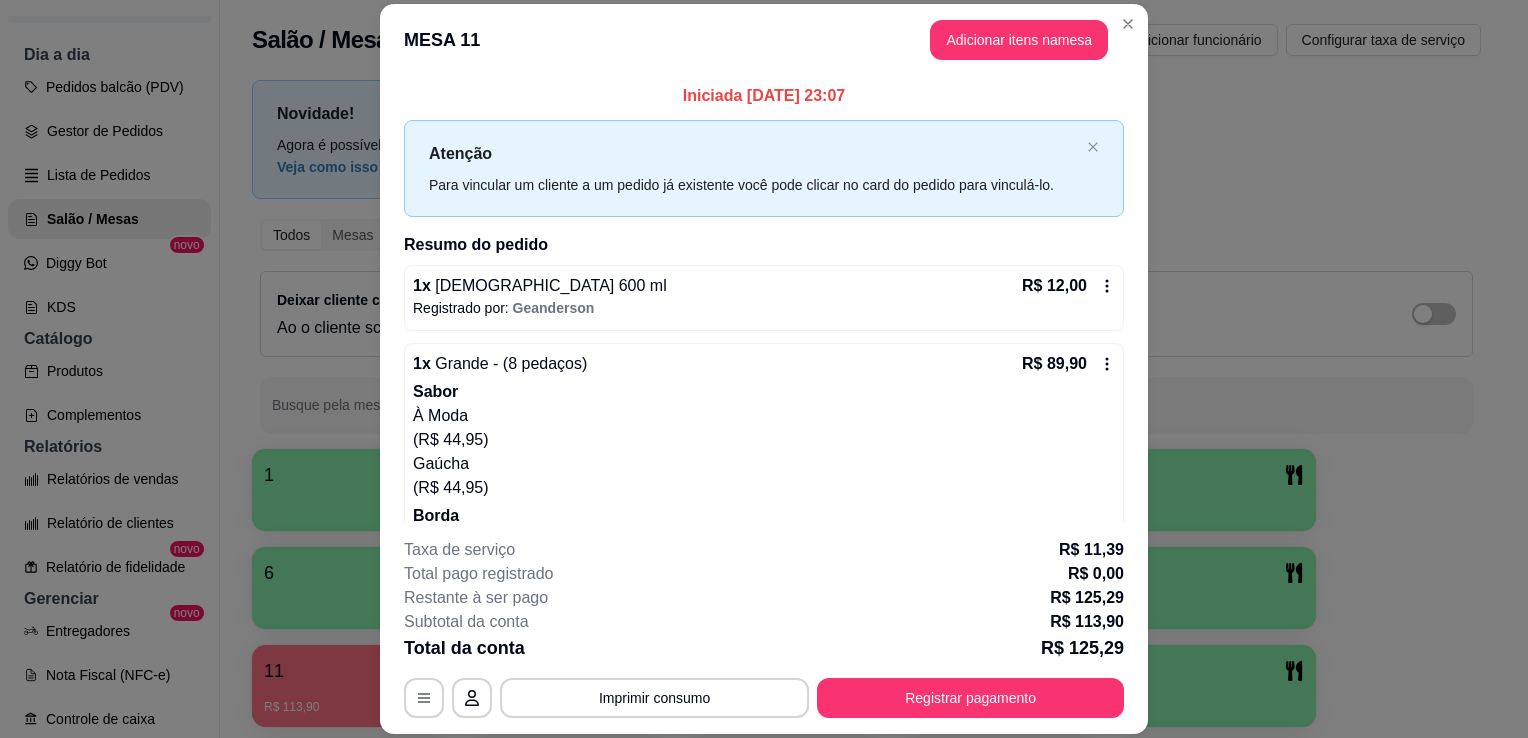 type 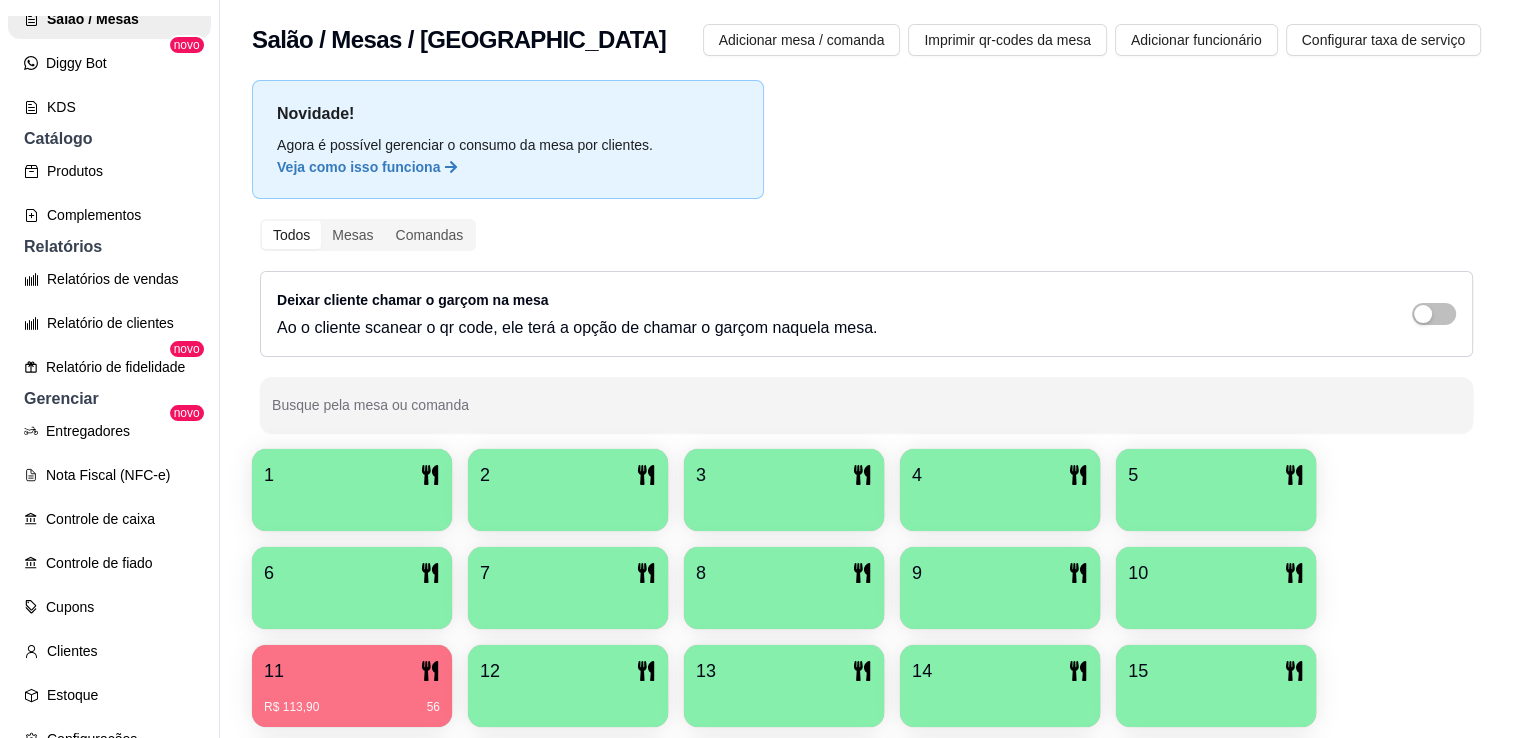 scroll, scrollTop: 484, scrollLeft: 0, axis: vertical 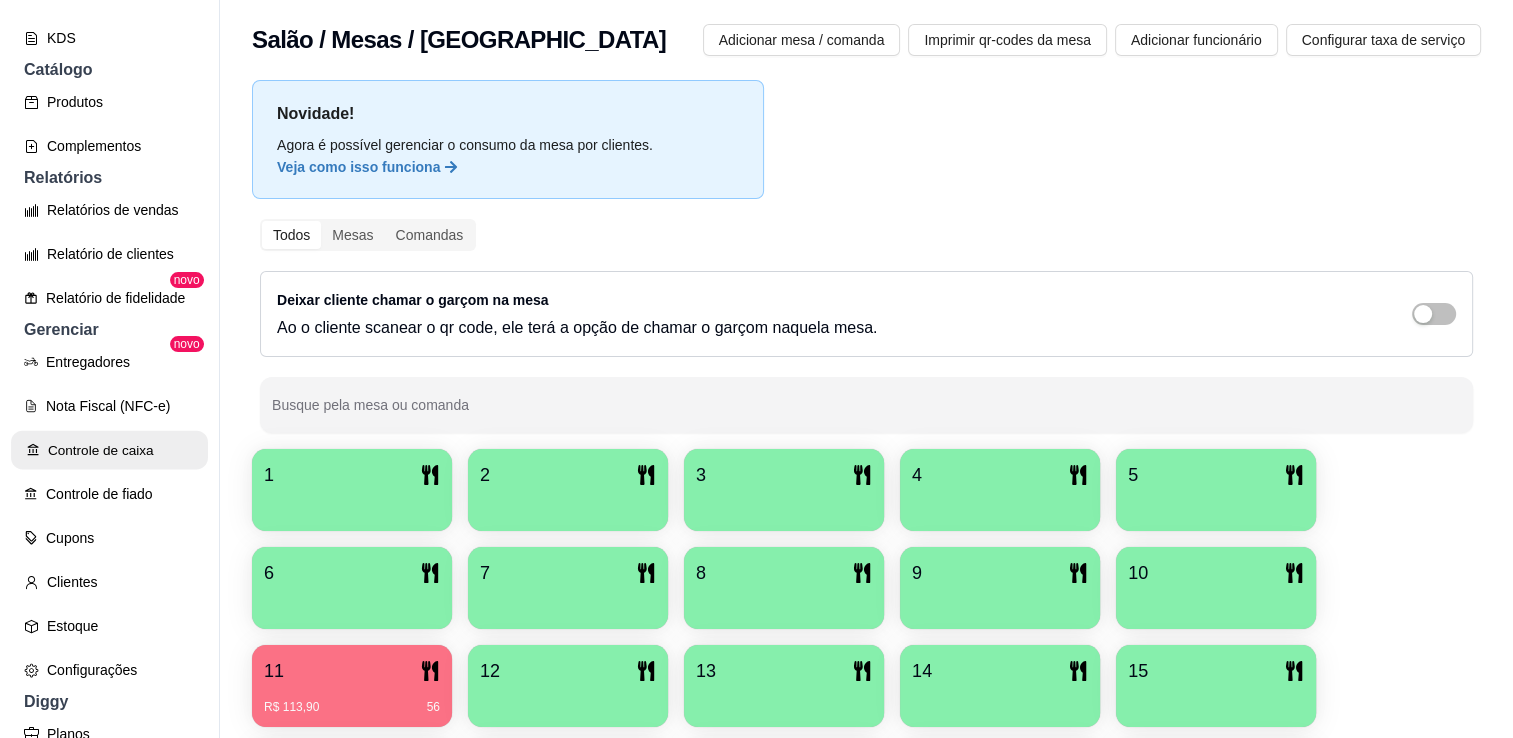 click on "Controle de caixa" at bounding box center (109, 450) 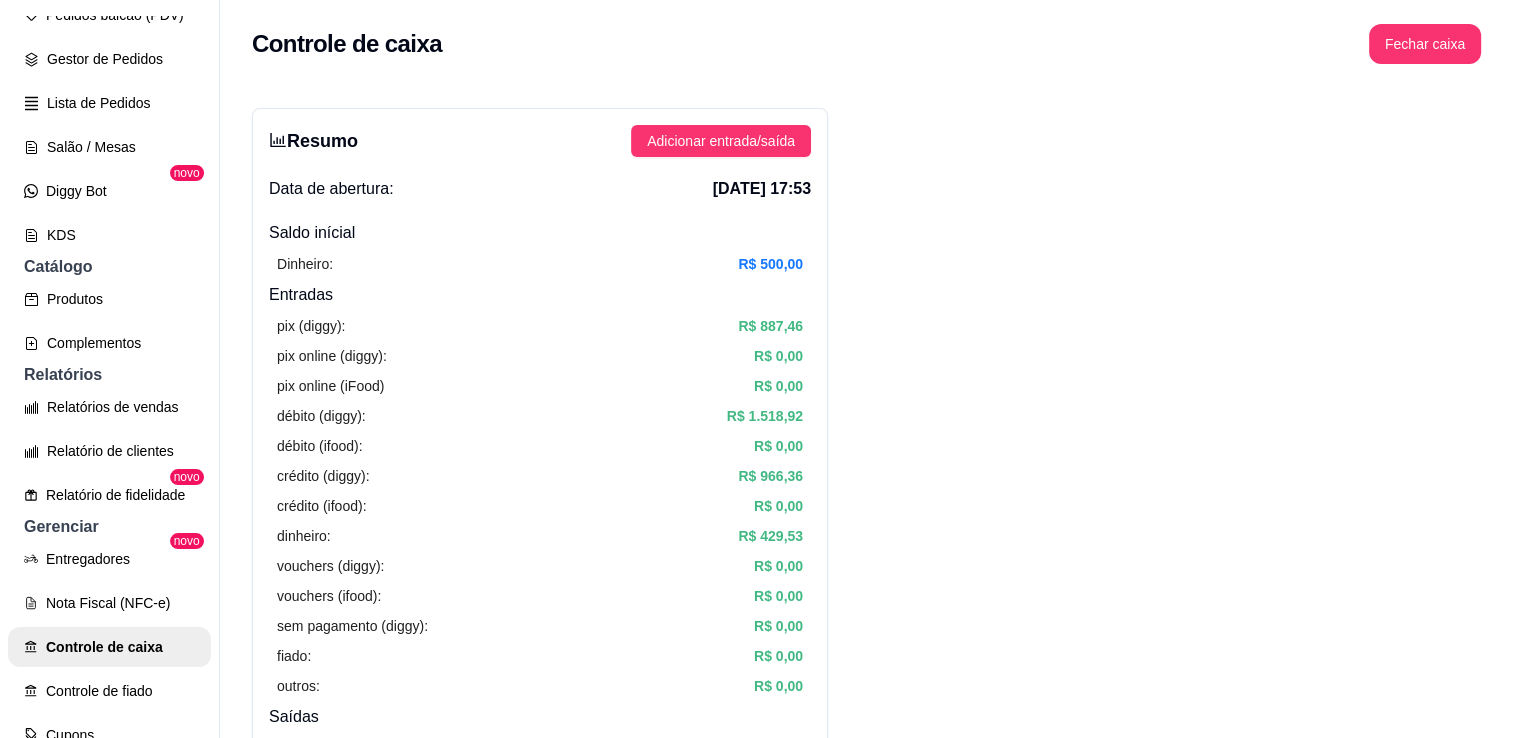 scroll, scrollTop: 208, scrollLeft: 0, axis: vertical 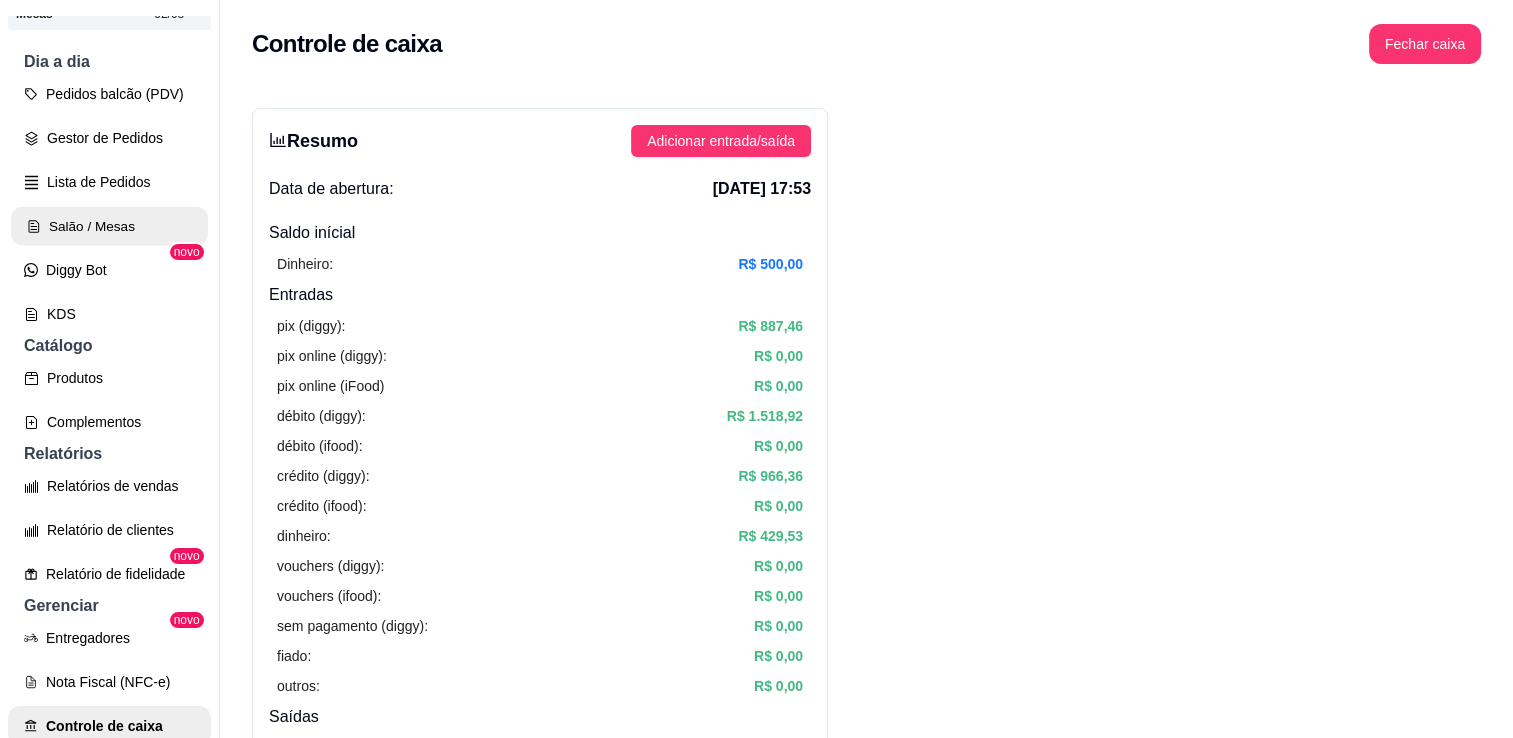 click on "Salão / Mesas" at bounding box center [109, 226] 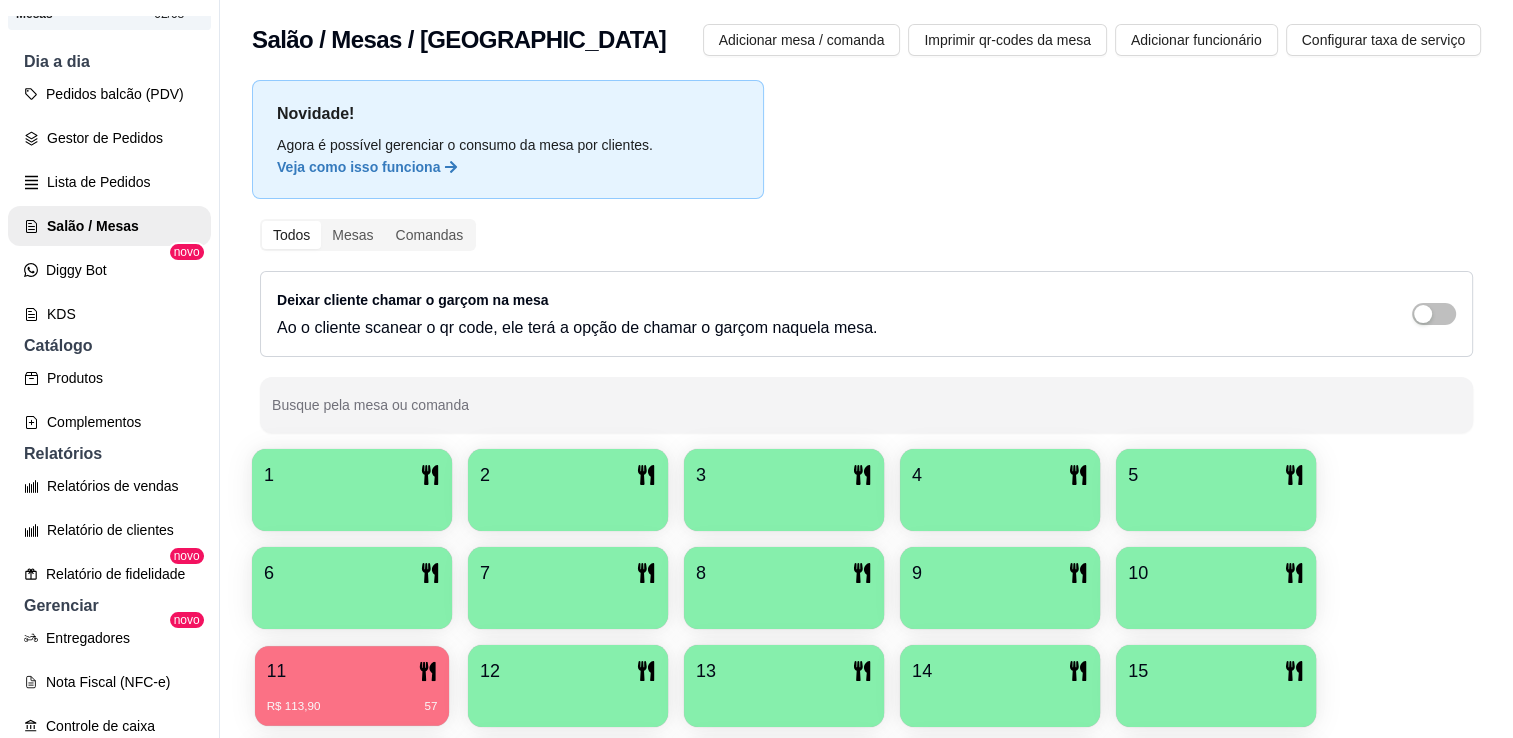 click on "11" at bounding box center [352, 671] 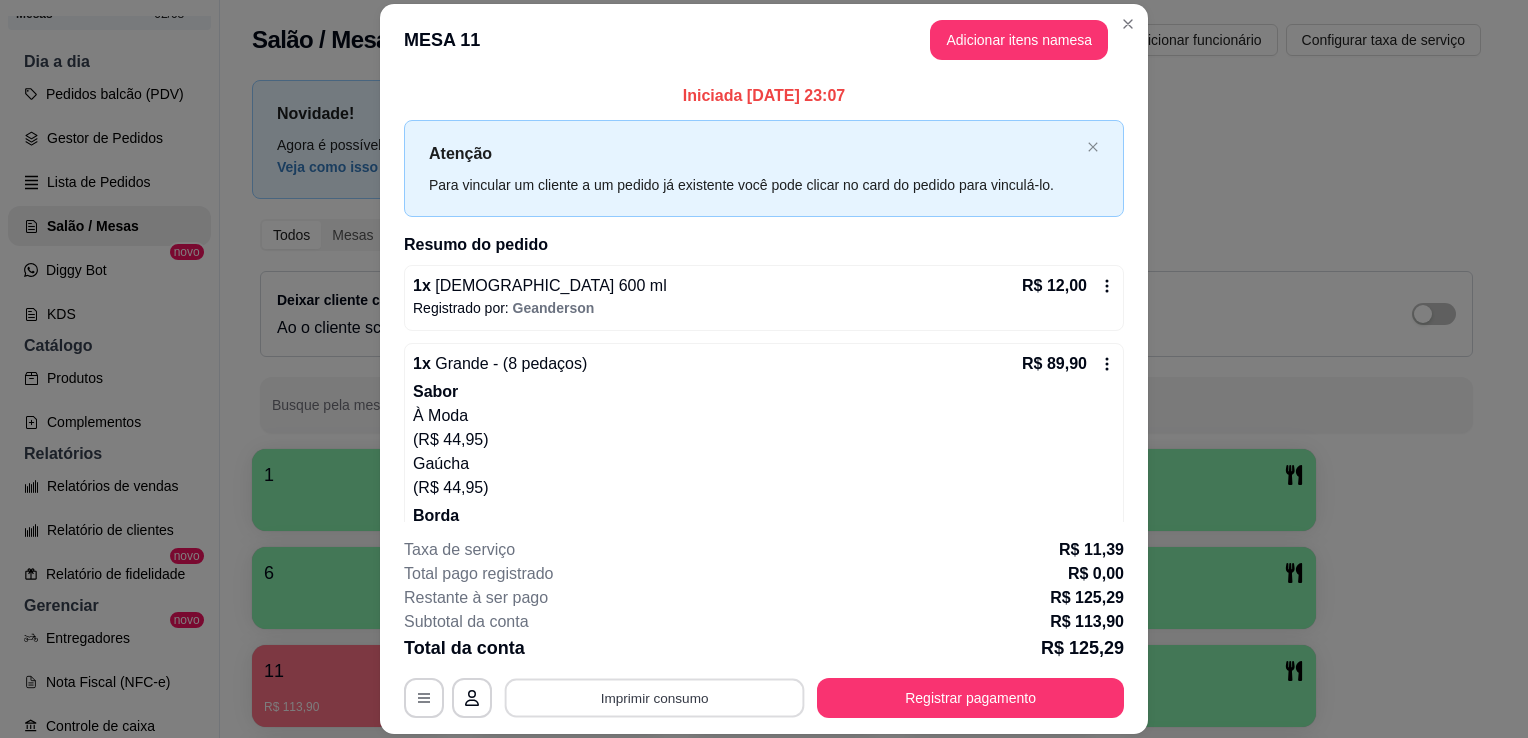 click on "Imprimir consumo" at bounding box center [655, 698] 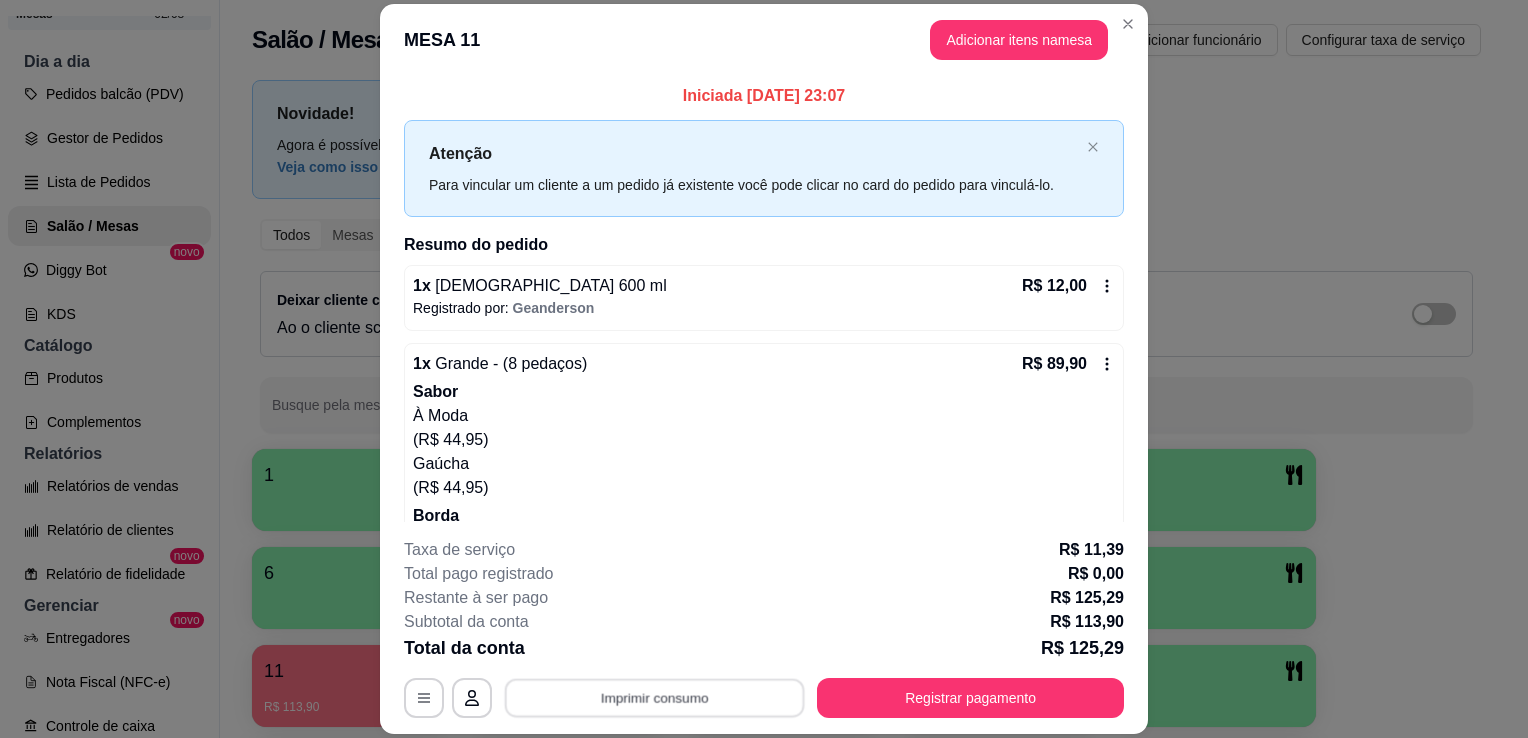 click on "Imprimir consumo" at bounding box center (655, 698) 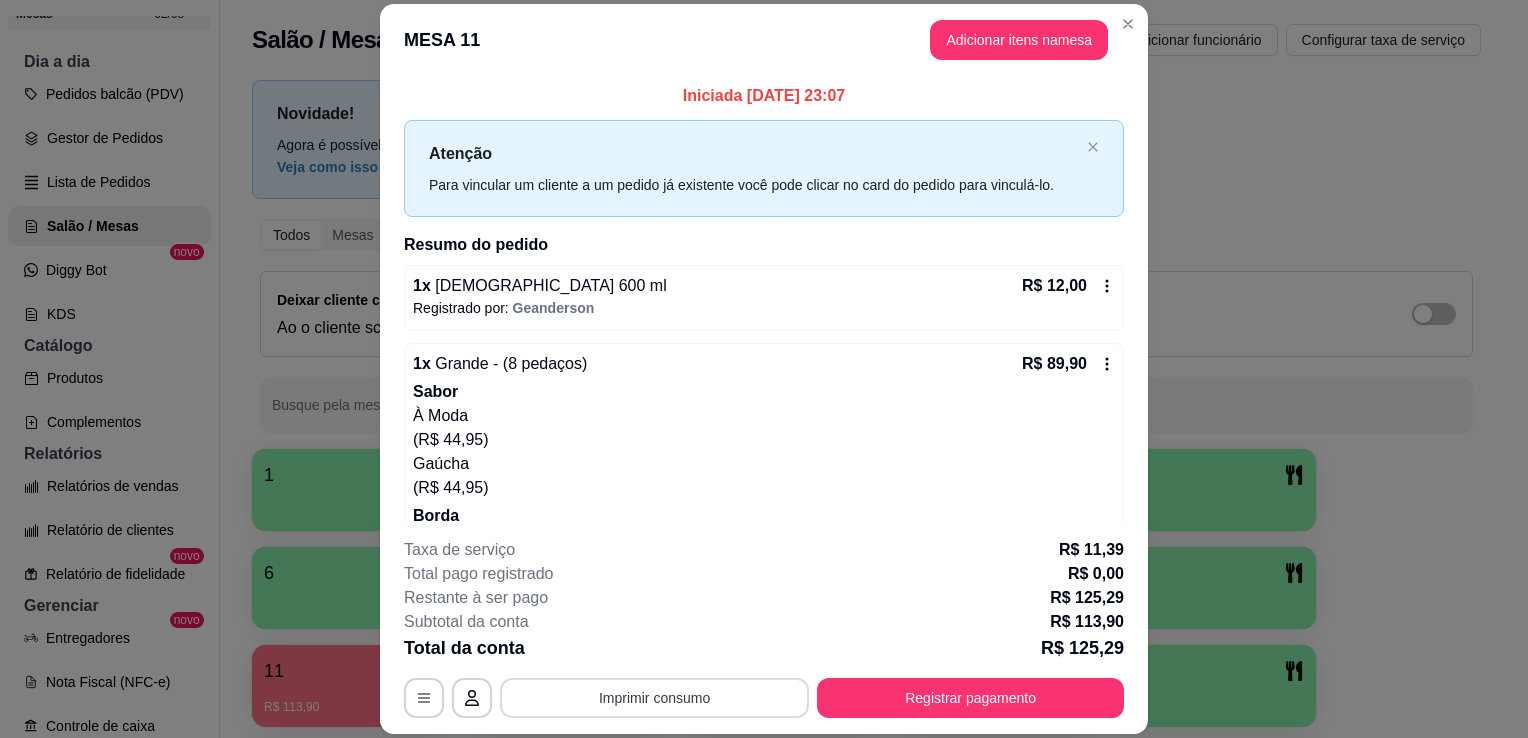drag, startPoint x: 680, startPoint y: 677, endPoint x: 672, endPoint y: 696, distance: 20.615528 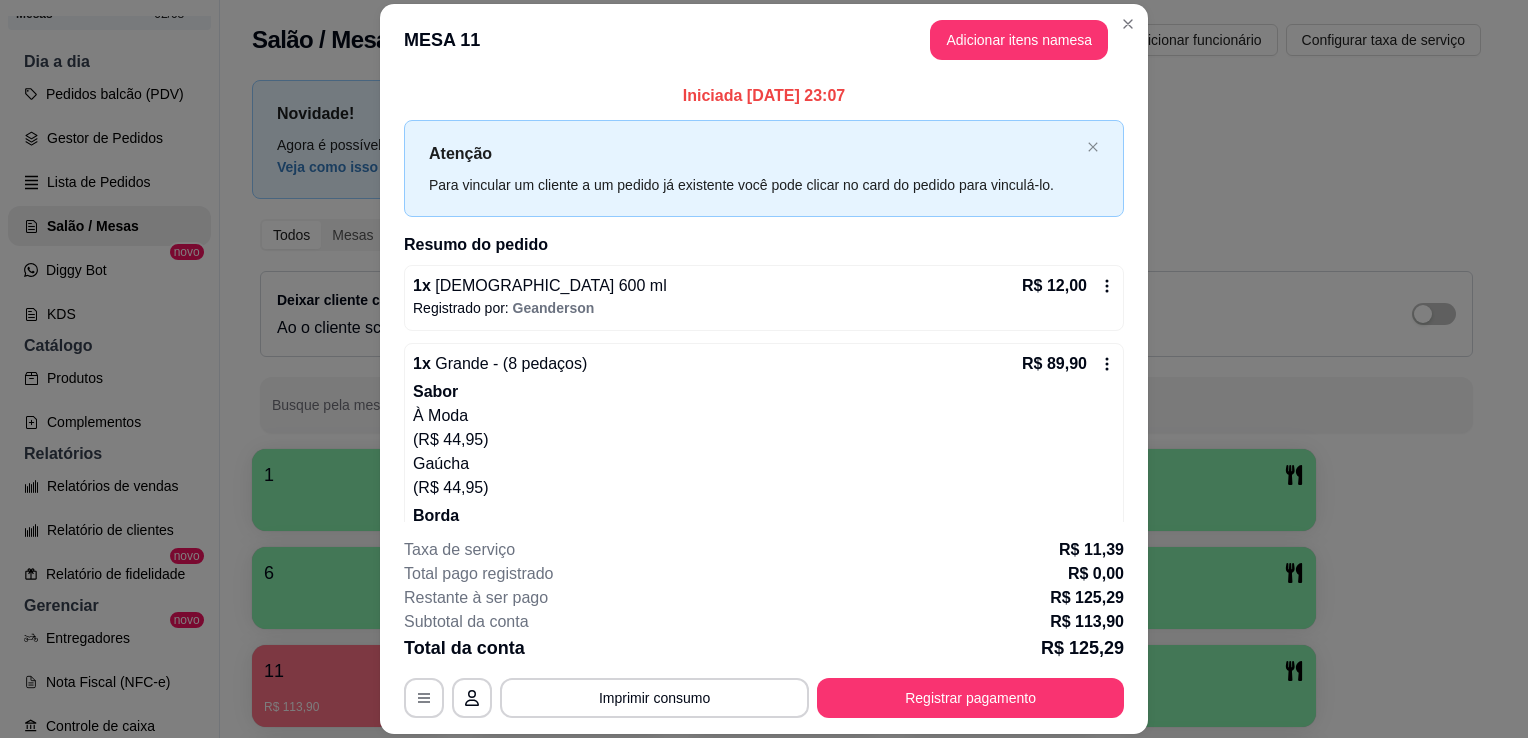 click on "**********" at bounding box center [764, 628] 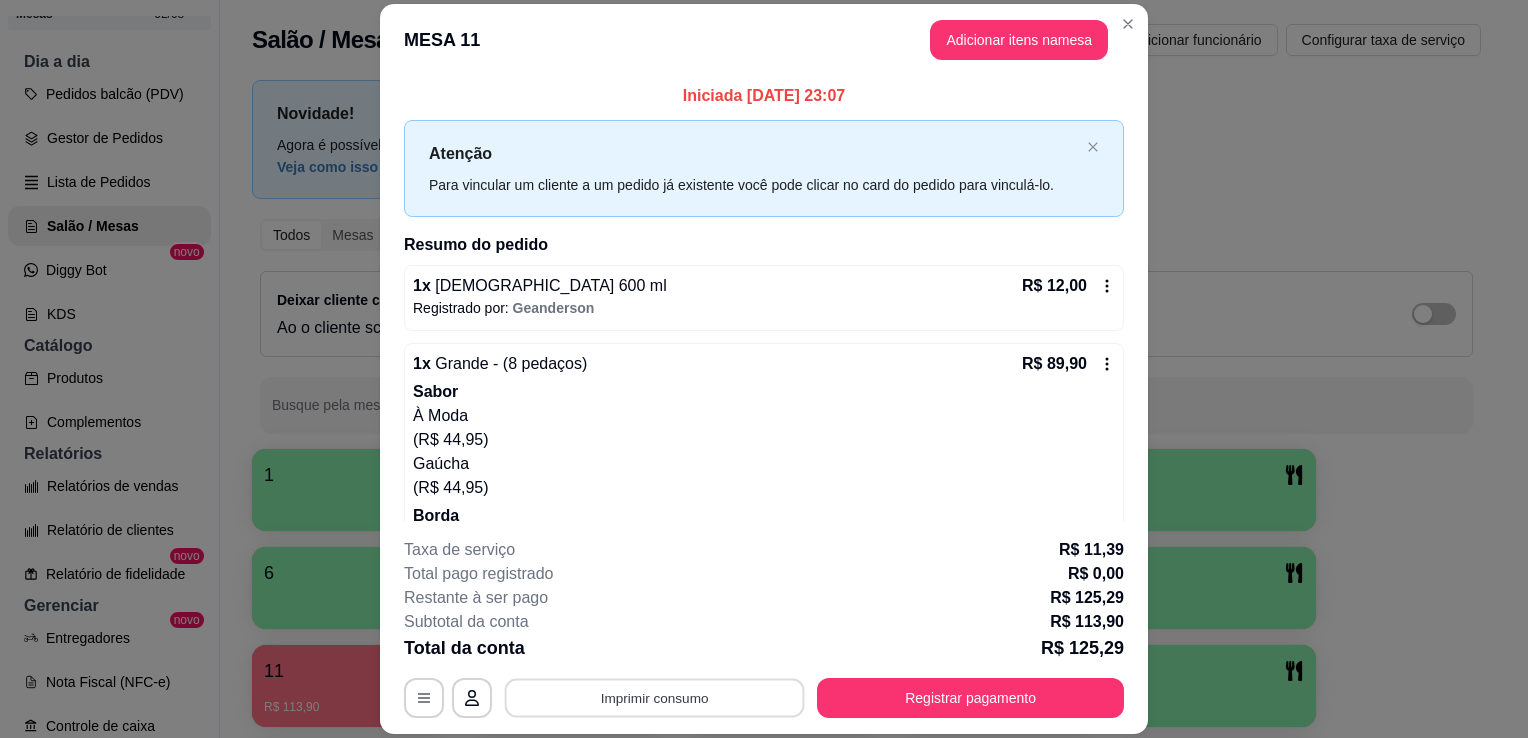 click on "Imprimir consumo" at bounding box center (655, 698) 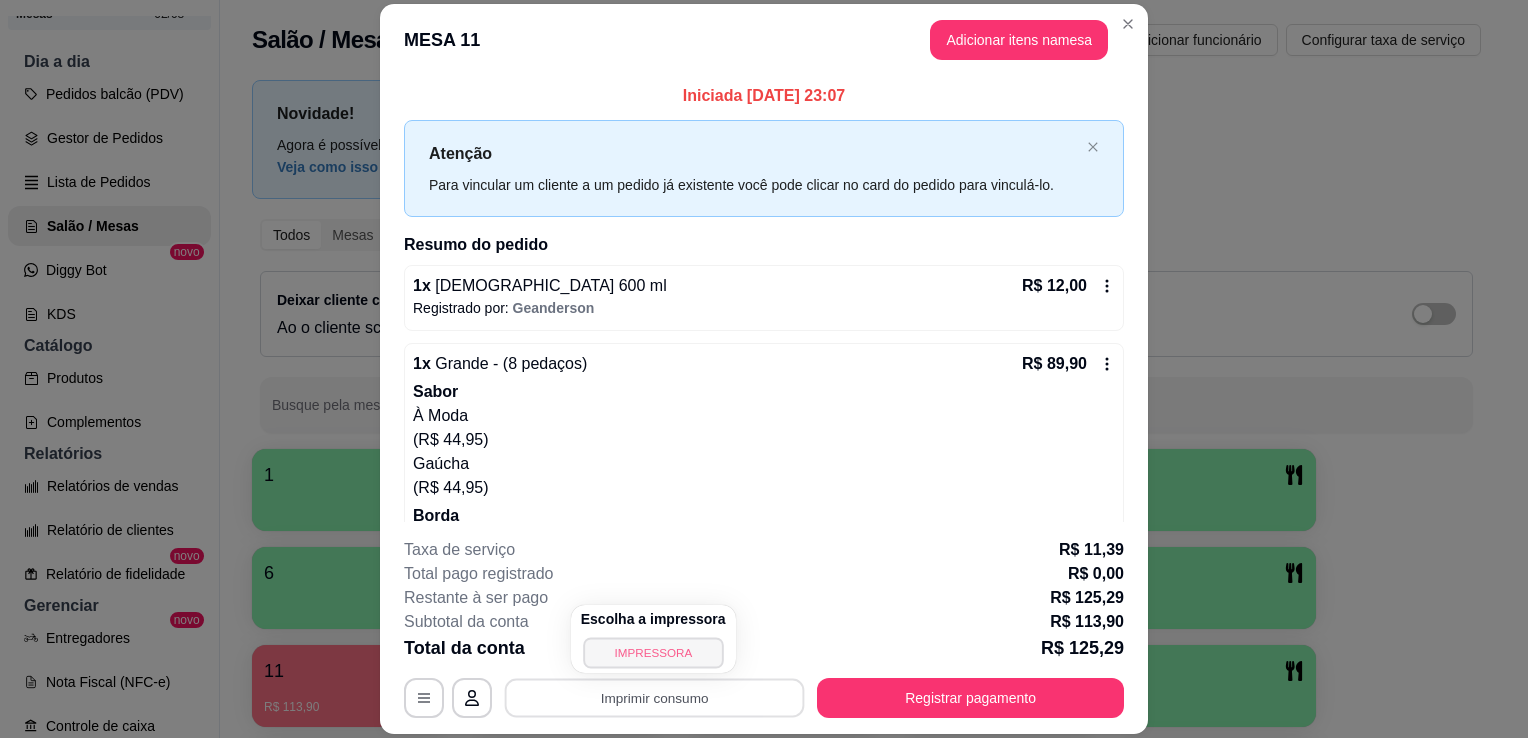 click on "IMPRESSORA" at bounding box center (653, 652) 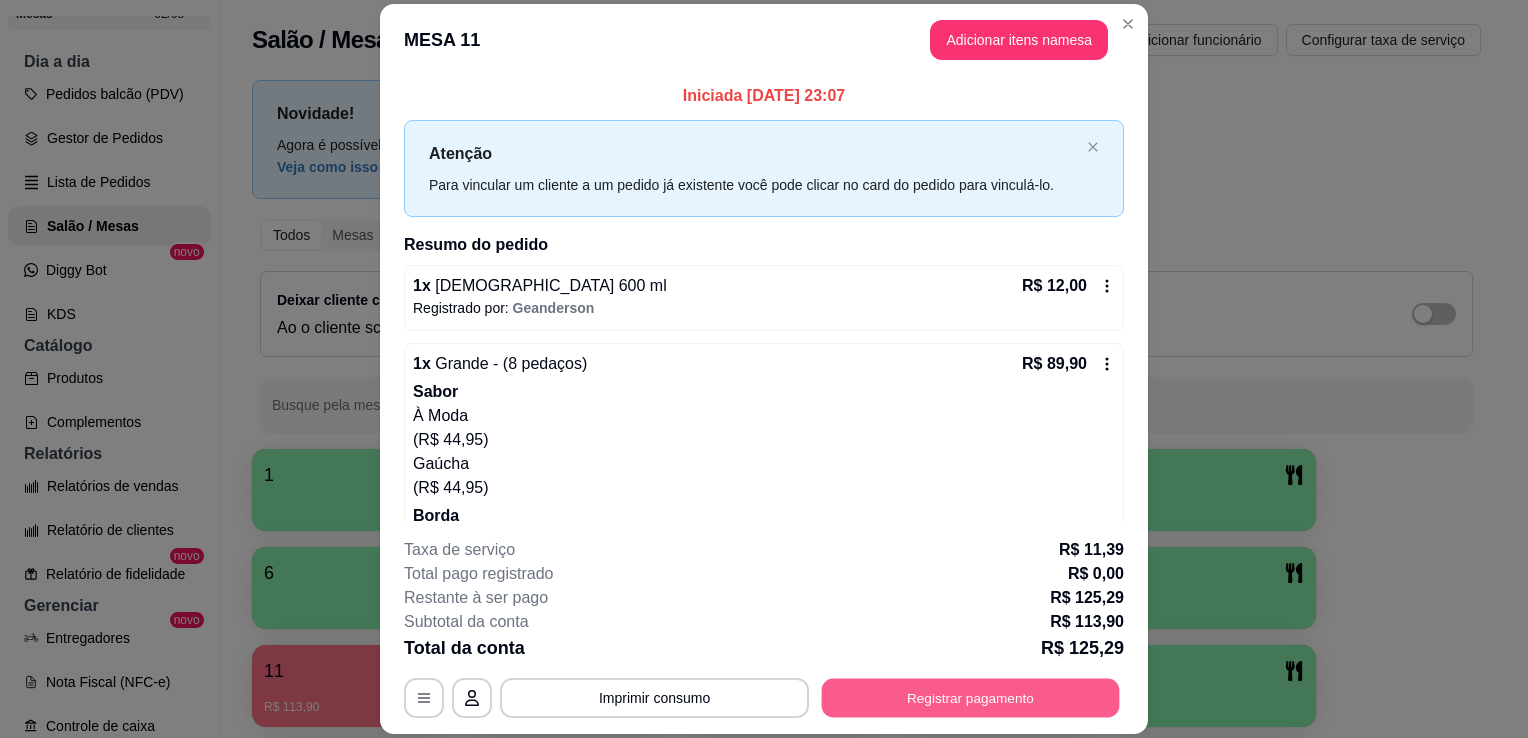click on "Registrar pagamento" at bounding box center [971, 698] 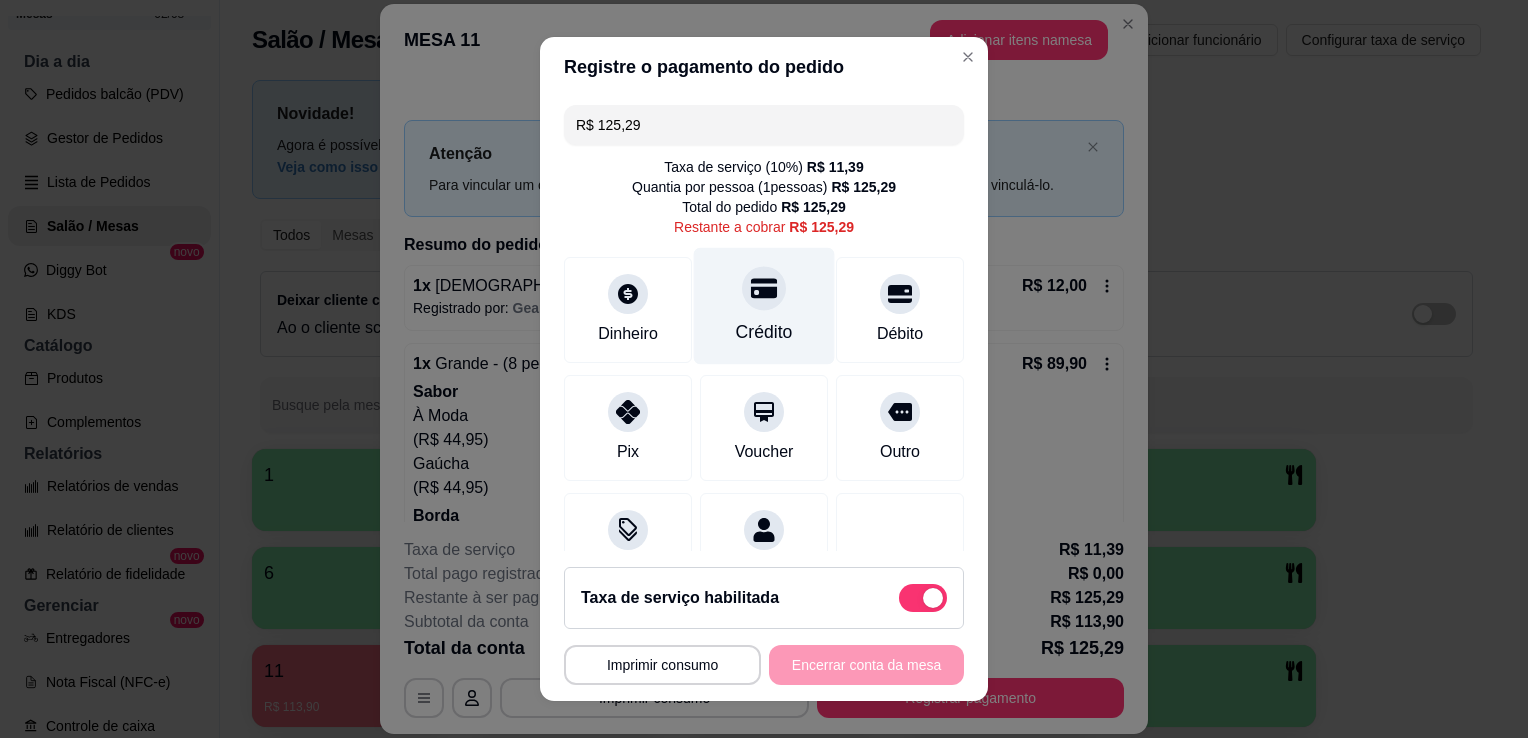click on "Crédito" at bounding box center [764, 332] 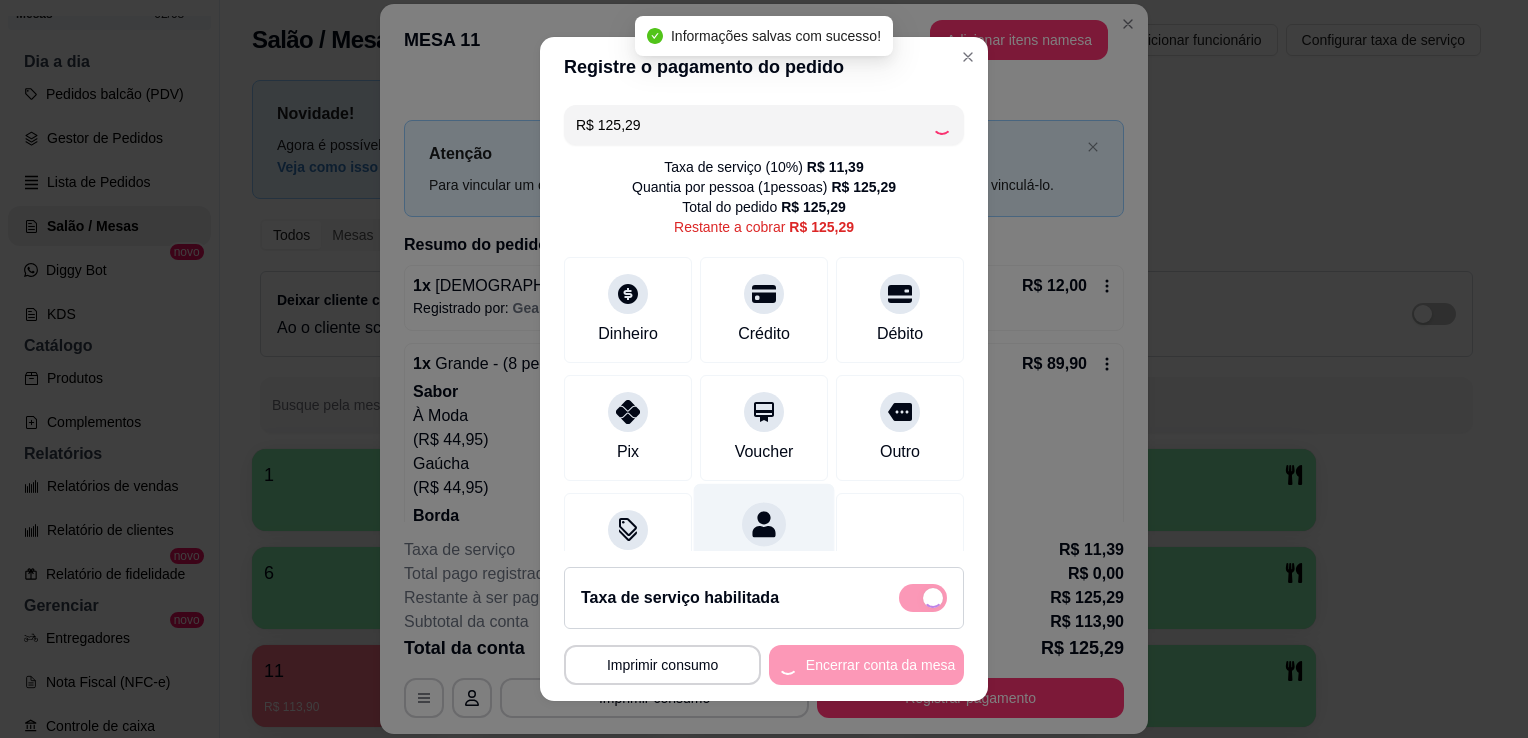 type on "R$ 0,00" 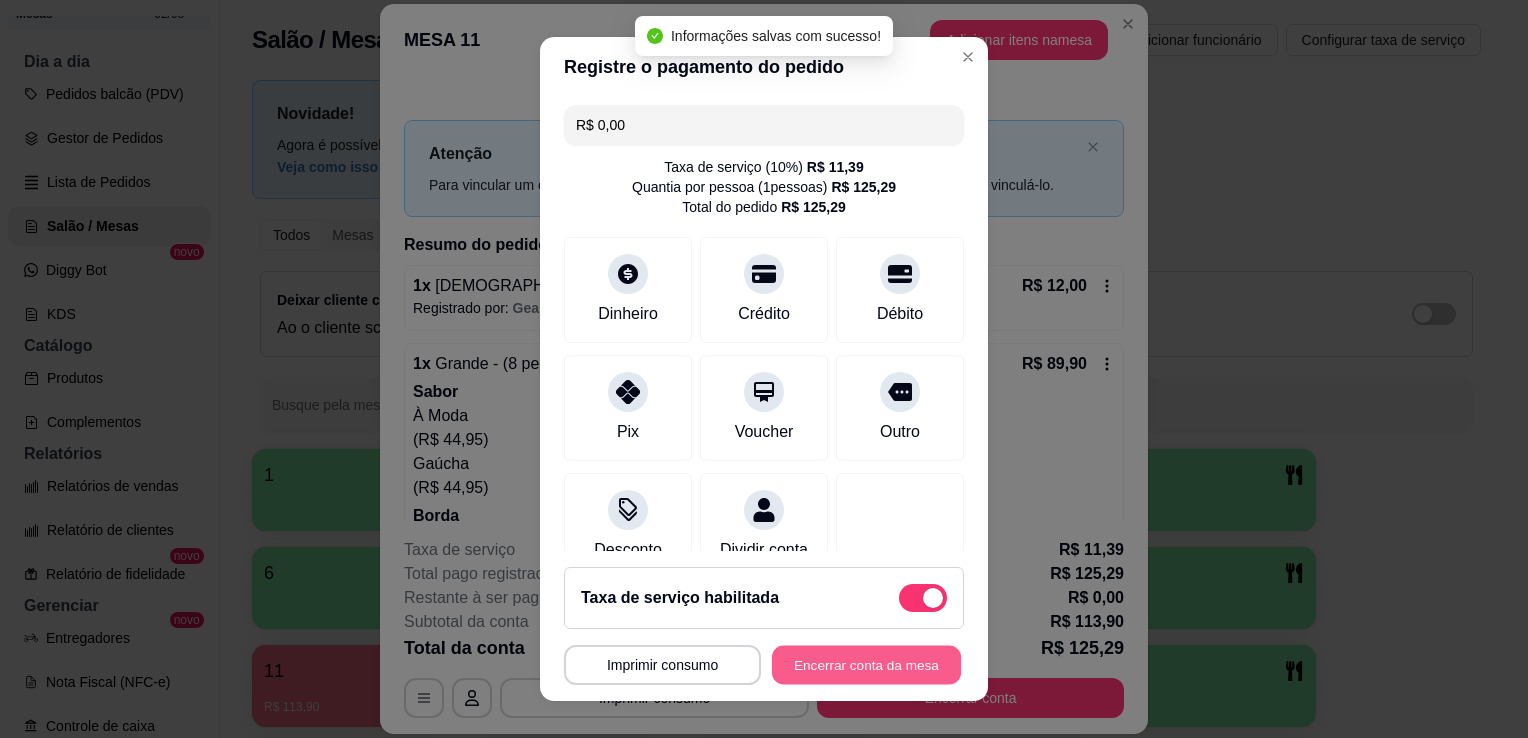 click on "Encerrar conta da mesa" at bounding box center [866, 665] 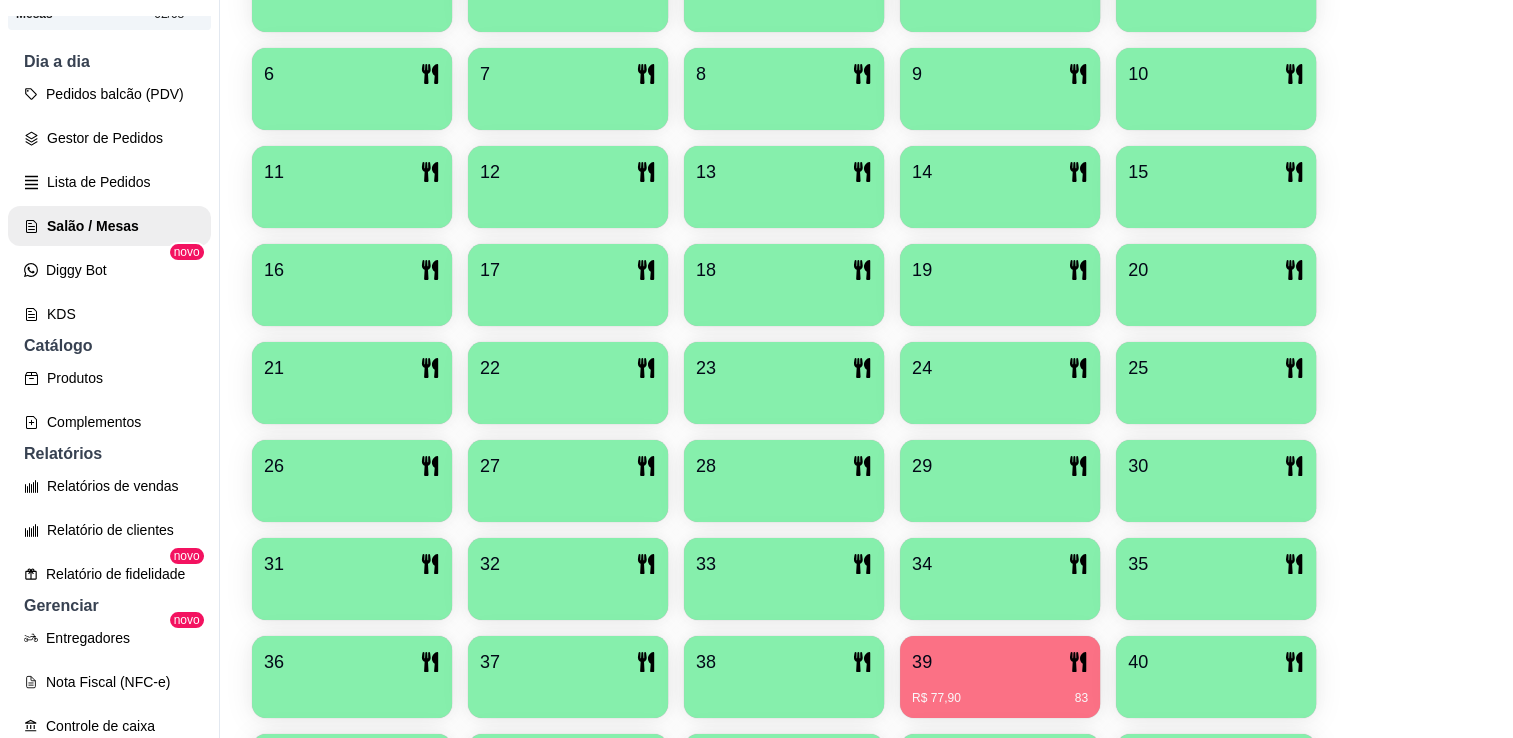 scroll, scrollTop: 502, scrollLeft: 0, axis: vertical 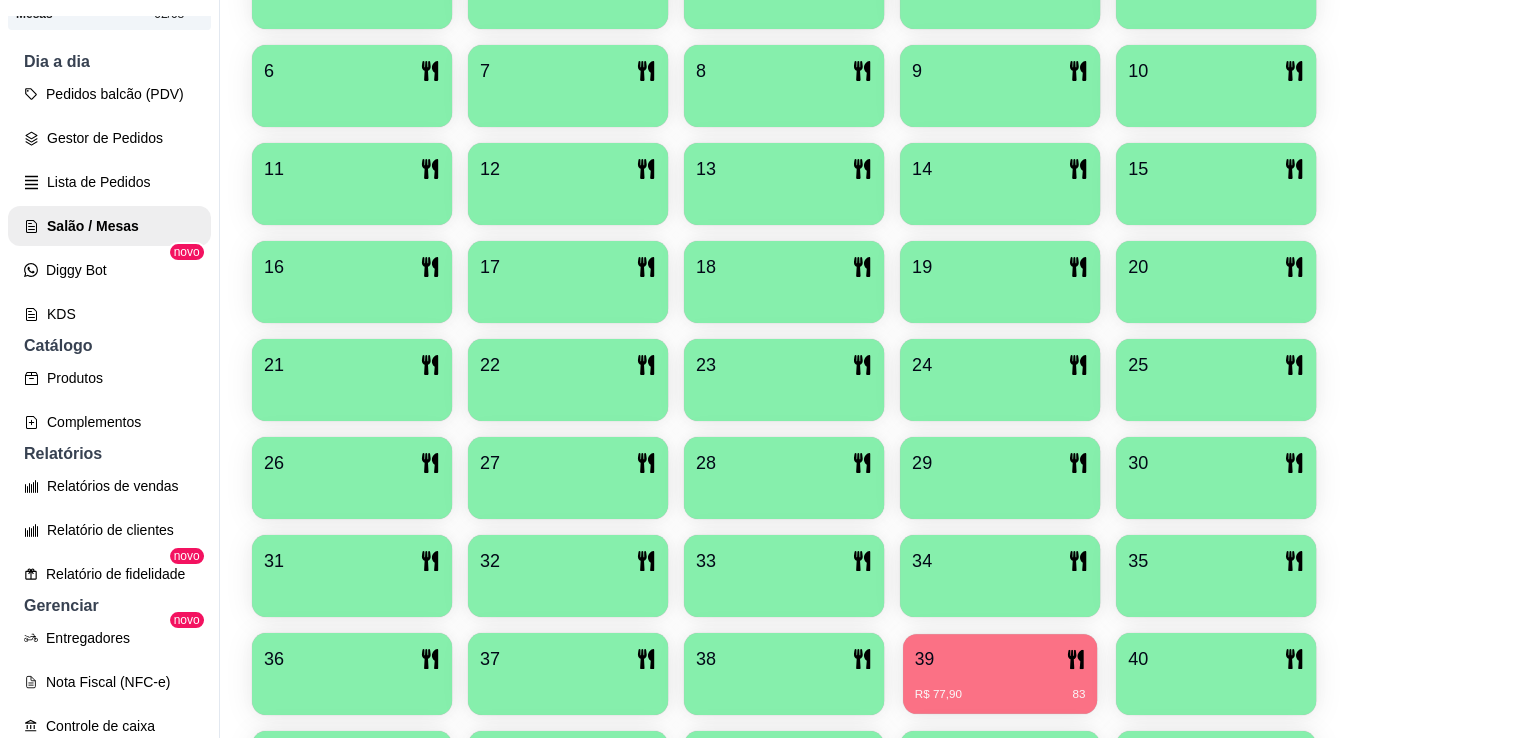 click on "39" at bounding box center [1000, 659] 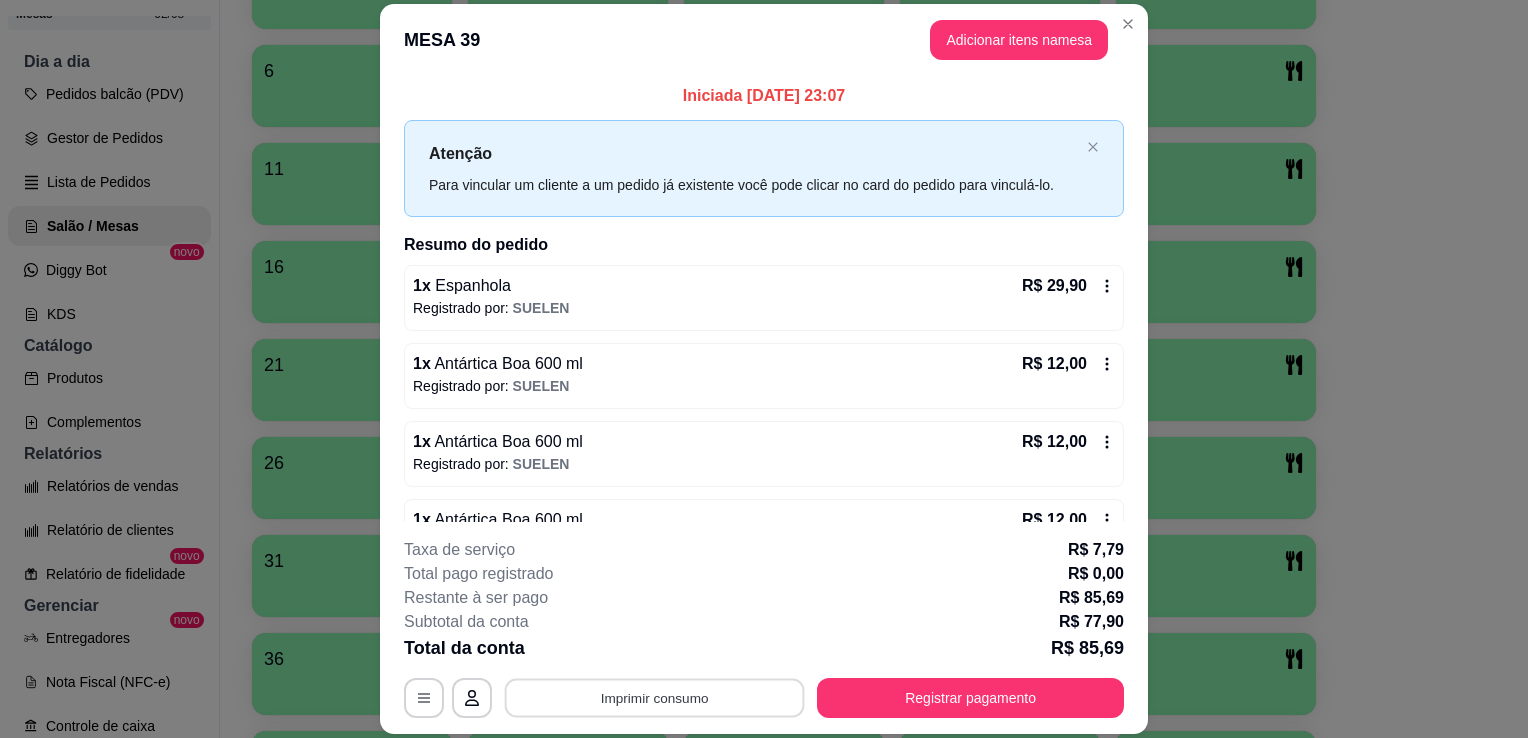 click on "Imprimir consumo" at bounding box center [655, 698] 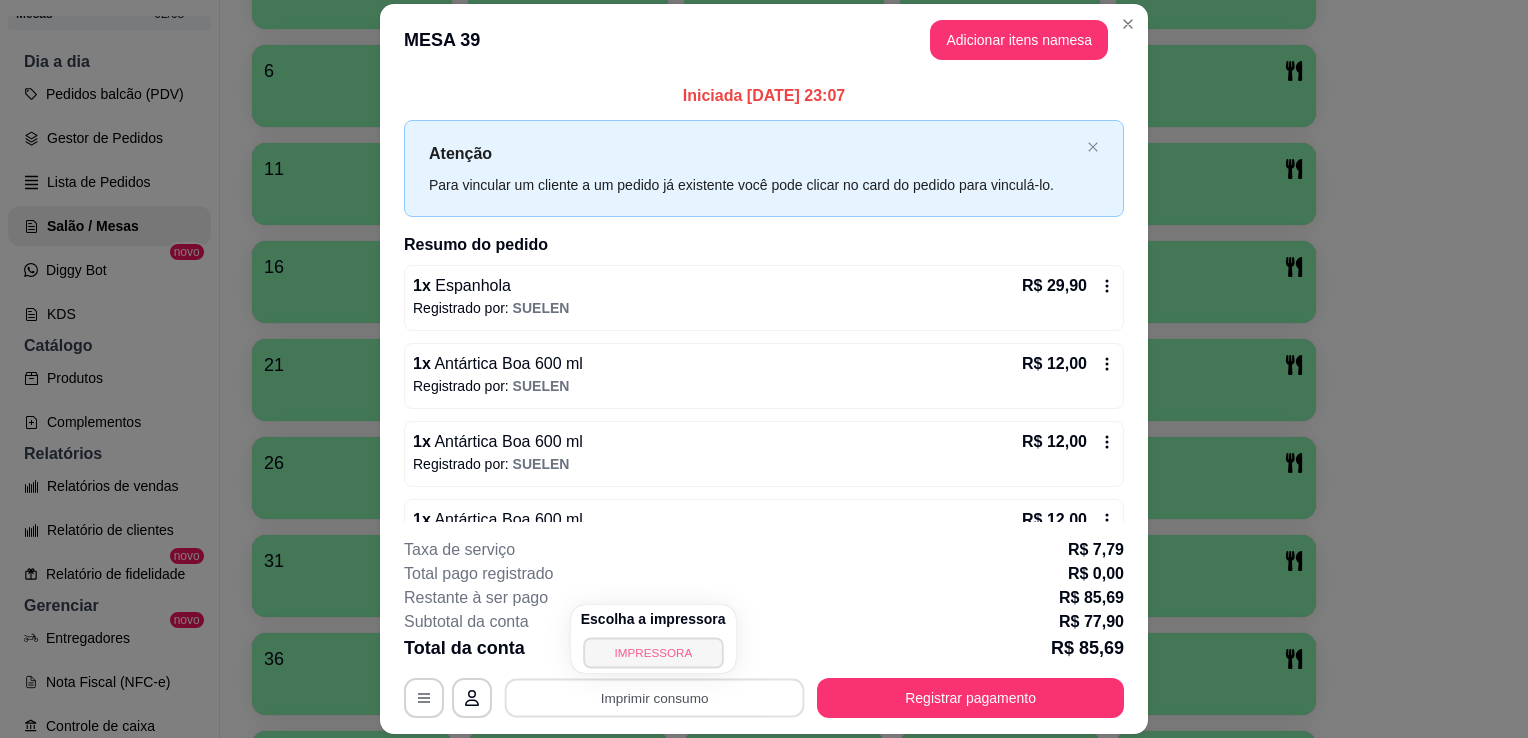 click on "IMPRESSORA" at bounding box center [653, 652] 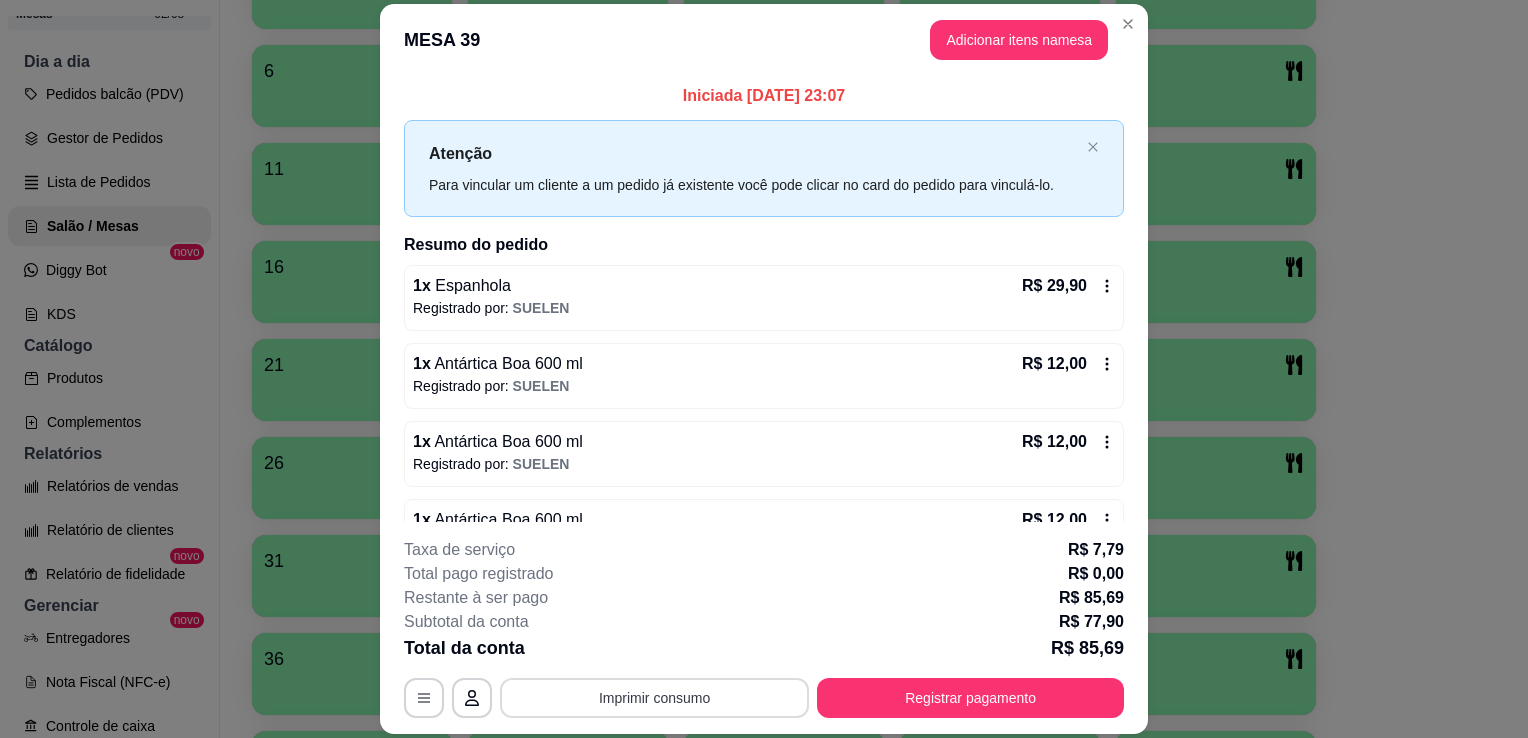 click on "Imprimir consumo" at bounding box center (654, 698) 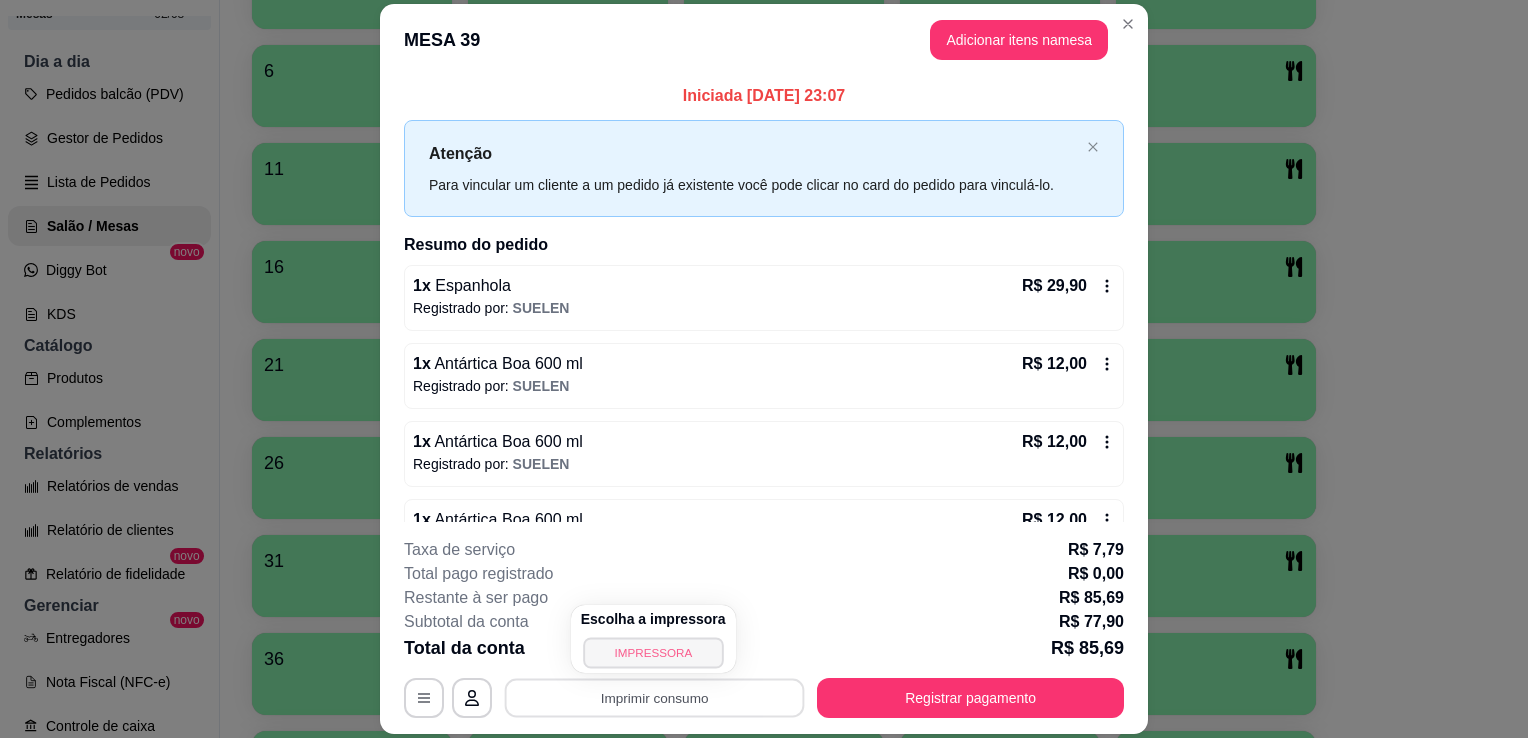 click on "IMPRESSORA" at bounding box center (653, 652) 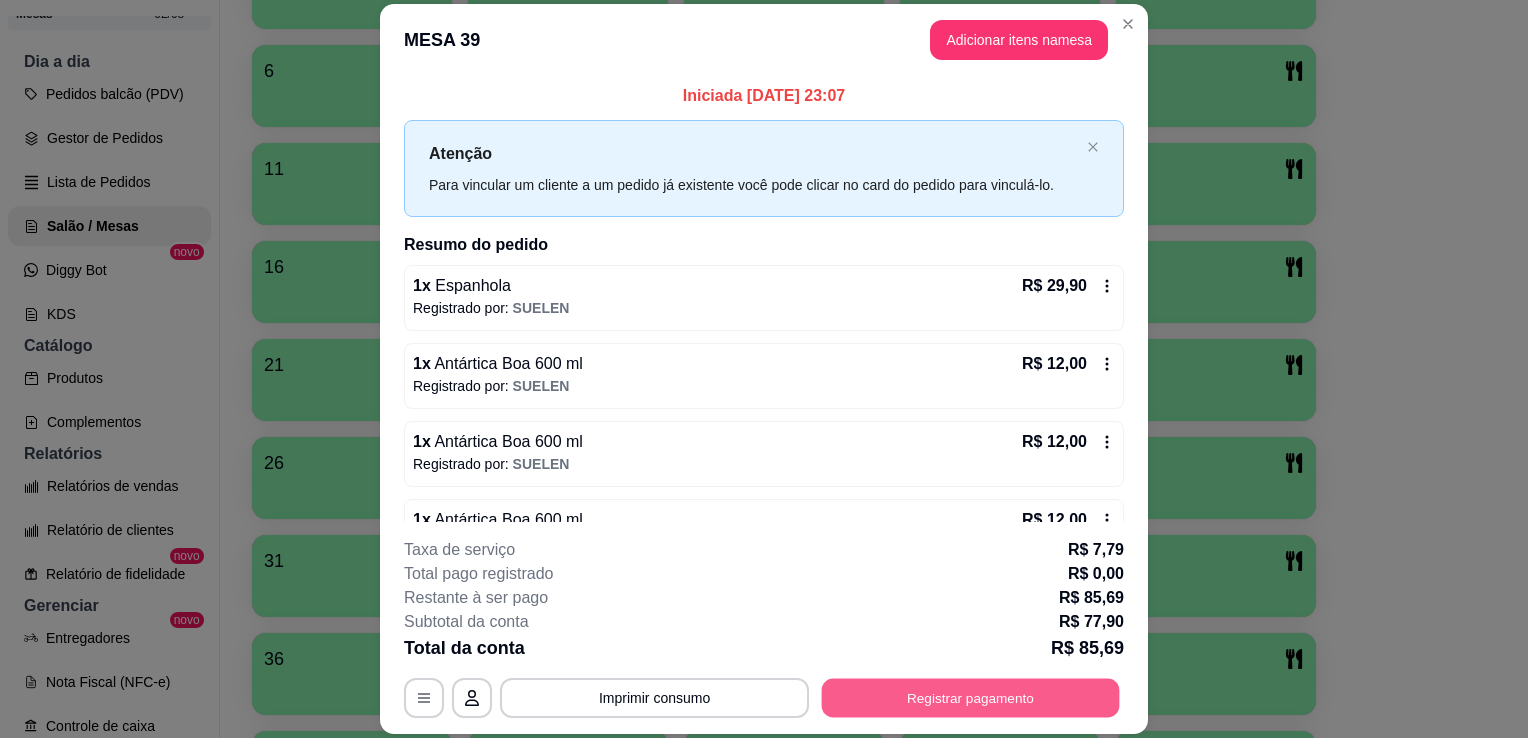 click on "Registrar pagamento" at bounding box center [971, 698] 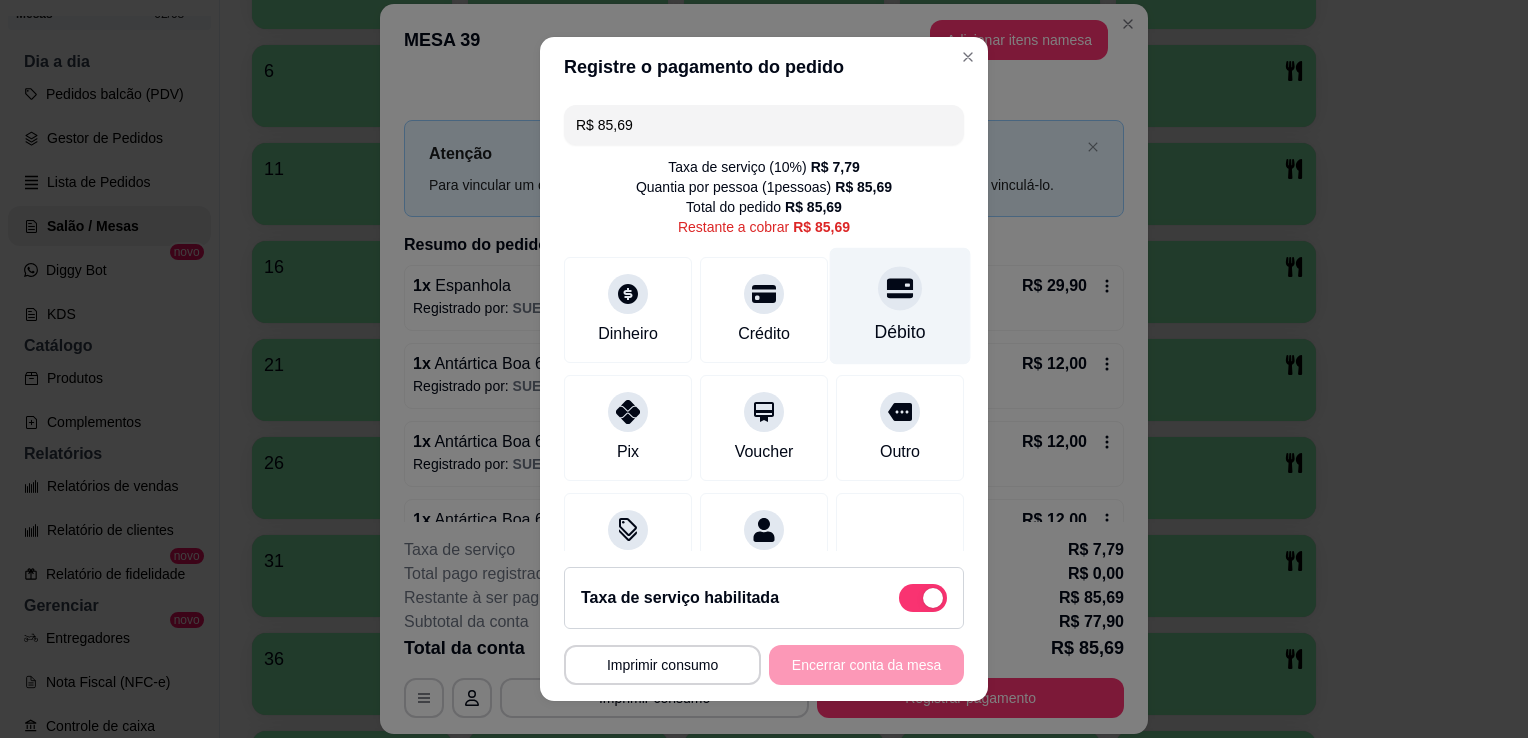 click on "Débito" at bounding box center [900, 306] 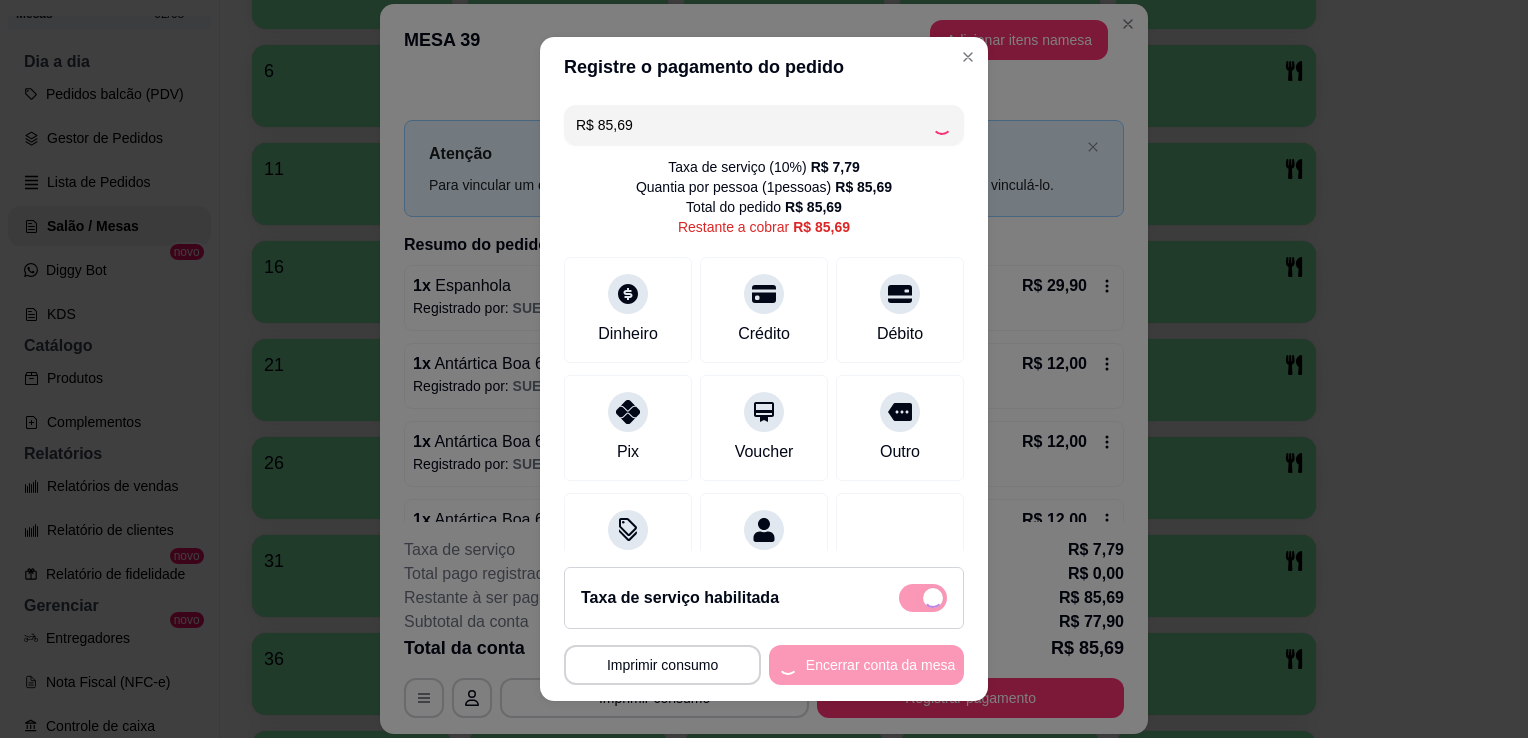 type on "R$ 0,00" 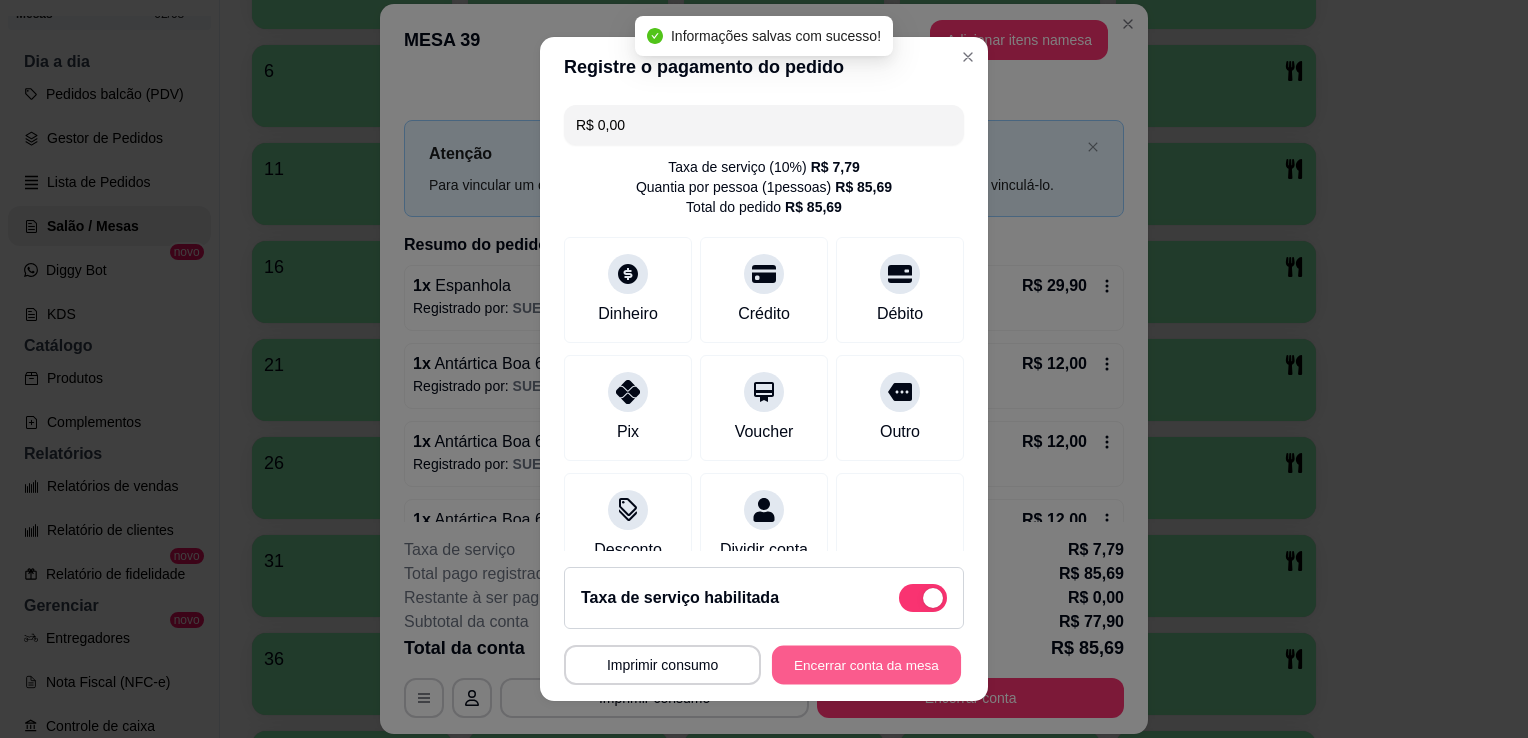 click on "Encerrar conta da mesa" at bounding box center [866, 665] 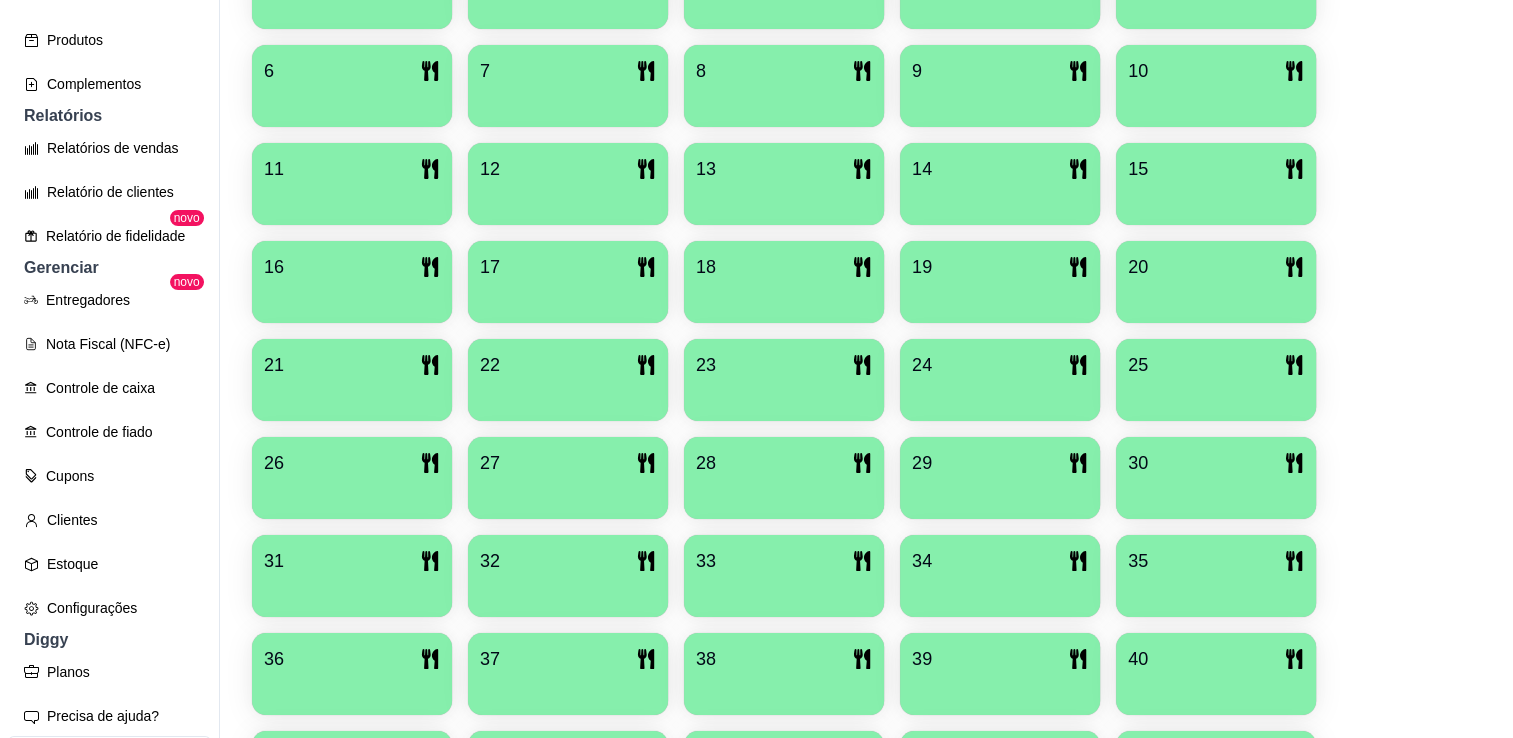 scroll, scrollTop: 608, scrollLeft: 0, axis: vertical 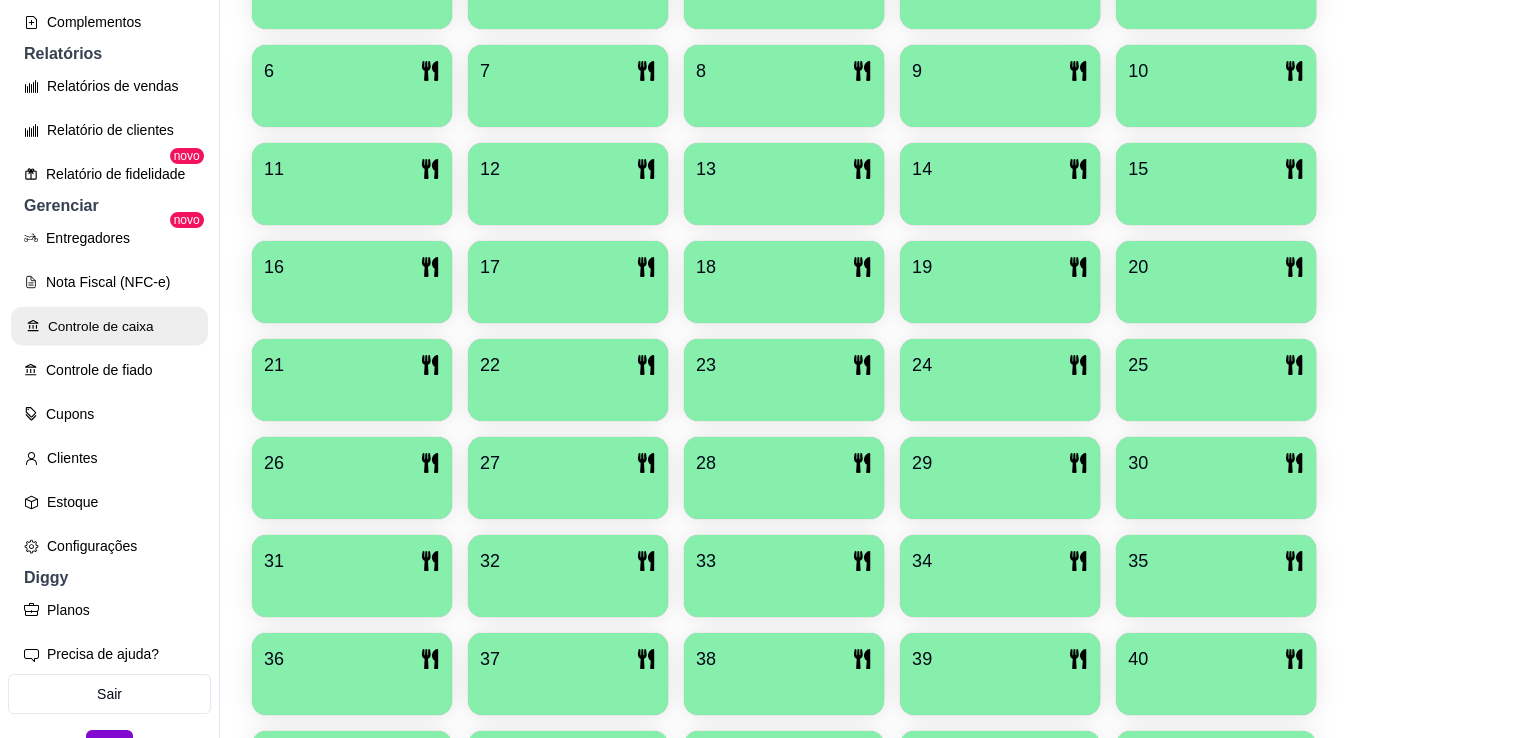 click on "Controle de caixa" at bounding box center [109, 326] 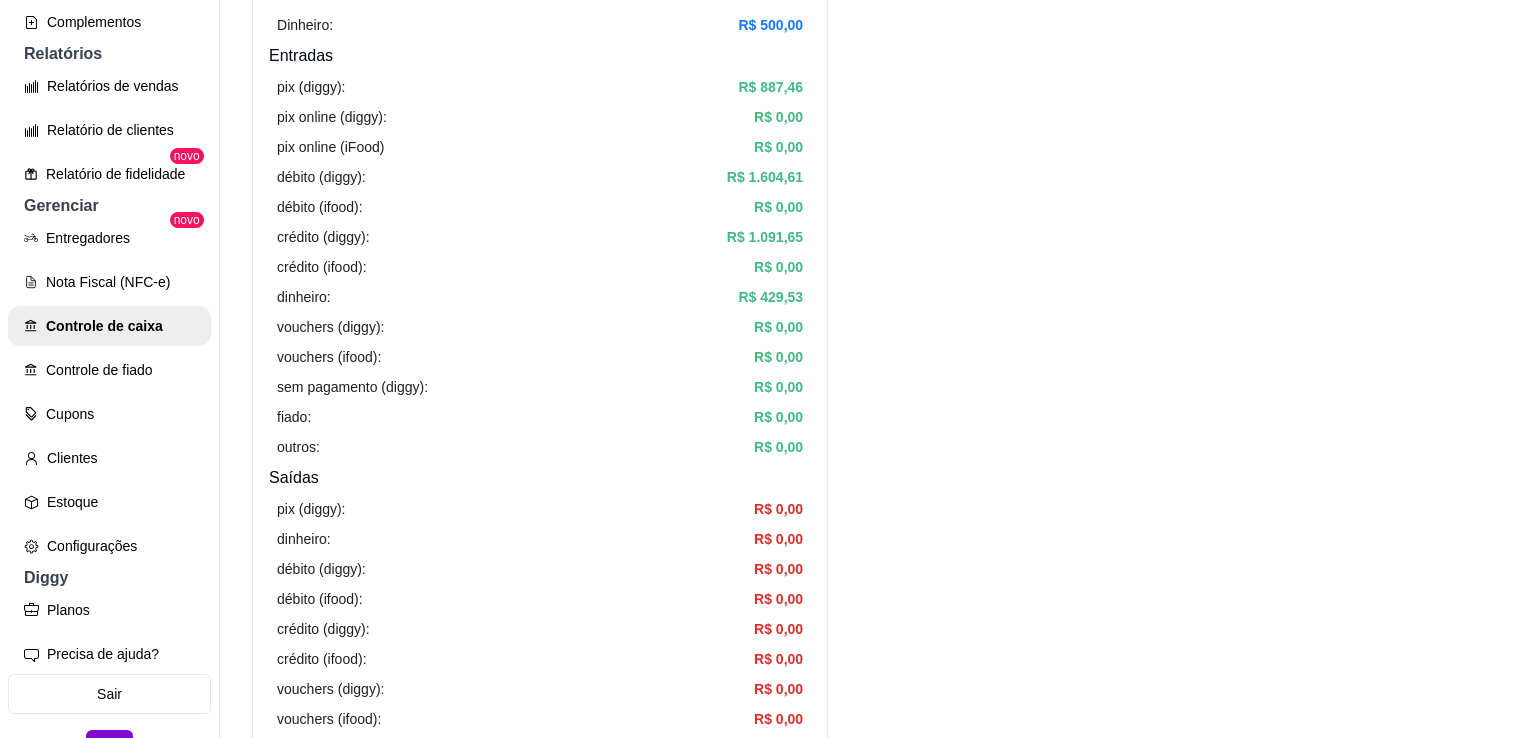 scroll, scrollTop: 148, scrollLeft: 0, axis: vertical 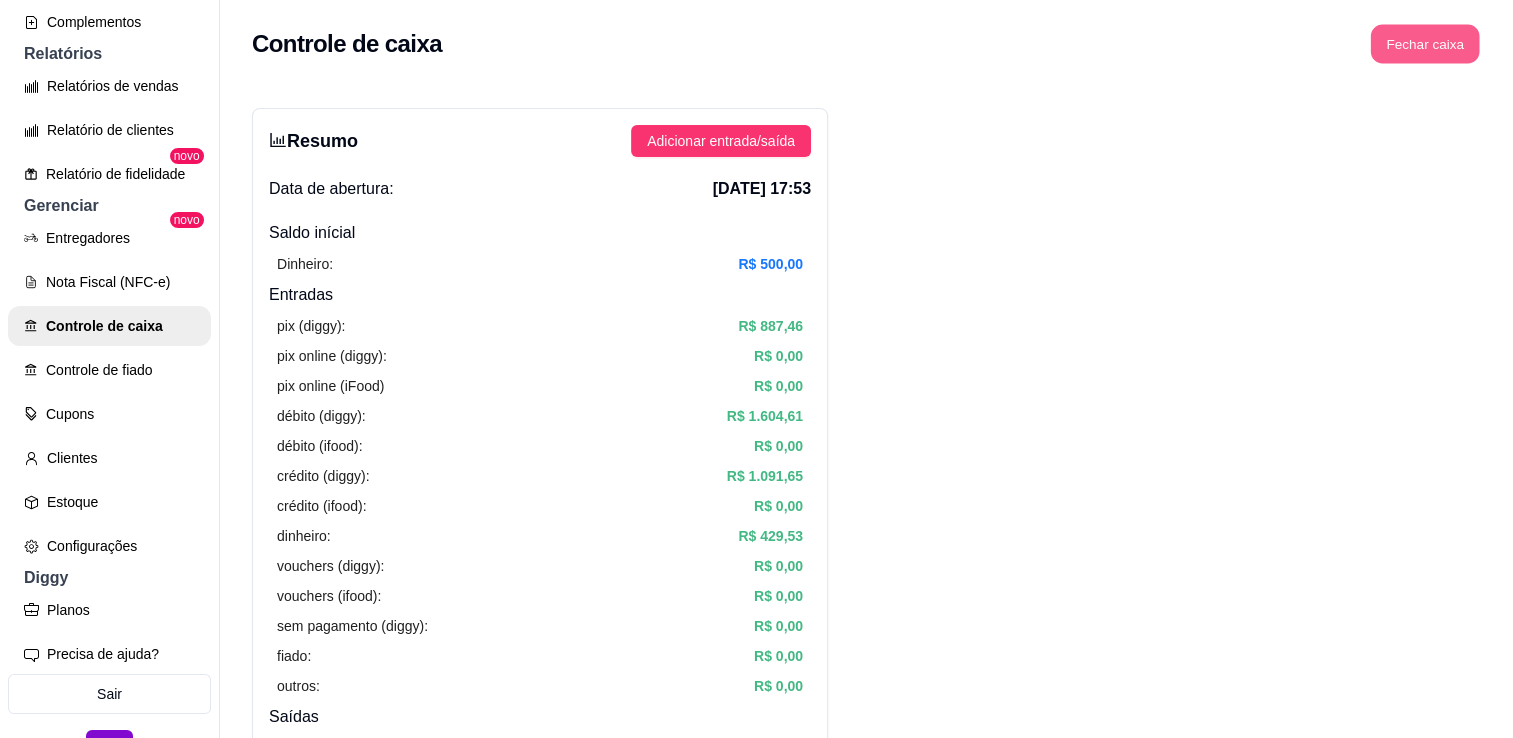 click on "Fechar caixa" at bounding box center [1425, 44] 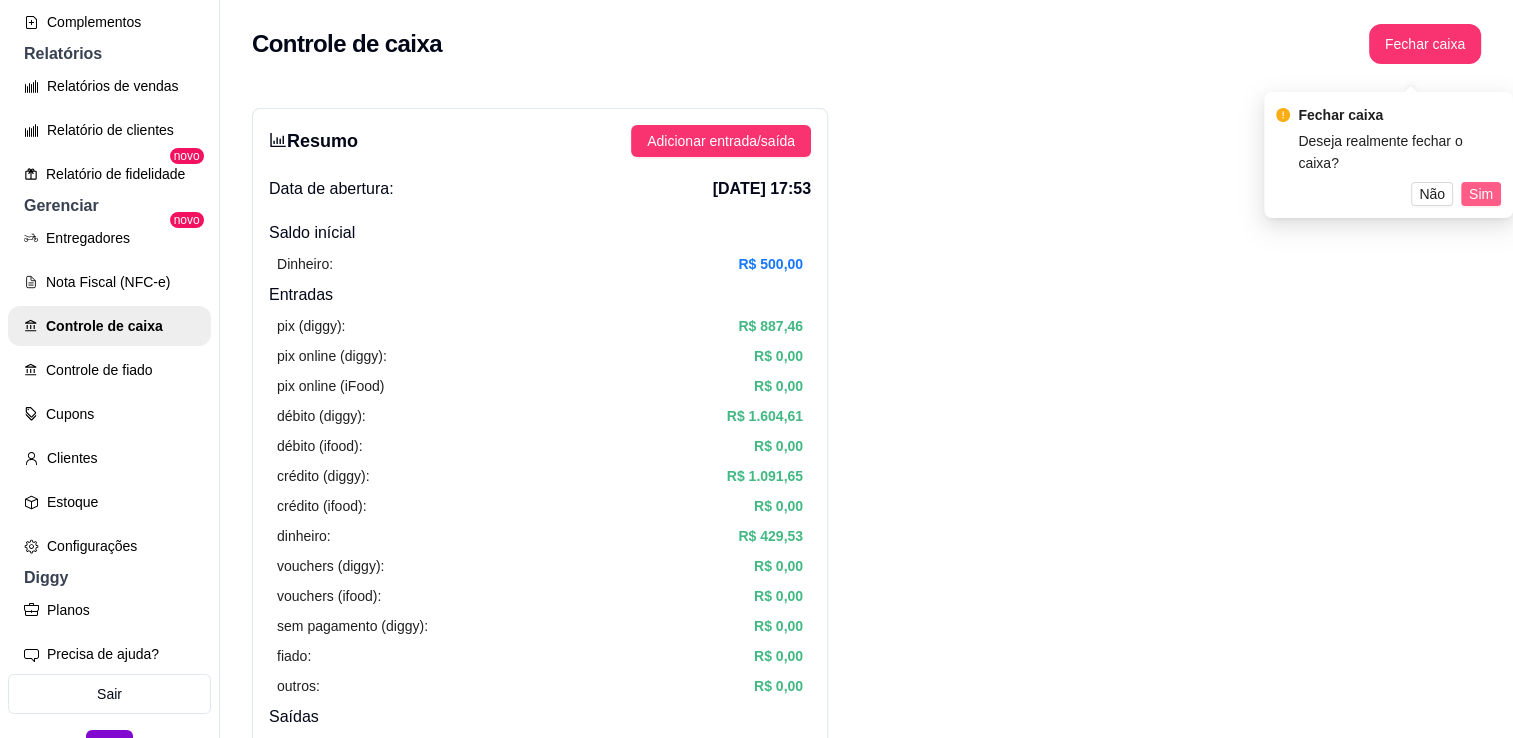 click on "Sim" at bounding box center [1481, 194] 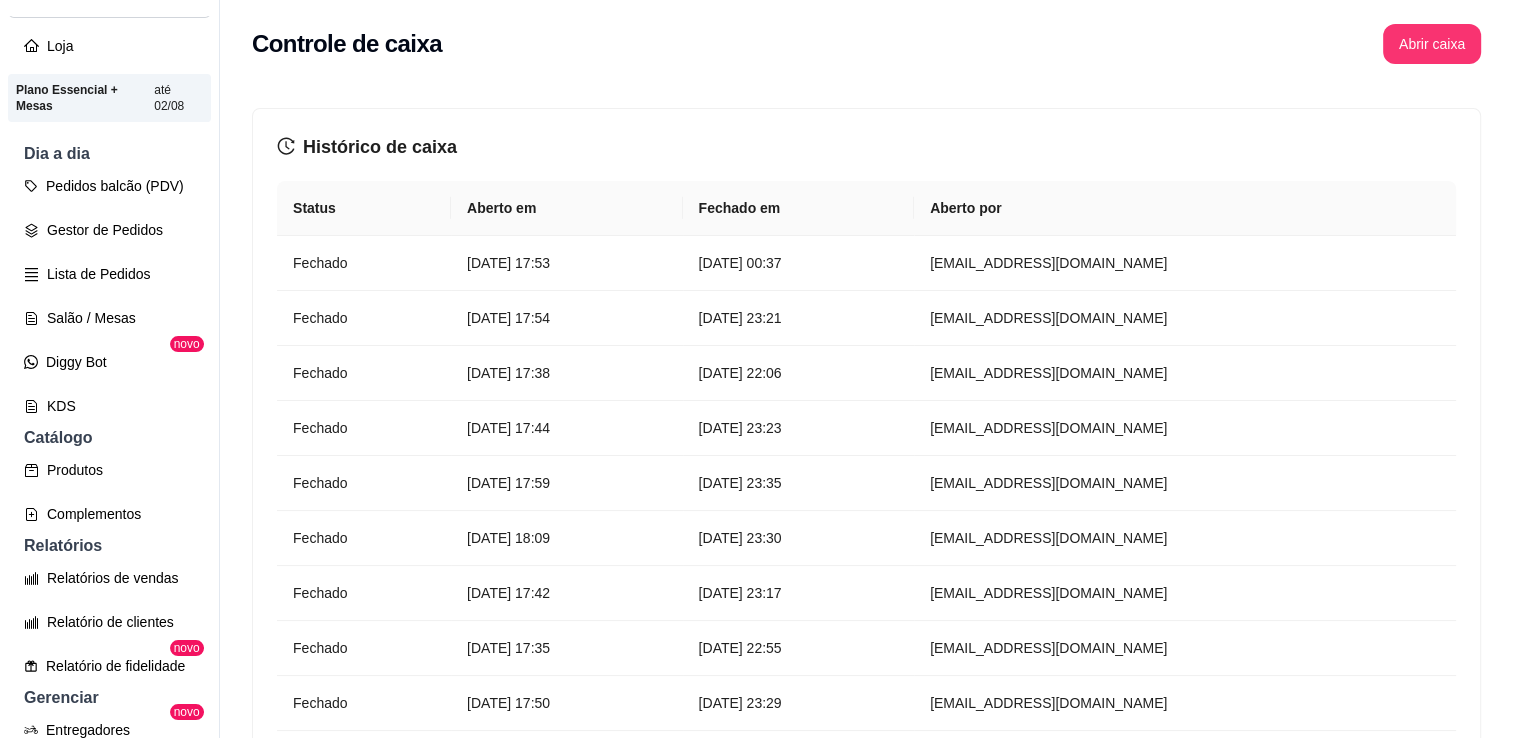 scroll, scrollTop: 122, scrollLeft: 0, axis: vertical 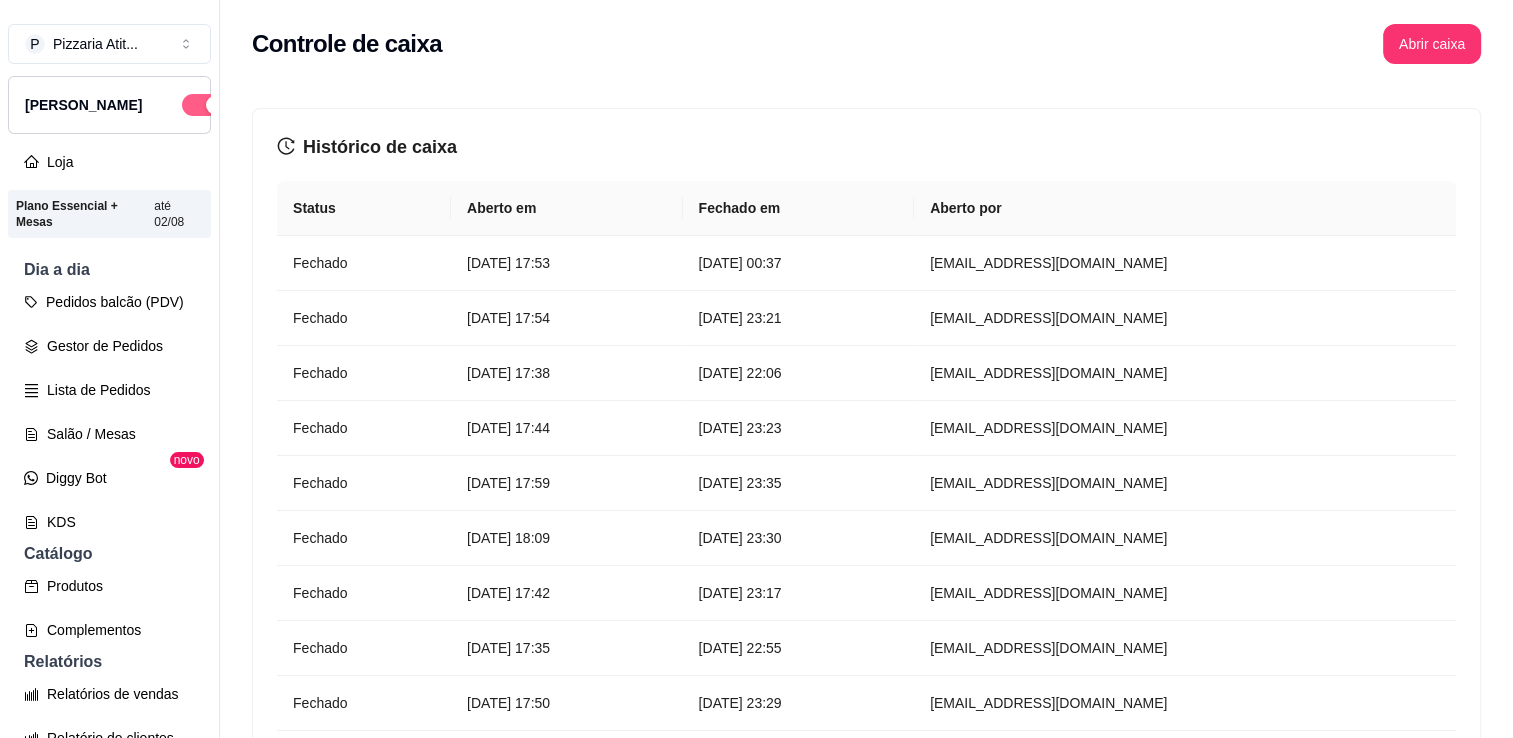 click at bounding box center [204, 105] 